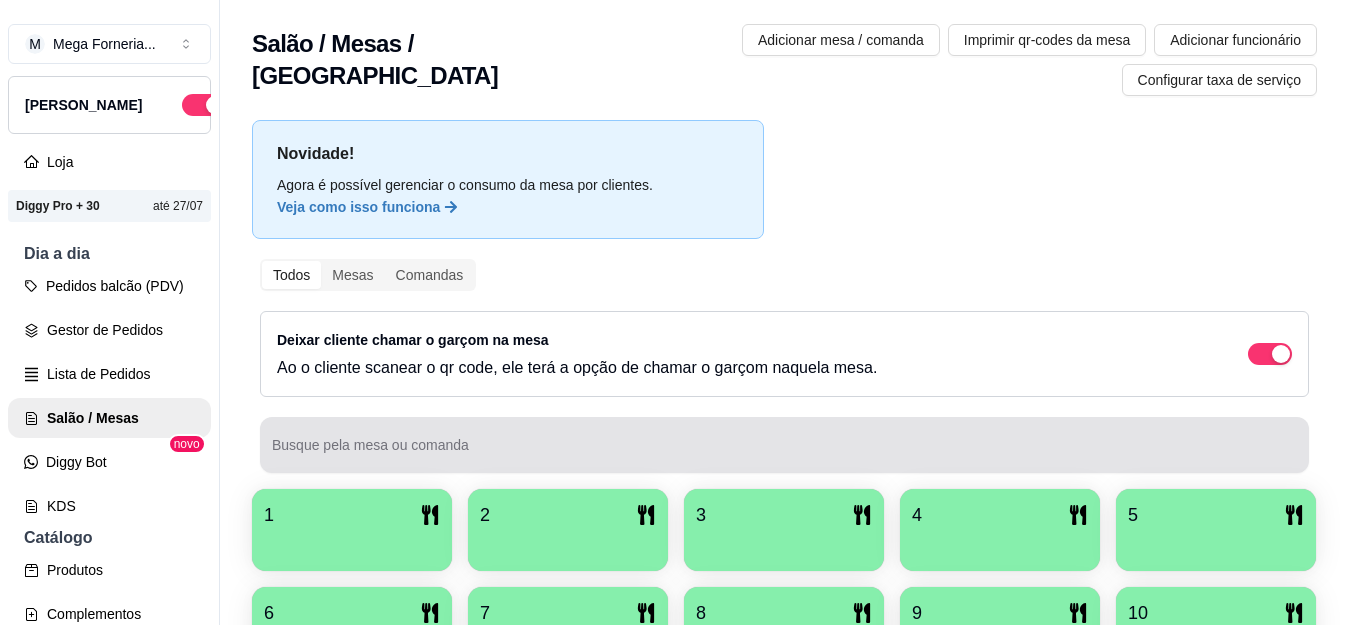 scroll, scrollTop: 0, scrollLeft: 0, axis: both 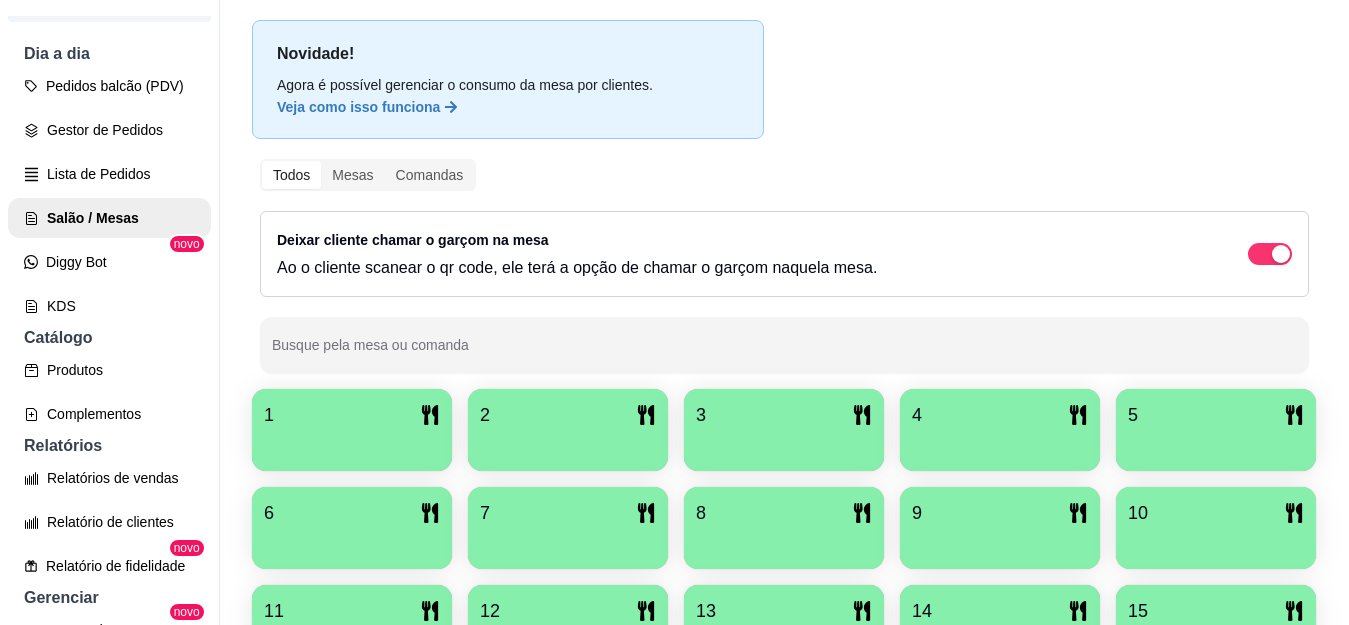click at bounding box center [352, 444] 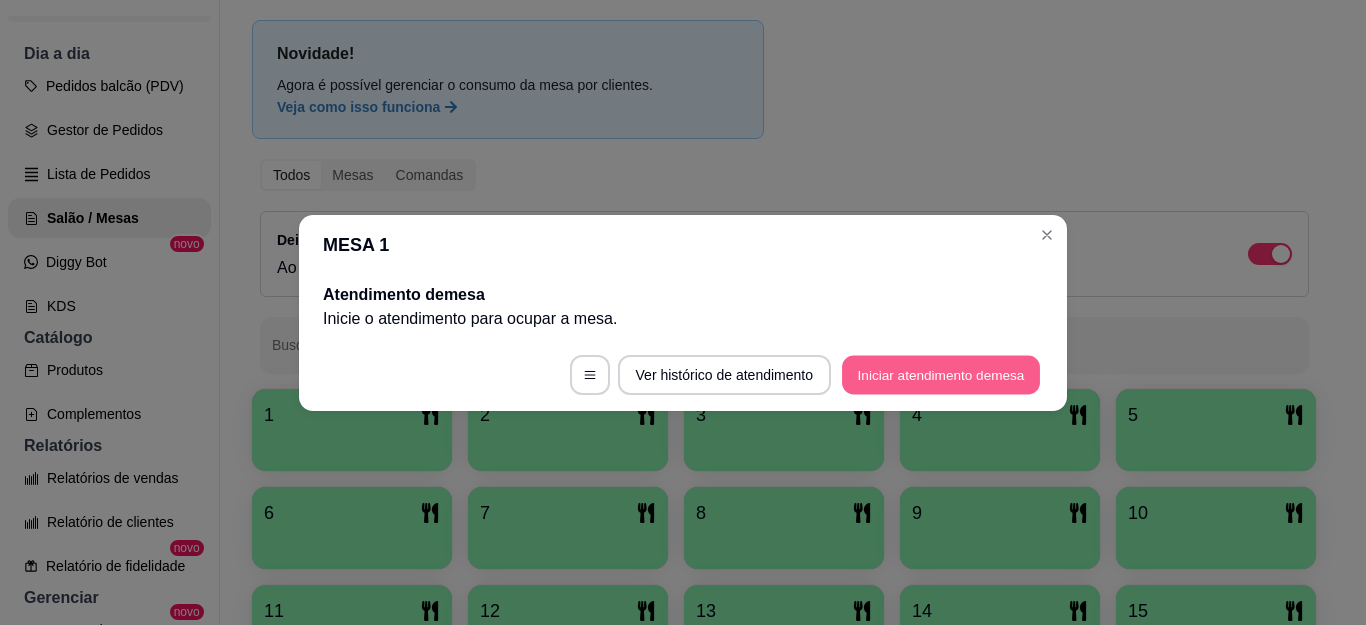click on "Iniciar atendimento de  mesa" at bounding box center (941, 374) 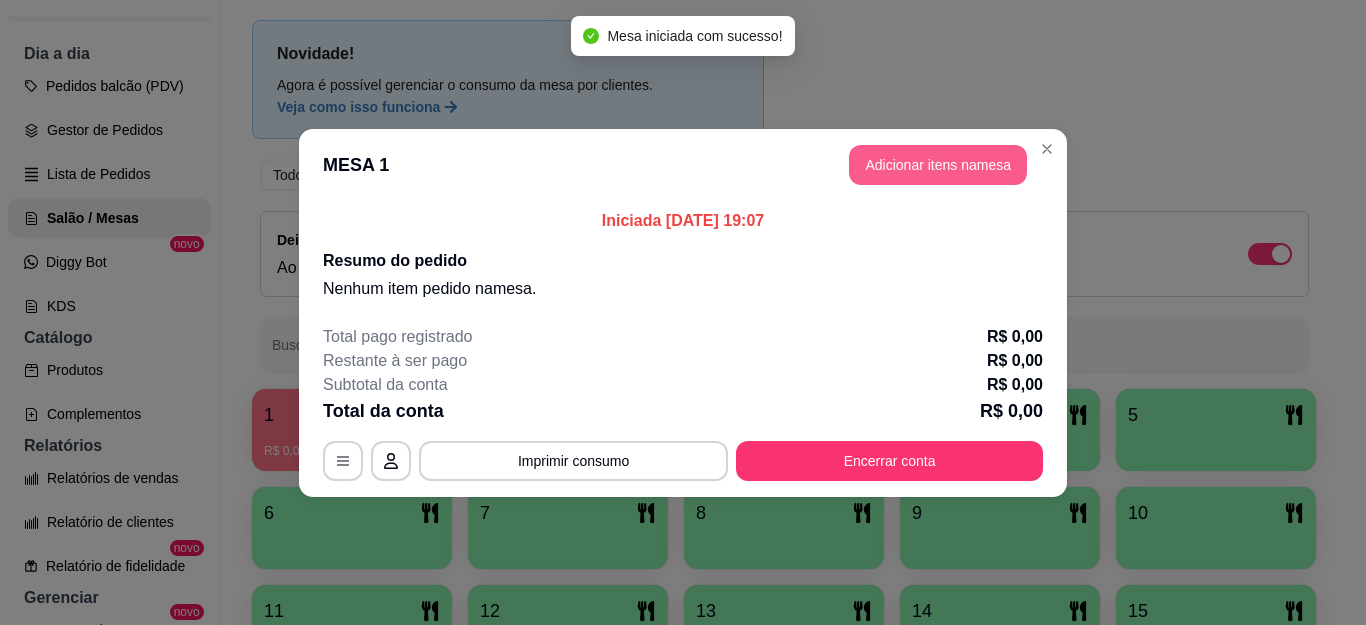 click on "Adicionar itens na  mesa" at bounding box center [938, 165] 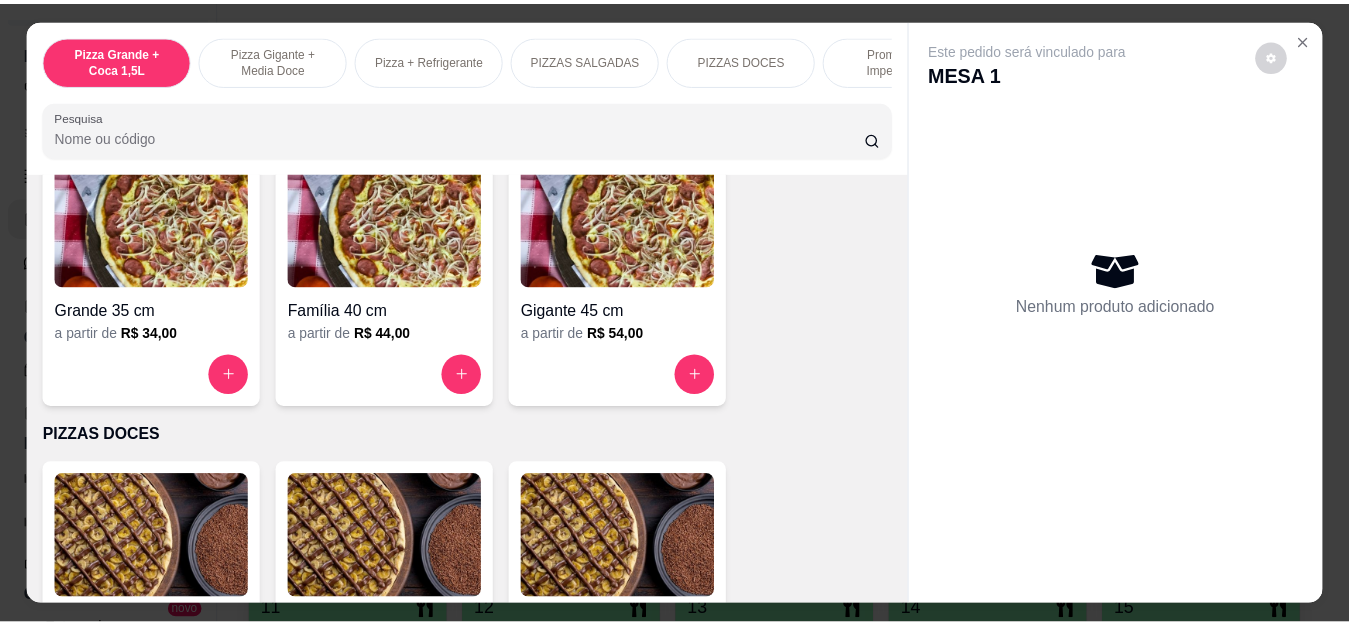 scroll, scrollTop: 1200, scrollLeft: 0, axis: vertical 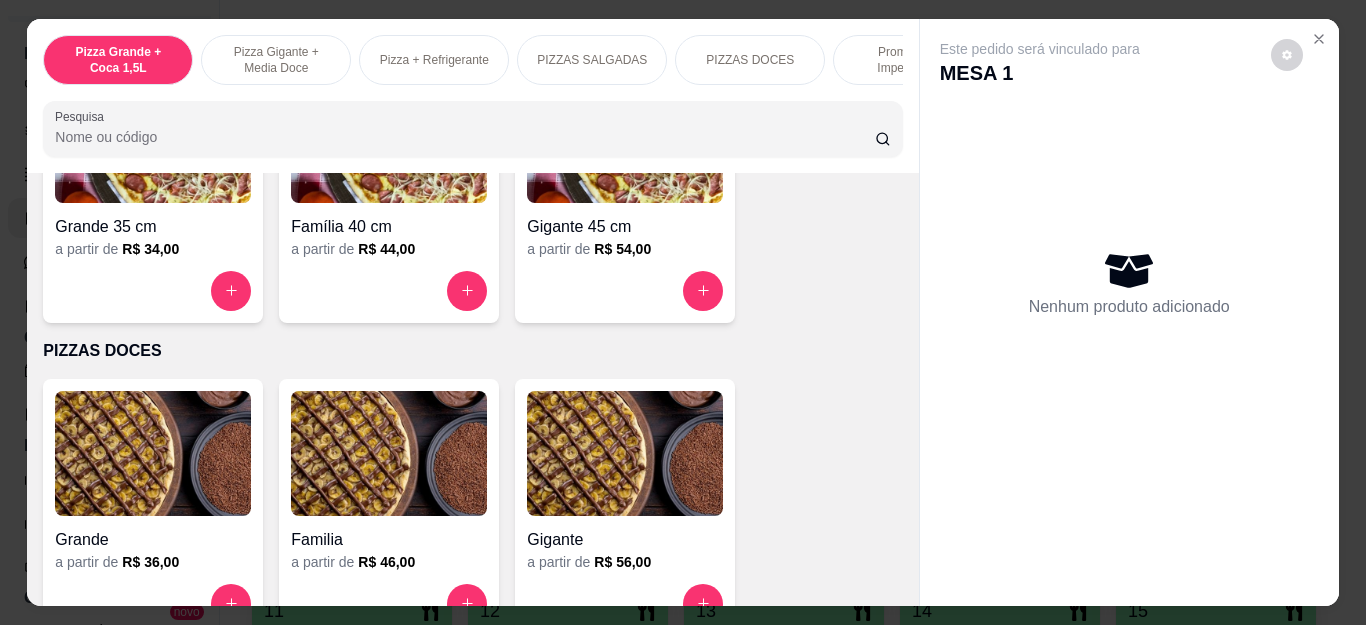 click at bounding box center (153, 291) 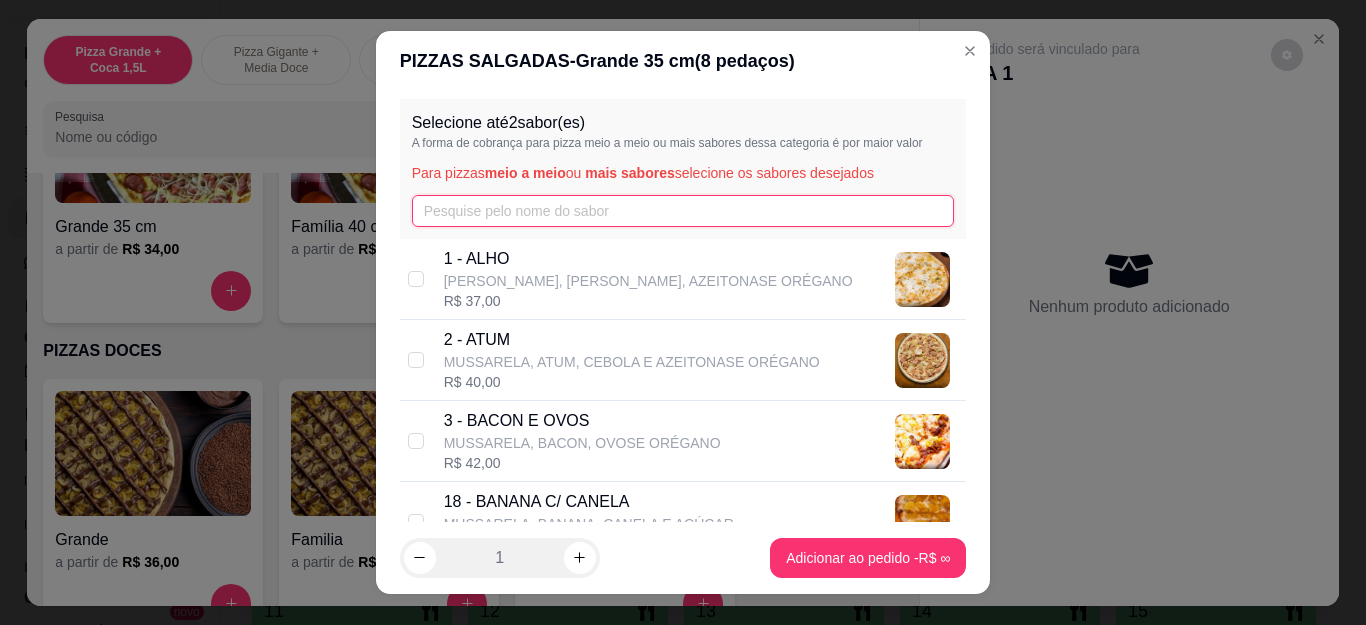 click at bounding box center [683, 211] 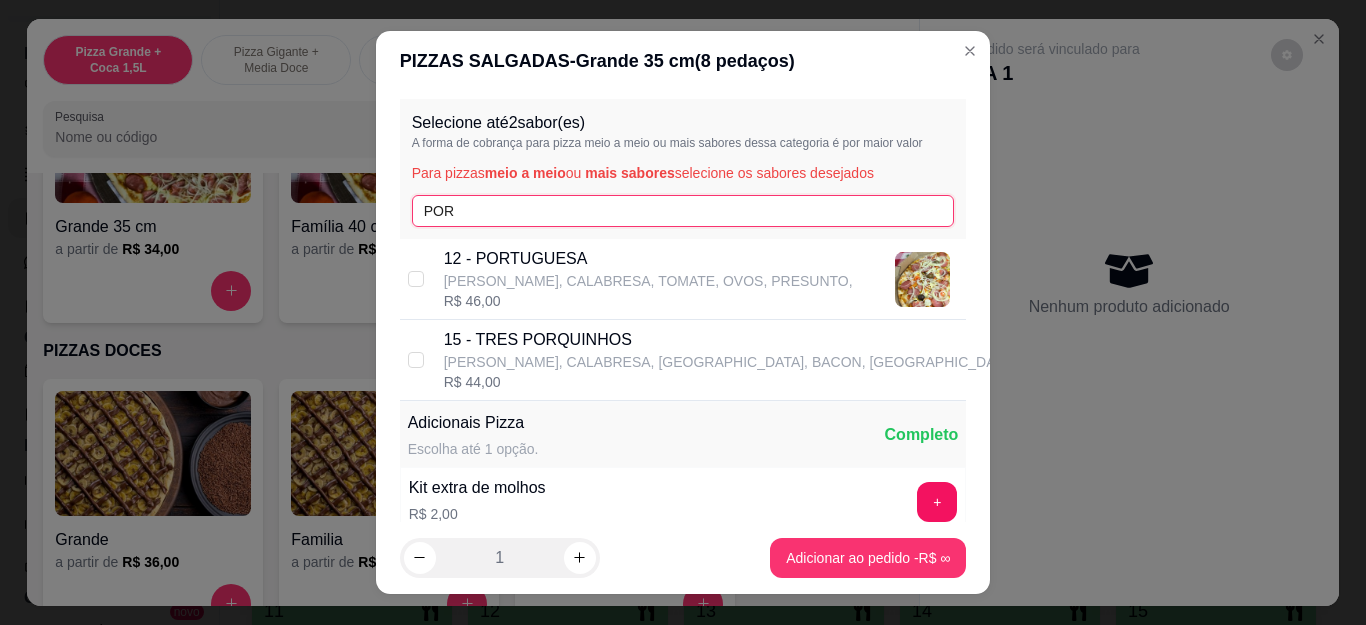 type on "POR" 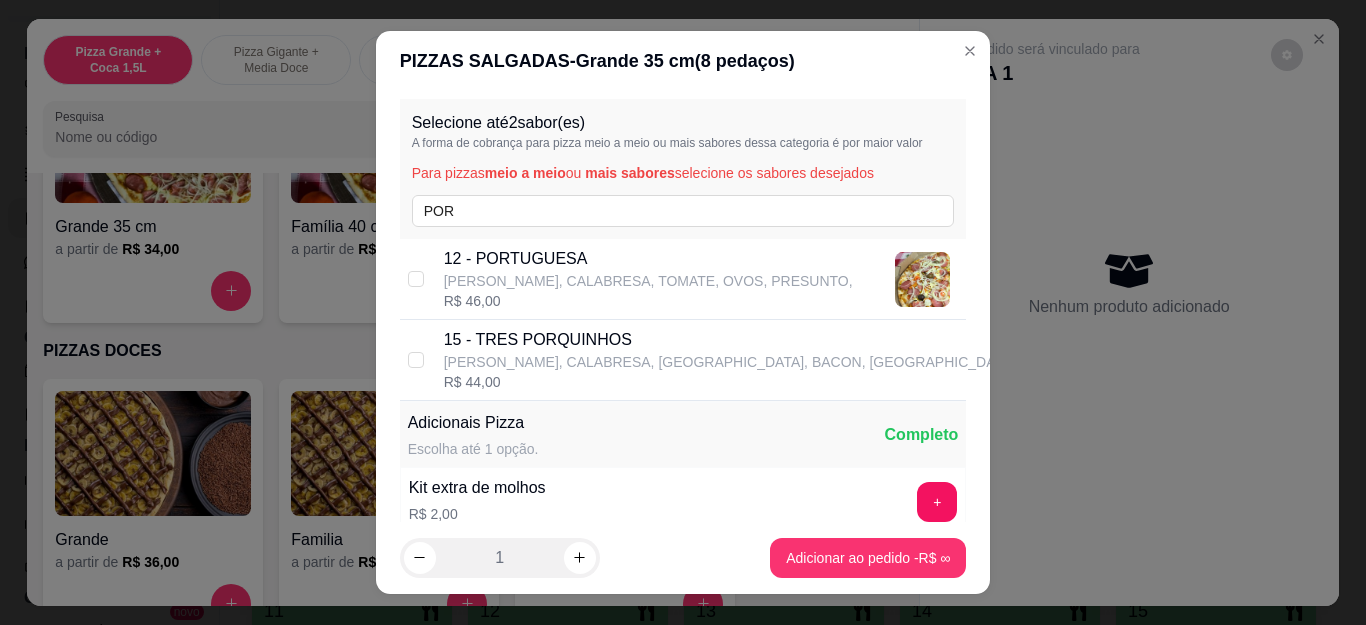 click on "[PERSON_NAME], CALABRESA, TOMATE, OVOS, PRESUNTO," at bounding box center (648, 281) 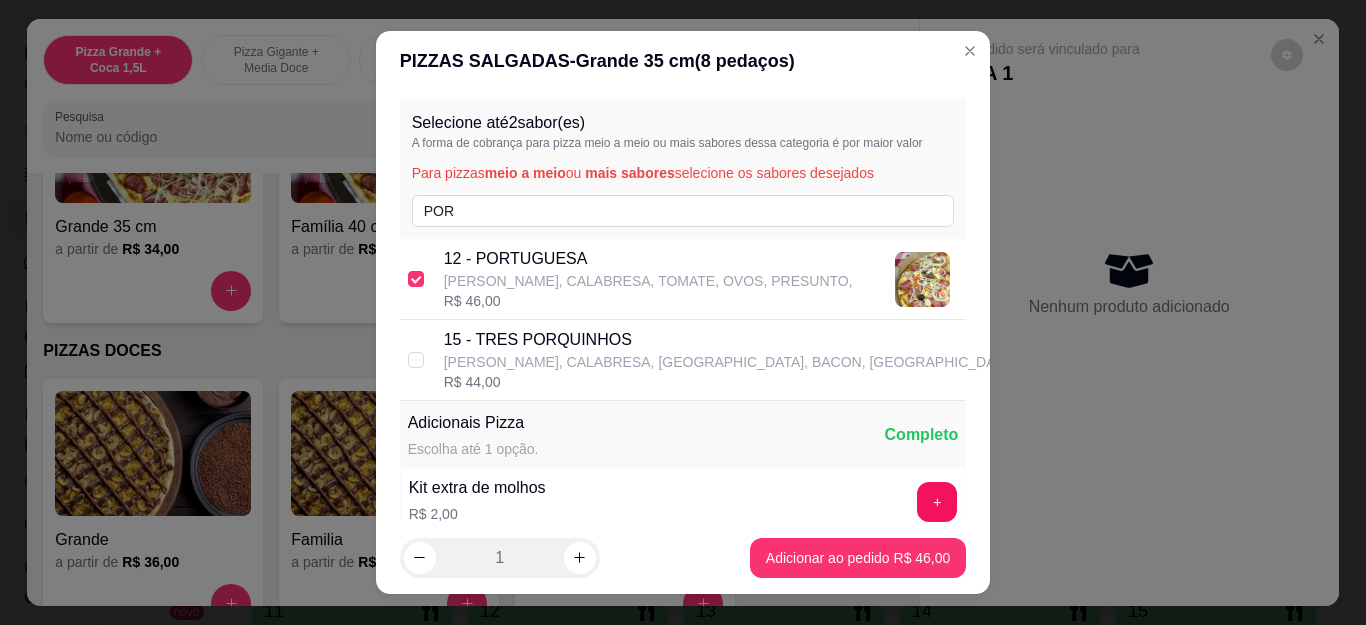 checkbox on "true" 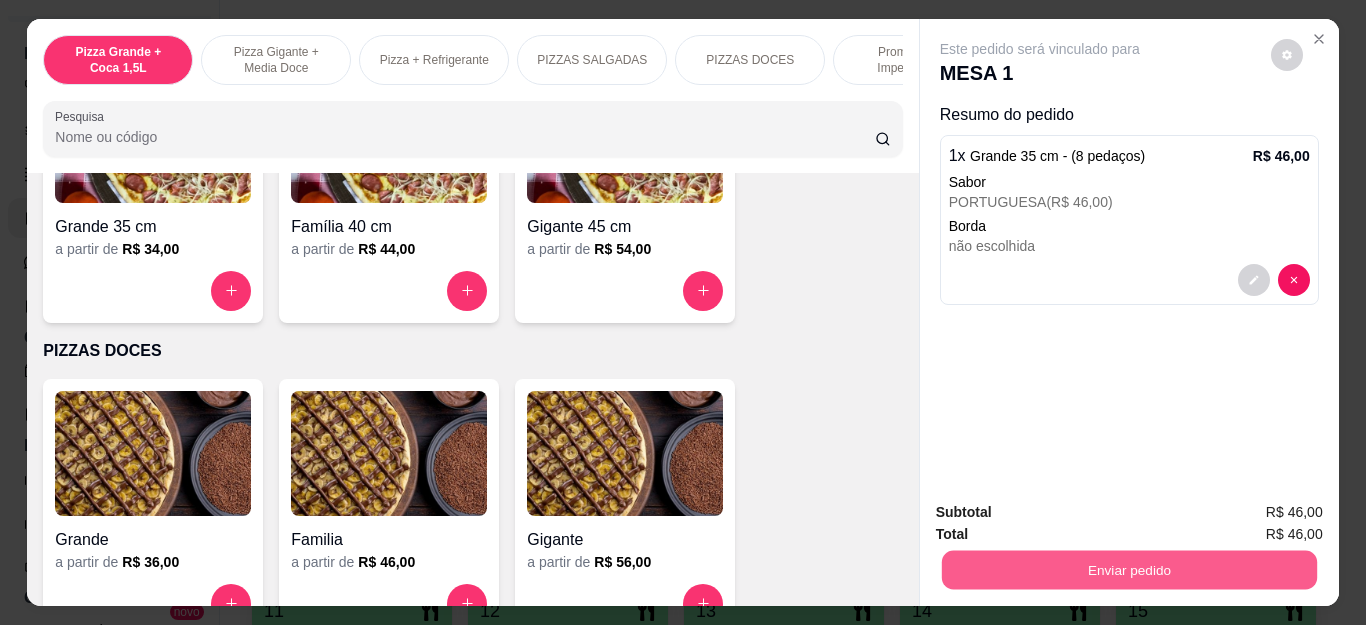 click on "Enviar pedido" at bounding box center (1128, 570) 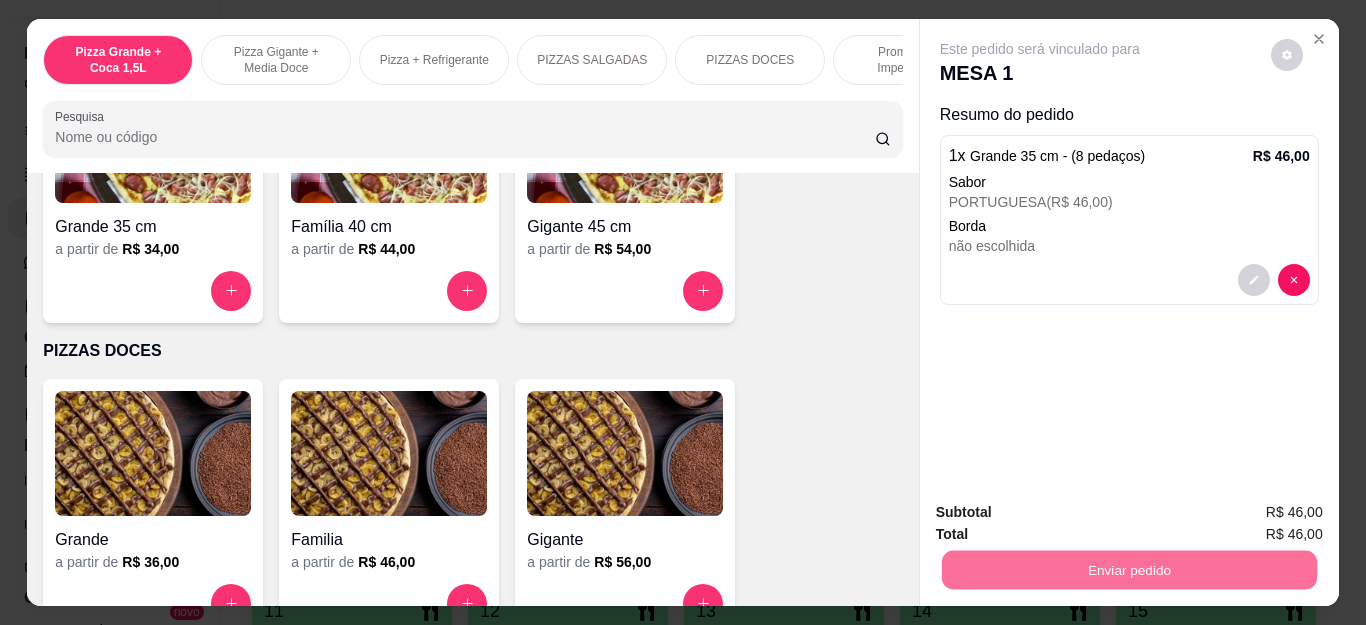click on "Não registrar e enviar pedido" at bounding box center [1062, 512] 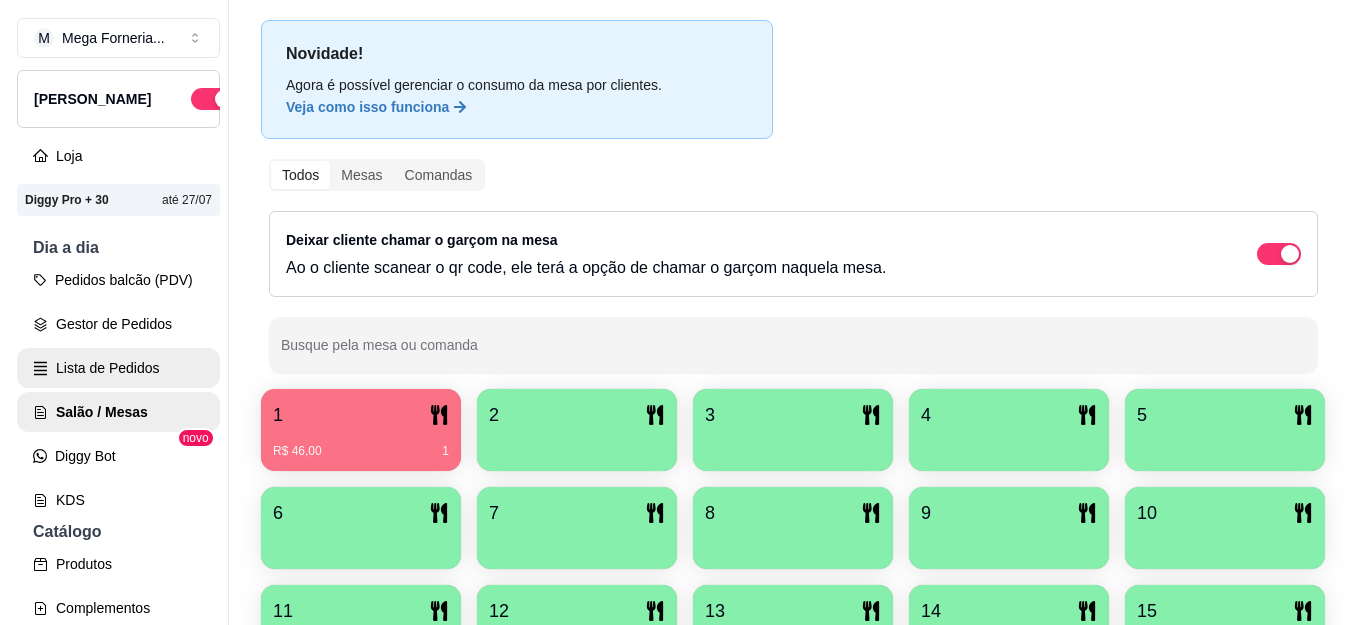 scroll, scrollTop: 0, scrollLeft: 0, axis: both 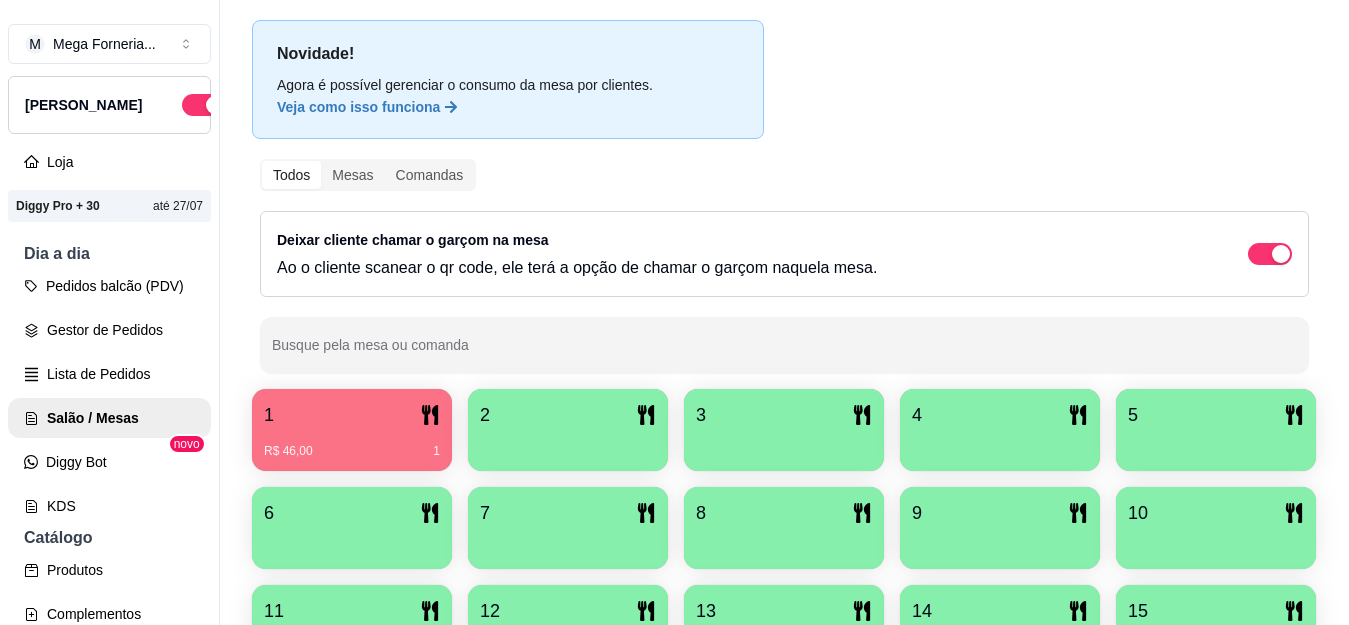 click on "R$ 46,00 1" at bounding box center (352, 444) 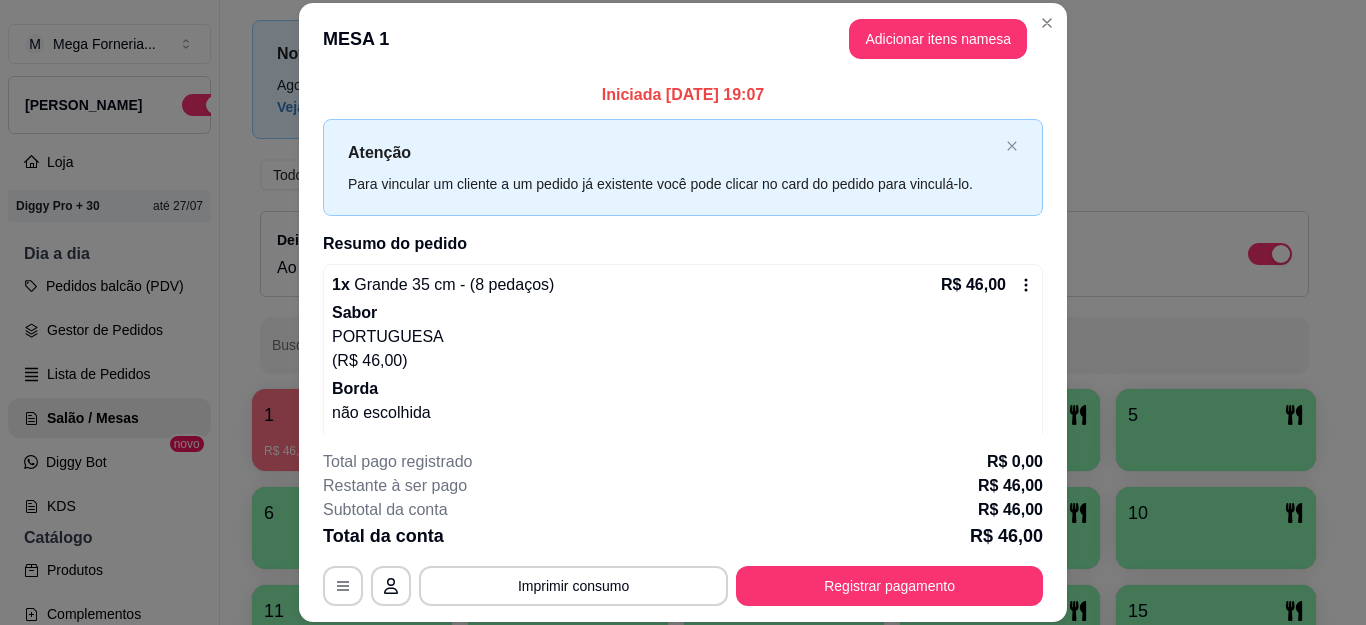 click 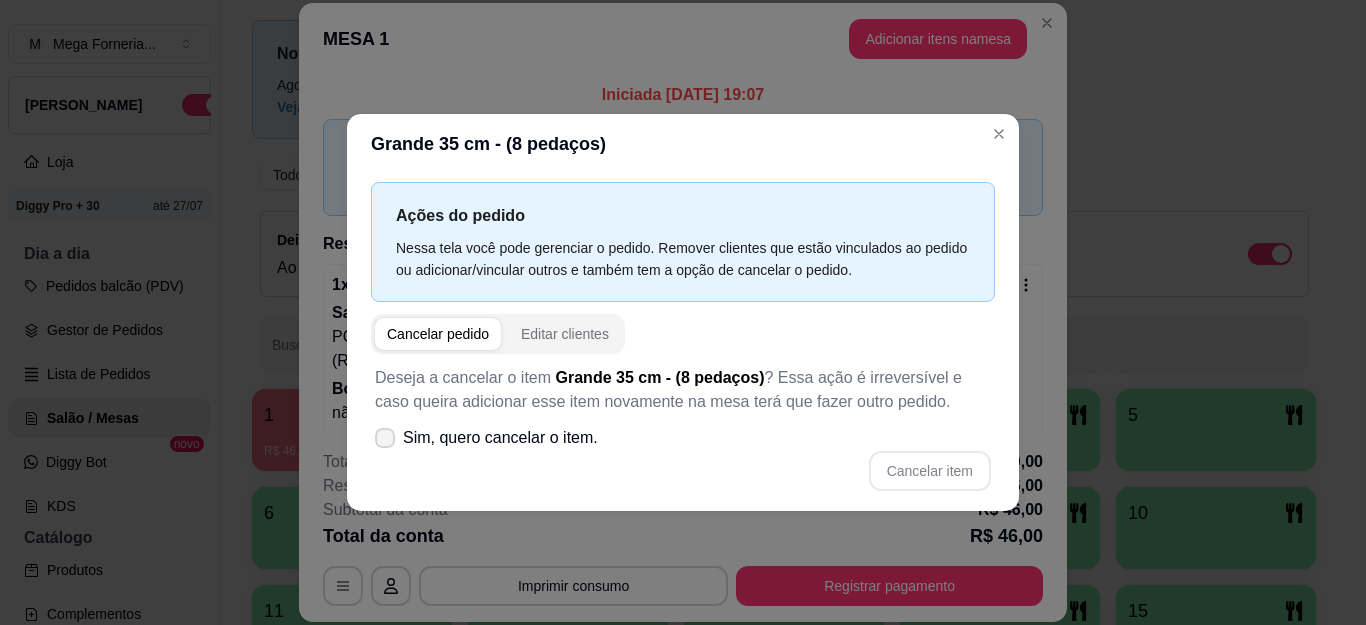 click at bounding box center (385, 438) 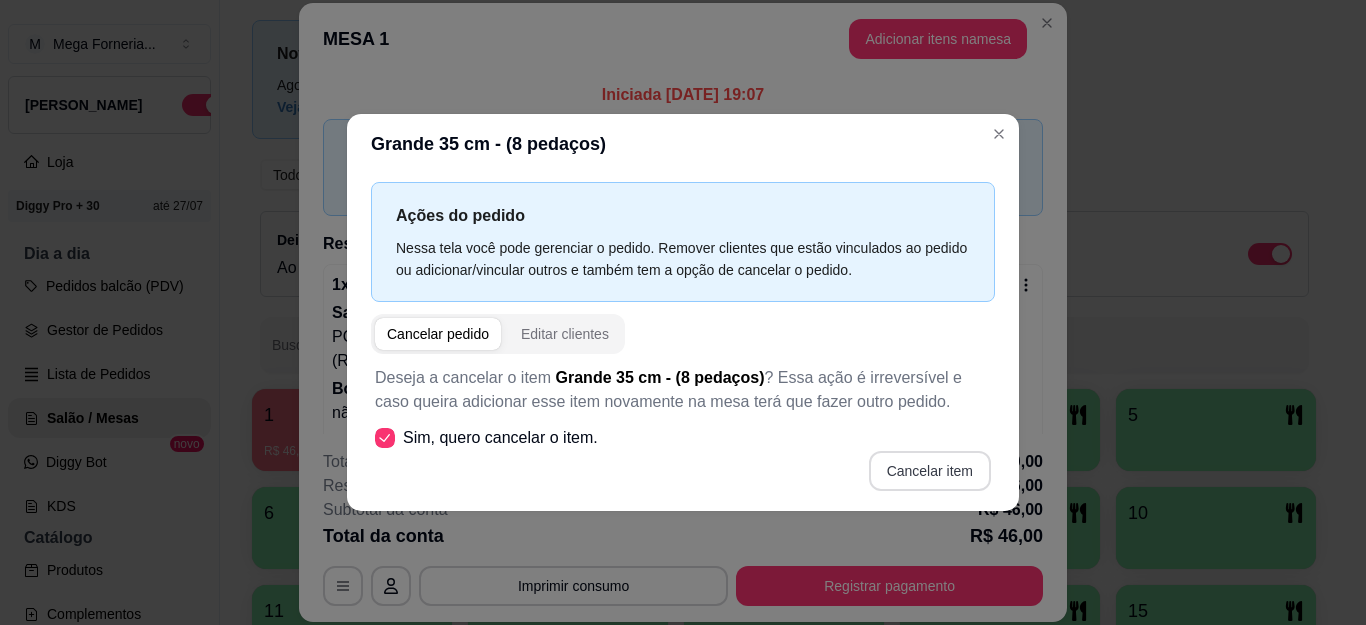 click on "Cancelar item" at bounding box center (930, 471) 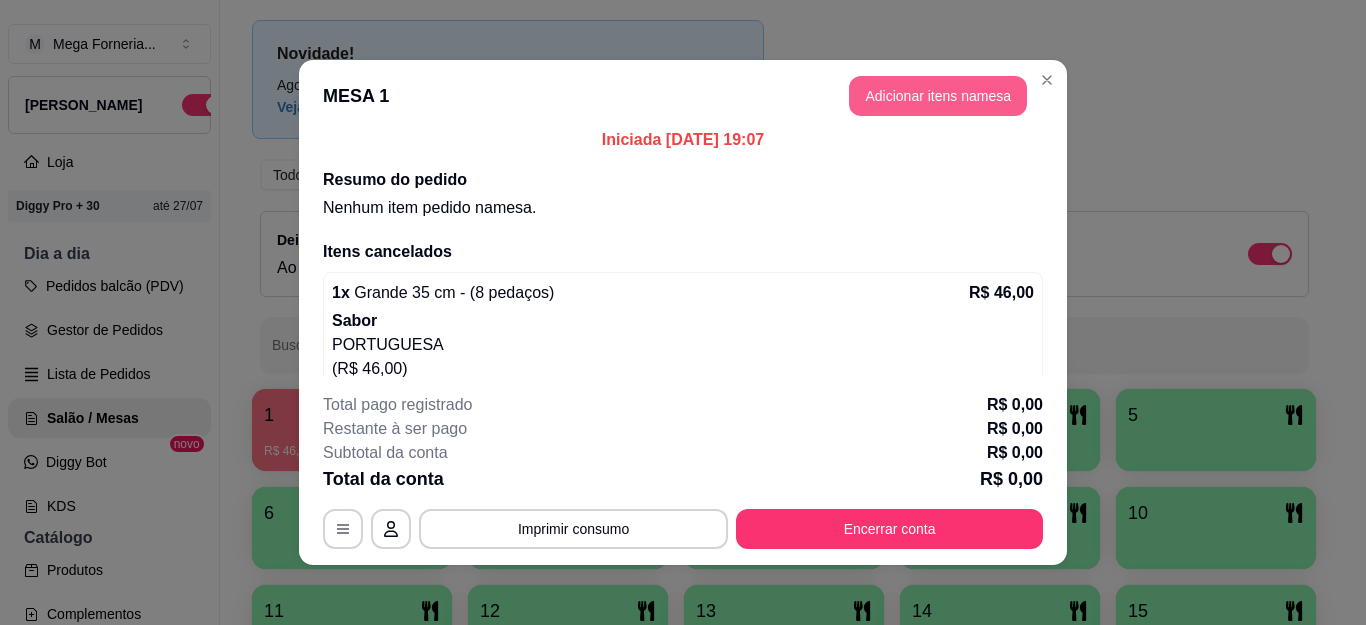 scroll, scrollTop: 0, scrollLeft: 0, axis: both 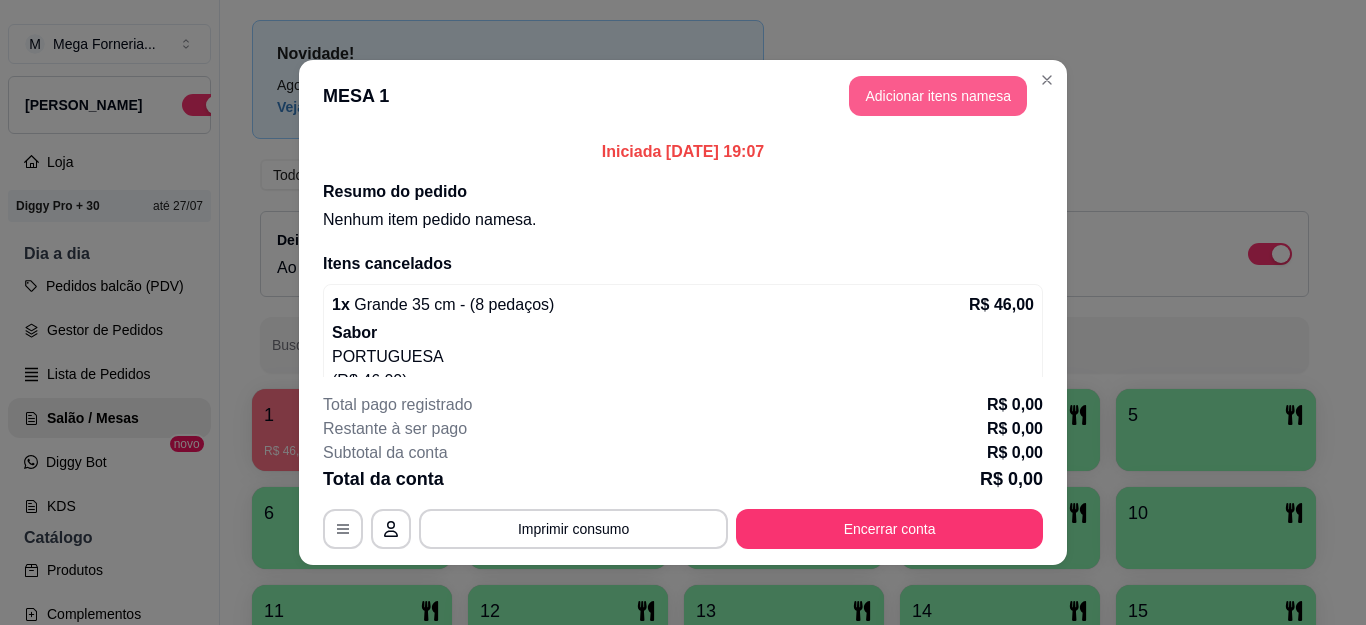 click on "MESA 1 Adicionar itens na  mesa" at bounding box center (683, 96) 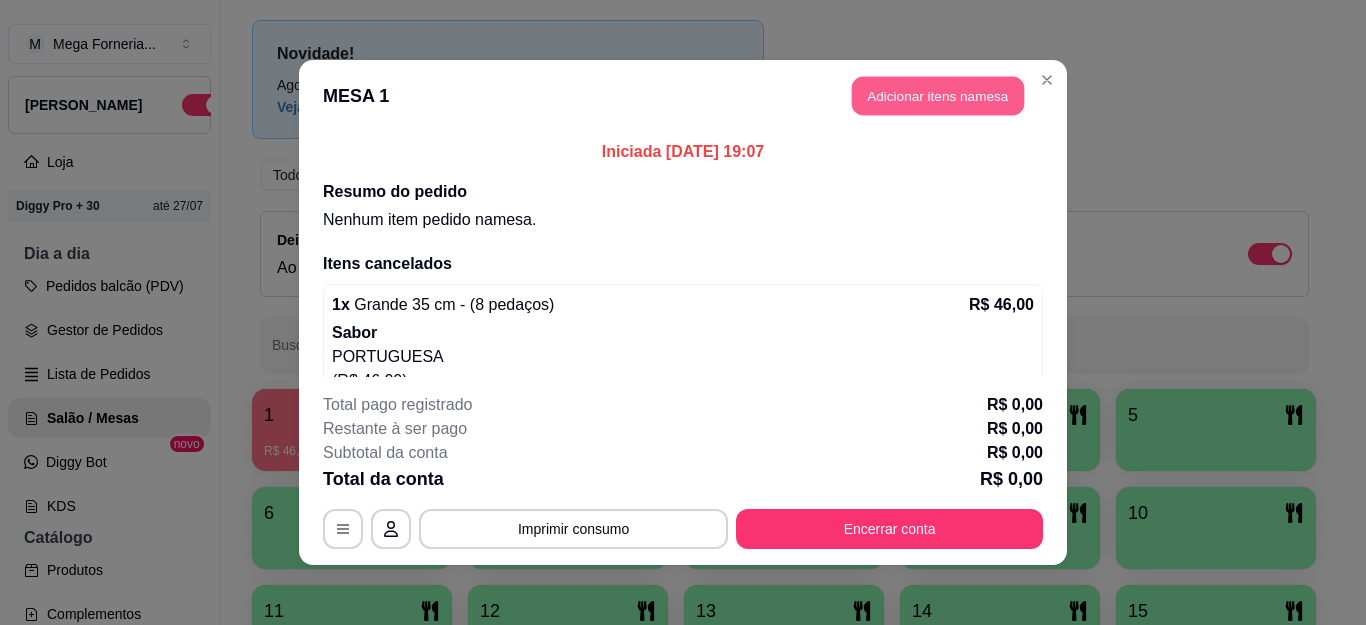 click on "Adicionar itens na  mesa" at bounding box center (938, 96) 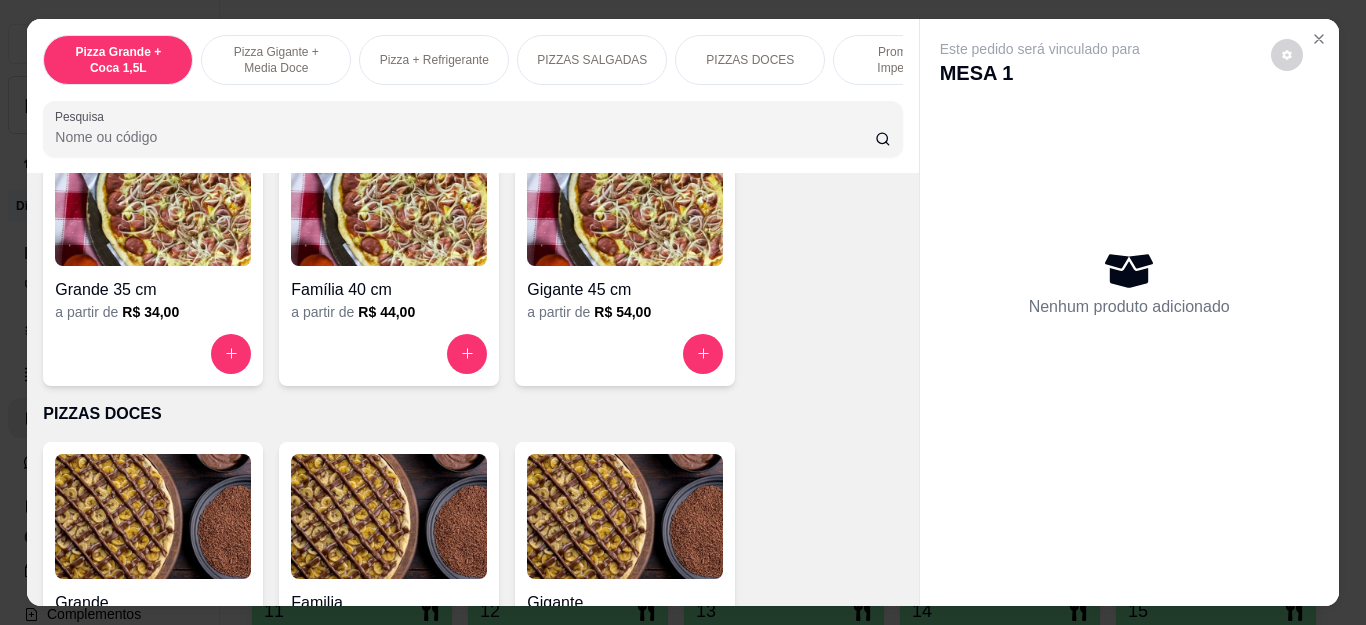 scroll, scrollTop: 1200, scrollLeft: 0, axis: vertical 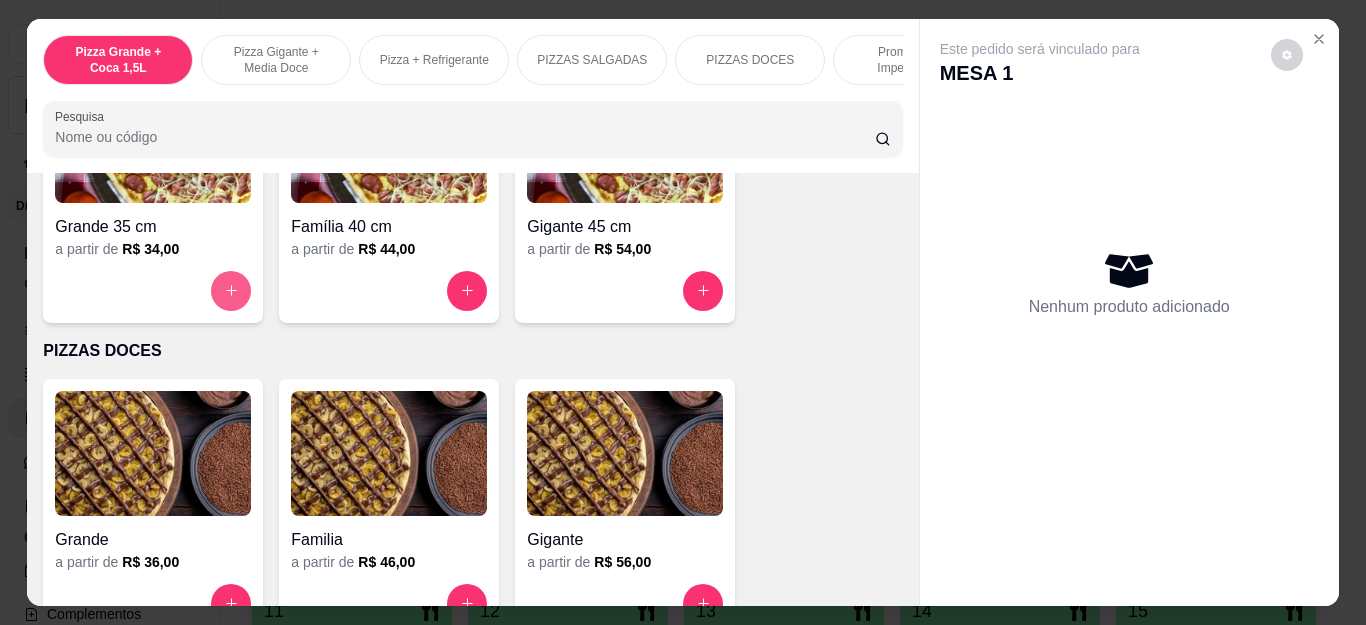 click 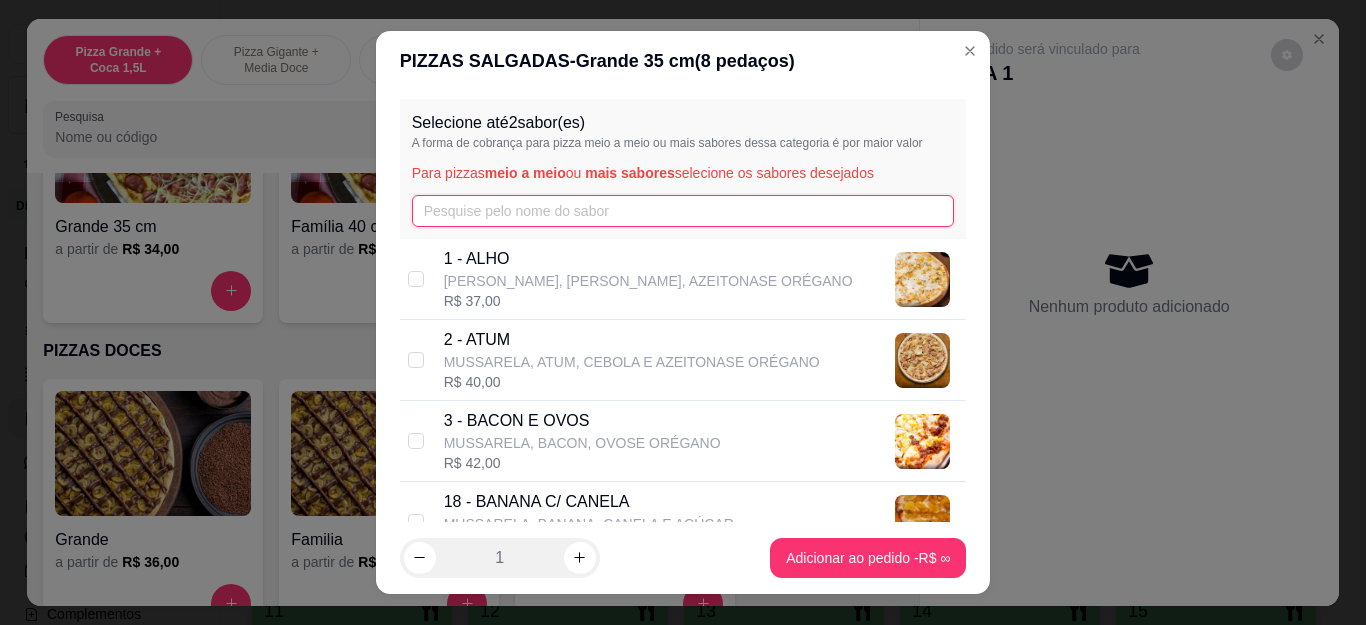 click at bounding box center (683, 211) 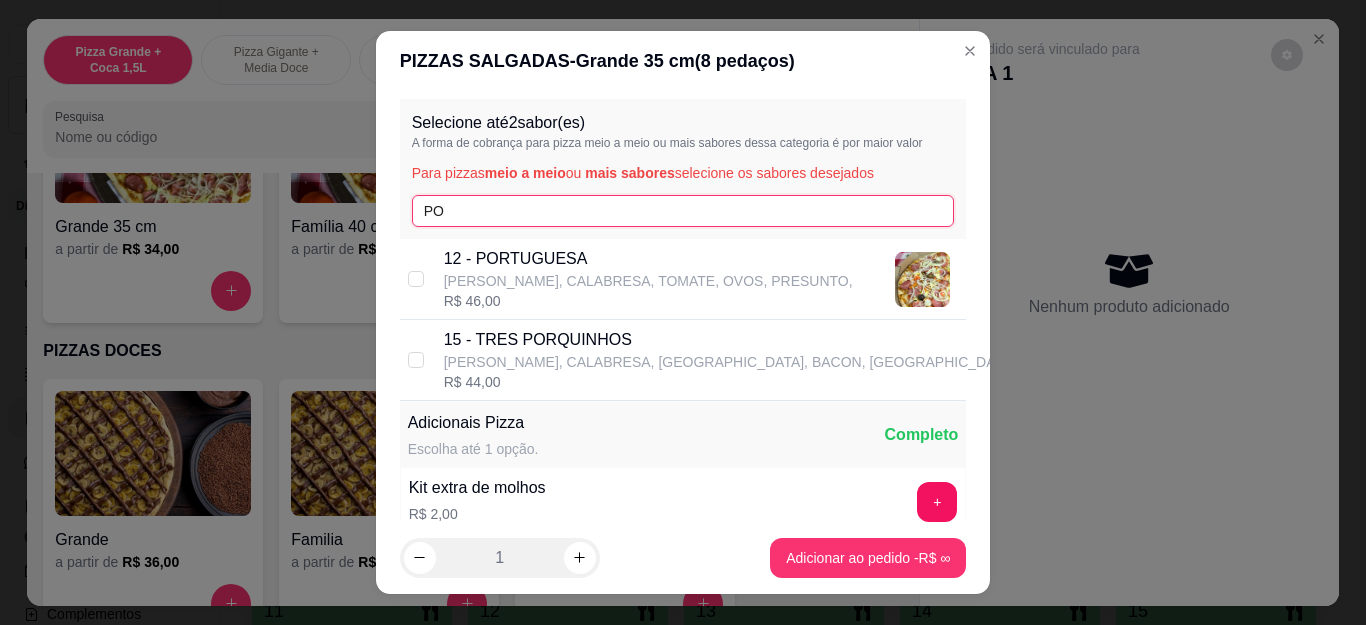type on "PO" 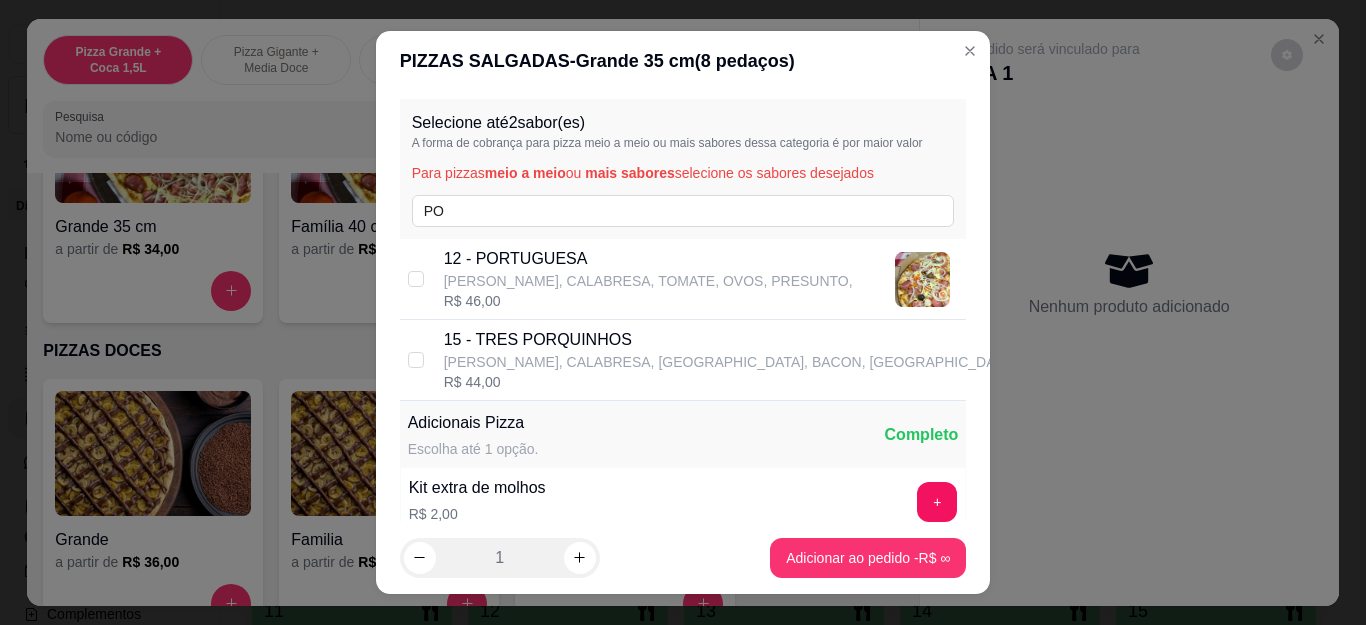 click on "12 - PORTUGUESA" at bounding box center (648, 259) 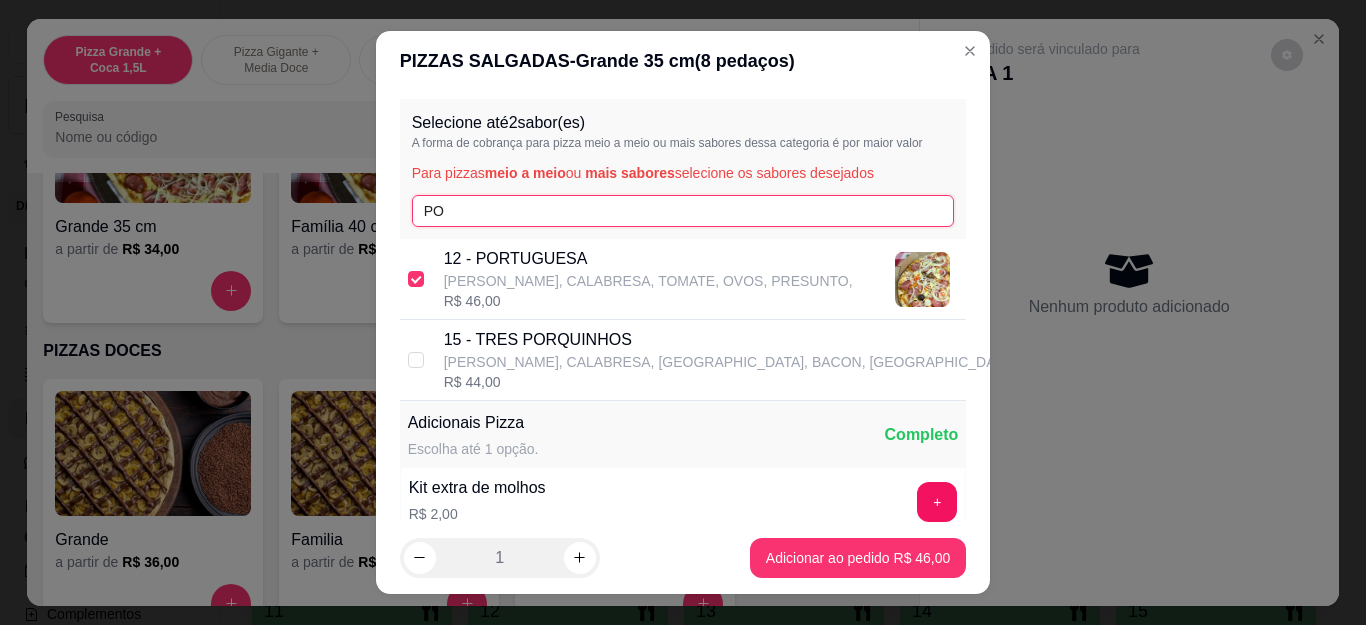 click on "PO" at bounding box center (683, 211) 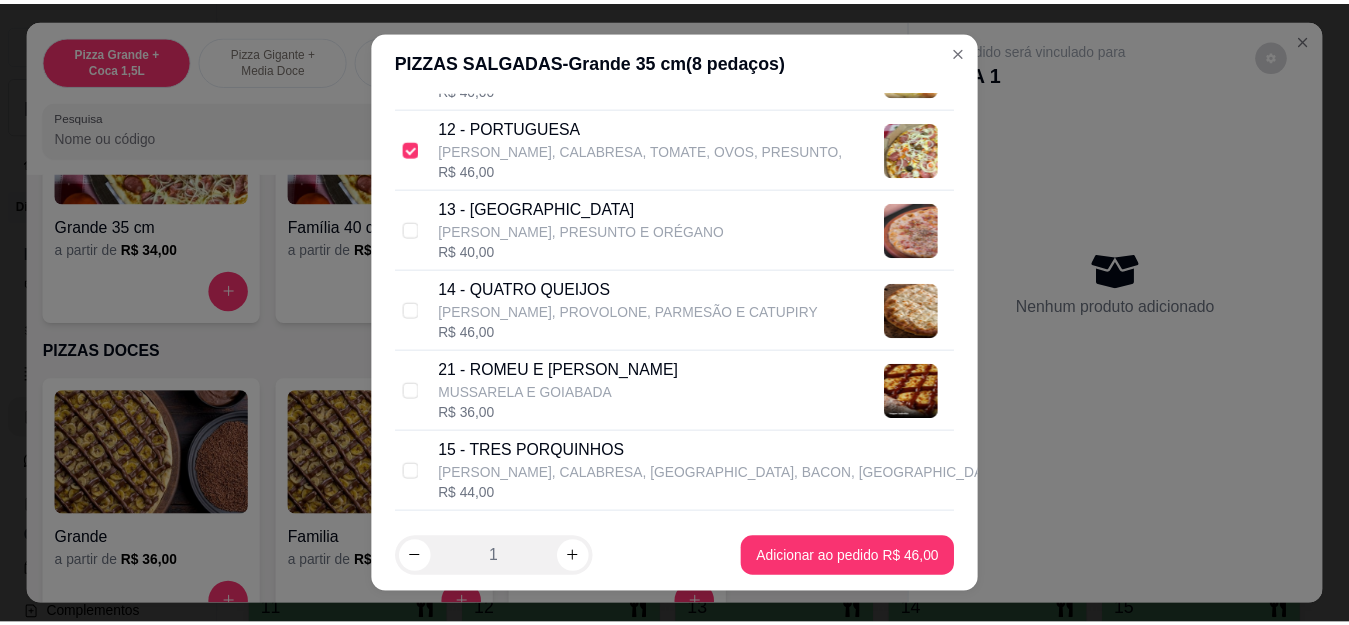 scroll, scrollTop: 1400, scrollLeft: 0, axis: vertical 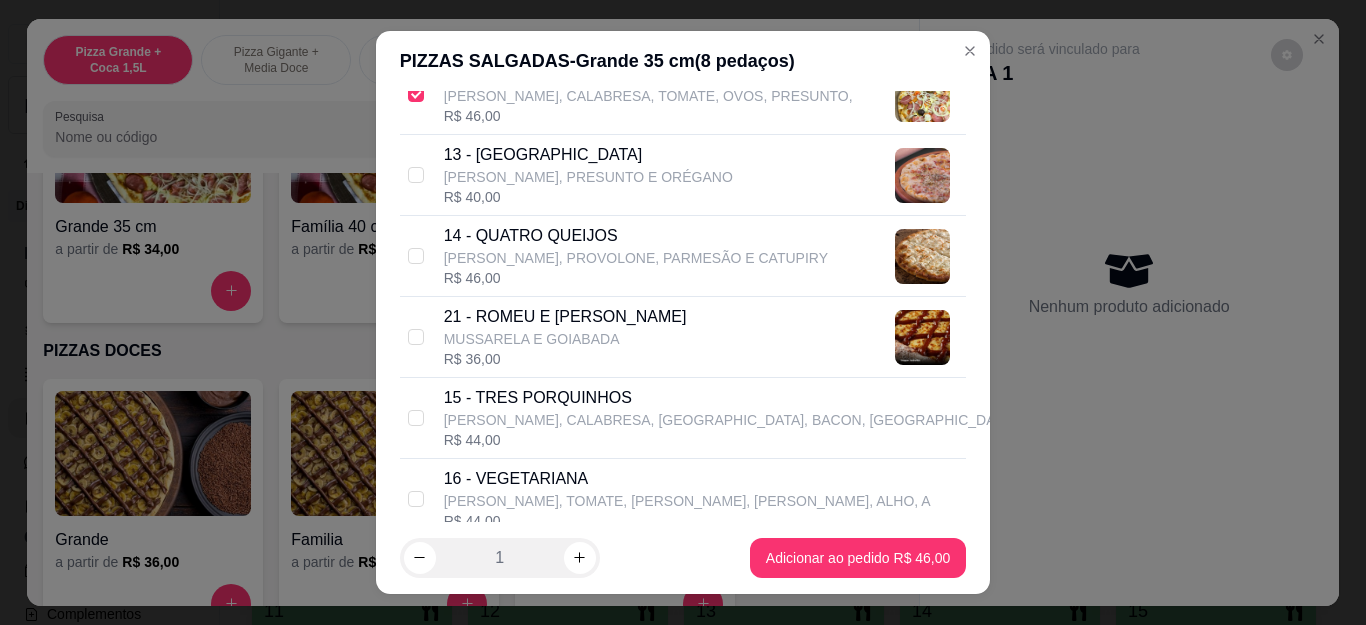 type 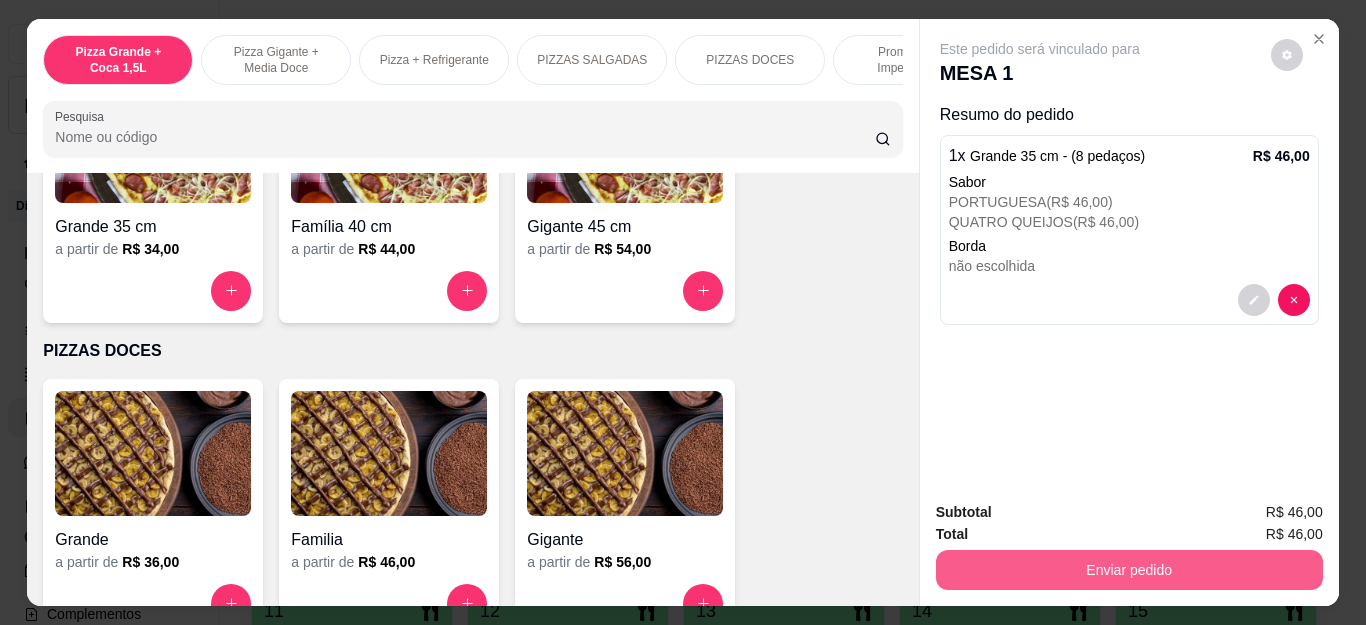 click on "Enviar pedido" at bounding box center (1129, 570) 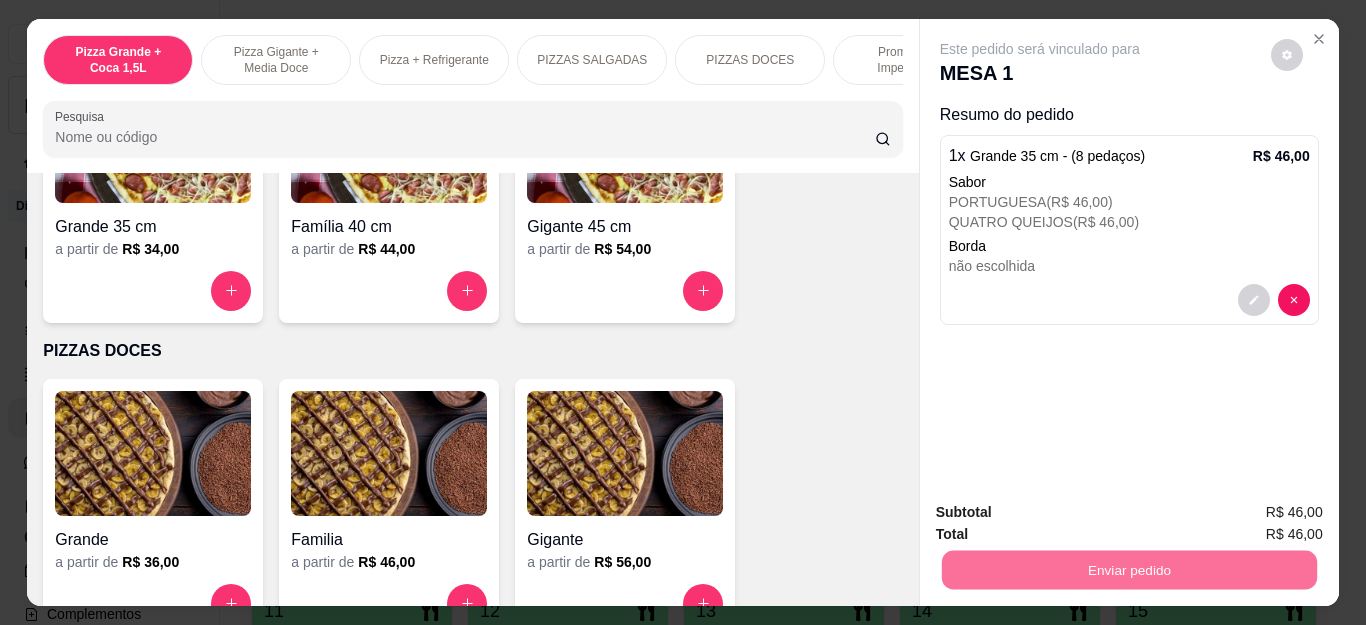 click on "Não registrar e enviar pedido" at bounding box center [1062, 513] 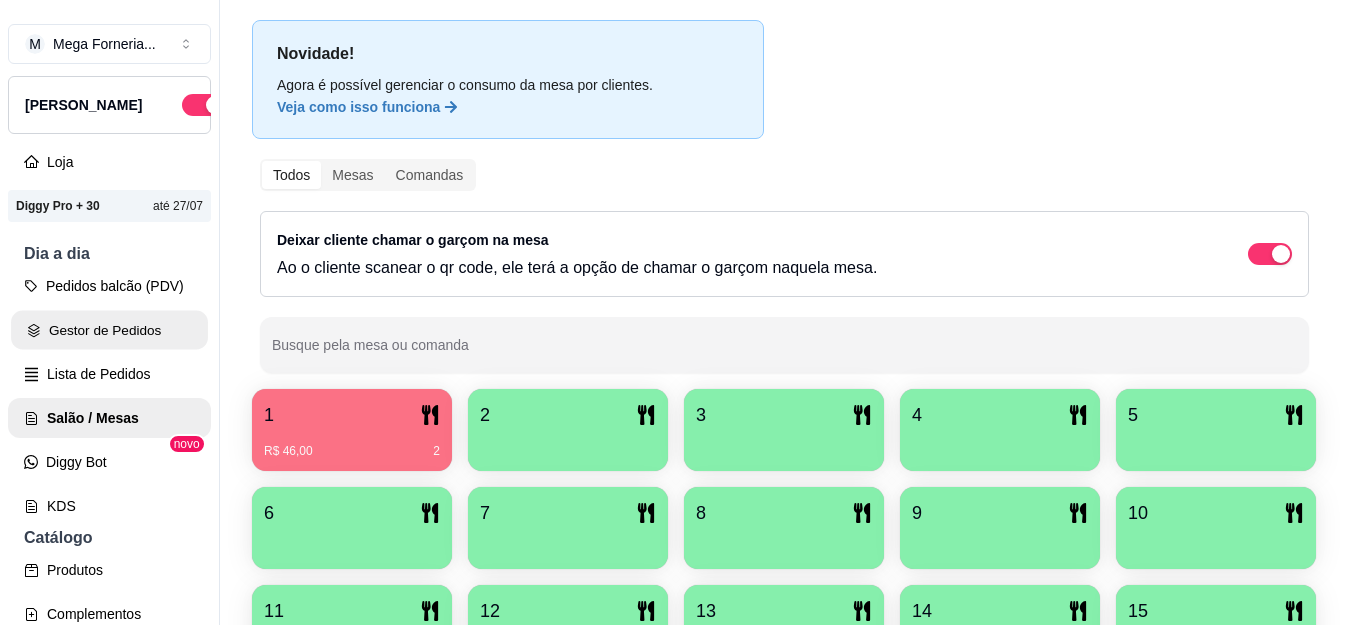 click on "Gestor de Pedidos" at bounding box center (109, 330) 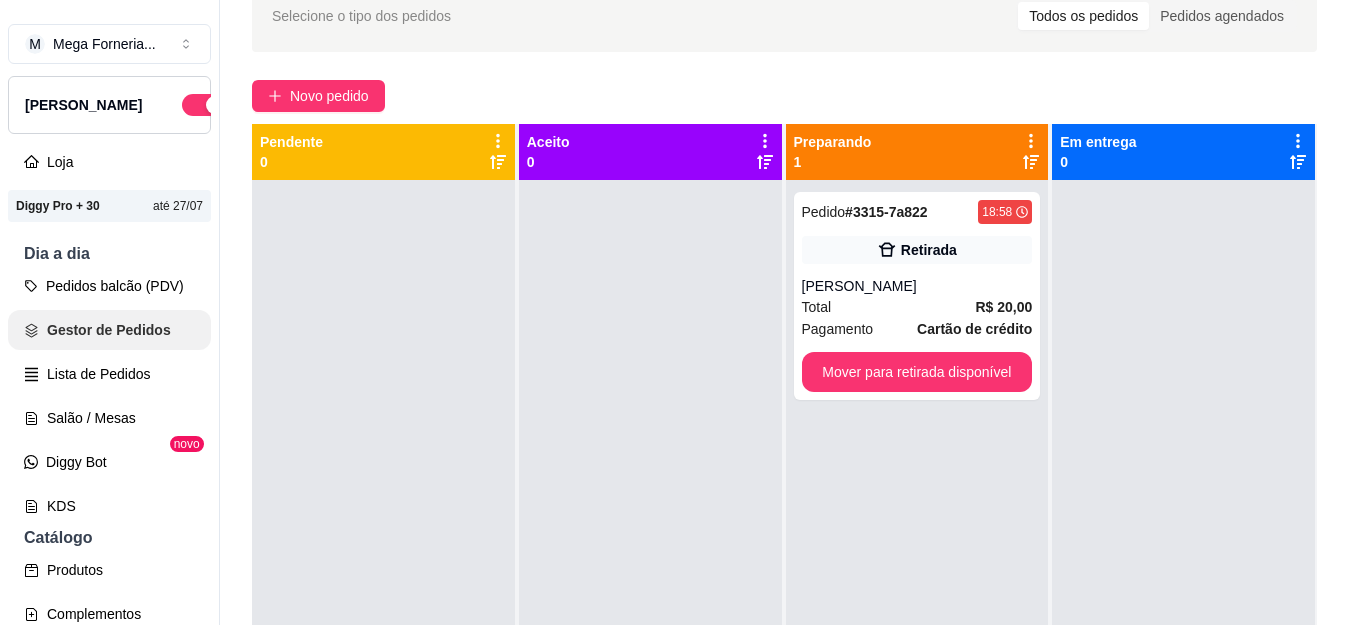 scroll, scrollTop: 0, scrollLeft: 0, axis: both 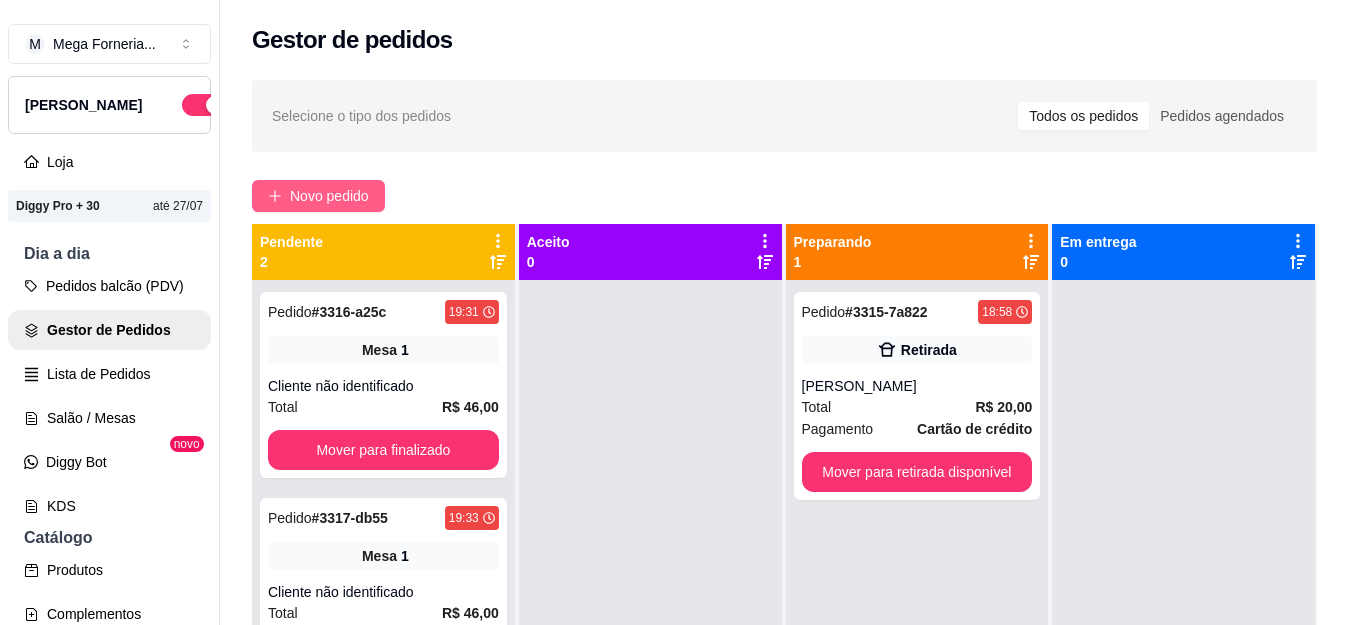 click on "Novo pedido" at bounding box center [329, 196] 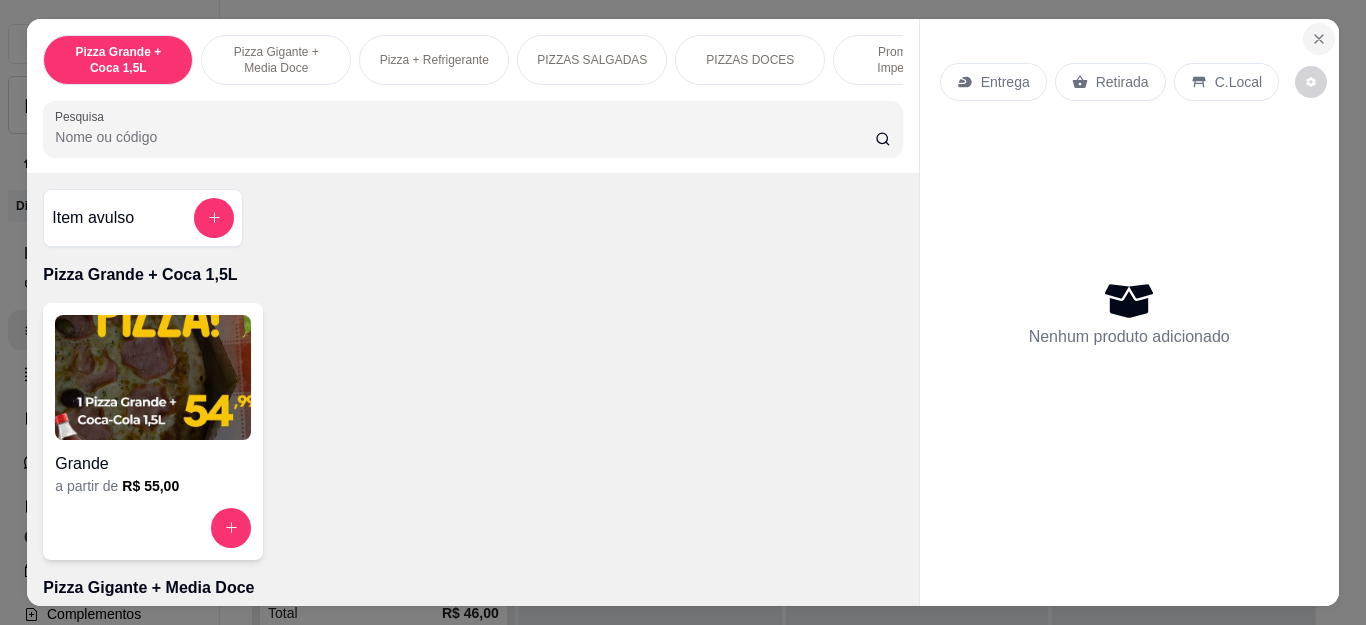click 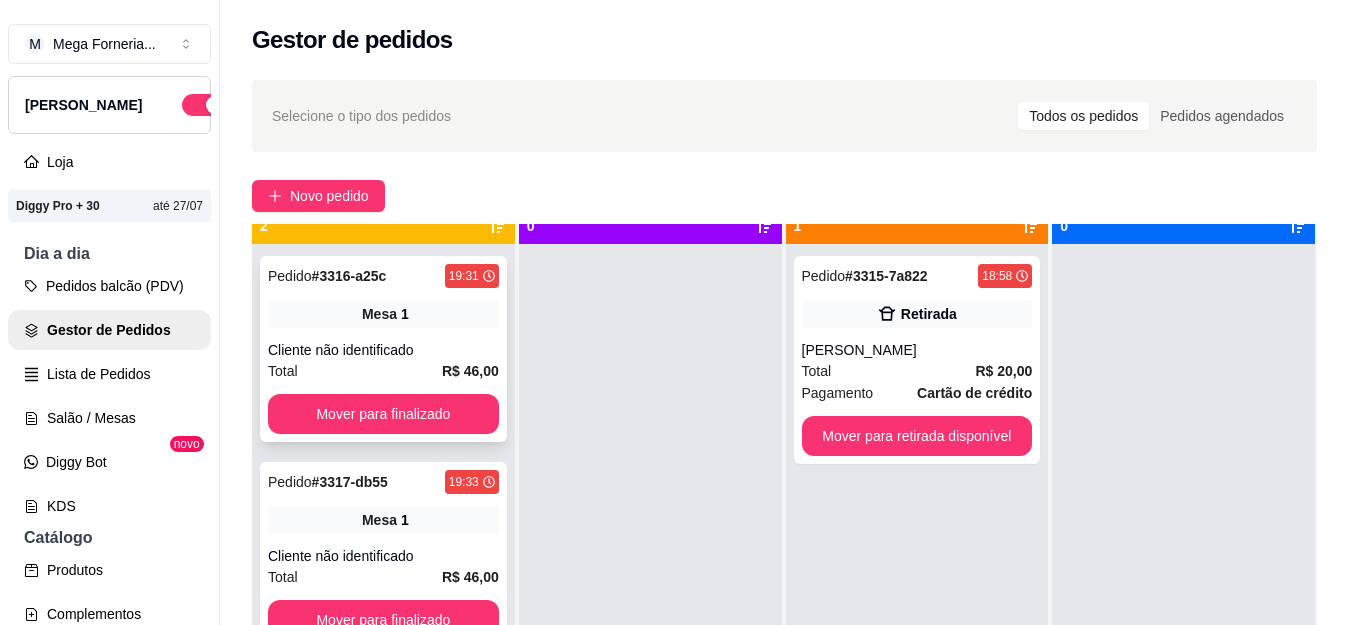scroll, scrollTop: 56, scrollLeft: 0, axis: vertical 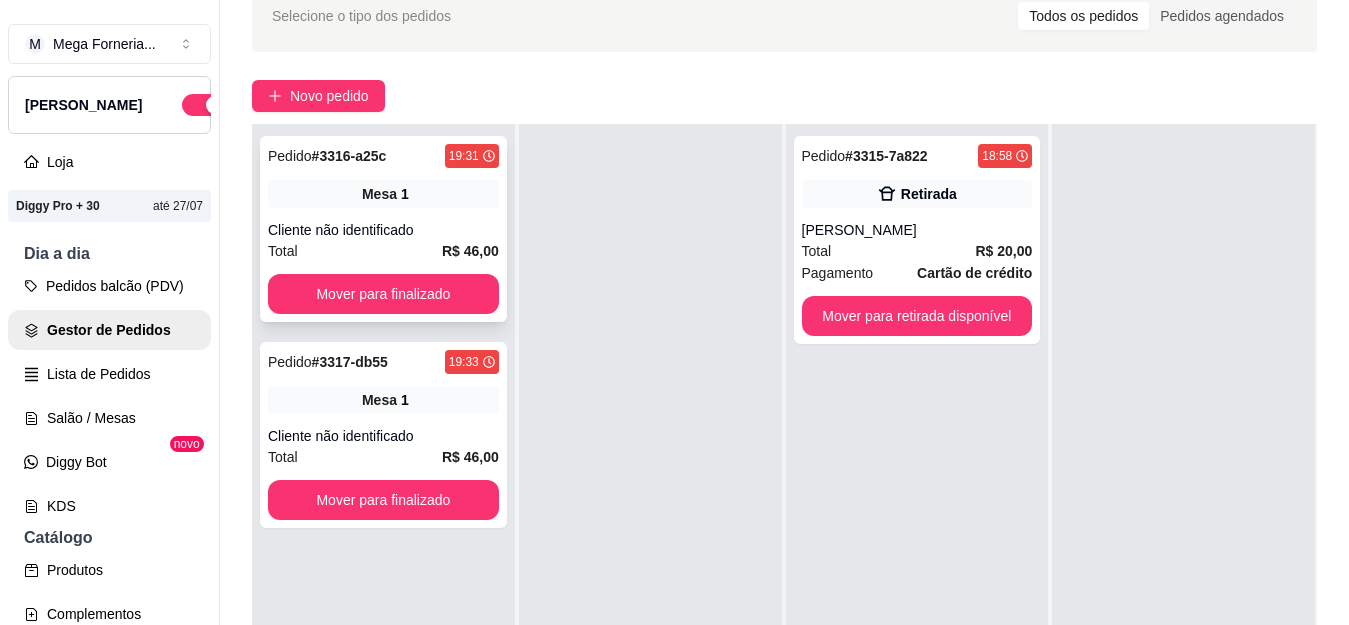 click on "Pedido  # 3316-a25c 19:31 Mesa 1 Cliente não identificado Total R$ 46,00 Mover para finalizado" at bounding box center (383, 229) 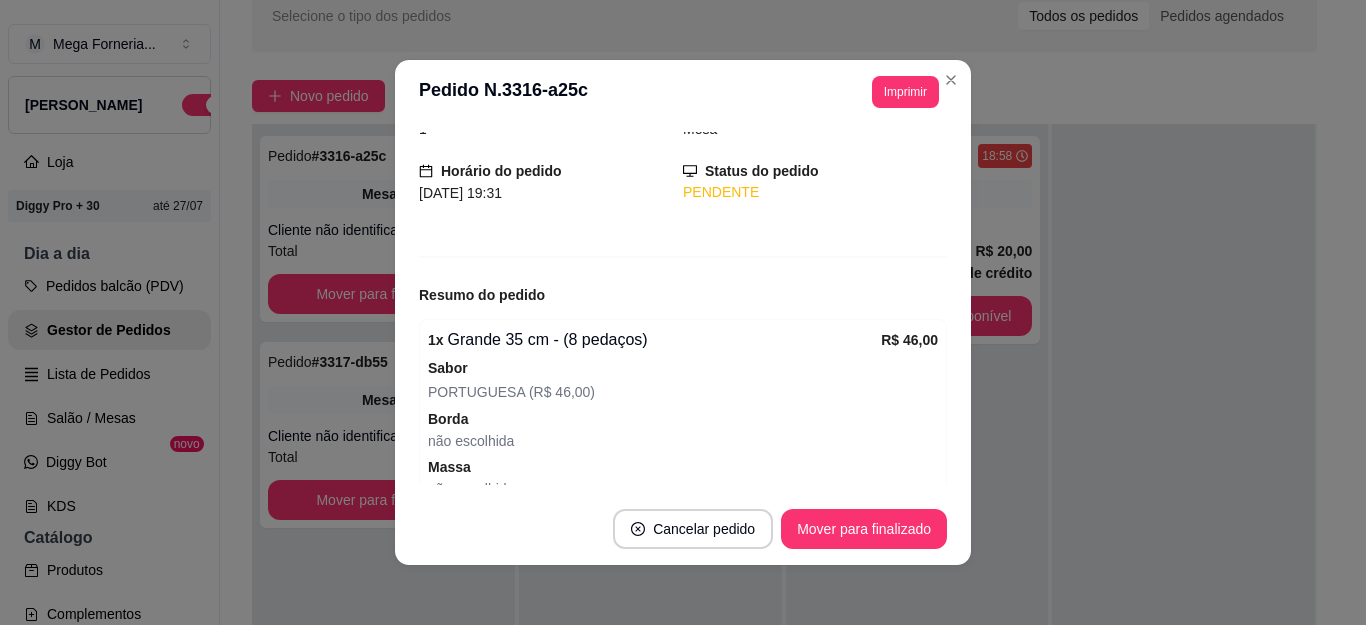 scroll, scrollTop: 204, scrollLeft: 0, axis: vertical 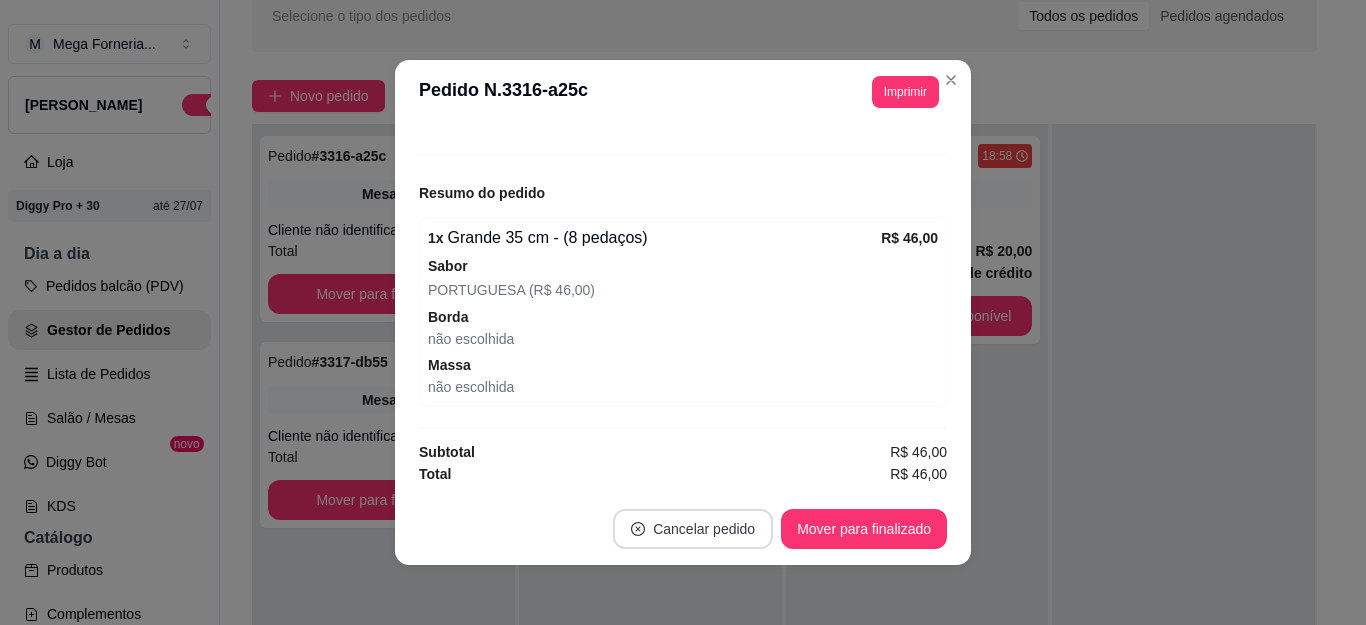 click on "Cancelar pedido" at bounding box center [693, 529] 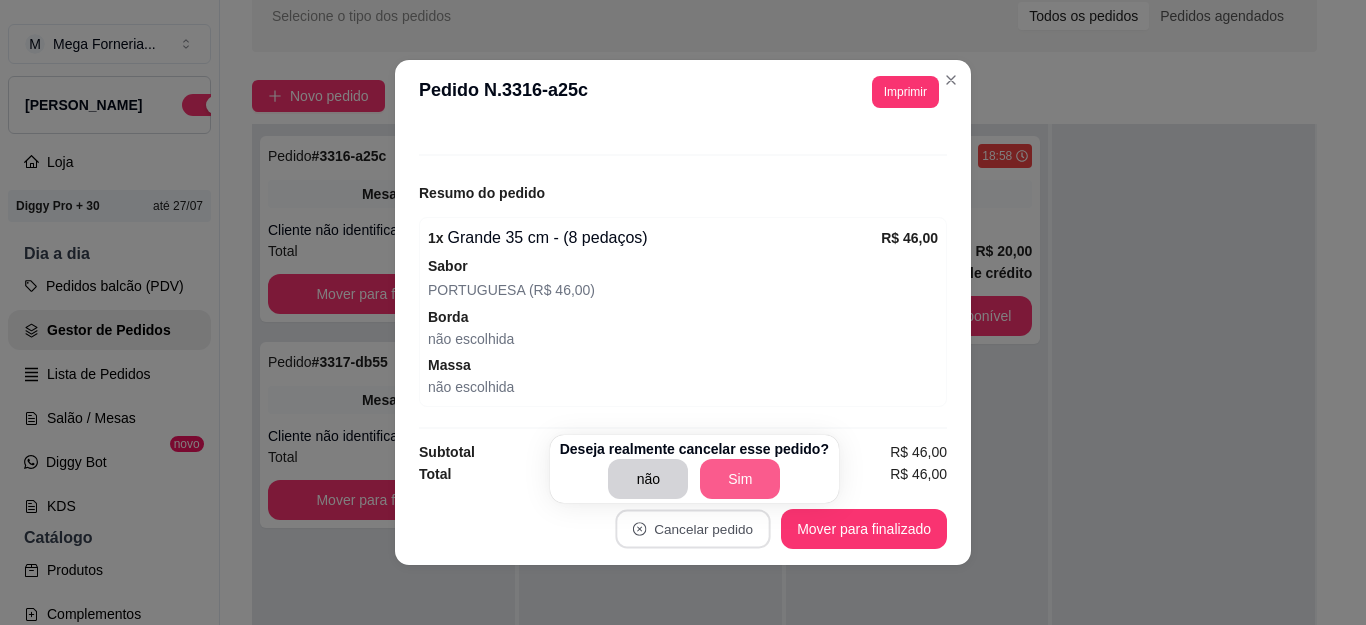 click on "Sim" at bounding box center (740, 479) 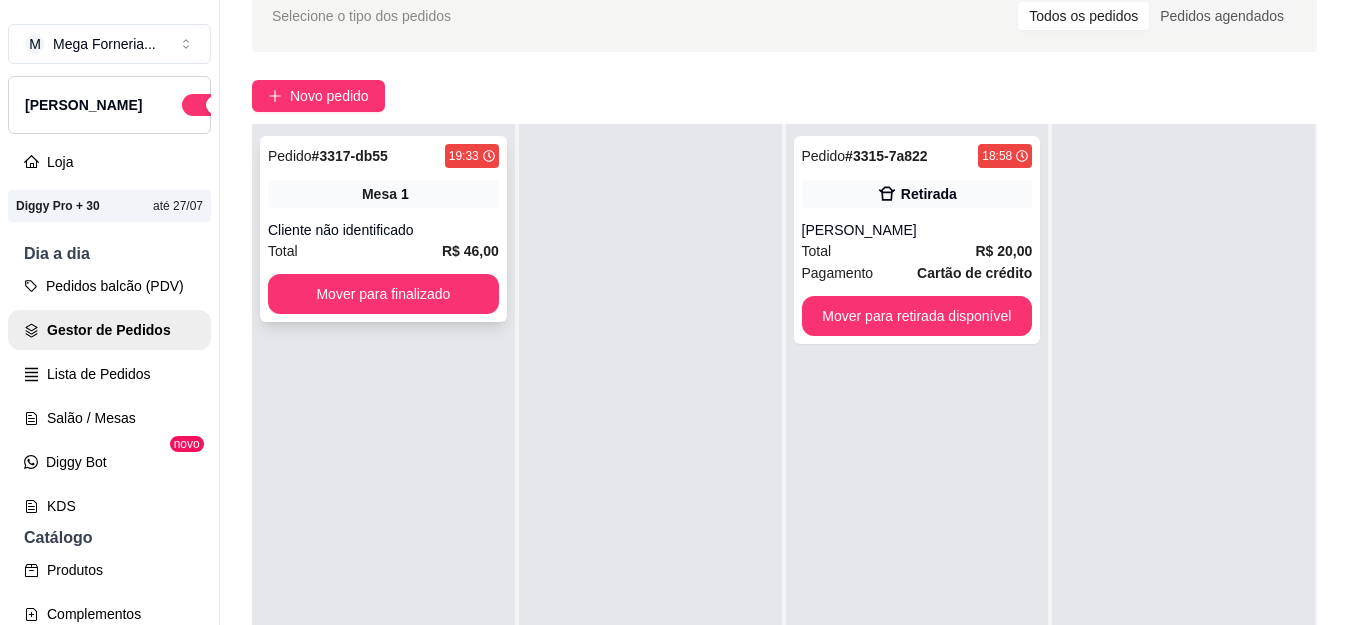 click on "Mesa 1" at bounding box center (383, 194) 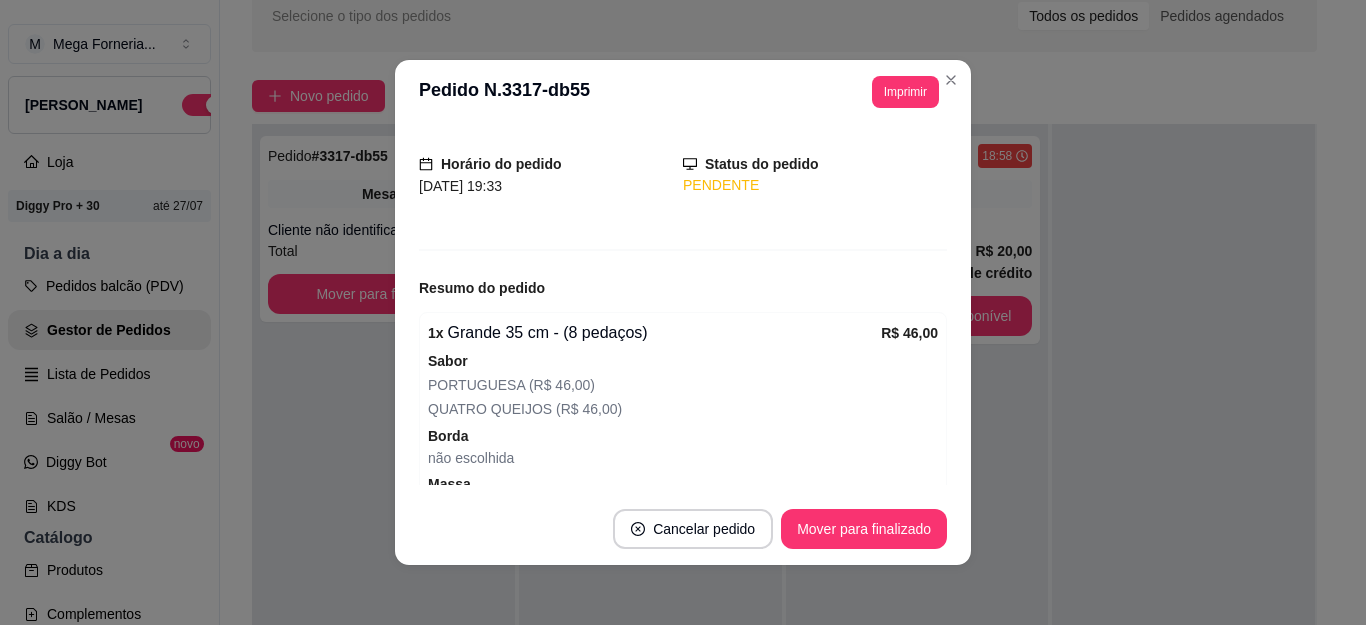 scroll, scrollTop: 228, scrollLeft: 0, axis: vertical 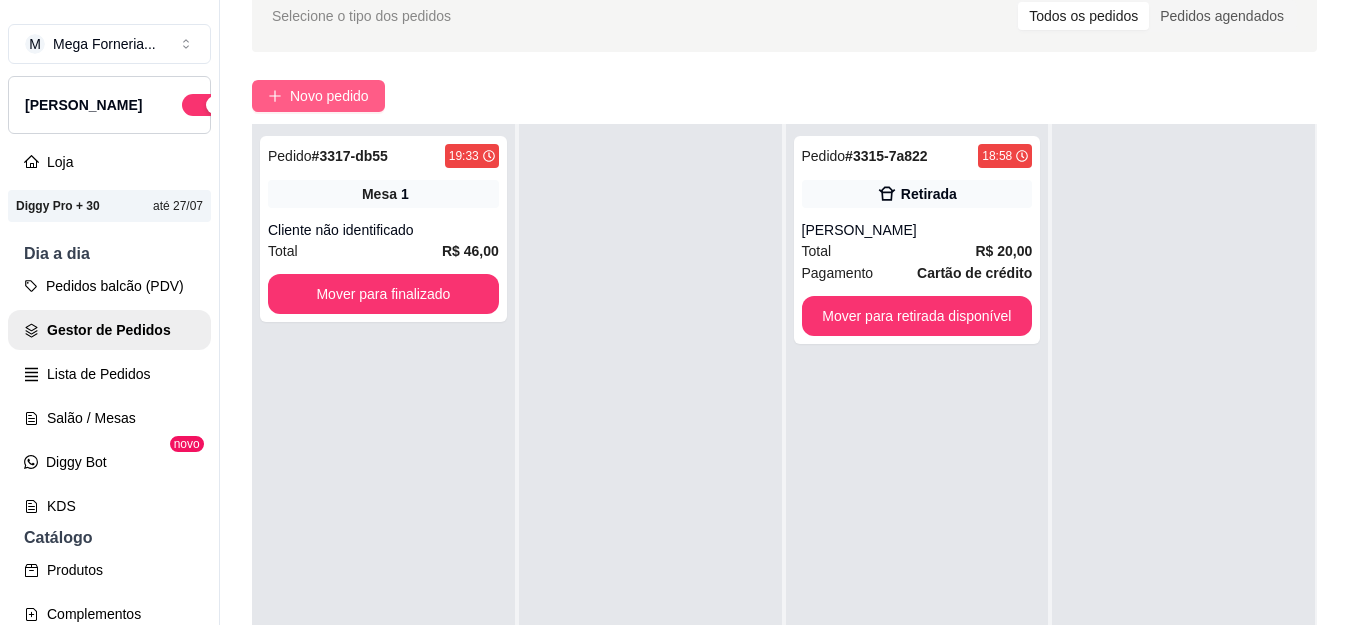 click on "Novo pedido" at bounding box center [329, 96] 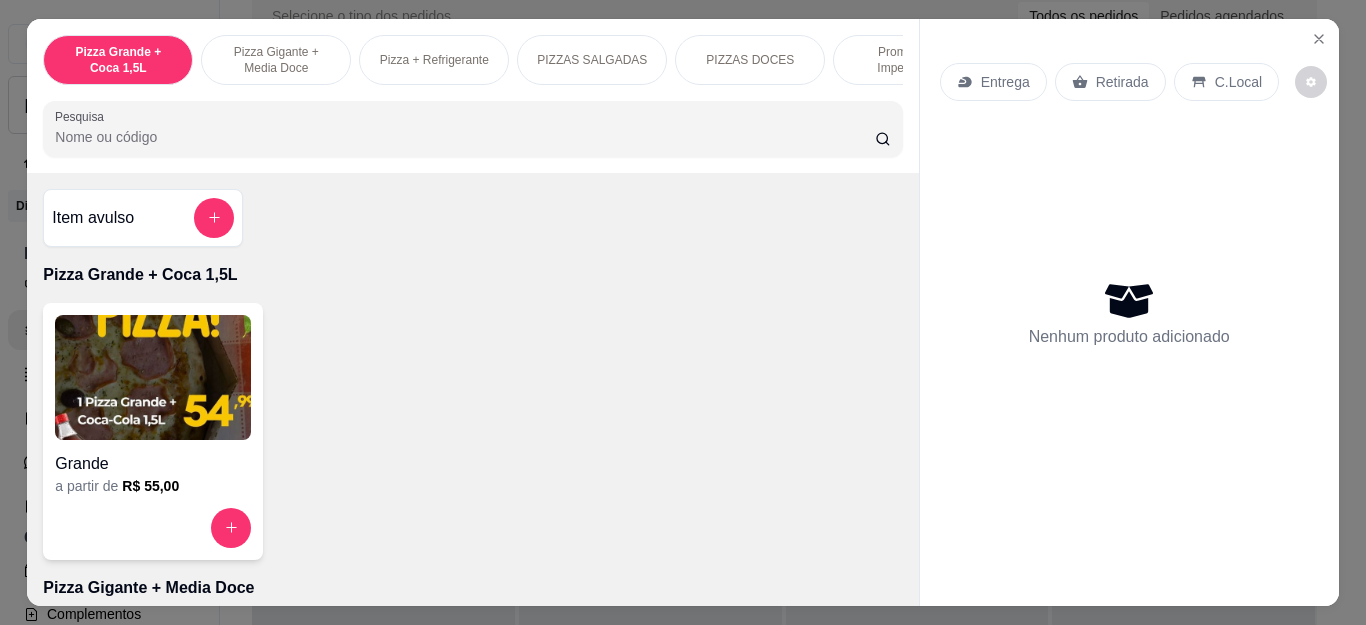 scroll, scrollTop: 54, scrollLeft: 0, axis: vertical 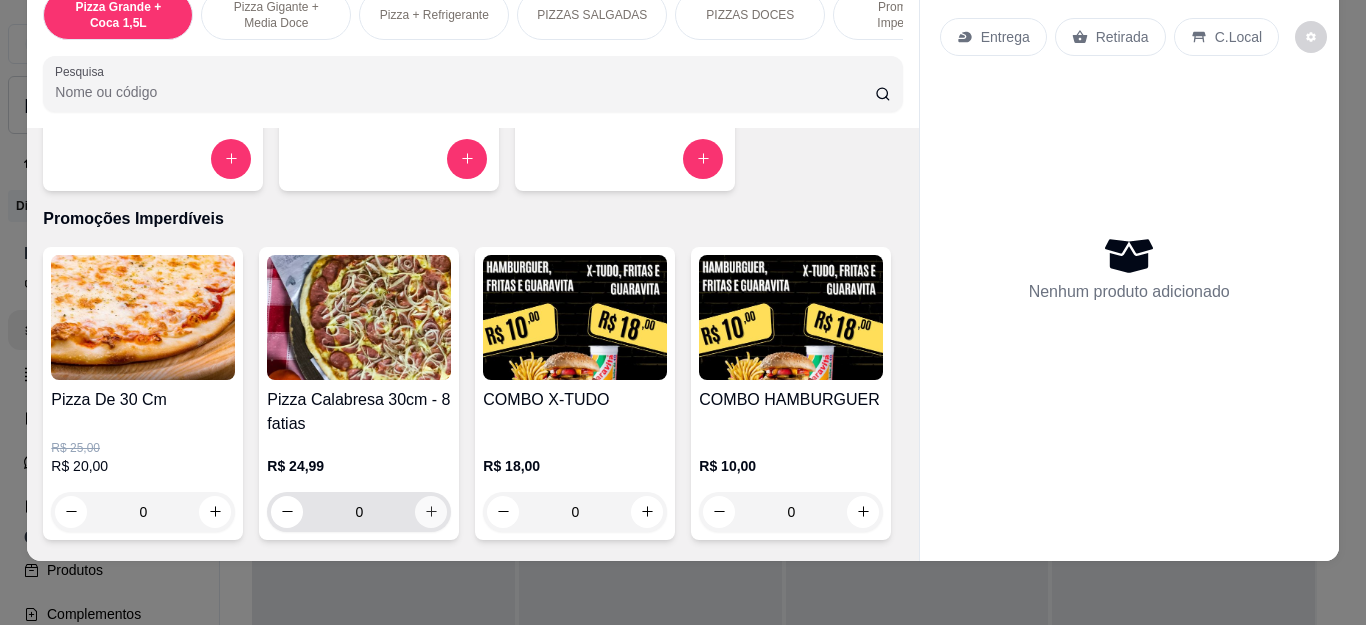 click 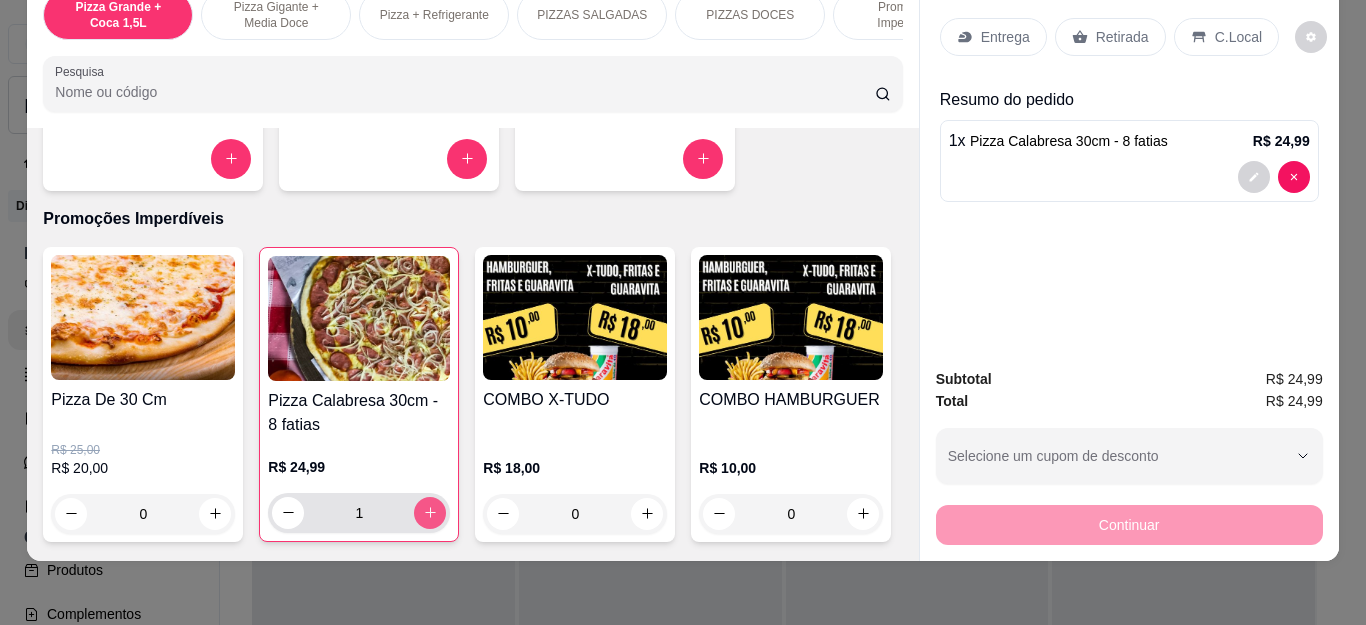 type on "1" 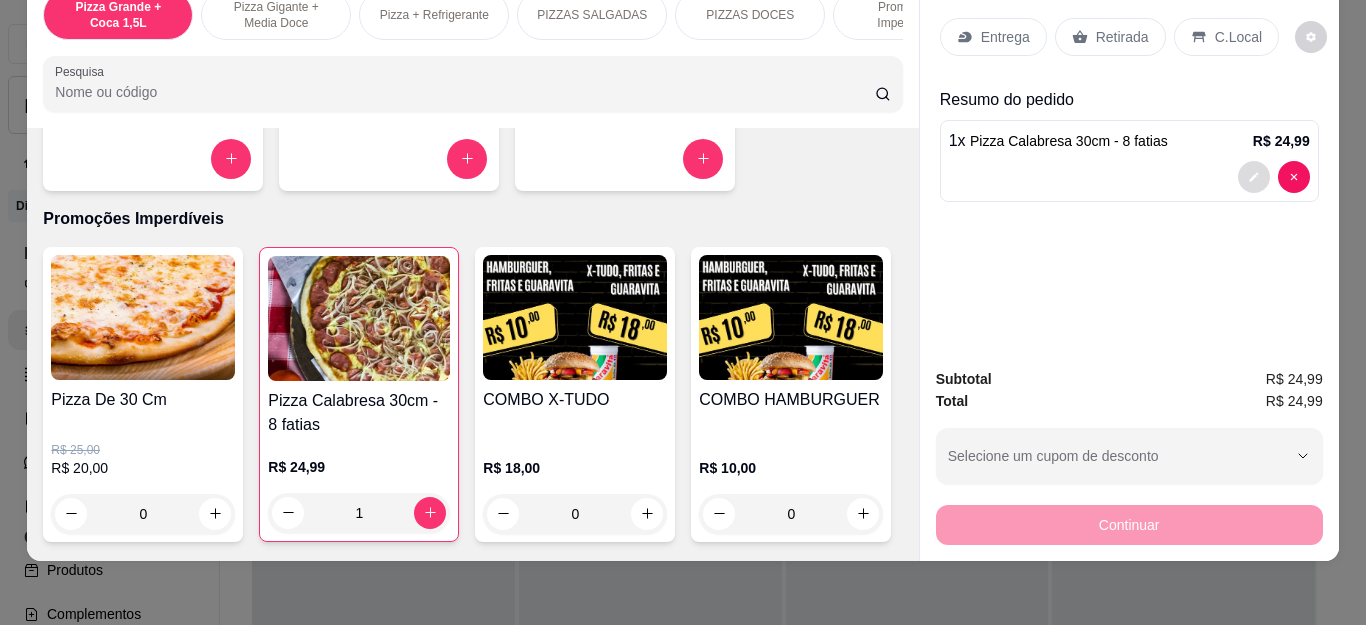 click 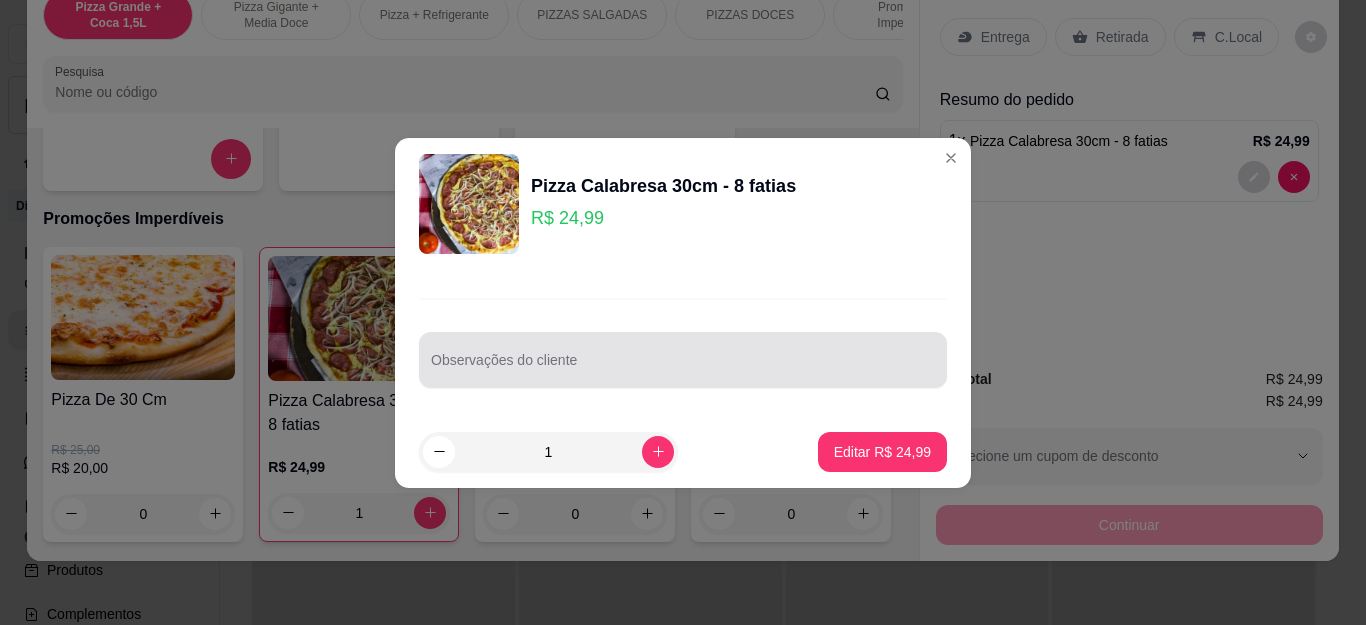 click on "Observações do cliente" at bounding box center (683, 360) 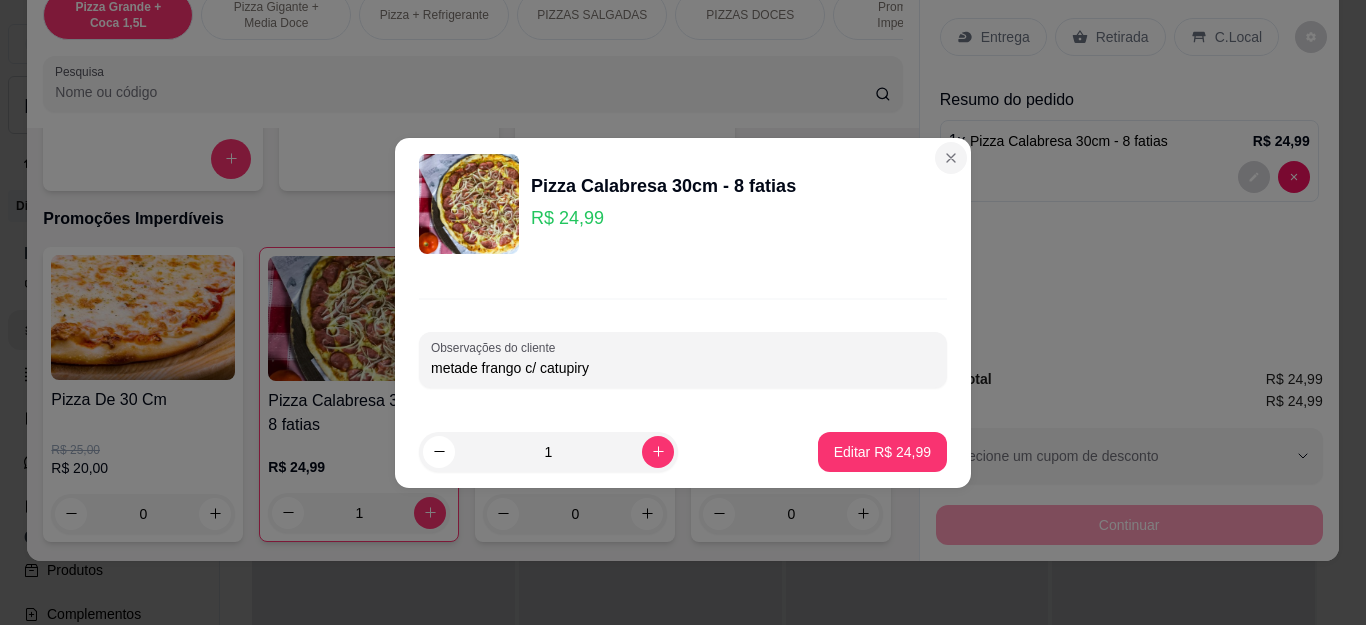 type on "metade frango c/ catupiry" 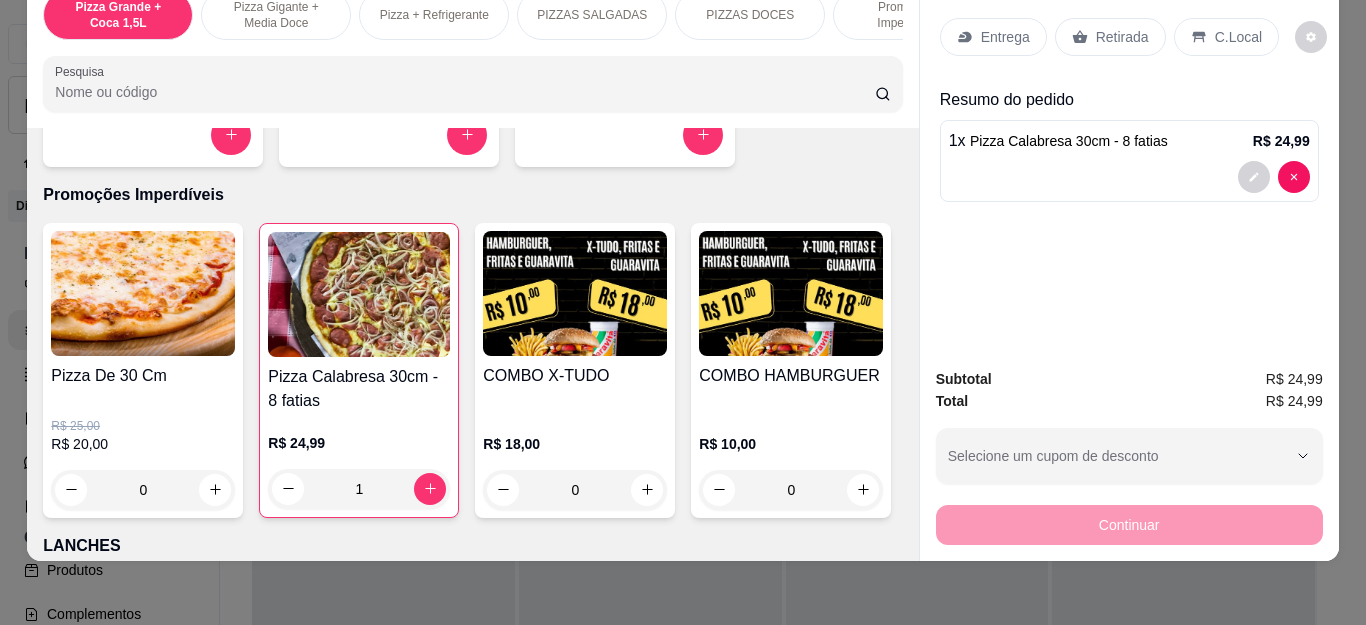 scroll, scrollTop: 1300, scrollLeft: 0, axis: vertical 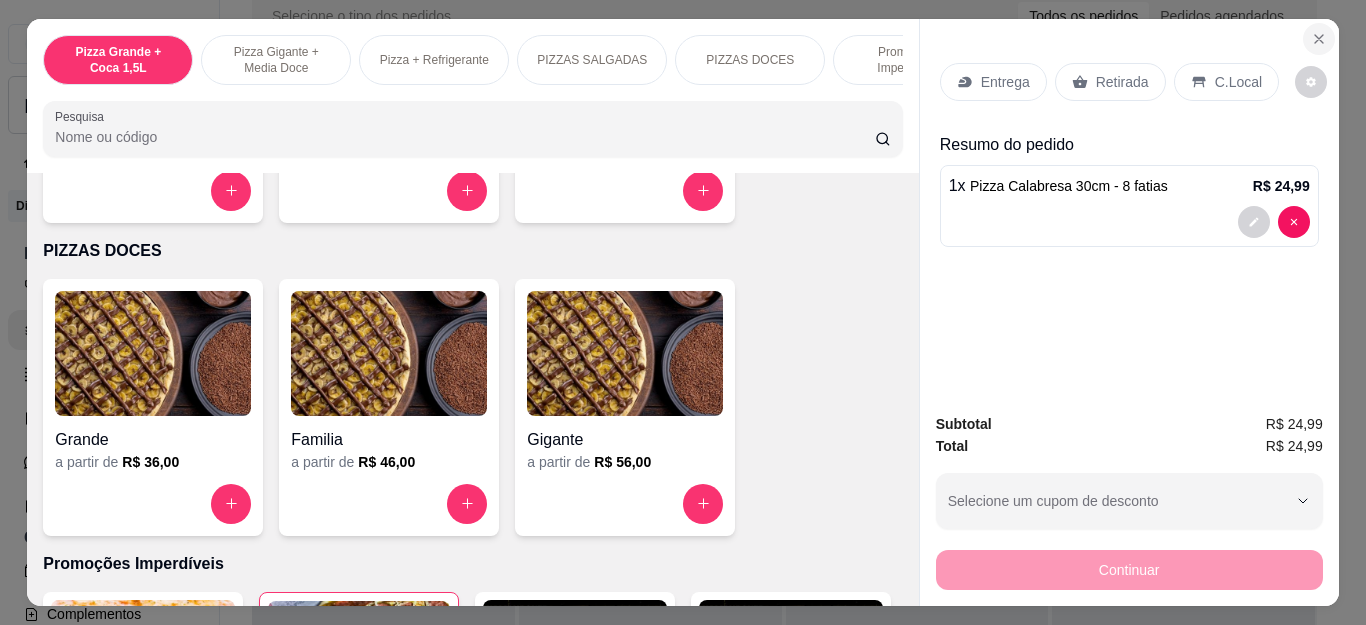 click 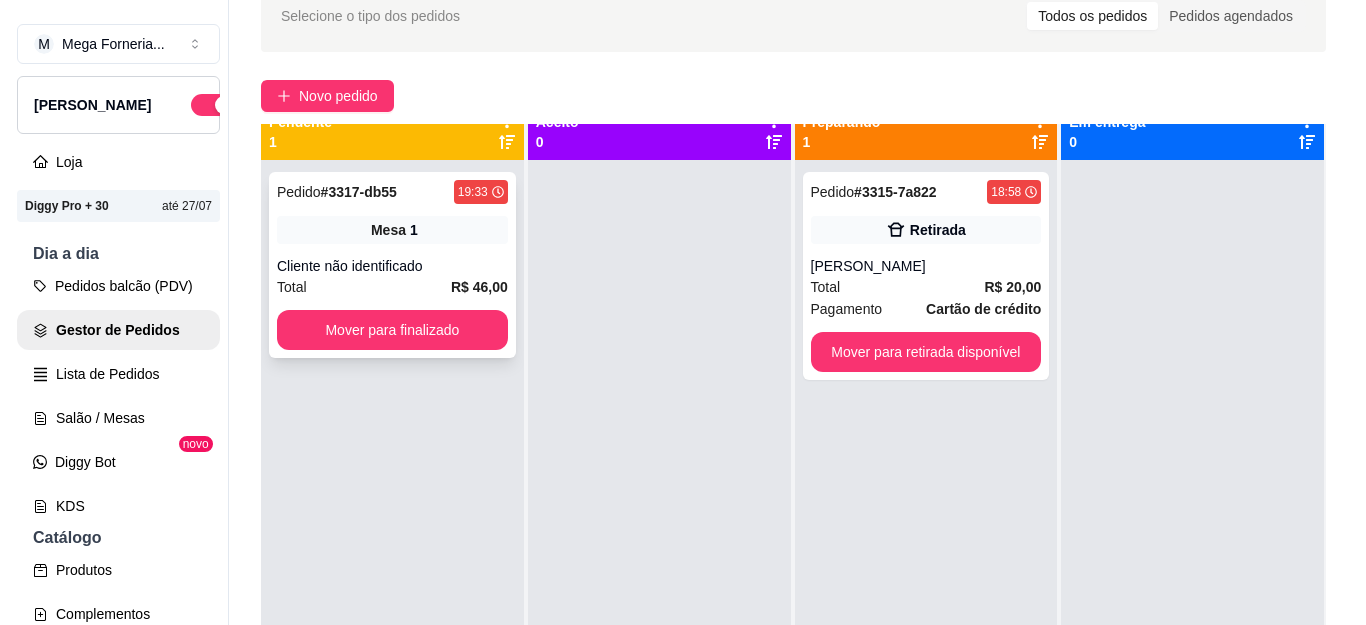 scroll, scrollTop: 0, scrollLeft: 0, axis: both 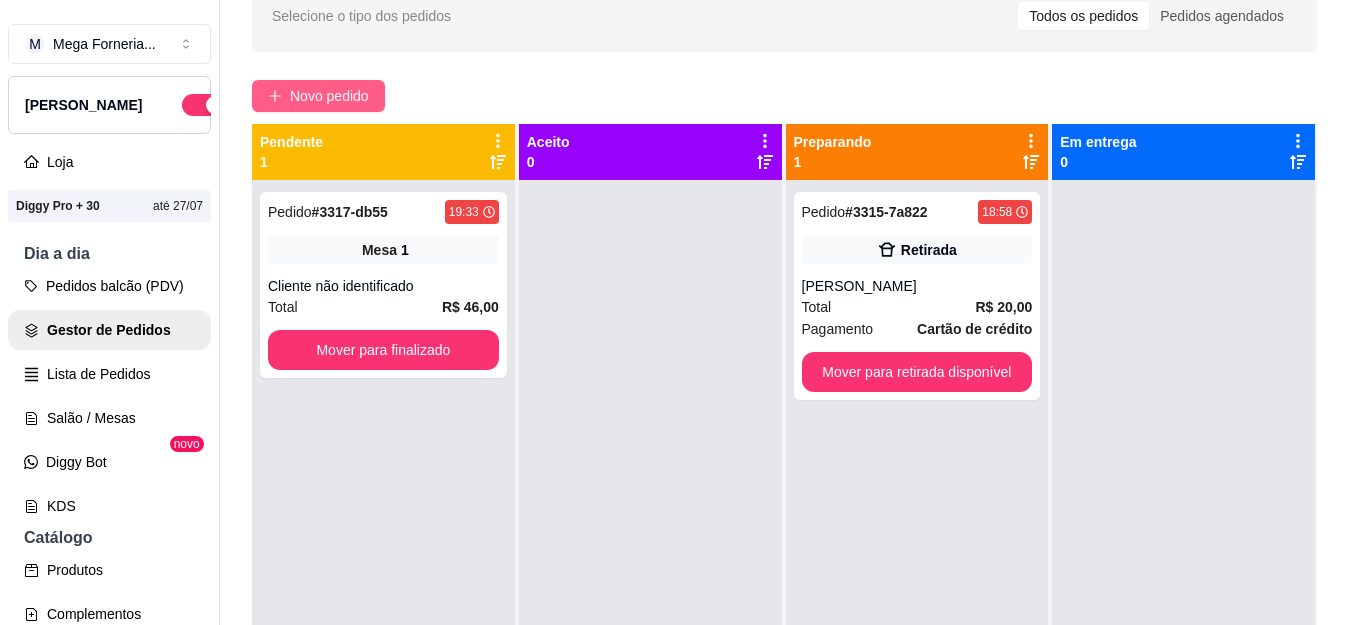 click on "Novo pedido" at bounding box center [318, 96] 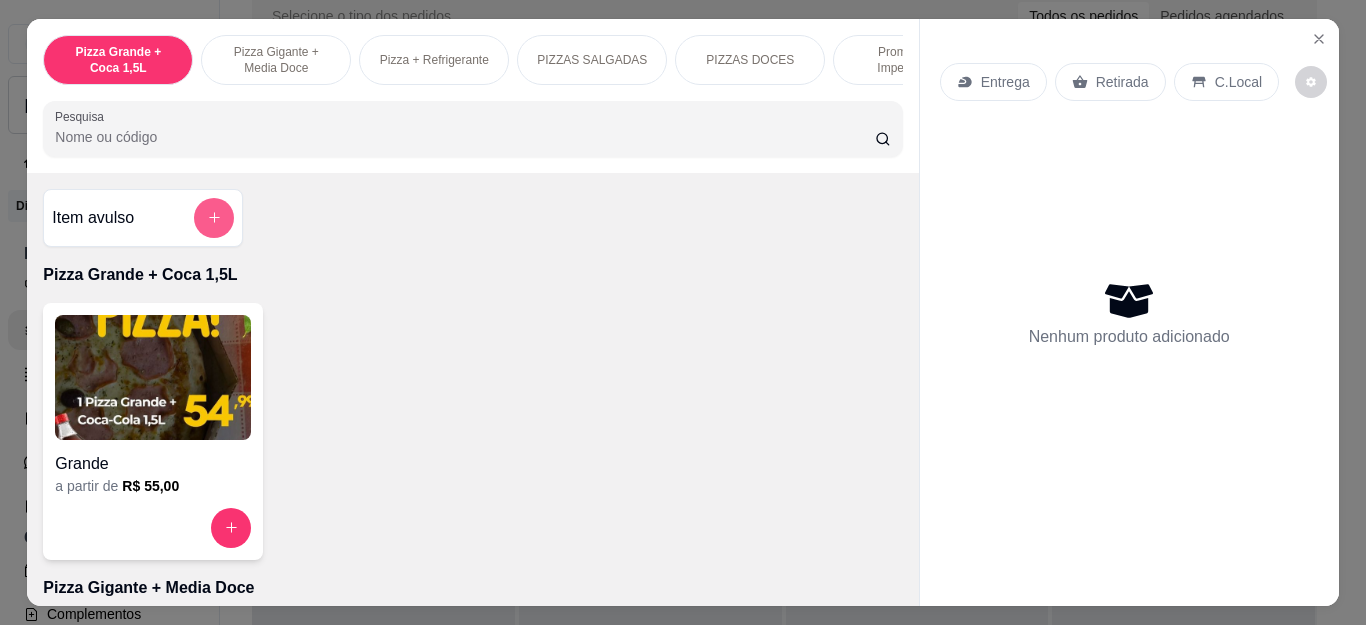 click at bounding box center [214, 218] 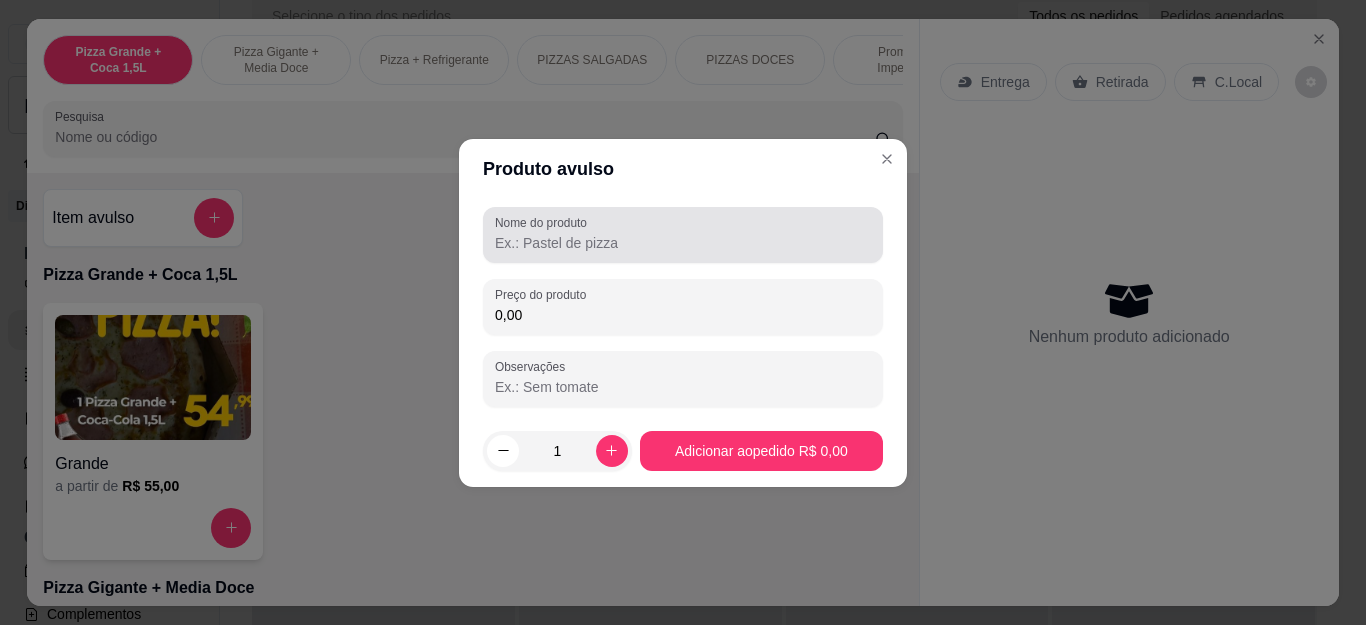 click on "Nome do produto" at bounding box center (683, 243) 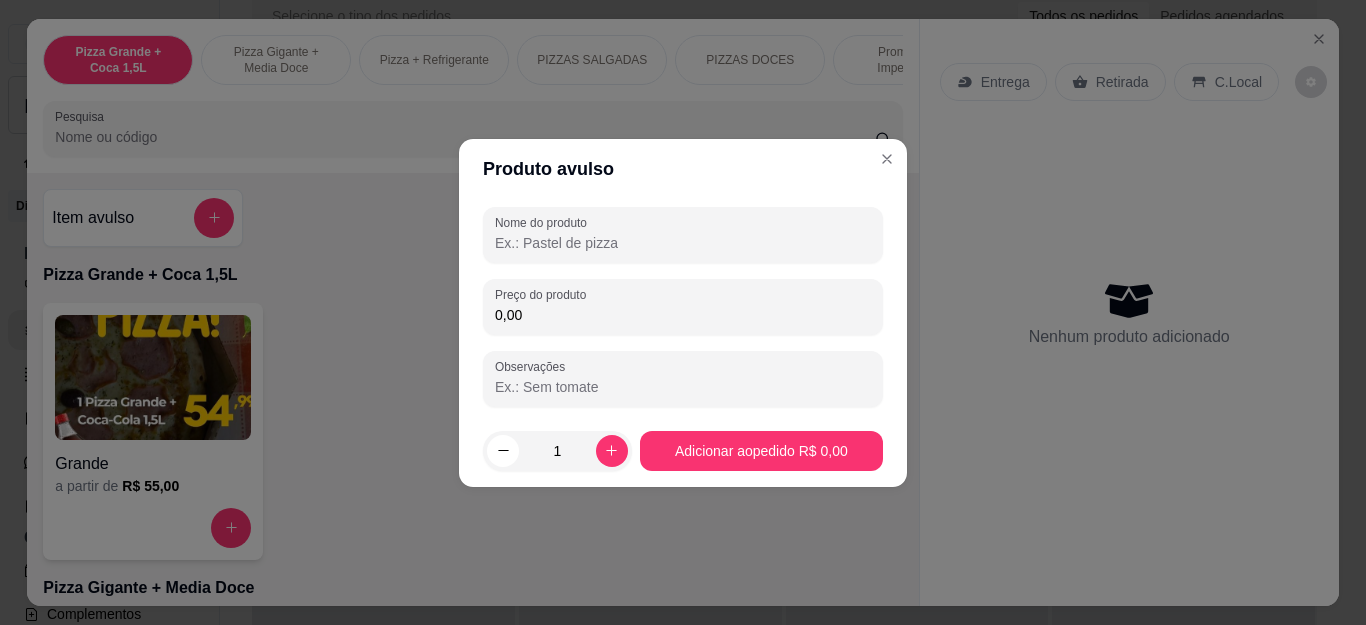 type on "p" 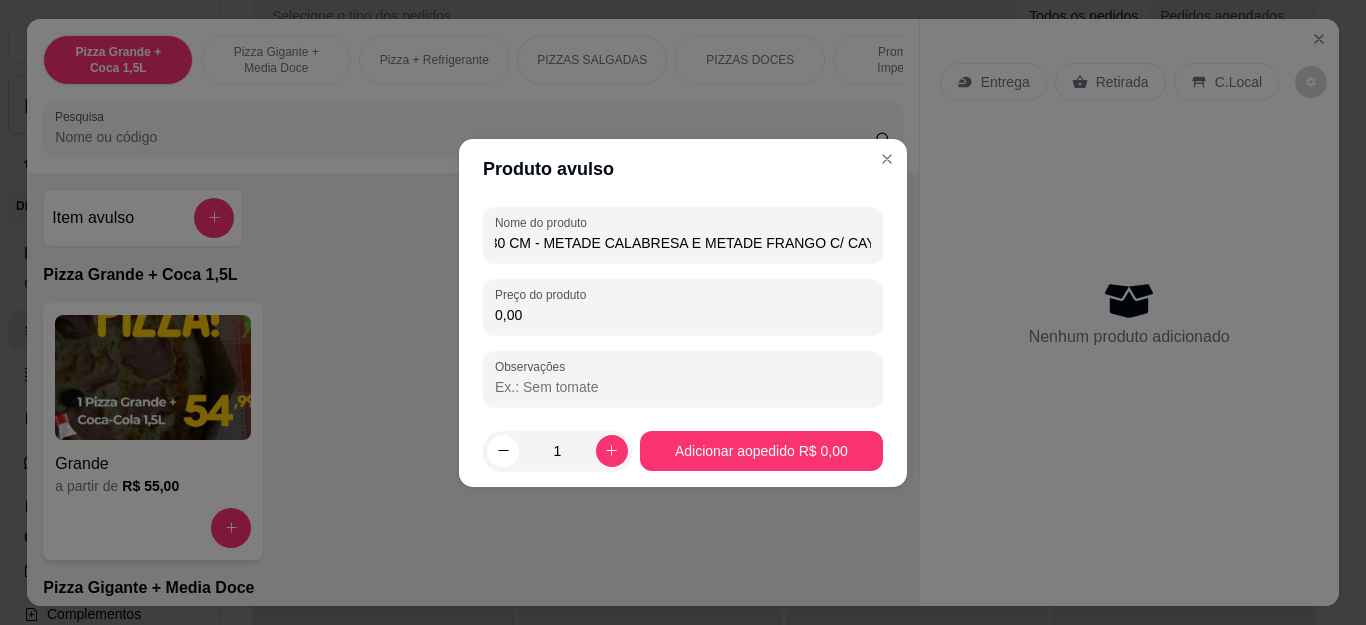 scroll, scrollTop: 0, scrollLeft: 55, axis: horizontal 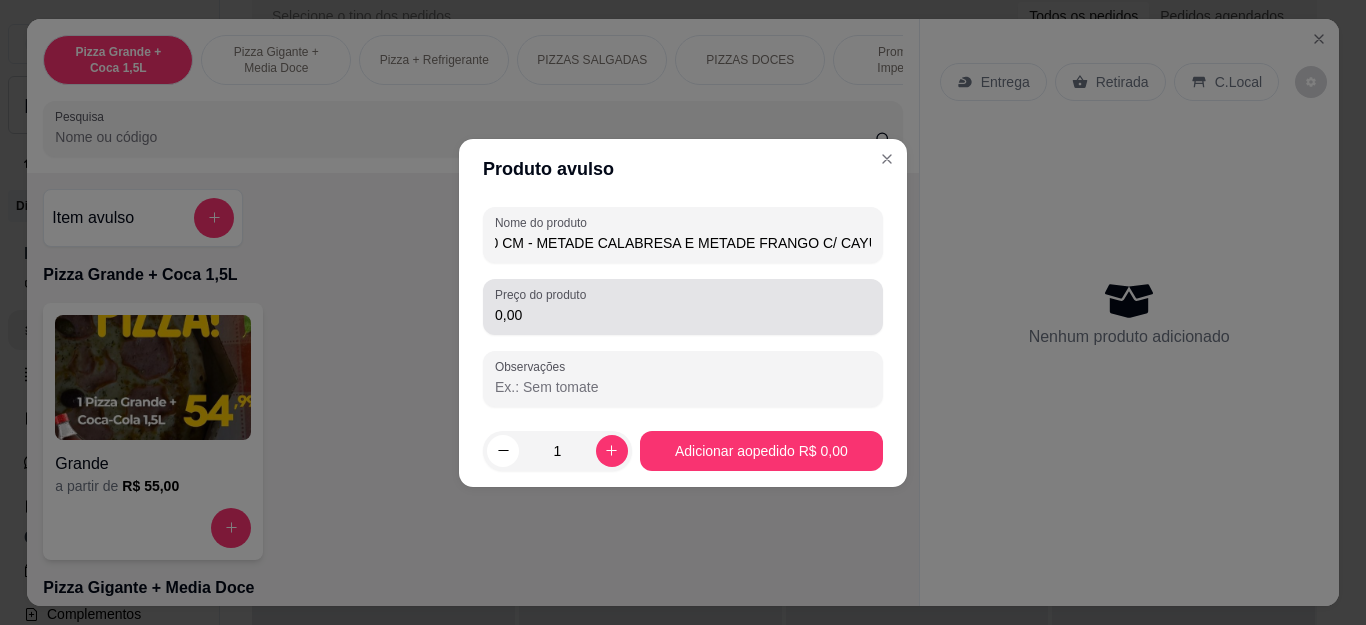 type on "PIZZA 30 CM - METADE CALABRESA E METADE FRANGO C/ CAYUPIRY" 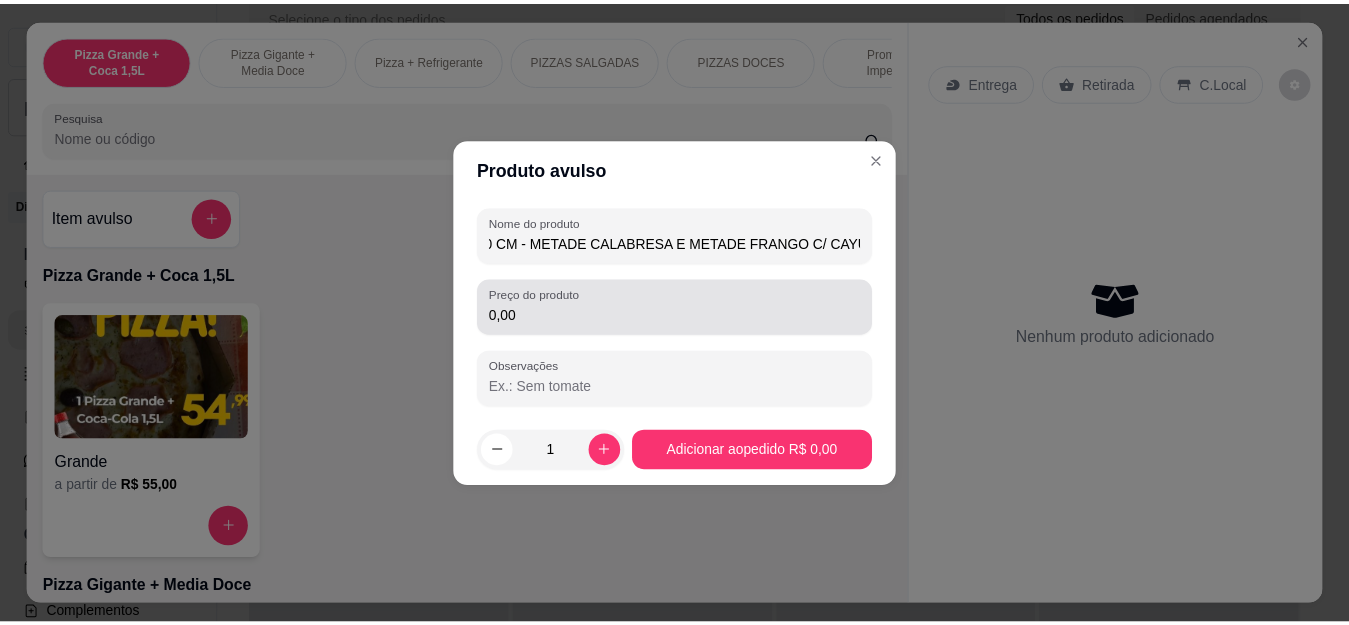 scroll, scrollTop: 0, scrollLeft: 0, axis: both 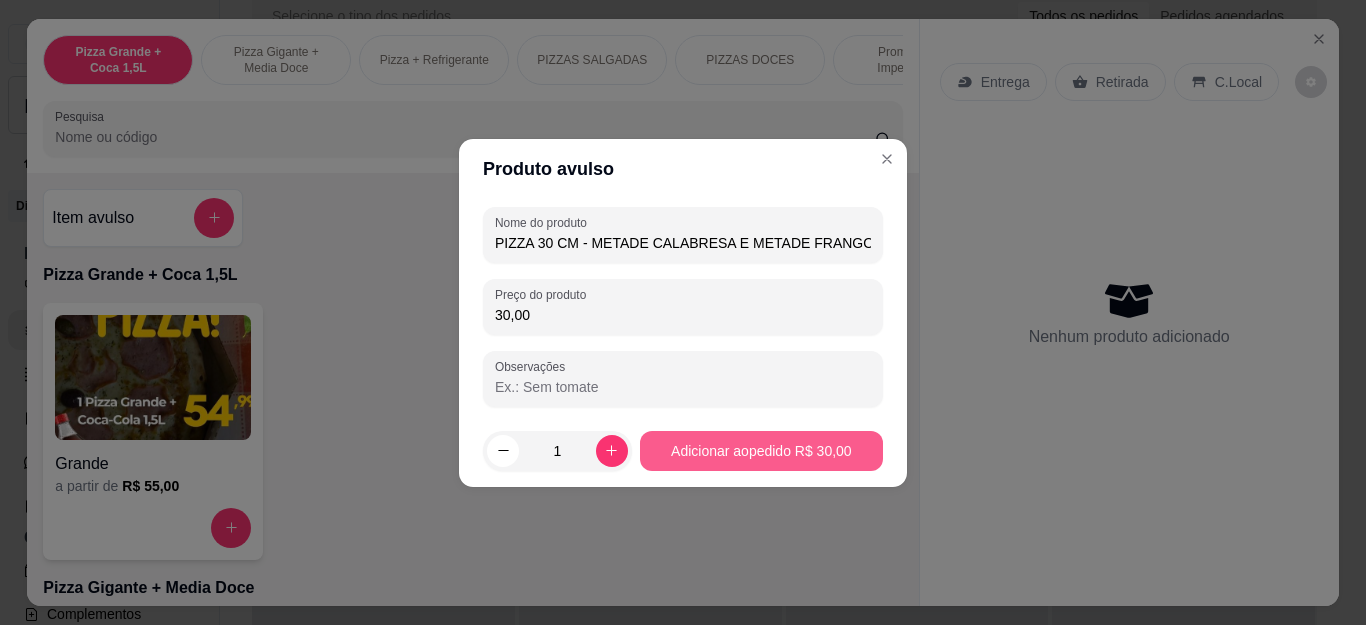 type on "30,00" 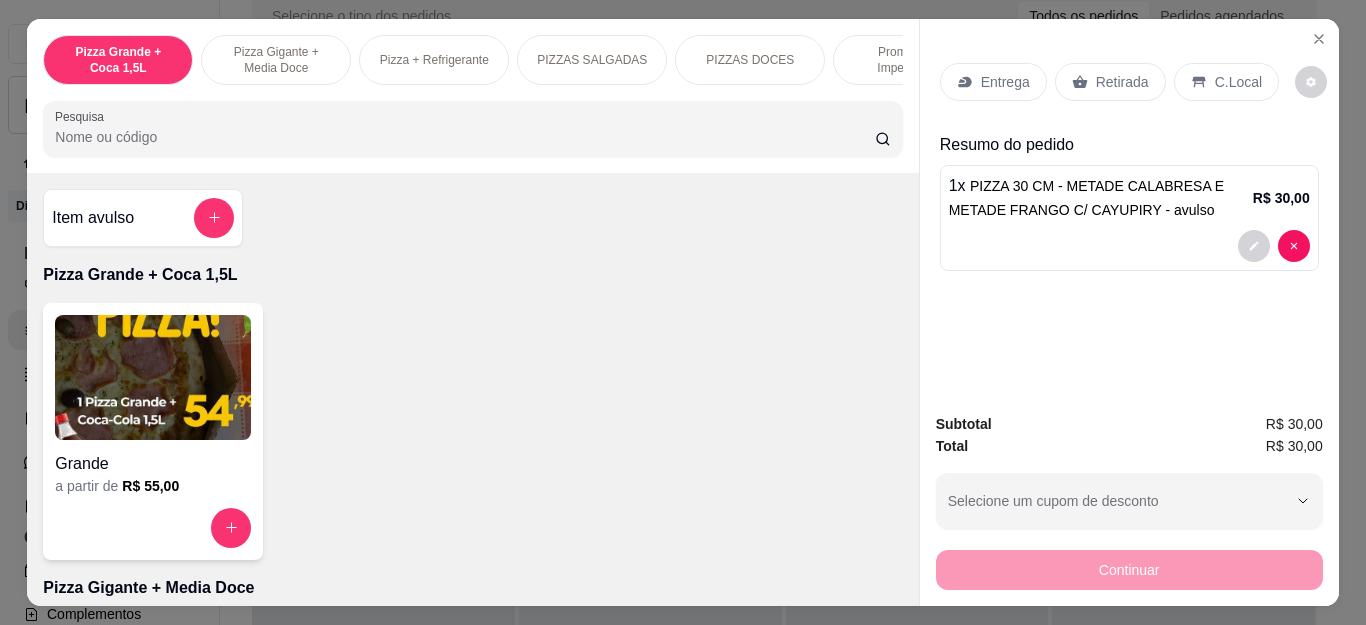 click on "Retirada" at bounding box center [1122, 82] 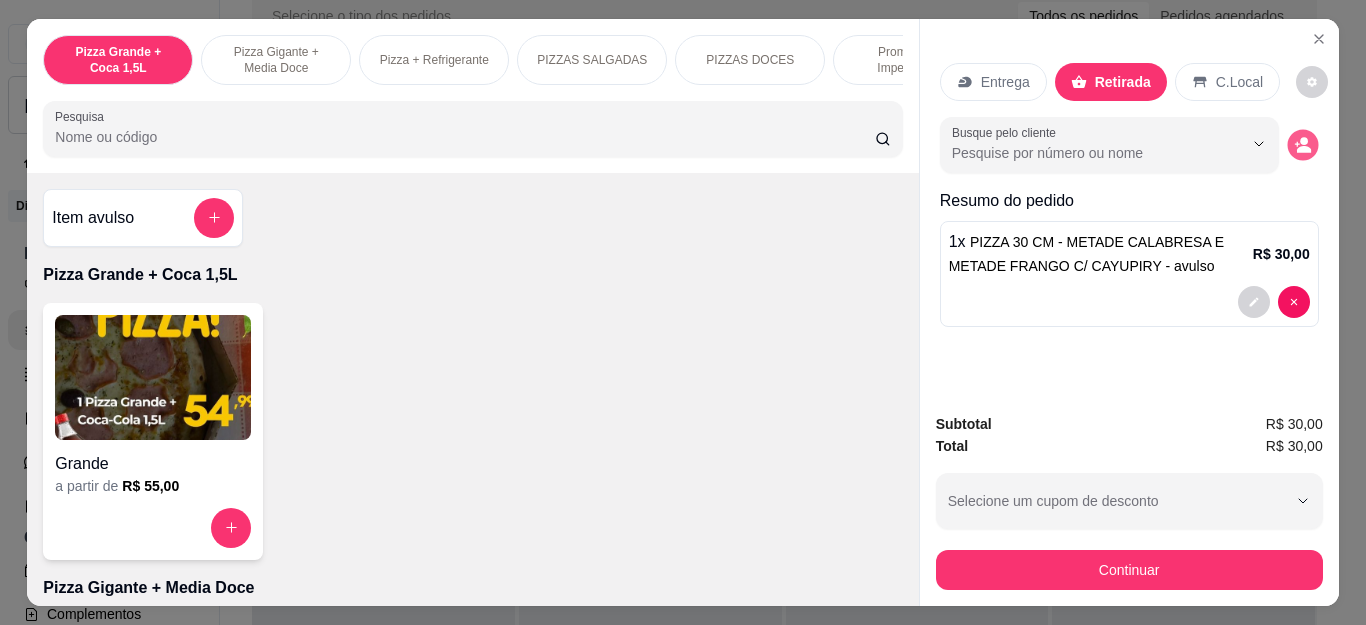 click at bounding box center [1302, 144] 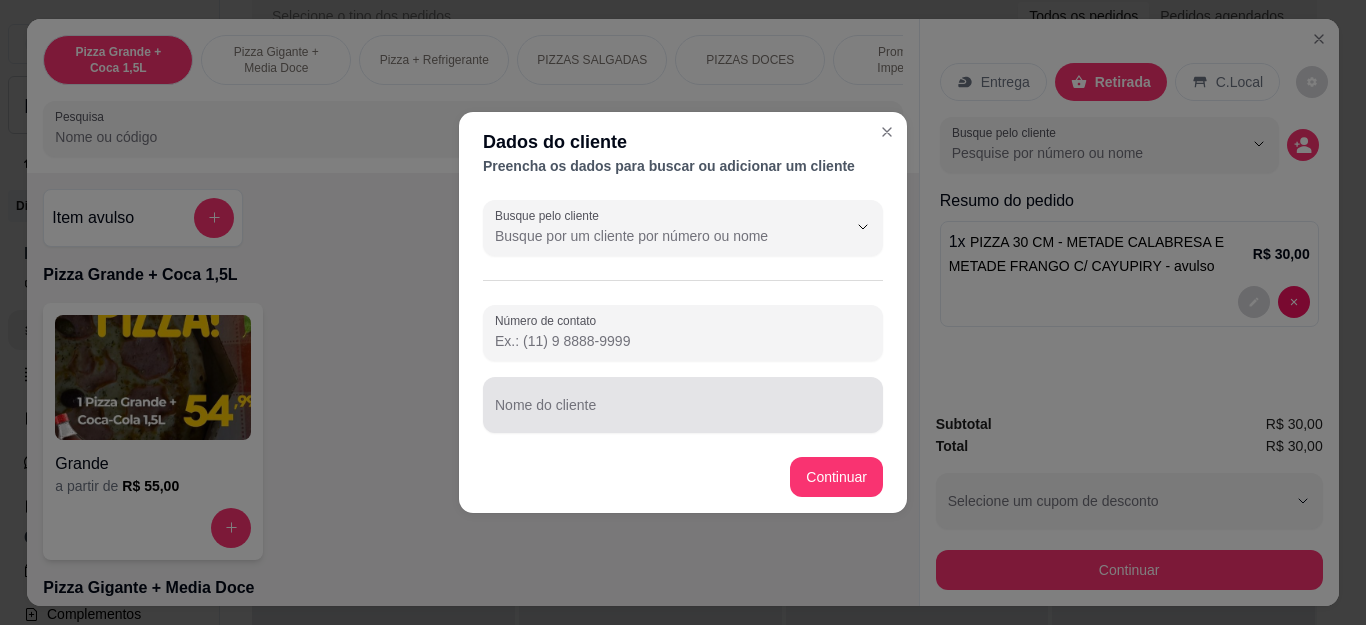 click on "Nome do cliente" at bounding box center (683, 413) 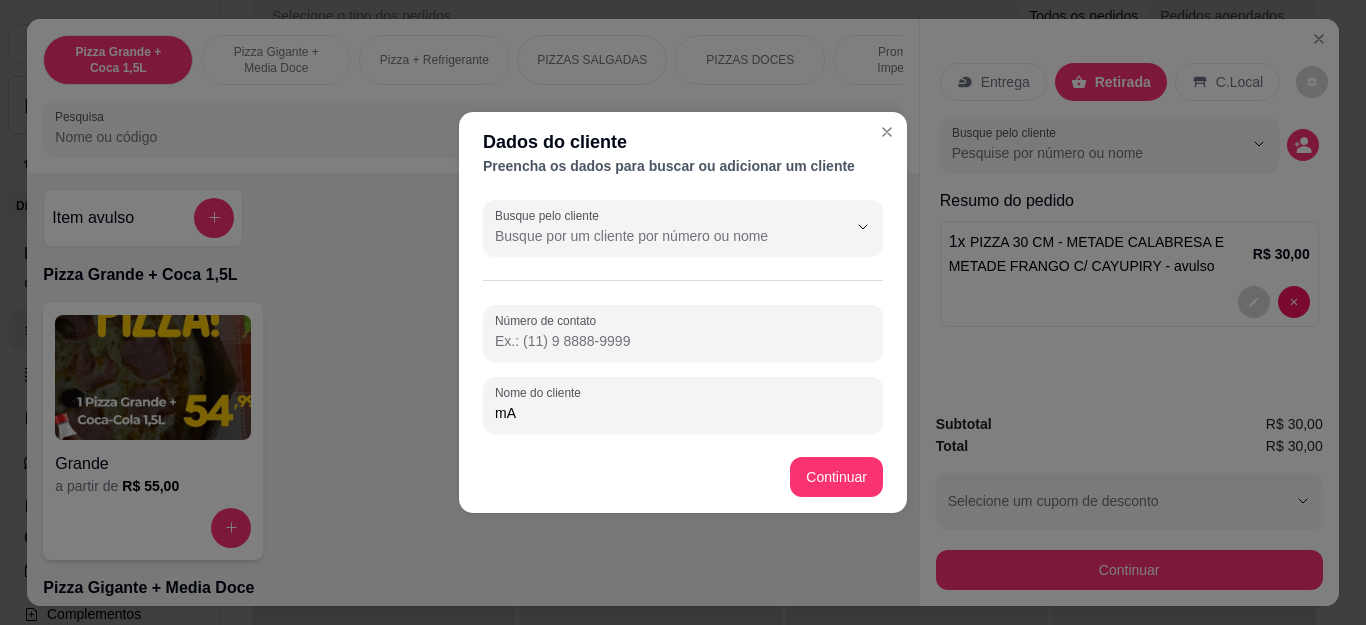 type on "m" 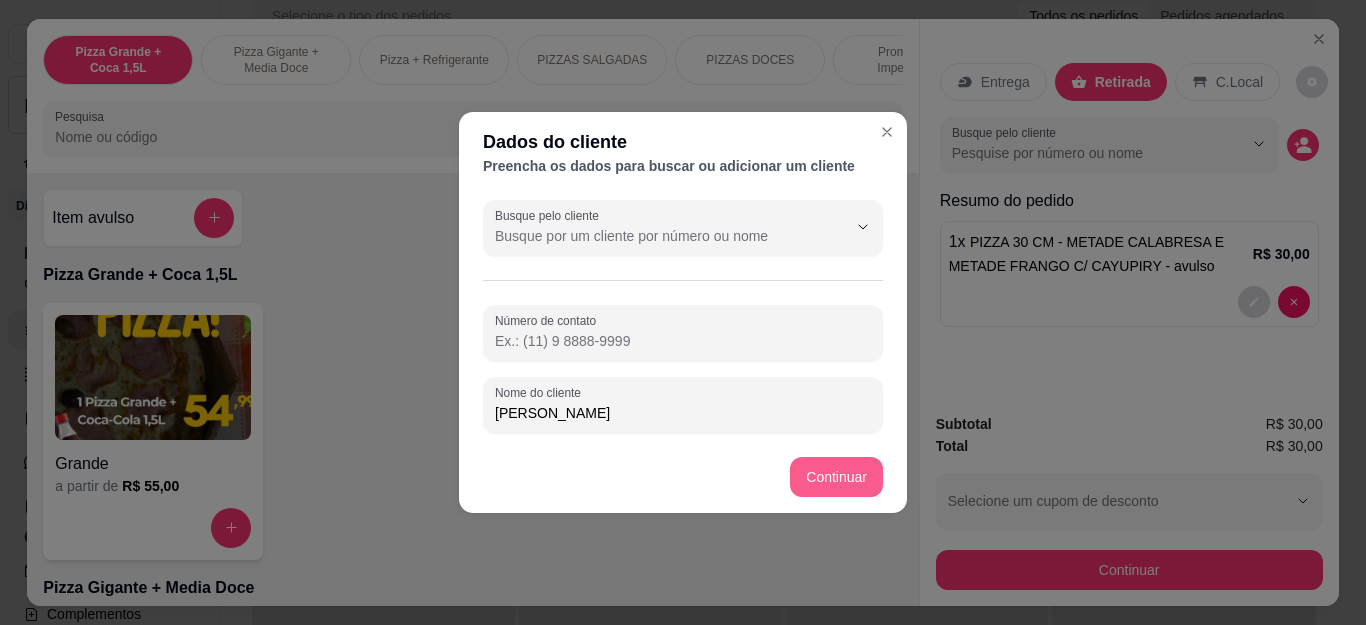 type on "[PERSON_NAME]" 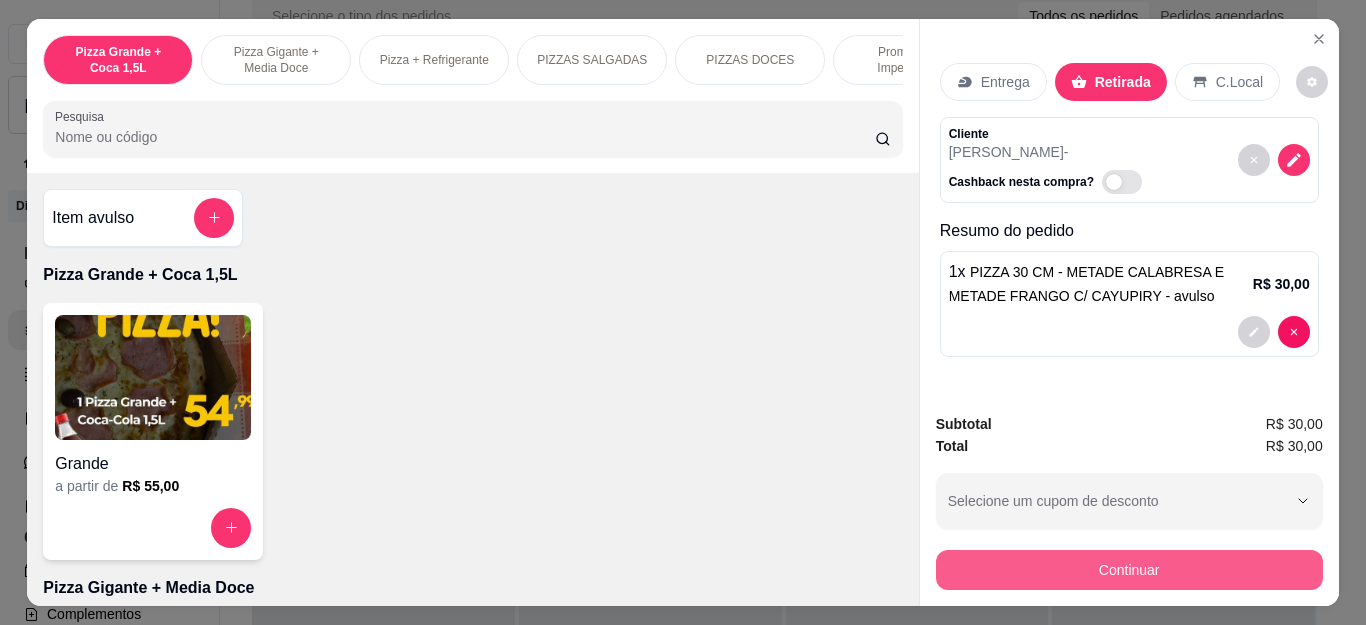 click on "Continuar" at bounding box center (1129, 570) 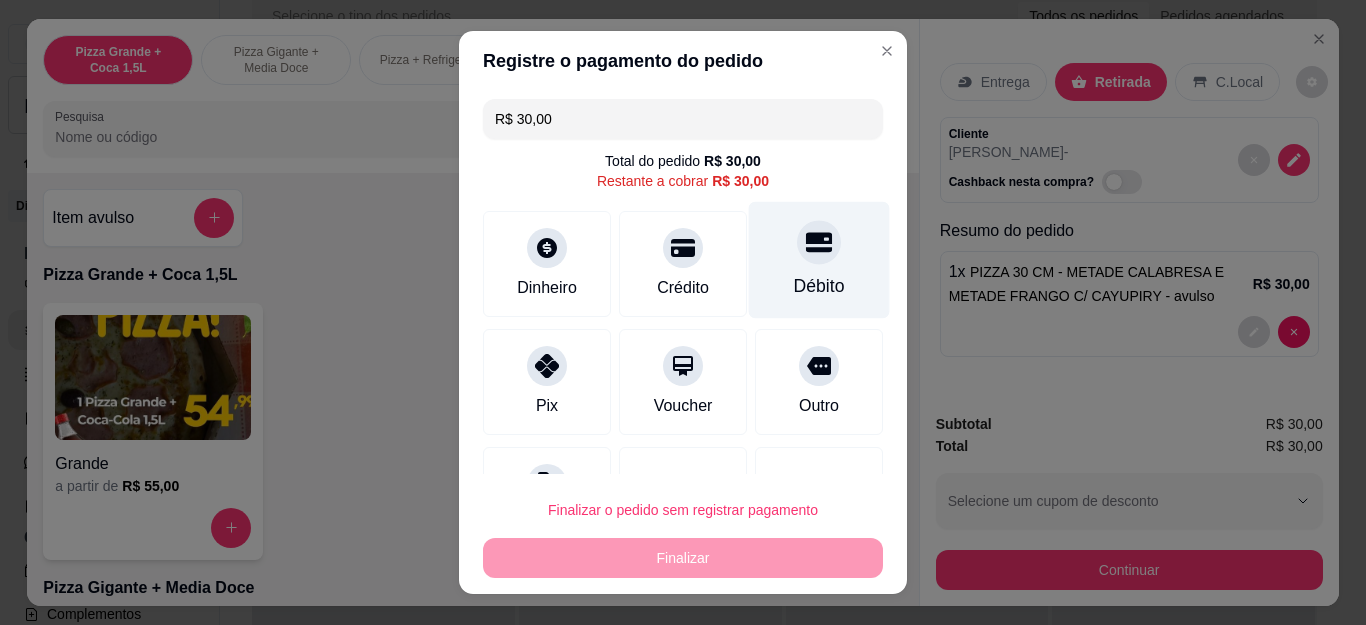 click on "Débito" at bounding box center [819, 286] 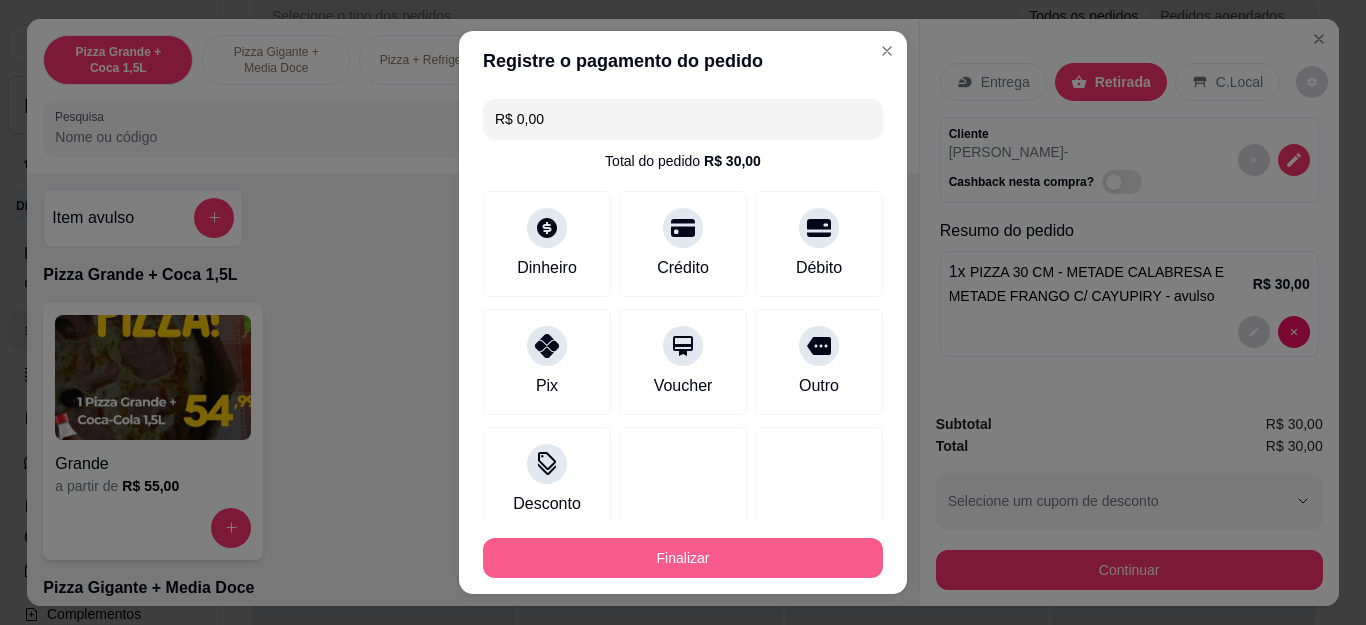 click on "Finalizar" at bounding box center (683, 558) 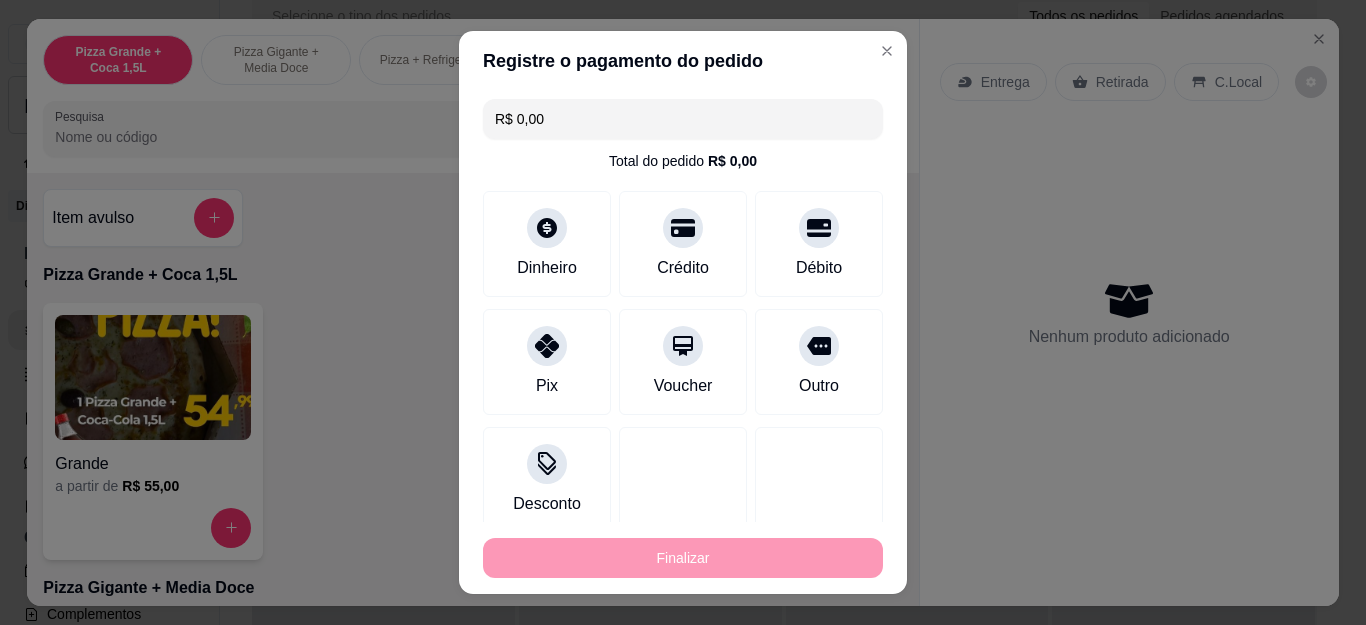 type on "-R$ 30,00" 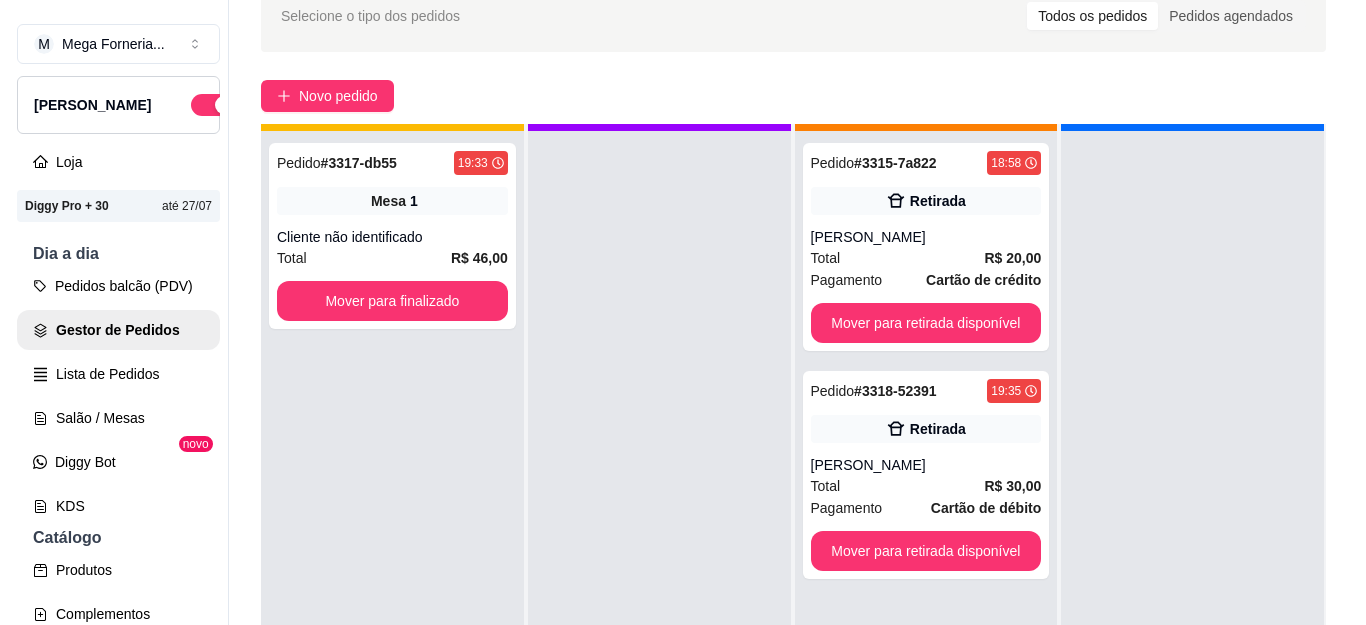 scroll, scrollTop: 56, scrollLeft: 0, axis: vertical 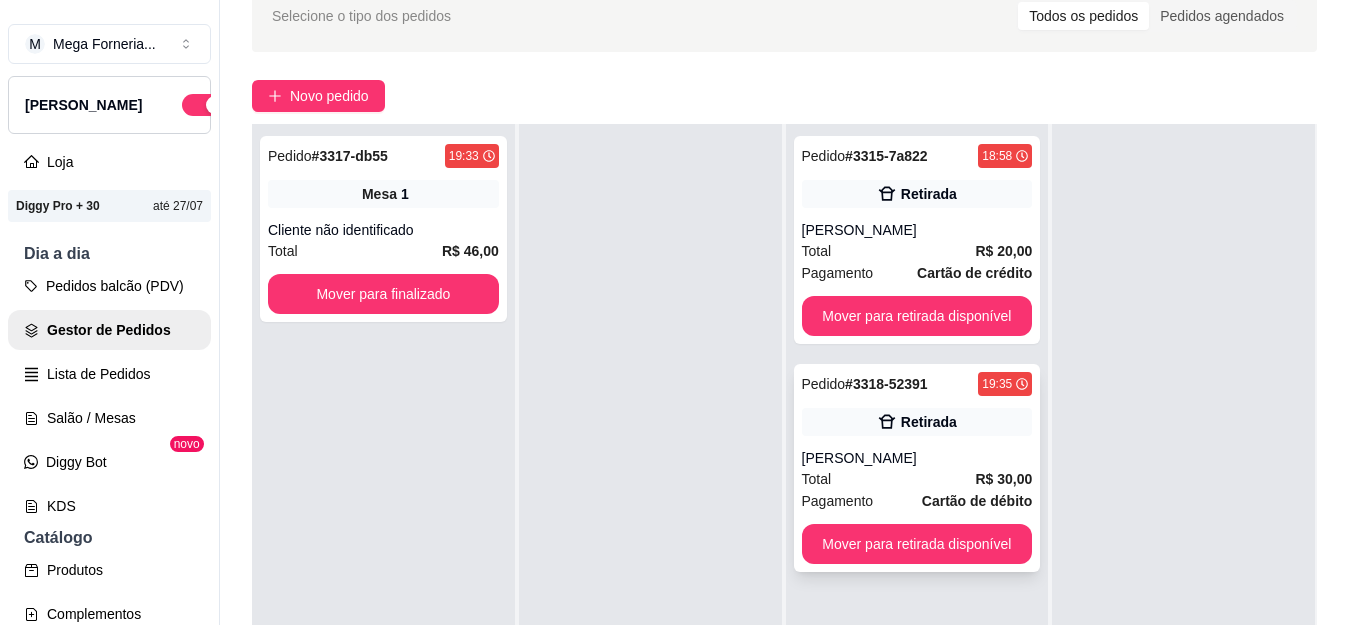 click on "[PERSON_NAME]" at bounding box center (917, 458) 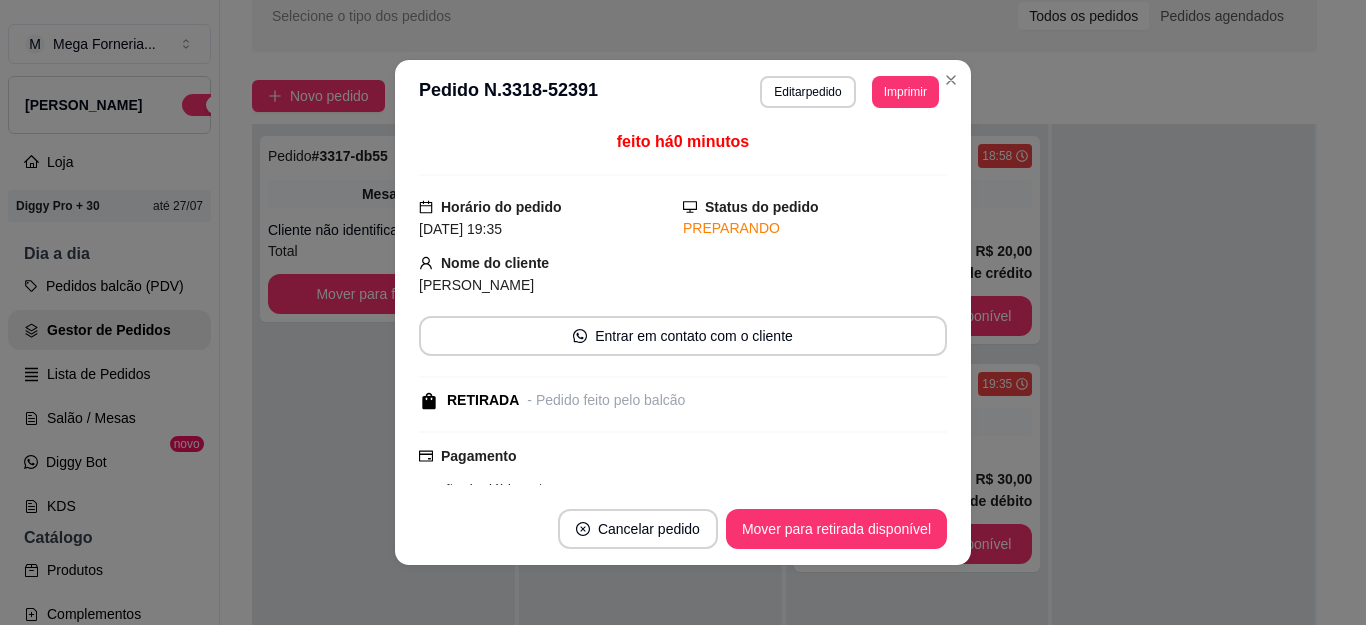 scroll, scrollTop: 0, scrollLeft: 0, axis: both 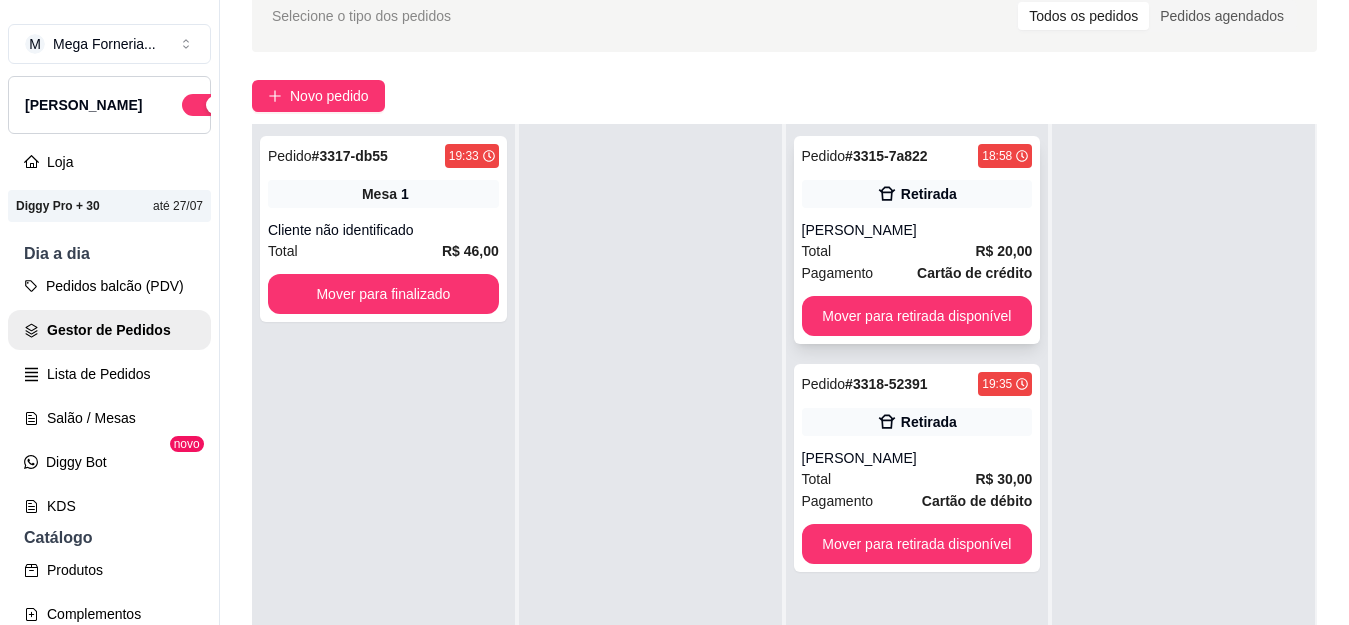 click on "Retirada" at bounding box center [929, 194] 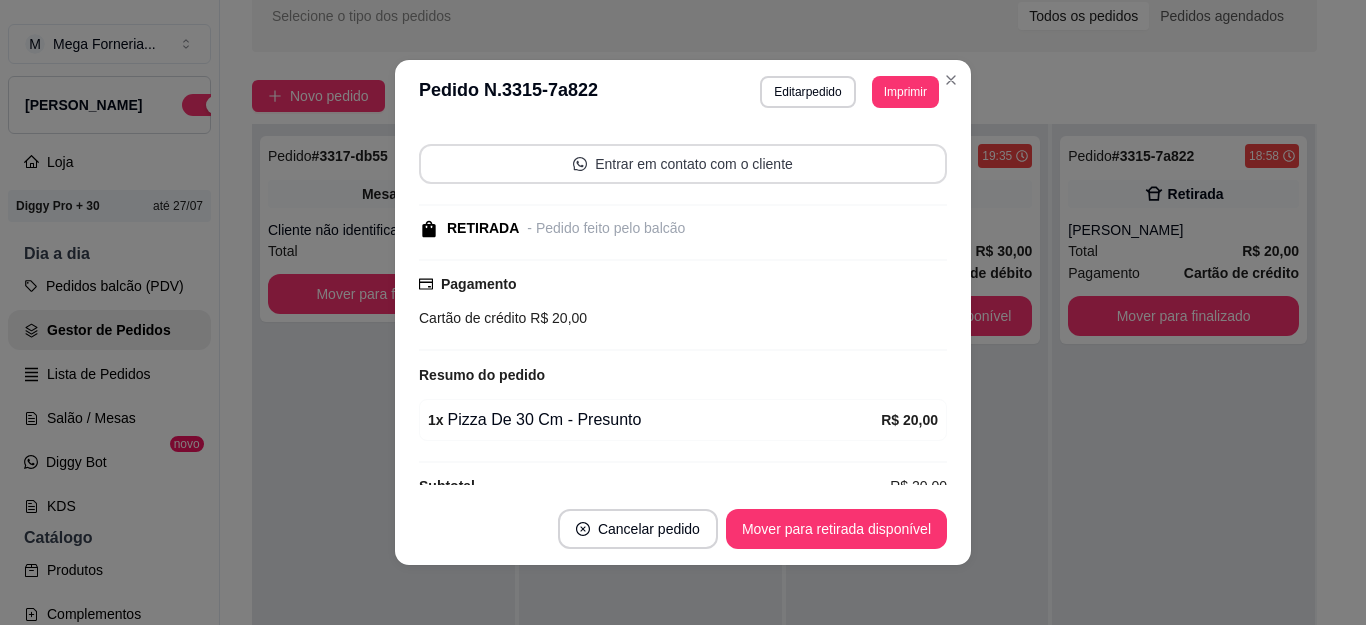 scroll, scrollTop: 208, scrollLeft: 0, axis: vertical 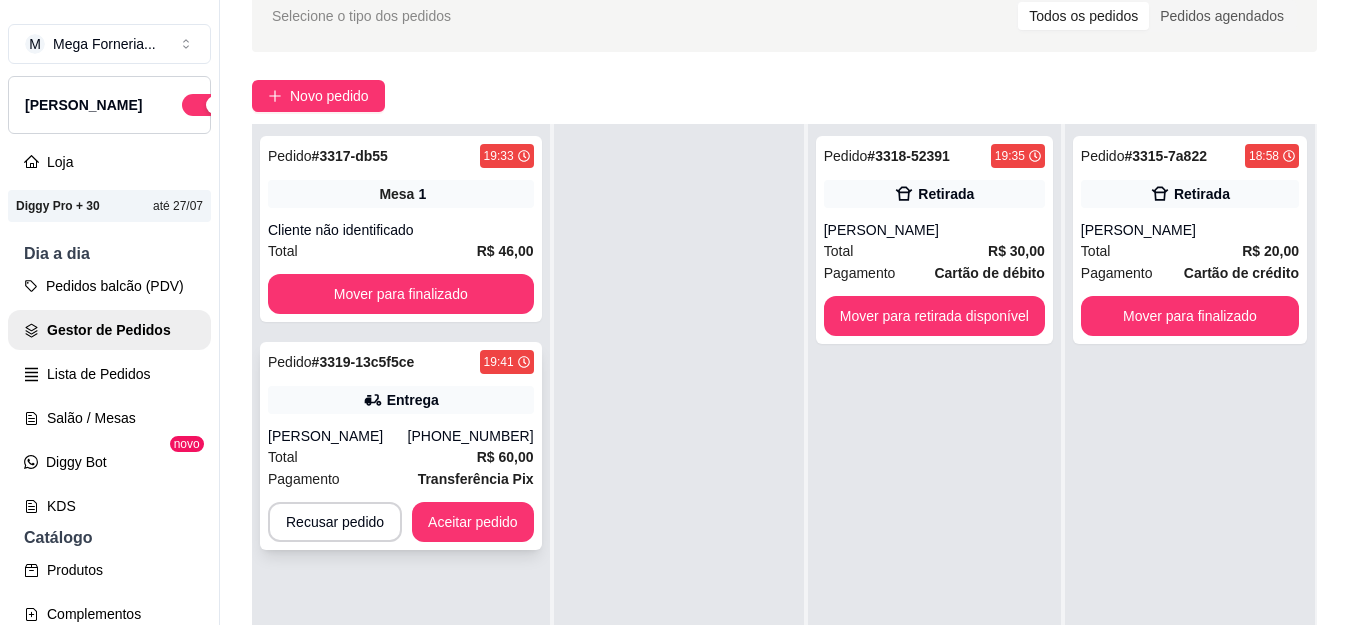 click on "Total R$ 60,00" at bounding box center [401, 457] 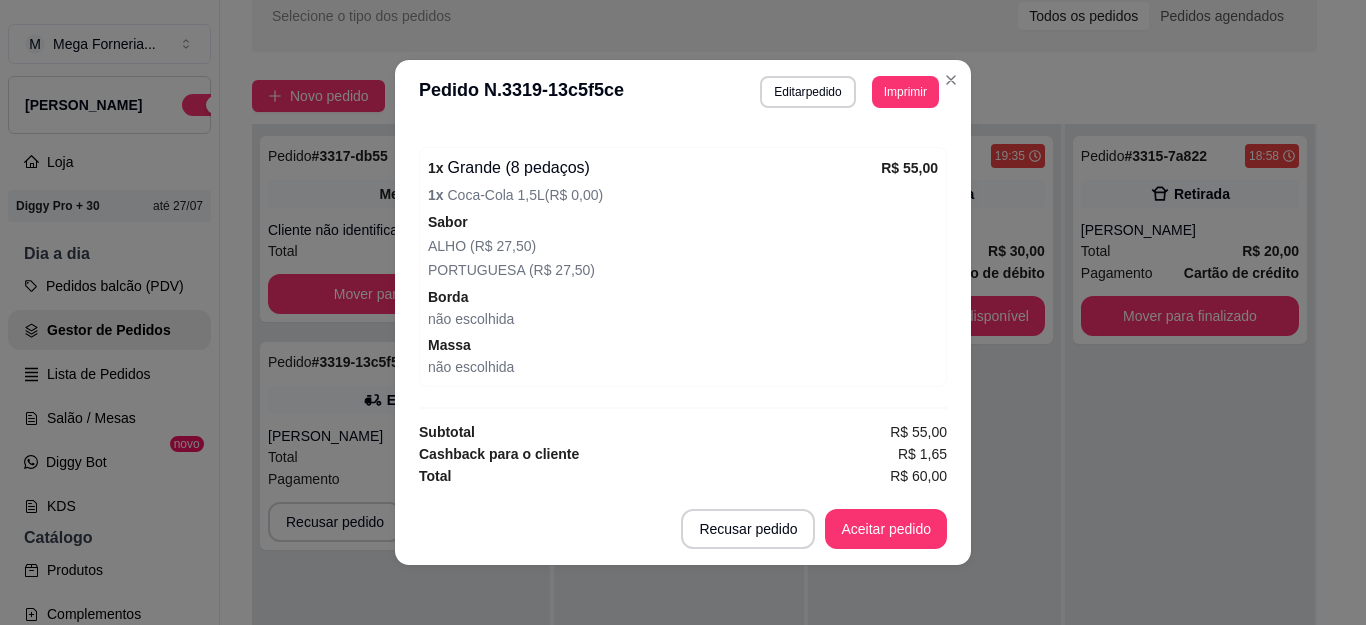 scroll, scrollTop: 668, scrollLeft: 0, axis: vertical 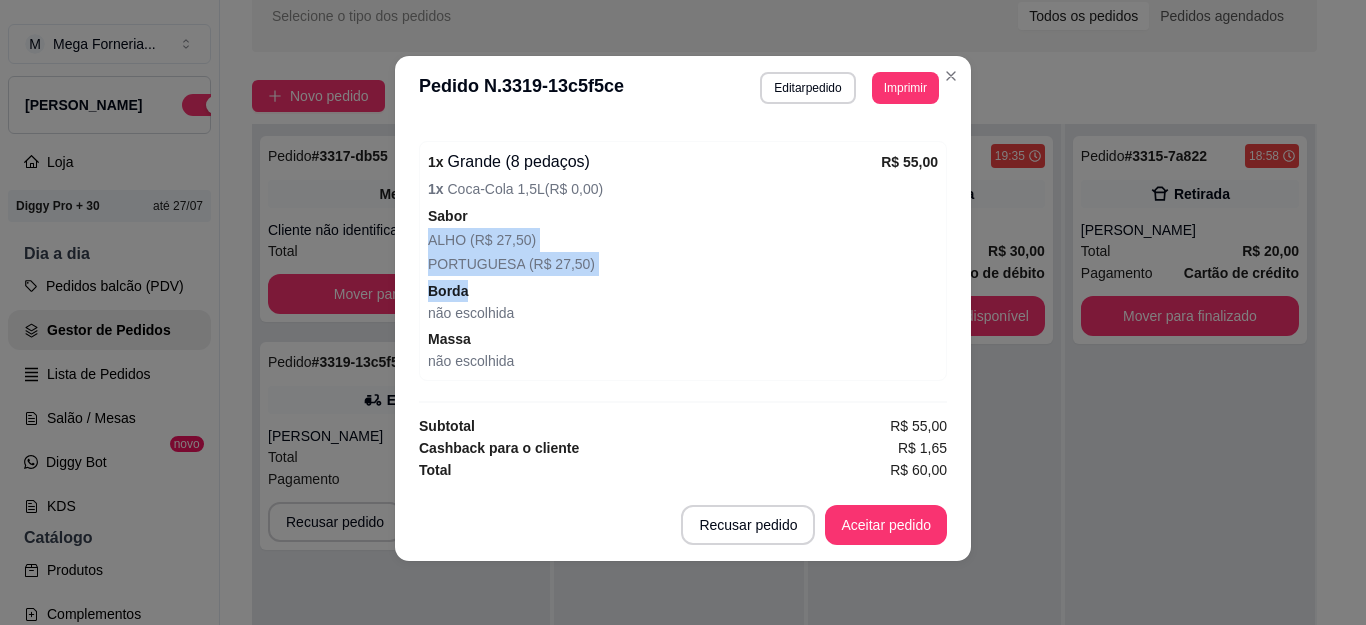 drag, startPoint x: 405, startPoint y: 238, endPoint x: 590, endPoint y: 277, distance: 189.06613 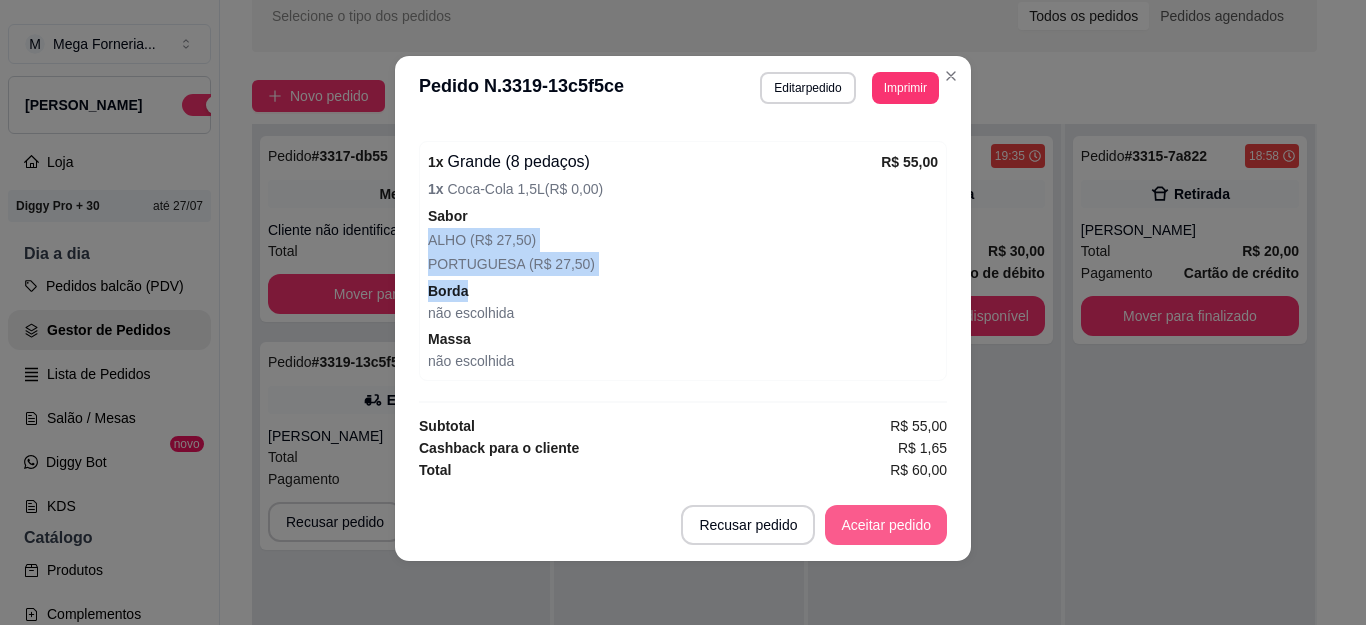 click on "Aceitar pedido" at bounding box center (886, 525) 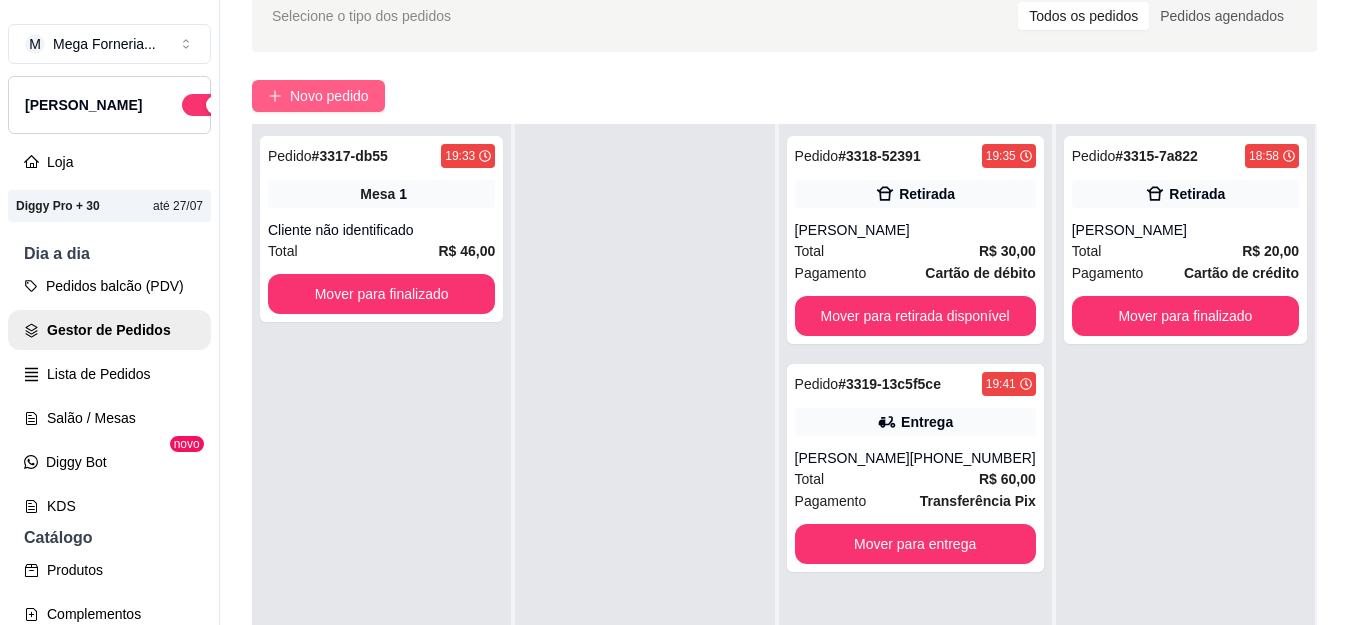 click on "Novo pedido" at bounding box center [318, 96] 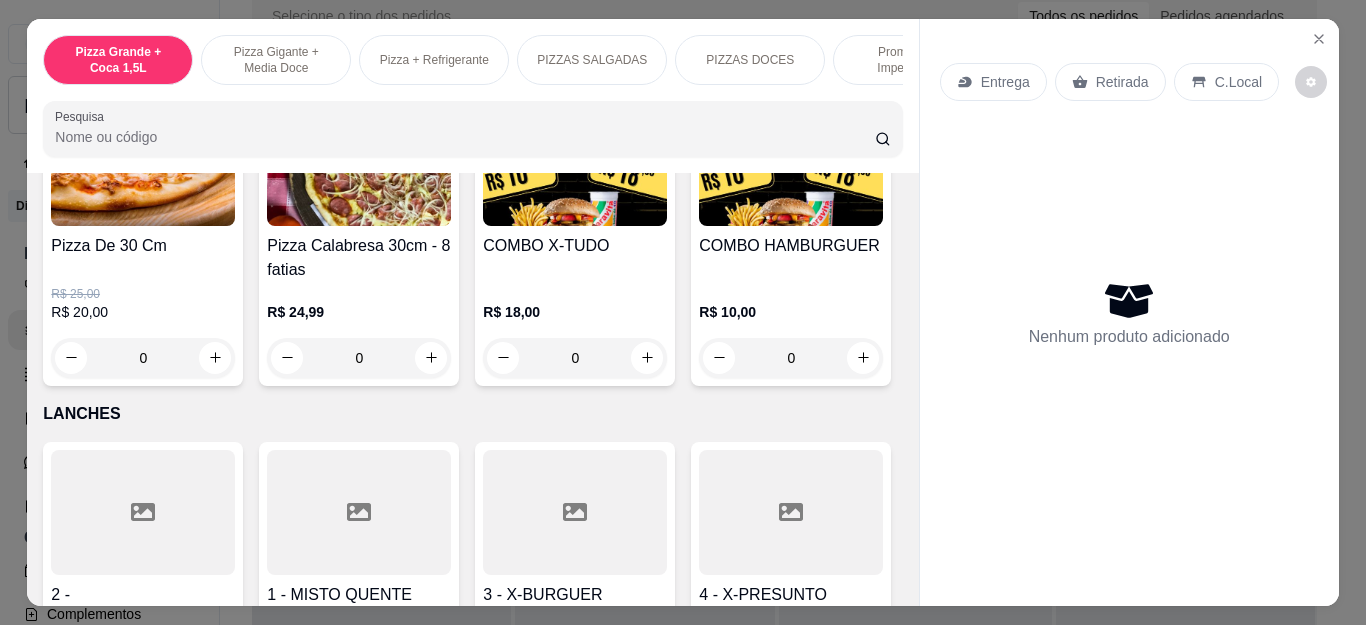 scroll, scrollTop: 1800, scrollLeft: 0, axis: vertical 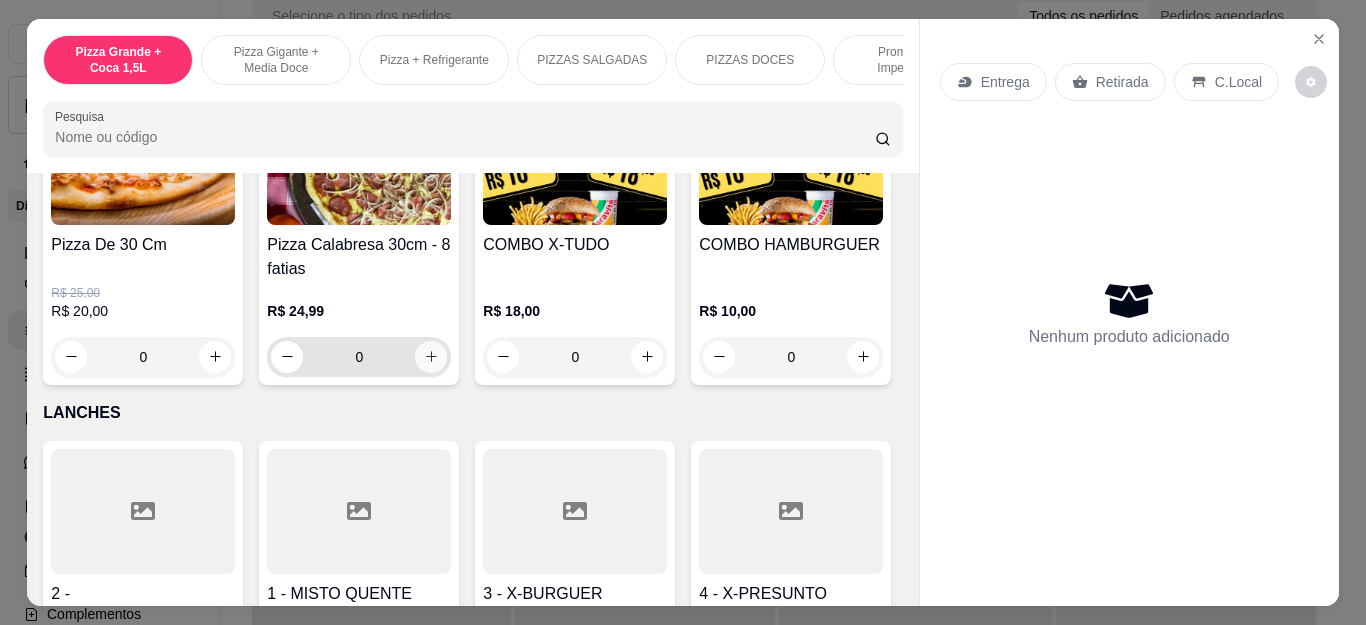 click at bounding box center [431, 357] 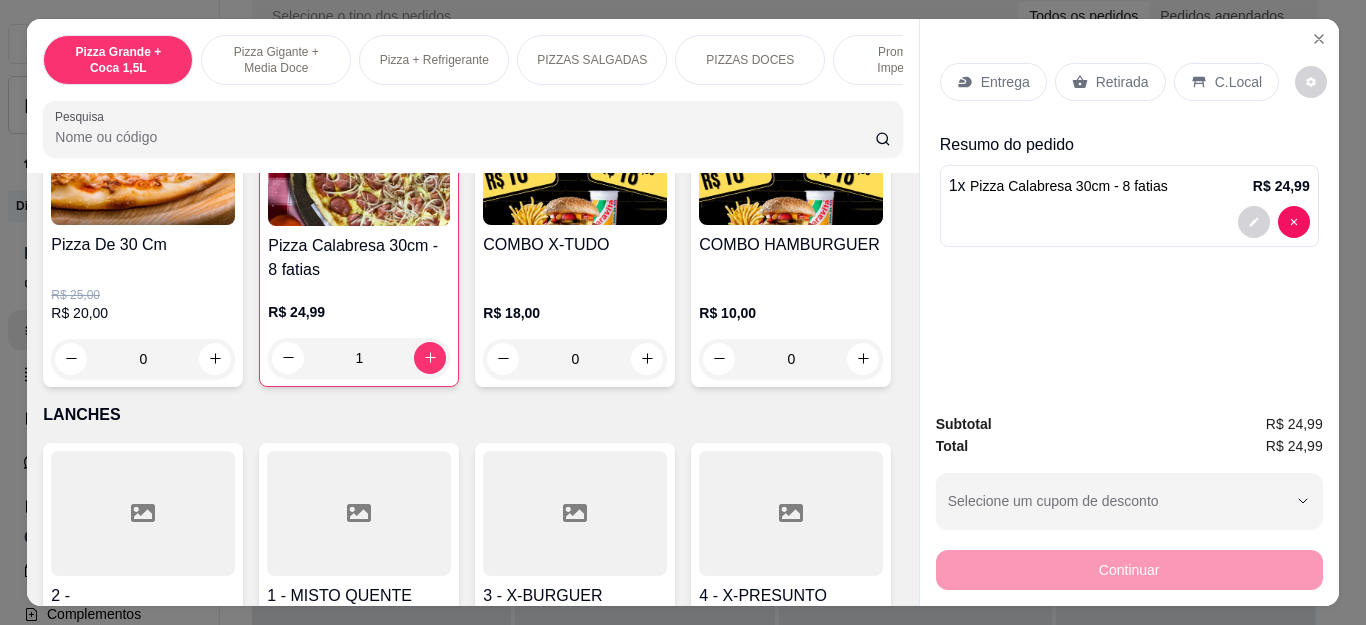 click on "0" at bounding box center [143, 359] 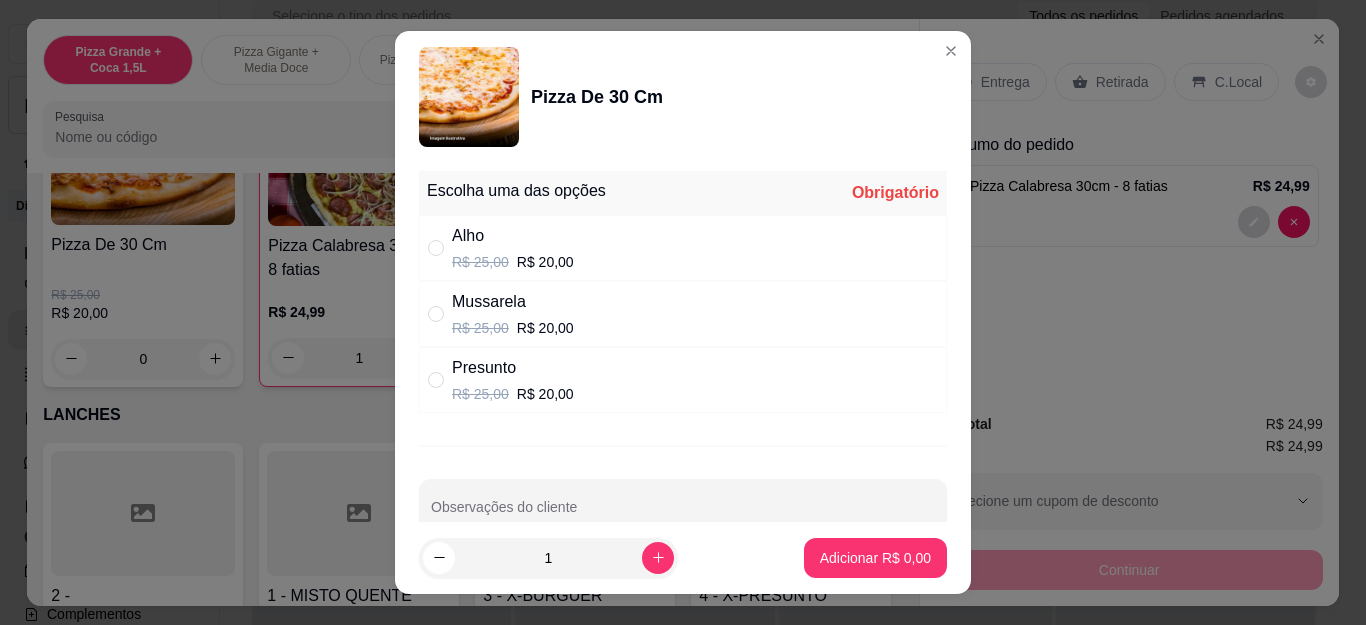 click on "Presunto R$ 25,00 R$ 20,00" at bounding box center [683, 380] 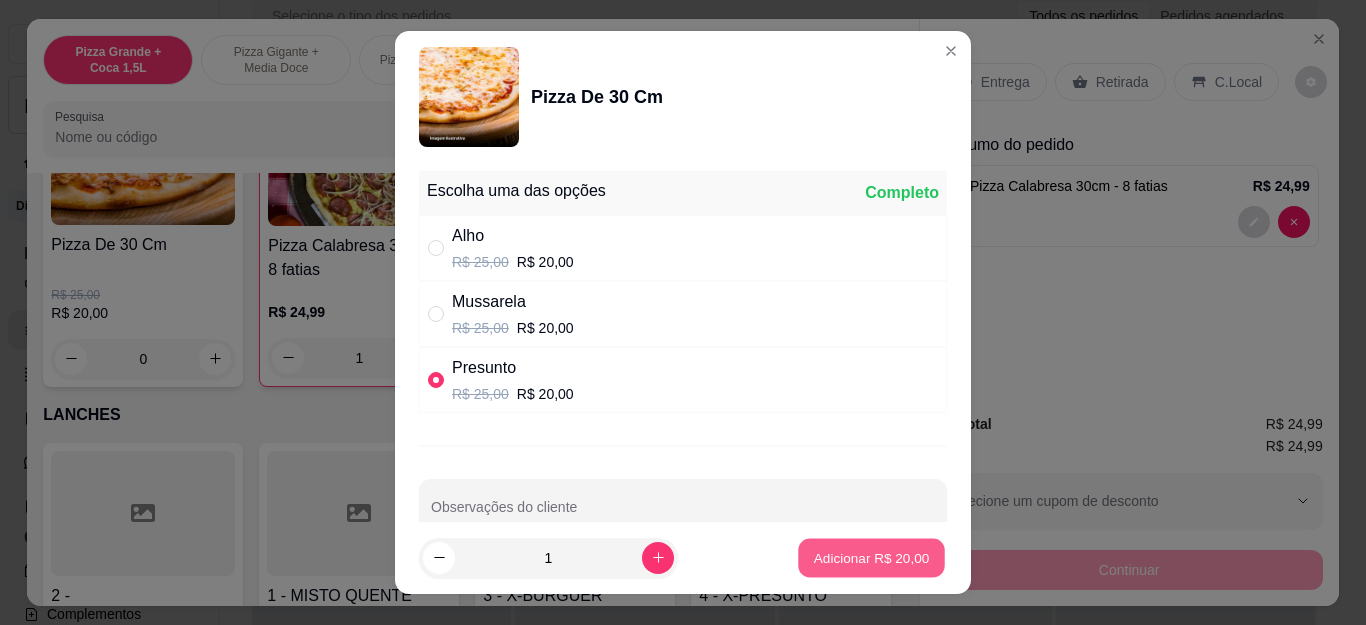 click on "Adicionar   R$ 20,00" at bounding box center (872, 557) 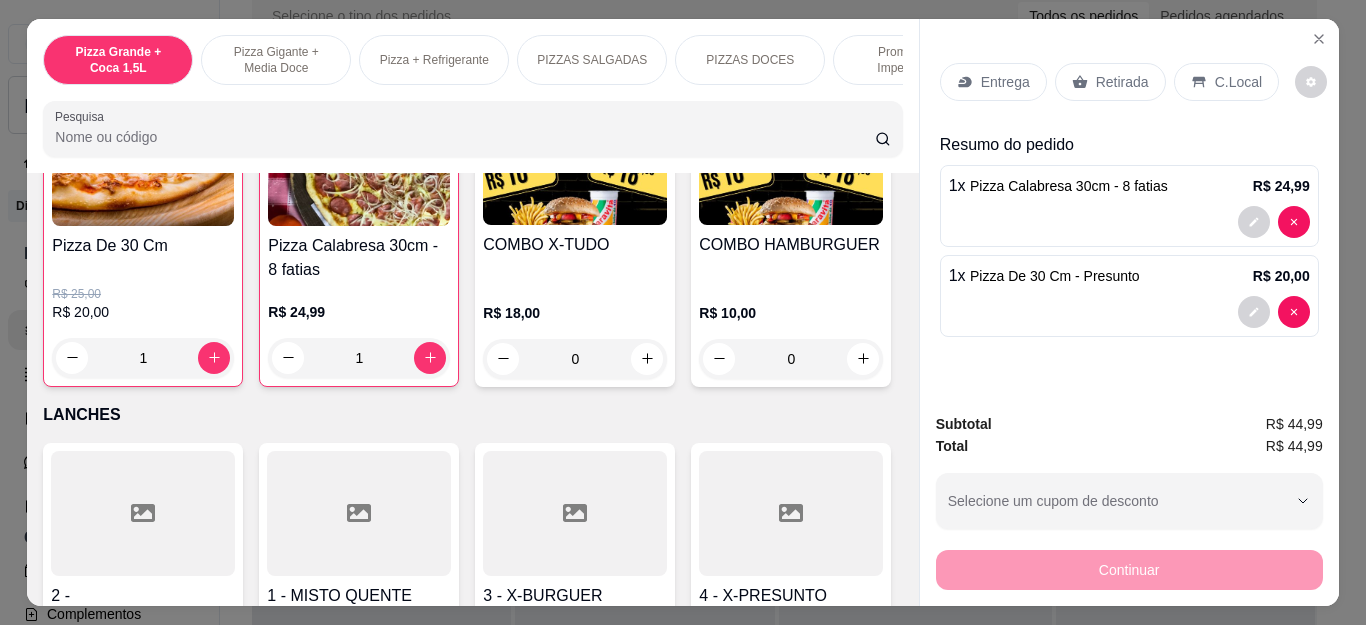 scroll, scrollTop: 1801, scrollLeft: 0, axis: vertical 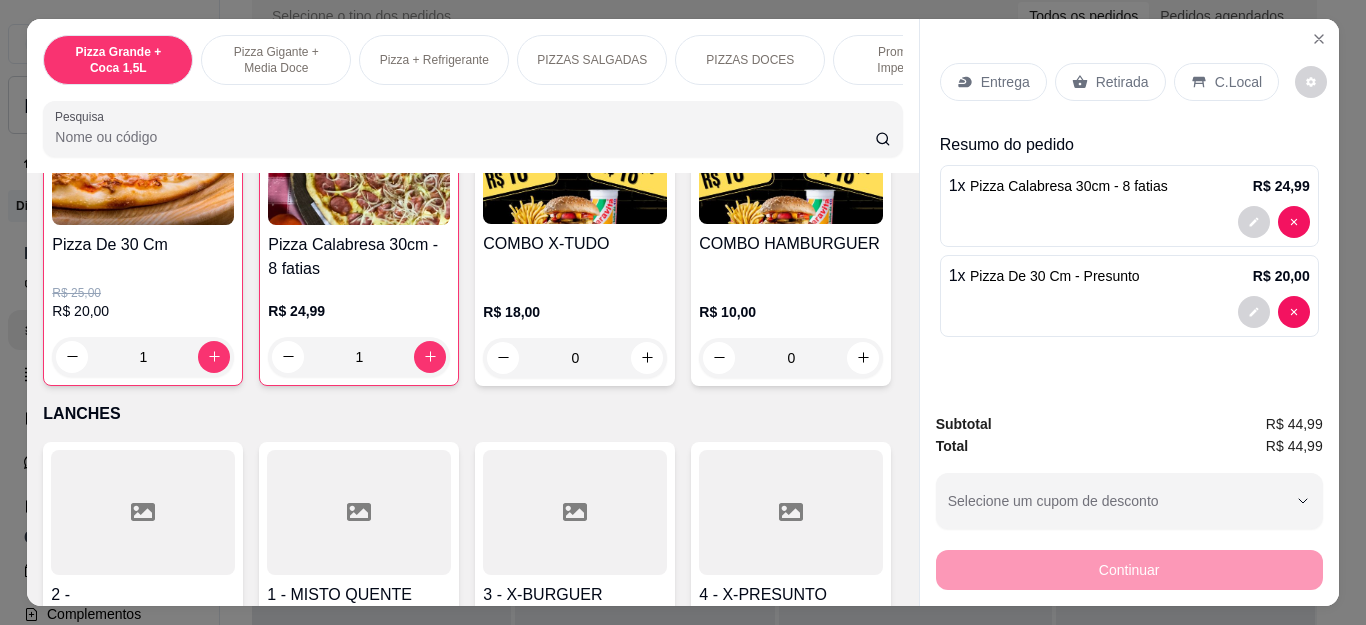 click 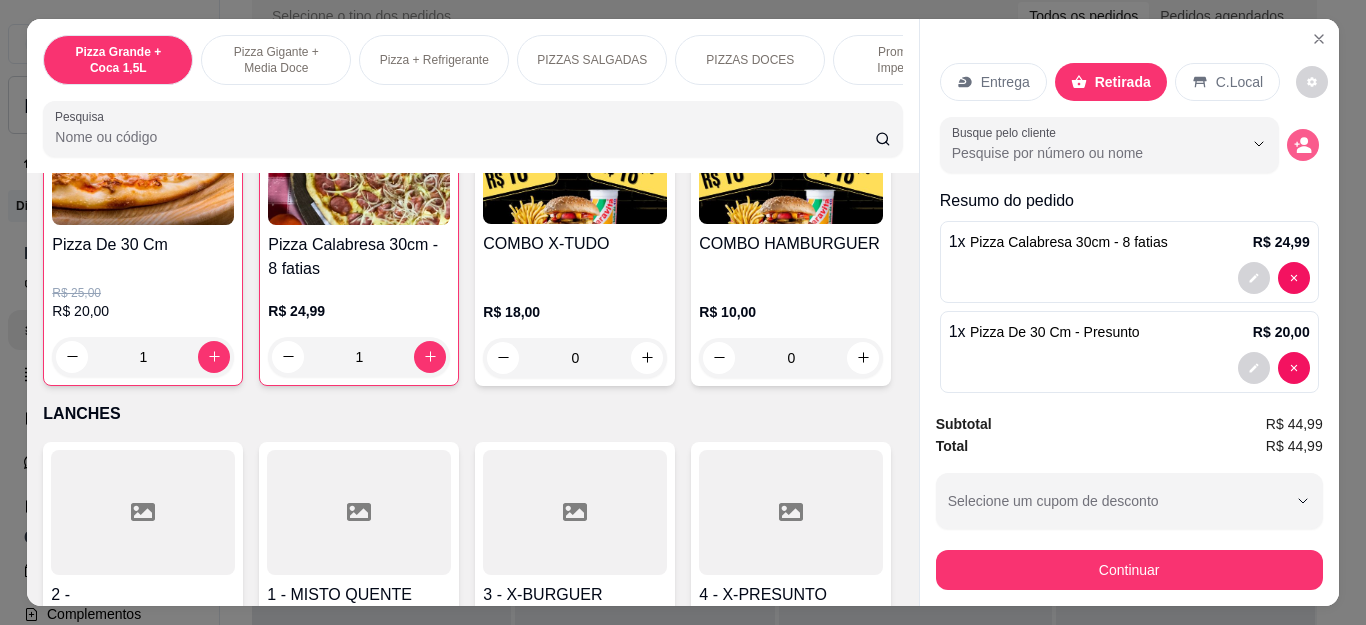click at bounding box center [1303, 145] 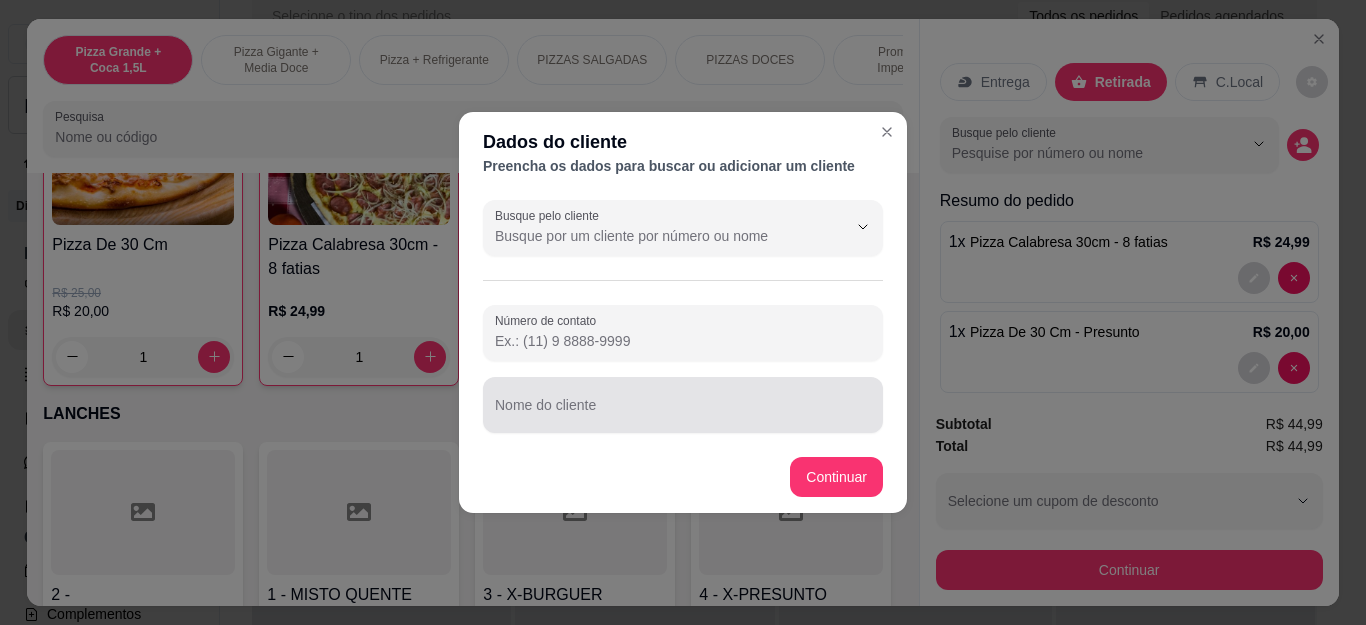 click on "Nome do cliente" at bounding box center [683, 413] 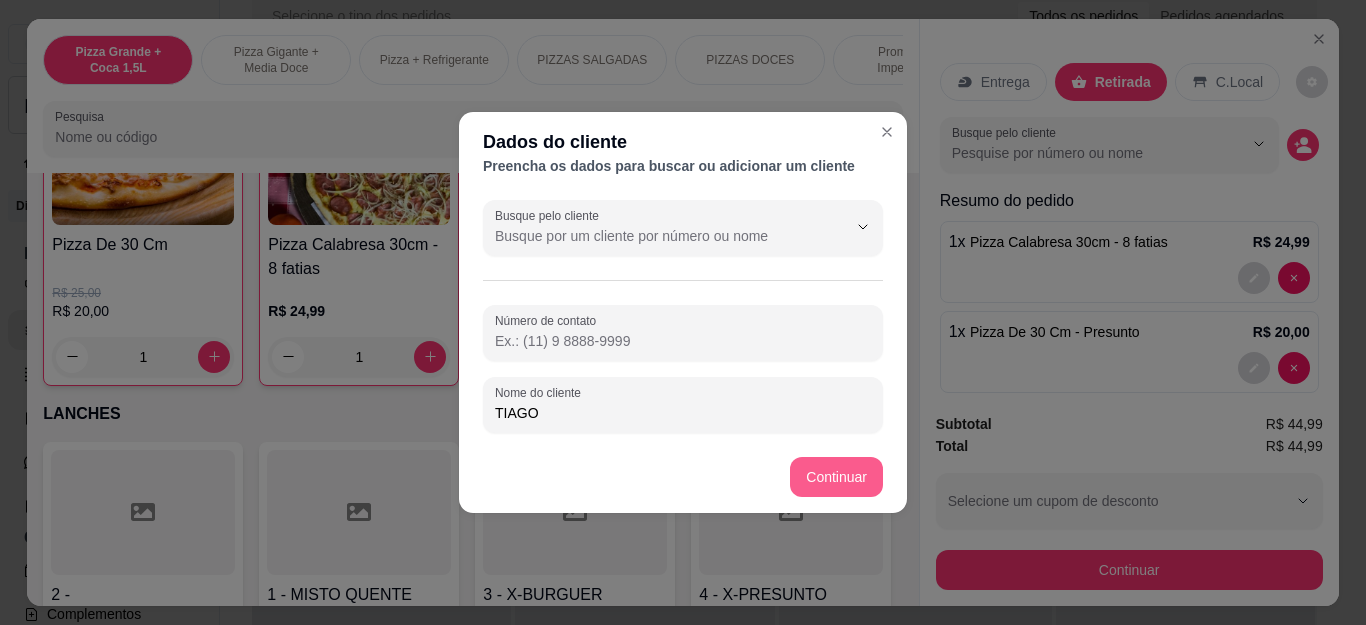 type on "TIAGO" 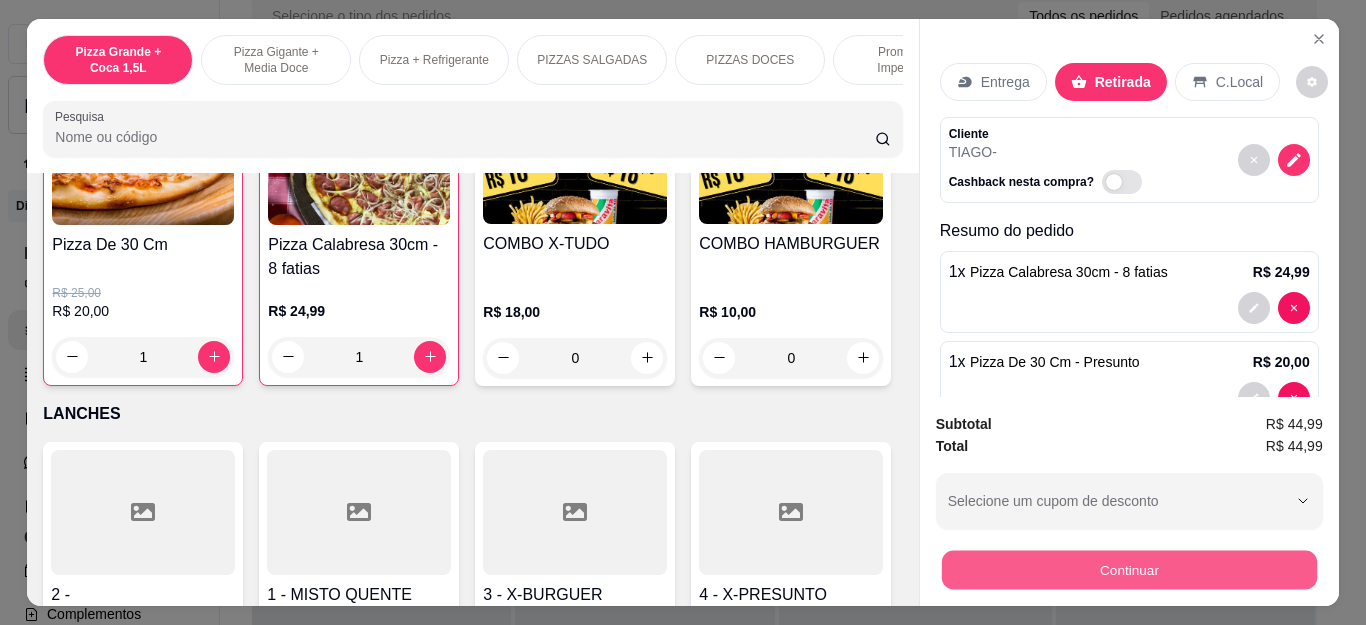 click on "Continuar" at bounding box center [1128, 570] 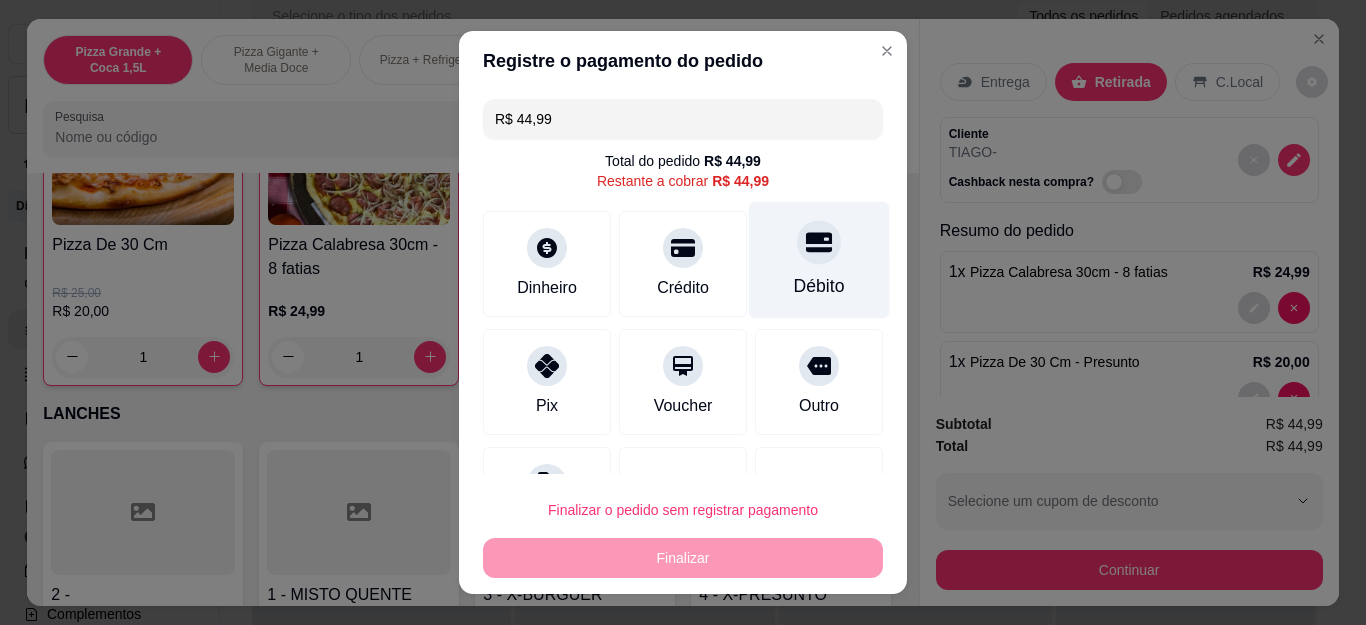 click at bounding box center [819, 243] 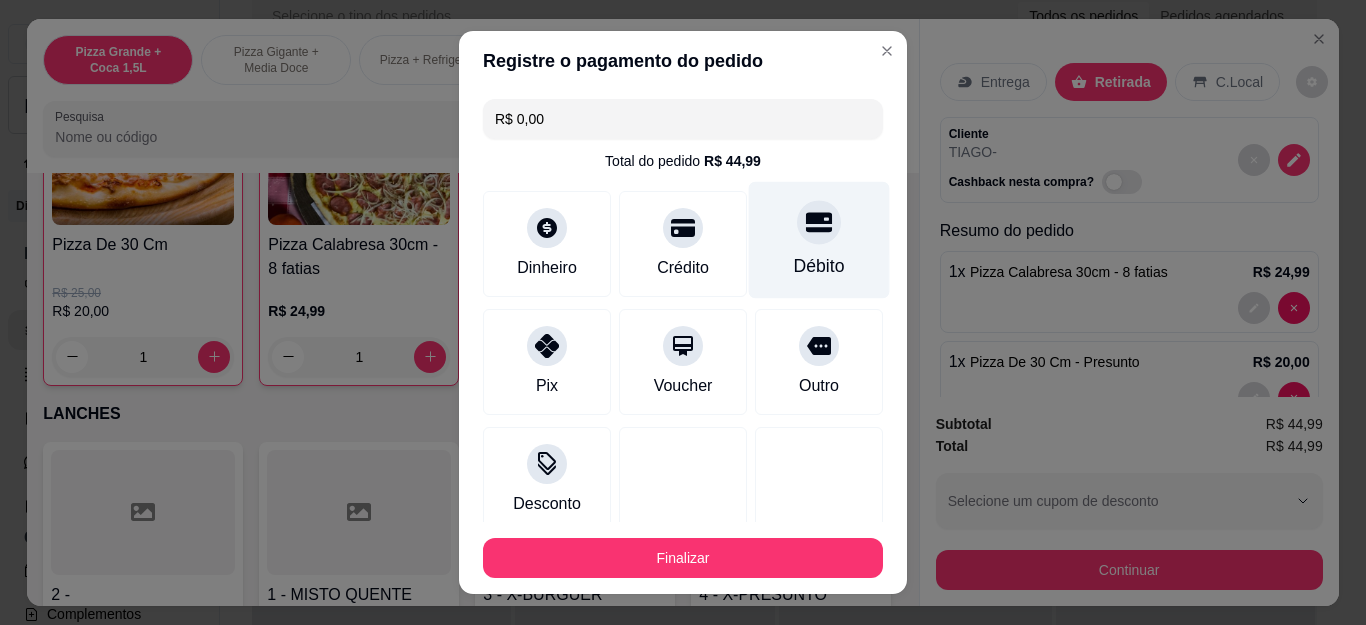 type on "R$ 0,00" 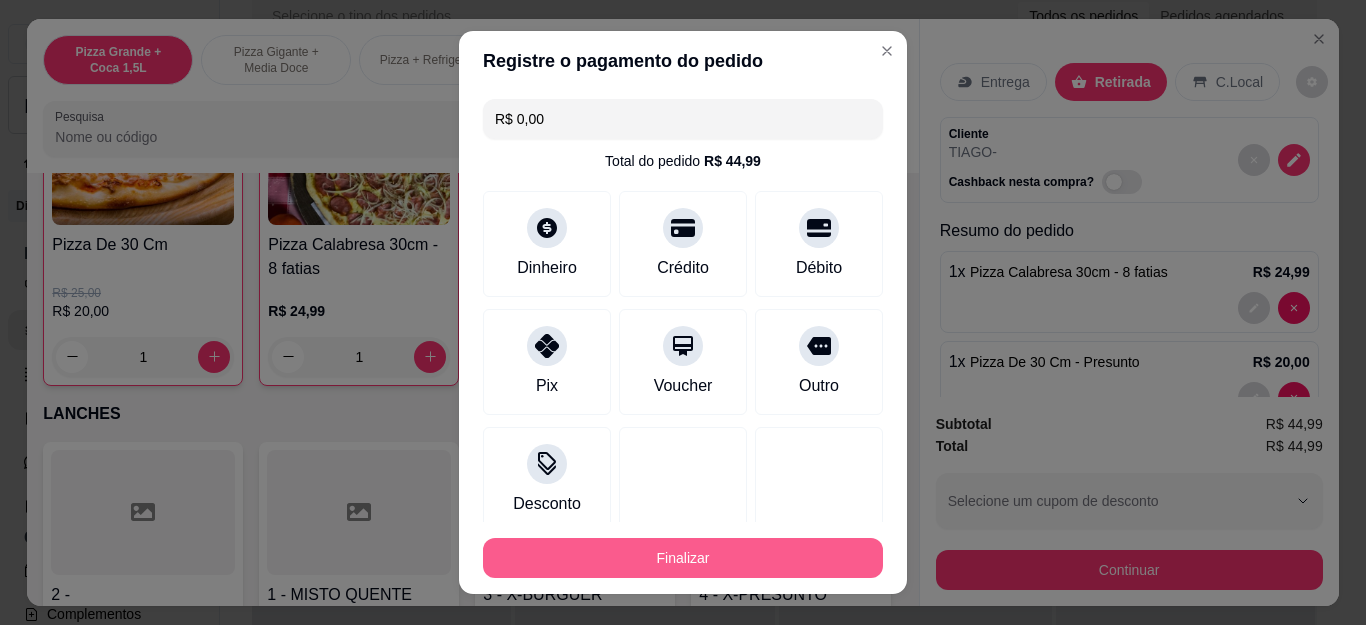 click on "Finalizar" at bounding box center [683, 558] 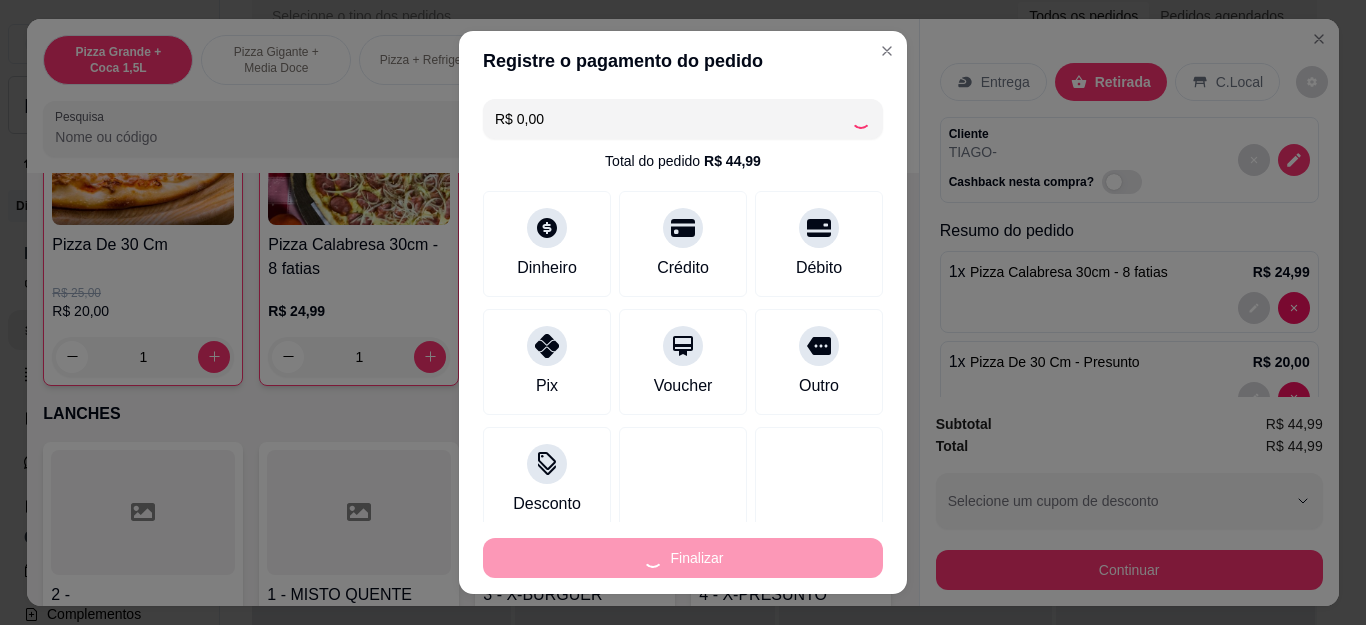 type on "0" 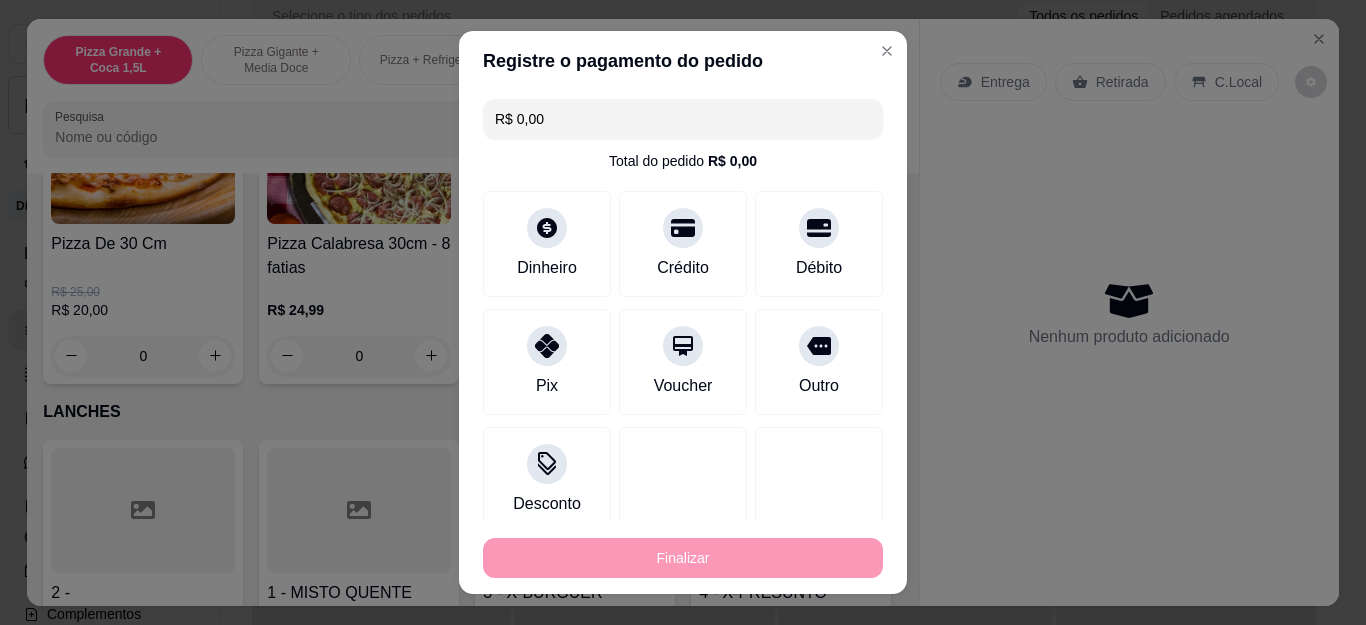 type on "-R$ 44,99" 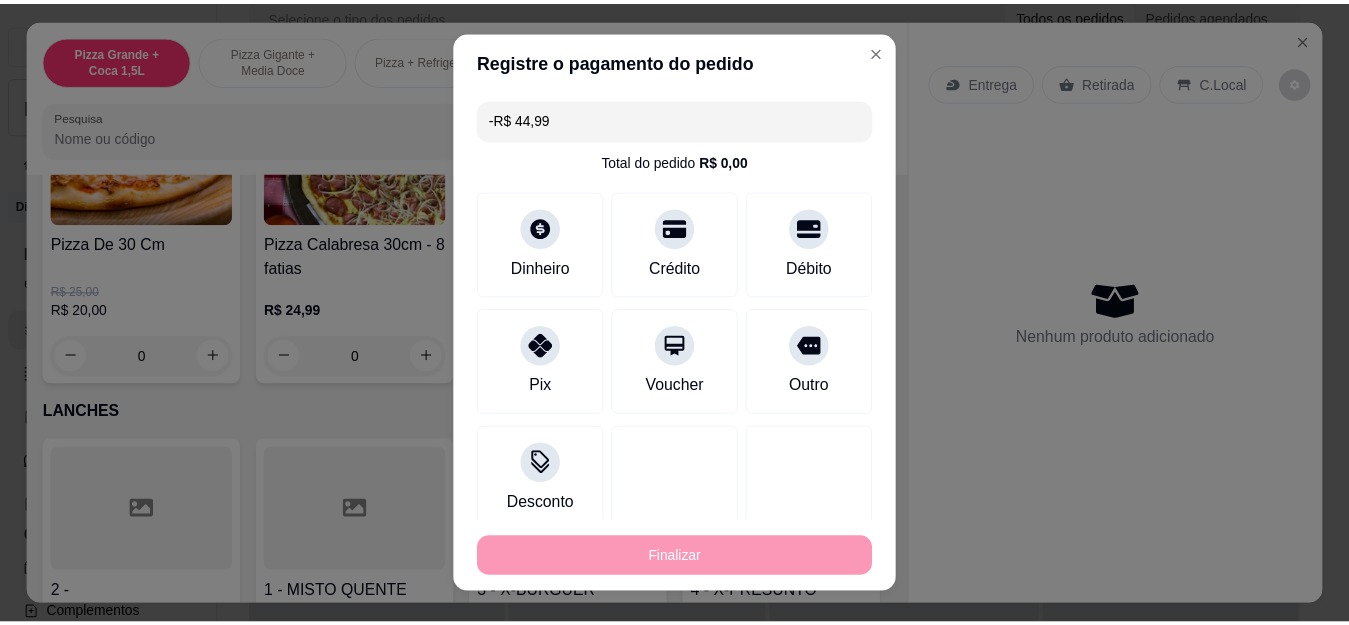 scroll, scrollTop: 1800, scrollLeft: 0, axis: vertical 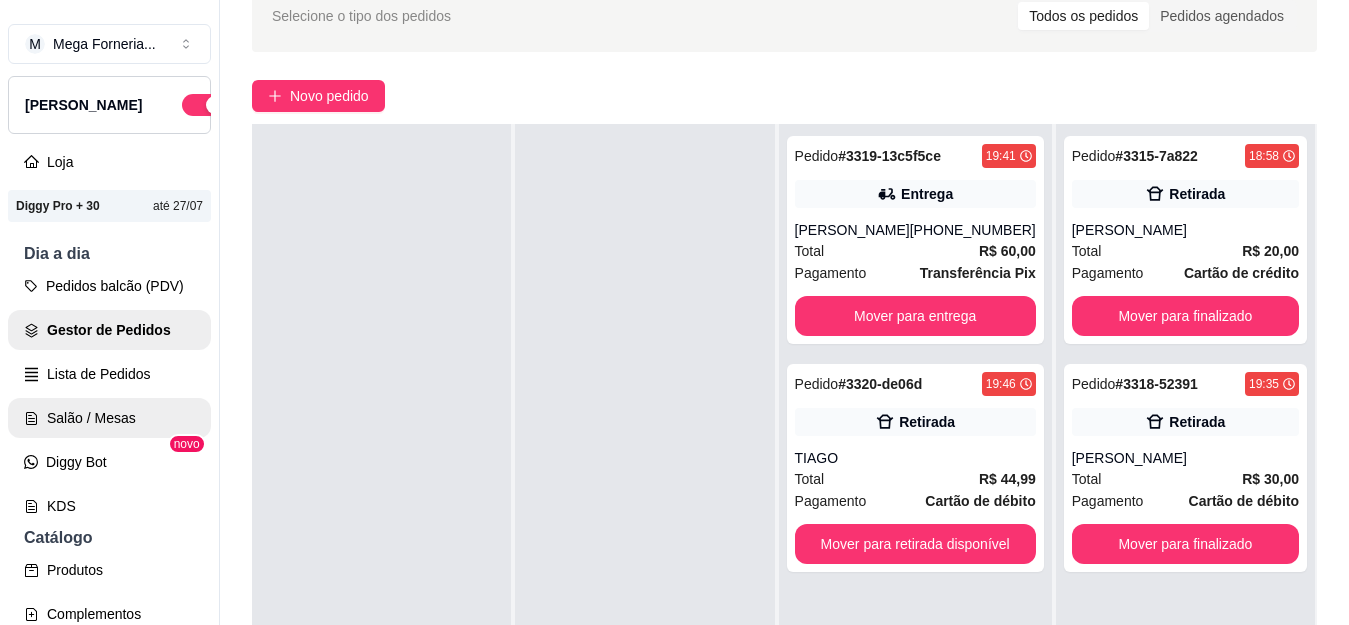 click on "Salão / Mesas" at bounding box center [109, 418] 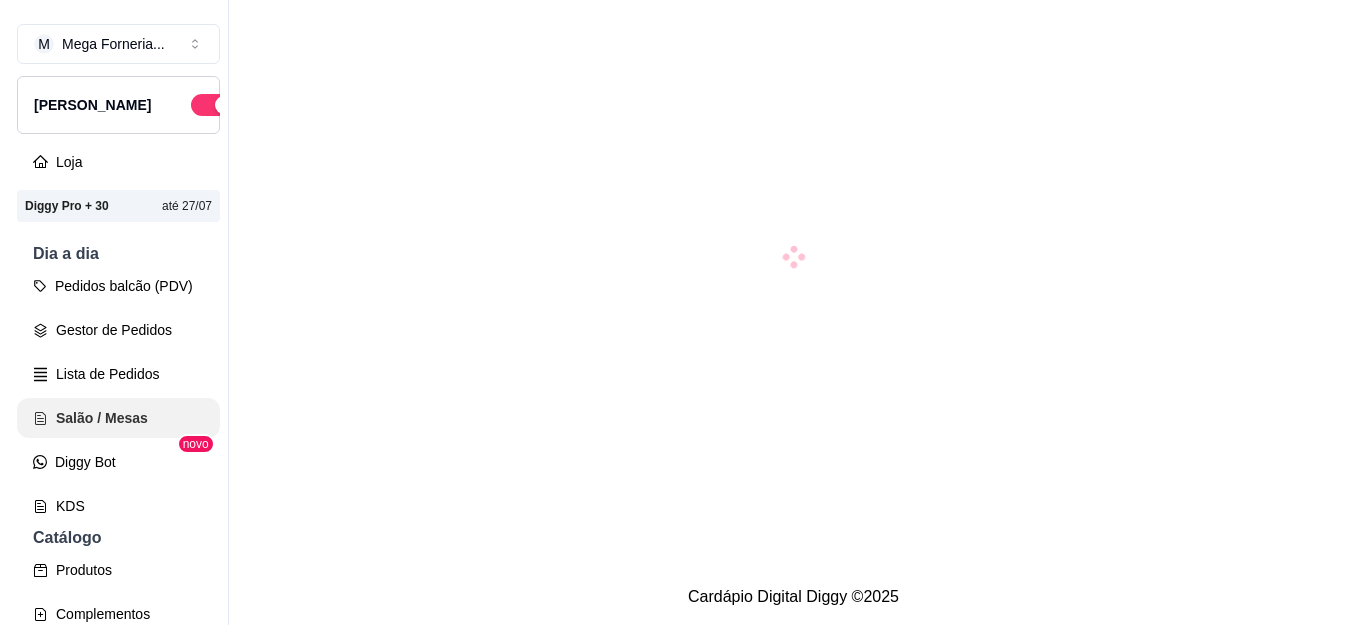 scroll, scrollTop: 0, scrollLeft: 0, axis: both 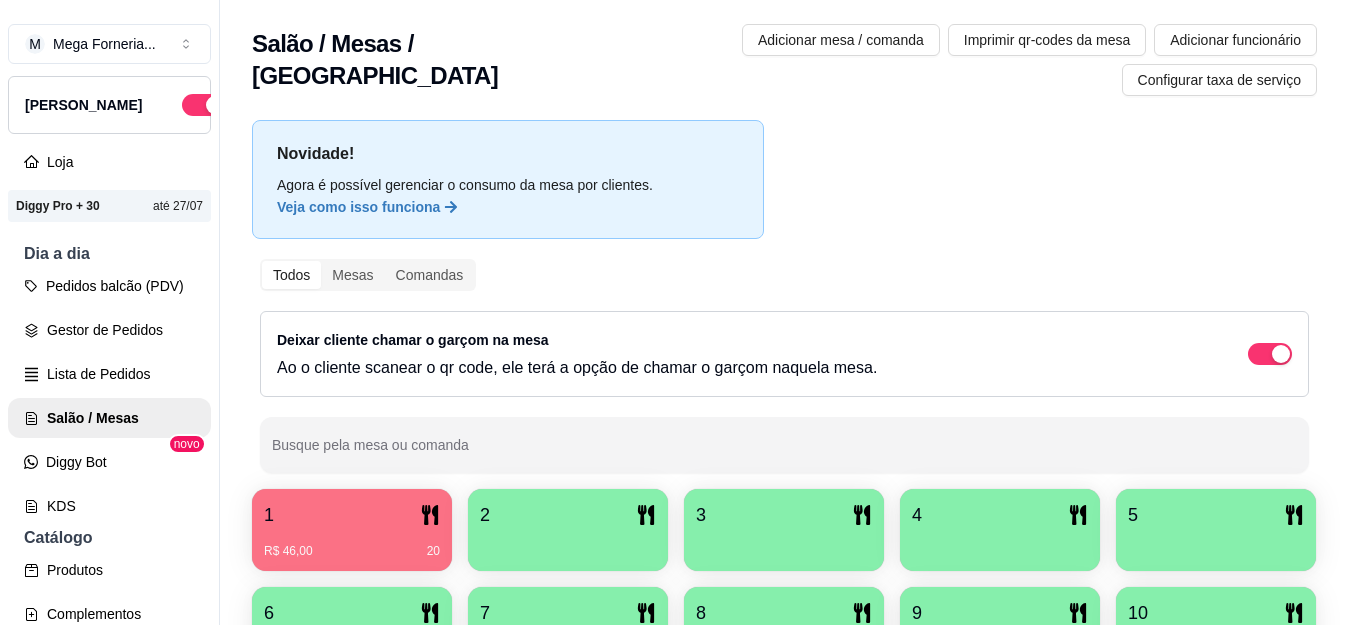 drag, startPoint x: 290, startPoint y: 487, endPoint x: 303, endPoint y: 504, distance: 21.400934 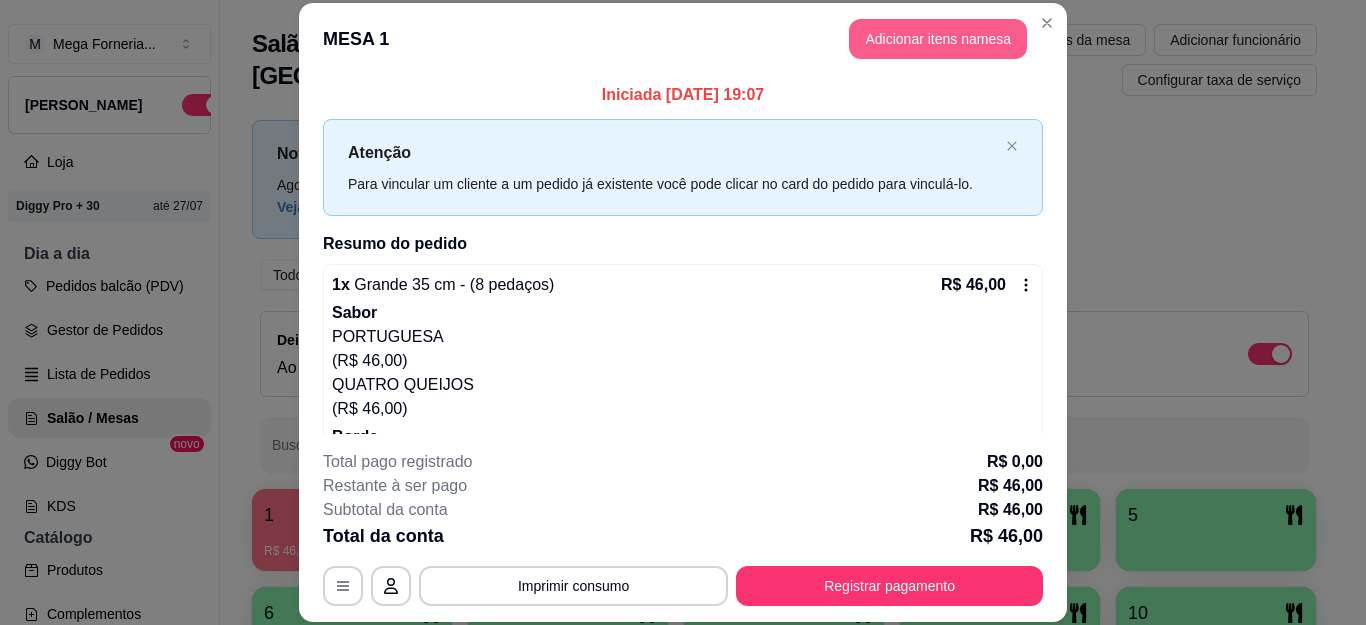 click on "Adicionar itens na  mesa" at bounding box center [938, 39] 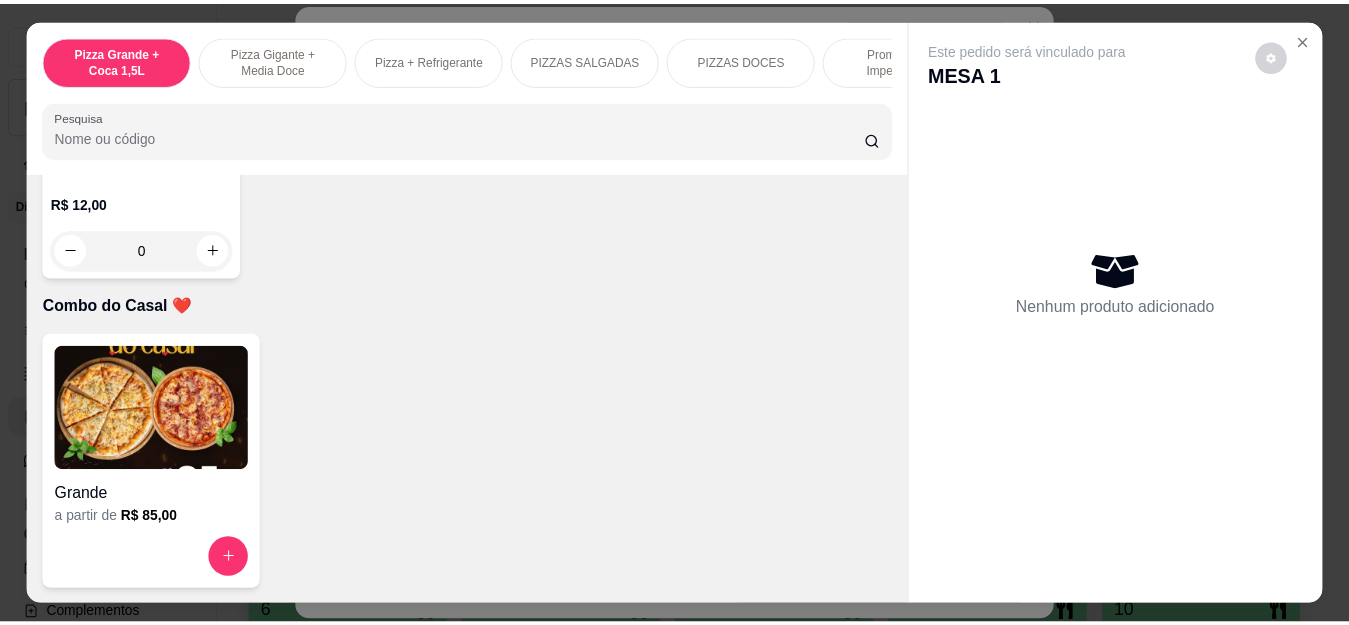 scroll, scrollTop: 4800, scrollLeft: 0, axis: vertical 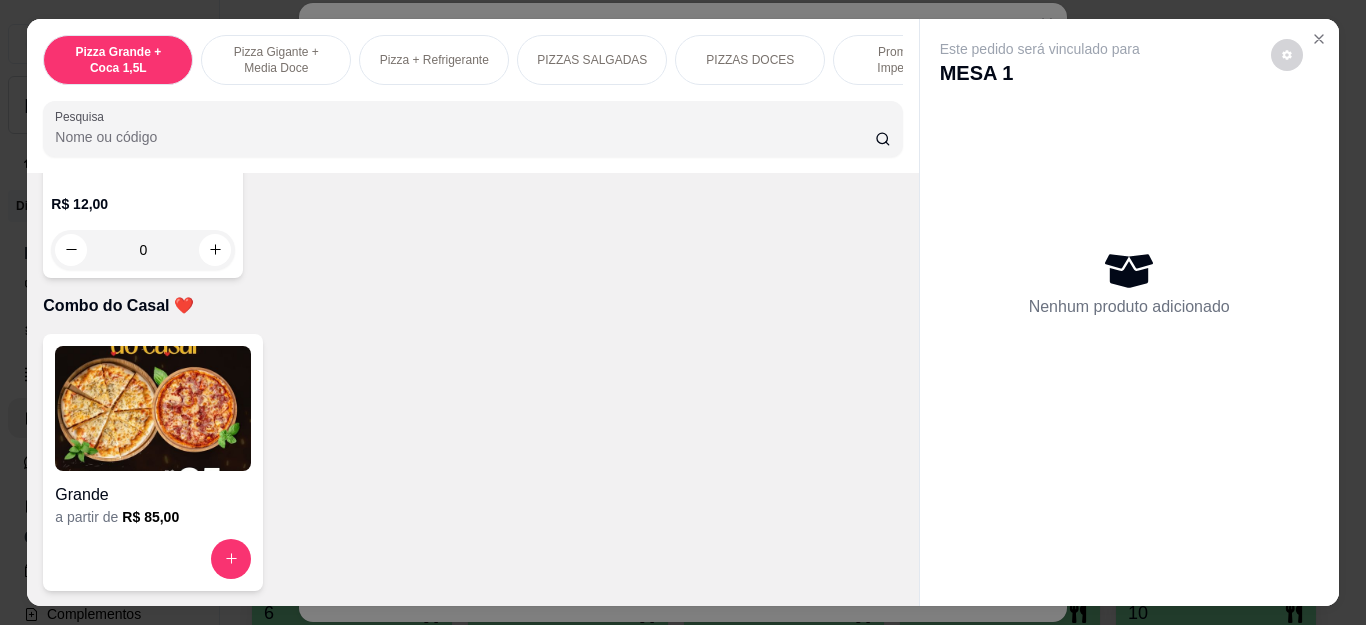 click 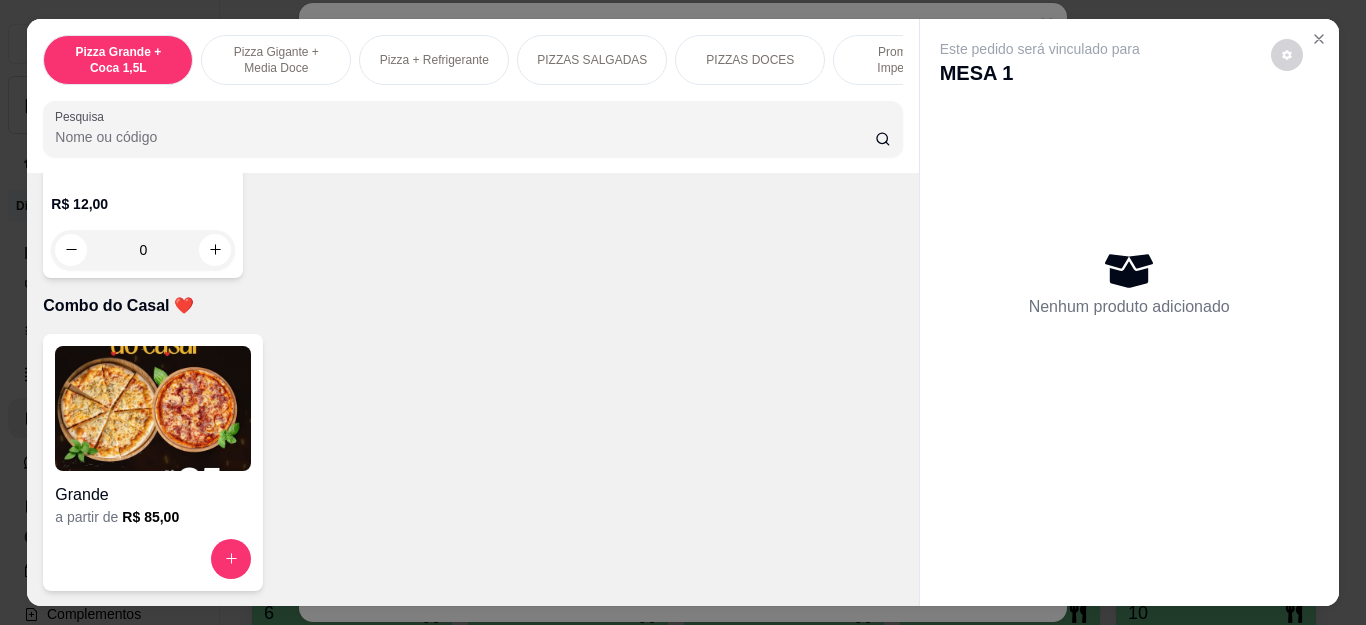 type on "1" 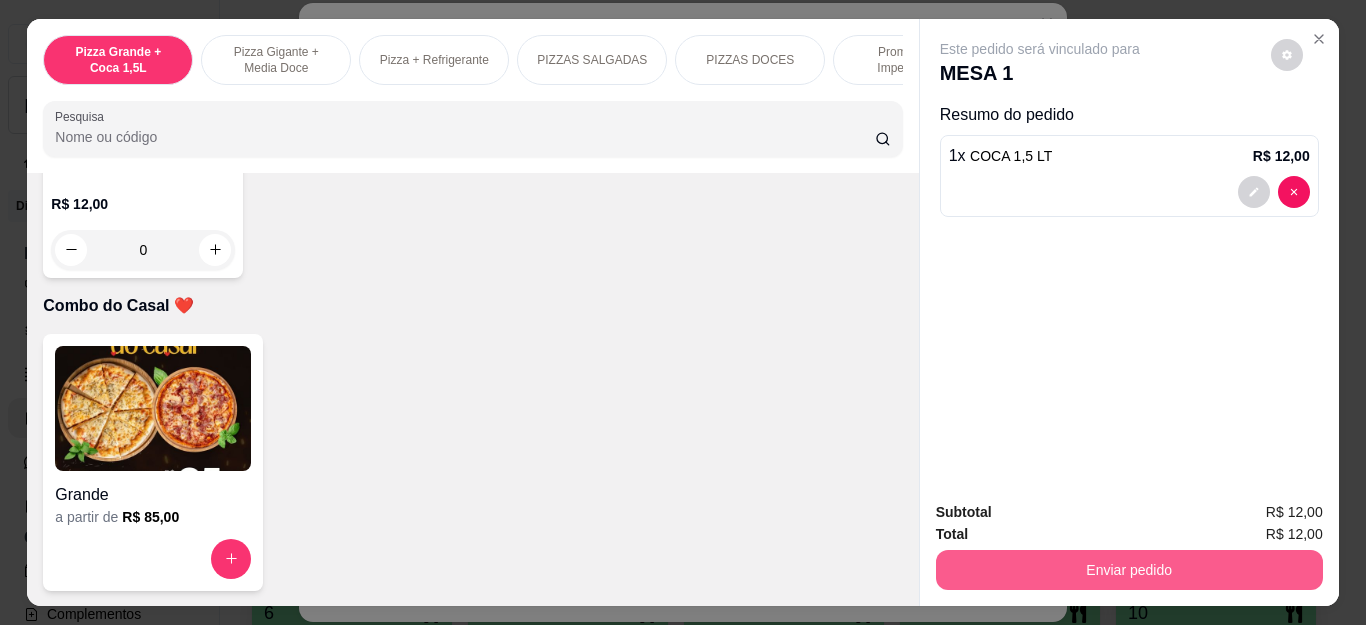 click on "Enviar pedido" at bounding box center (1129, 570) 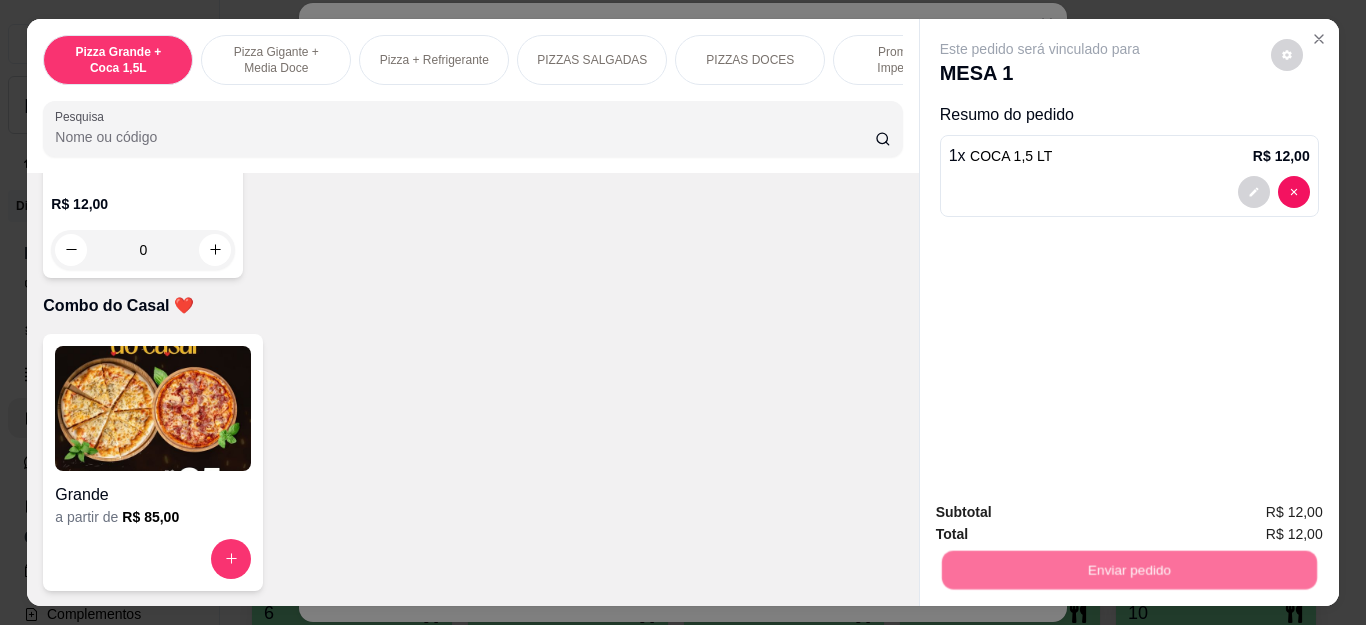 click on "Não registrar e enviar pedido" at bounding box center [1062, 512] 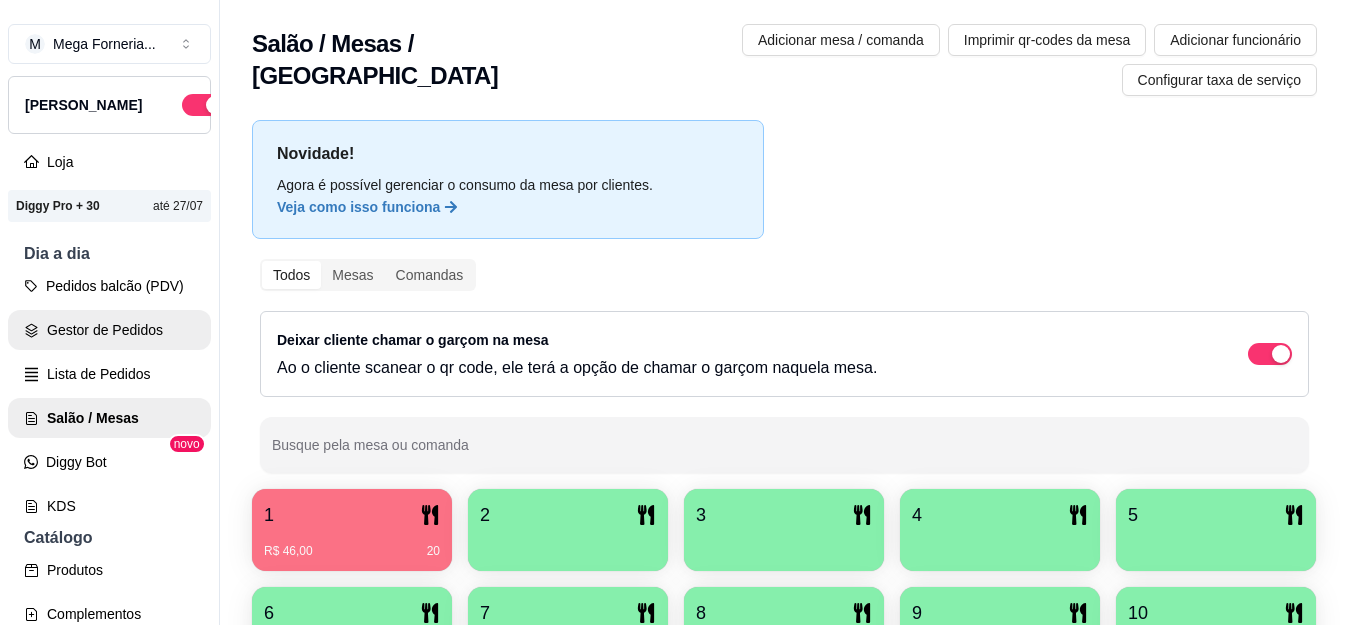 click on "Gestor de Pedidos" at bounding box center [109, 330] 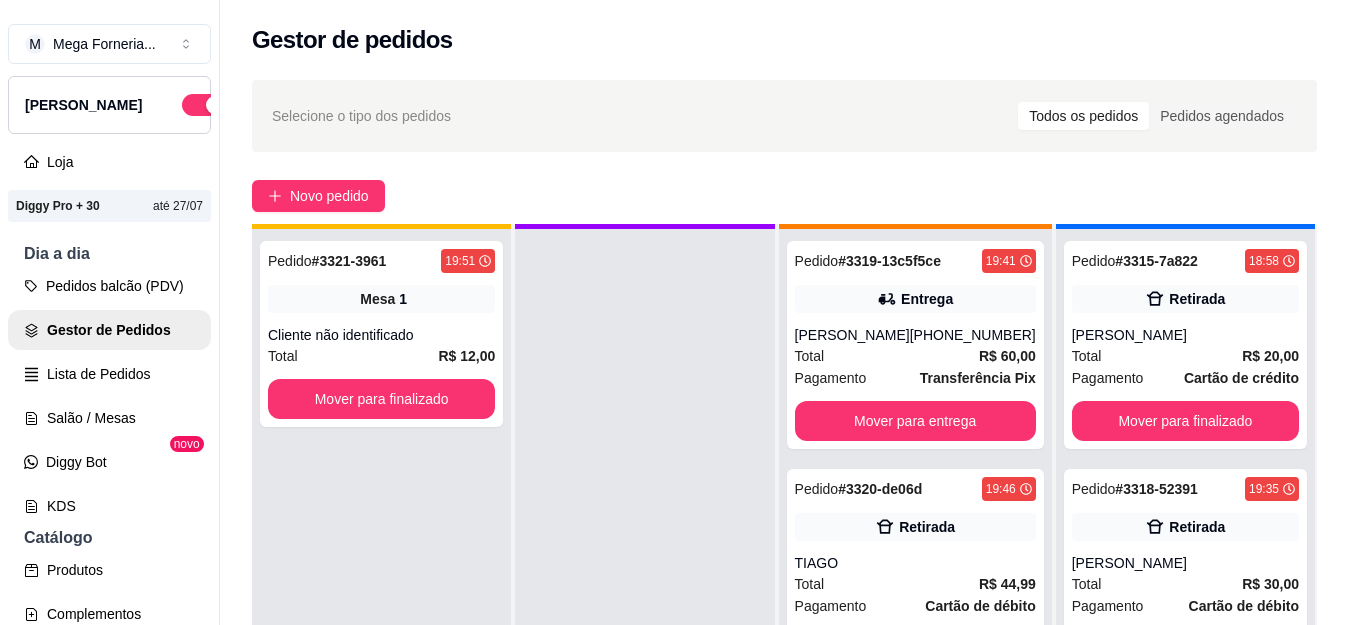 scroll, scrollTop: 56, scrollLeft: 0, axis: vertical 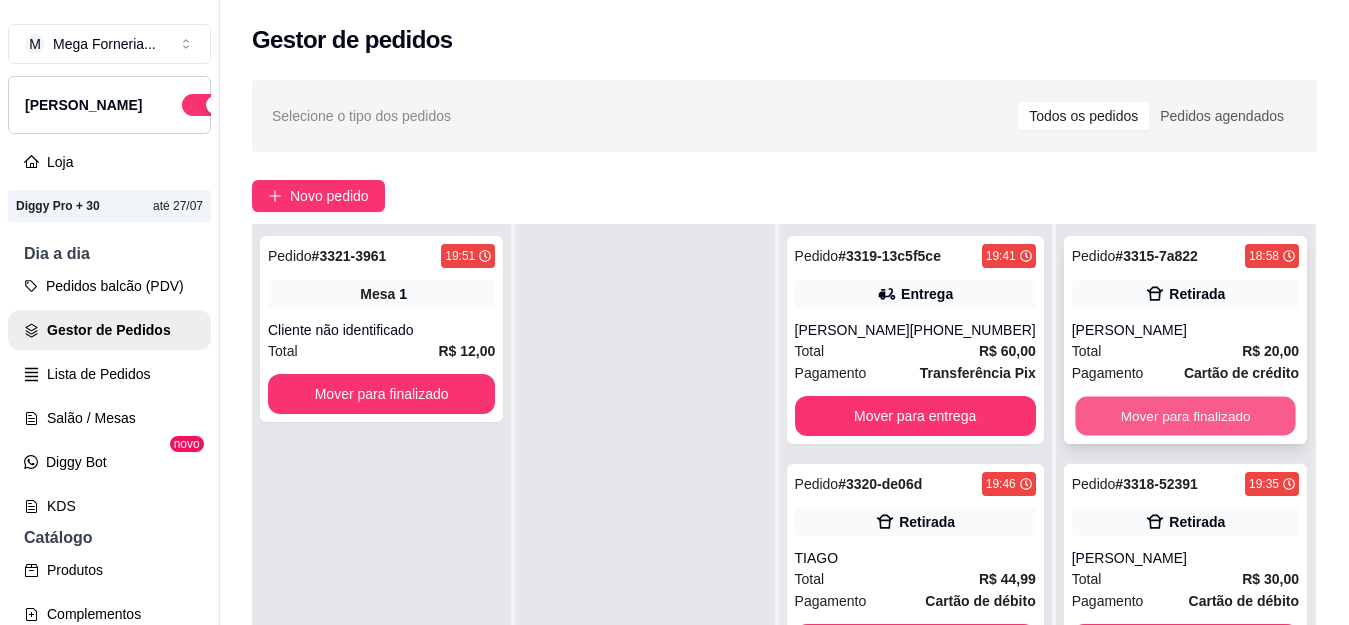 click on "Mover para finalizado" at bounding box center [1185, 416] 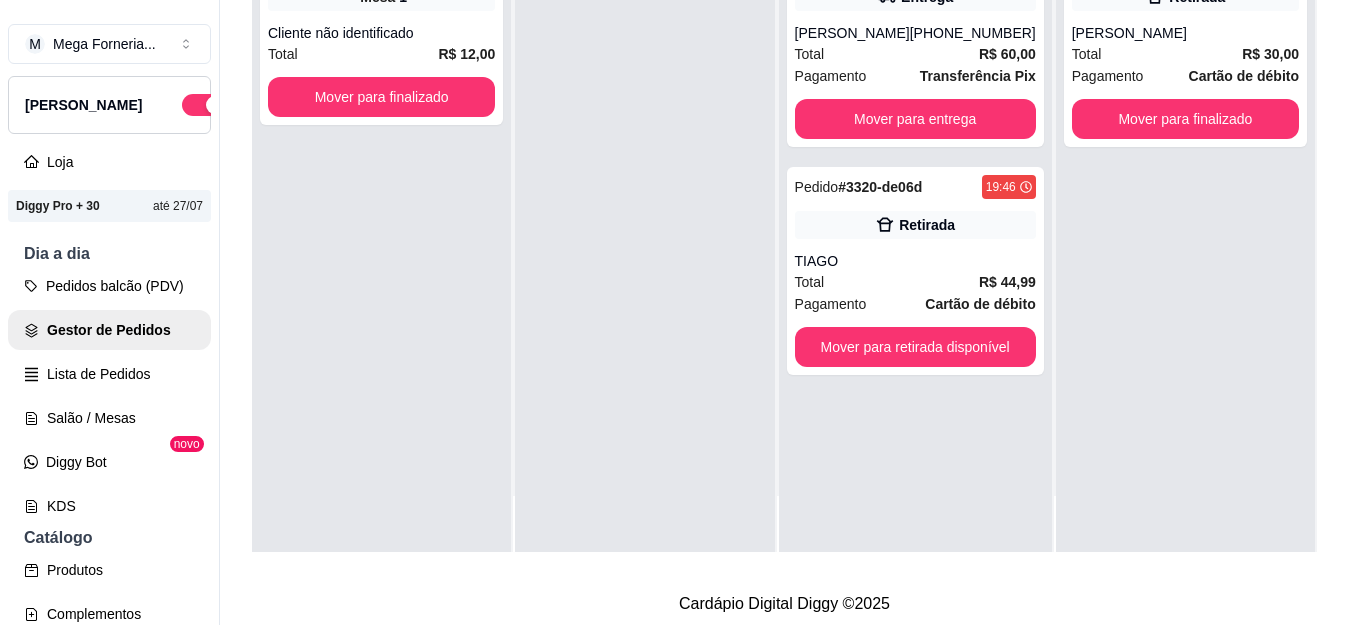 scroll, scrollTop: 300, scrollLeft: 0, axis: vertical 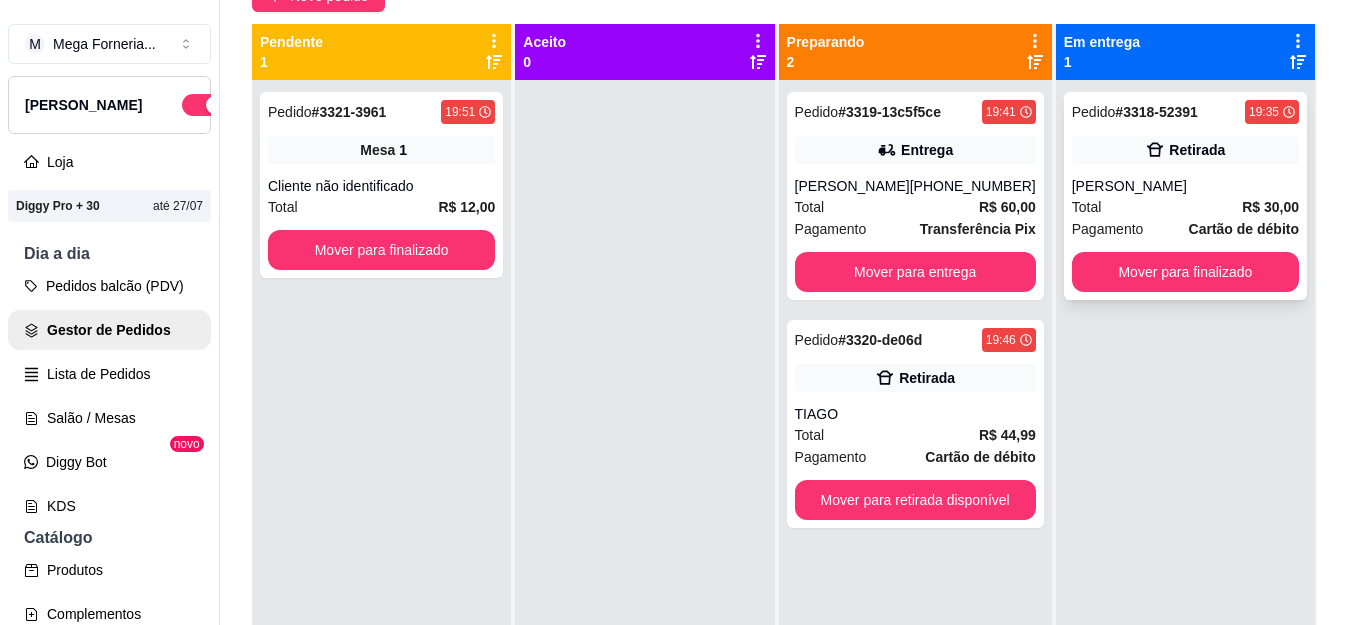 click on "Pedido  # 3318-52391 19:35 Retirada Marcia Total R$ 30,00 Pagamento Cartão de débito Mover para finalizado" at bounding box center (1185, 196) 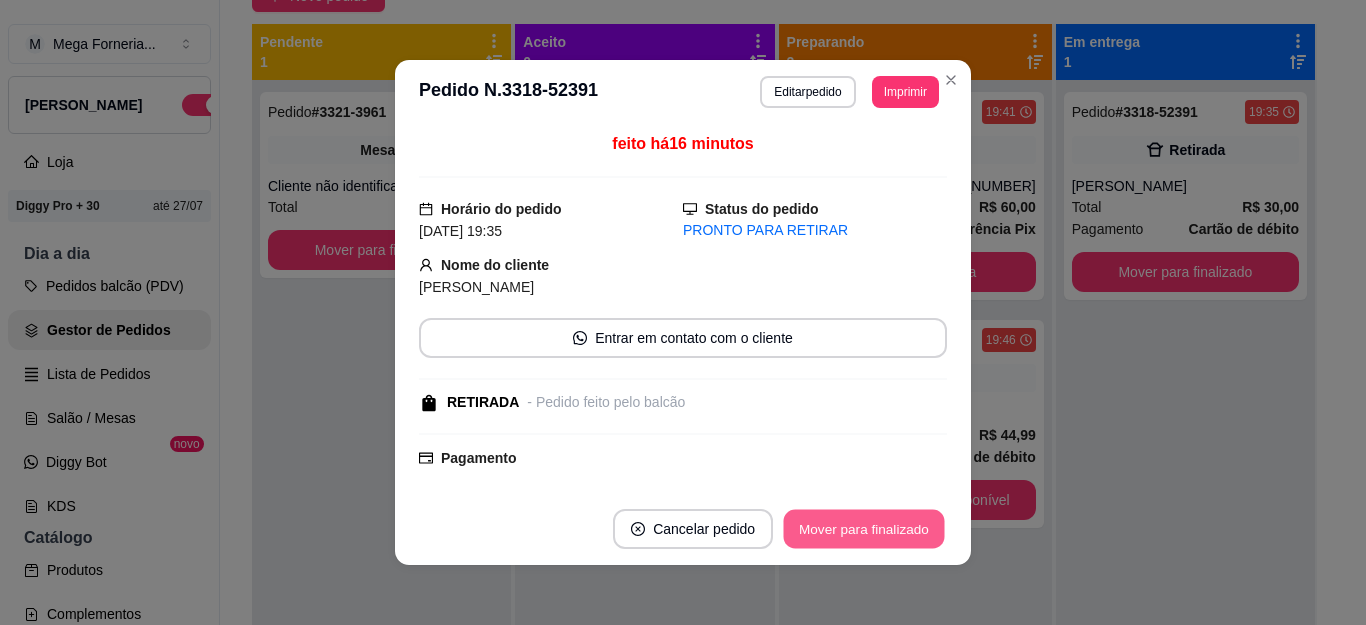 click on "Mover para finalizado" at bounding box center (864, 529) 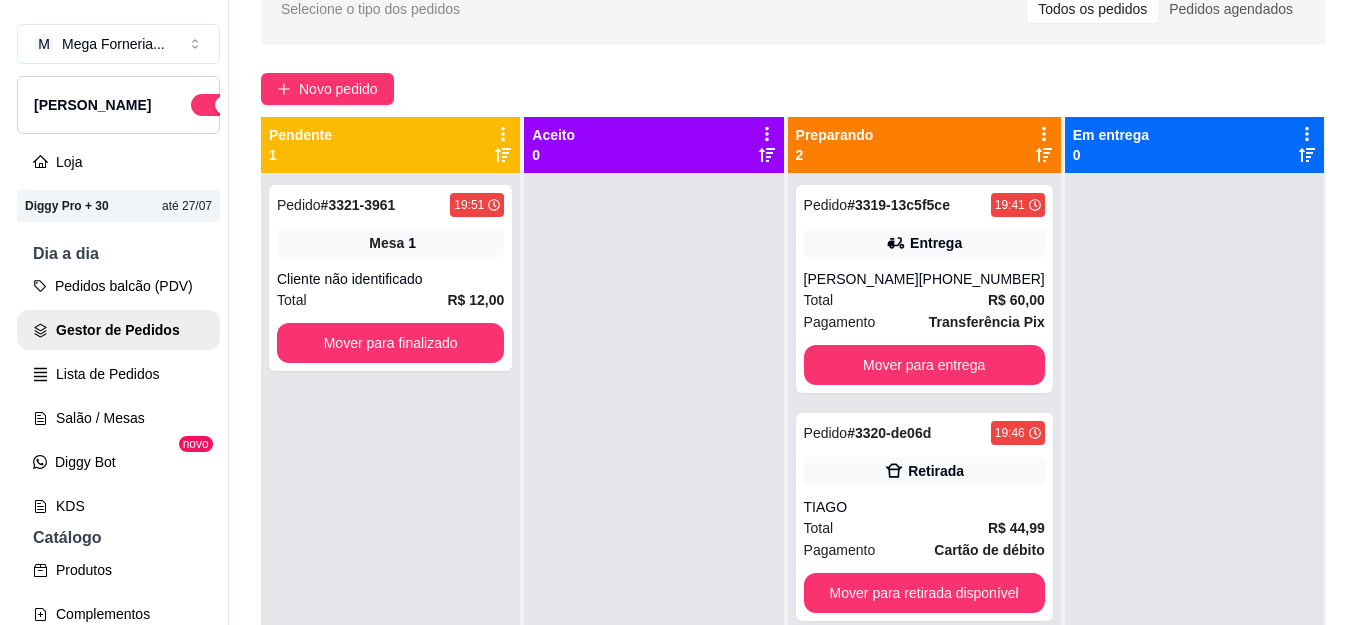 scroll, scrollTop: 0, scrollLeft: 0, axis: both 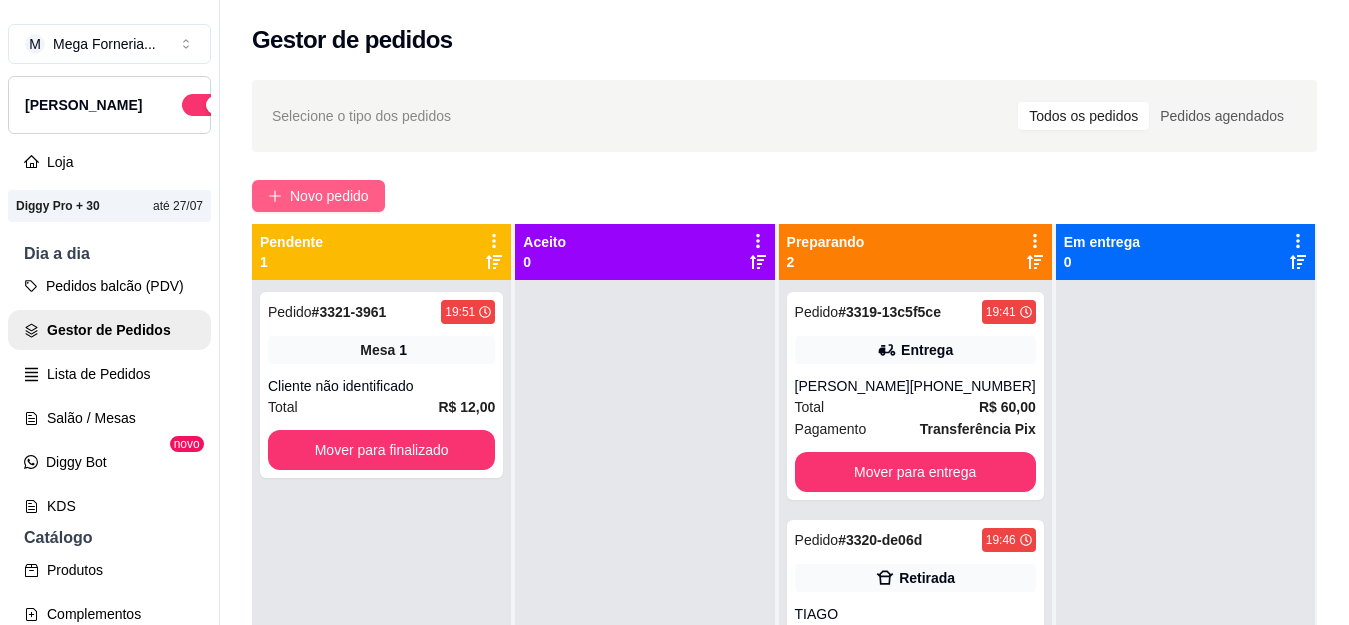 click on "Novo pedido" at bounding box center [318, 196] 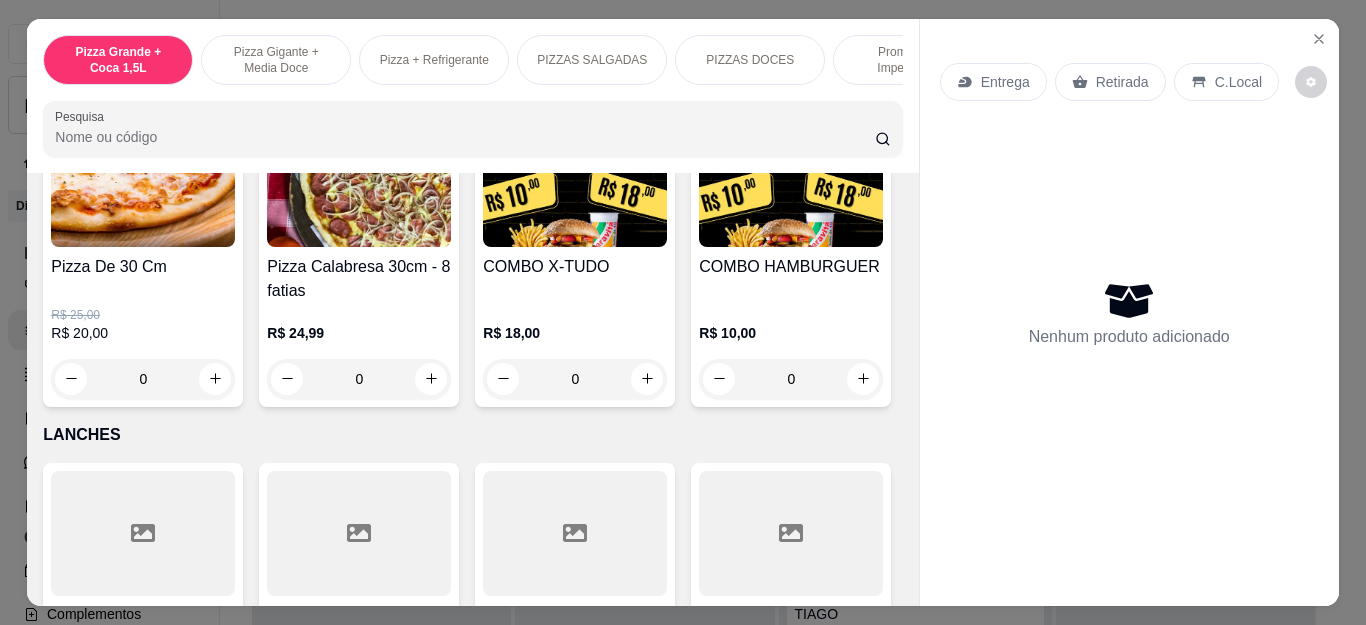 scroll, scrollTop: 1800, scrollLeft: 0, axis: vertical 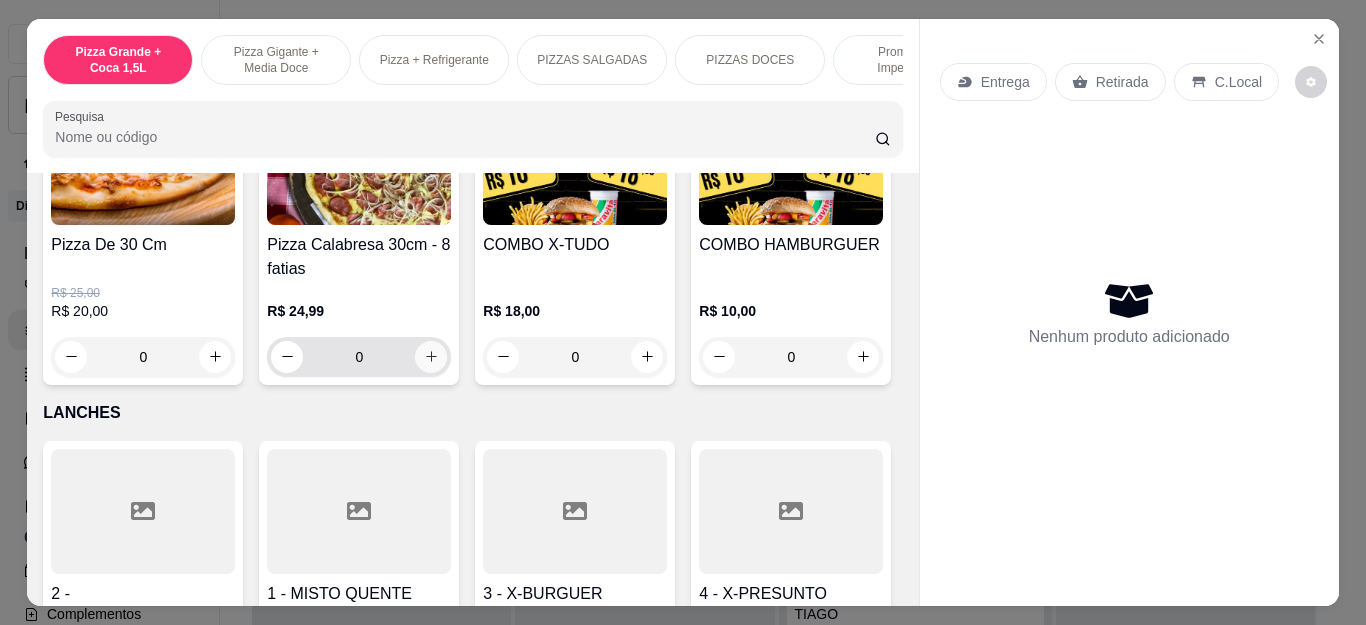 click at bounding box center (431, 357) 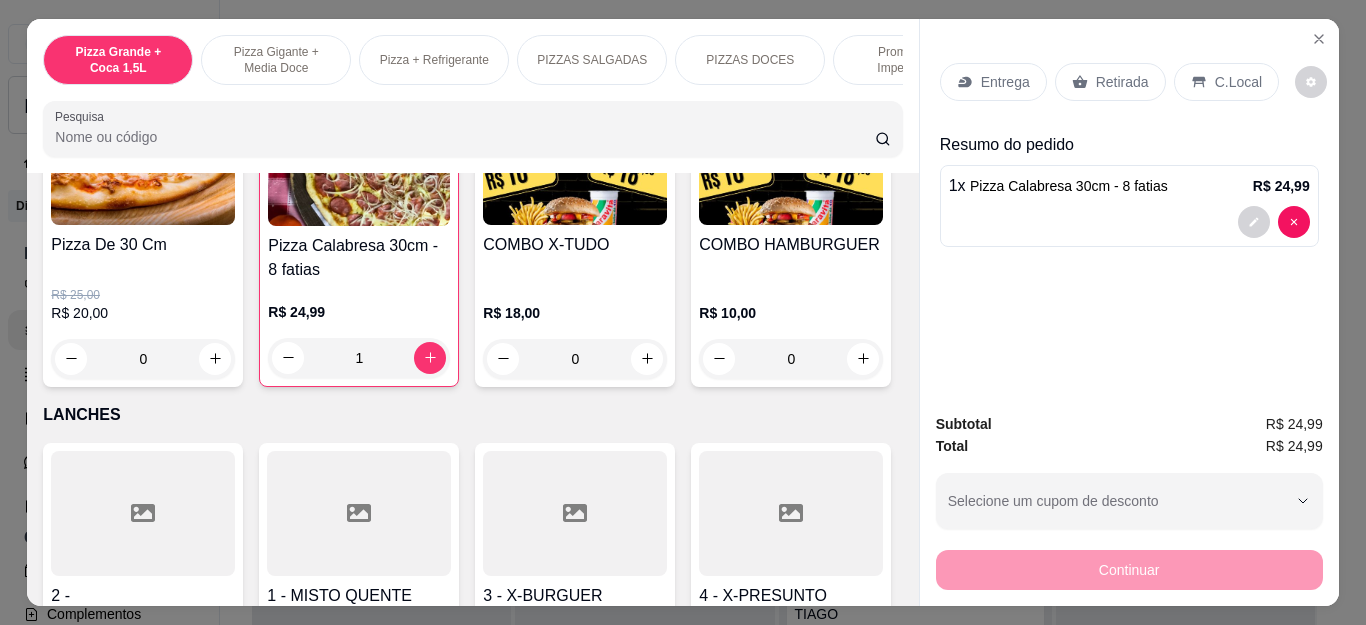 click on "0" at bounding box center (143, 359) 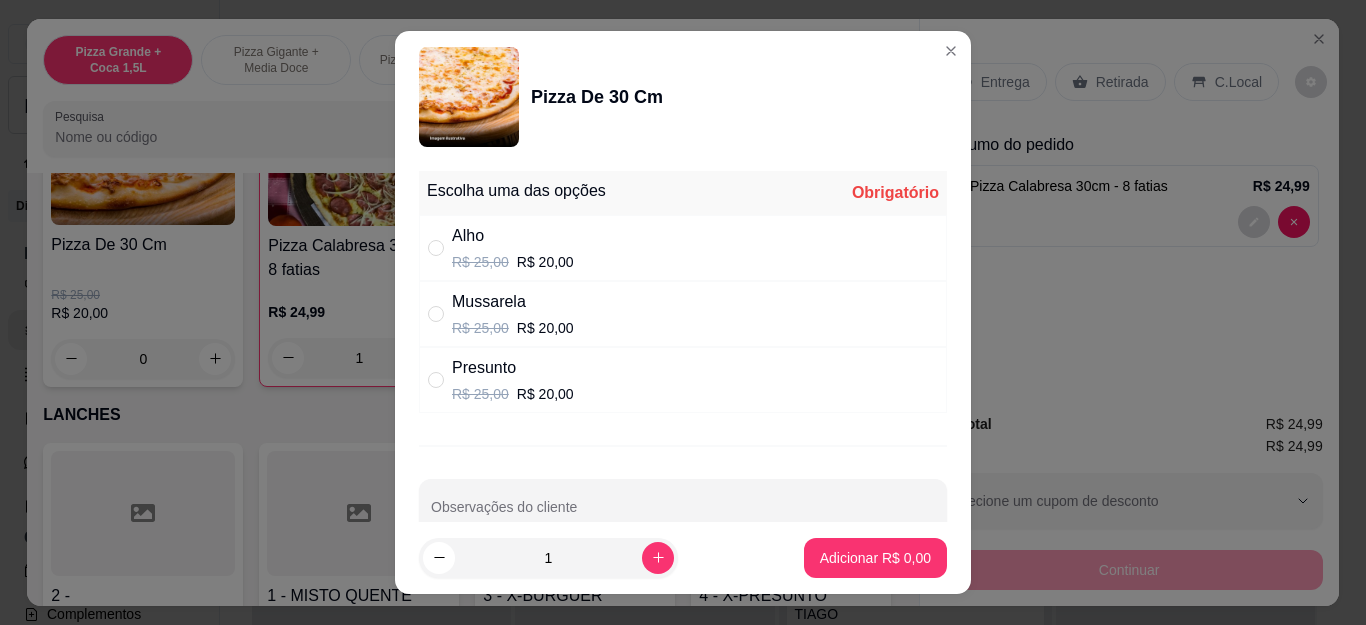click on "Presunto" at bounding box center (513, 368) 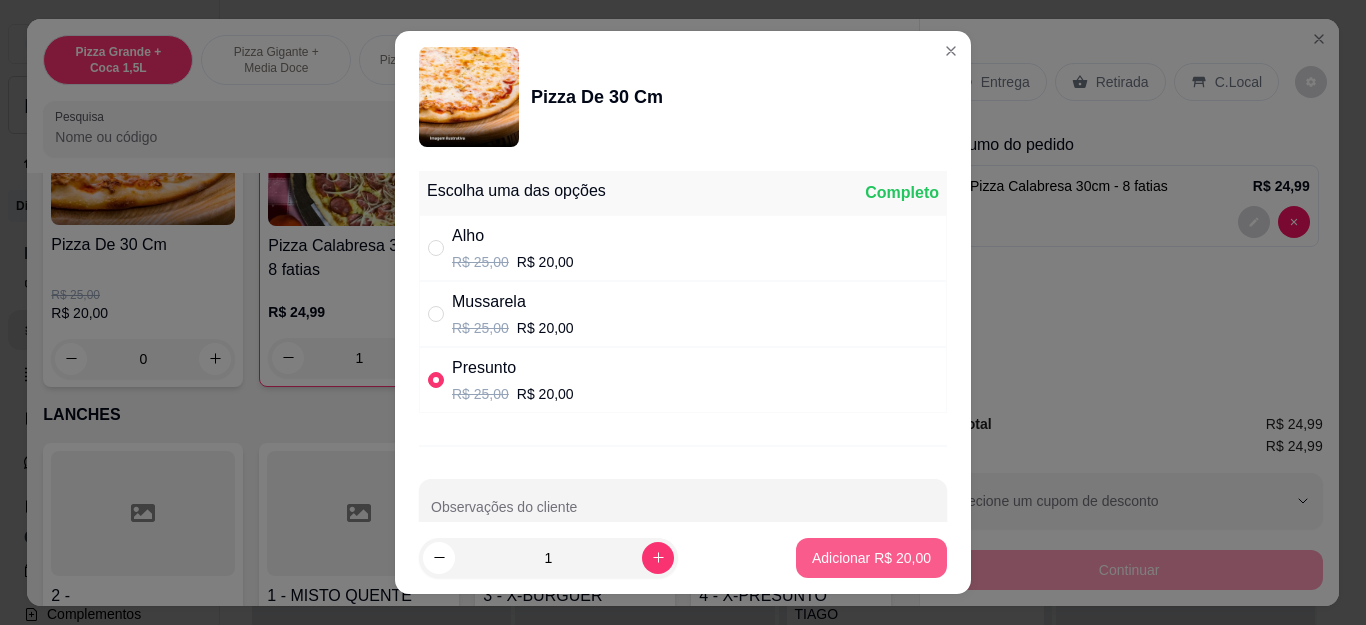 click on "Adicionar   R$ 20,00" at bounding box center [871, 558] 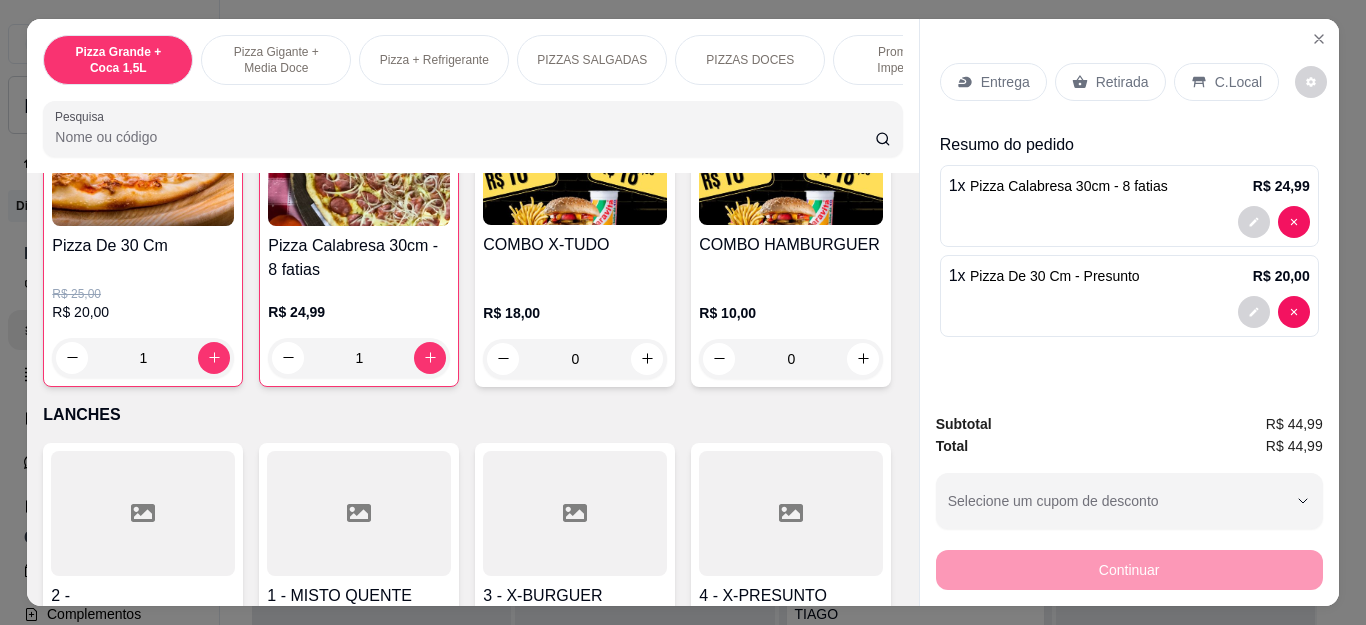 type on "1" 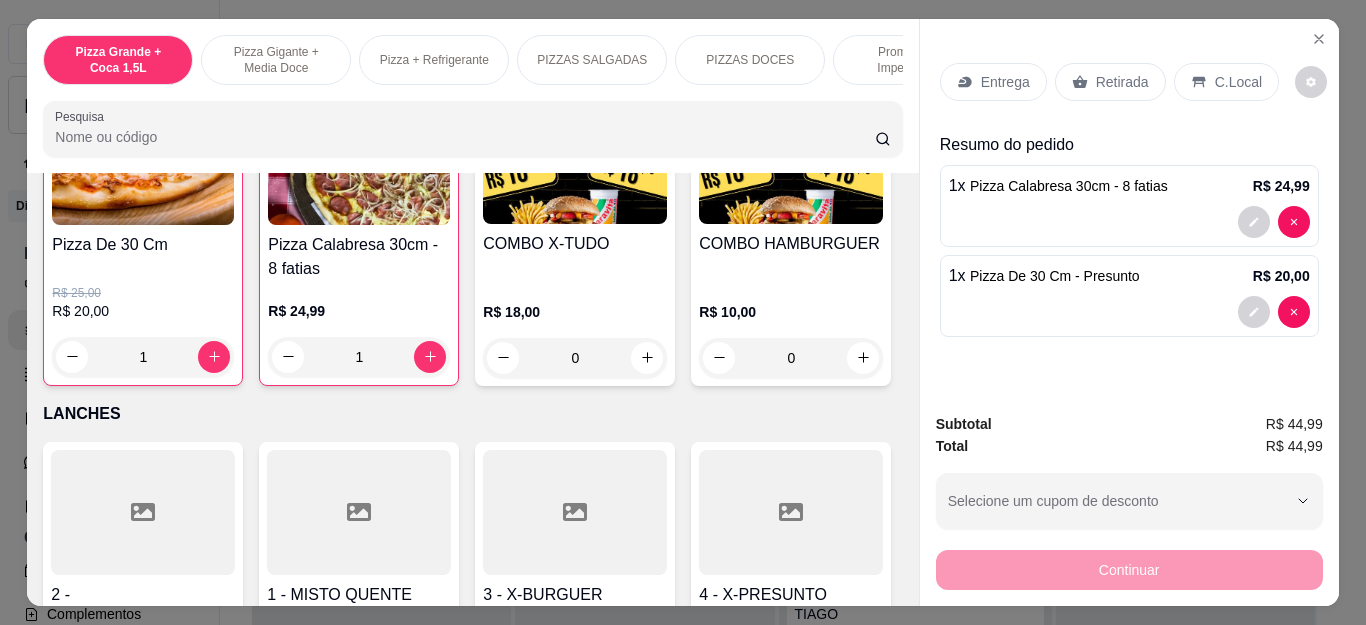 click on "Retirada" at bounding box center (1110, 82) 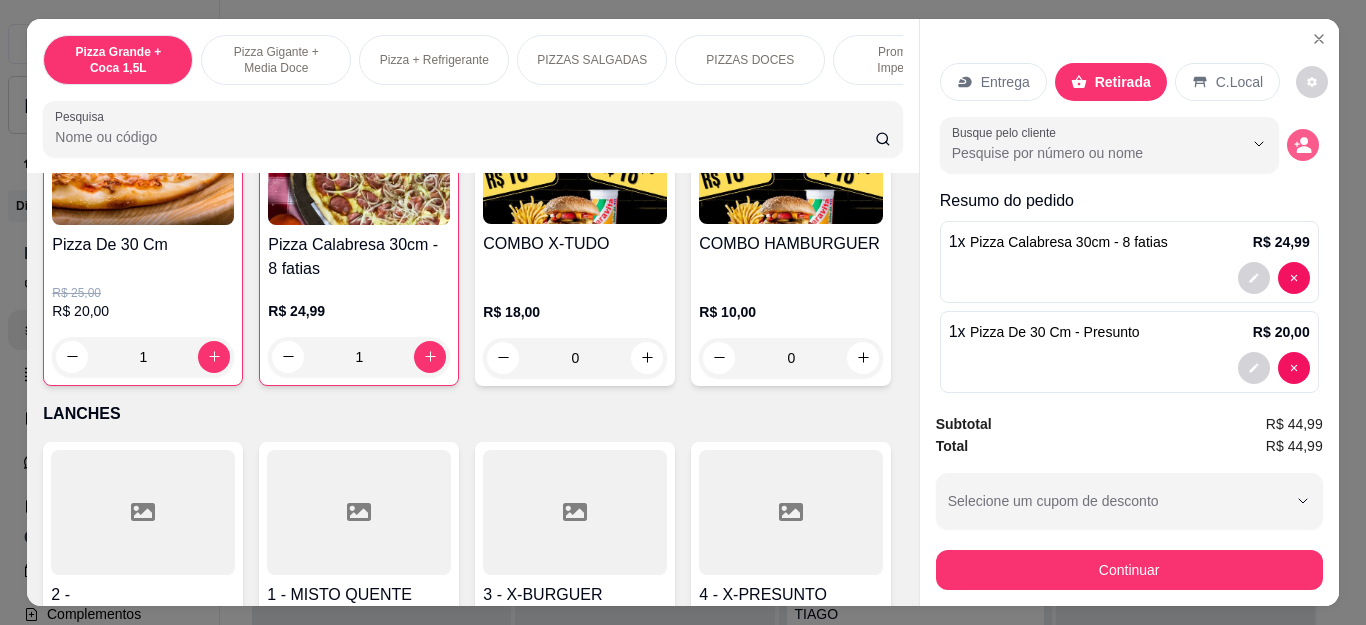 click at bounding box center (1303, 145) 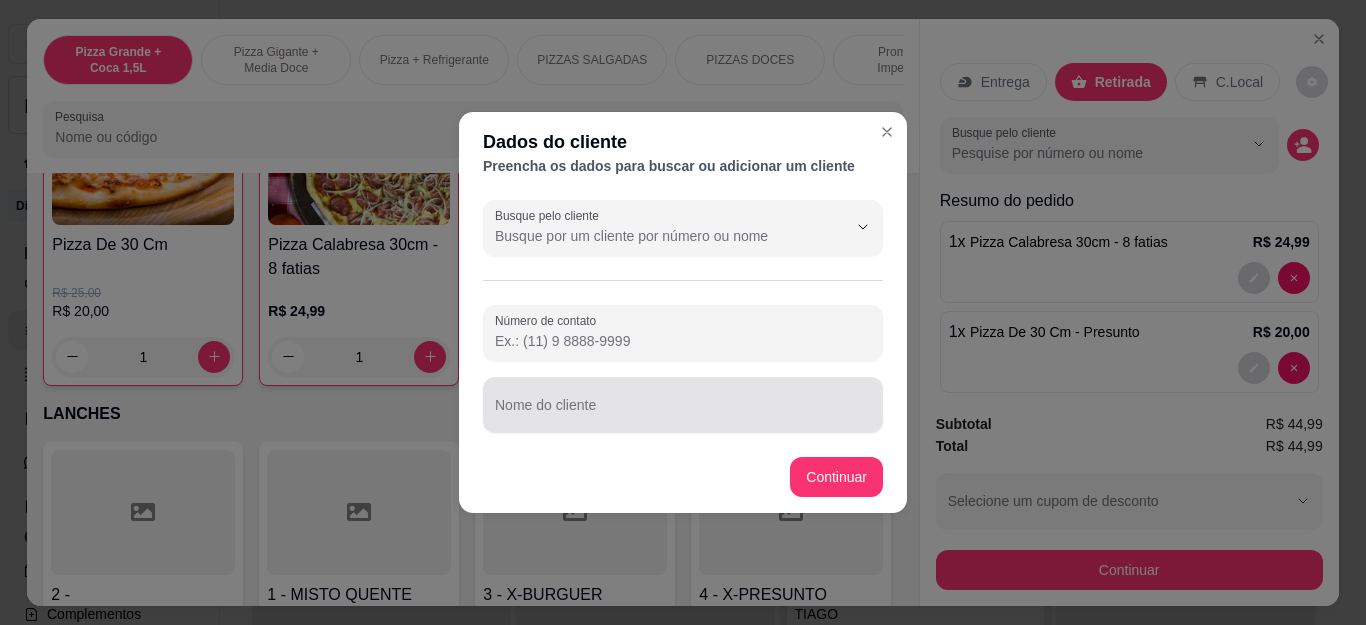 click on "Nome do cliente" at bounding box center (683, 405) 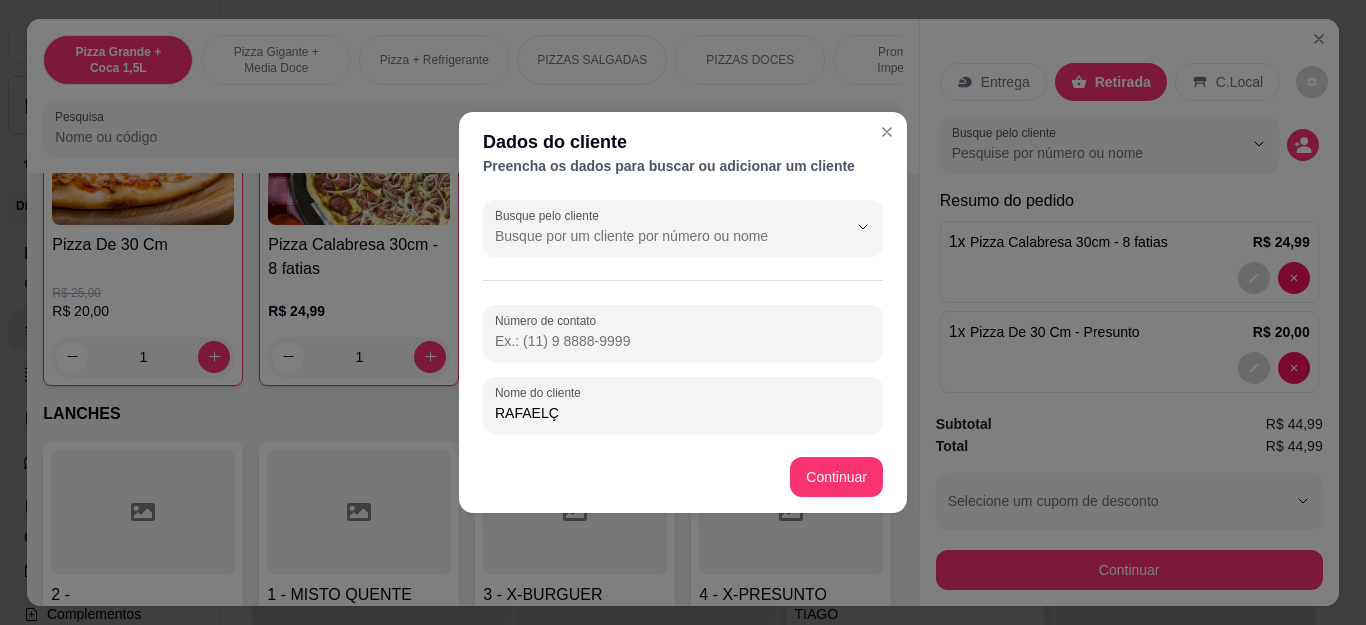 type on "[PERSON_NAME]" 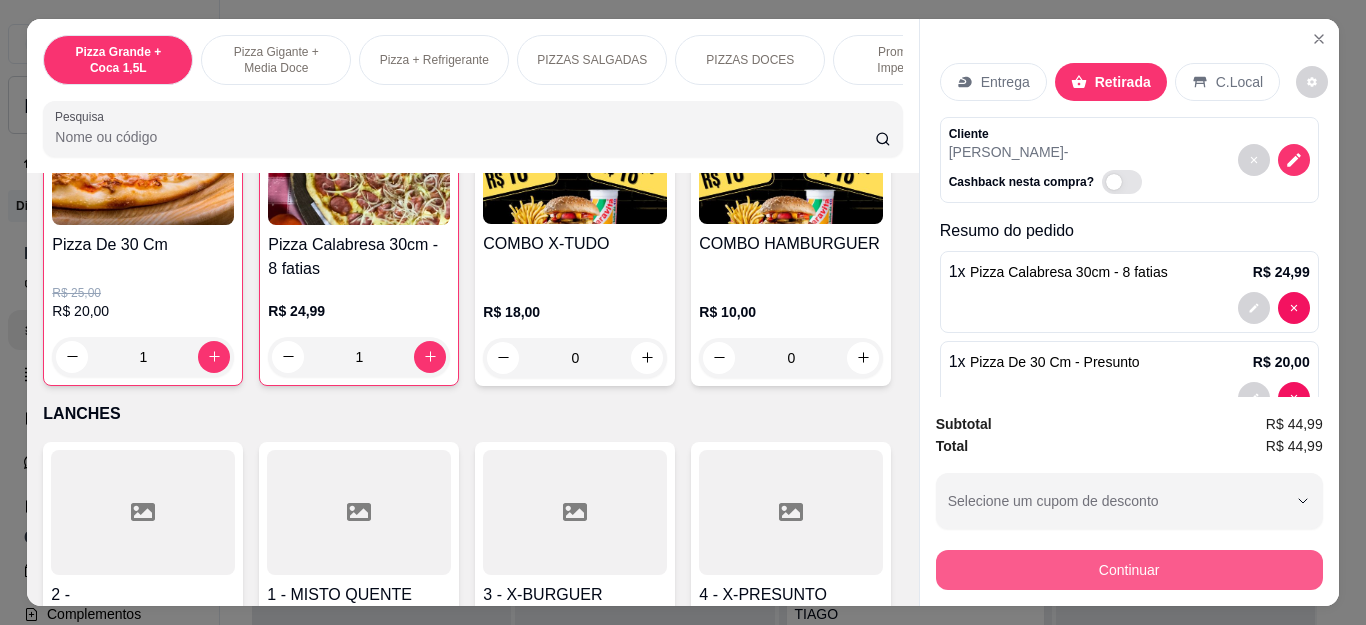 click on "Continuar" at bounding box center [1129, 570] 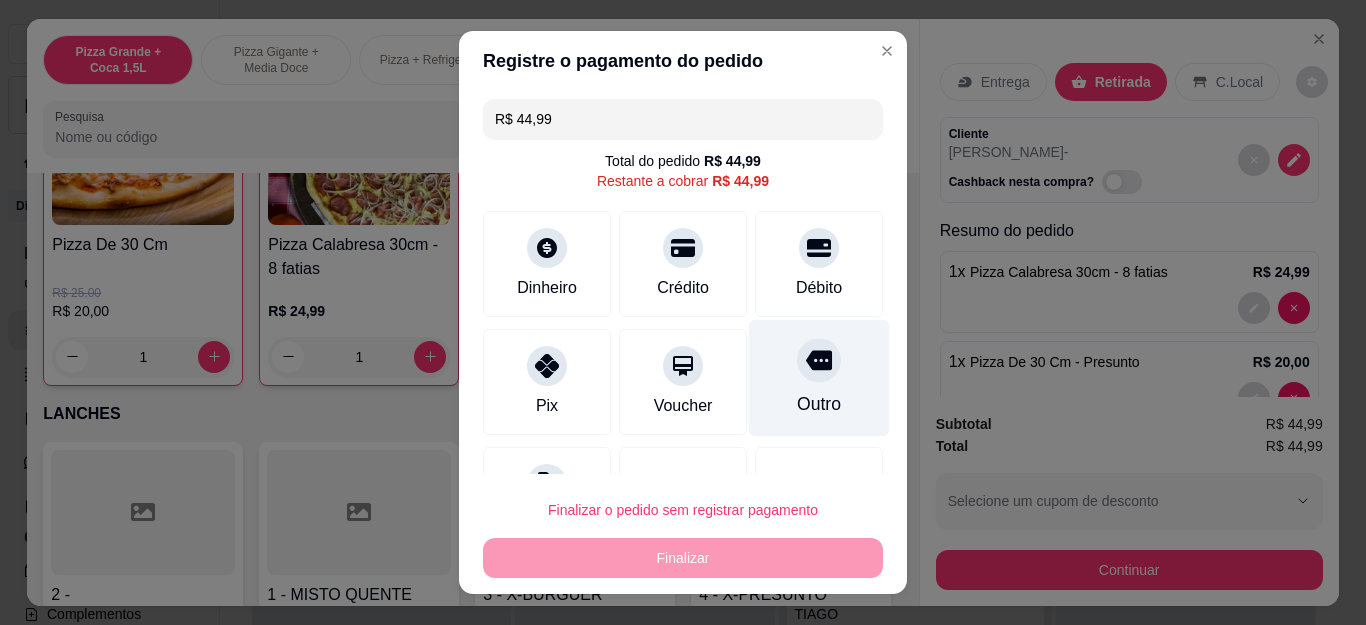 click at bounding box center [819, 361] 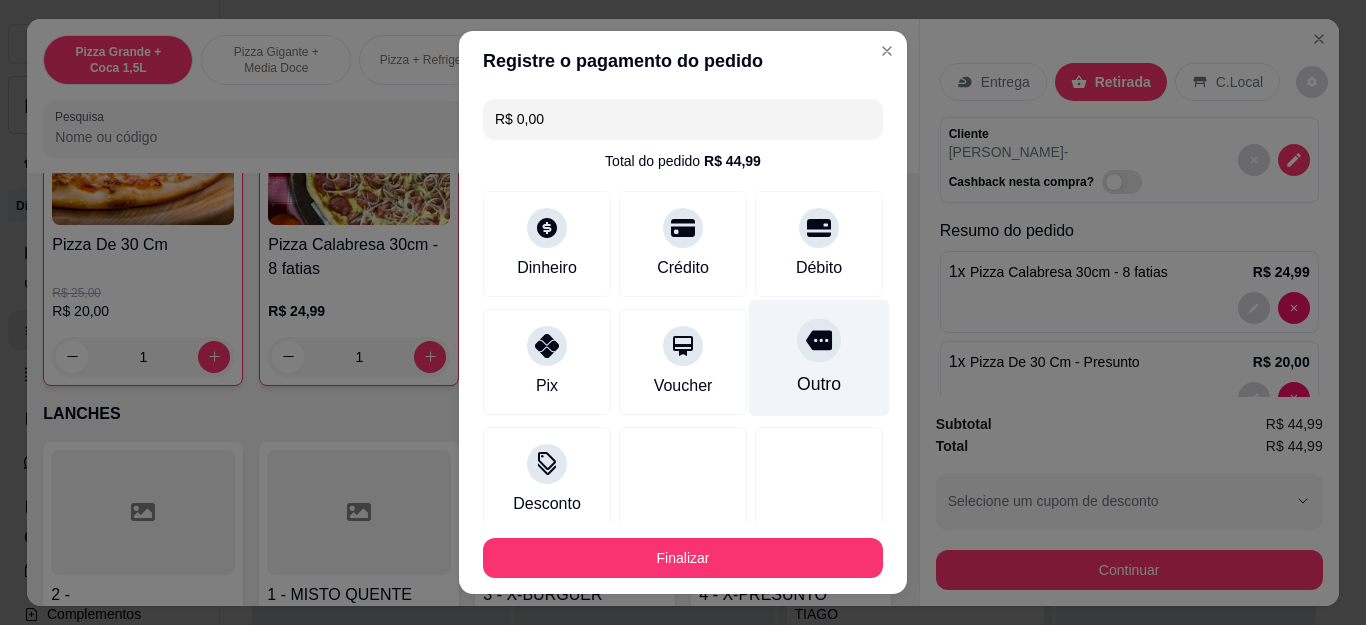 type on "R$ 0,00" 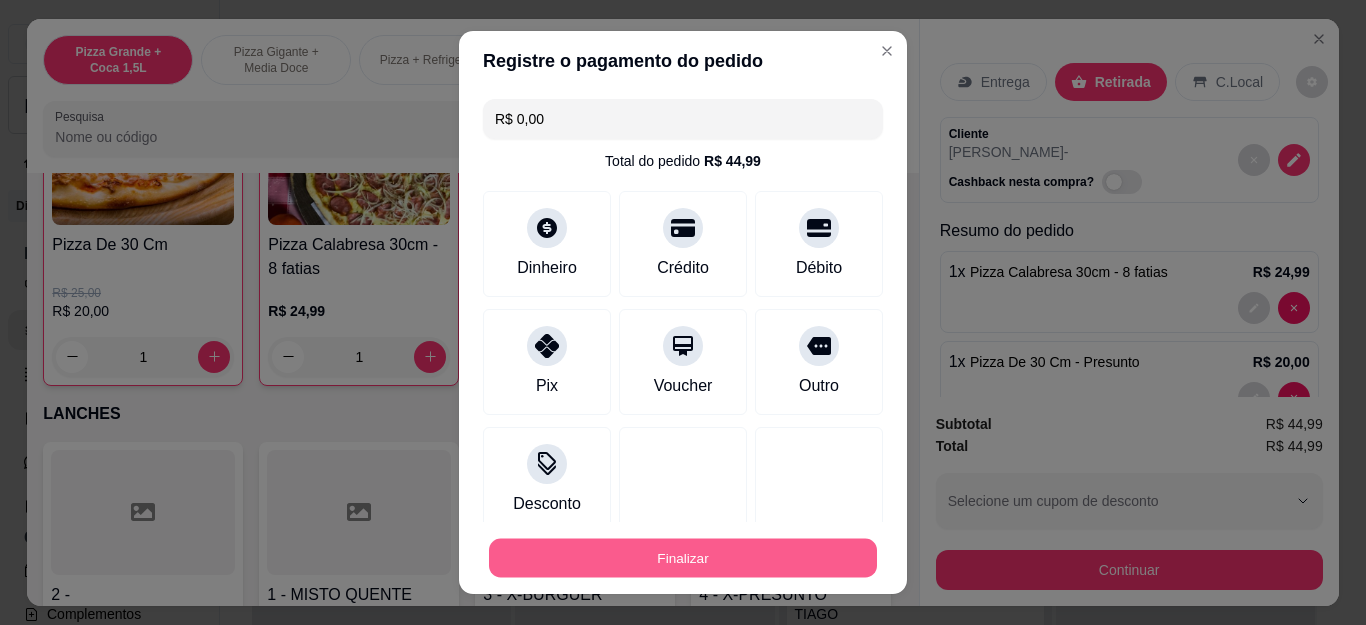 click on "Finalizar" at bounding box center (683, 557) 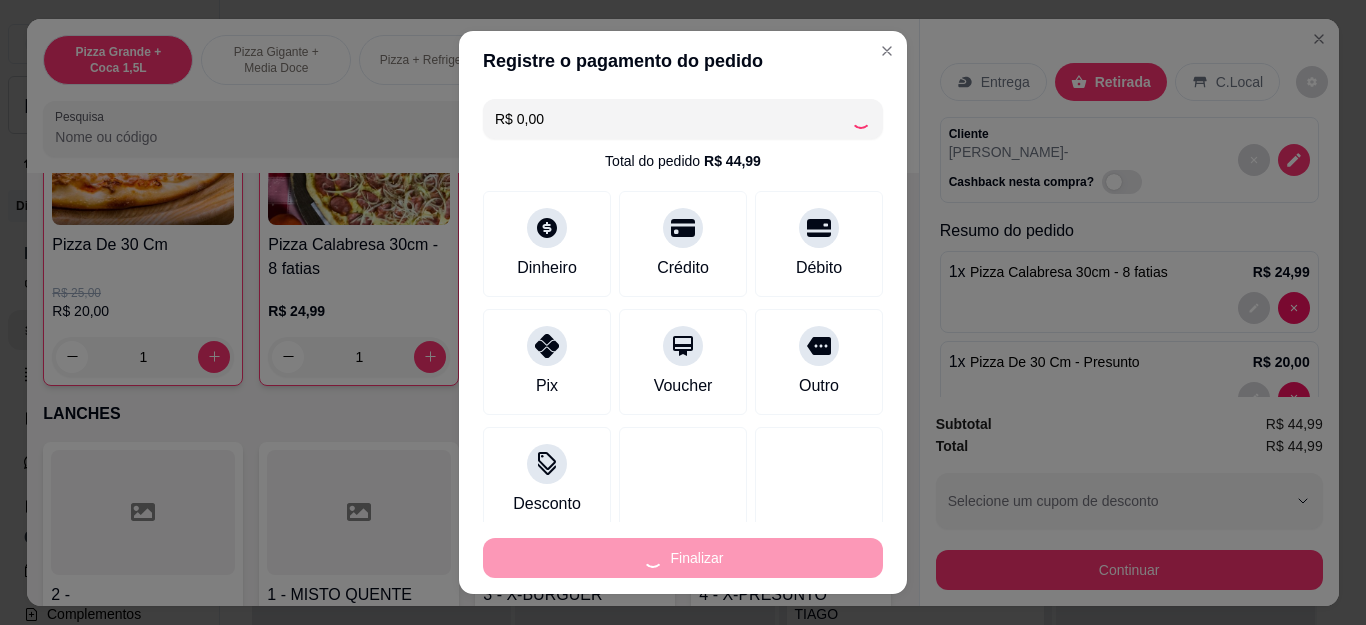 type on "0" 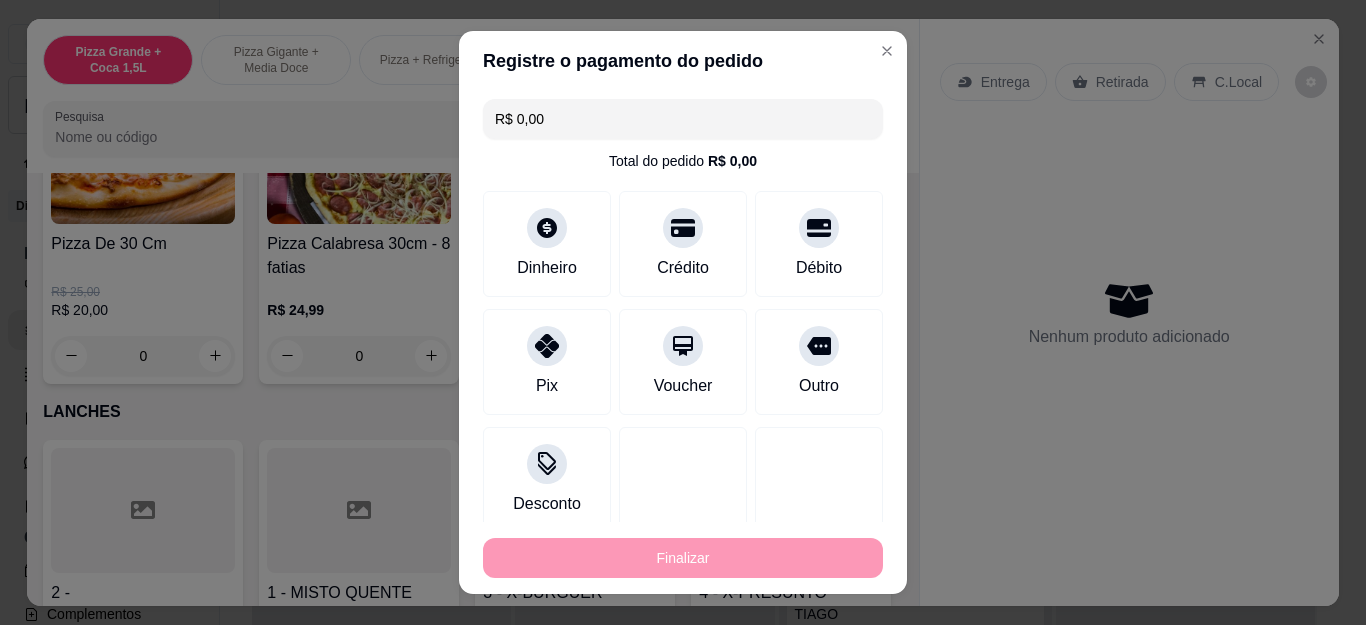 type on "-R$ 44,99" 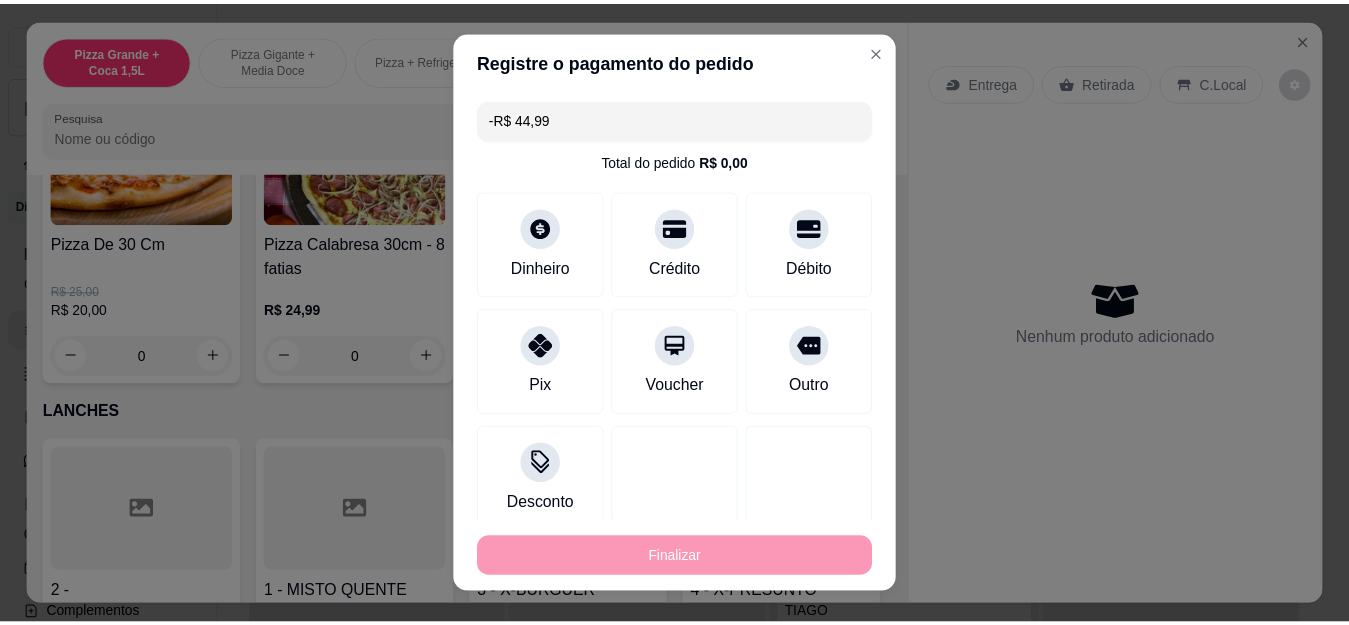 scroll, scrollTop: 1800, scrollLeft: 0, axis: vertical 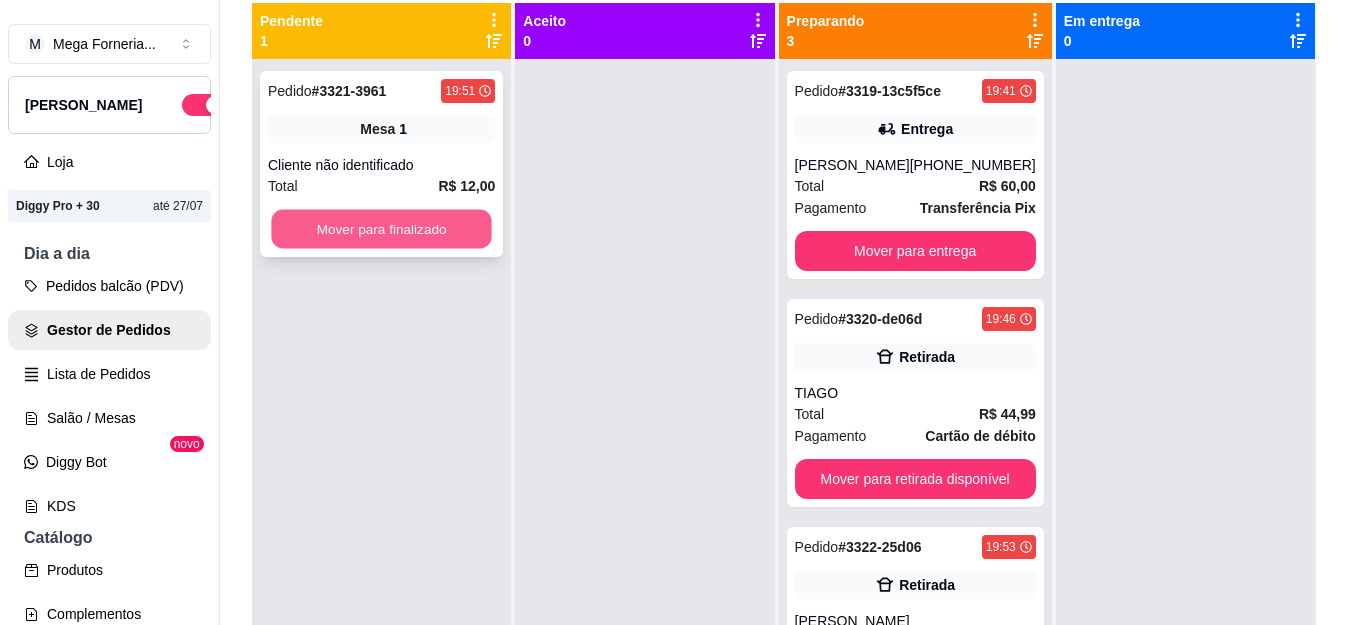 click on "Mover para finalizado" at bounding box center (381, 229) 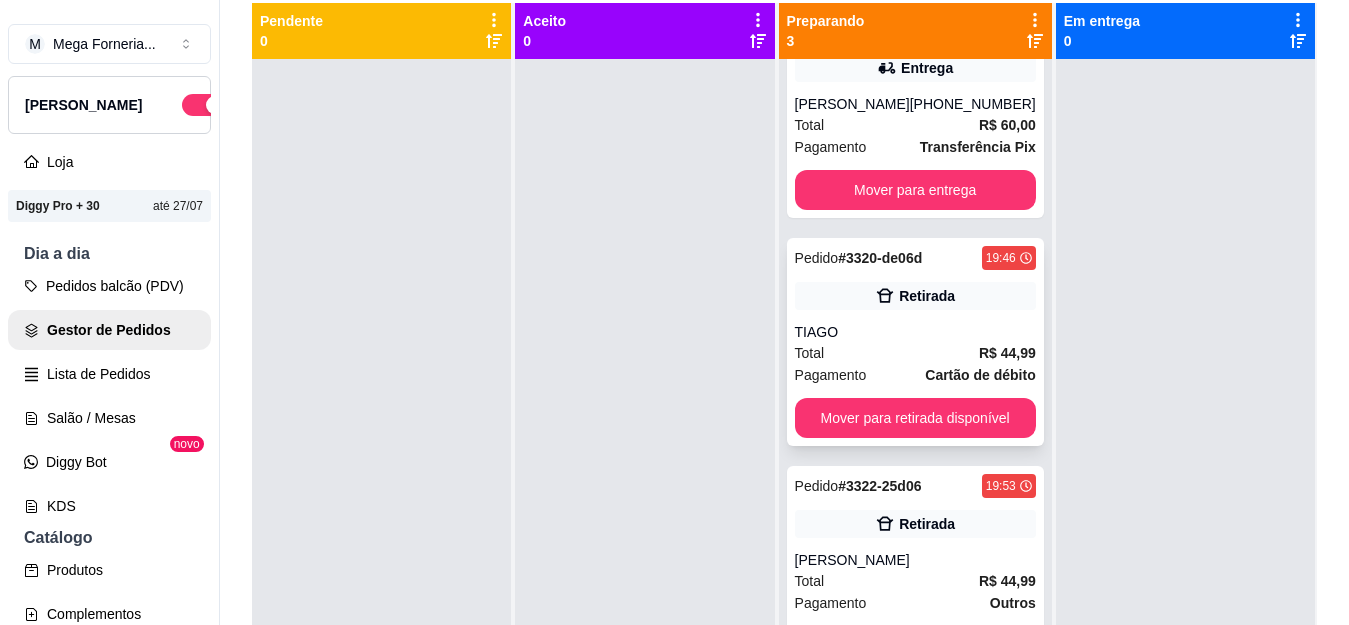scroll, scrollTop: 79, scrollLeft: 0, axis: vertical 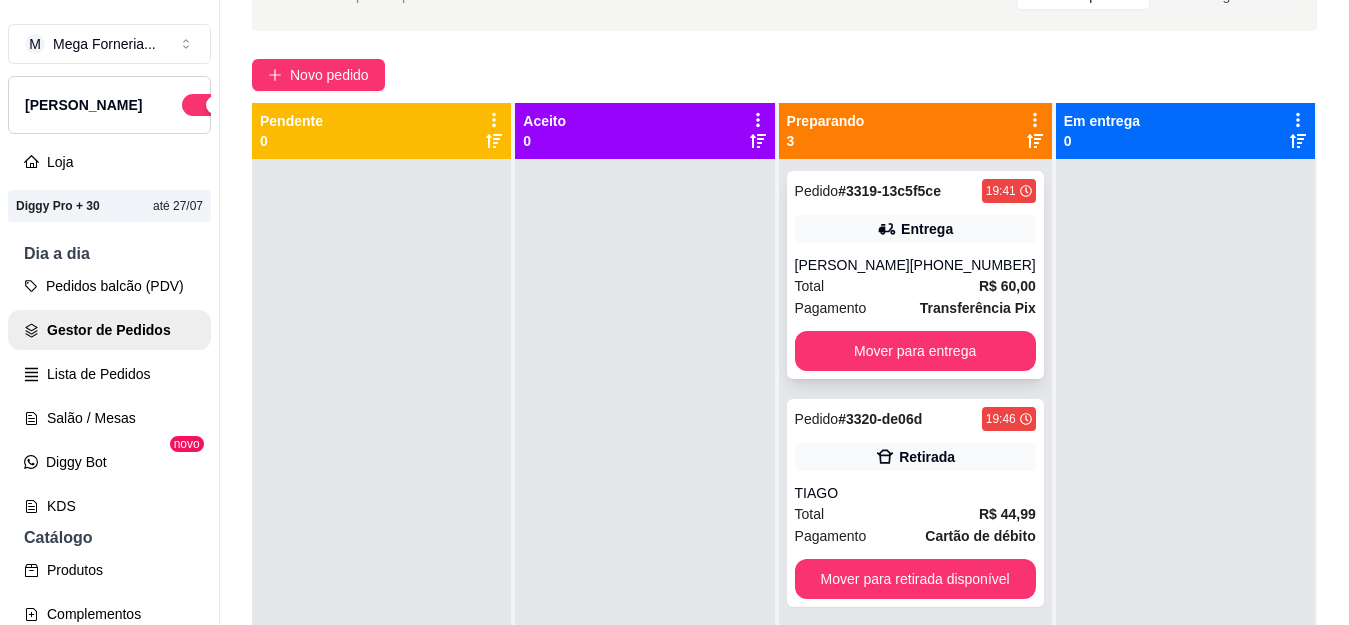 click on "Pedido  # 3319-13c5f5ce 19:41 Entrega [PERSON_NAME] [PHONE_NUMBER] Total R$ 60,00 Pagamento Transferência Pix Mover para entrega" at bounding box center (915, 275) 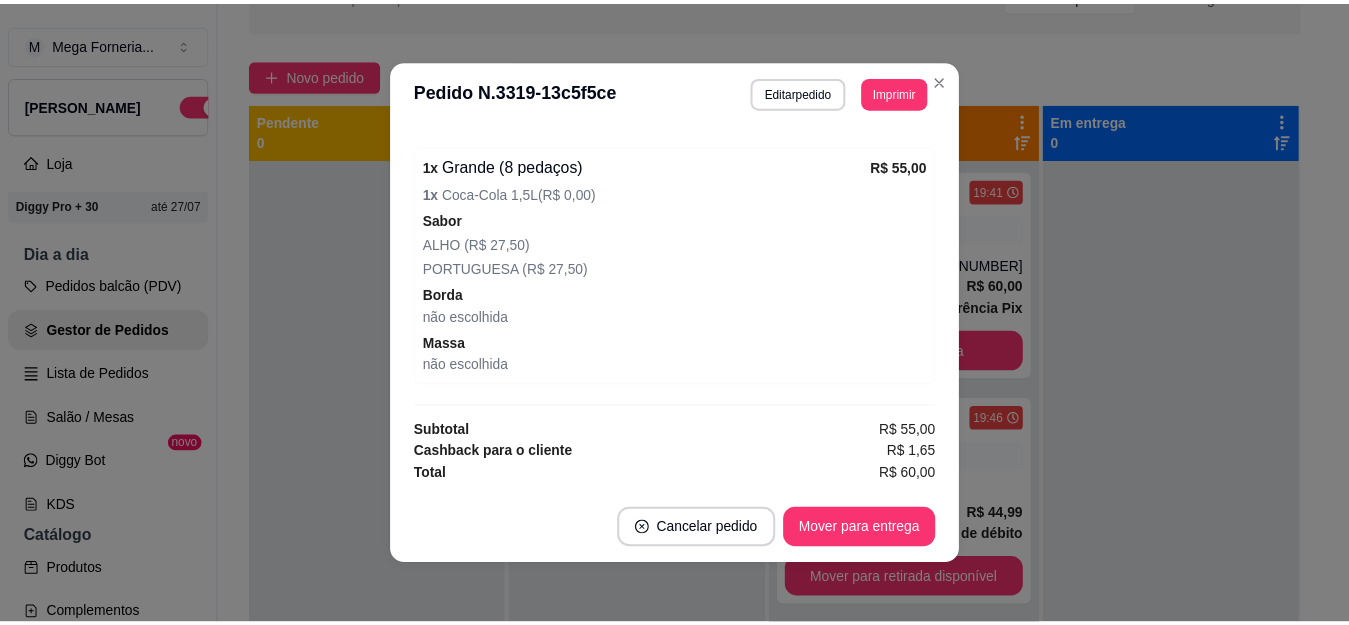 scroll, scrollTop: 668, scrollLeft: 0, axis: vertical 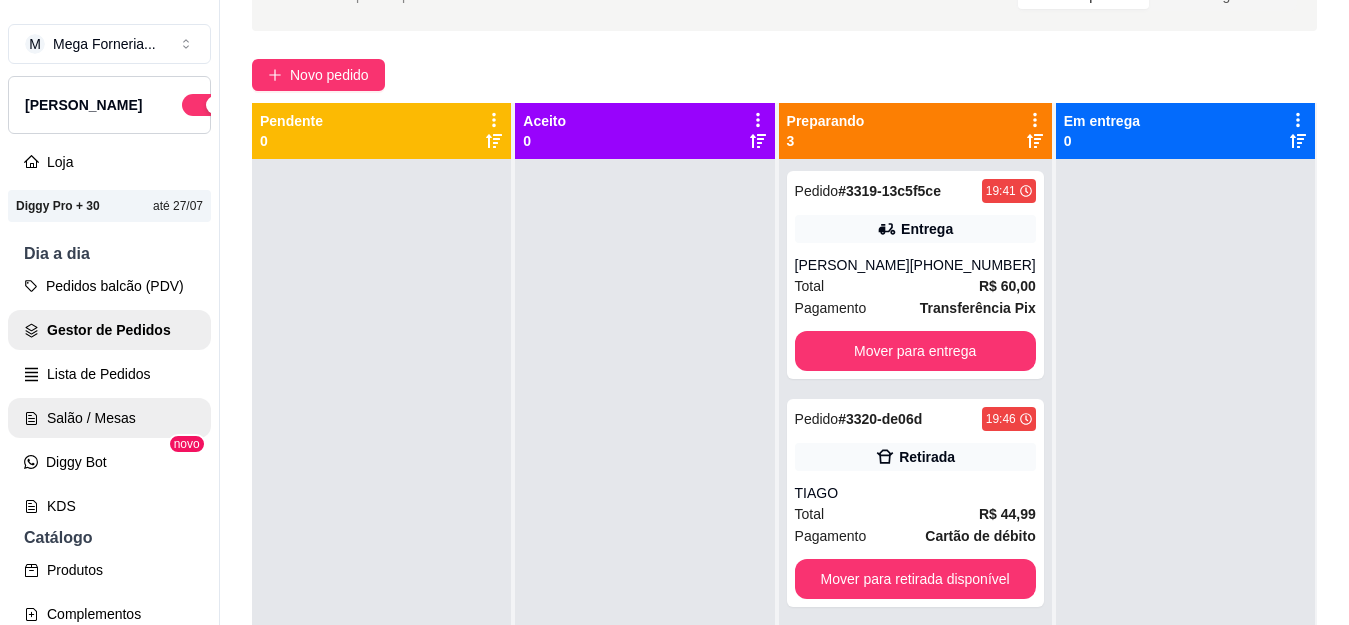 click on "Salão / Mesas" at bounding box center (109, 418) 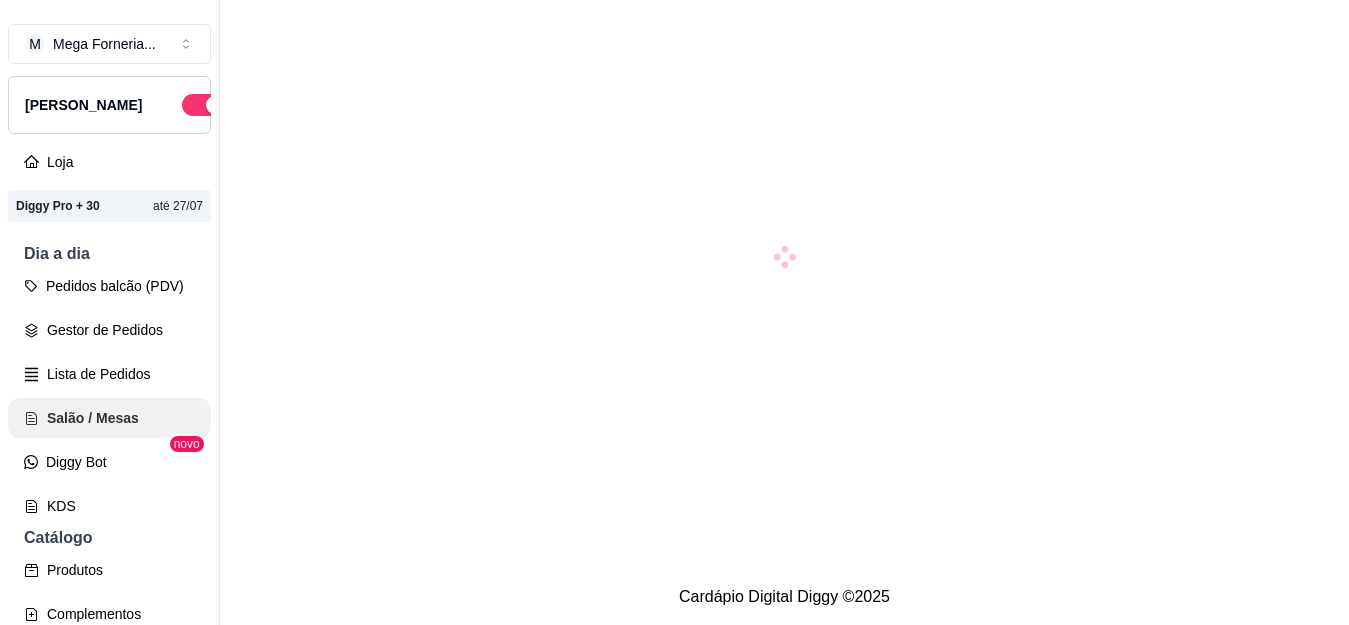 scroll, scrollTop: 0, scrollLeft: 0, axis: both 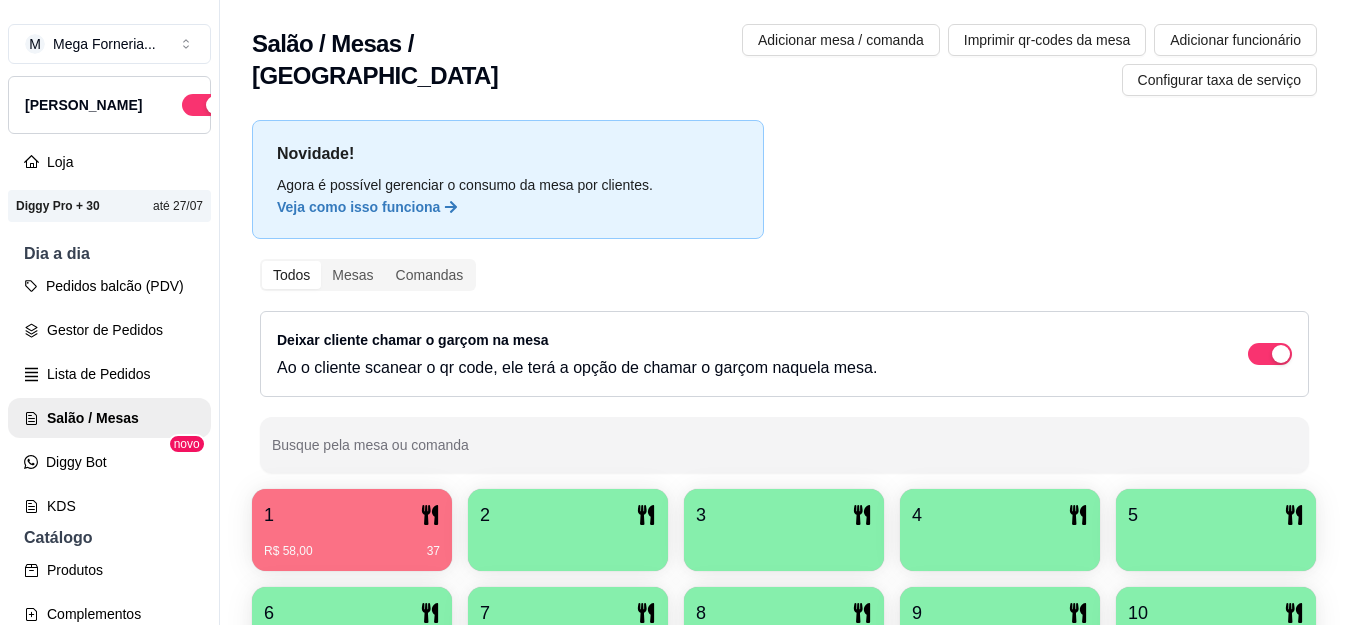 click on "1" at bounding box center (352, 515) 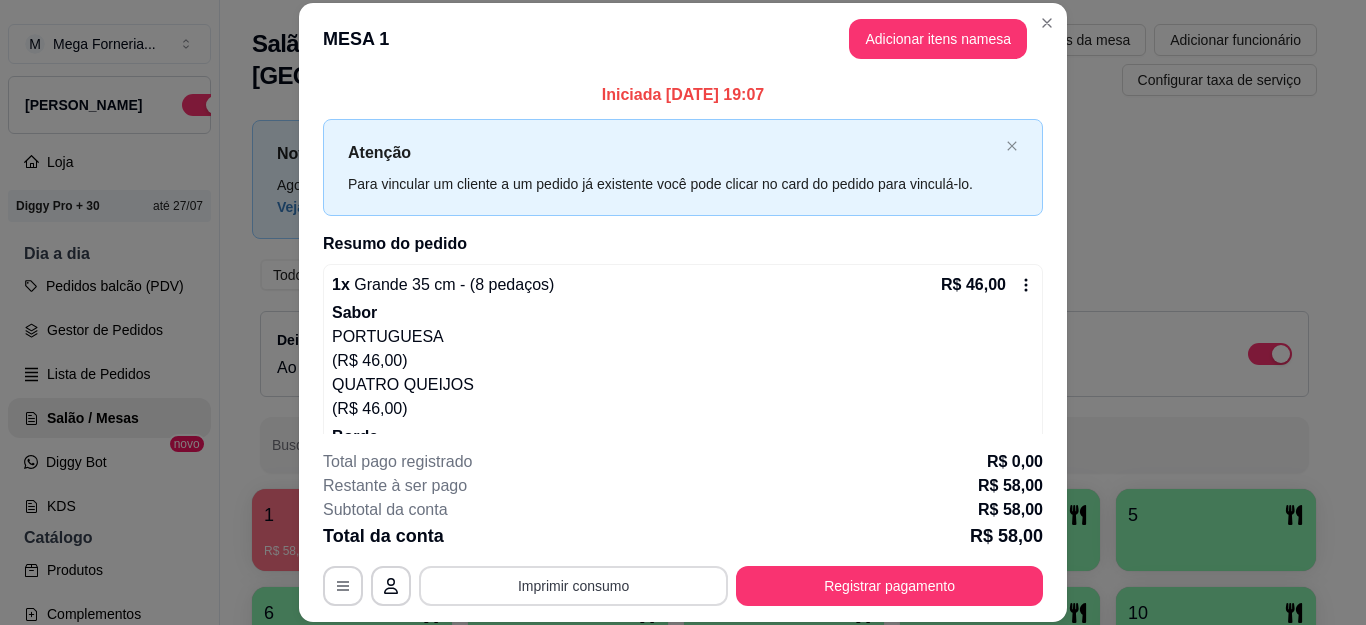 click on "Imprimir consumo" at bounding box center (573, 586) 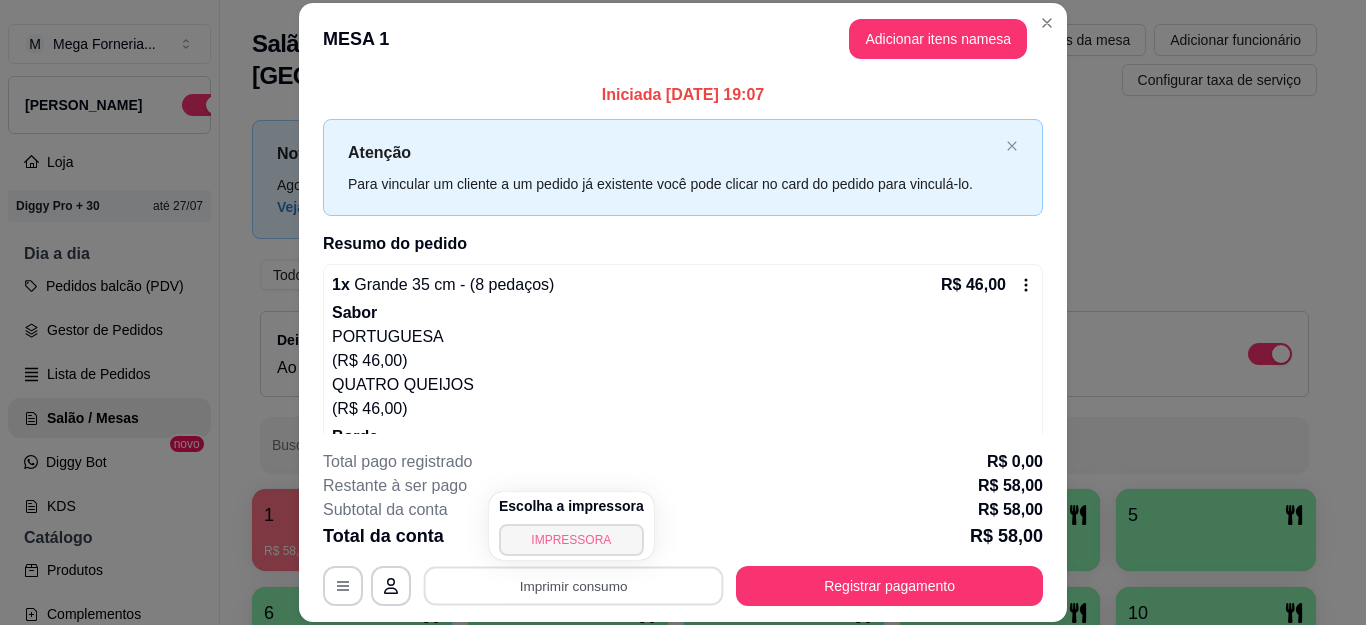 click on "IMPRESSORA" at bounding box center (571, 540) 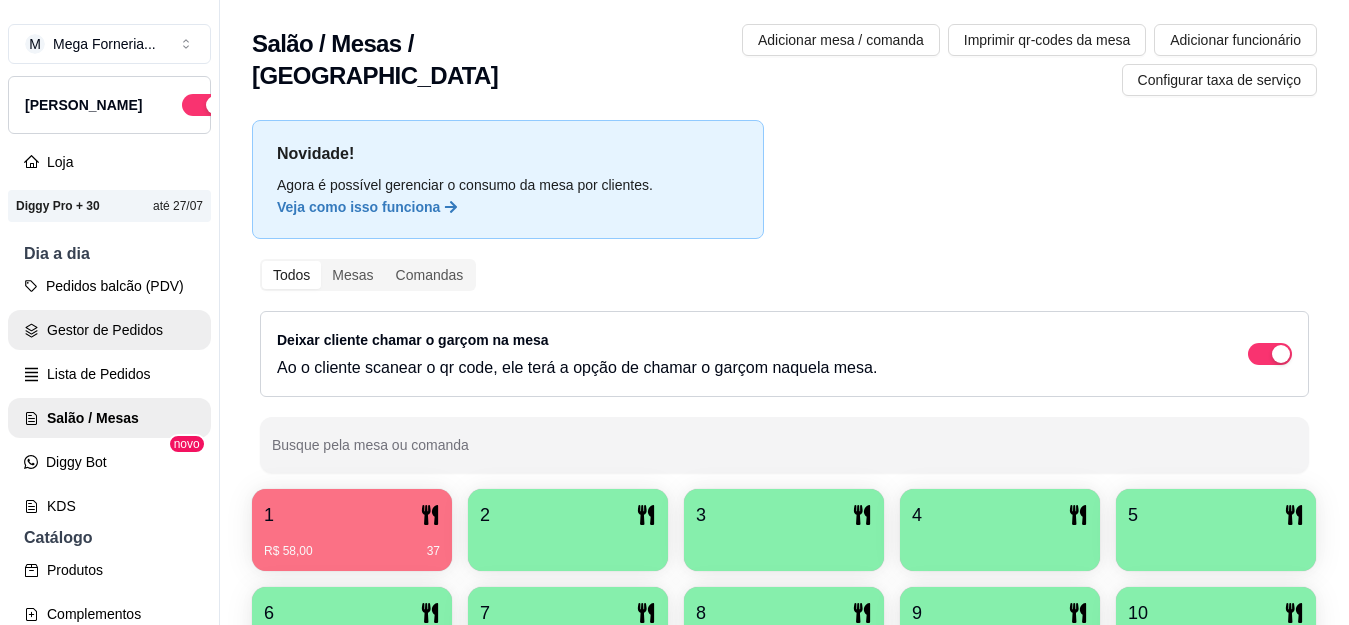 click on "Gestor de Pedidos" at bounding box center (109, 330) 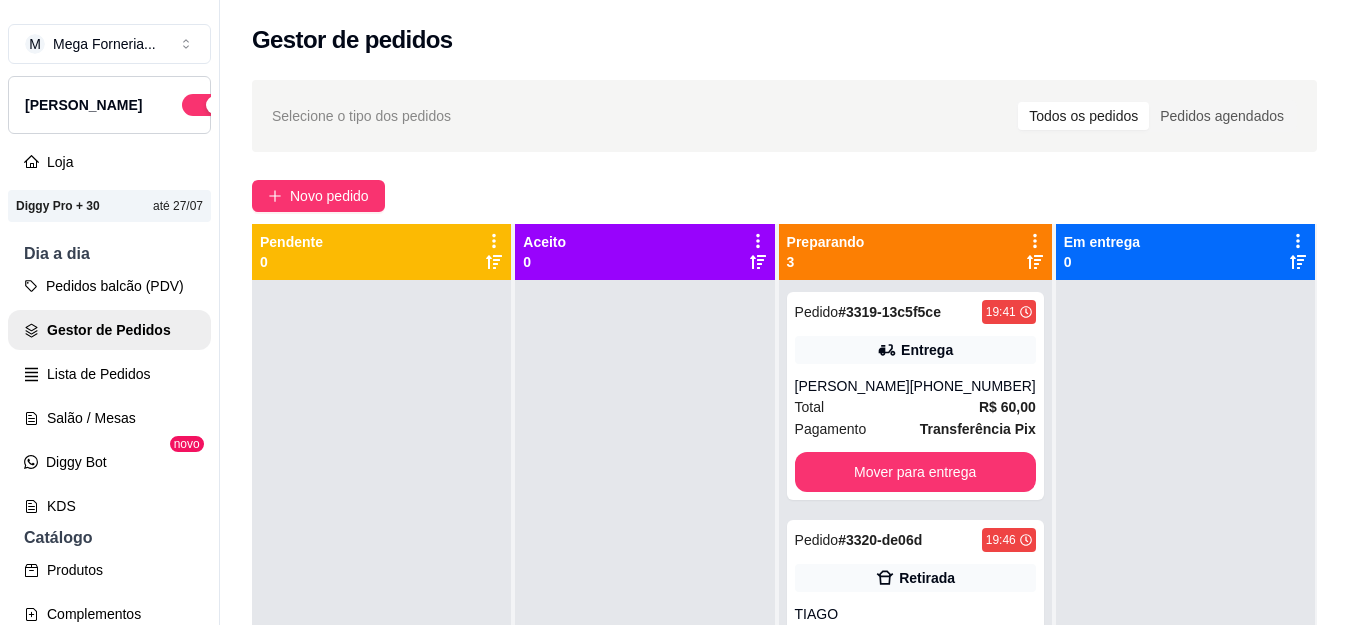 scroll, scrollTop: 56, scrollLeft: 0, axis: vertical 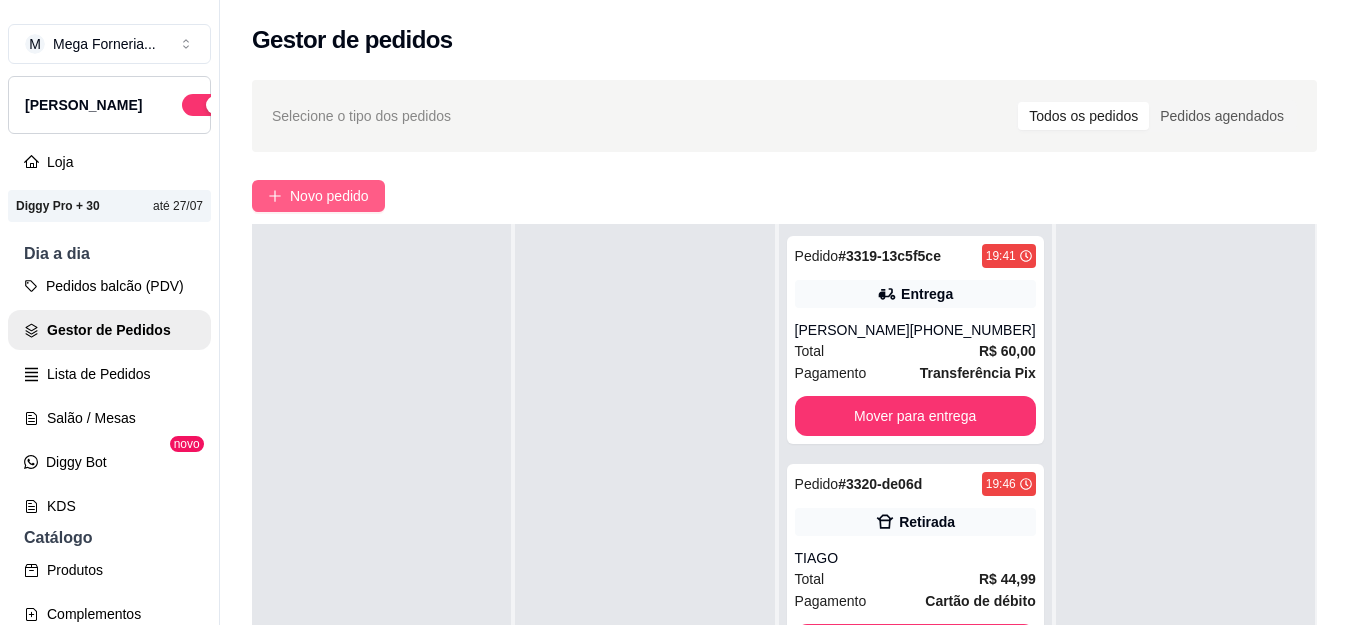 click on "Novo pedido" at bounding box center [329, 196] 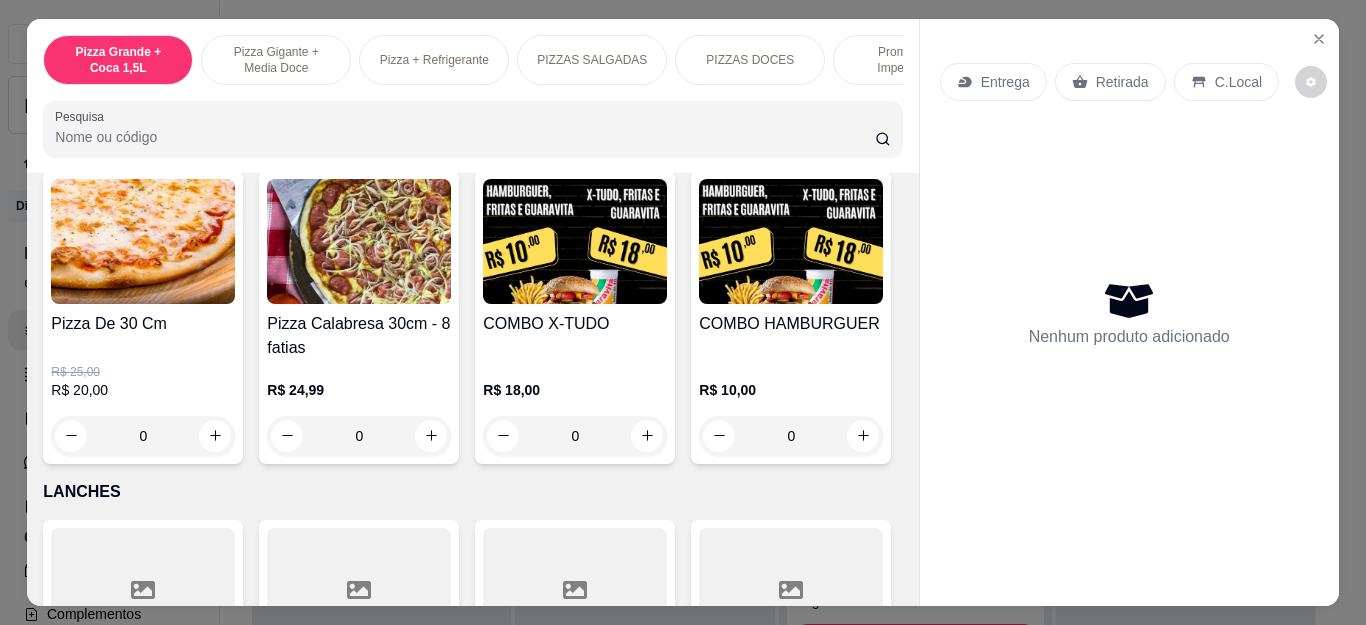 scroll, scrollTop: 1800, scrollLeft: 0, axis: vertical 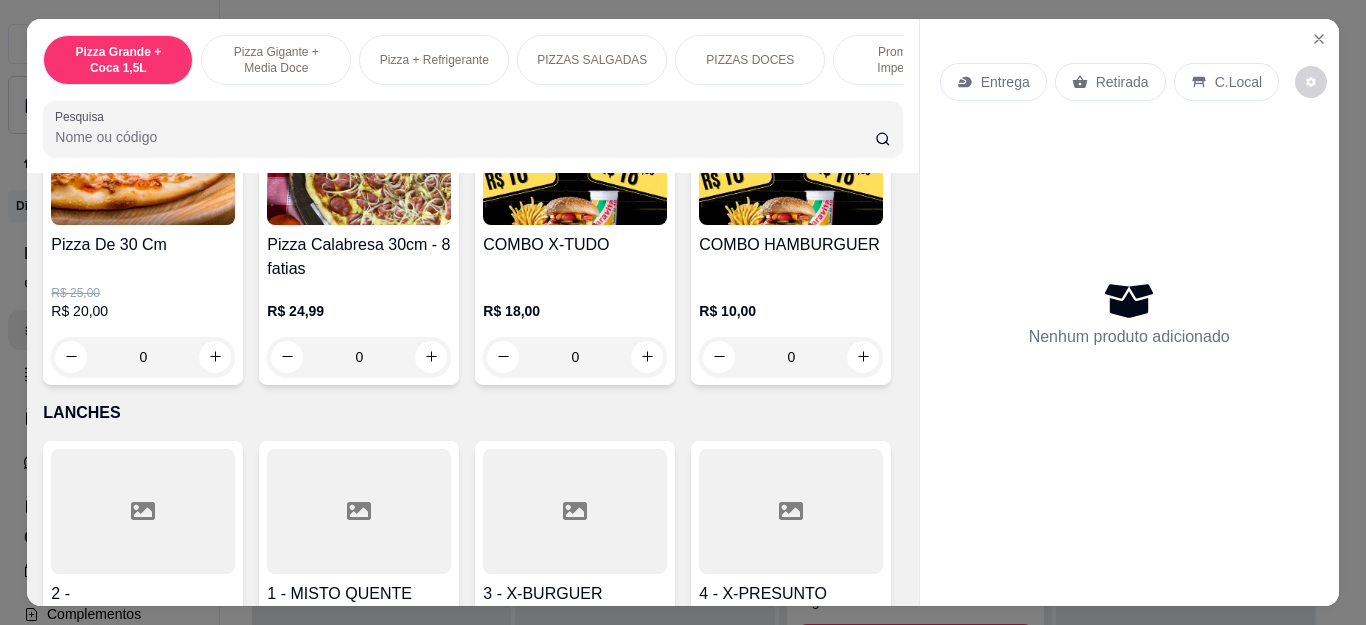 click on "0" at bounding box center [143, 357] 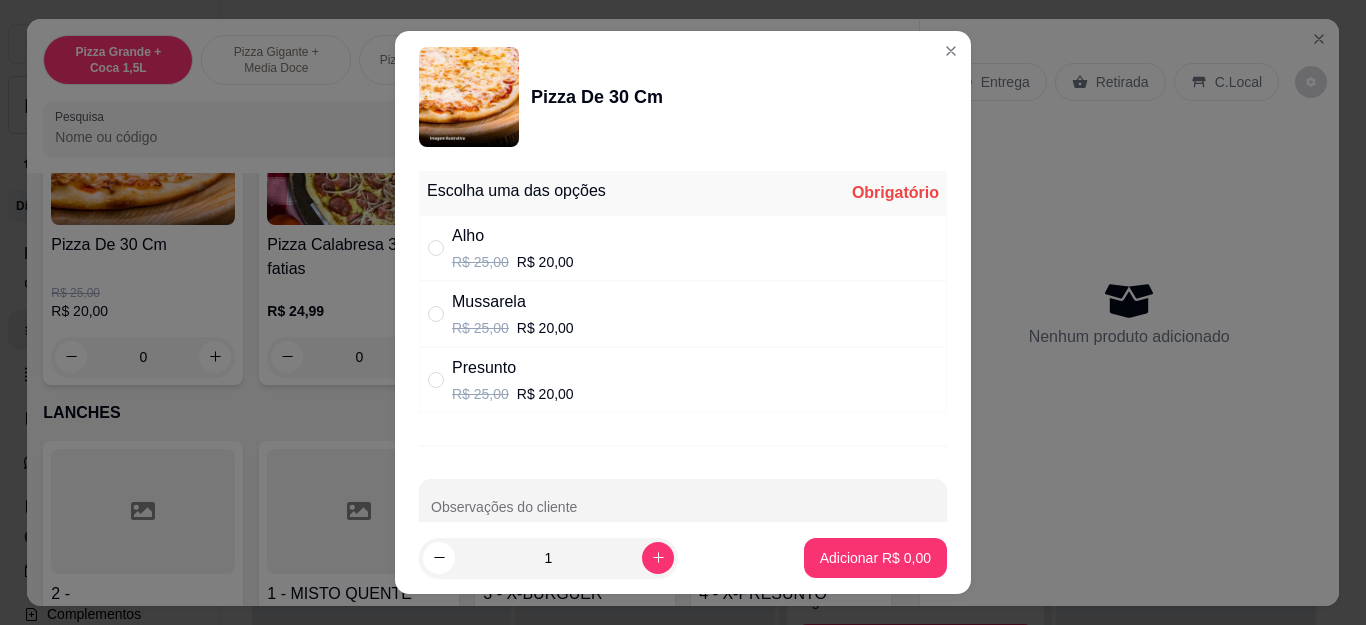 click on "Mussarela R$ 25,00 R$ 20,00" at bounding box center (513, 314) 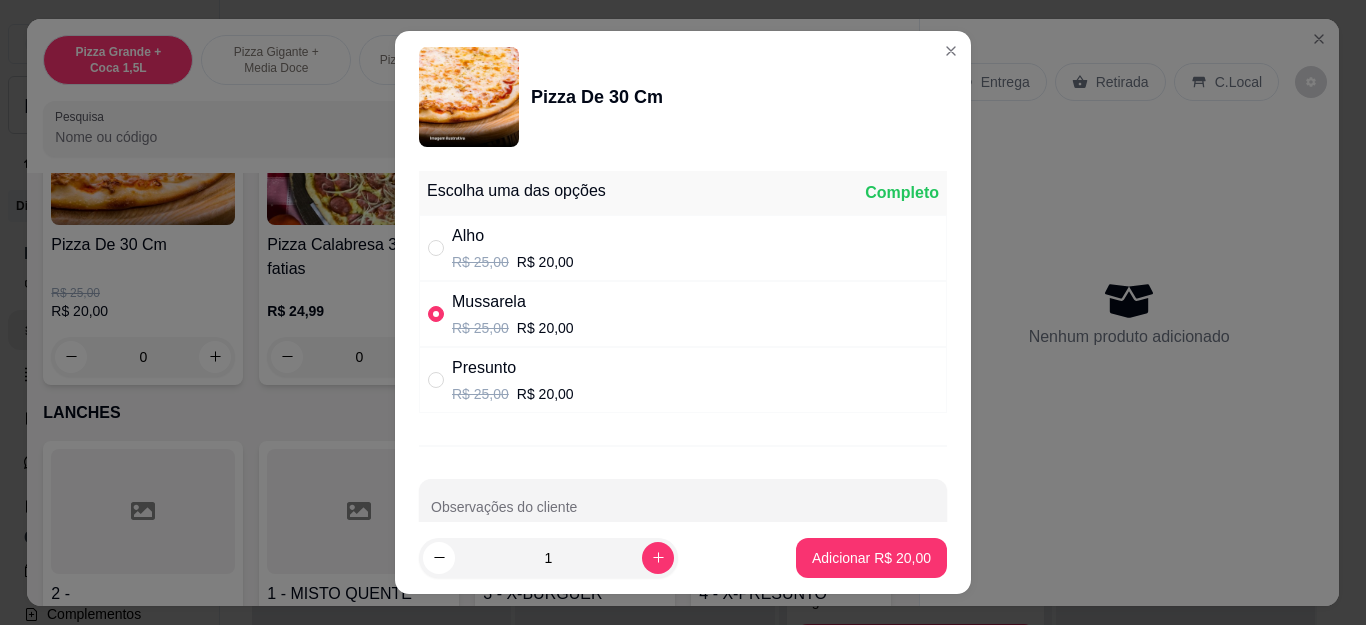 radio on "true" 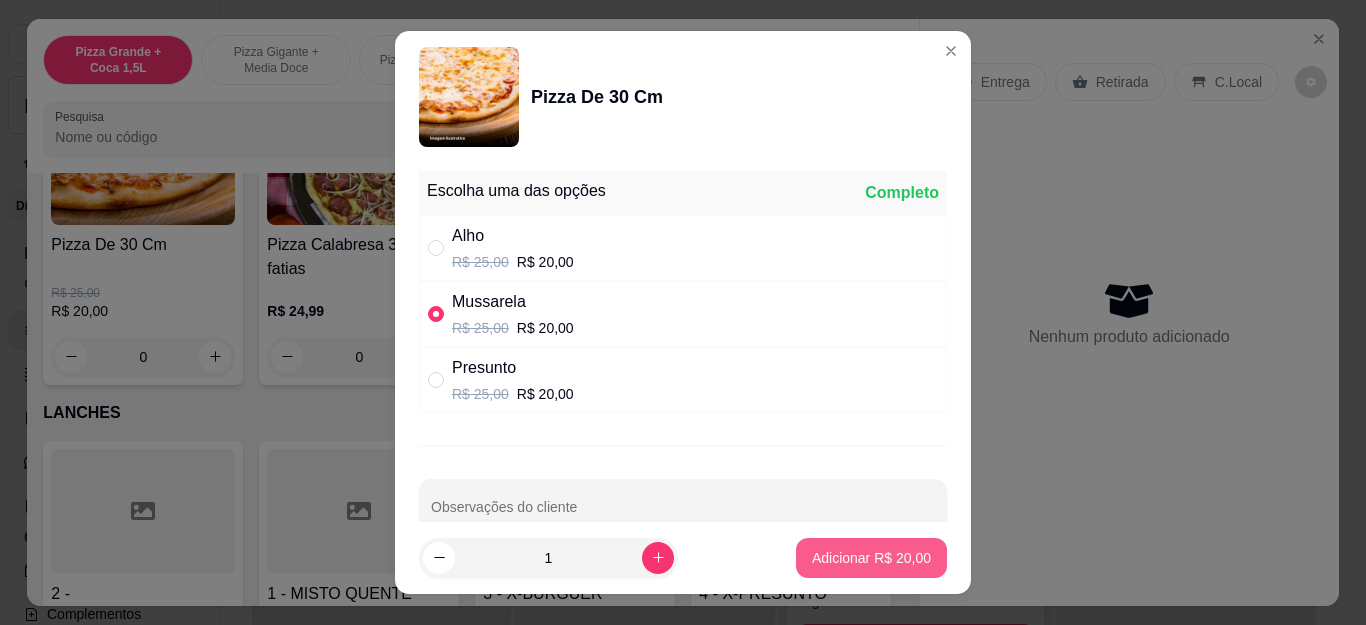 click on "Adicionar   R$ 20,00" at bounding box center [871, 558] 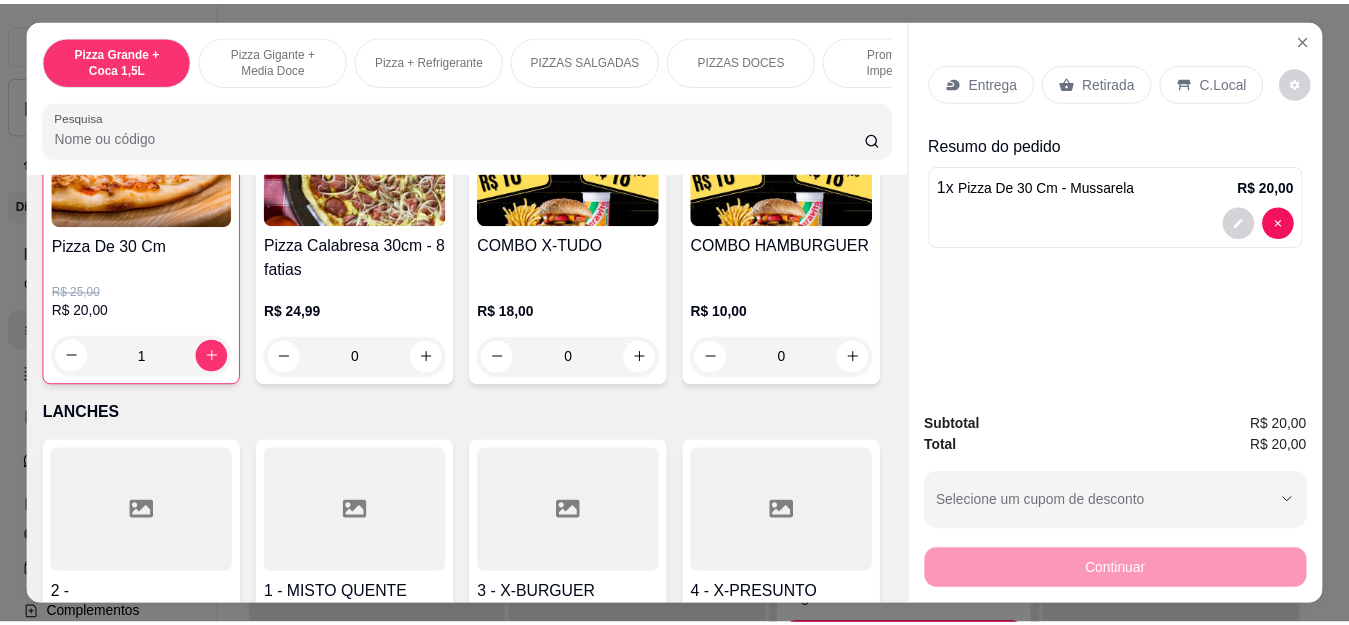 scroll, scrollTop: 1801, scrollLeft: 0, axis: vertical 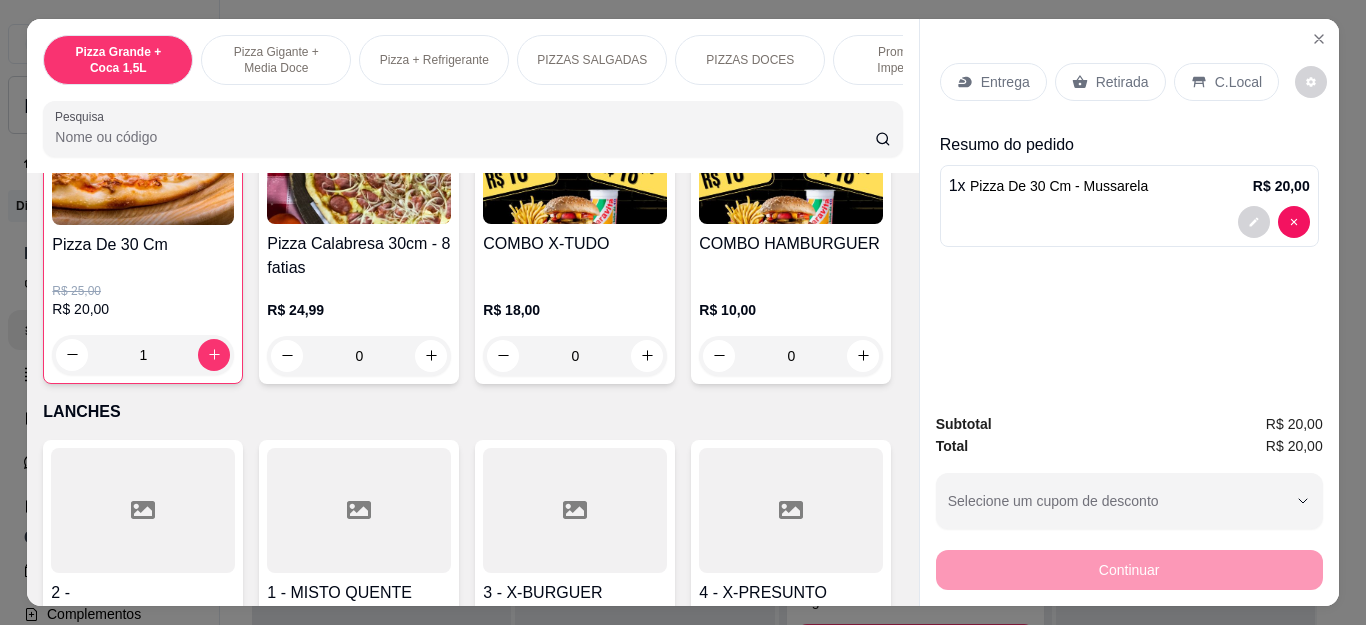 click on "1" at bounding box center (143, 355) 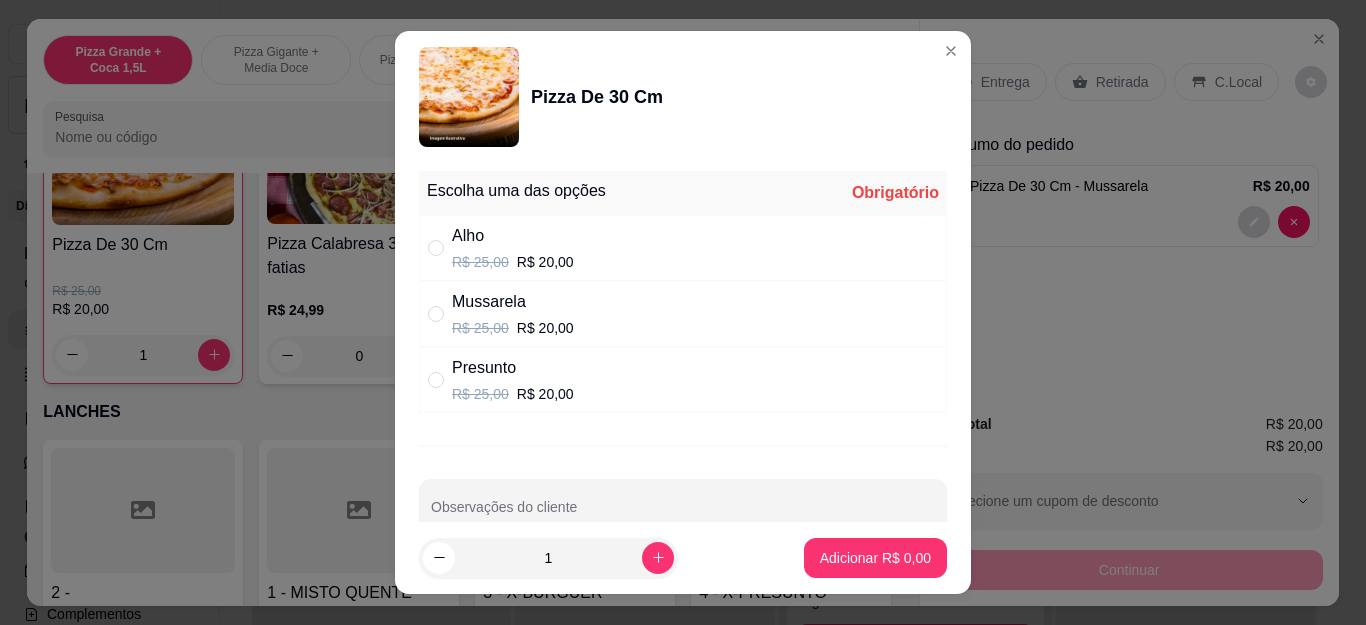 click on "Presunto R$ 25,00 R$ 20,00" at bounding box center (683, 380) 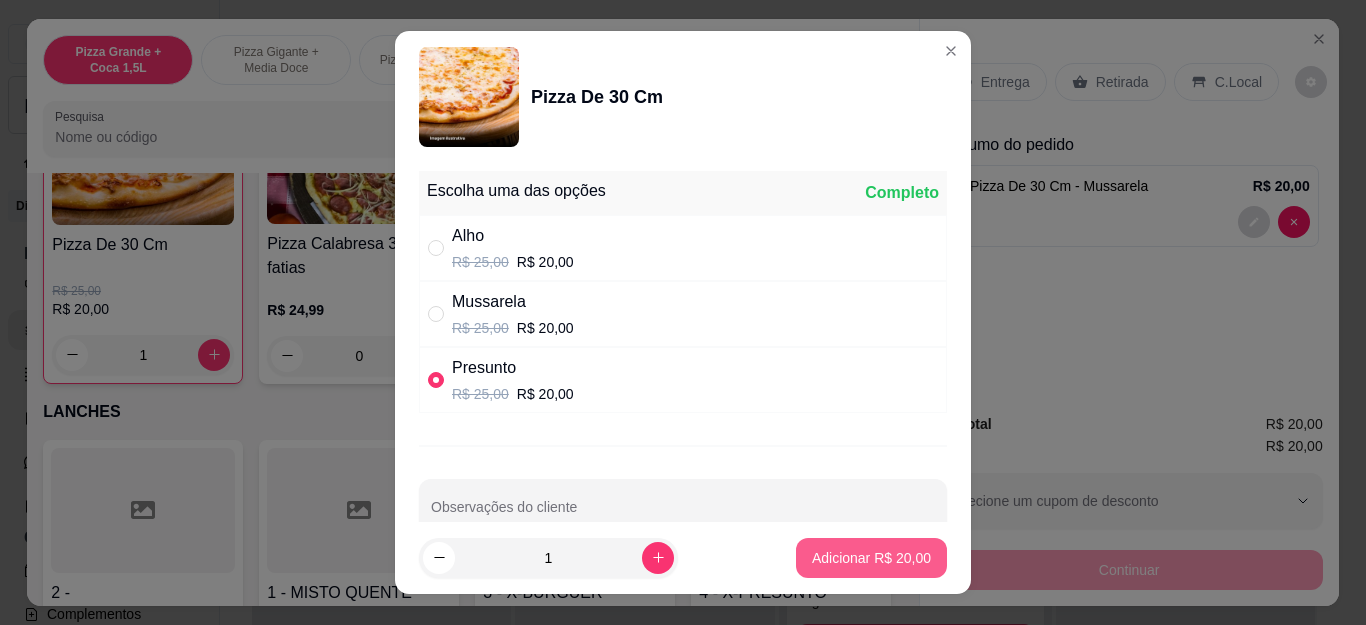 click on "Adicionar   R$ 20,00" at bounding box center (871, 558) 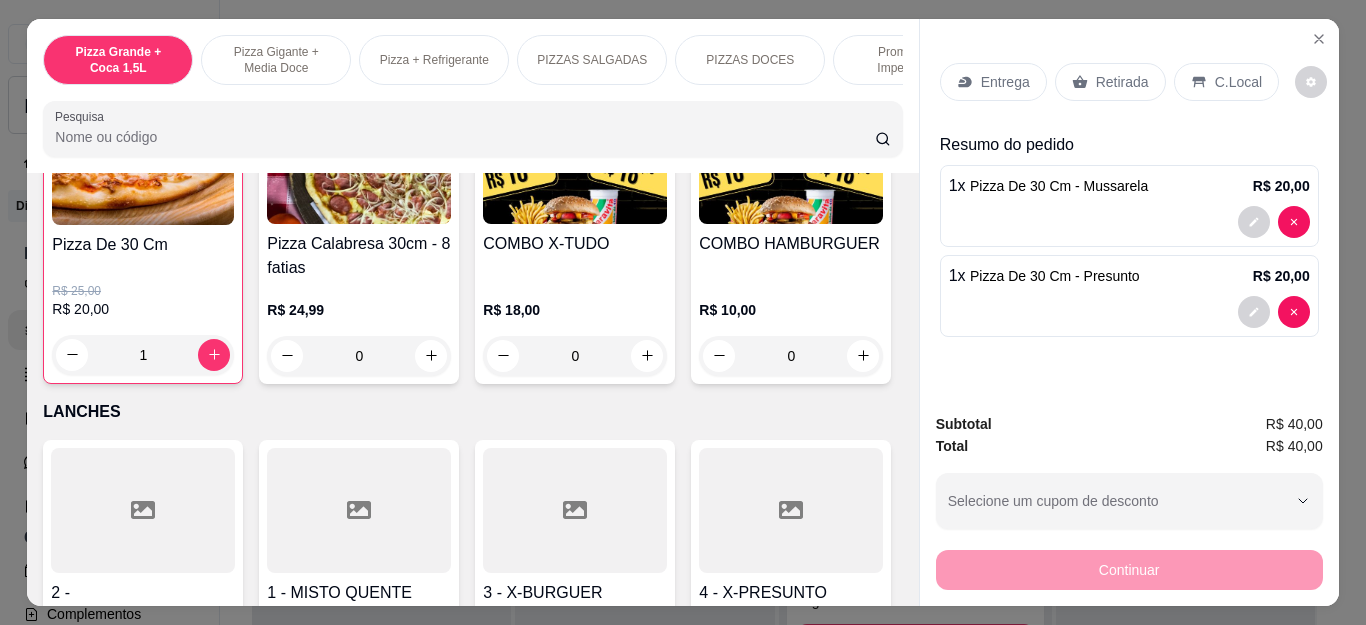 click 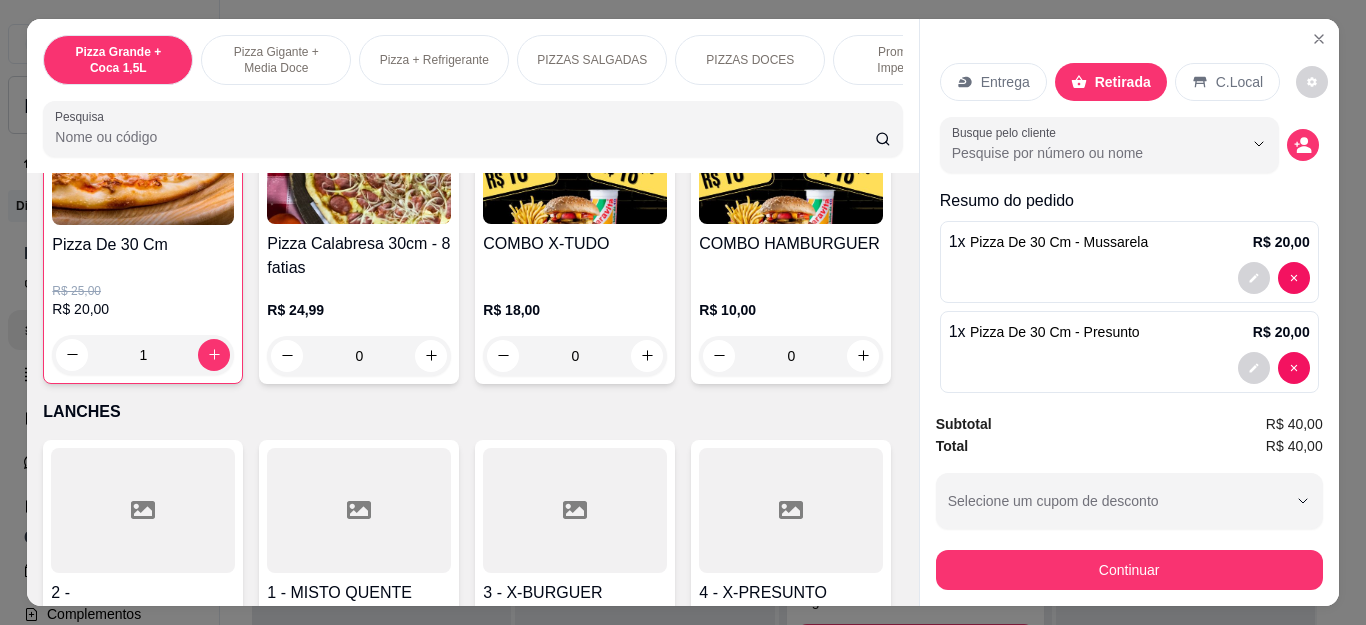 click at bounding box center [1303, 145] 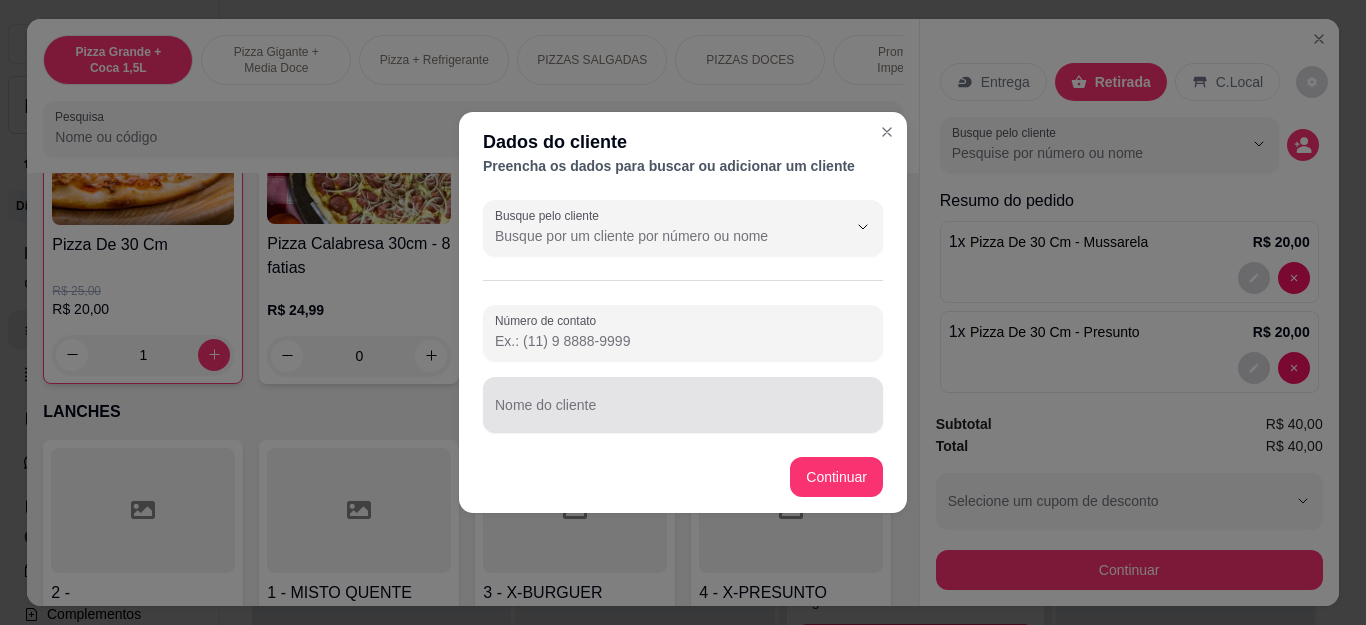 click on "Nome do cliente" at bounding box center [683, 413] 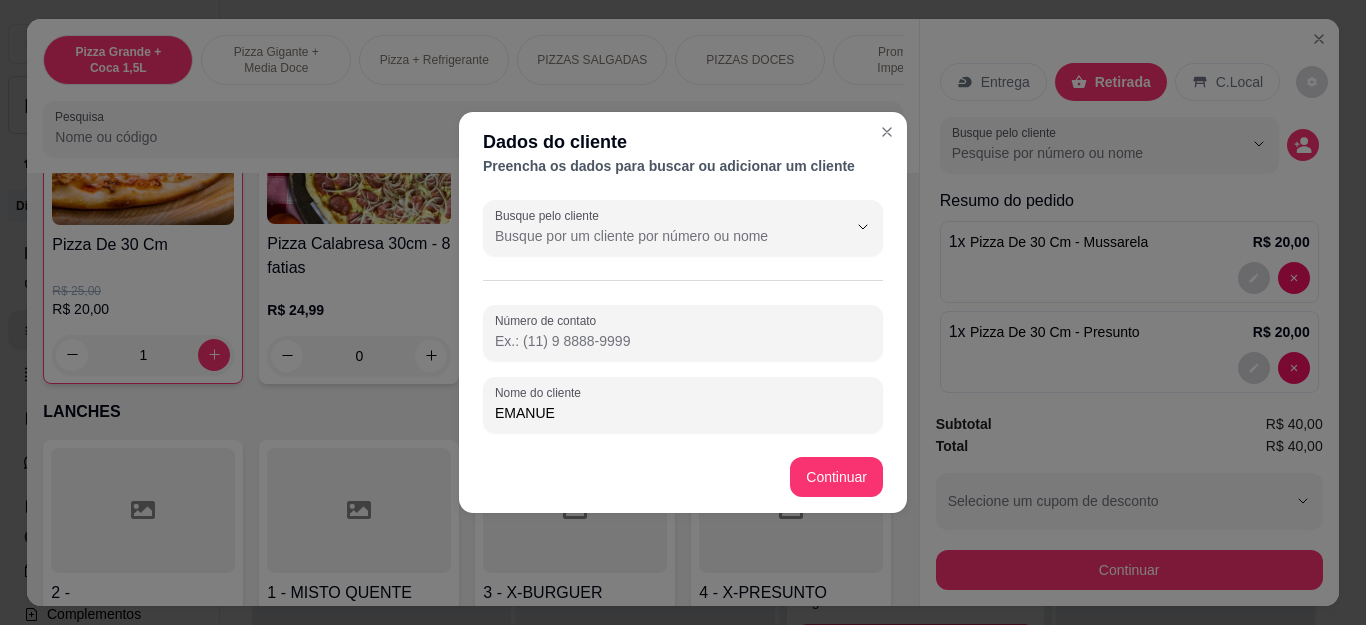 type on "[PERSON_NAME]" 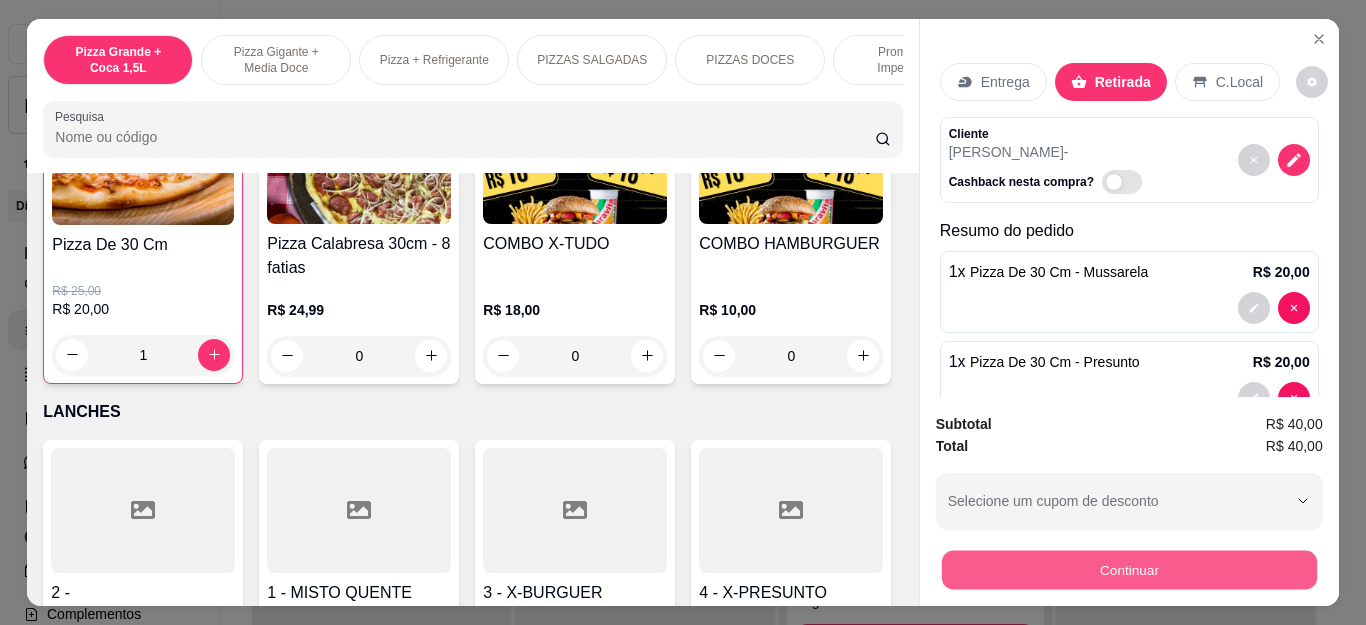 click on "Continuar" at bounding box center (1128, 570) 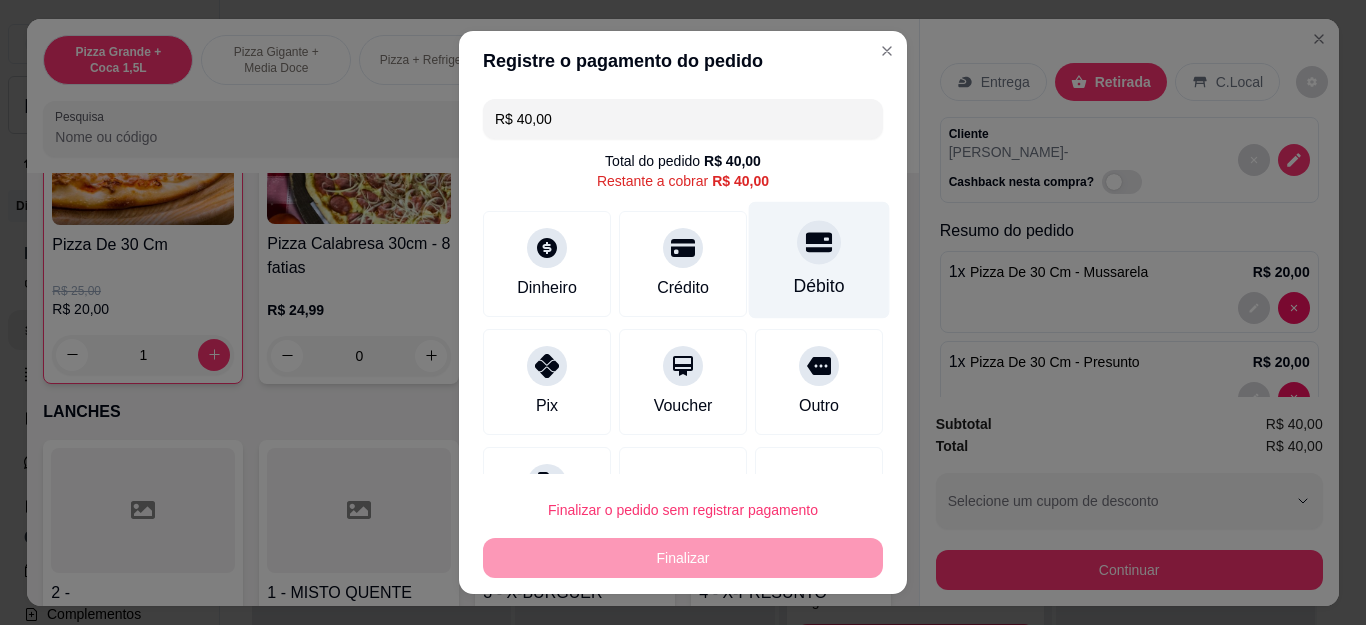 click at bounding box center (819, 243) 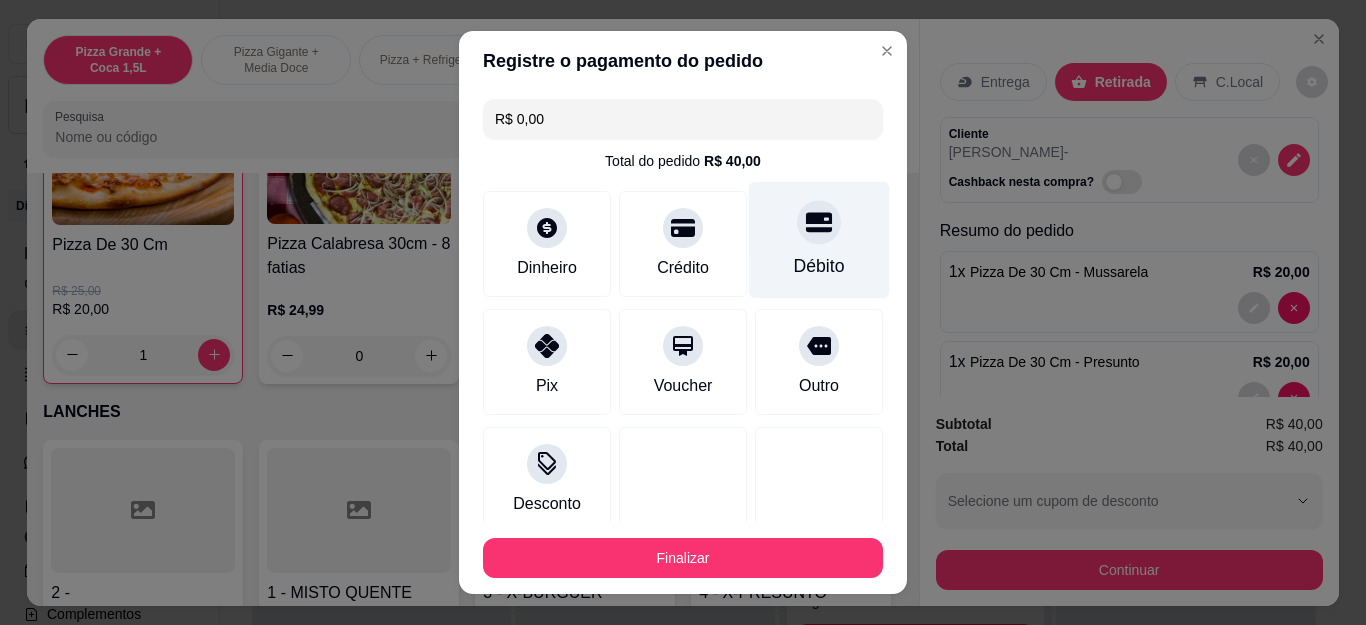 type on "R$ 0,00" 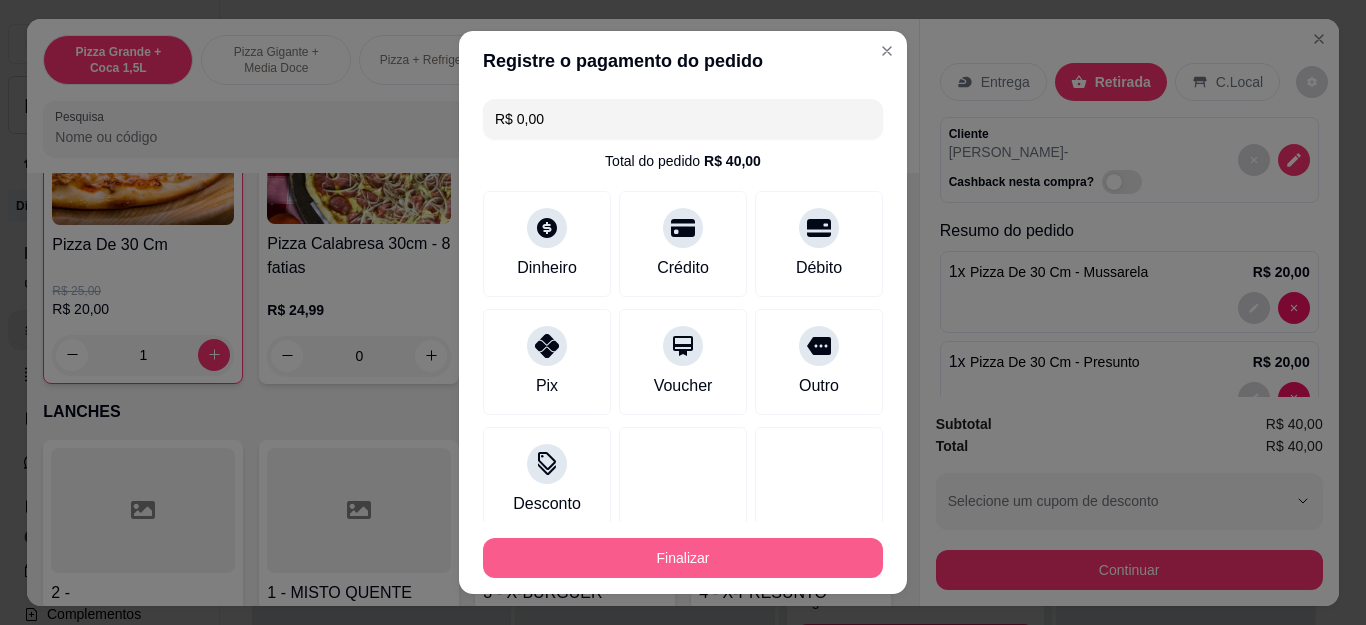 click on "Finalizar" at bounding box center [683, 558] 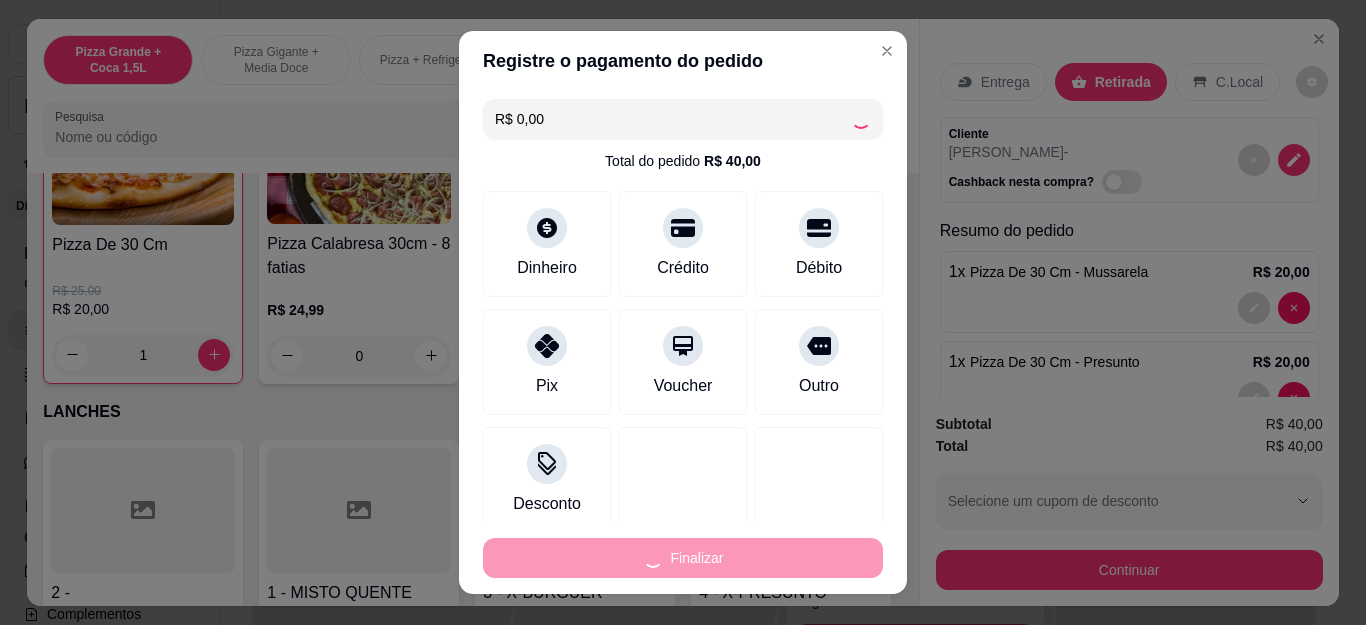 type on "0" 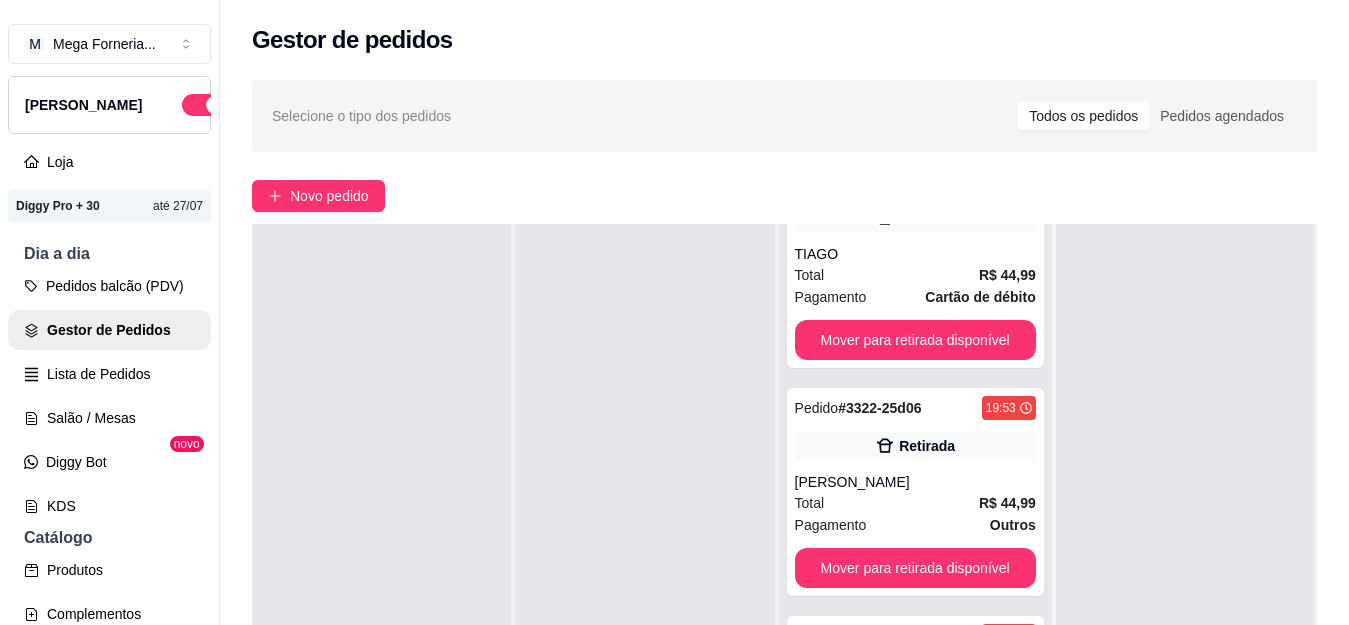 scroll, scrollTop: 307, scrollLeft: 0, axis: vertical 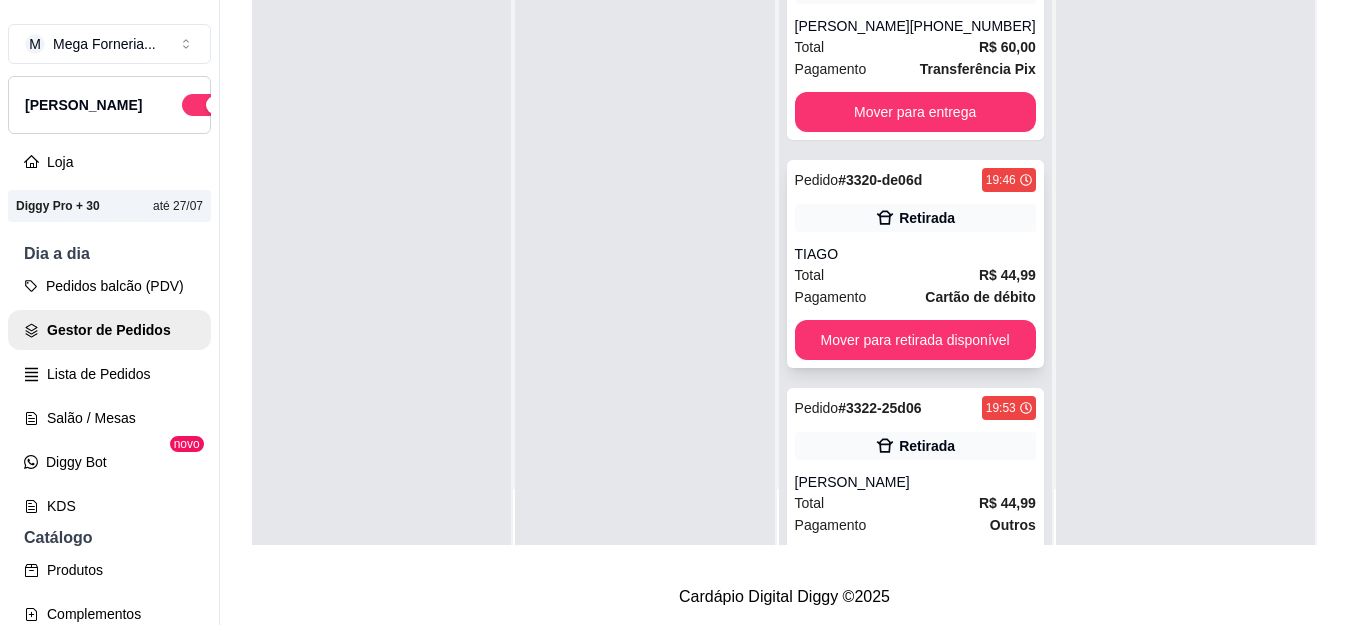 click on "Retirada" at bounding box center [927, 218] 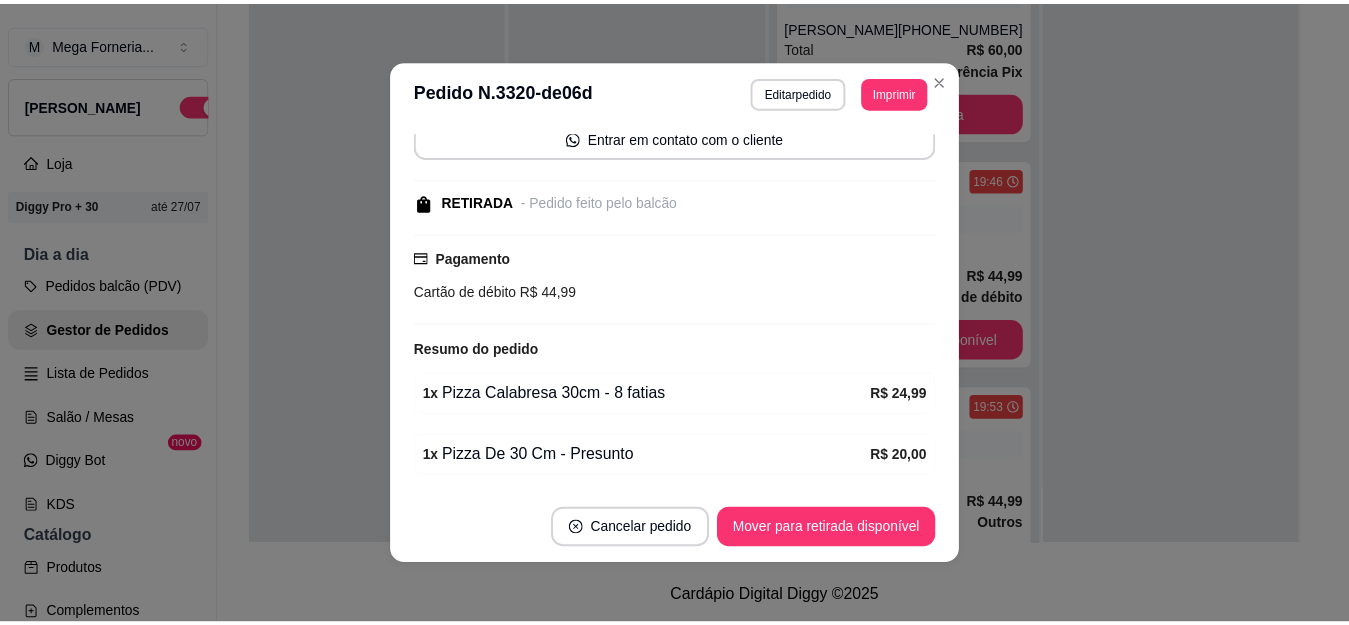 scroll, scrollTop: 270, scrollLeft: 0, axis: vertical 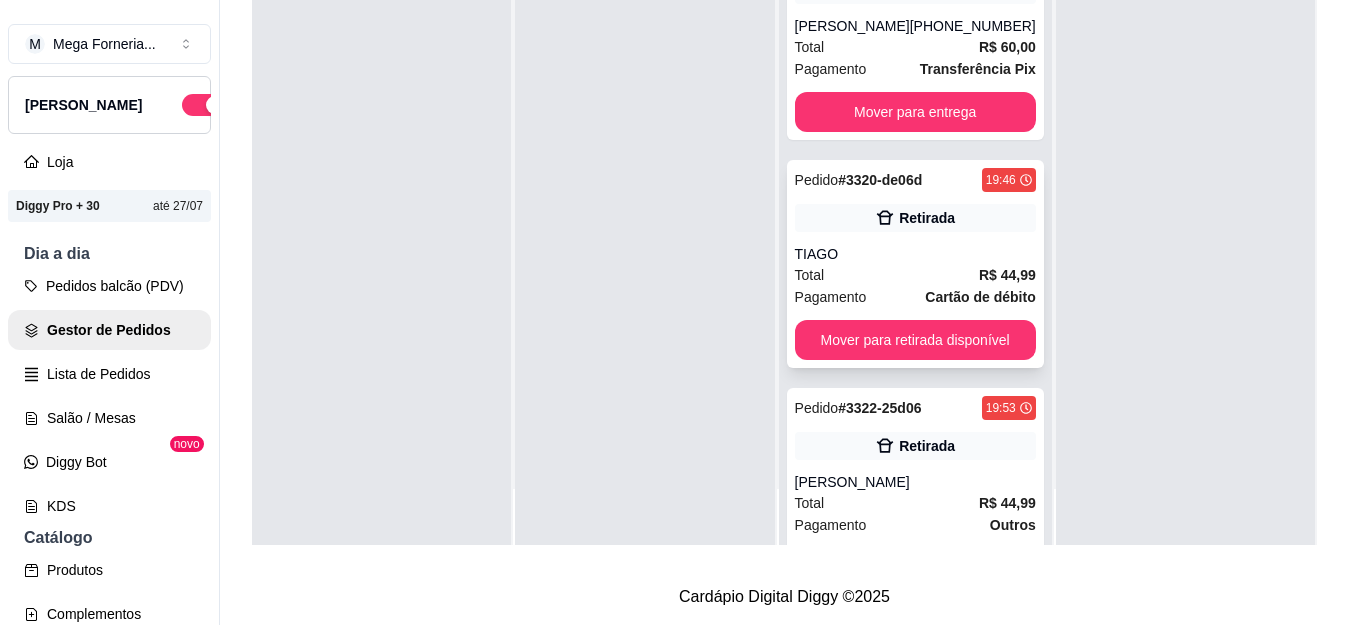 click on "Retirada" at bounding box center (915, 218) 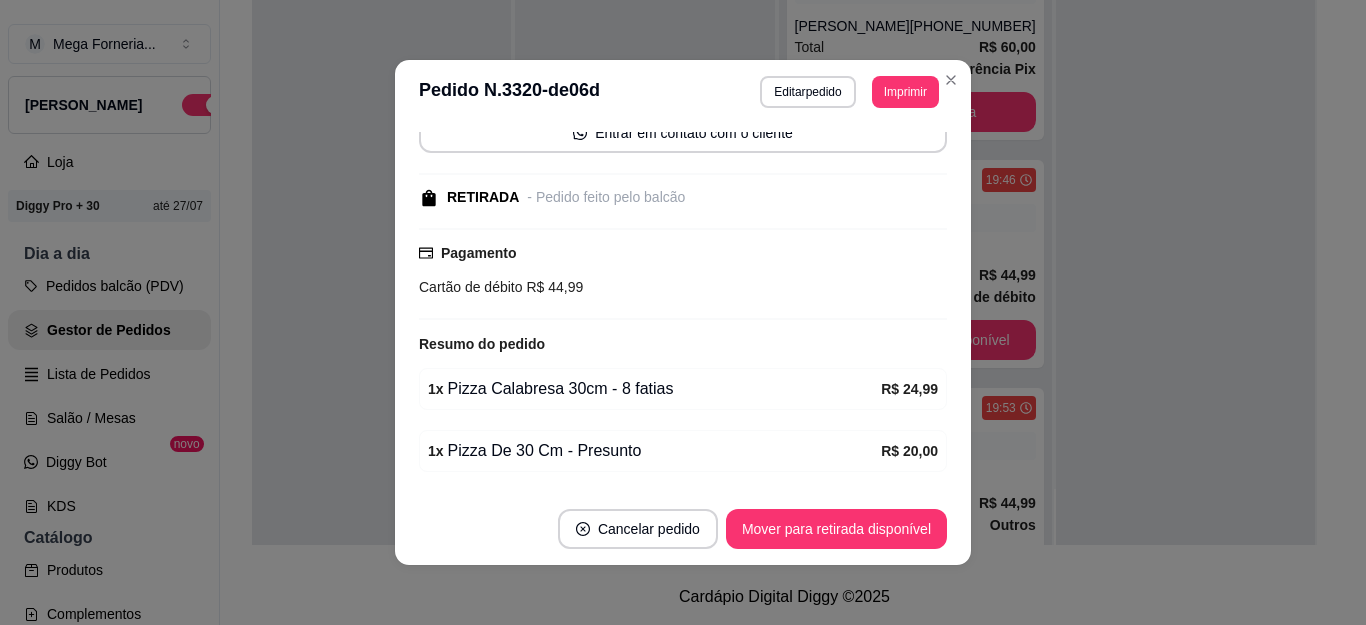 scroll, scrollTop: 270, scrollLeft: 0, axis: vertical 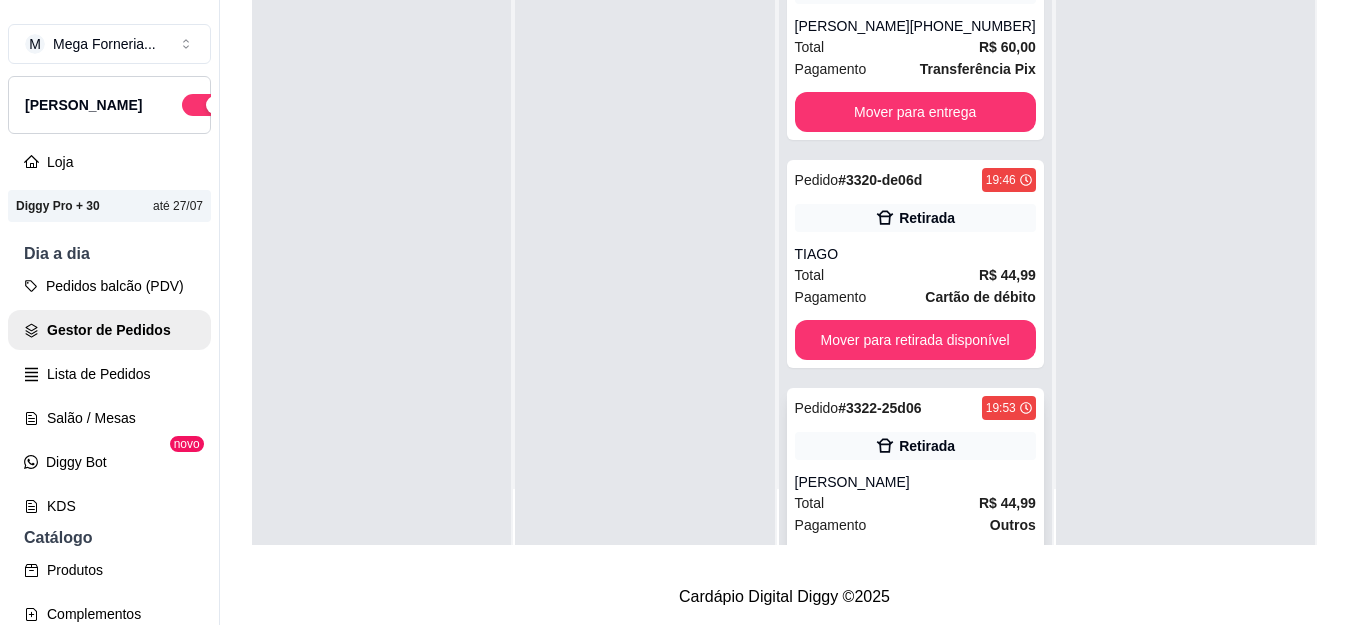 click on "Total R$ 44,99" at bounding box center (915, 503) 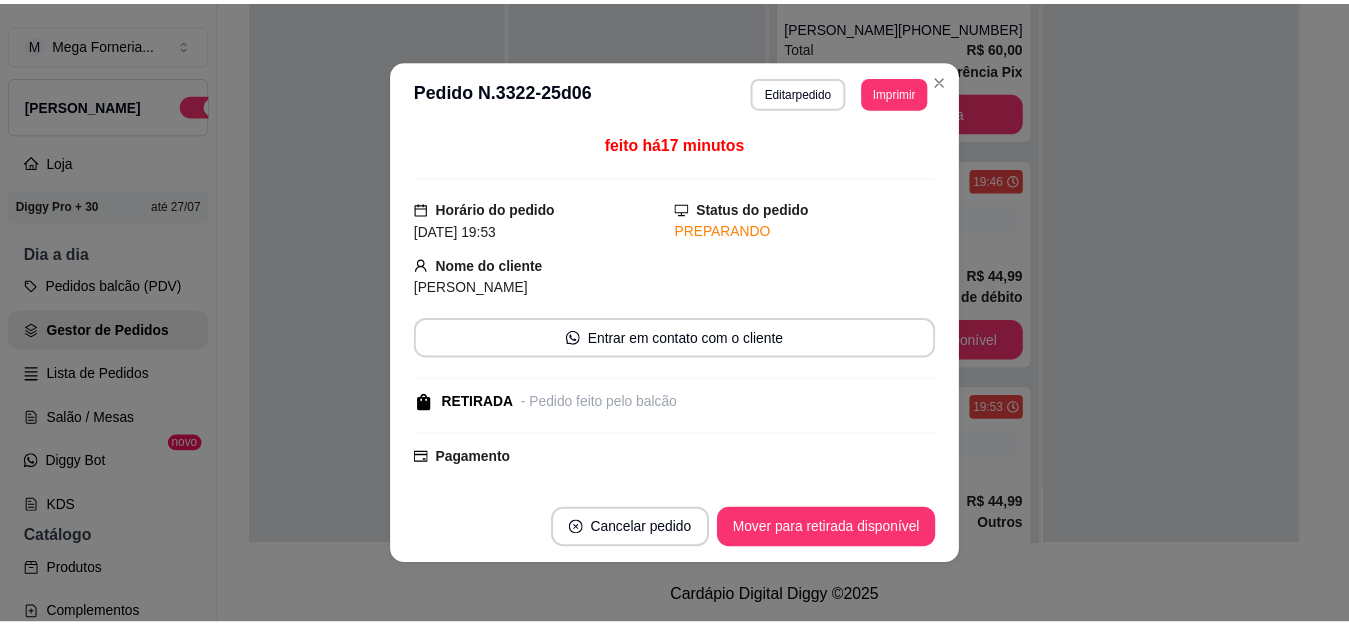 scroll, scrollTop: 270, scrollLeft: 0, axis: vertical 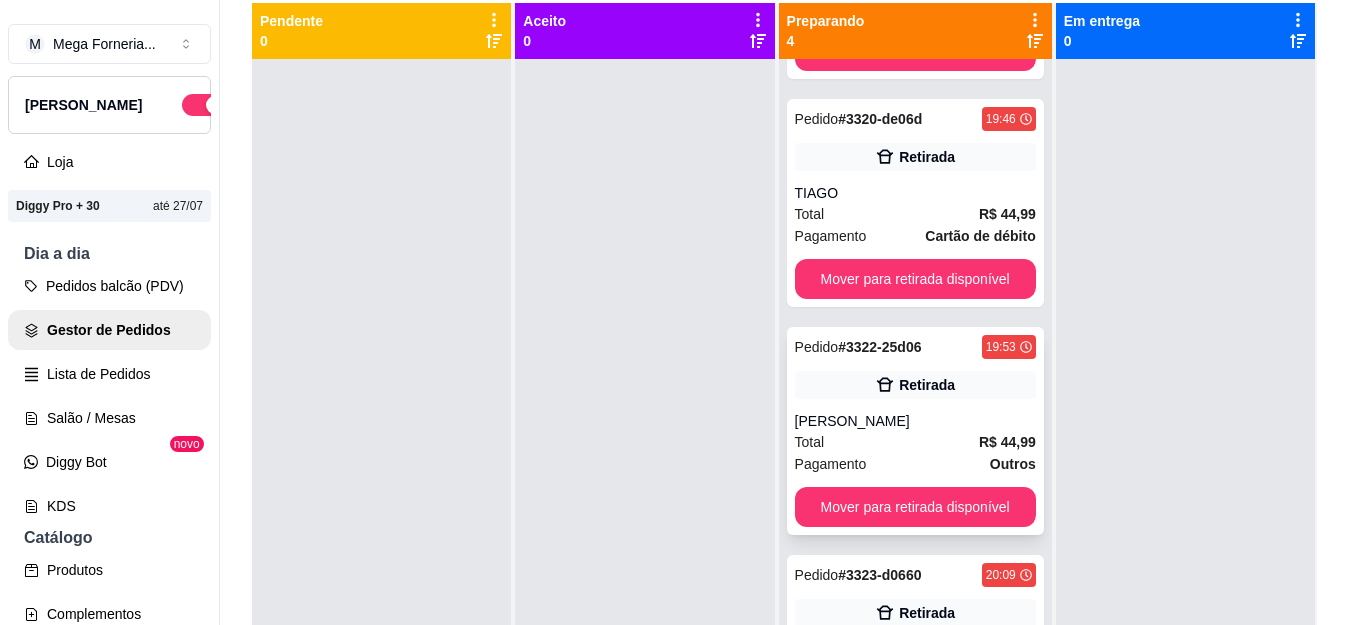 click on "Pedido  # 3322-25d06 19:53 Retirada [PERSON_NAME] Total R$ 44,99 Pagamento Outros Mover para retirada disponível" at bounding box center (915, 431) 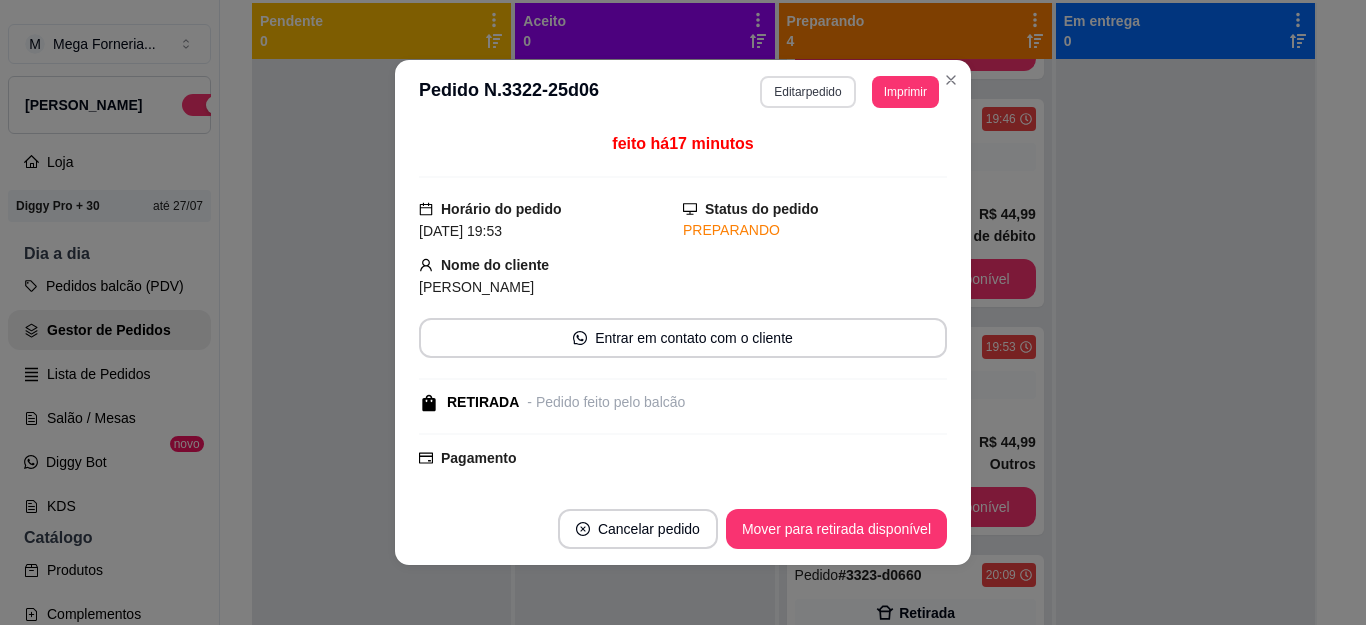 click on "Editar  pedido" at bounding box center (807, 92) 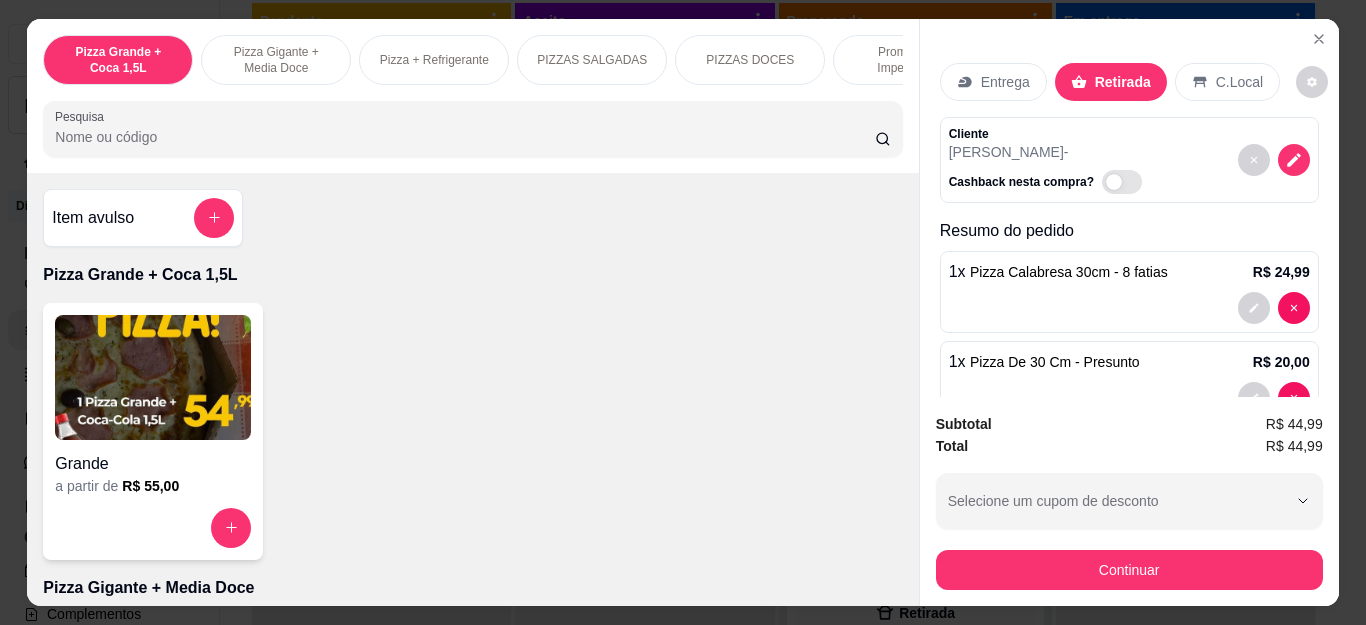 click on "Continuar" at bounding box center [1129, 570] 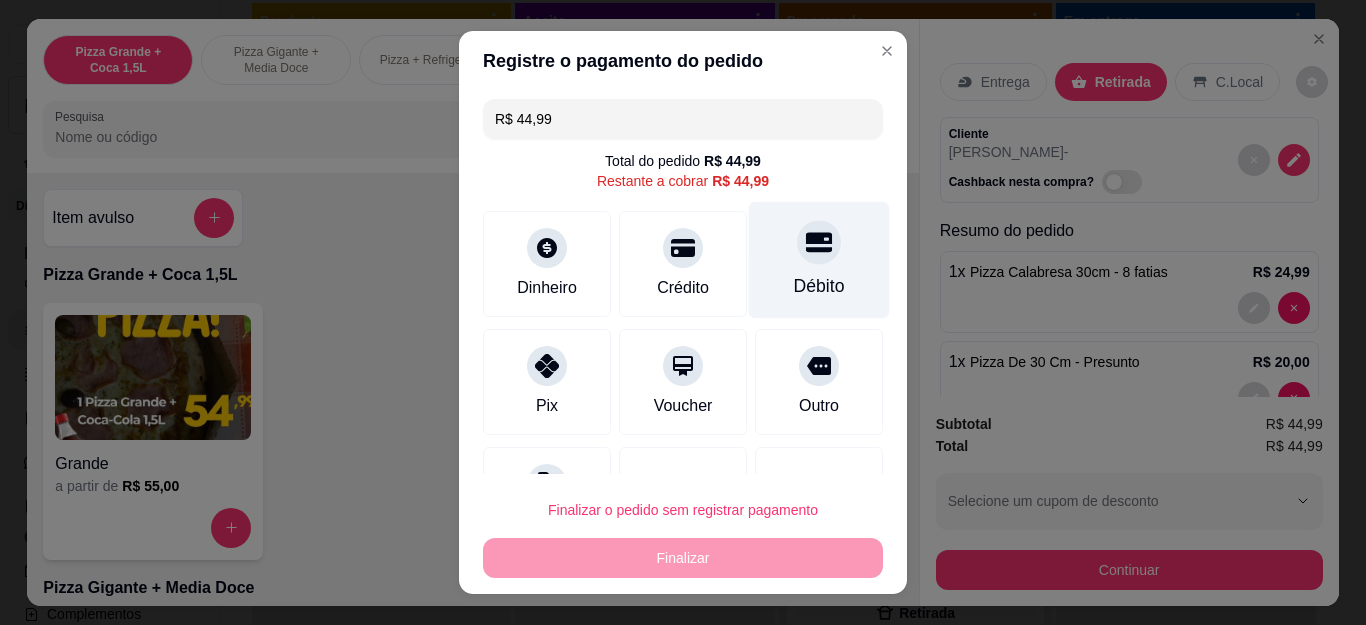 click 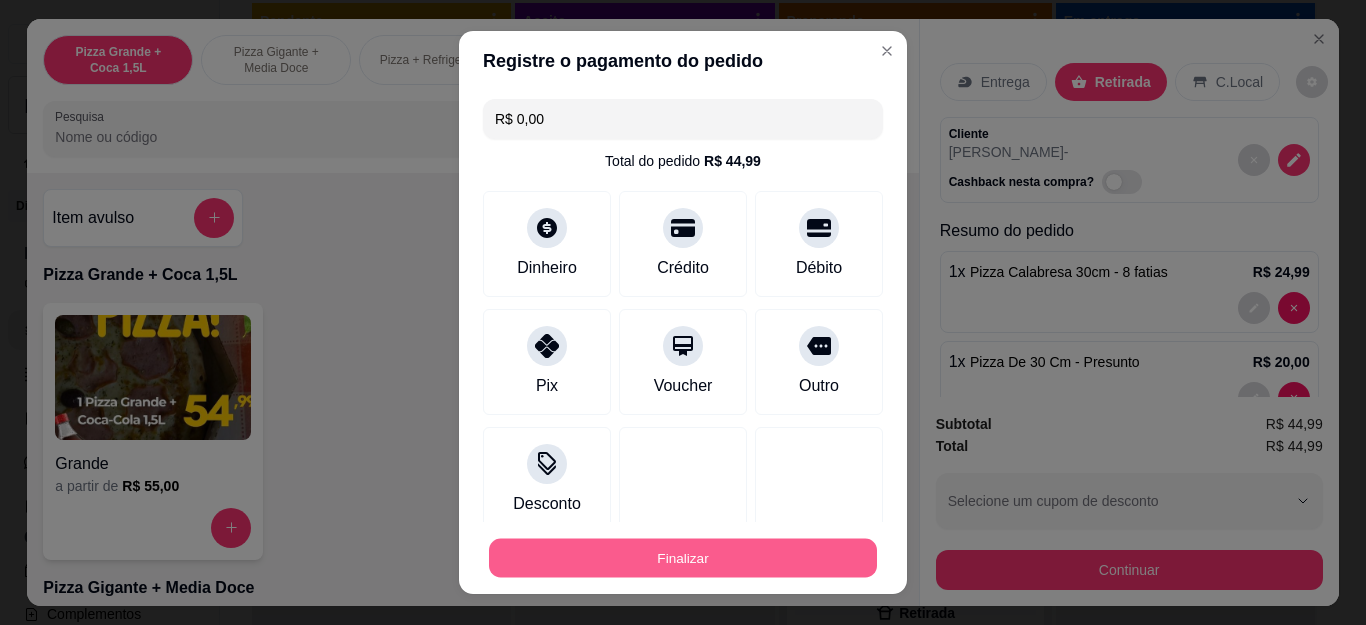 click on "Finalizar" at bounding box center (683, 557) 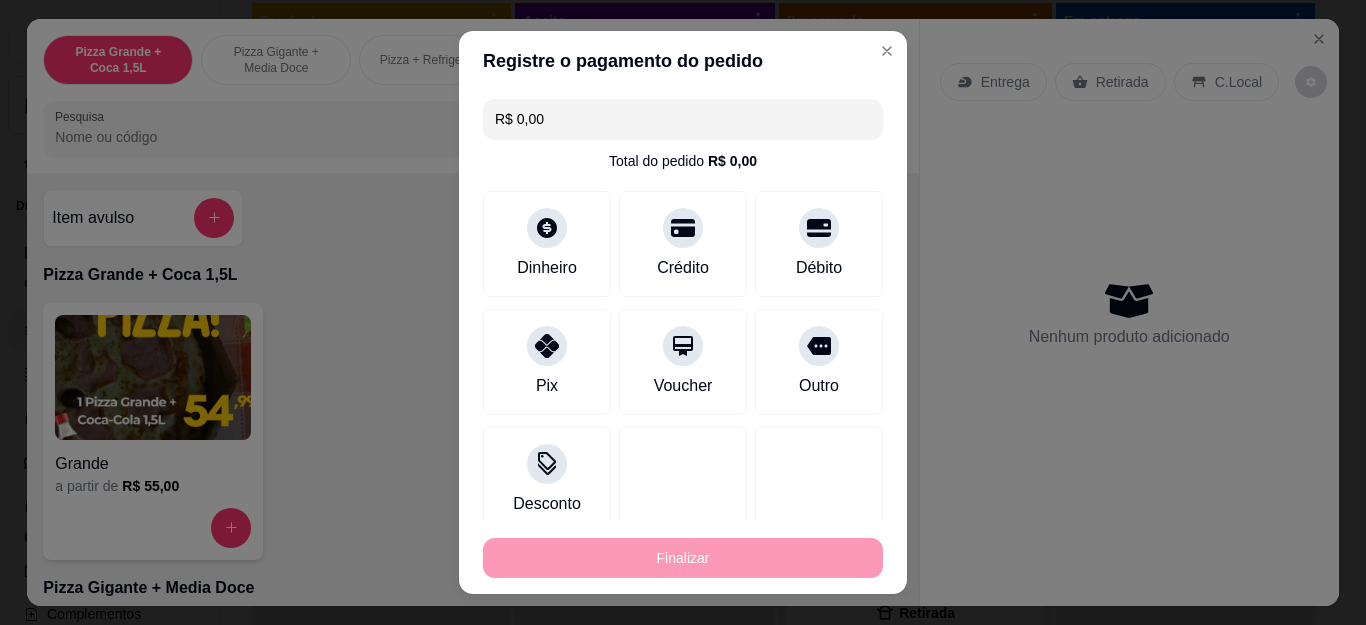 type on "0" 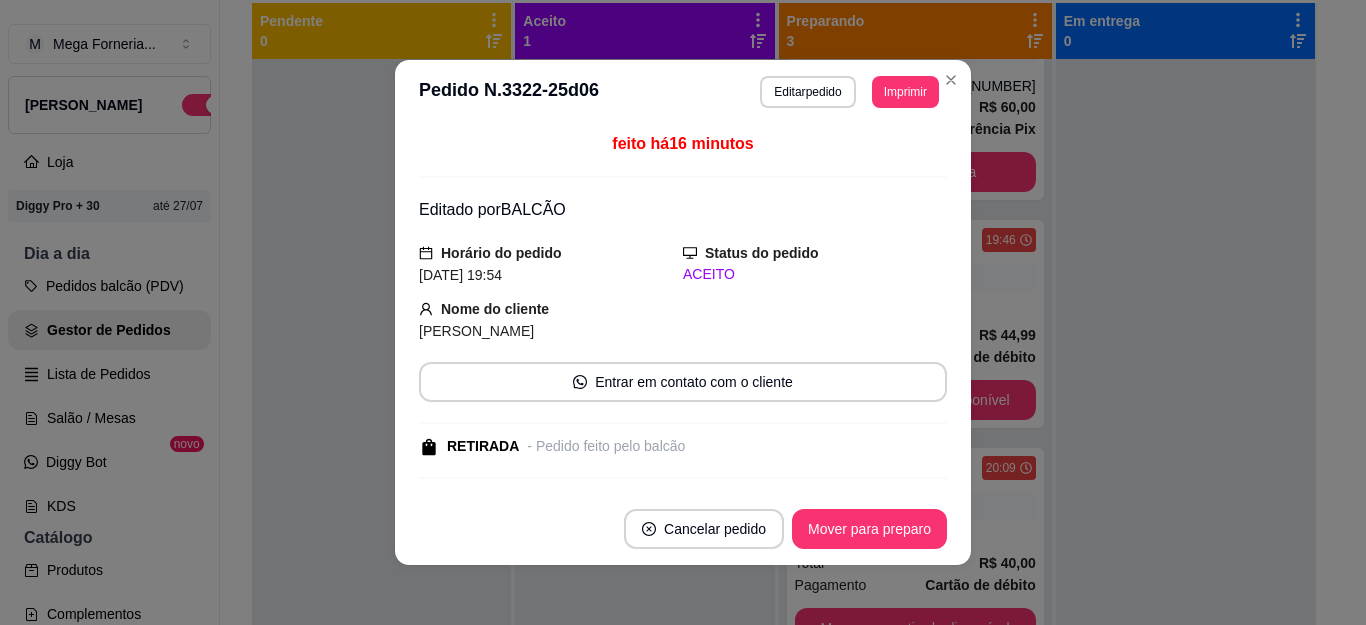 scroll, scrollTop: 79, scrollLeft: 0, axis: vertical 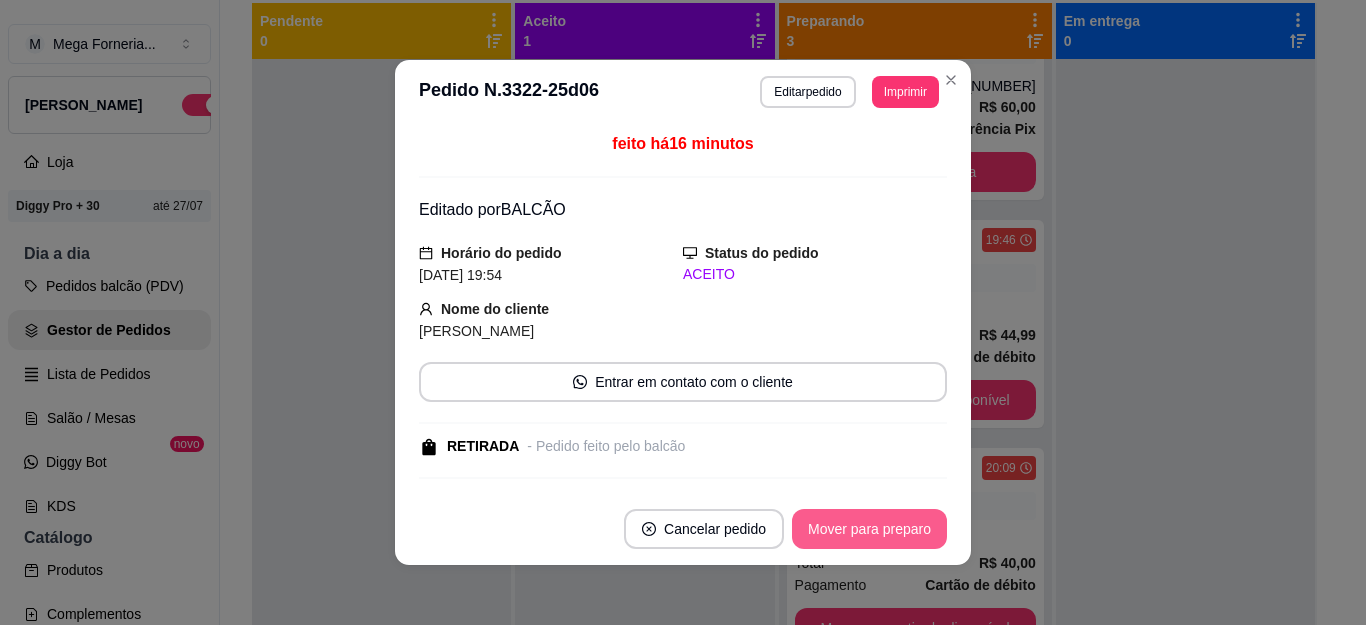 click on "Mover para preparo" at bounding box center (869, 529) 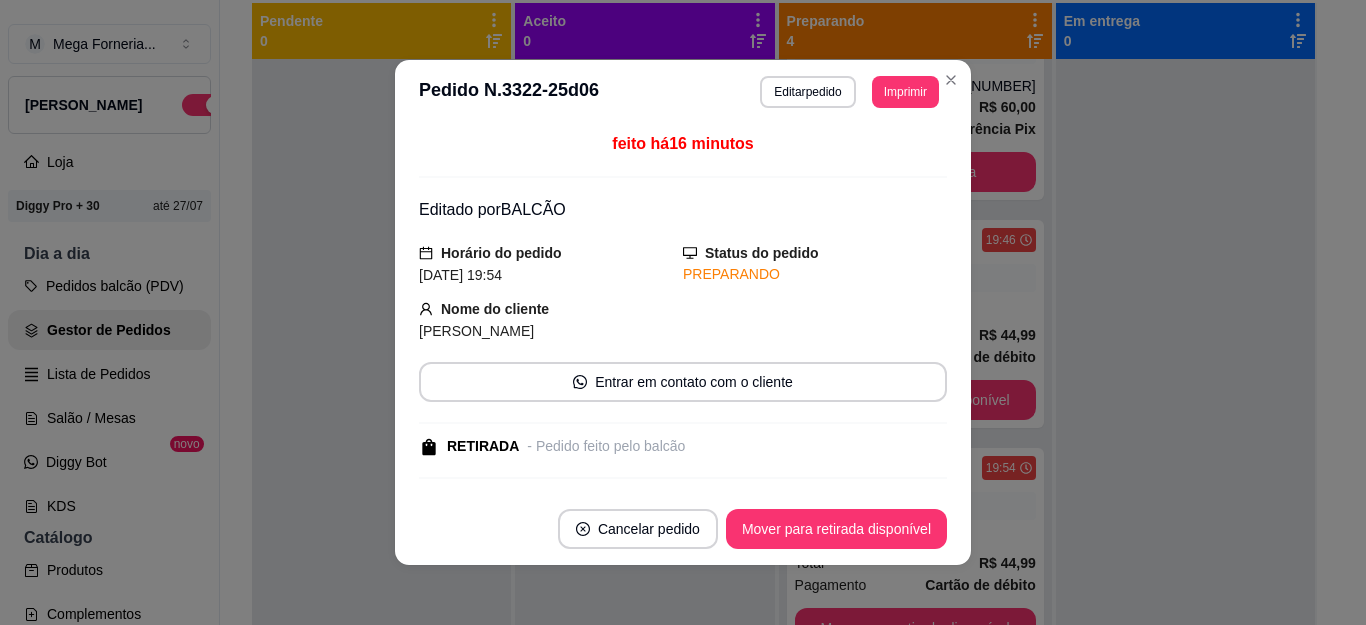 click on "Mover para retirada disponível" at bounding box center (836, 529) 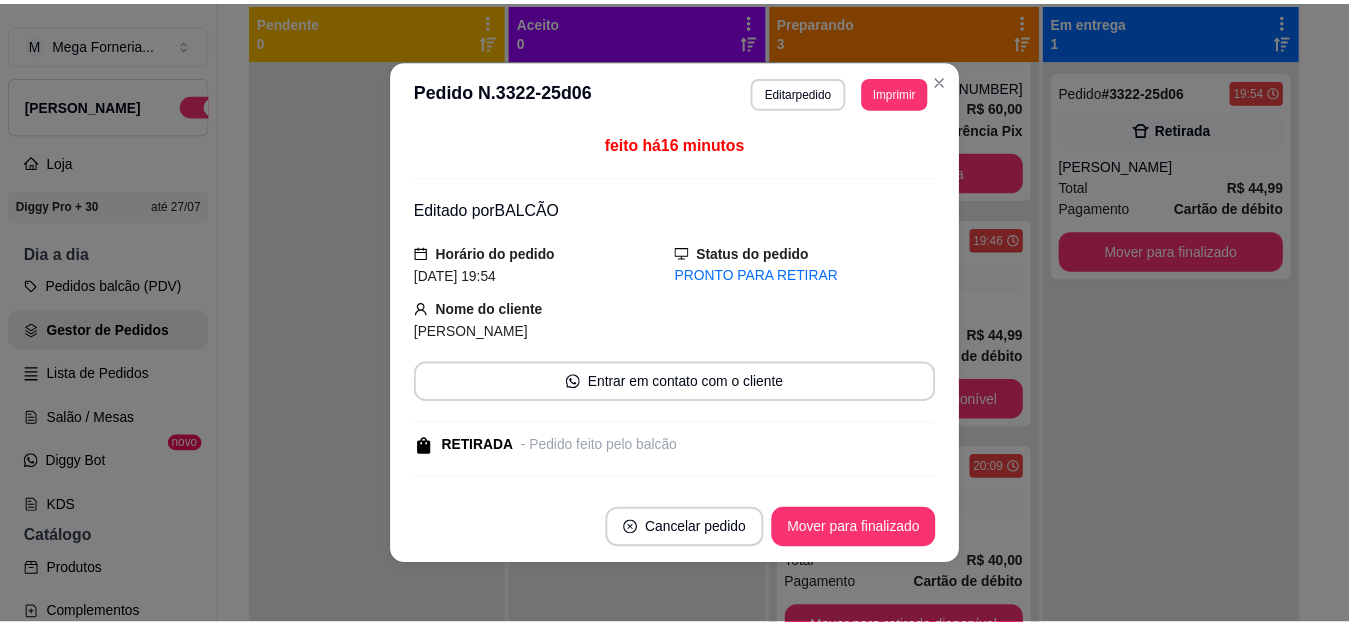 scroll, scrollTop: 79, scrollLeft: 0, axis: vertical 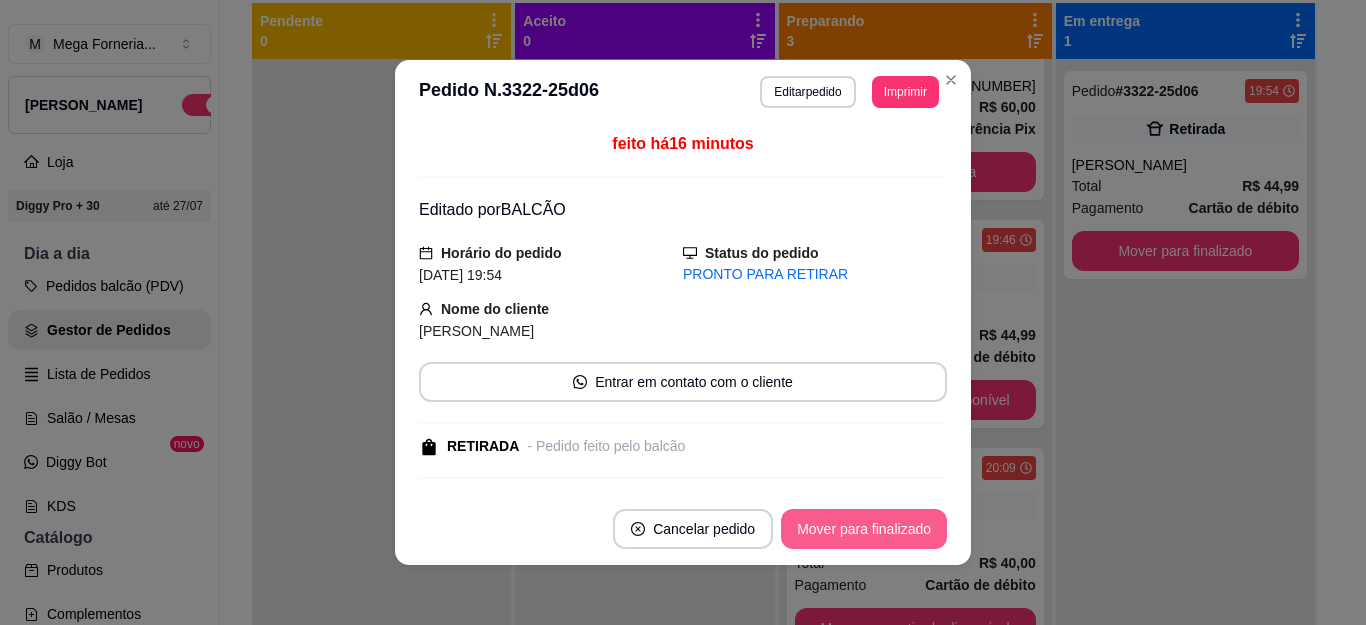 click on "Mover para finalizado" at bounding box center [864, 529] 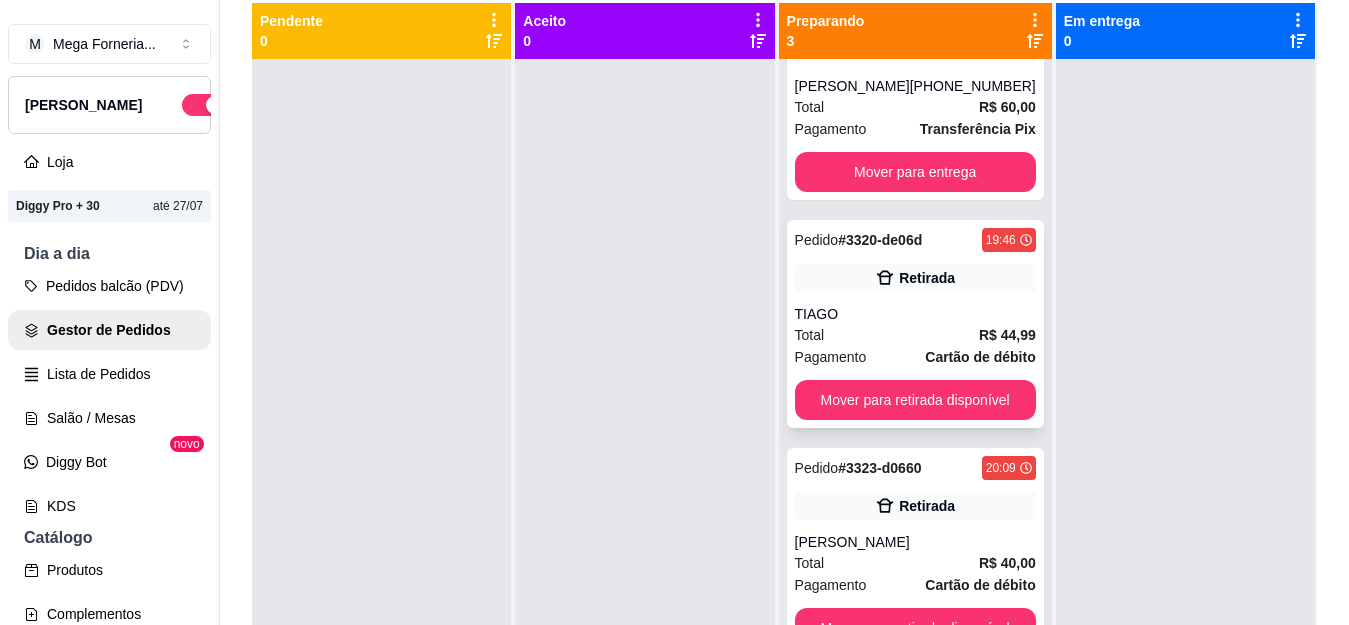 scroll, scrollTop: 0, scrollLeft: 0, axis: both 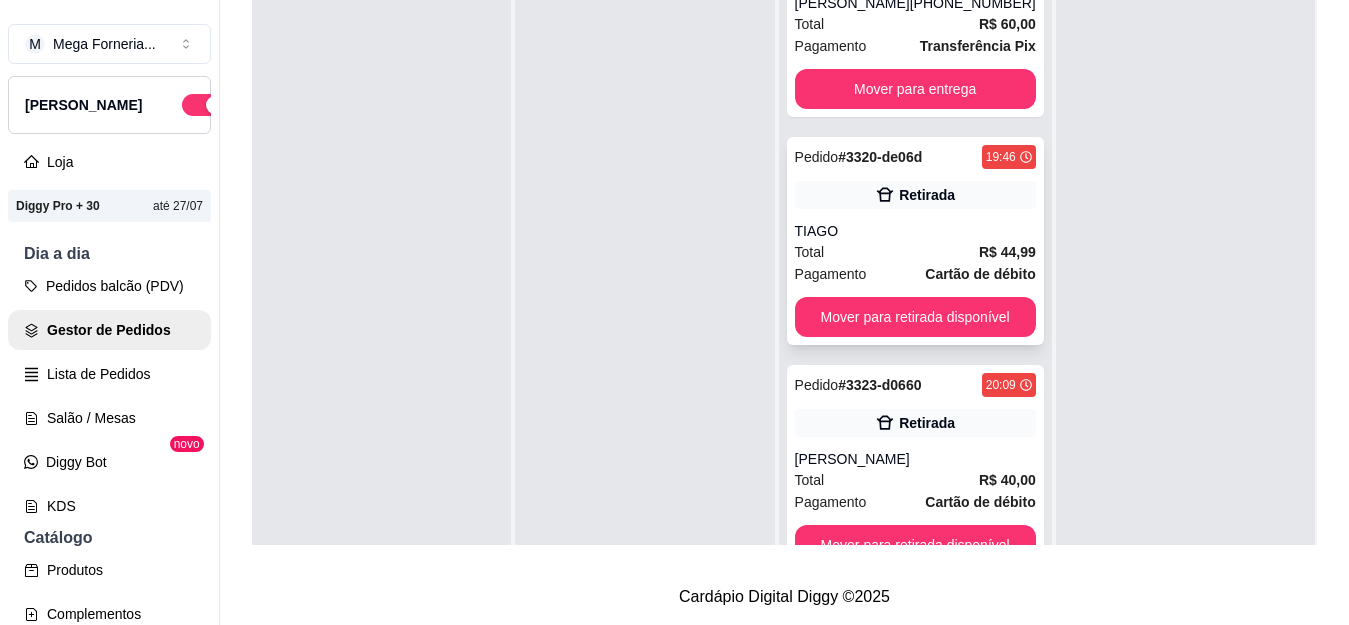click on "Retirada" at bounding box center (927, 195) 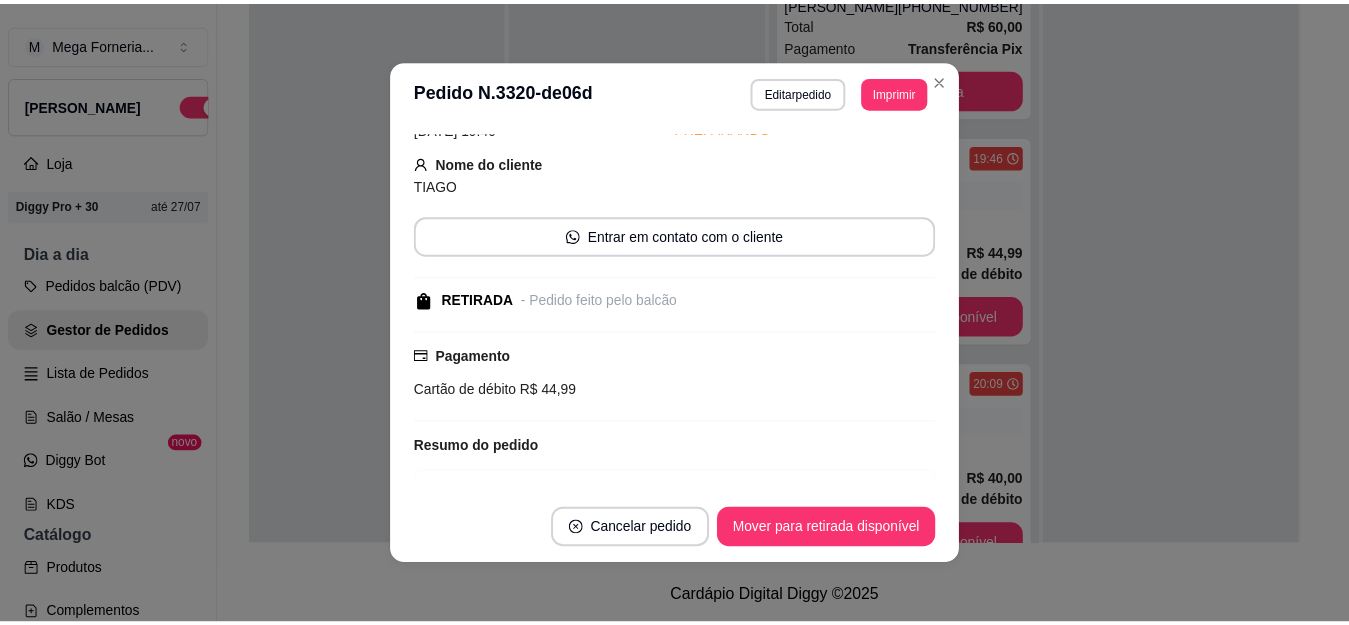 scroll, scrollTop: 270, scrollLeft: 0, axis: vertical 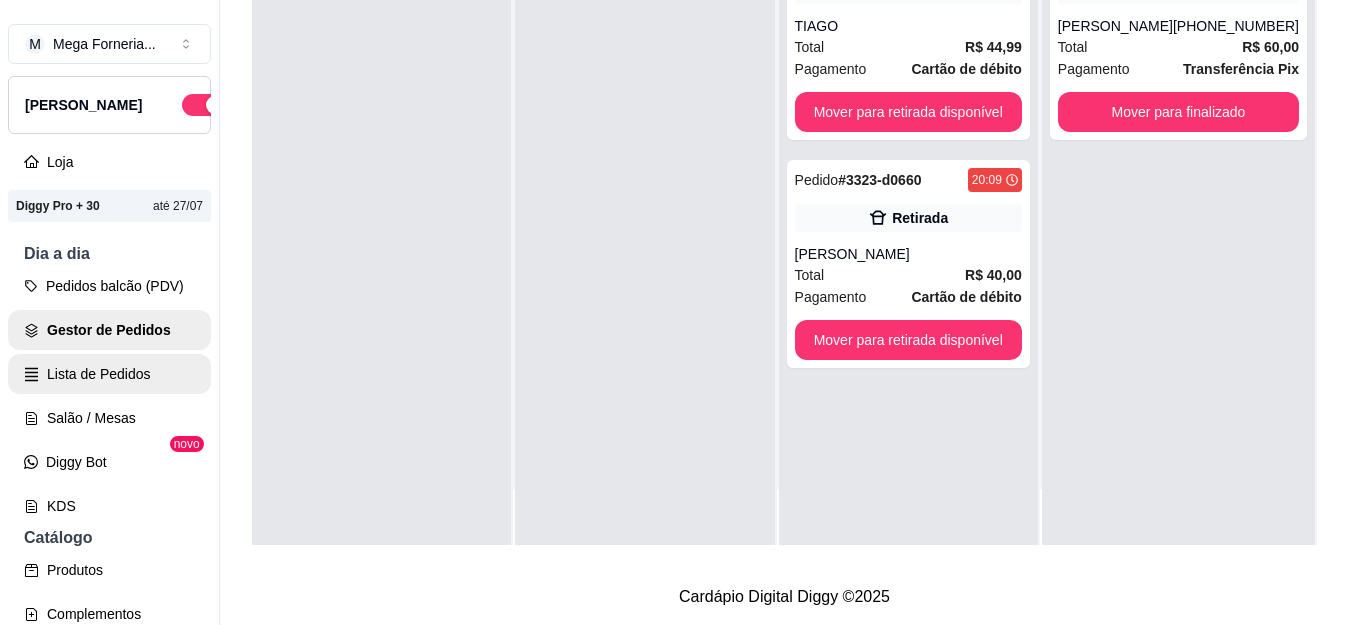 click on "Lista de Pedidos" at bounding box center (109, 374) 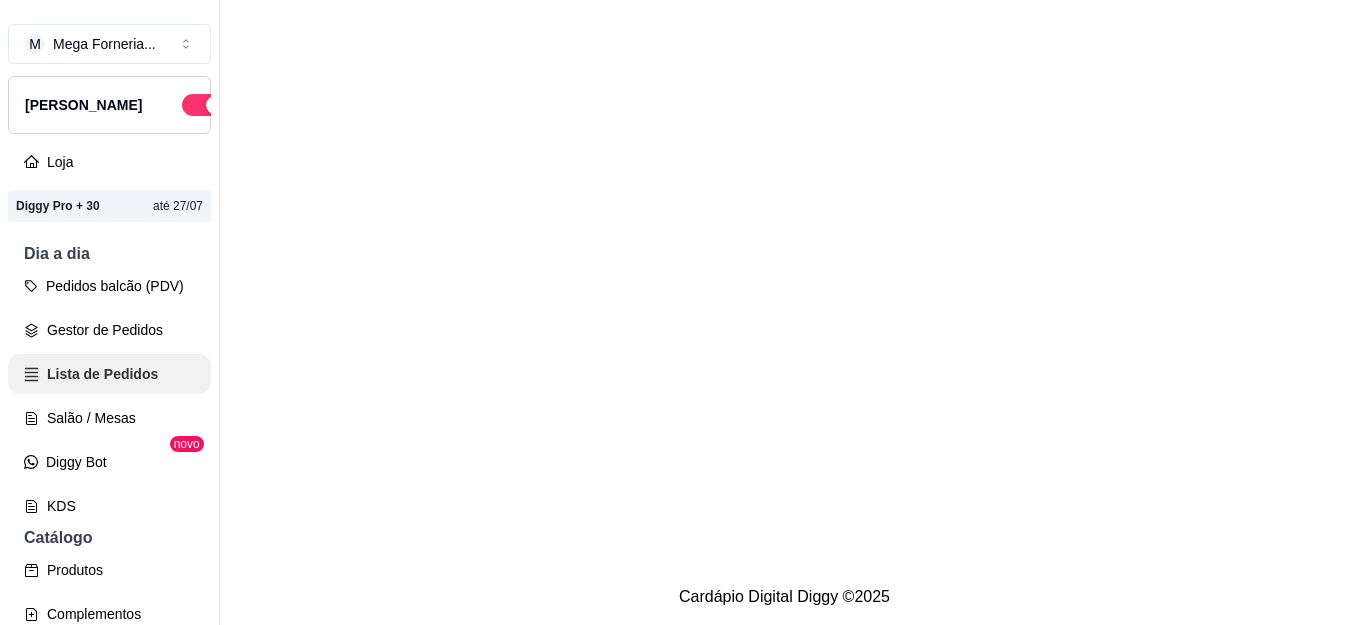 scroll, scrollTop: 0, scrollLeft: 0, axis: both 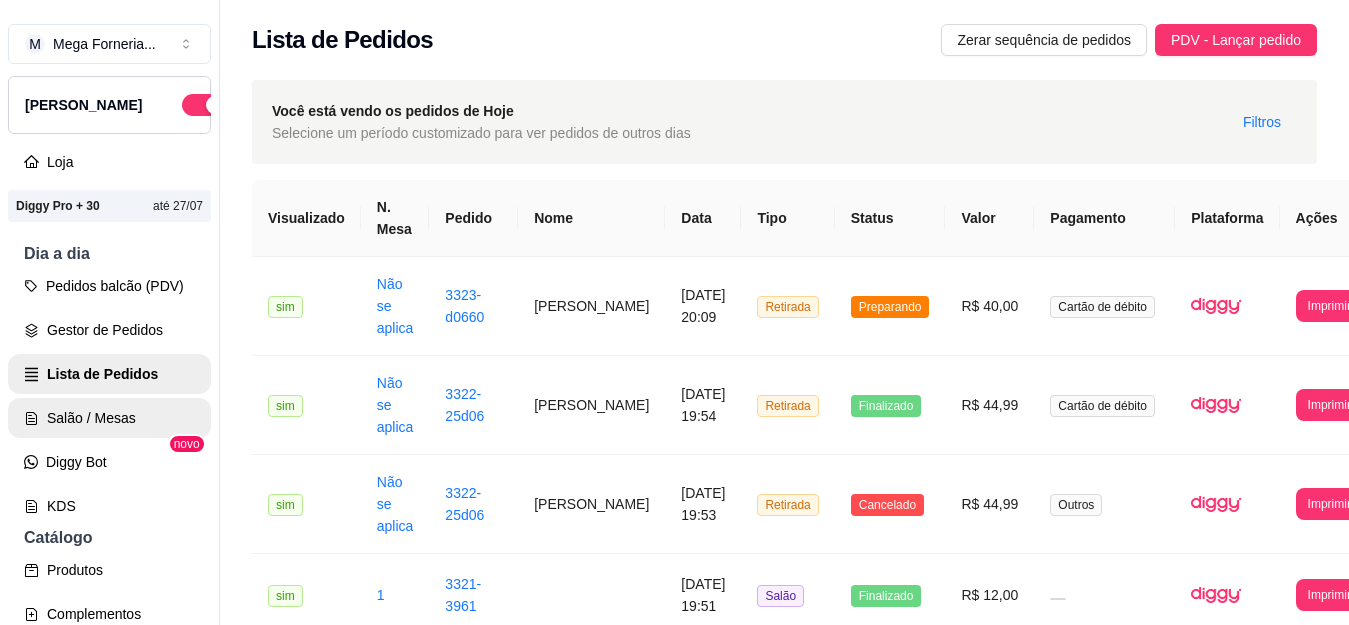click on "Salão / Mesas" at bounding box center [109, 418] 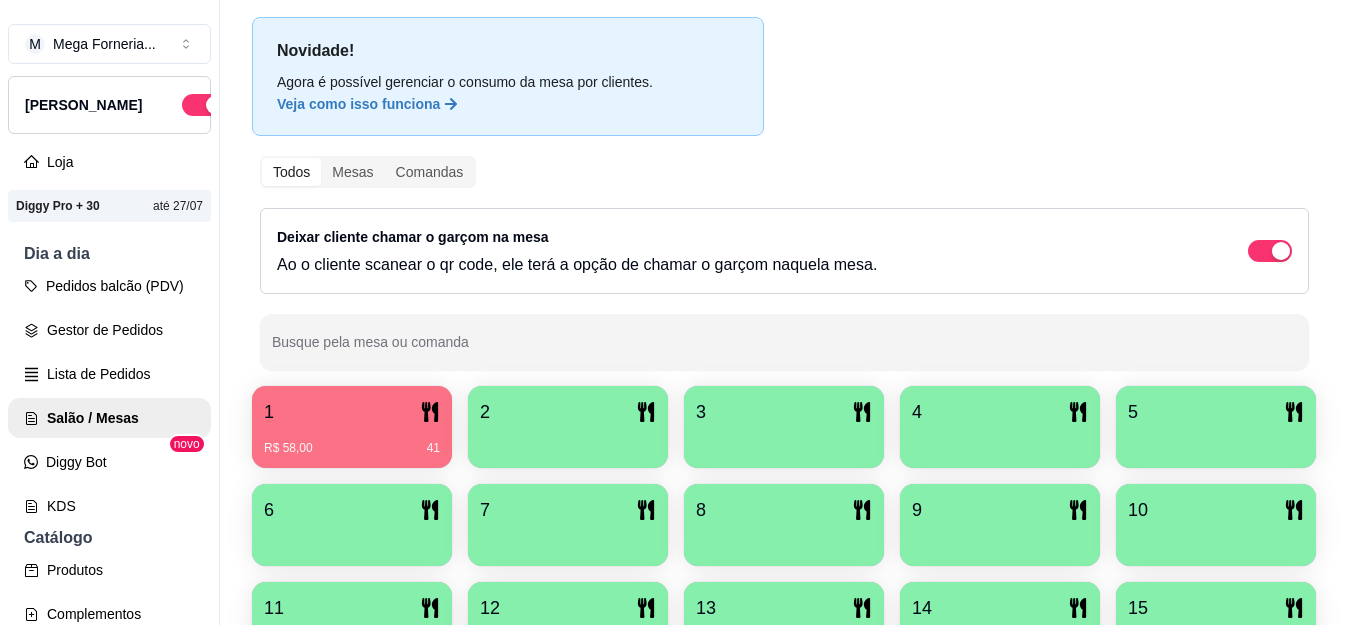 scroll, scrollTop: 300, scrollLeft: 0, axis: vertical 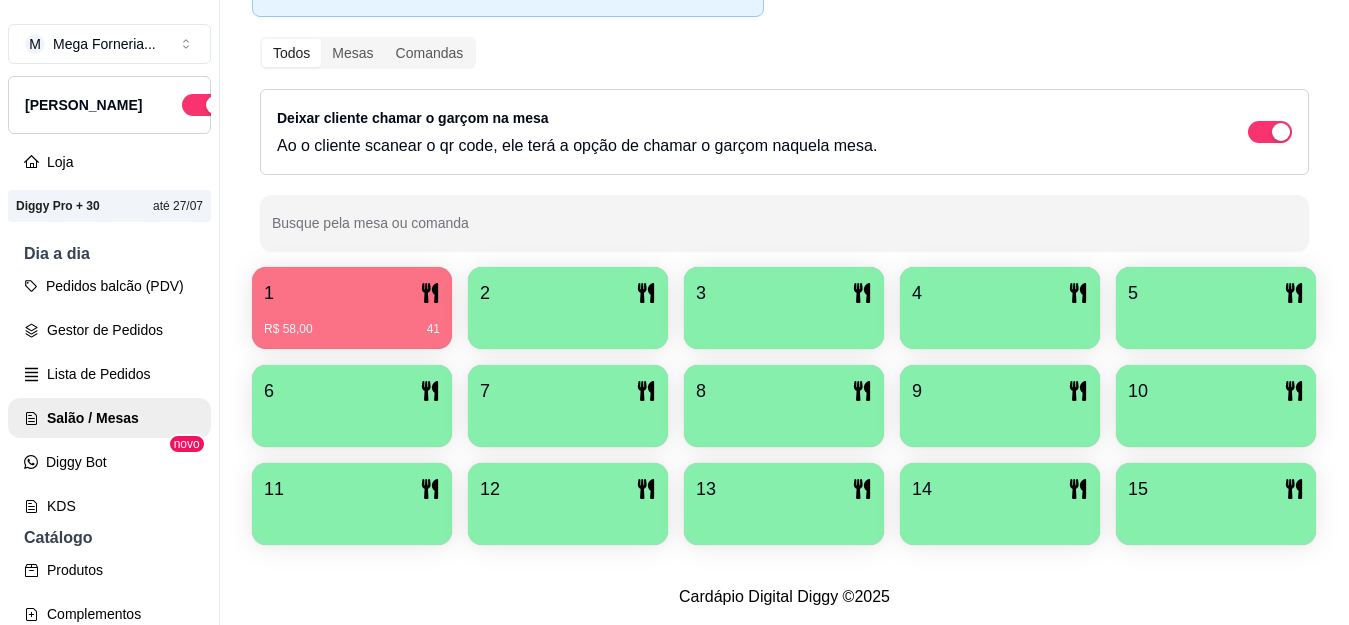 click on "1 R$ 58,00 41 2 3 4 5 6 7 8 9 10 11 12 13 14 15" at bounding box center (784, 406) 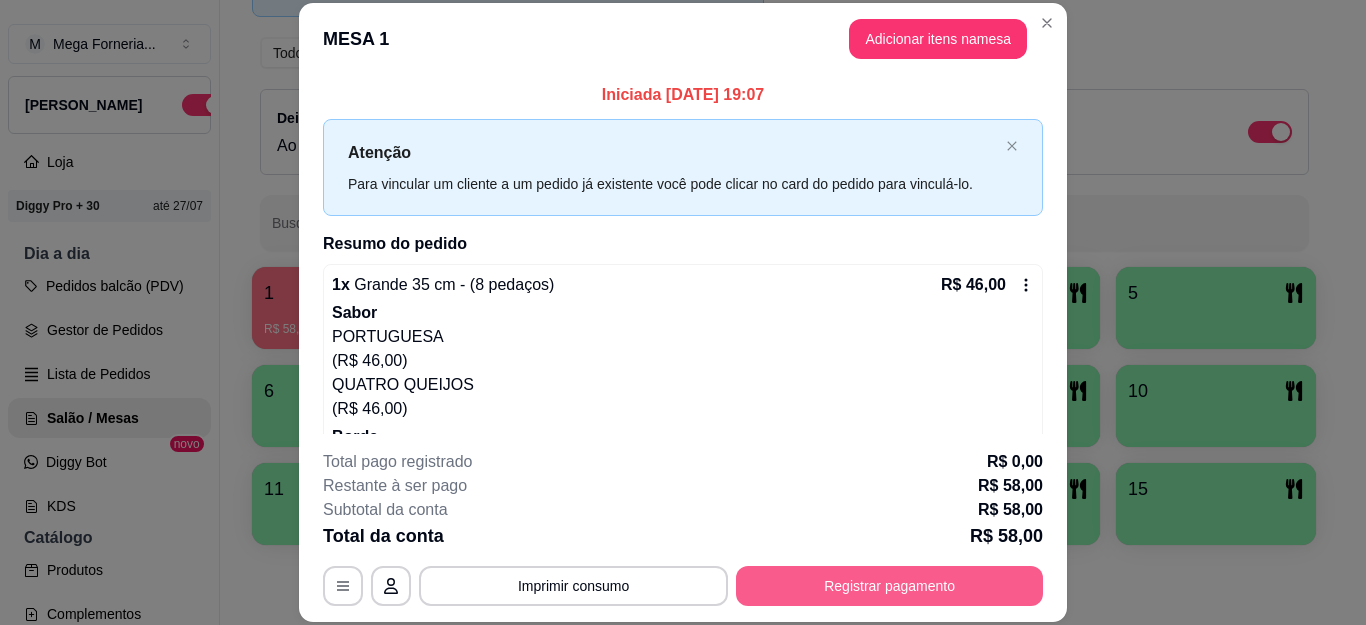 click on "Registrar pagamento" at bounding box center [889, 586] 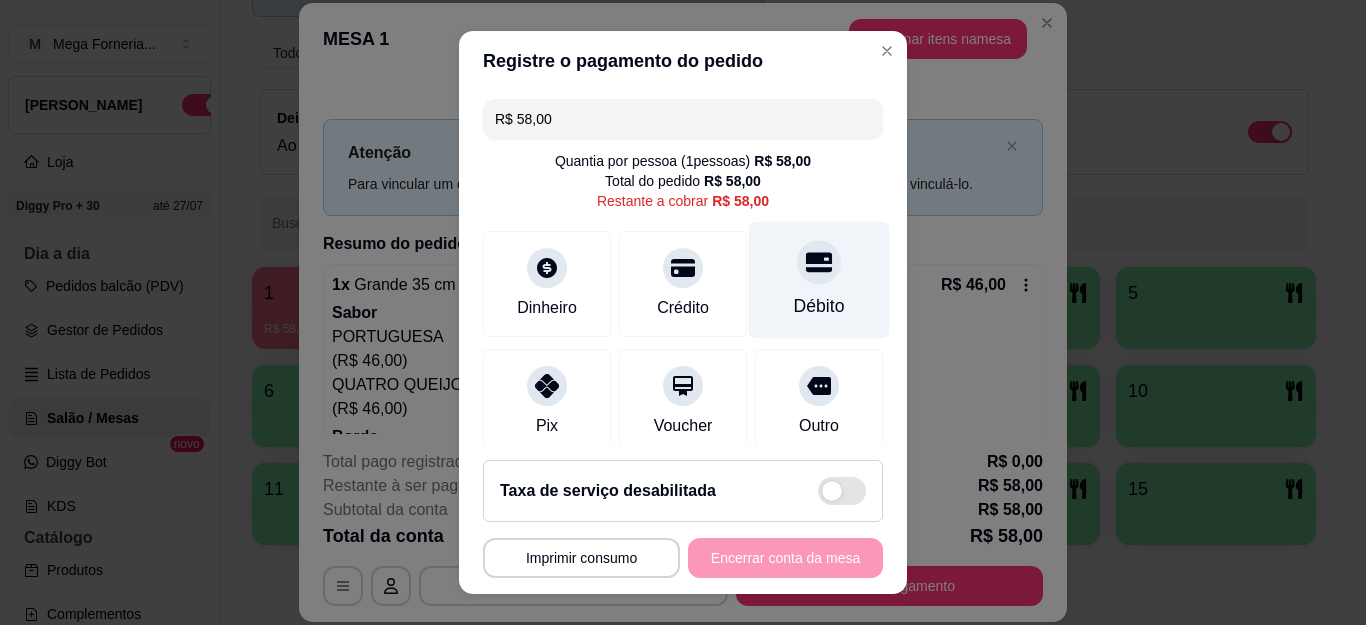 click on "Débito" at bounding box center [819, 306] 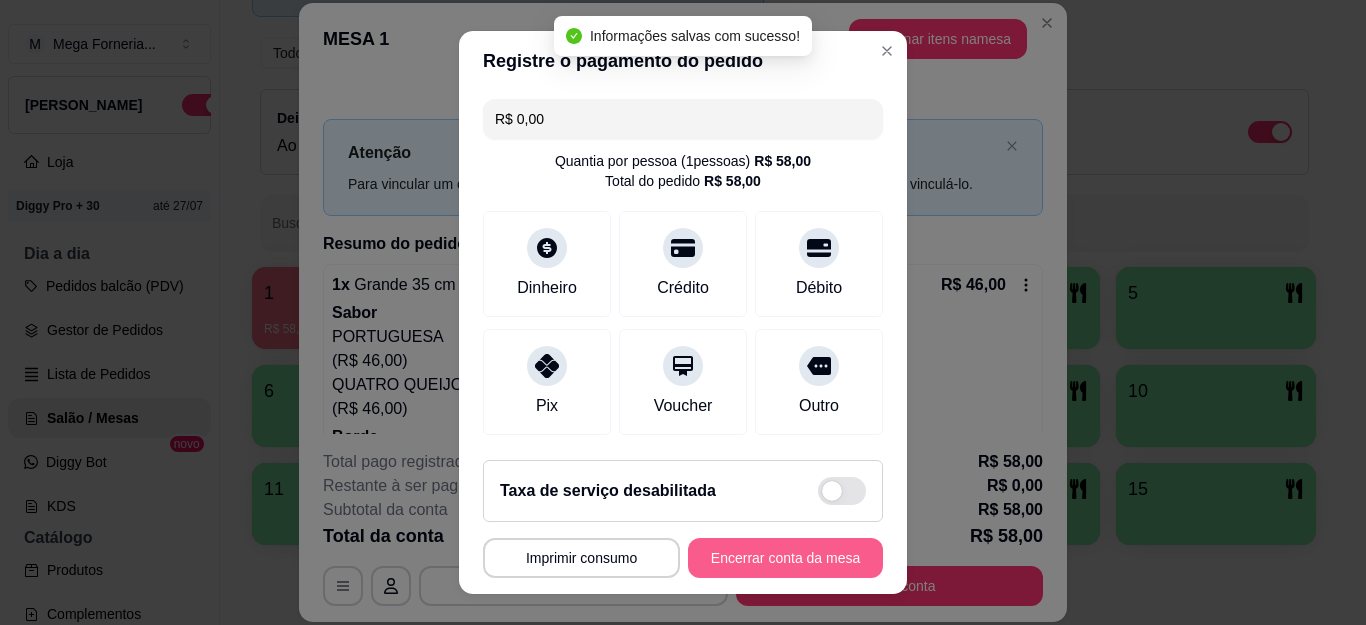type on "R$ 0,00" 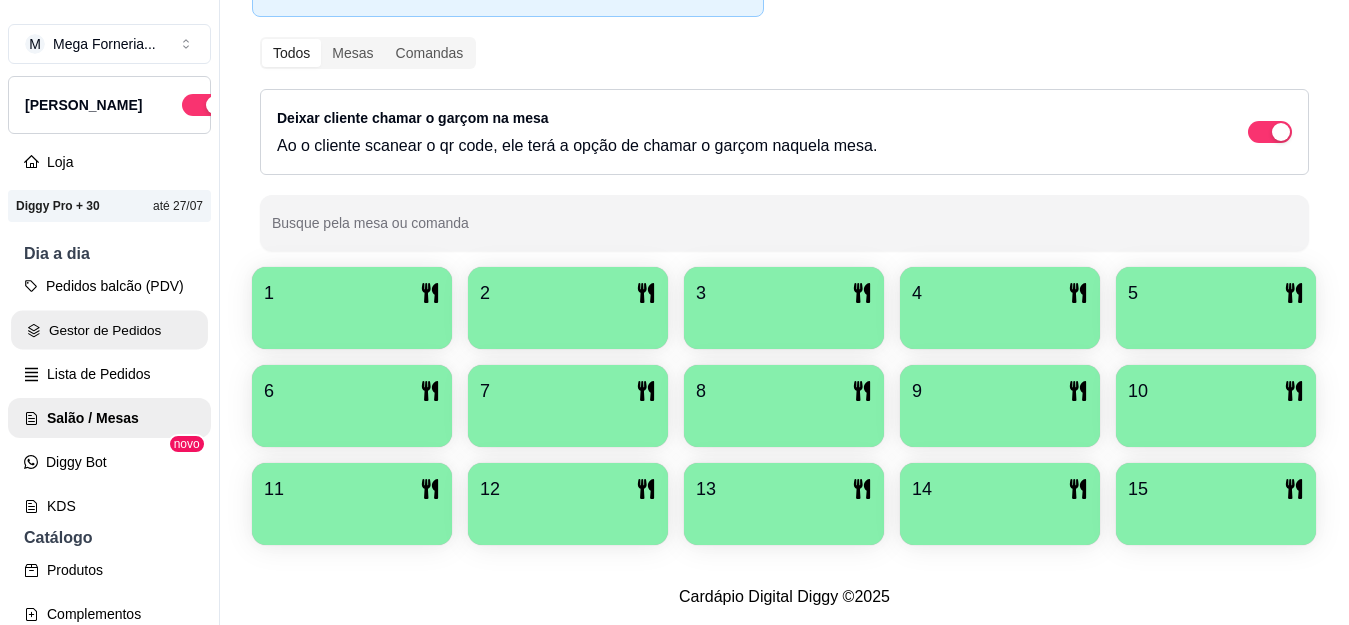 click on "Gestor de Pedidos" at bounding box center (109, 330) 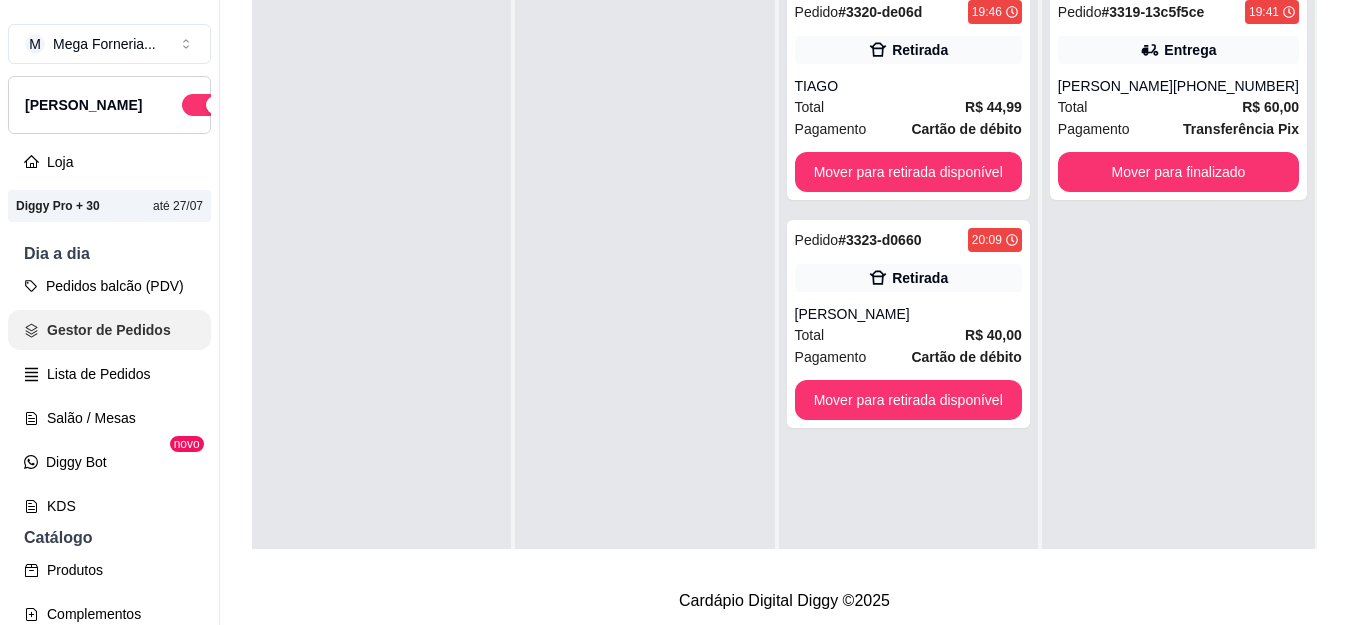 scroll, scrollTop: 0, scrollLeft: 0, axis: both 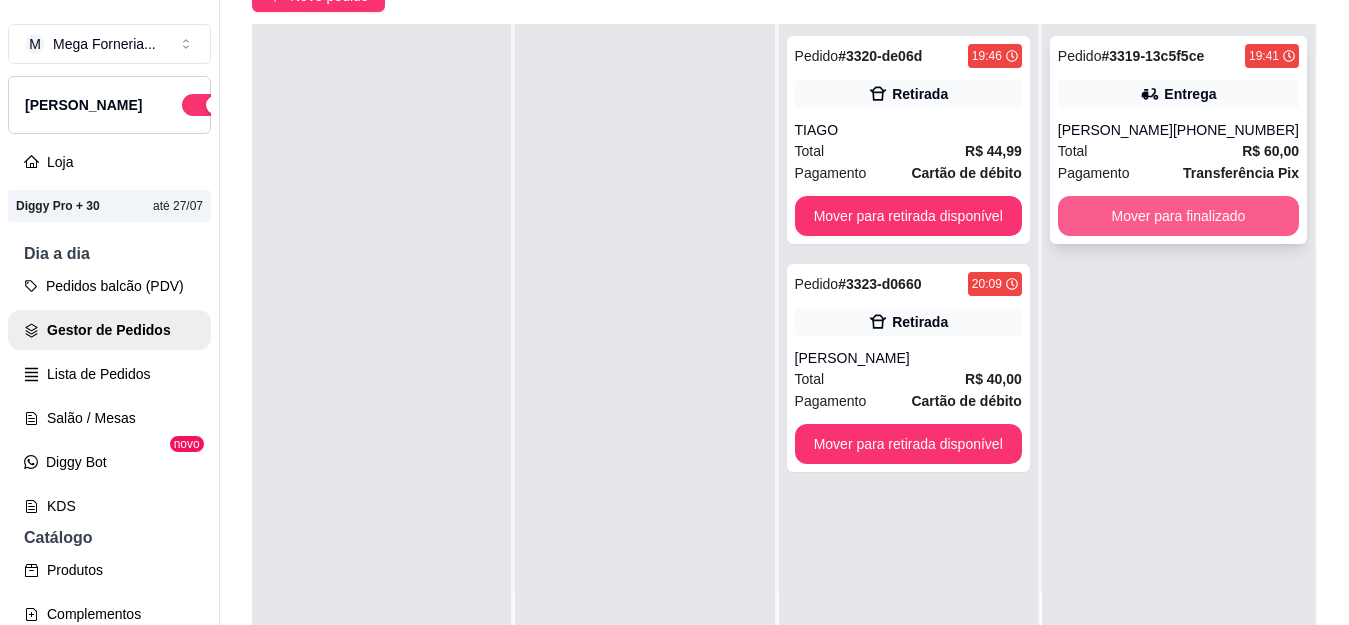 click on "Mover para finalizado" at bounding box center [1178, 216] 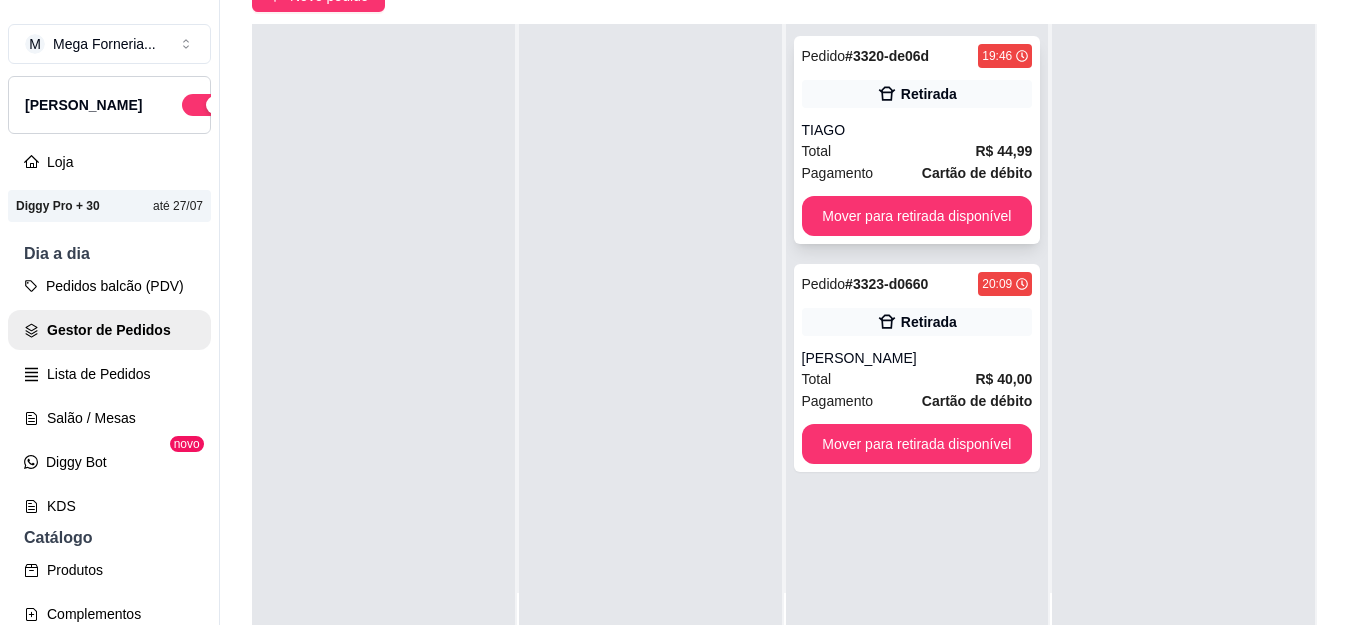 click 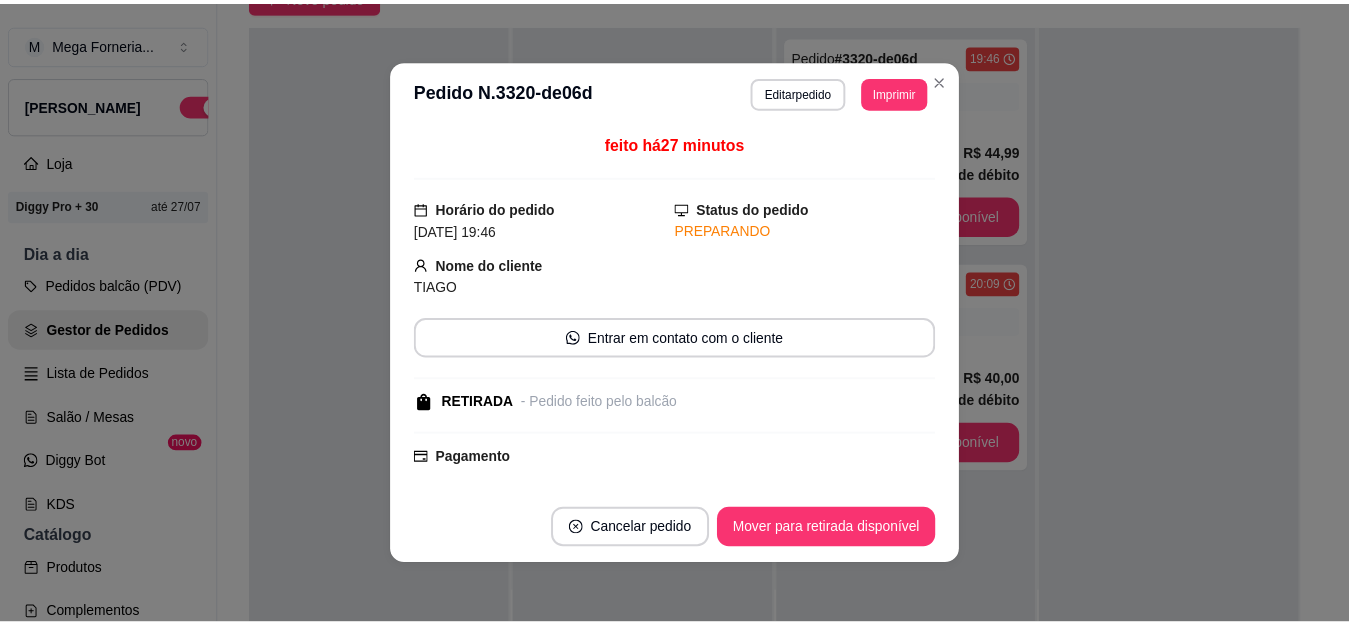 scroll, scrollTop: 270, scrollLeft: 0, axis: vertical 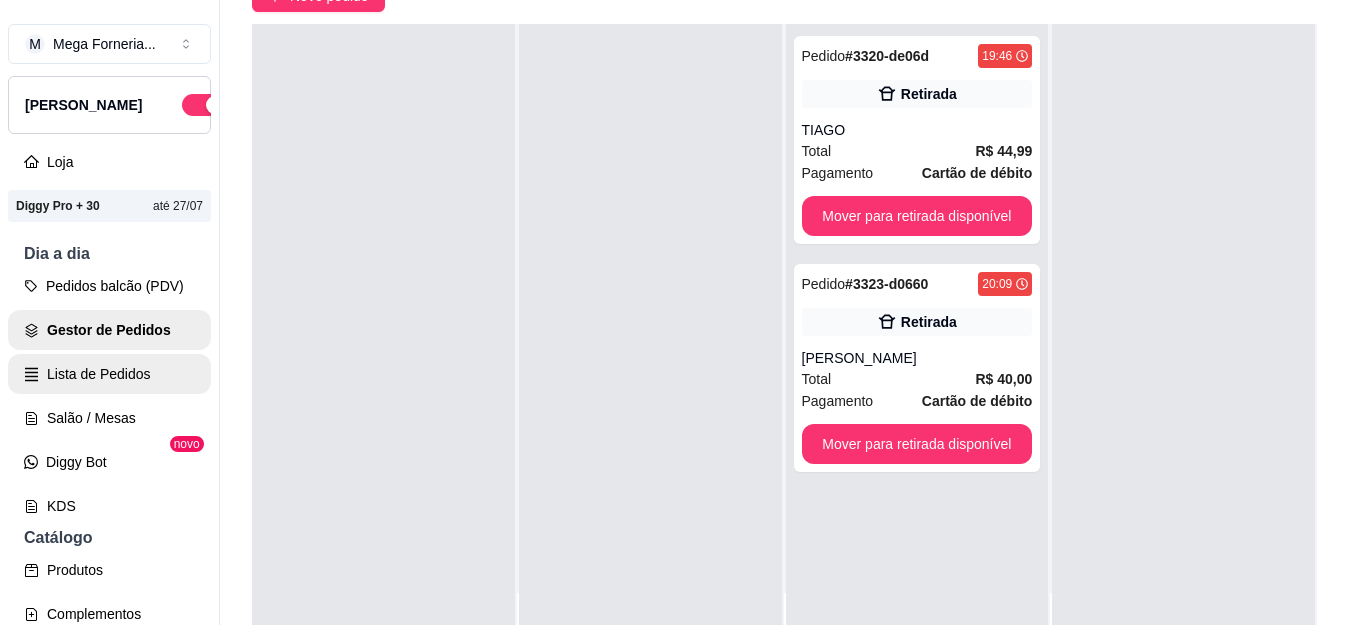 click on "Lista de Pedidos" at bounding box center (109, 374) 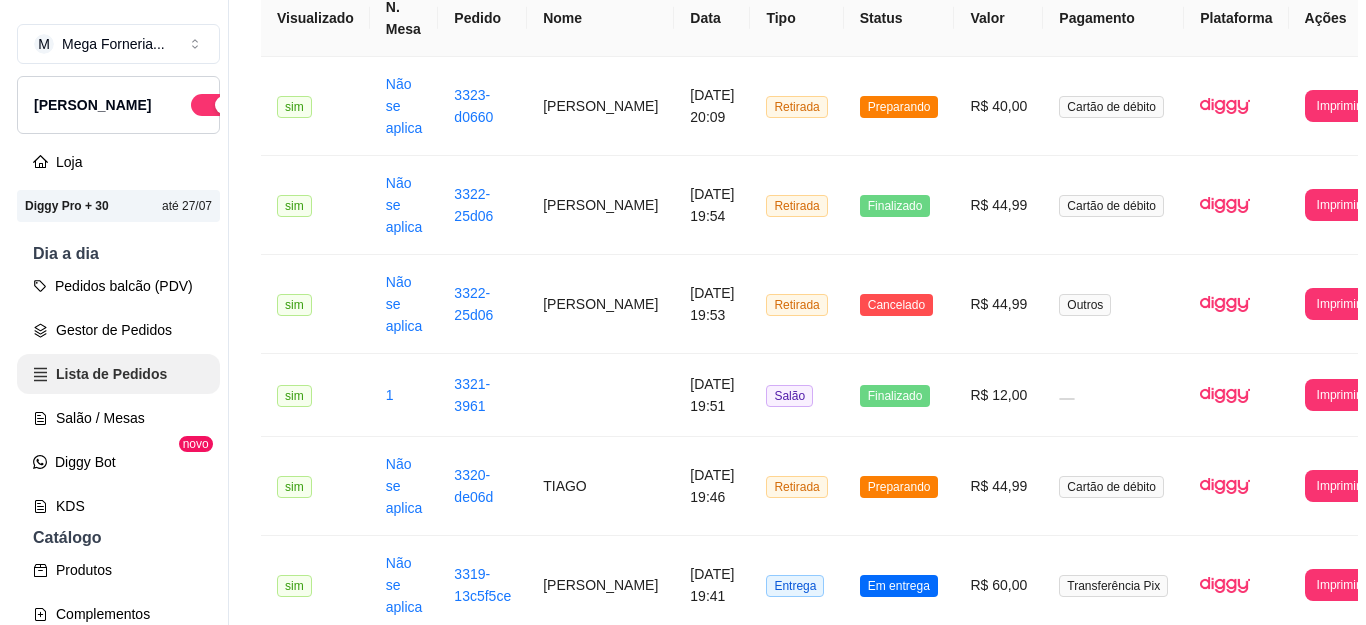 scroll, scrollTop: 0, scrollLeft: 0, axis: both 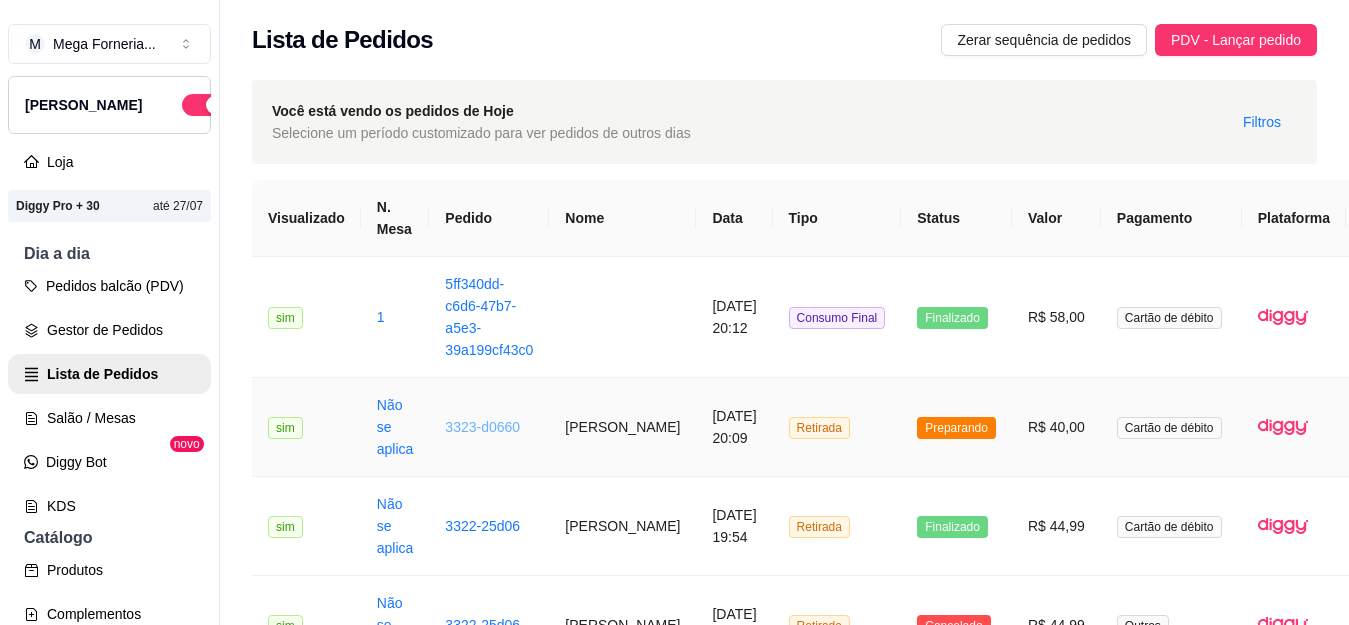 click on "3323-d0660" at bounding box center (482, 427) 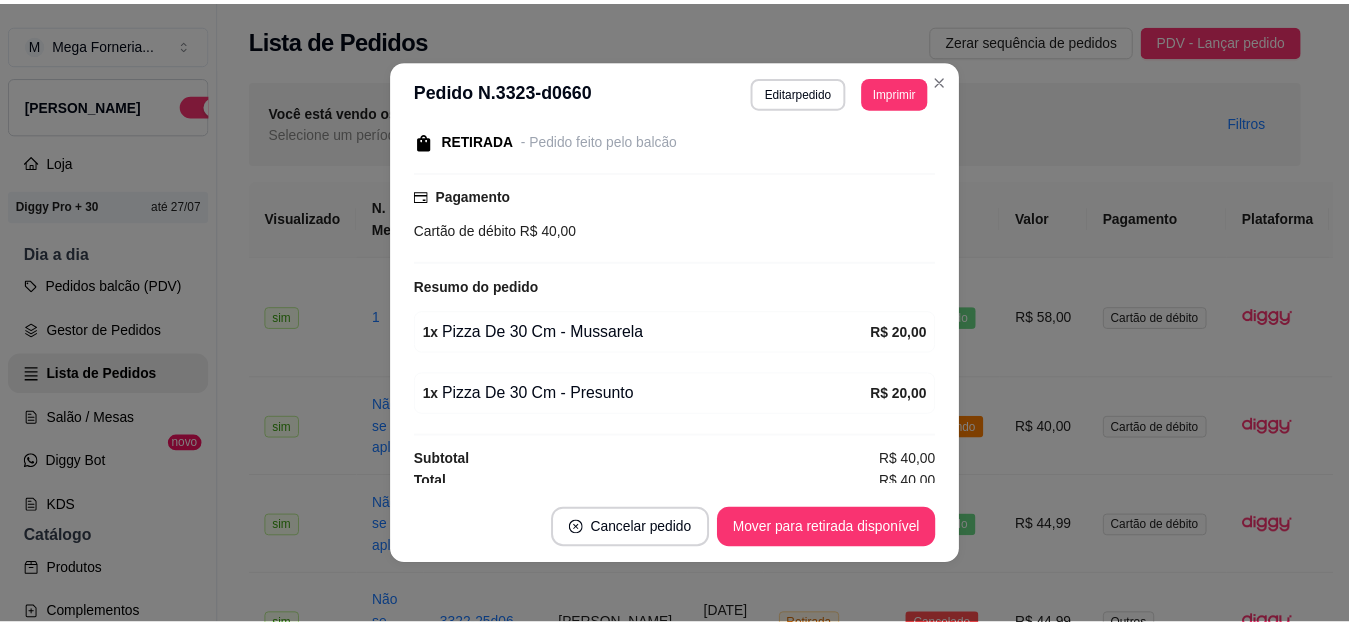scroll, scrollTop: 270, scrollLeft: 0, axis: vertical 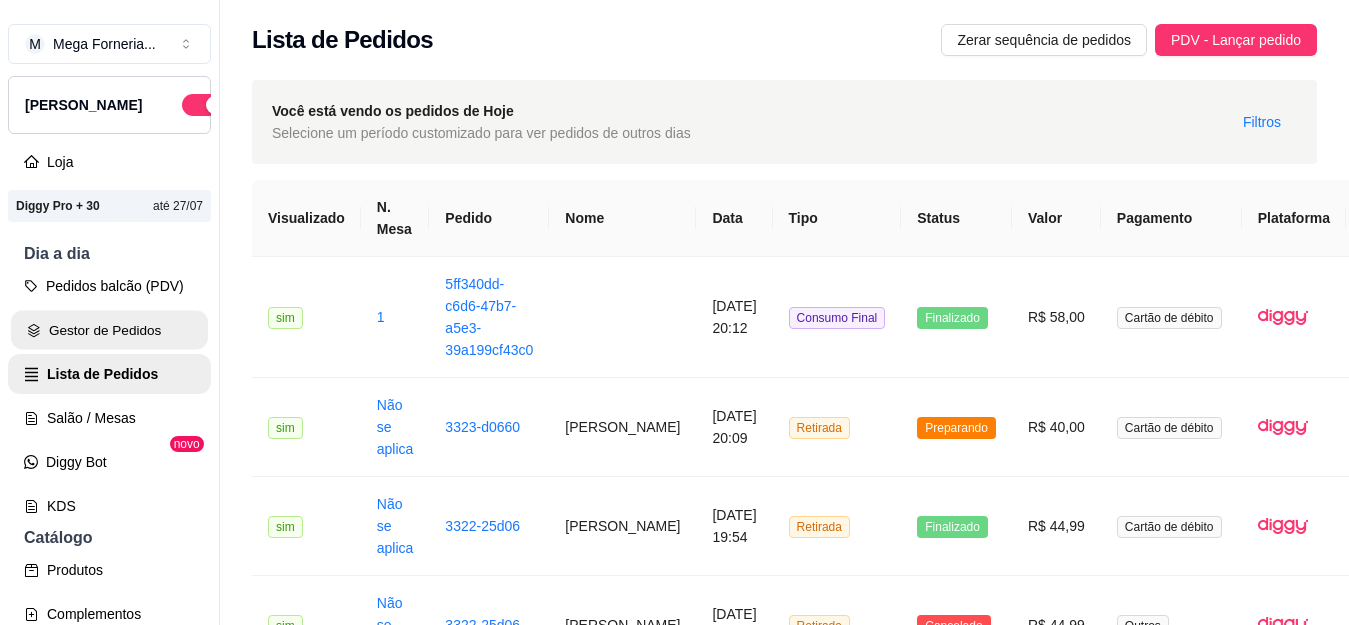 click on "Gestor de Pedidos" at bounding box center [109, 330] 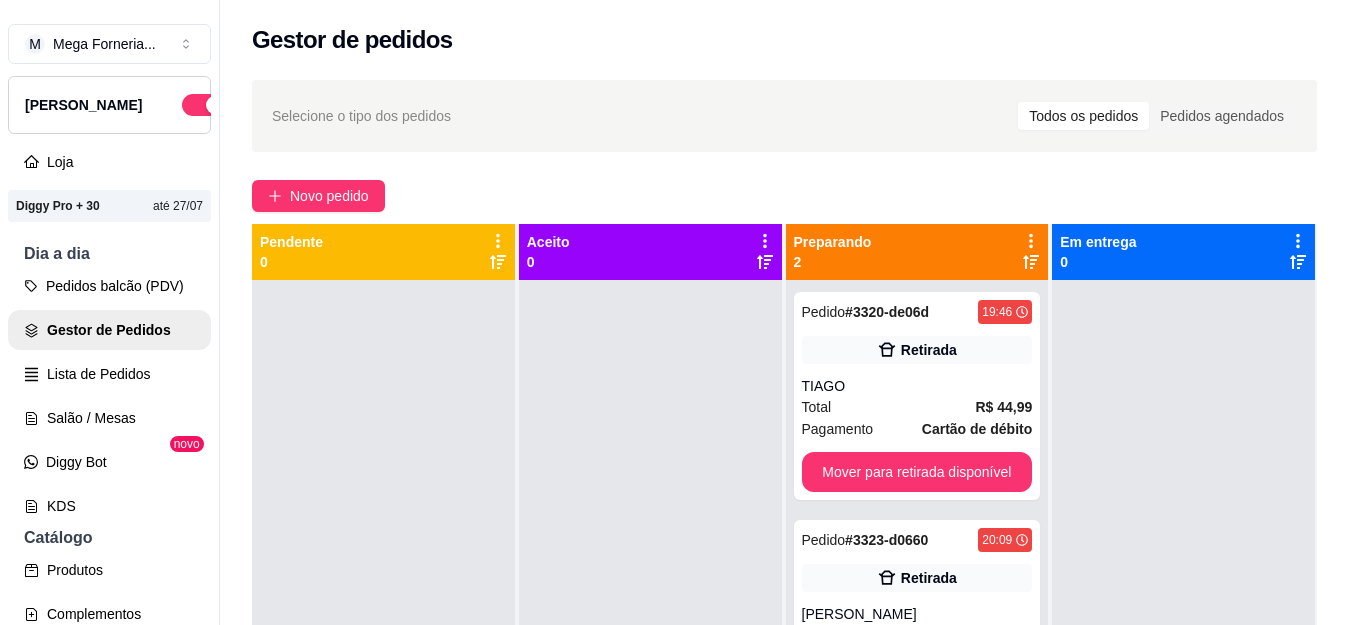 scroll, scrollTop: 56, scrollLeft: 0, axis: vertical 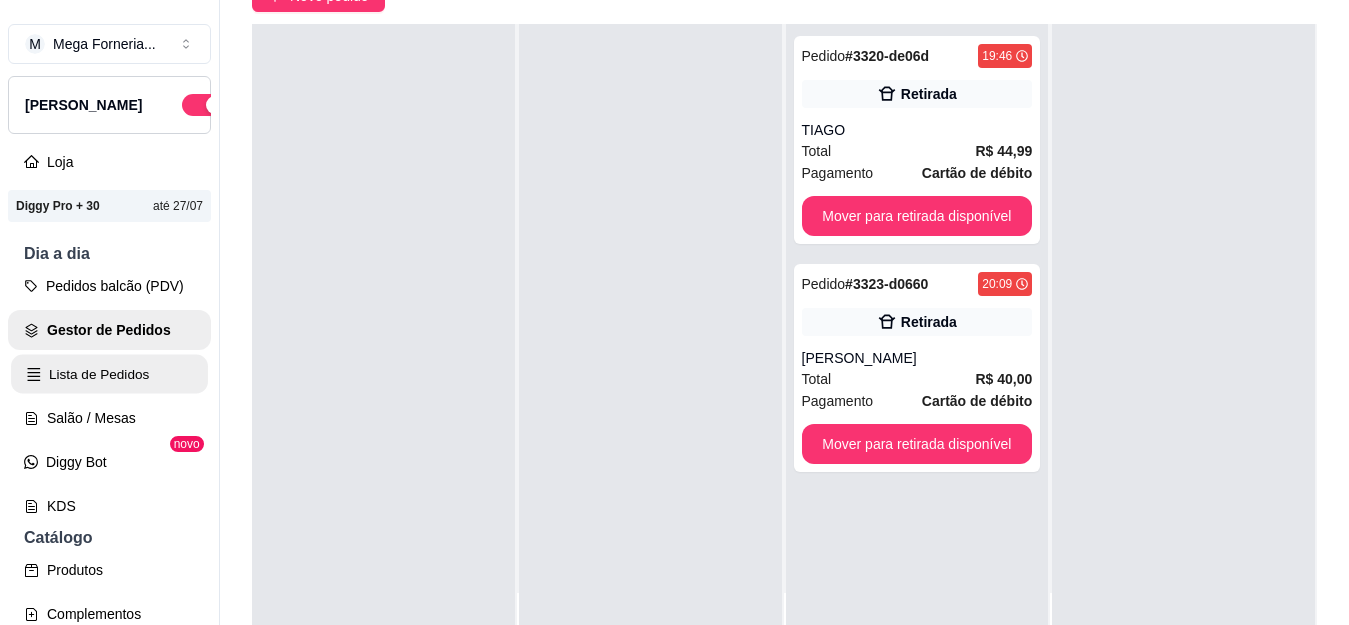 click on "Lista de Pedidos" at bounding box center [109, 374] 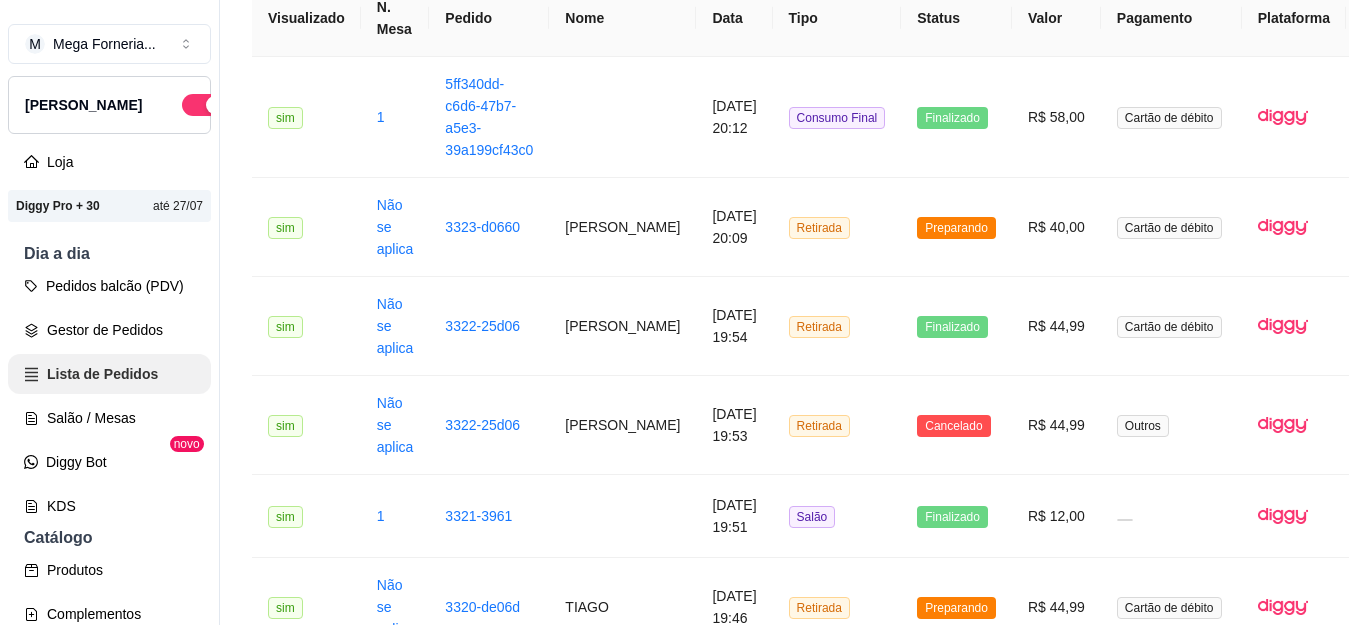 scroll, scrollTop: 0, scrollLeft: 0, axis: both 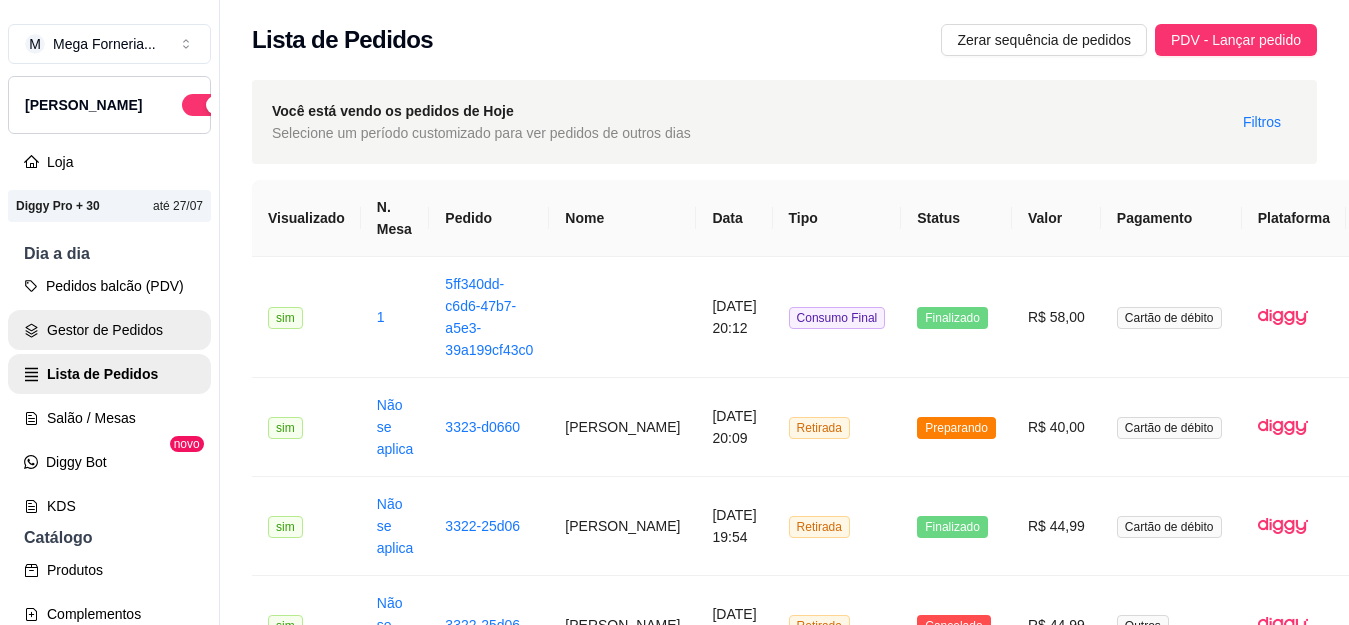 click on "Gestor de Pedidos" at bounding box center (109, 330) 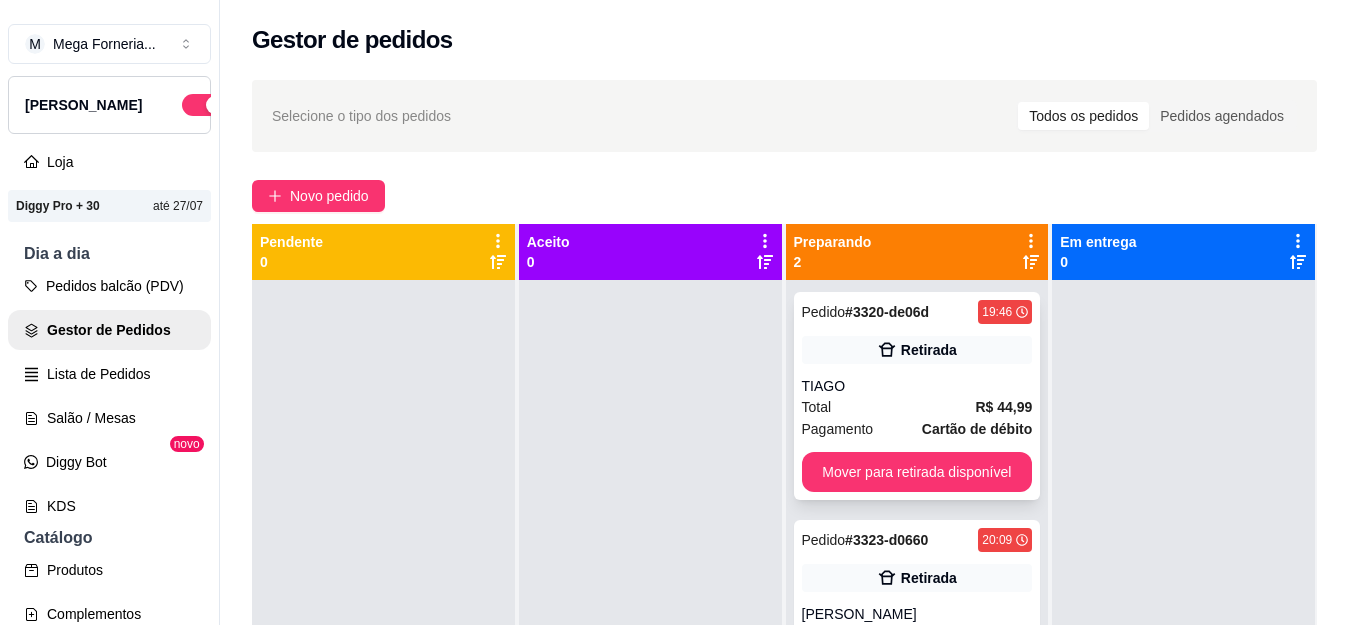 scroll, scrollTop: 56, scrollLeft: 0, axis: vertical 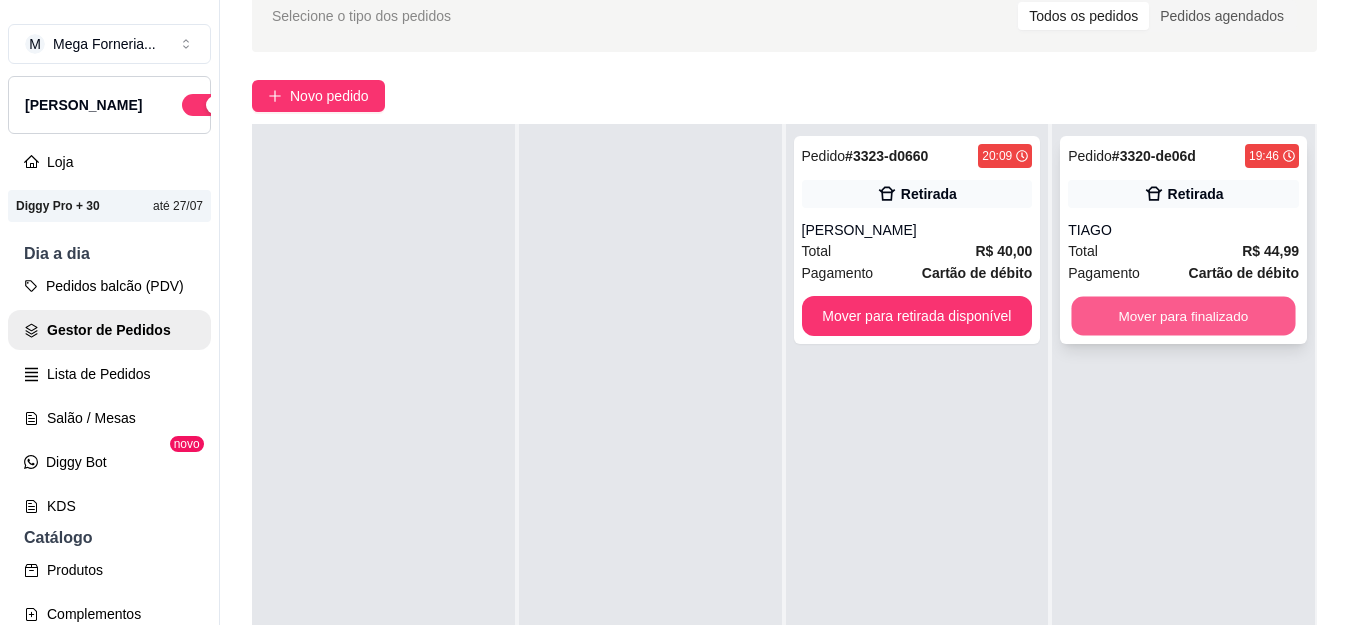 click on "Mover para finalizado" at bounding box center (1184, 316) 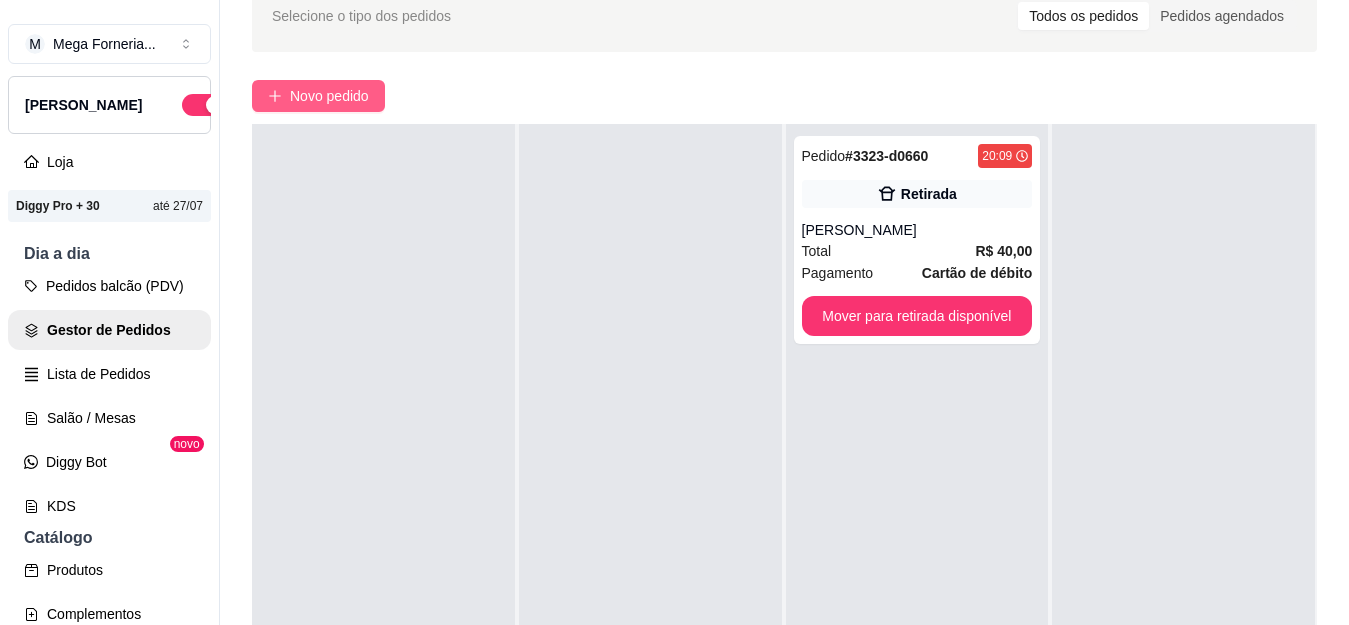 click on "Novo pedido" at bounding box center (318, 96) 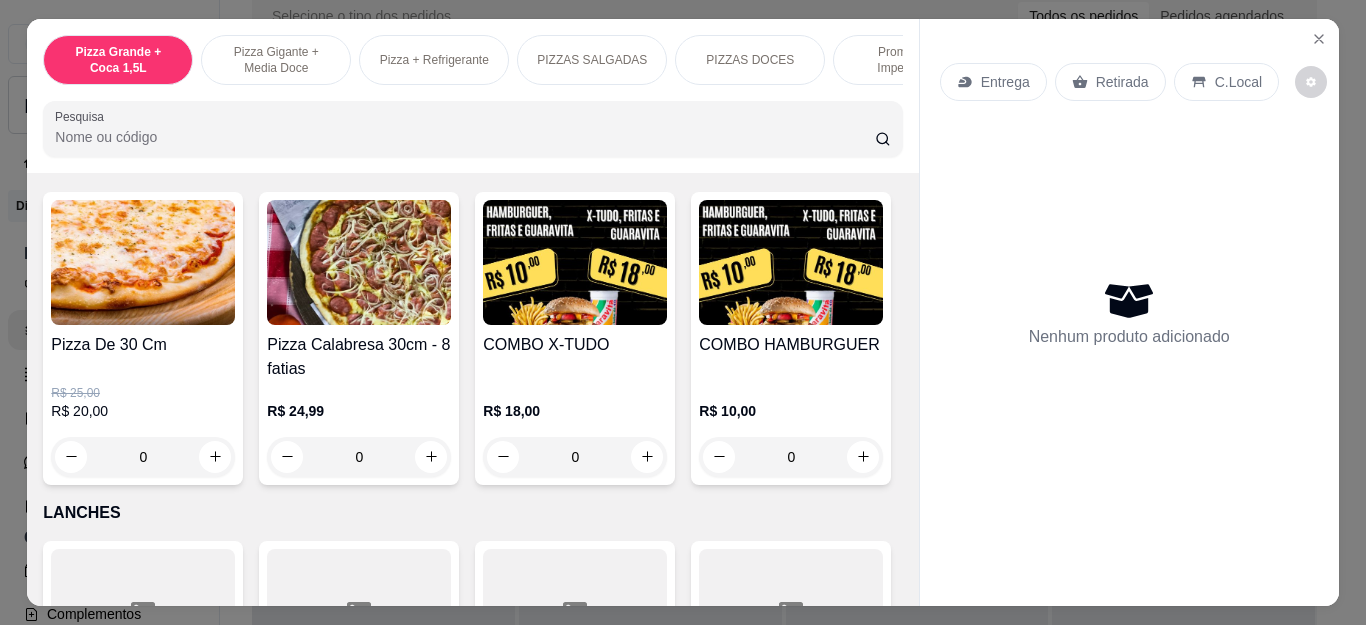 scroll, scrollTop: 1800, scrollLeft: 0, axis: vertical 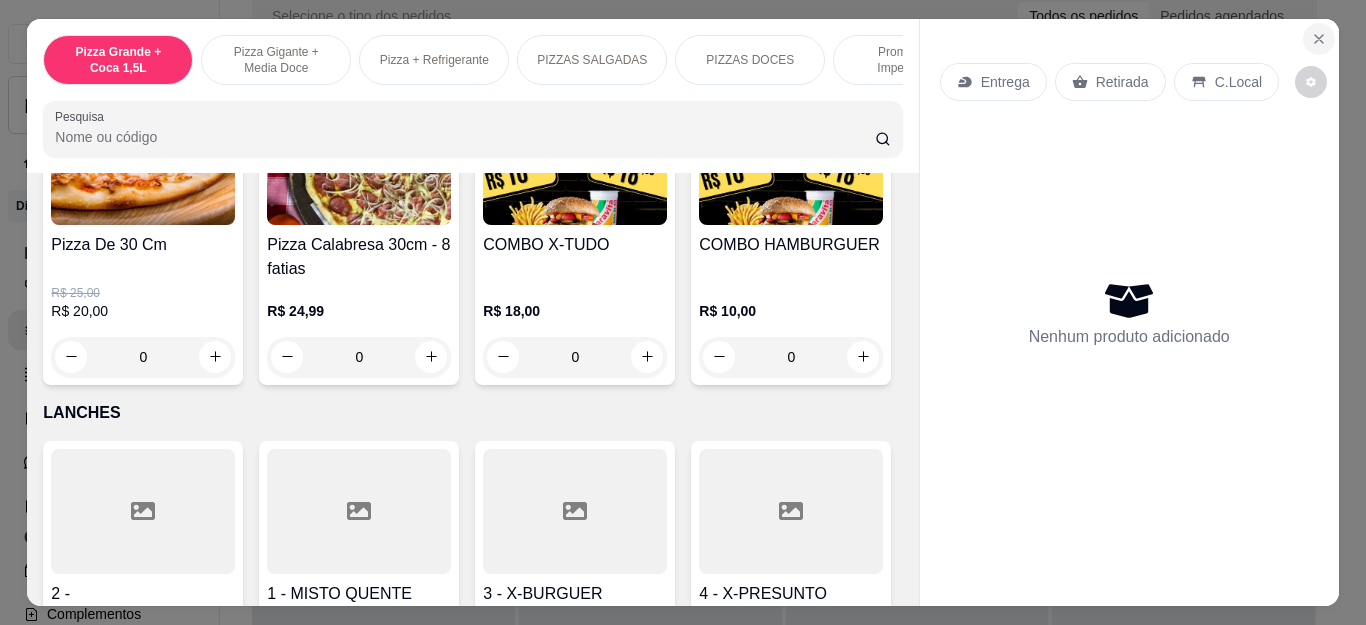 click 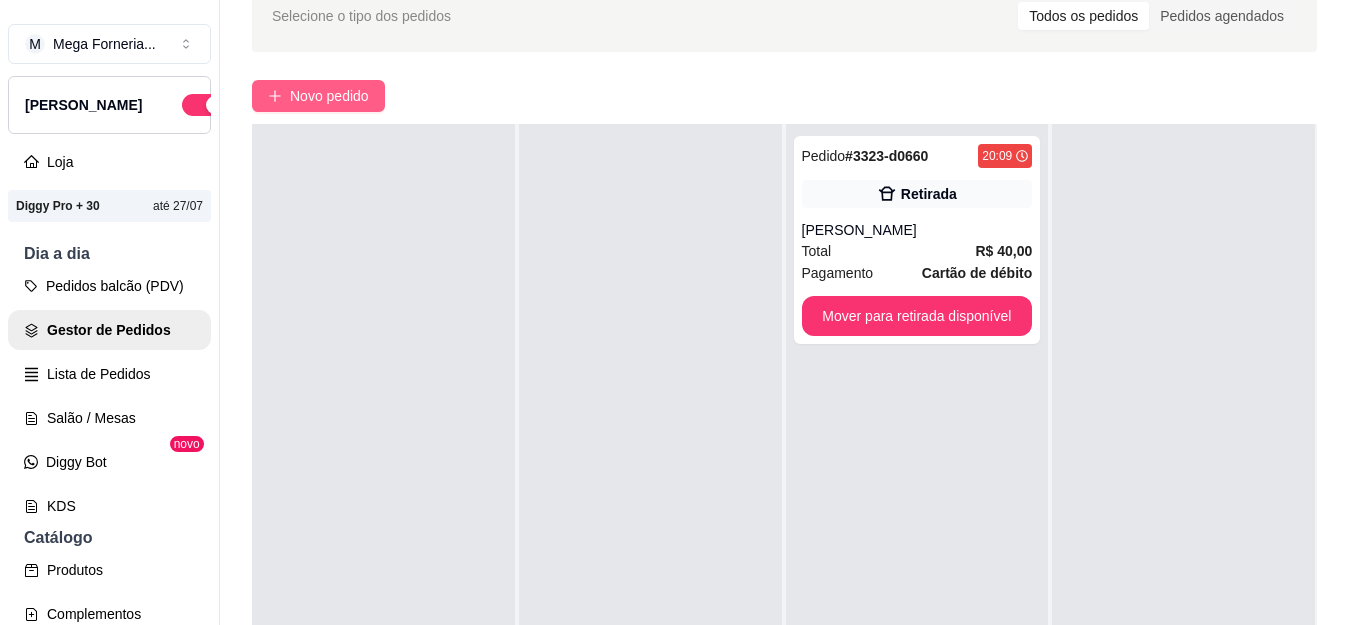 click on "Novo pedido" at bounding box center [329, 96] 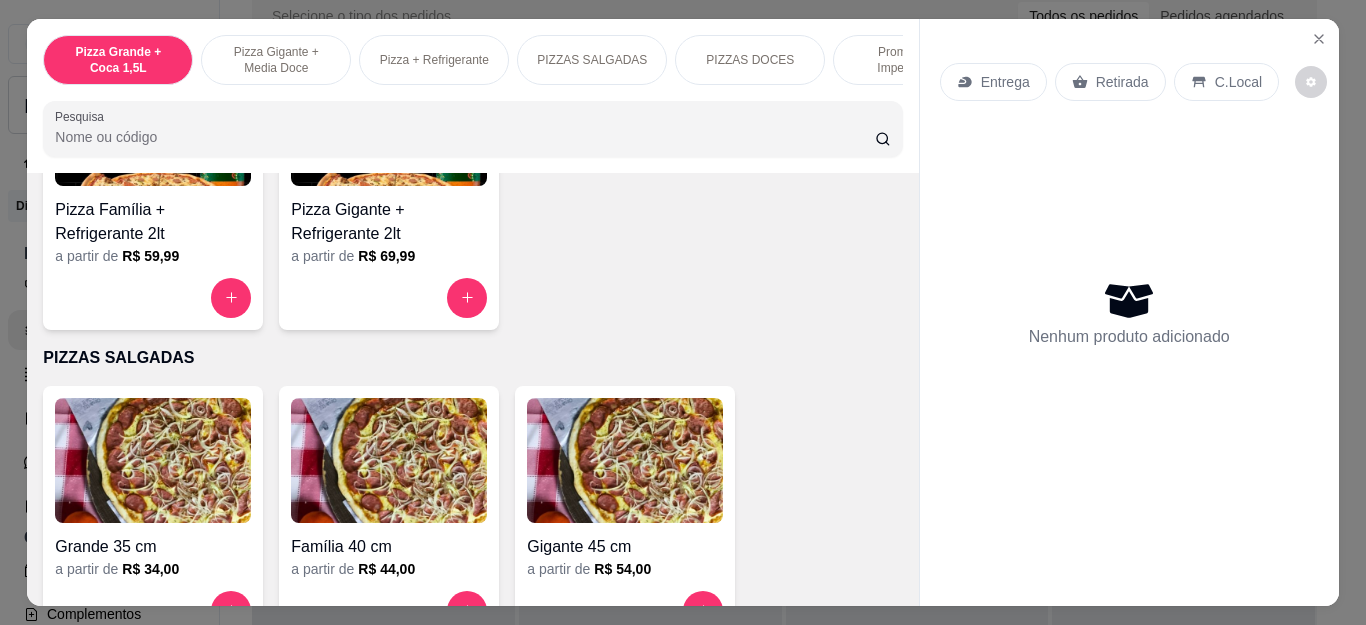 scroll, scrollTop: 700, scrollLeft: 0, axis: vertical 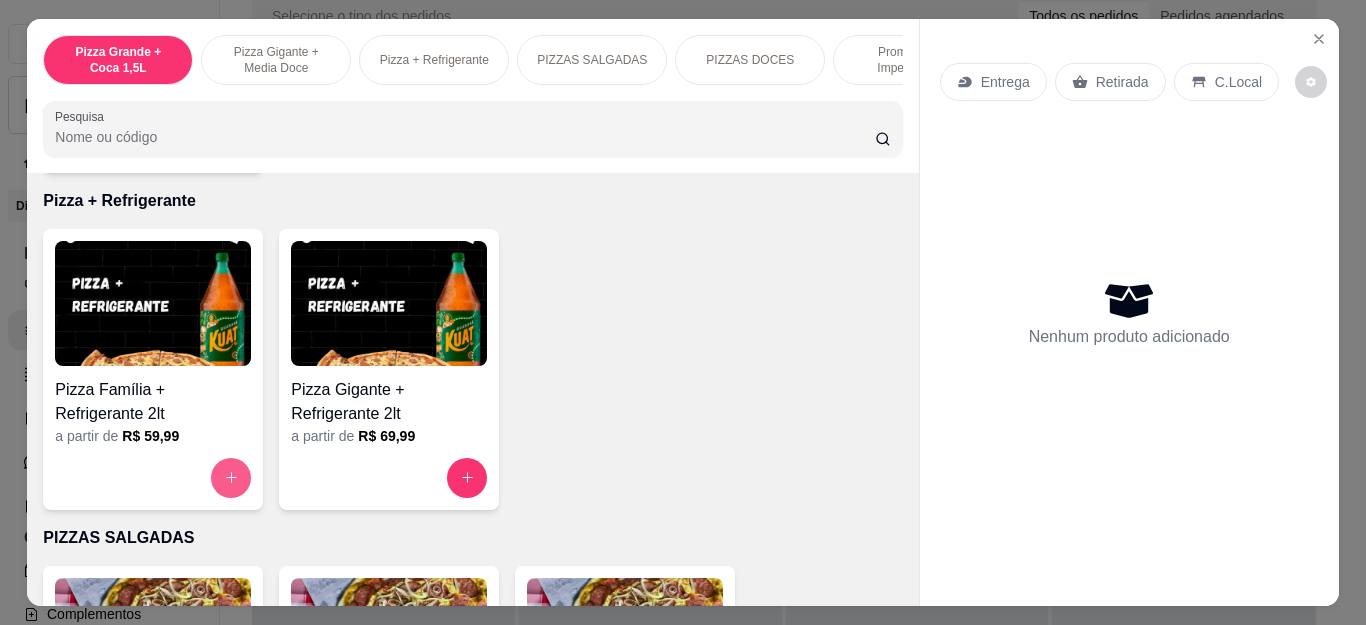 click 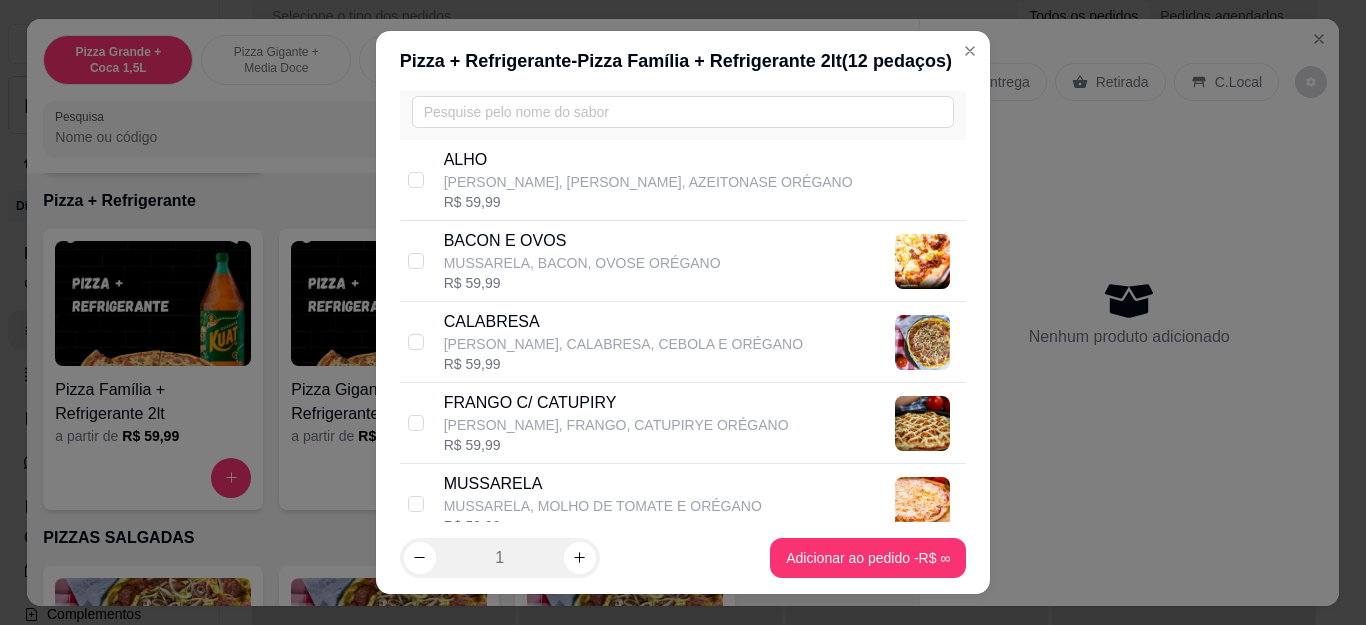scroll, scrollTop: 100, scrollLeft: 0, axis: vertical 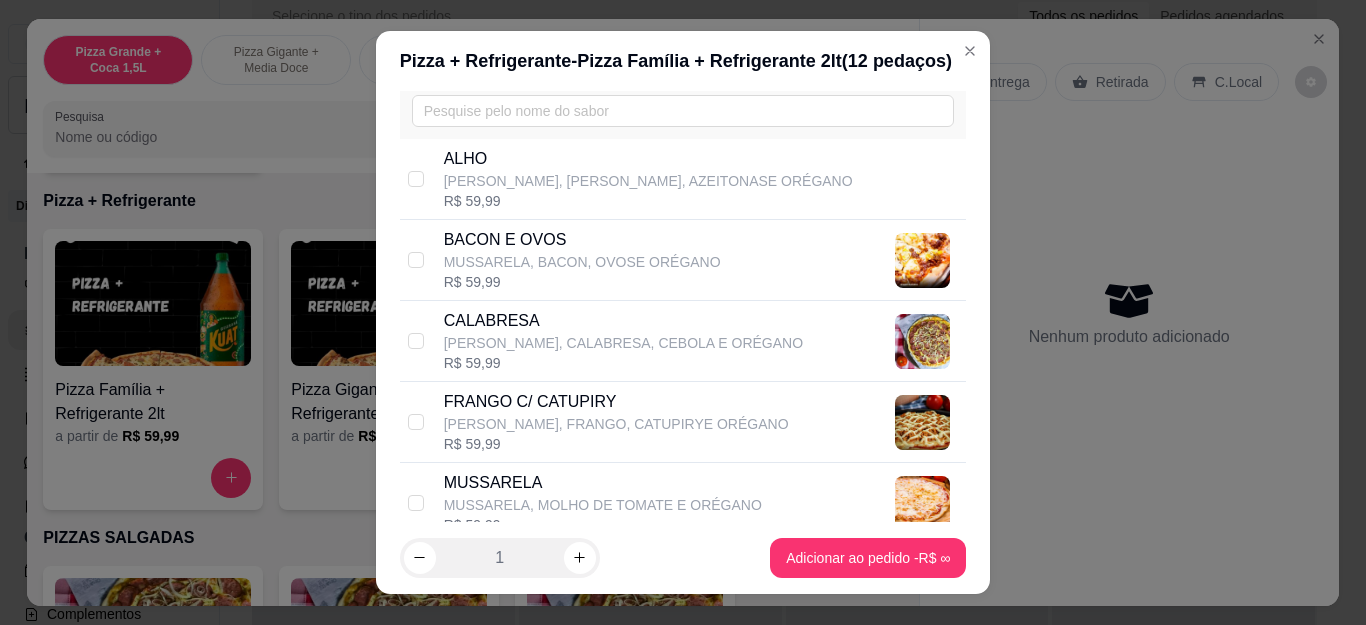click on "[PERSON_NAME], FRANGO, CATUPIRYE ORÉGANO" at bounding box center (616, 424) 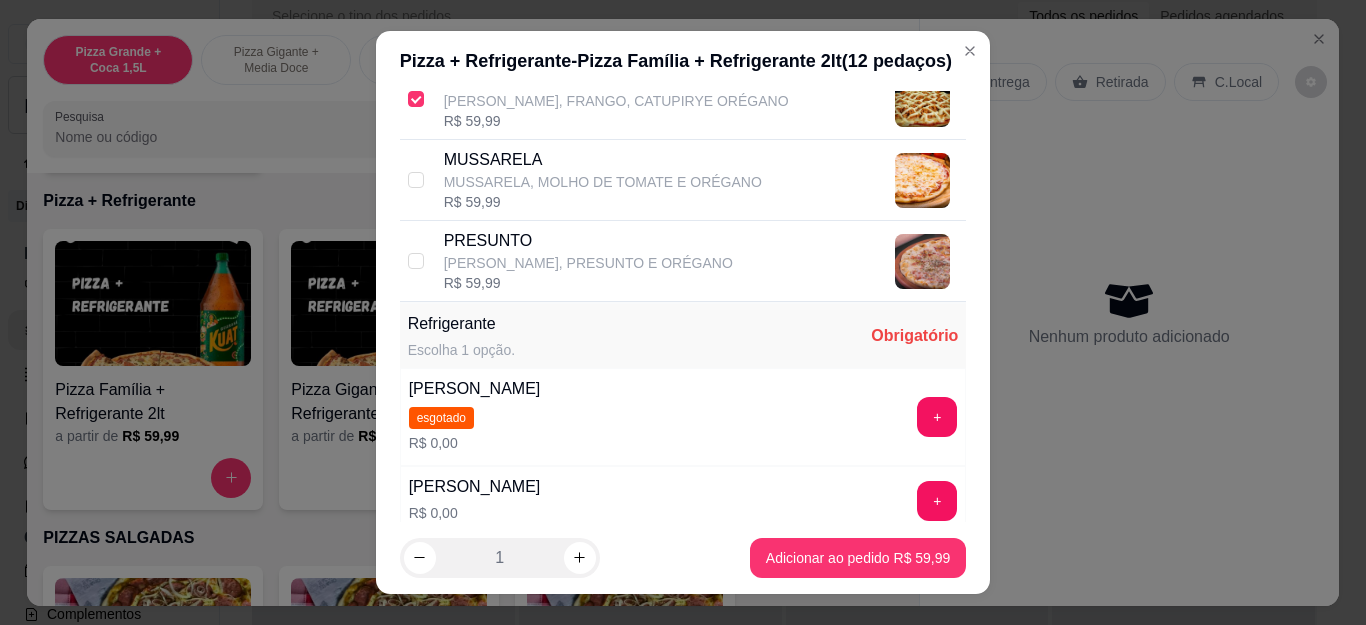 scroll, scrollTop: 293, scrollLeft: 0, axis: vertical 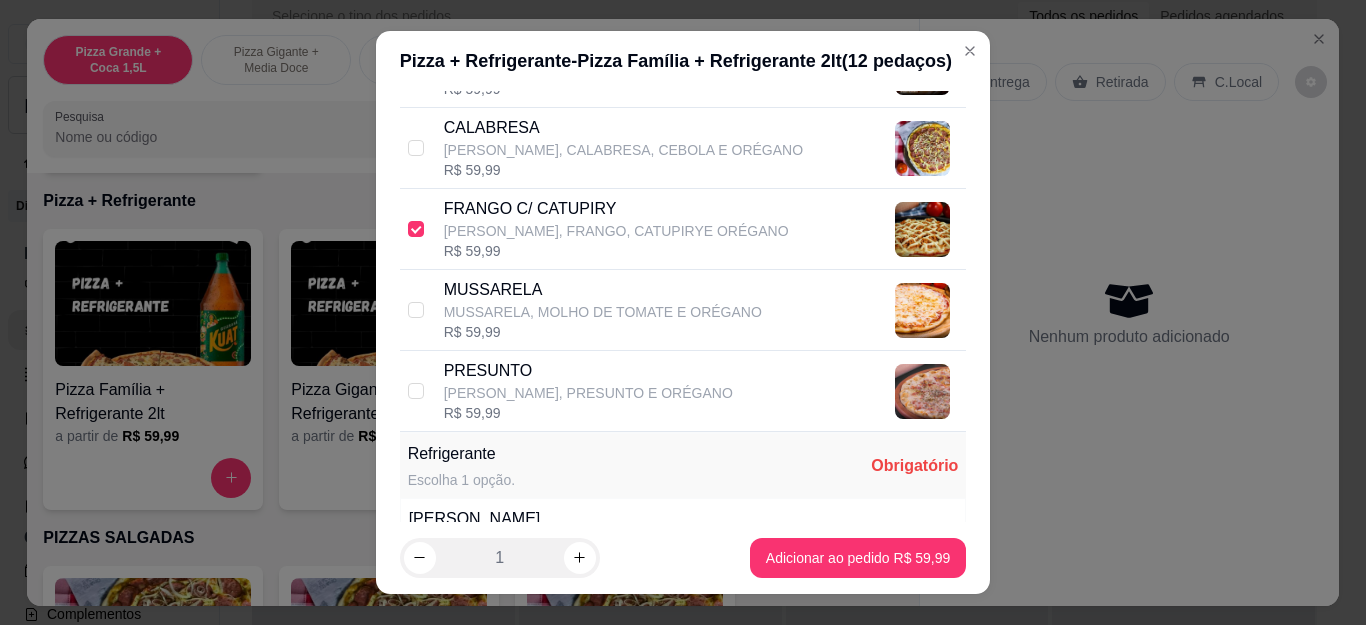 click on "R$ 59,99" at bounding box center [588, 413] 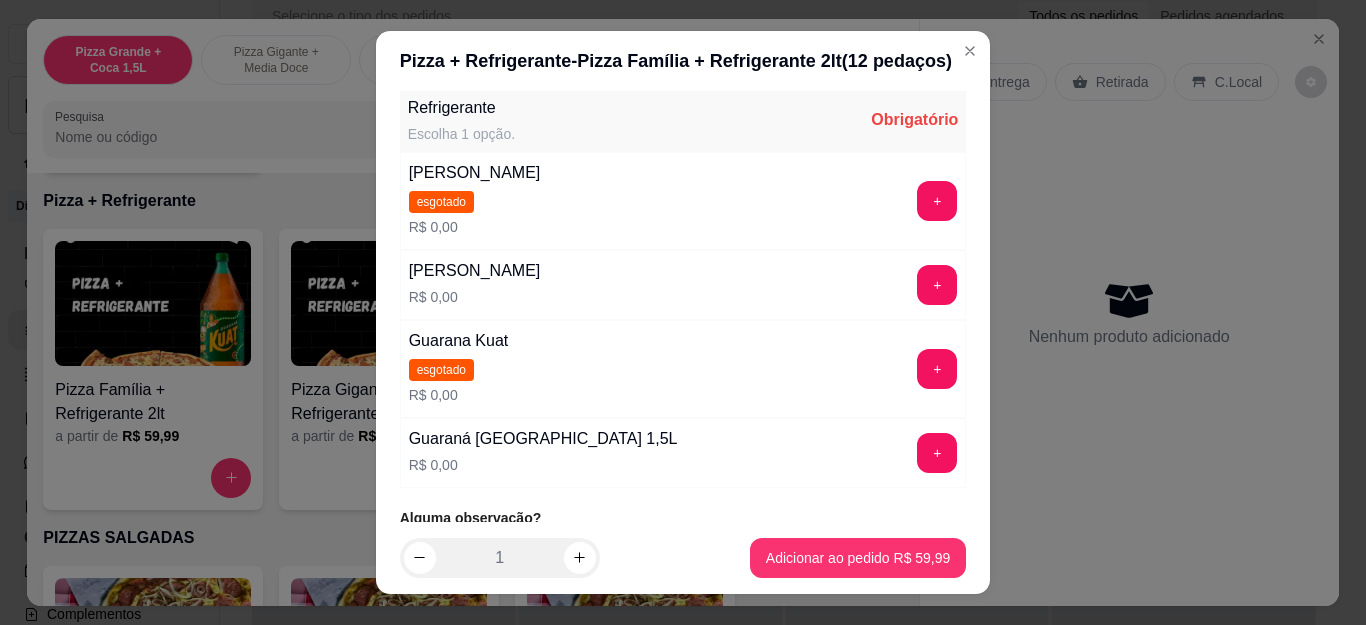 scroll, scrollTop: 693, scrollLeft: 0, axis: vertical 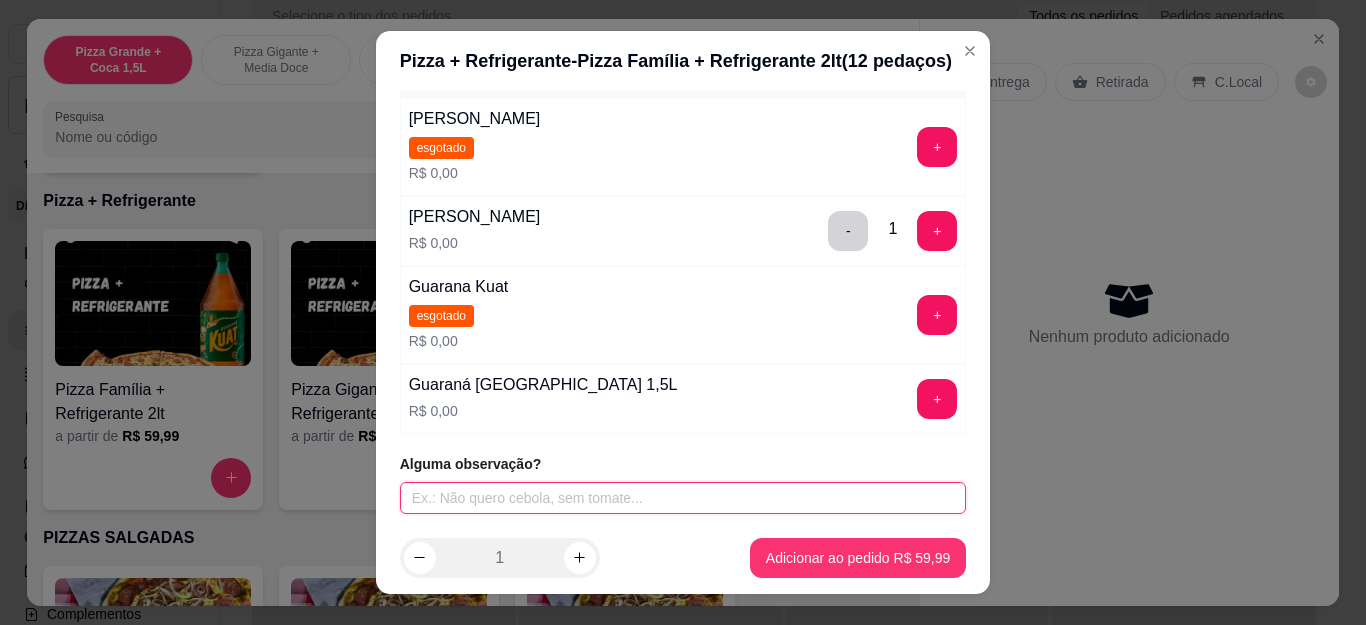 click at bounding box center [683, 498] 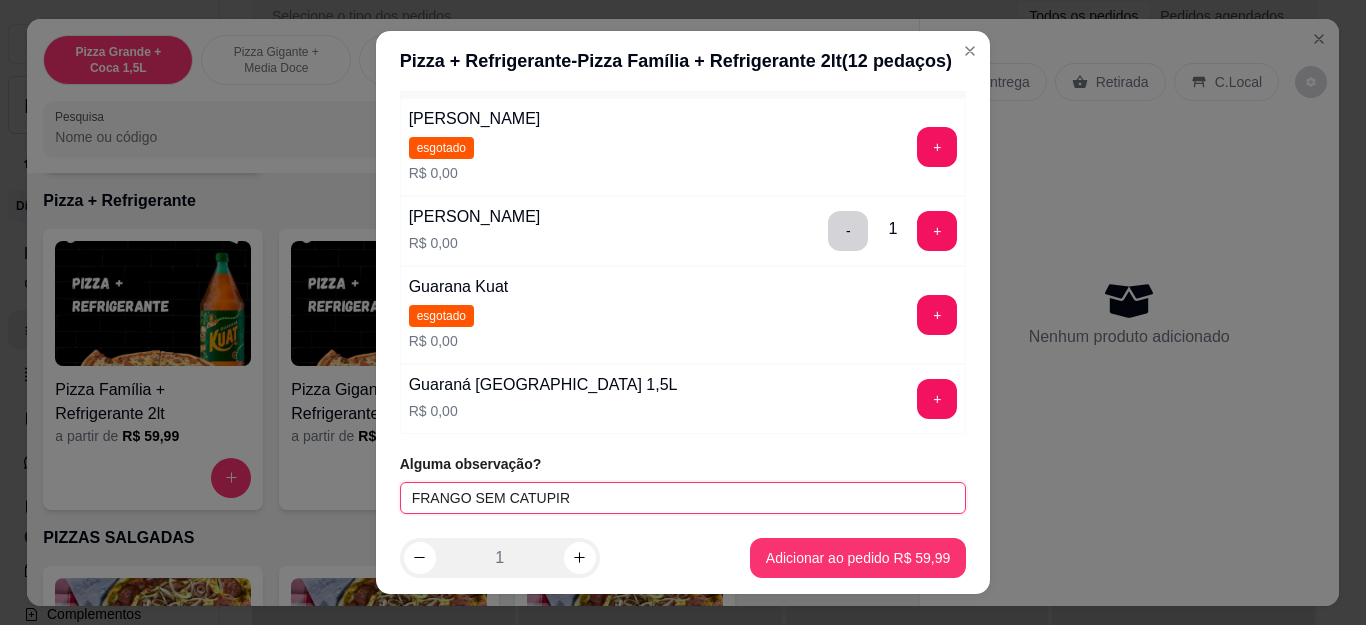 type on "FRANGO SEM CATUPIRY" 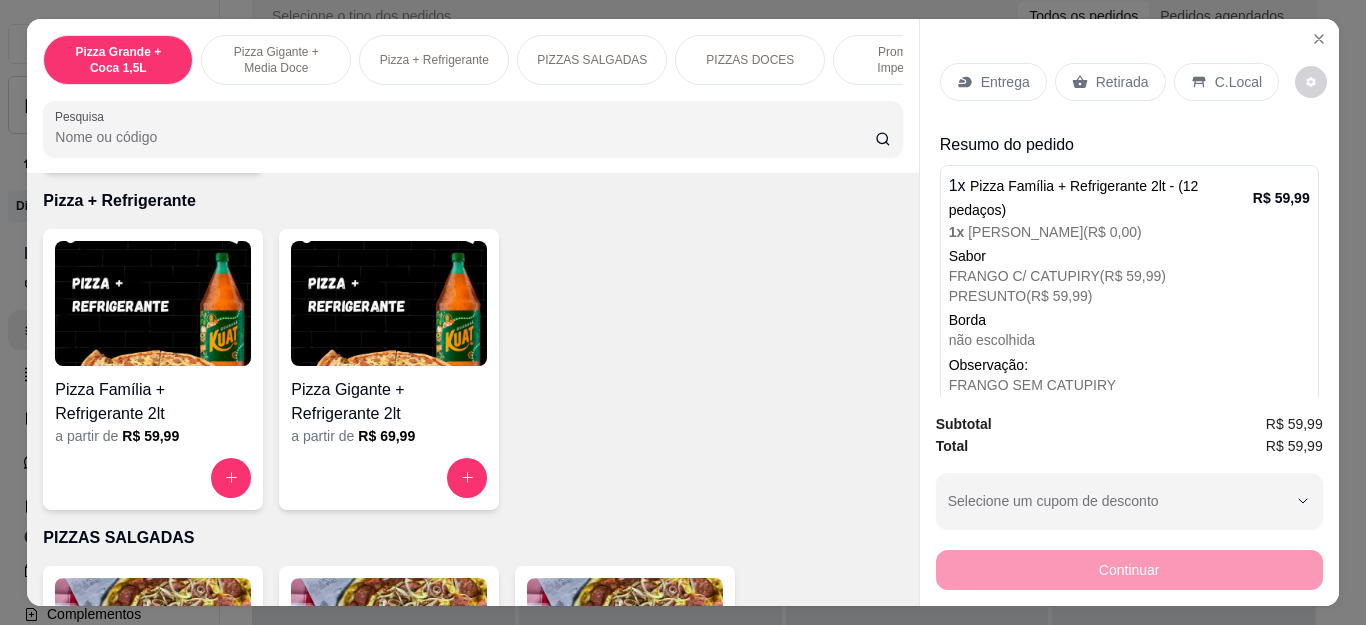 click on "Entrega" at bounding box center [1005, 82] 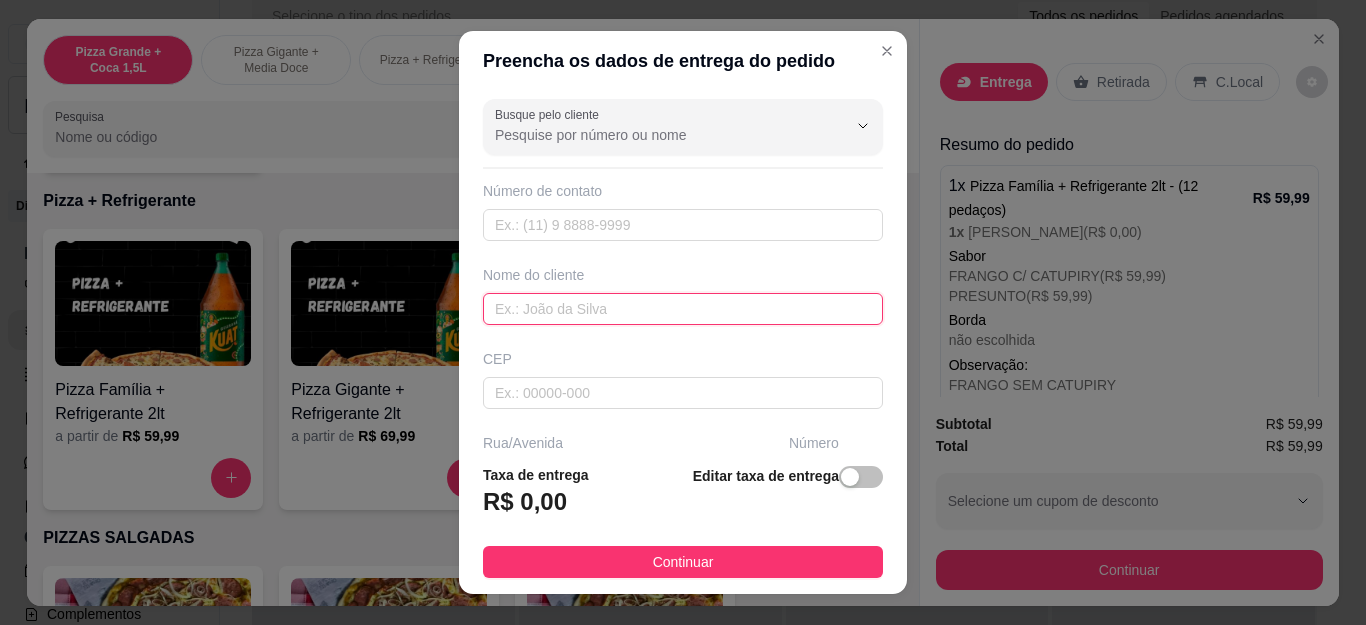 click at bounding box center [683, 309] 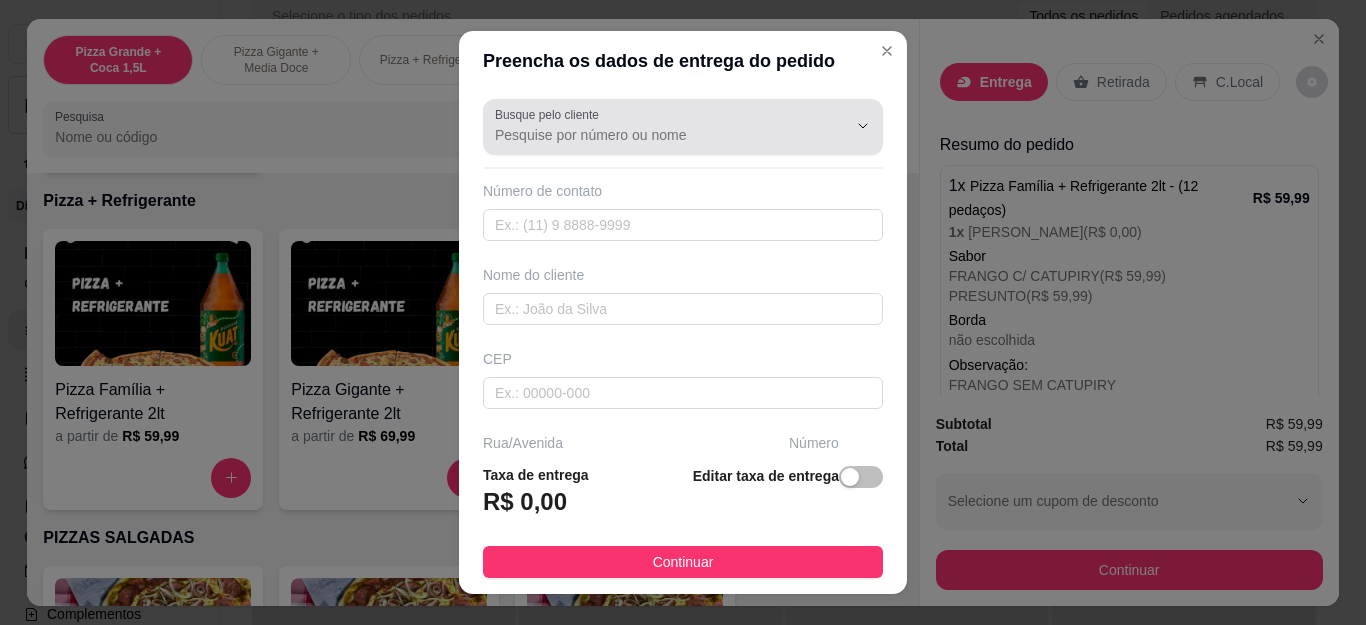 click on "Busque pelo cliente" at bounding box center (655, 135) 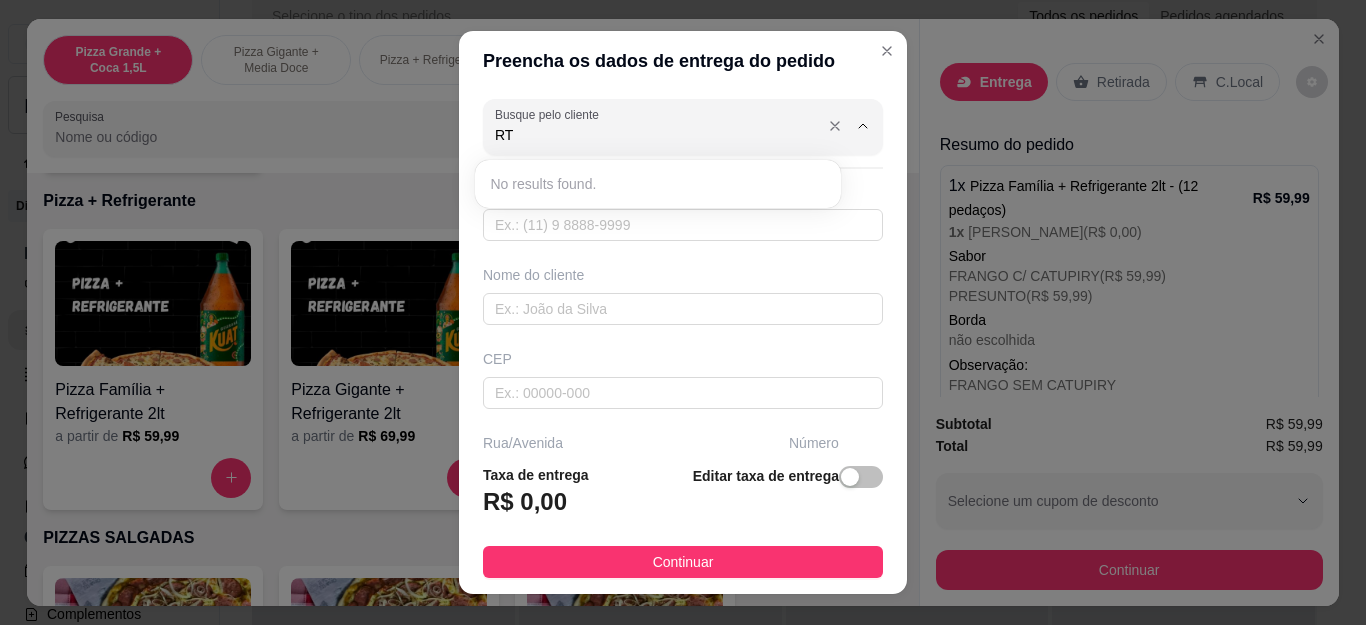 type on "R" 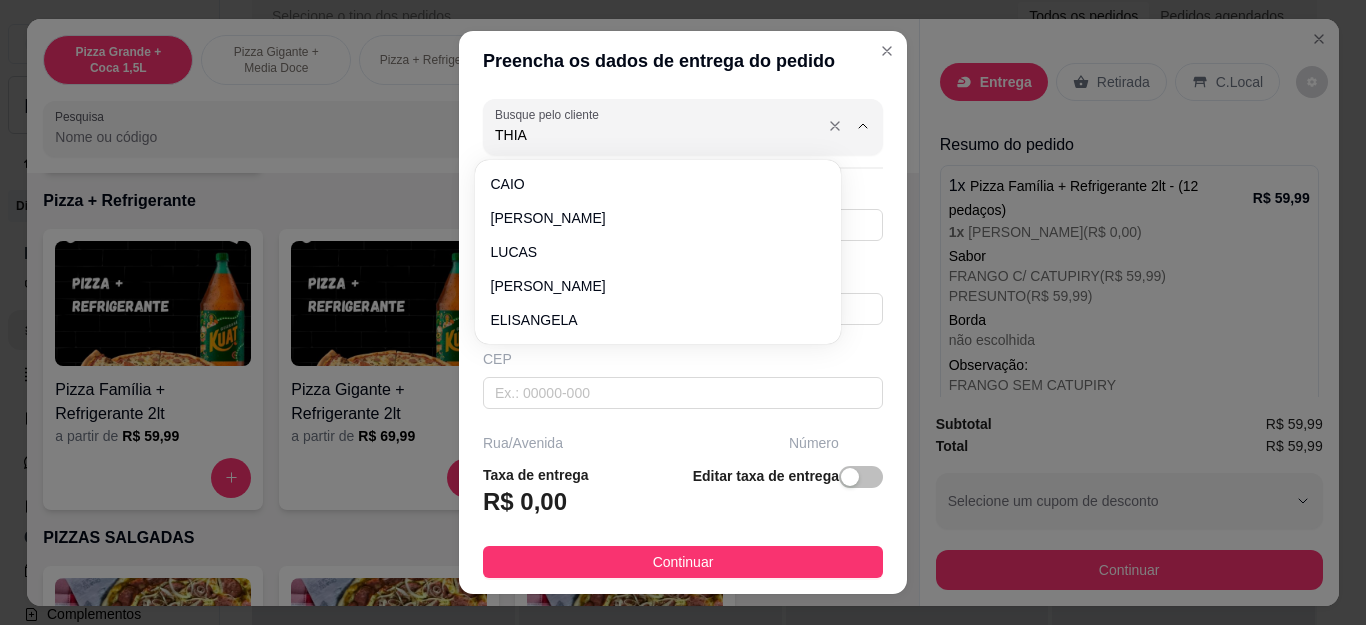 type on "THIAG" 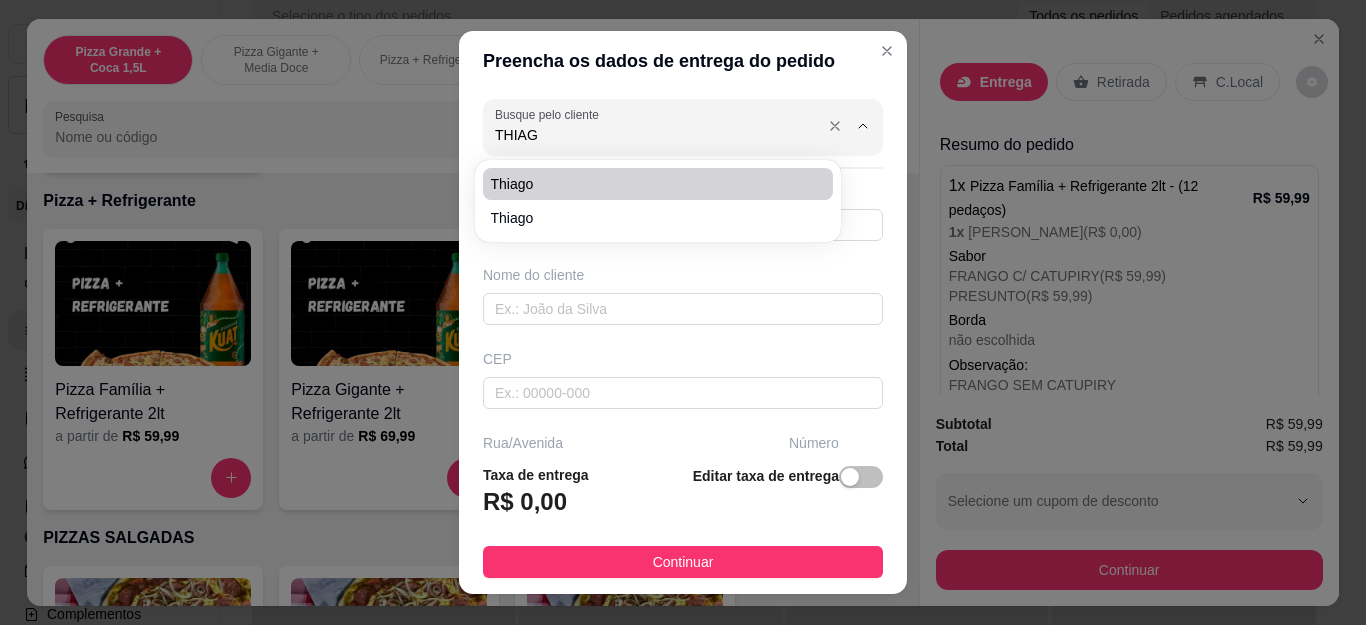 click on "THIAG" at bounding box center [655, 135] 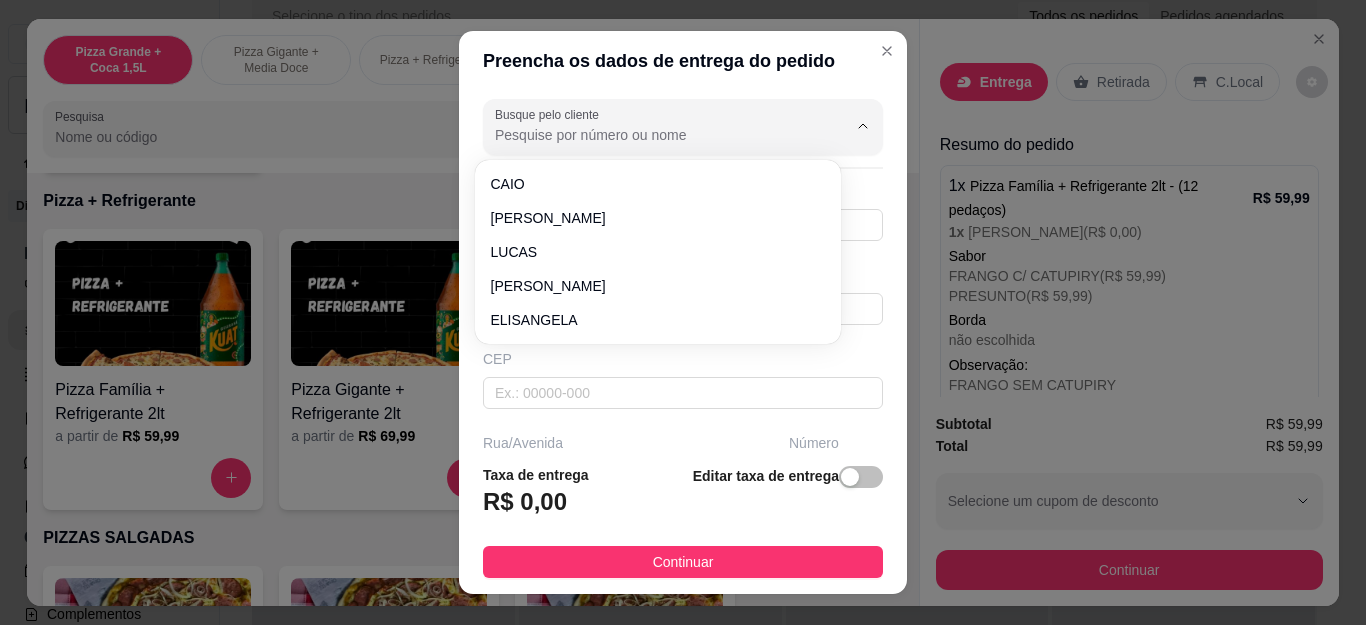 click on "CEP" at bounding box center (683, 379) 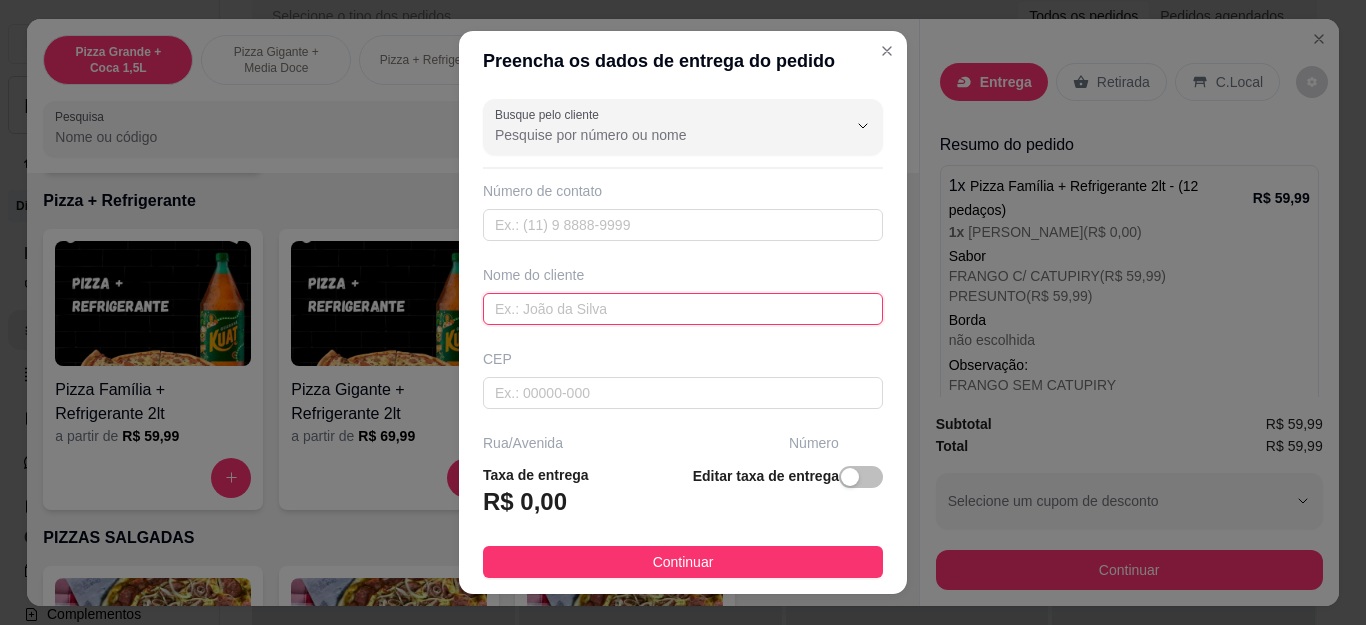 click at bounding box center (683, 309) 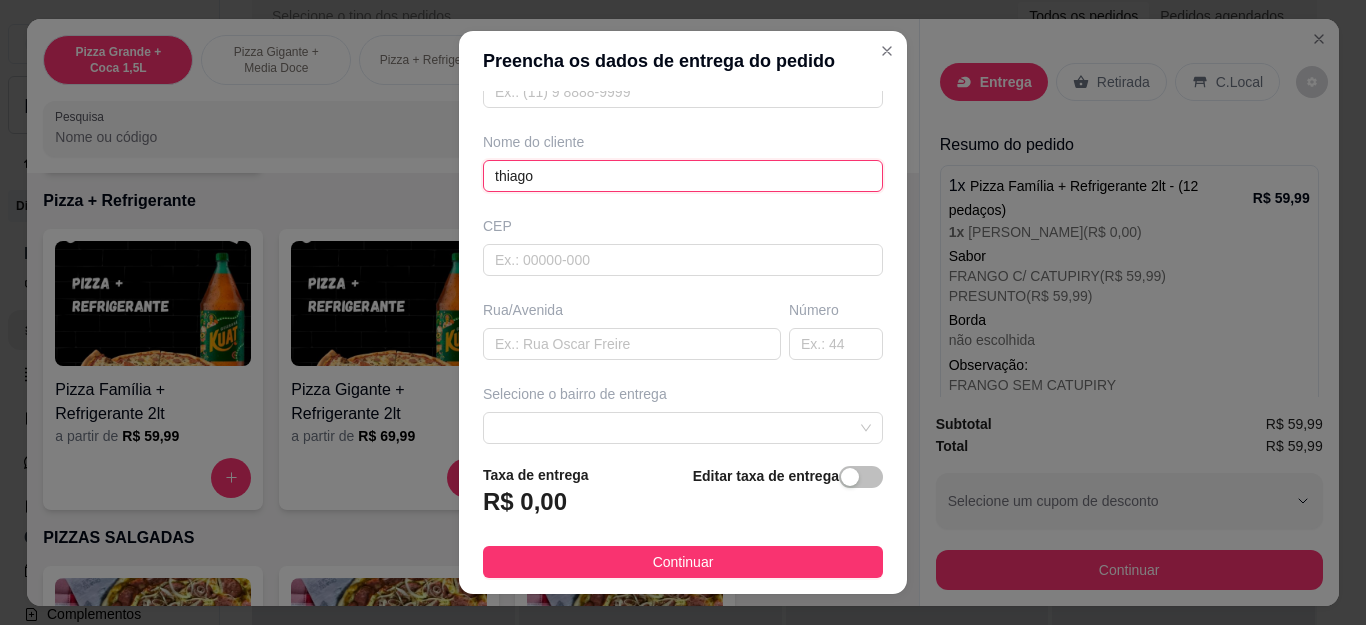 scroll, scrollTop: 317, scrollLeft: 0, axis: vertical 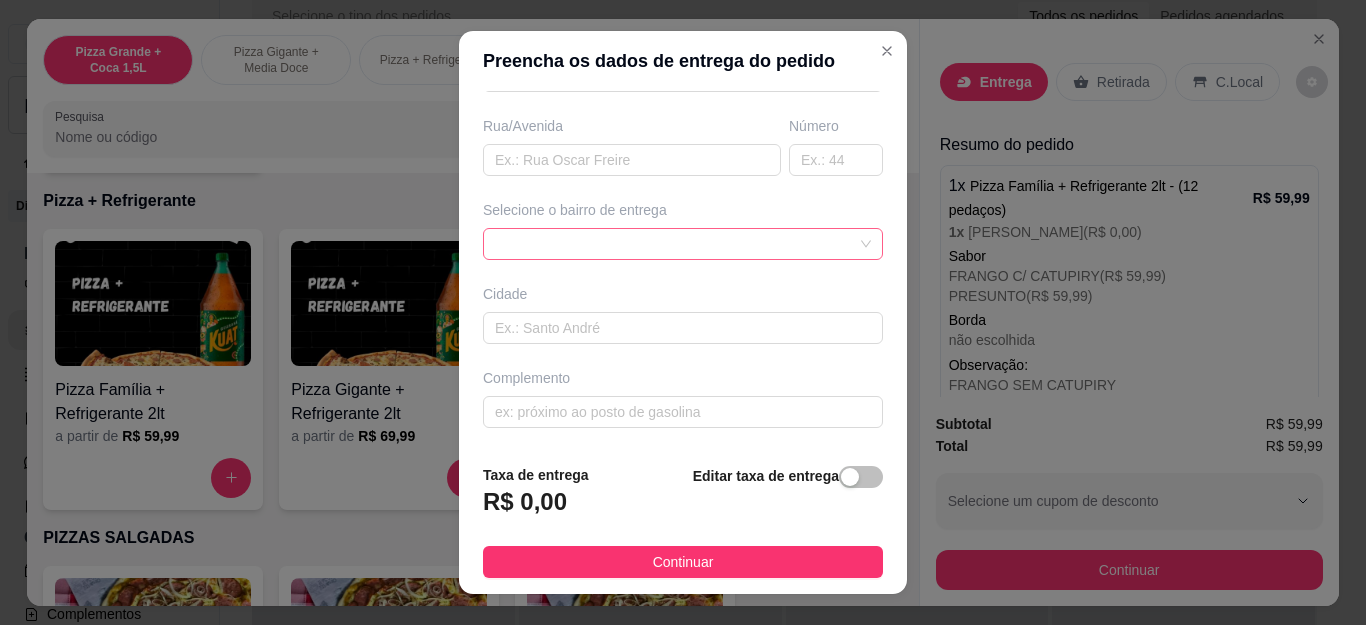 click at bounding box center (683, 244) 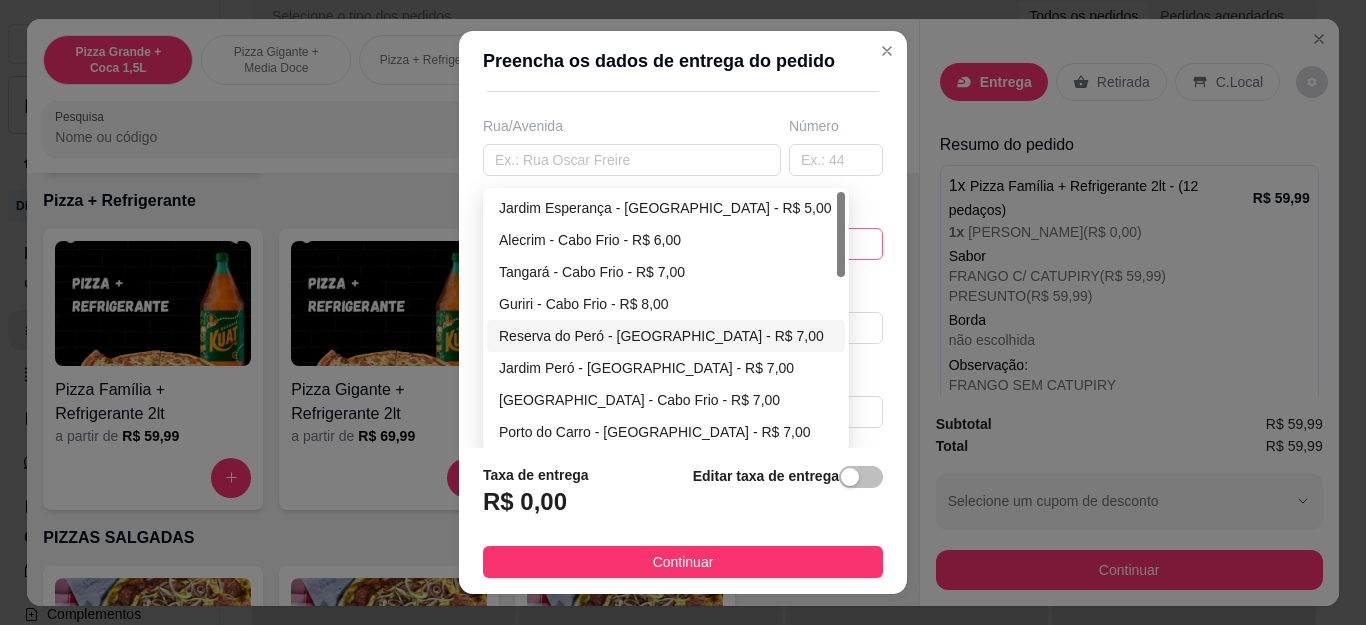 type on "thiago" 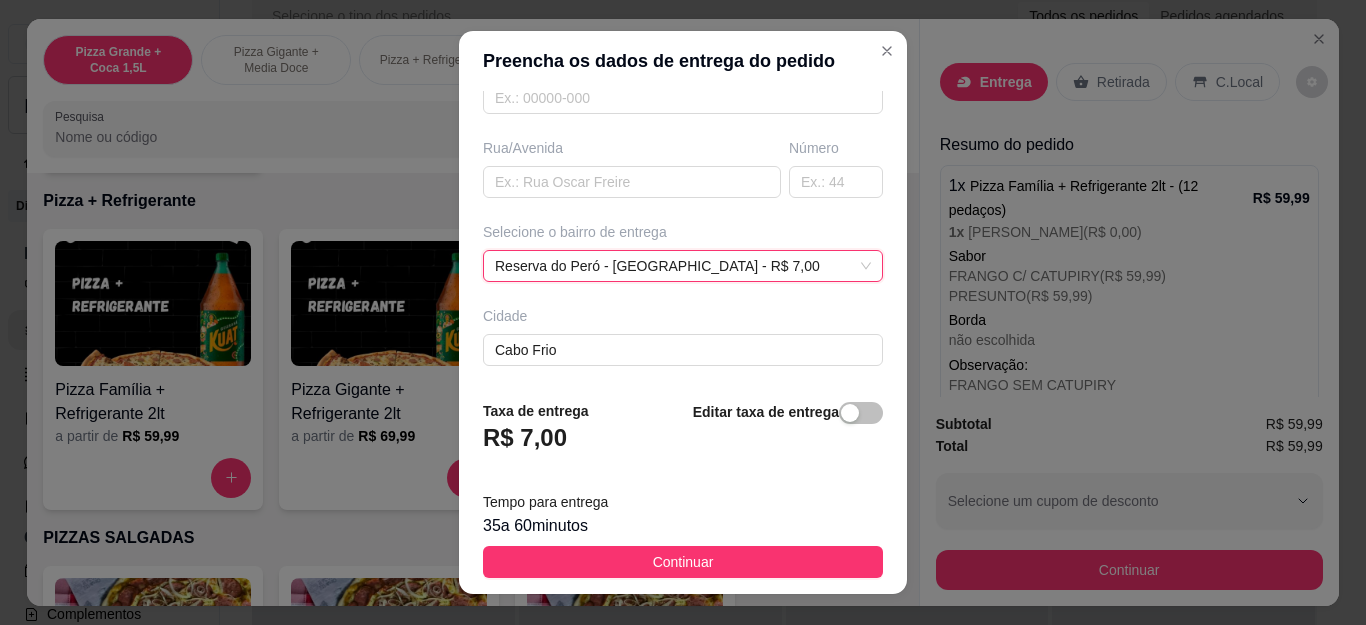 scroll, scrollTop: 317, scrollLeft: 0, axis: vertical 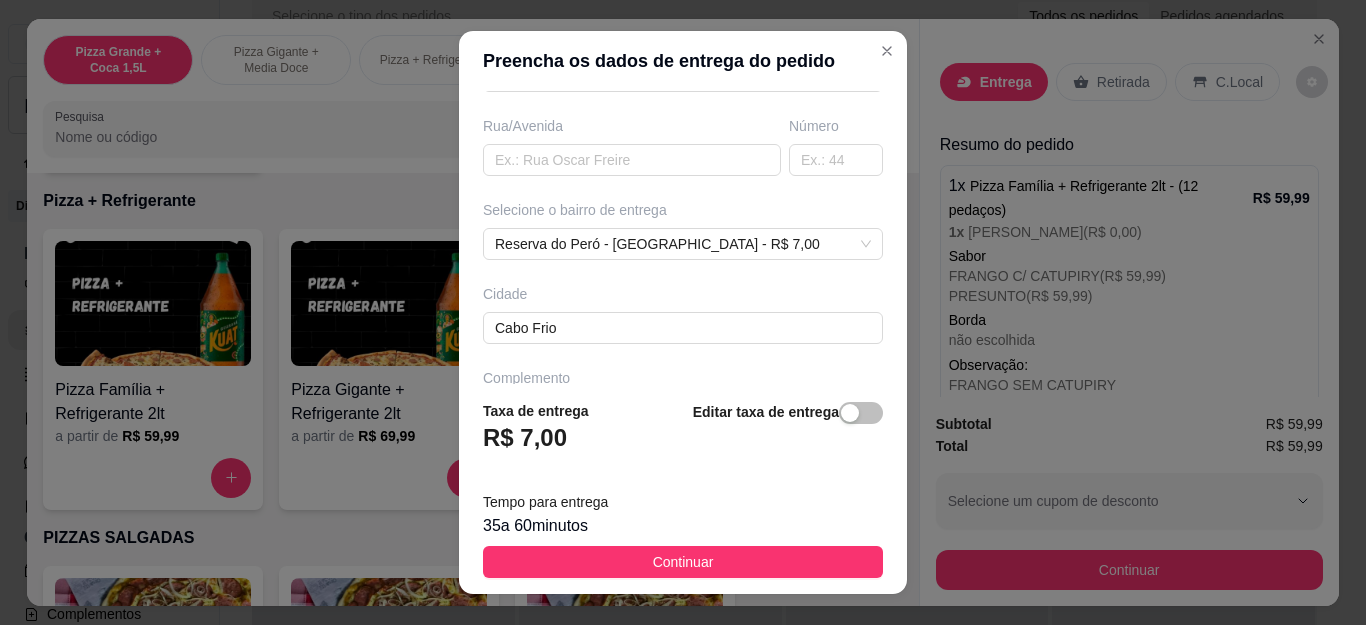 click on "Continuar" at bounding box center [683, 562] 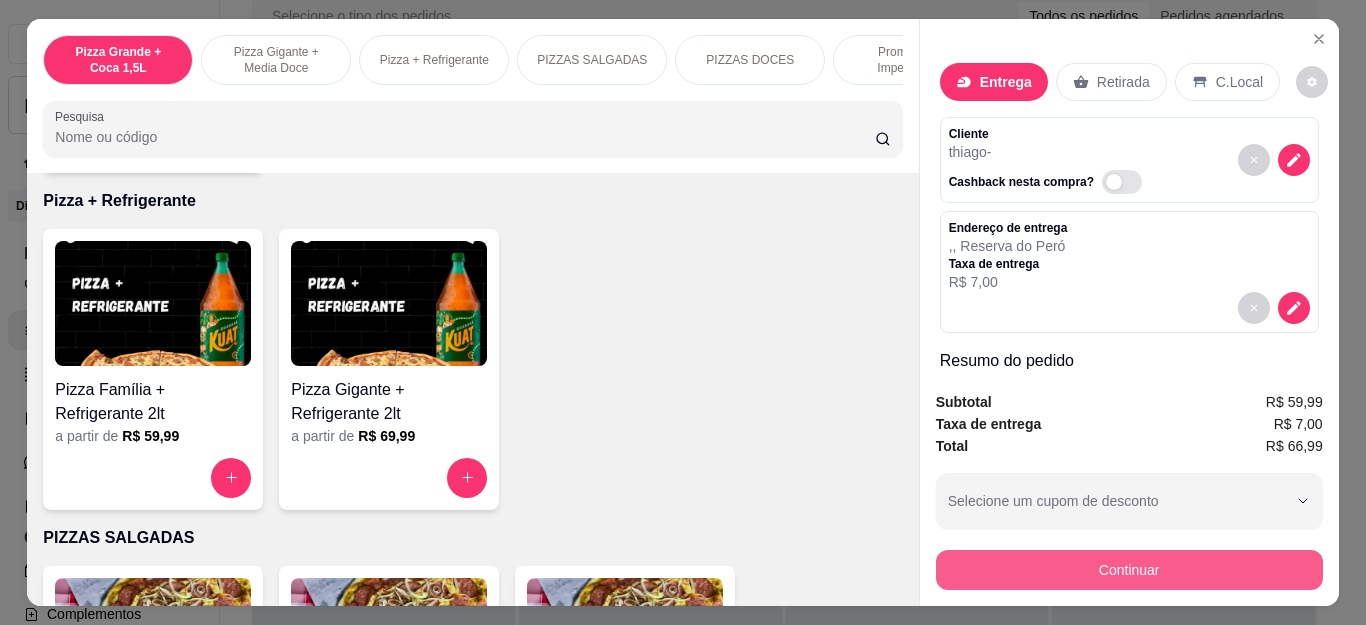 click on "Continuar" at bounding box center [1129, 570] 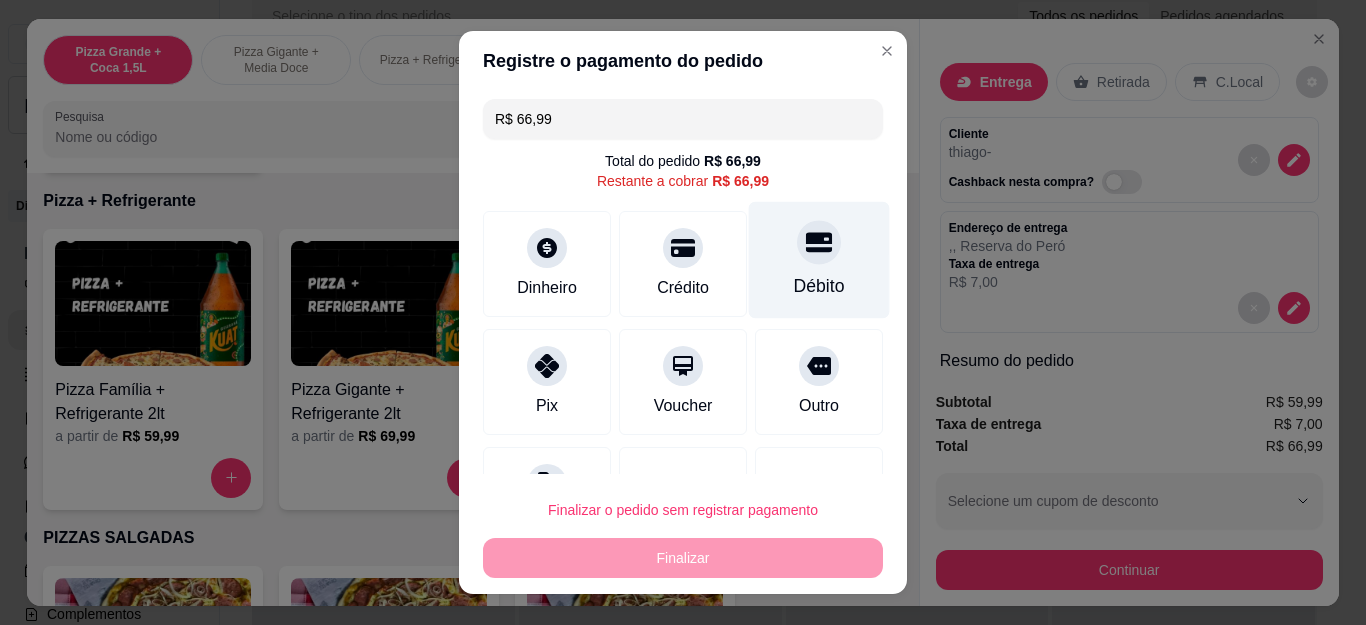 click on "Débito" at bounding box center [819, 260] 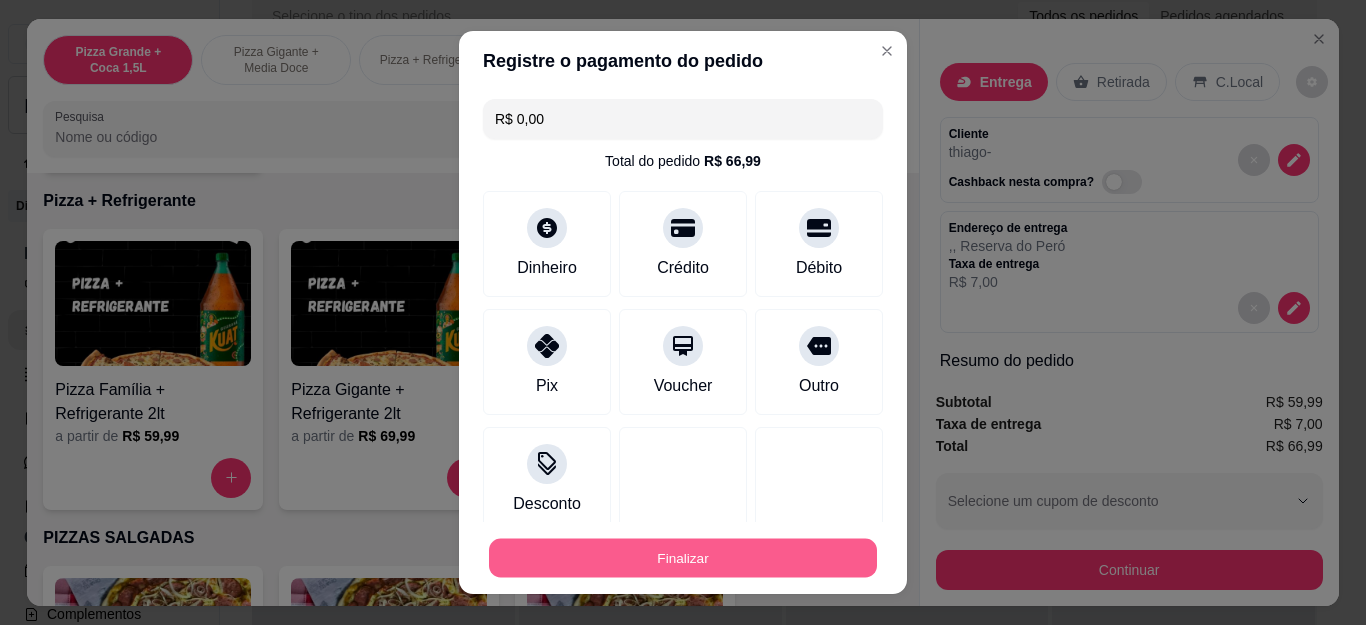 click on "Finalizar" at bounding box center [683, 557] 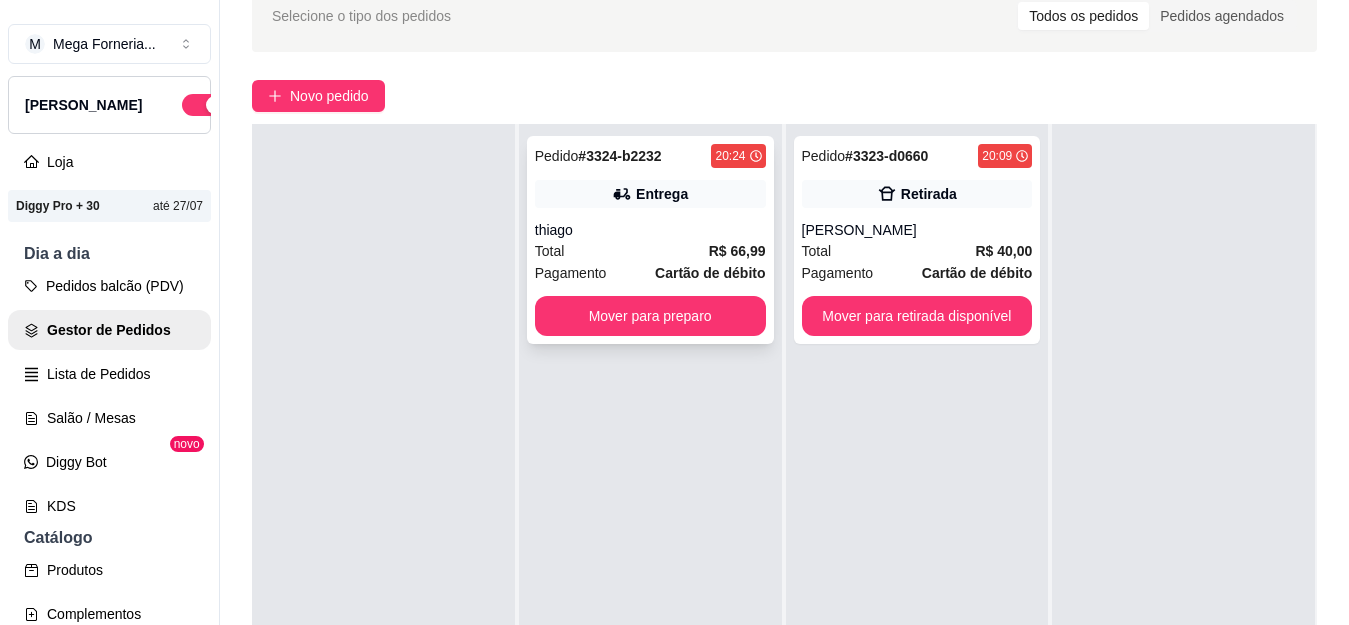 click on "Total R$ 66,99" at bounding box center [650, 251] 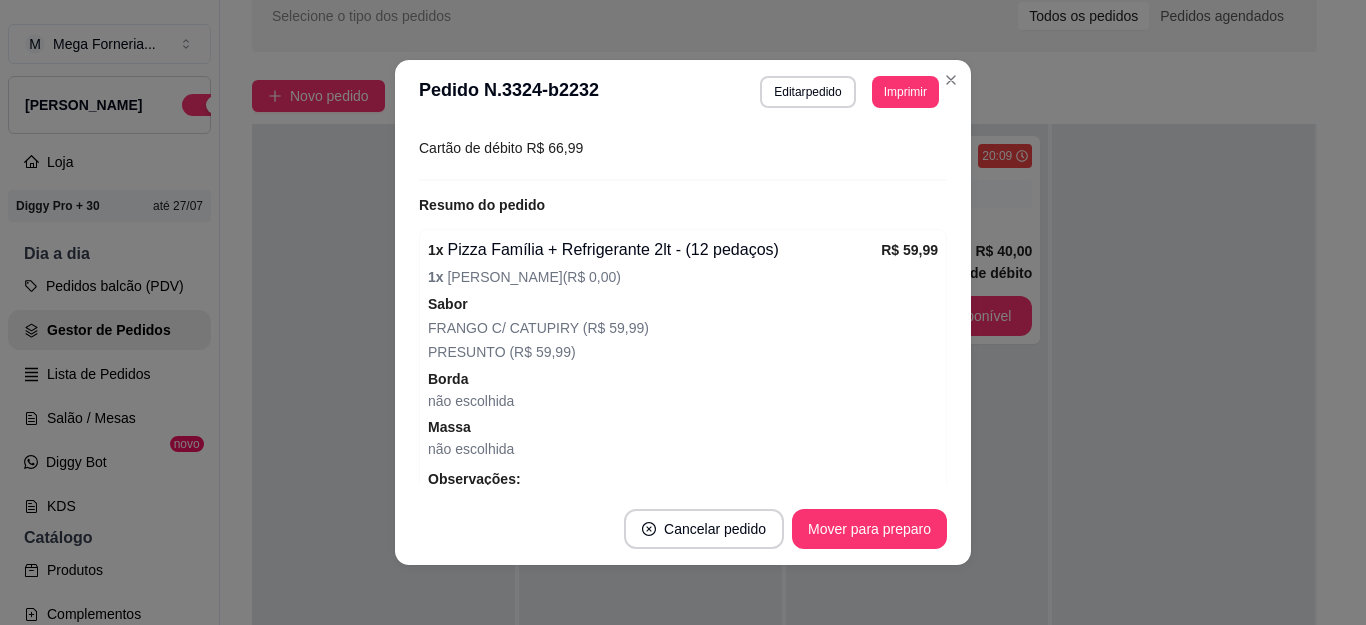 scroll, scrollTop: 614, scrollLeft: 0, axis: vertical 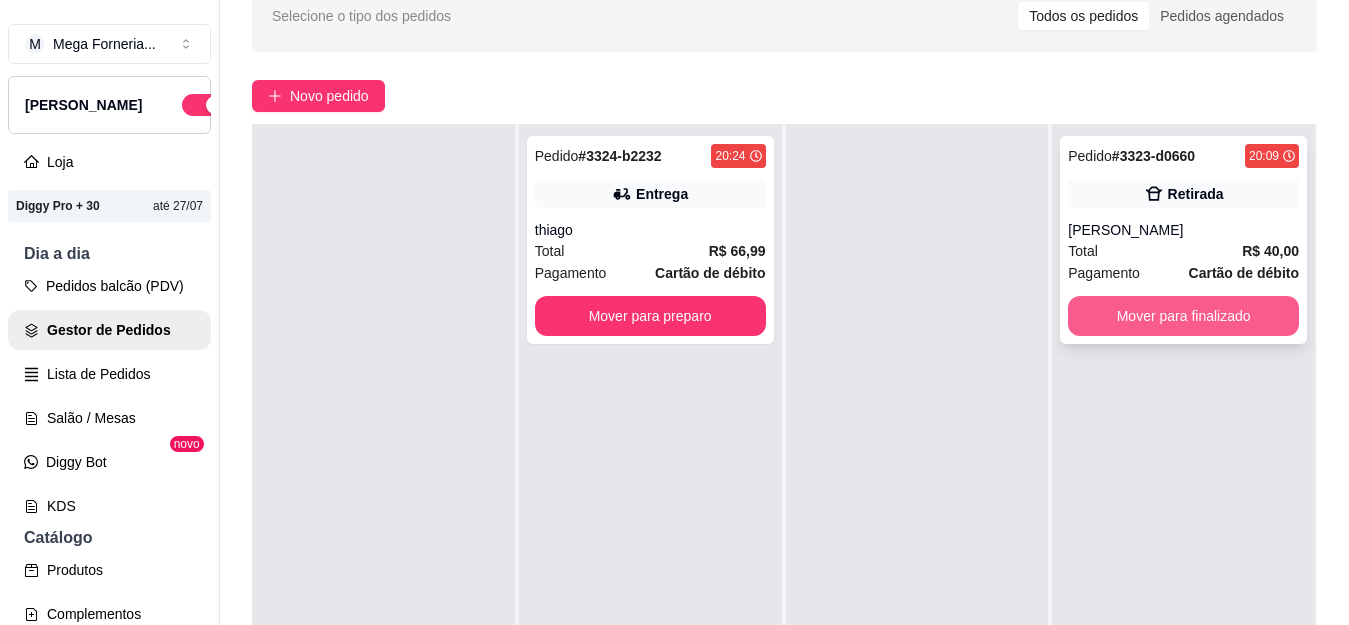 click on "Mover para finalizado" at bounding box center [1183, 316] 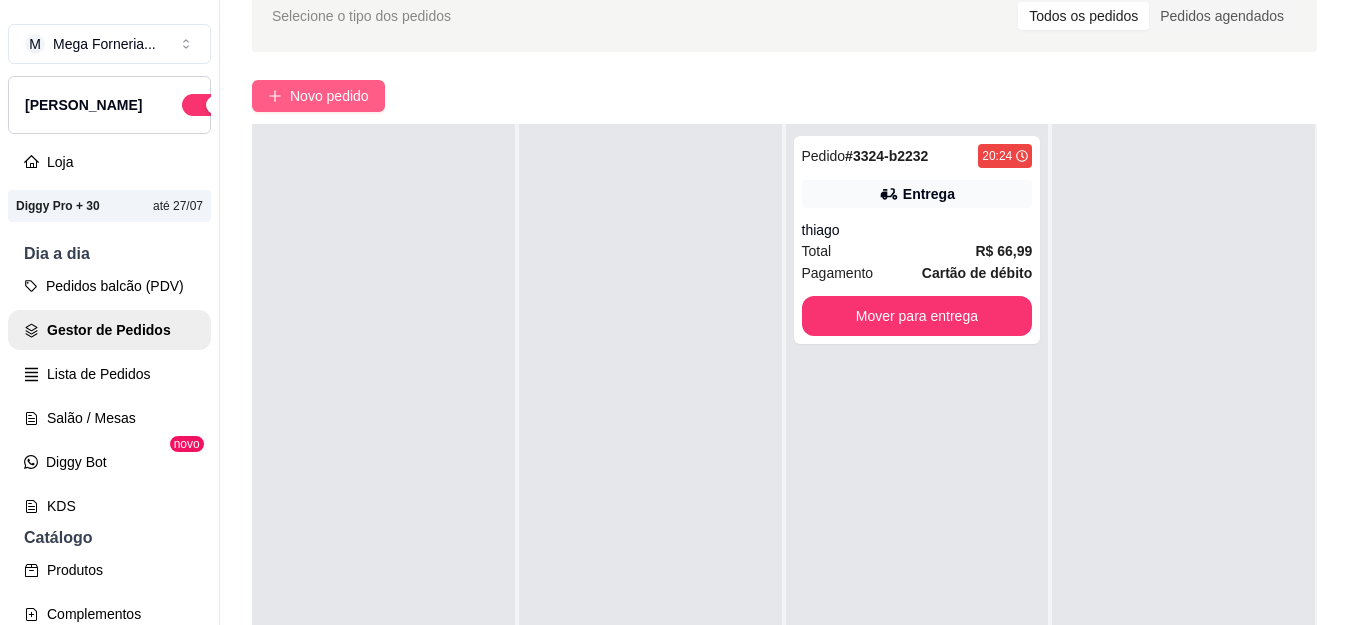 click on "Novo pedido" at bounding box center [329, 96] 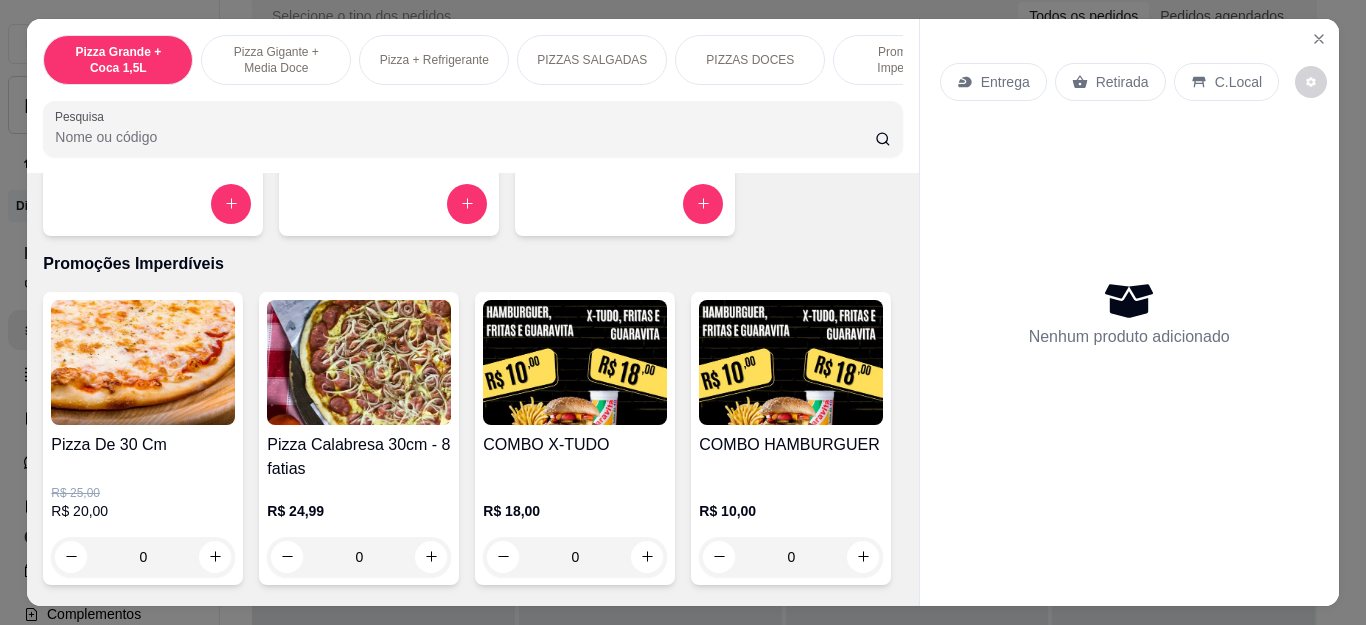 scroll, scrollTop: 1800, scrollLeft: 0, axis: vertical 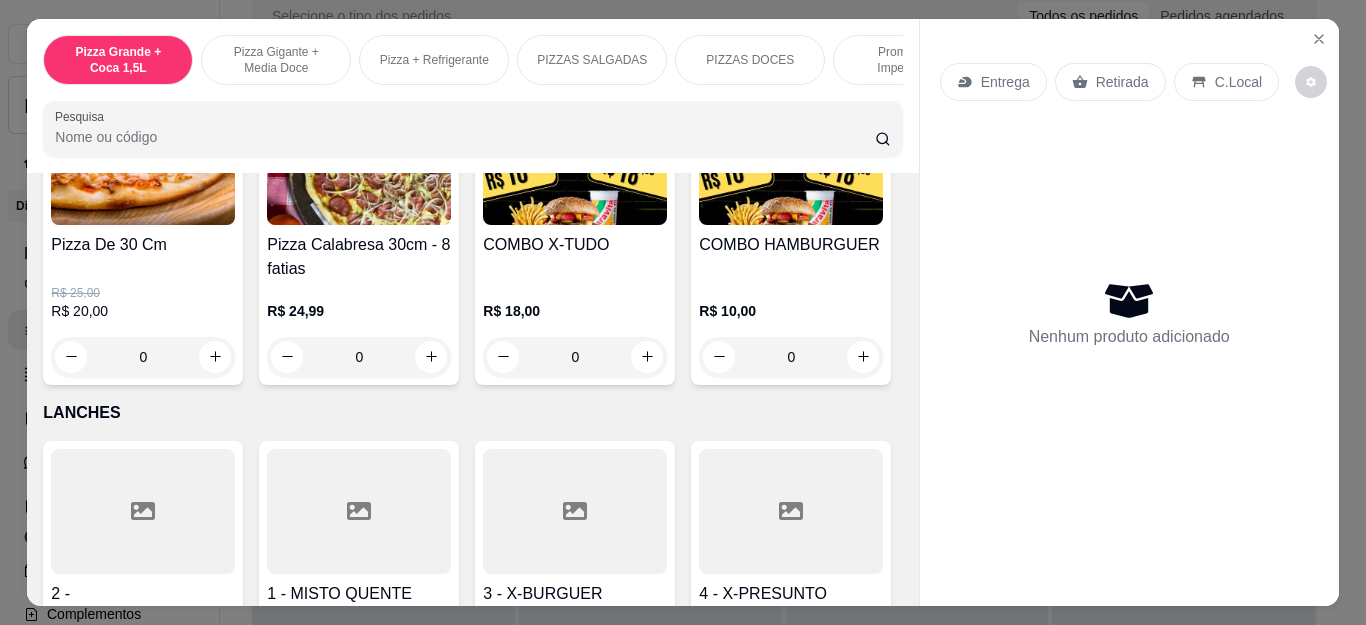 click on "0" at bounding box center (575, 357) 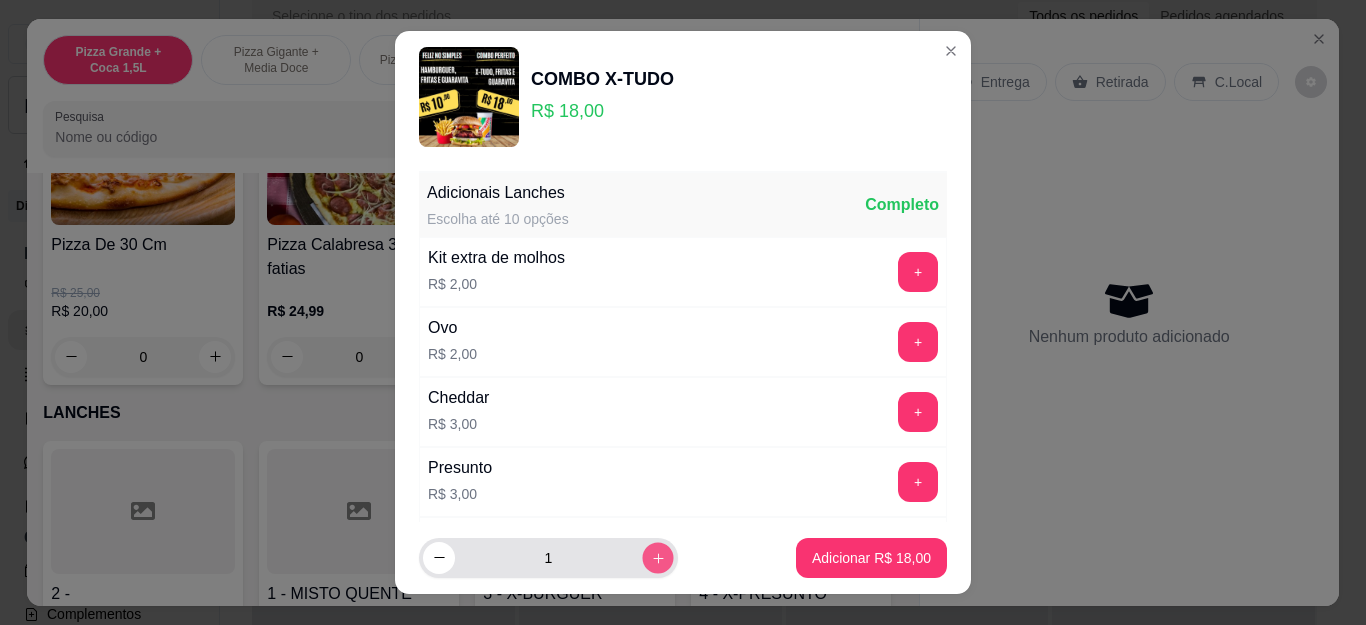 click 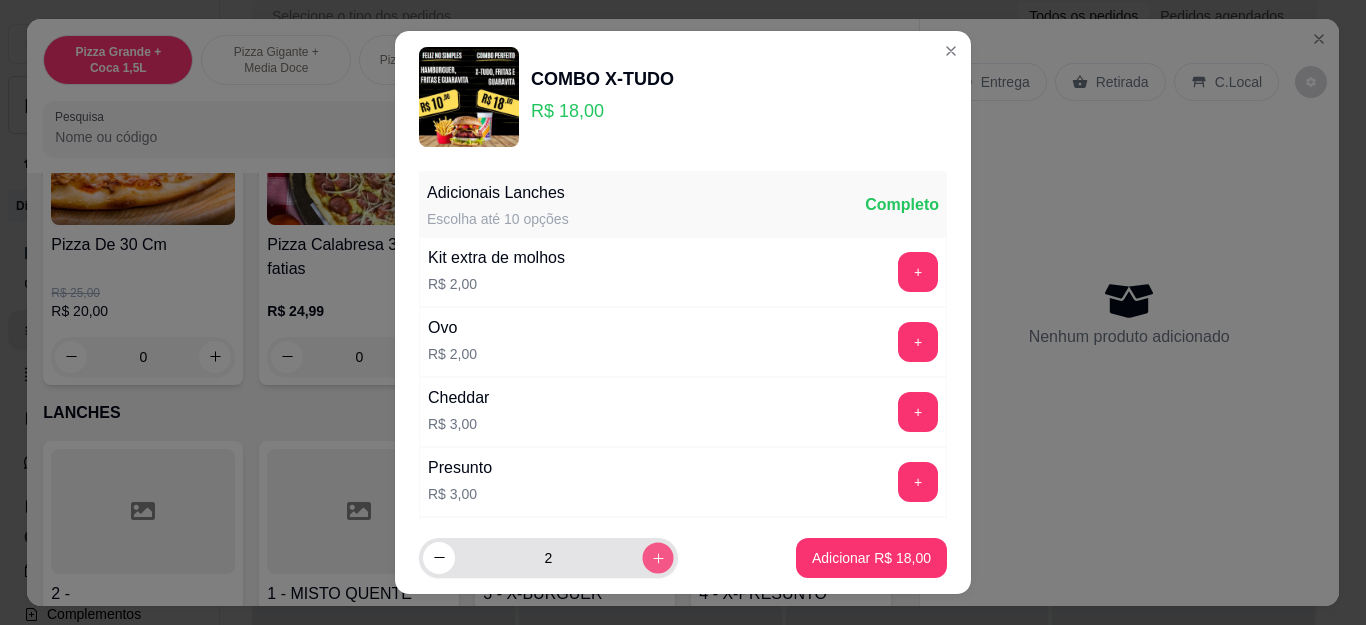 click 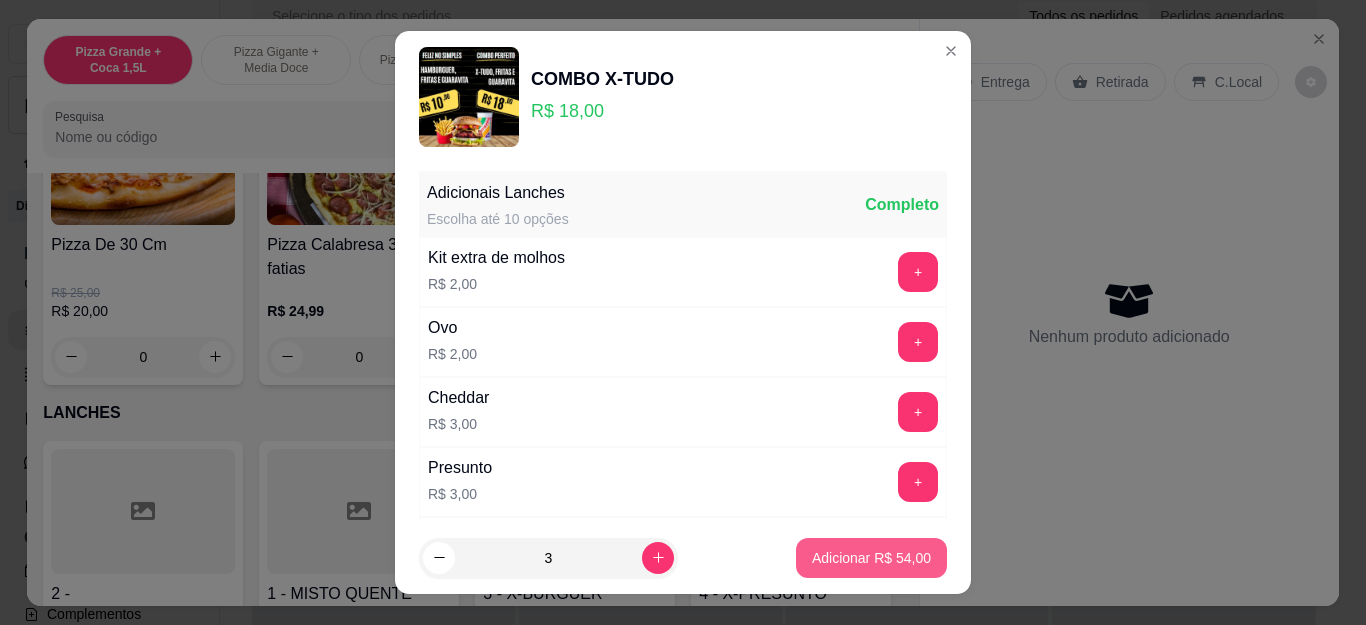 click on "Adicionar   R$ 54,00" at bounding box center (871, 558) 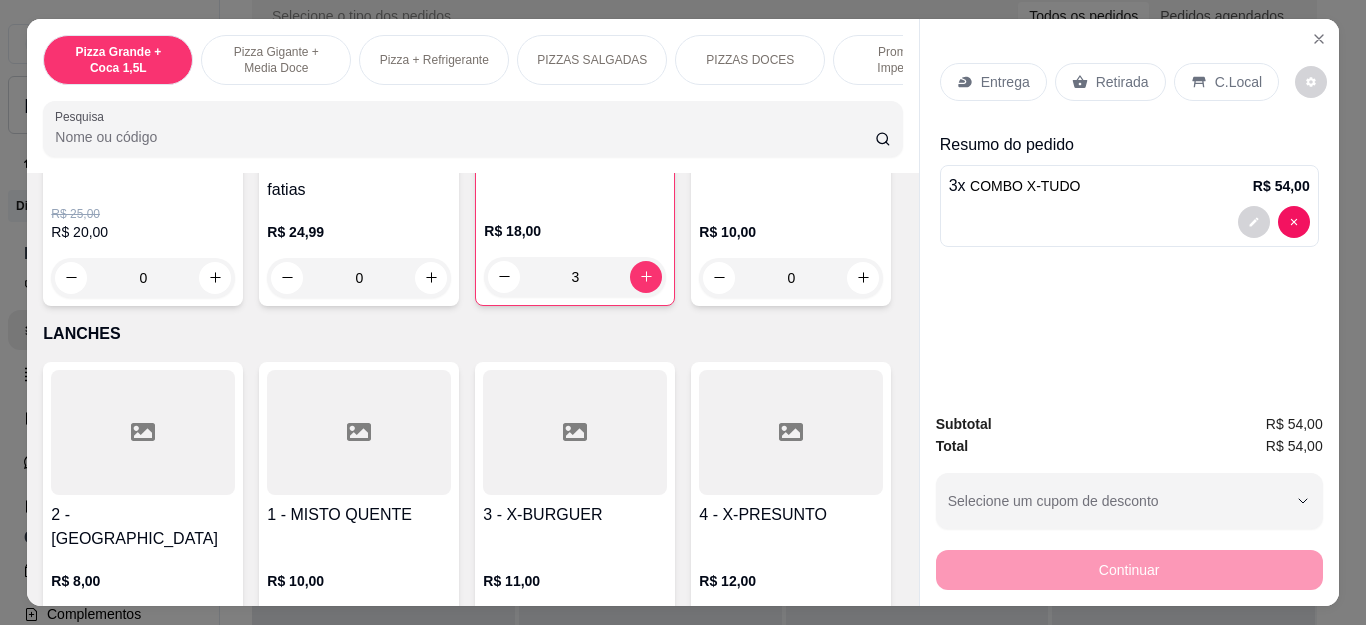 scroll, scrollTop: 1900, scrollLeft: 0, axis: vertical 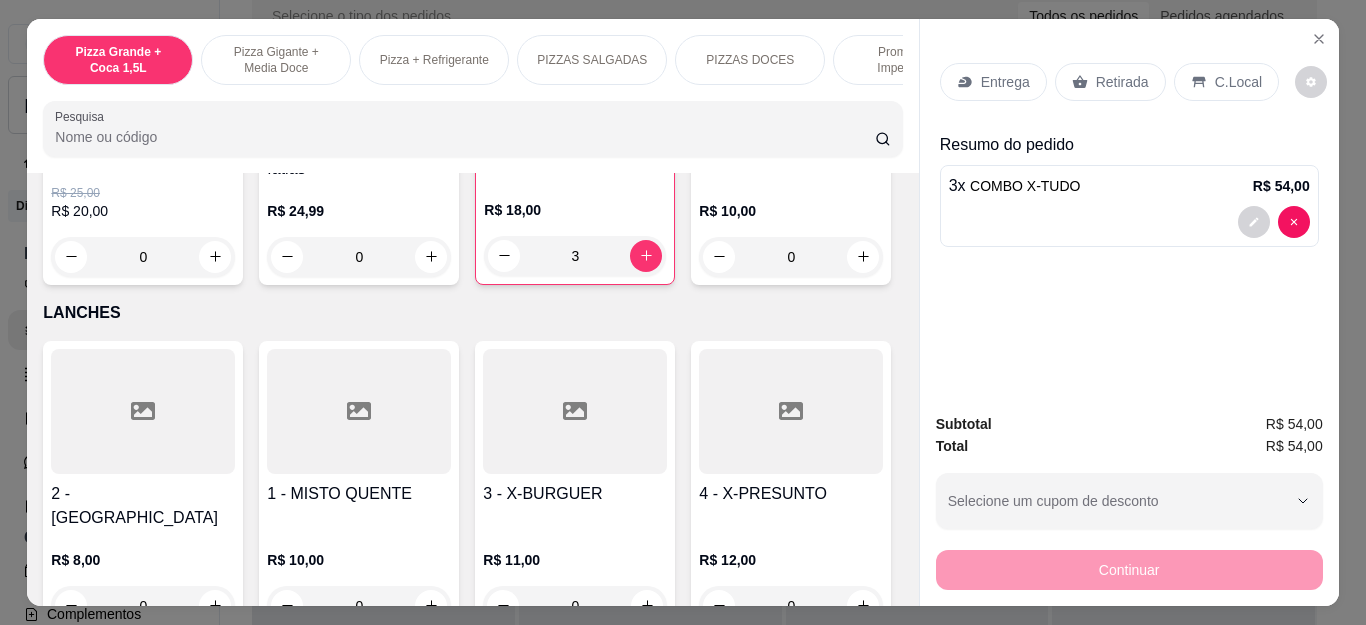 click on "0" at bounding box center (791, 257) 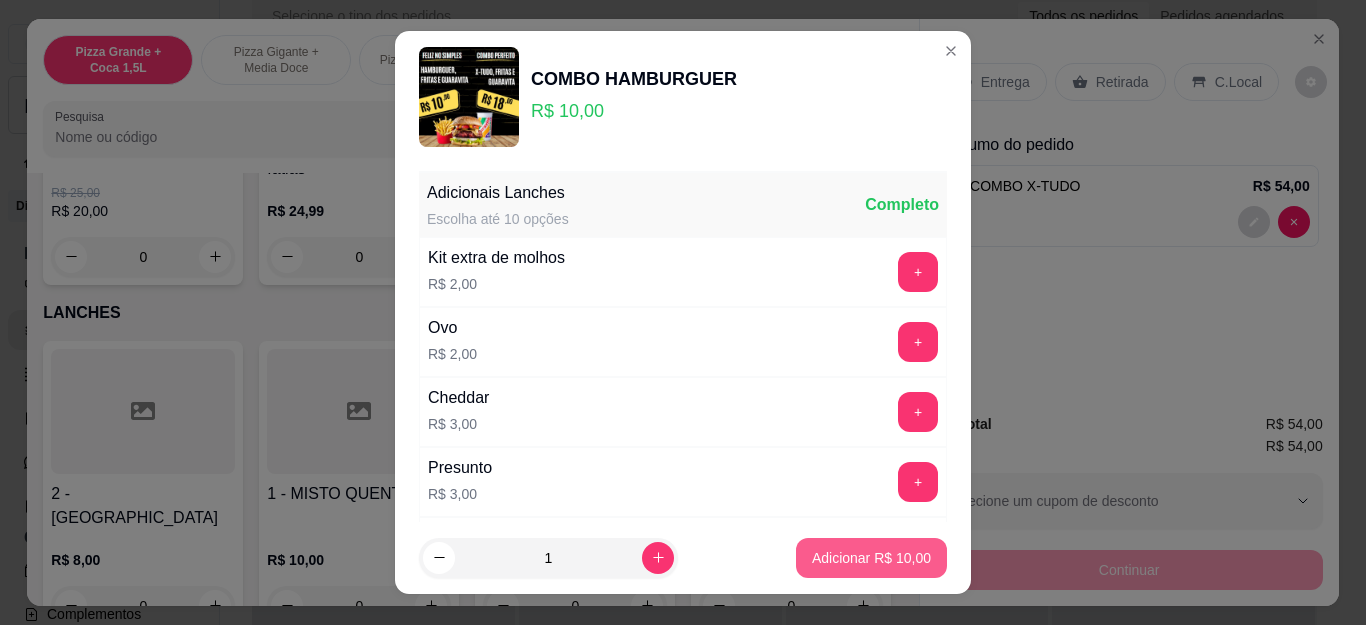 click on "Adicionar   R$ 10,00" at bounding box center (871, 558) 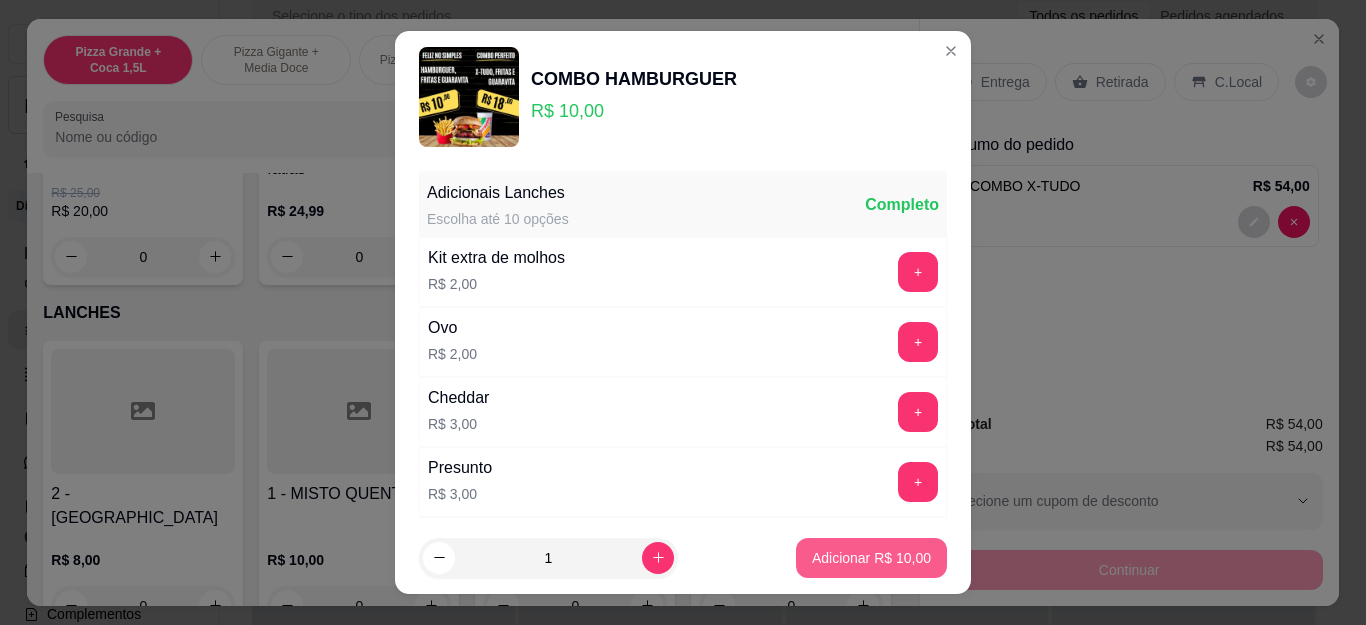 type on "1" 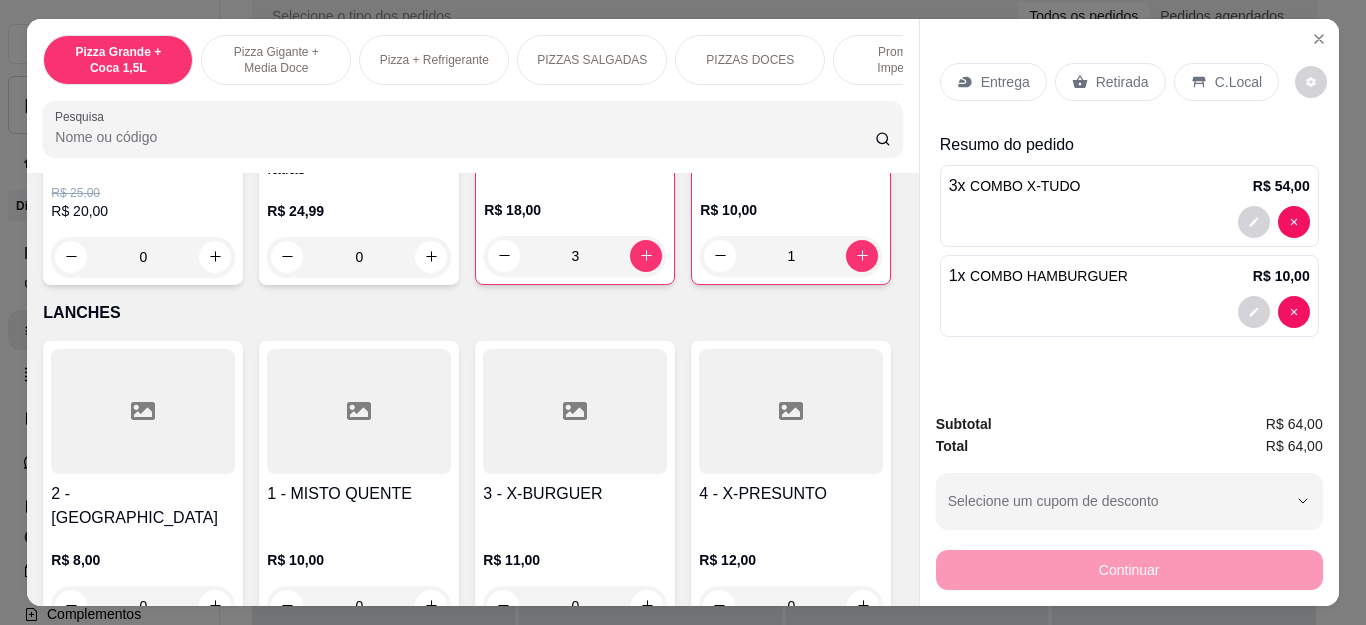 drag, startPoint x: 1037, startPoint y: 83, endPoint x: 1020, endPoint y: 70, distance: 21.400934 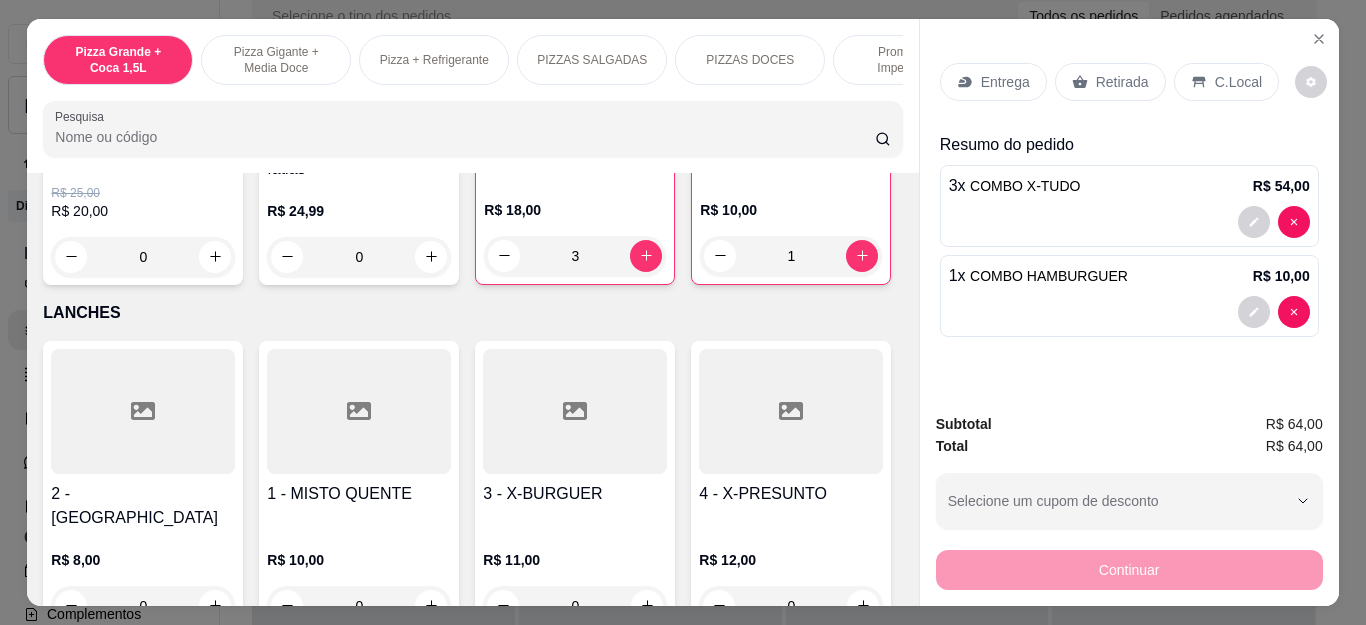 click on "Entrega Retirada C.Local" at bounding box center [1109, 82] 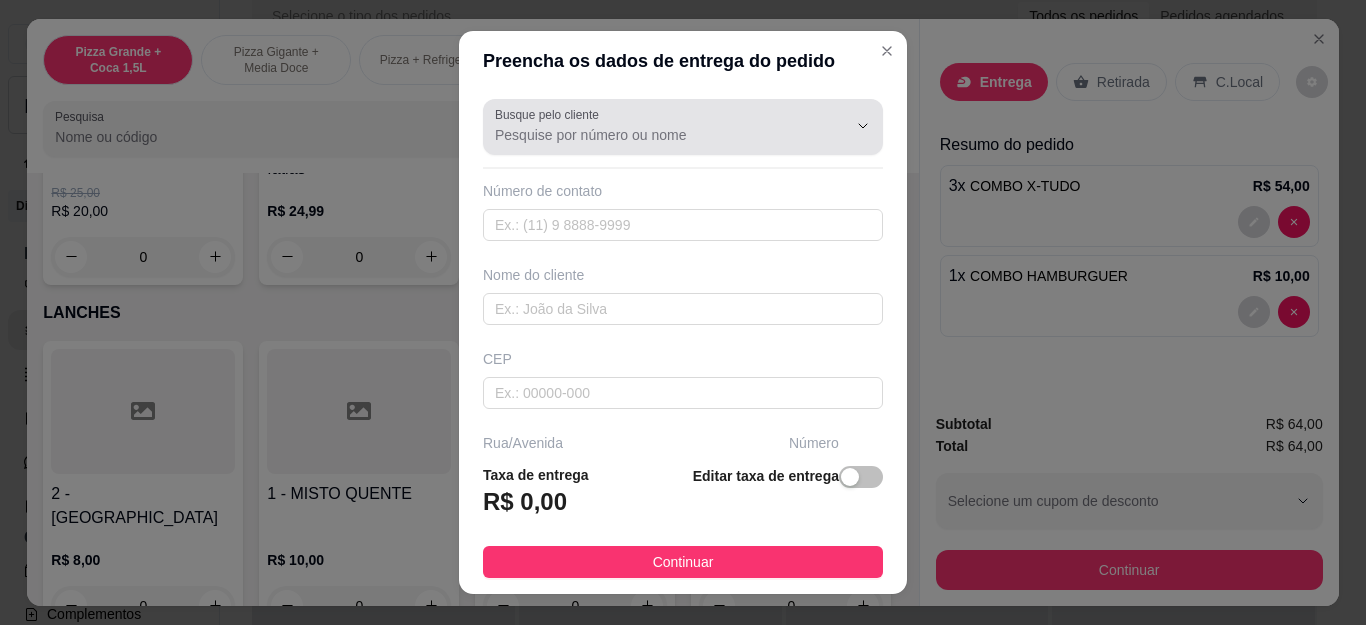 click on "Busque pelo cliente" at bounding box center (683, 127) 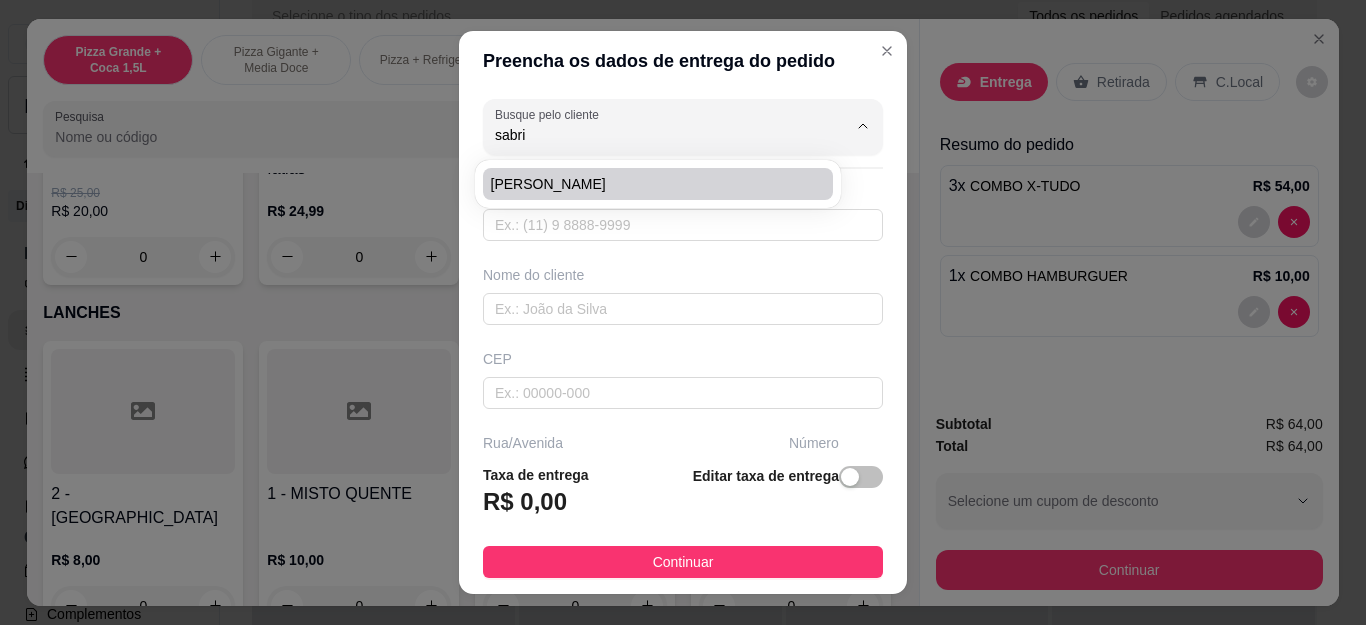 click on "[PERSON_NAME]" at bounding box center [648, 184] 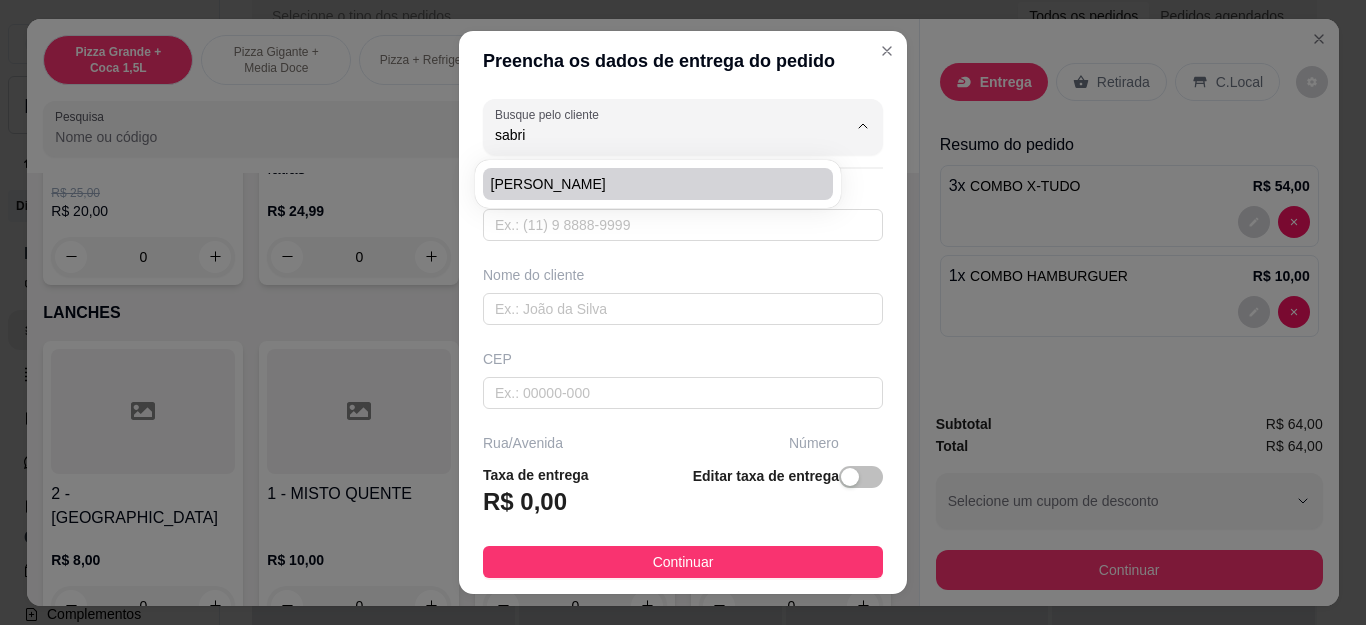 type on "[PERSON_NAME]" 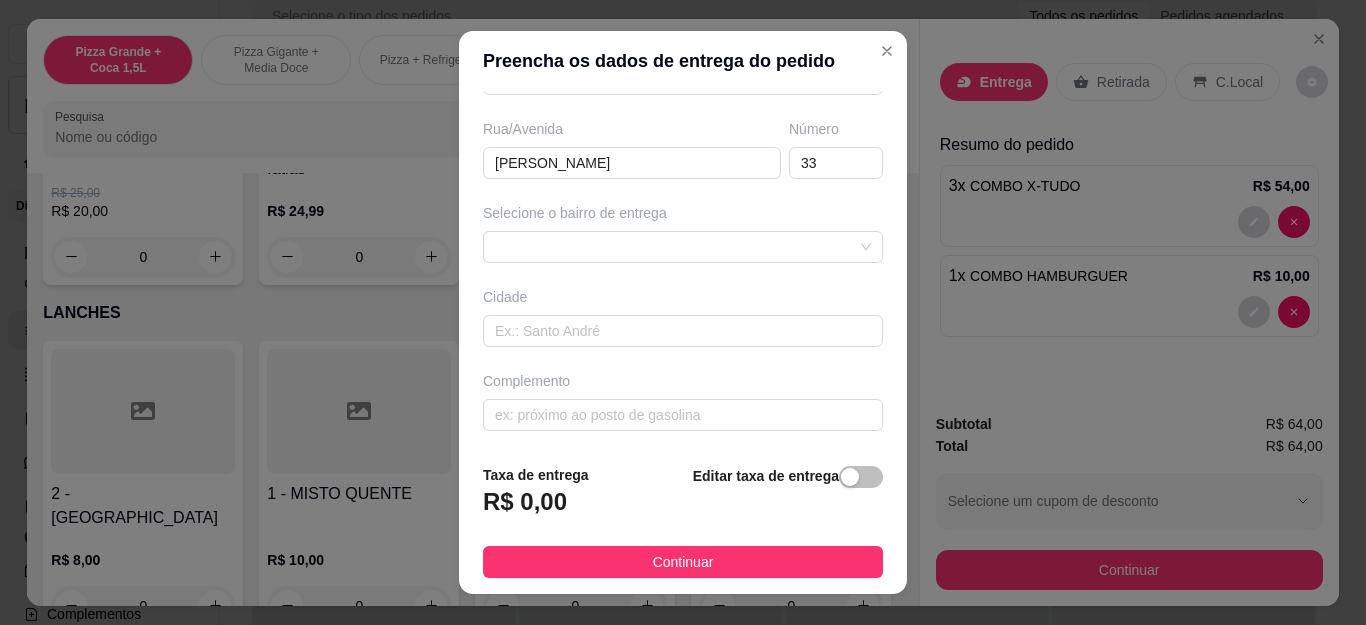 scroll, scrollTop: 317, scrollLeft: 0, axis: vertical 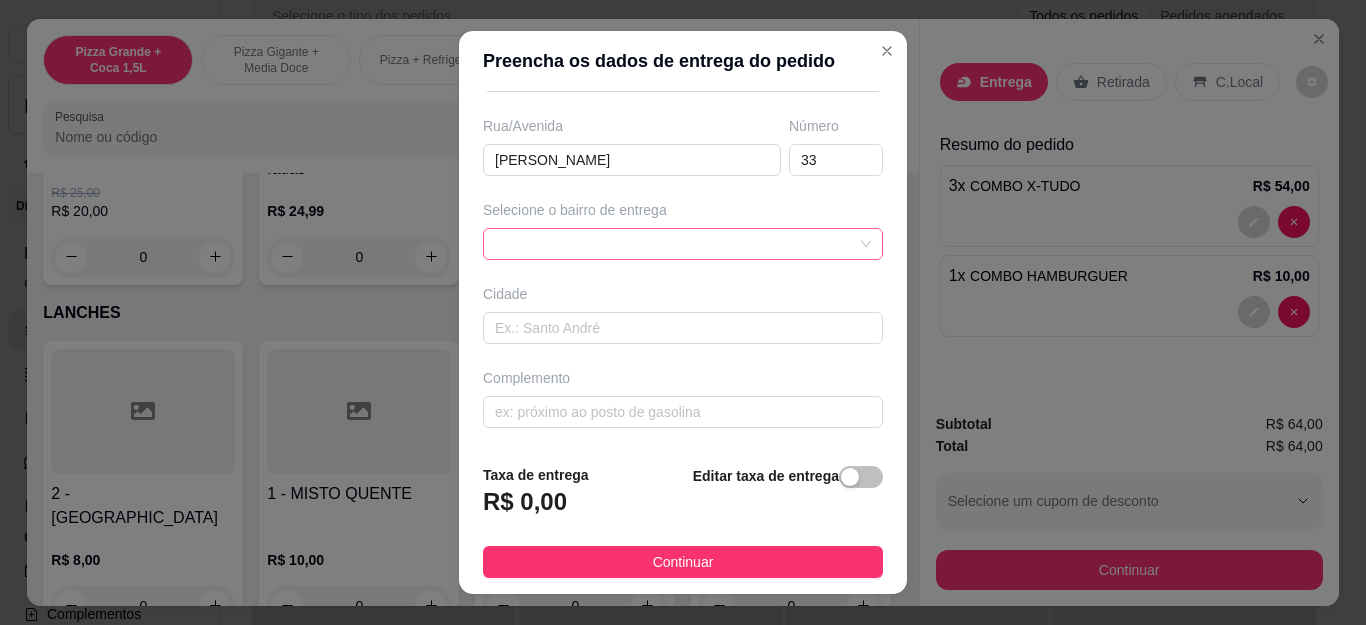 click at bounding box center (683, 244) 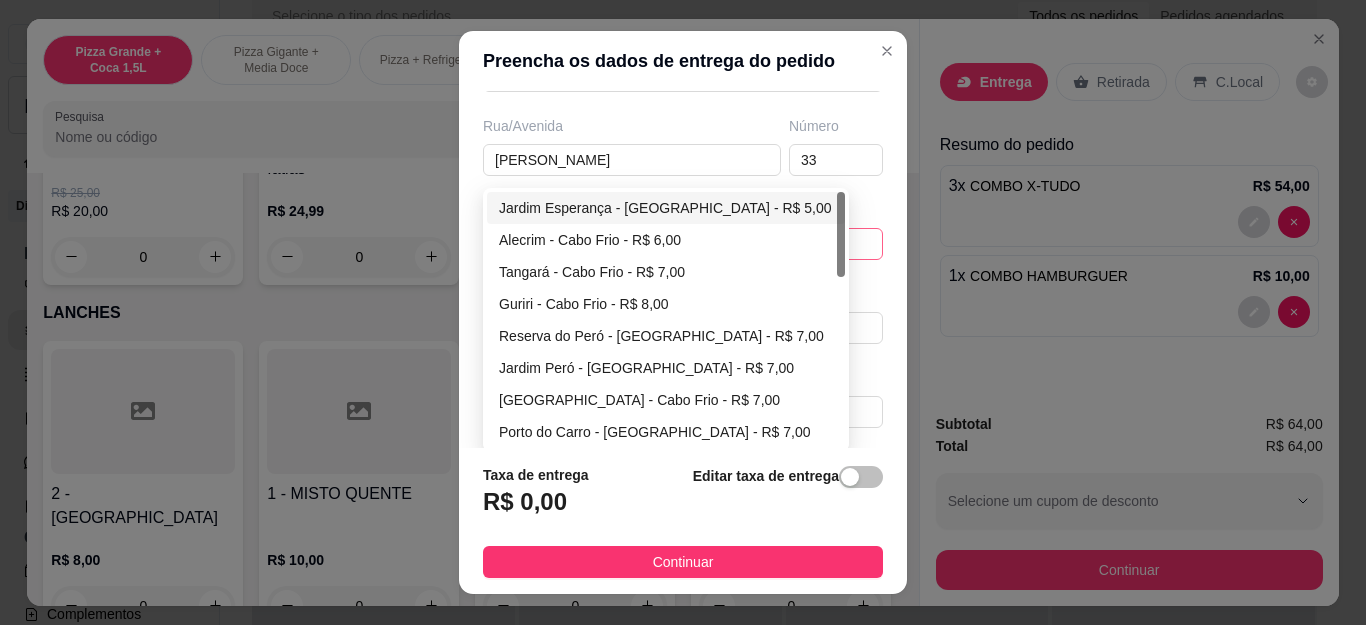 type on "[PERSON_NAME]" 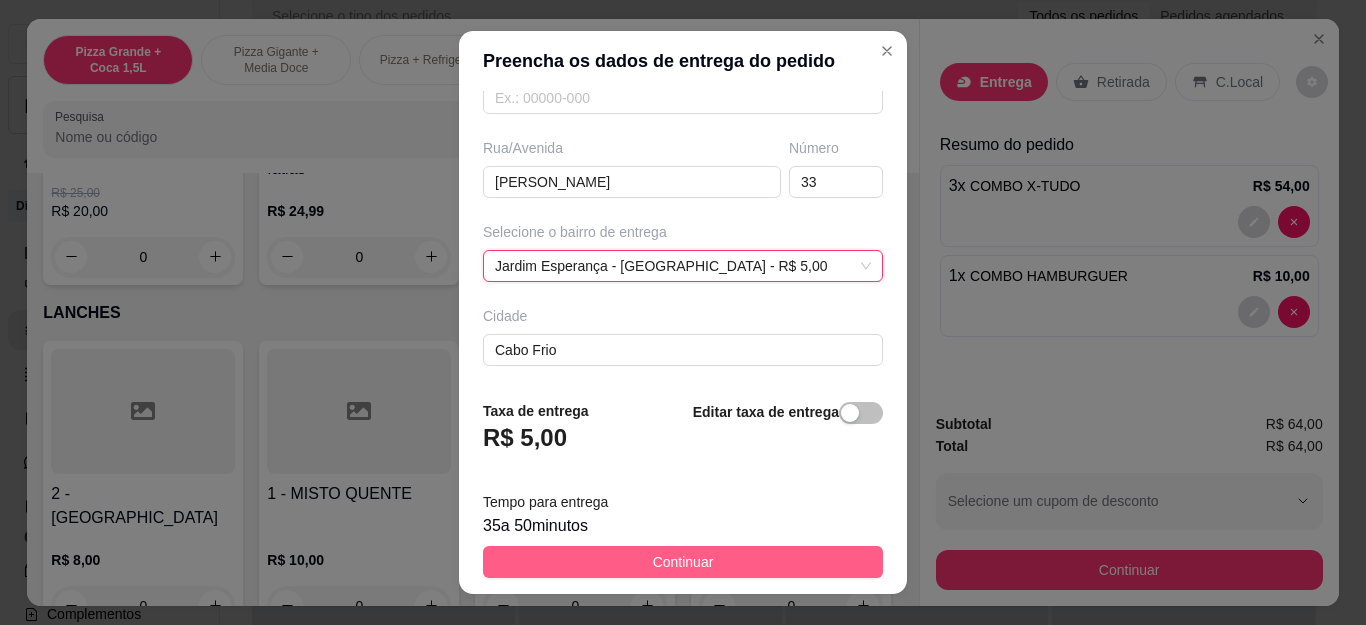 scroll, scrollTop: 317, scrollLeft: 0, axis: vertical 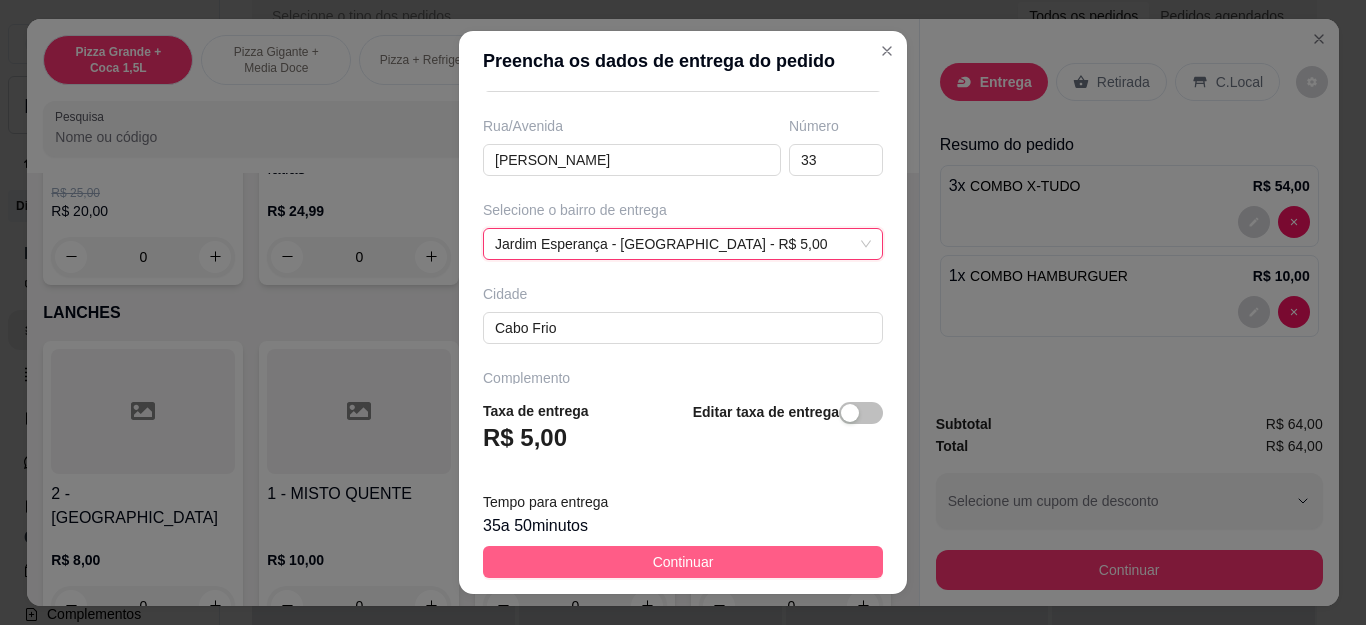 click on "Continuar" at bounding box center [683, 562] 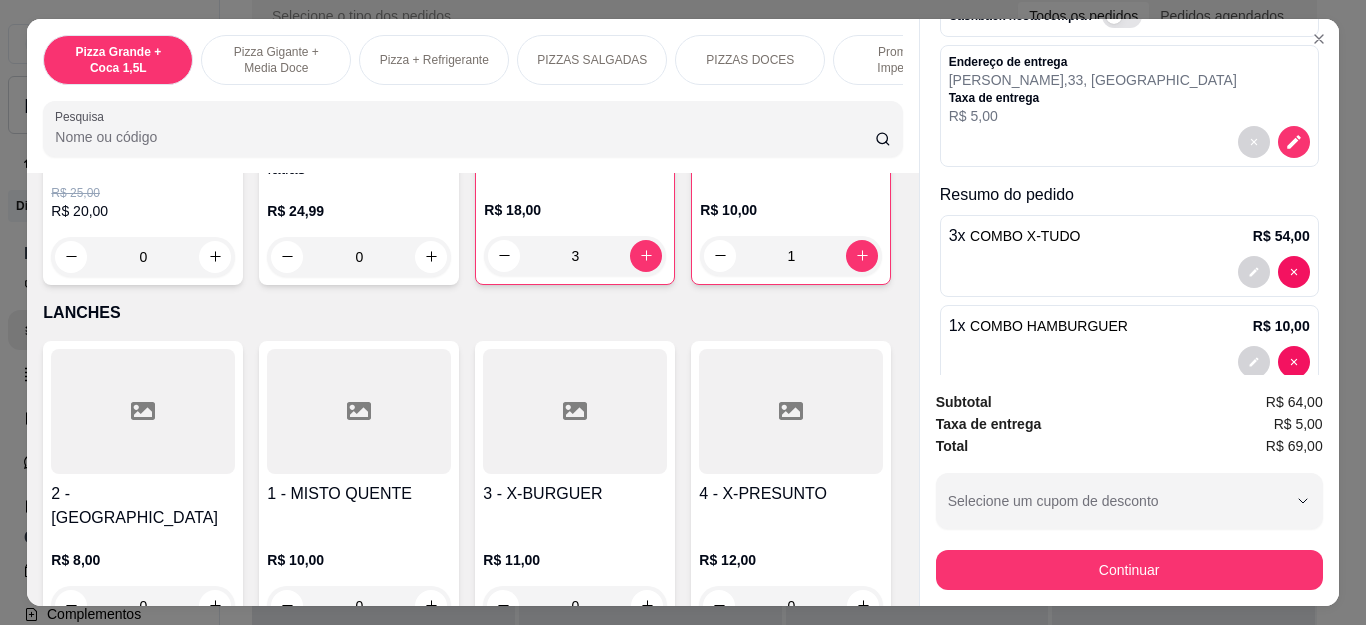 scroll, scrollTop: 205, scrollLeft: 0, axis: vertical 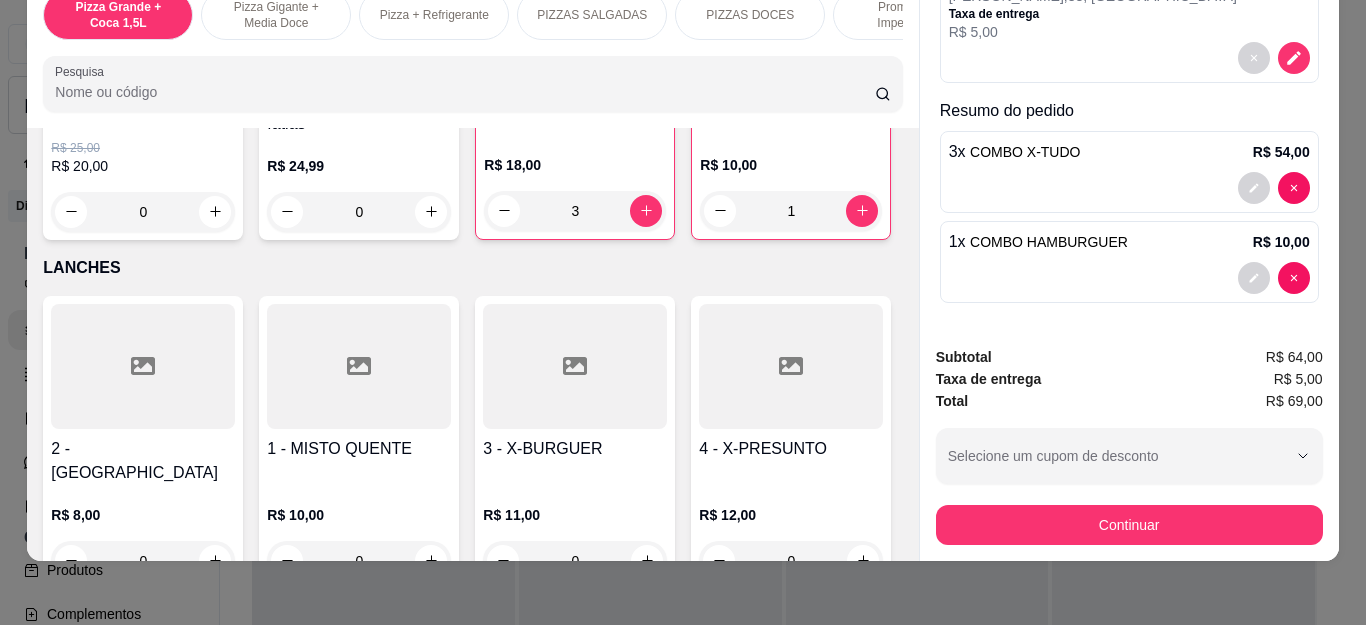 click on "Continuar" at bounding box center [1129, 525] 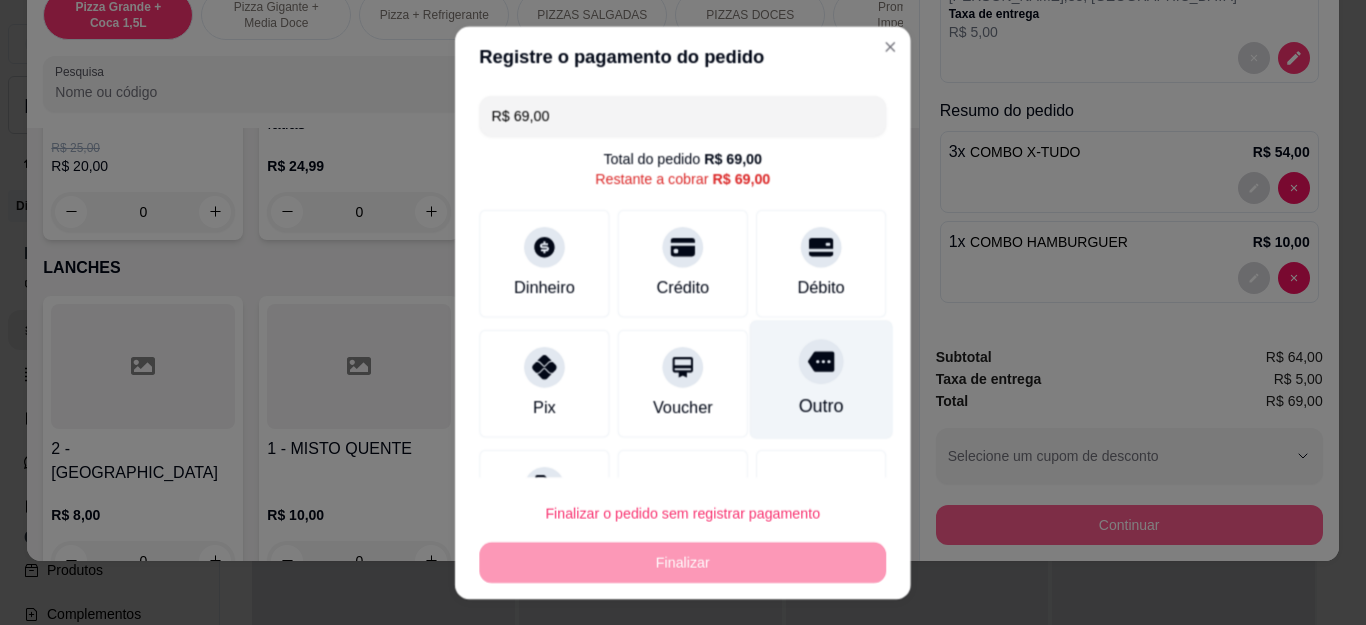 click 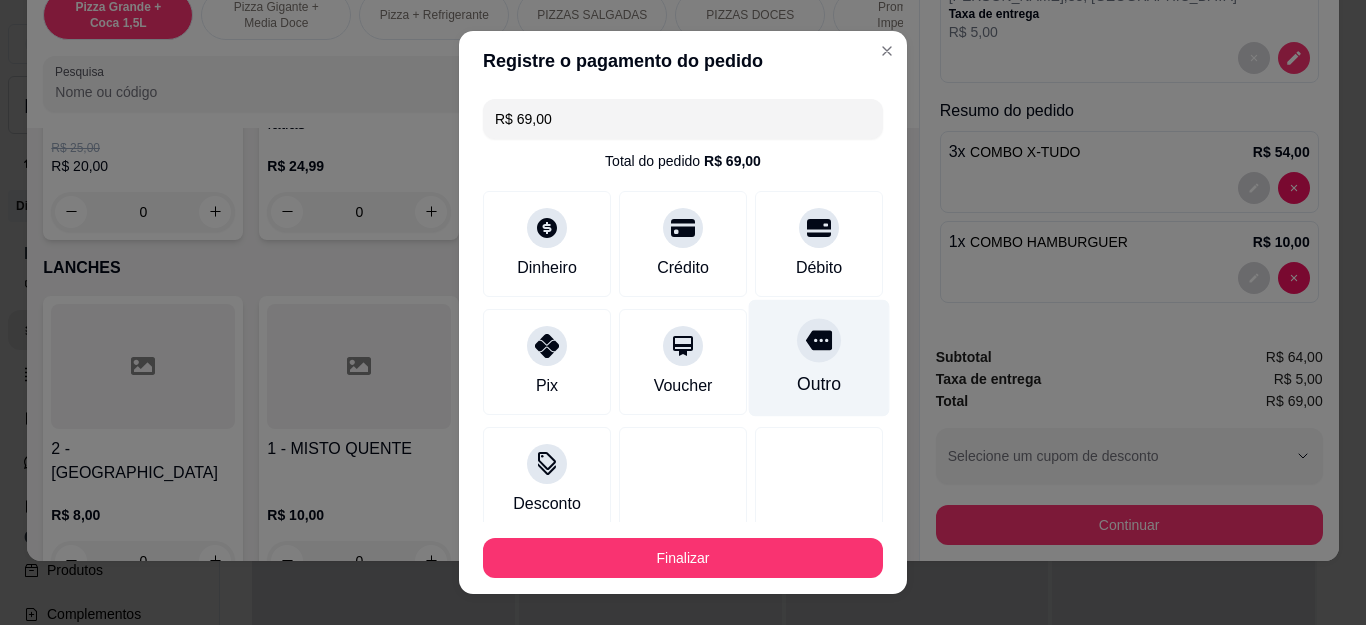 type on "R$ 0,00" 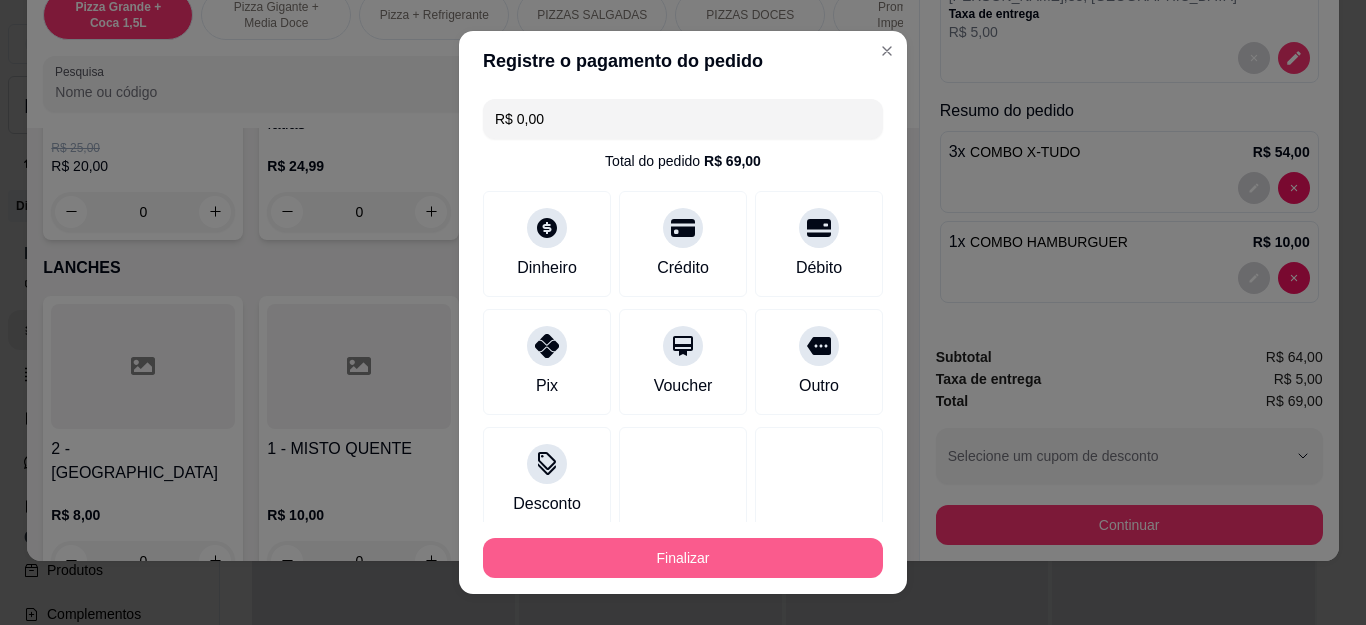 click on "Finalizar" at bounding box center (683, 558) 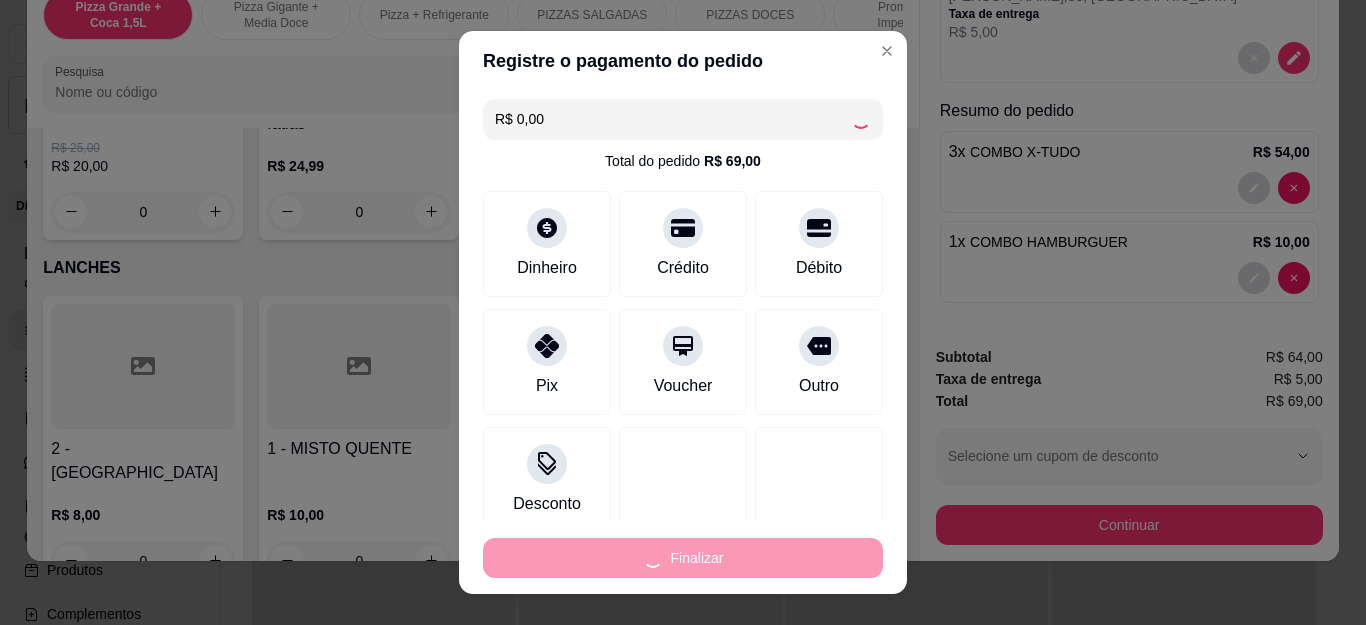 type on "0" 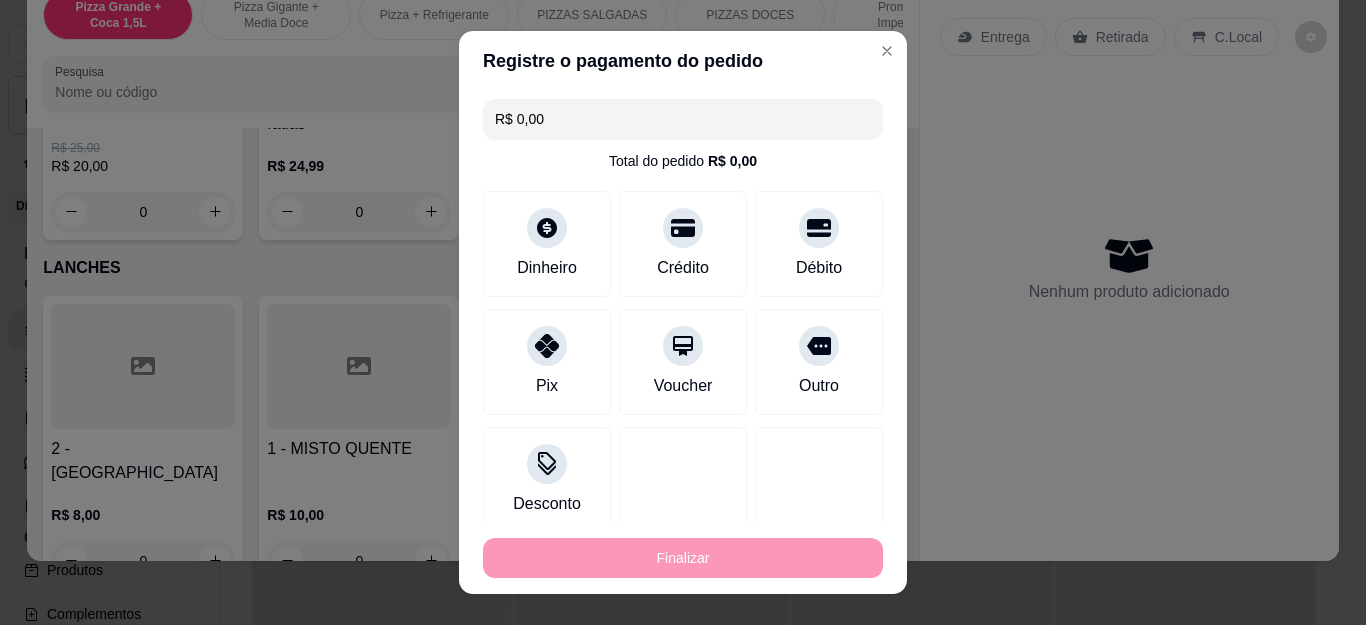 type on "-R$ 69,00" 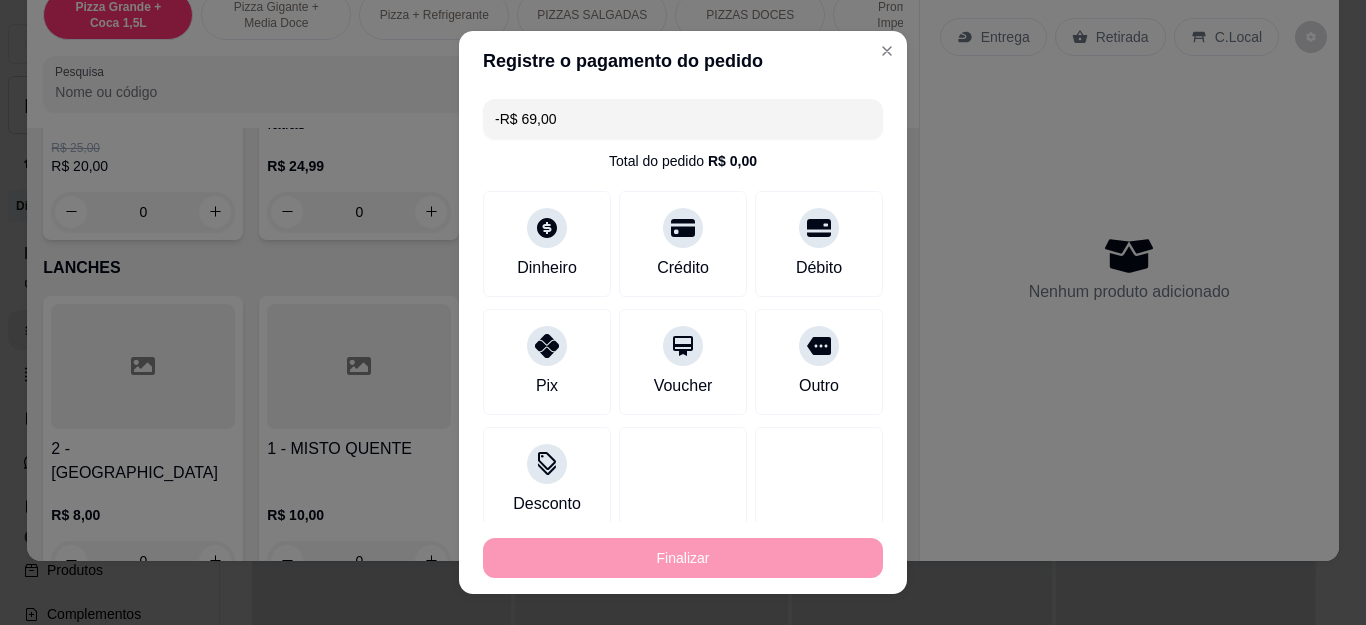 scroll, scrollTop: 0, scrollLeft: 0, axis: both 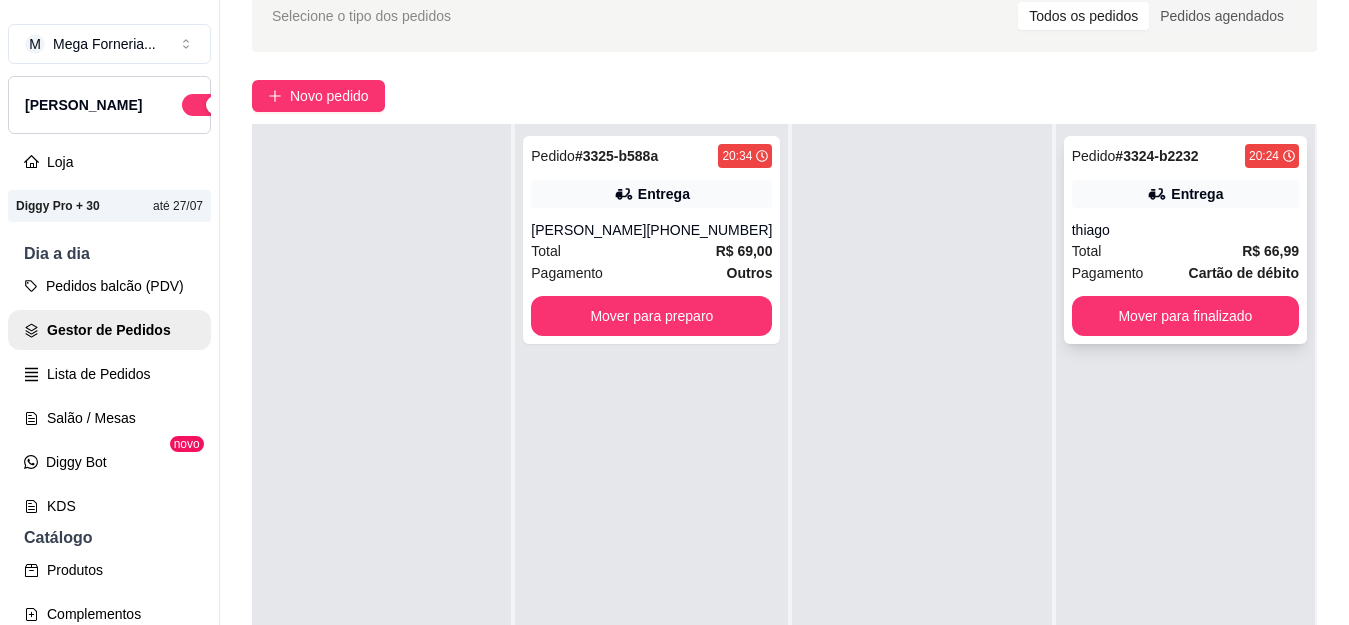click on "Total R$ 66,99" at bounding box center [1185, 251] 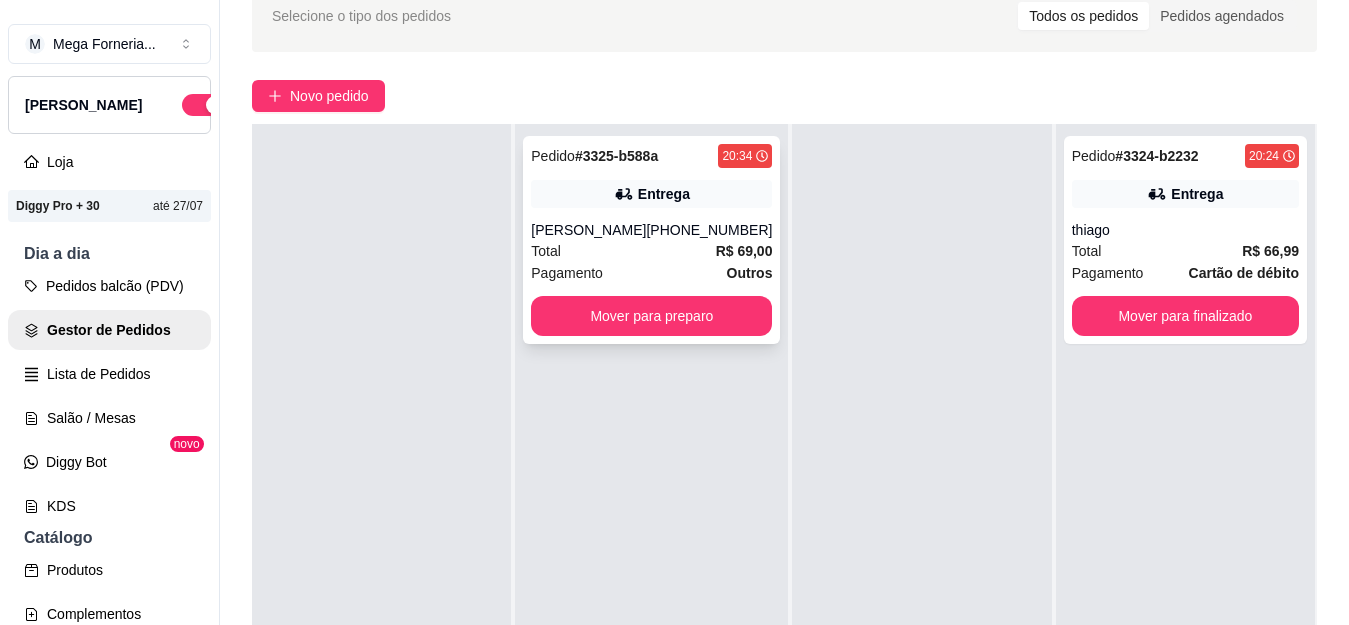 click on "[PHONE_NUMBER]" at bounding box center [709, 230] 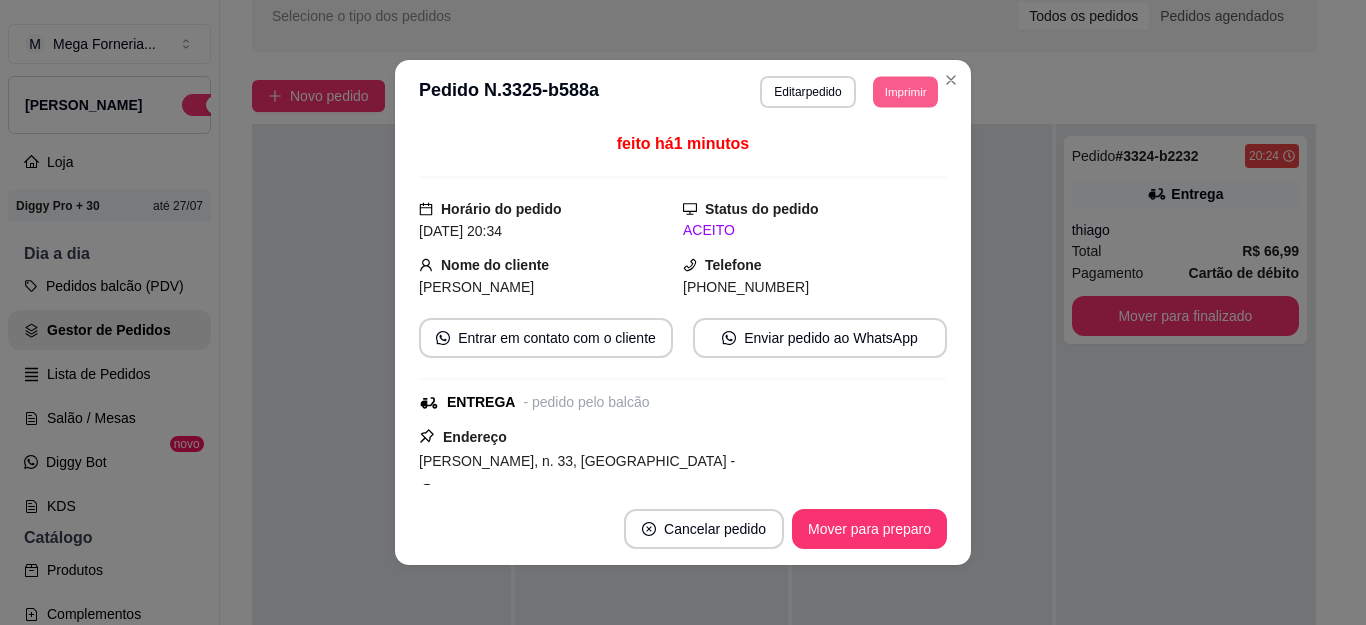 click on "Imprimir" at bounding box center [905, 91] 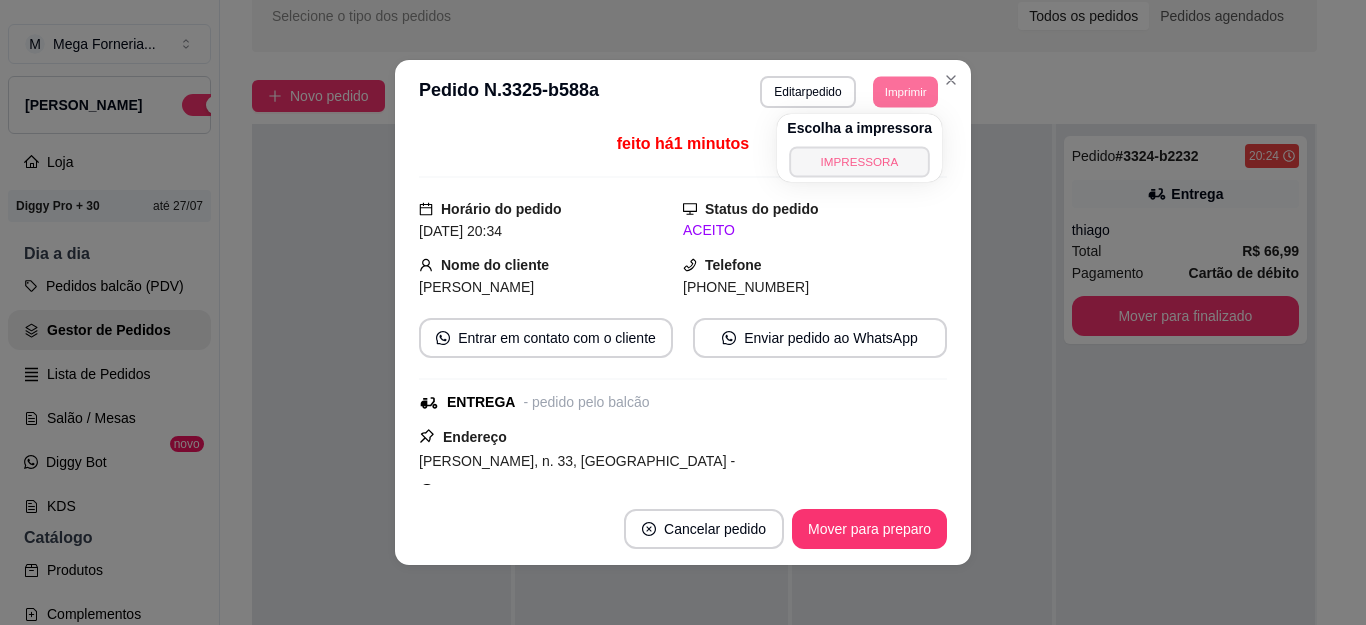 click on "IMPRESSORA" at bounding box center (860, 161) 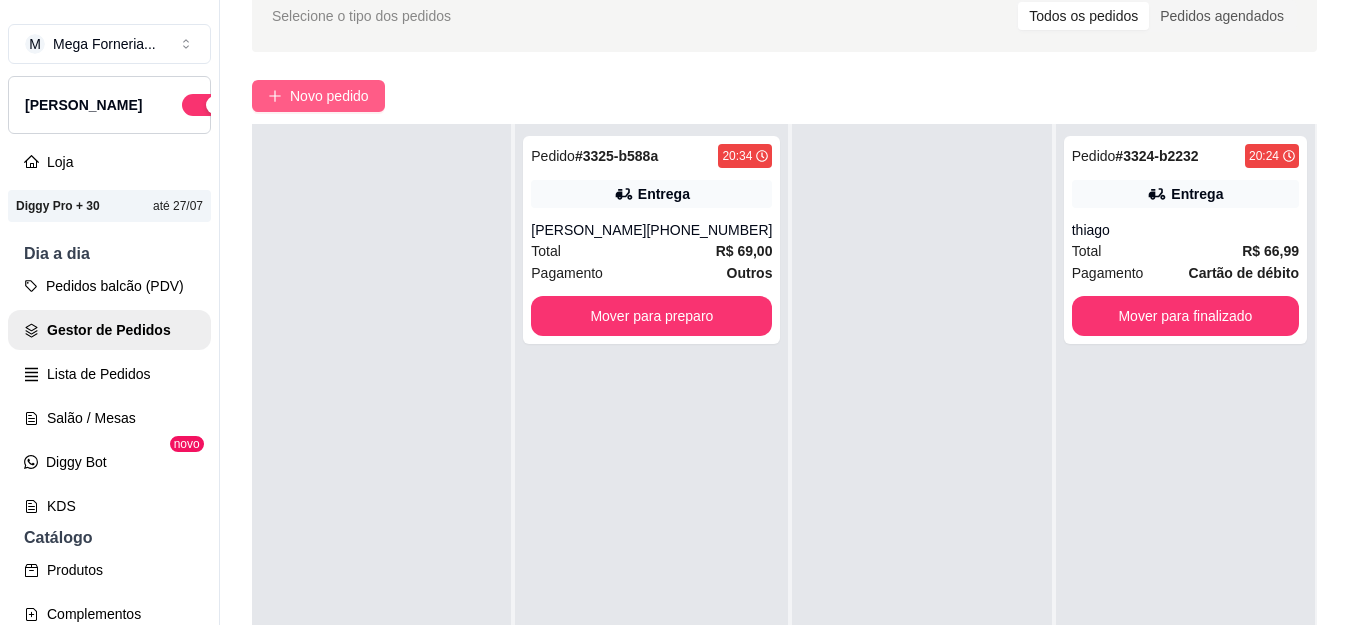 click on "Novo pedido" at bounding box center (329, 96) 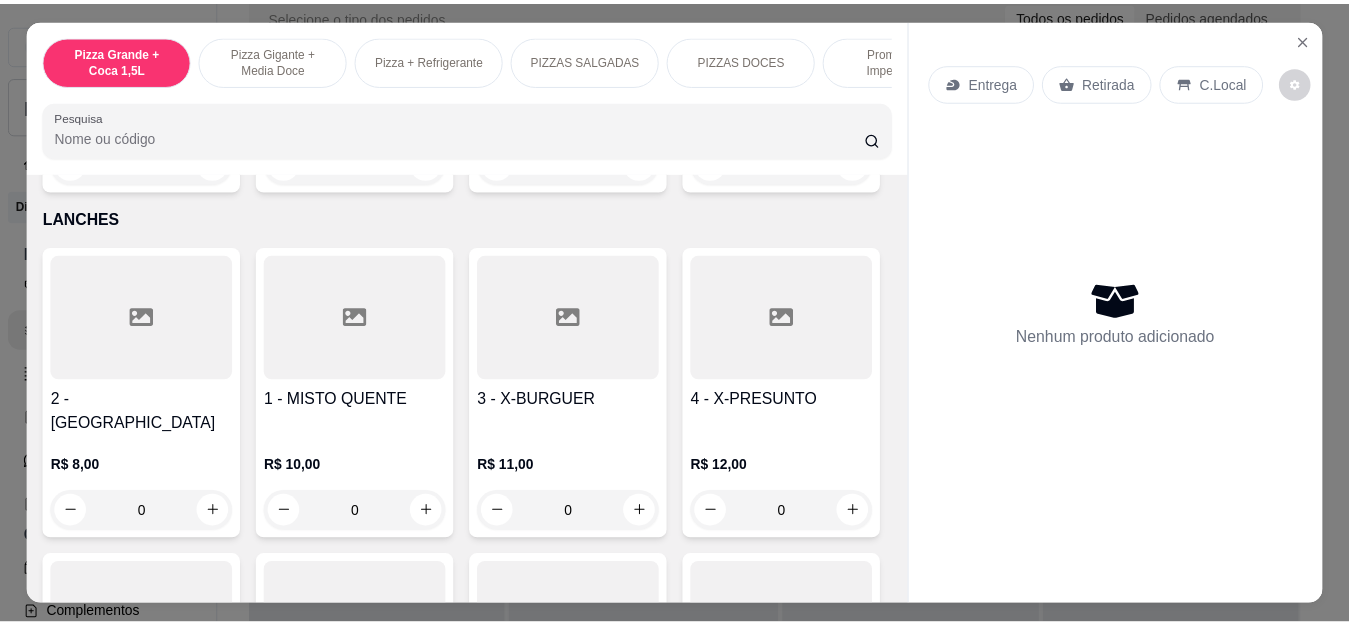 scroll, scrollTop: 2000, scrollLeft: 0, axis: vertical 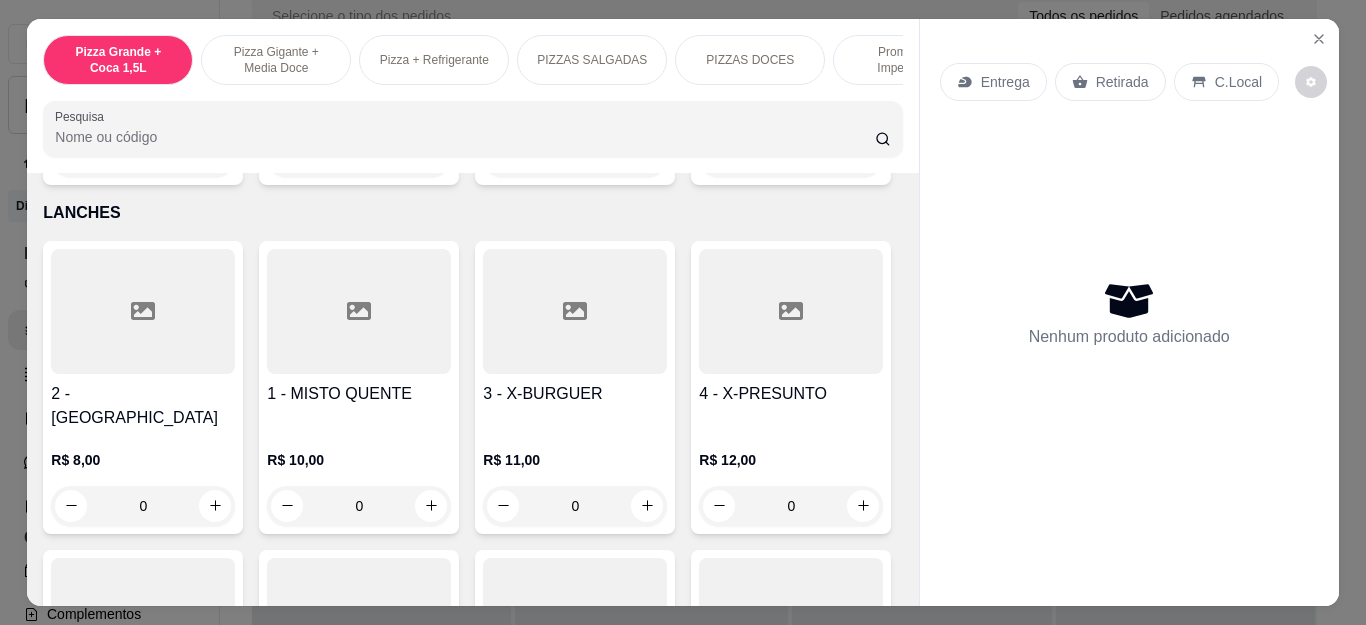 click on "0" at bounding box center [791, 157] 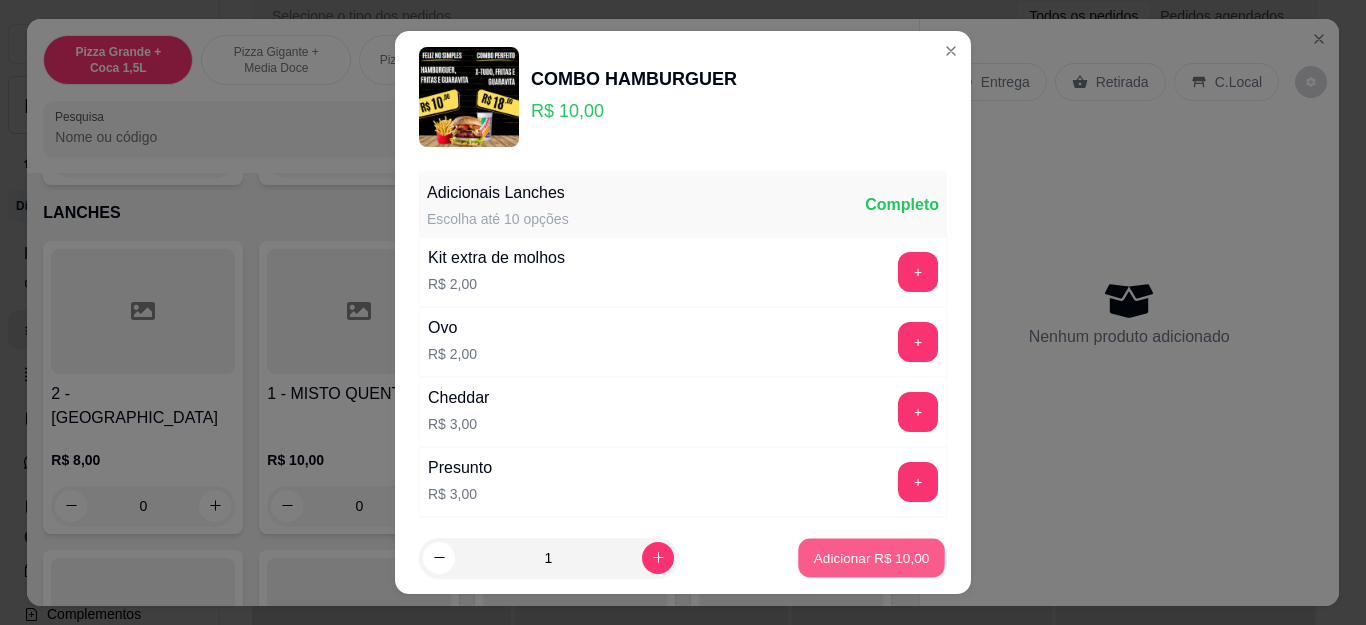 click on "Adicionar   R$ 10,00" at bounding box center (872, 557) 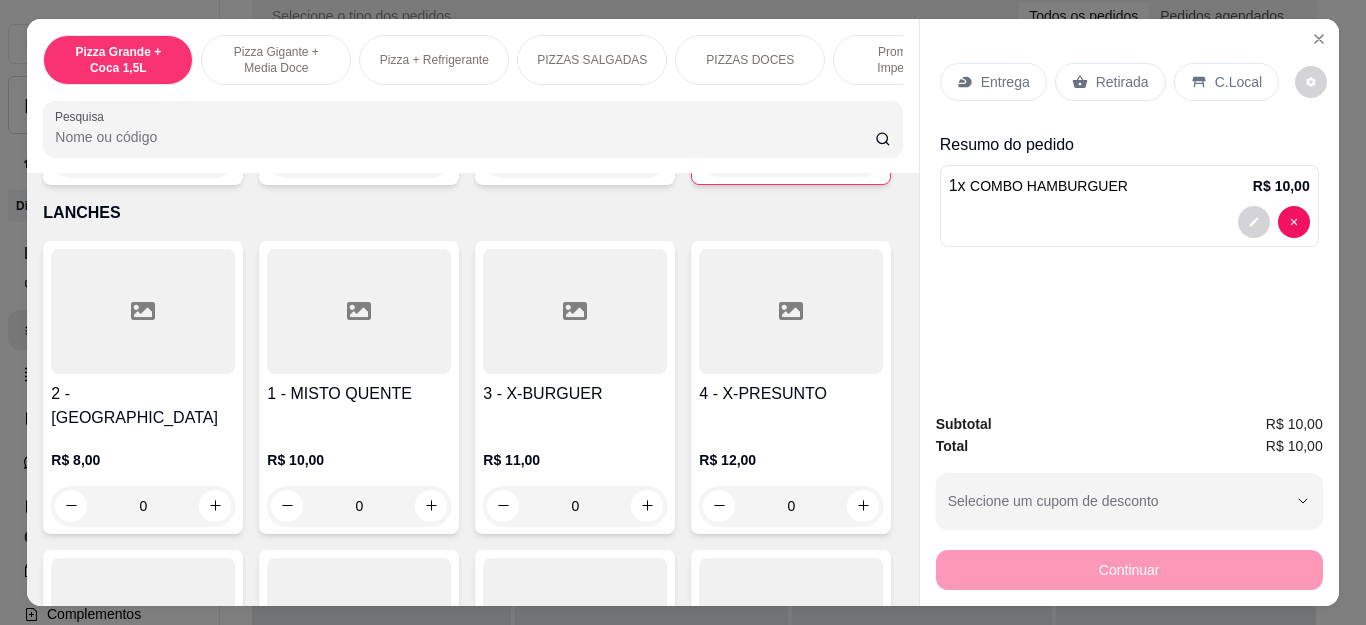 click on "Retirada" at bounding box center [1110, 82] 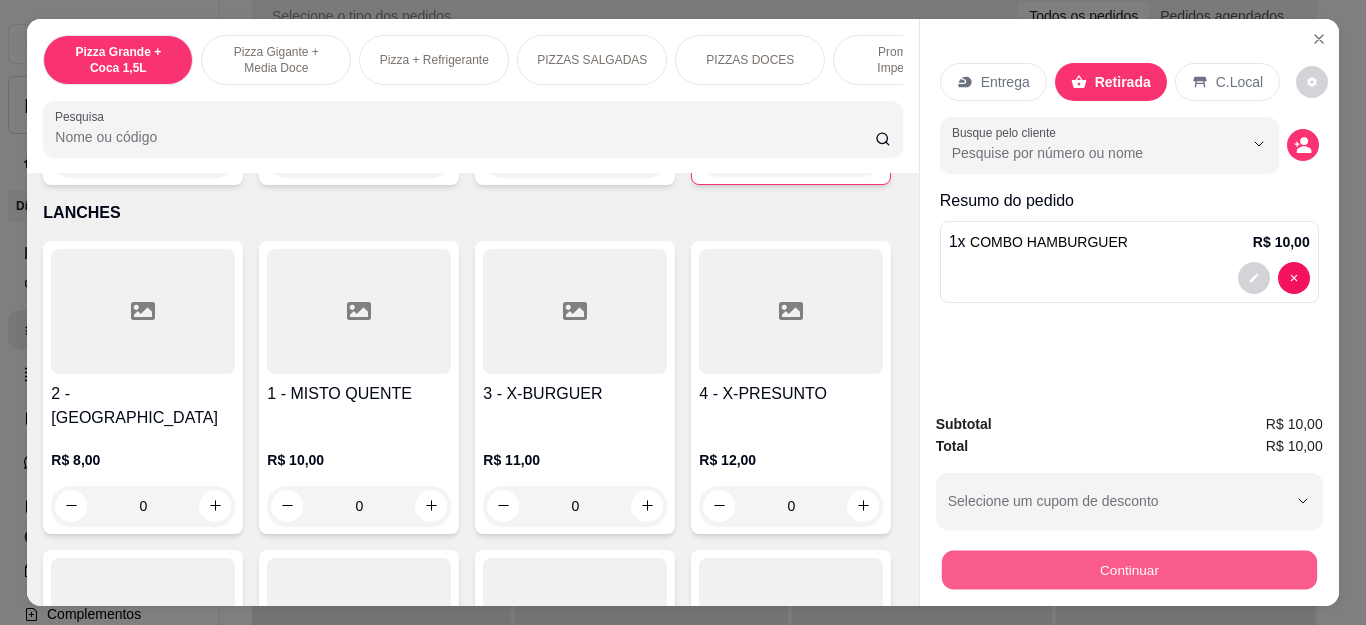 click on "Continuar" at bounding box center [1128, 570] 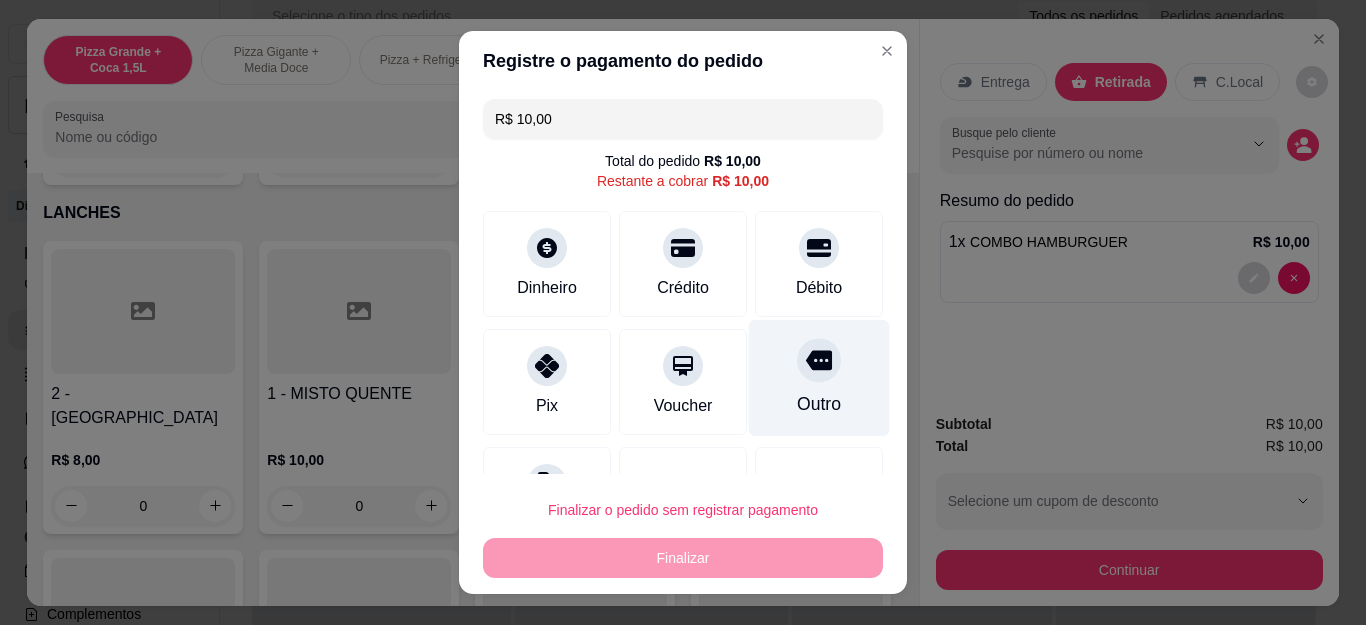 click on "Outro" at bounding box center (819, 378) 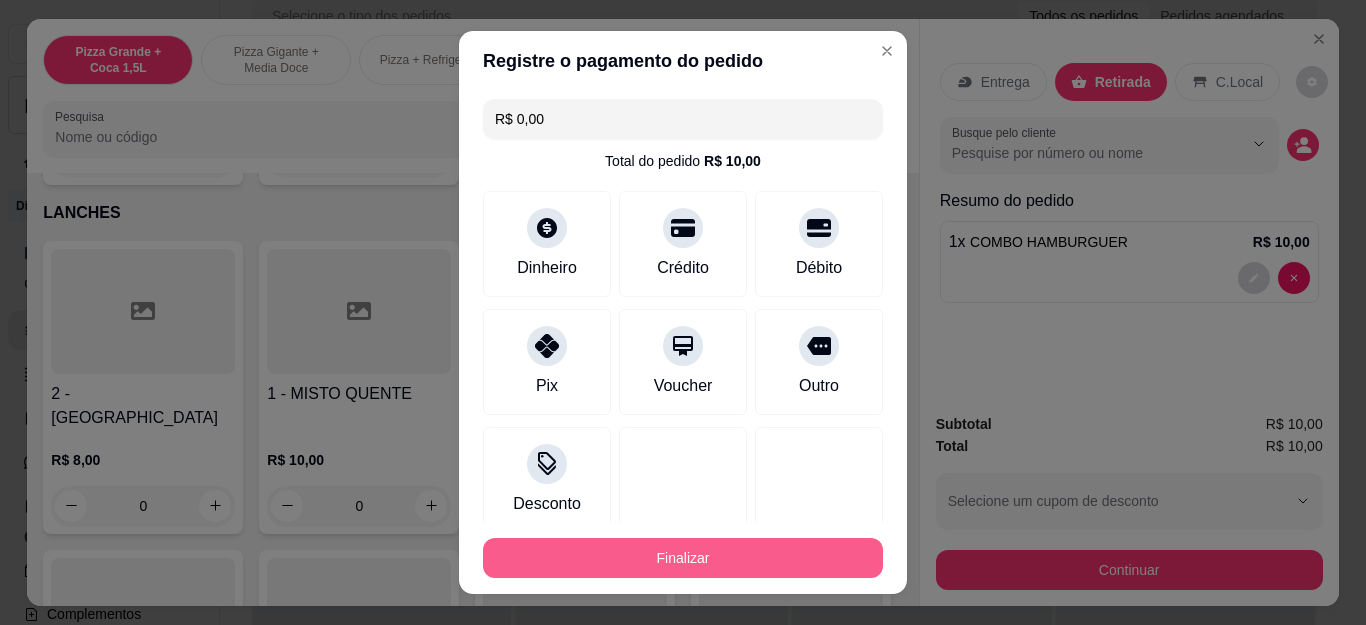 click on "Finalizar" at bounding box center [683, 558] 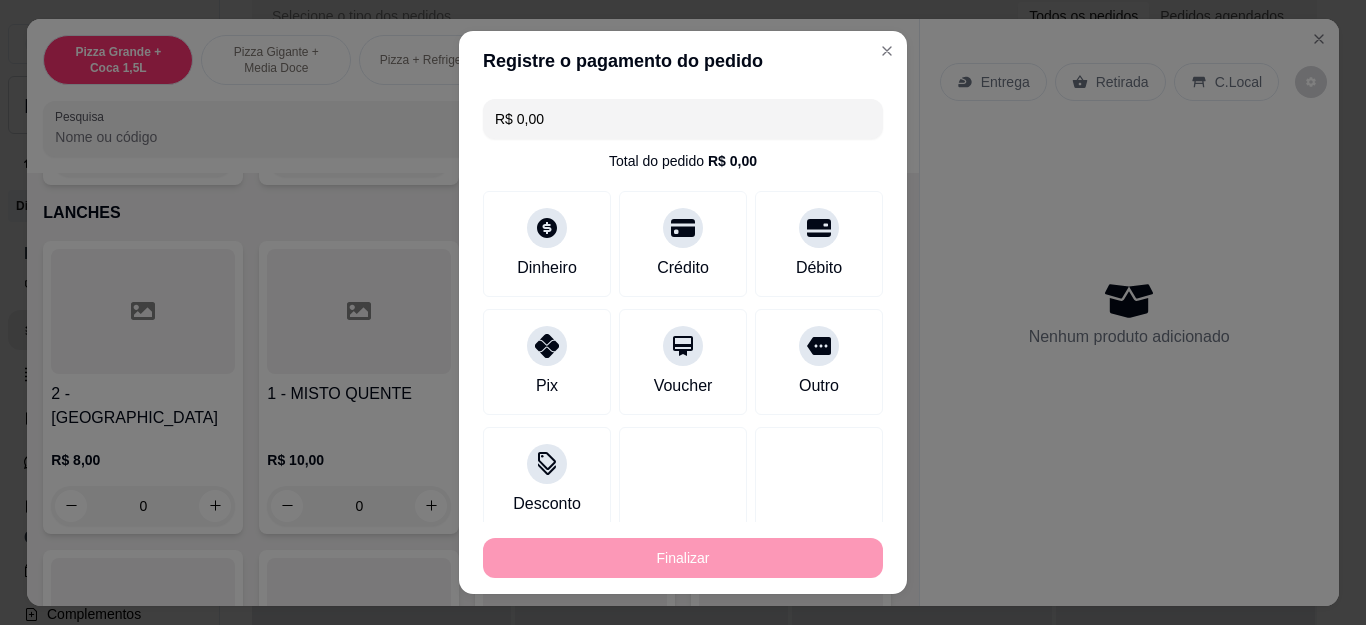 type on "0" 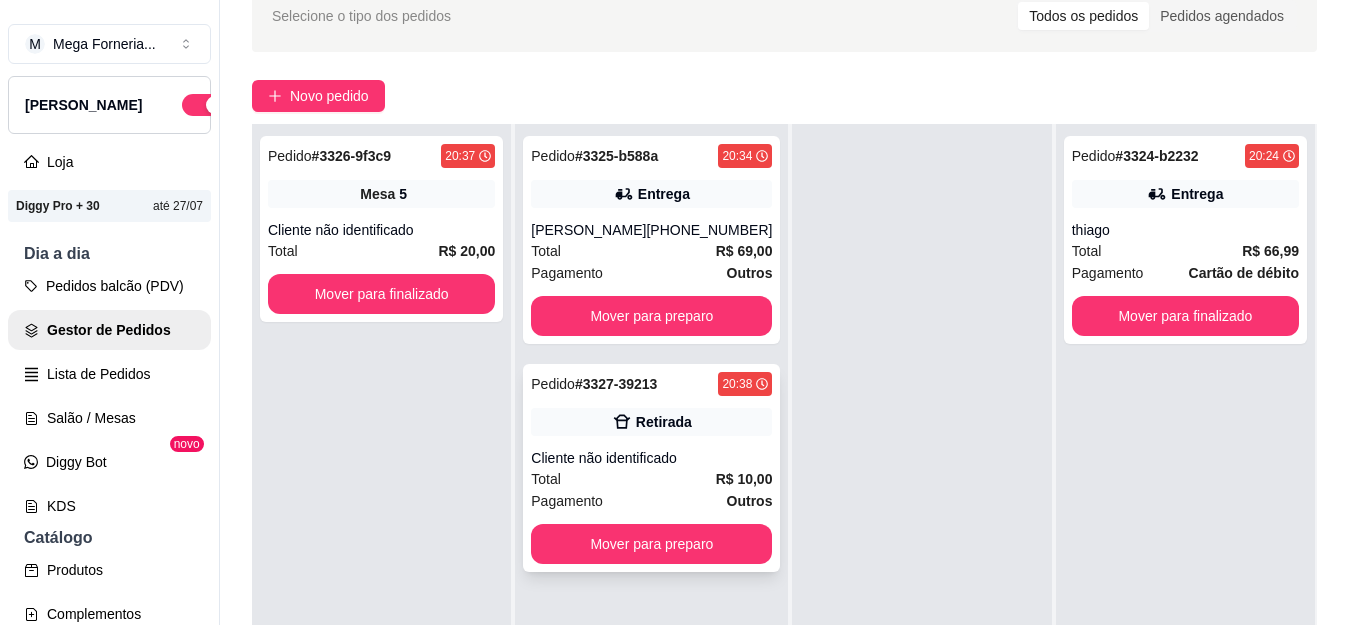 click on "Total R$ 10,00" at bounding box center [651, 479] 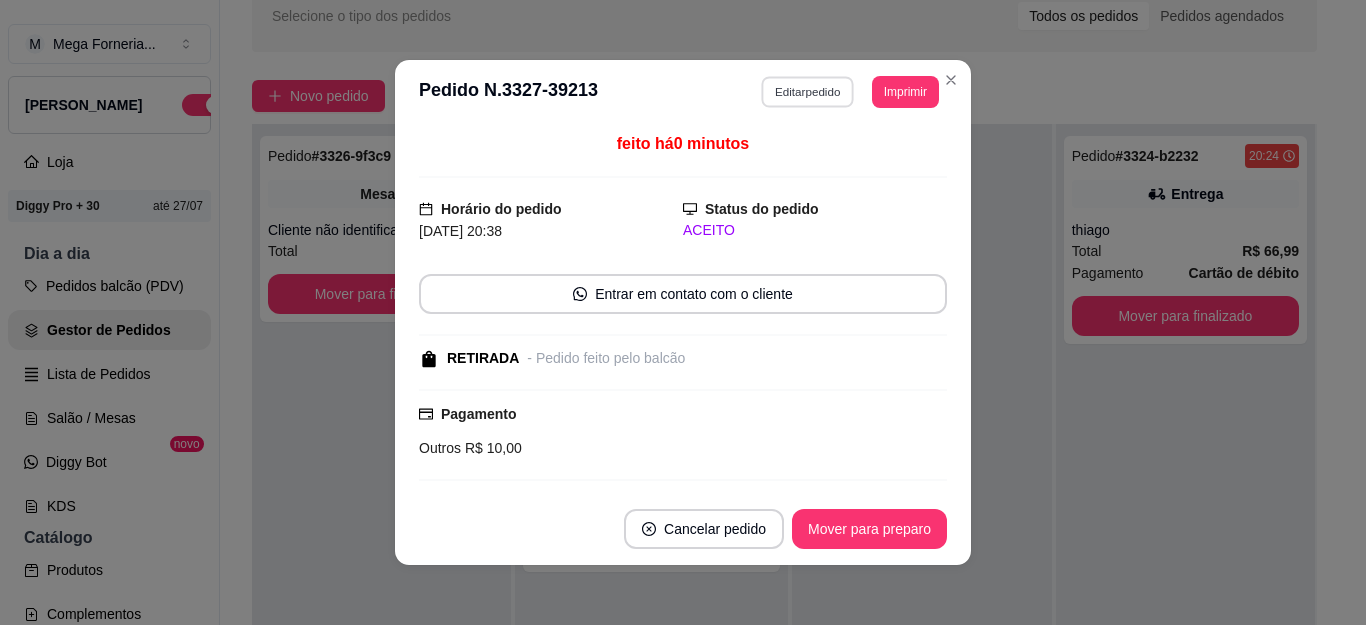 click on "Editar  pedido" at bounding box center [808, 91] 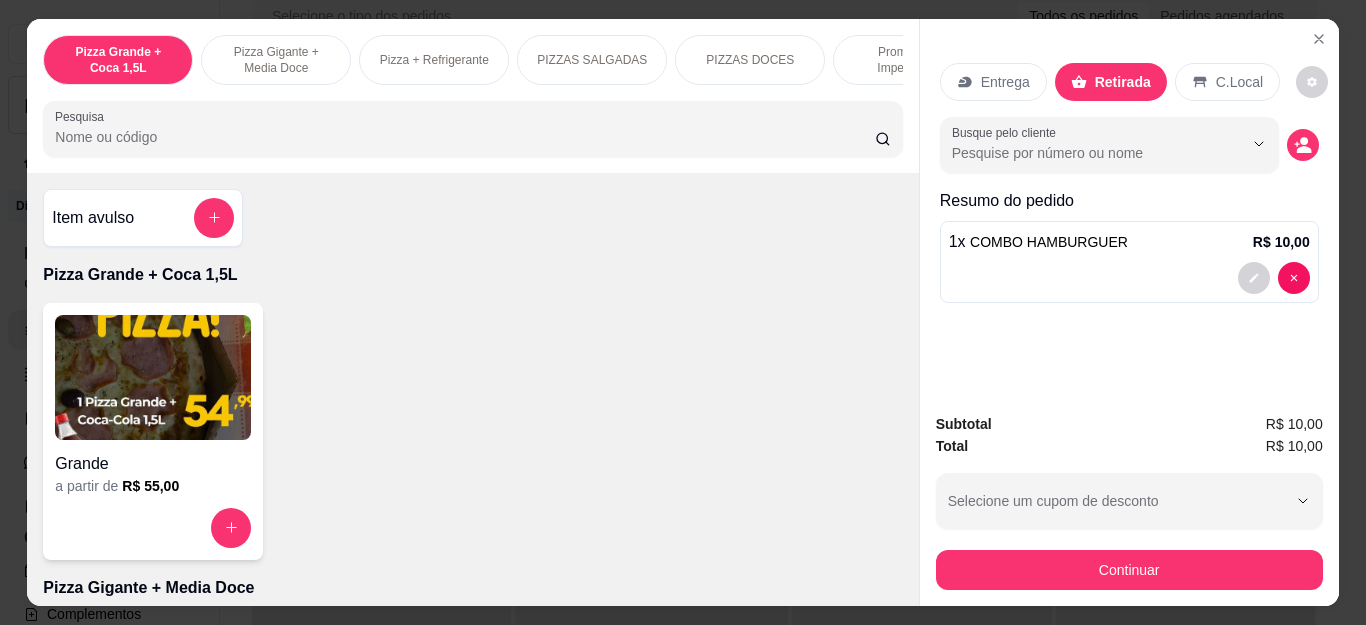 click 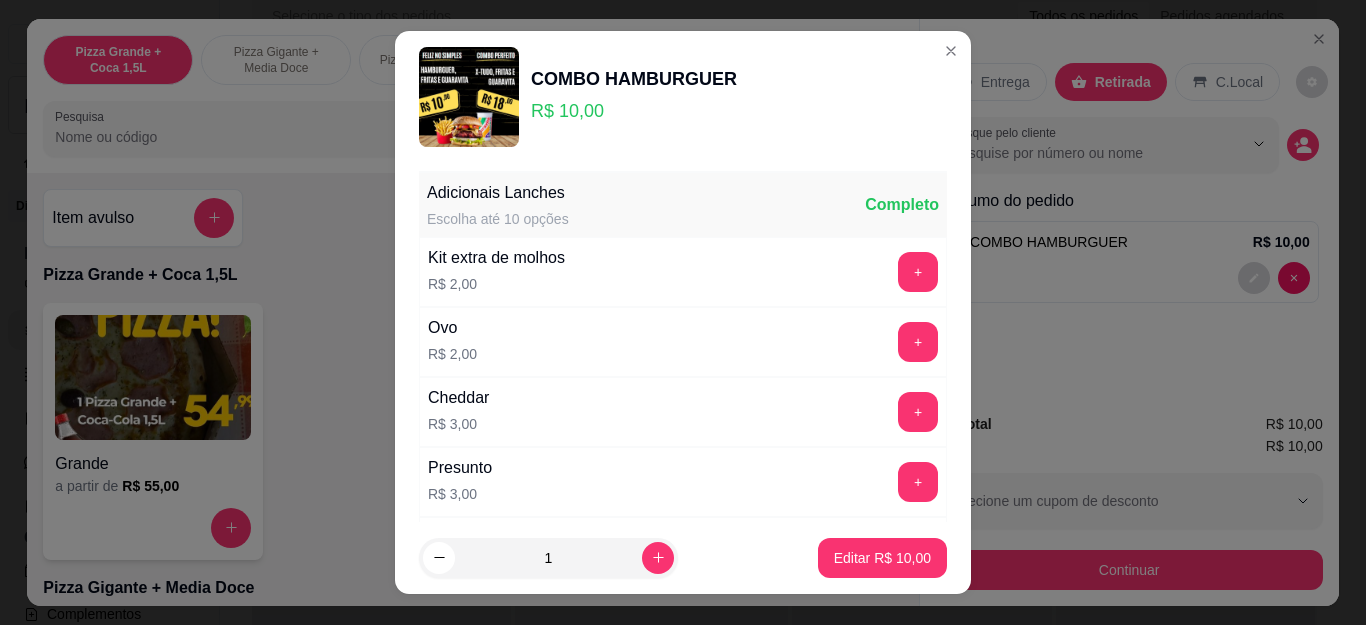 click on "COMBO HAMBURGUER R$ 10,00" at bounding box center (683, 97) 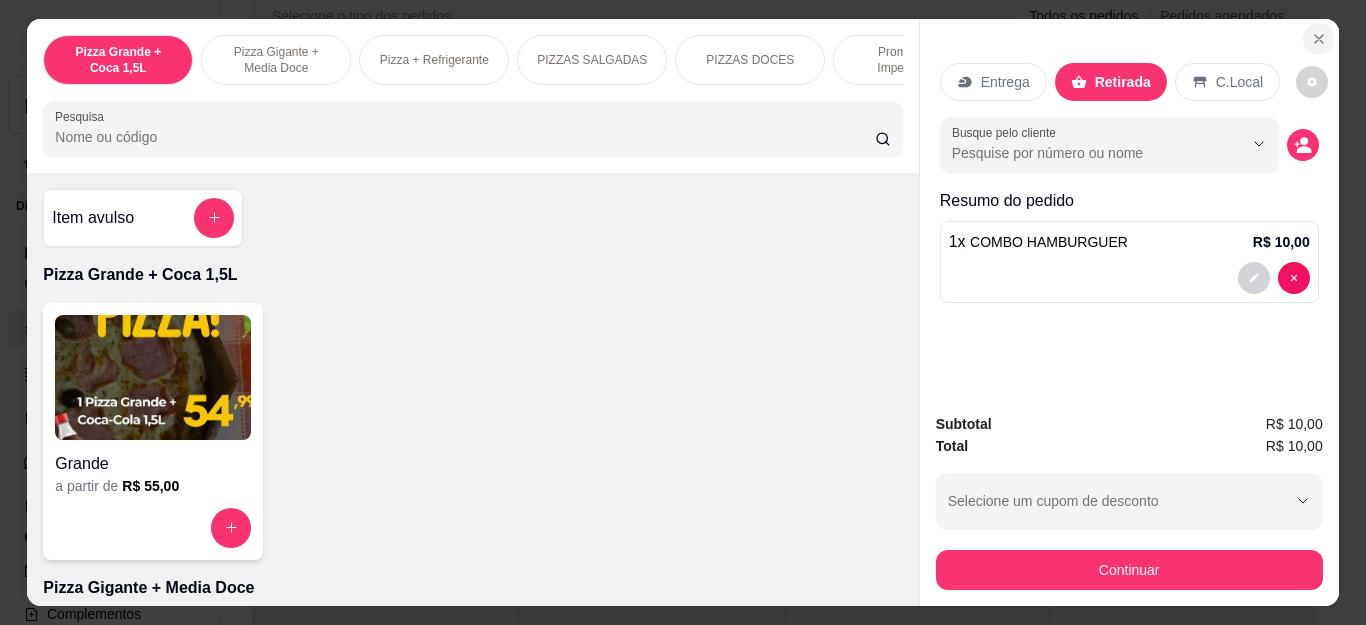 click 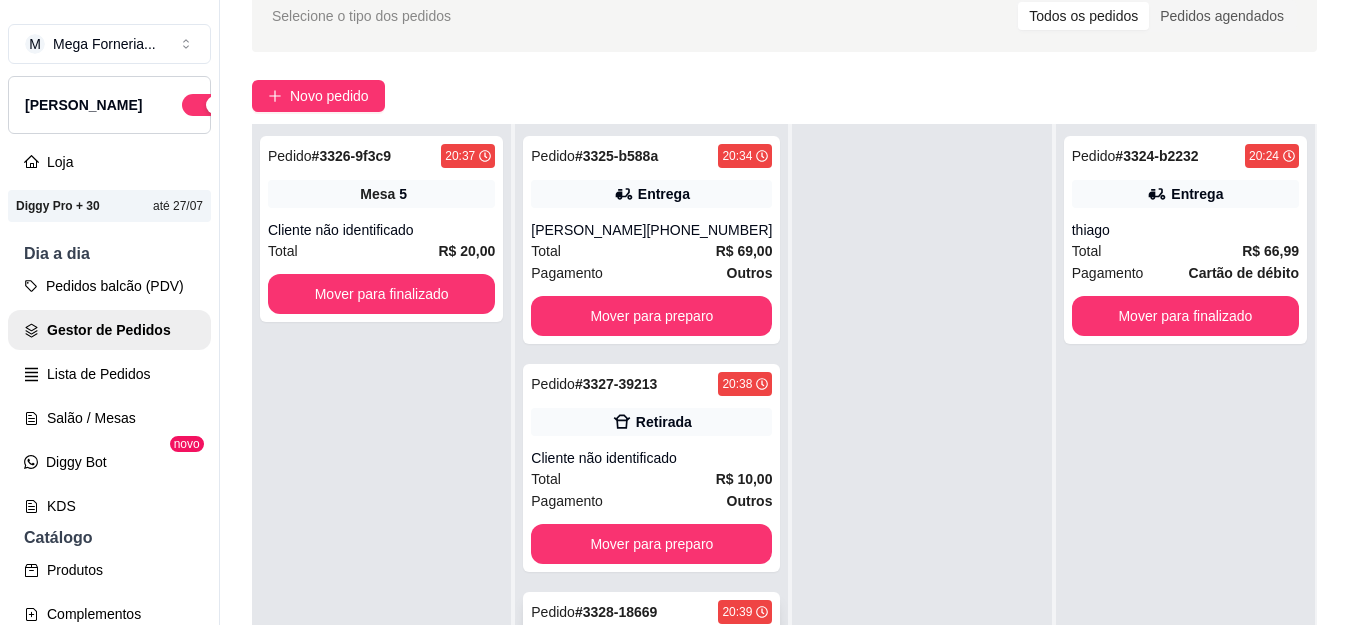 scroll, scrollTop: 79, scrollLeft: 0, axis: vertical 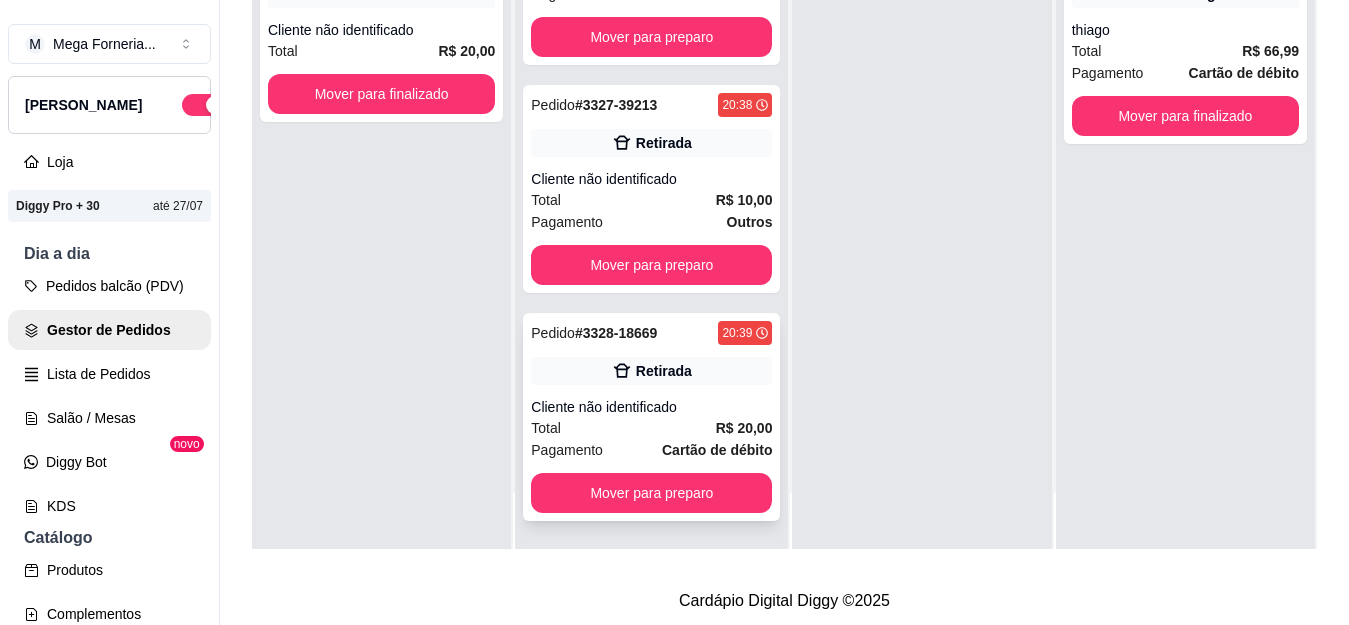 click on "Cliente não identificado" at bounding box center [651, 407] 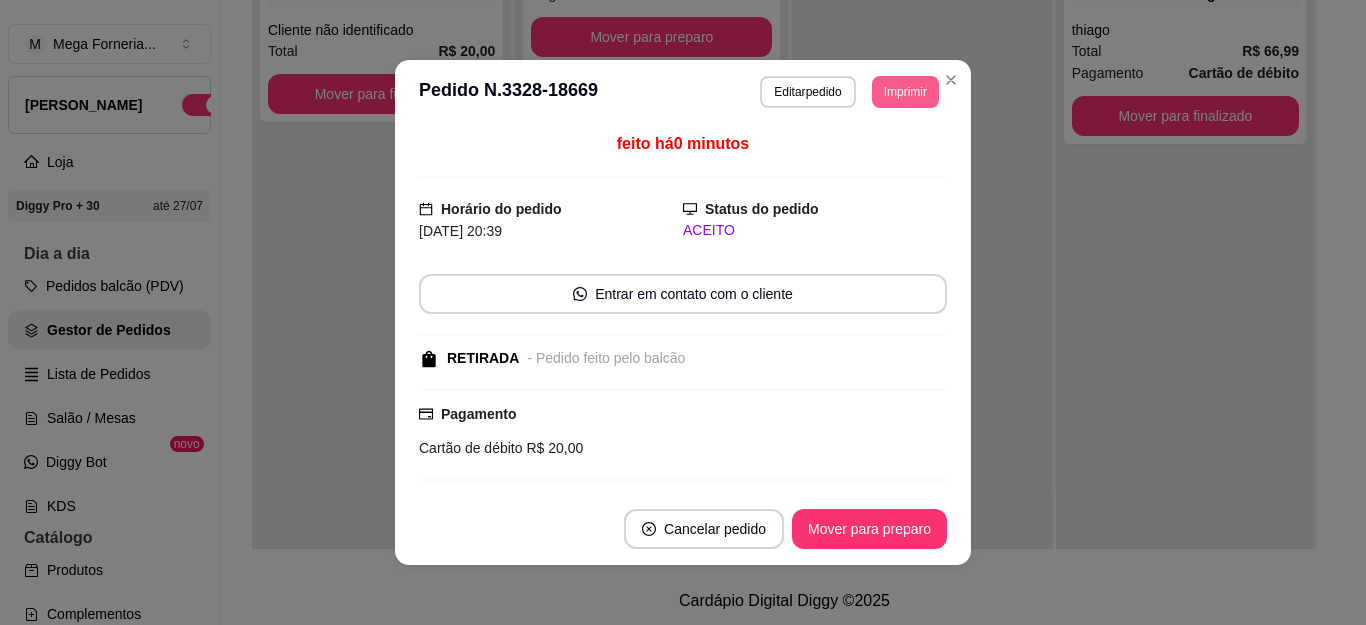 click on "Imprimir" at bounding box center (905, 92) 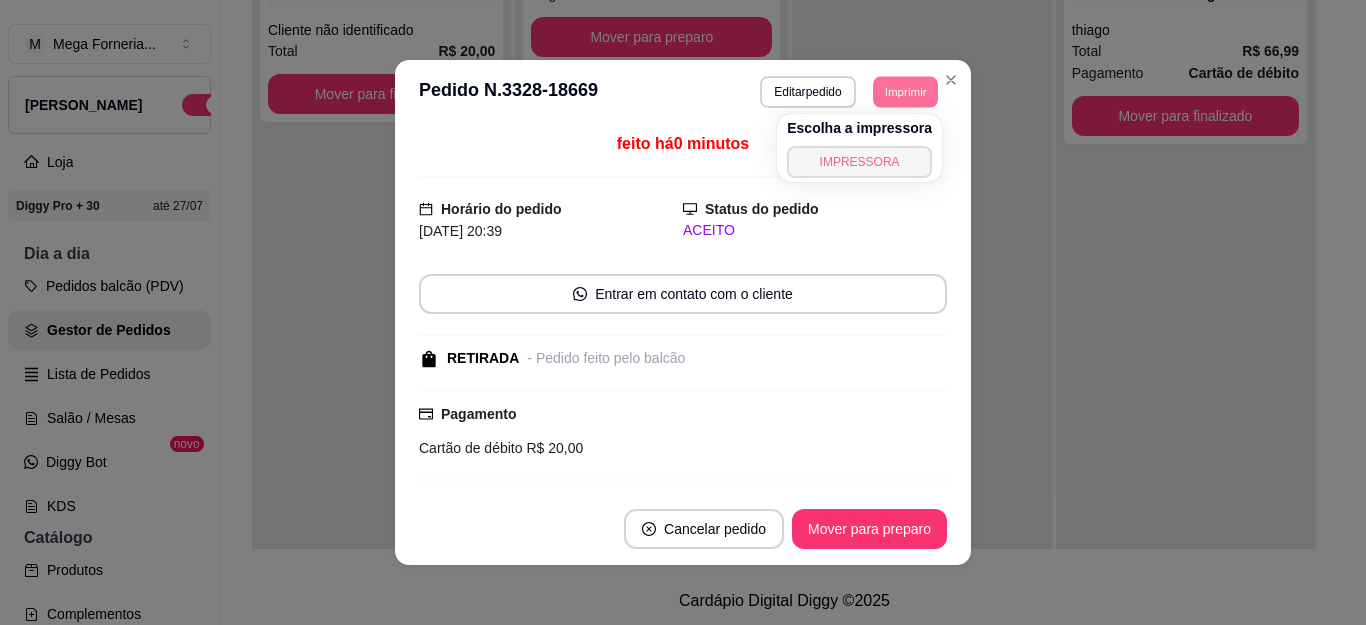 click on "IMPRESSORA" at bounding box center (859, 162) 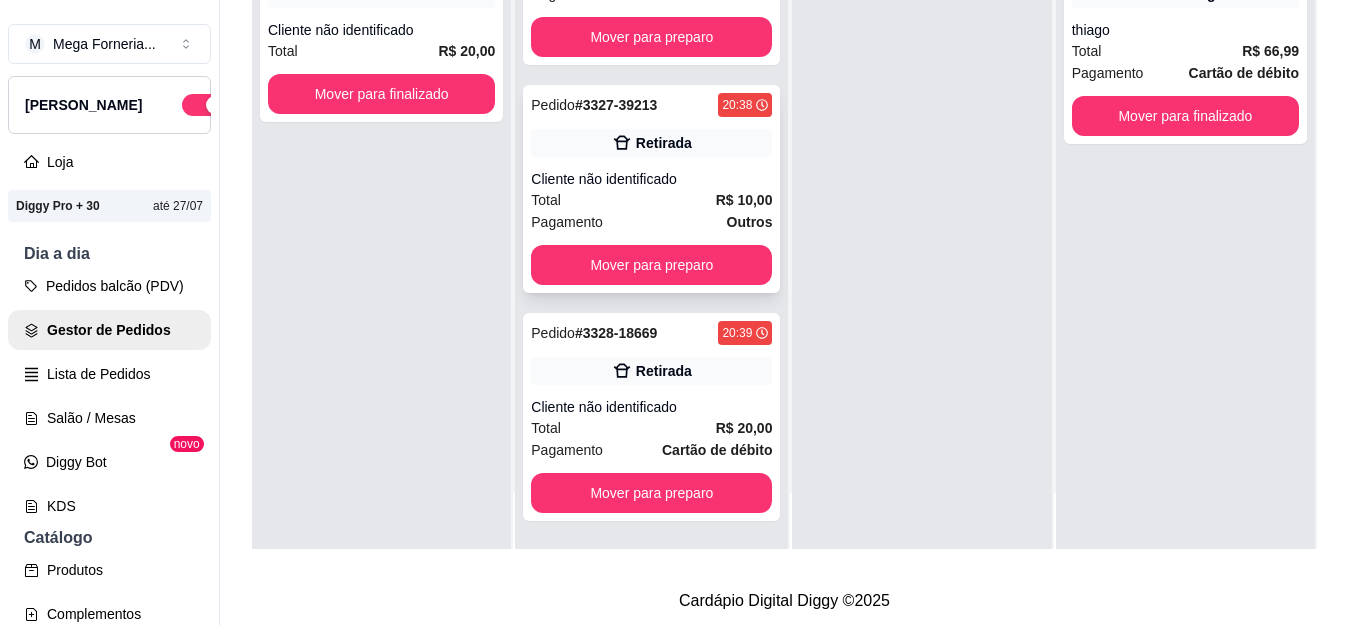 click on "R$ 10,00" at bounding box center (744, 200) 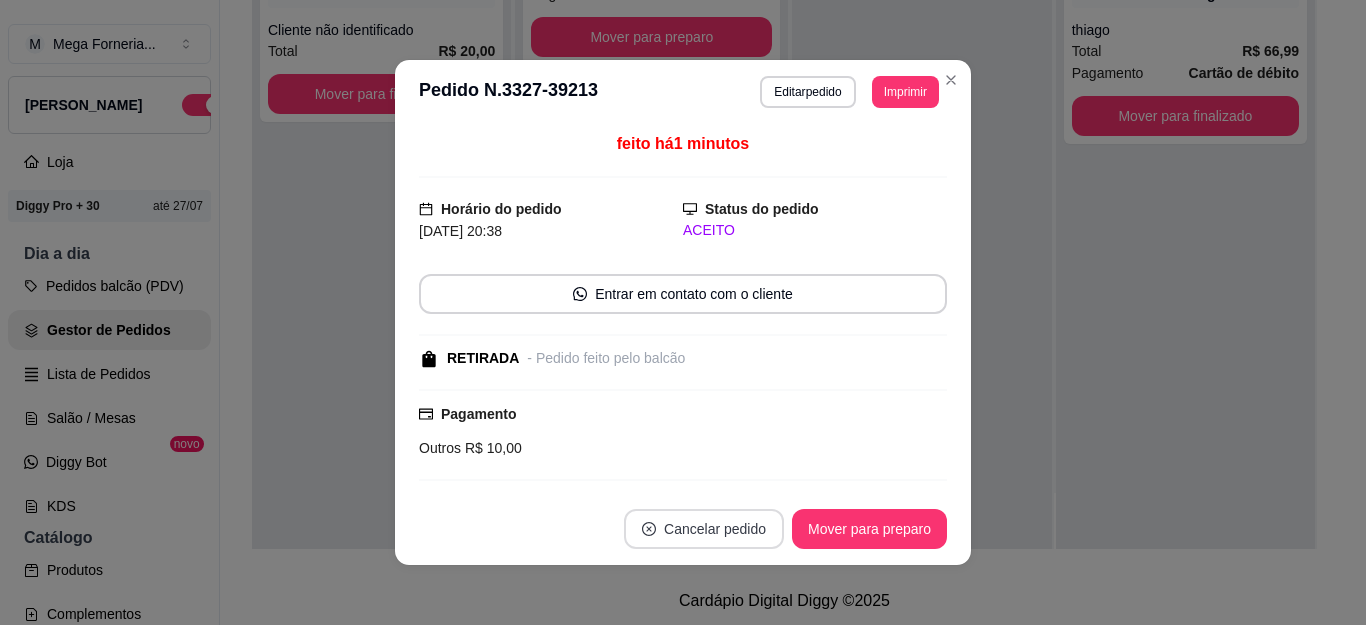 click on "Cancelar pedido" at bounding box center (704, 529) 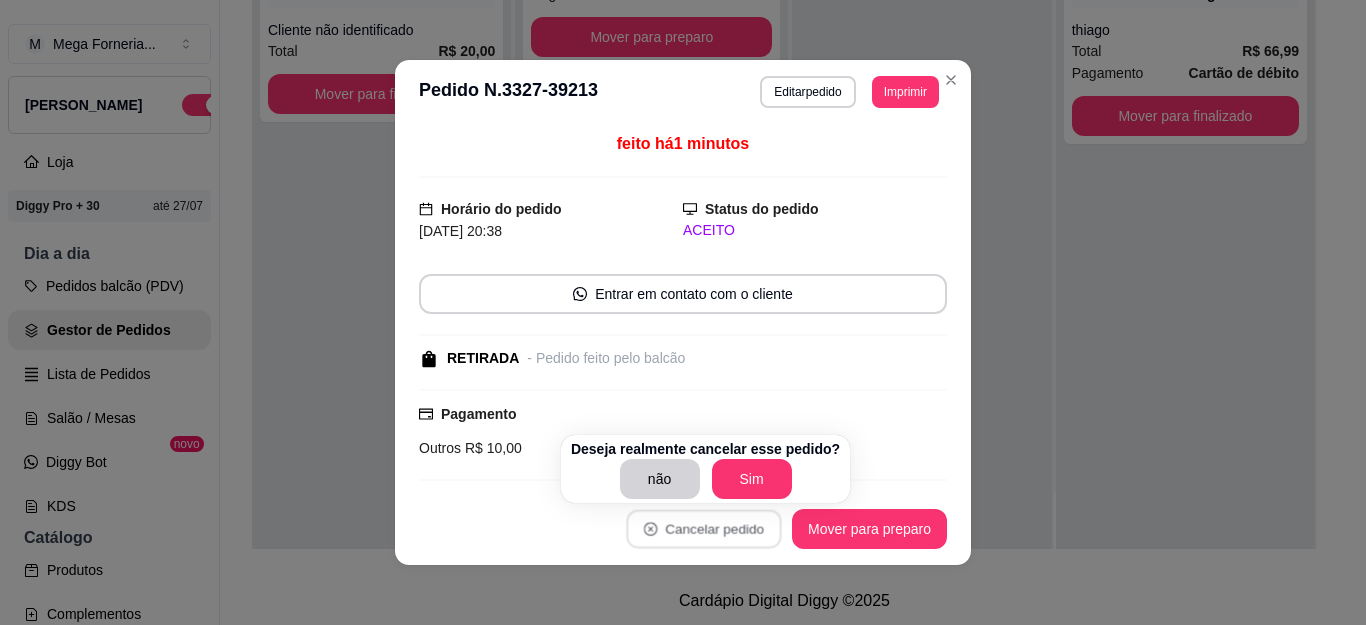 click on "Deseja realmente cancelar esse pedido?" at bounding box center [705, 449] 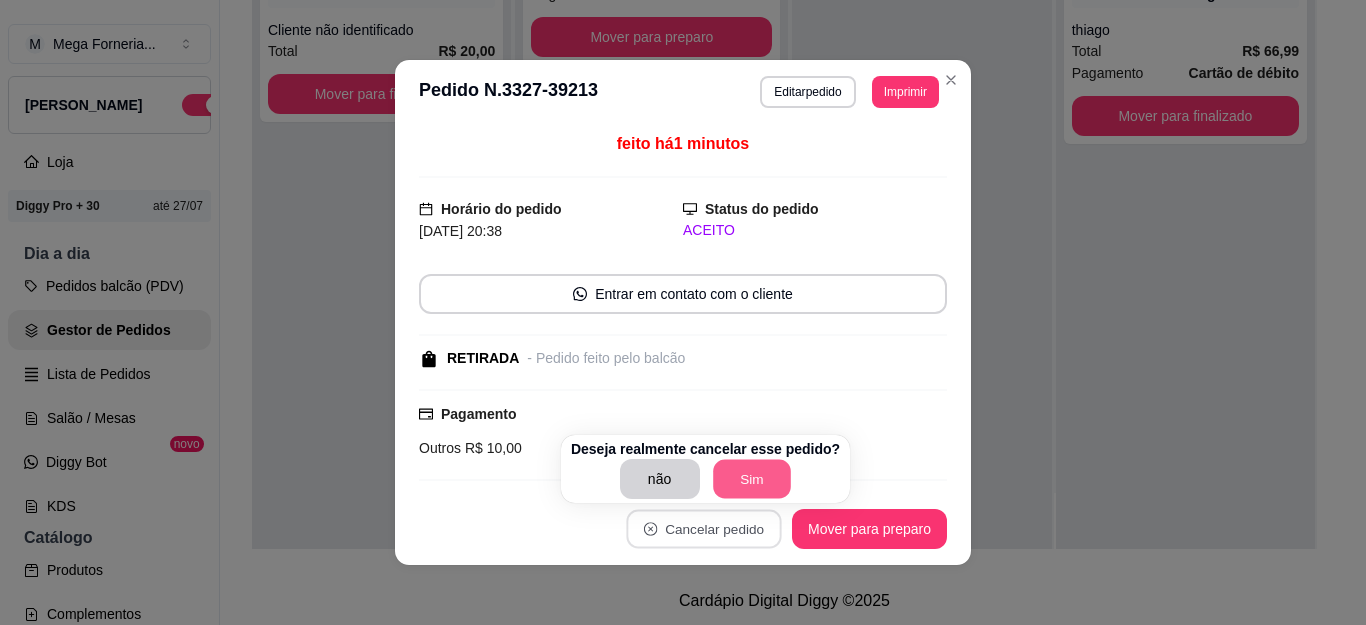 click on "Sim" at bounding box center (752, 479) 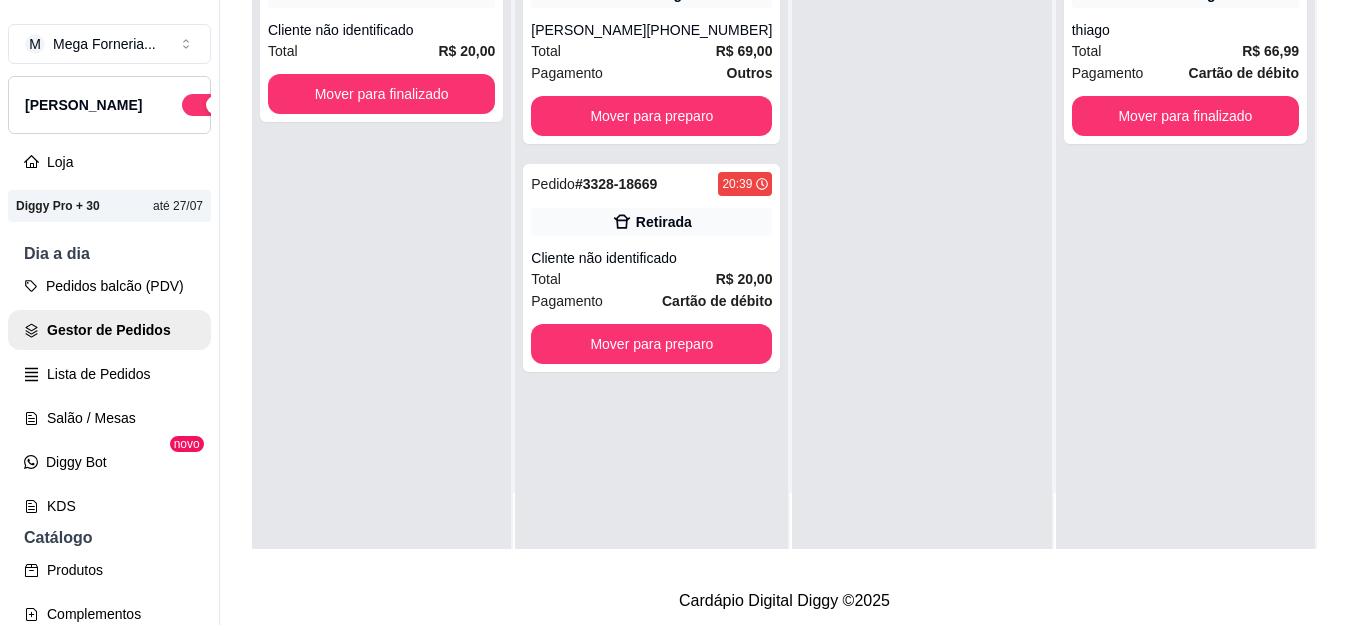 scroll, scrollTop: 0, scrollLeft: 0, axis: both 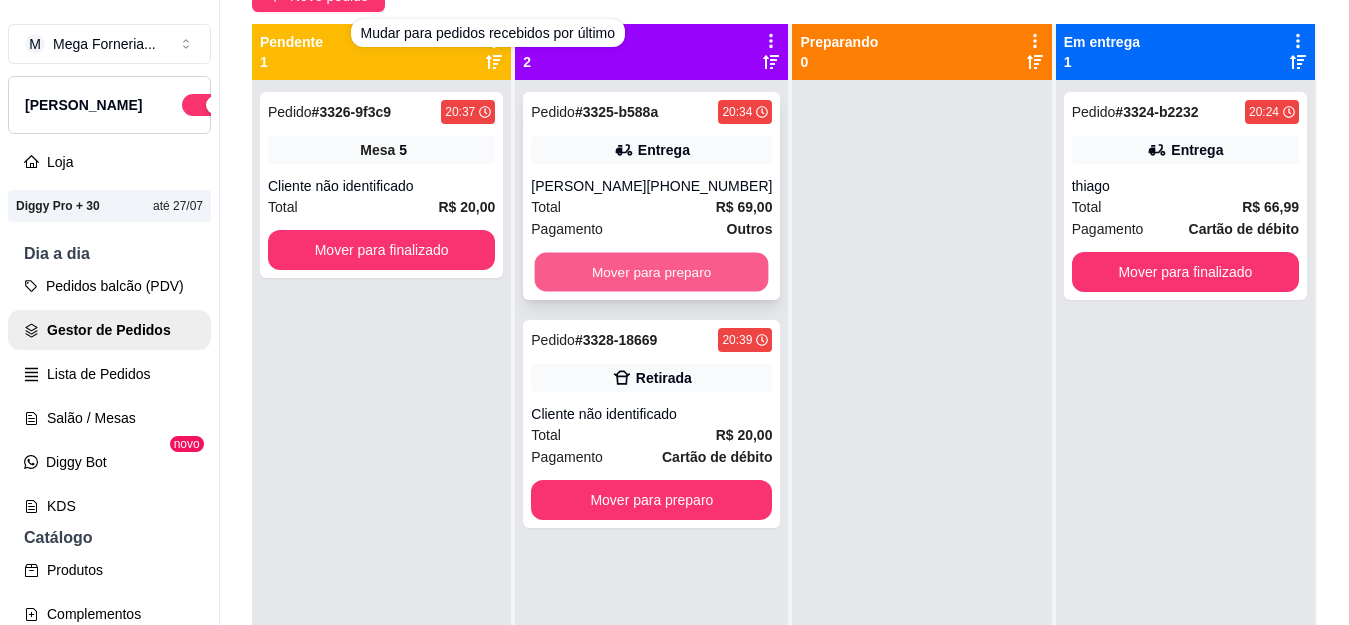 click on "Mover para preparo" at bounding box center (652, 272) 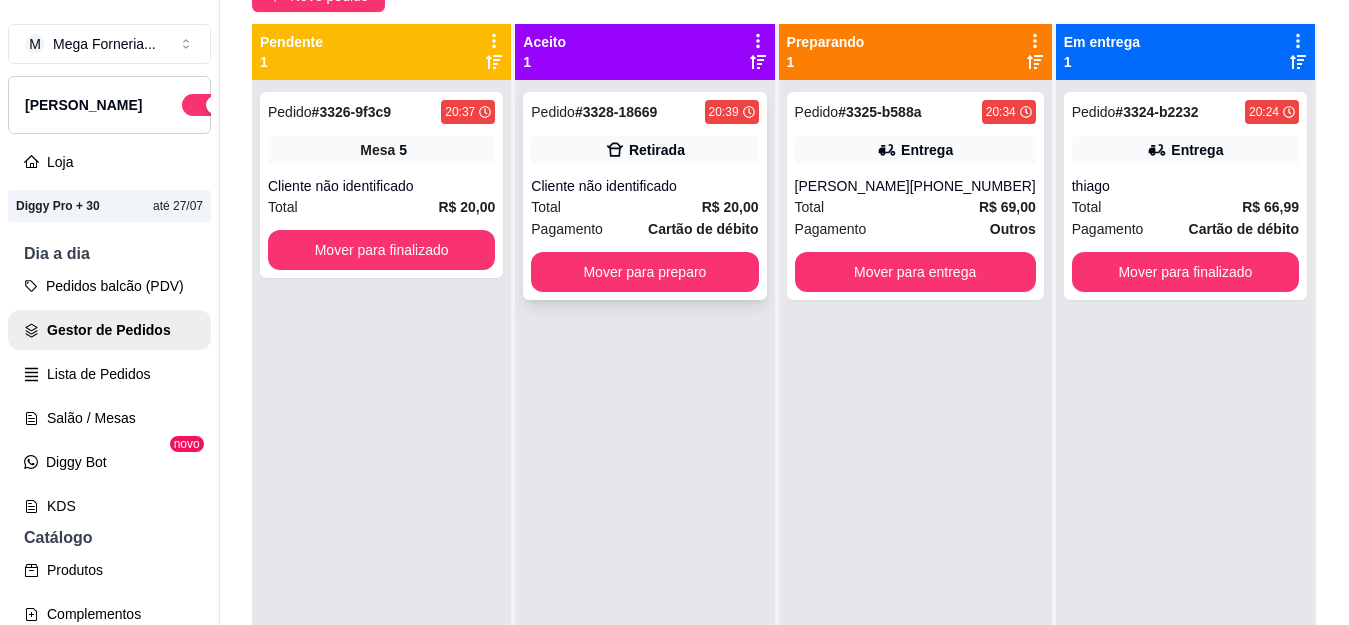 click on "Mover para preparo" at bounding box center (644, 272) 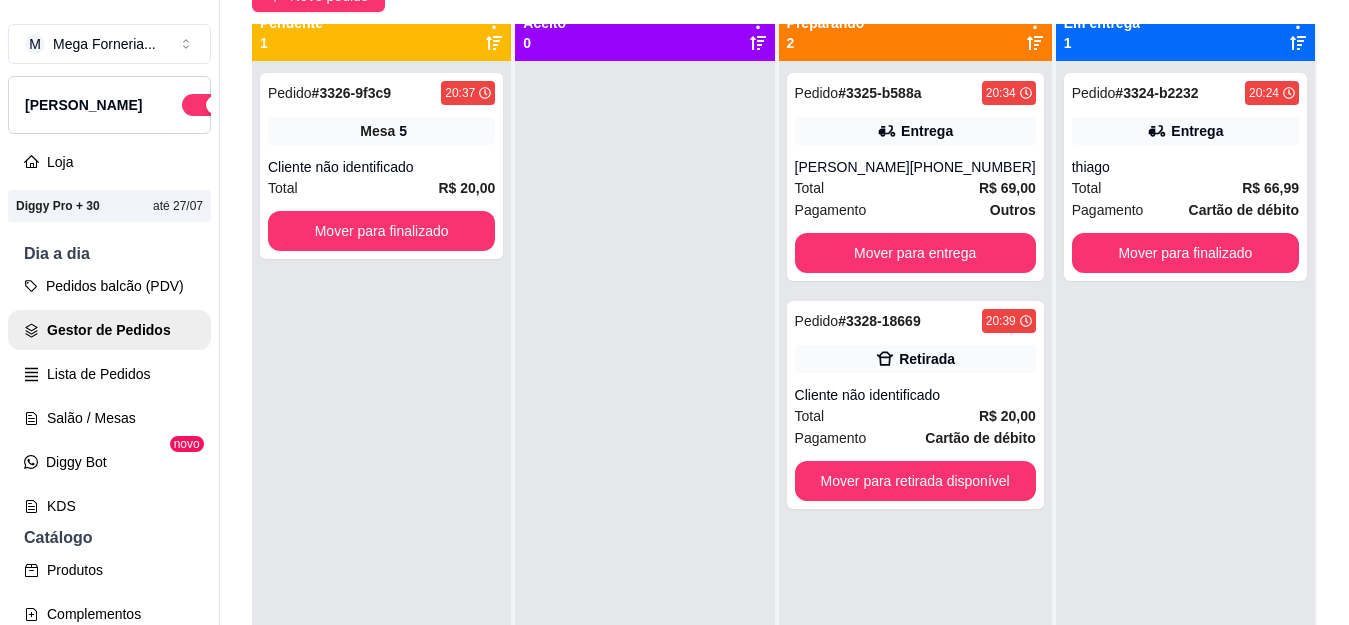 scroll, scrollTop: 0, scrollLeft: 0, axis: both 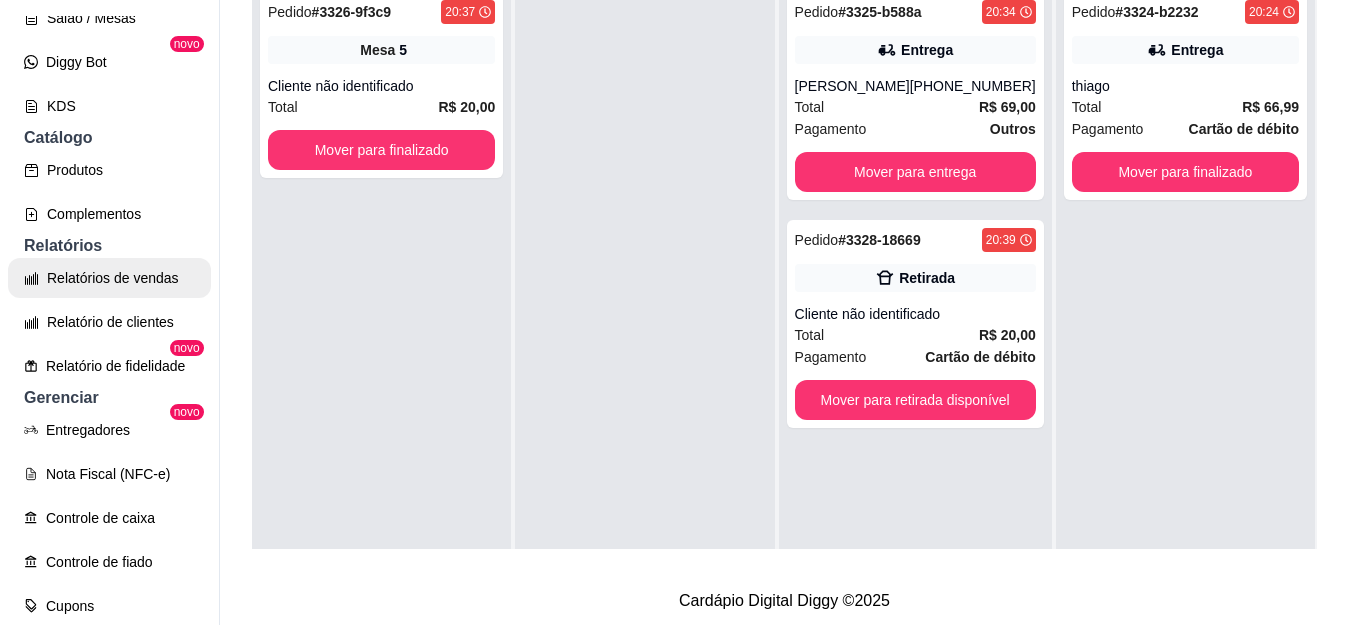 click on "Relatórios de vendas" at bounding box center (109, 278) 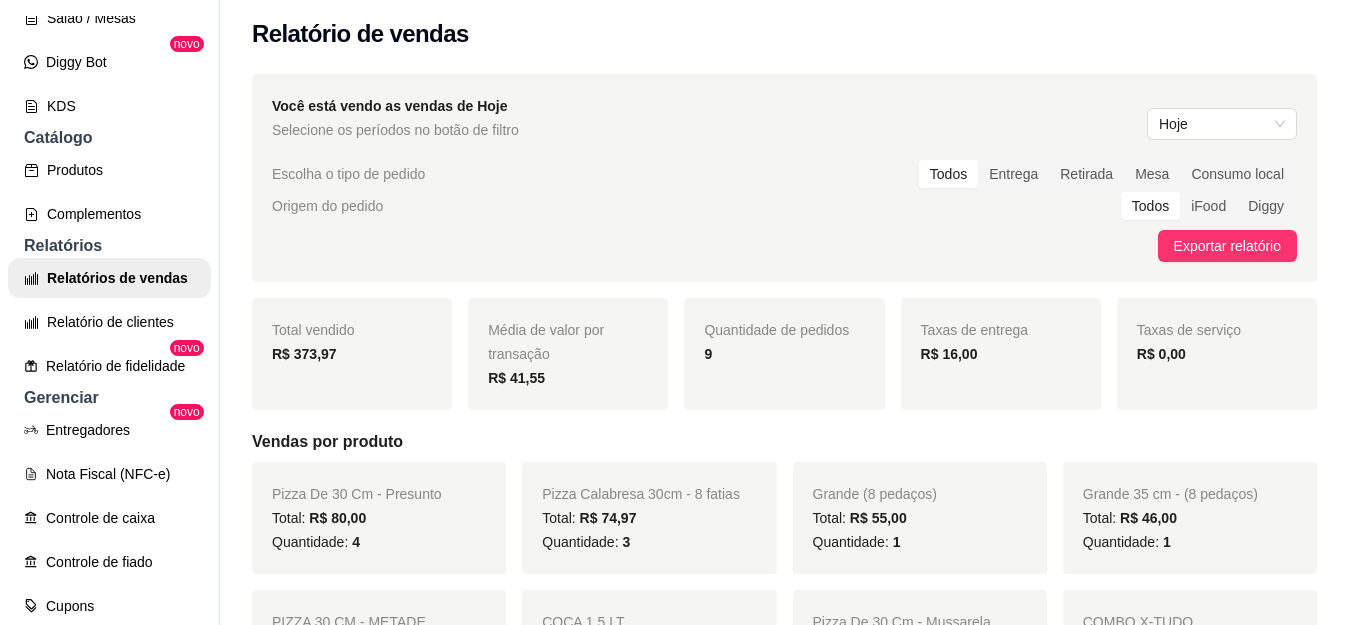 scroll, scrollTop: 0, scrollLeft: 0, axis: both 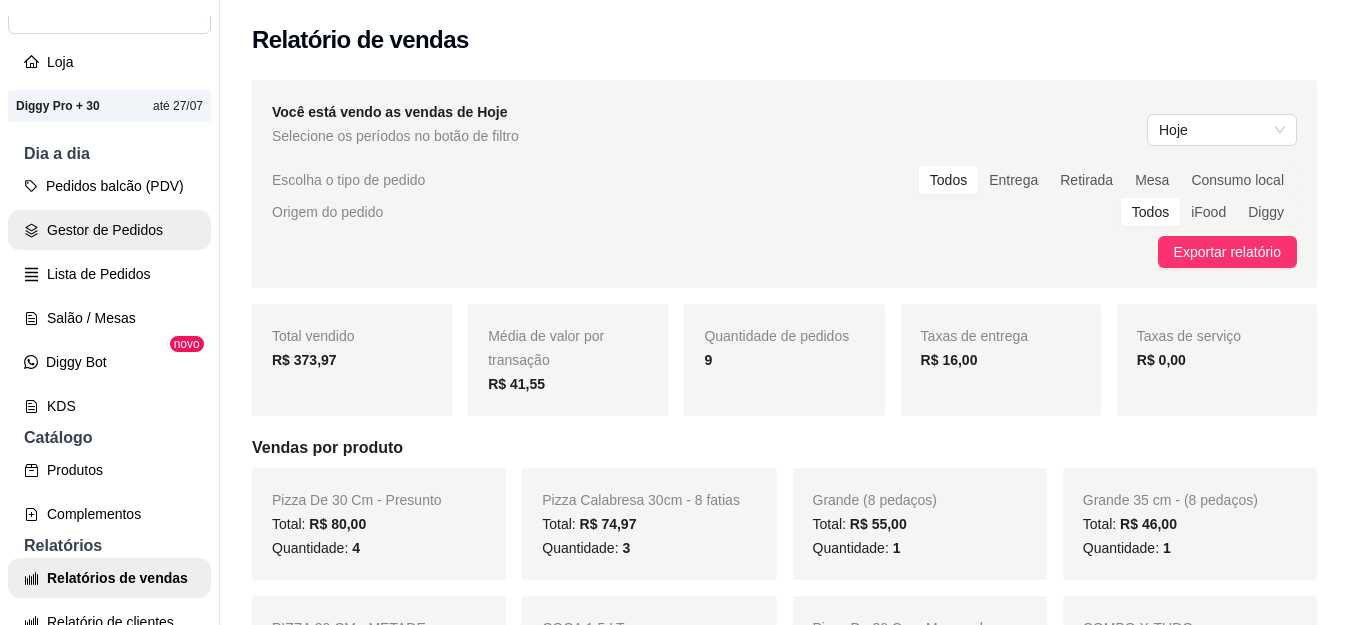 click on "Gestor de Pedidos" at bounding box center [109, 230] 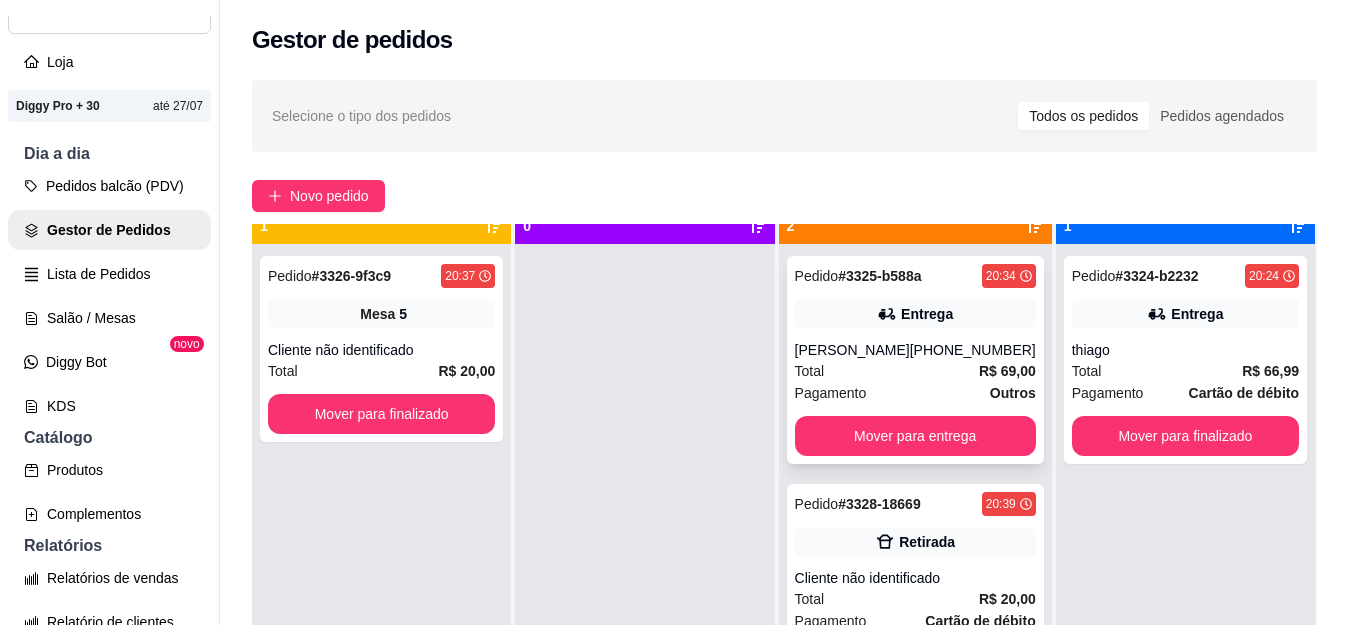 scroll, scrollTop: 56, scrollLeft: 0, axis: vertical 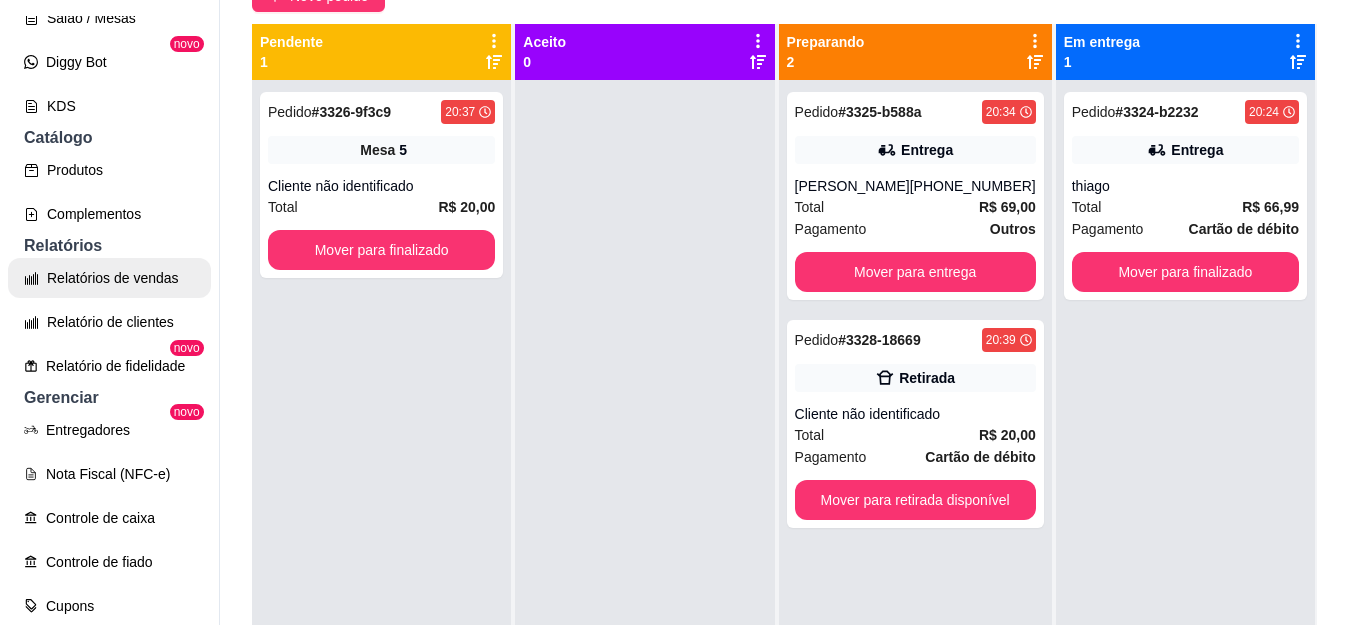 click on "Relatórios de vendas" at bounding box center (109, 278) 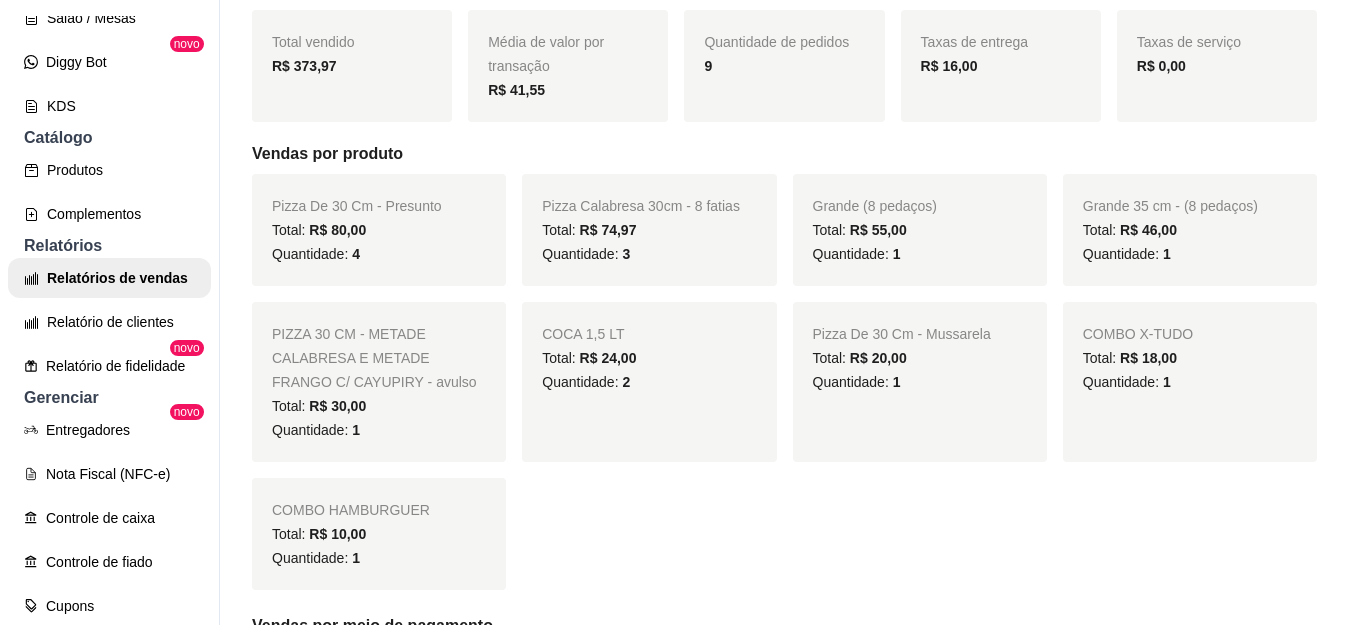 scroll, scrollTop: 200, scrollLeft: 0, axis: vertical 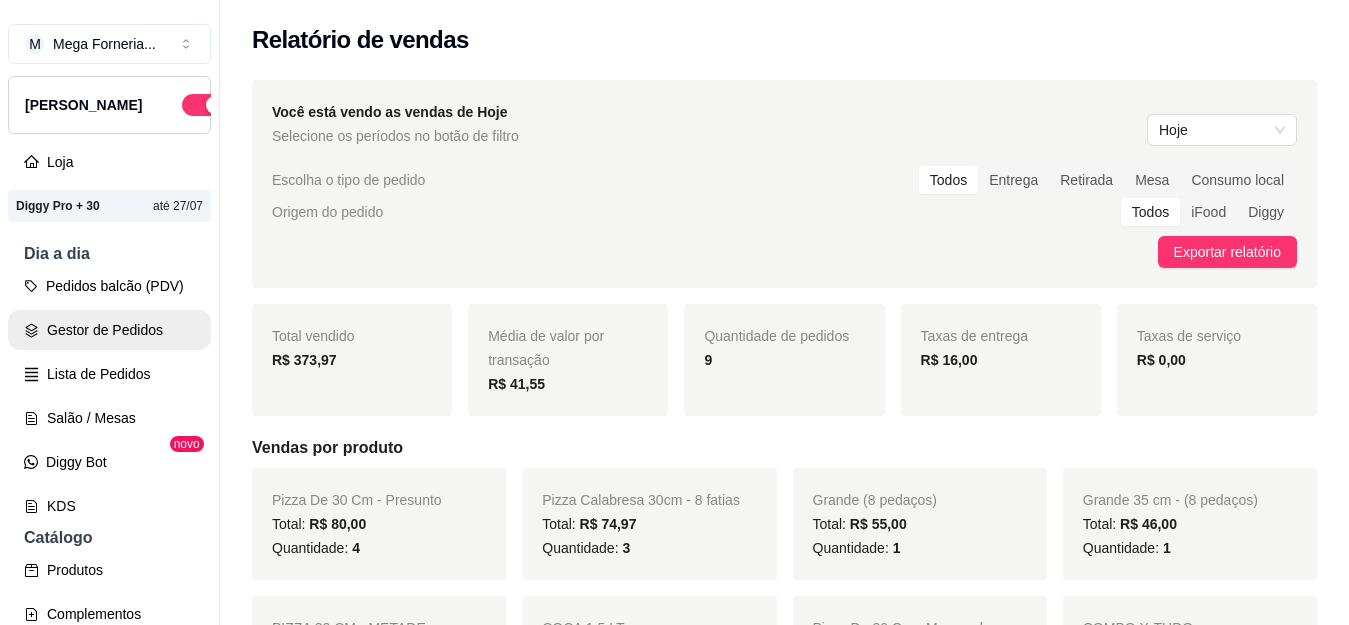 click on "Gestor de Pedidos" at bounding box center [109, 330] 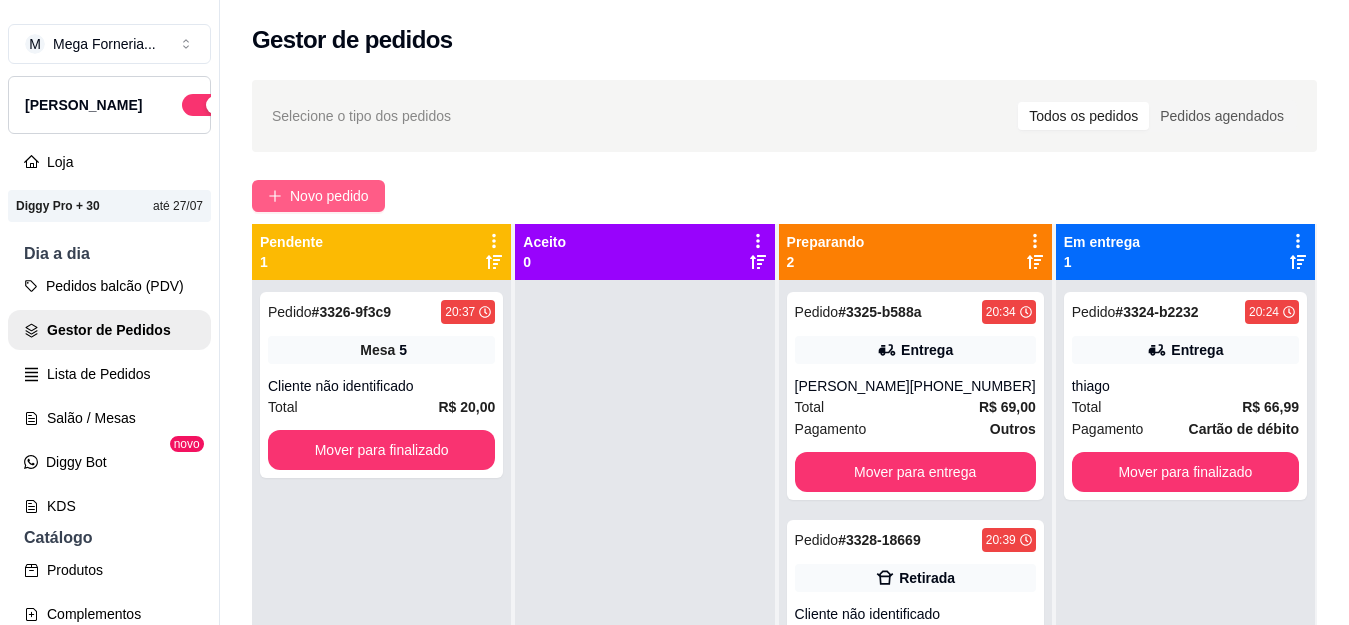 click on "Novo pedido" at bounding box center (318, 196) 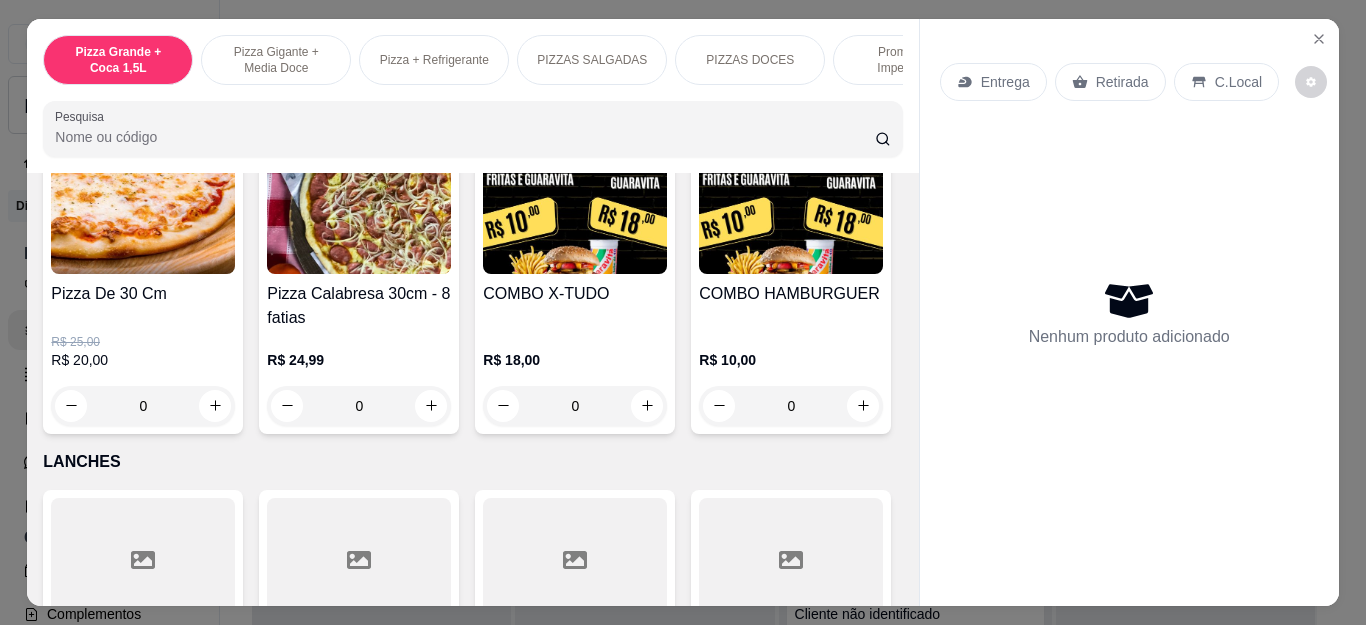scroll, scrollTop: 1800, scrollLeft: 0, axis: vertical 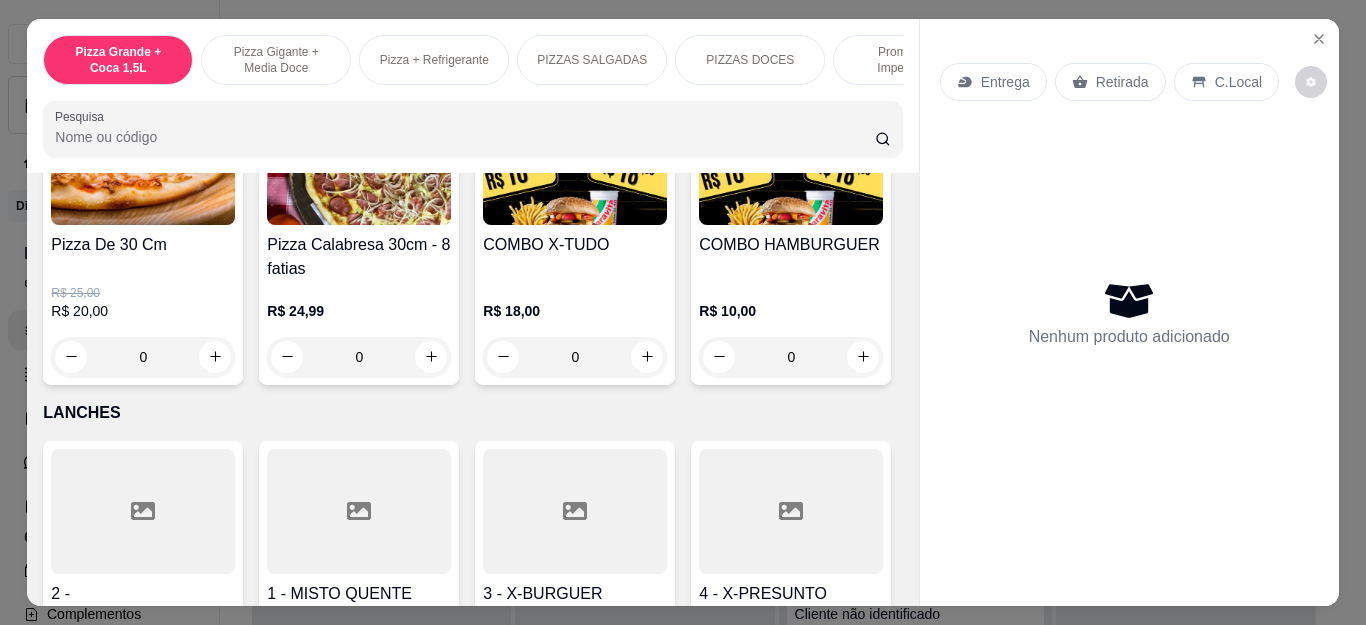 click on "0" at bounding box center (143, 357) 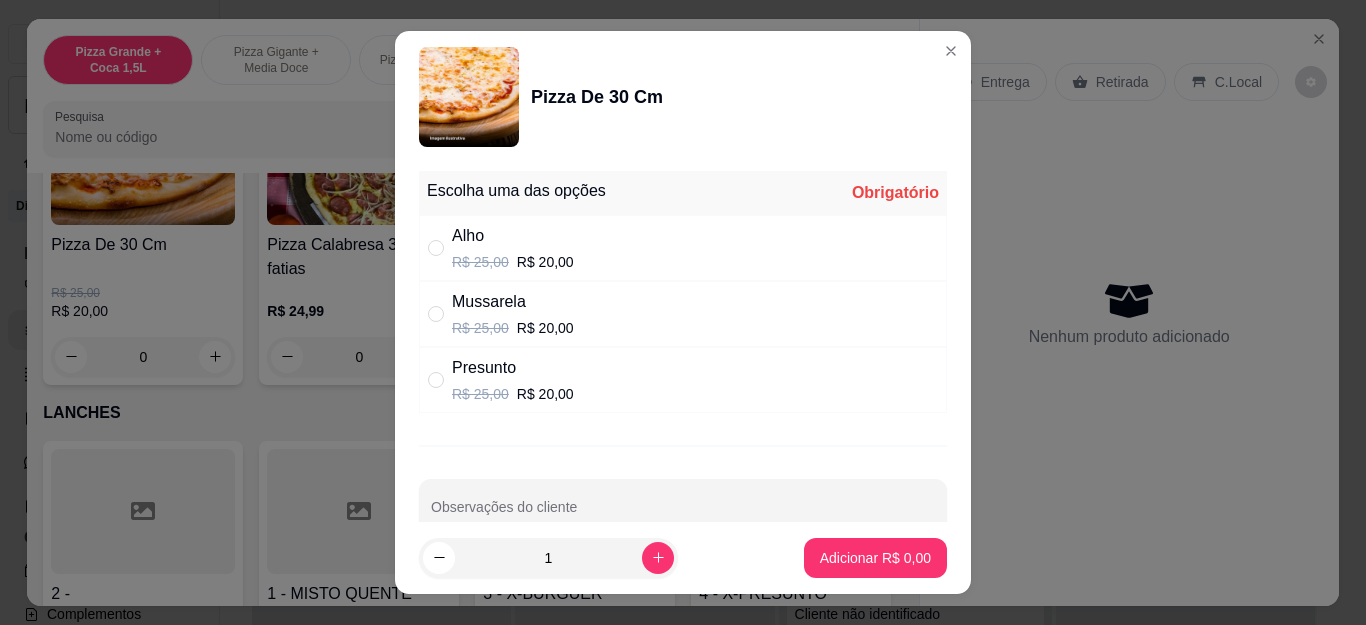 click on "R$ 20,00" at bounding box center (545, 328) 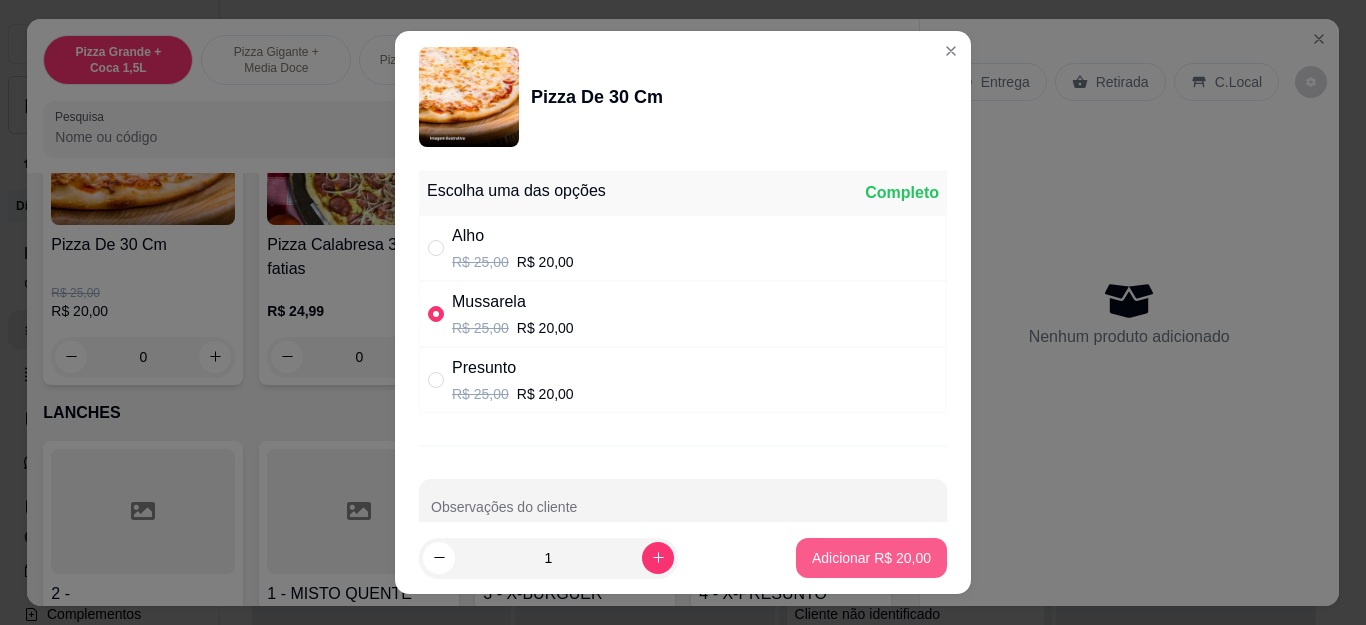 click on "Adicionar   R$ 20,00" at bounding box center [871, 558] 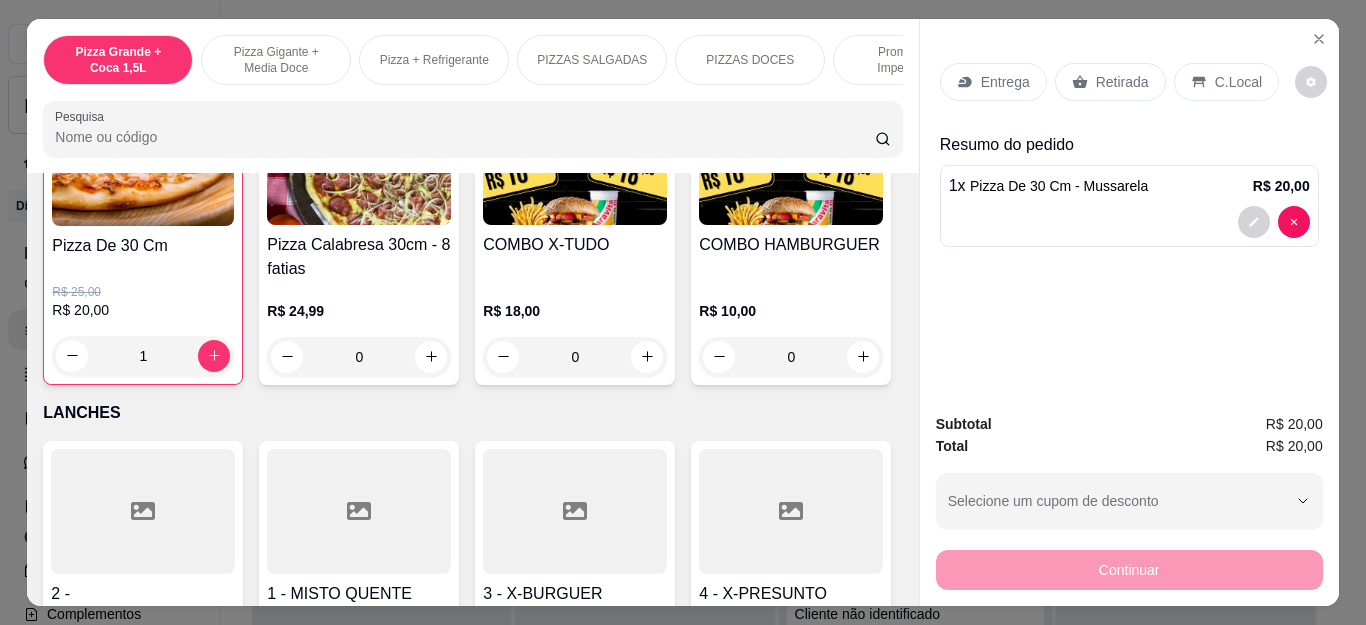 scroll, scrollTop: 1801, scrollLeft: 0, axis: vertical 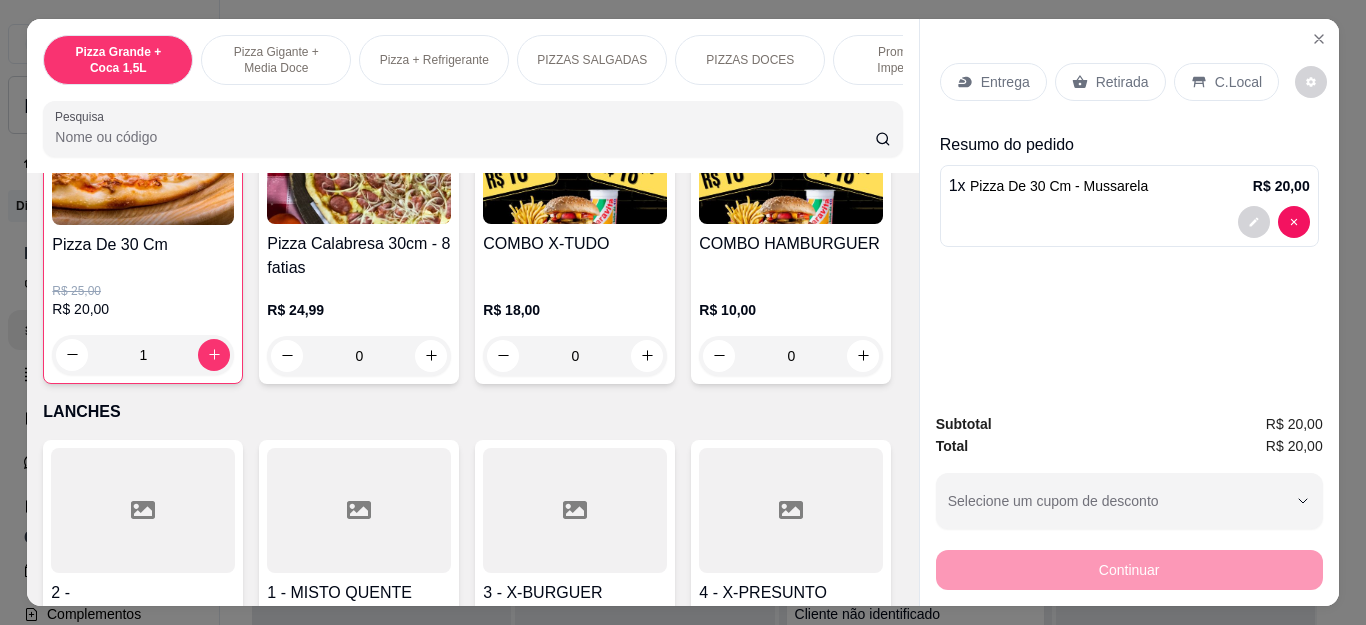 click on "Retirada" at bounding box center (1122, 82) 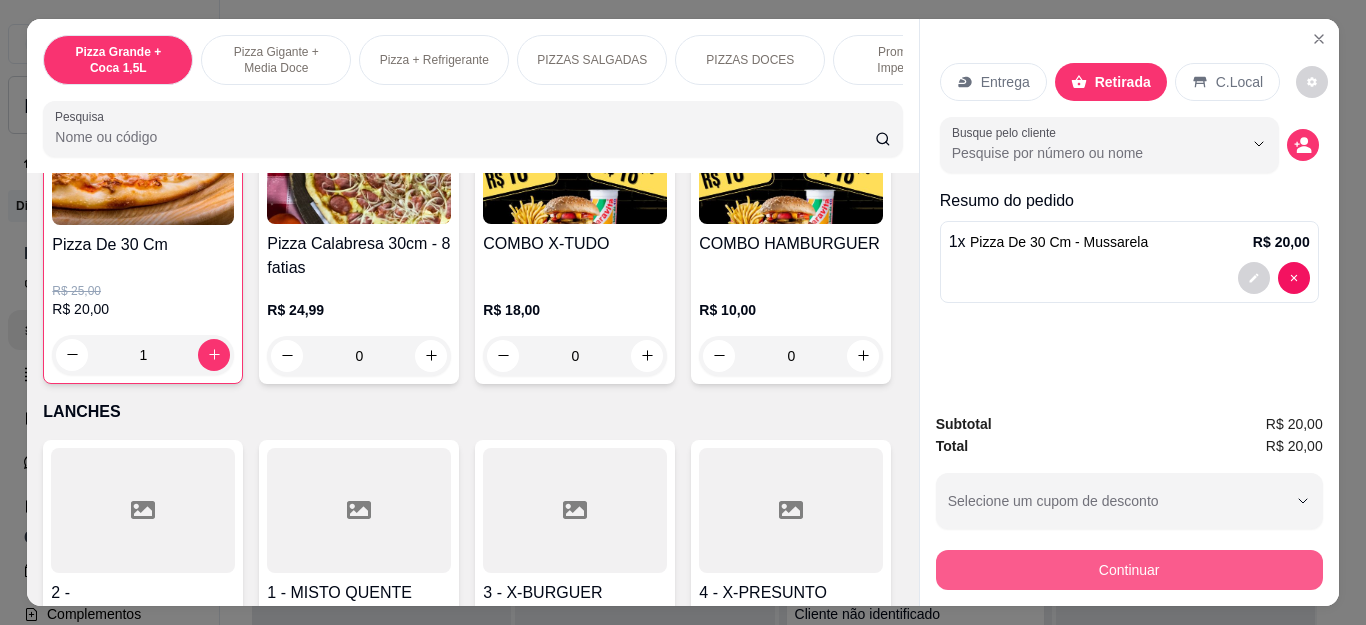 click on "Continuar" at bounding box center (1129, 570) 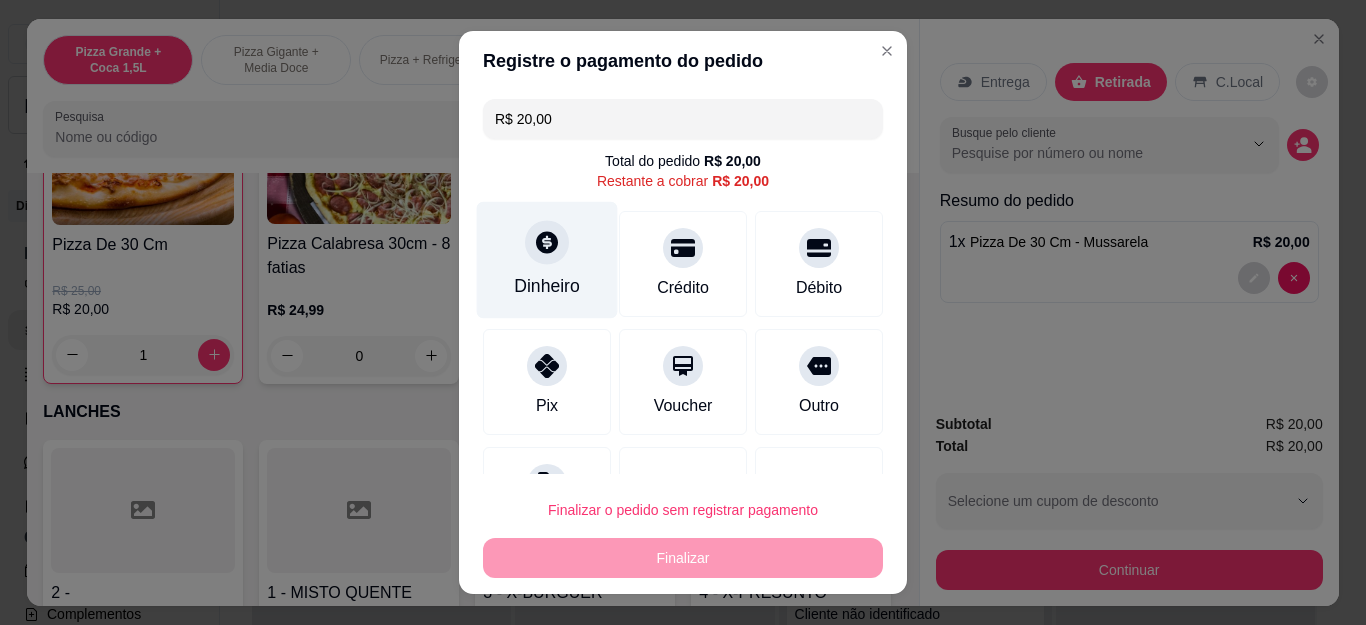 click on "Dinheiro" at bounding box center [547, 260] 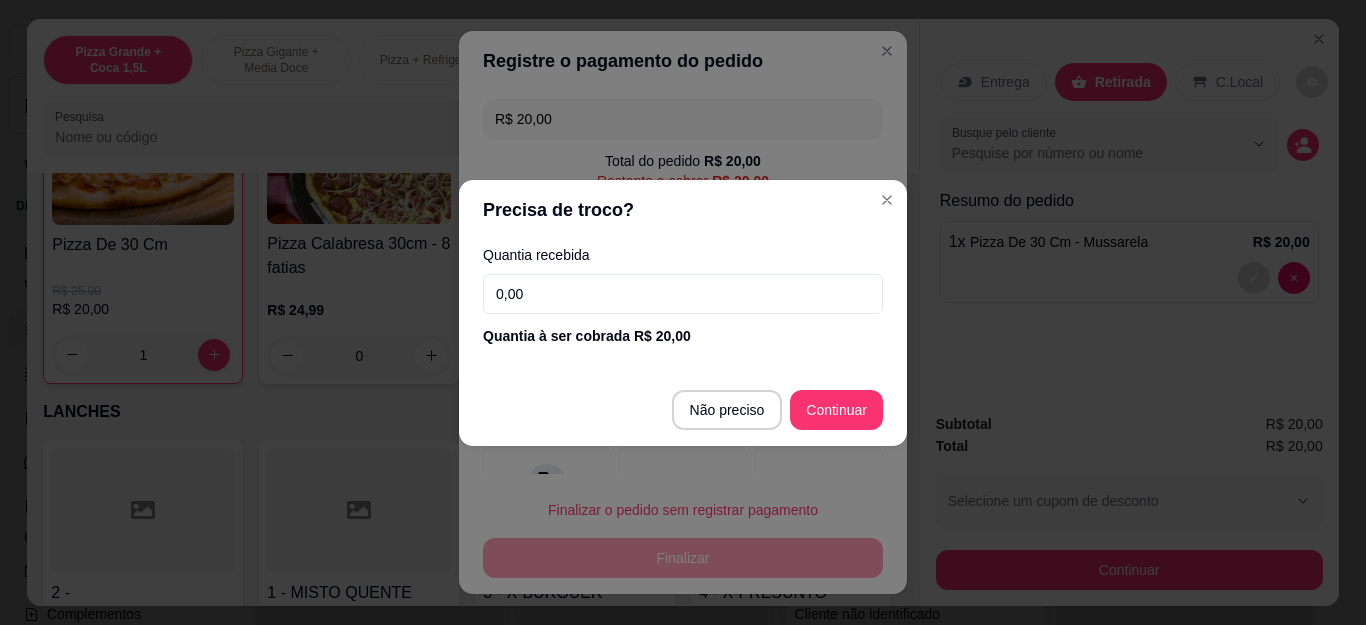 click on "Quantia recebida 0,00 Quantia à ser cobrada   R$ 20,00" at bounding box center (683, 297) 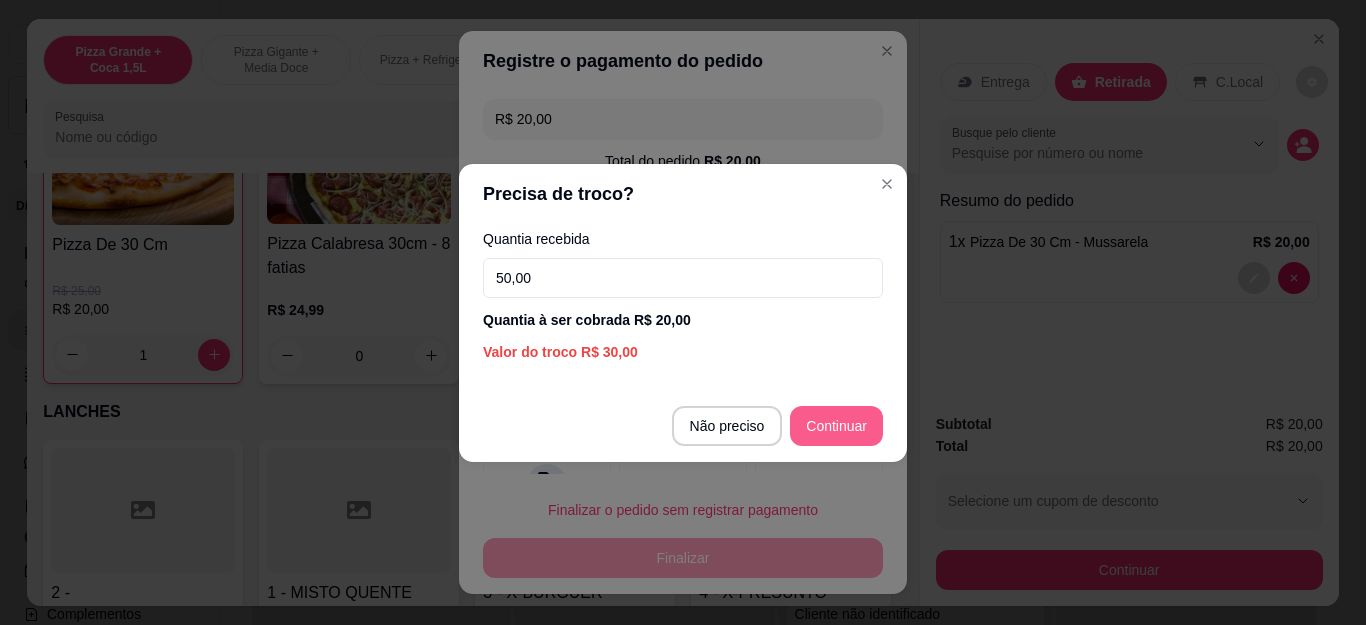 type on "50,00" 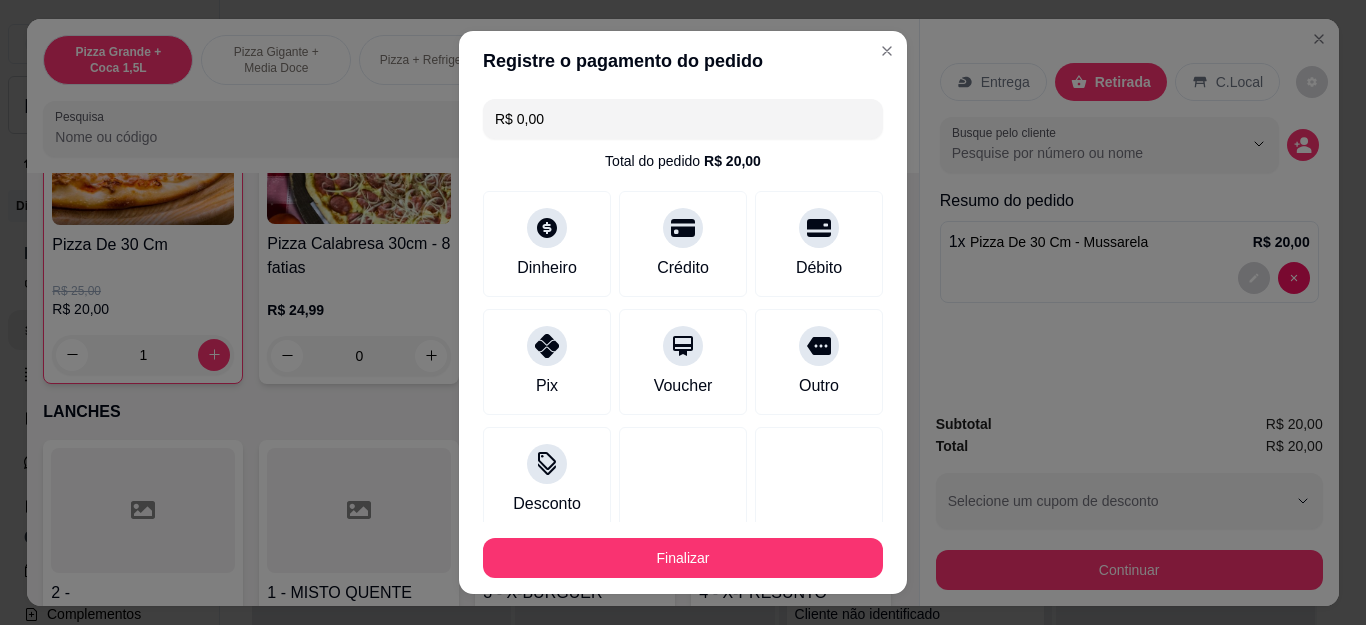 type on "R$ 0,00" 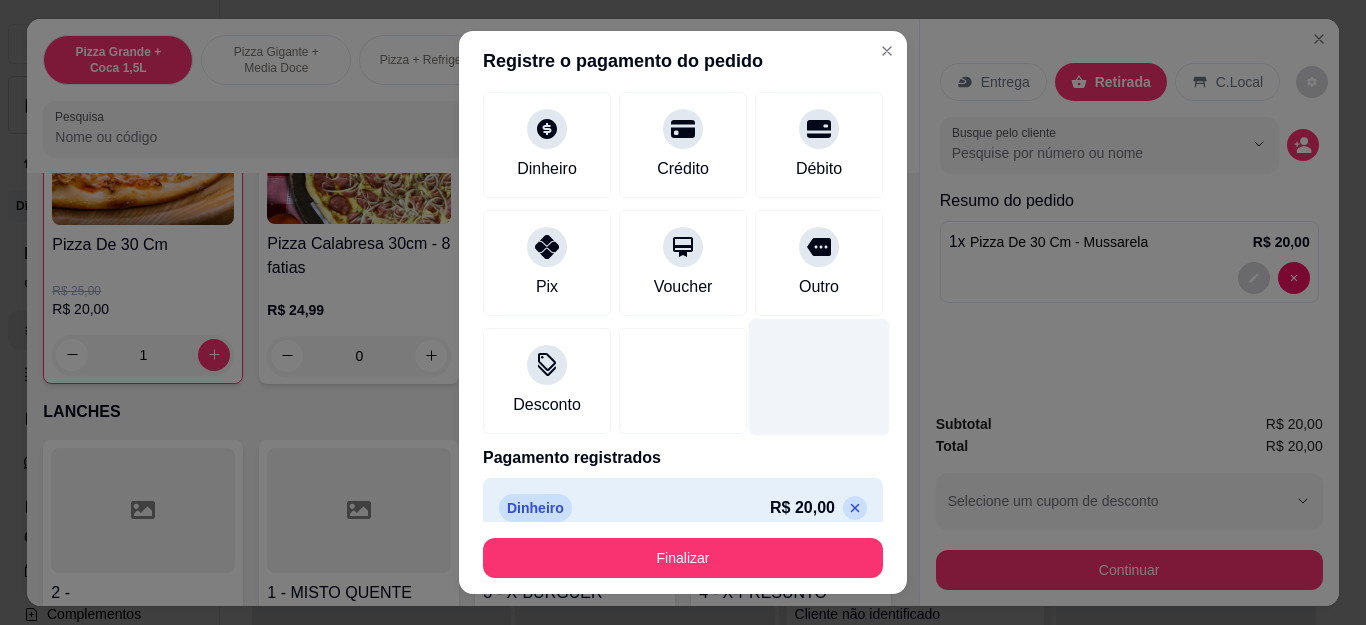 scroll, scrollTop: 123, scrollLeft: 0, axis: vertical 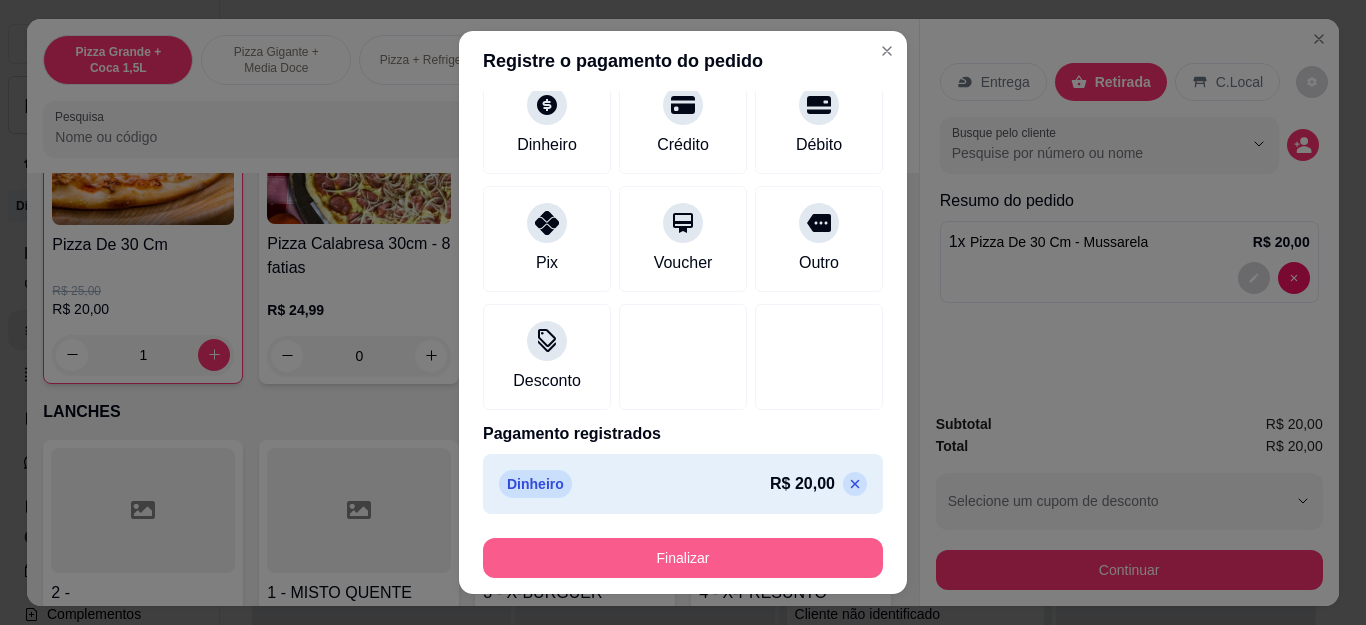 click on "Finalizar" at bounding box center (683, 558) 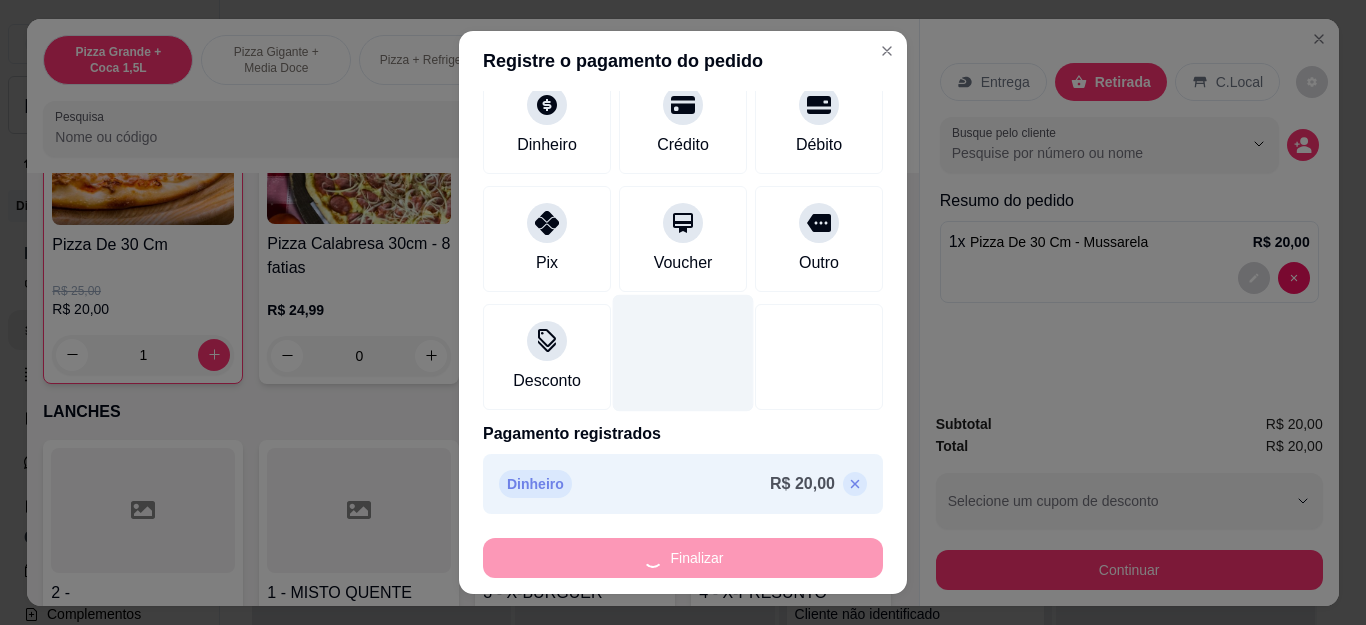 type on "0" 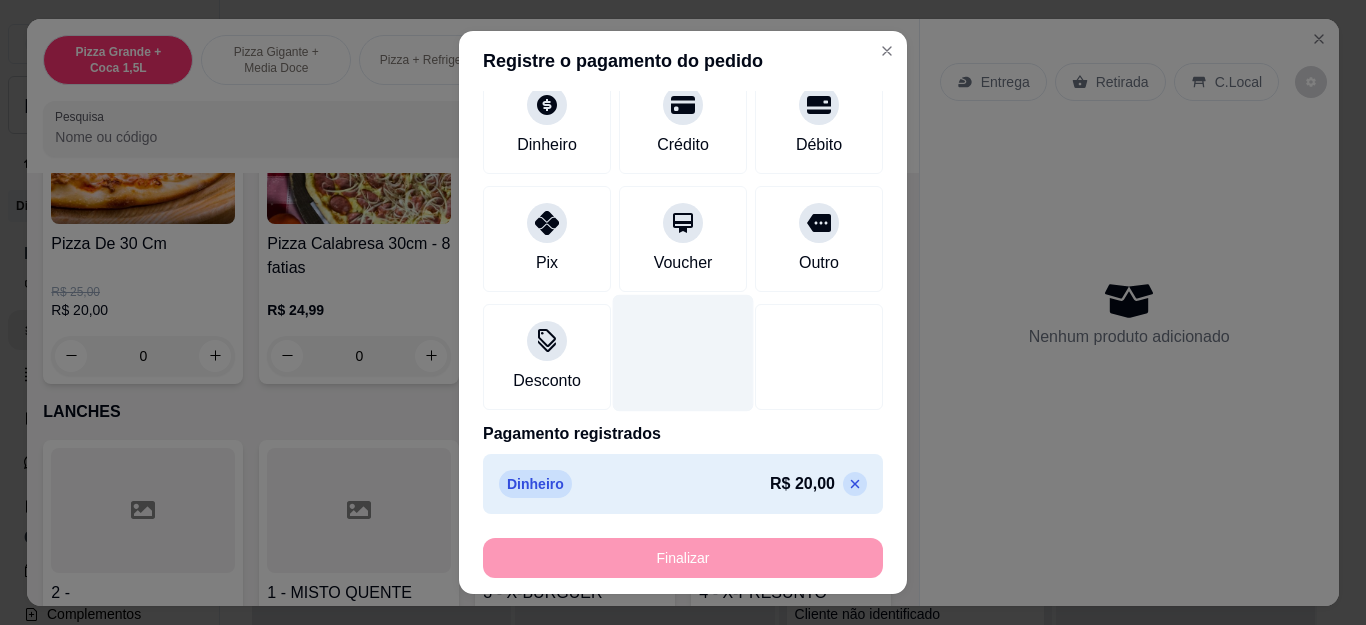type on "-R$ 20,00" 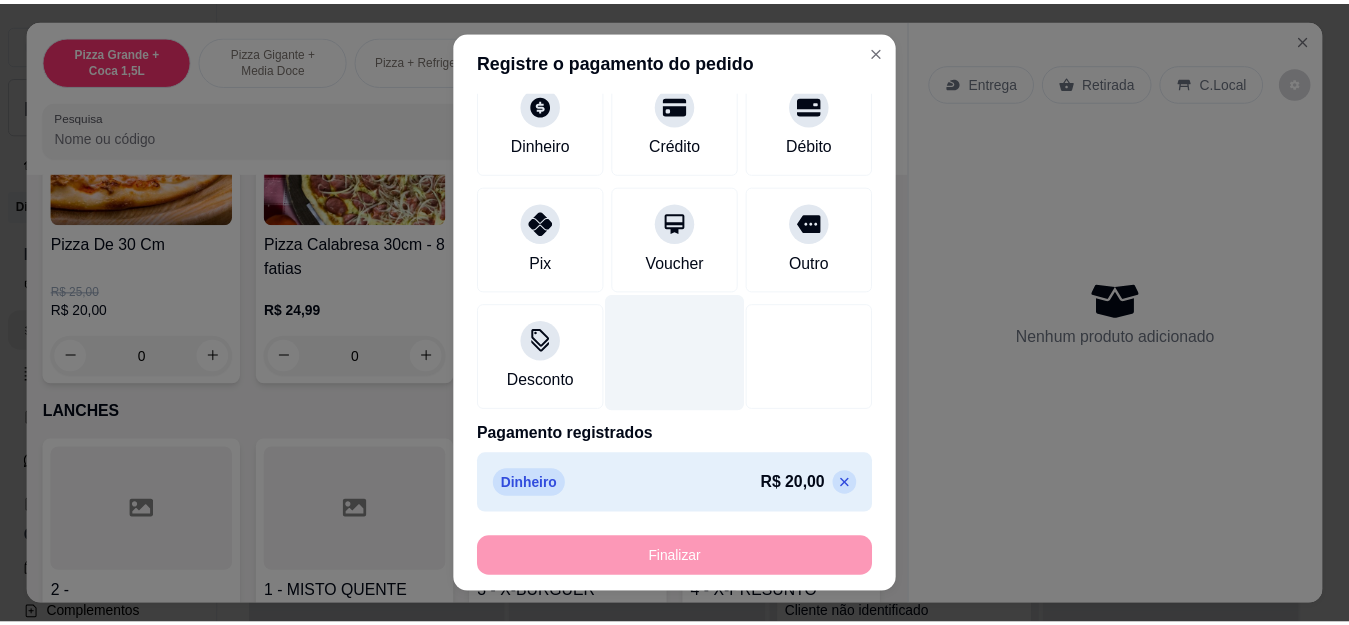scroll, scrollTop: 1800, scrollLeft: 0, axis: vertical 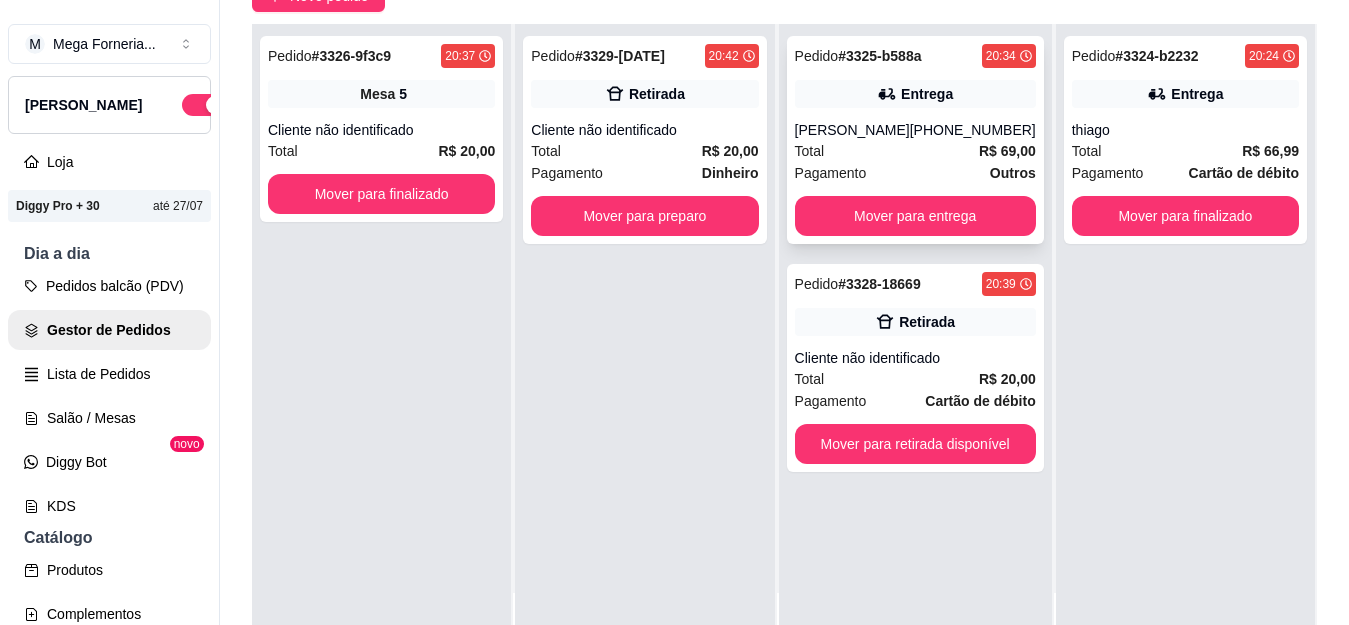click on "Pedido  # 3325-b588a 20:34 Entrega [PERSON_NAME] [PHONE_NUMBER] Total R$ 69,00 Pagamento Outros Mover para entrega" at bounding box center (915, 140) 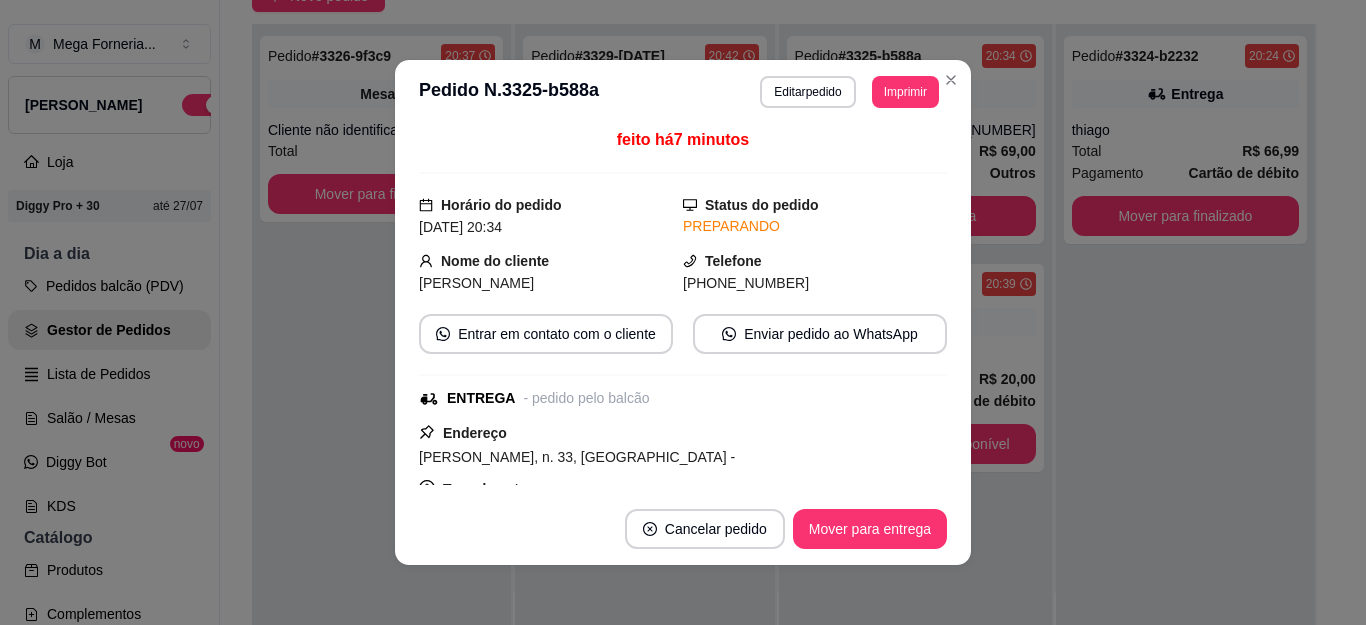 scroll, scrollTop: 0, scrollLeft: 0, axis: both 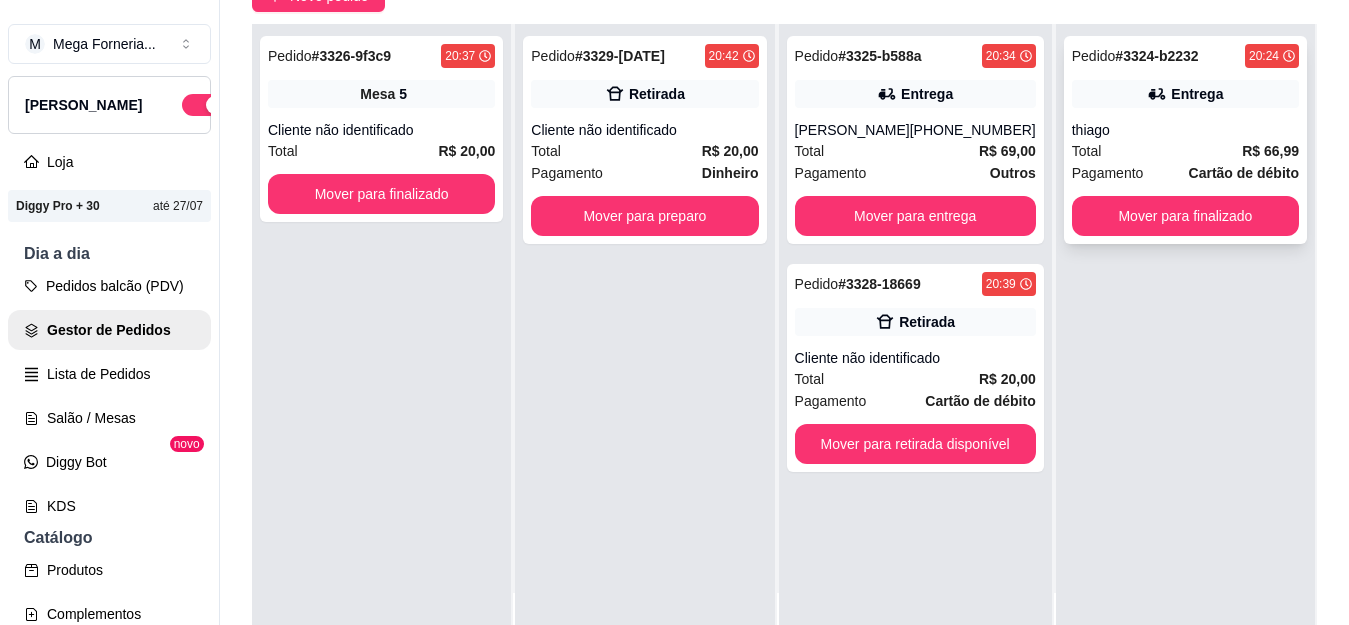 click on "Entrega" at bounding box center (1185, 94) 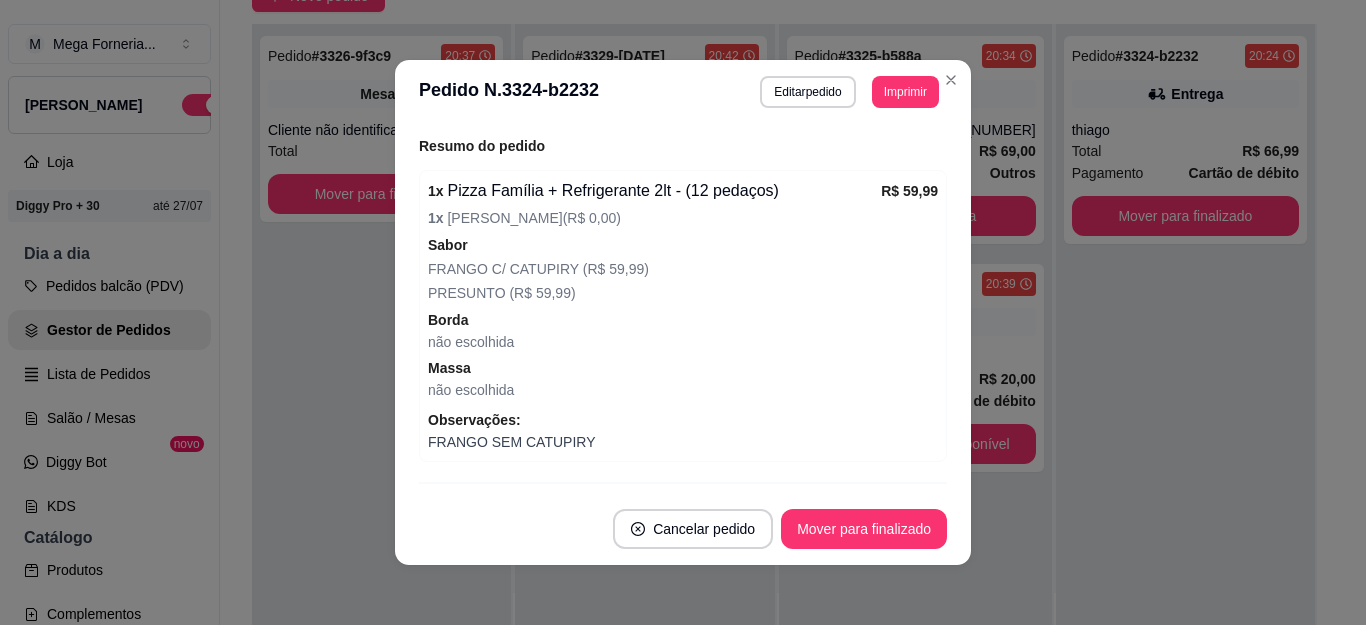 scroll, scrollTop: 614, scrollLeft: 0, axis: vertical 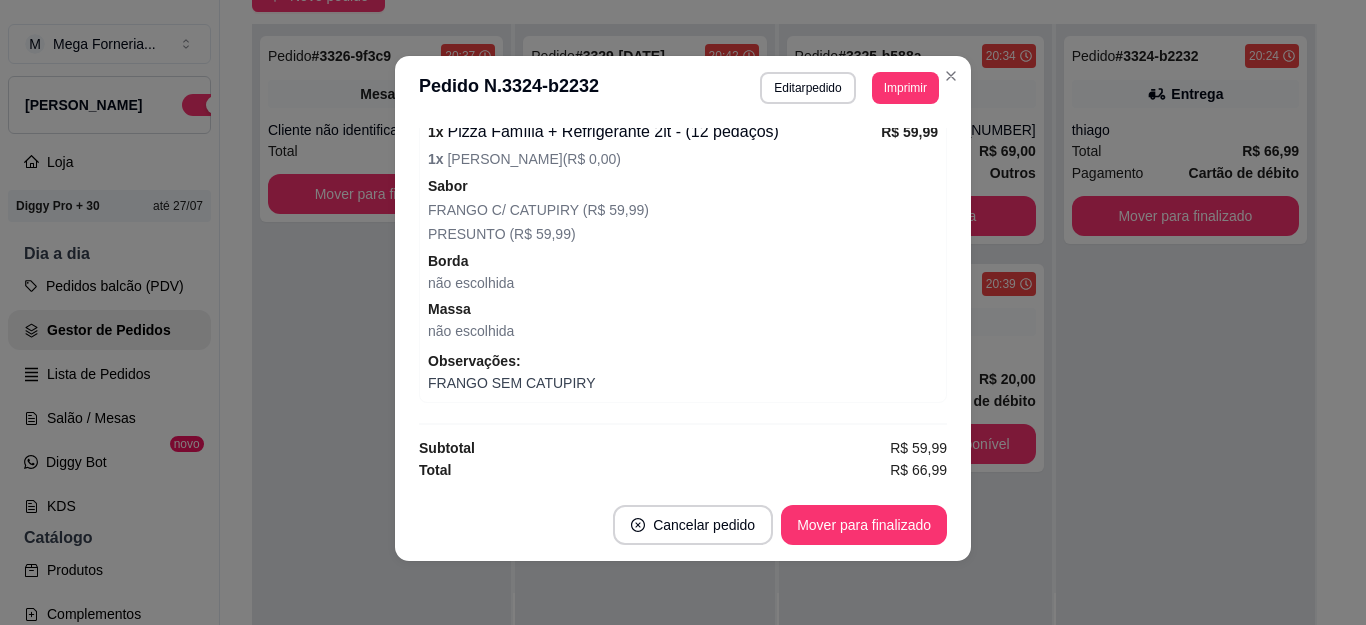 click on "**********" at bounding box center [683, 88] 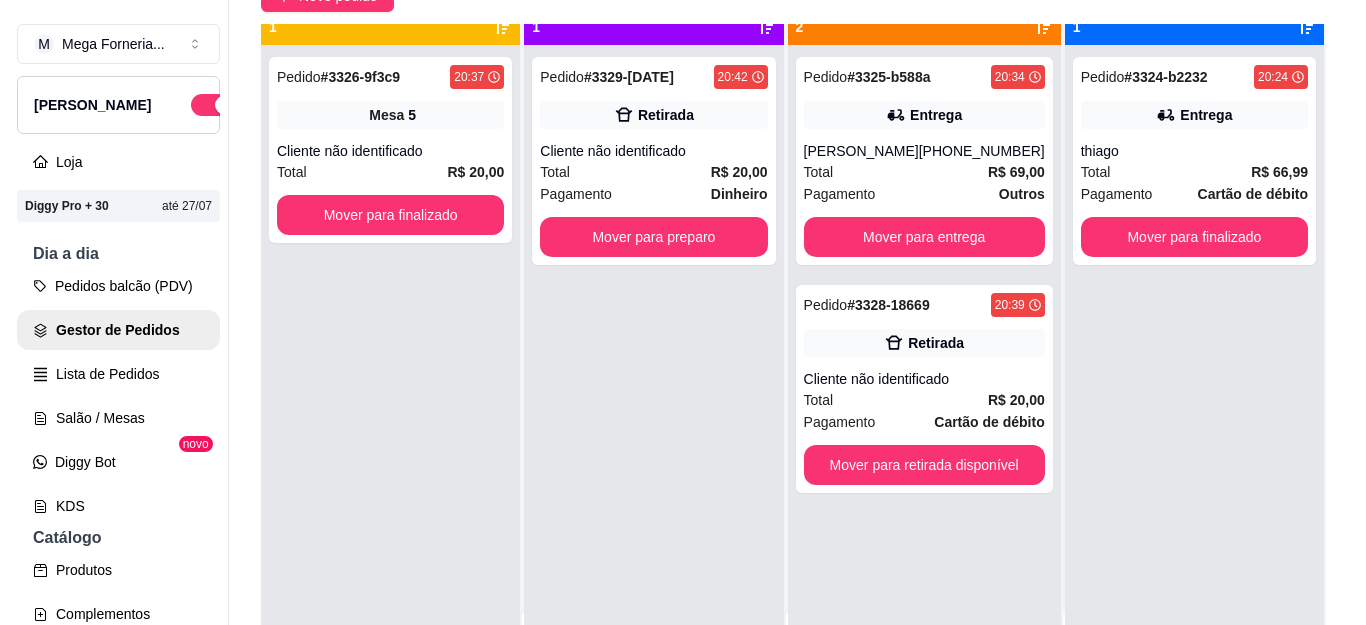 scroll, scrollTop: 0, scrollLeft: 0, axis: both 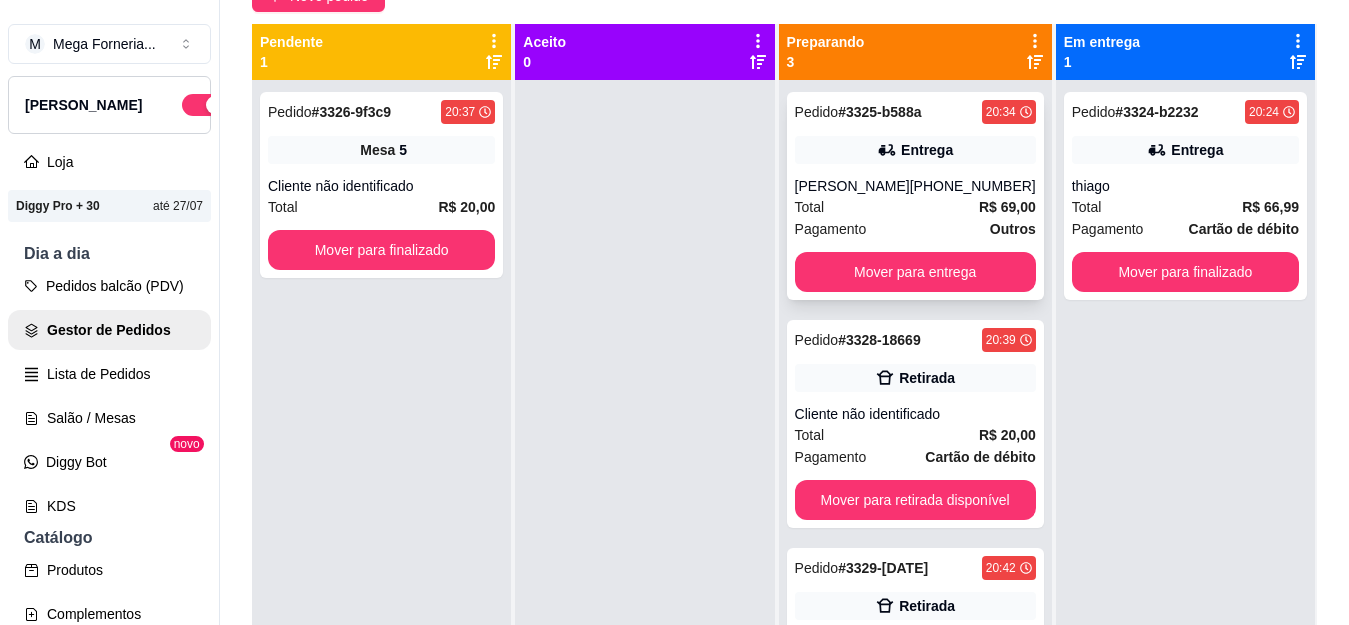click on "[PHONE_NUMBER]" at bounding box center [973, 186] 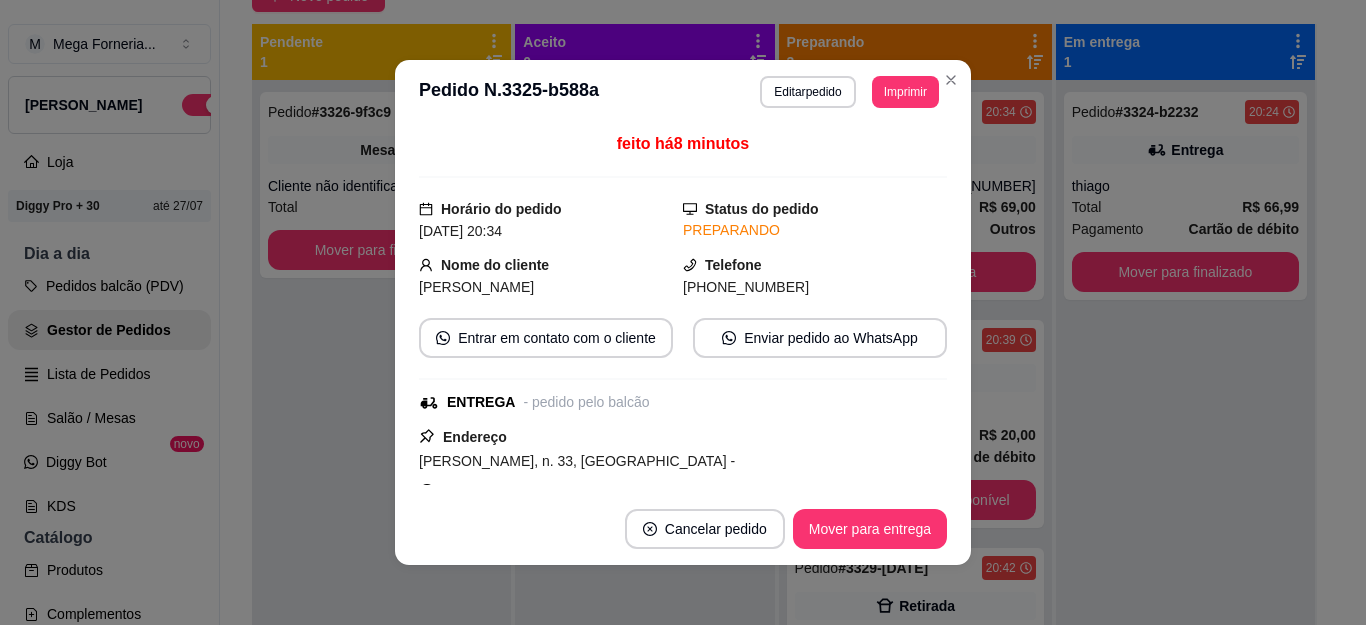 click on "Editar  pedido" at bounding box center [807, 92] 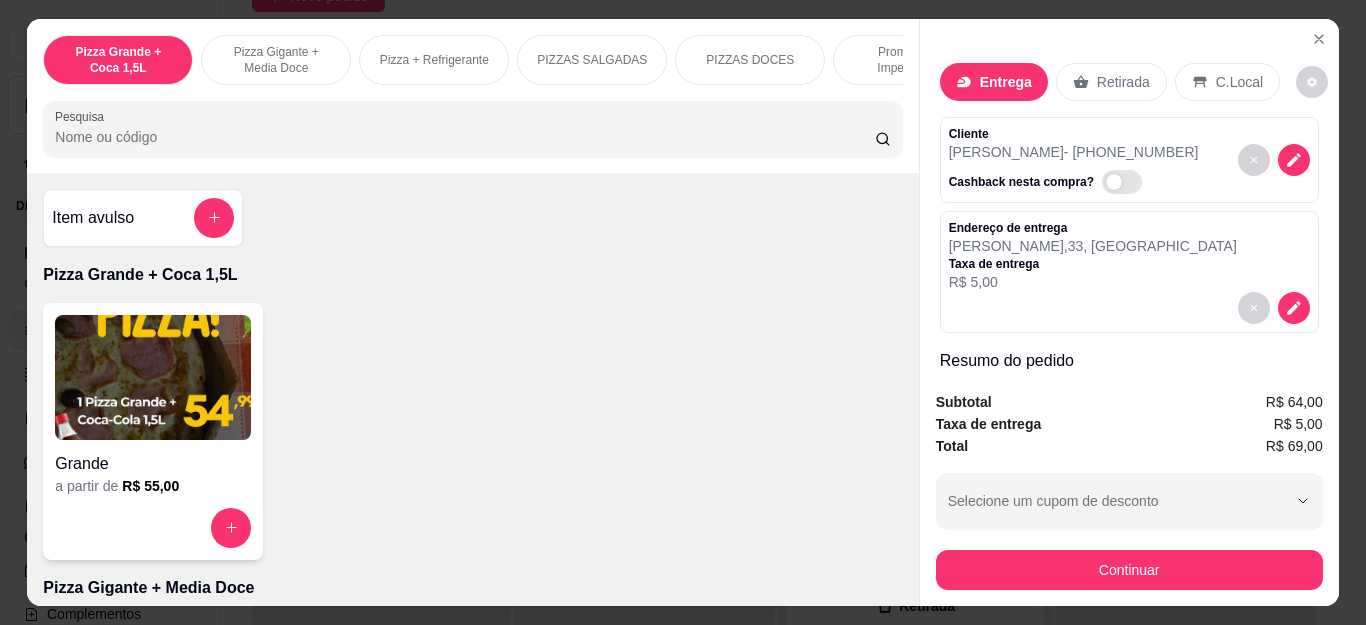 click on "Continuar" at bounding box center (1129, 570) 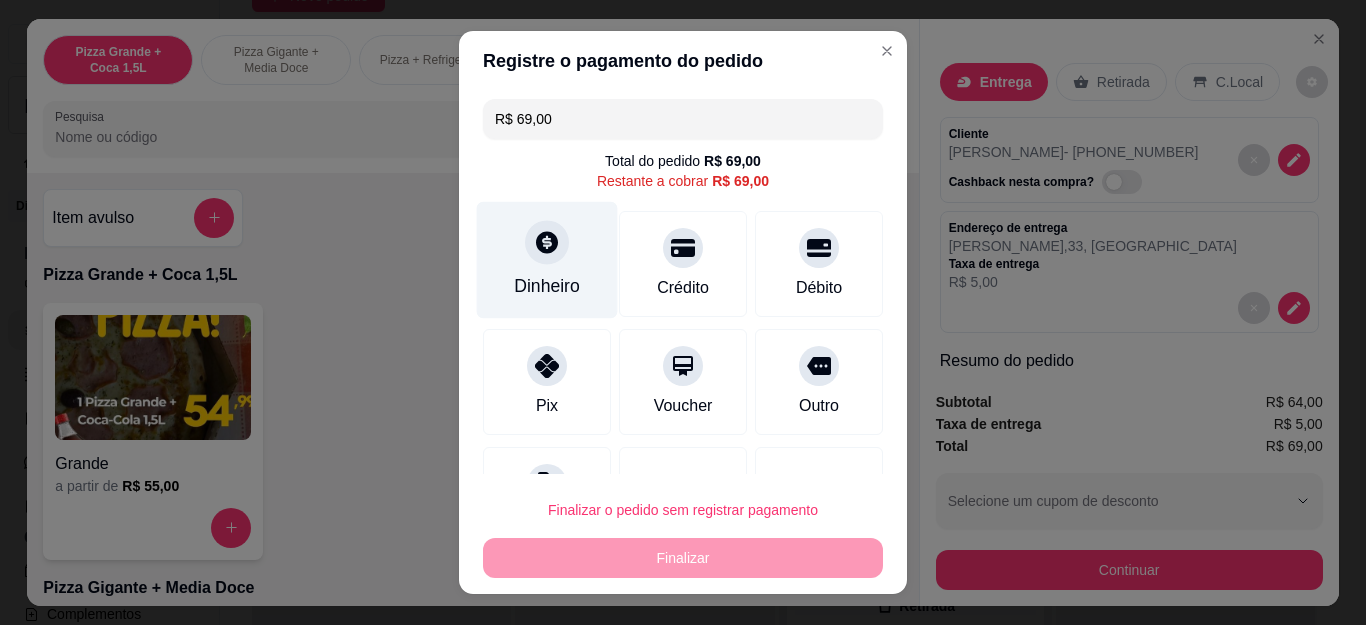 click on "Dinheiro" at bounding box center [547, 260] 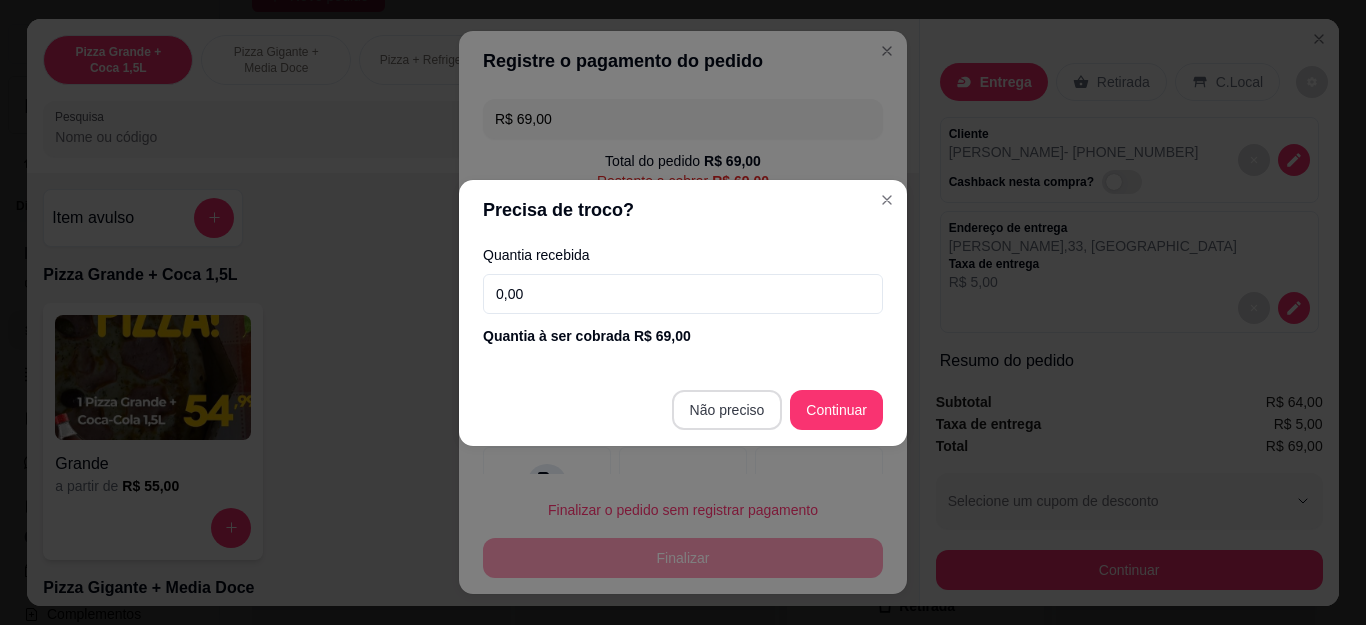 type on "R$ 0,00" 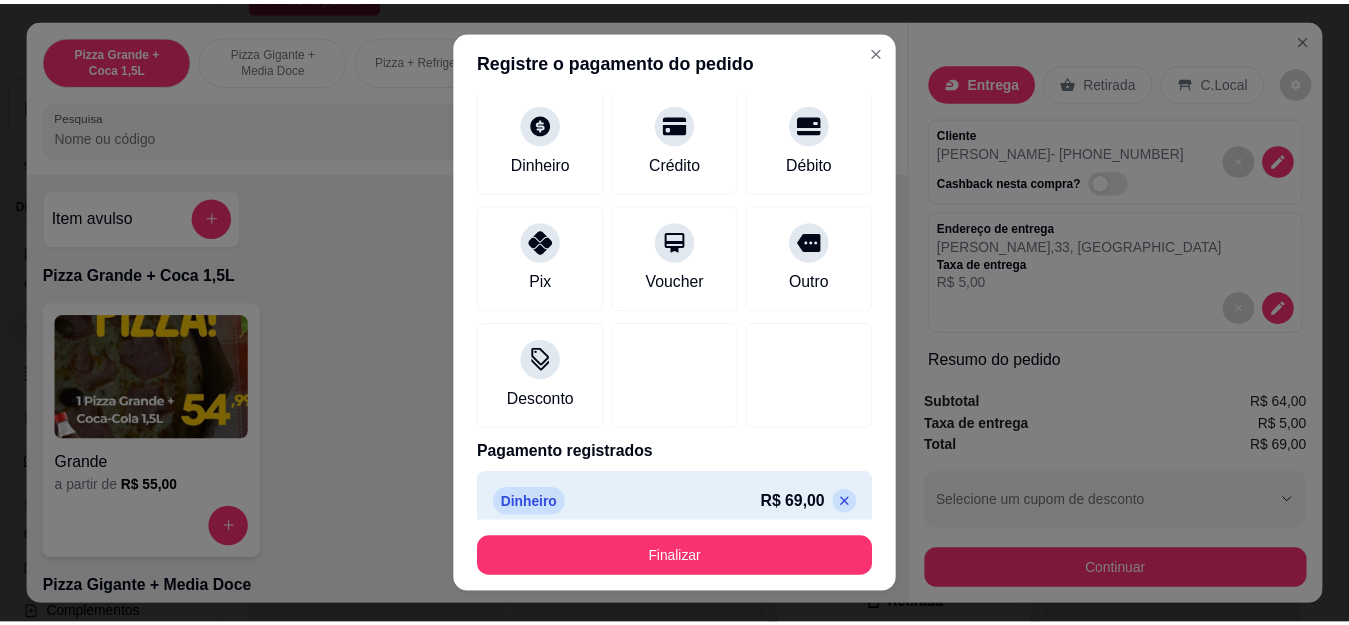 scroll, scrollTop: 123, scrollLeft: 0, axis: vertical 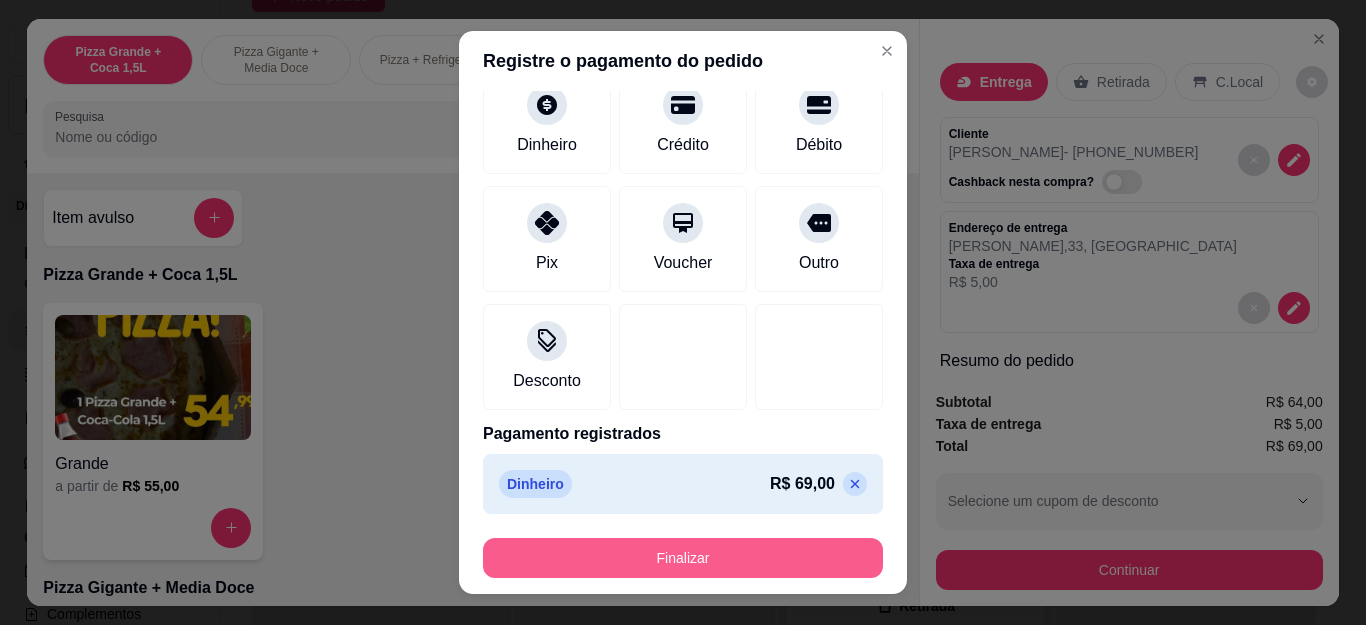 click on "Finalizar" at bounding box center (683, 558) 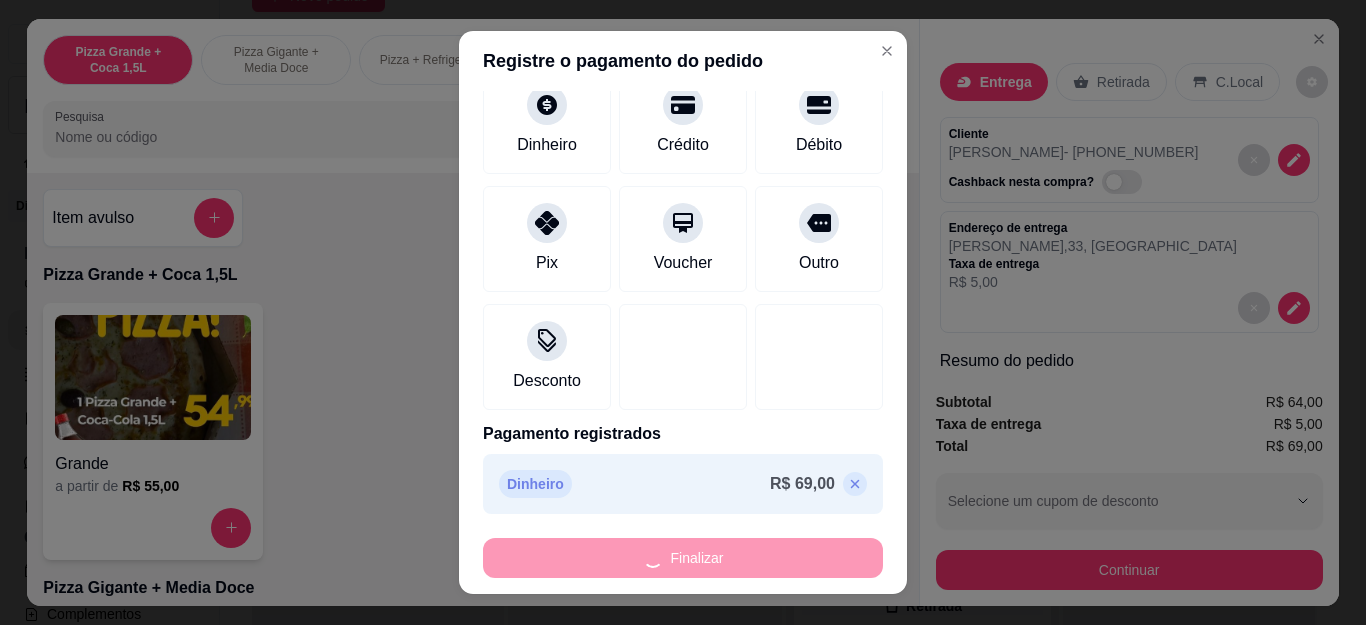 type on "0" 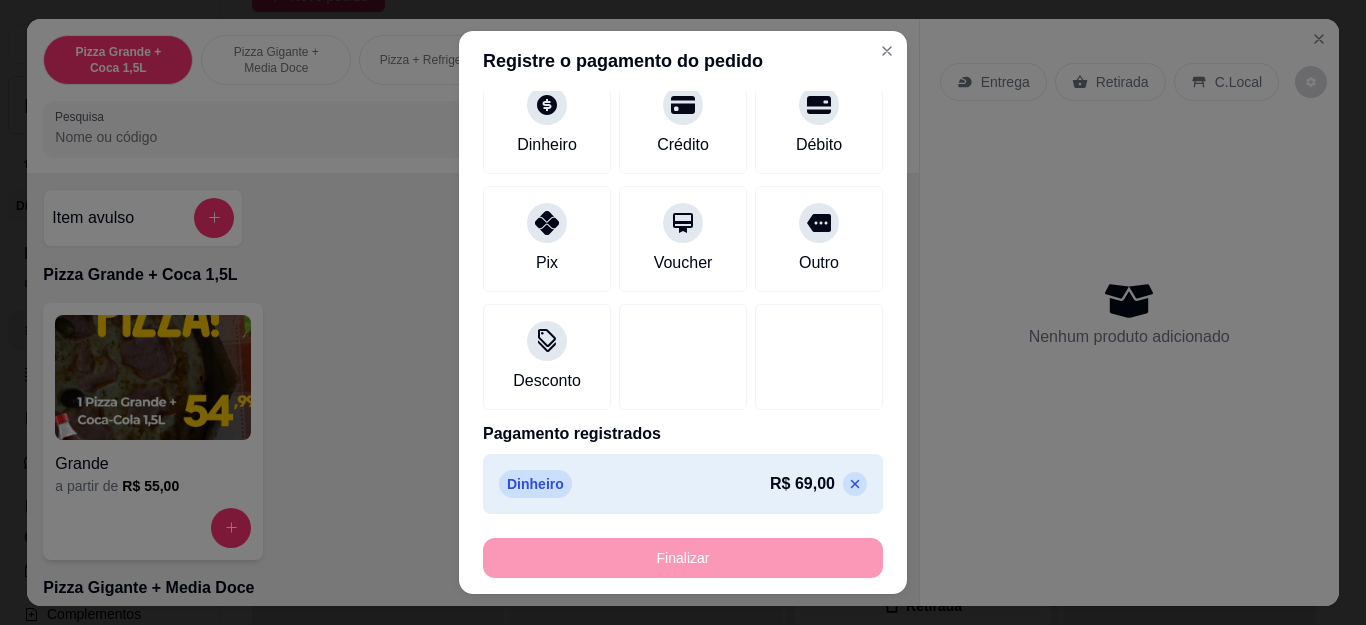 type on "-R$ 69,00" 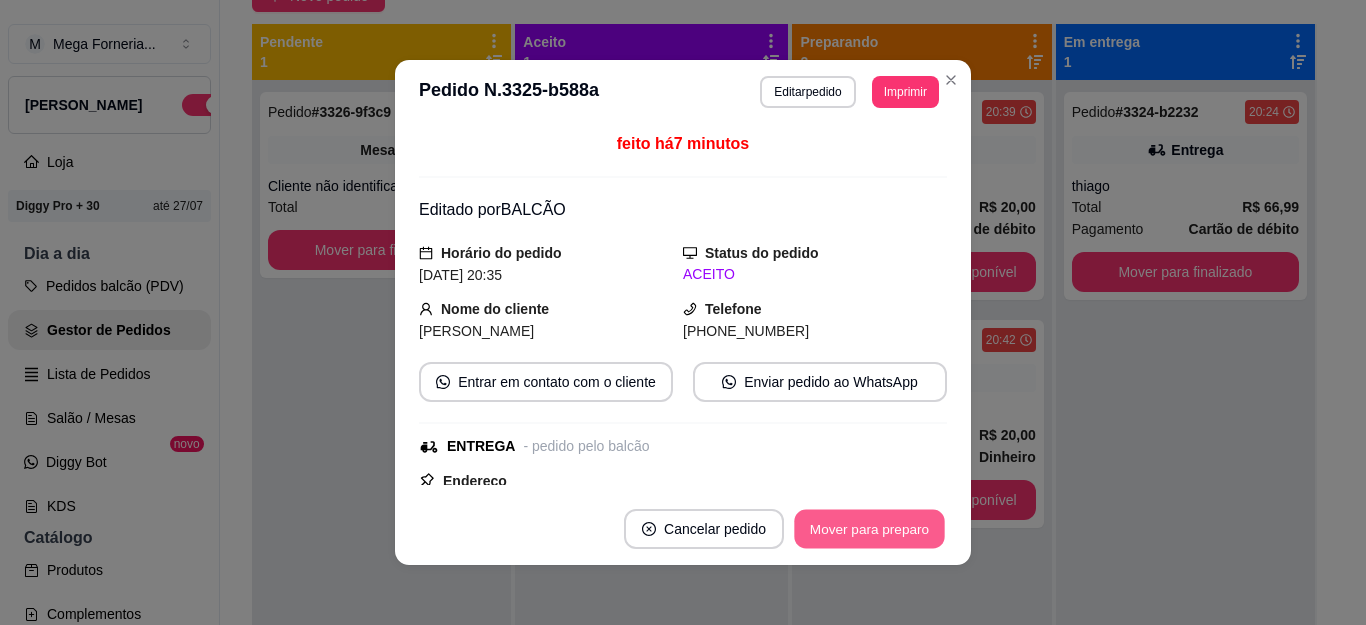 click on "Mover para preparo" at bounding box center [869, 529] 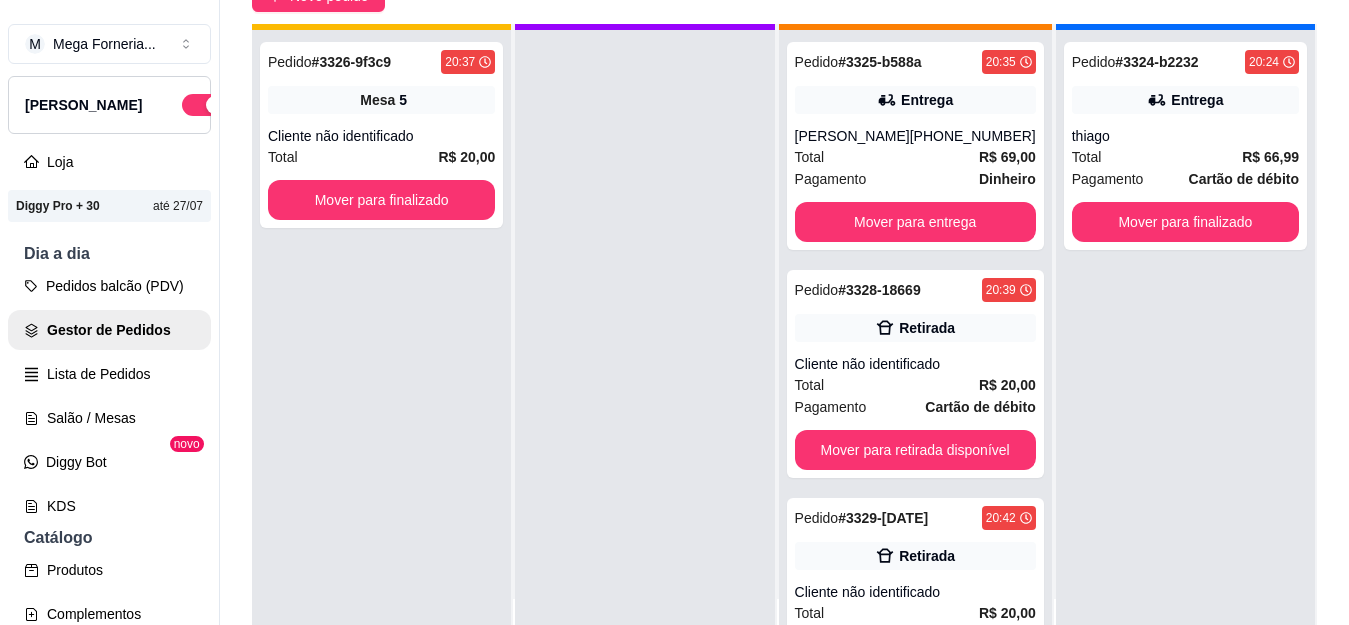 scroll, scrollTop: 56, scrollLeft: 0, axis: vertical 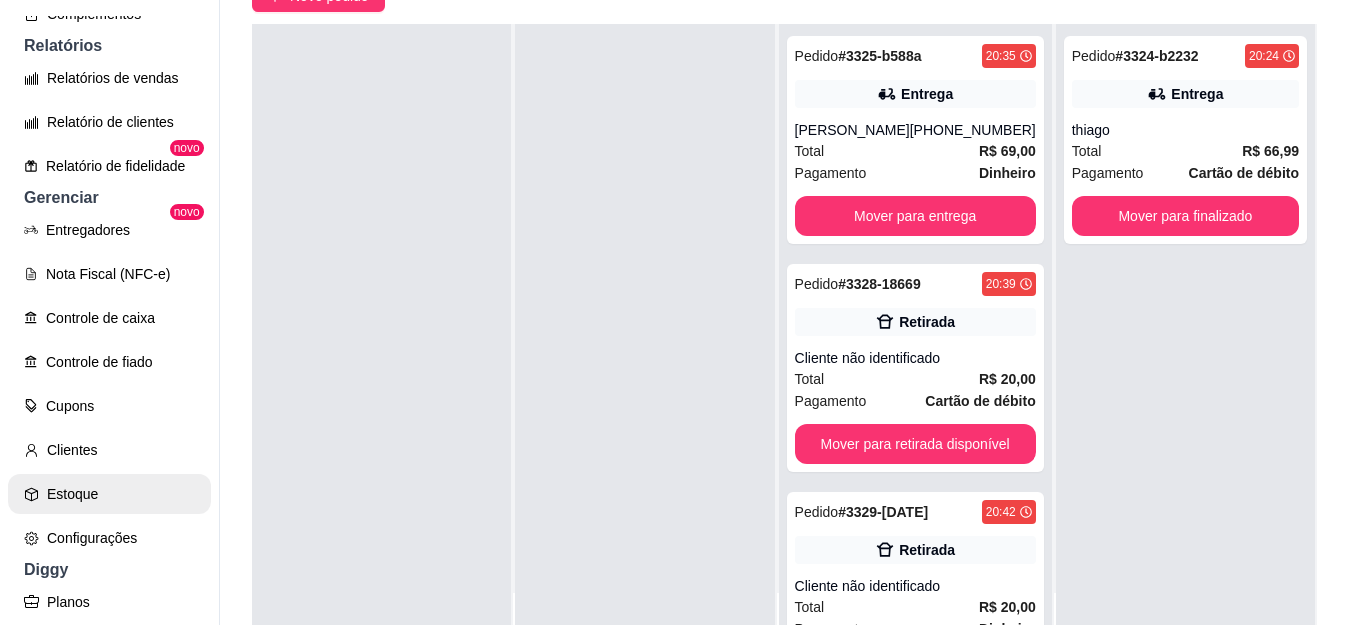 click on "Estoque" at bounding box center [109, 494] 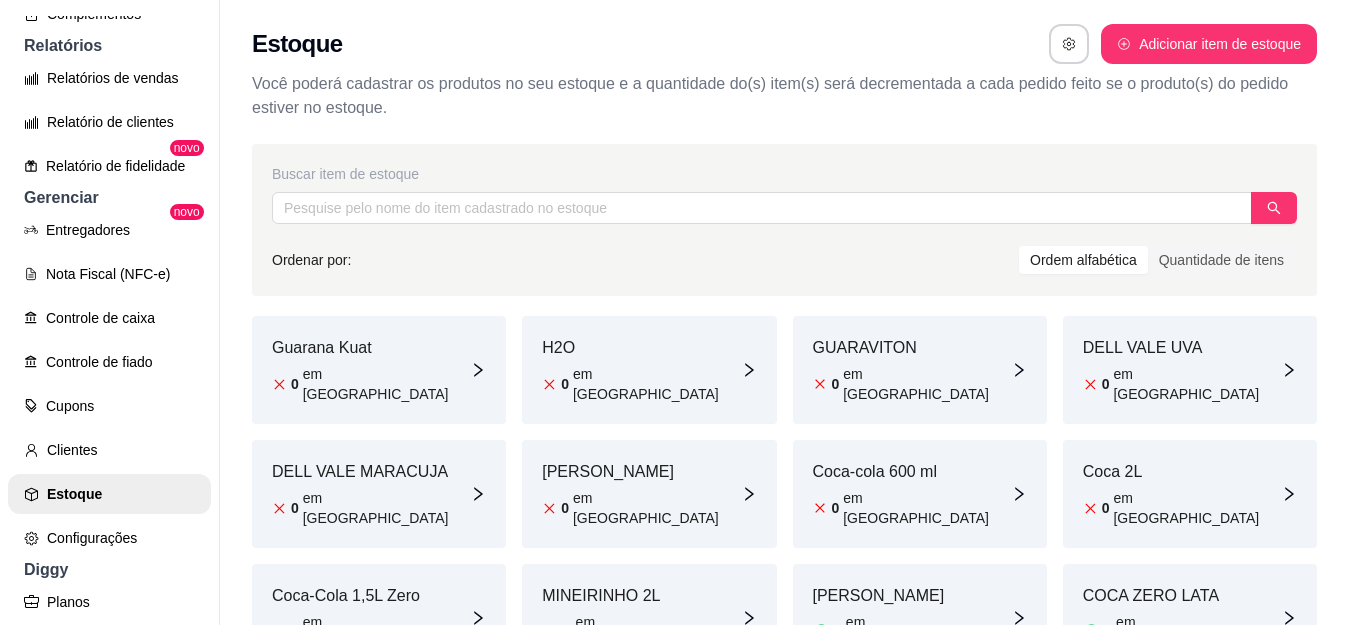 scroll, scrollTop: 100, scrollLeft: 0, axis: vertical 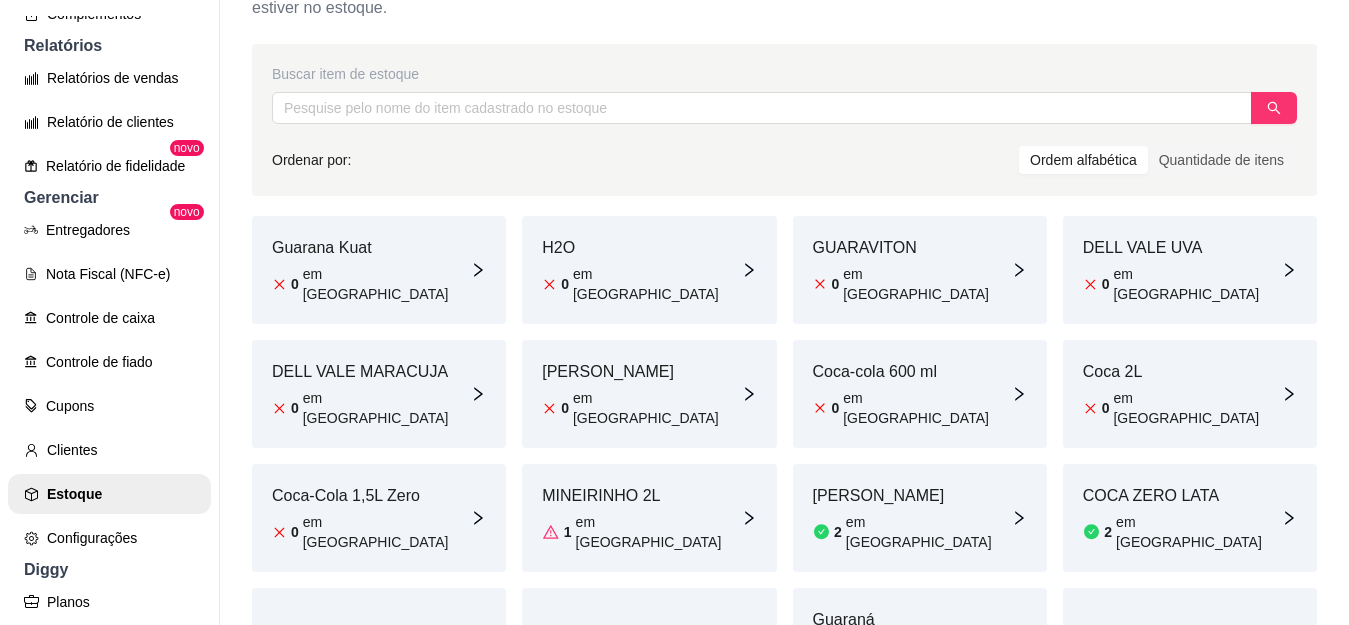 click on "Guarana Kuat 0 em estoque H2O 0 em estoque GUARAVITON 0 em estoque DELL VALE UVA 0 em estoque DELL VALE MARACUJA 0 em estoque Sukita Uva 0 em estoque Coca-cola 600 ml 0 em estoque Coca 2L 0 em estoque Coca-Cola 1,5L Zero 0 em estoque MINEIRINHO 2L 1 em estoque Sukita Laranja 2 em estoque COCA ZERO LATA 2 em estoque Coca-Cola 1,5L 3 em estoque COCA LATA 4 em estoque Guaraná Antarctica 1,5L 5 em estoque ÁGUA 6 em estoque ÁGUA COM GÁS 8 em estoque Fanta Laranja 1,5L 11 em estoque Fanta Uva 1,5L 12 em estoque GUARAVITA 920 em [GEOGRAPHIC_DATA]" at bounding box center (784, 542) 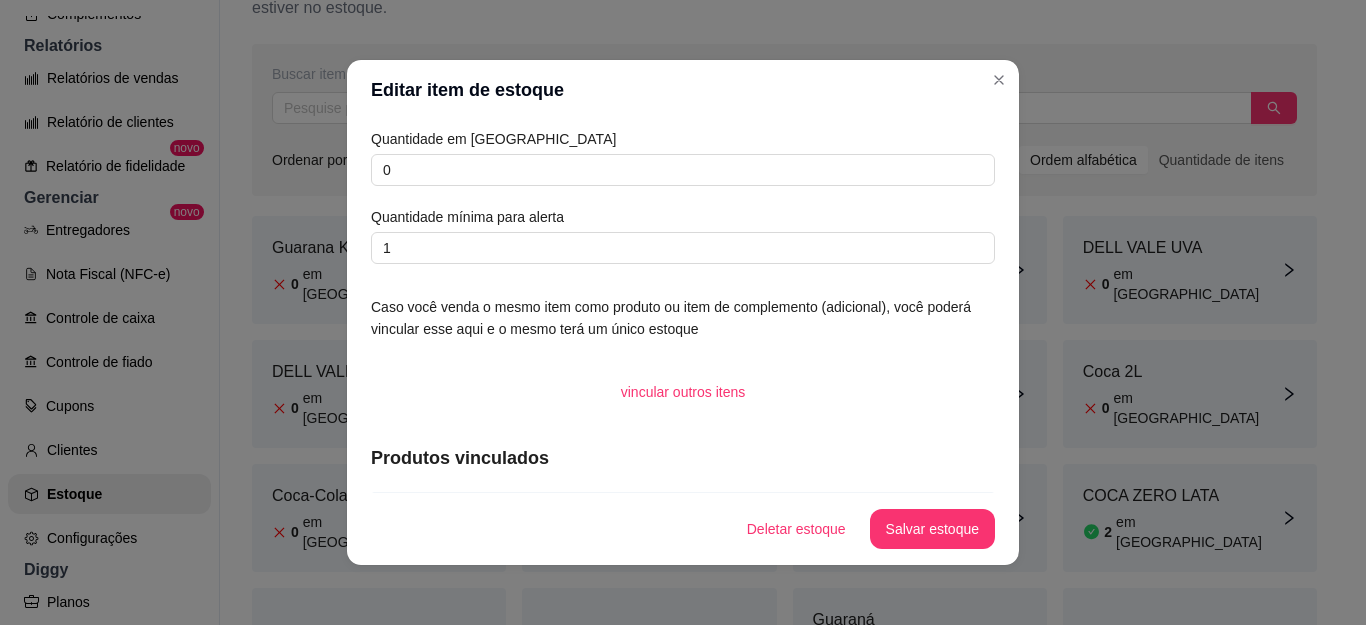 click on "Quantidade   em estoque 0 Quantidade   mínima para alerta 1" at bounding box center (683, 196) 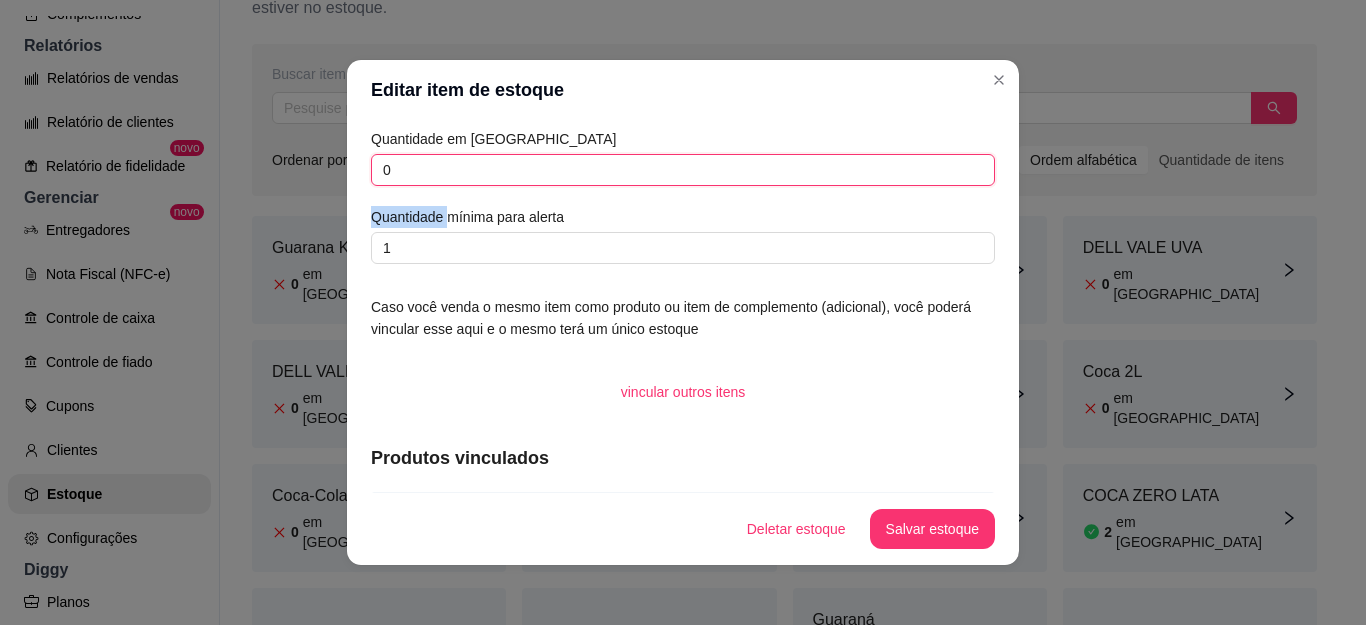 click on "0" at bounding box center [683, 170] 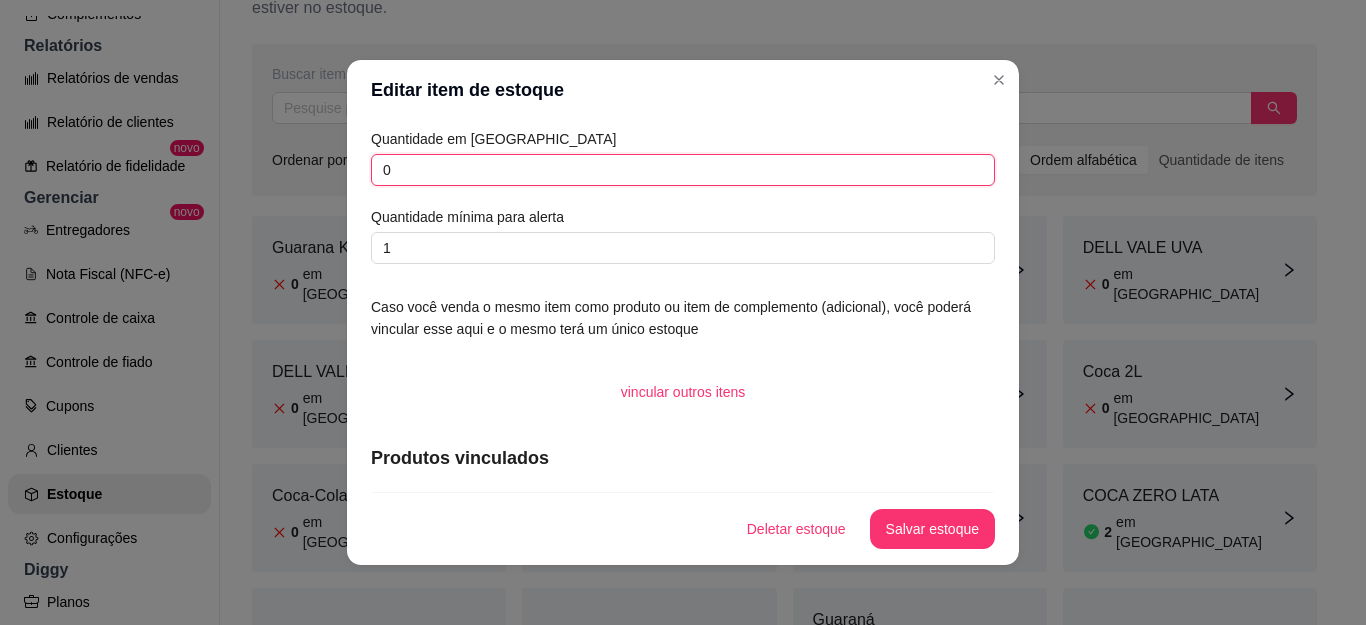 click on "0" at bounding box center (683, 170) 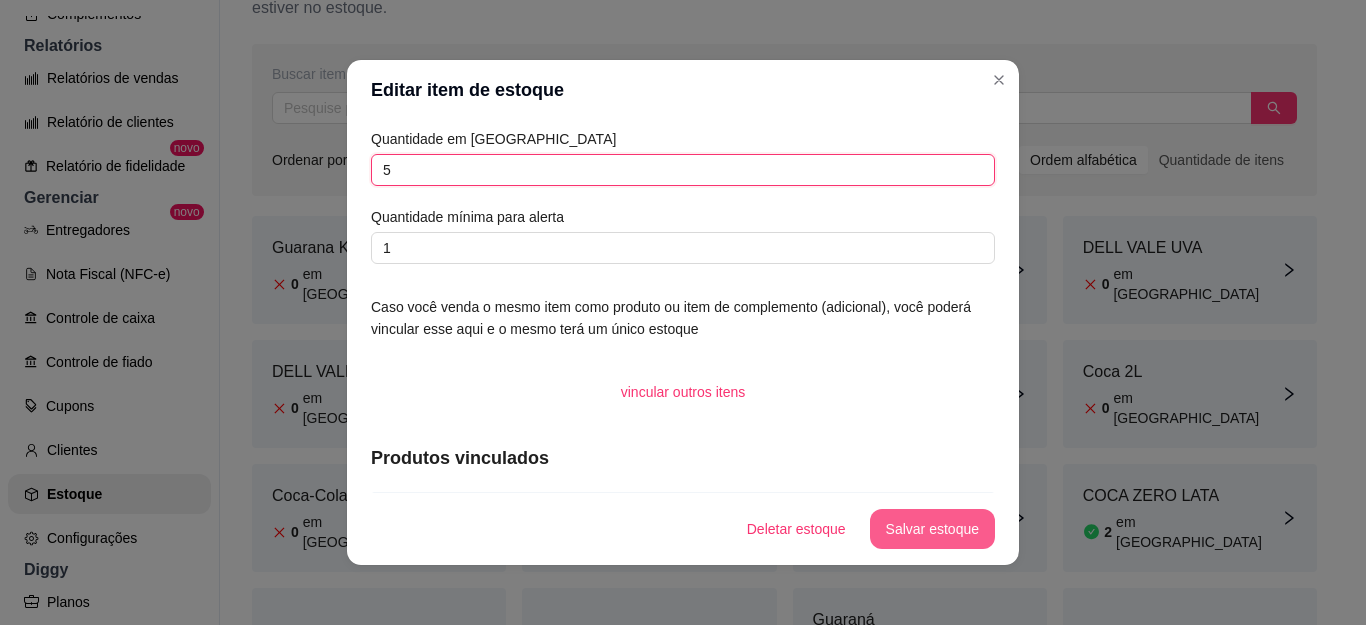 type on "5" 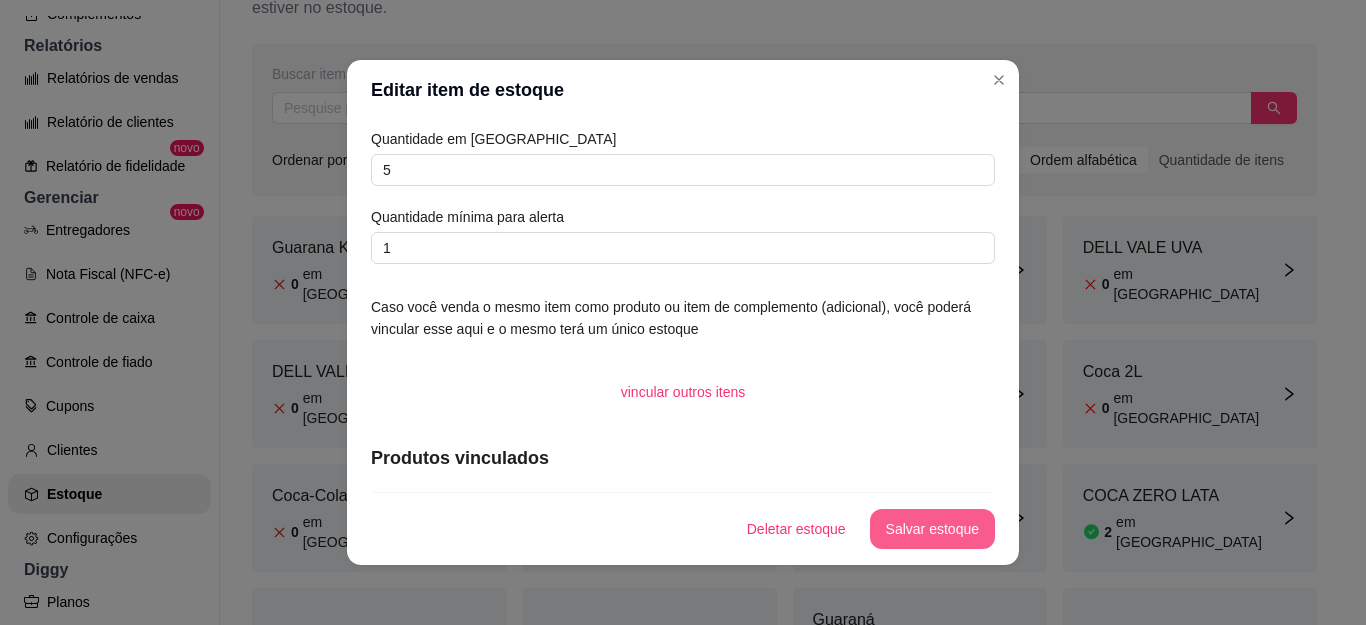 click on "Salvar estoque" at bounding box center [932, 529] 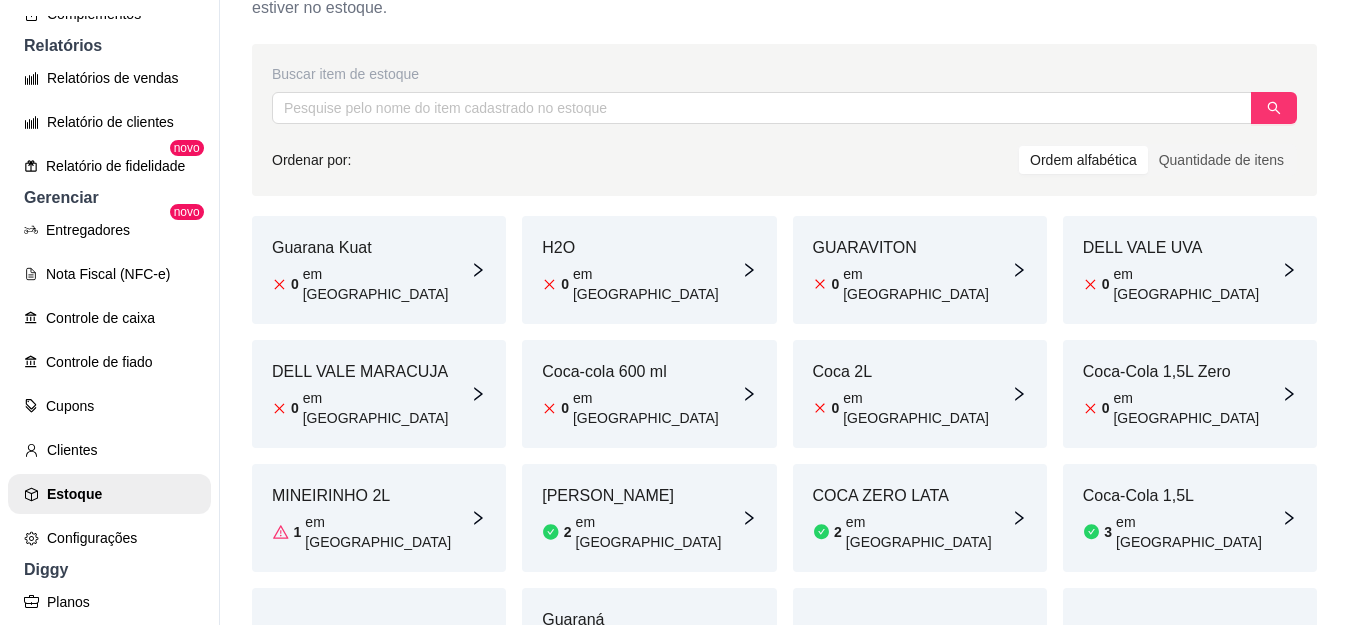 click on "MINEIRINHO 2L" at bounding box center [371, 496] 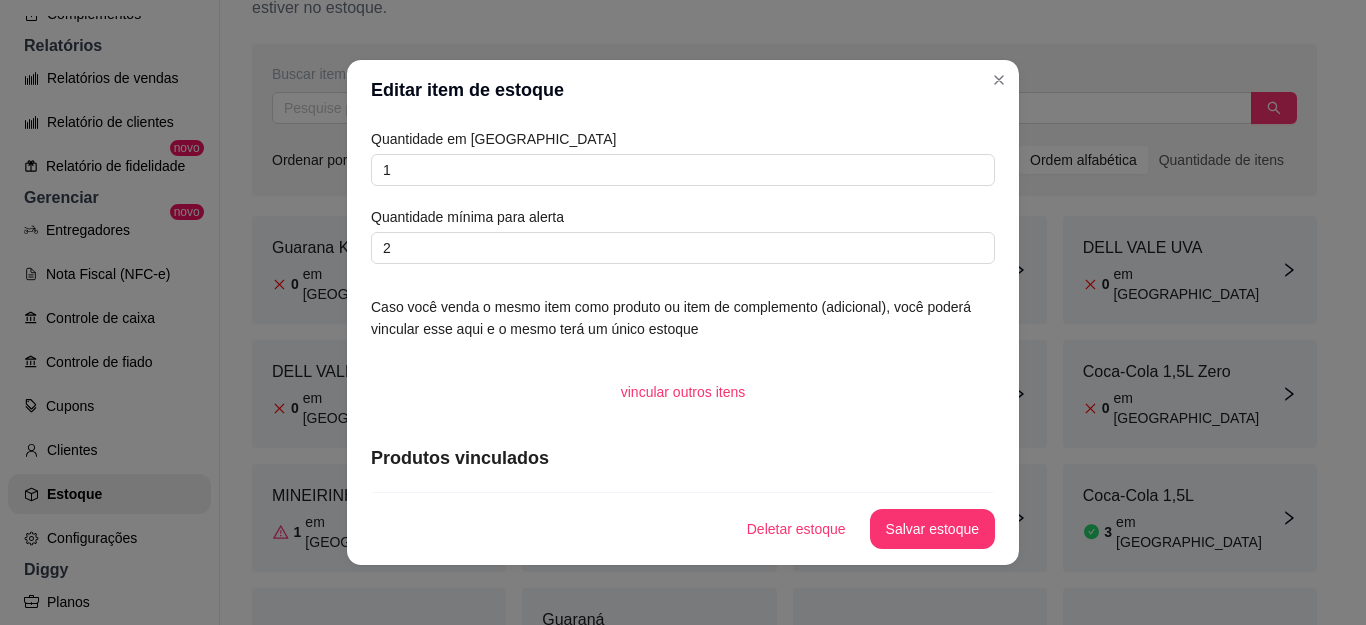 click on "Quantidade   em estoque 1 Quantidade   mínima para alerta 2" at bounding box center [683, 196] 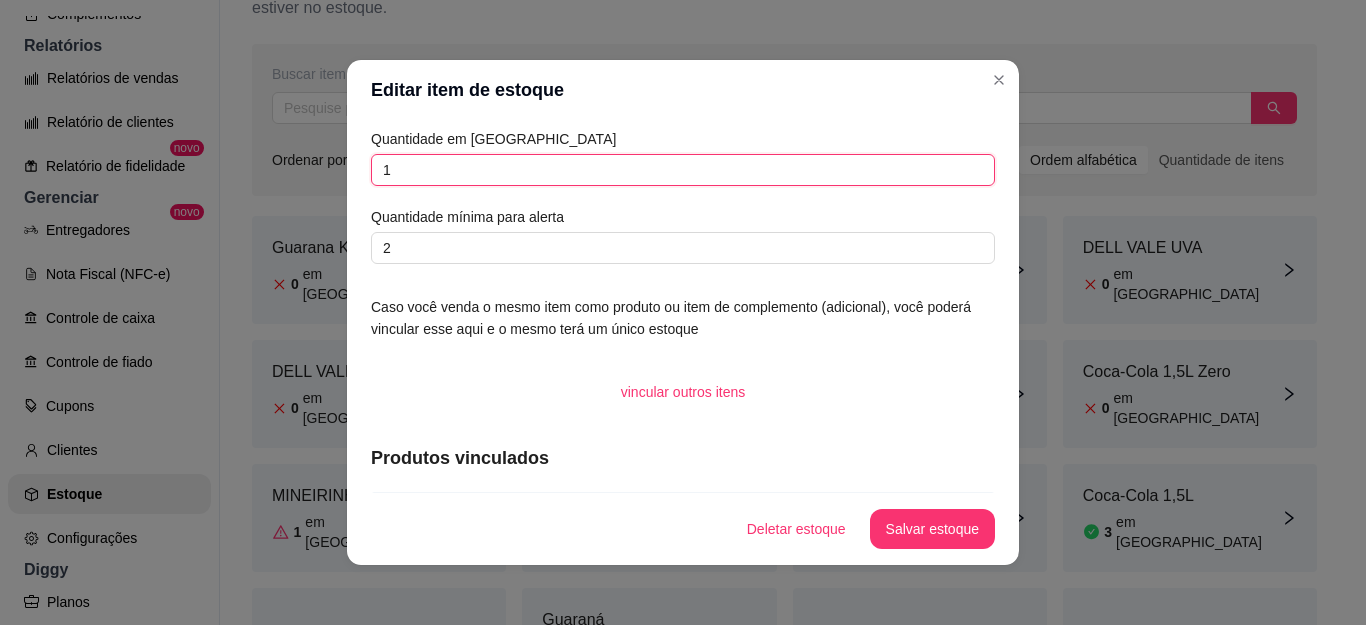 click on "1" at bounding box center (683, 170) 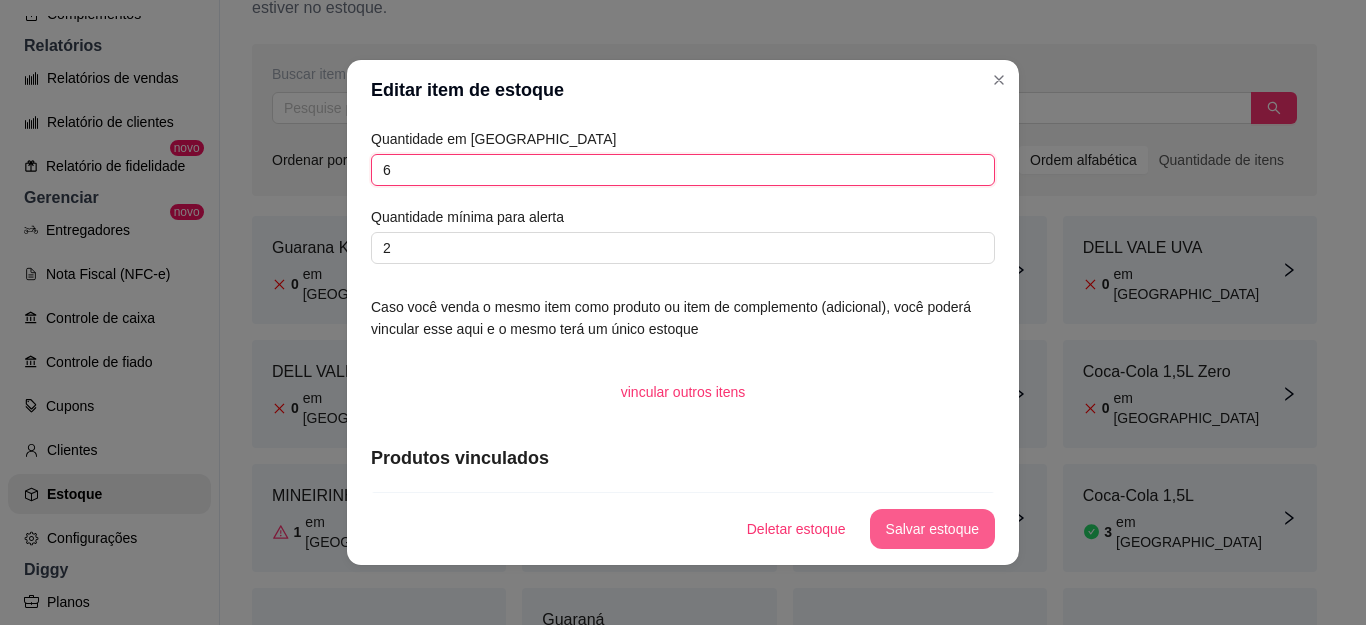 type on "6" 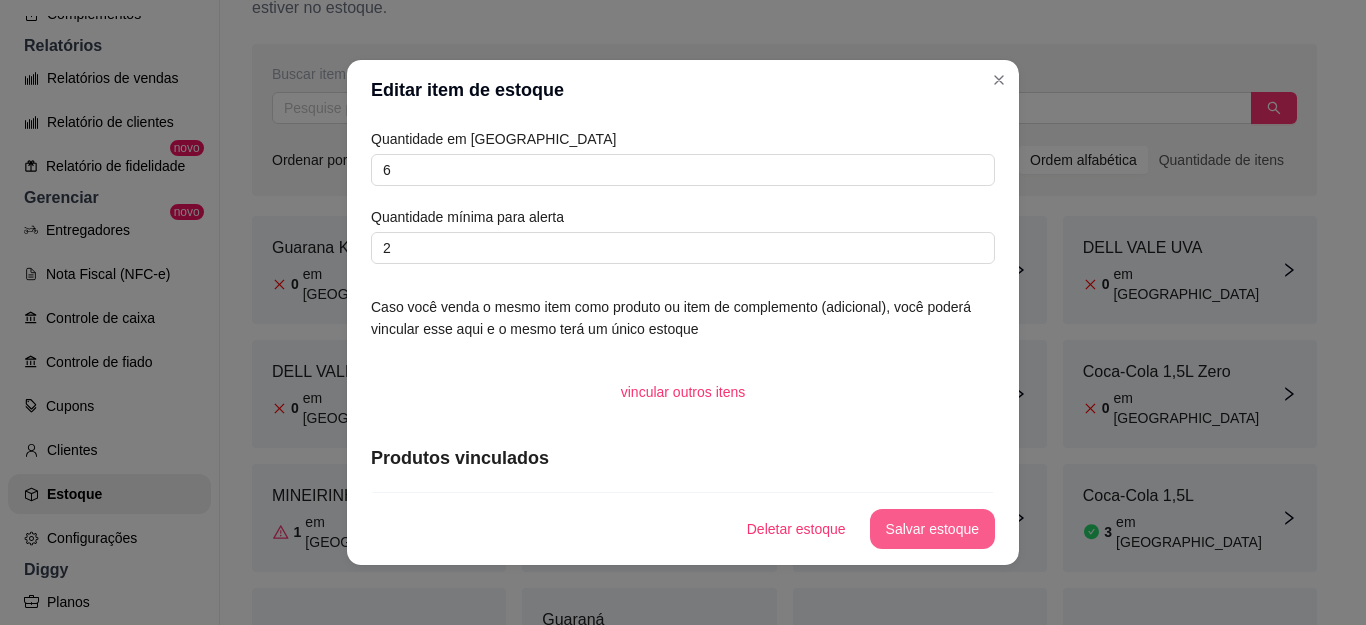 click on "Salvar estoque" at bounding box center (932, 529) 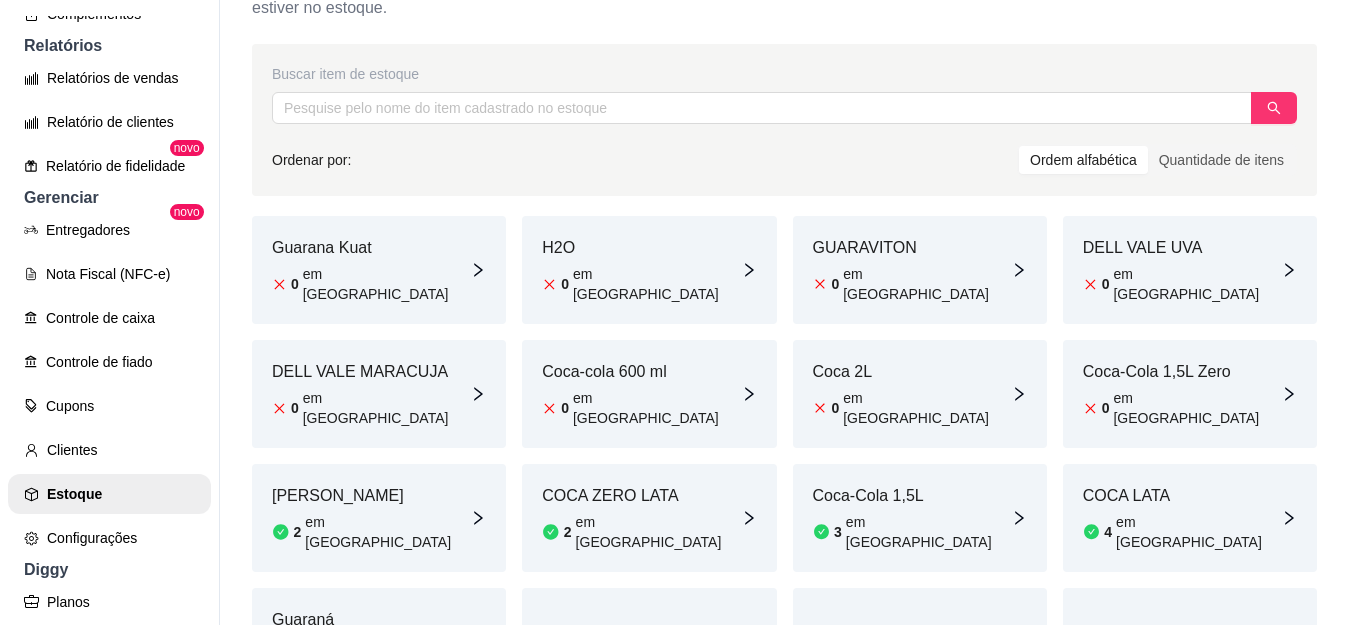 scroll, scrollTop: 0, scrollLeft: 0, axis: both 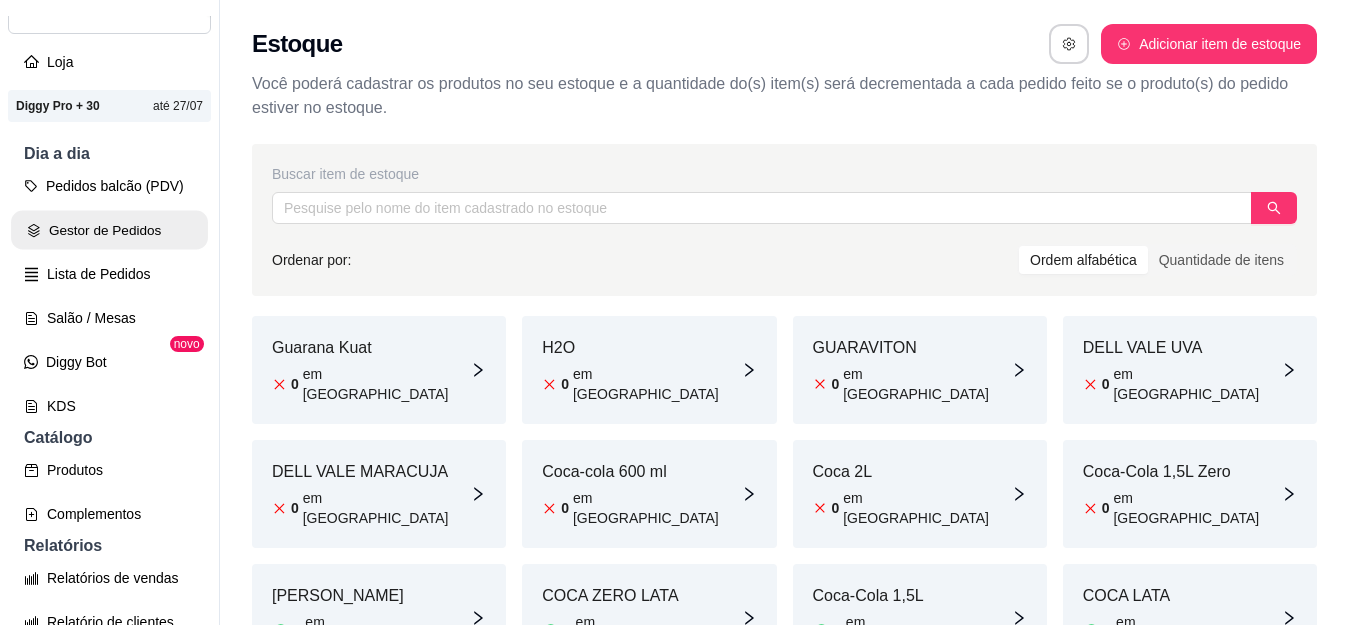 click on "Gestor de Pedidos" at bounding box center (109, 230) 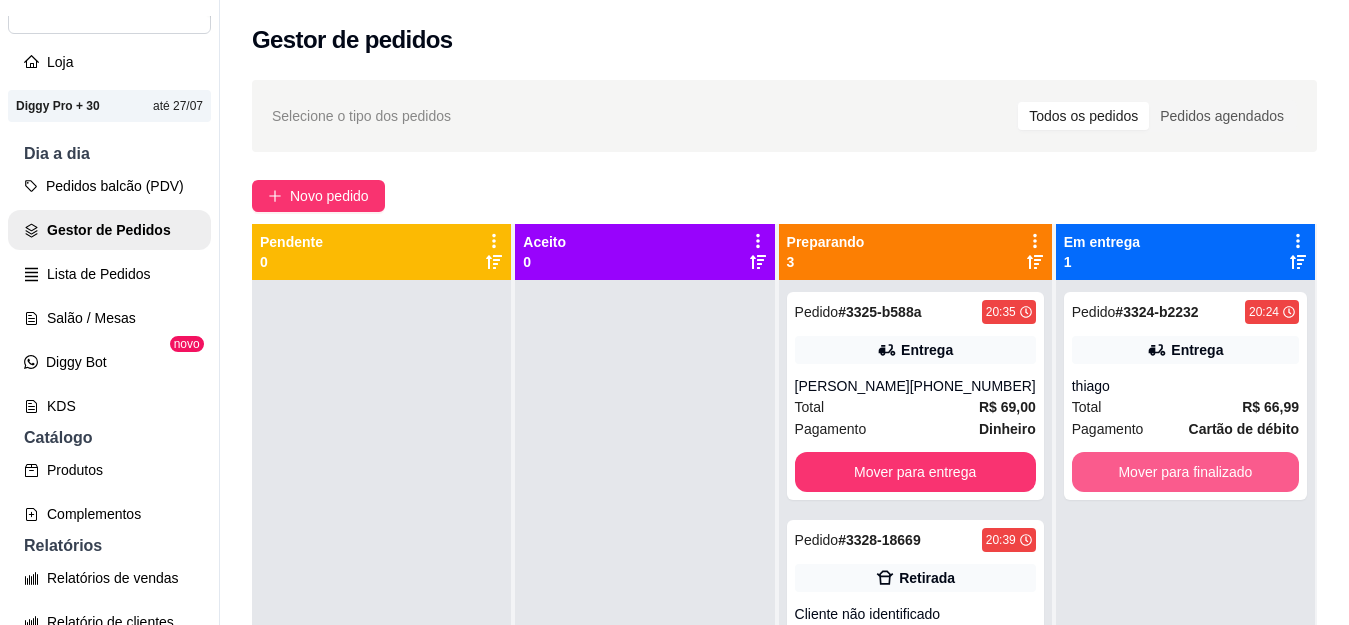 scroll, scrollTop: 56, scrollLeft: 0, axis: vertical 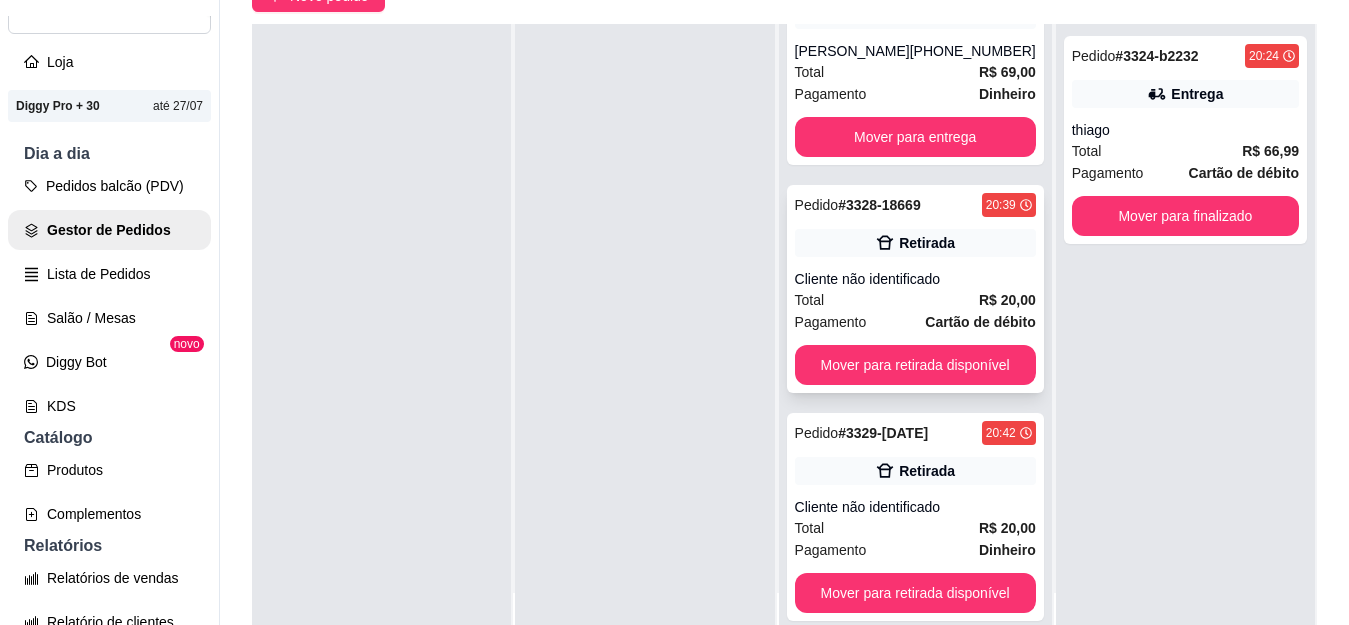 click on "Total R$ 20,00" at bounding box center (915, 300) 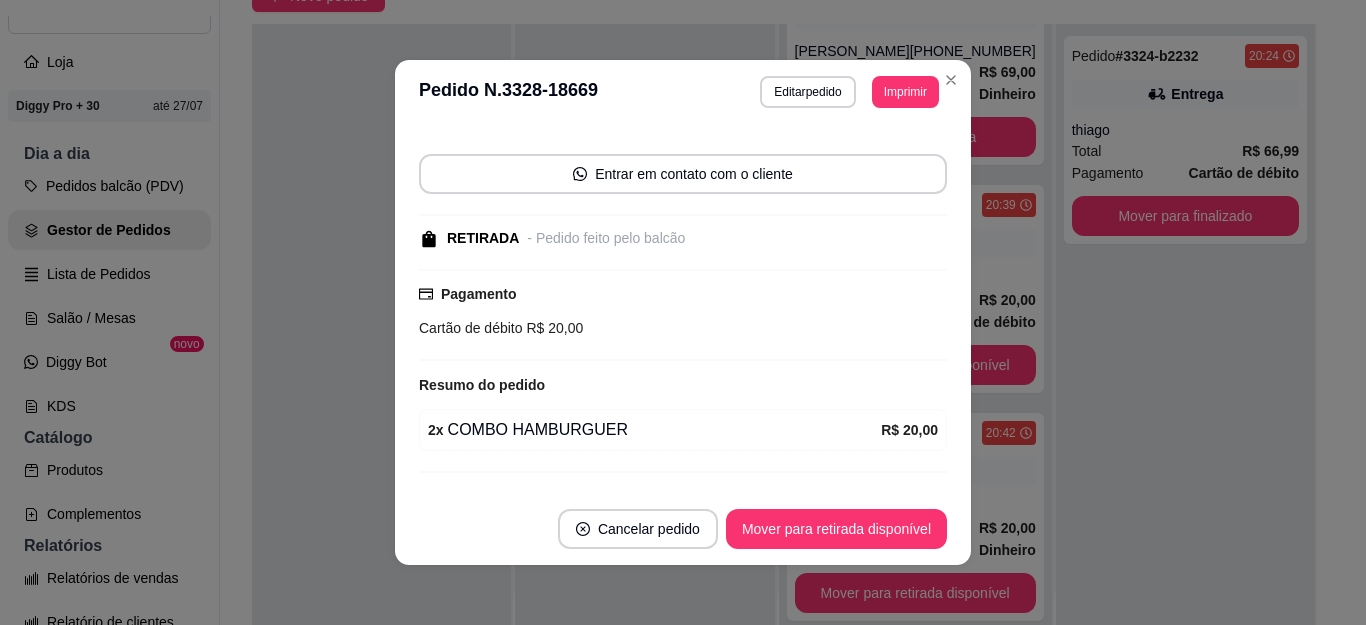 scroll, scrollTop: 164, scrollLeft: 0, axis: vertical 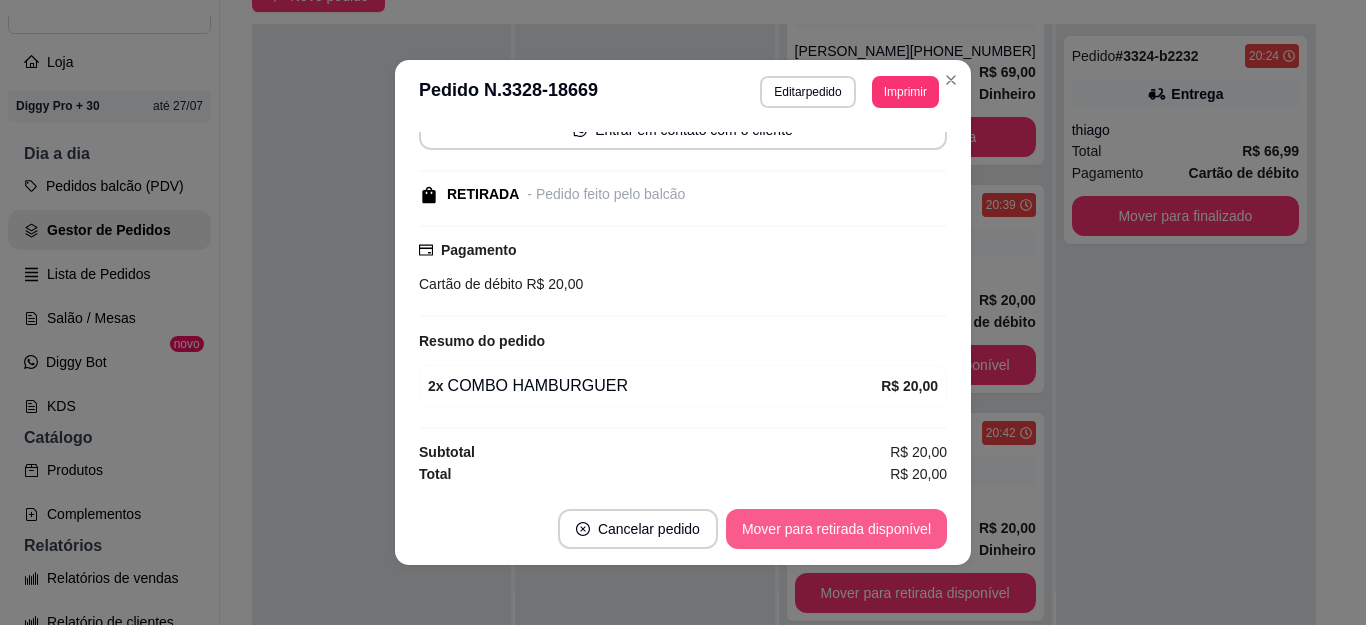 click on "Mover para retirada disponível" at bounding box center [836, 529] 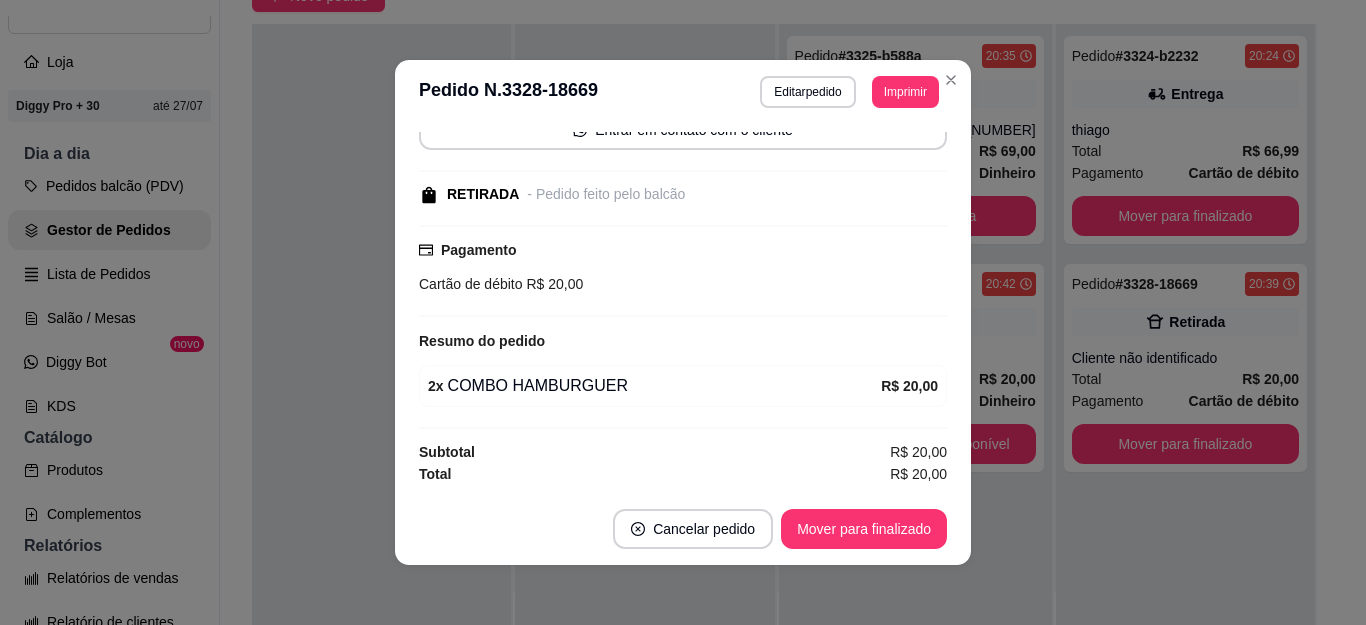 scroll, scrollTop: 0, scrollLeft: 0, axis: both 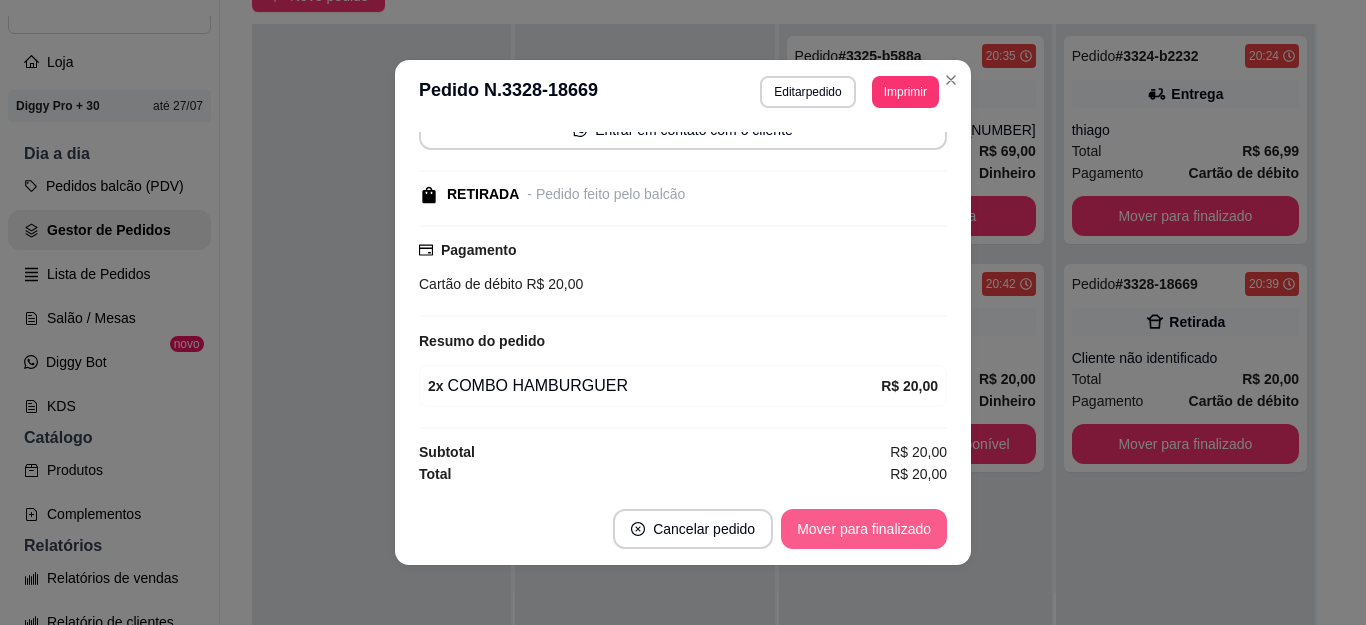 click on "Mover para finalizado" at bounding box center (864, 529) 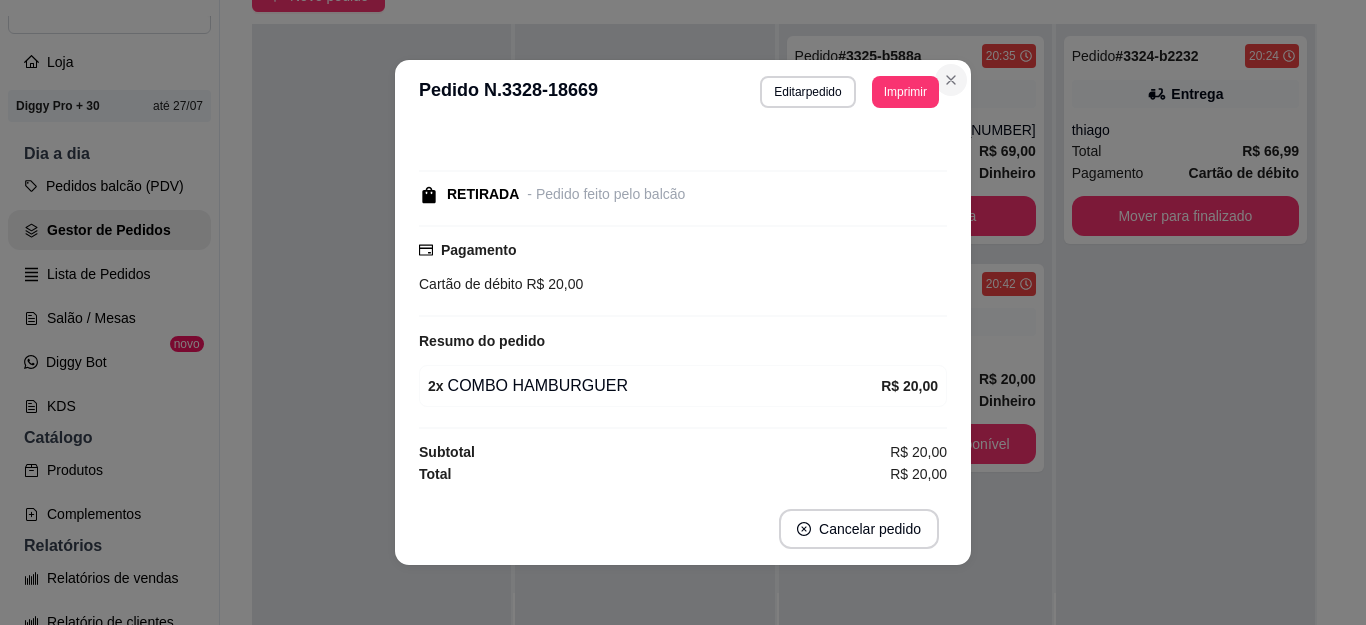 scroll, scrollTop: 78, scrollLeft: 0, axis: vertical 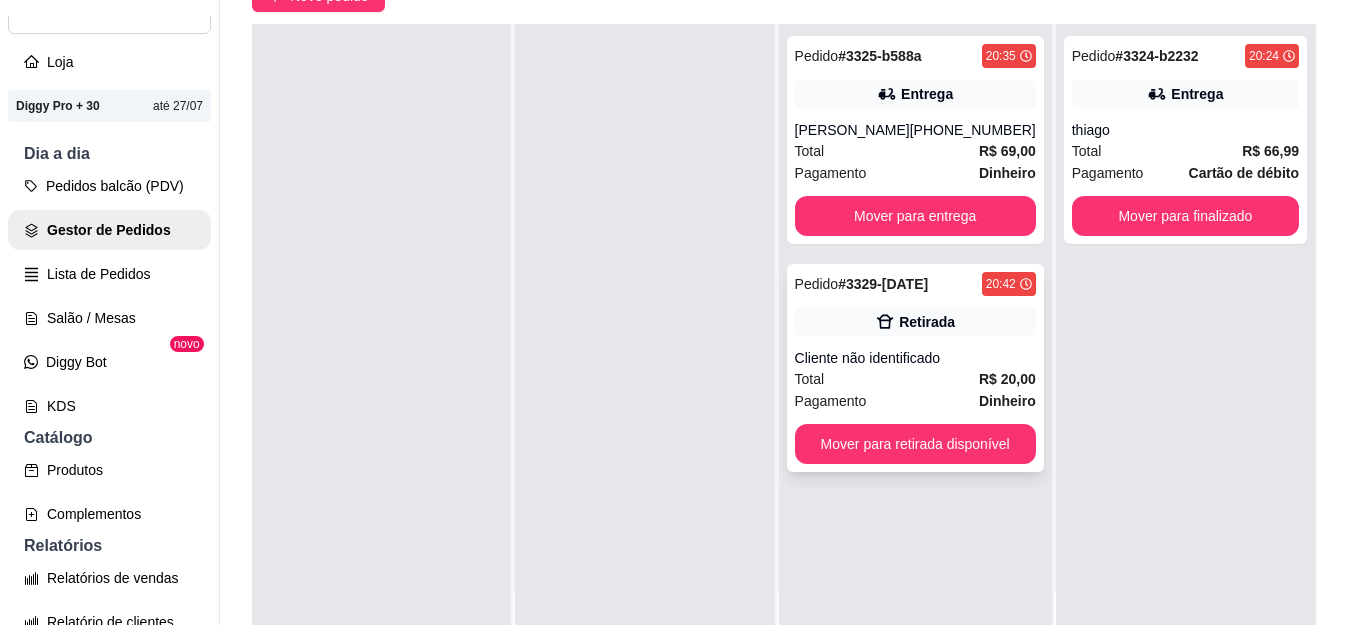 click 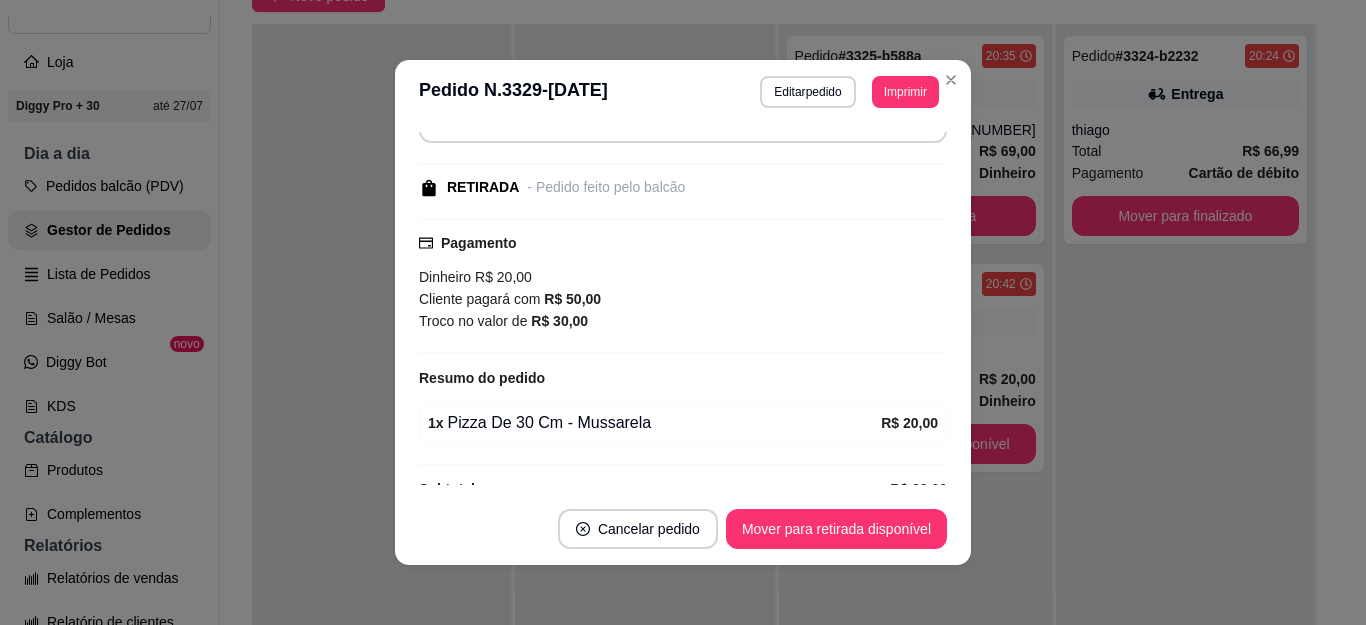 scroll, scrollTop: 208, scrollLeft: 0, axis: vertical 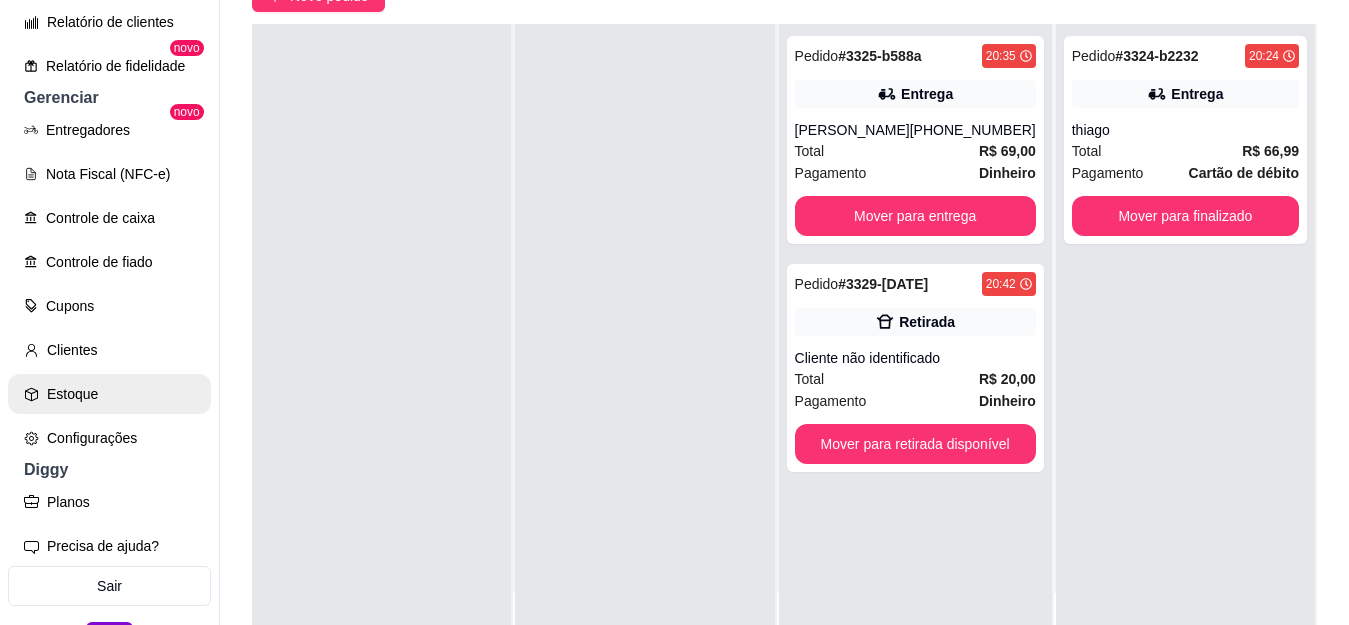 click on "Estoque" at bounding box center [109, 394] 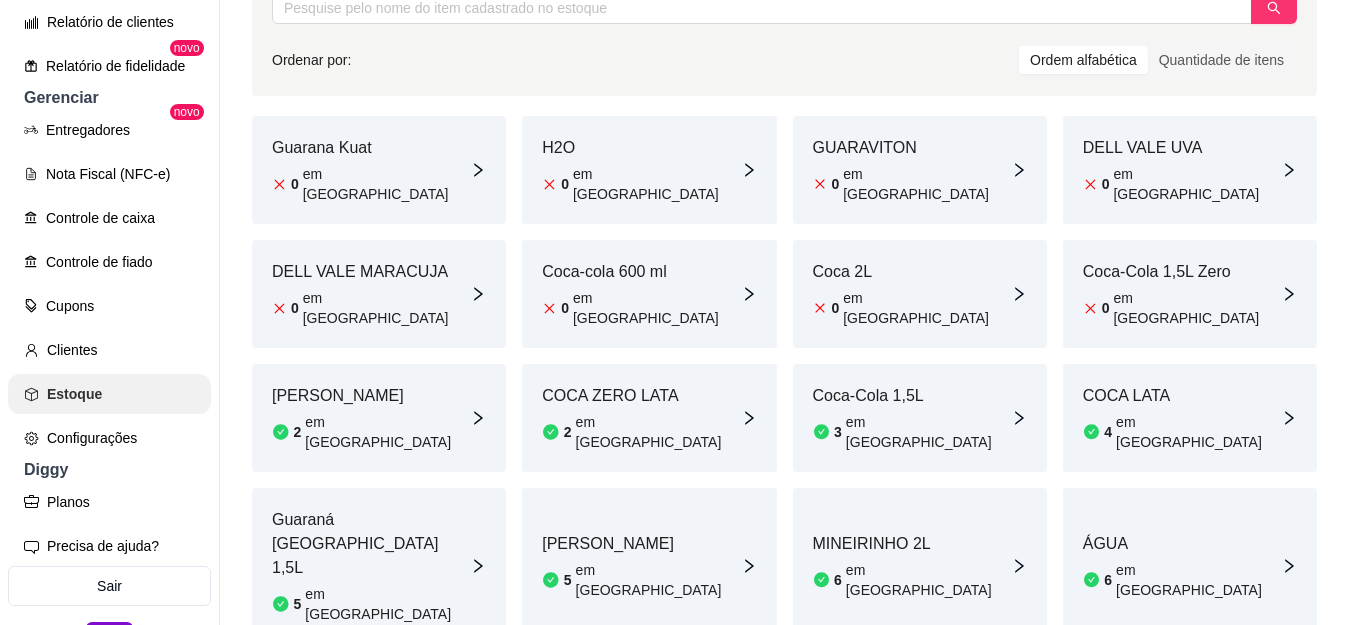 scroll, scrollTop: 0, scrollLeft: 0, axis: both 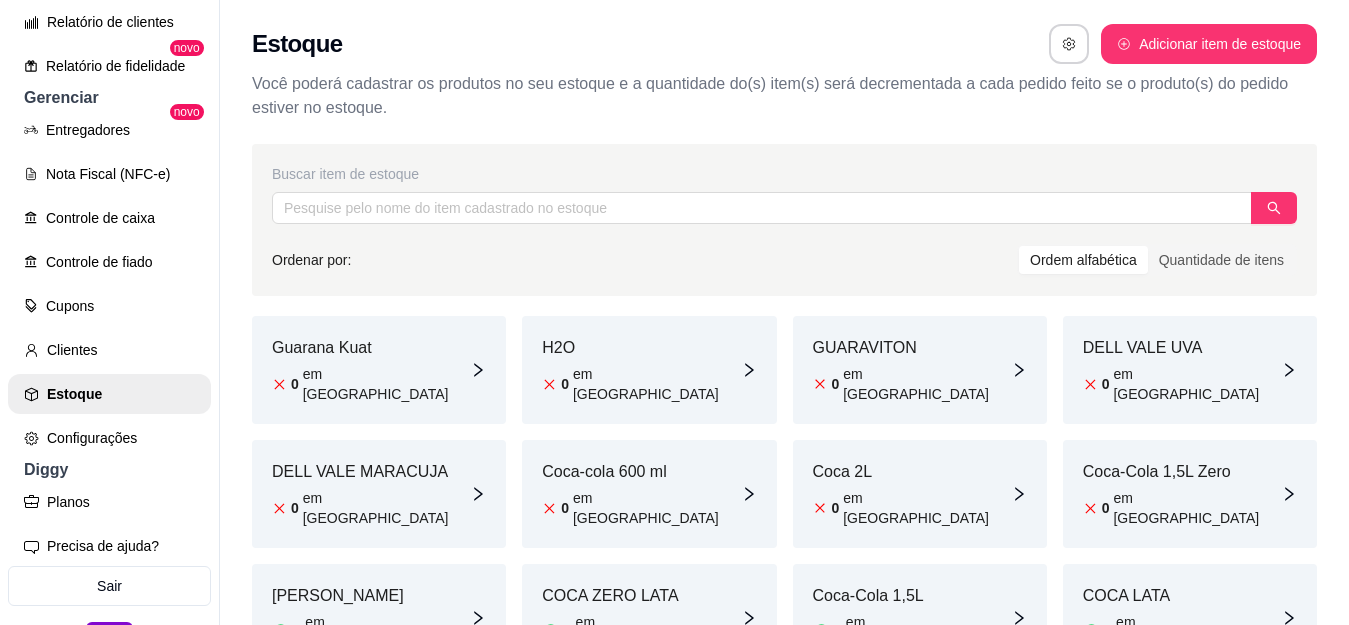 click on "em [GEOGRAPHIC_DATA]" at bounding box center [387, 384] 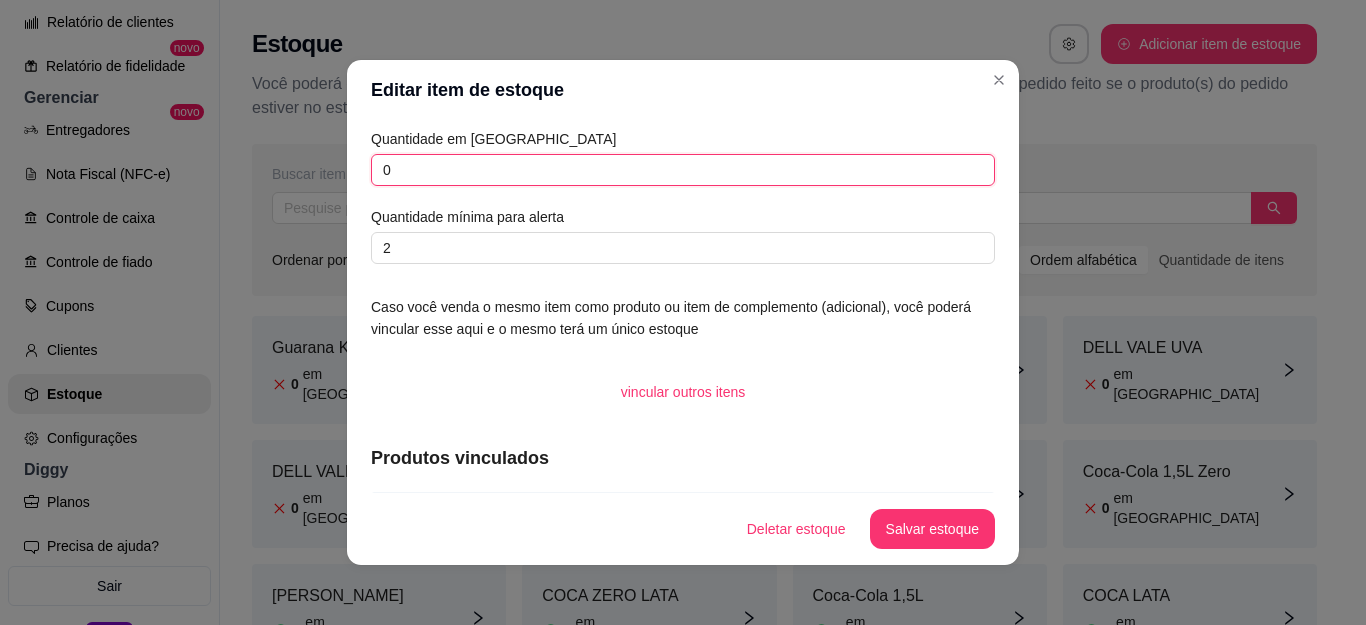 click on "0" at bounding box center (683, 170) 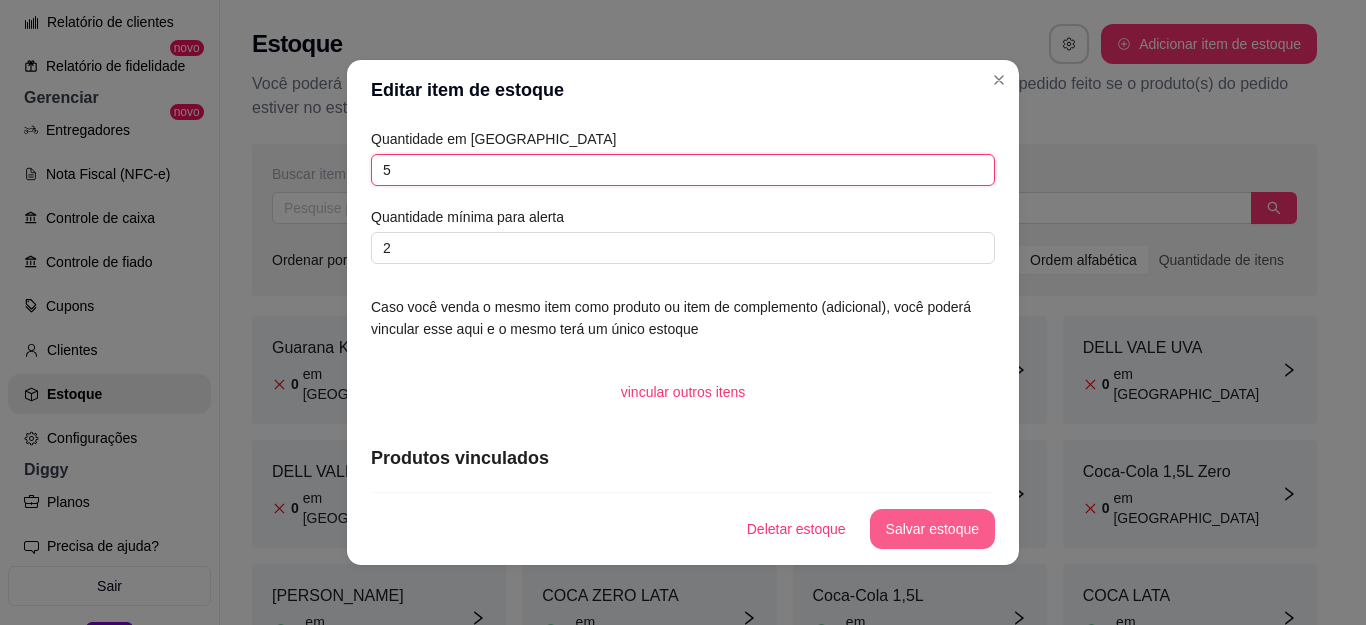 type on "5" 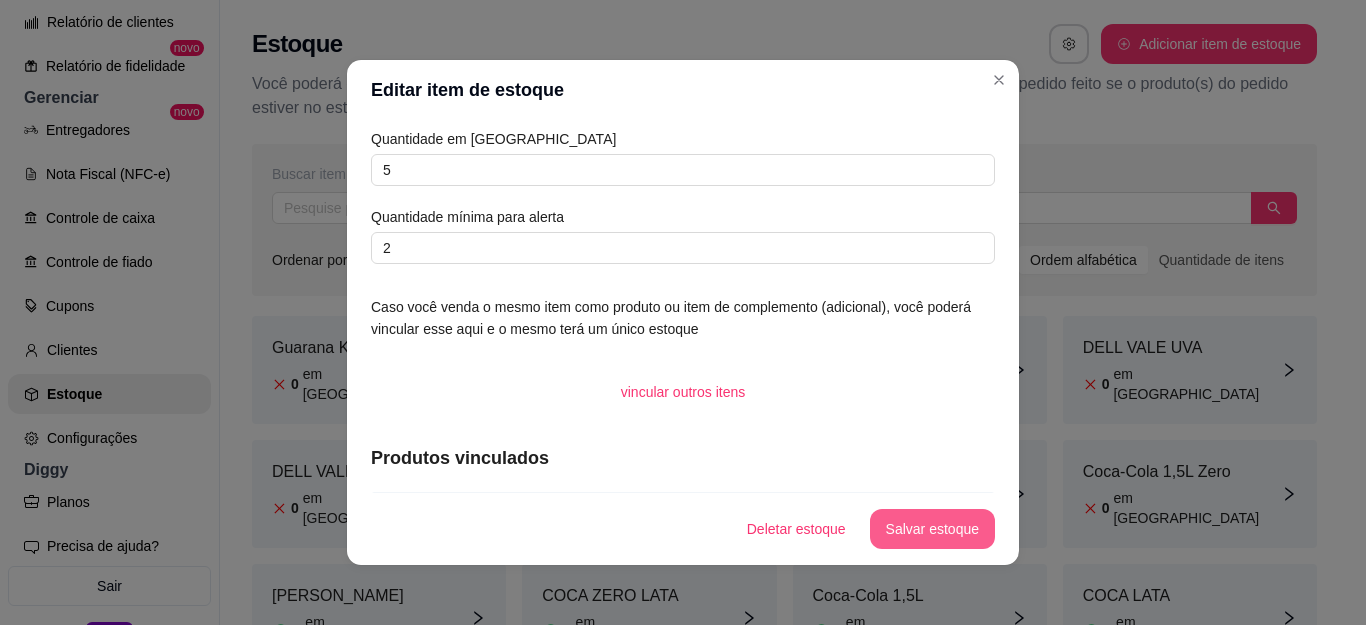 click on "Salvar estoque" at bounding box center [932, 529] 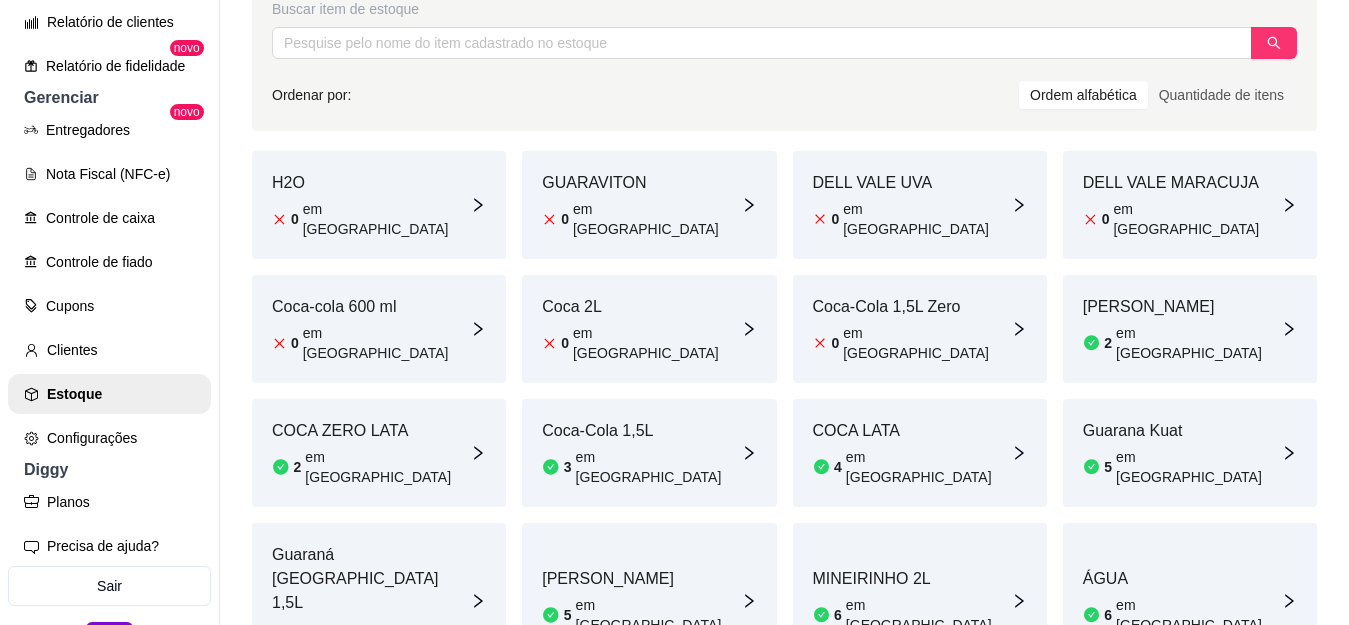 scroll, scrollTop: 200, scrollLeft: 0, axis: vertical 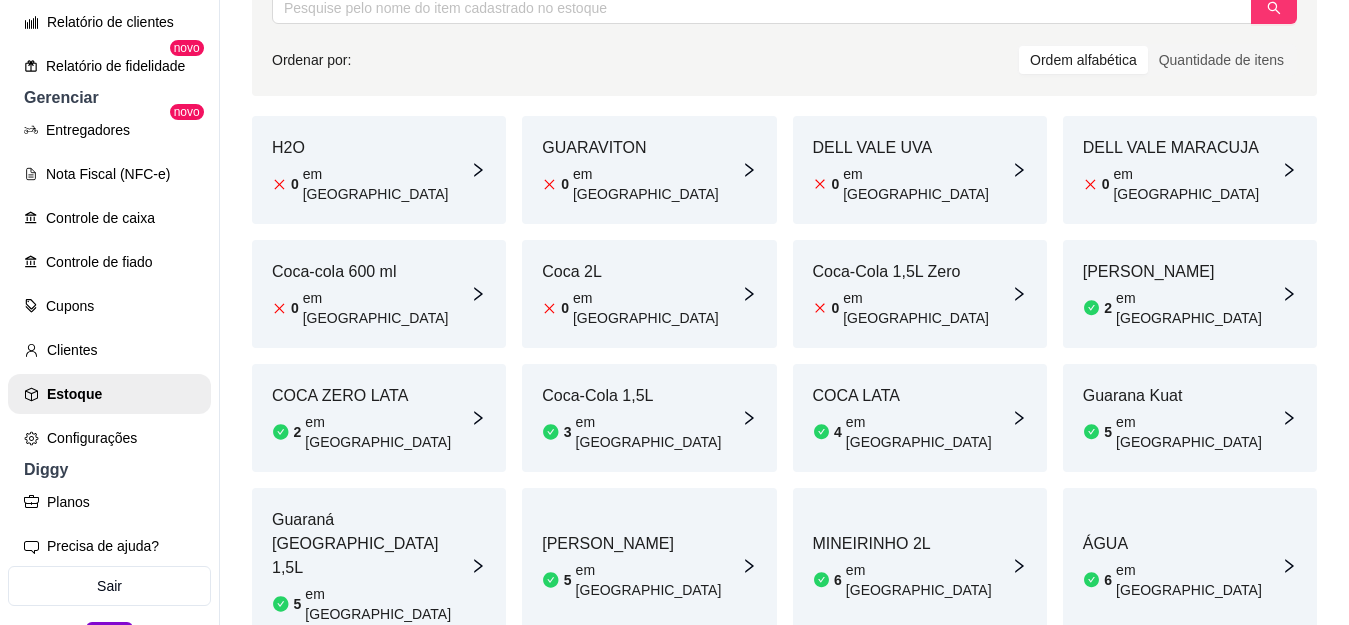 click on "[PERSON_NAME]" at bounding box center (641, 544) 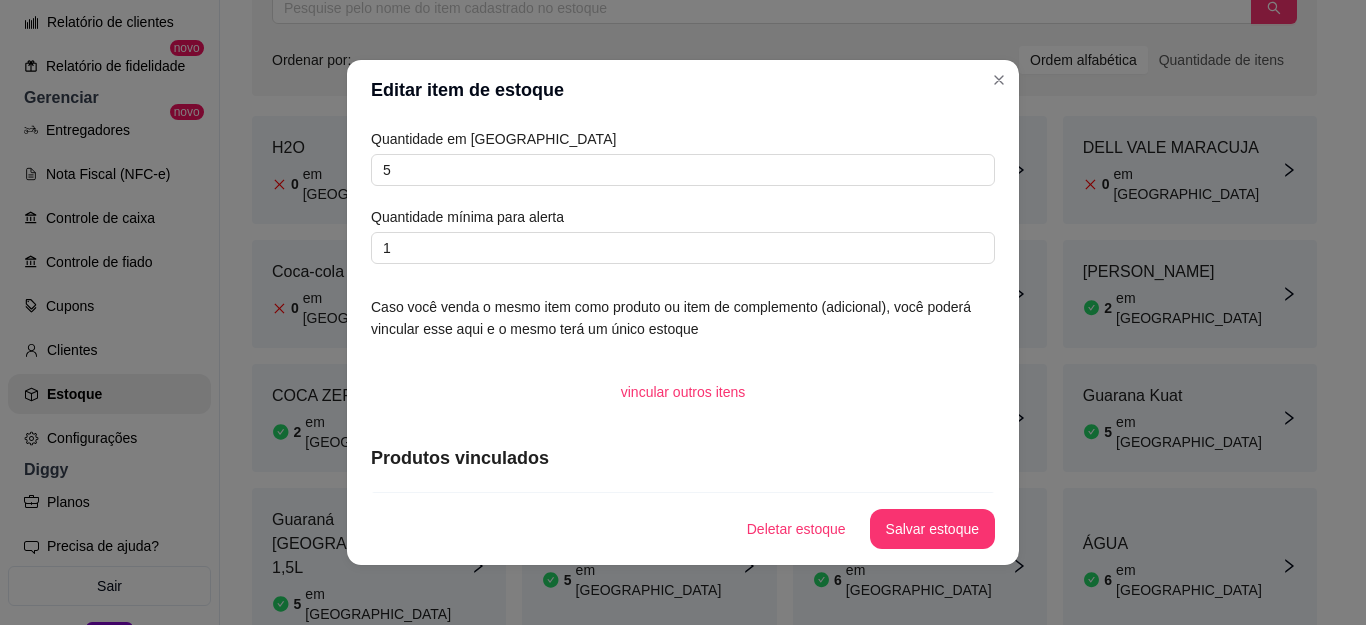 click on "Quantidade   em estoque 5 Quantidade   mínima para alerta 1" at bounding box center (683, 196) 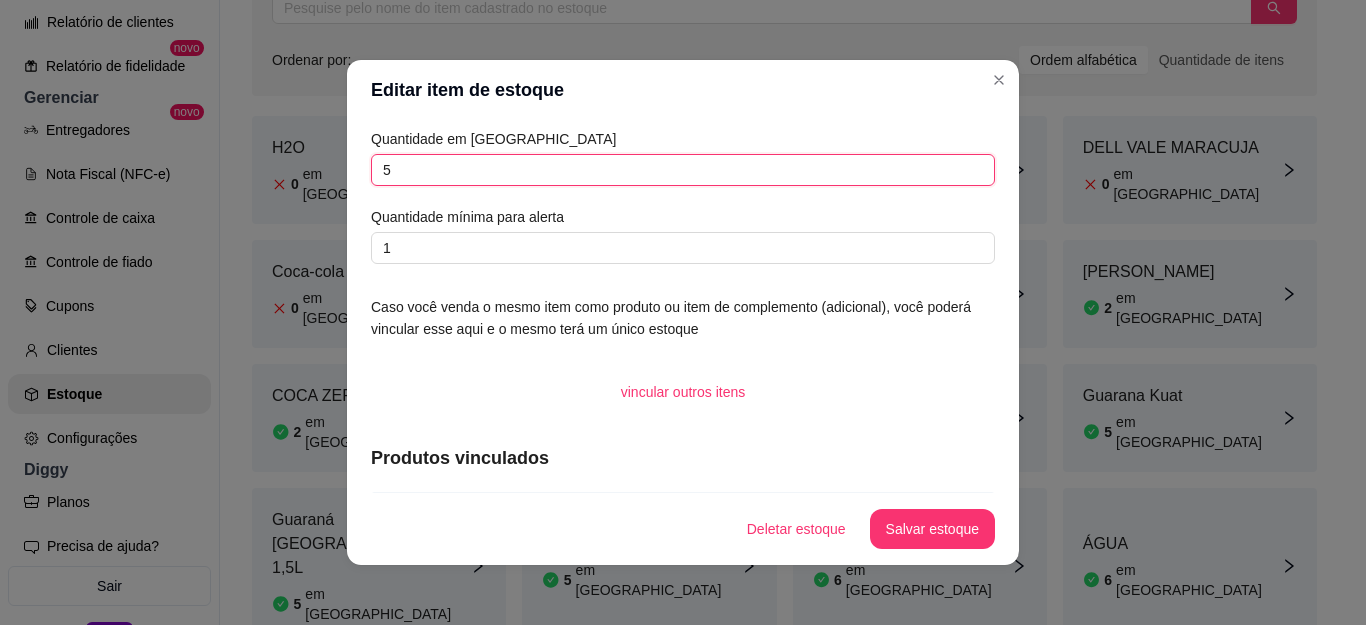 click on "5" at bounding box center [683, 170] 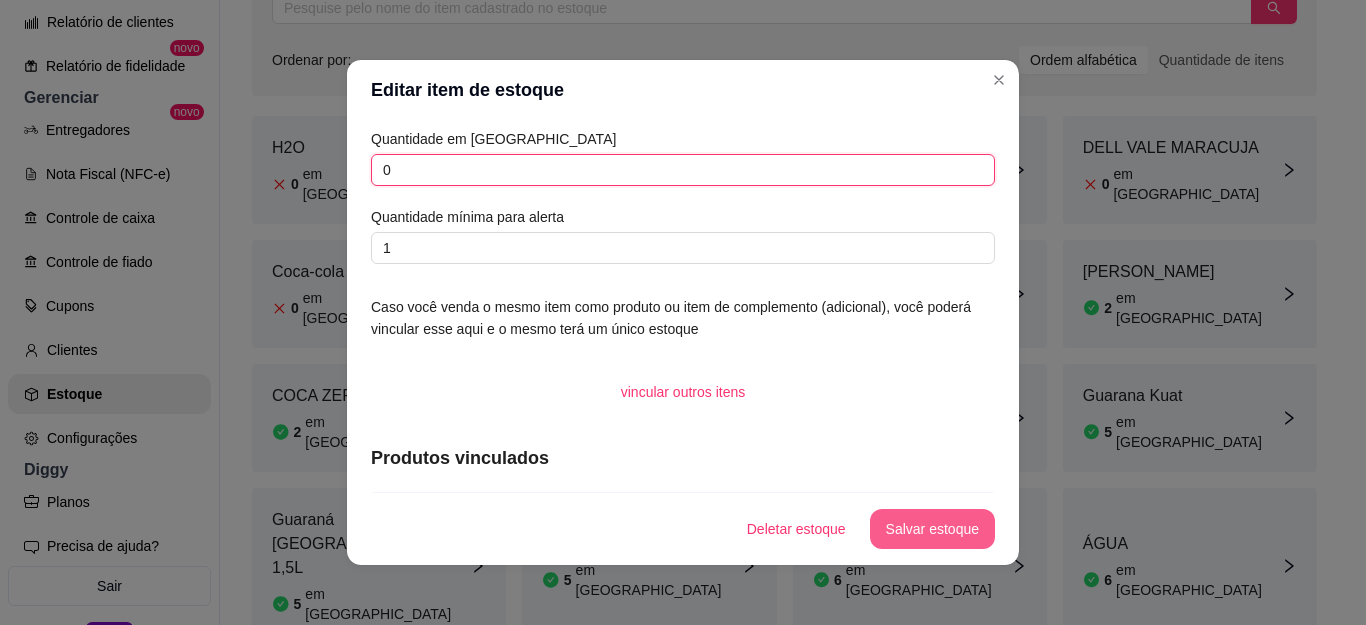type on "0" 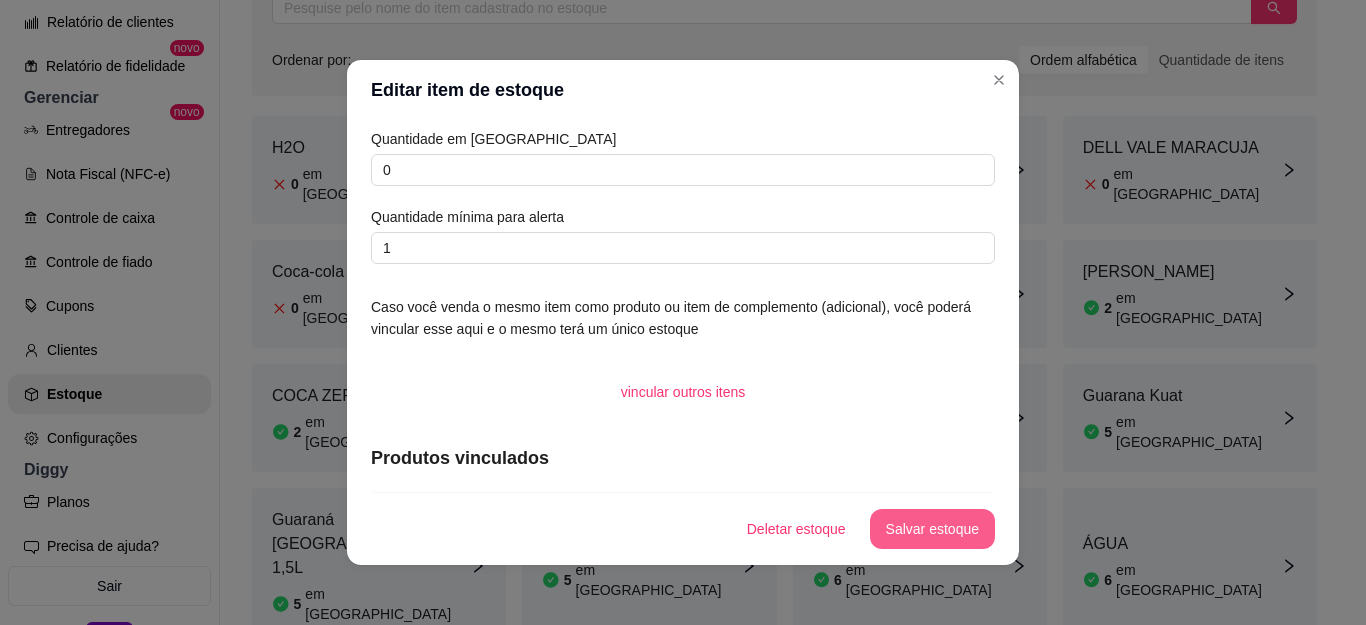 click on "Salvar estoque" at bounding box center (932, 529) 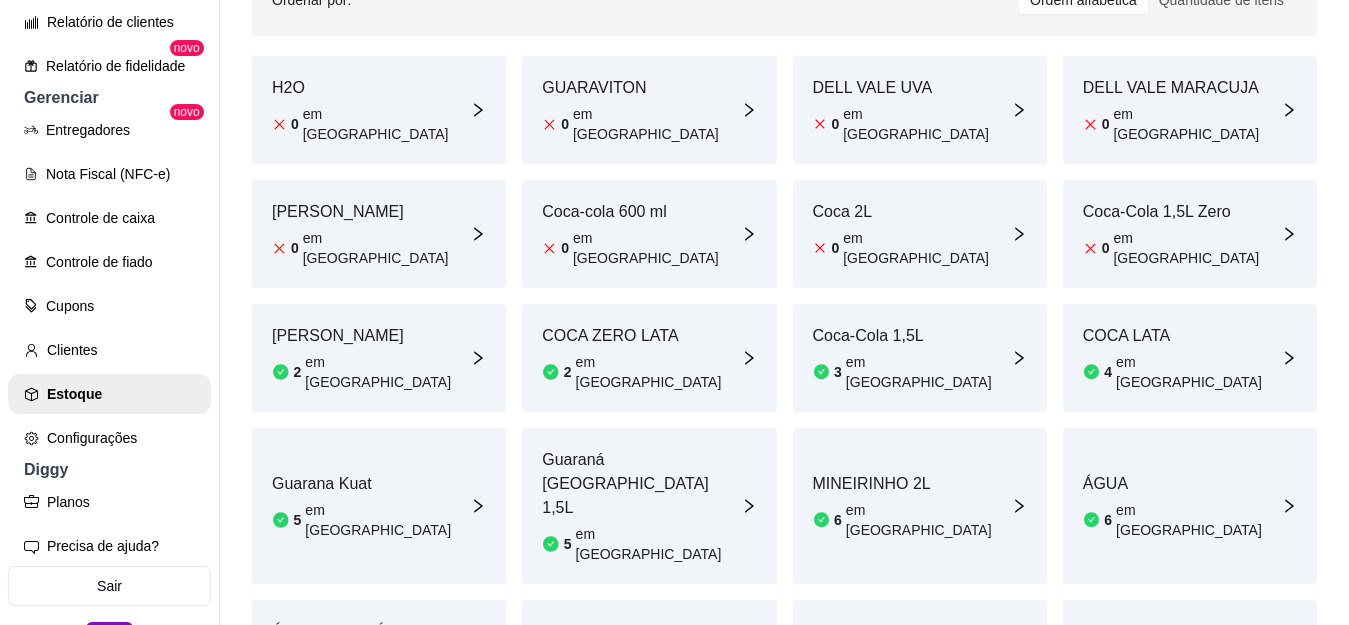 scroll, scrollTop: 292, scrollLeft: 0, axis: vertical 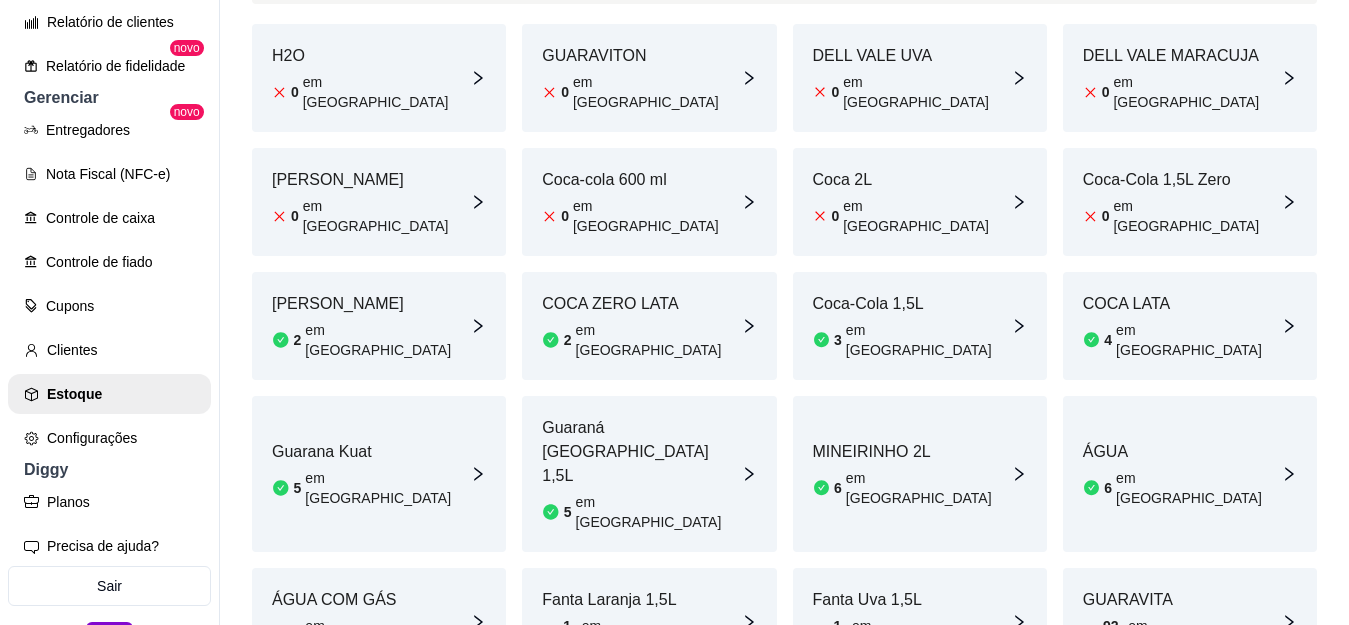 click on "em [GEOGRAPHIC_DATA]" at bounding box center [387, 216] 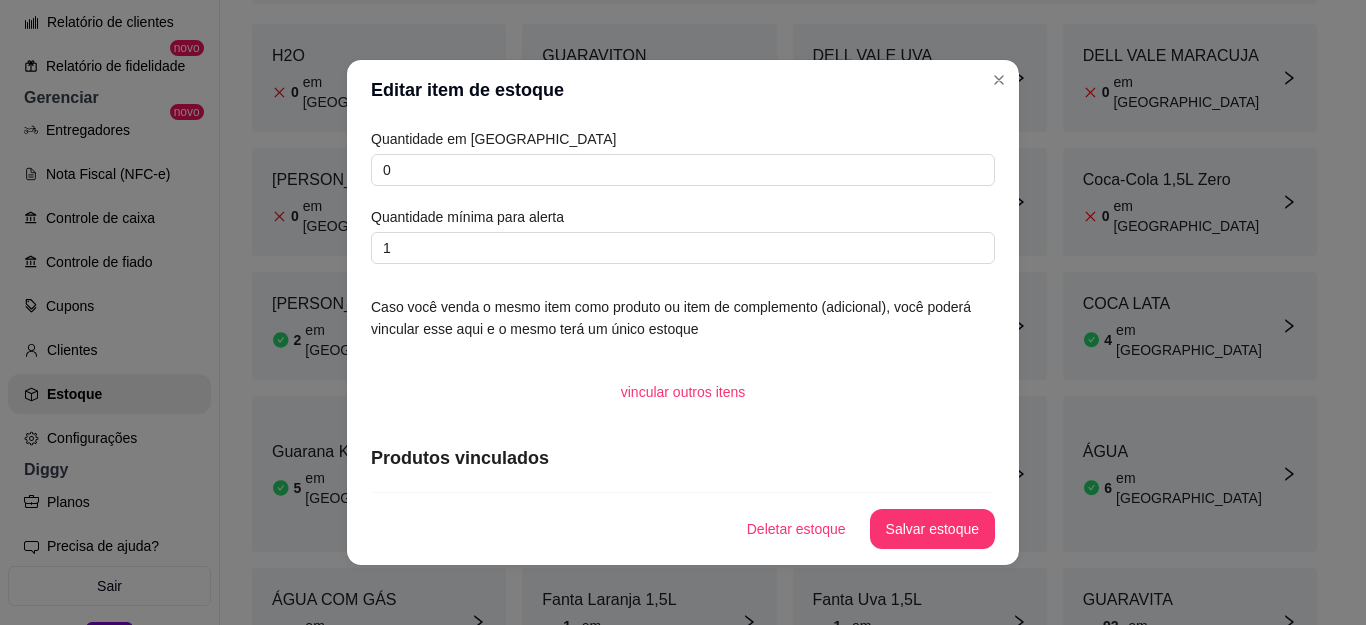 drag, startPoint x: 454, startPoint y: 112, endPoint x: 383, endPoint y: 149, distance: 80.06248 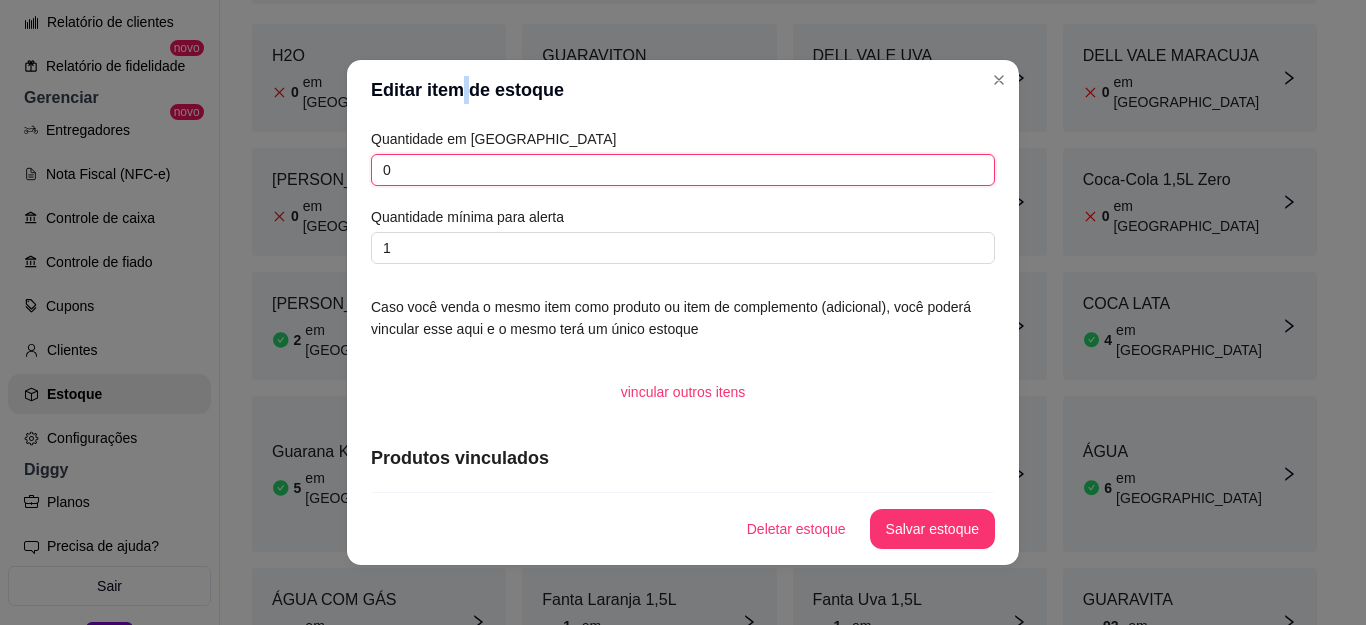 click on "0" at bounding box center (683, 170) 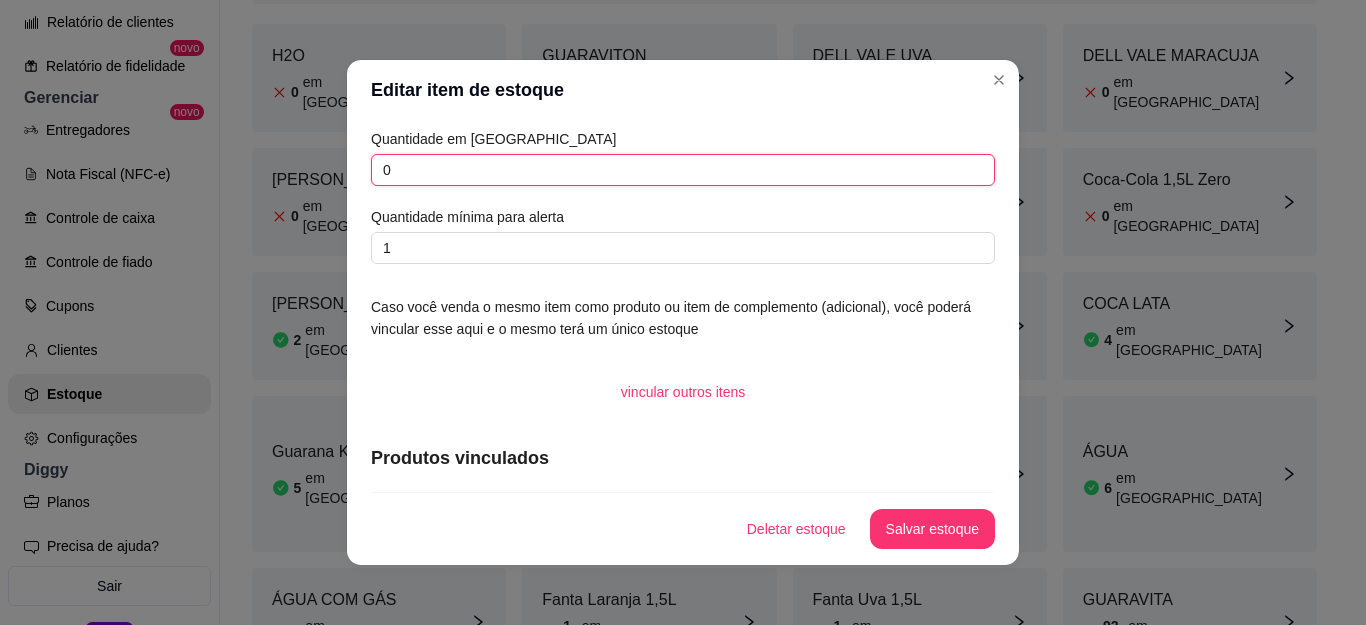 click on "0" at bounding box center [683, 170] 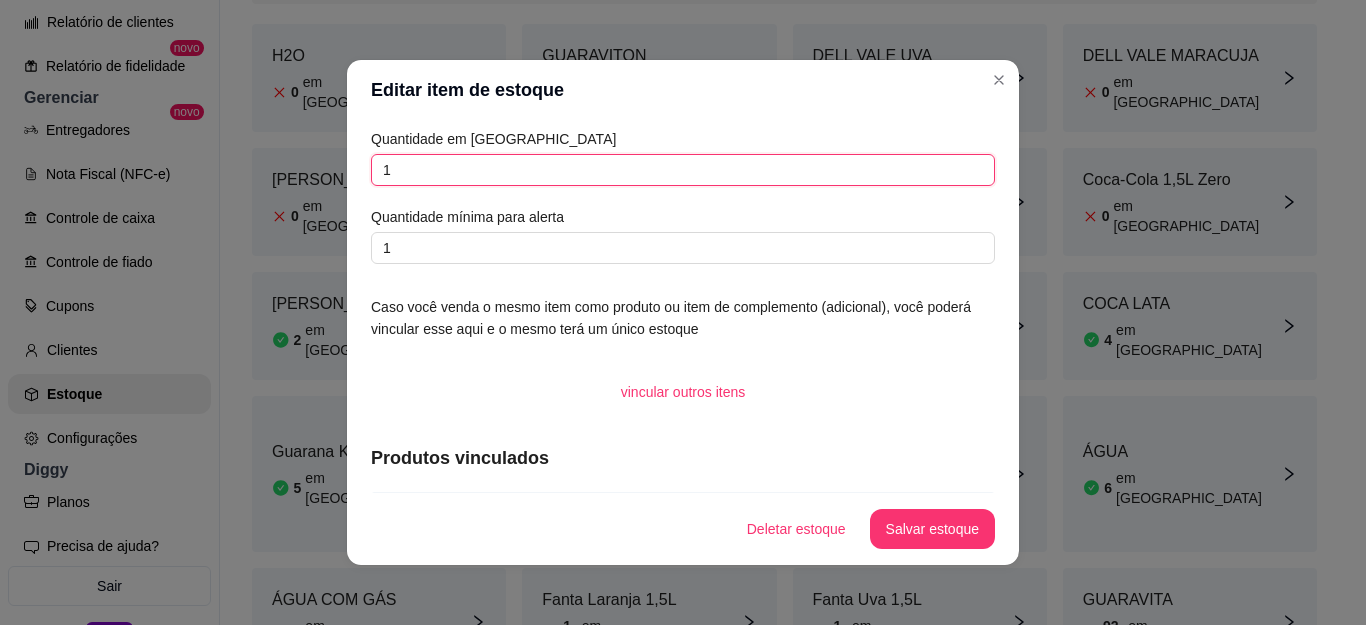 type on "1" 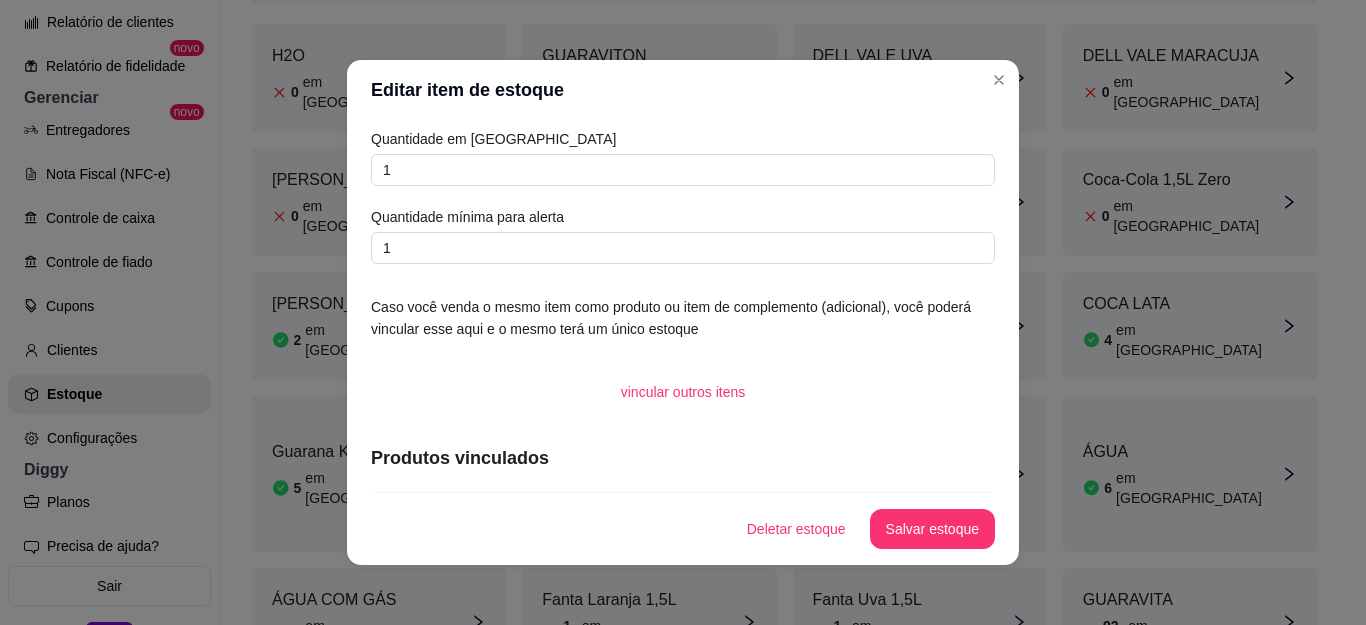 click on "Deletar estoque Salvar estoque" at bounding box center (683, 529) 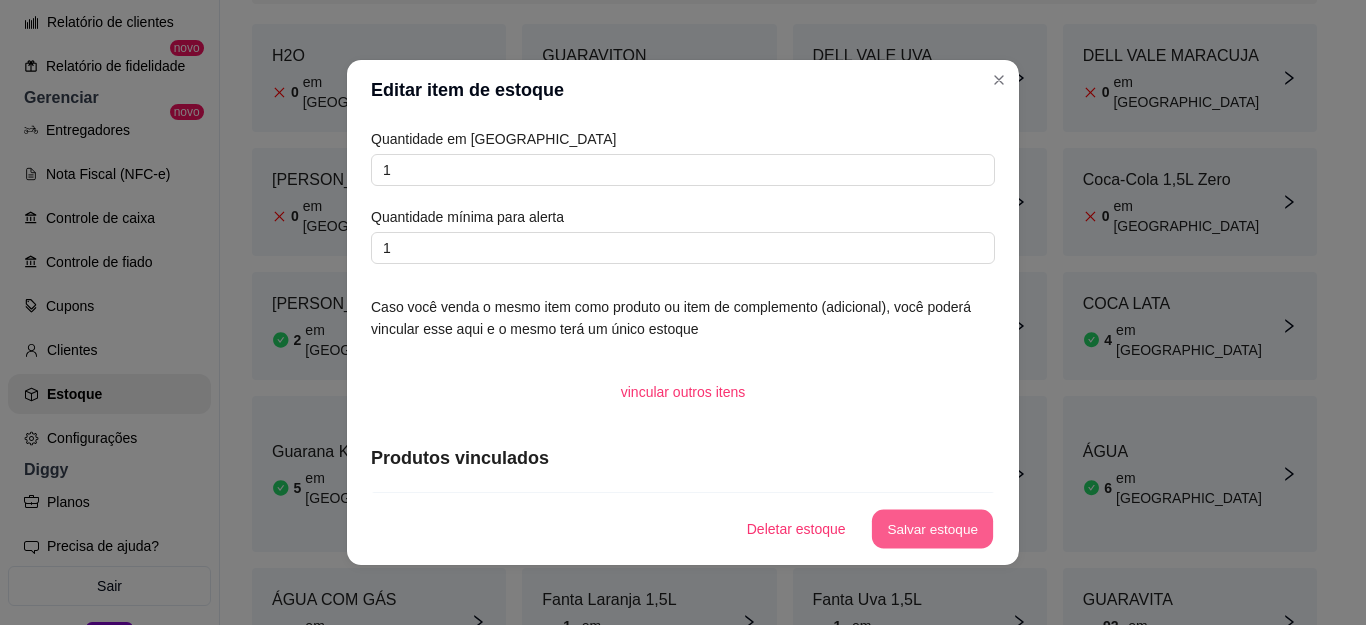 click on "Salvar estoque" at bounding box center [932, 529] 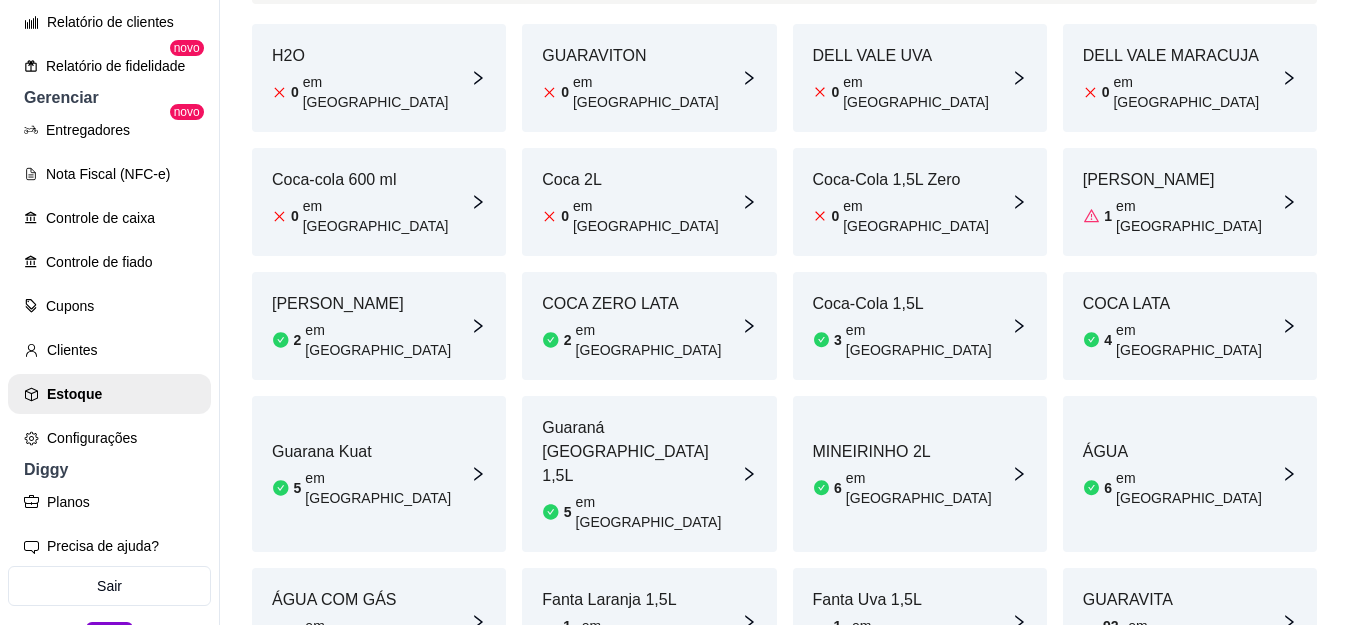 click on "[PERSON_NAME] 2 em [GEOGRAPHIC_DATA]" at bounding box center (379, 326) 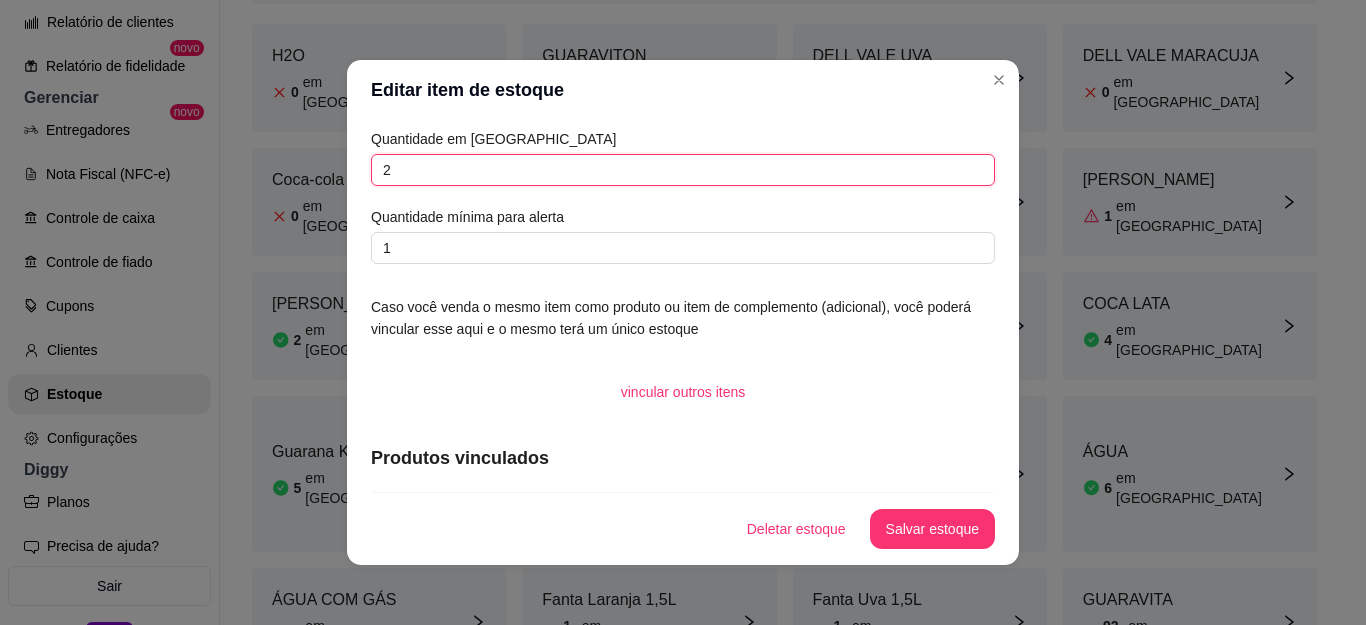 click on "2" at bounding box center [683, 170] 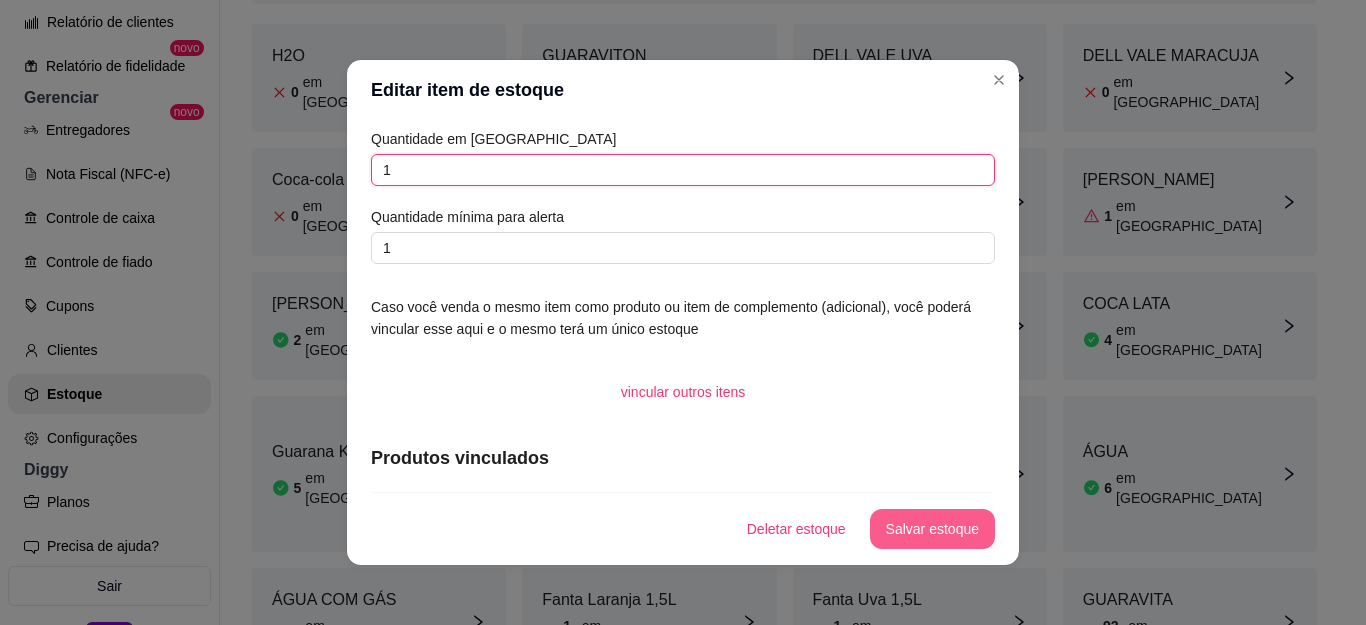 type on "1" 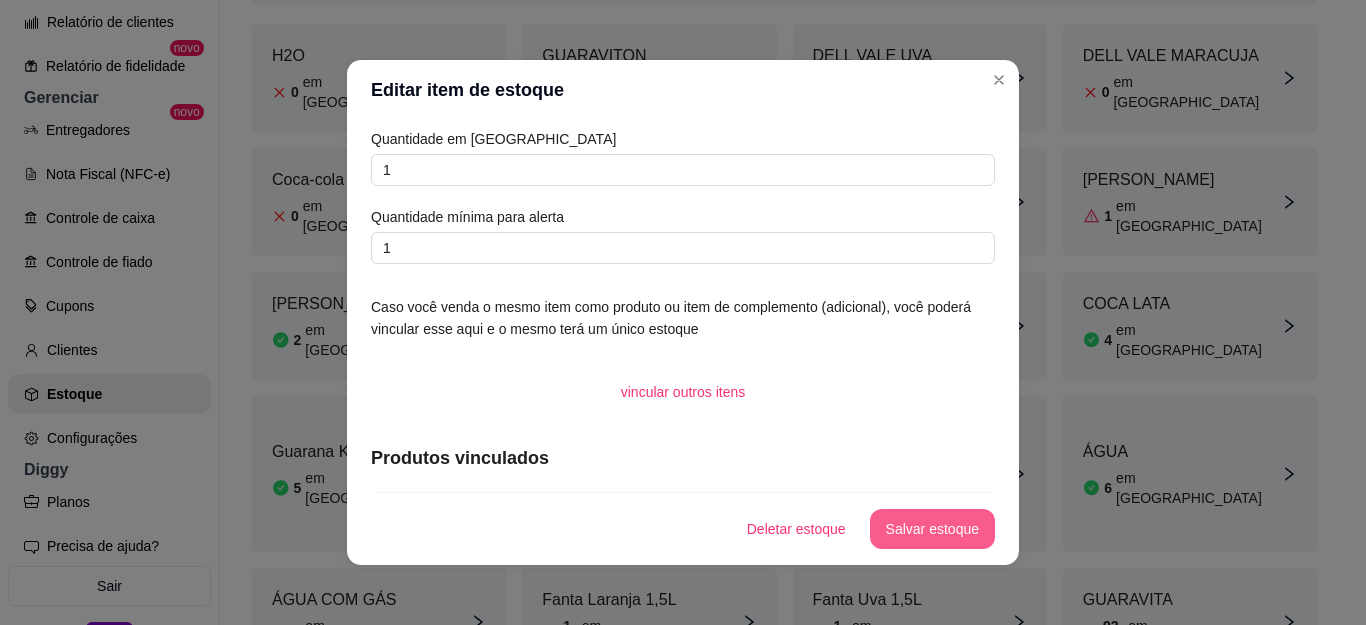 click on "Salvar estoque" at bounding box center (932, 529) 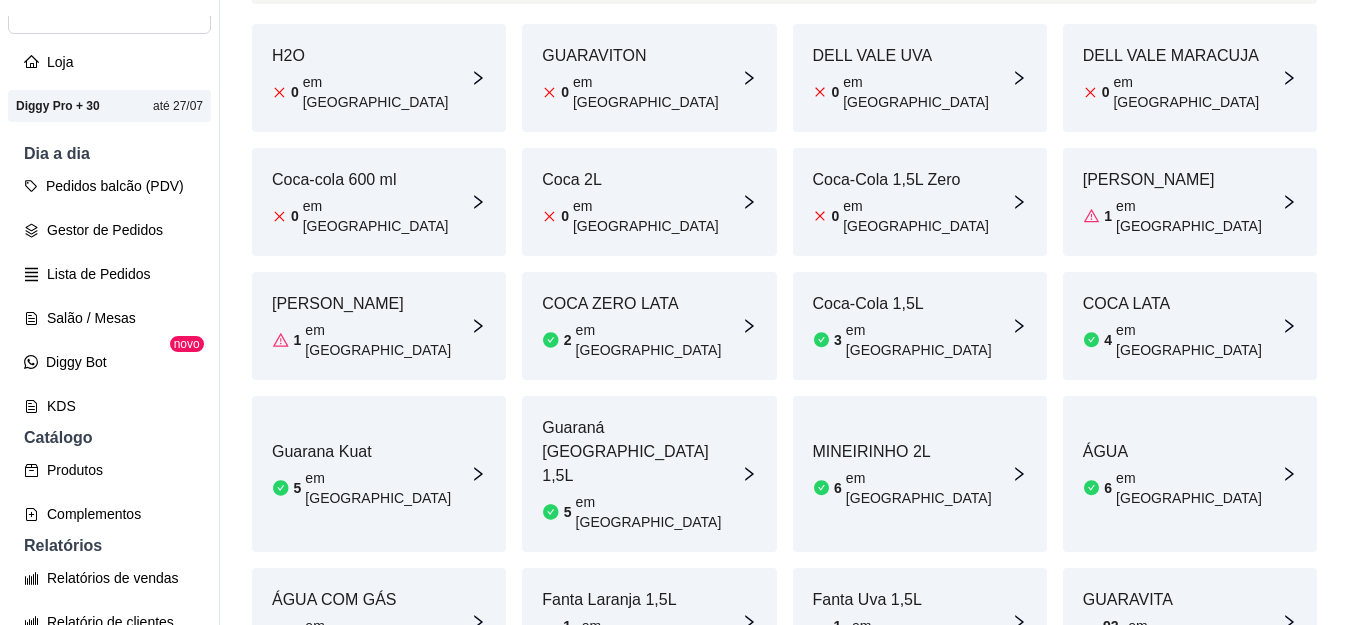 scroll, scrollTop: 0, scrollLeft: 0, axis: both 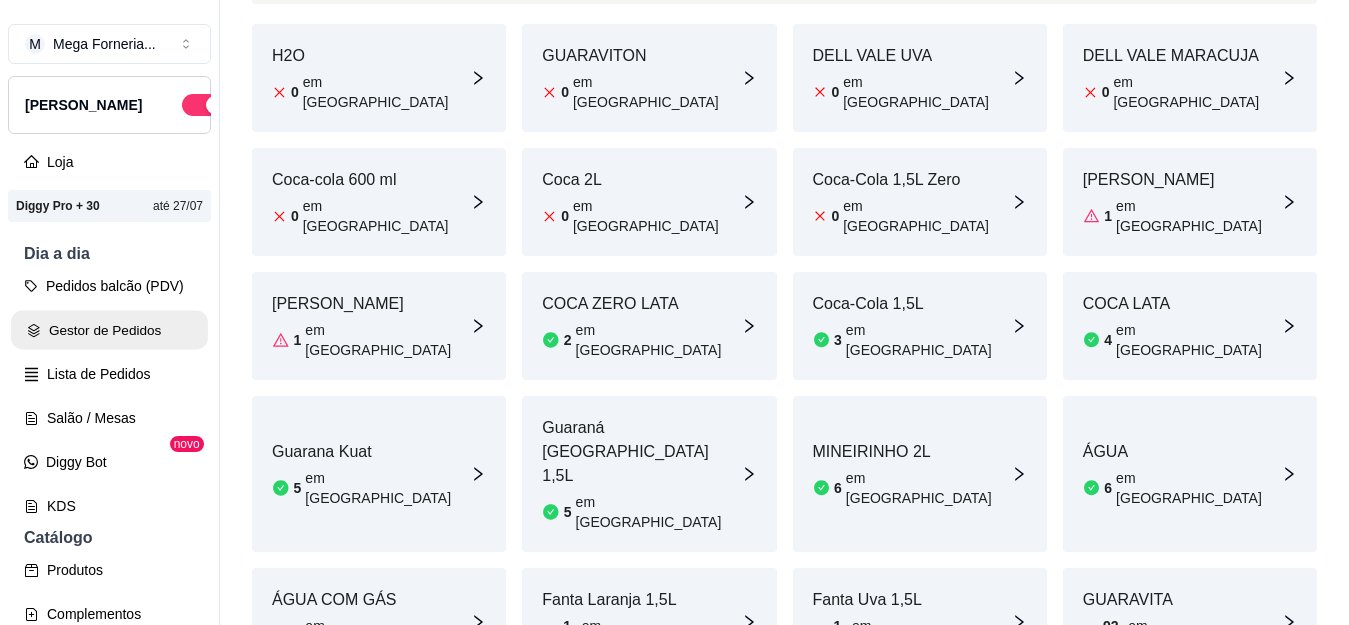 click on "Gestor de Pedidos" at bounding box center (109, 330) 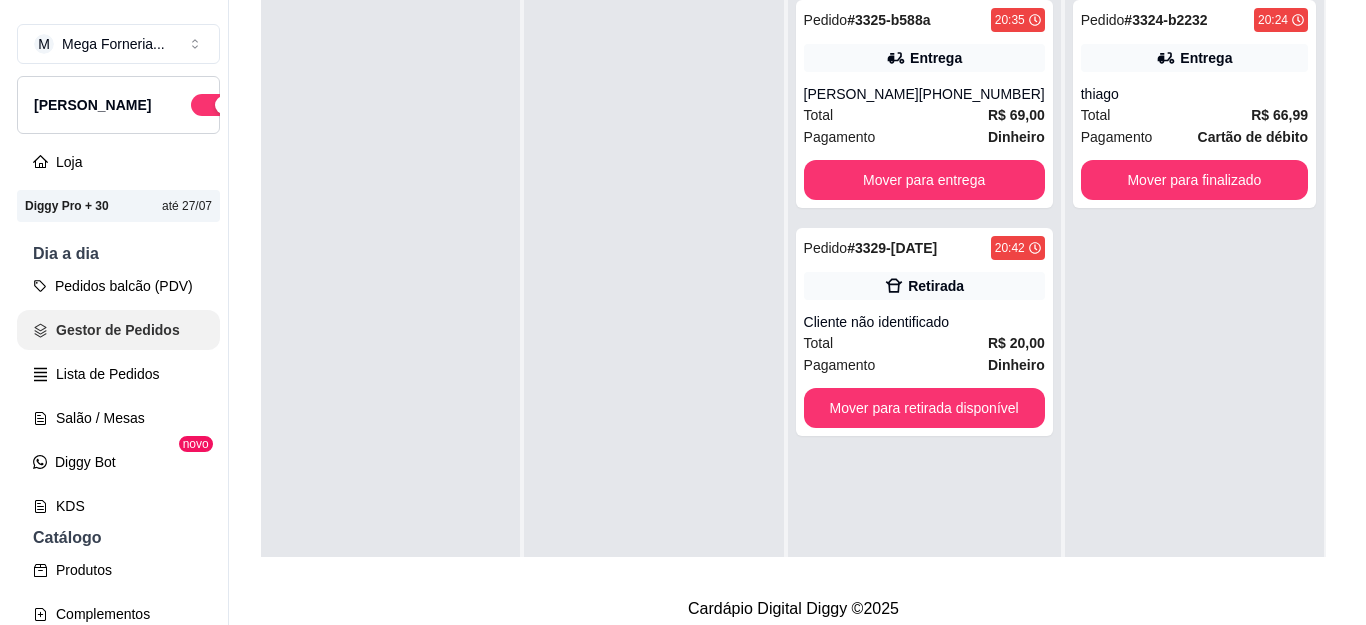 scroll, scrollTop: 0, scrollLeft: 0, axis: both 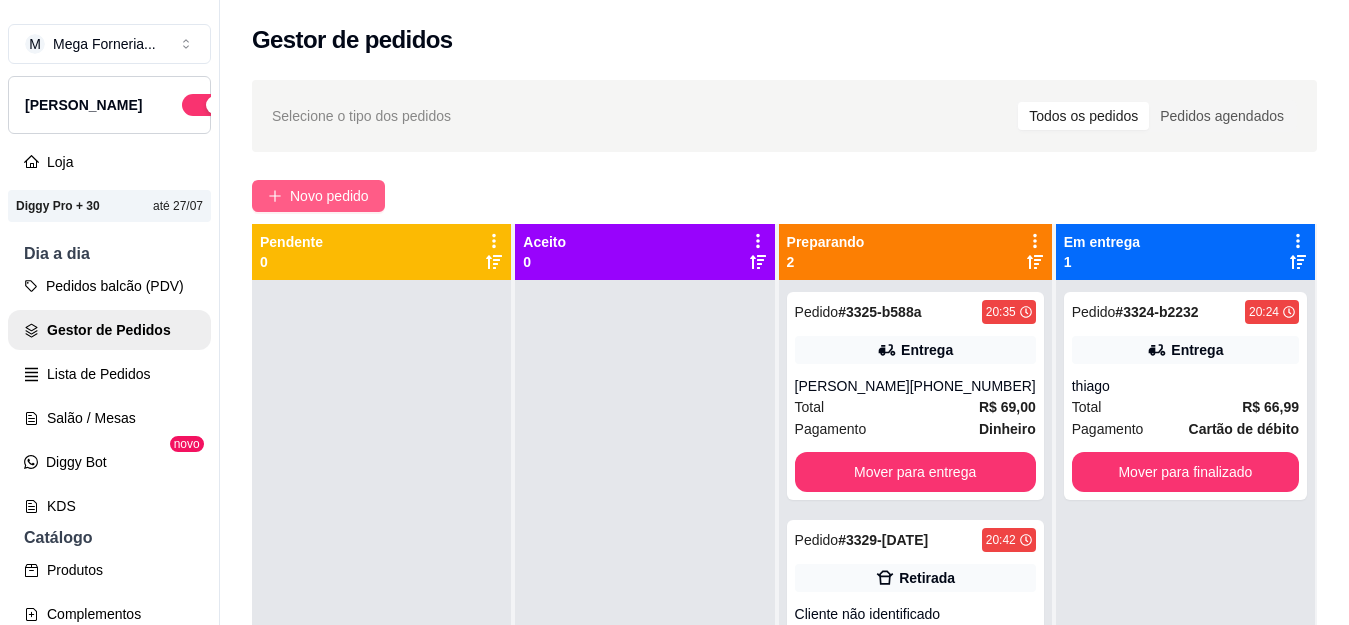click on "Novo pedido" at bounding box center (329, 196) 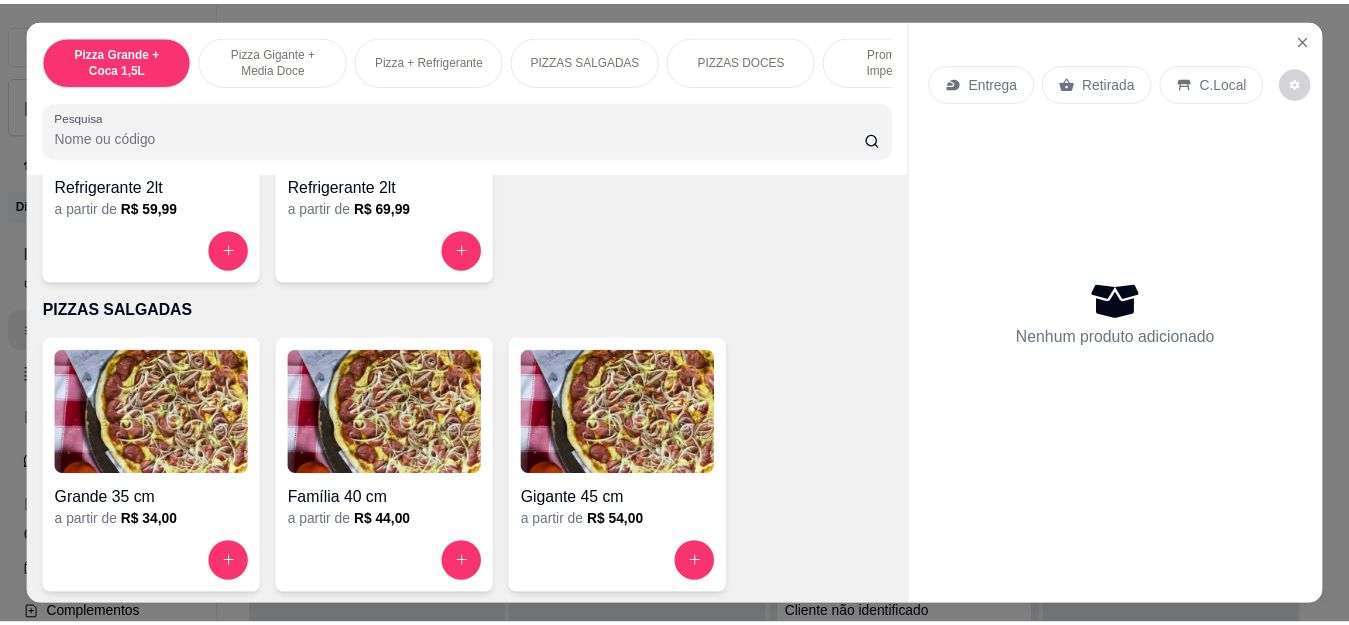 scroll, scrollTop: 1000, scrollLeft: 0, axis: vertical 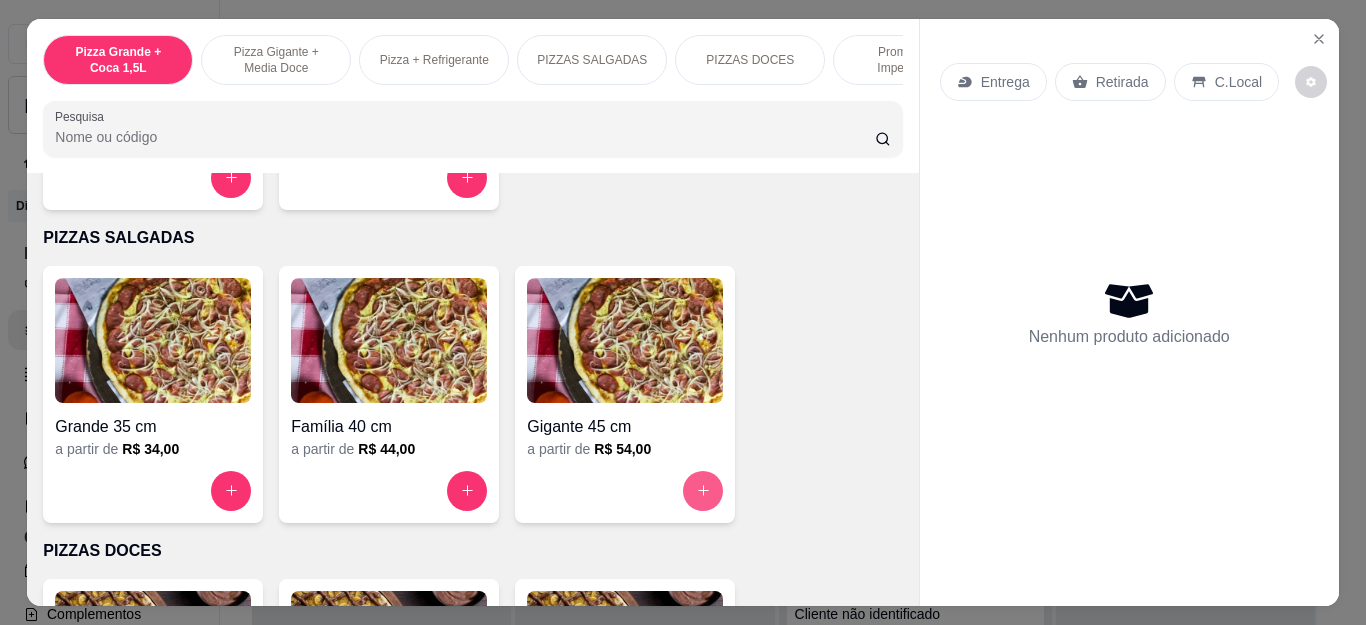 click 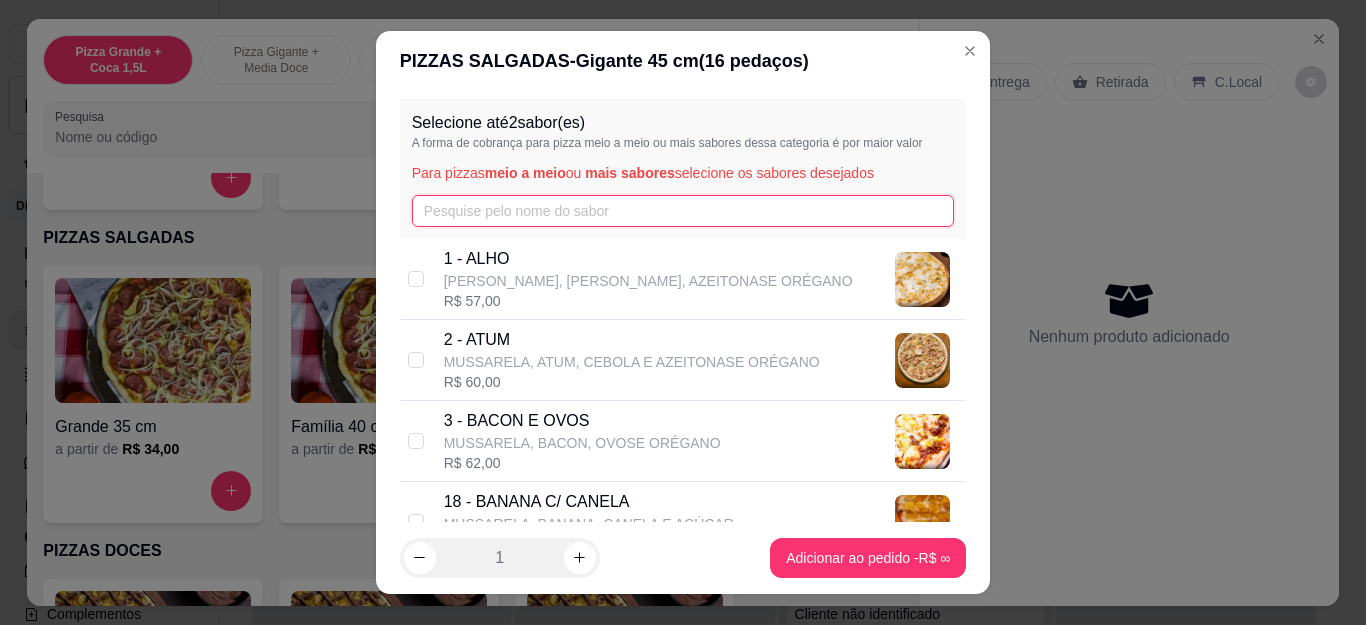 click at bounding box center (683, 211) 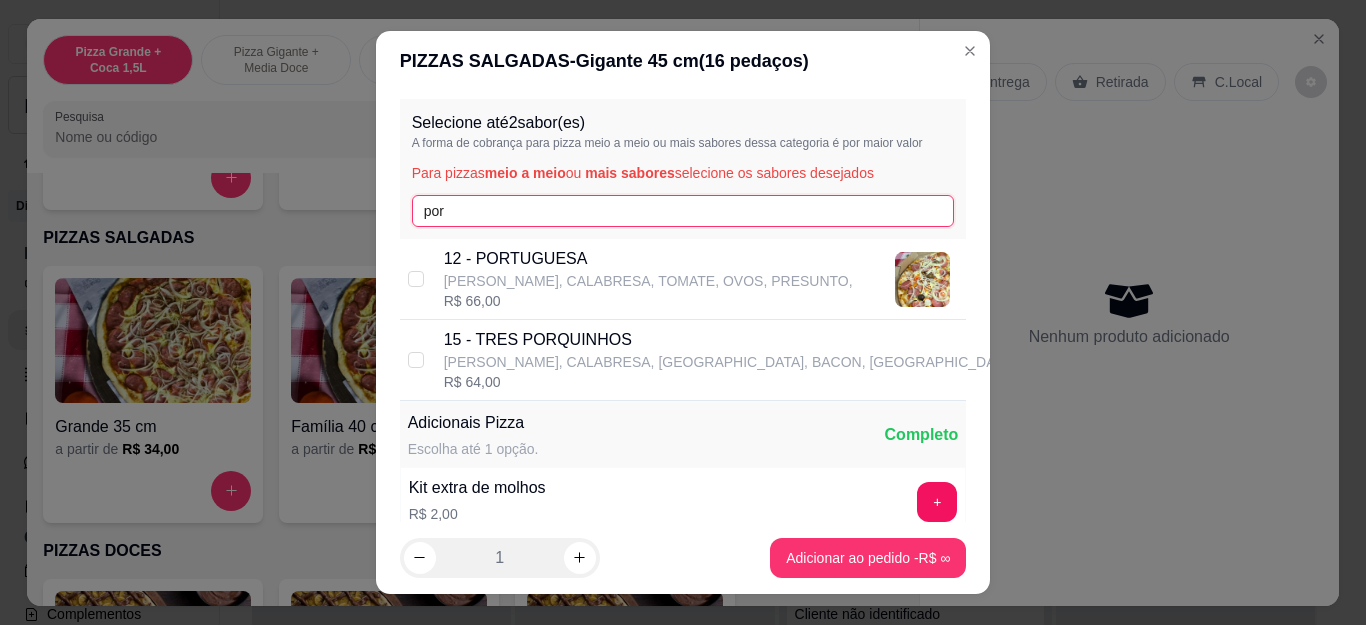 type on "por" 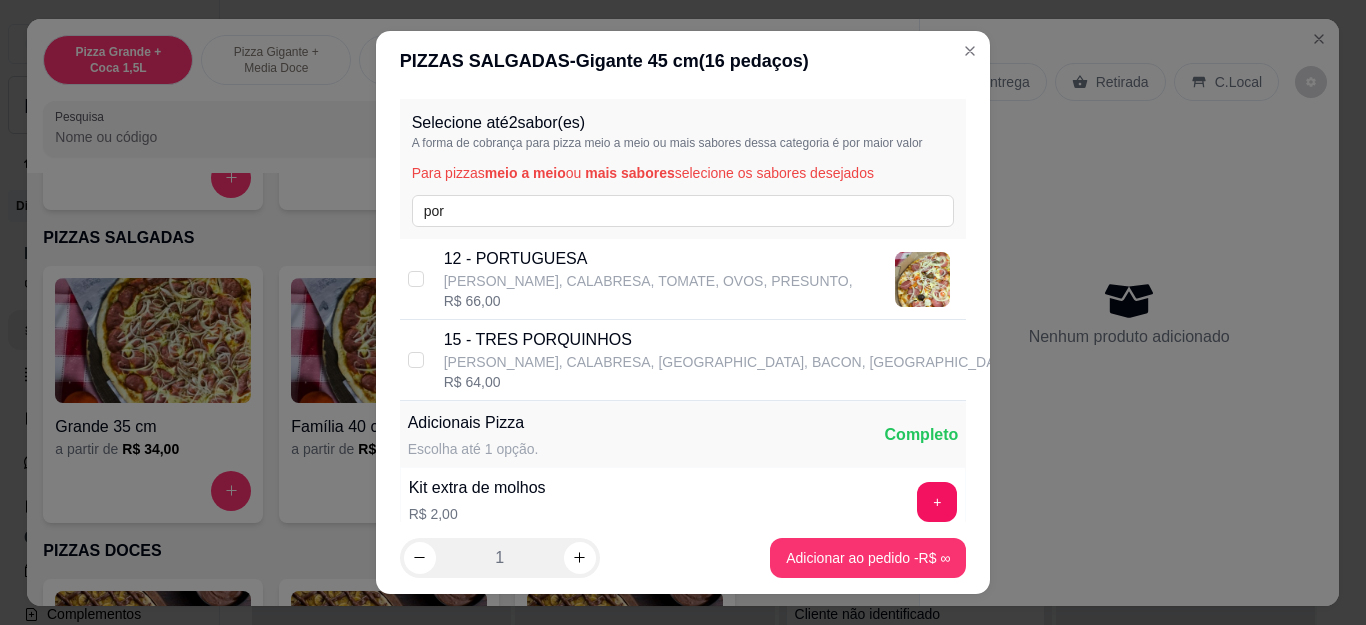 click on "R$ 66,00" at bounding box center [648, 301] 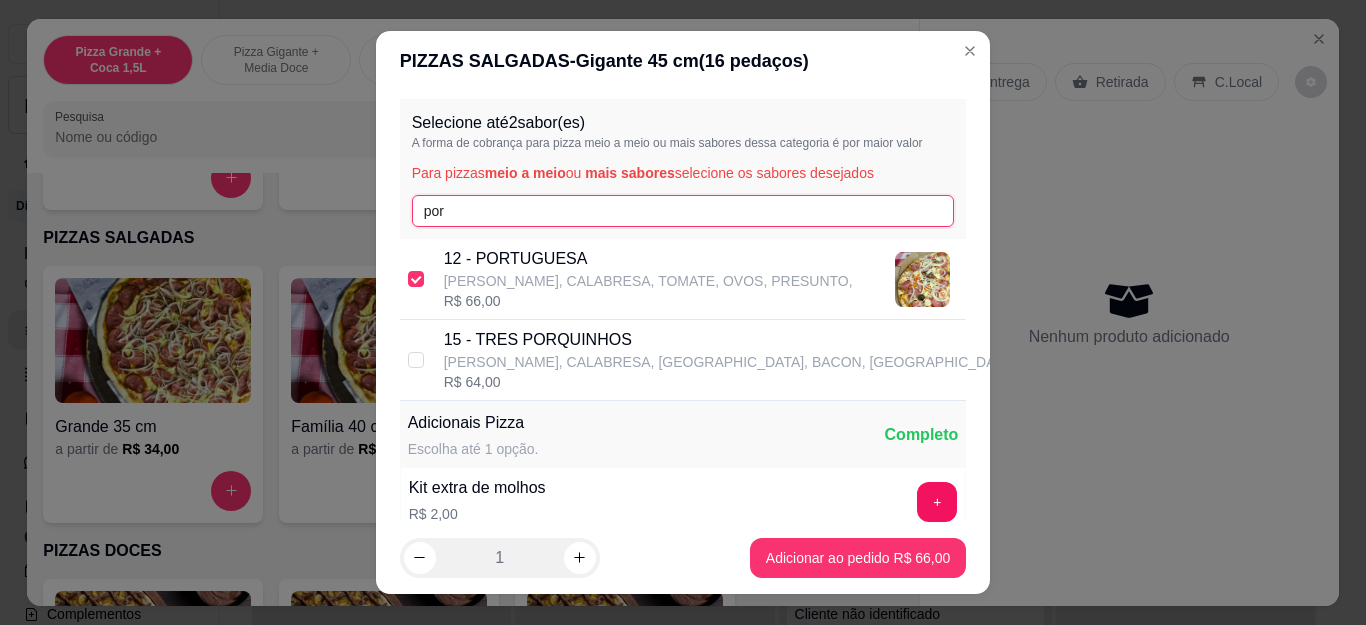 click on "por" at bounding box center [683, 211] 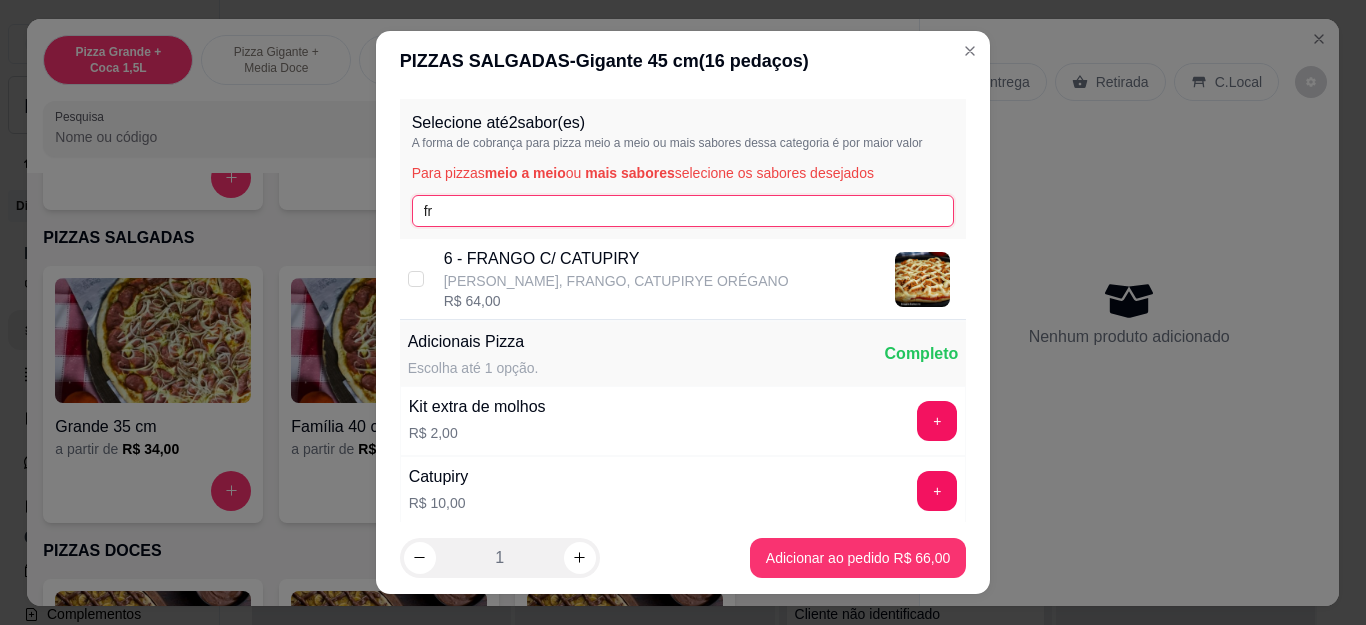 type on "fr" 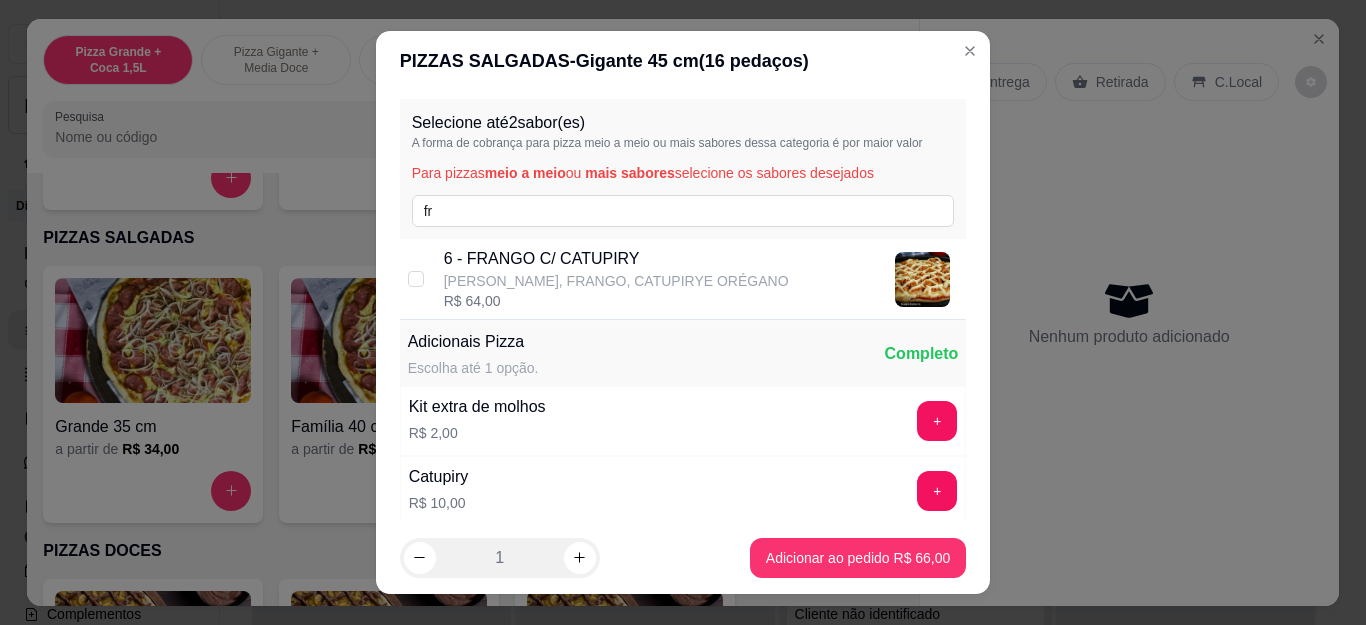 click on "[PERSON_NAME], FRANGO, CATUPIRYE ORÉGANO" at bounding box center (616, 281) 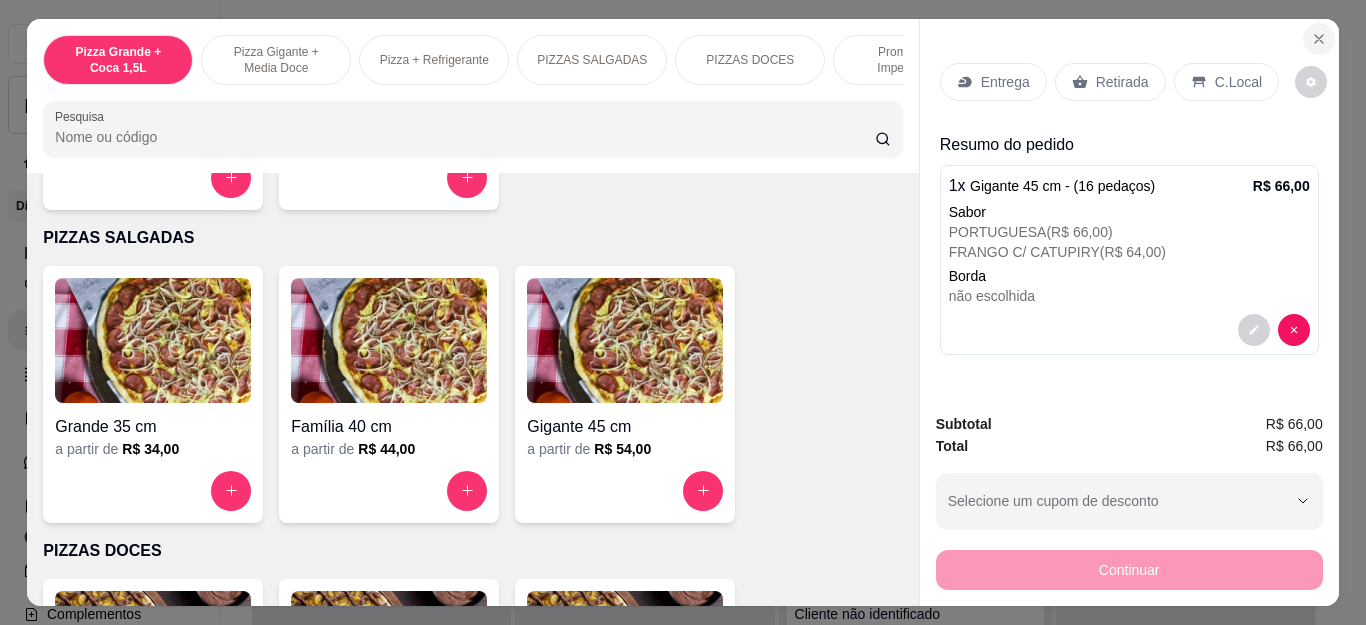 click at bounding box center (1319, 39) 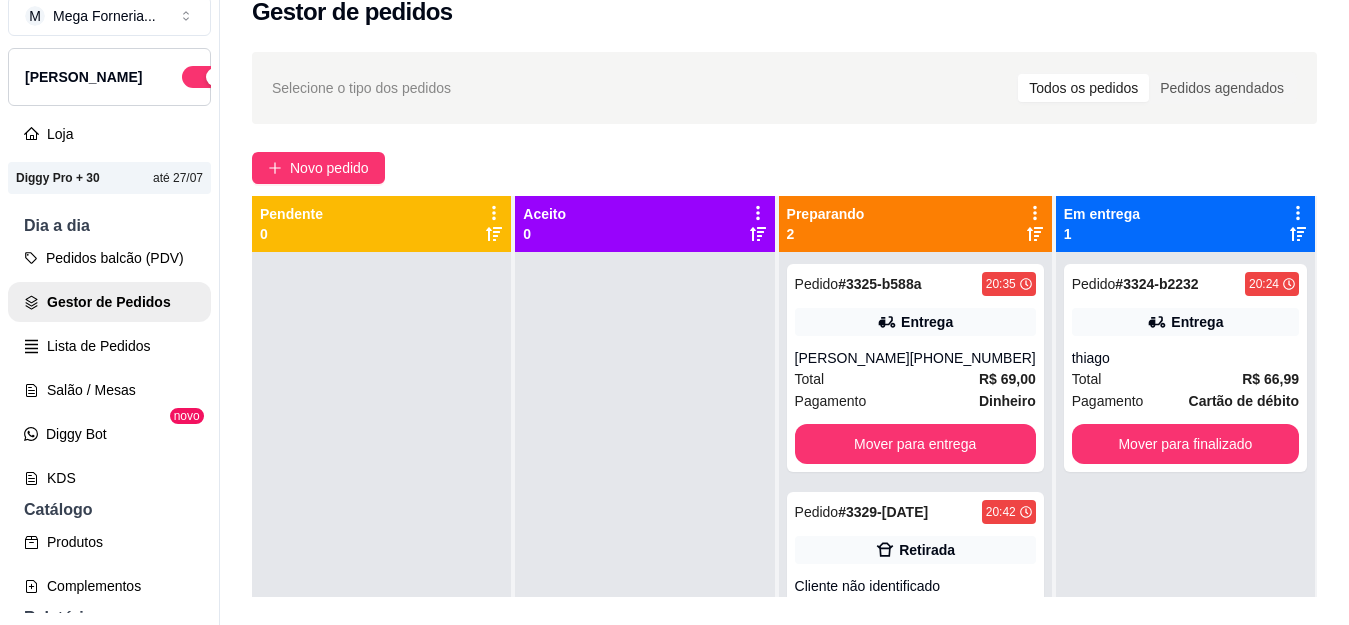 scroll, scrollTop: 32, scrollLeft: 0, axis: vertical 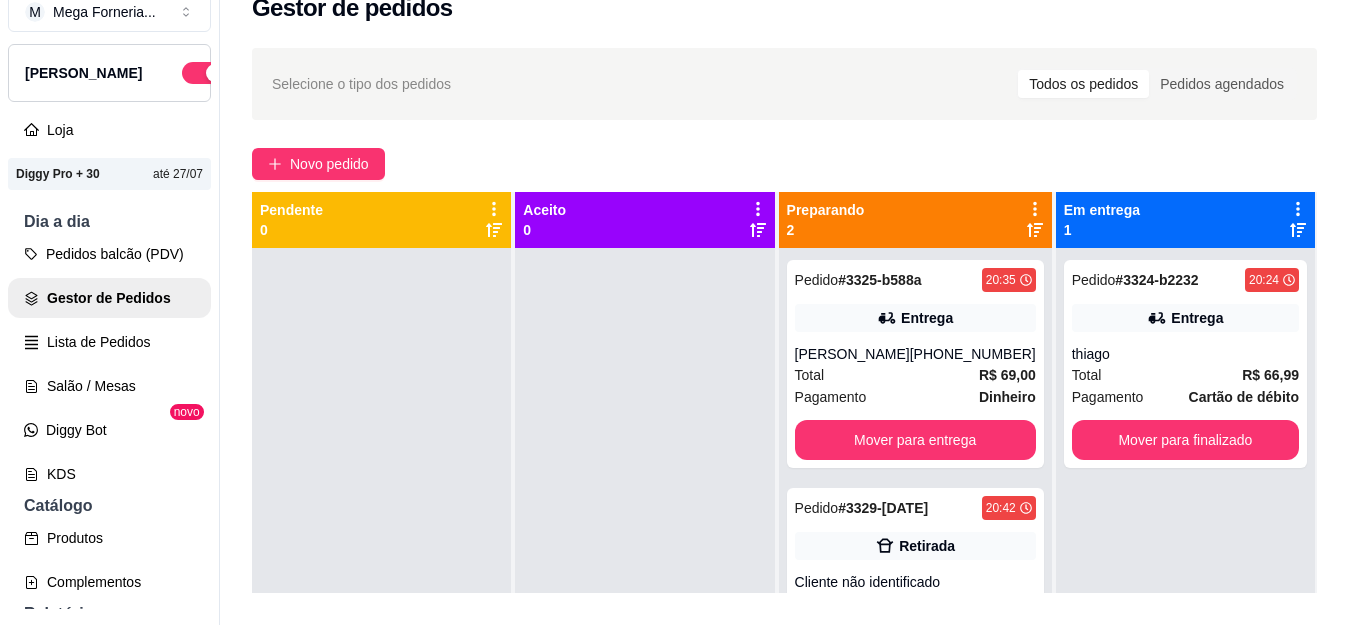 click on "Pedidos balcão (PDV) Gestor de Pedidos Lista de Pedidos Salão / Mesas Diggy Bot novo KDS" at bounding box center (109, 364) 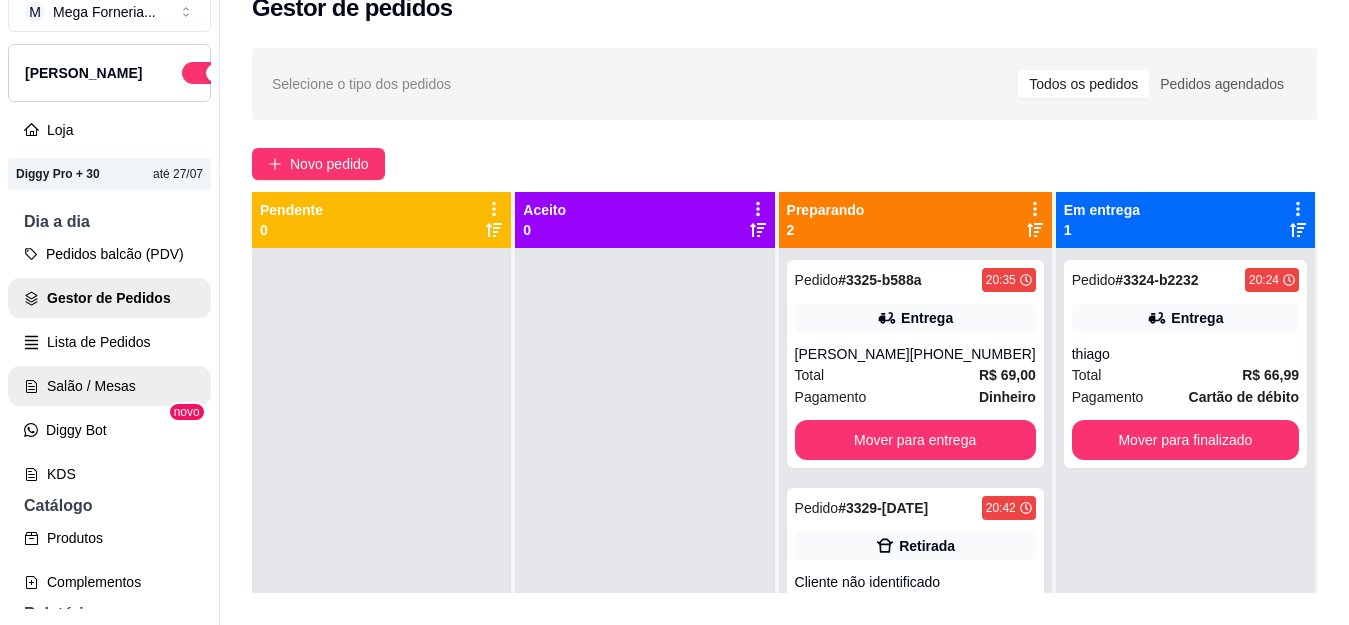 click on "Salão / Mesas" at bounding box center (109, 386) 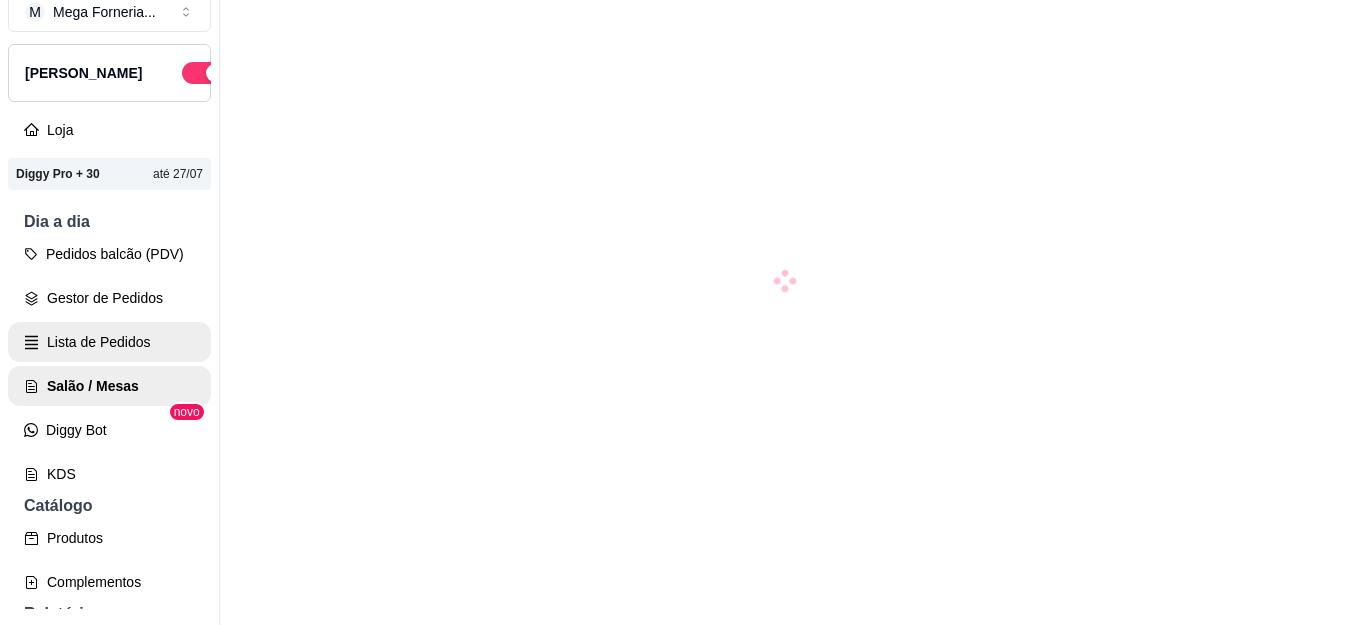 scroll, scrollTop: 0, scrollLeft: 0, axis: both 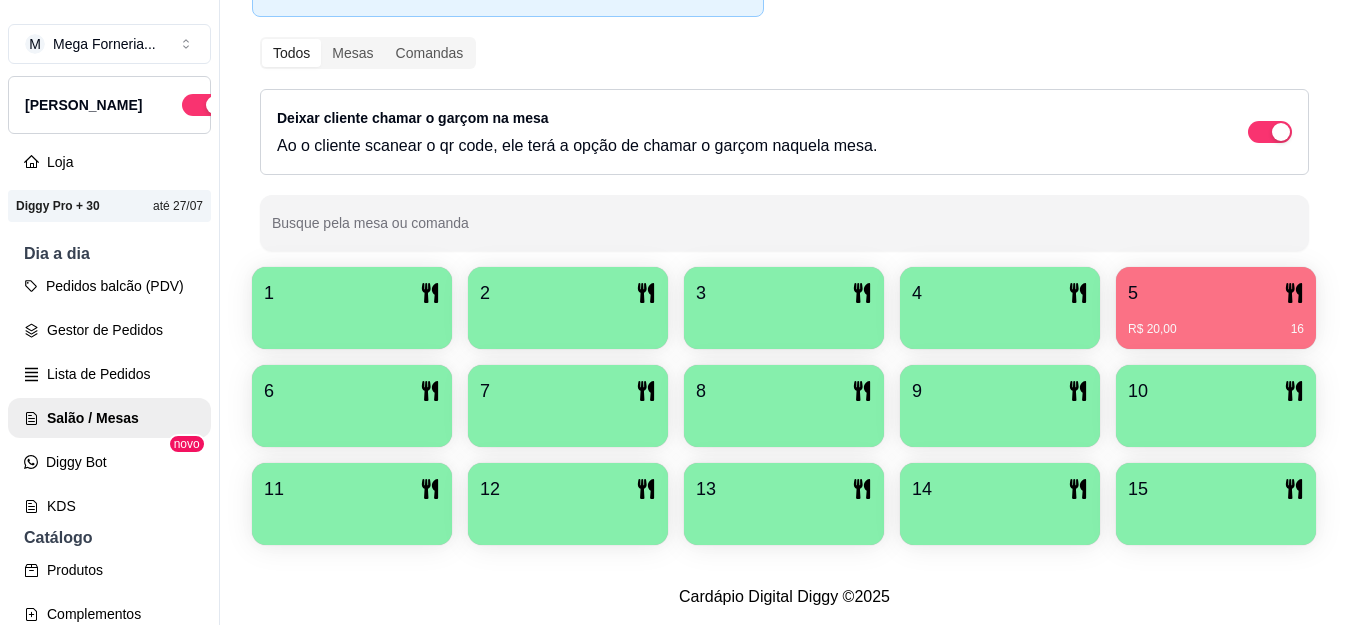 click at bounding box center (1000, 420) 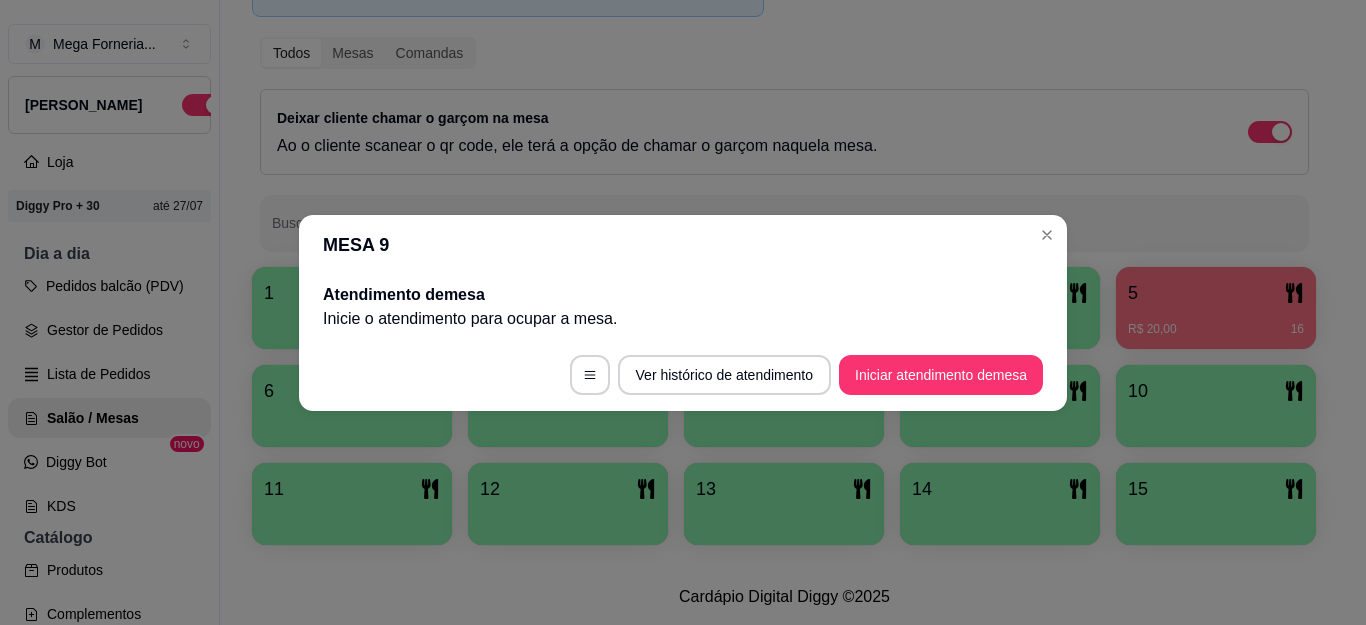 click on "MESA 9" at bounding box center [683, 245] 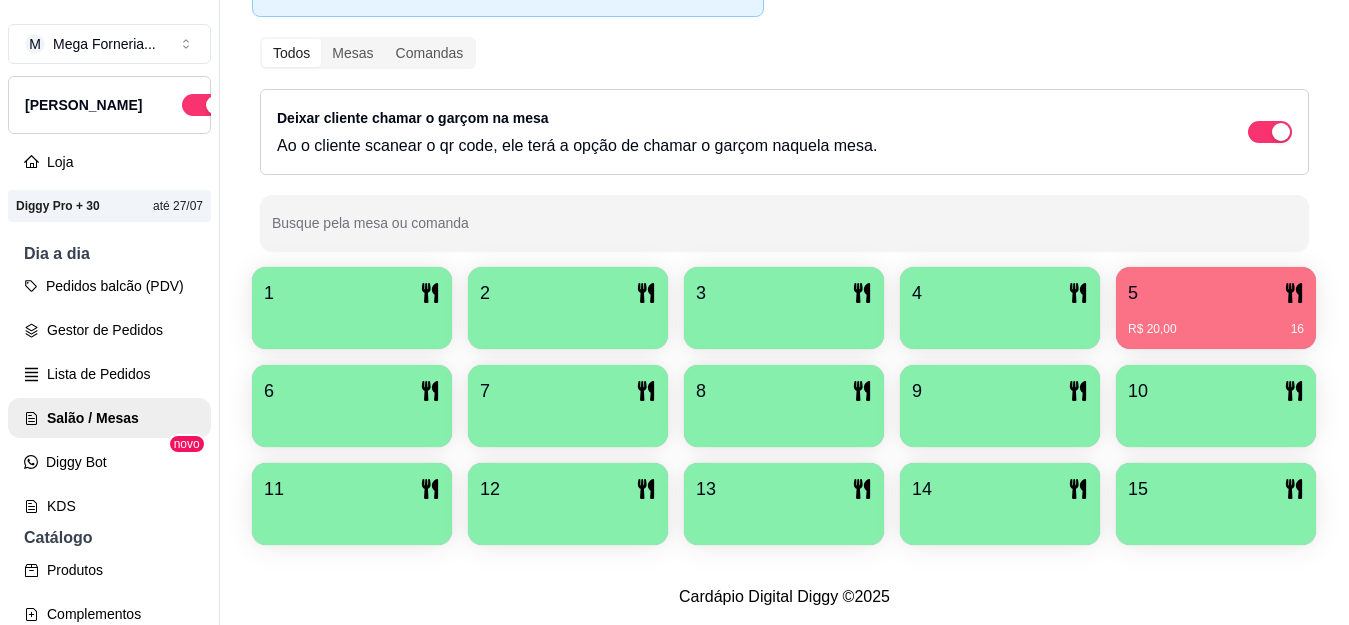 click on "4" at bounding box center (1000, 293) 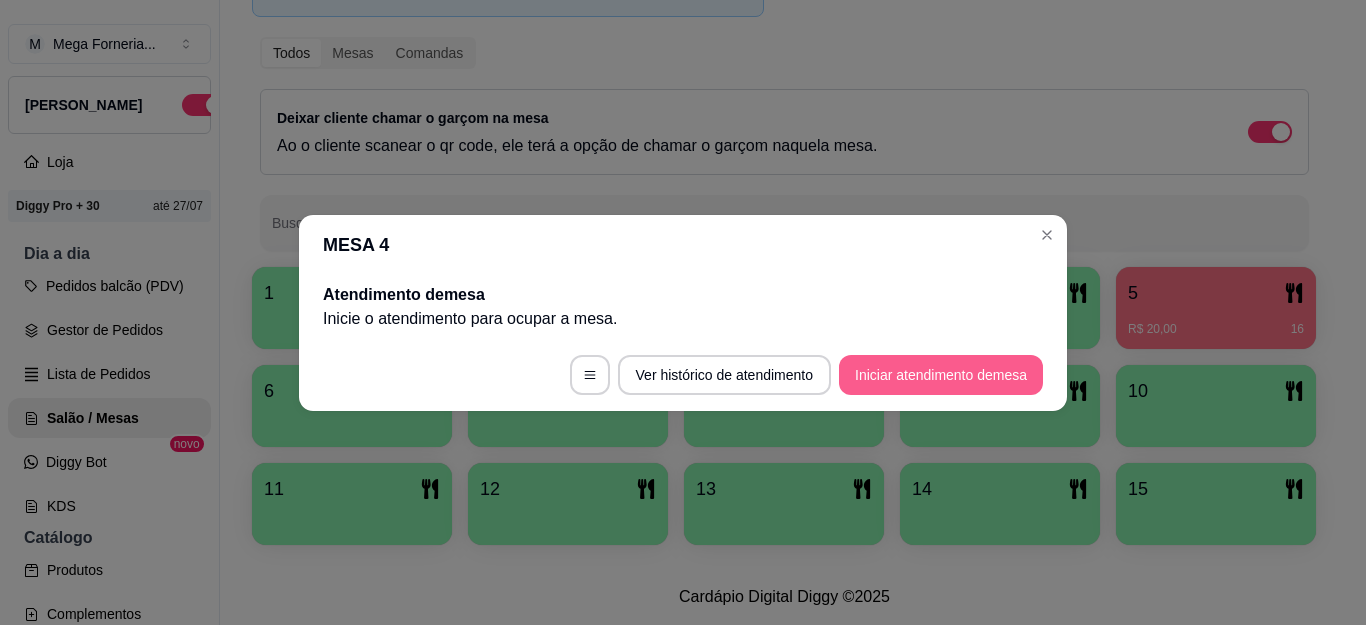 click on "Iniciar atendimento de  mesa" at bounding box center [941, 375] 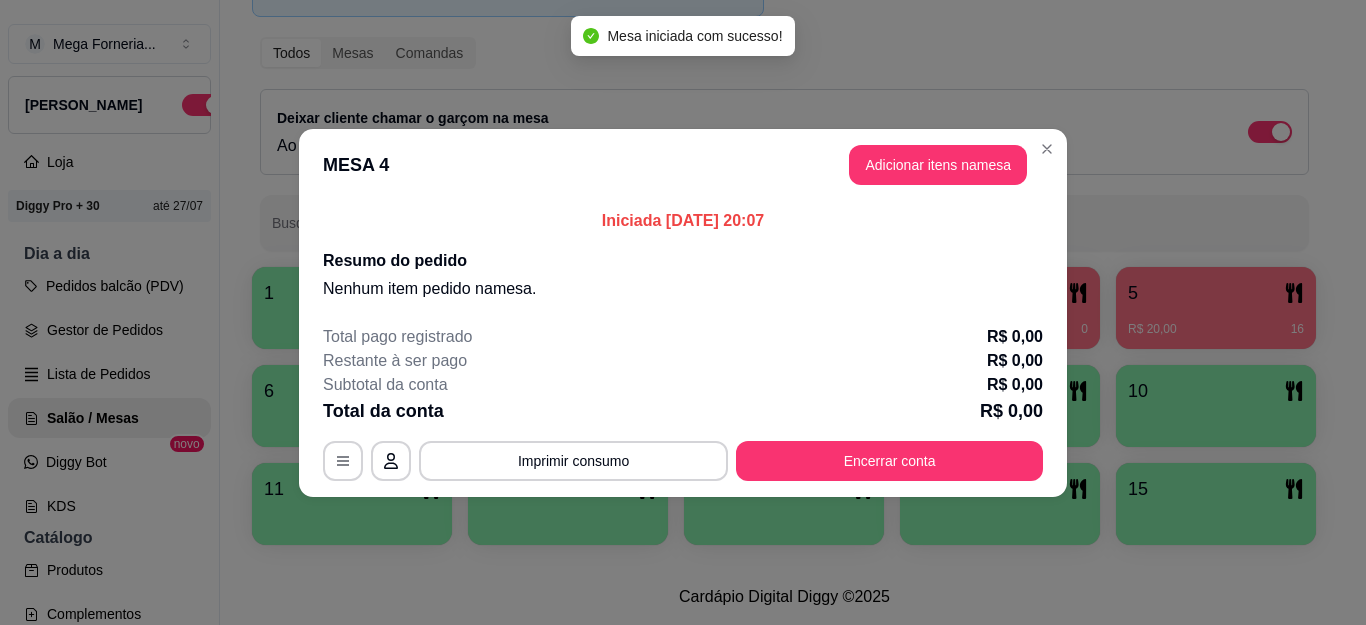 click on "Adicionar itens na  mesa" at bounding box center [938, 165] 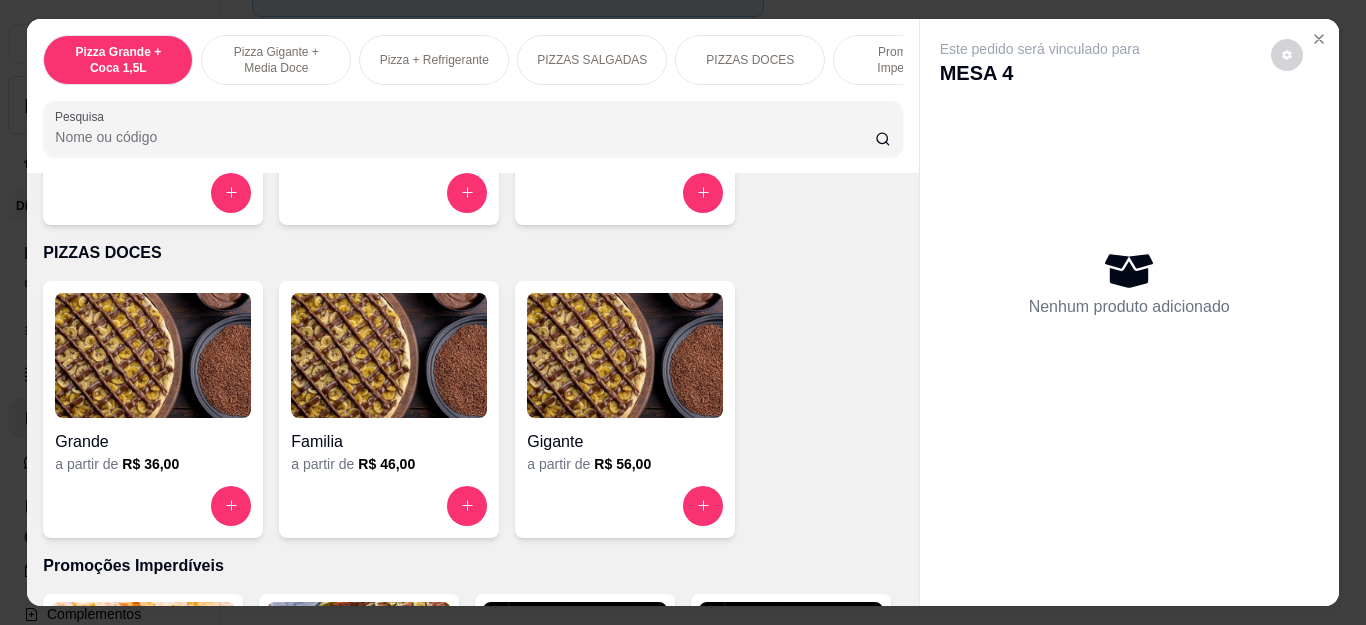 scroll, scrollTop: 1200, scrollLeft: 0, axis: vertical 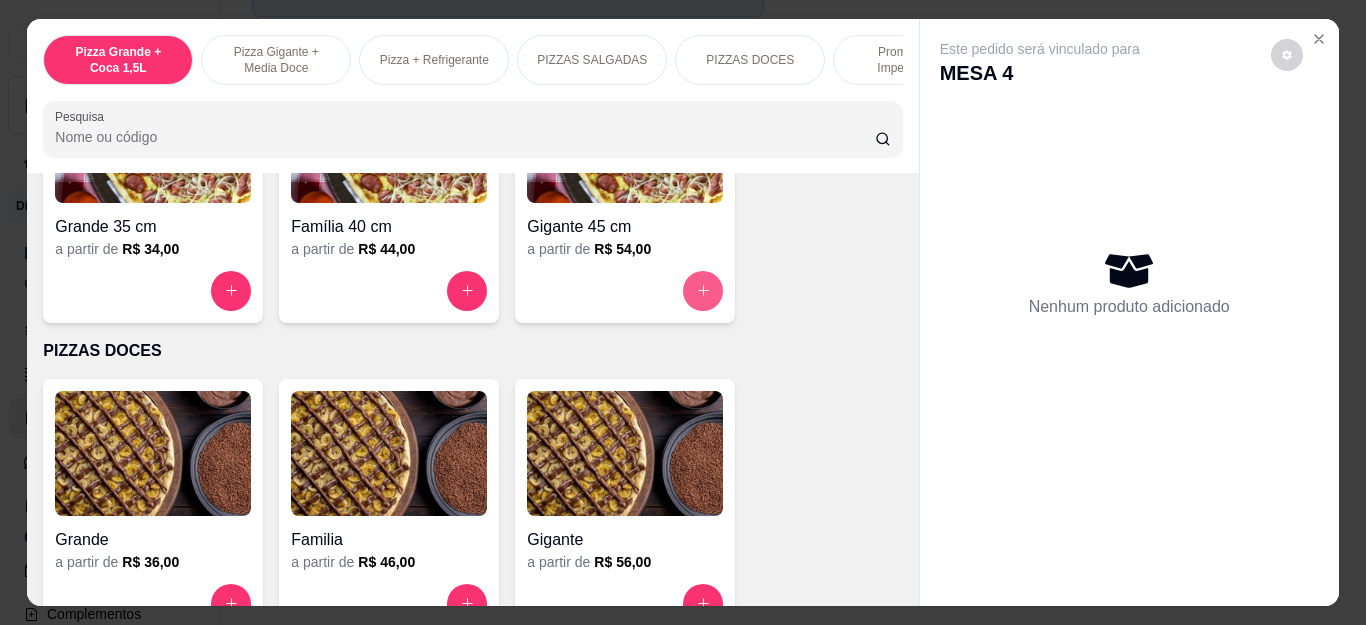click at bounding box center (703, 291) 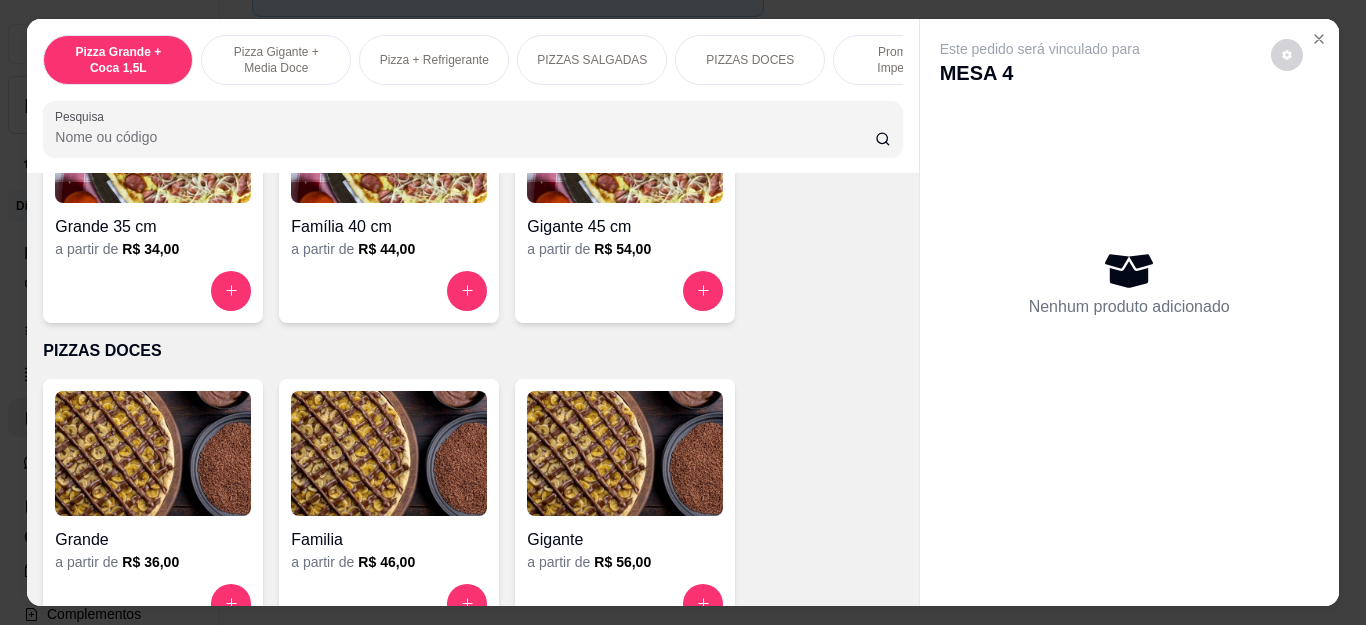 click at bounding box center [683, 211] 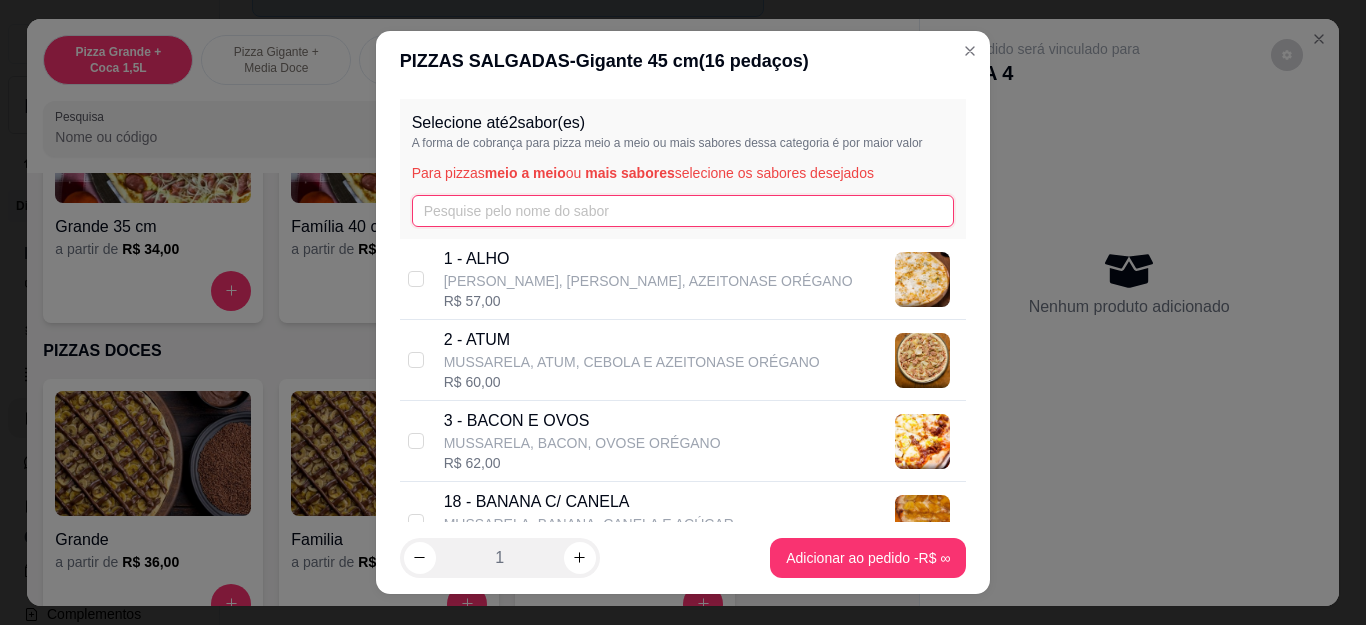 click at bounding box center (683, 211) 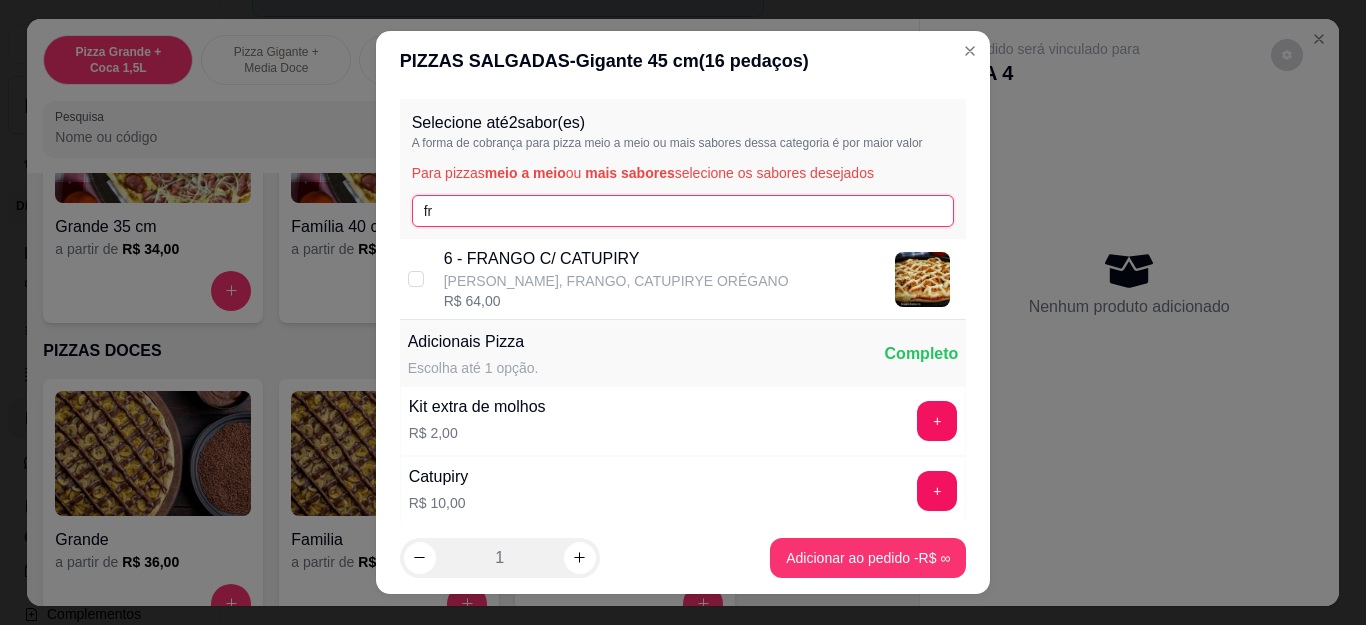 type on "fr" 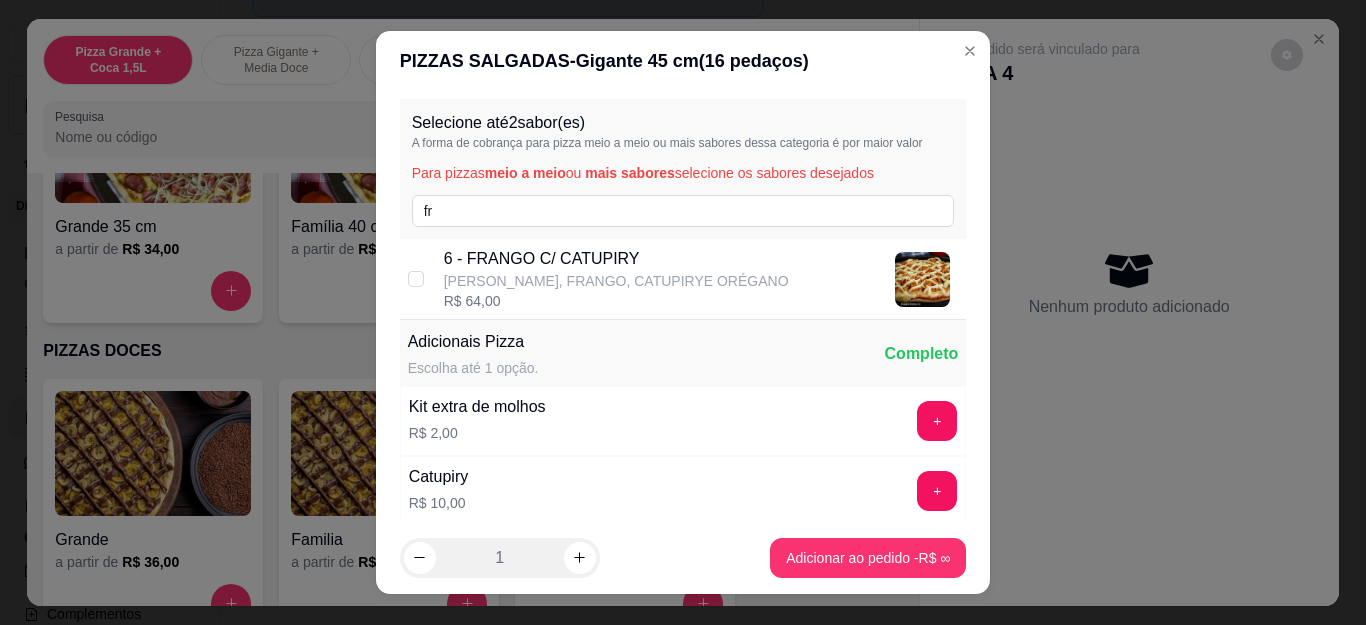 click on "6 - FRANGO C/ CATUPIRY" at bounding box center (616, 259) 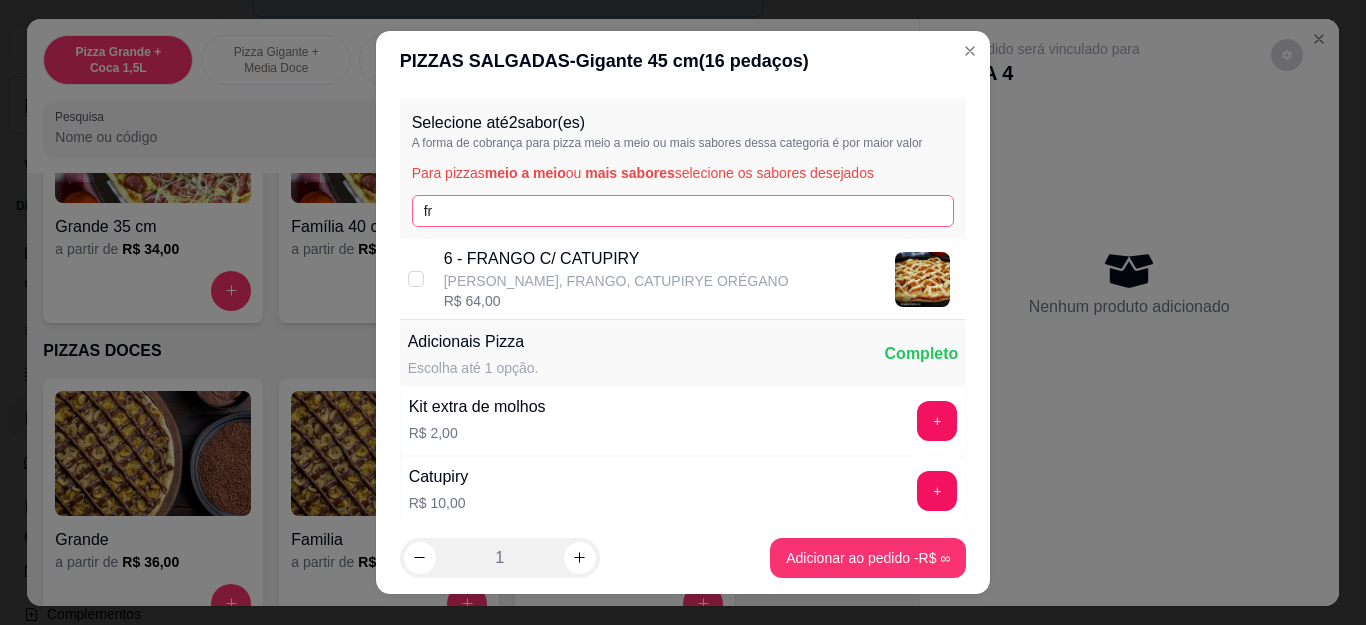 checkbox on "true" 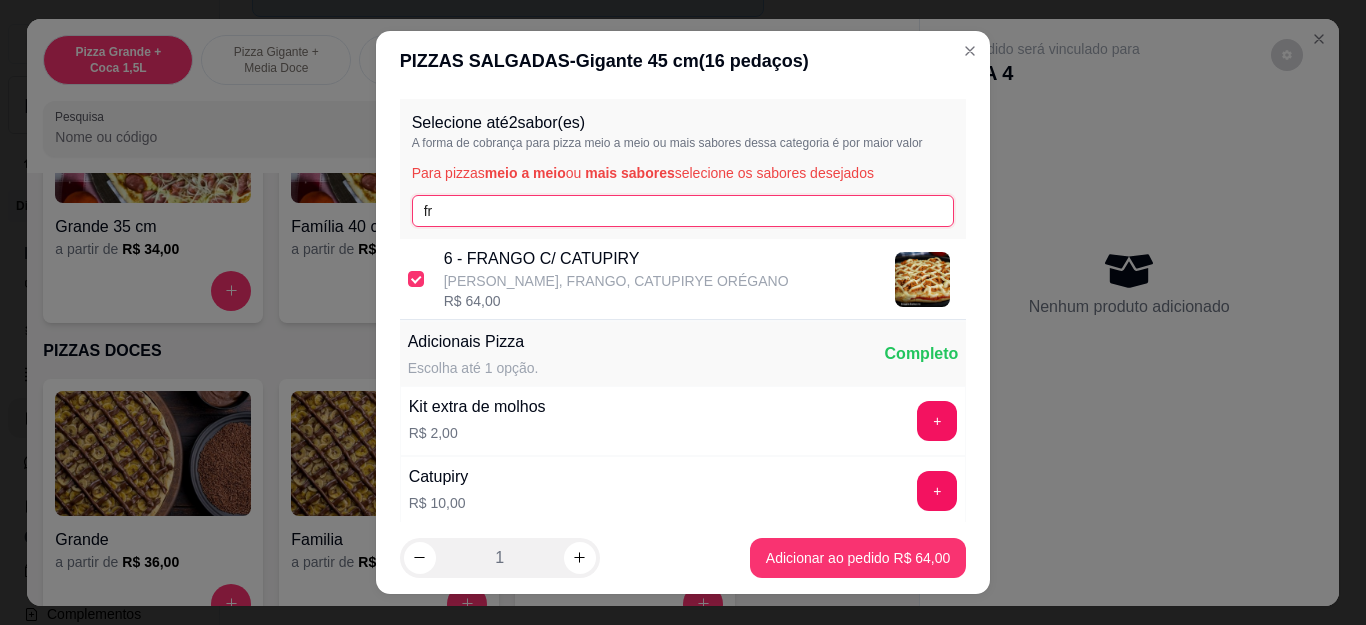 click on "fr" at bounding box center [683, 211] 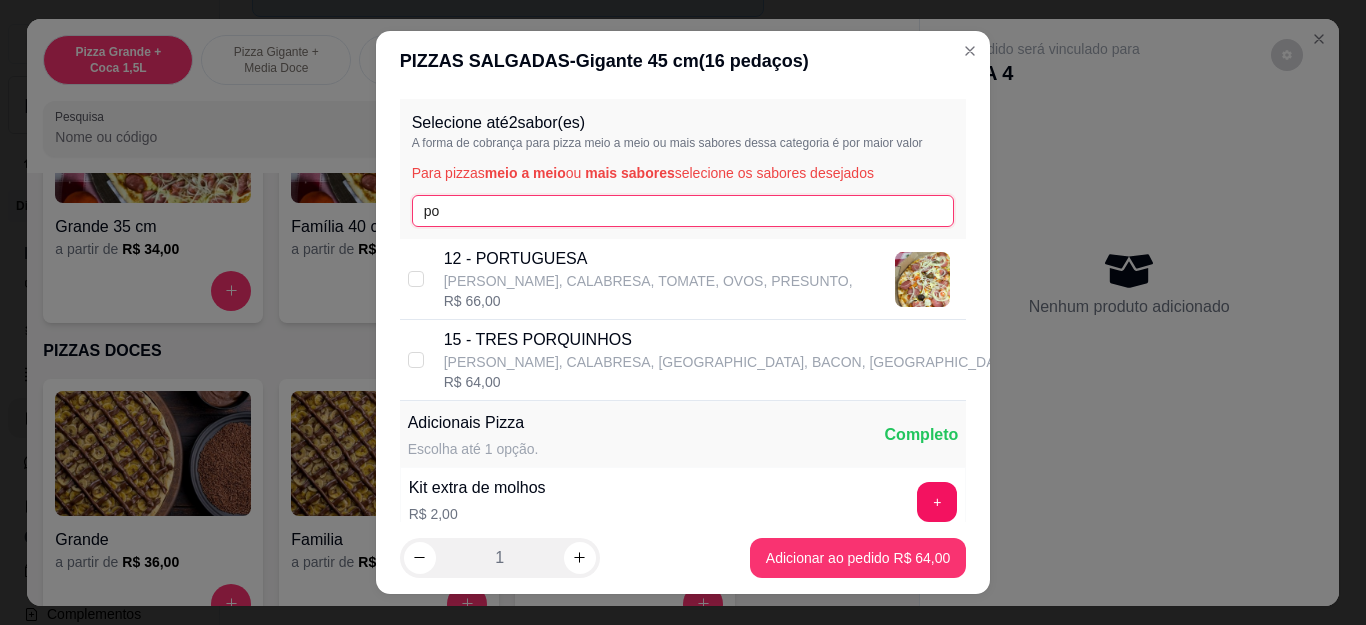 type on "po" 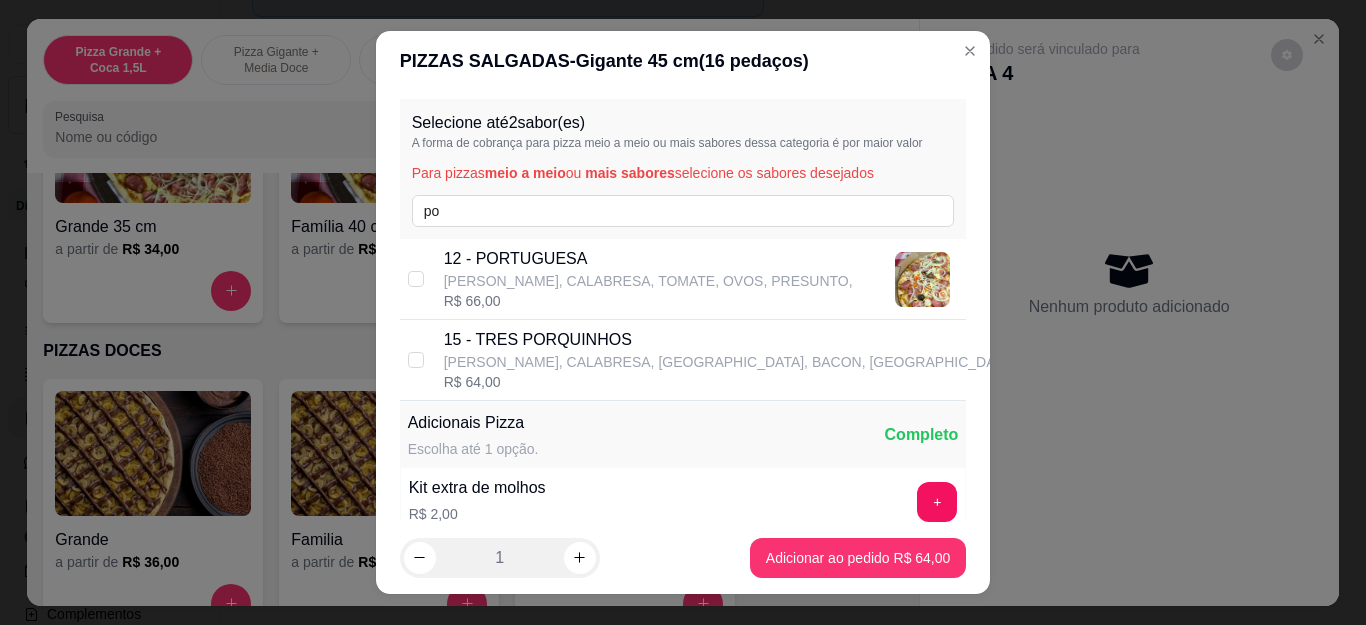 click on "12 - PORTUGUESA MUSSARELA, CALABRESA, TOMATE, OVOS, PRESUNTO, R$ 66,00" at bounding box center (683, 279) 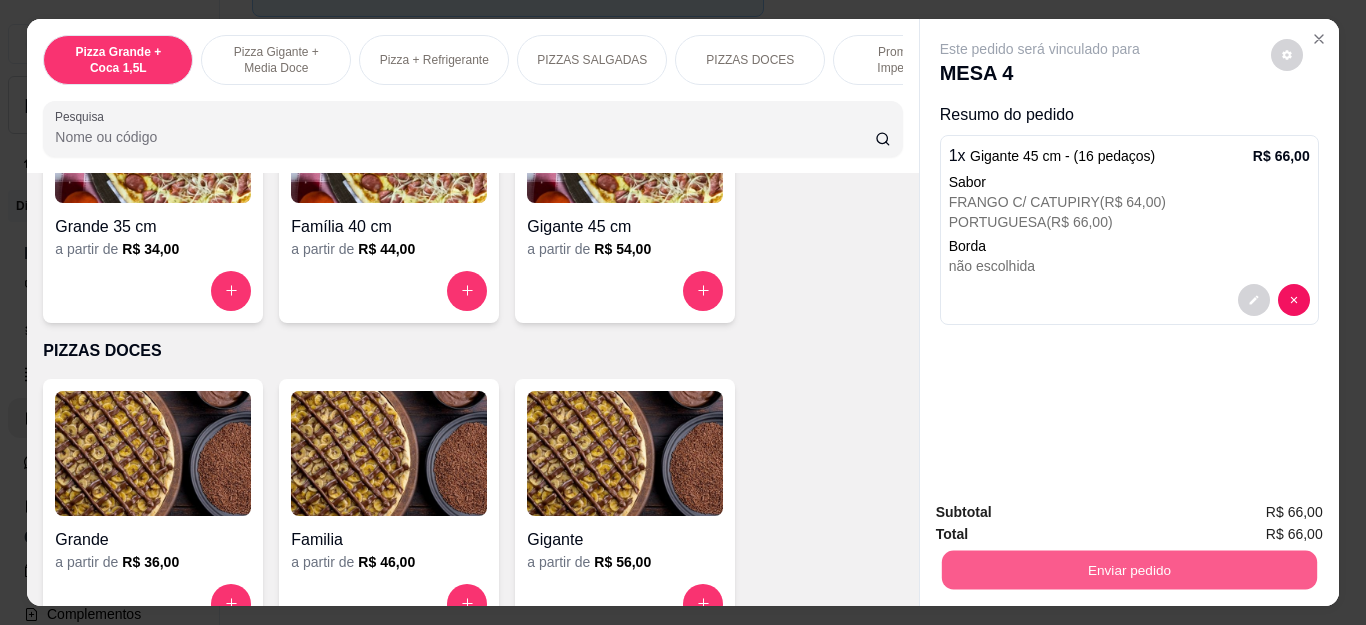 click on "Enviar pedido" at bounding box center (1128, 570) 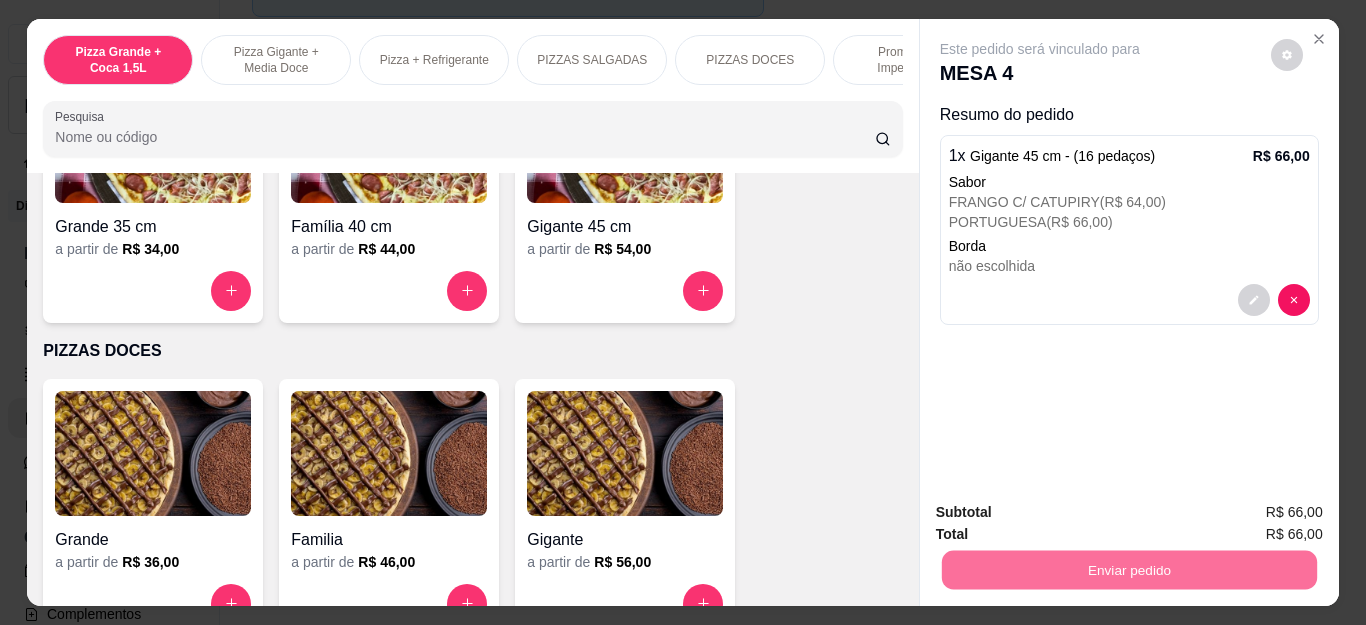 click on "Não registrar e enviar pedido" at bounding box center [1062, 513] 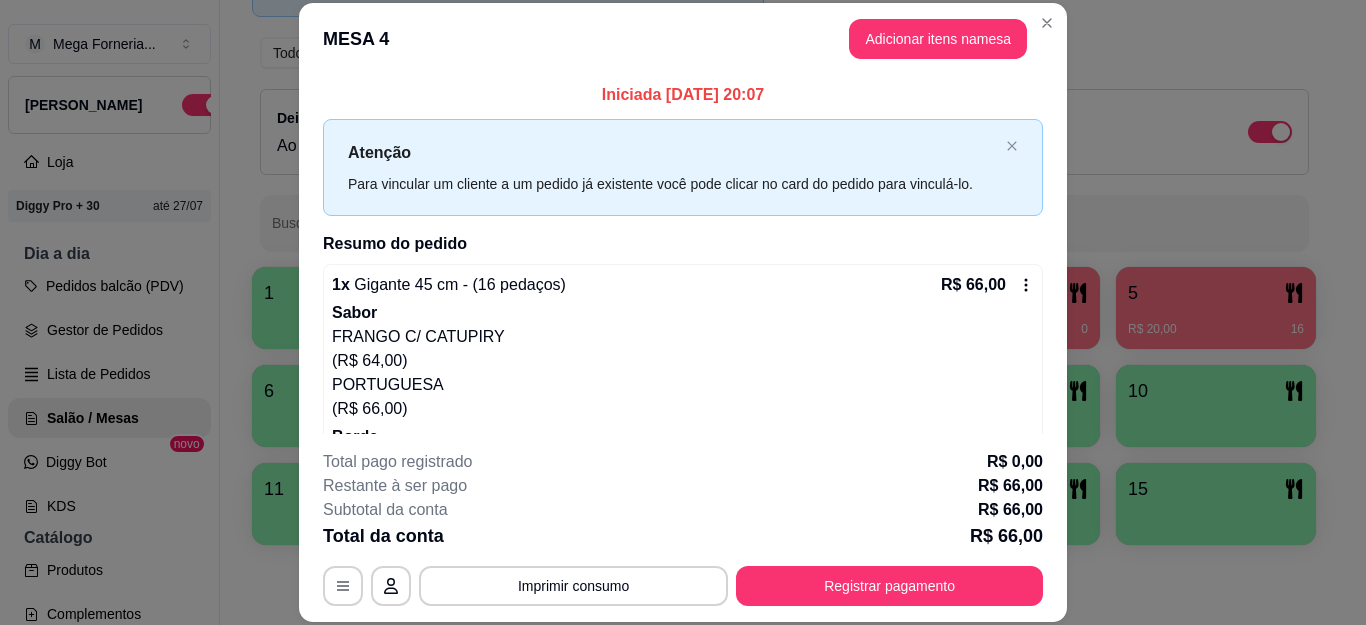 click on "MESA 4 Adicionar itens na  mesa" at bounding box center [683, 39] 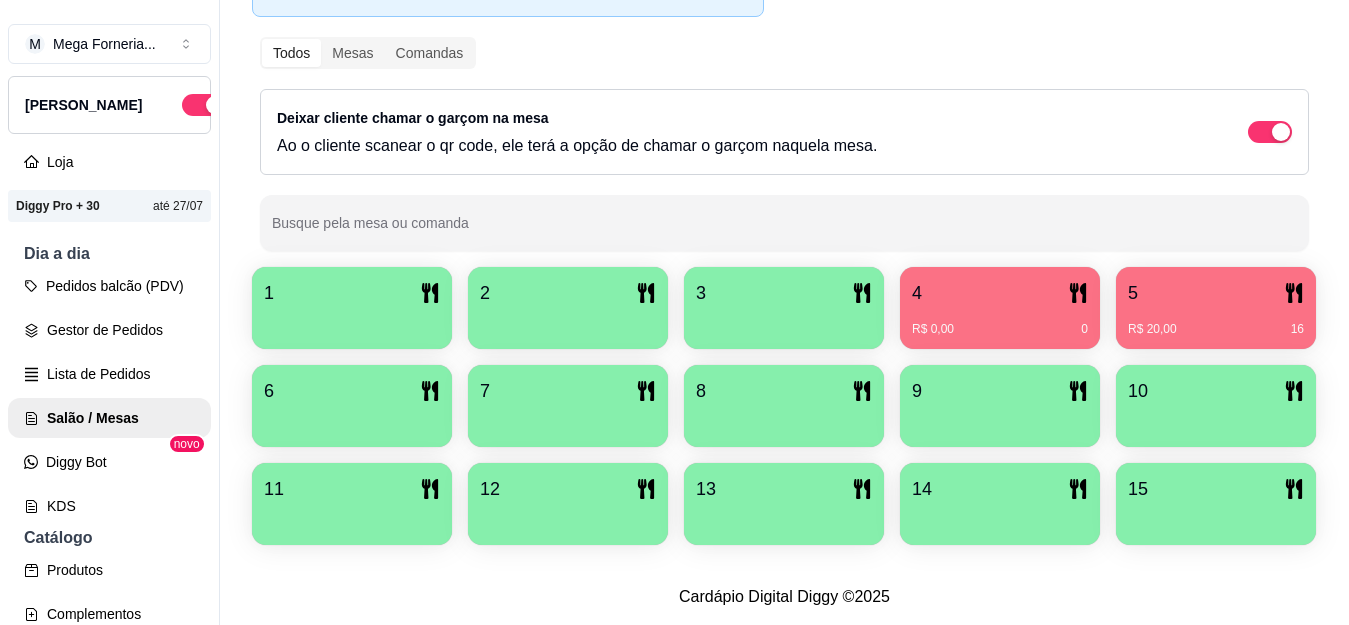 click on "R$ 20,00 16" at bounding box center [1216, 322] 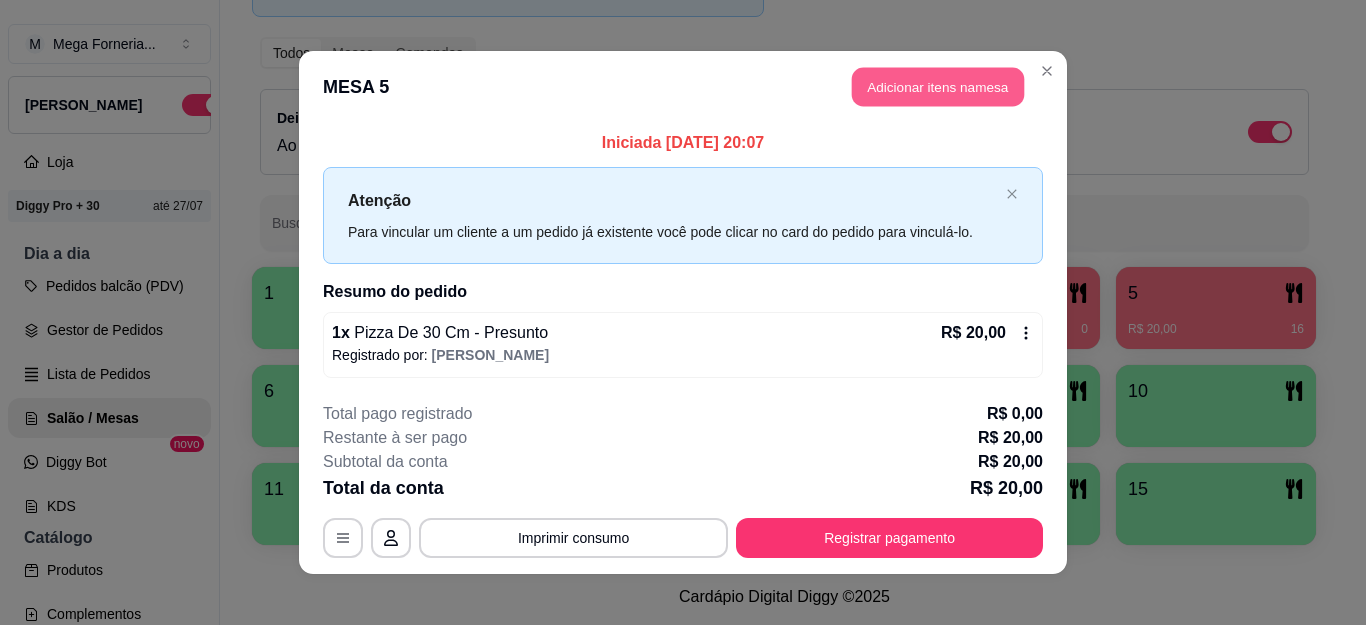 click on "Adicionar itens na  mesa" at bounding box center [938, 87] 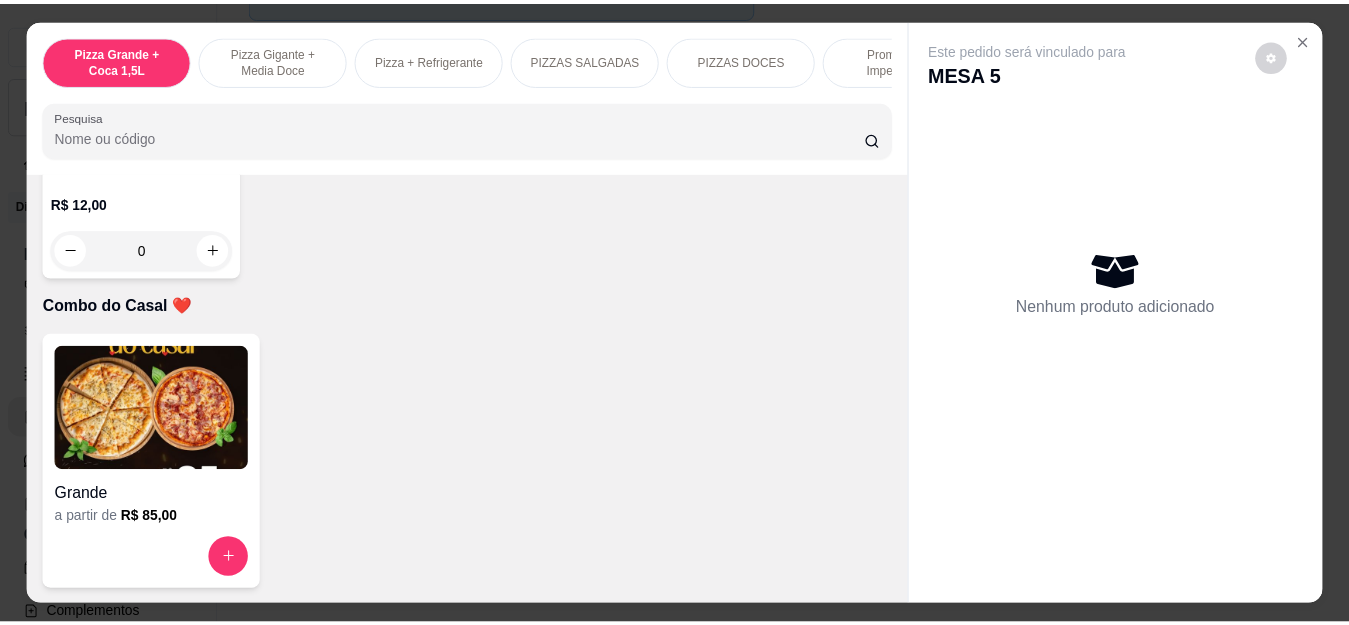 scroll, scrollTop: 4900, scrollLeft: 0, axis: vertical 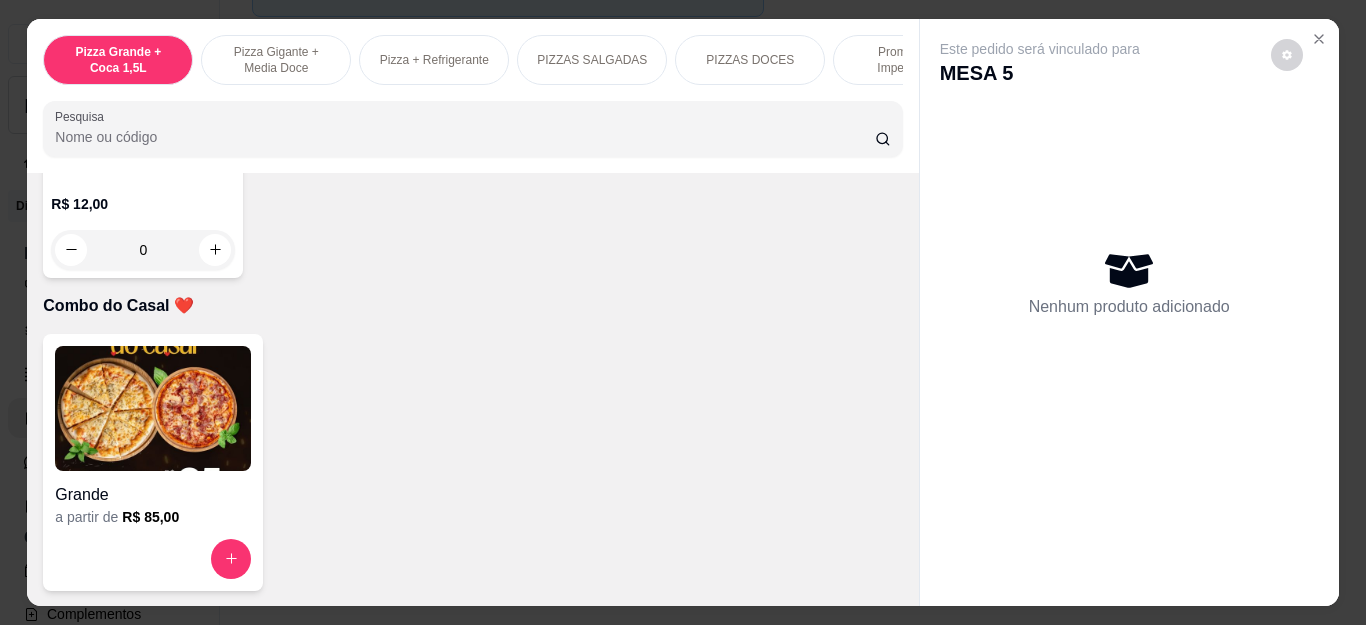 click at bounding box center [431, -35] 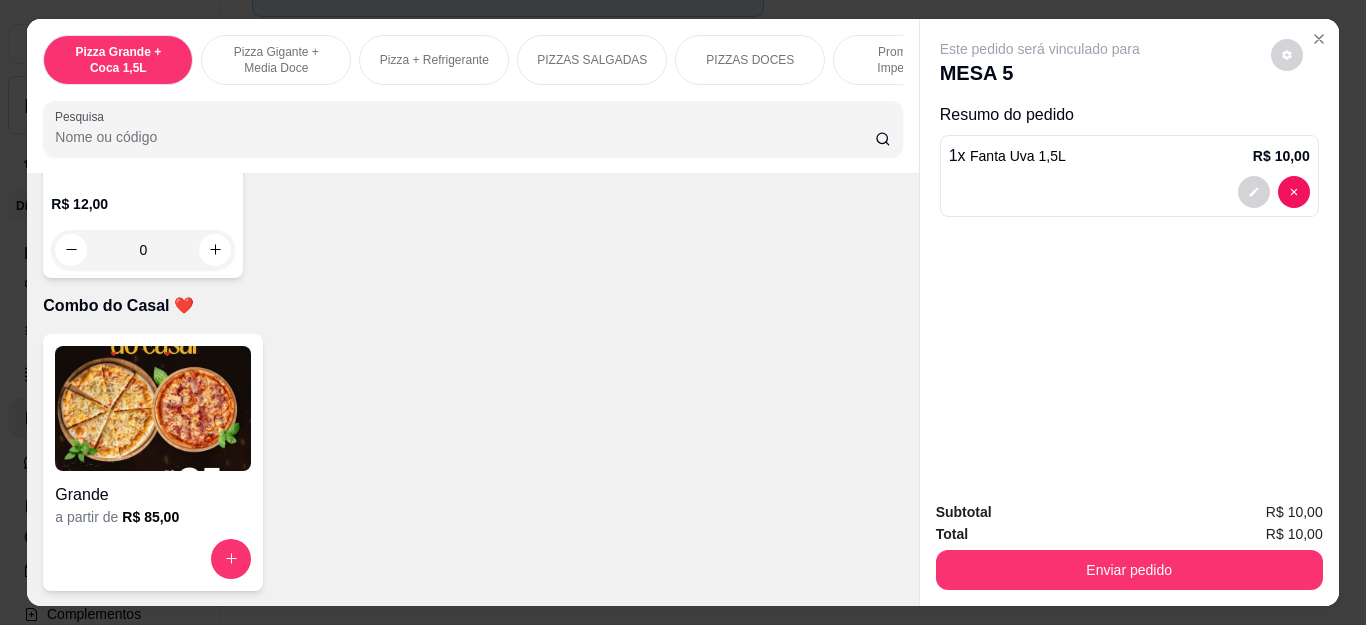 type on "1" 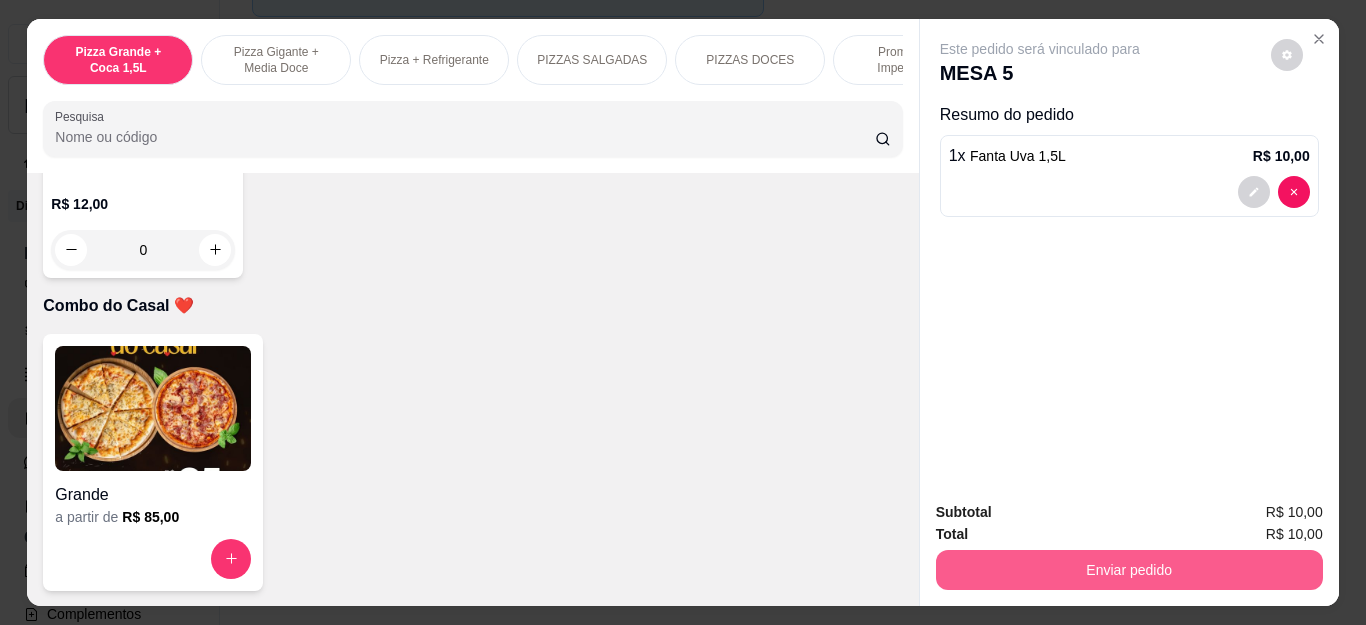 click on "Enviar pedido" at bounding box center (1129, 570) 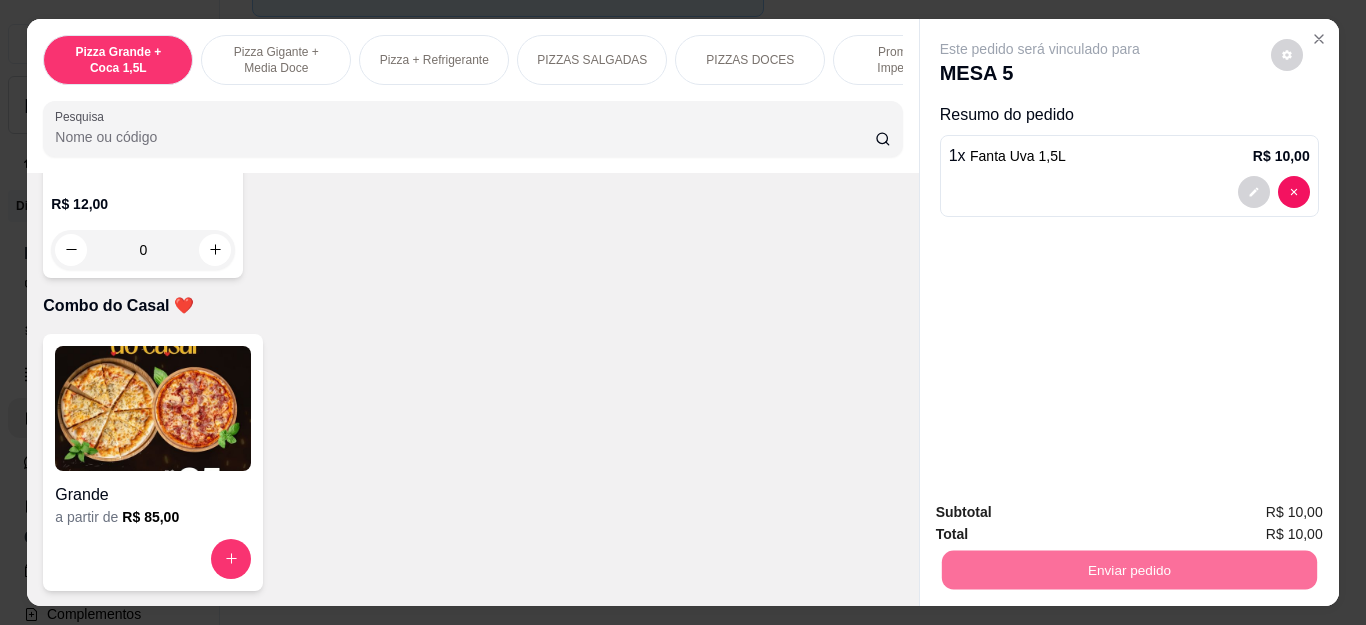 click on "Não registrar e enviar pedido" at bounding box center (1062, 512) 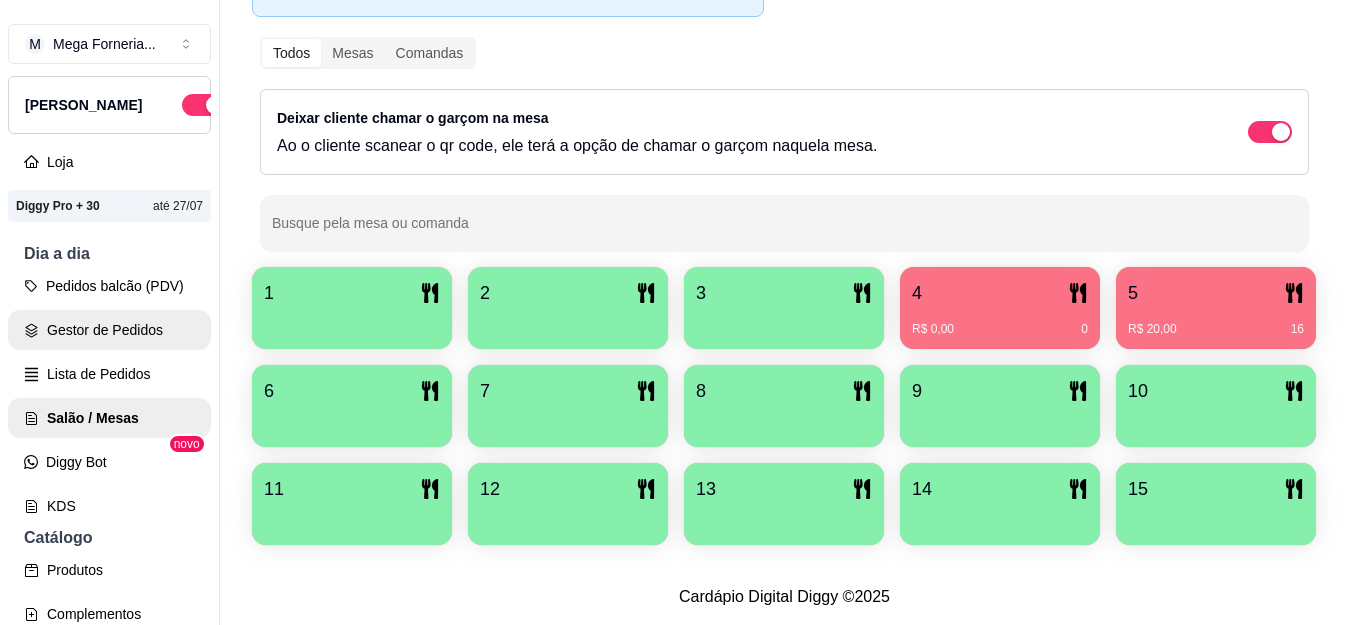 click on "Gestor de Pedidos" at bounding box center (109, 330) 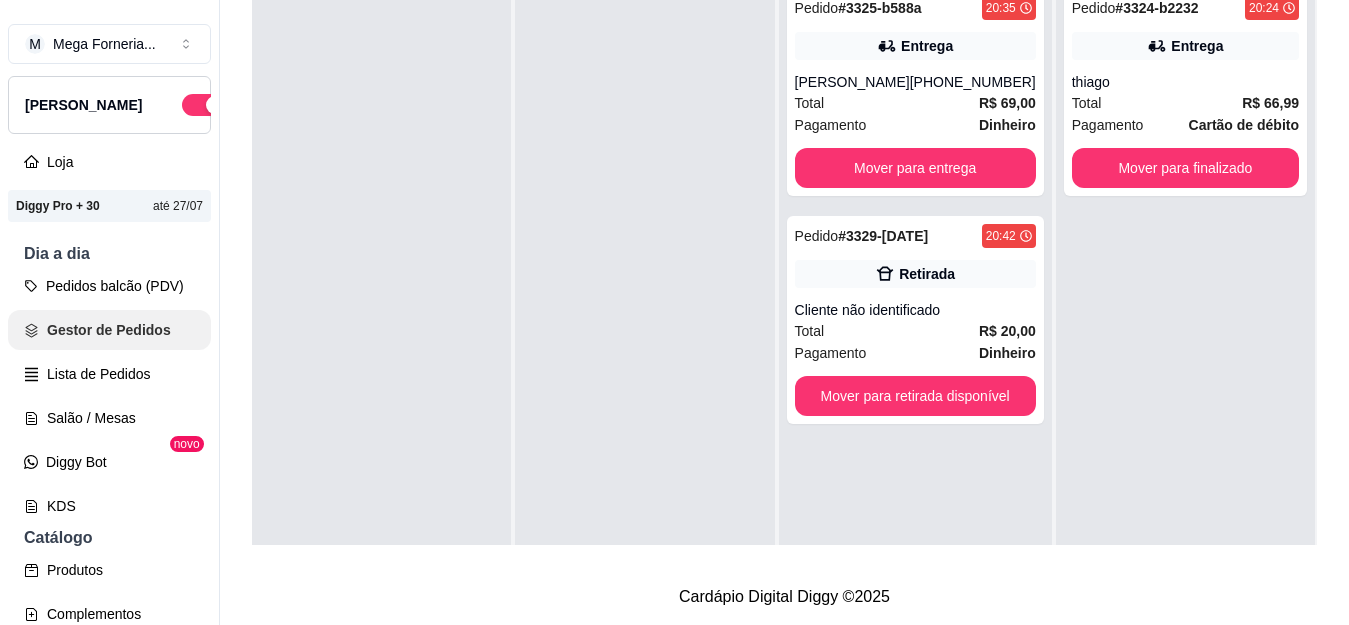 scroll, scrollTop: 0, scrollLeft: 0, axis: both 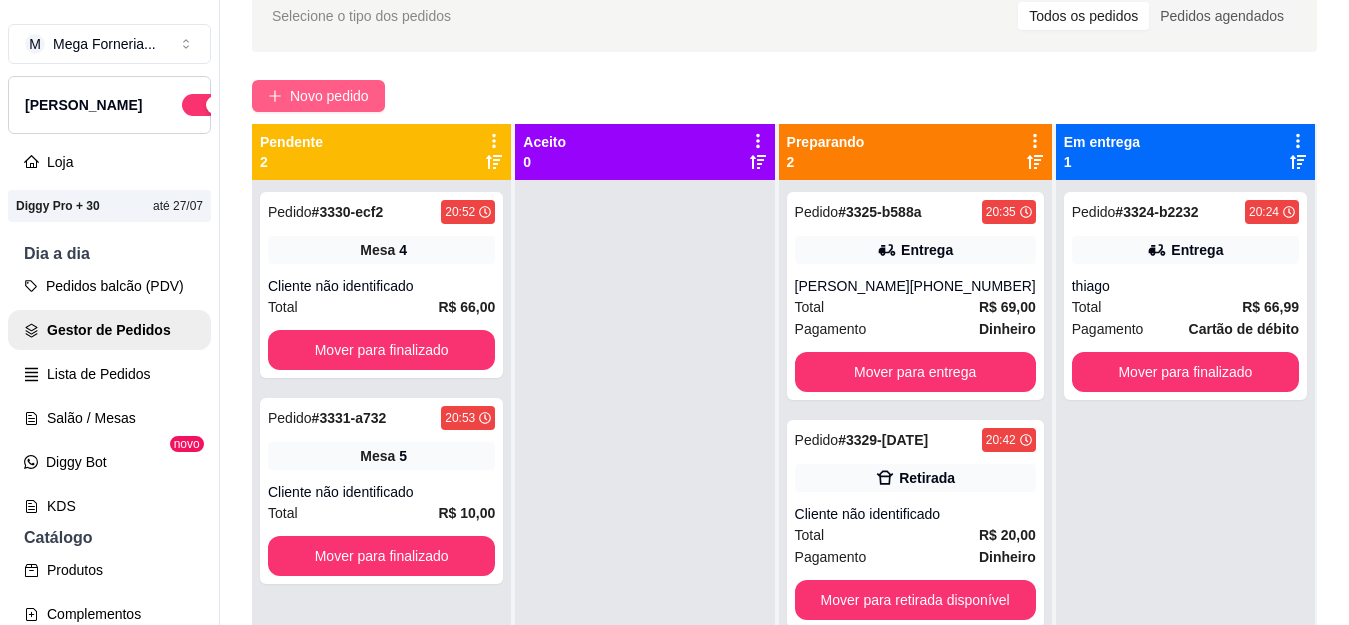 click on "Novo pedido" at bounding box center [318, 96] 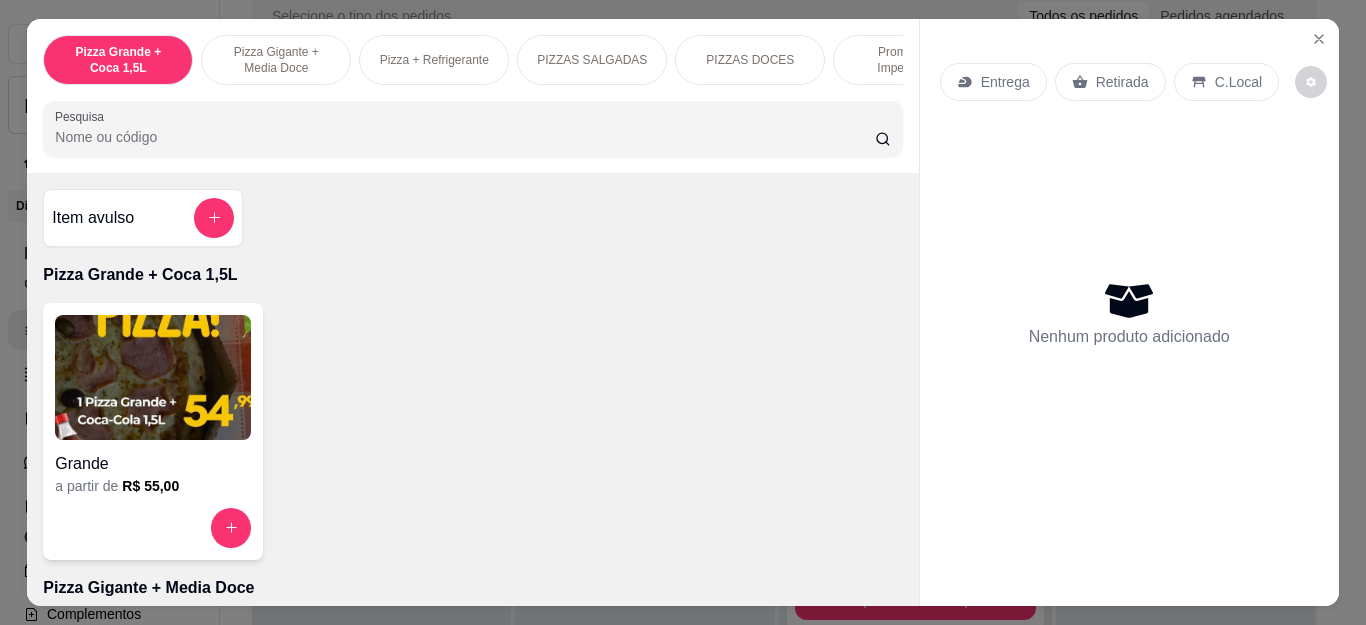 scroll, scrollTop: 0, scrollLeft: 713, axis: horizontal 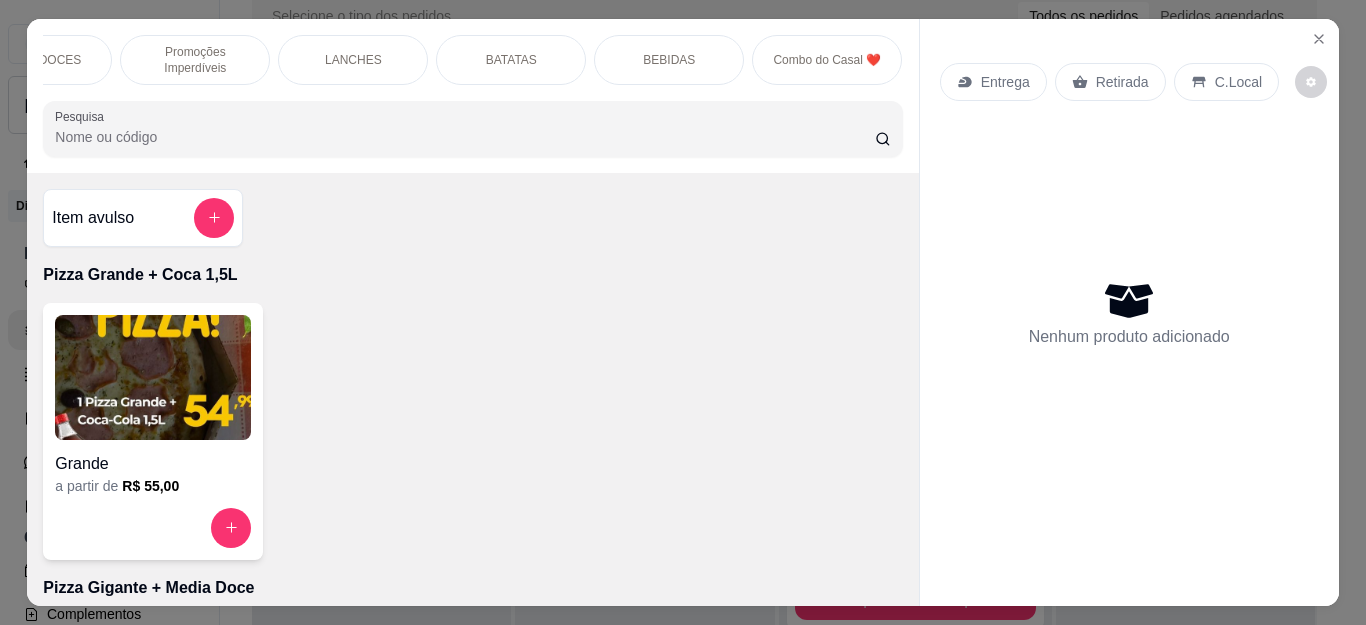 click on "BEBIDAS" at bounding box center (669, 60) 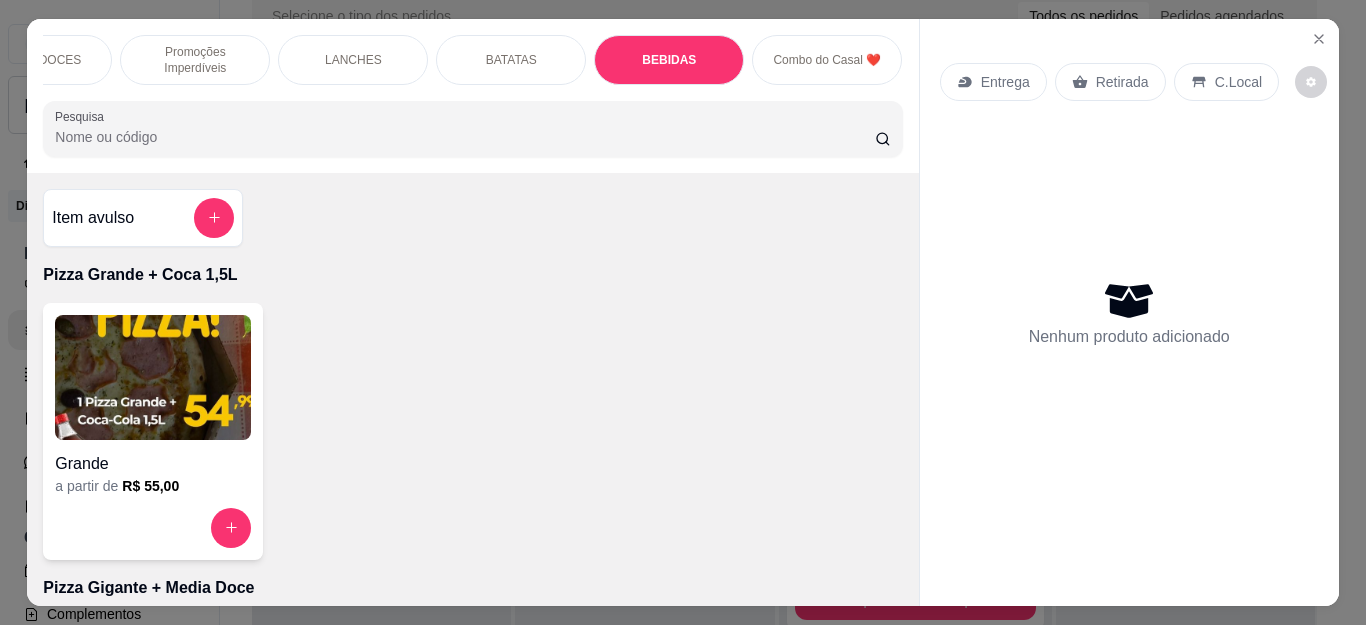 scroll, scrollTop: 54, scrollLeft: 0, axis: vertical 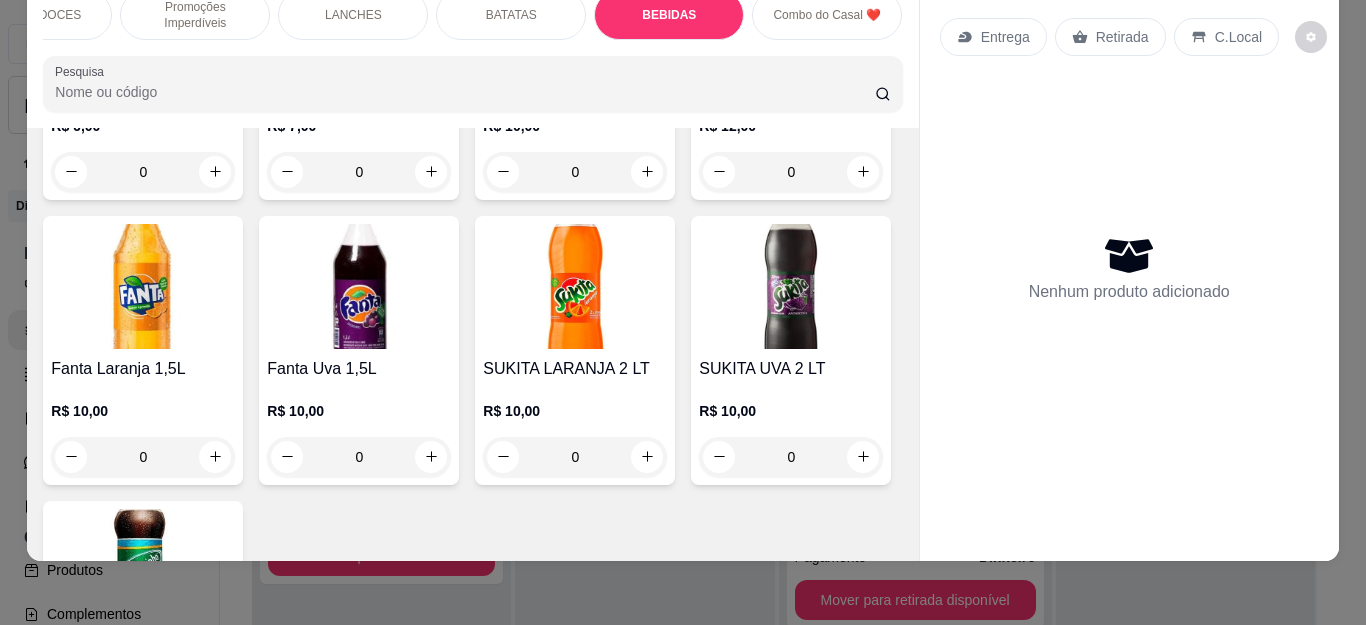 click 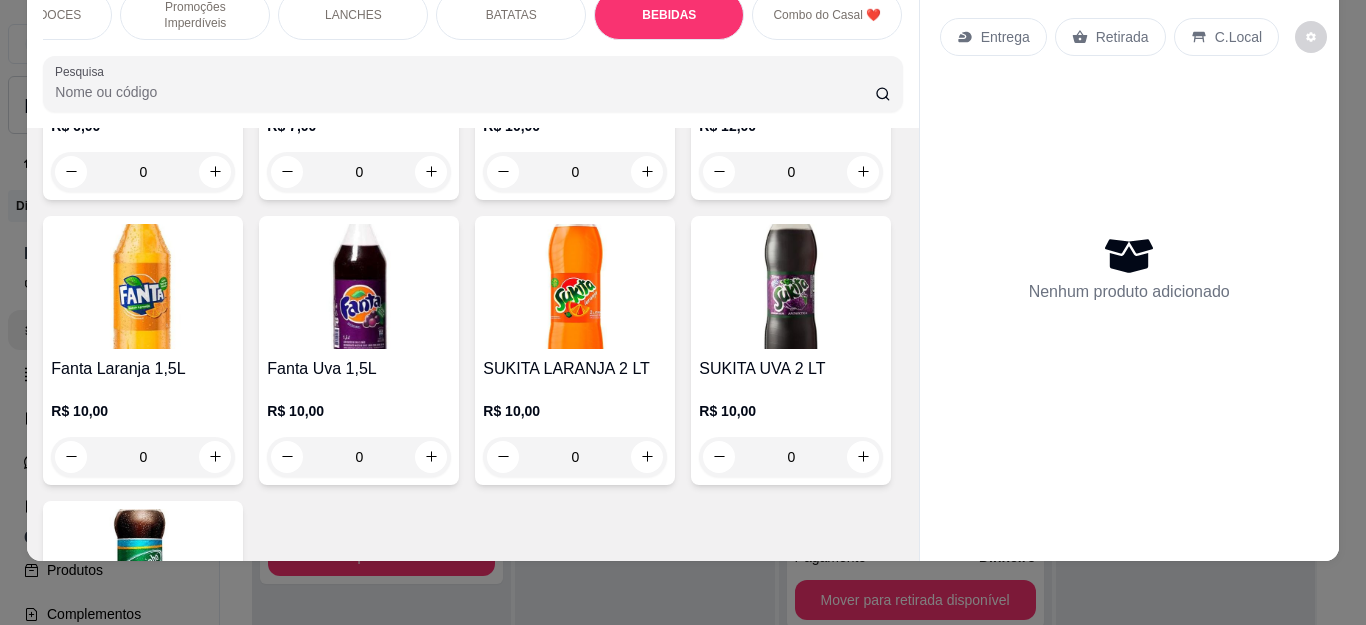 type on "1" 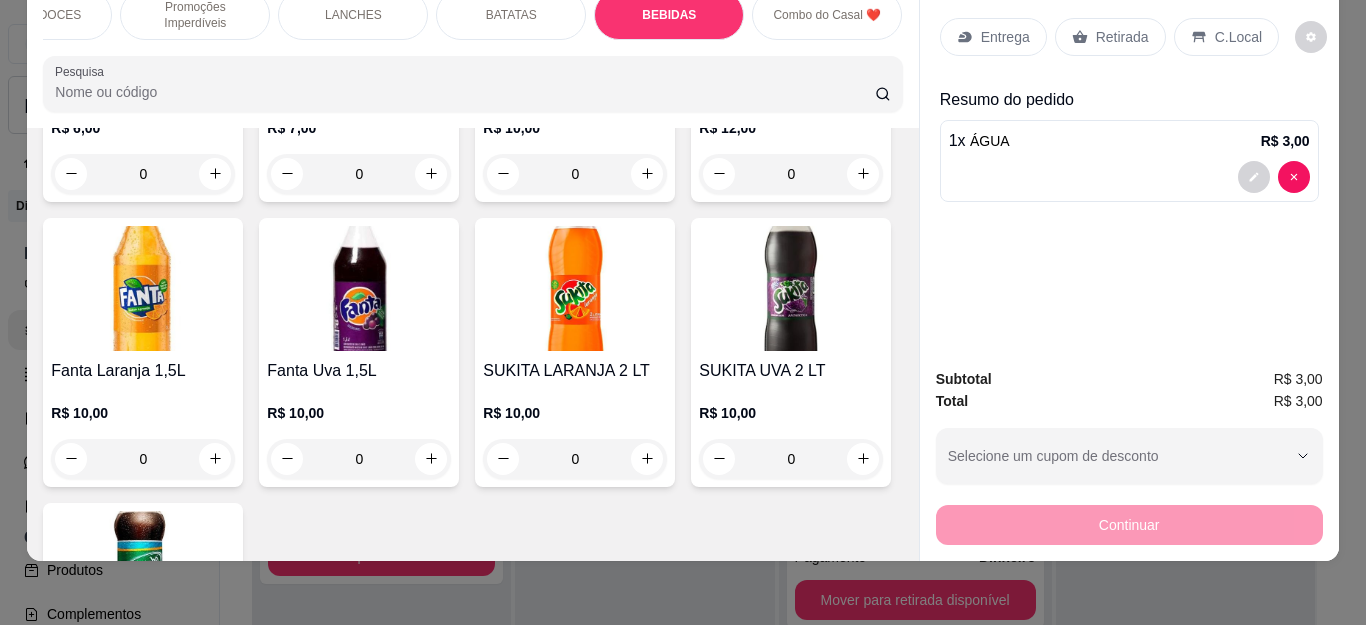 click 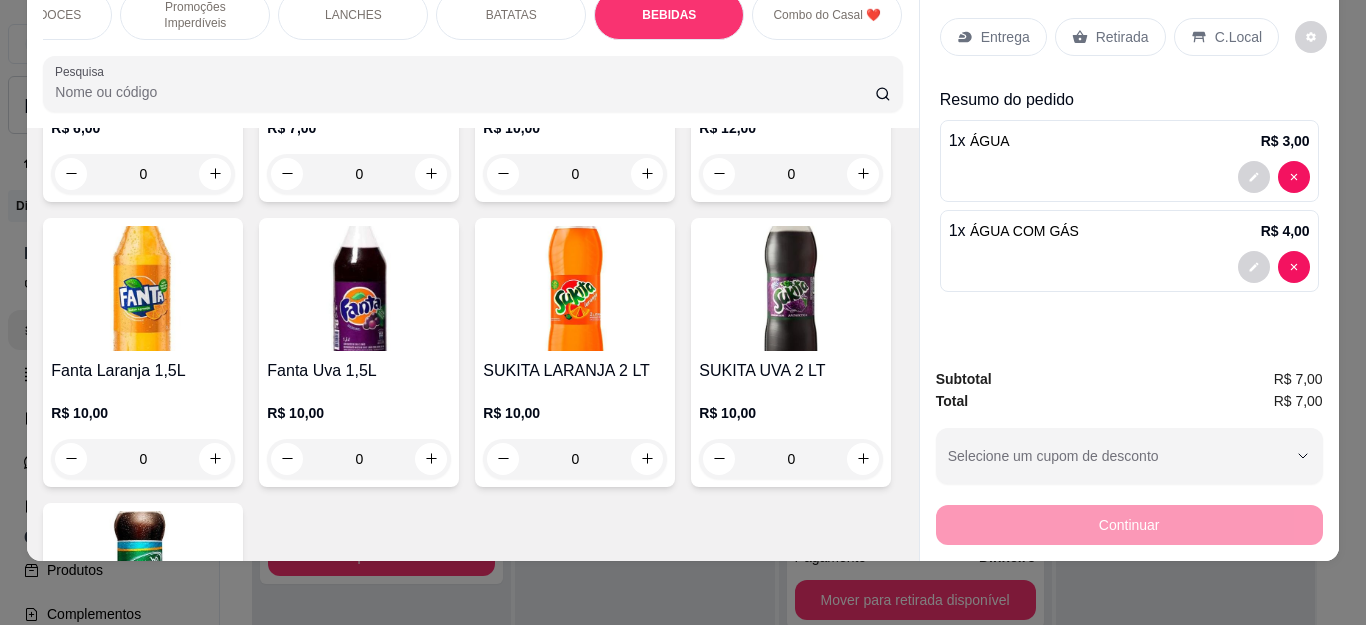 click on "Retirada" at bounding box center [1122, 37] 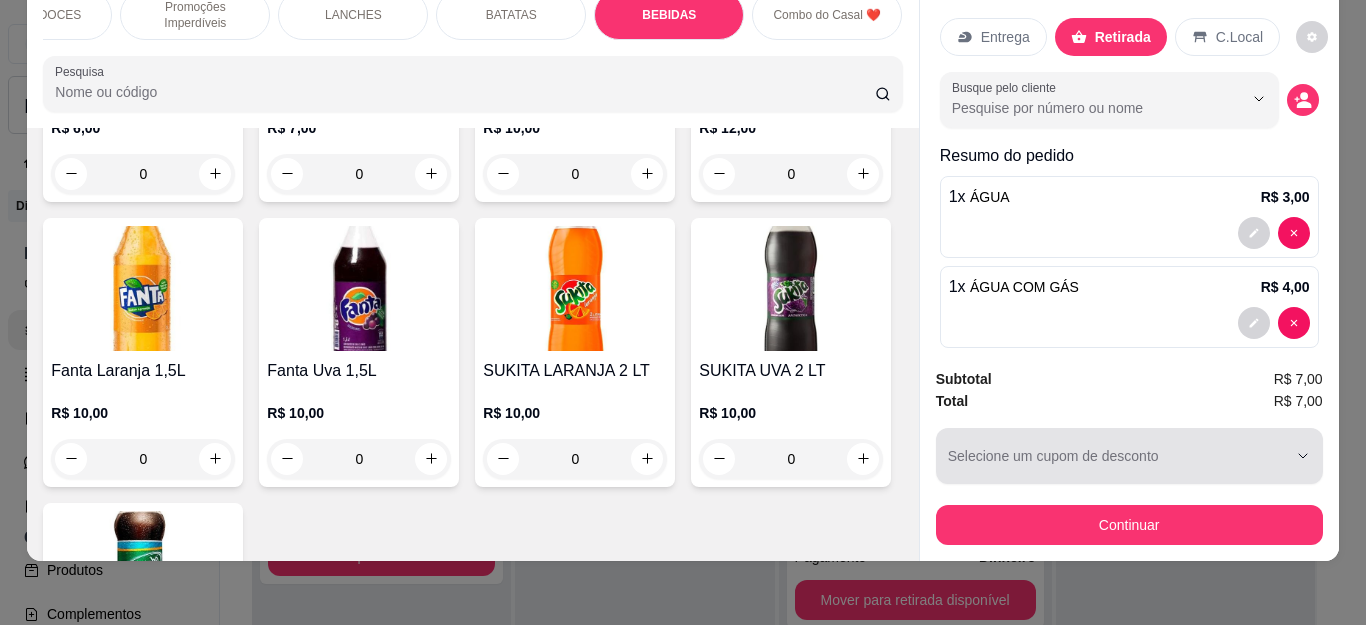 click on "Continuar" at bounding box center (1129, 525) 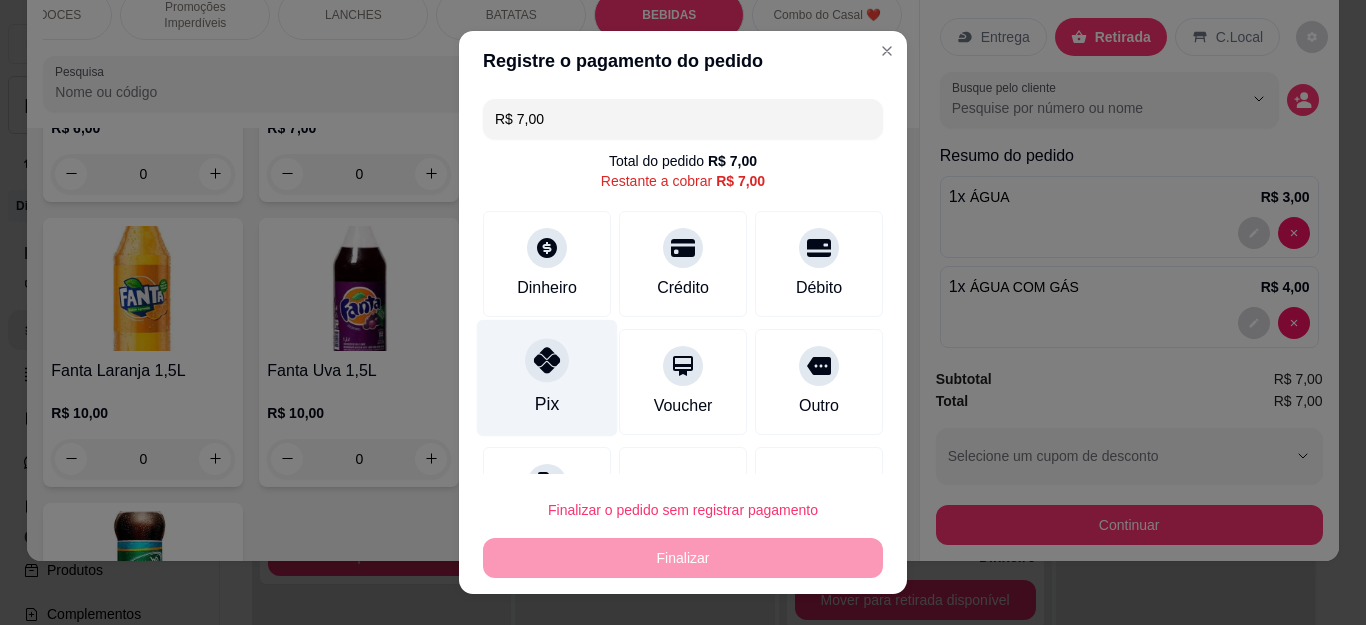 drag, startPoint x: 506, startPoint y: 339, endPoint x: 564, endPoint y: 344, distance: 58.21512 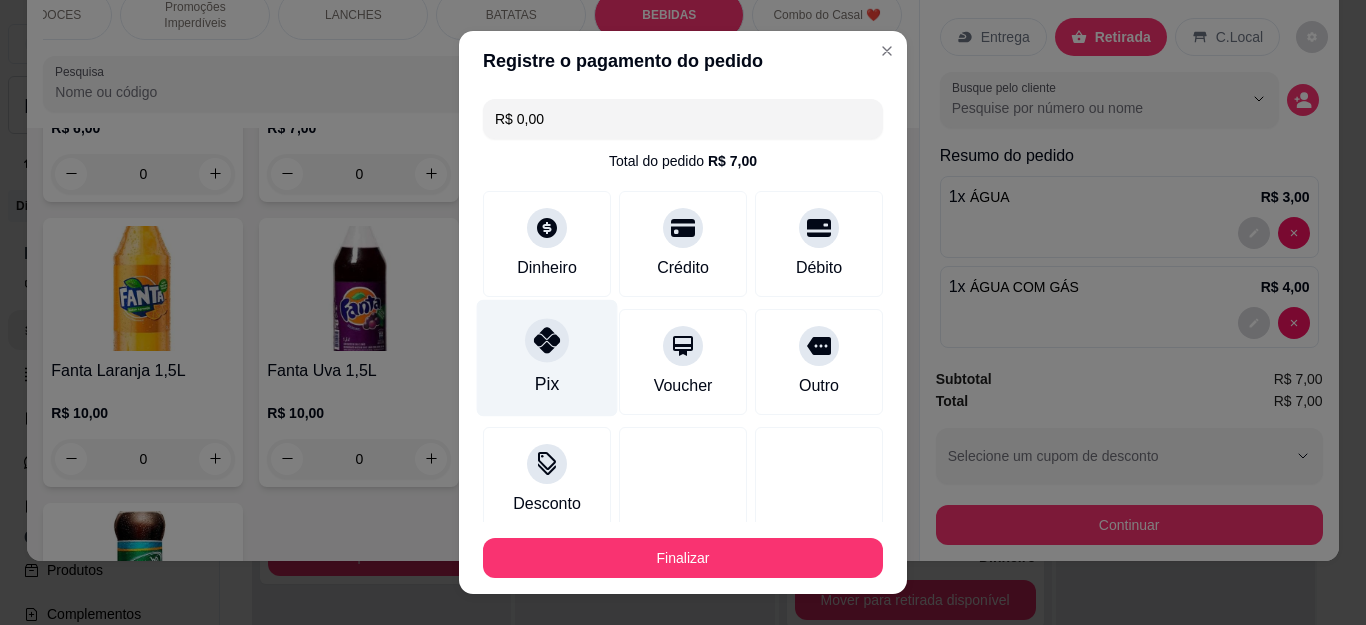 type on "R$ 0,00" 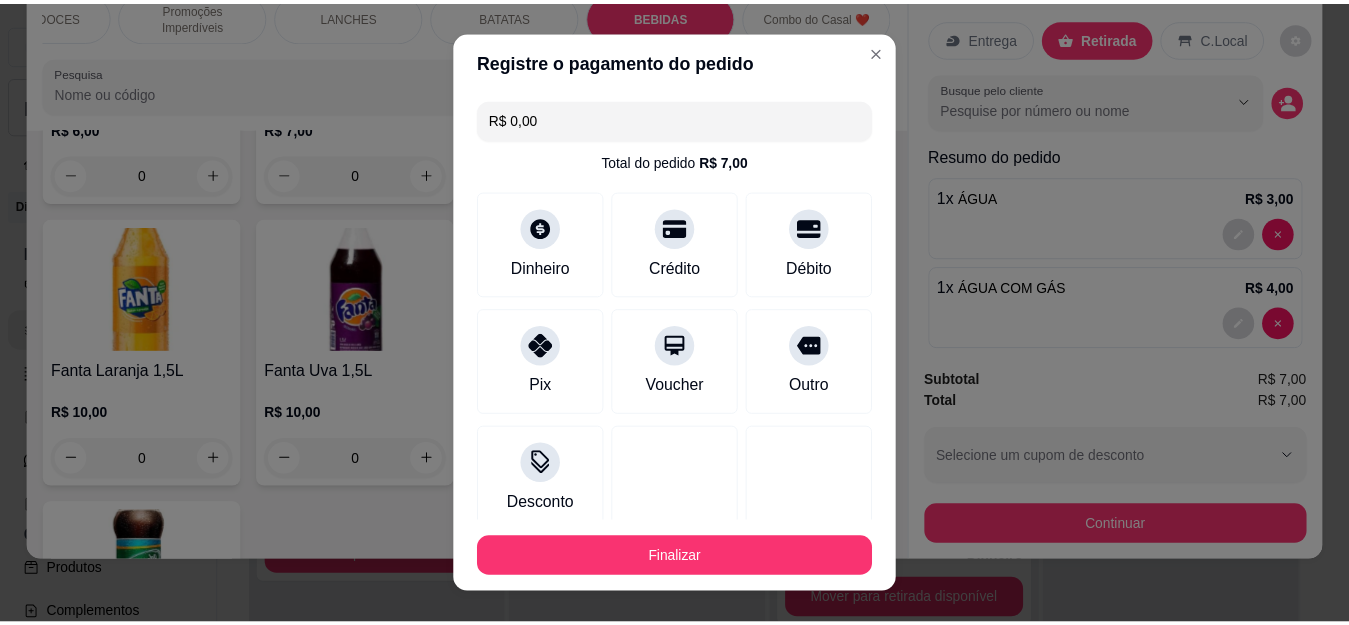 scroll, scrollTop: 123, scrollLeft: 0, axis: vertical 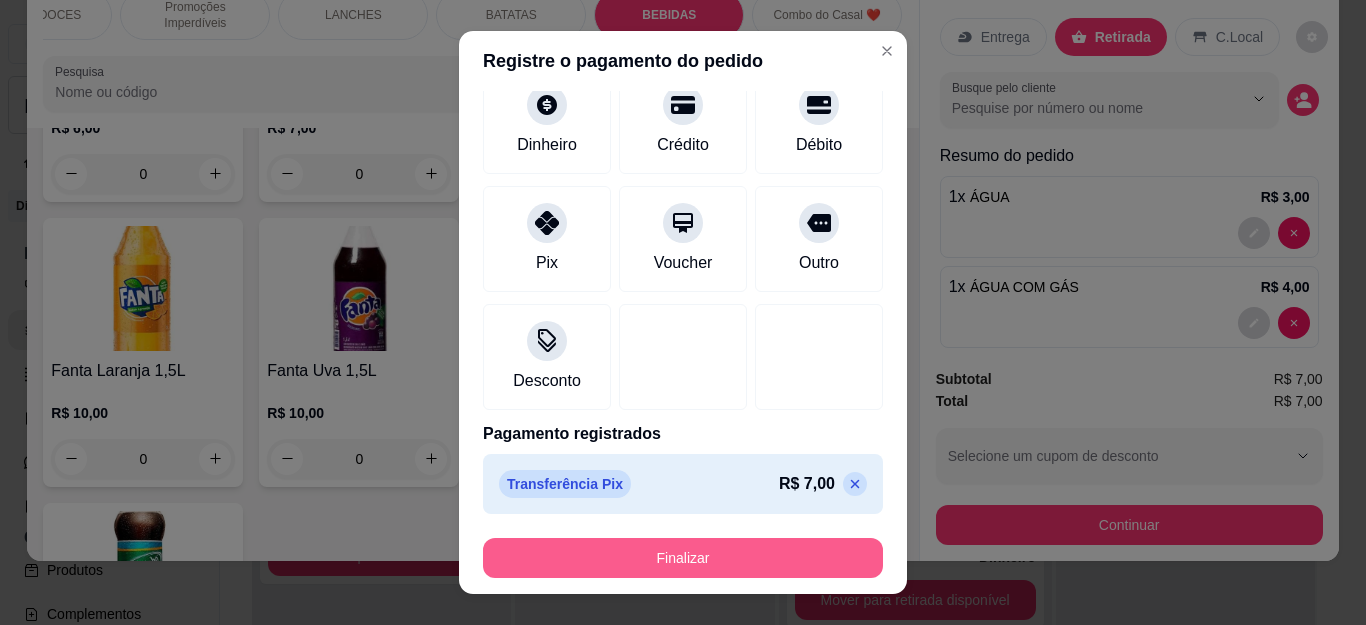 click on "Finalizar" at bounding box center (683, 558) 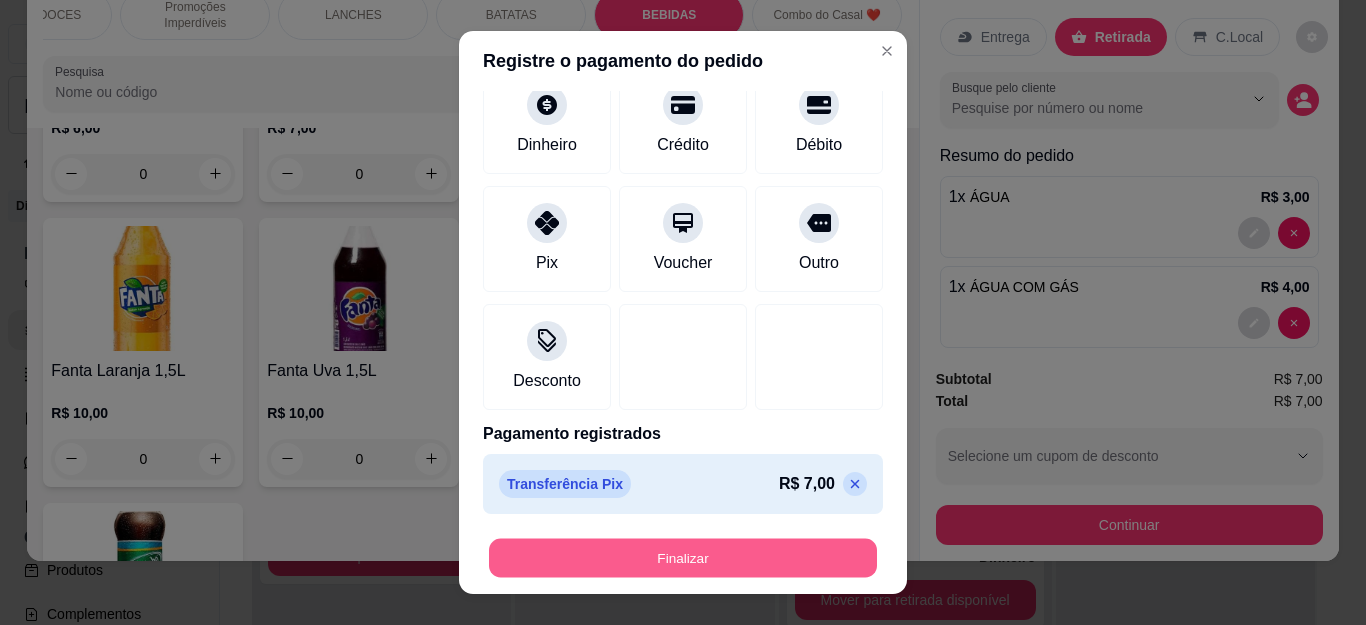 click on "Finalizar" at bounding box center (683, 557) 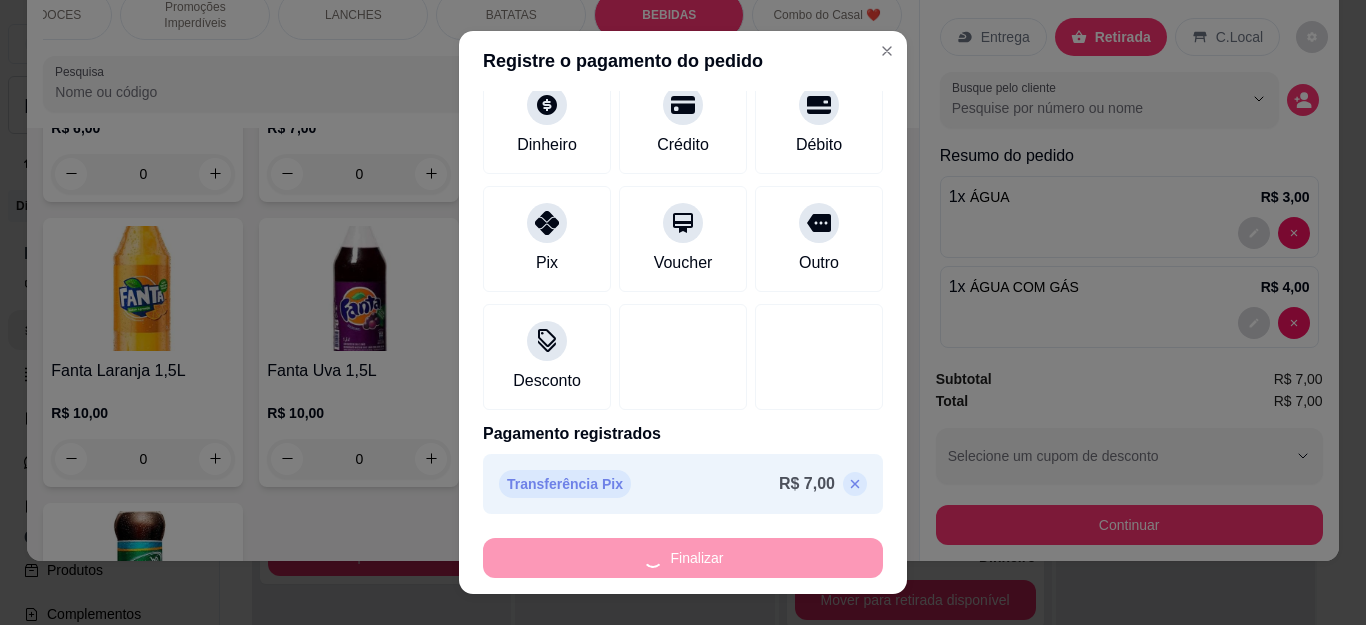 type on "0" 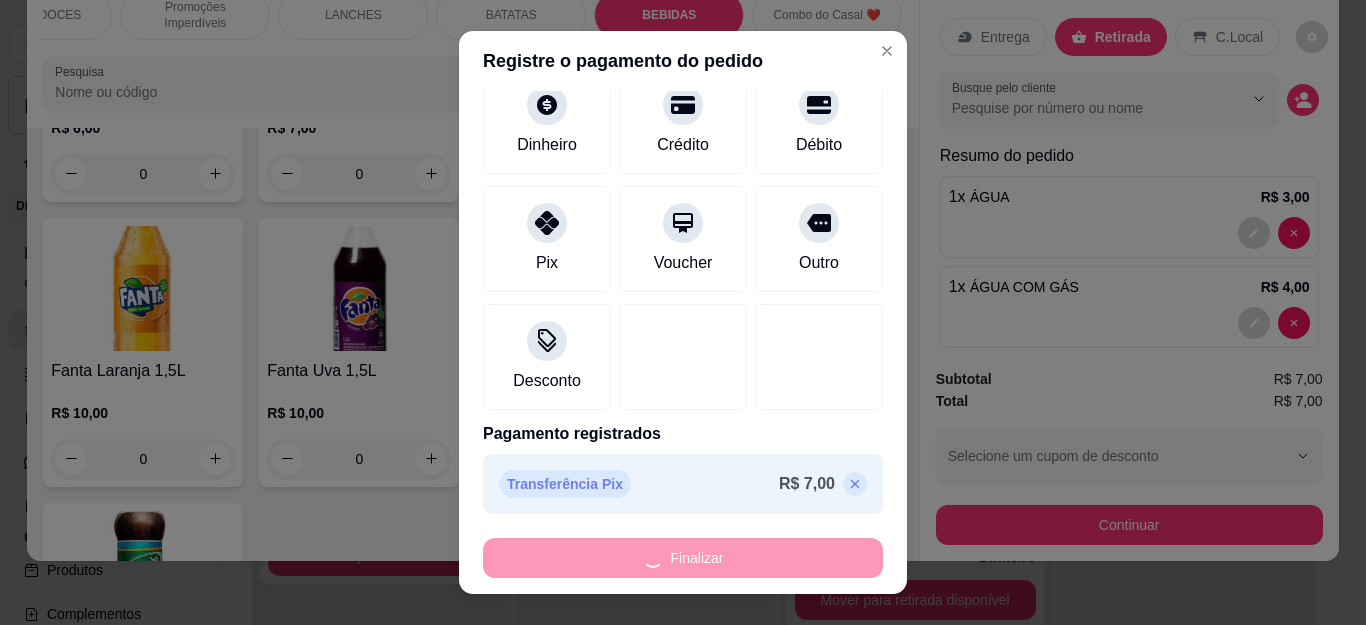 type on "0" 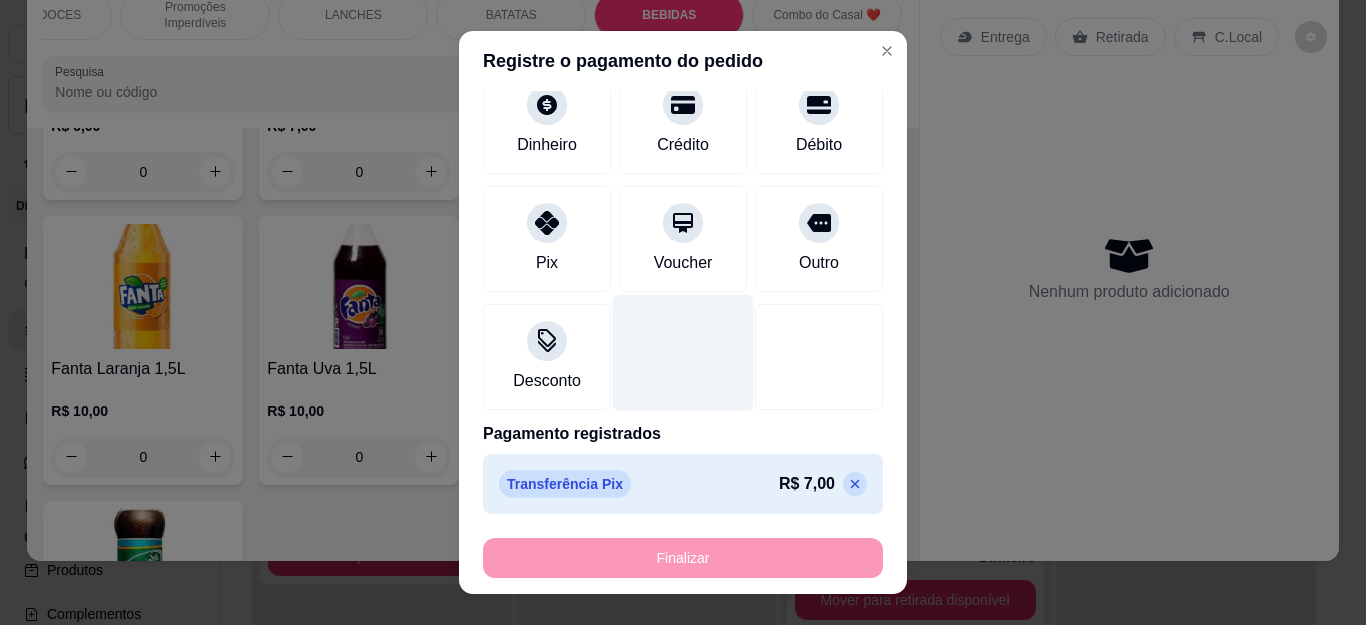 type on "-R$ 7,00" 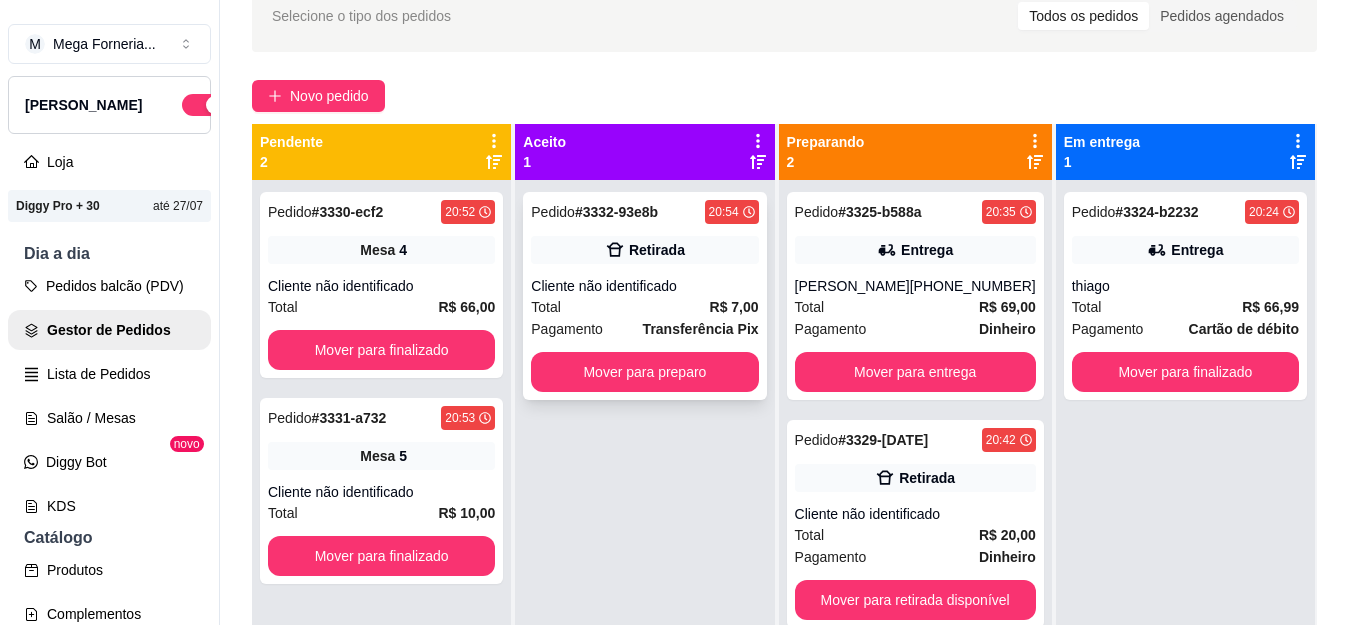 click on "Transferência Pix" at bounding box center [701, 329] 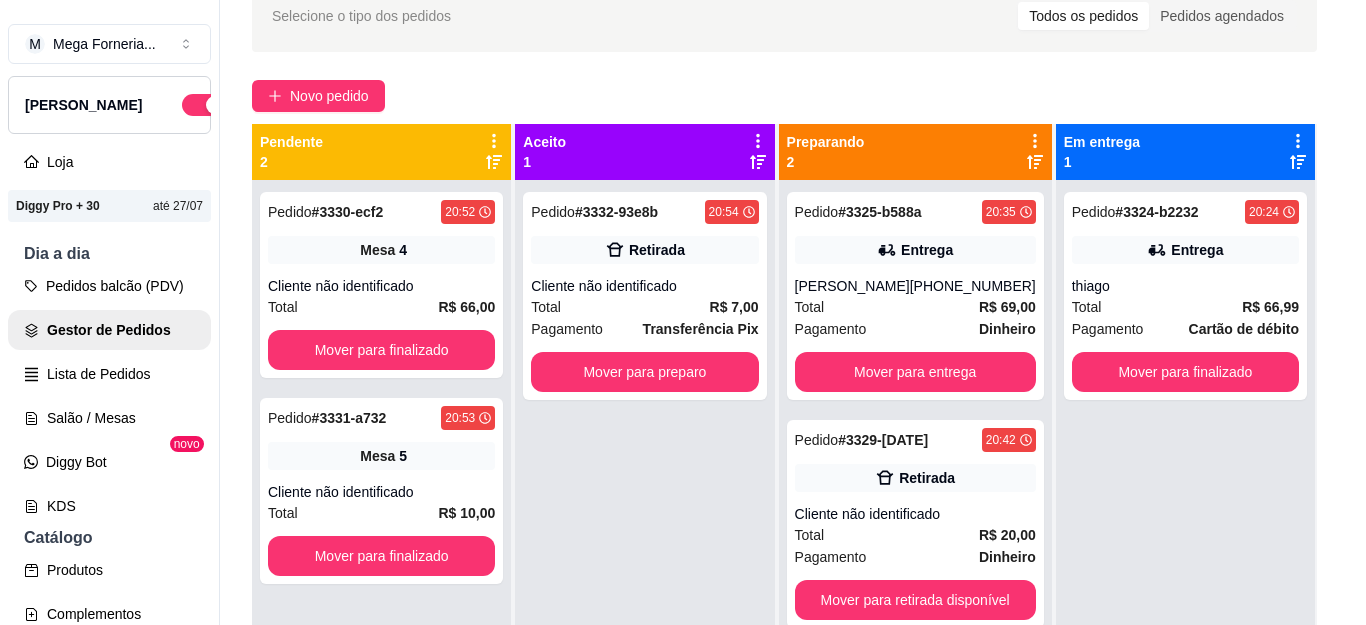 click on "Mover para preparo" at bounding box center [869, 529] 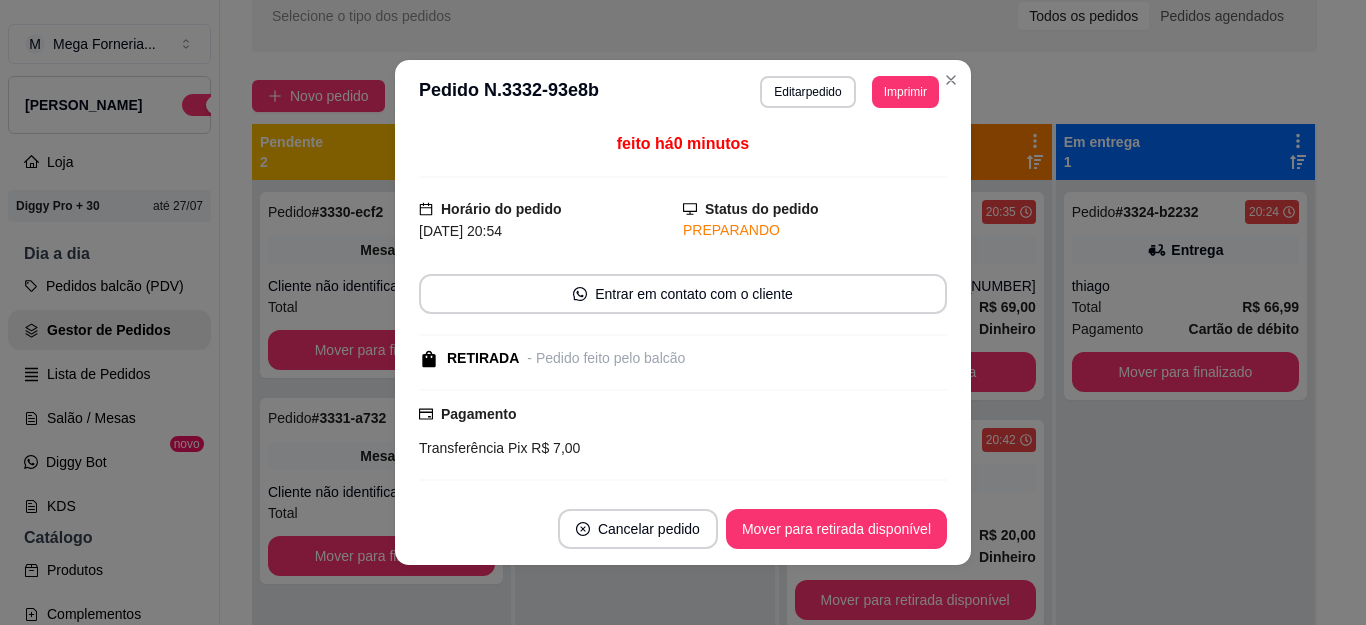 click on "Mover para retirada disponível" at bounding box center [836, 529] 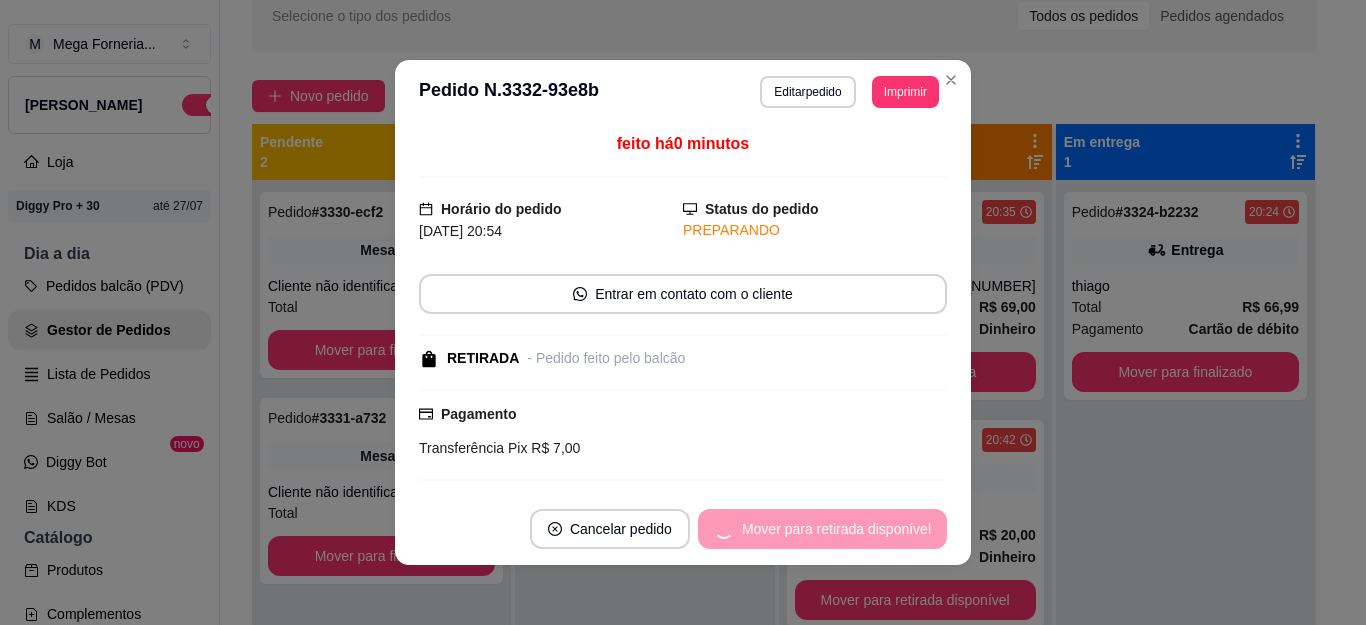 click on "Mover para retirada disponível" at bounding box center [822, 529] 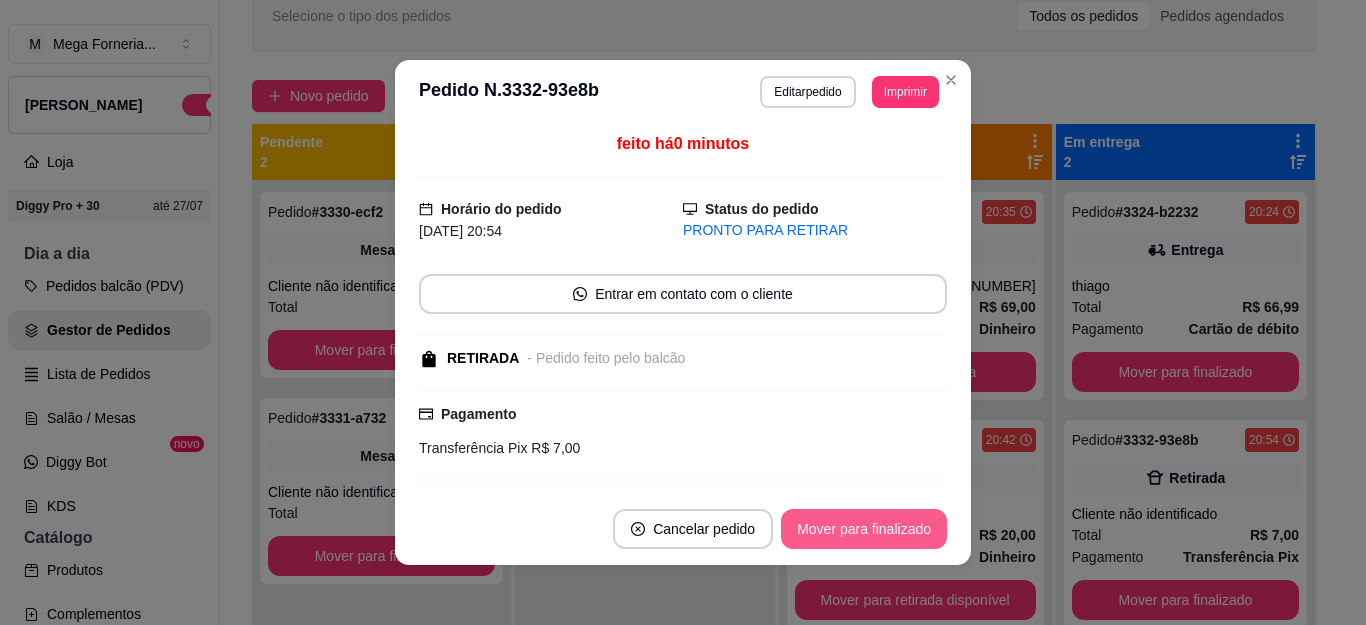 click on "Mover para finalizado" at bounding box center [864, 529] 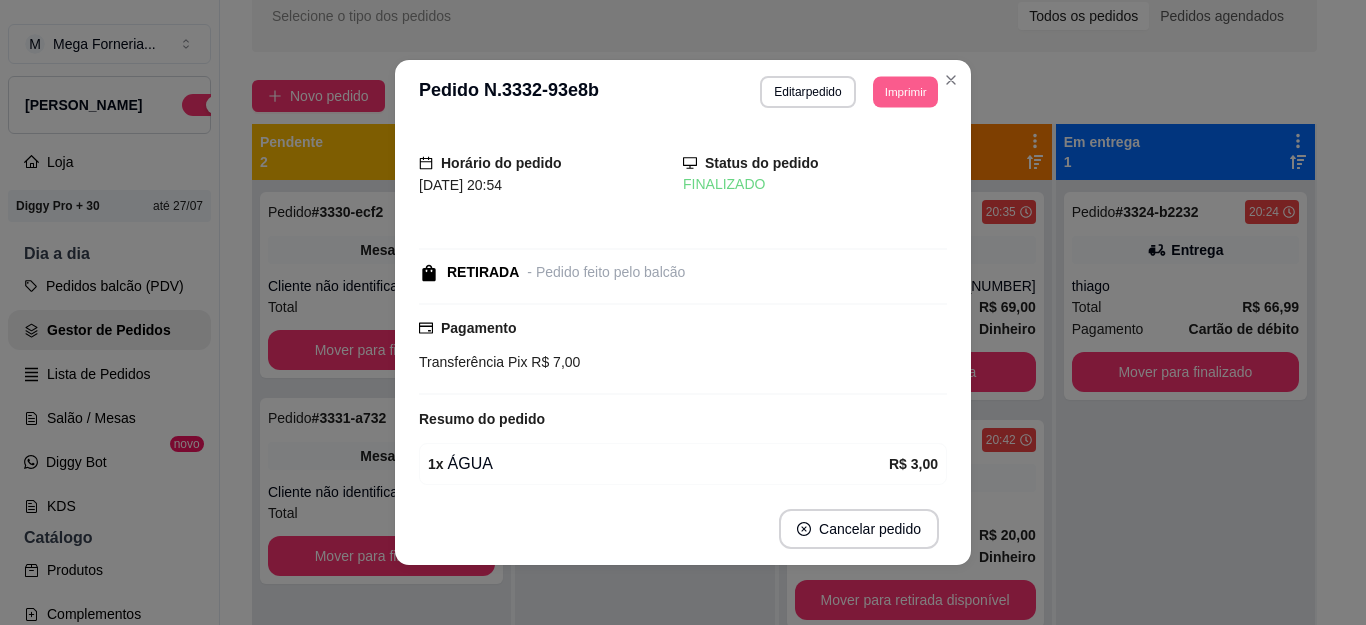 click on "Imprimir" at bounding box center [905, 91] 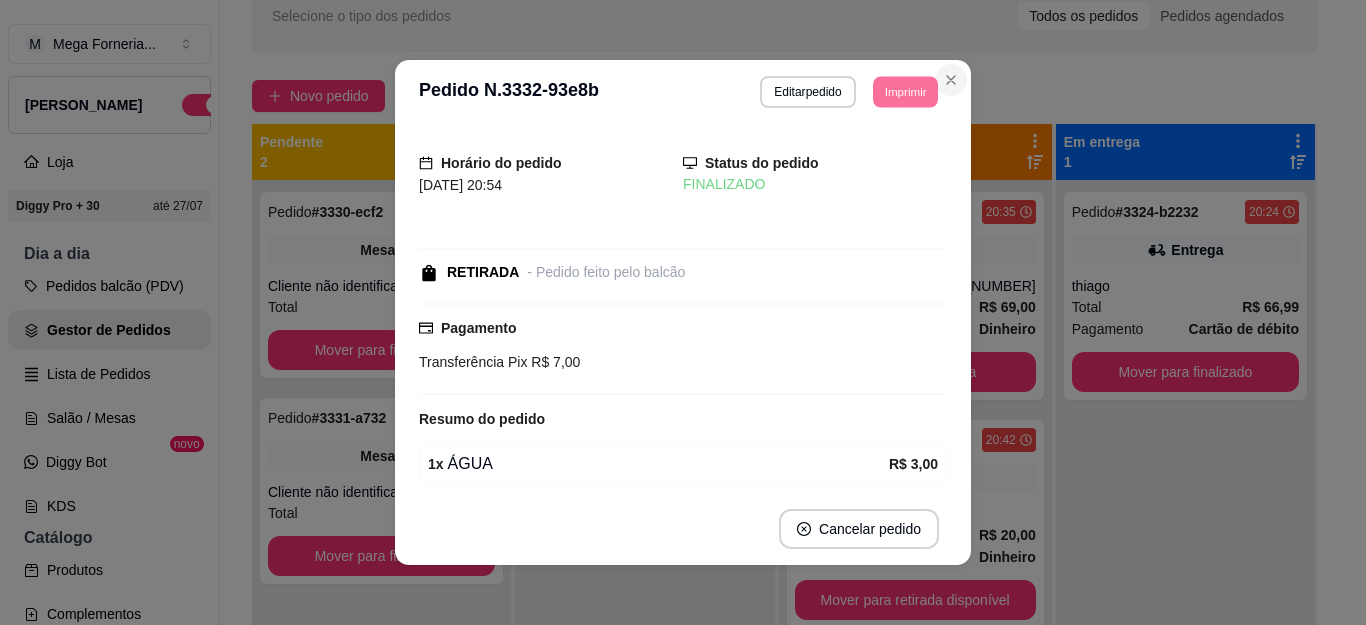 click at bounding box center [951, 80] 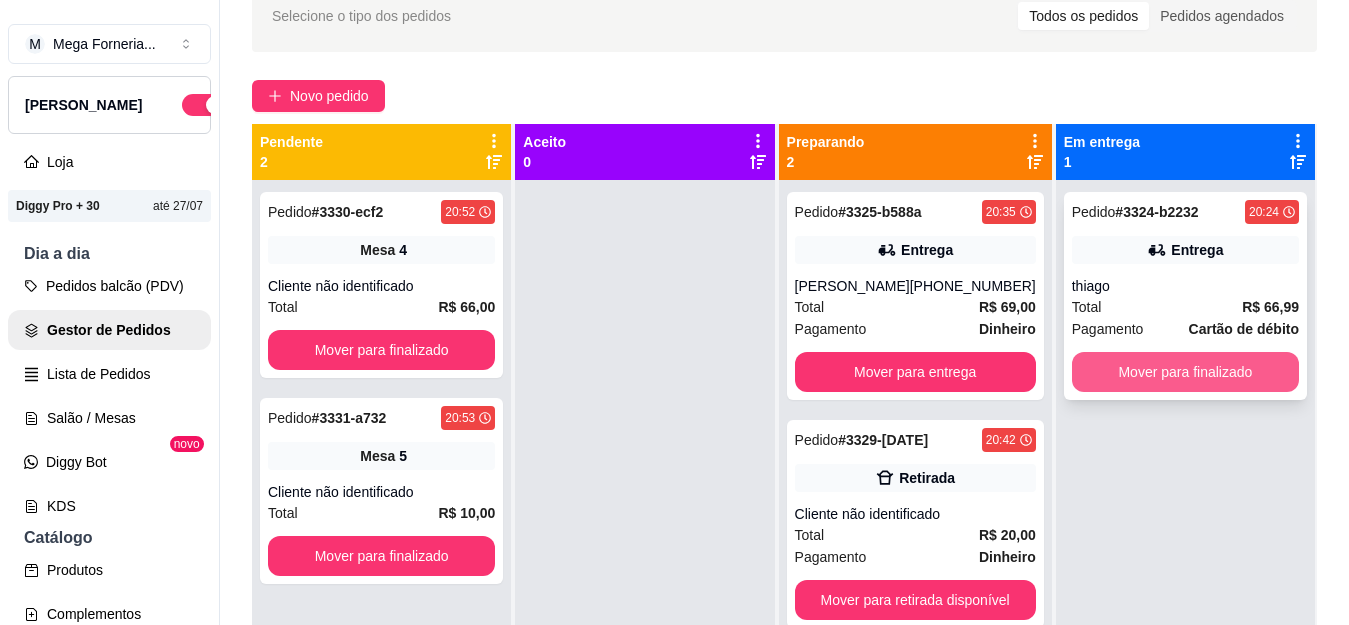 click on "Mover para finalizado" at bounding box center (1185, 372) 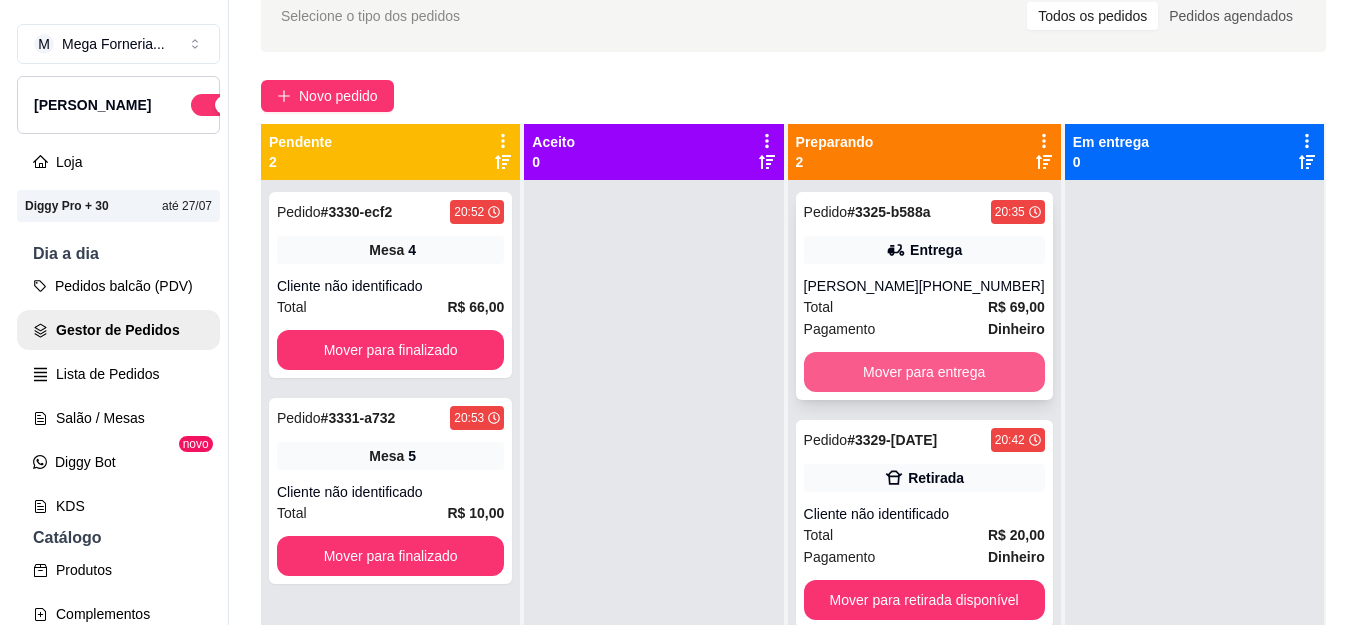 scroll, scrollTop: 56, scrollLeft: 0, axis: vertical 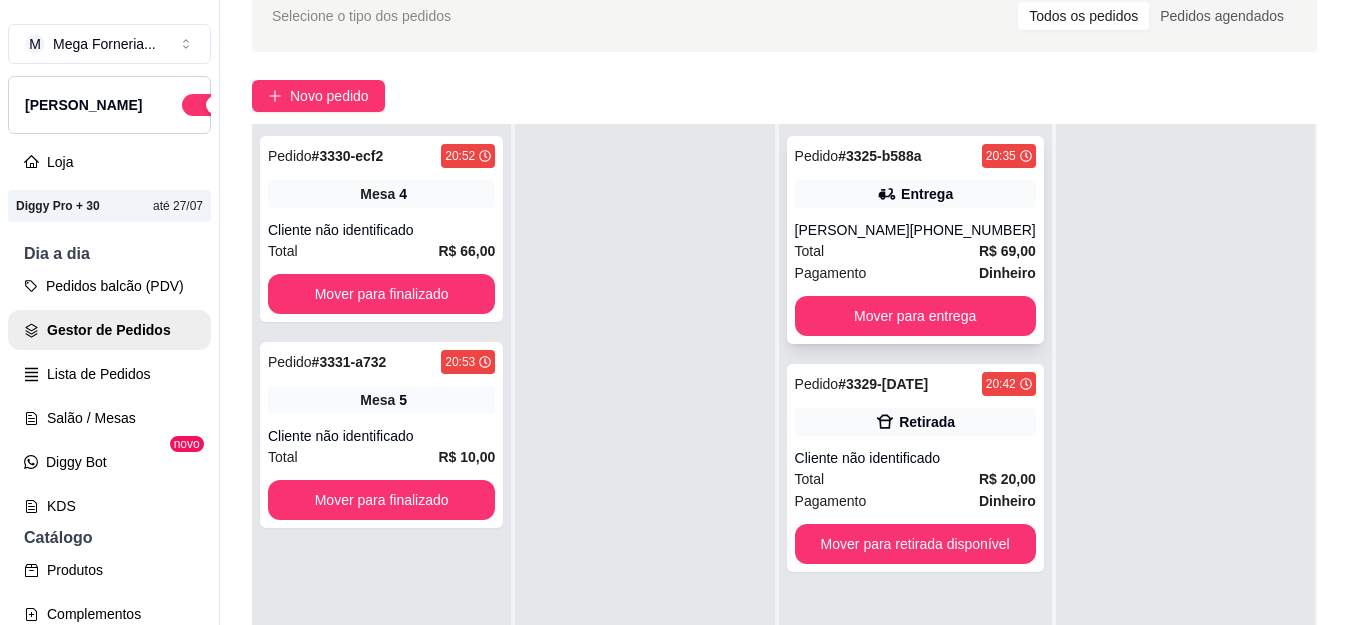 click on "[PHONE_NUMBER]" at bounding box center [973, 230] 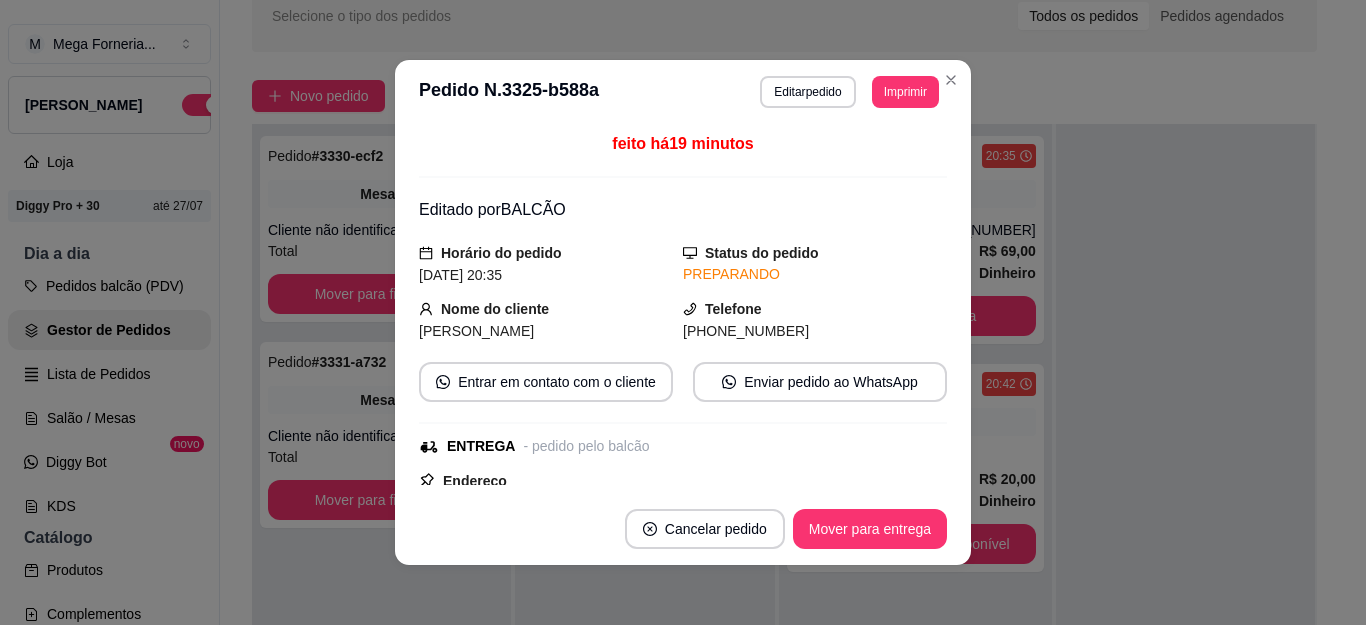 click on "[PHONE_NUMBER]" at bounding box center (746, 331) 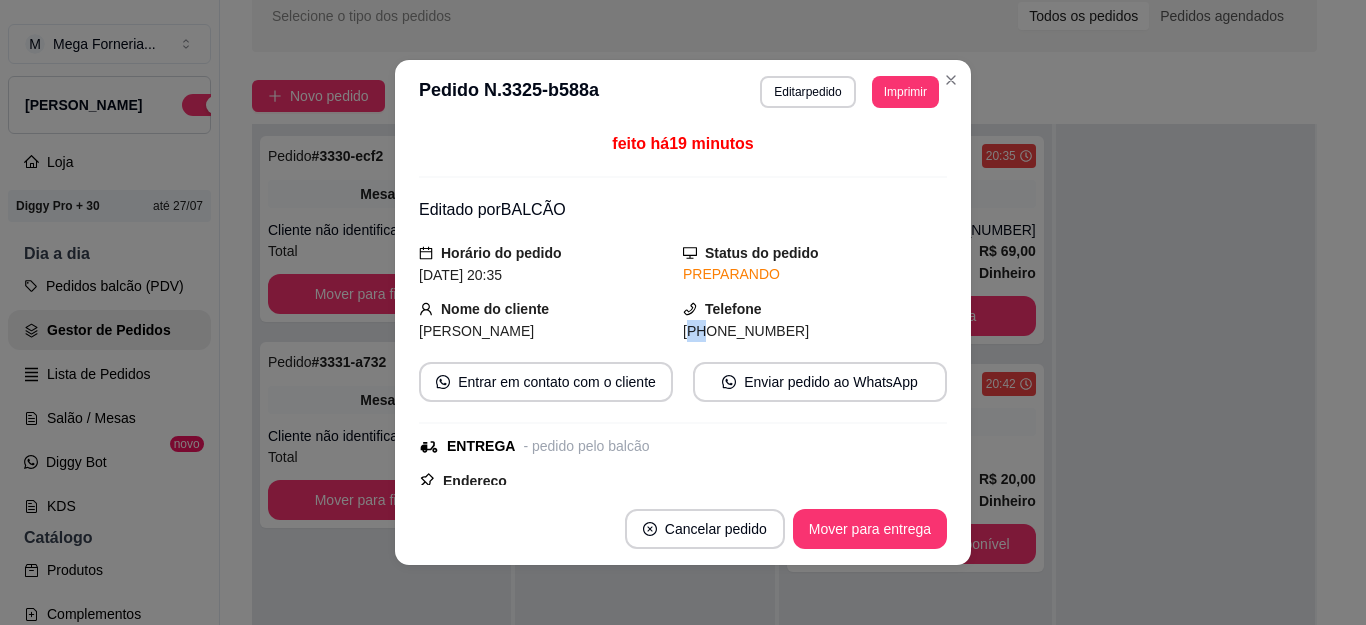 click on "[PHONE_NUMBER]" at bounding box center (746, 331) 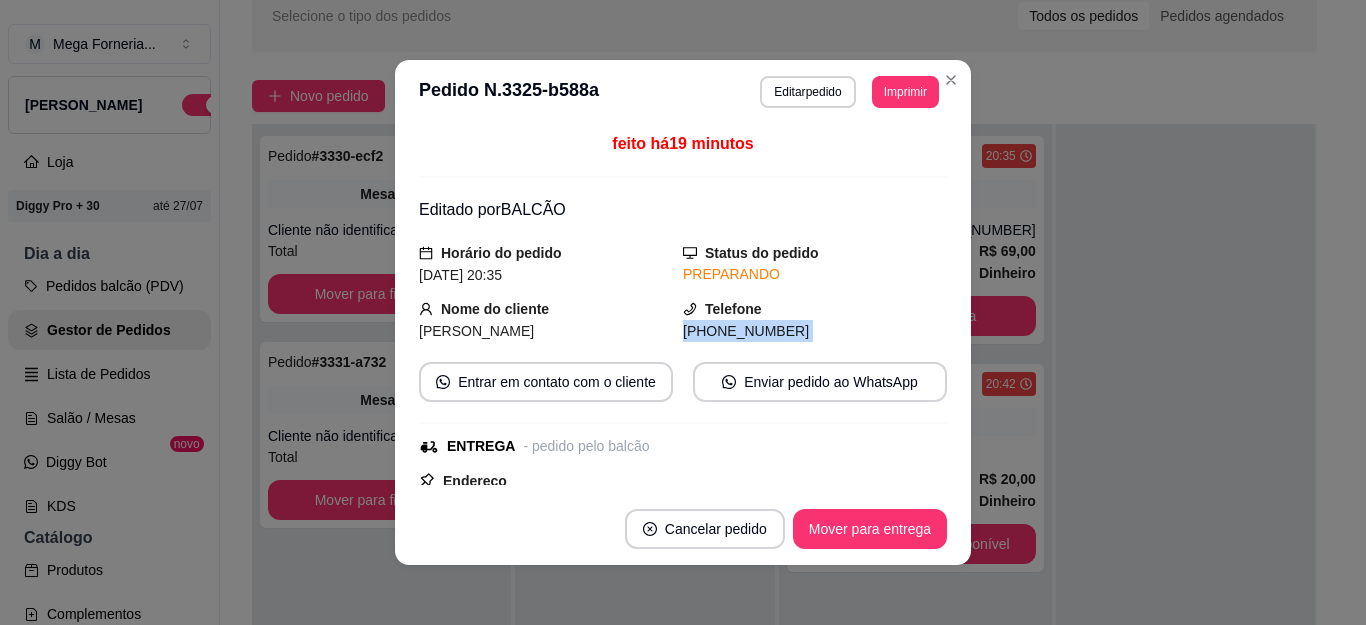 click on "[PHONE_NUMBER]" at bounding box center [746, 331] 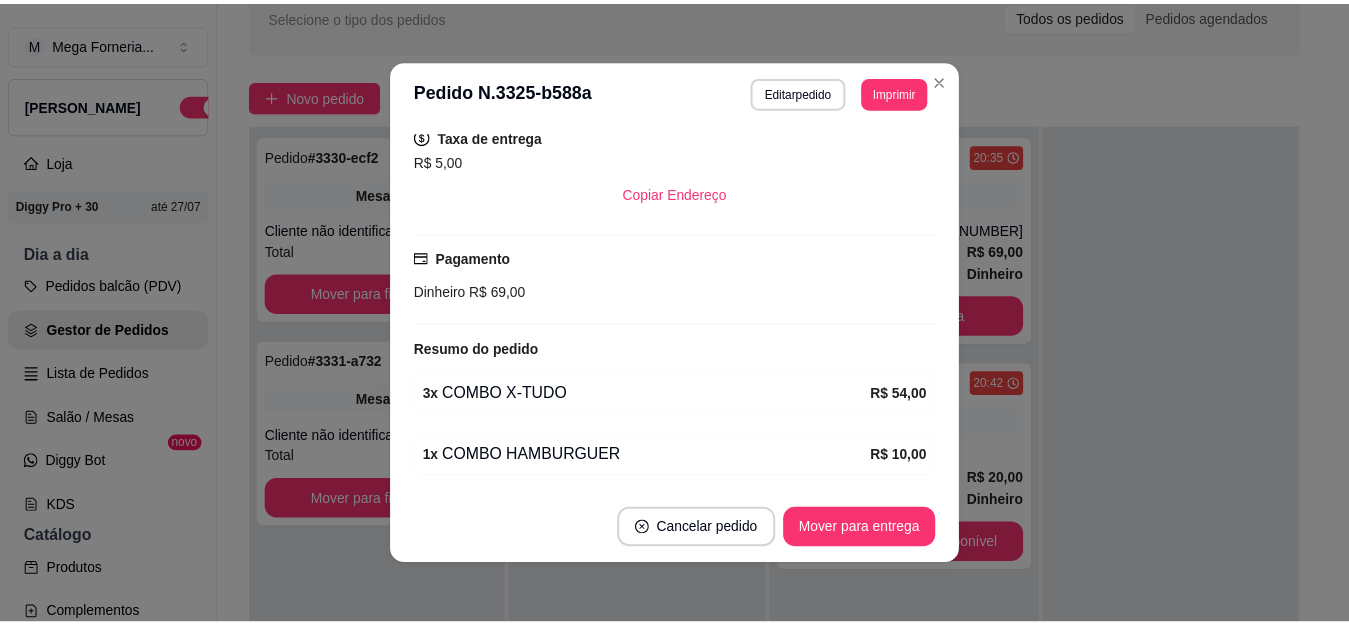 scroll, scrollTop: 470, scrollLeft: 0, axis: vertical 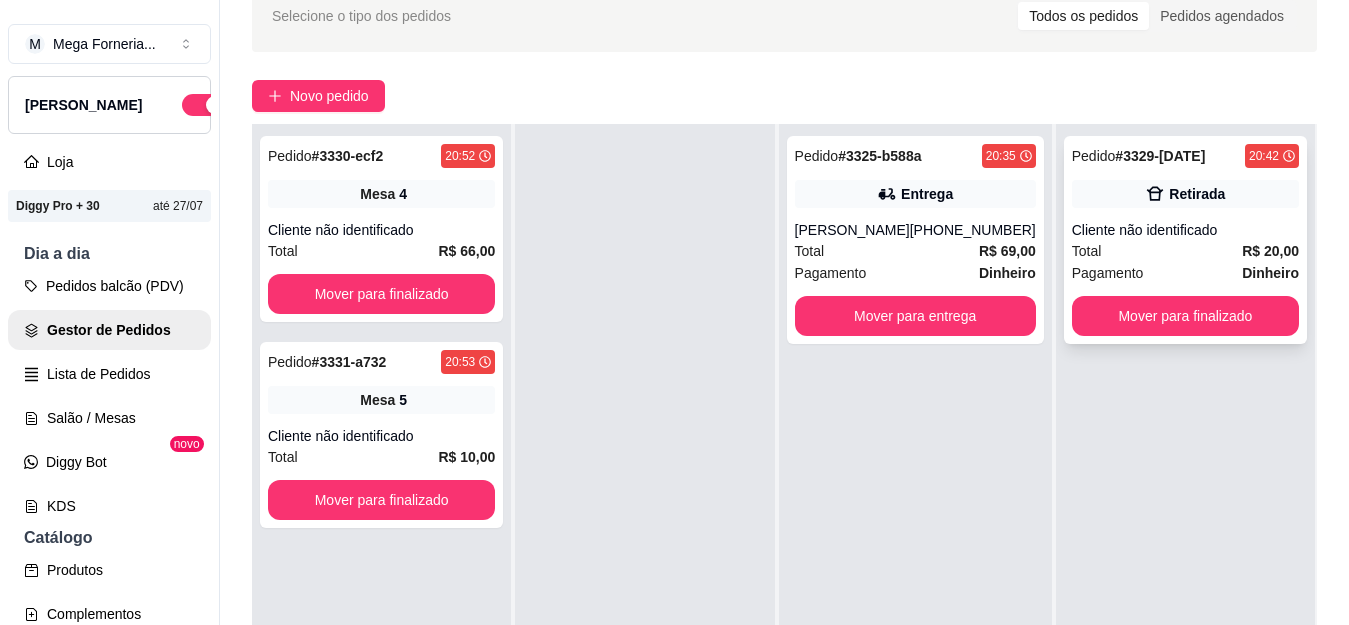 click on "Mover para finalizado" at bounding box center (1185, 316) 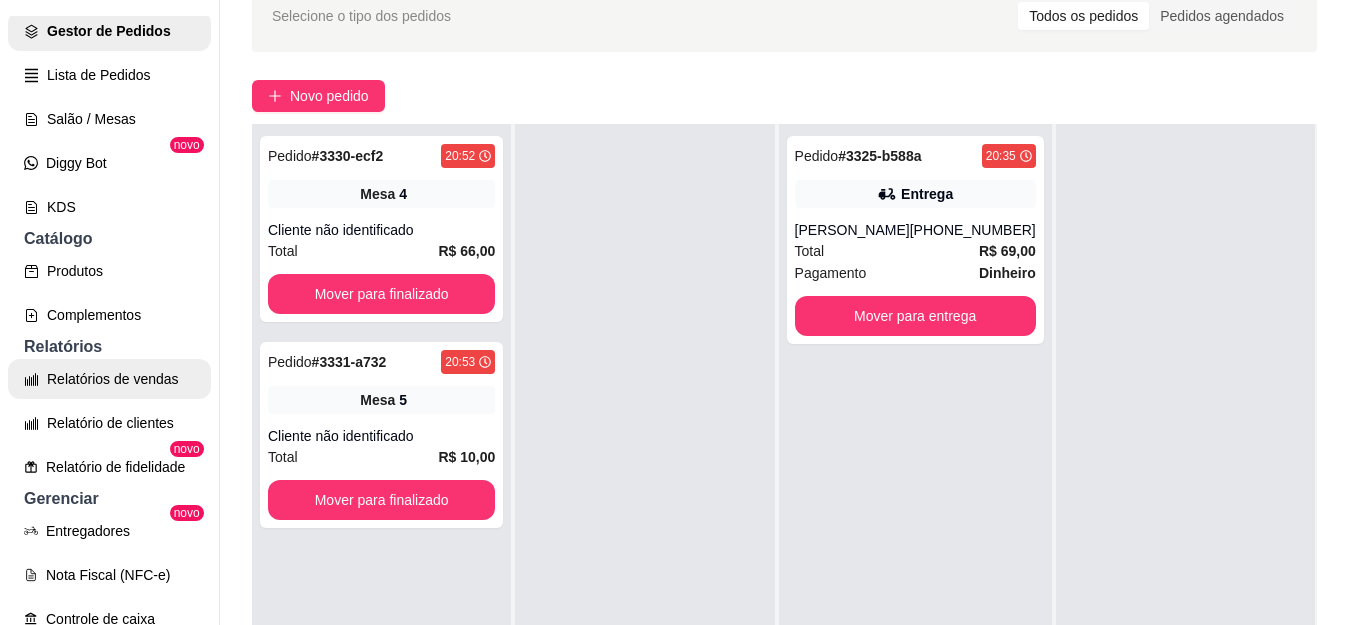 scroll, scrollTop: 300, scrollLeft: 0, axis: vertical 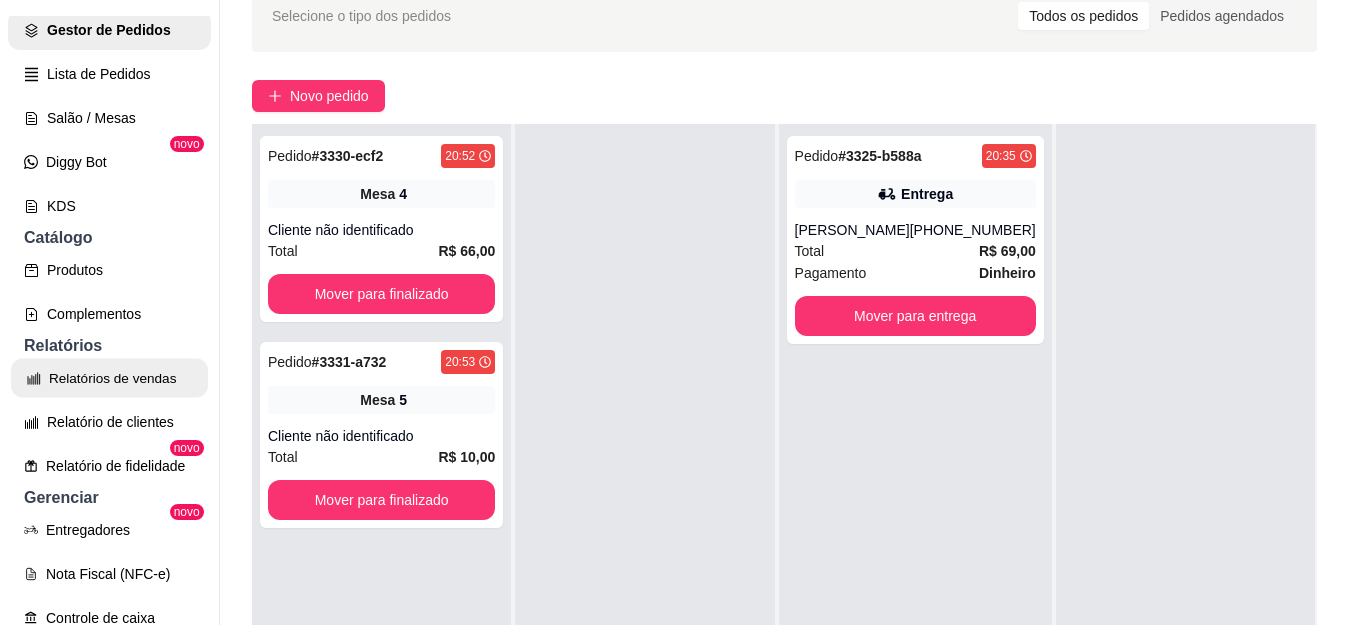 click on "Relatórios de vendas" at bounding box center (109, 378) 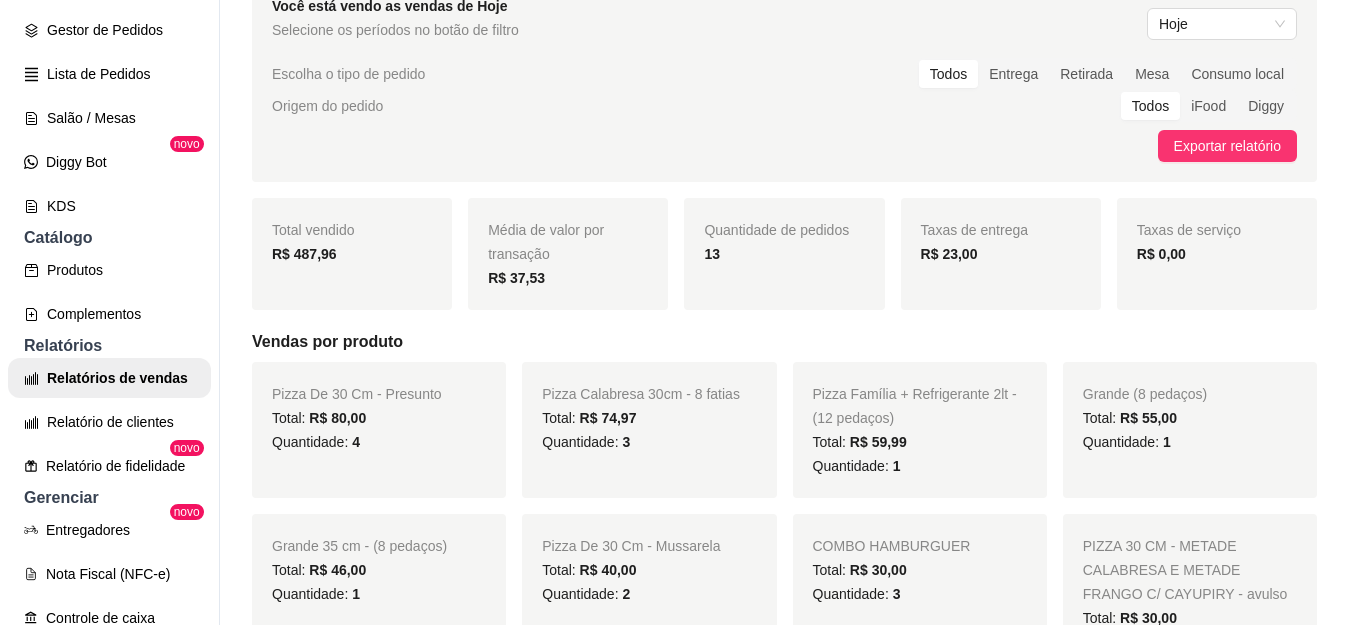 scroll, scrollTop: 0, scrollLeft: 0, axis: both 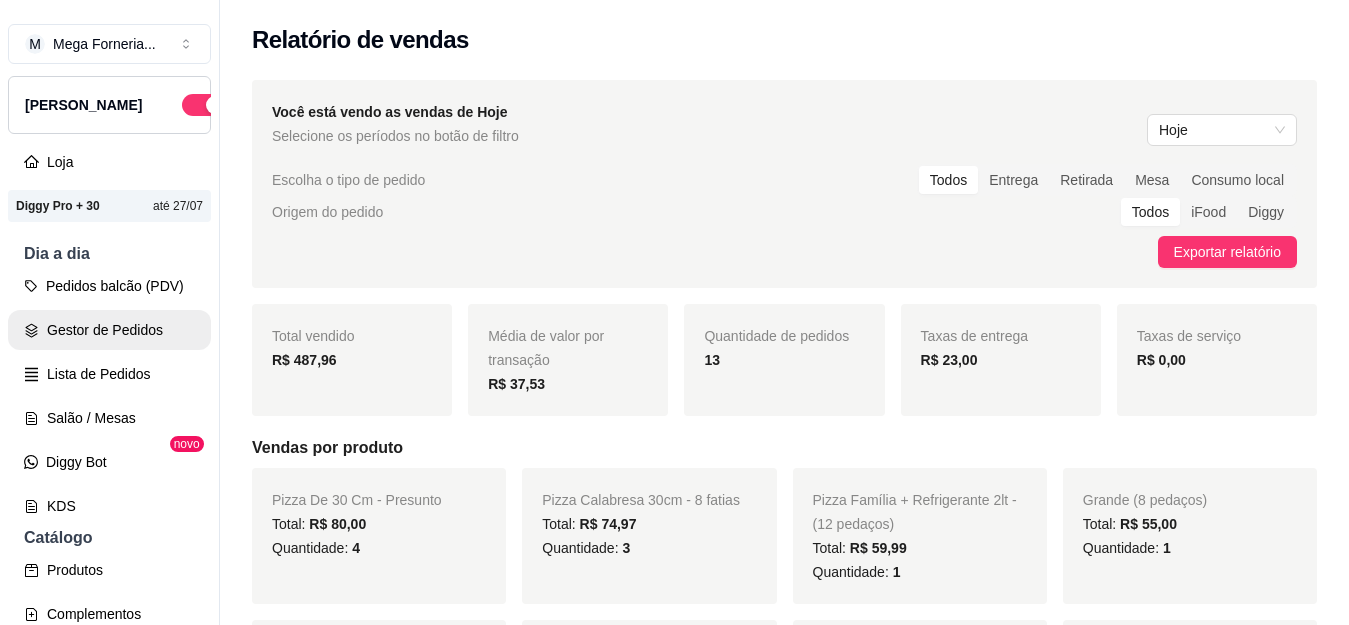 click on "Gestor de Pedidos" at bounding box center (109, 330) 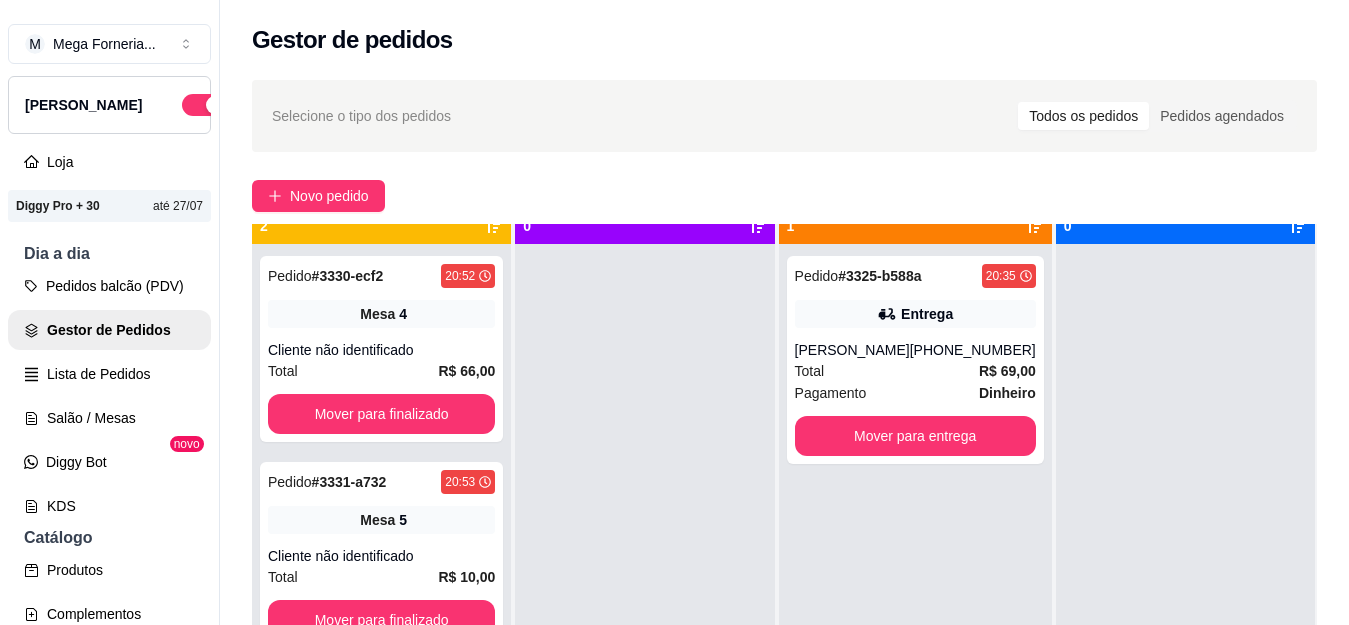 scroll, scrollTop: 56, scrollLeft: 0, axis: vertical 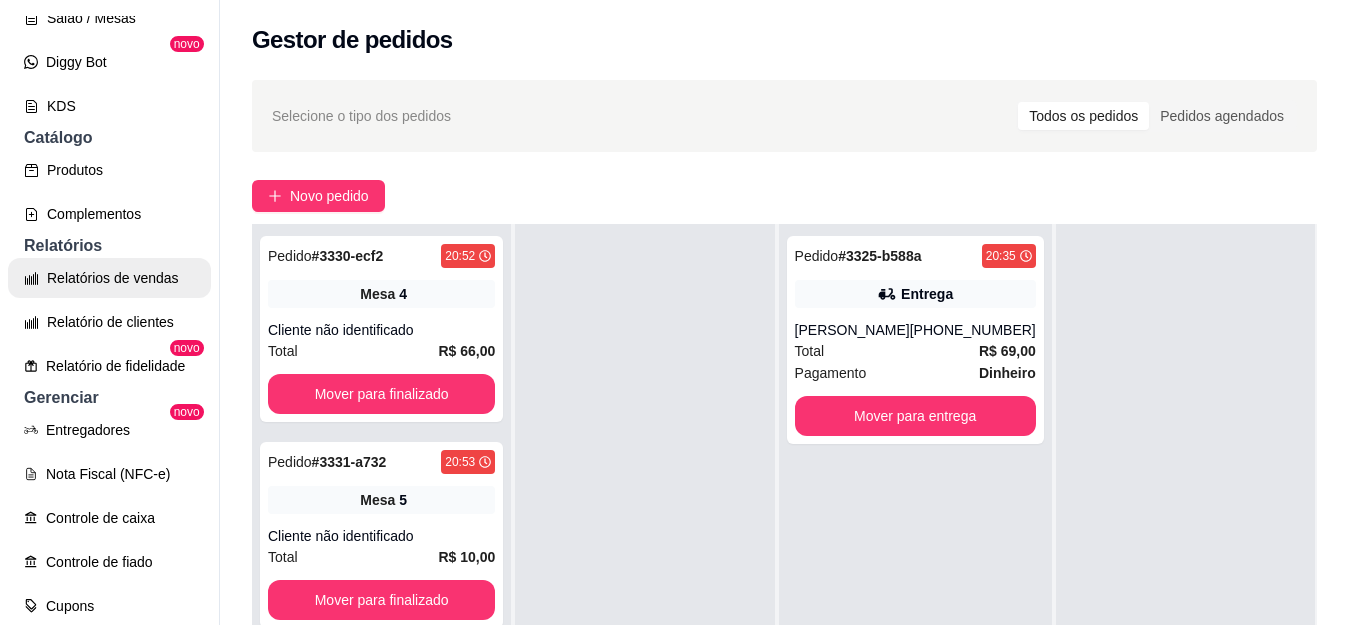 click on "Relatórios de vendas" at bounding box center [109, 278] 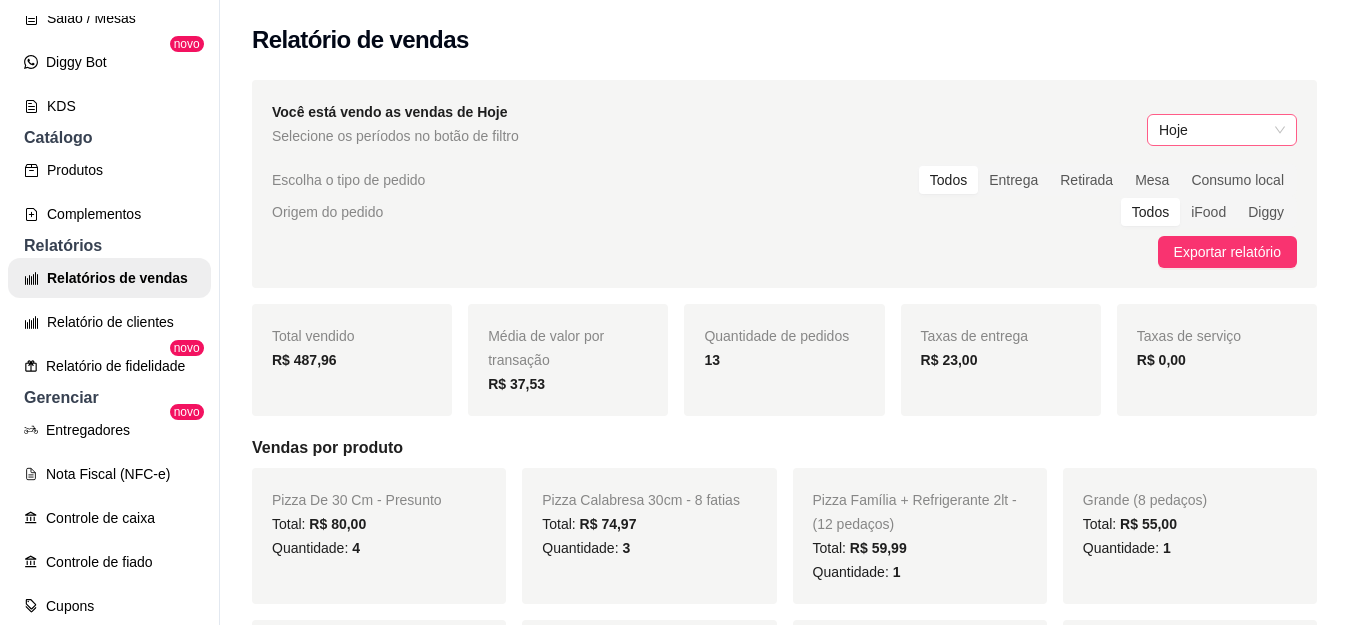 click on "Hoje" at bounding box center (1222, 130) 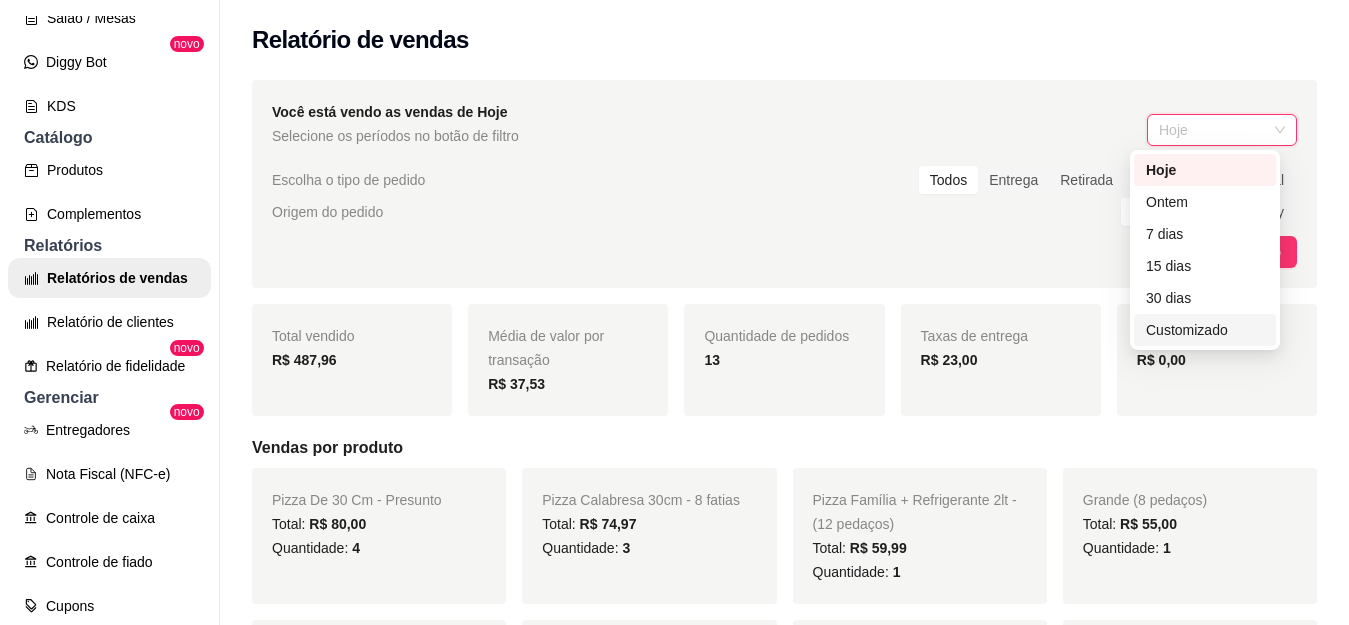 click on "Customizado" at bounding box center [1205, 330] 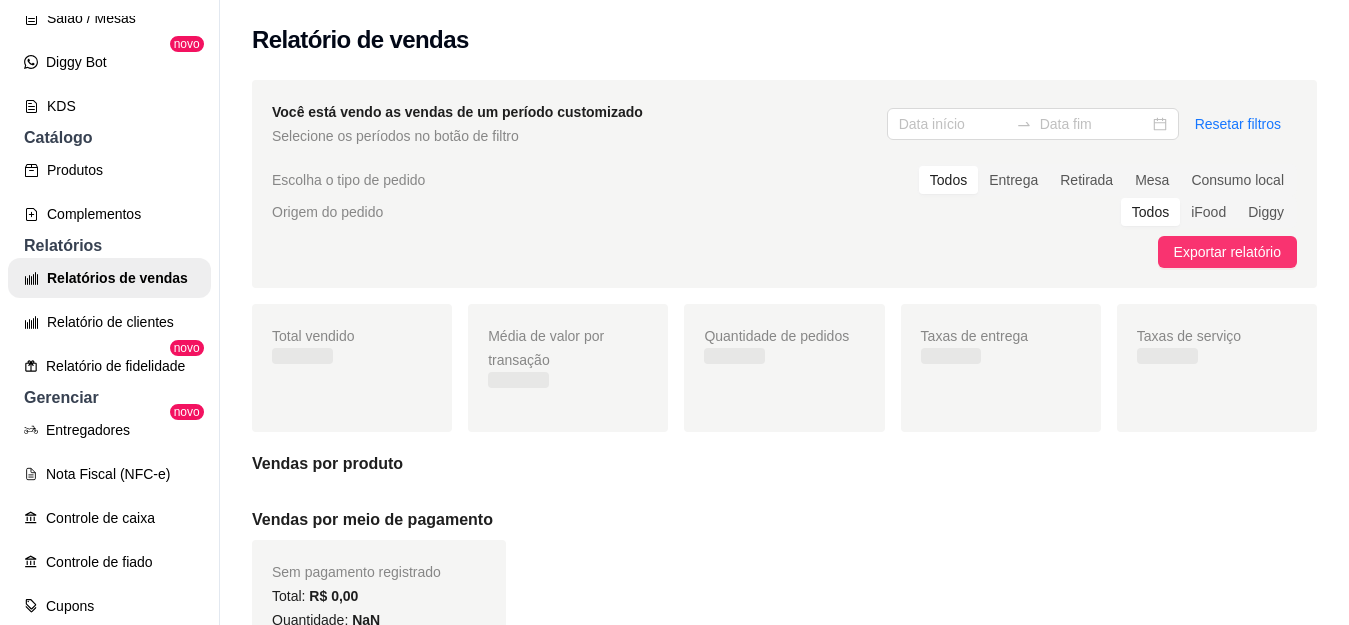 click on "Resetar filtros" at bounding box center [1092, 124] 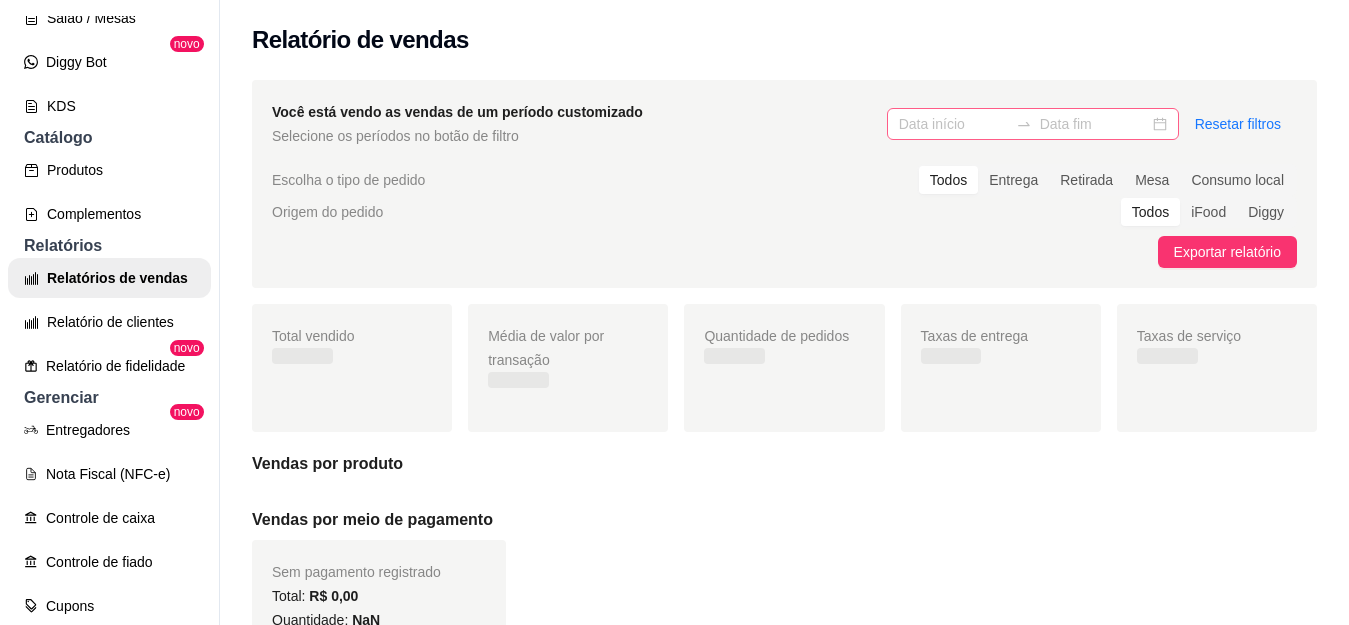 click at bounding box center (1033, 124) 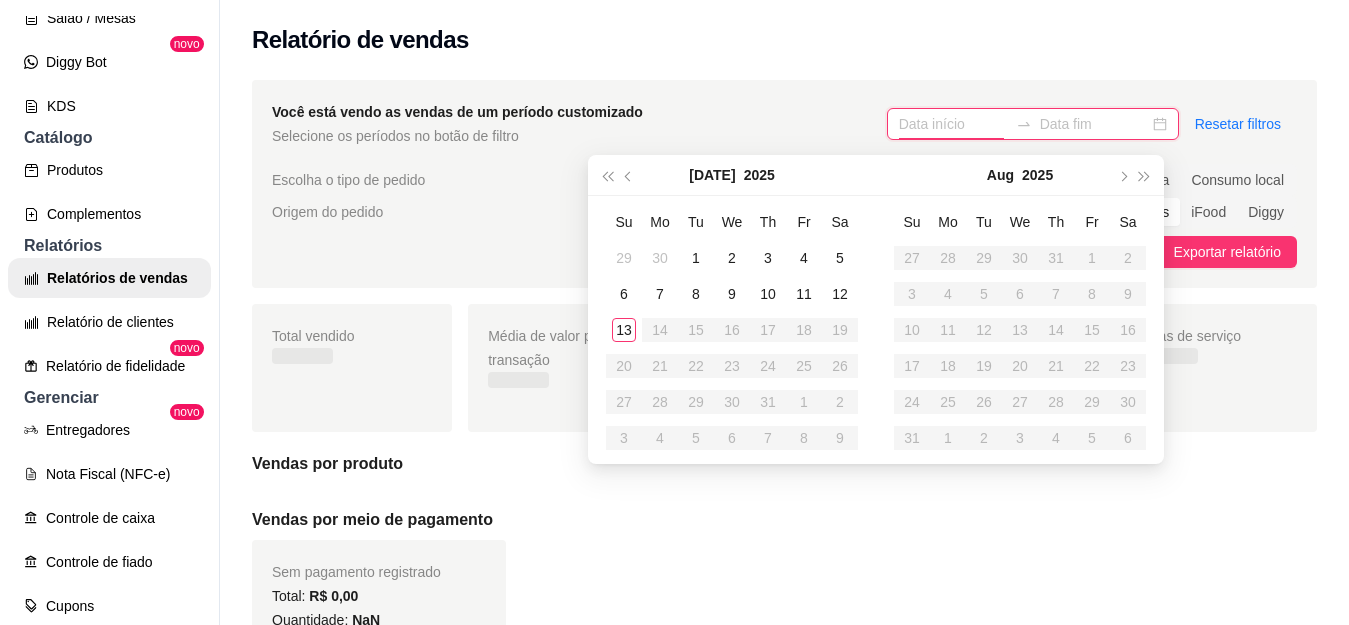 click at bounding box center (953, 124) 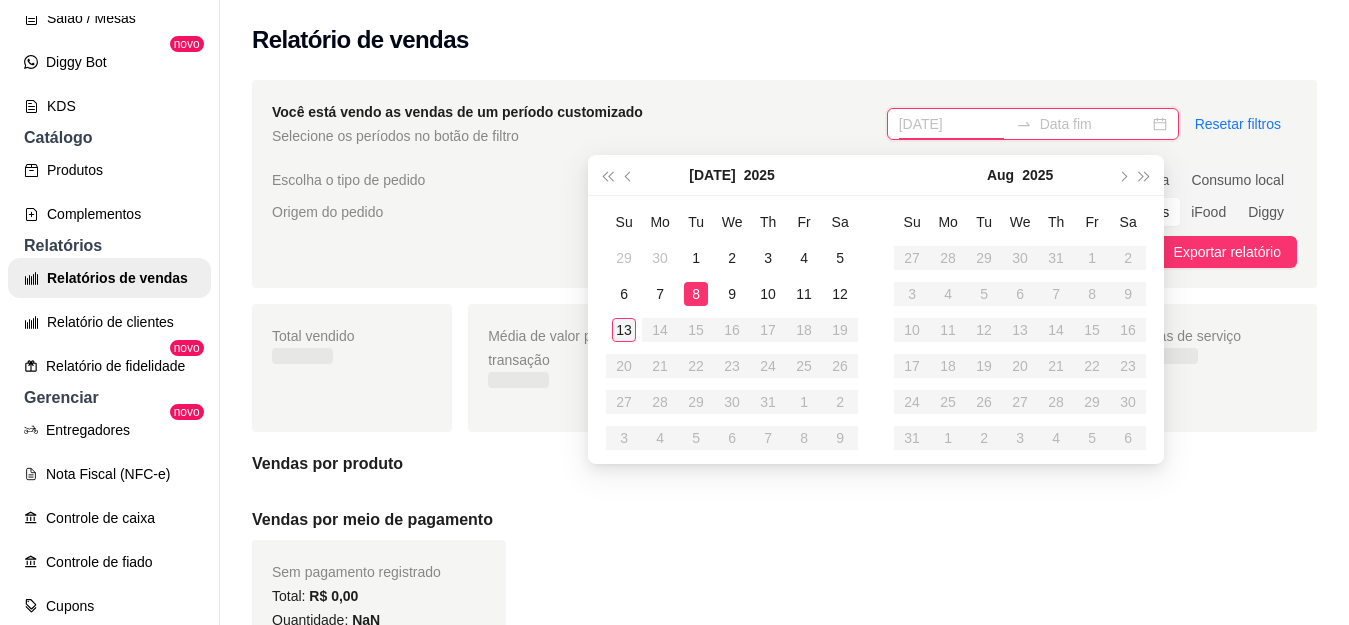 type on "[DATE]" 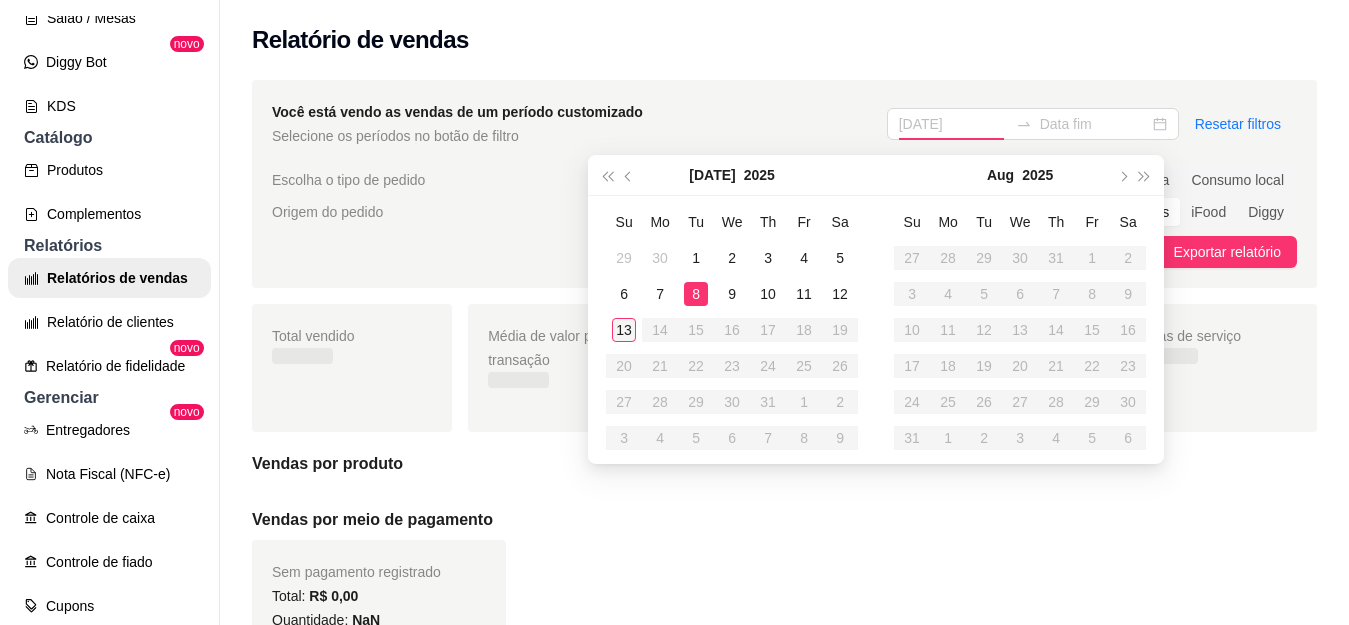 click on "8" at bounding box center (696, 294) 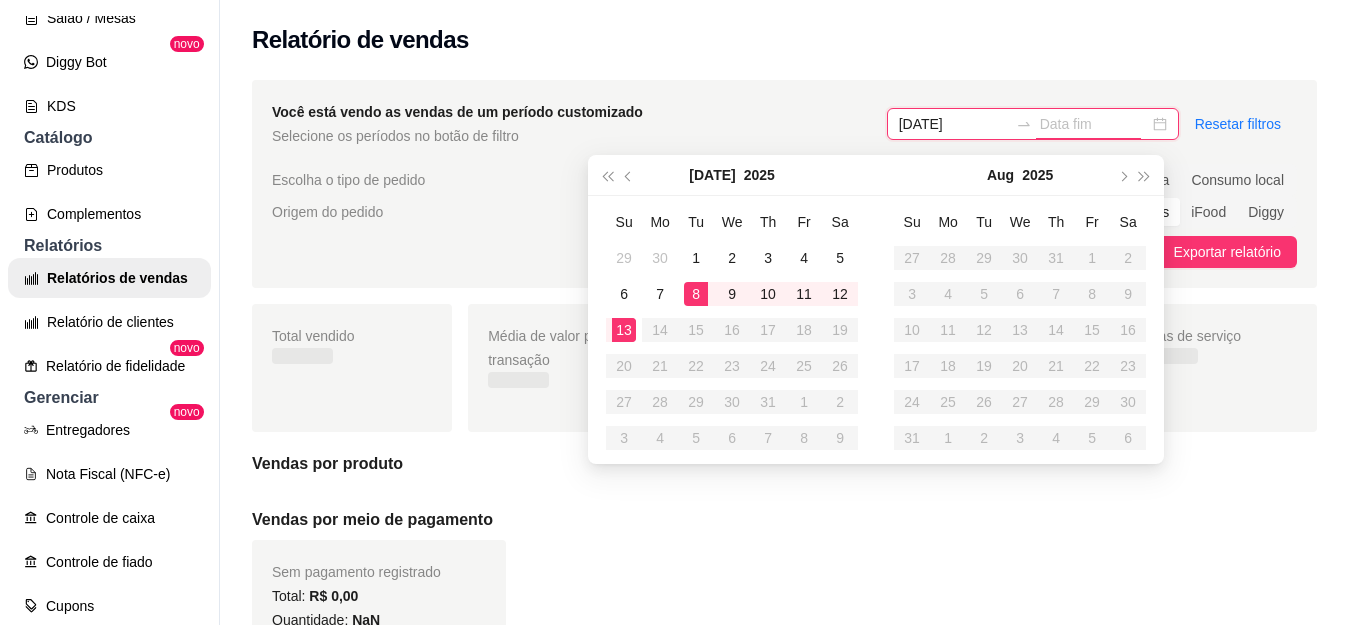 type on "[DATE]" 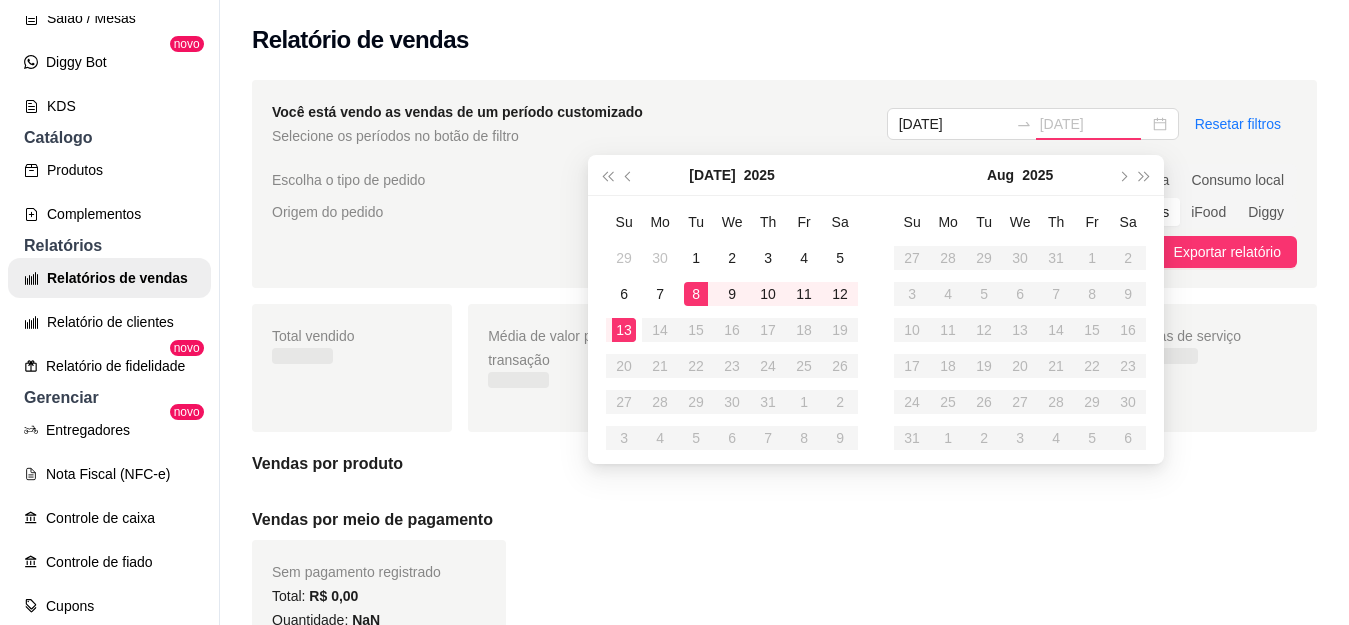 click on "13" at bounding box center [624, 330] 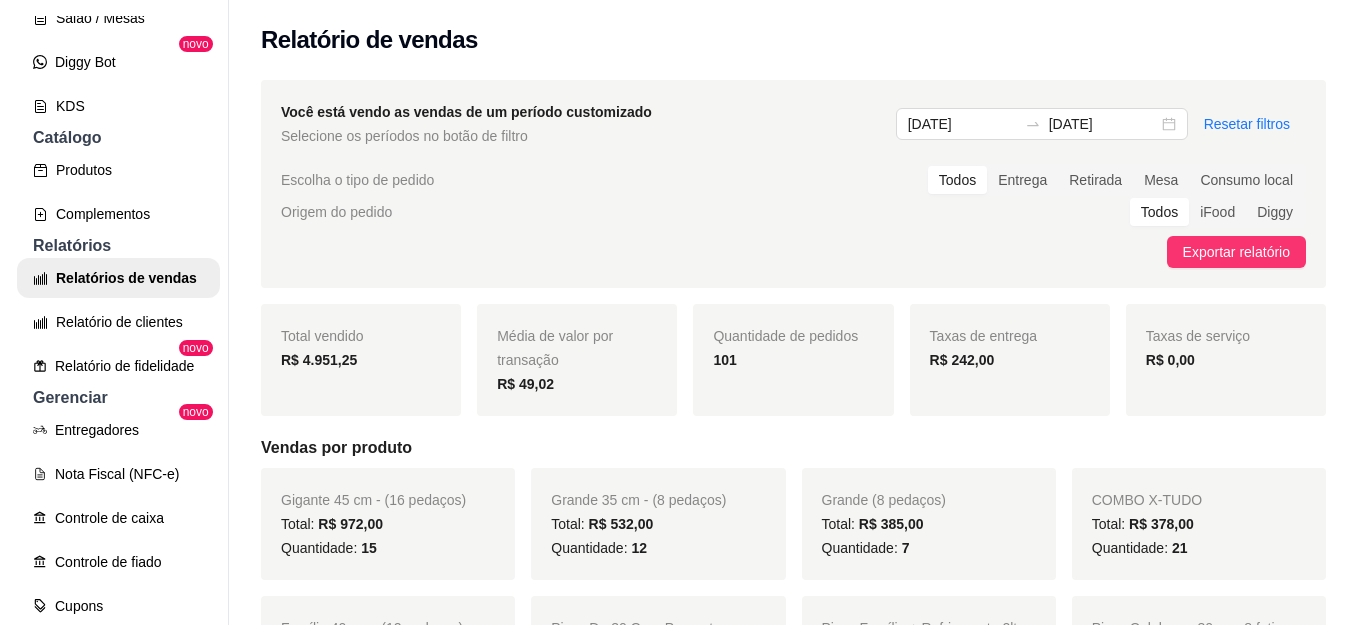 scroll, scrollTop: 0, scrollLeft: 0, axis: both 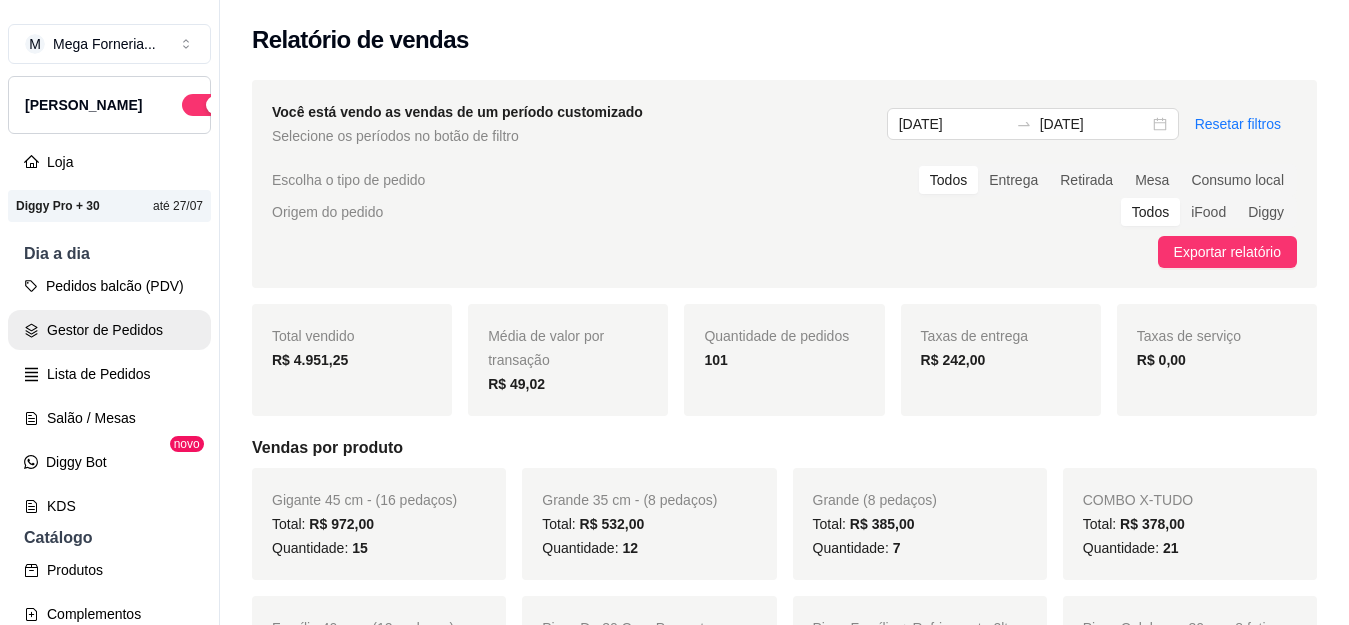 click on "Gestor de Pedidos" at bounding box center [109, 330] 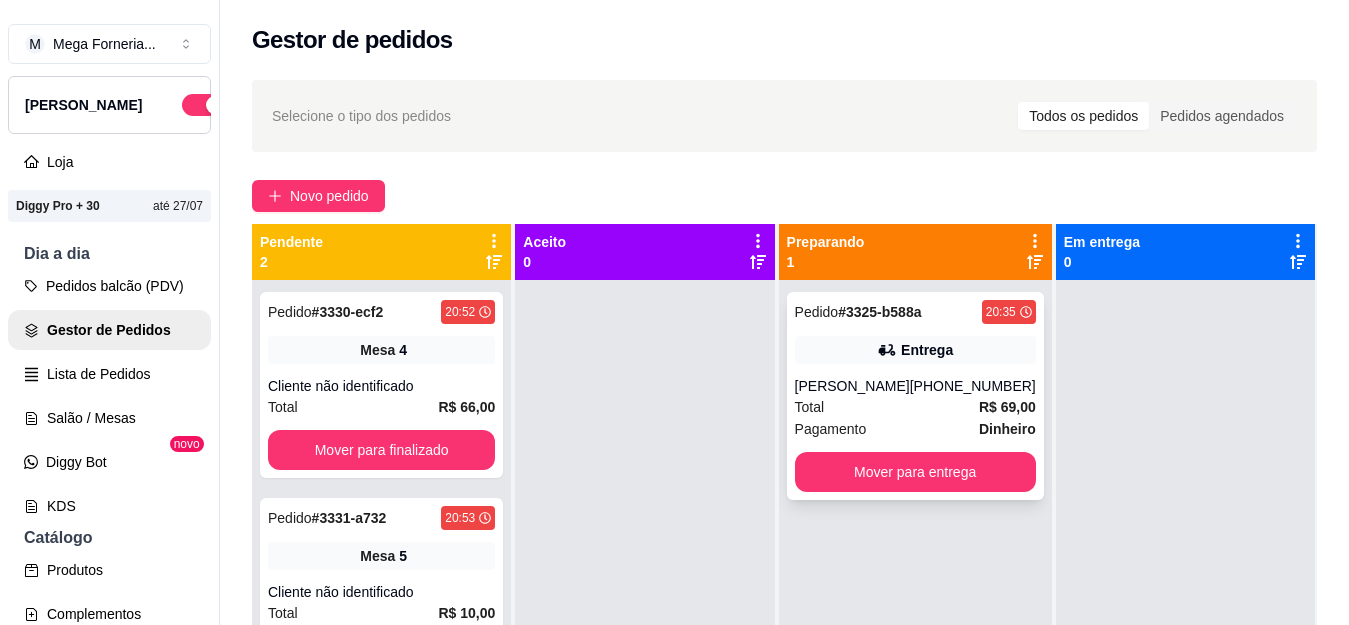 click on "Pedido  # 3325-b588a 20:35 Entrega Sabrina [PHONE_NUMBER] Total R$ 69,00 Pagamento Dinheiro Mover para entrega" at bounding box center [915, 396] 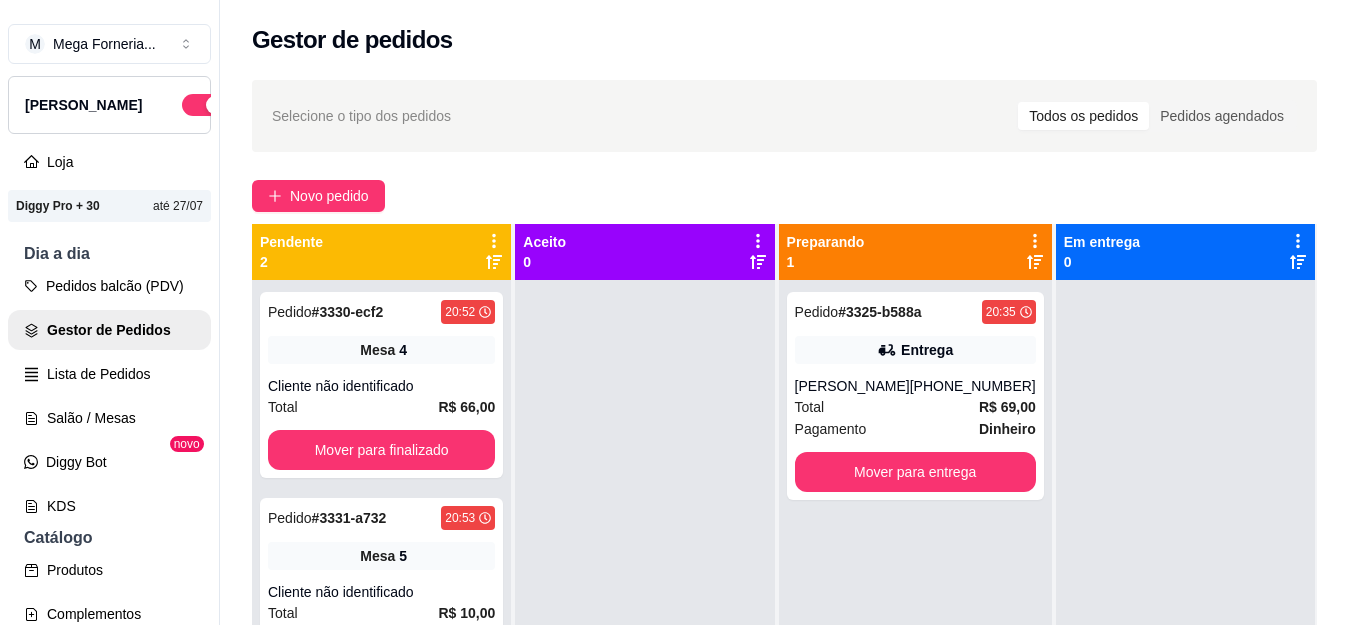 scroll, scrollTop: 470, scrollLeft: 0, axis: vertical 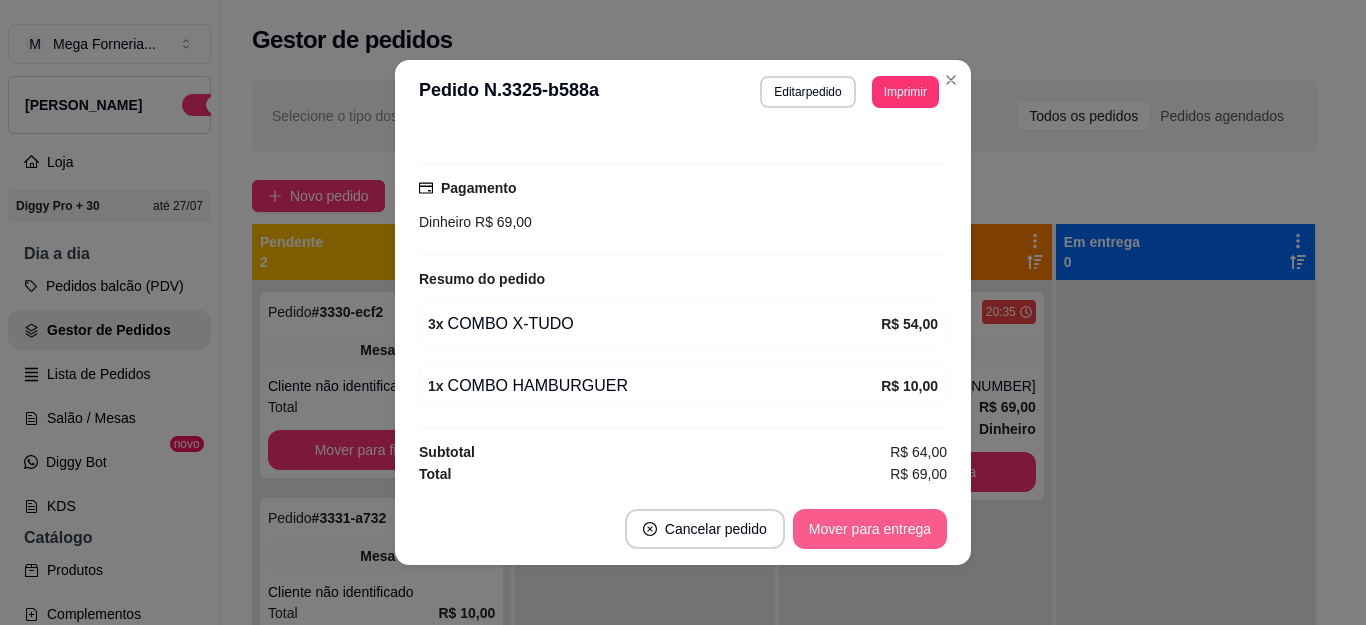 click on "Mover para entrega" at bounding box center (870, 529) 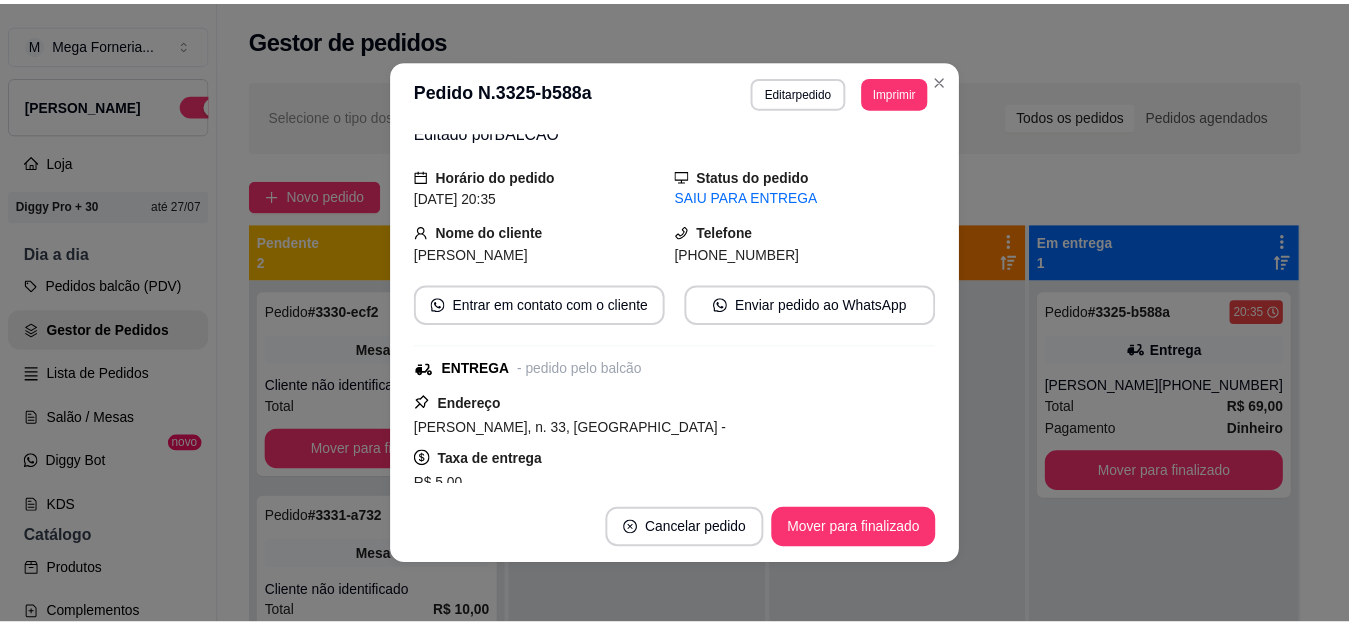 scroll, scrollTop: 70, scrollLeft: 0, axis: vertical 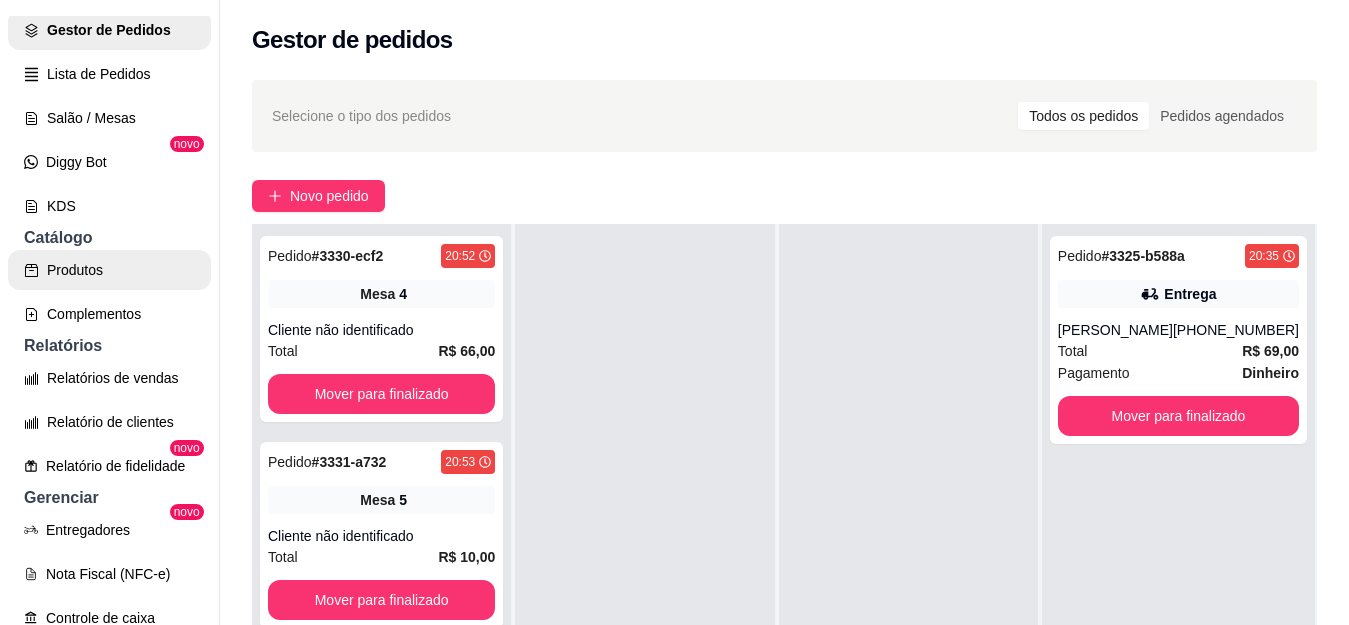click on "Produtos" at bounding box center (109, 270) 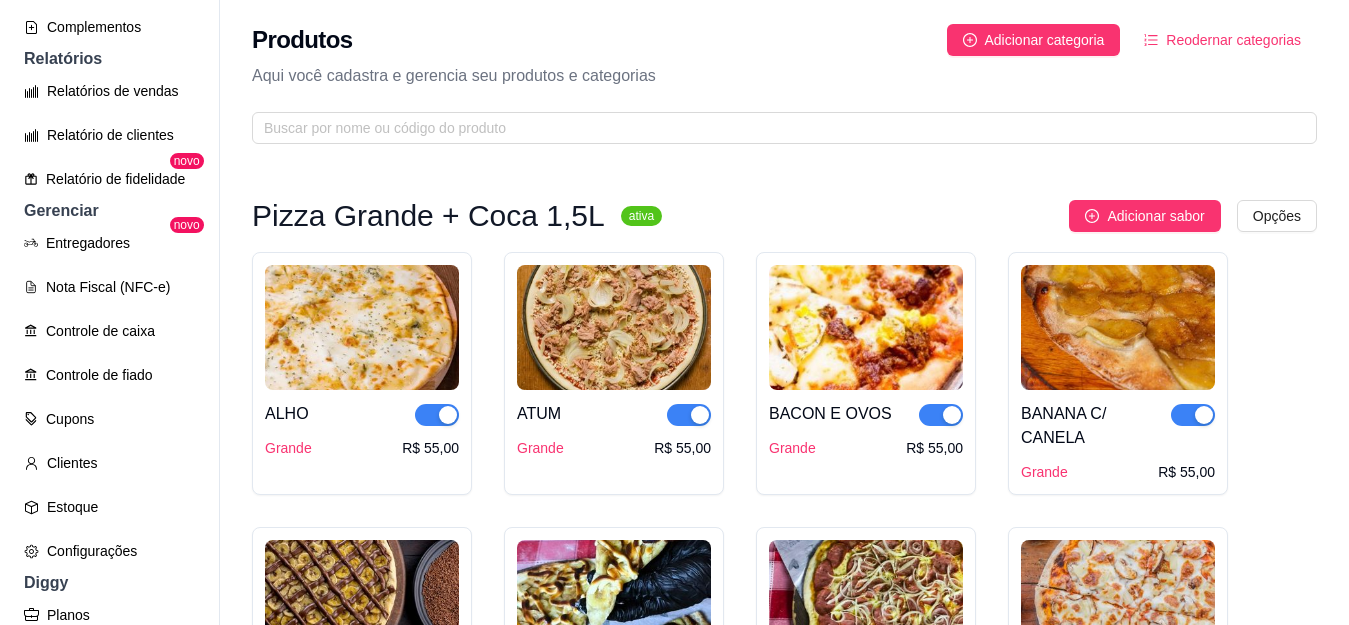 scroll, scrollTop: 600, scrollLeft: 0, axis: vertical 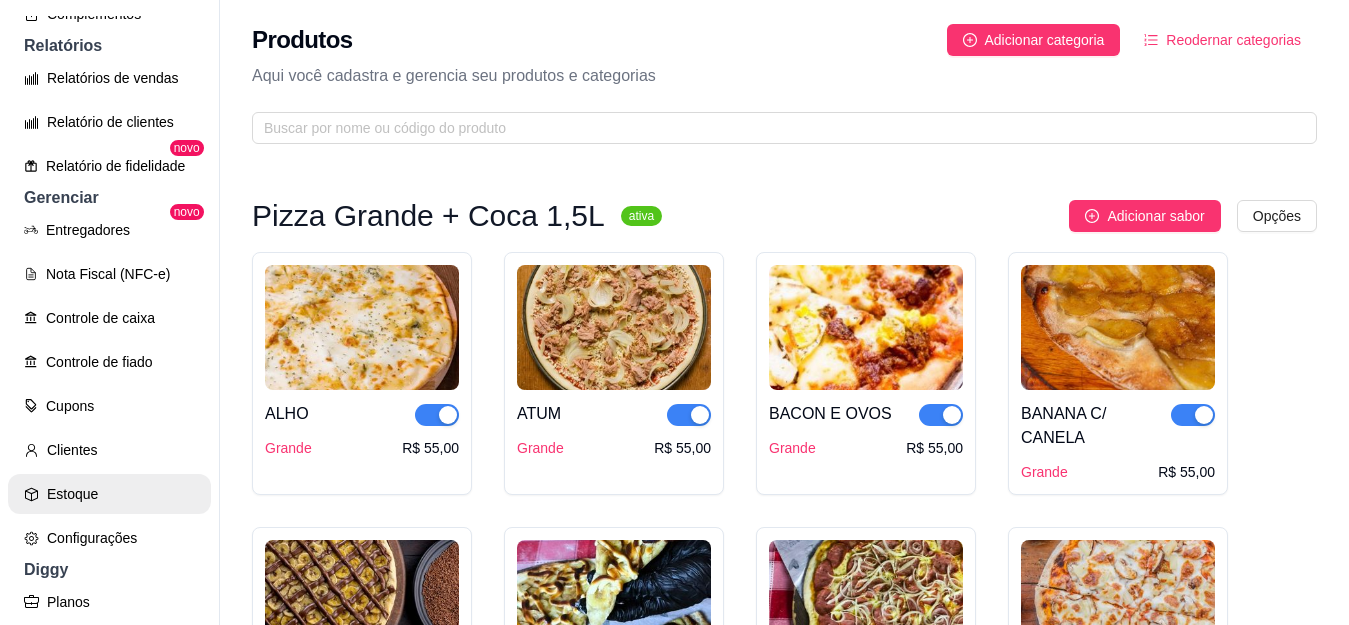 click on "Estoque" at bounding box center [109, 494] 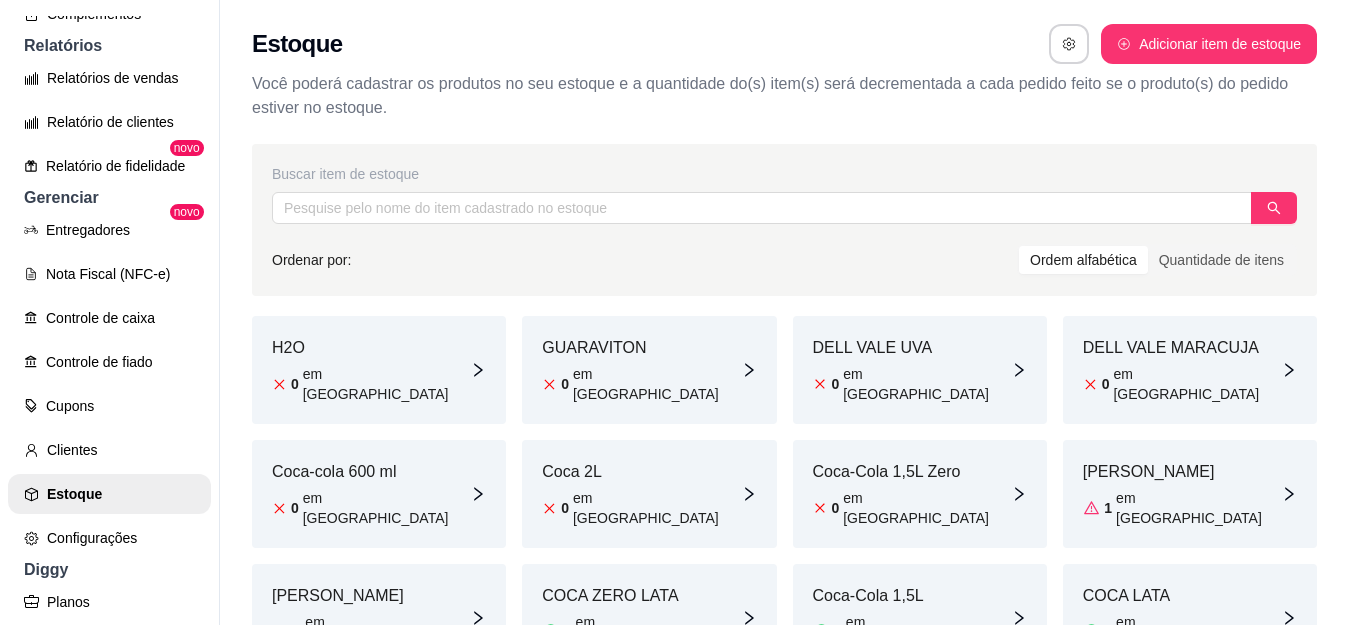 click on "H2O" at bounding box center (371, 348) 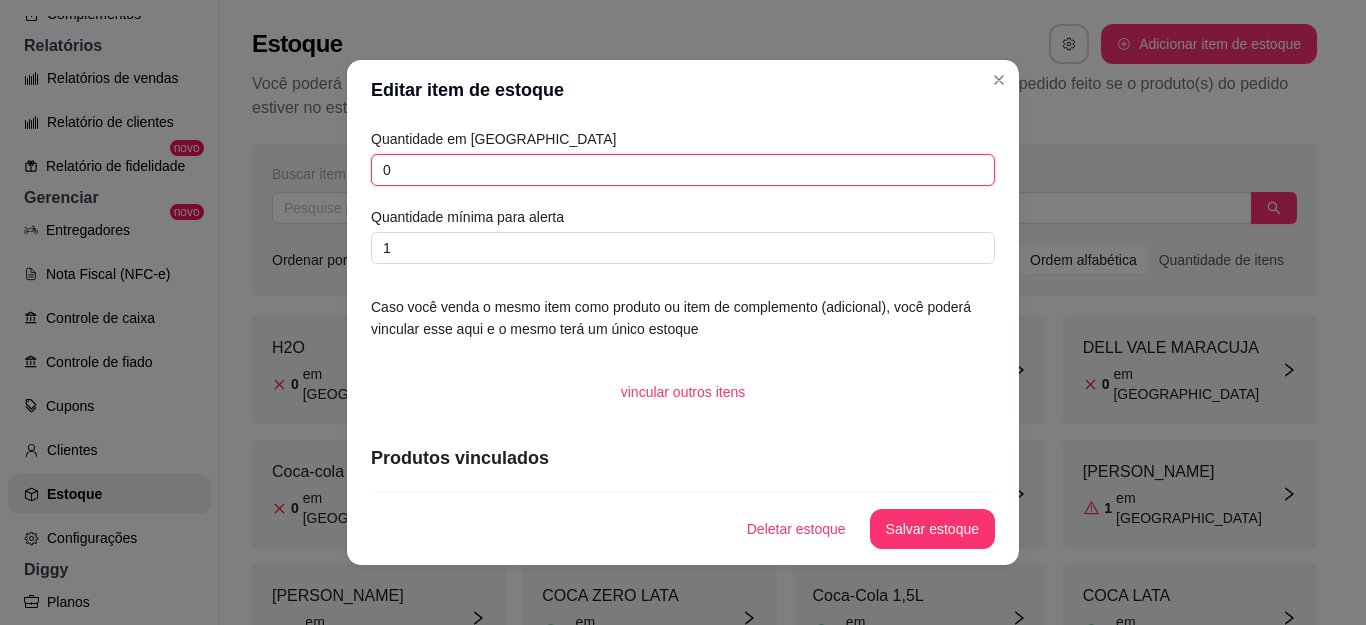 click on "0" at bounding box center [683, 170] 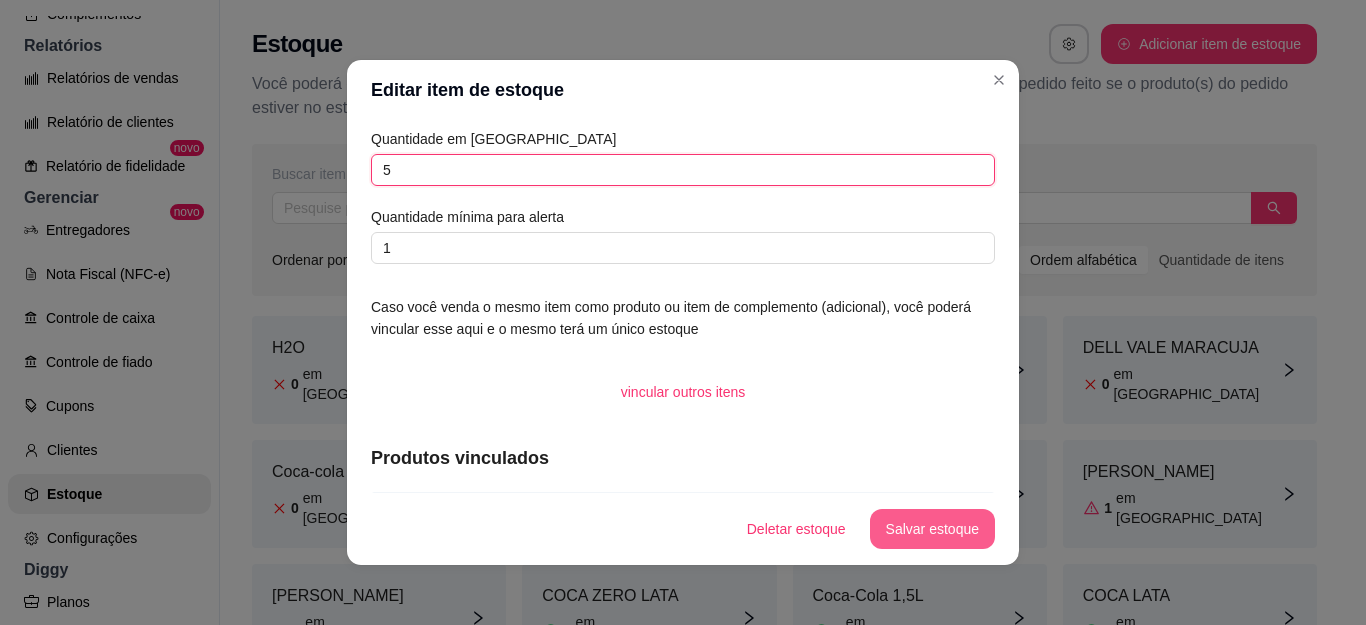type on "5" 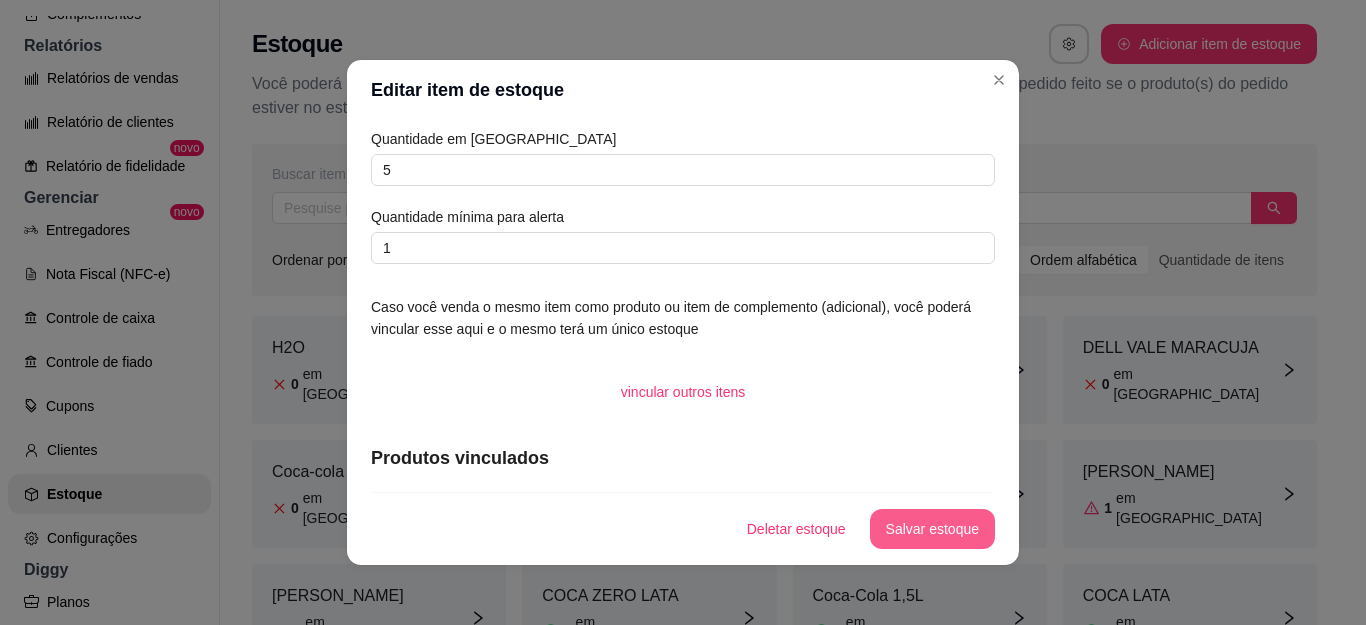 click on "Salvar estoque" at bounding box center [932, 529] 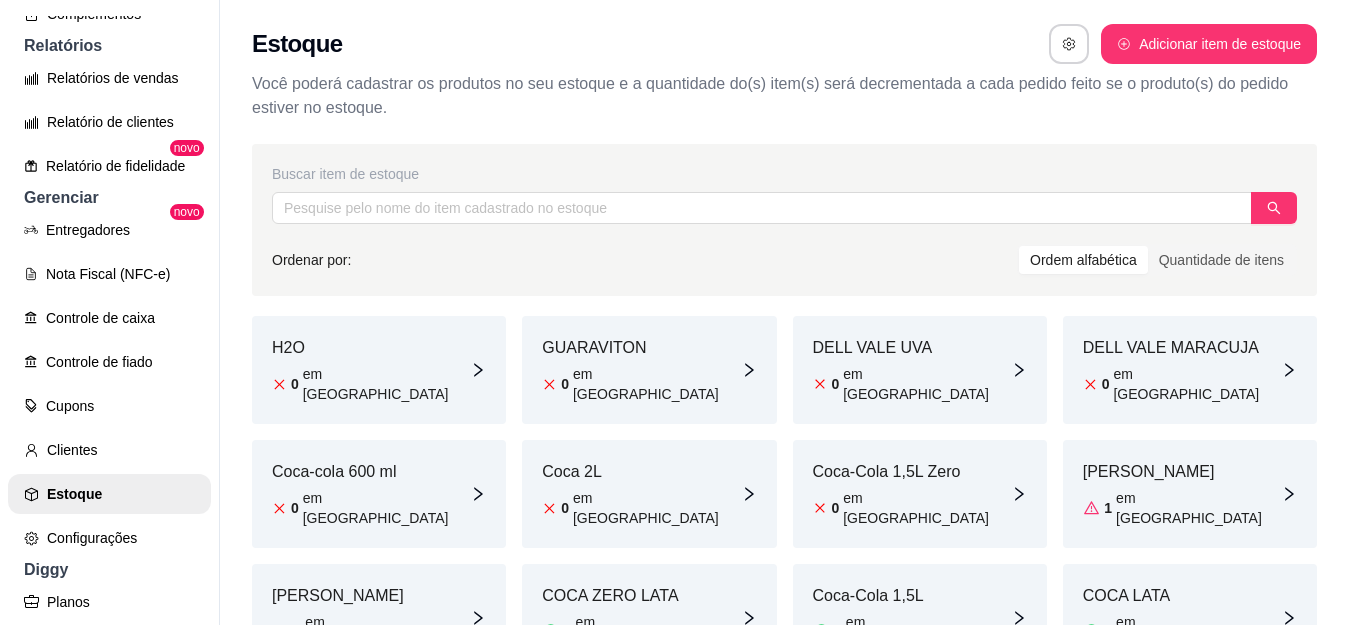 click on "em [GEOGRAPHIC_DATA]" at bounding box center [387, 384] 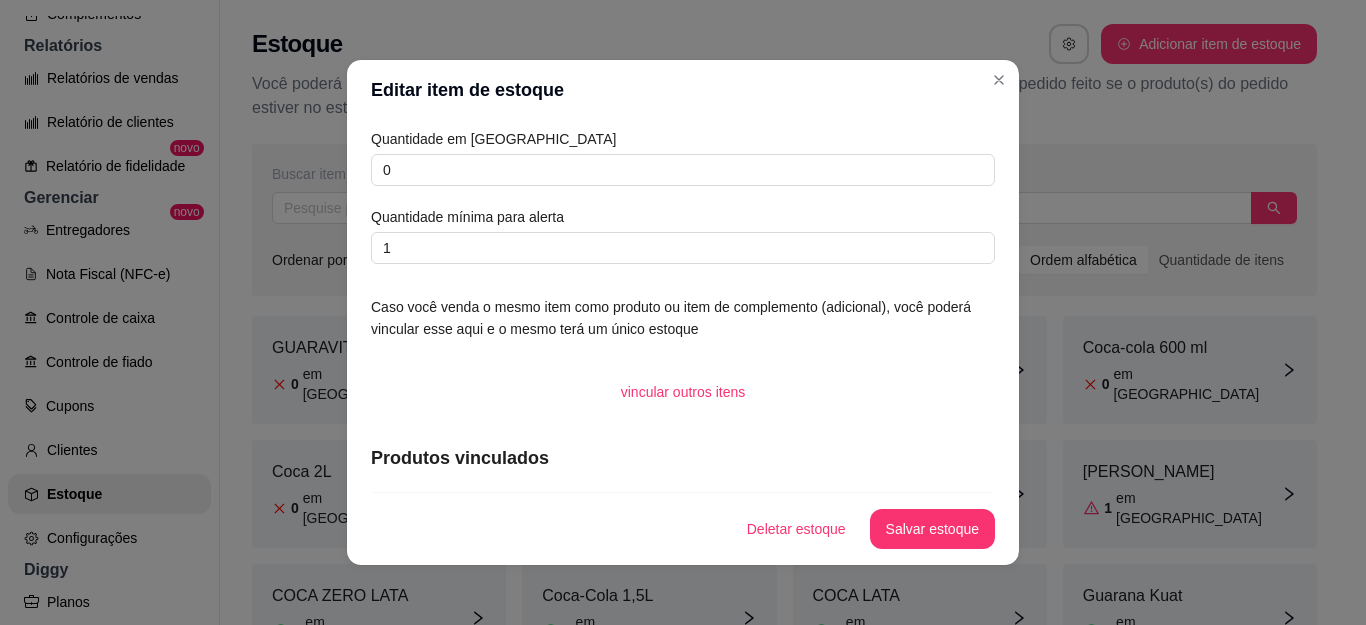 click on "Quantidade   em estoque 0 Quantidade   mínima para alerta 1" at bounding box center (683, 196) 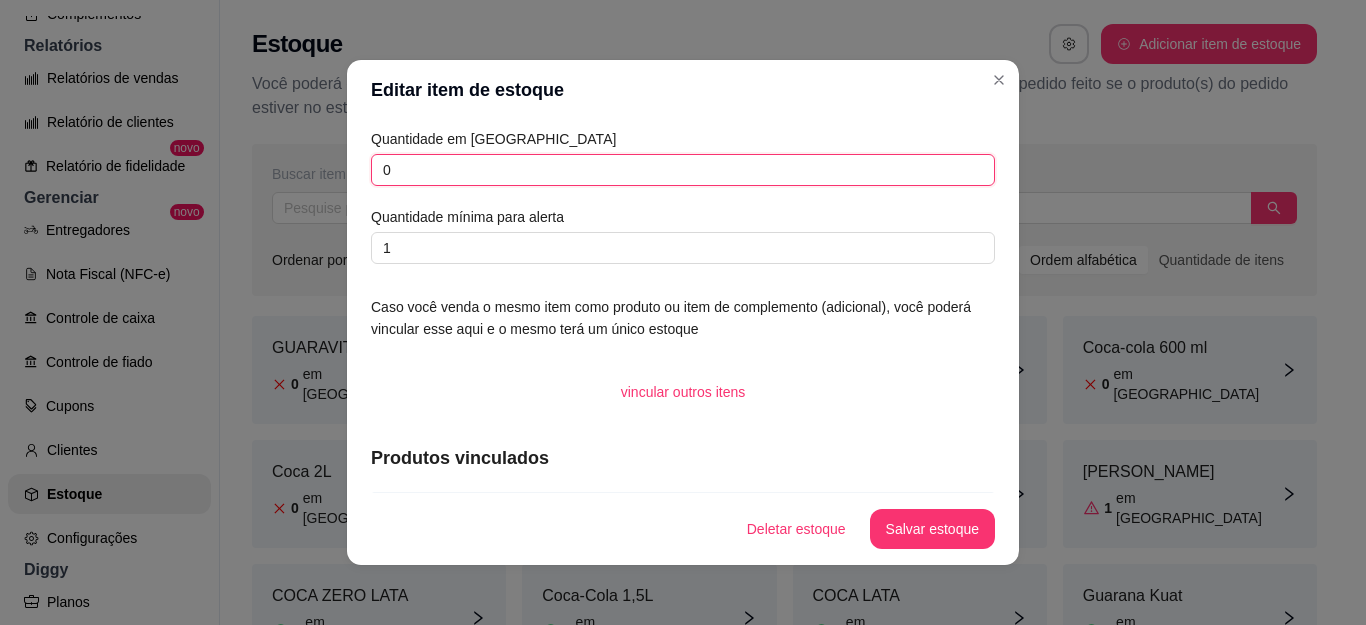 click on "0" at bounding box center (683, 170) 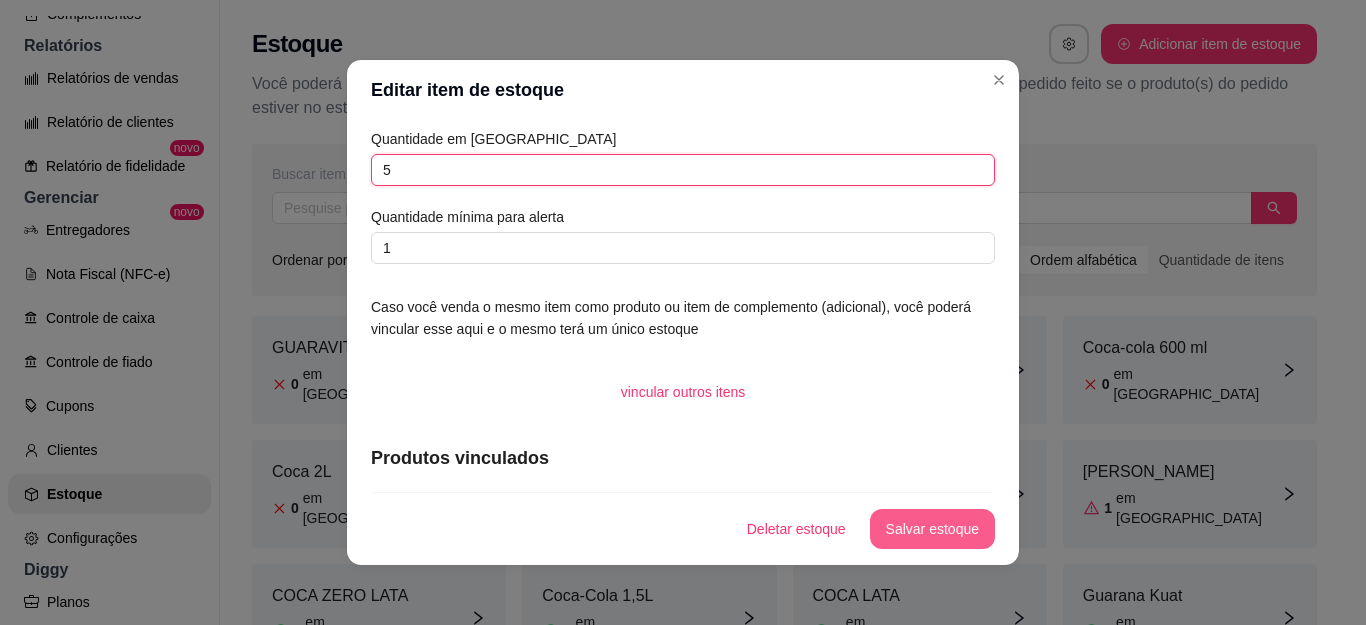 type on "5" 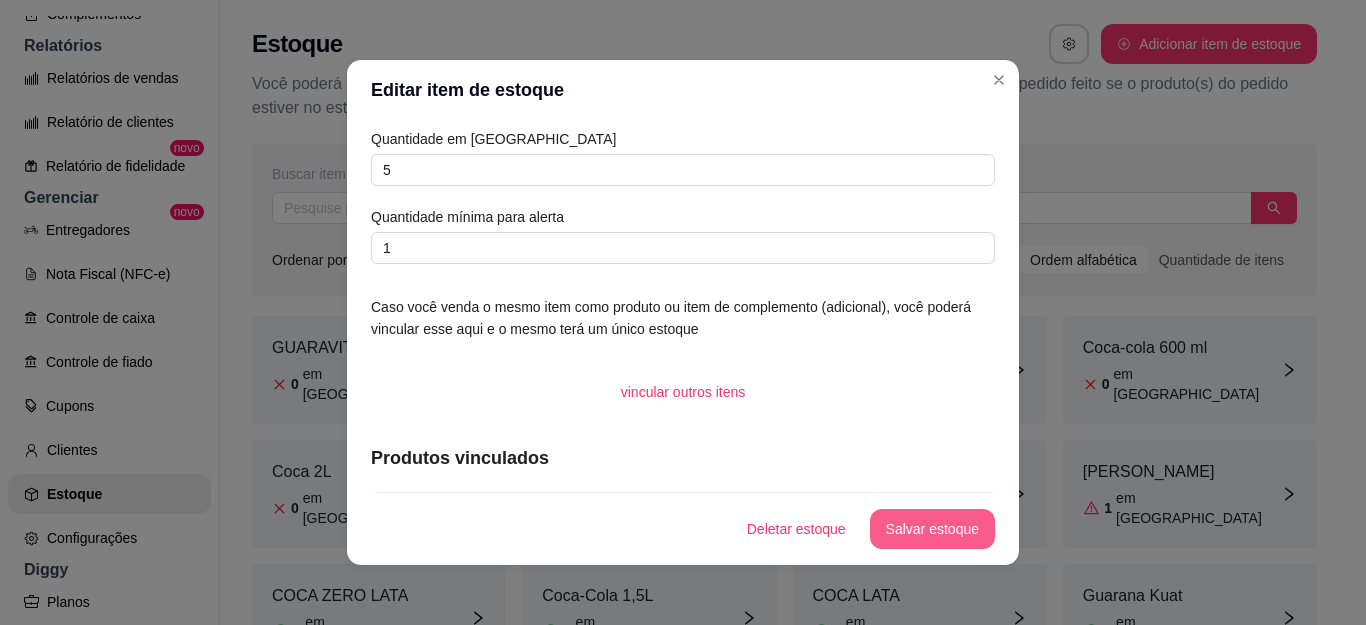 click on "Salvar estoque" at bounding box center [932, 529] 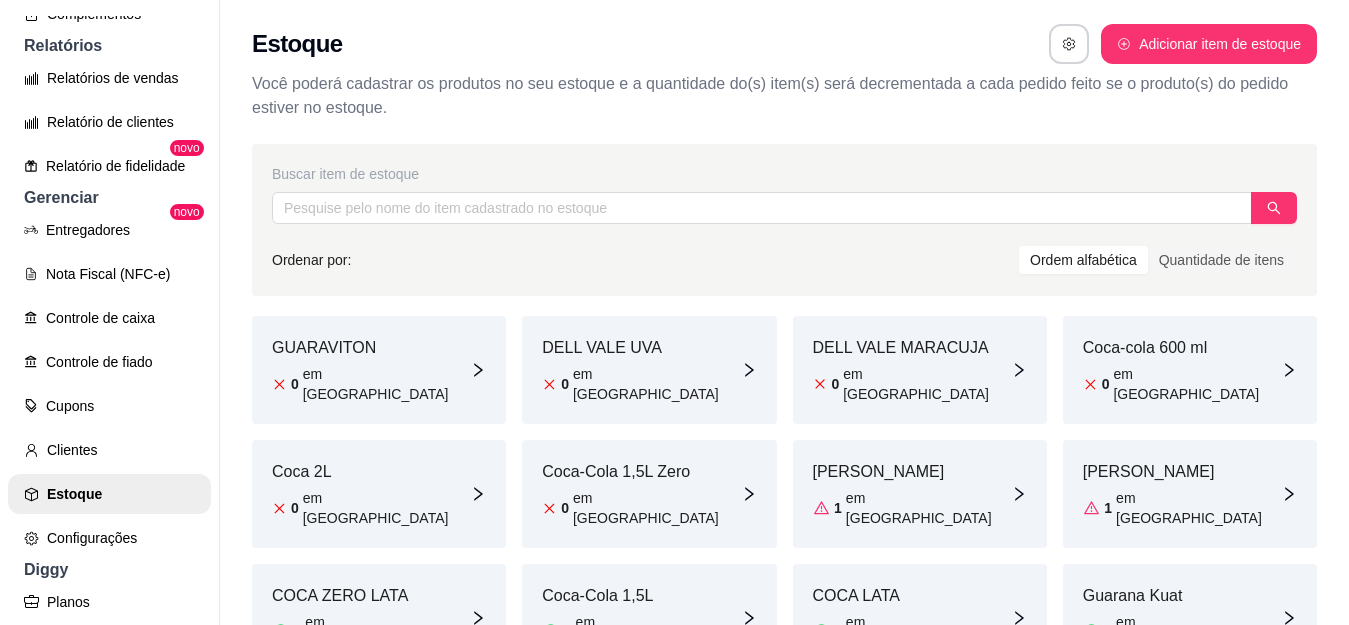 click on "GUARAVITON 0 em [GEOGRAPHIC_DATA]" at bounding box center [379, 370] 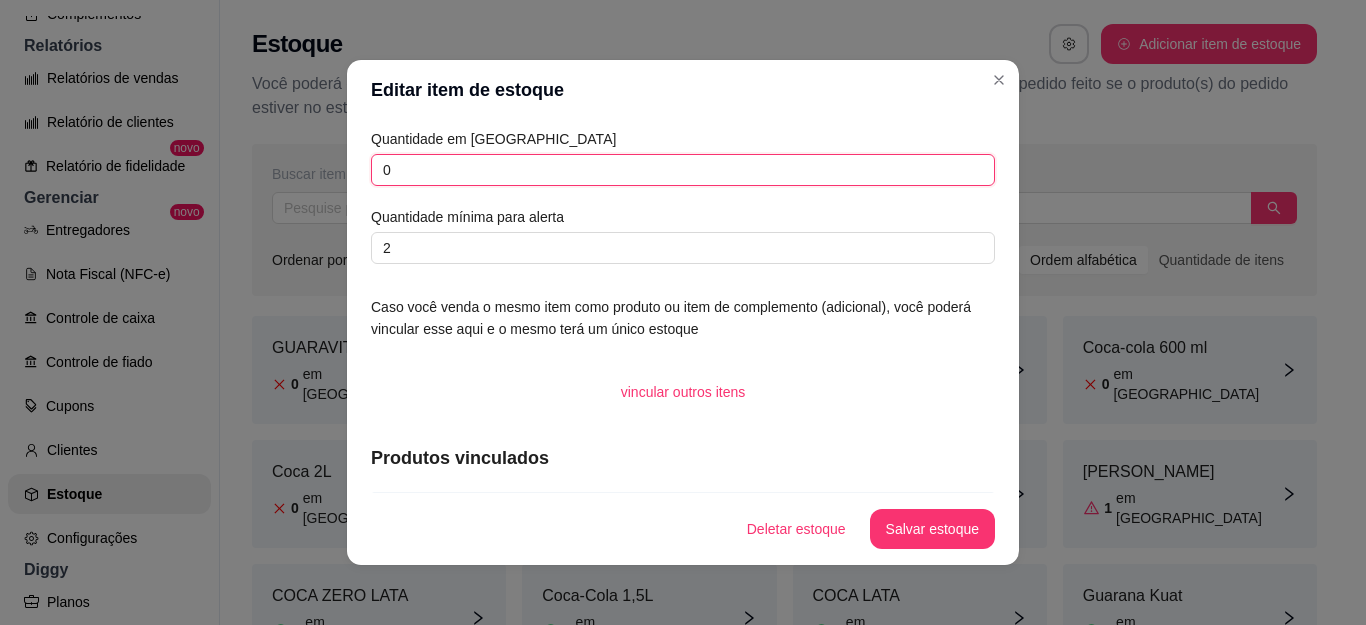 click on "0" at bounding box center [683, 170] 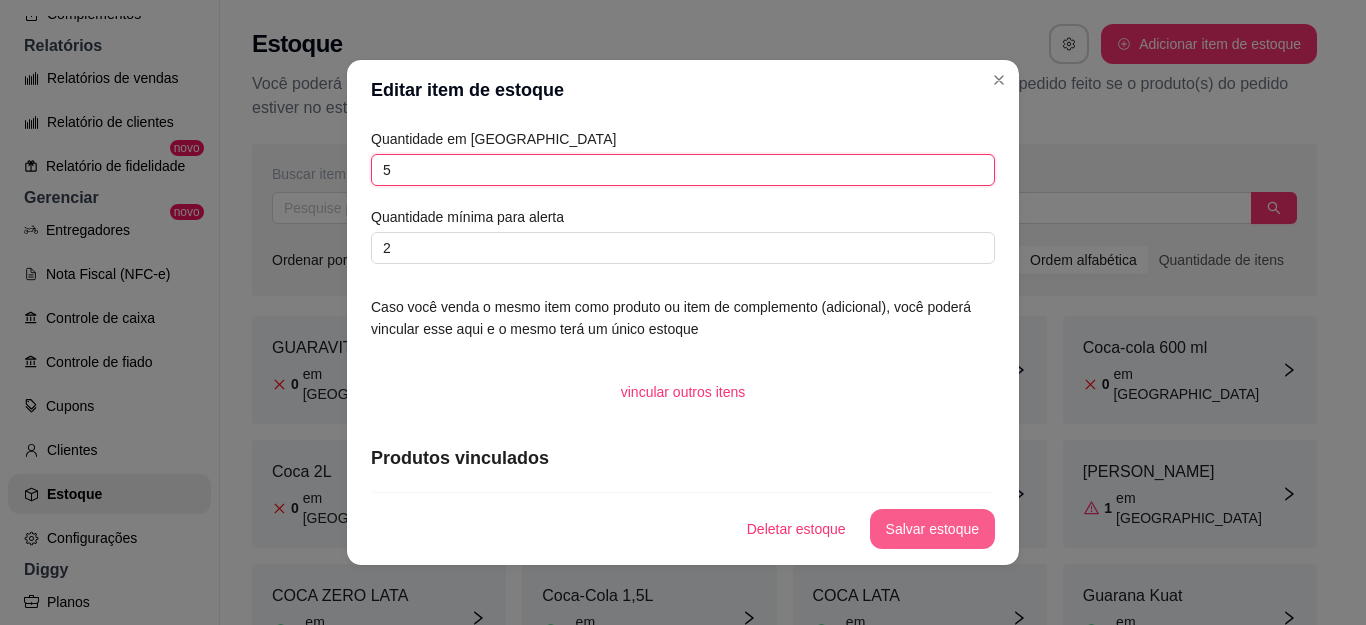 type on "5" 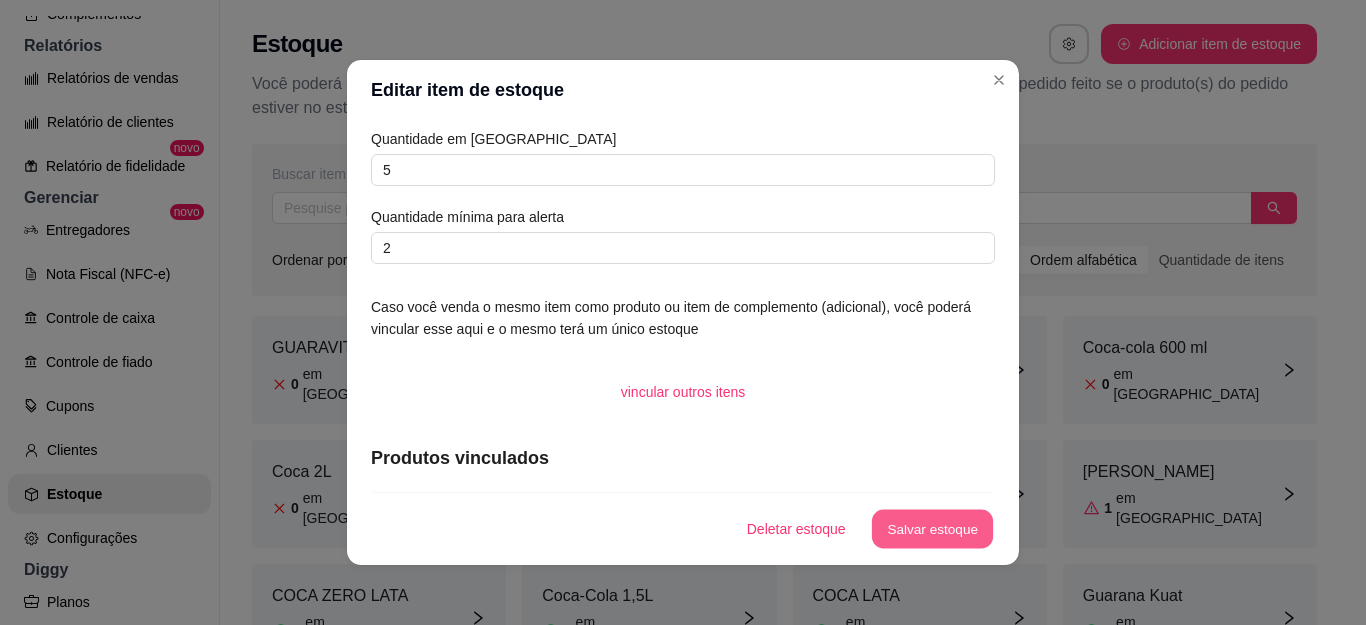 click on "Salvar estoque" at bounding box center (932, 529) 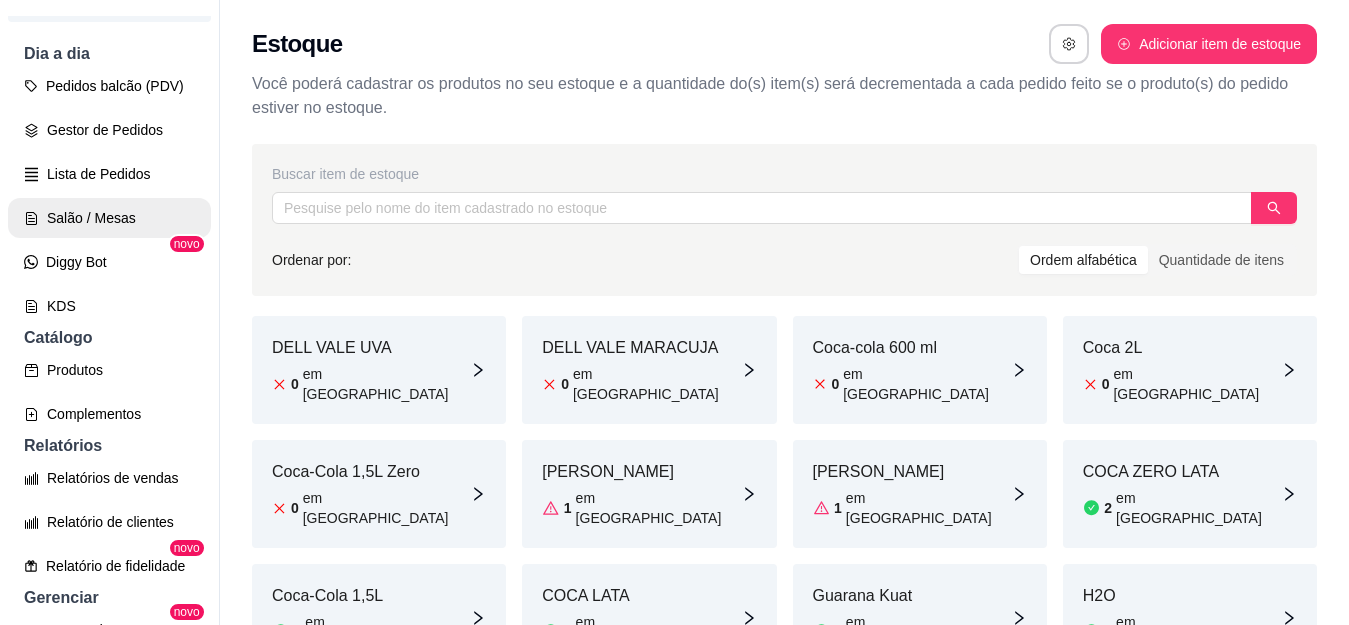 scroll, scrollTop: 0, scrollLeft: 0, axis: both 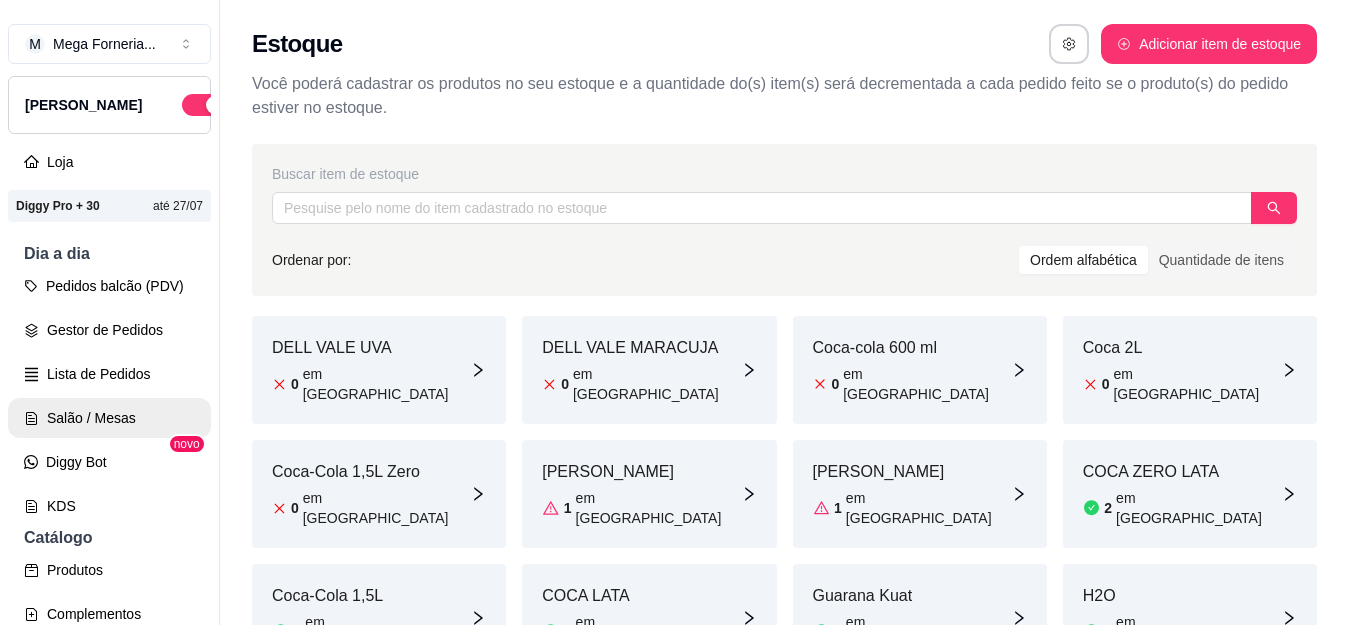click on "Salão / Mesas" at bounding box center (109, 418) 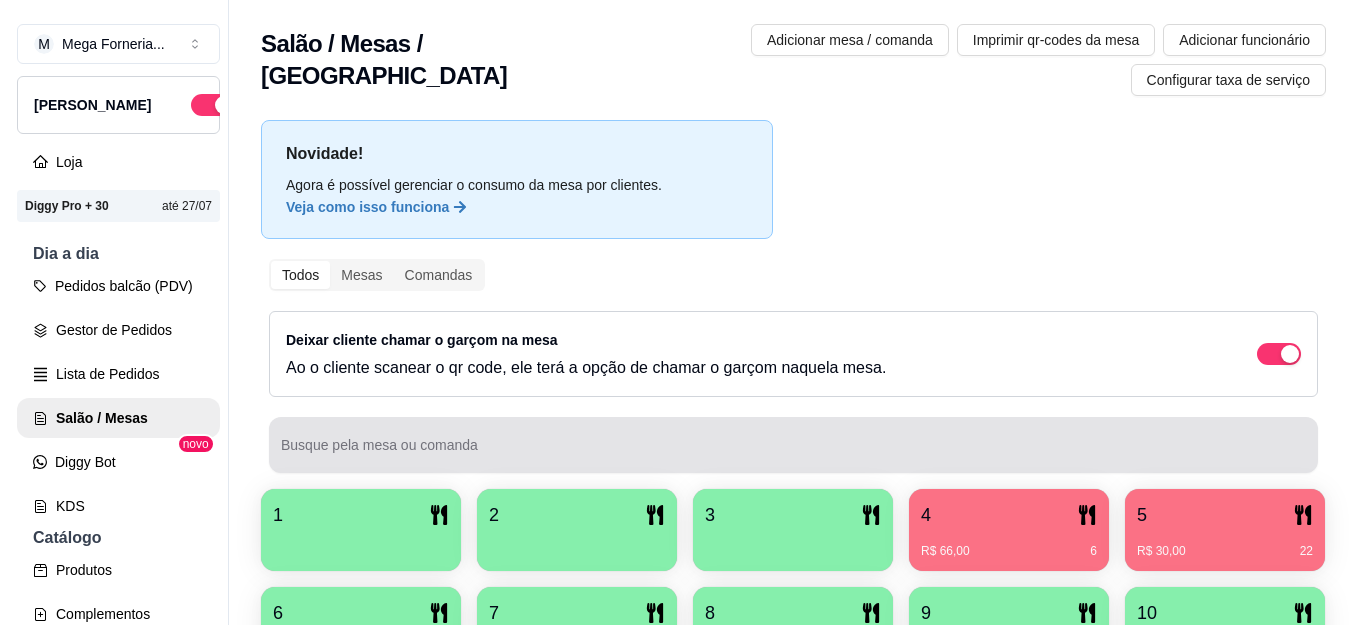 scroll, scrollTop: 300, scrollLeft: 0, axis: vertical 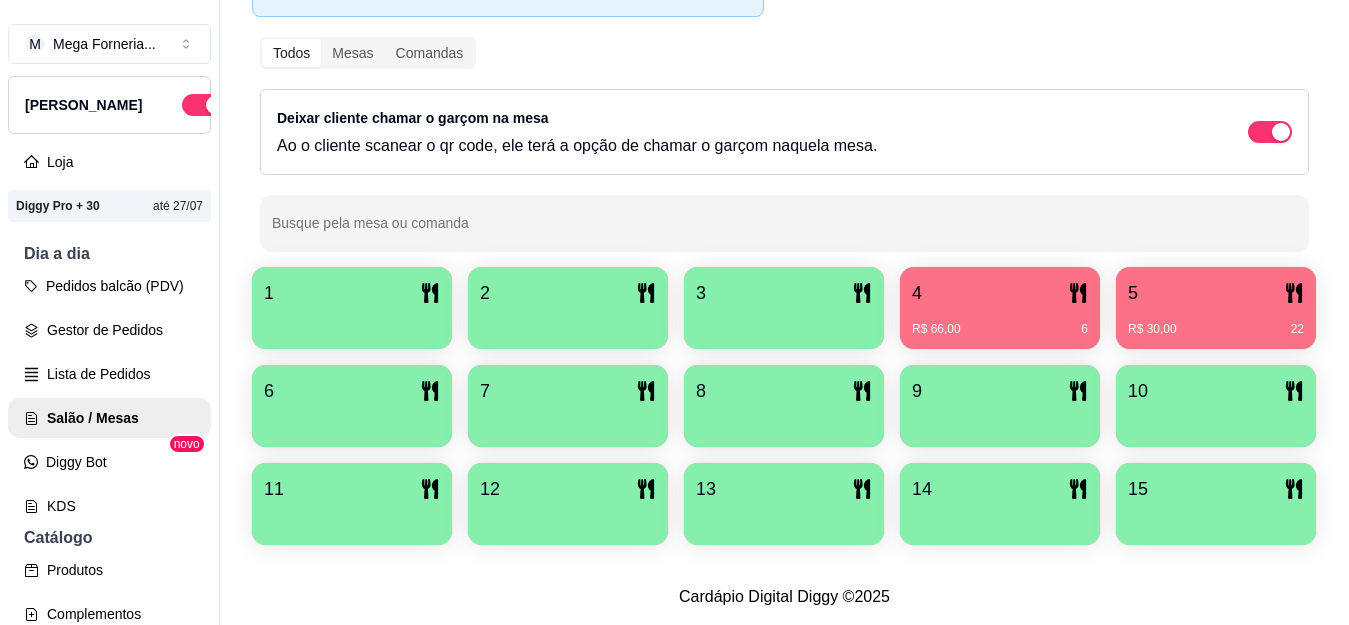 click on "R$ 30,00 22" at bounding box center (1216, 322) 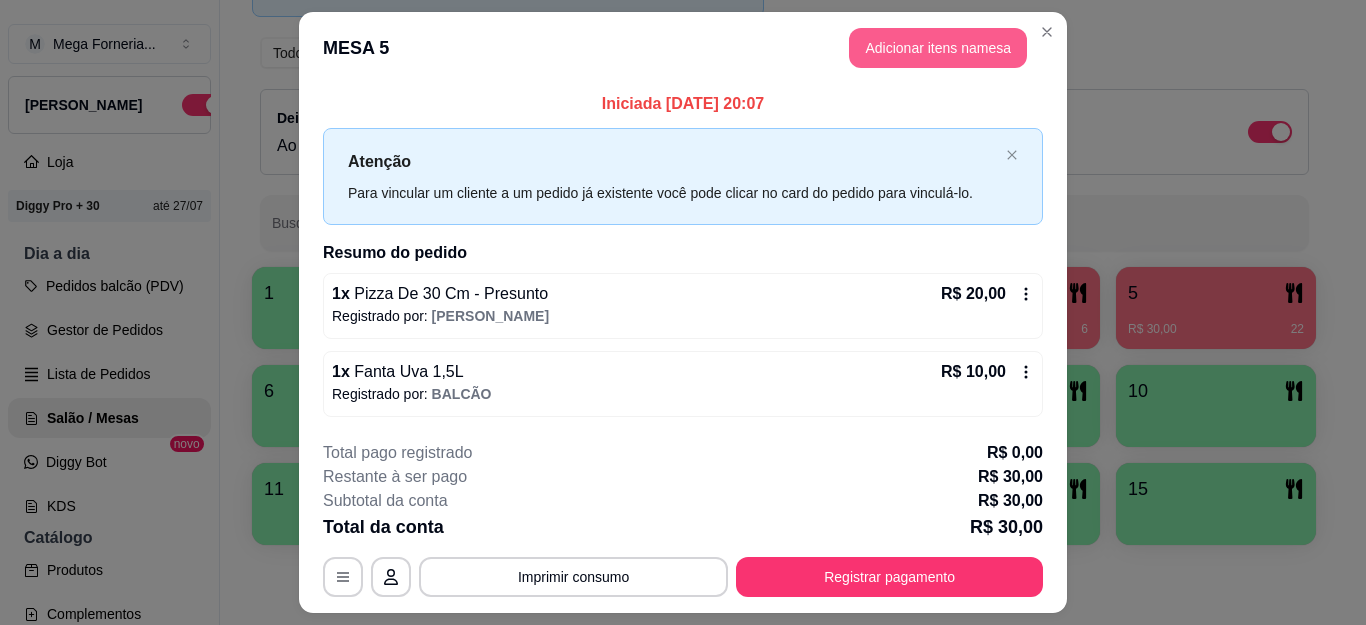 click on "Adicionar itens na  mesa" at bounding box center [938, 48] 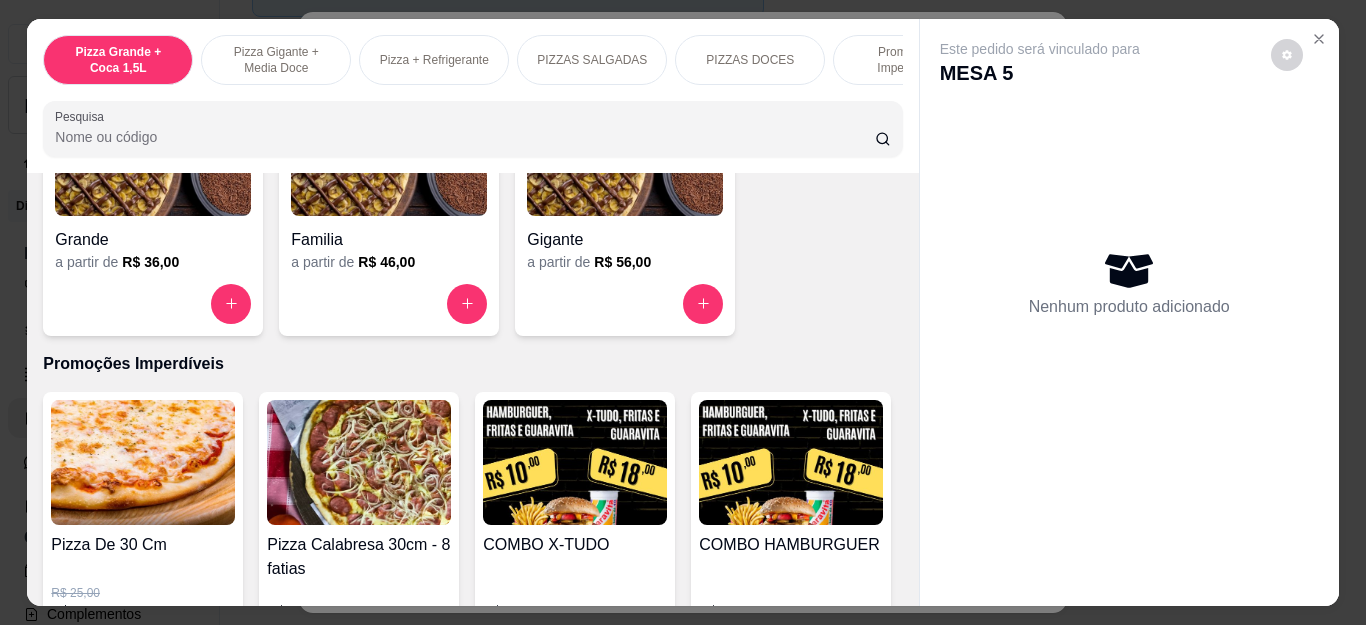 scroll, scrollTop: 1800, scrollLeft: 0, axis: vertical 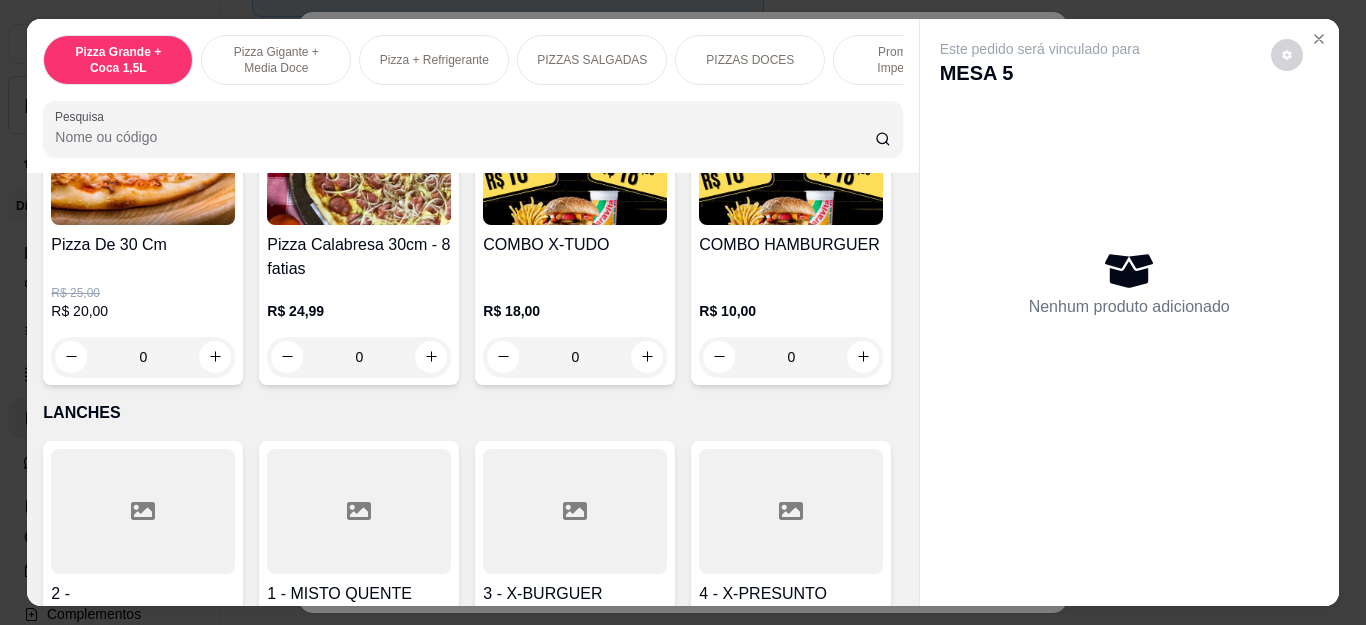 click on "0" at bounding box center [143, 357] 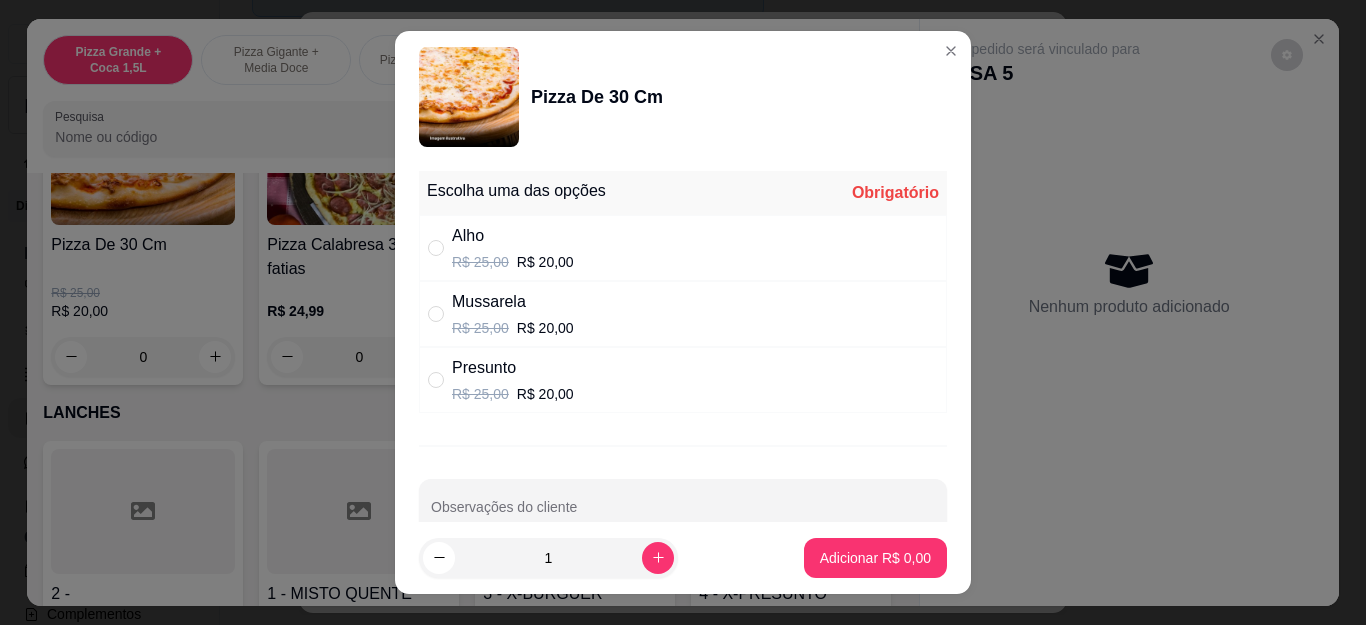 click on "Presunto R$ 25,00 R$ 20,00" at bounding box center (683, 380) 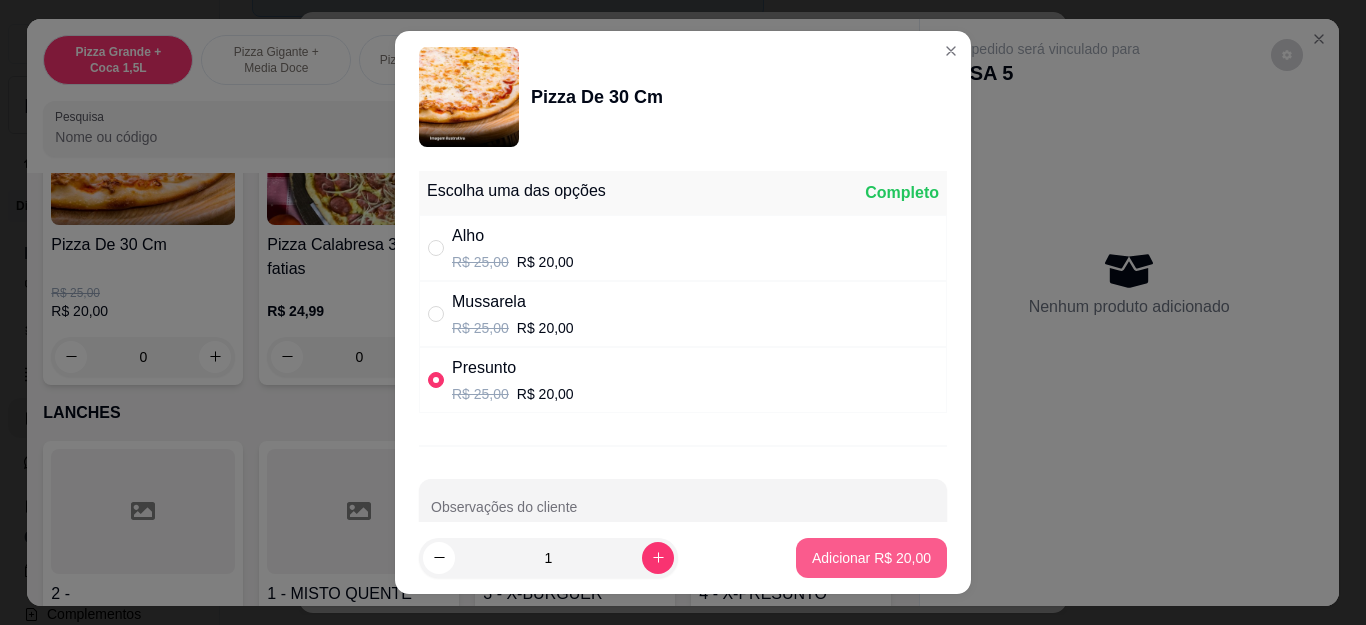 click on "Adicionar   R$ 20,00" at bounding box center [871, 558] 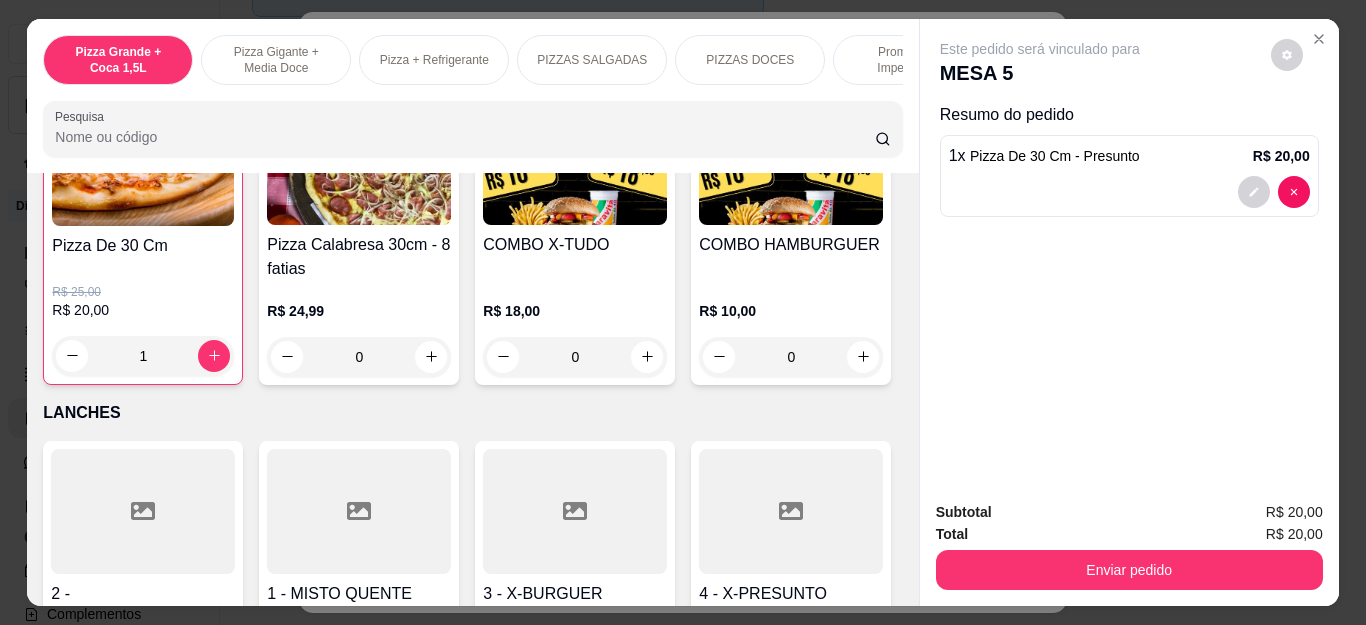 scroll, scrollTop: 1801, scrollLeft: 0, axis: vertical 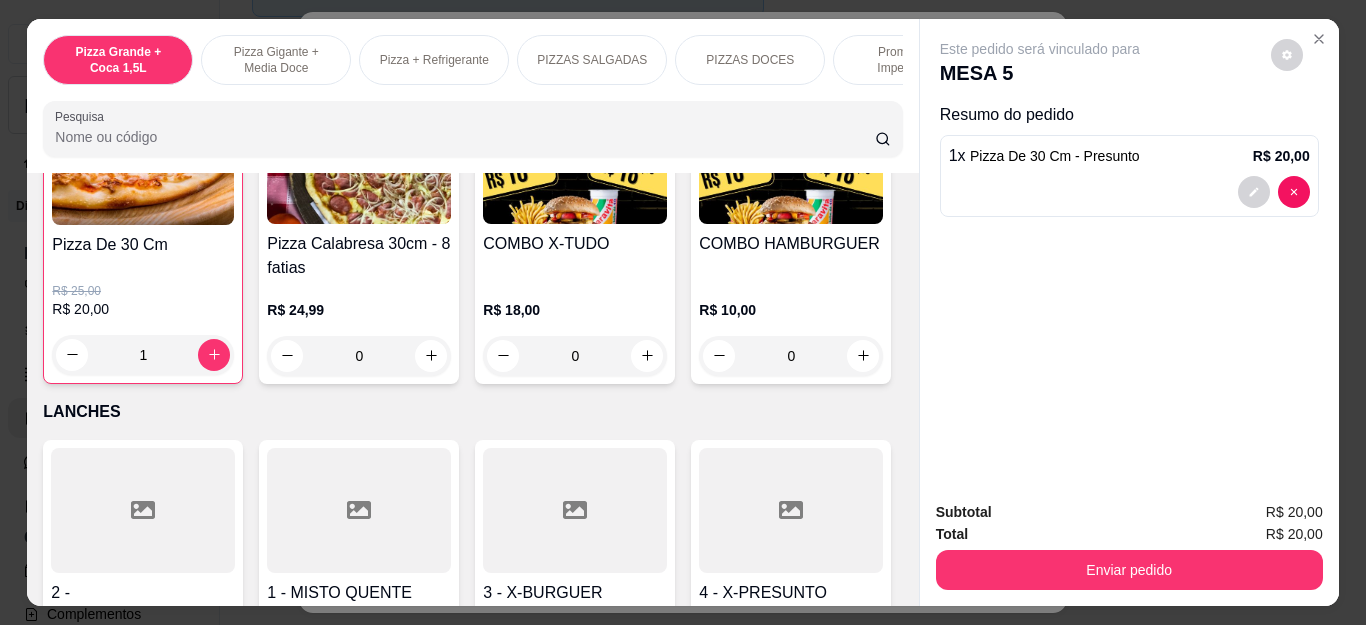 click on "Subtotal R$ 20,00 Total R$ 20,00 Enviar pedido" at bounding box center [1129, 545] 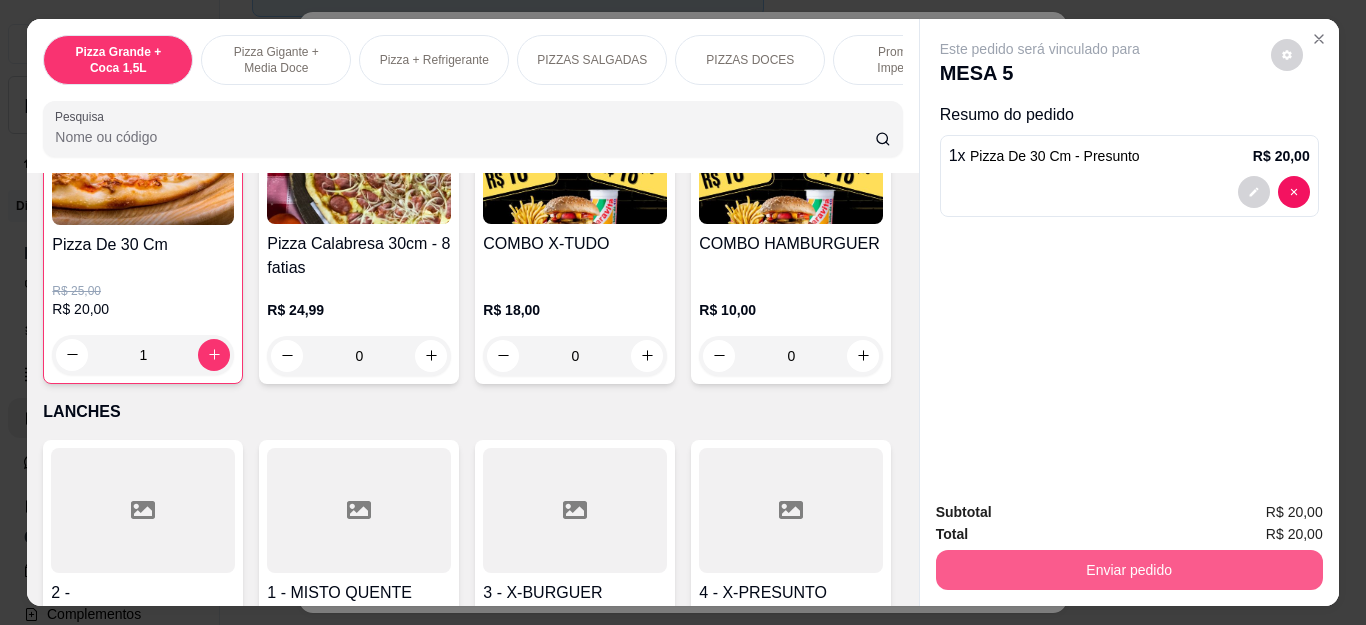 click on "Enviar pedido" at bounding box center (1129, 570) 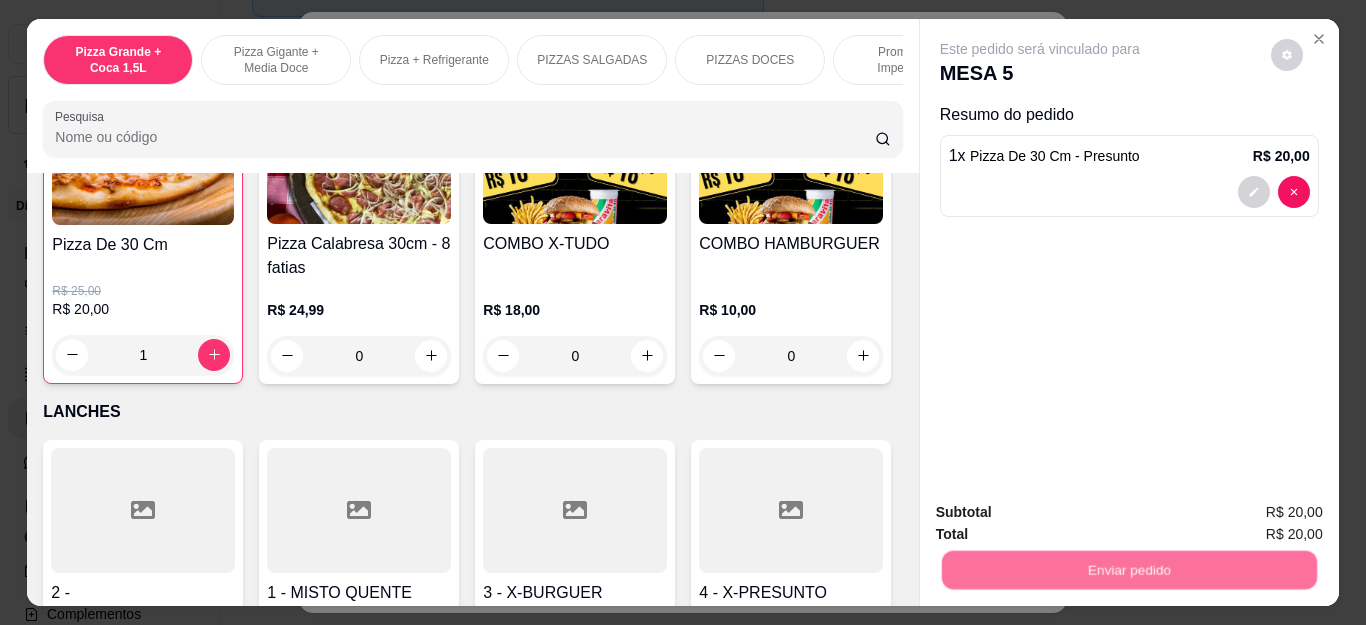 click on "Não registrar e enviar pedido" at bounding box center (1062, 513) 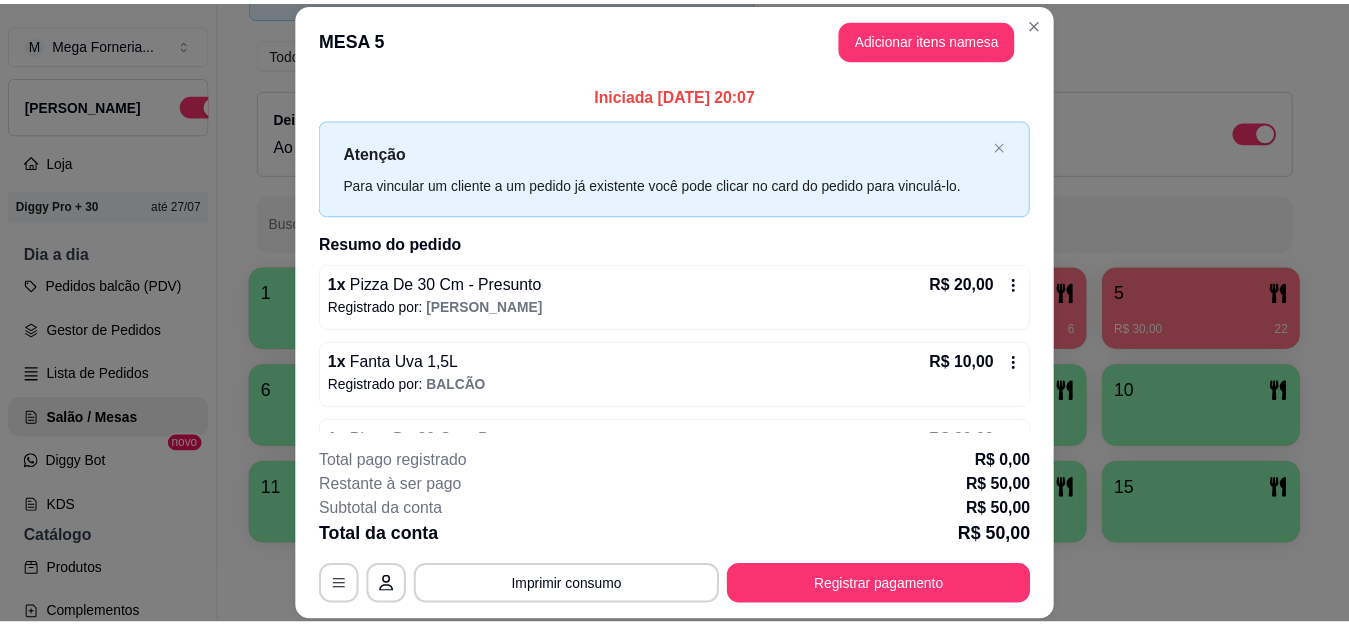 scroll, scrollTop: 60, scrollLeft: 0, axis: vertical 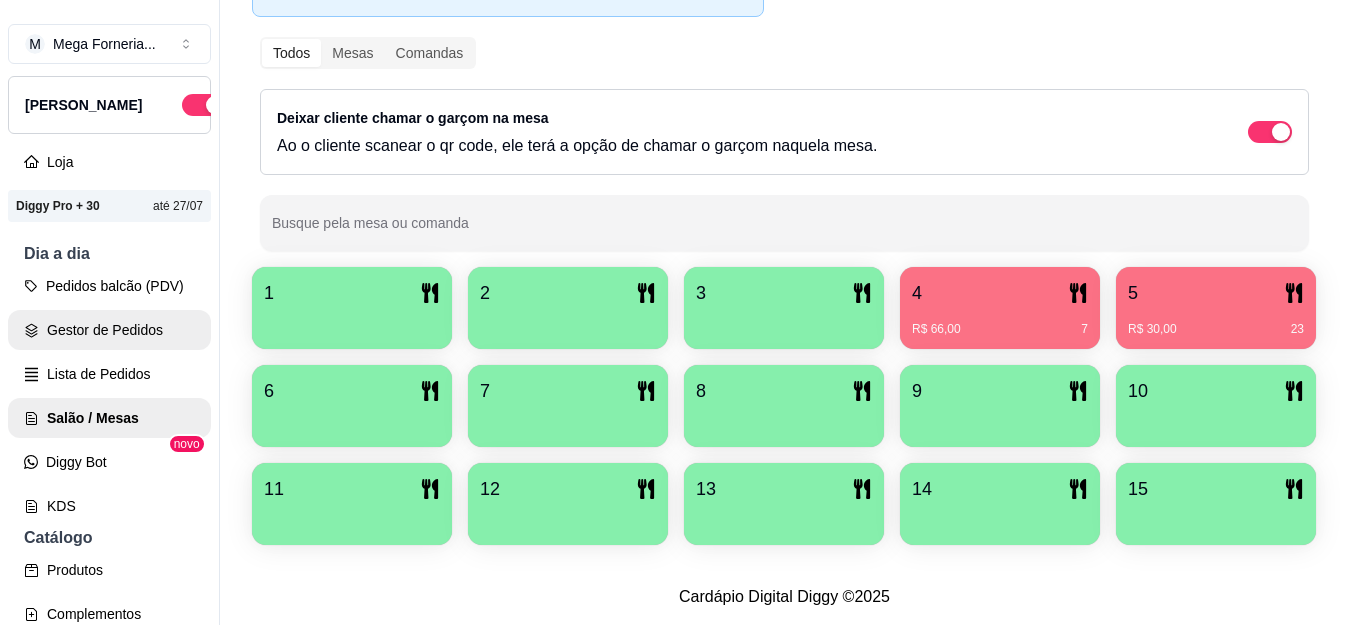 click on "Gestor de Pedidos" at bounding box center [109, 330] 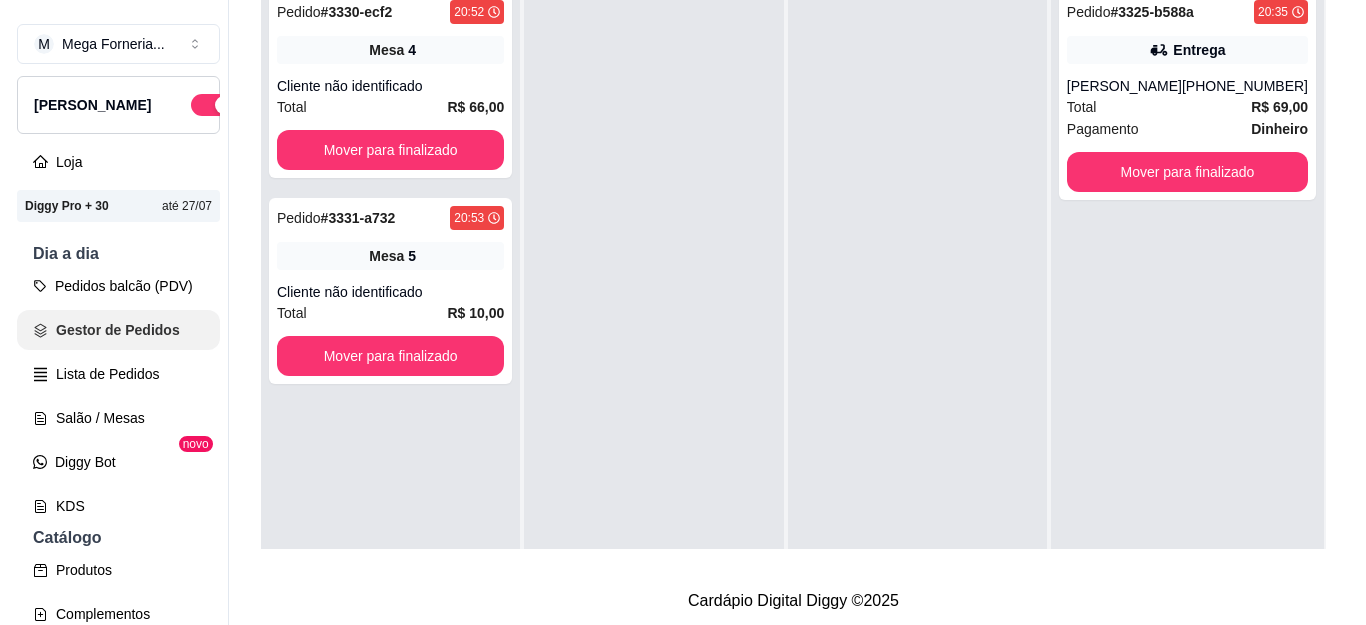 scroll, scrollTop: 0, scrollLeft: 0, axis: both 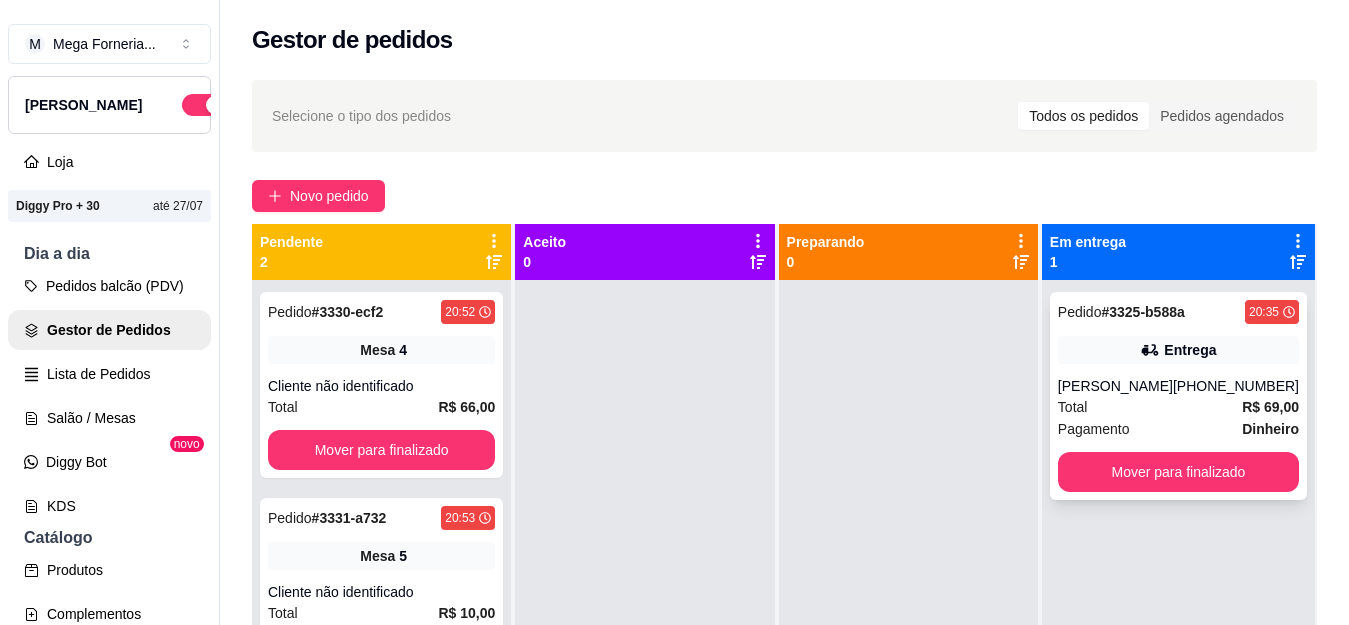 click 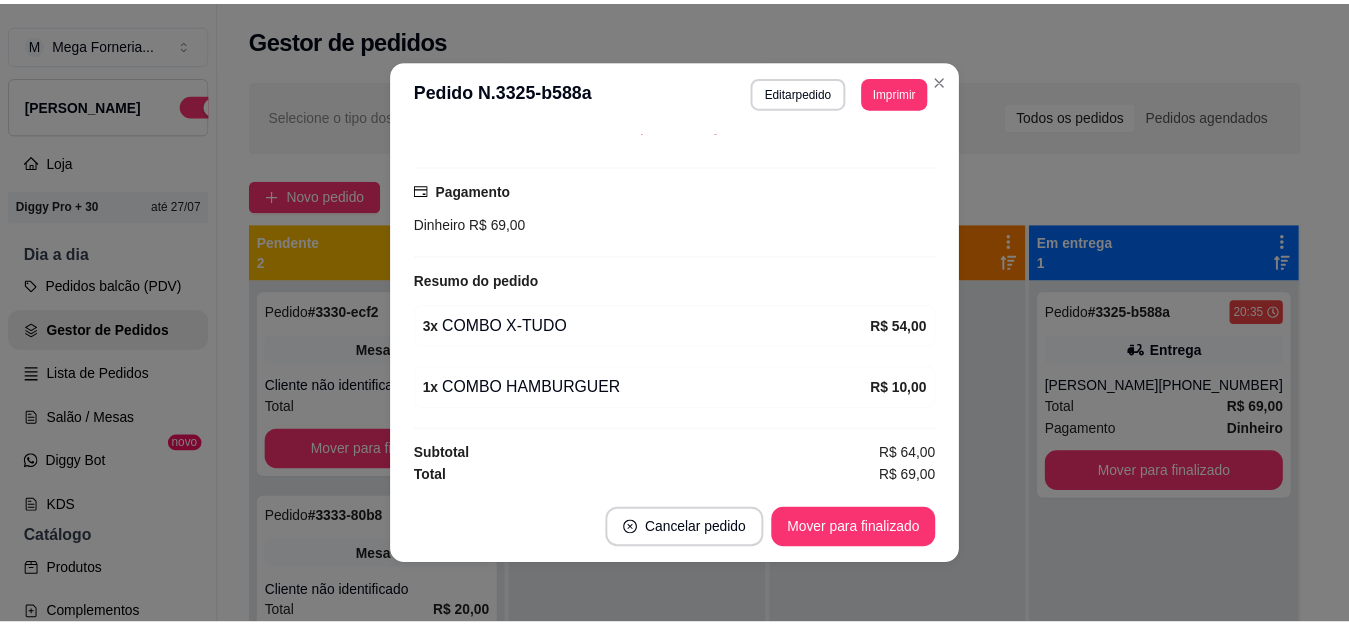 scroll, scrollTop: 470, scrollLeft: 0, axis: vertical 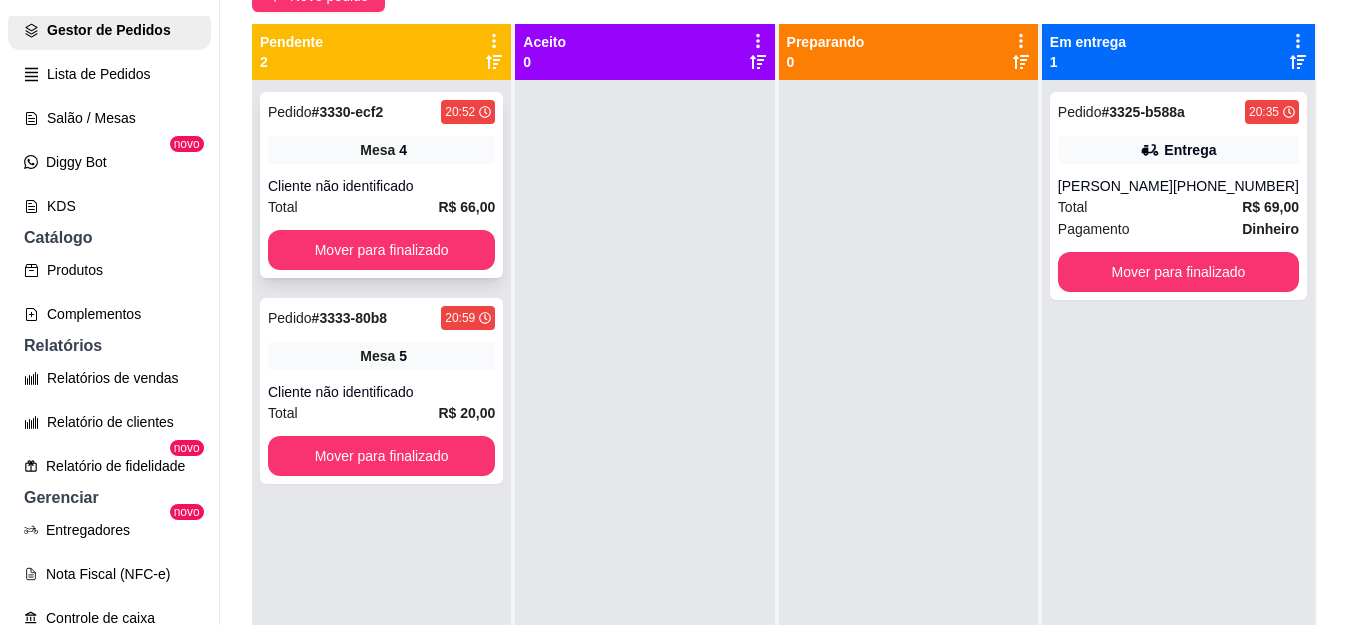 click on "Mesa 4" at bounding box center [381, 150] 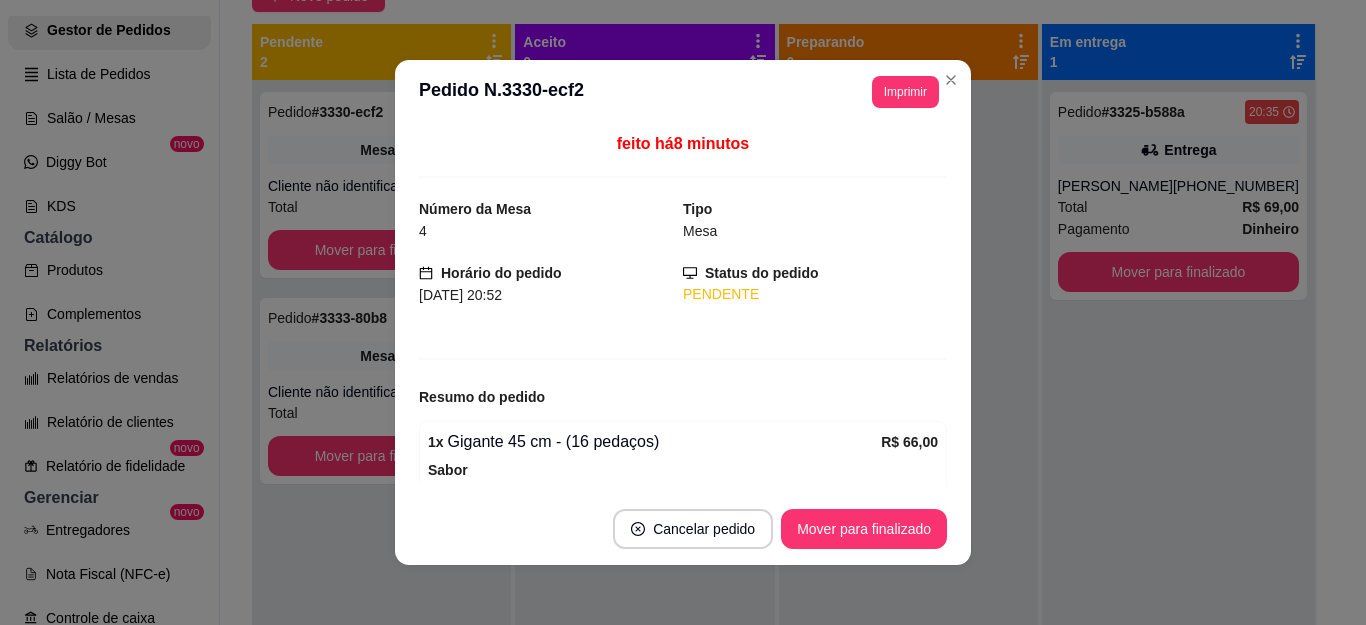 scroll, scrollTop: 228, scrollLeft: 0, axis: vertical 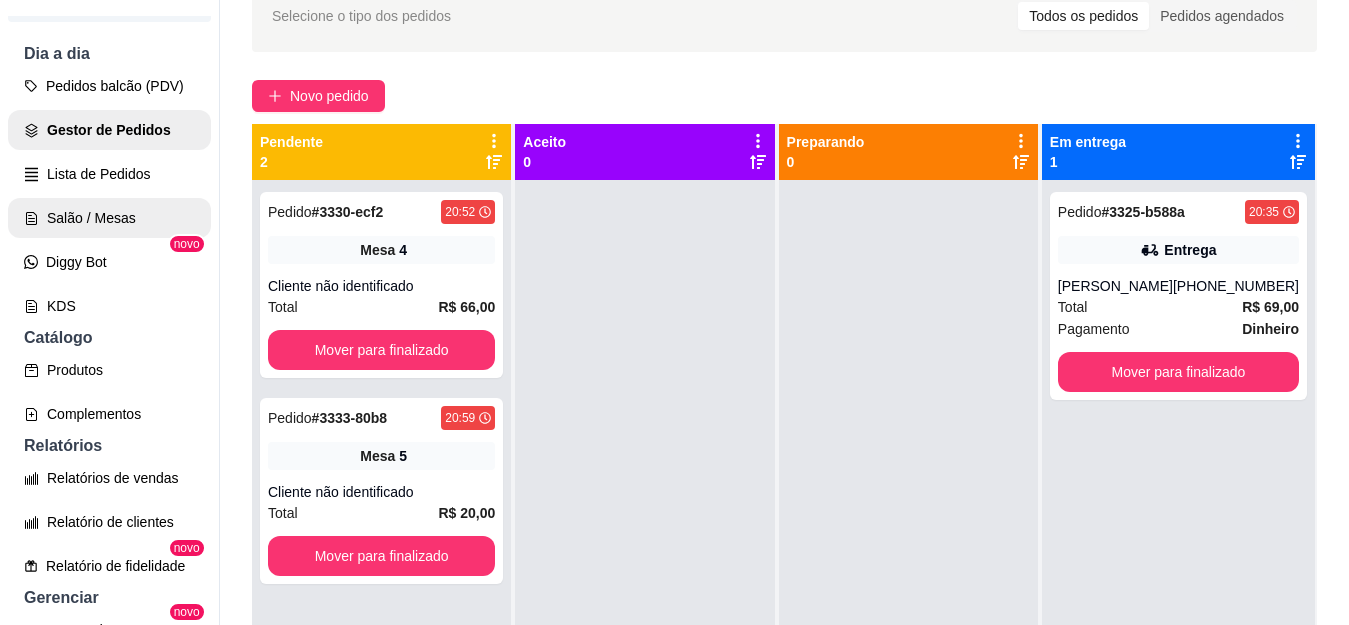 click on "Salão / Mesas" at bounding box center (109, 218) 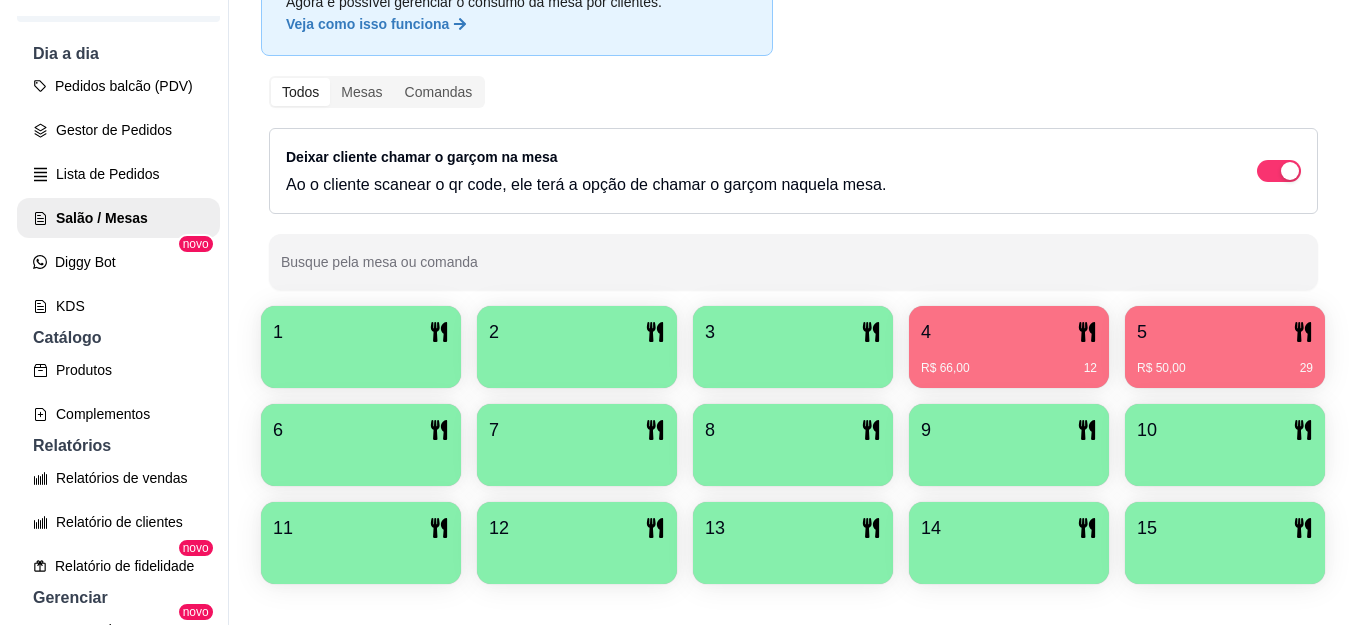 scroll, scrollTop: 300, scrollLeft: 0, axis: vertical 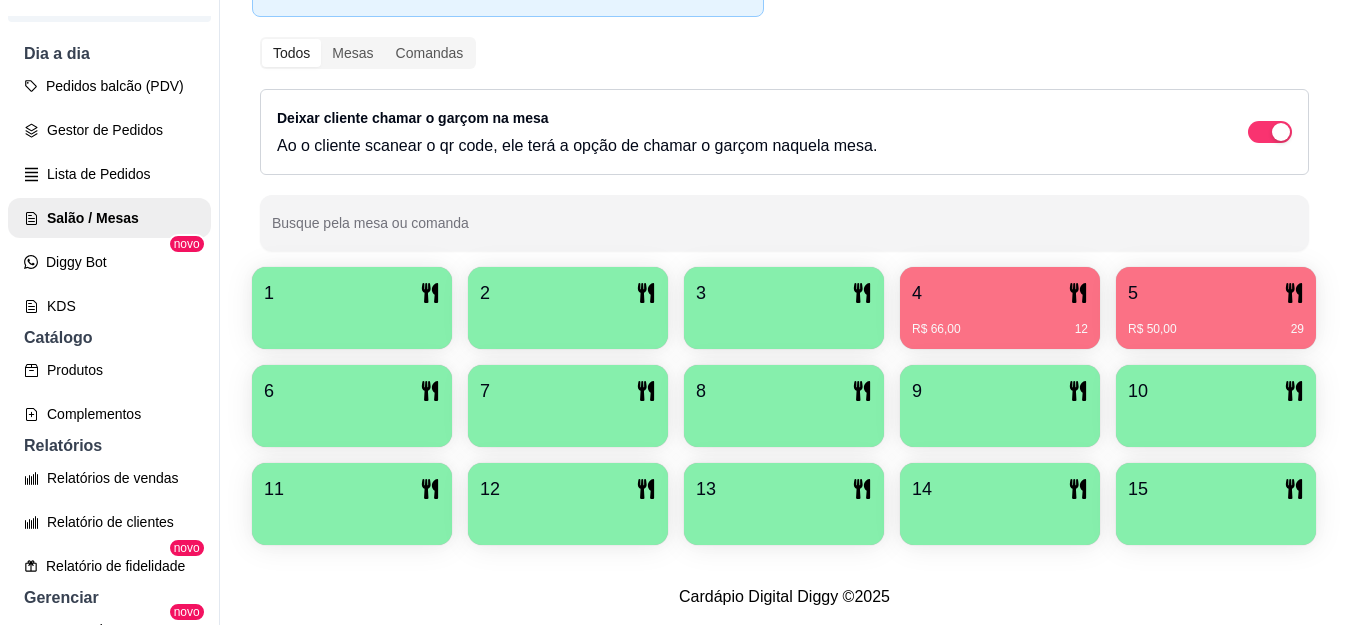 click on "R$ 66,00 12" at bounding box center (1000, 322) 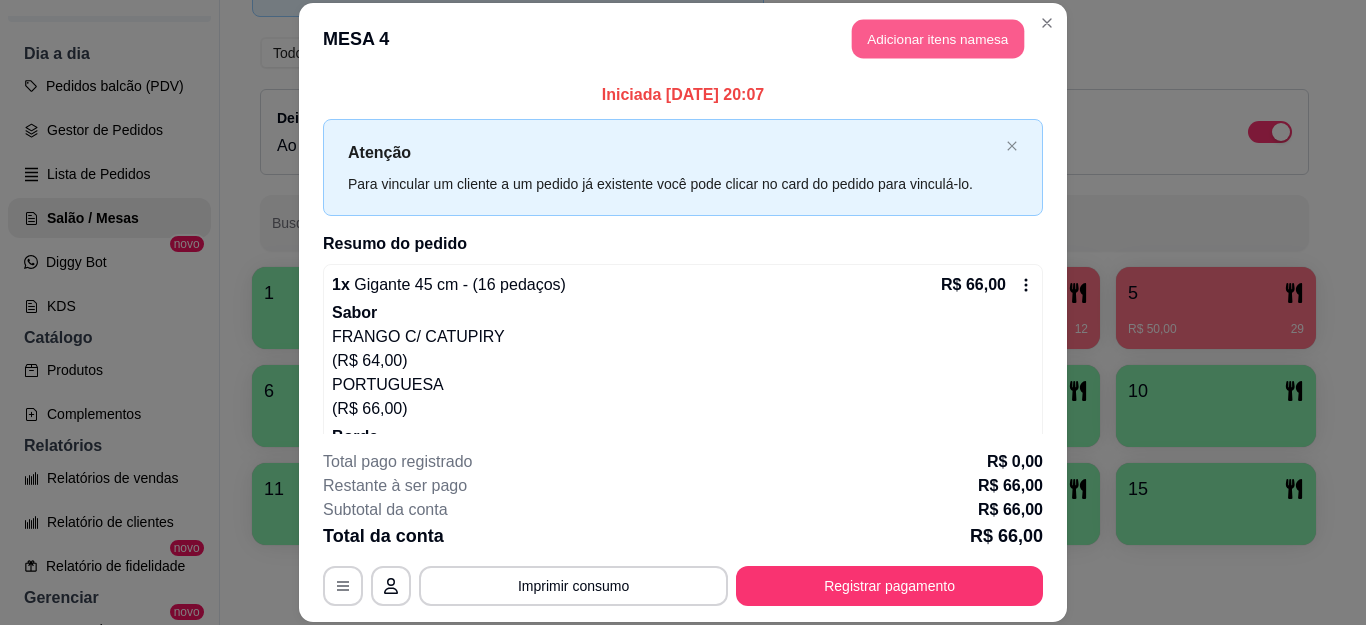 click on "Adicionar itens na  mesa" at bounding box center [938, 39] 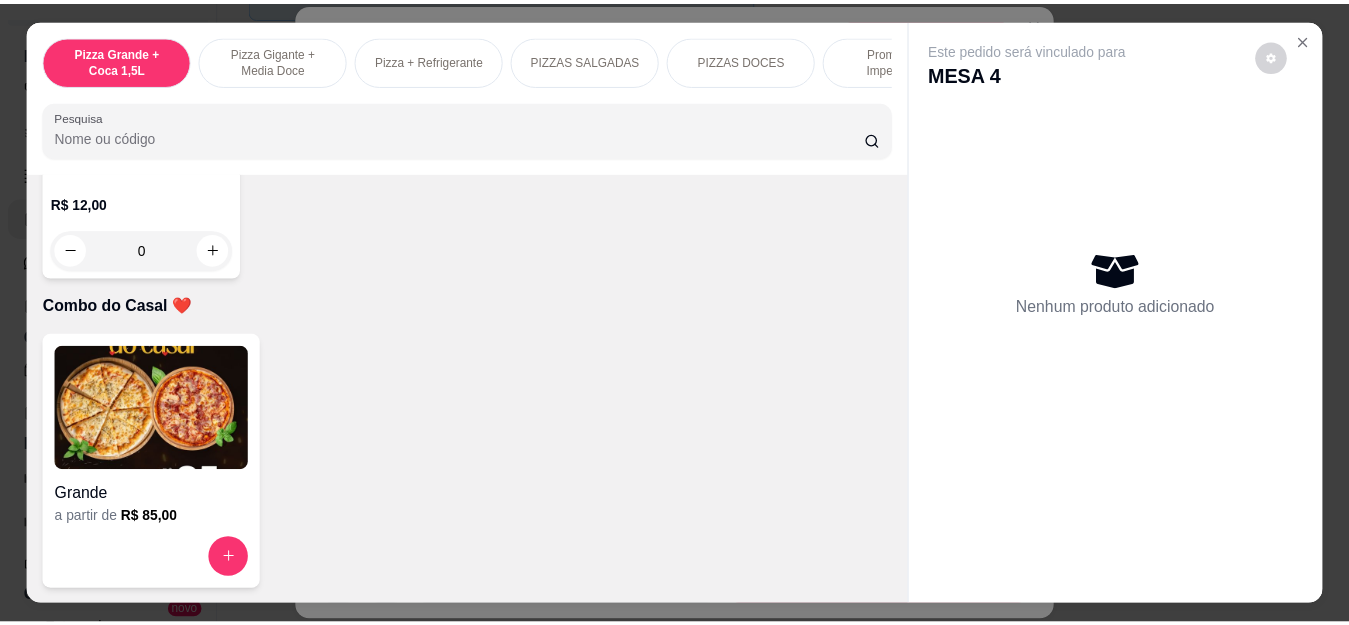 scroll, scrollTop: 4900, scrollLeft: 0, axis: vertical 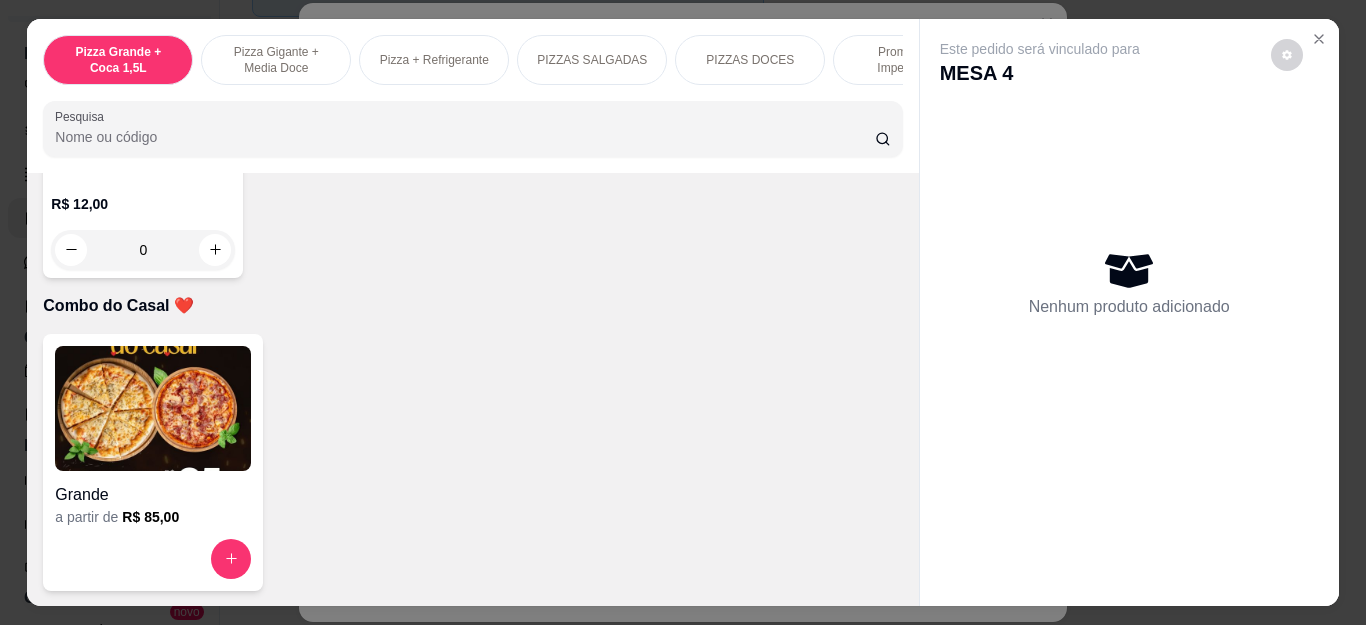 click on "0" at bounding box center [791, -320] 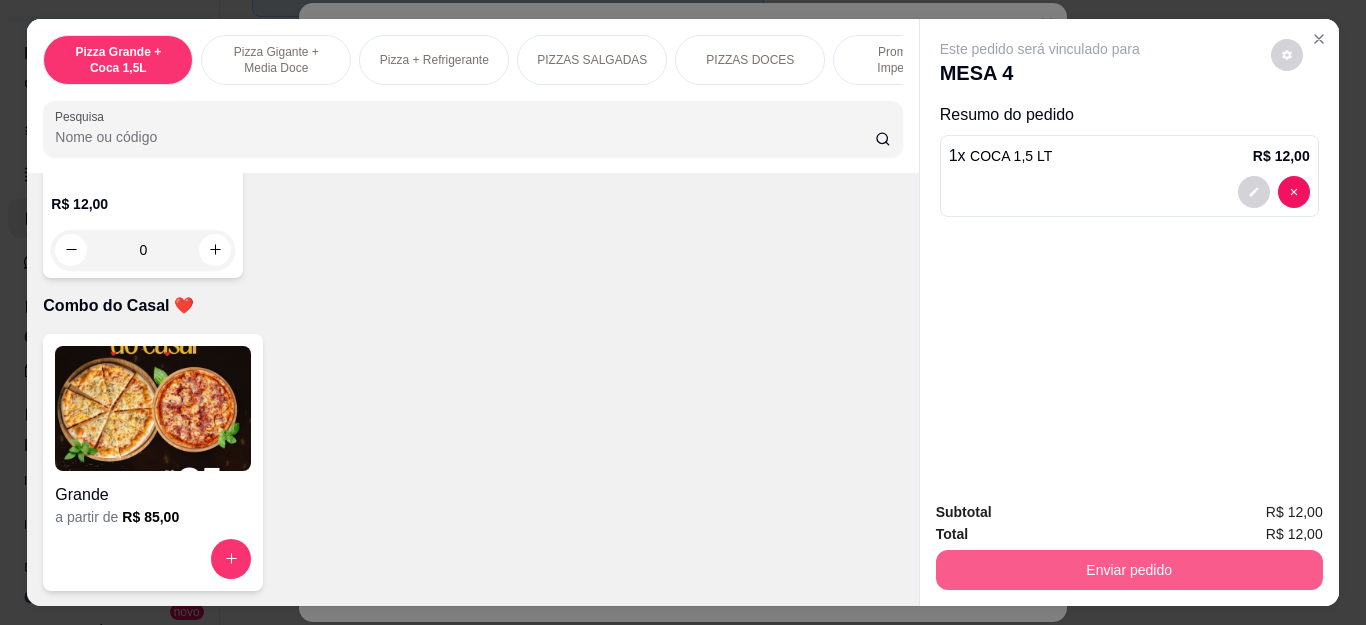 click on "Enviar pedido" at bounding box center [1129, 570] 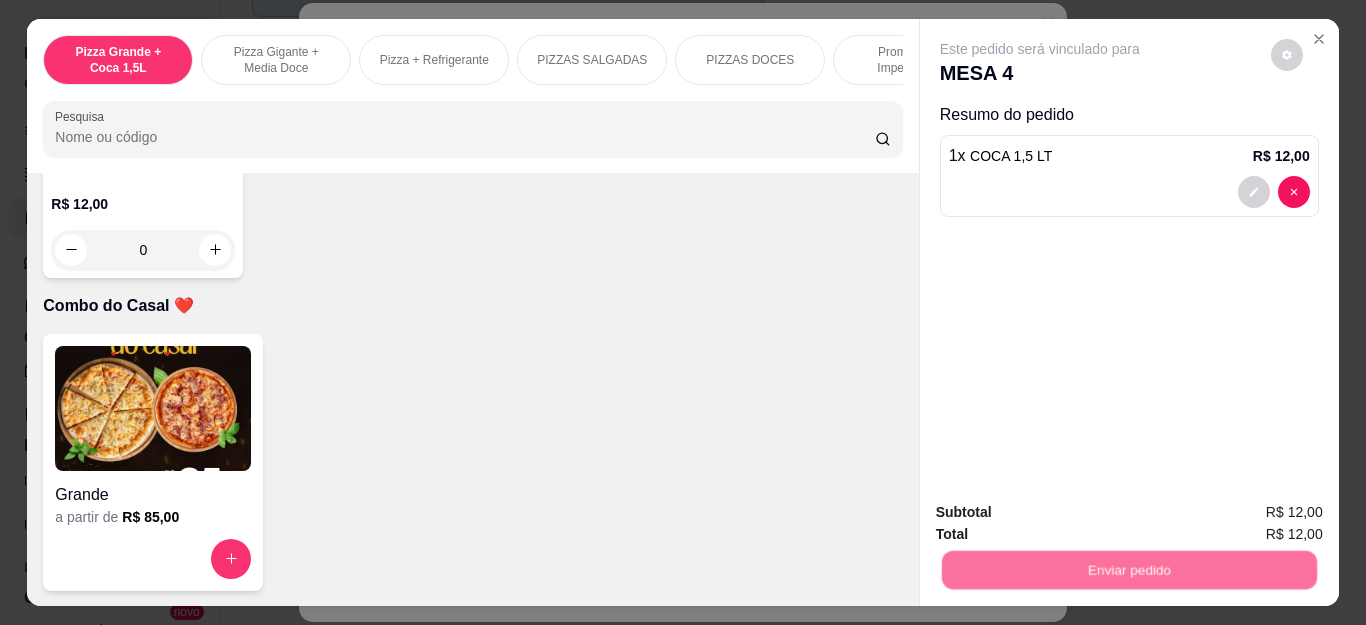 click on "Não registrar e enviar pedido" at bounding box center [1062, 513] 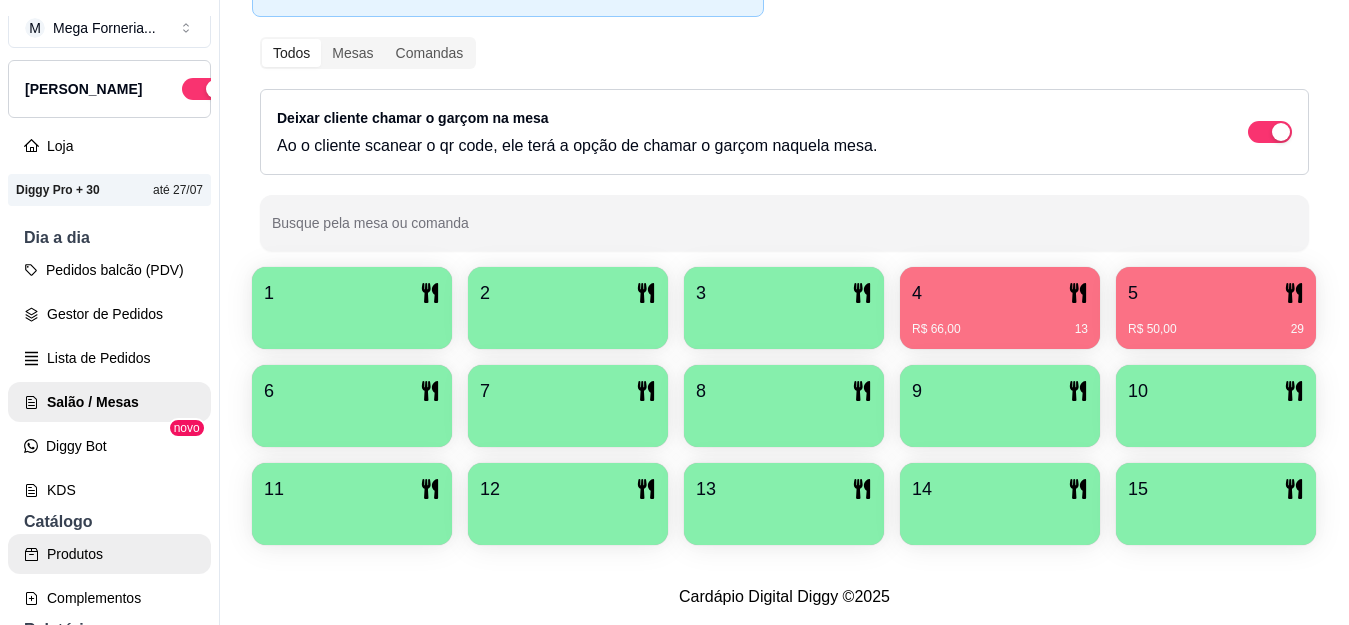 scroll, scrollTop: 0, scrollLeft: 0, axis: both 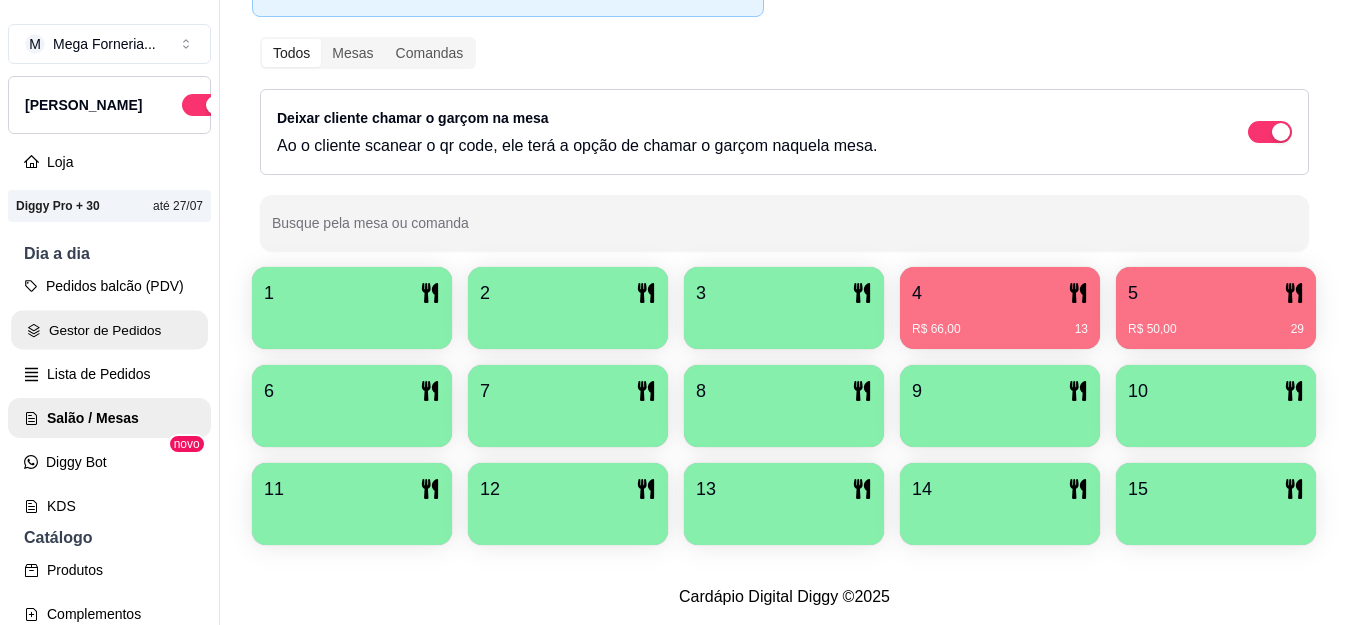 click on "Gestor de Pedidos" at bounding box center (109, 330) 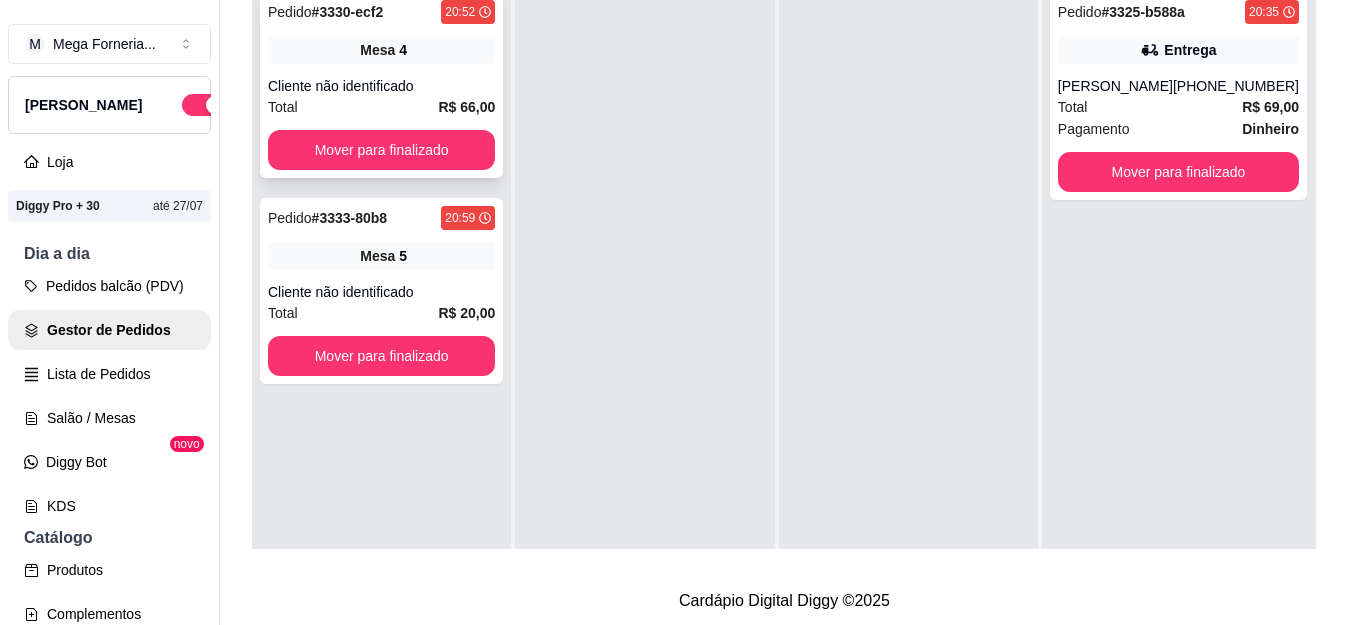 scroll, scrollTop: 0, scrollLeft: 0, axis: both 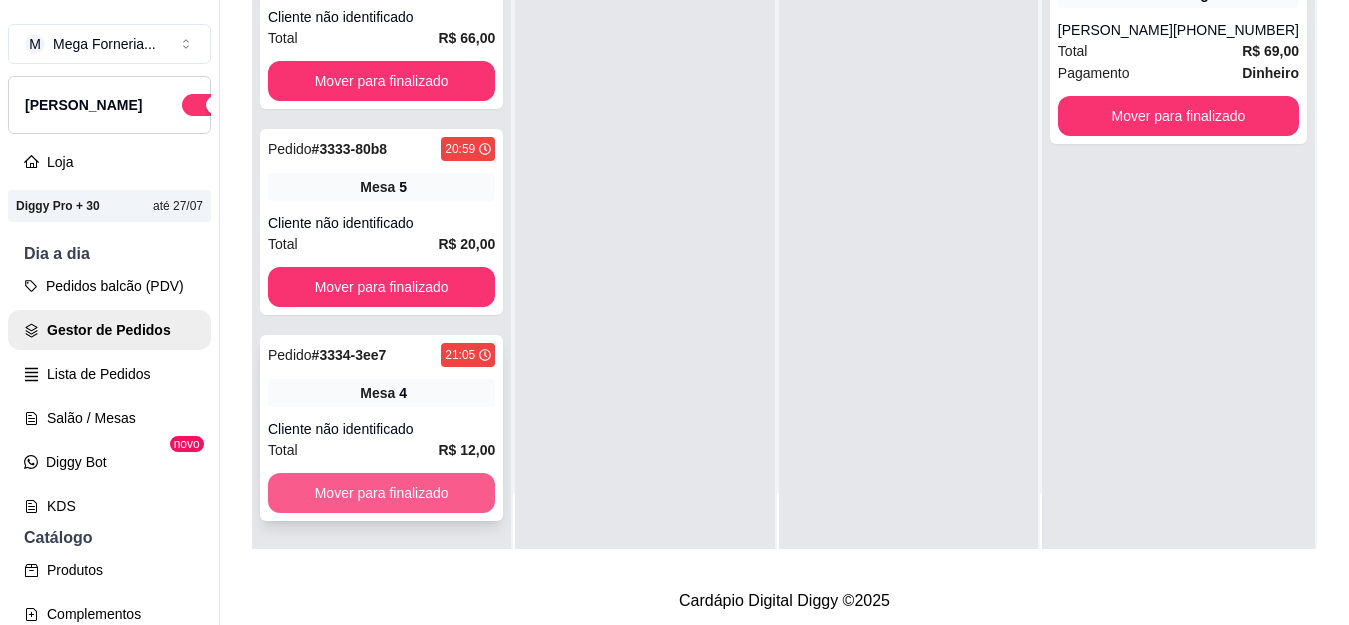 click on "Mover para finalizado" at bounding box center (381, 493) 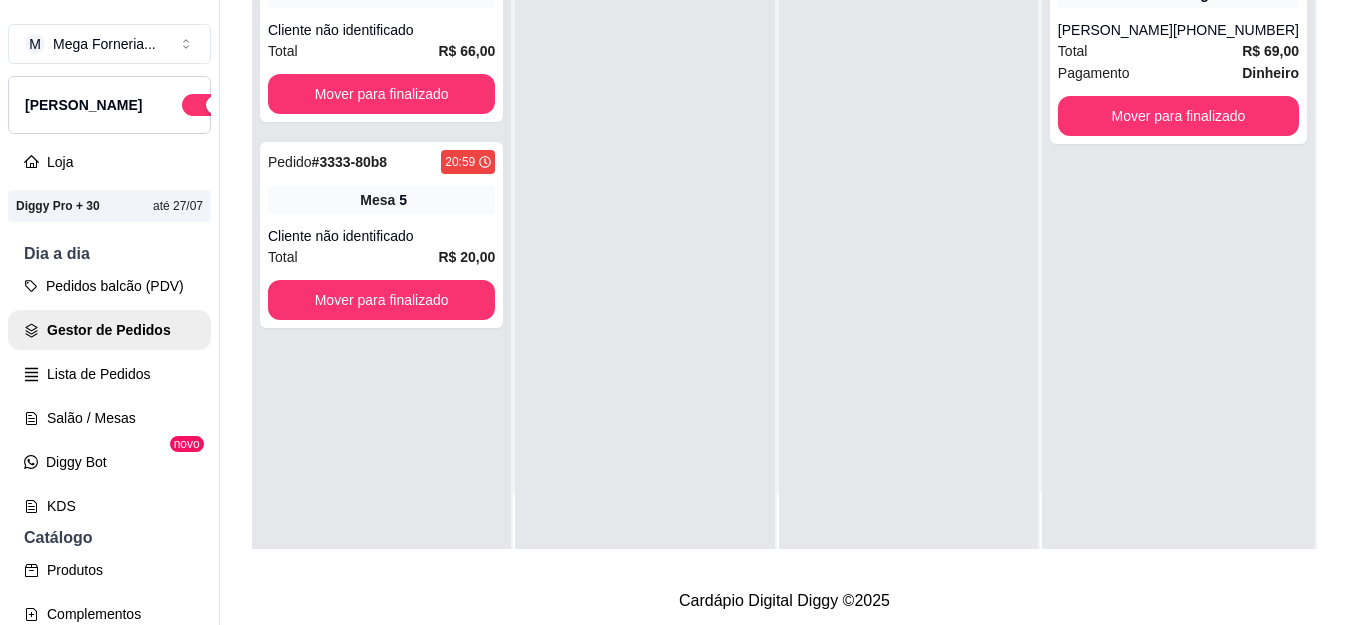 scroll, scrollTop: 0, scrollLeft: 0, axis: both 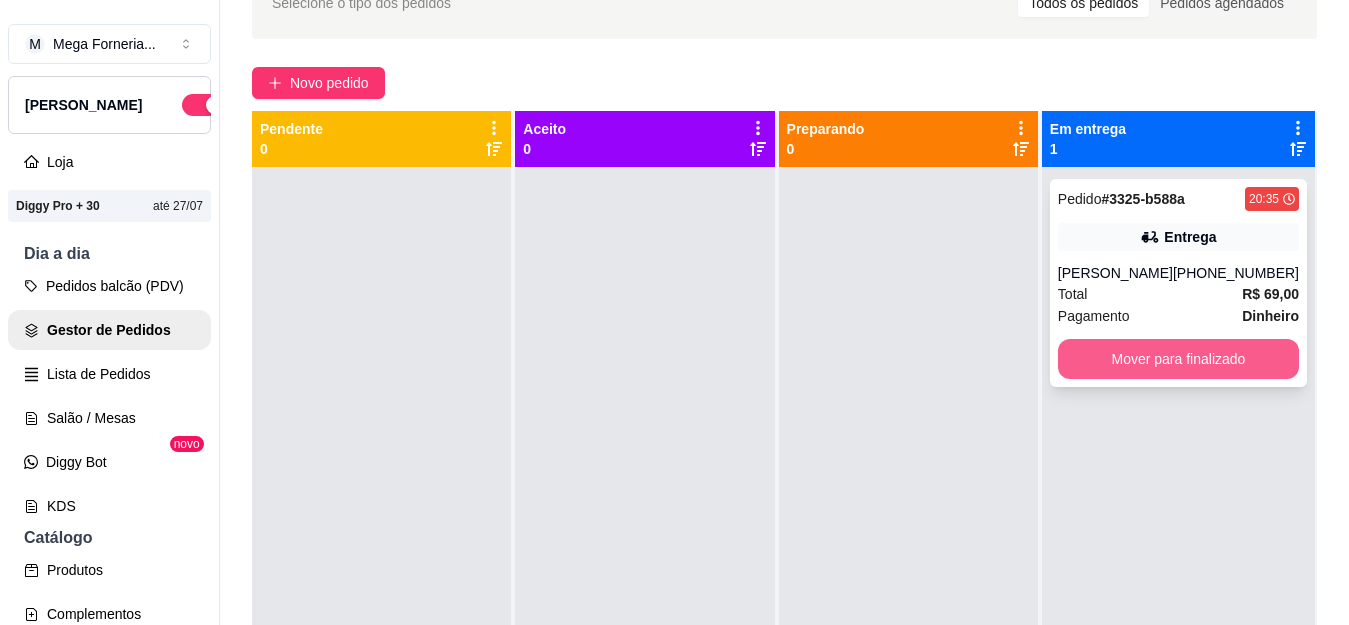 click on "Mover para finalizado" at bounding box center (1178, 359) 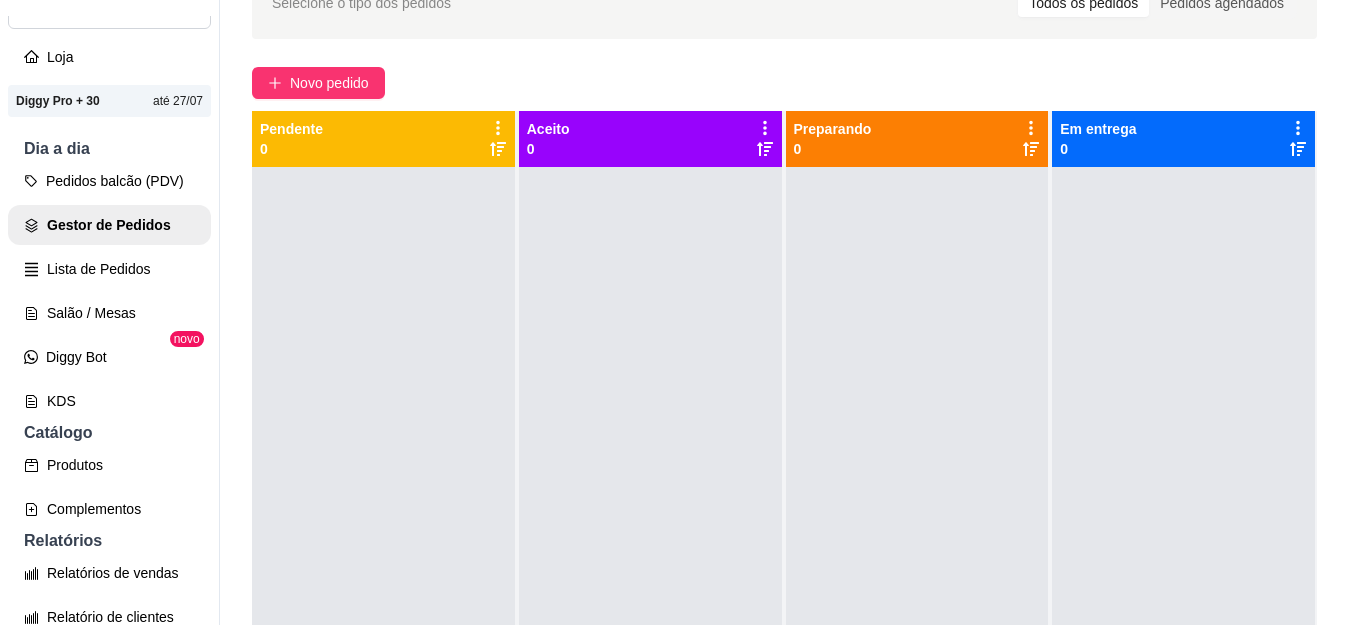 scroll, scrollTop: 200, scrollLeft: 0, axis: vertical 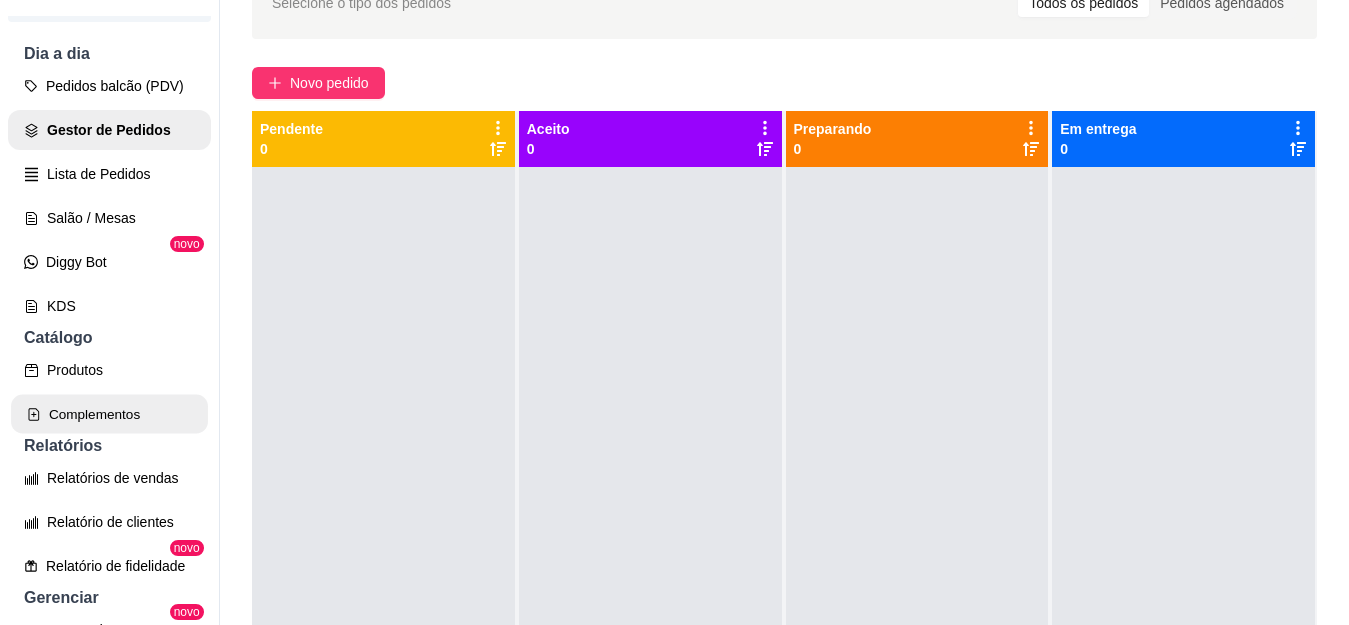 click on "Complementos" at bounding box center (109, 414) 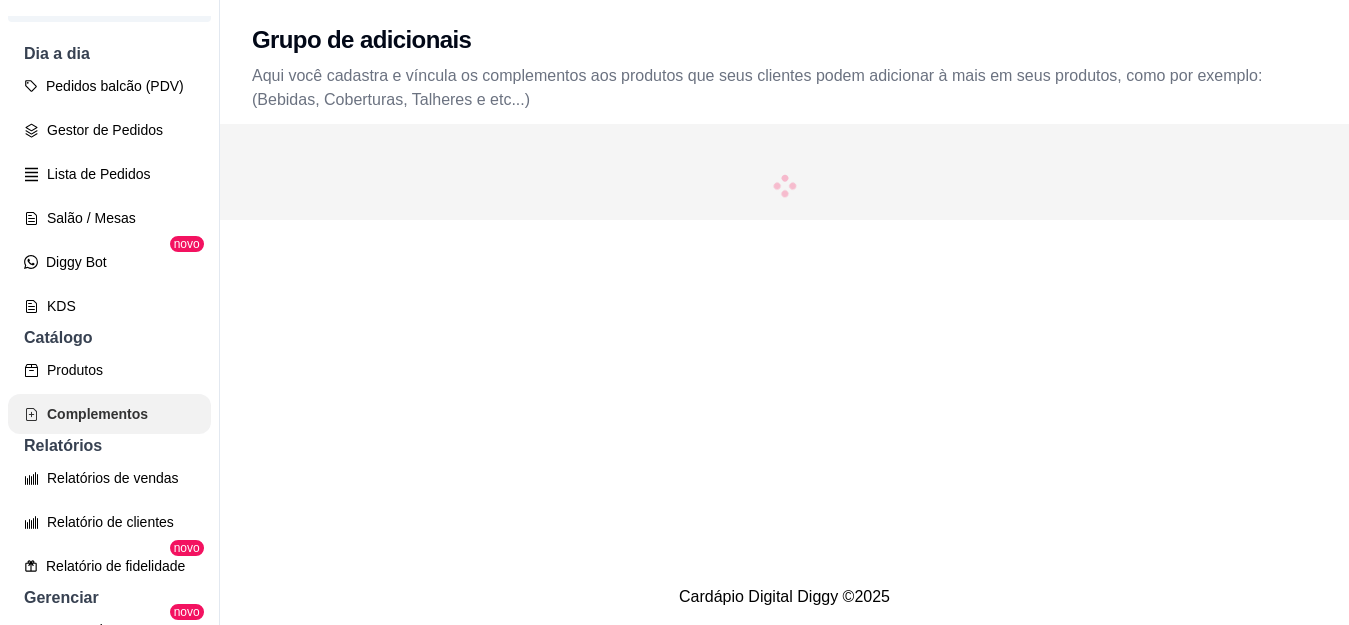 scroll, scrollTop: 0, scrollLeft: 0, axis: both 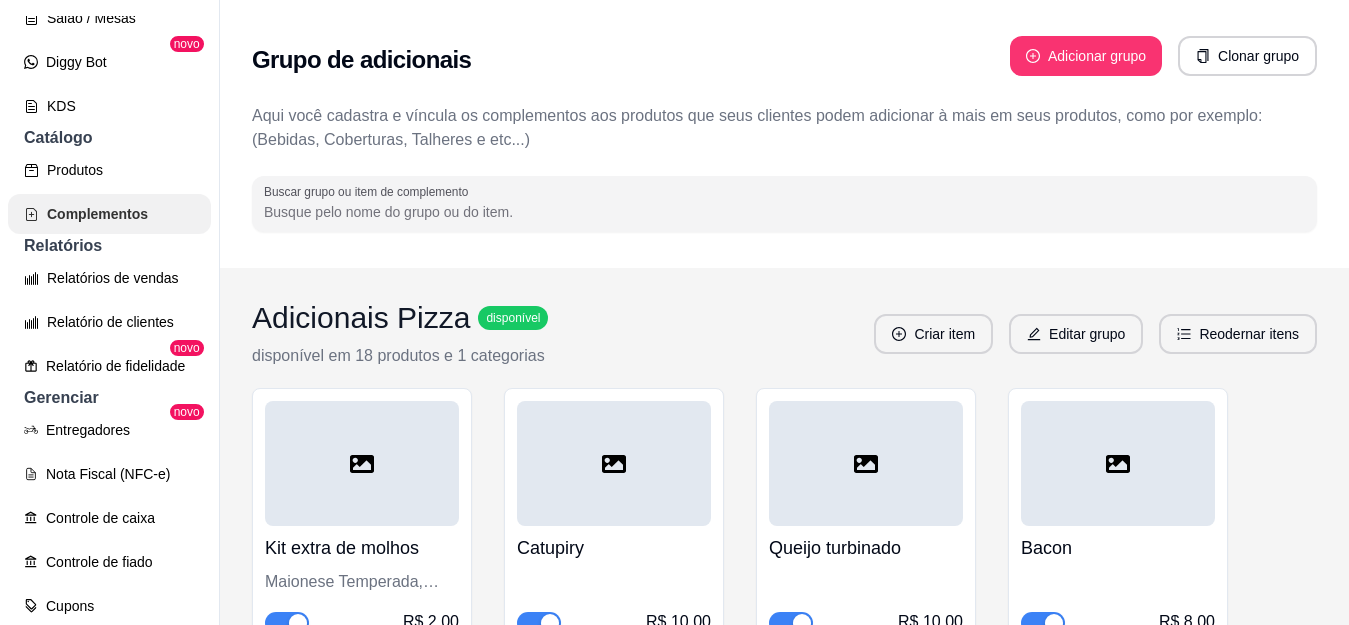 click on "Relatórios de vendas" at bounding box center [109, 278] 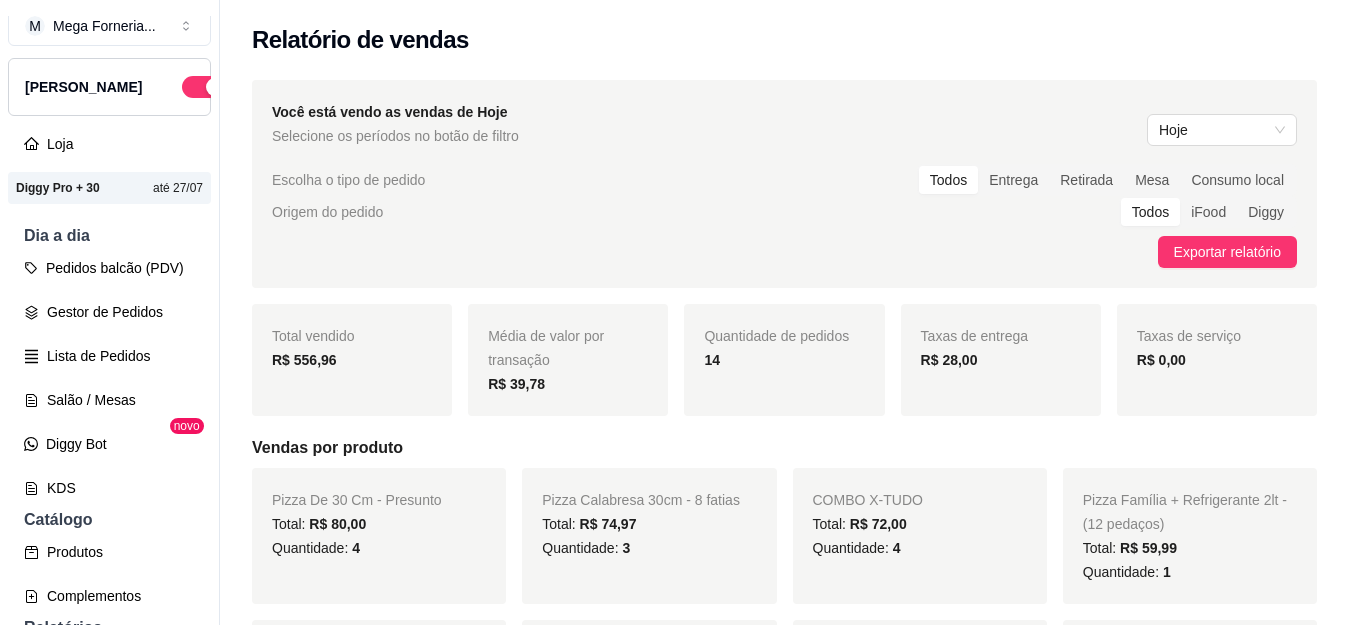 scroll, scrollTop: 0, scrollLeft: 0, axis: both 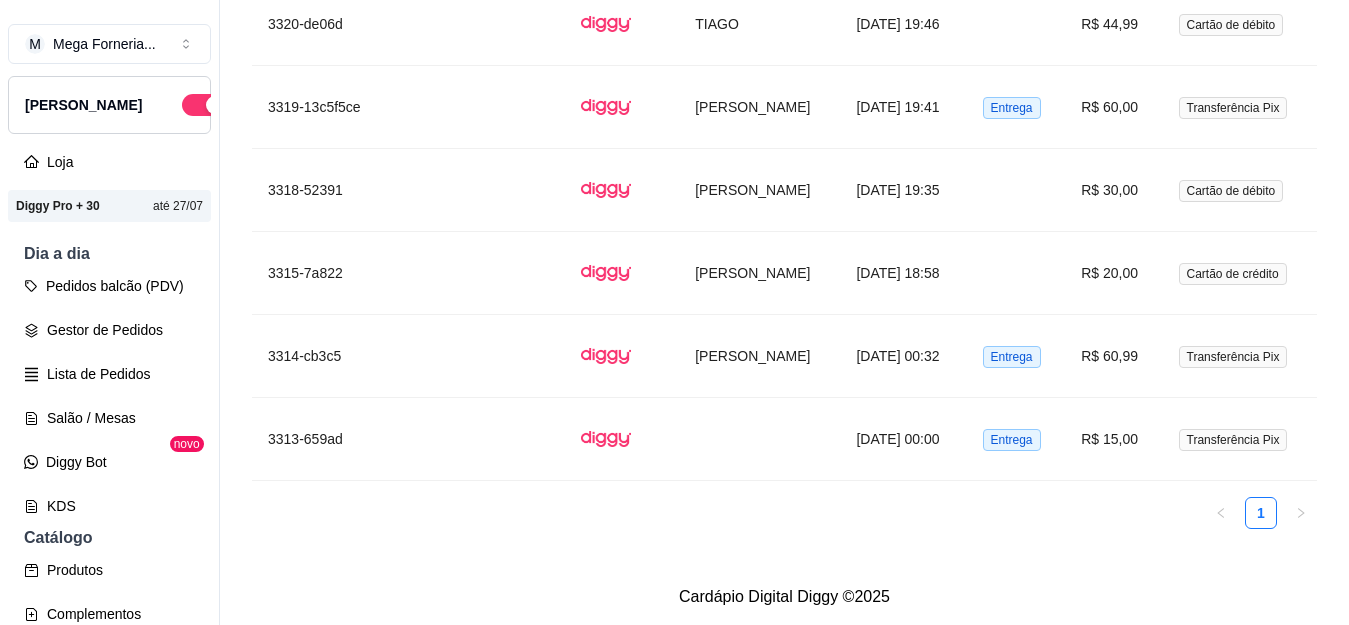 click on "[DATE] 00:32" at bounding box center (903, 356) 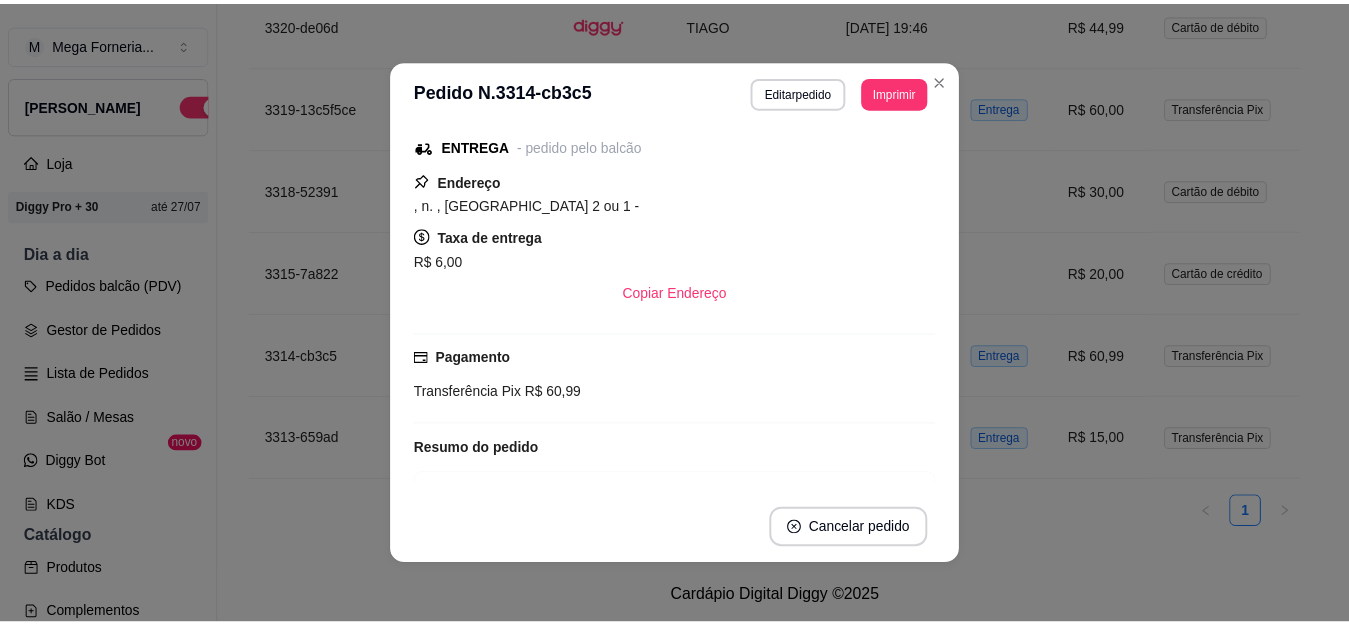 scroll, scrollTop: 0, scrollLeft: 0, axis: both 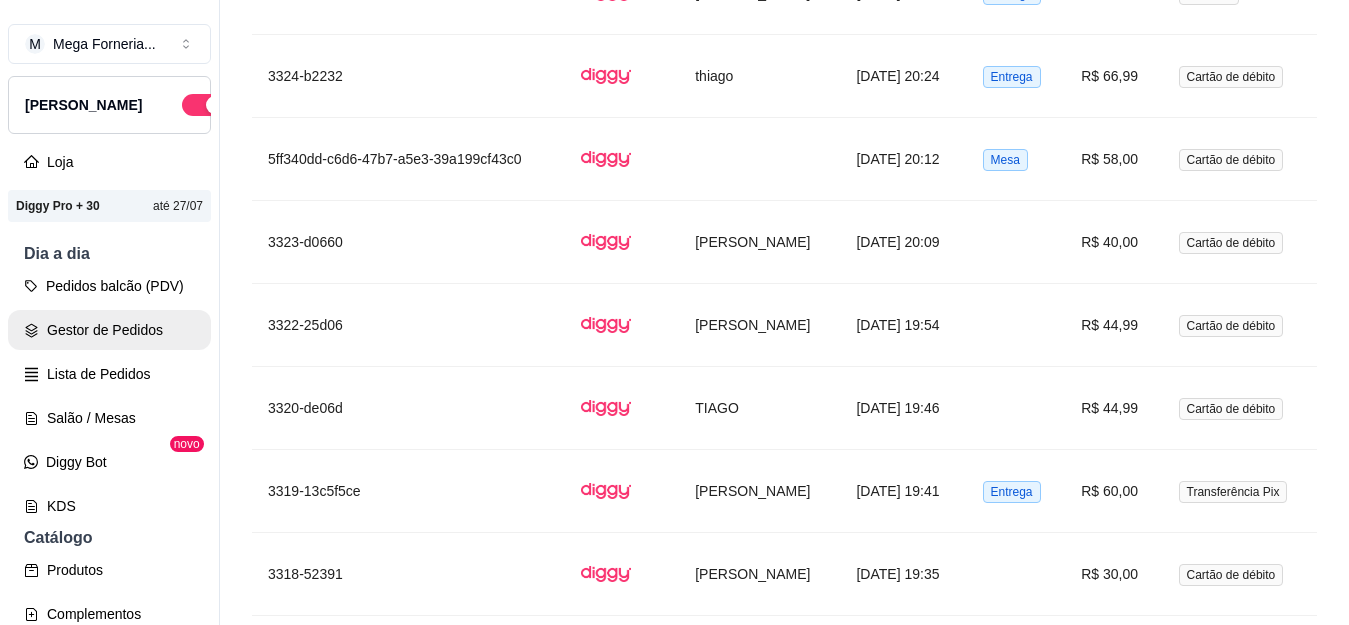 click on "Gestor de Pedidos" at bounding box center (109, 330) 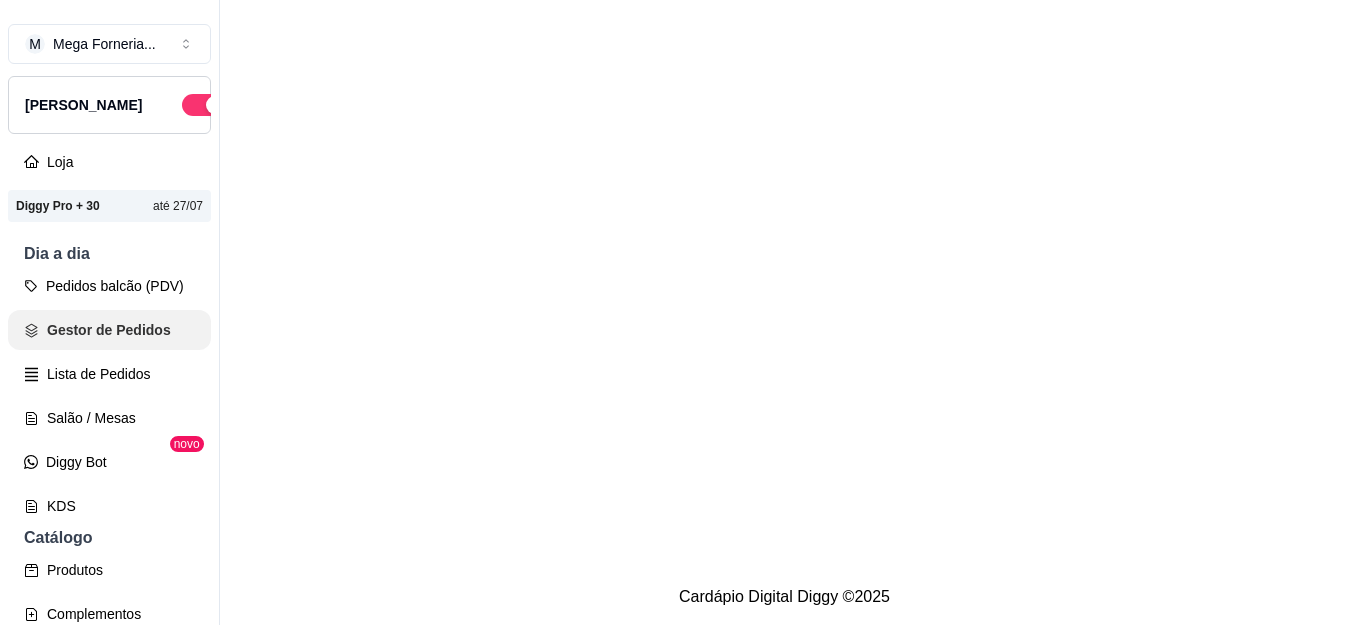 scroll, scrollTop: 0, scrollLeft: 0, axis: both 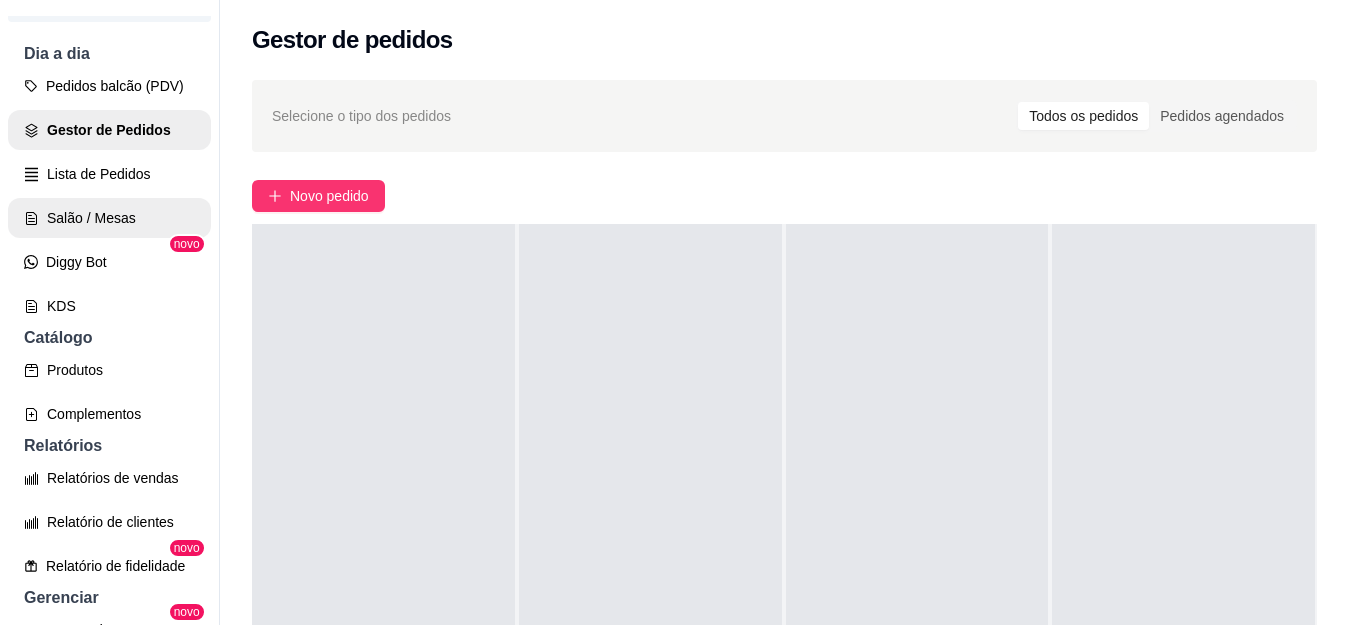 click on "Salão / Mesas" at bounding box center [109, 218] 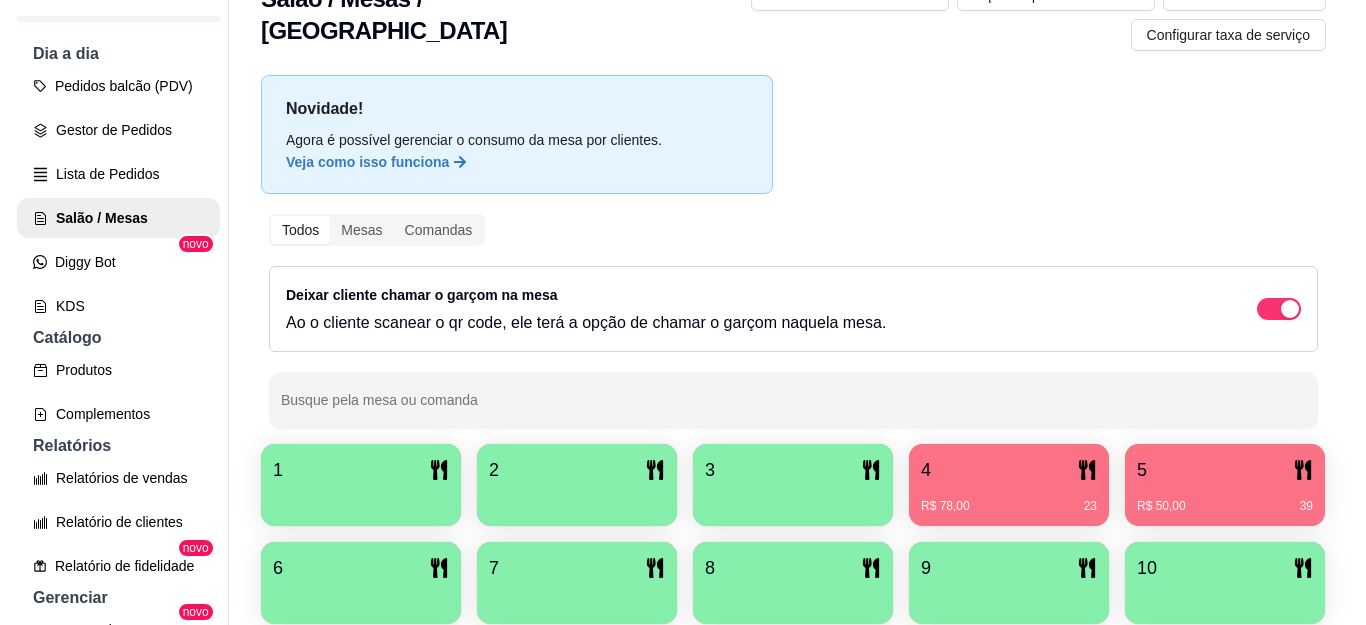 scroll, scrollTop: 200, scrollLeft: 0, axis: vertical 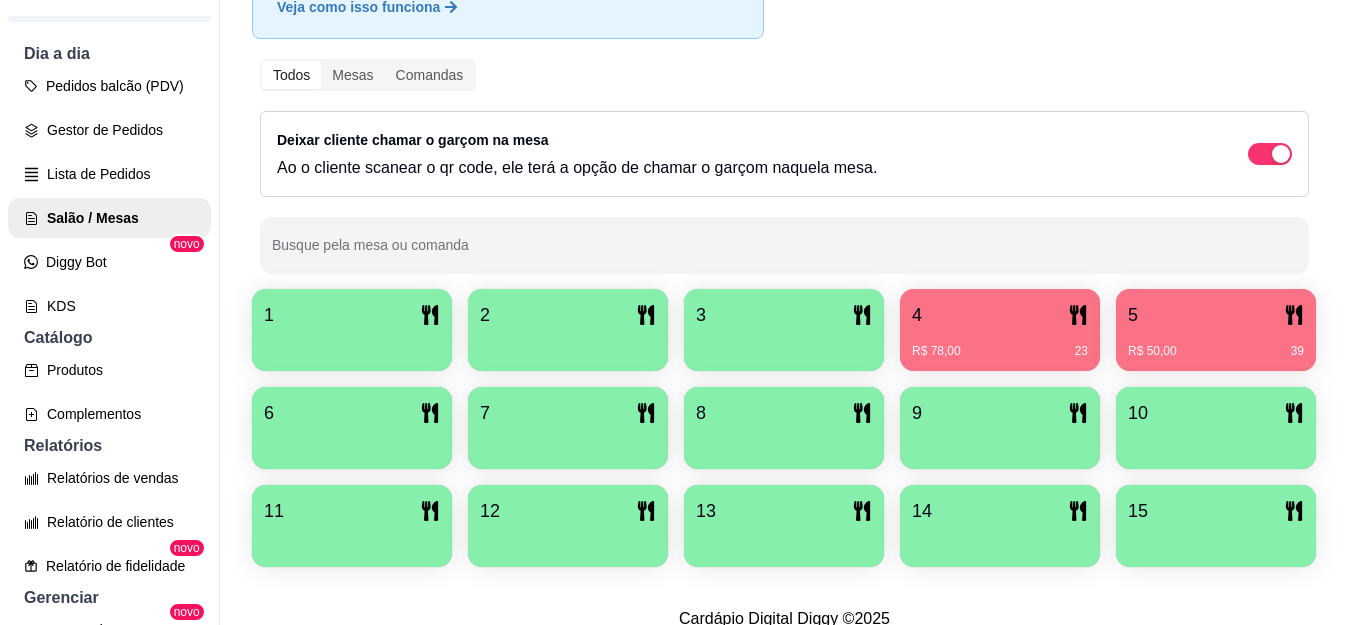 click on "R$ 50,00 39" at bounding box center [1216, 351] 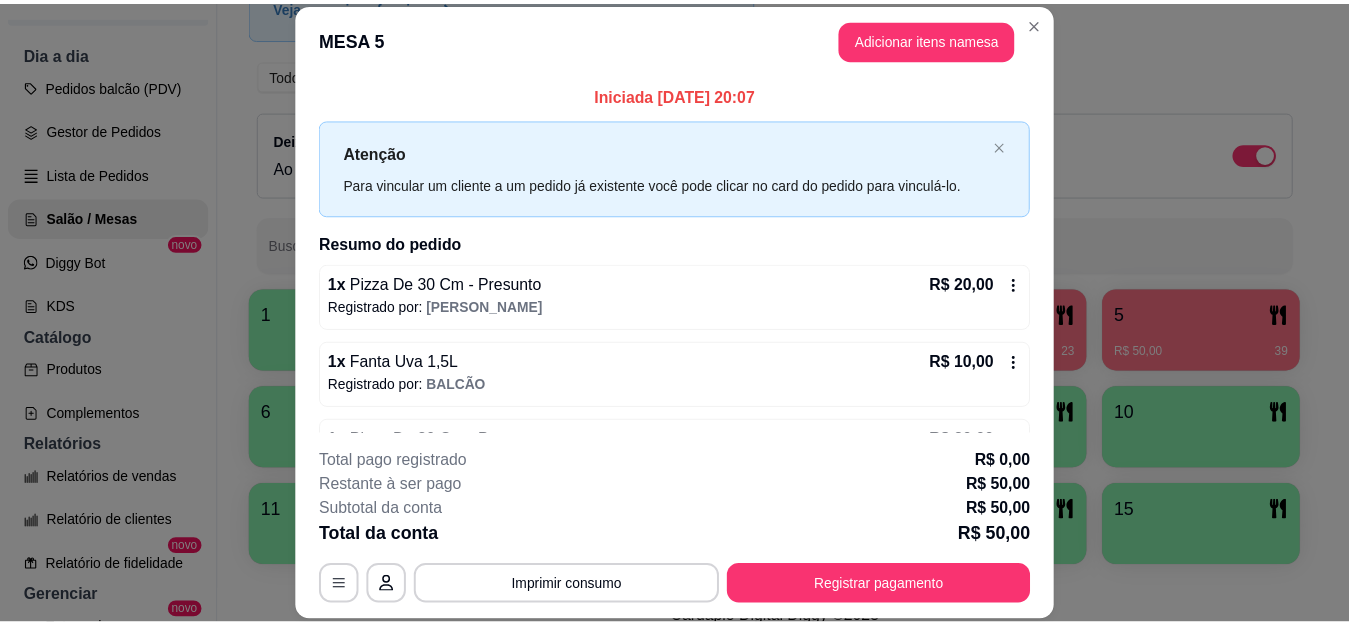 scroll, scrollTop: 60, scrollLeft: 0, axis: vertical 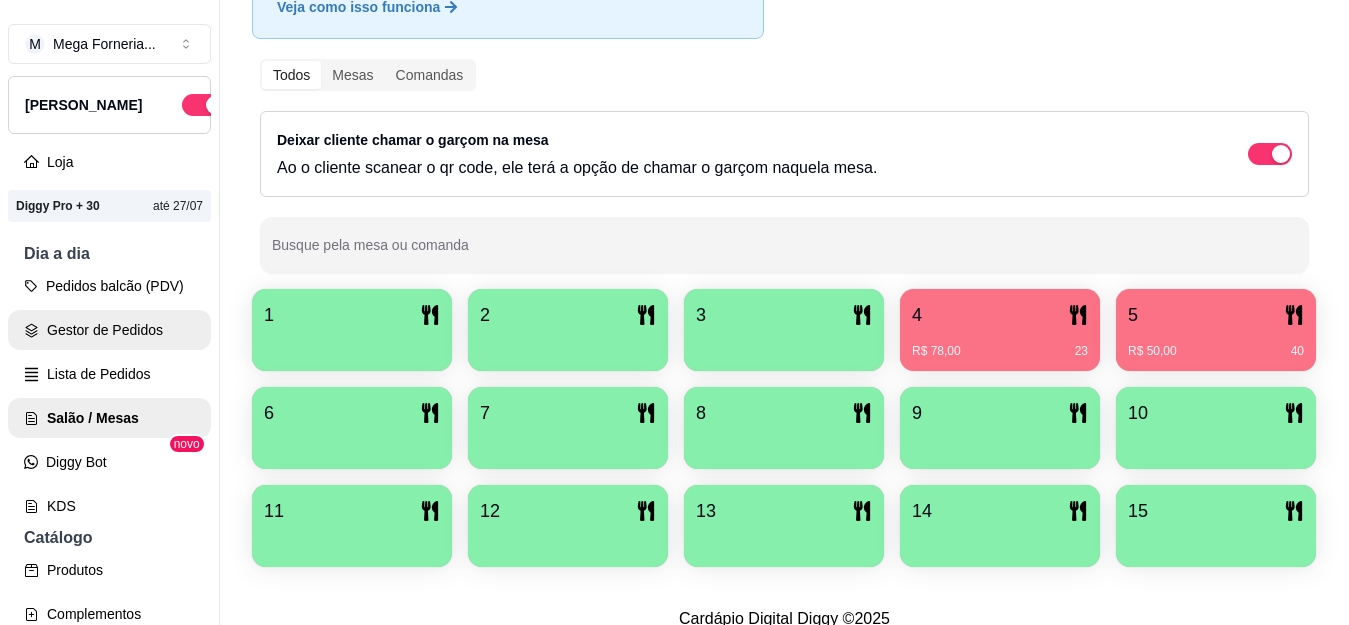 click on "Gestor de Pedidos" at bounding box center [109, 330] 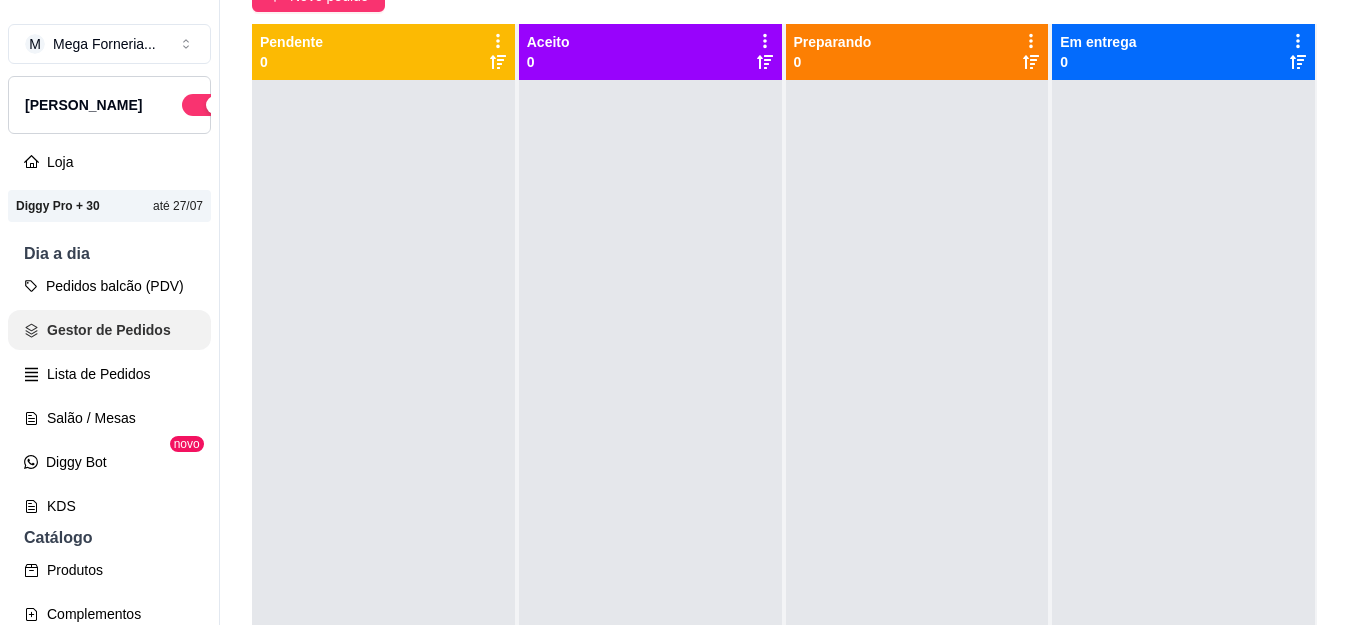 scroll, scrollTop: 0, scrollLeft: 0, axis: both 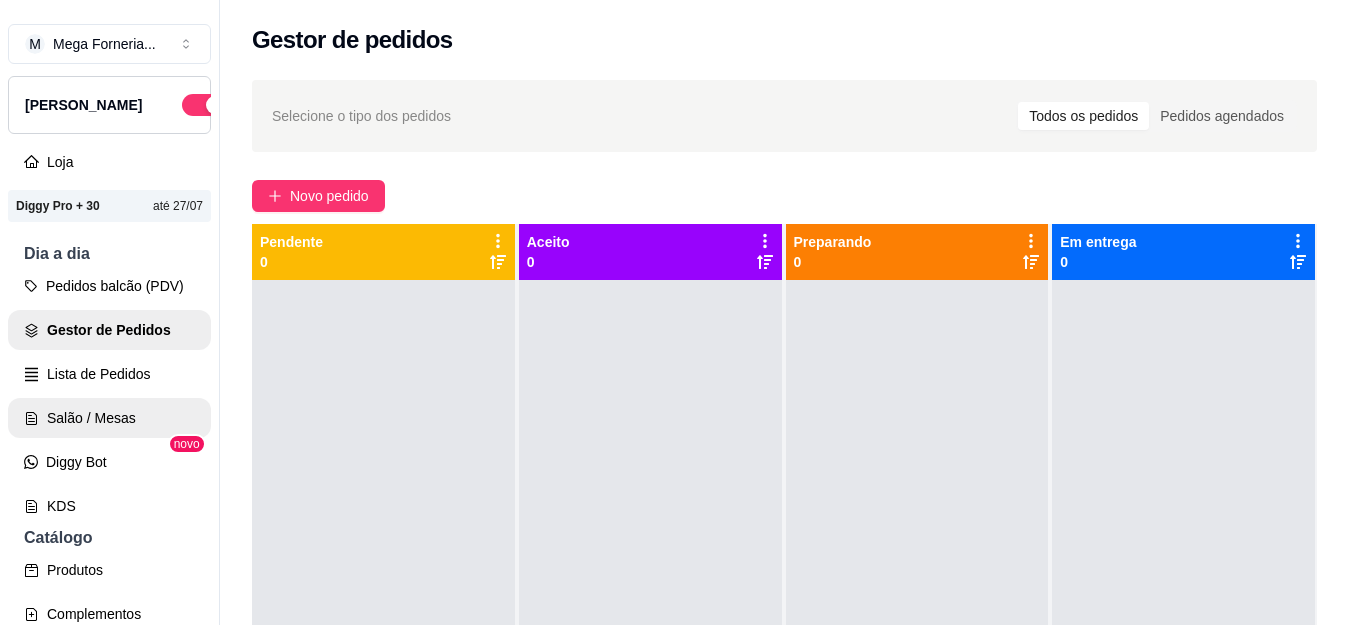 click on "Salão / Mesas" at bounding box center [109, 418] 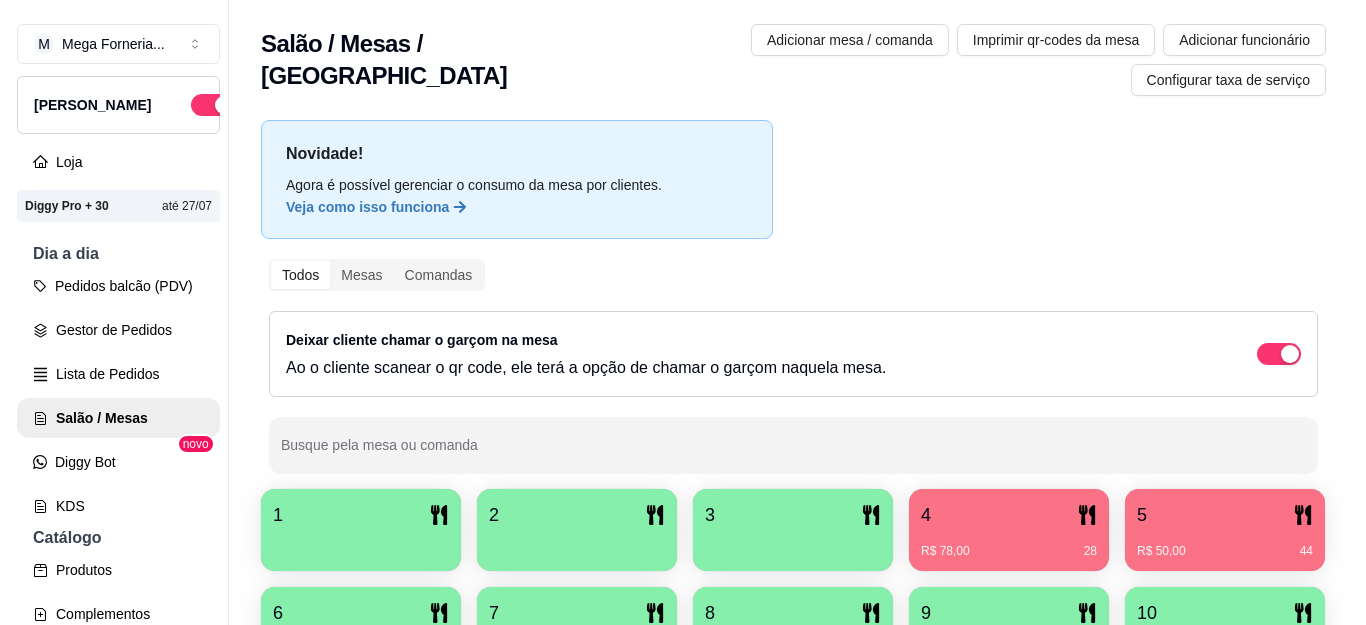 scroll, scrollTop: 200, scrollLeft: 0, axis: vertical 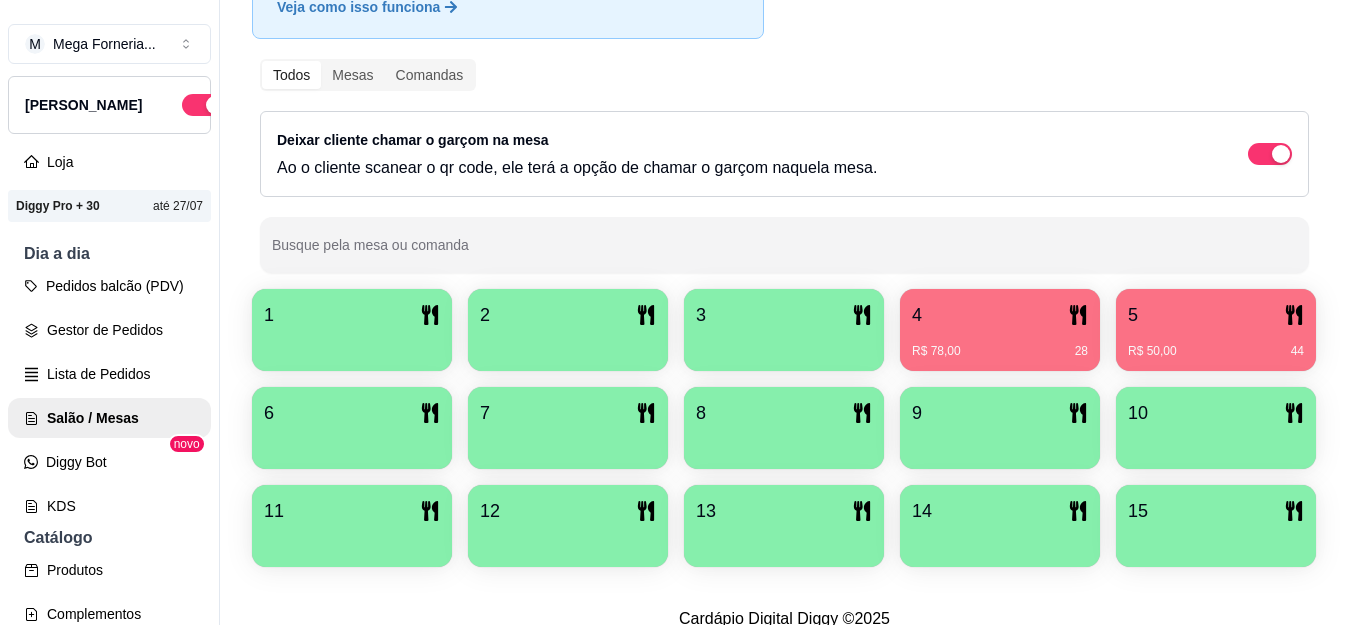 click at bounding box center (352, 344) 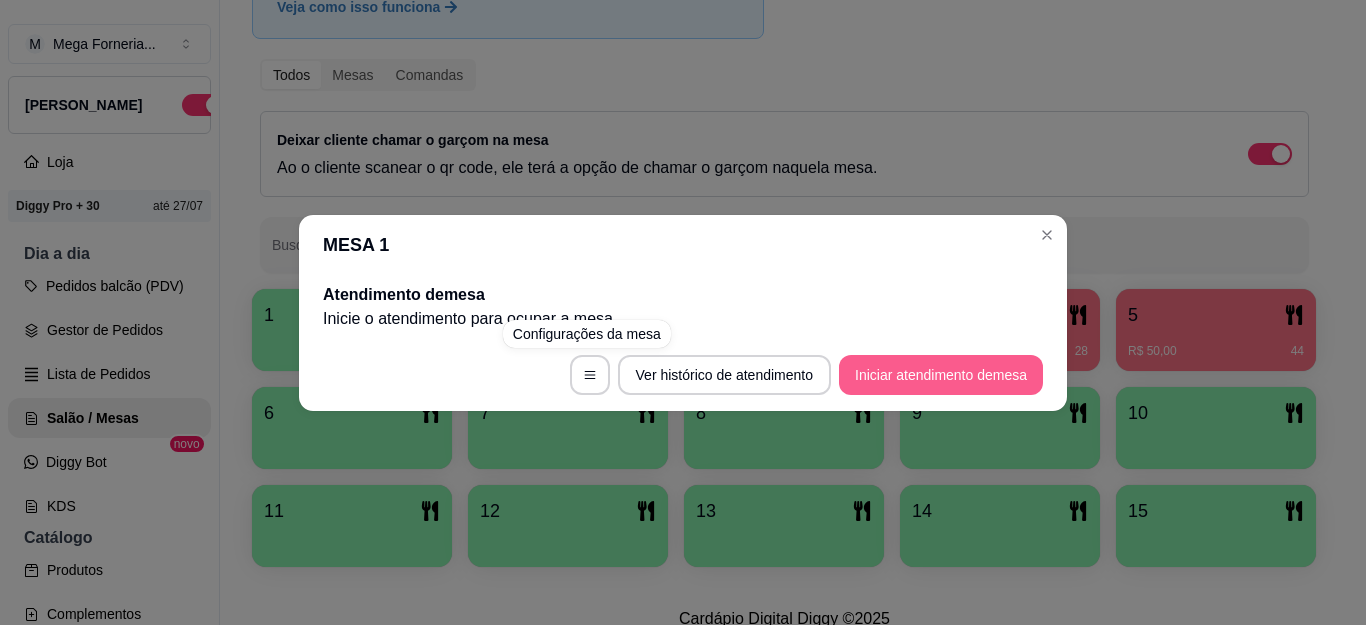 click on "Iniciar atendimento de  mesa" at bounding box center (941, 375) 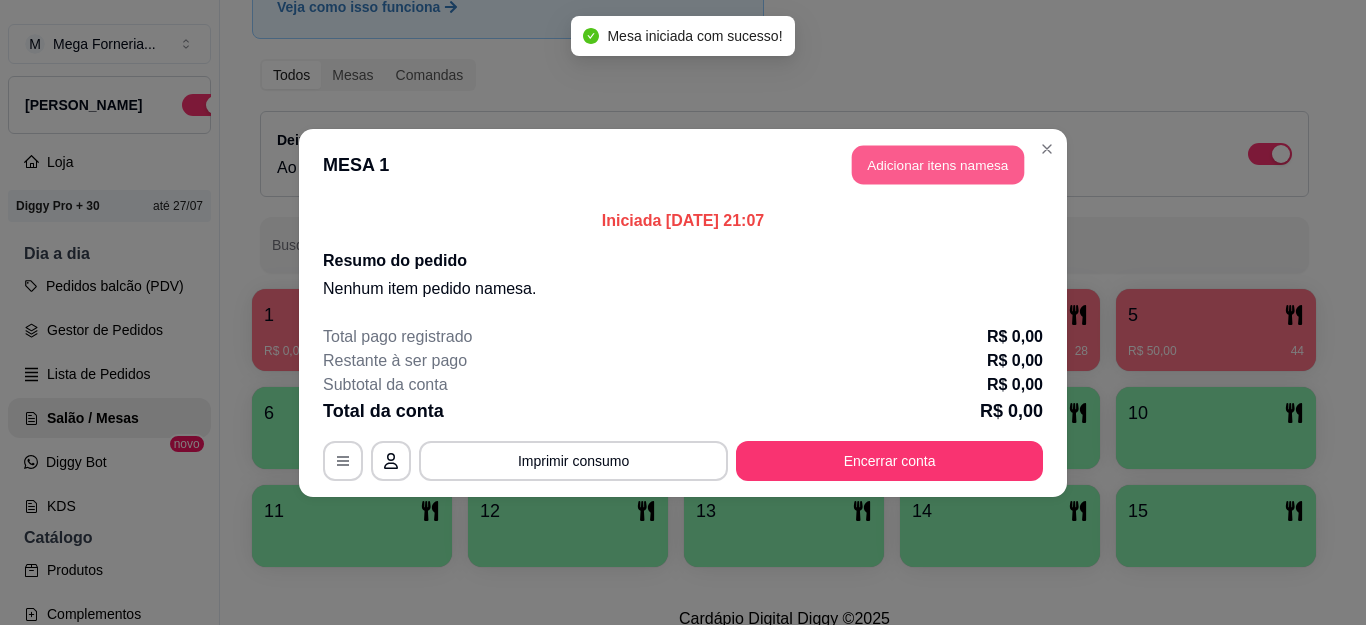 click on "Adicionar itens na  mesa" at bounding box center [938, 164] 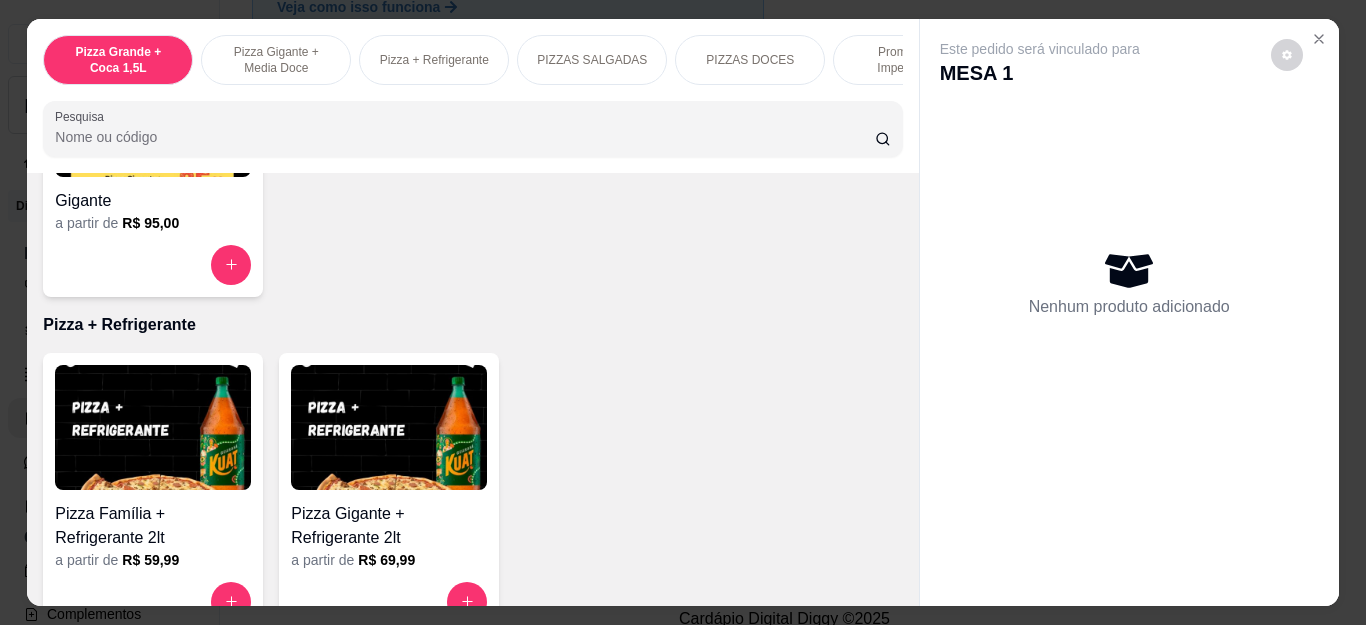 scroll, scrollTop: 900, scrollLeft: 0, axis: vertical 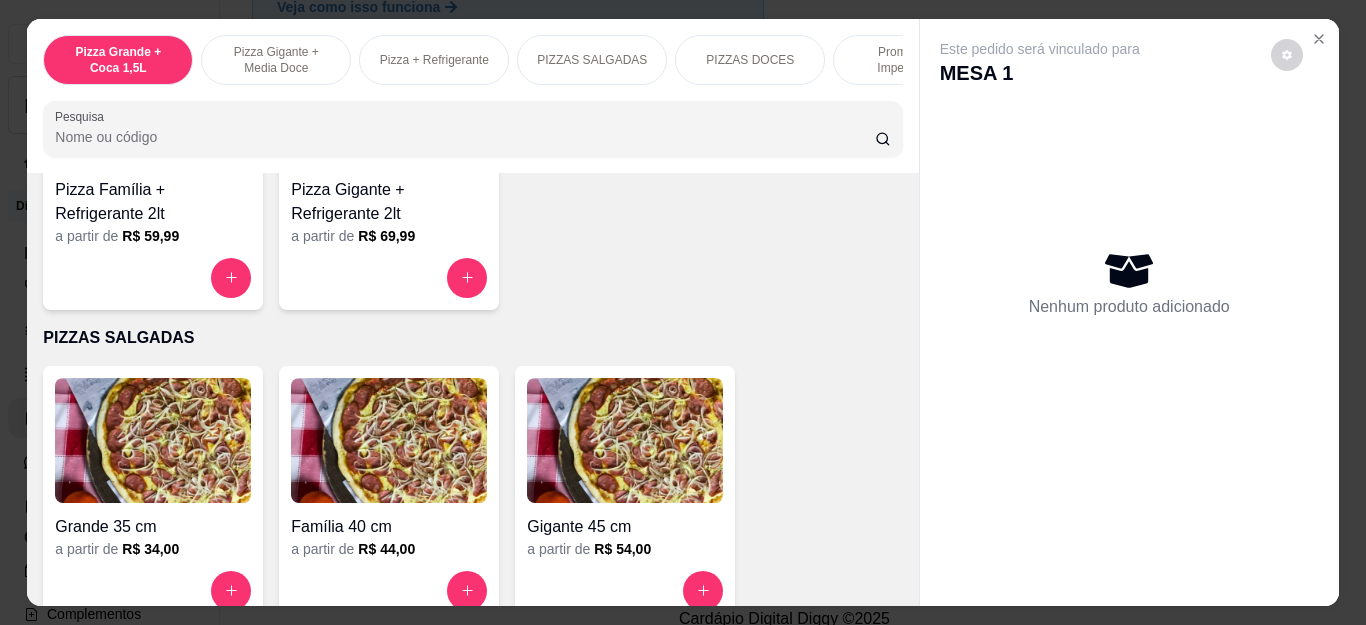 click at bounding box center (389, 753) 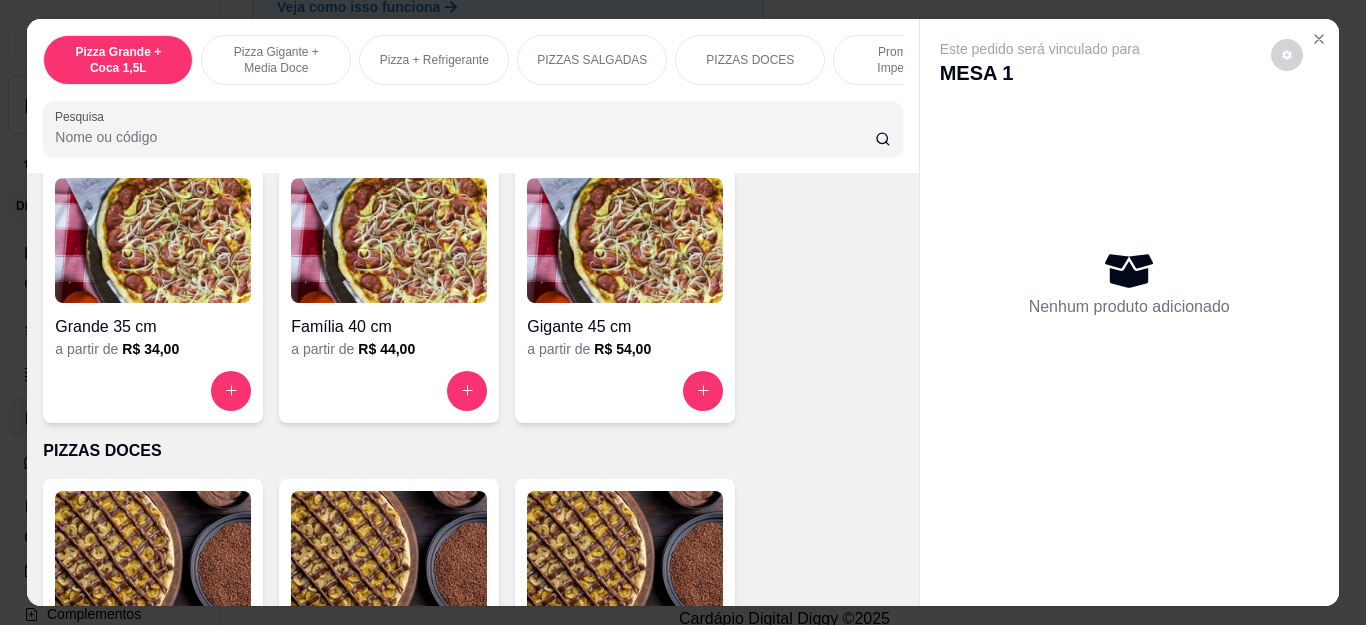 click on "MUSSARELA, BANANA, CANELA E CHOCOLATE BRANCO" at bounding box center [634, 399] 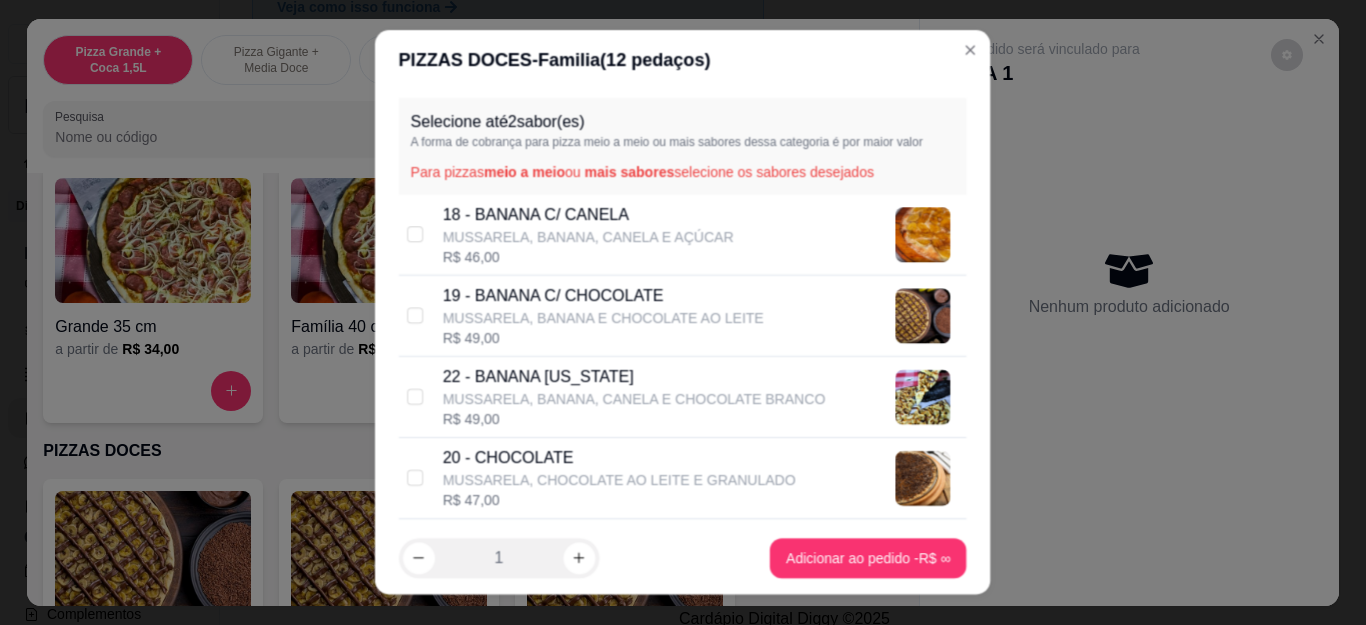 checkbox on "true" 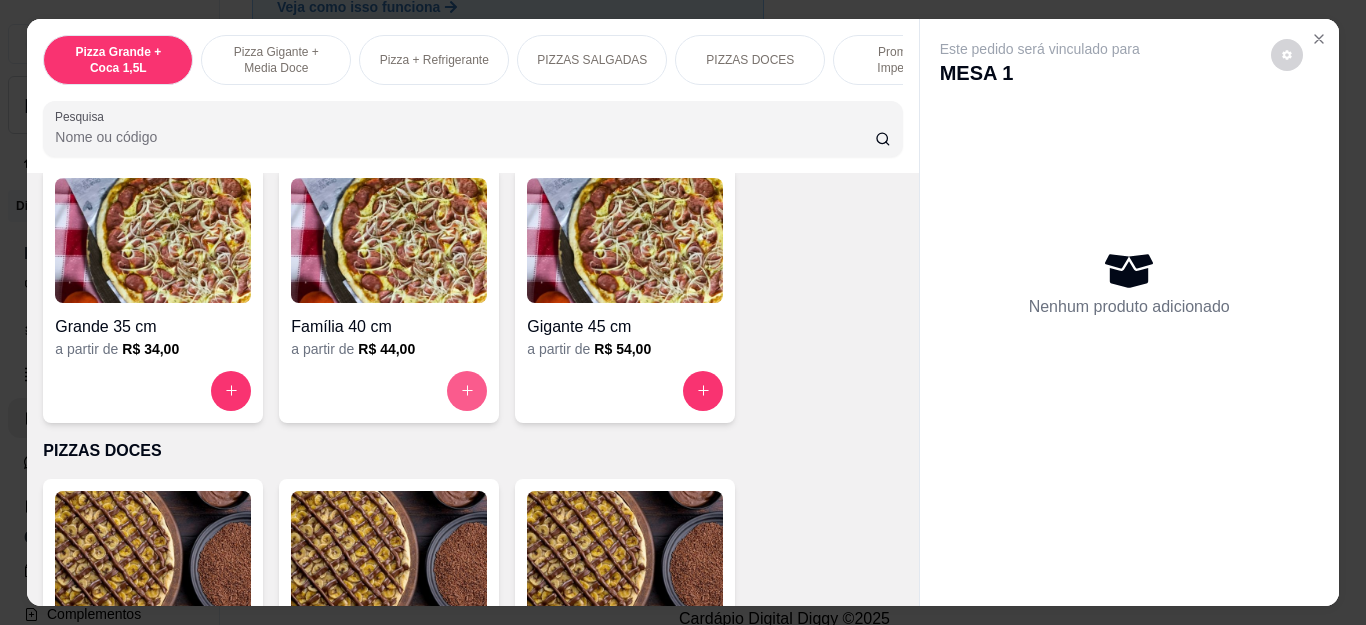click 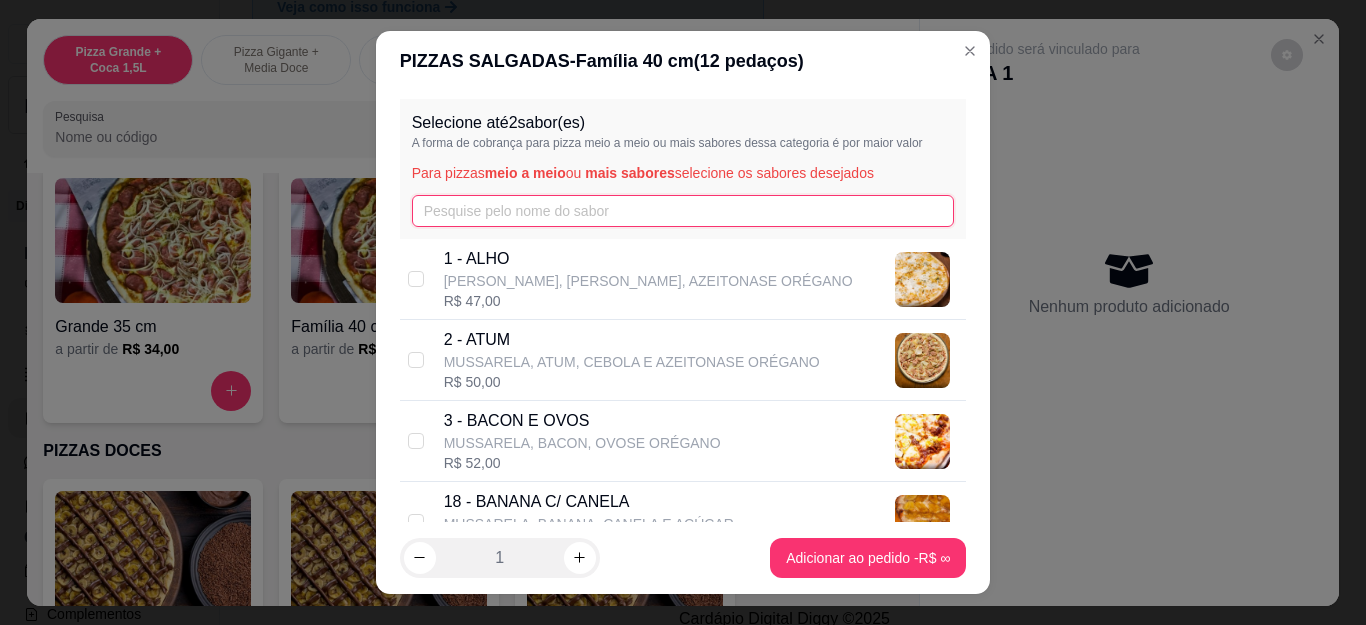 click at bounding box center [683, 211] 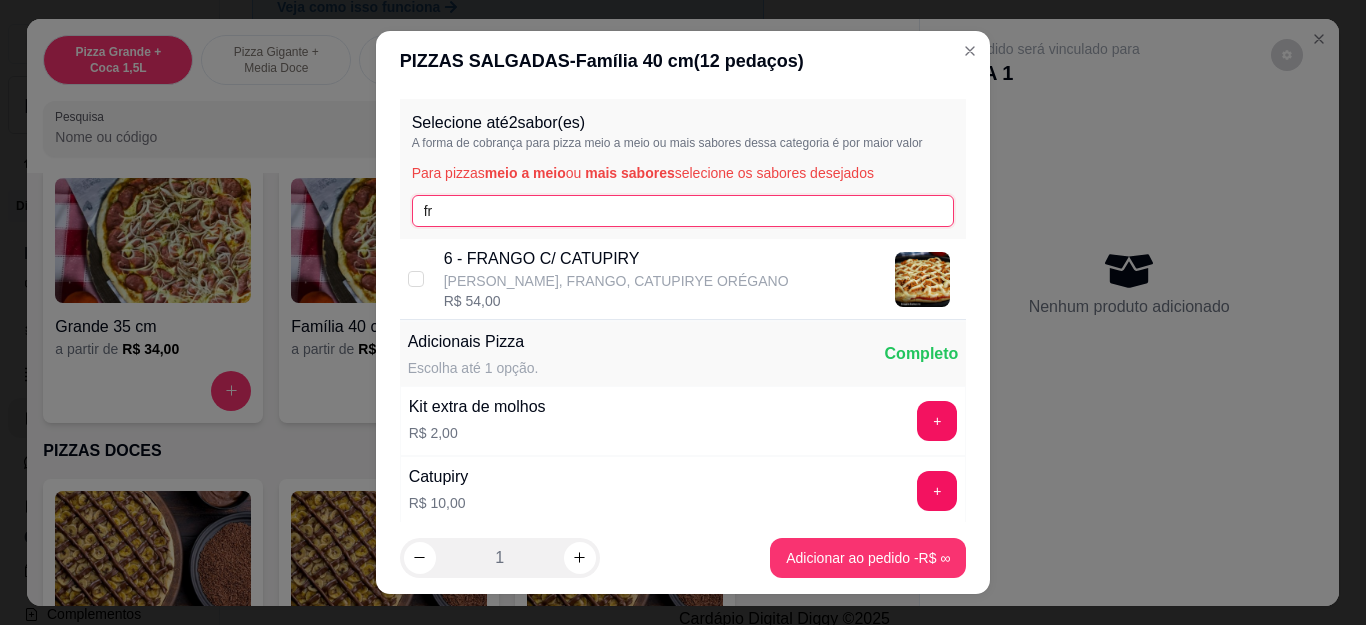 type on "fr" 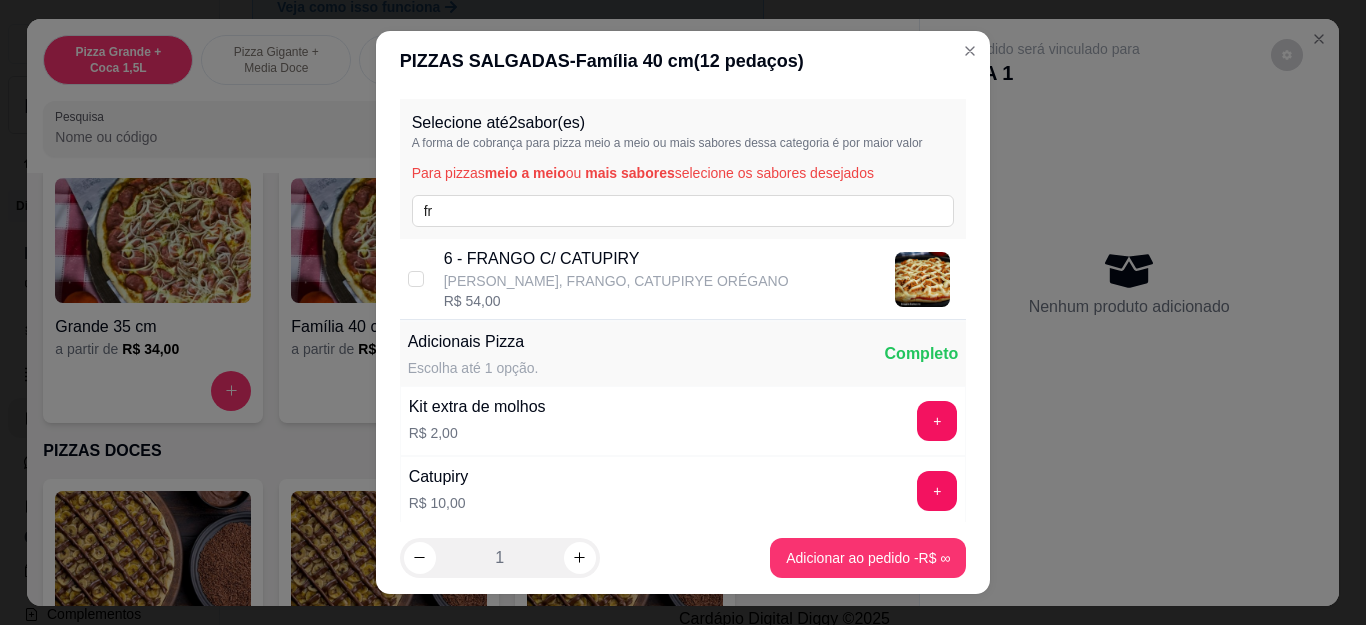 click on "[PERSON_NAME], FRANGO, CATUPIRYE ORÉGANO" at bounding box center [616, 281] 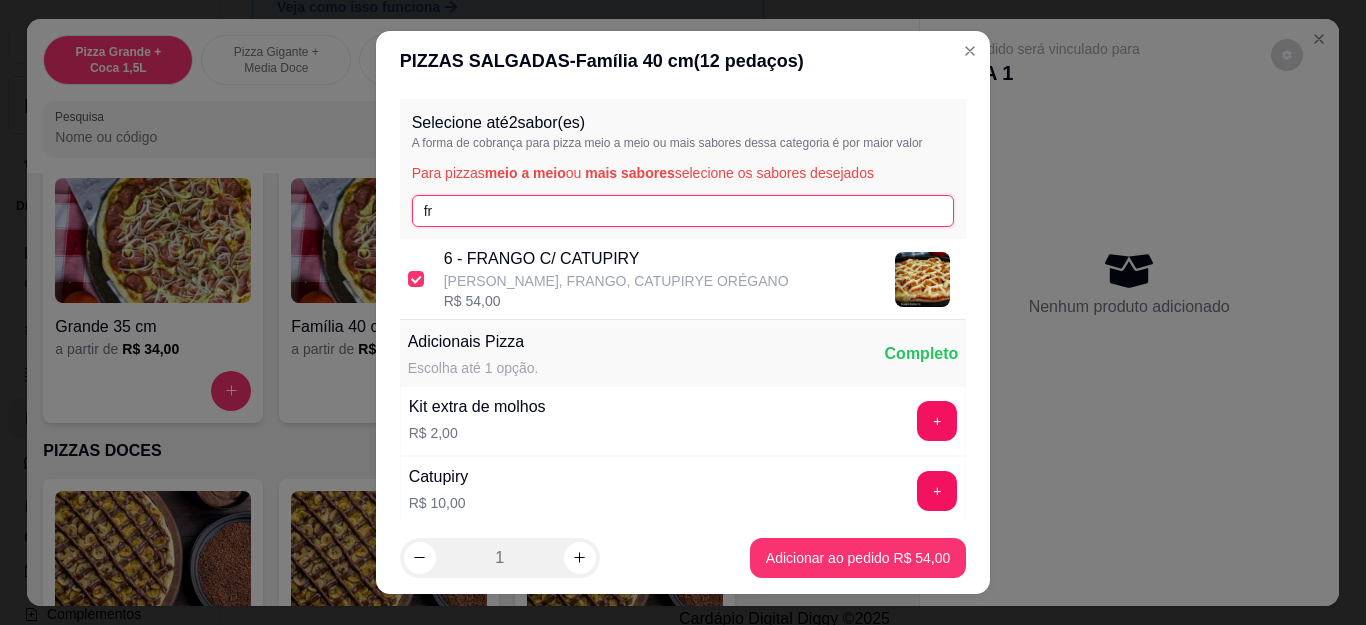 click on "fr" at bounding box center [683, 211] 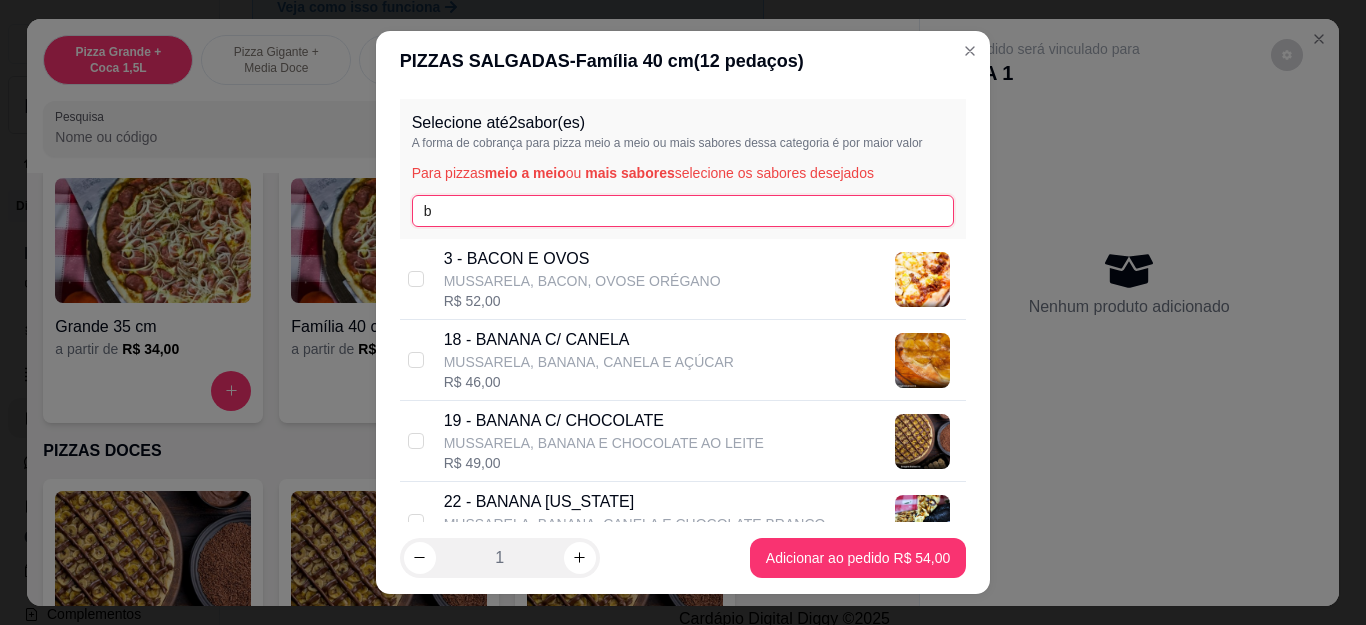 type on "b" 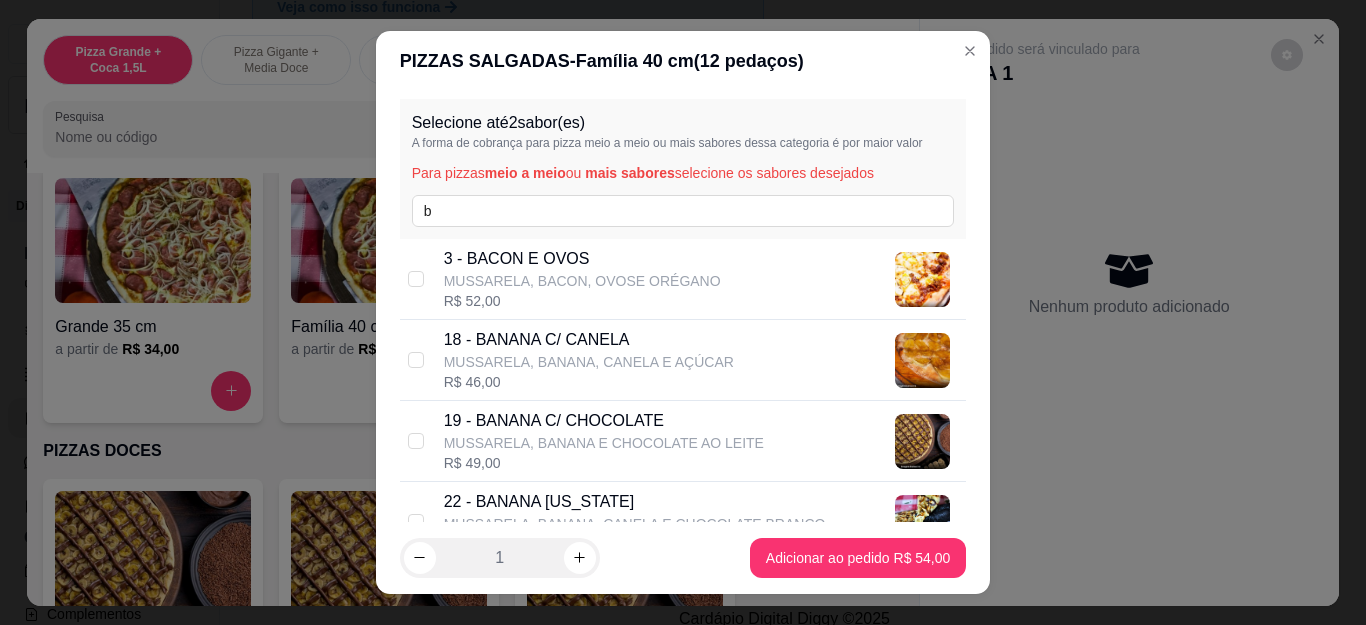 click on "MUSSARELA, BACON, OVOSE ORÉGANO" at bounding box center [582, 281] 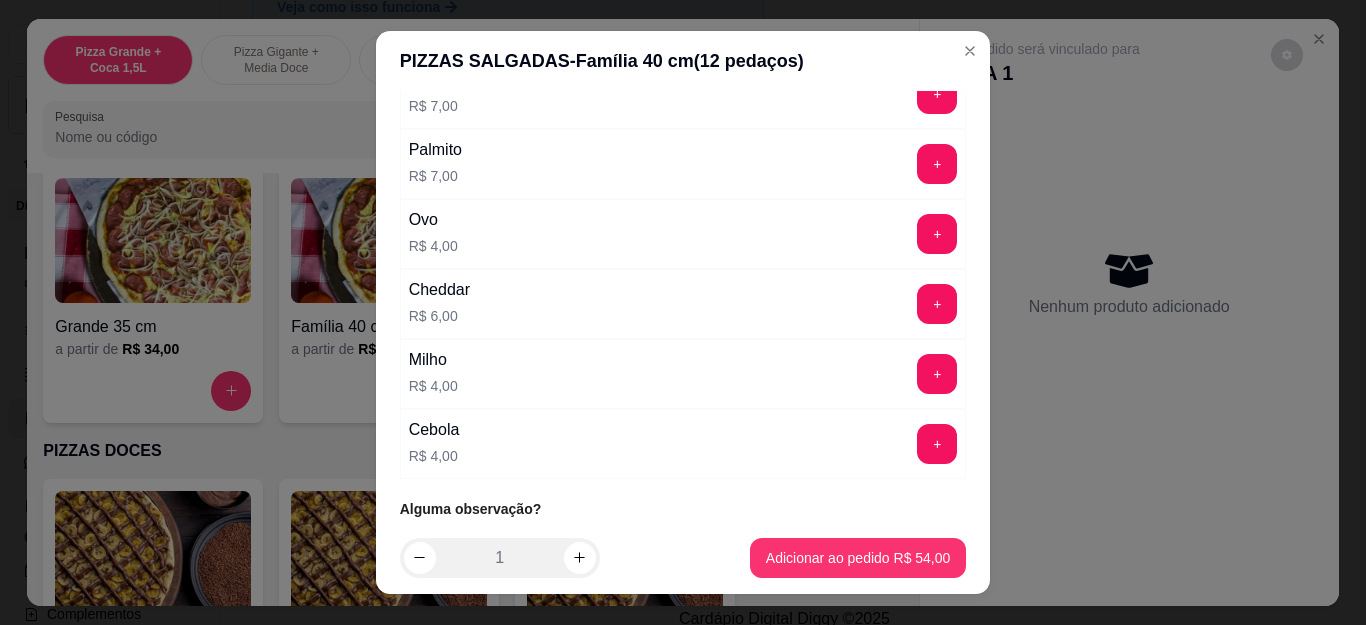 scroll, scrollTop: 1138, scrollLeft: 0, axis: vertical 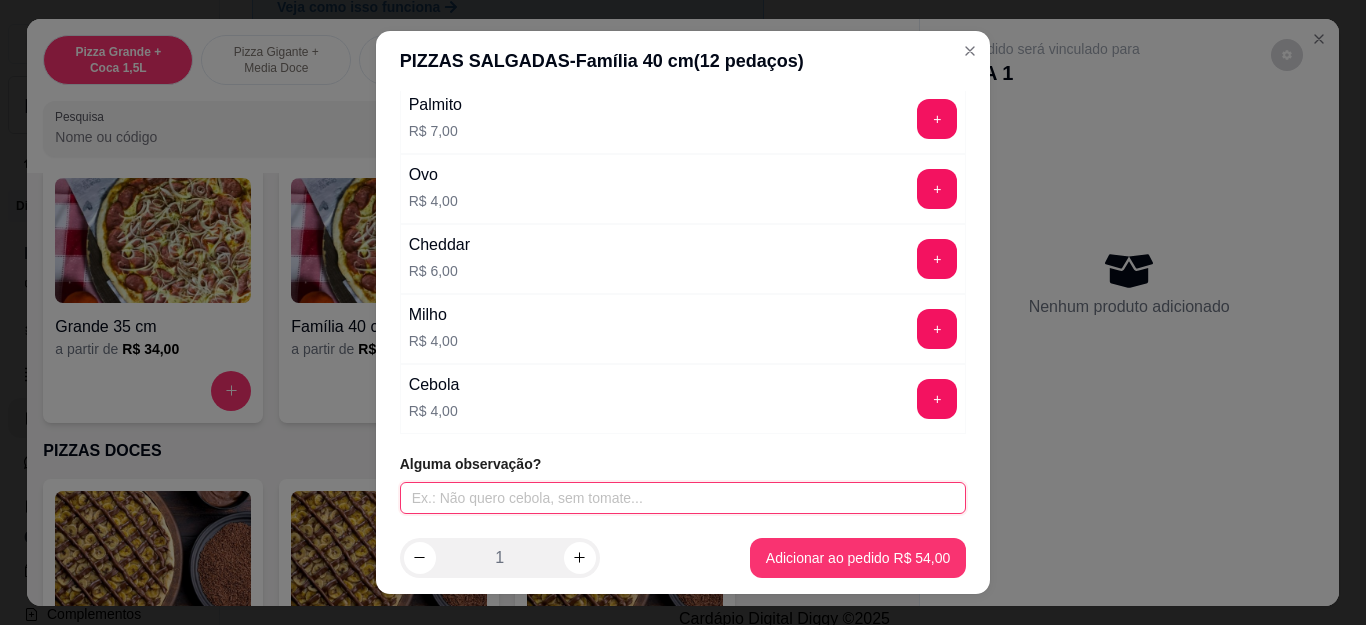 click at bounding box center [683, 498] 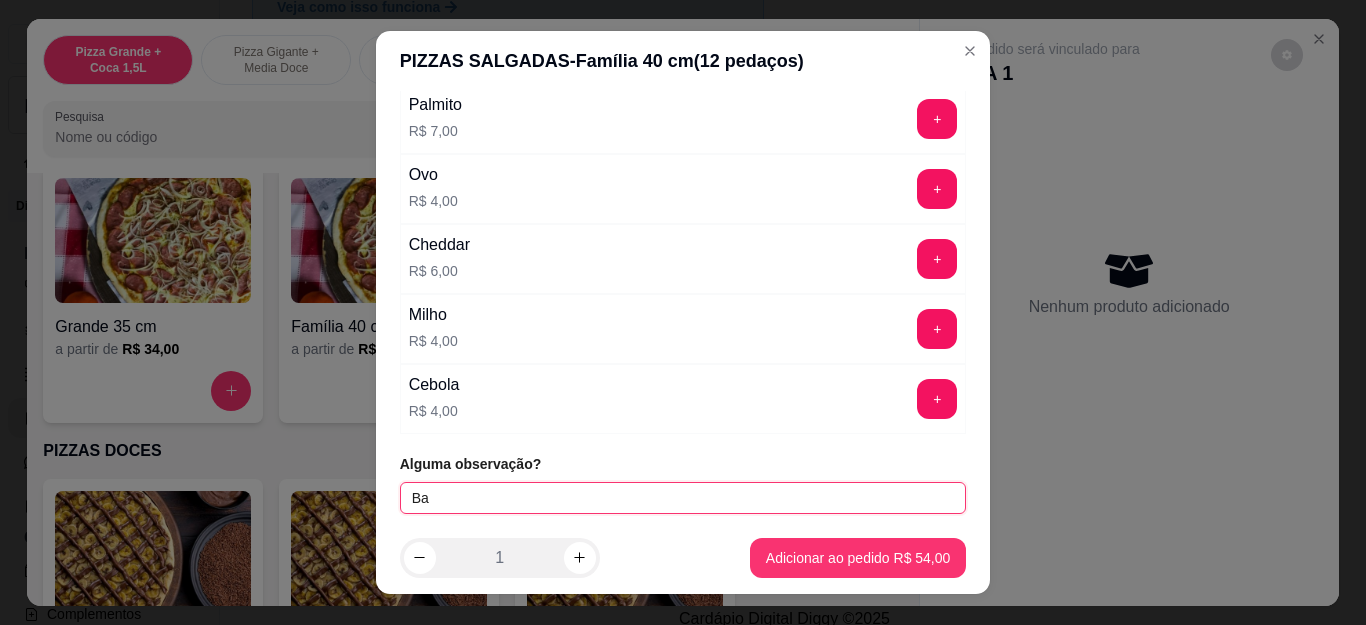 type on "B" 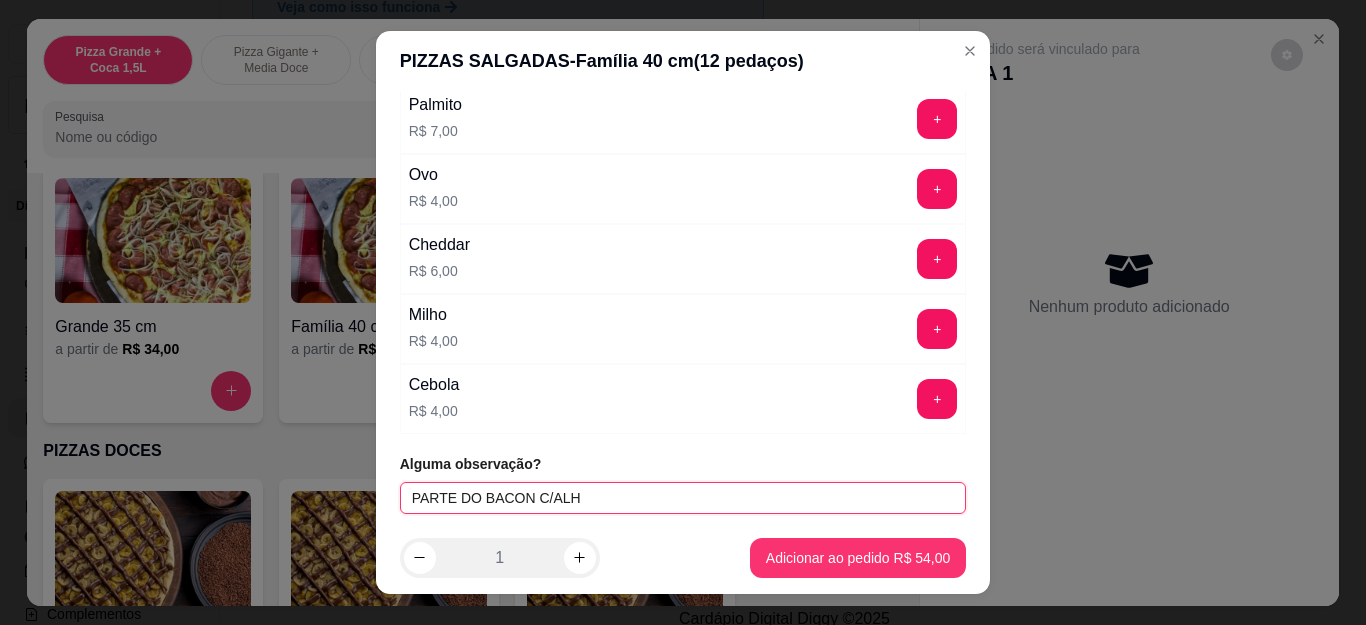 type on "PARTE DO BACON C/ALHO" 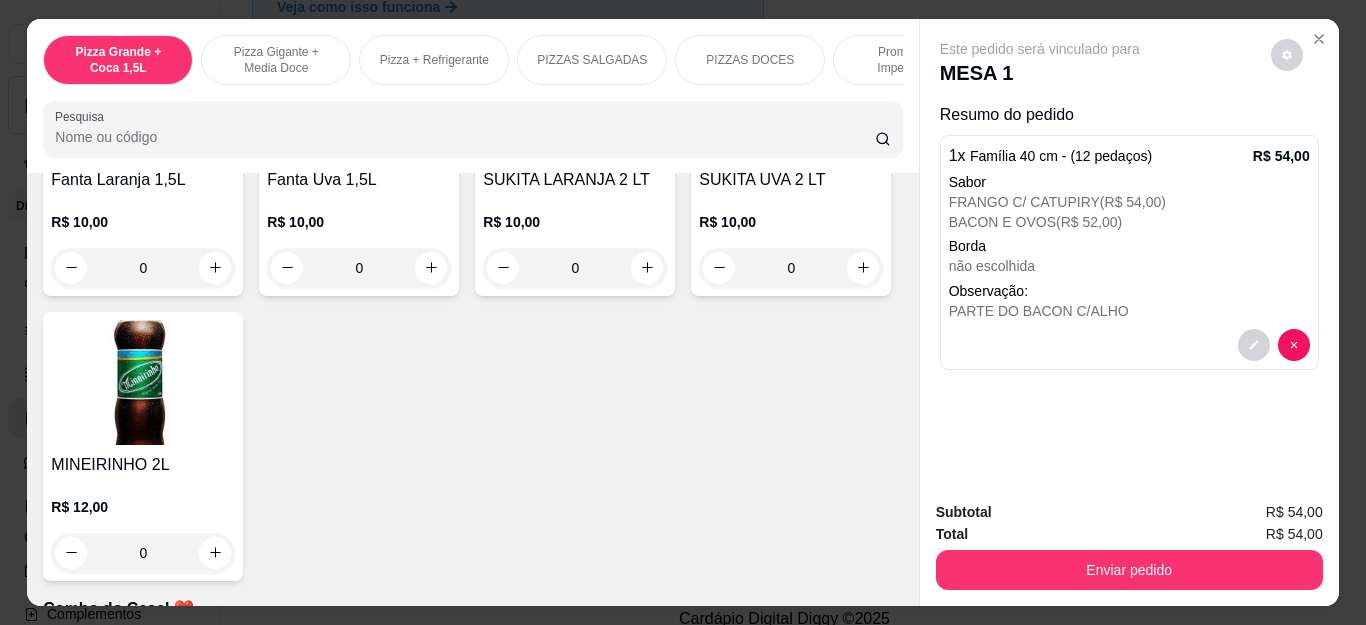 scroll, scrollTop: 4400, scrollLeft: 0, axis: vertical 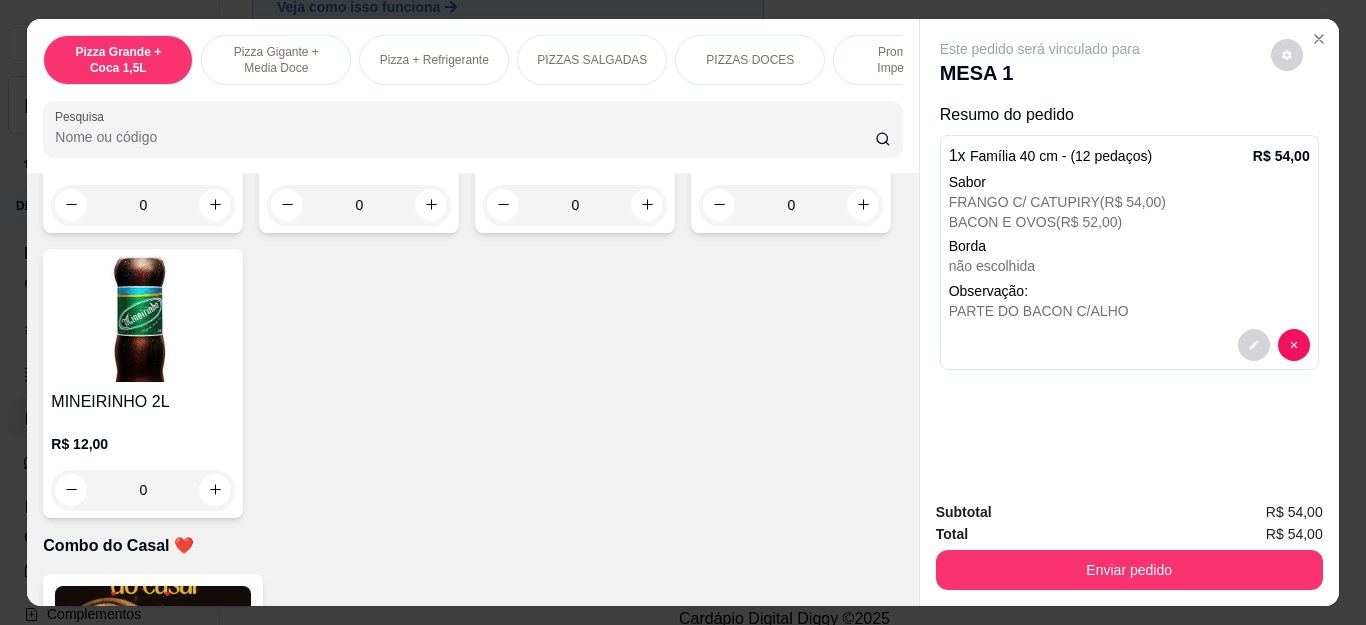 click 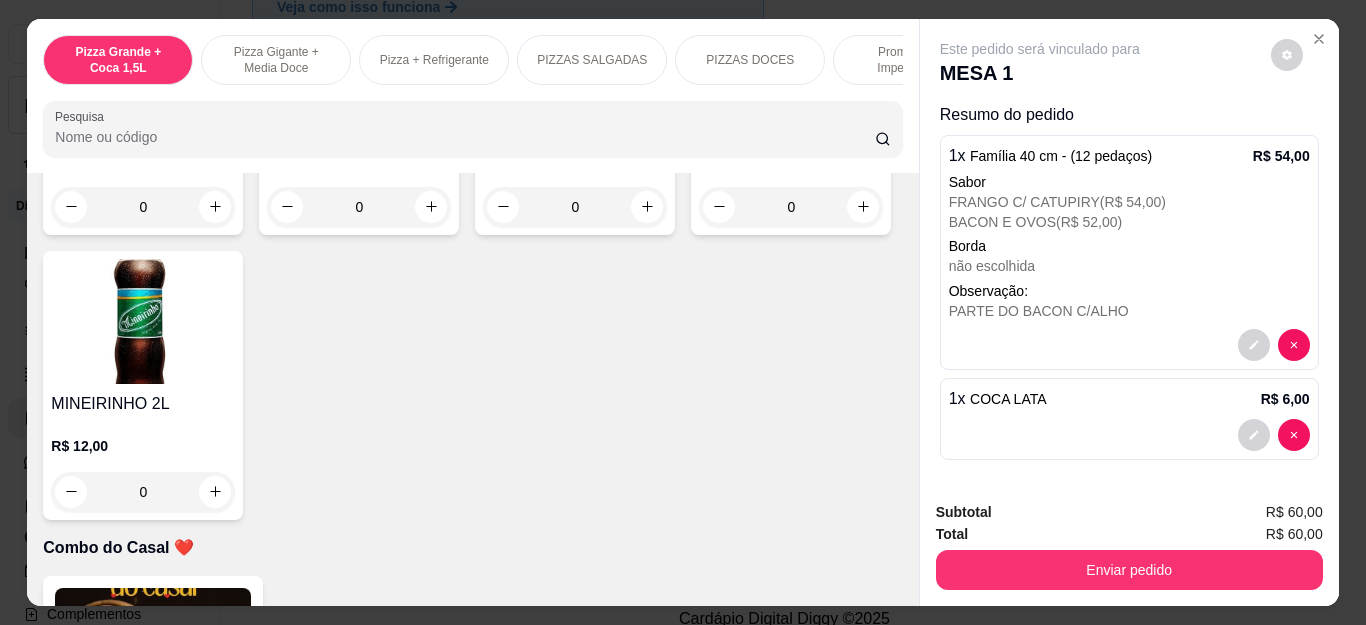 click at bounding box center (862, -389) 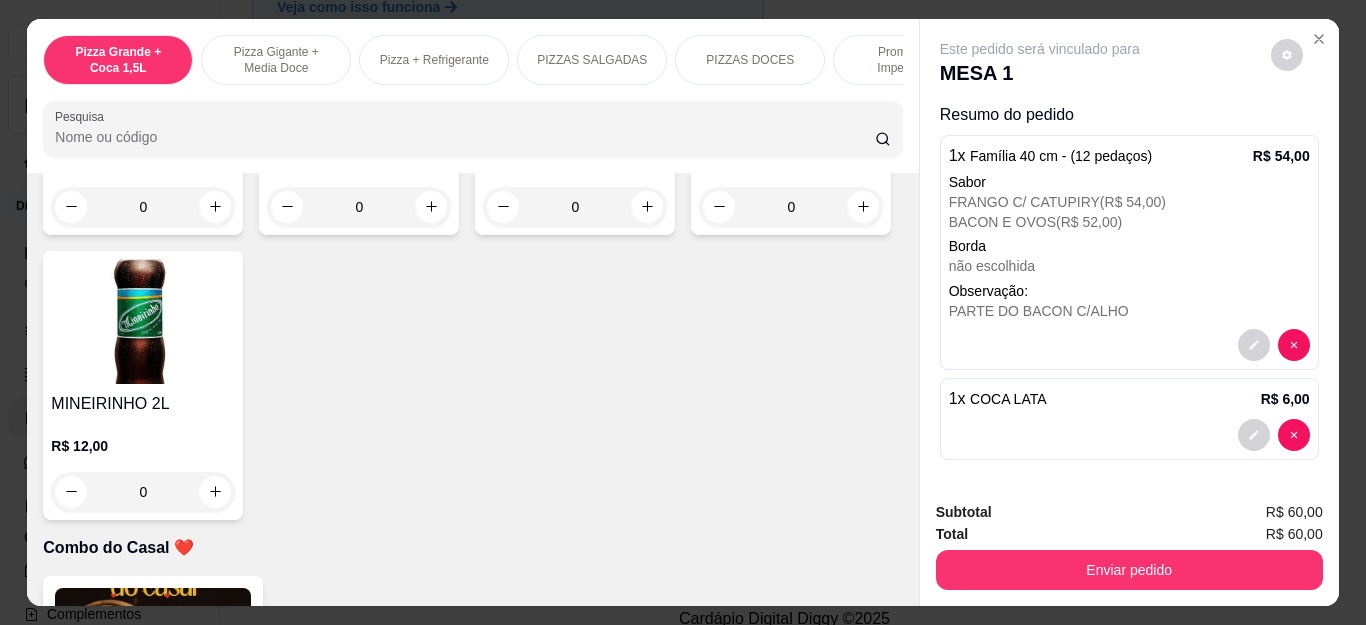 type on "2" 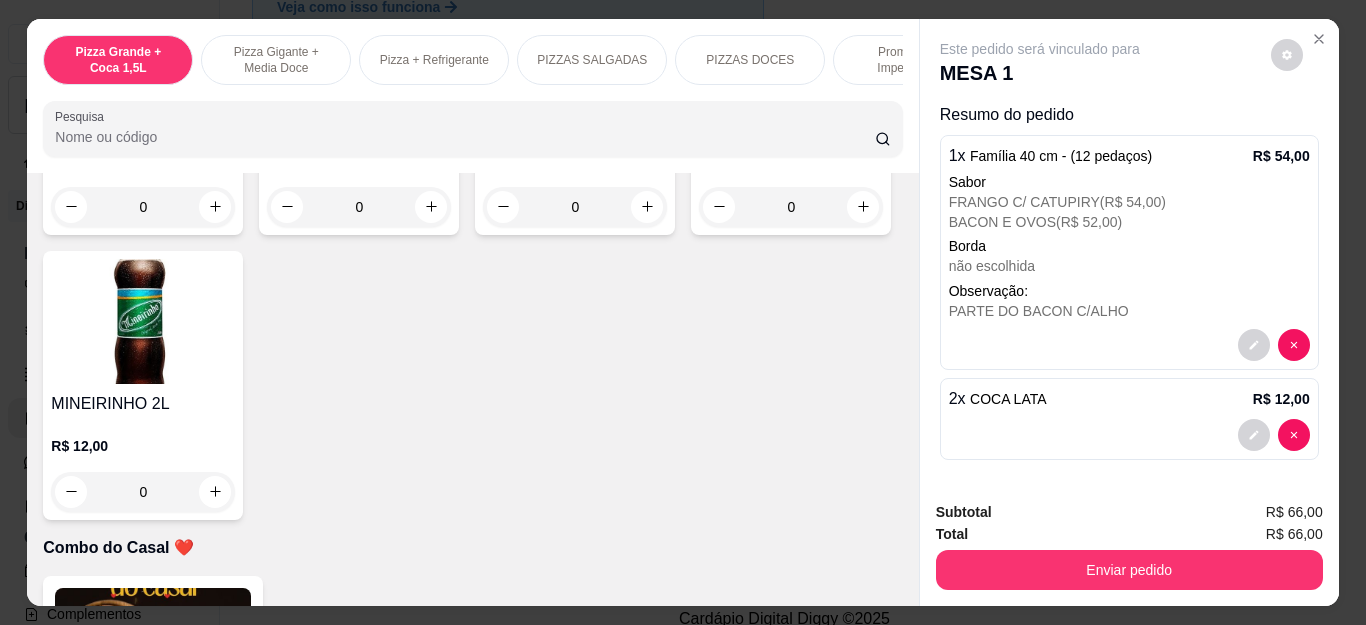 scroll, scrollTop: 4100, scrollLeft: 0, axis: vertical 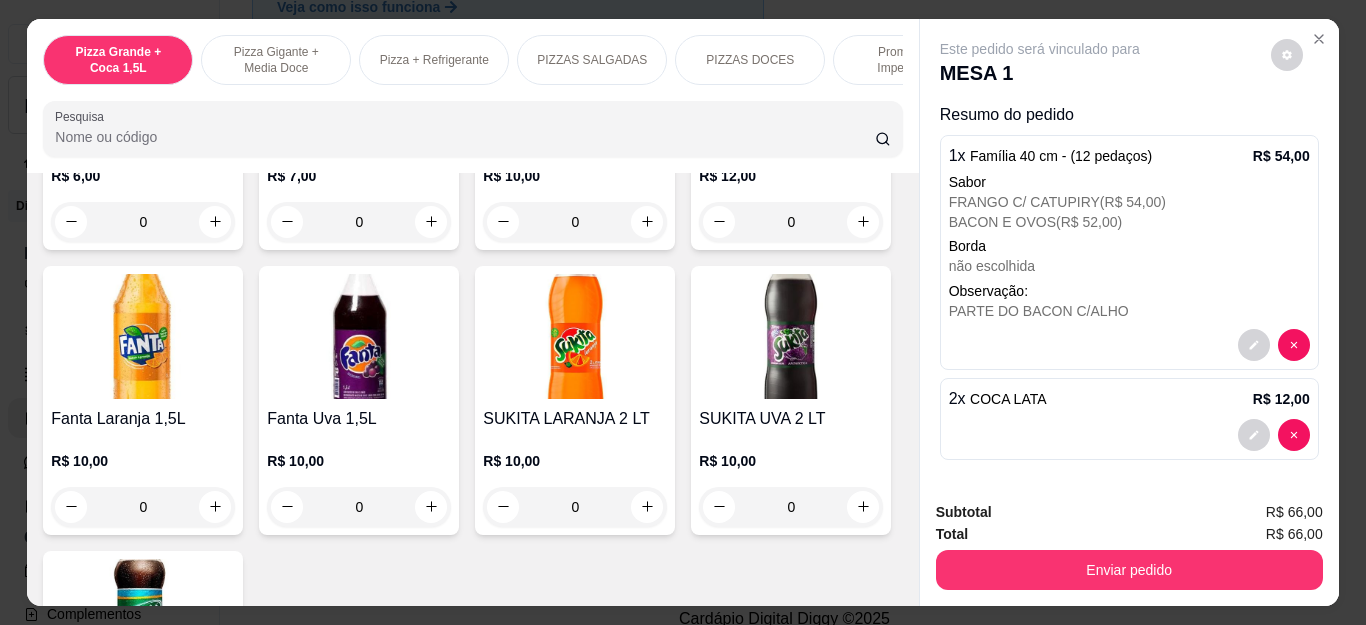 click at bounding box center [215, -88] 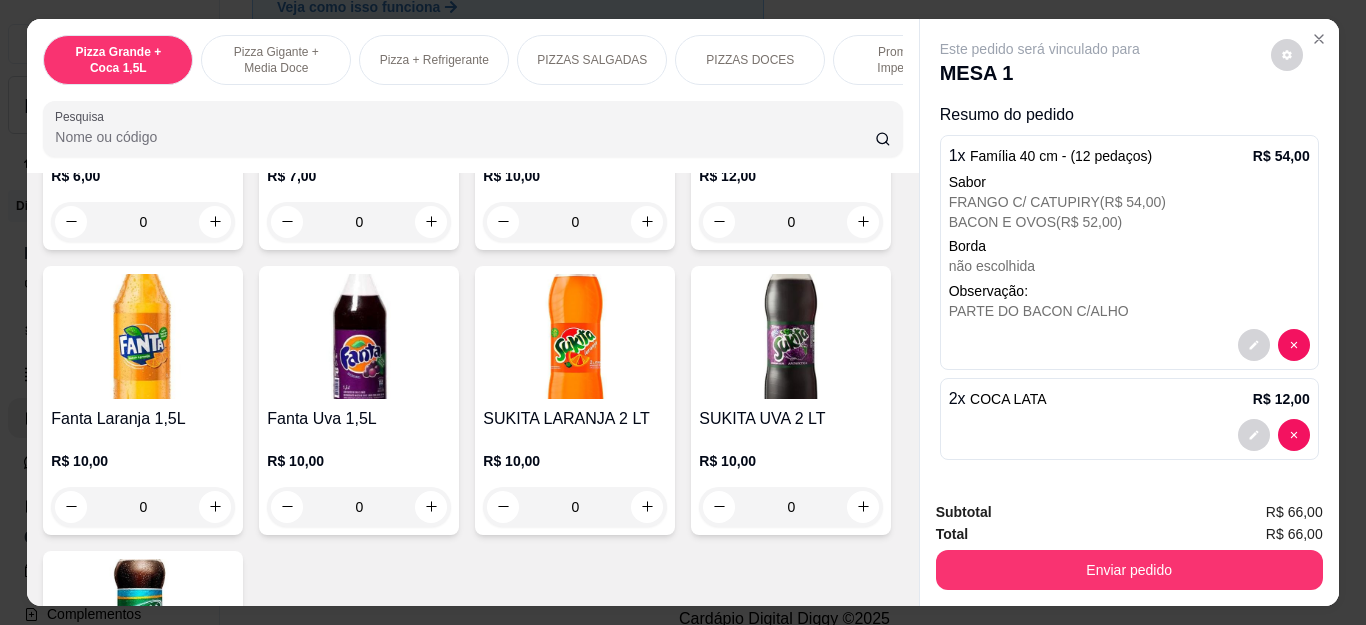 type on "1" 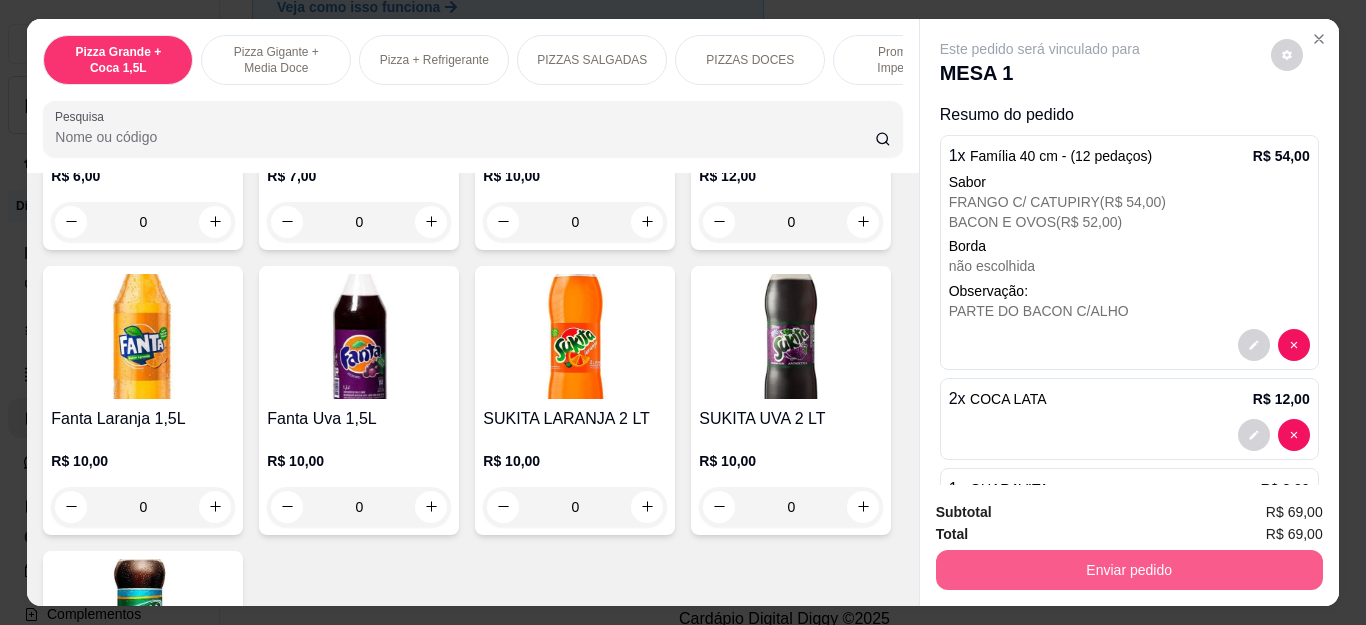 click on "Enviar pedido" at bounding box center (1129, 570) 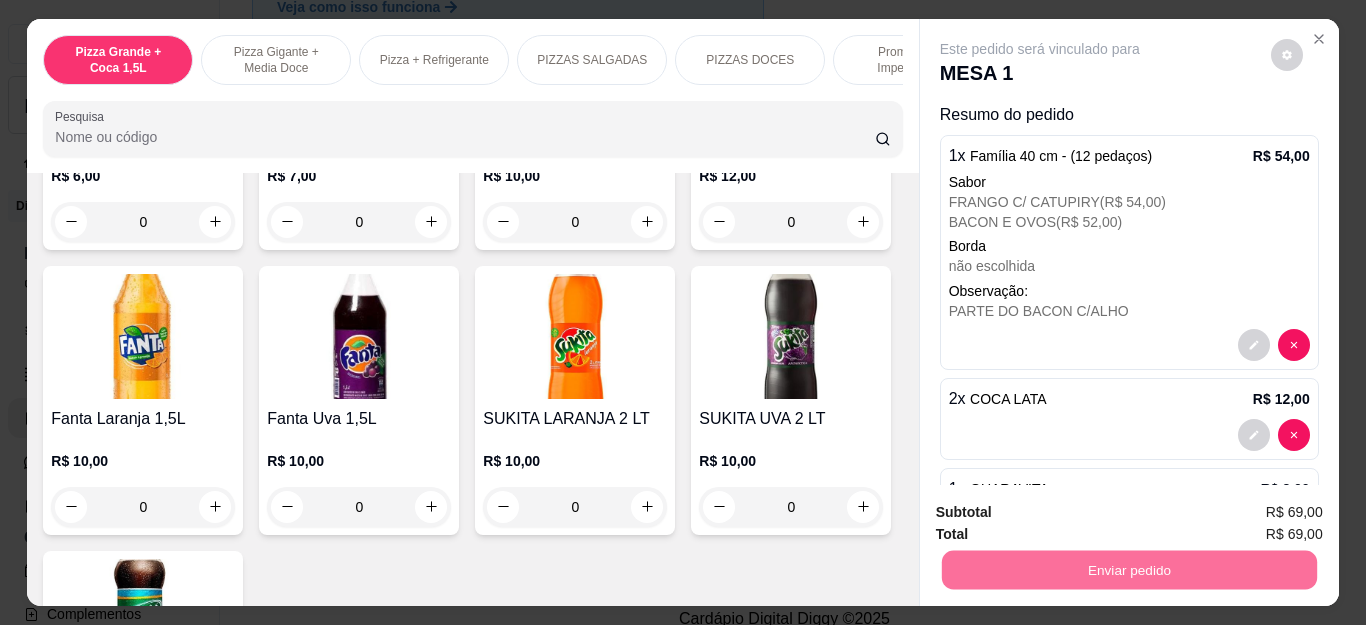 click on "Não registrar e enviar pedido" at bounding box center [1062, 513] 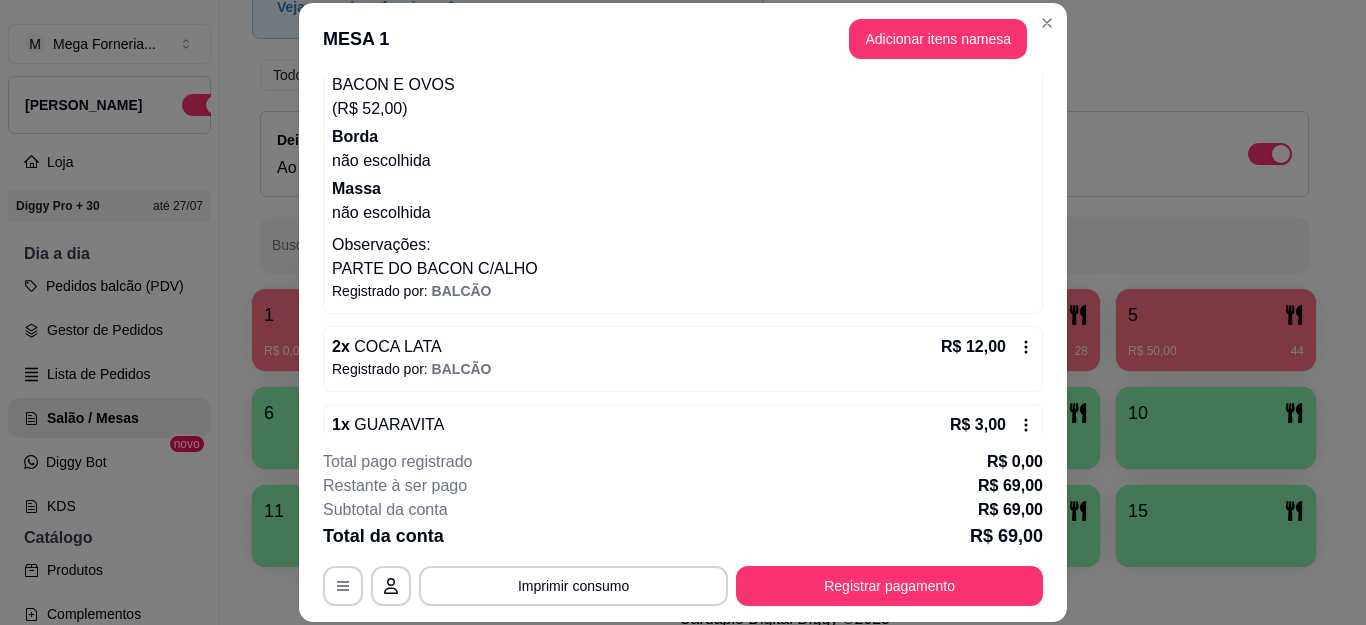scroll, scrollTop: 0, scrollLeft: 0, axis: both 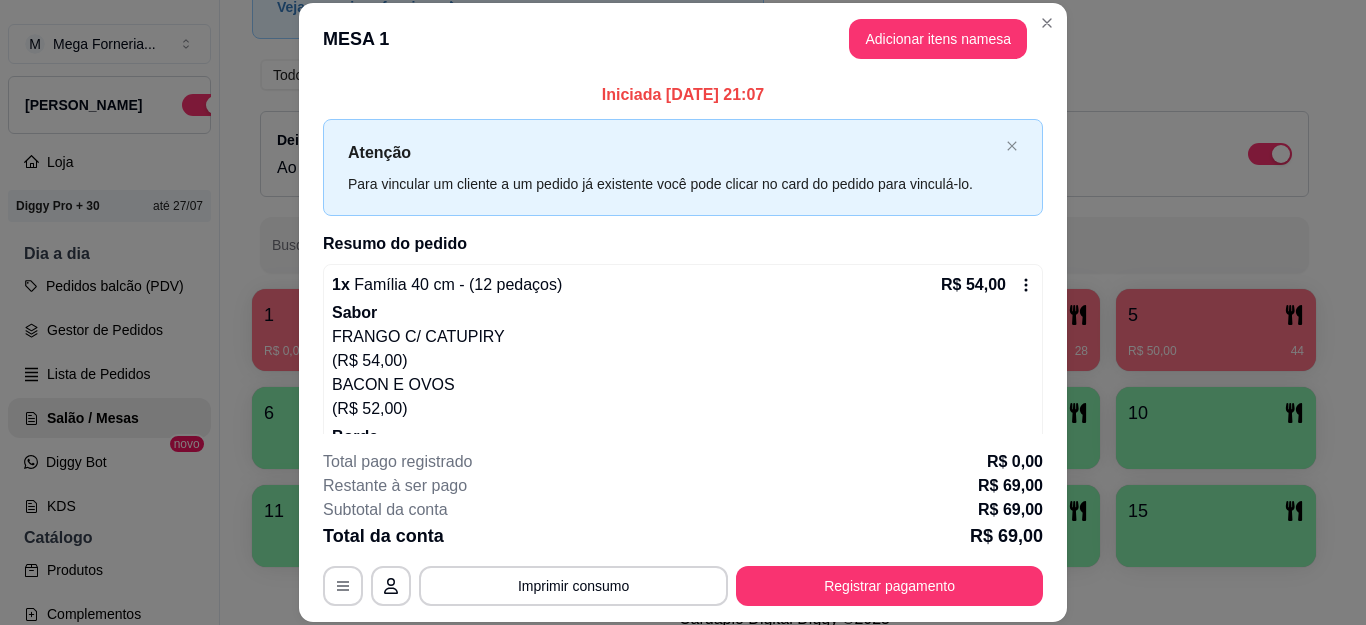 click 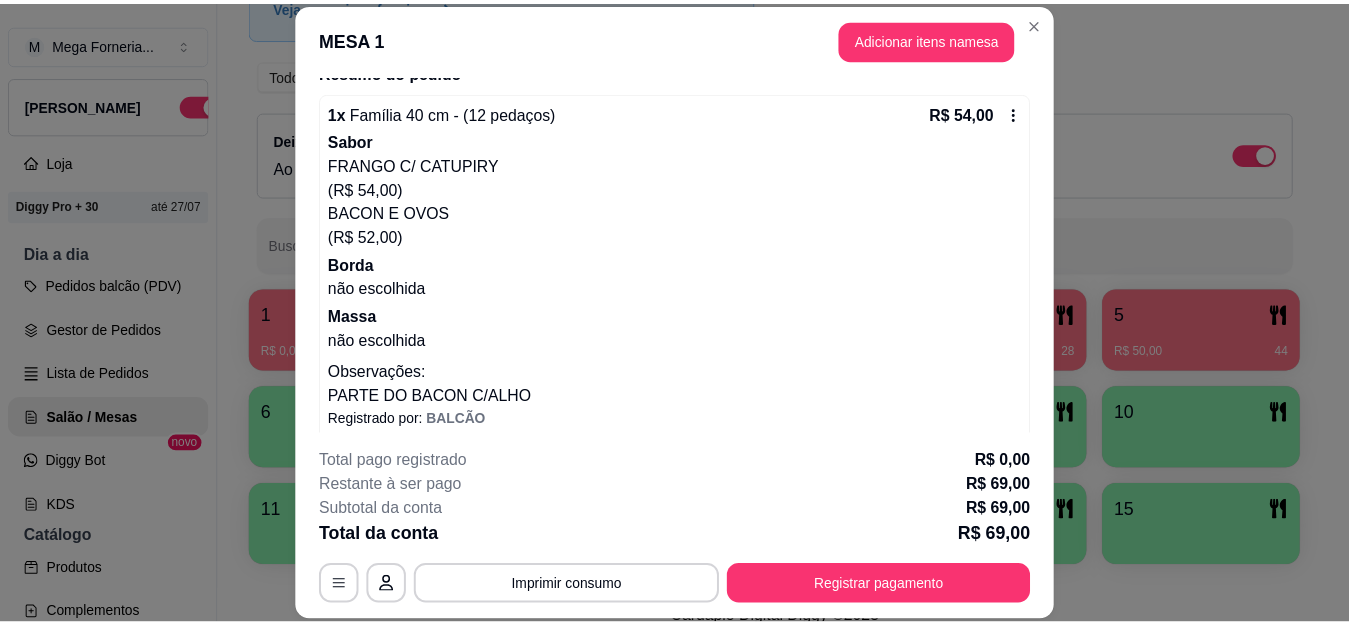 scroll, scrollTop: 0, scrollLeft: 0, axis: both 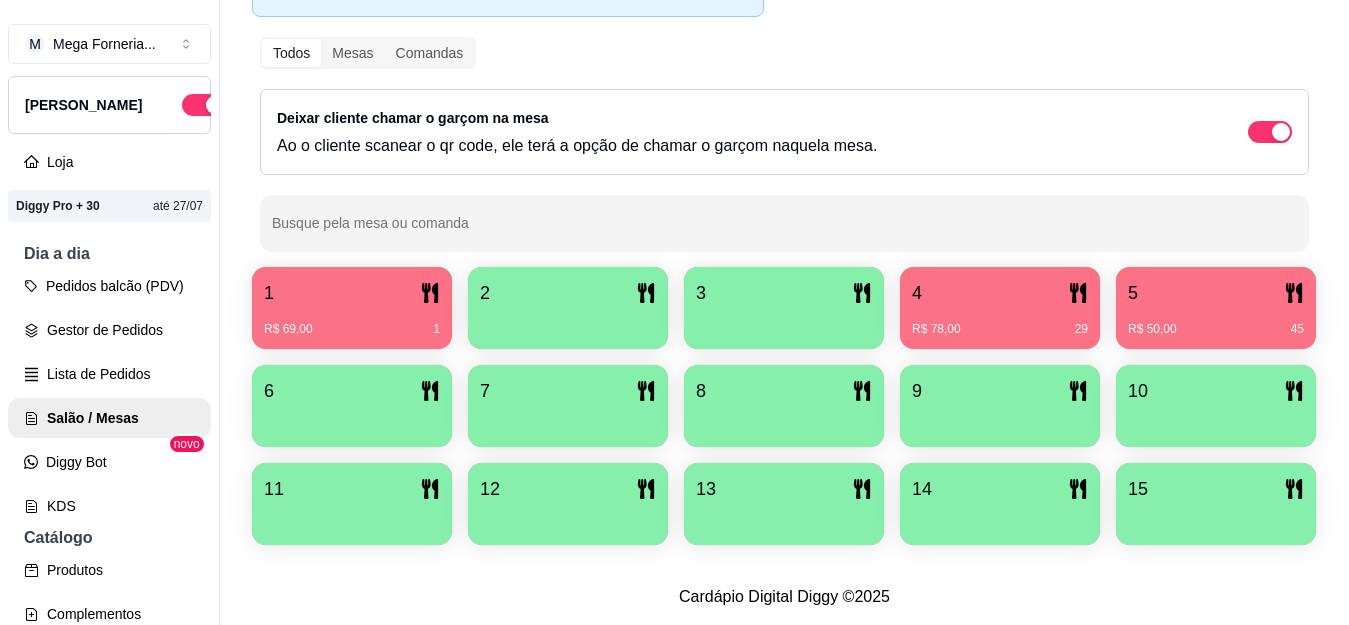 click on "1" at bounding box center (352, 293) 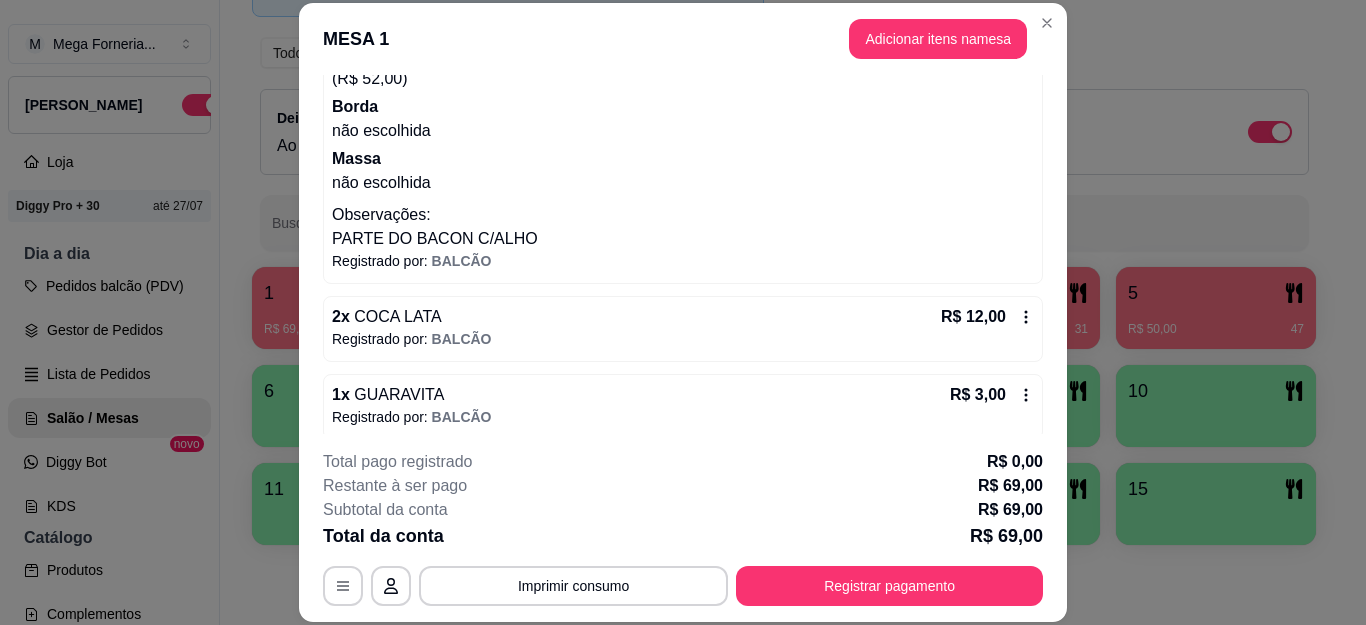 scroll, scrollTop: 344, scrollLeft: 0, axis: vertical 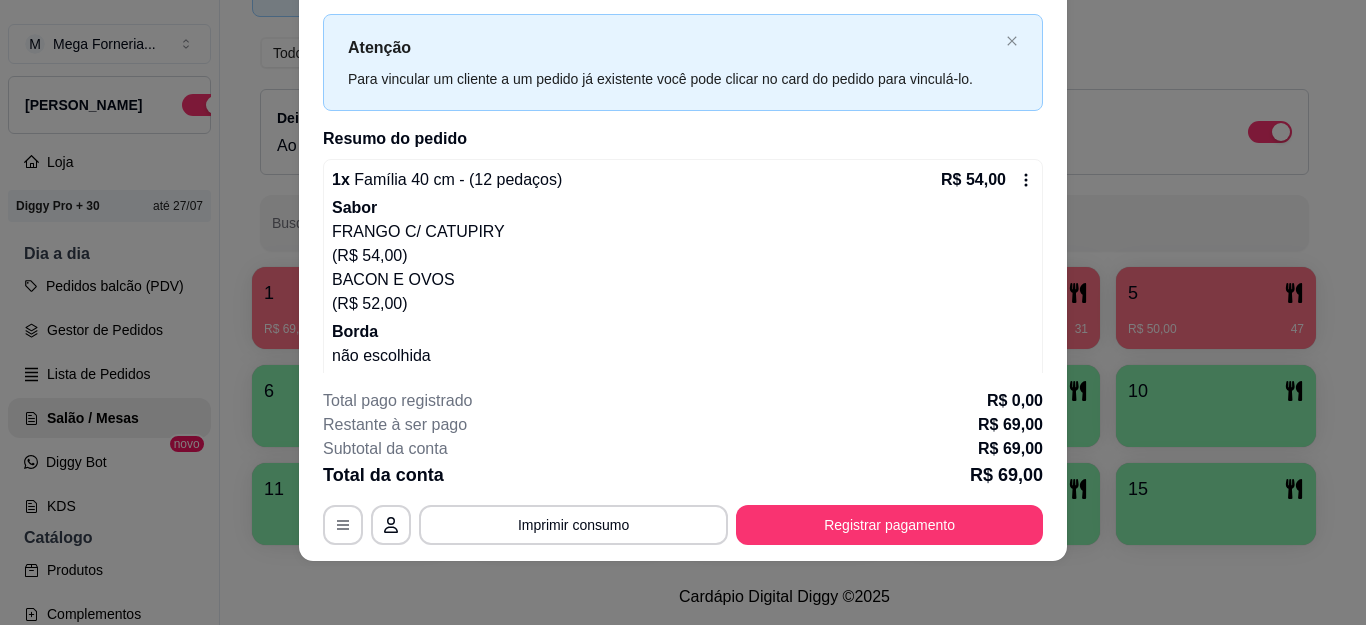 click on "R$ 54,00" at bounding box center (987, 180) 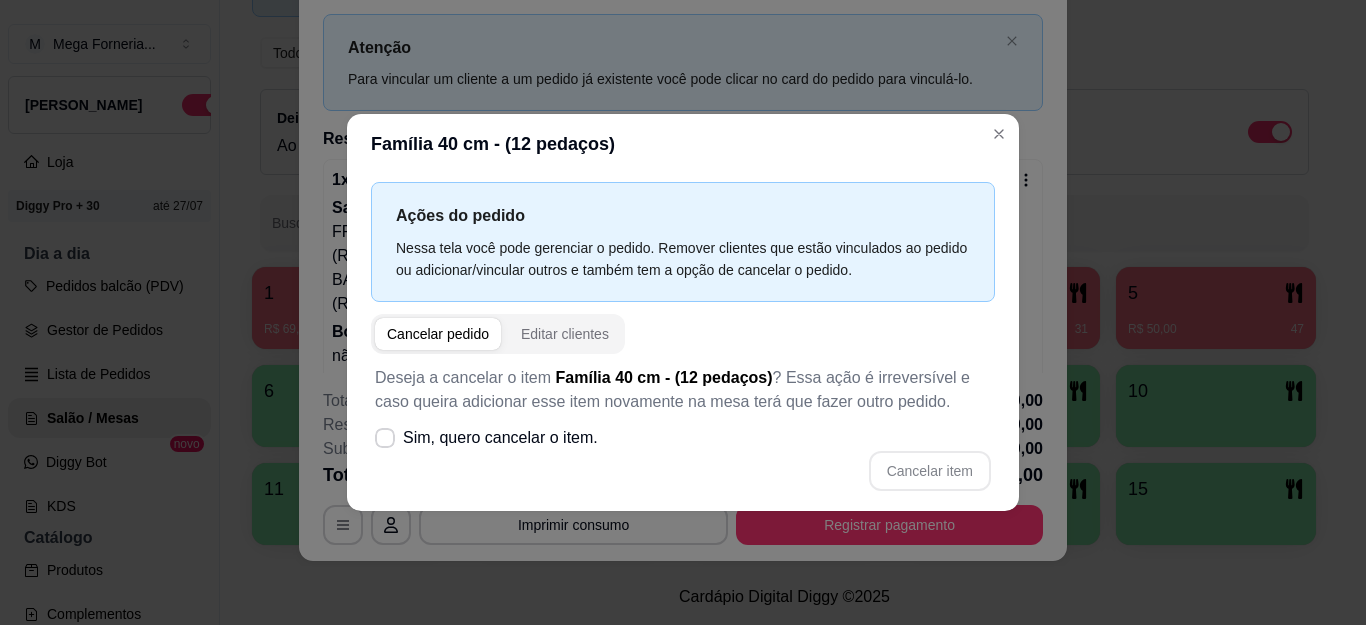 click on "Família 40 cm - (12 pedaços)" at bounding box center (683, 144) 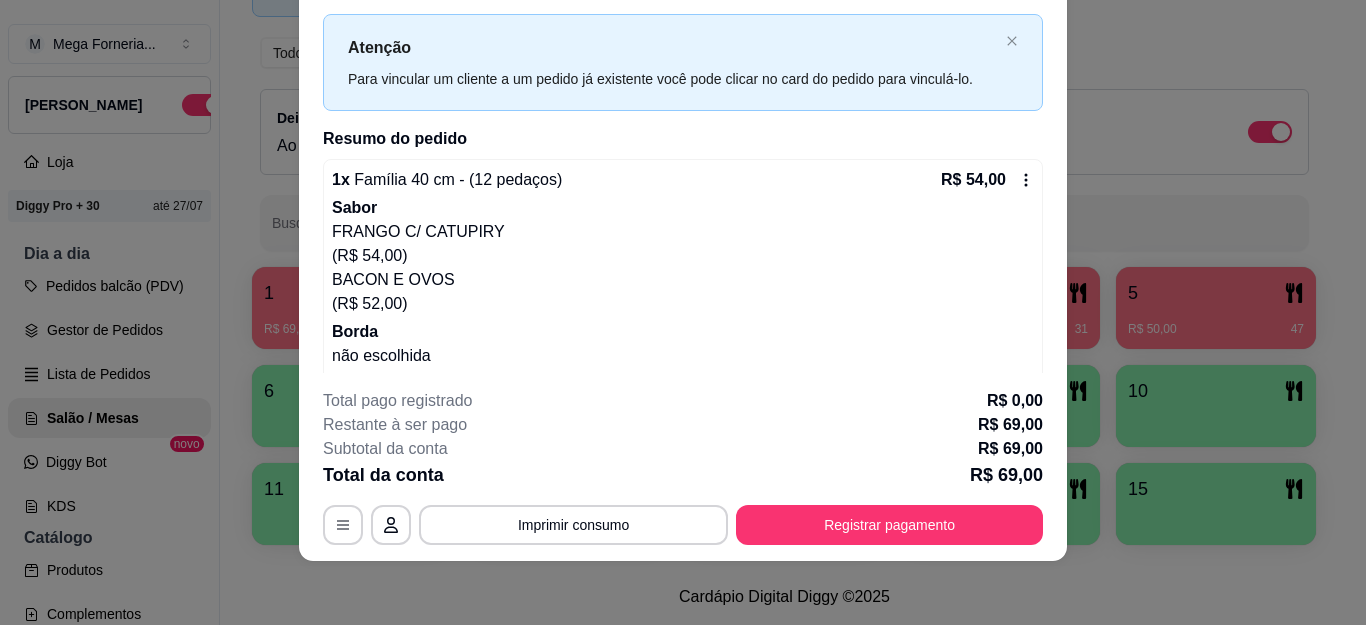 click on "R$ 54,00" at bounding box center [987, 180] 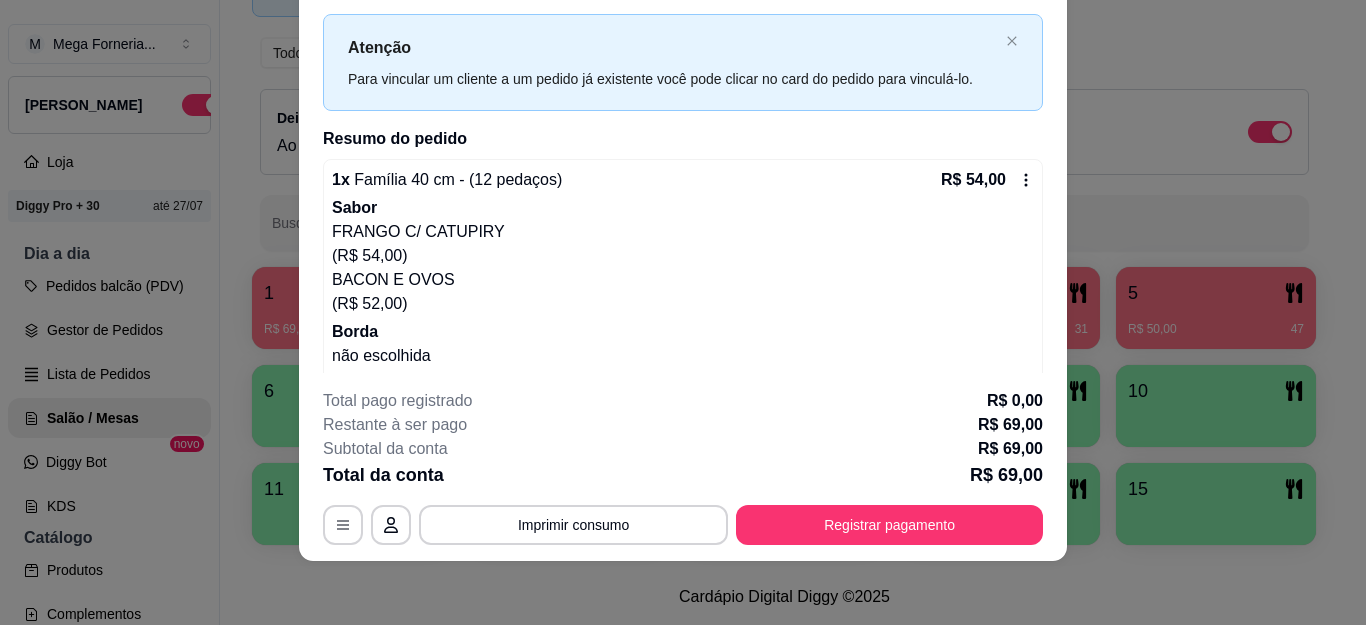 click on "Resumo do pedido" at bounding box center (683, 139) 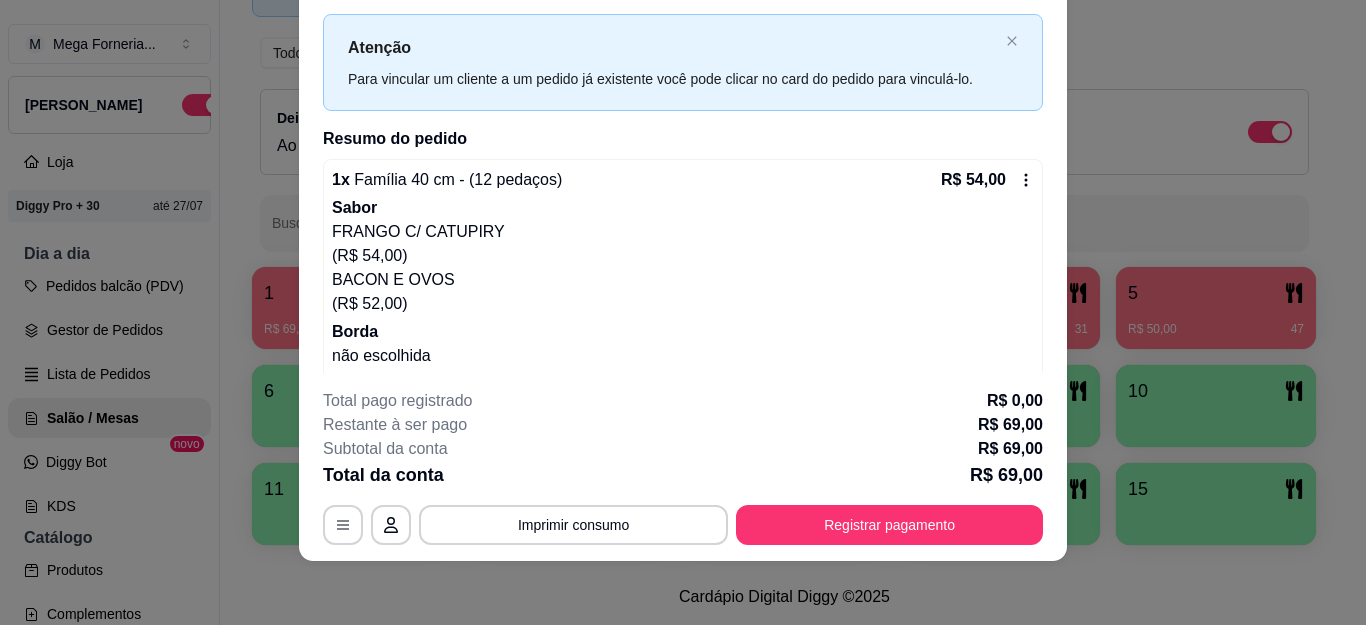 scroll, scrollTop: 144, scrollLeft: 0, axis: vertical 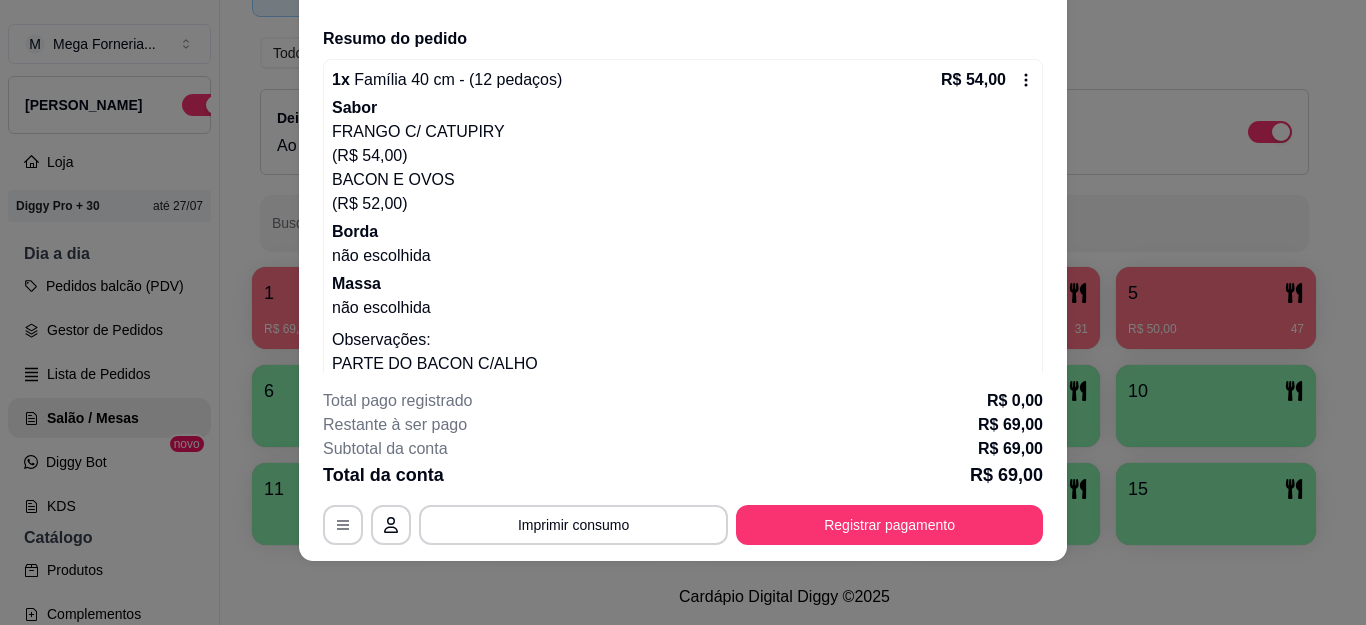 click on "não escolhida" at bounding box center [683, 256] 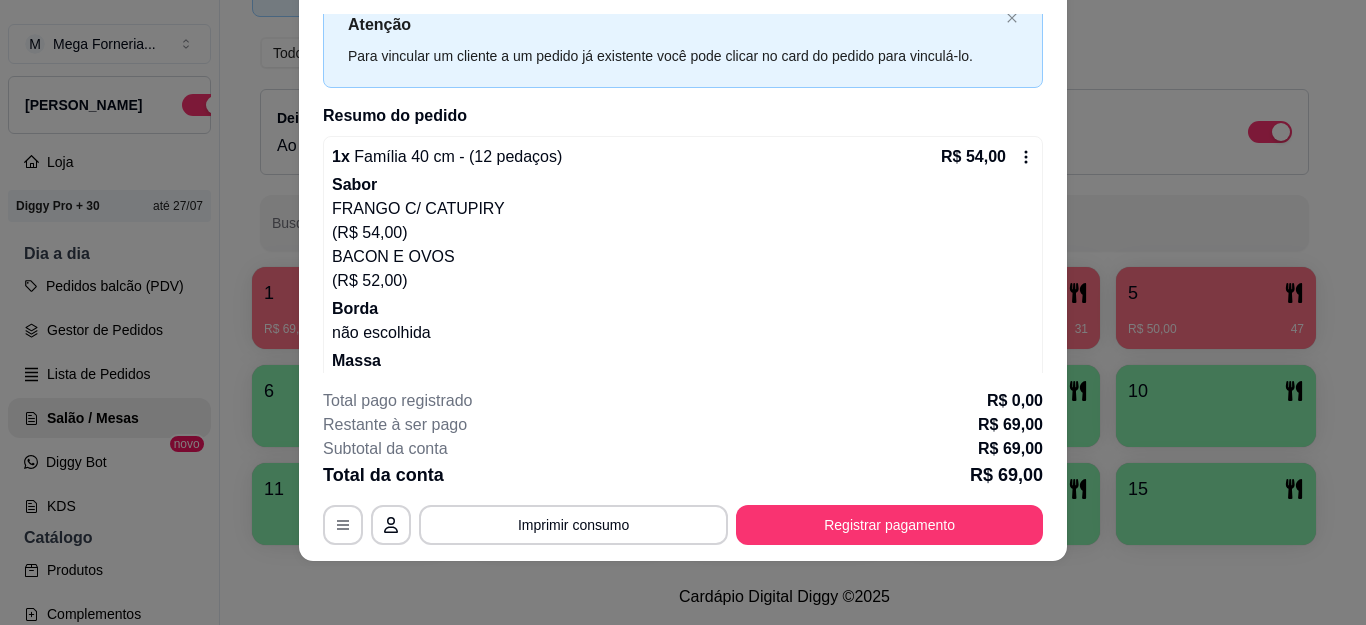 scroll, scrollTop: 0, scrollLeft: 0, axis: both 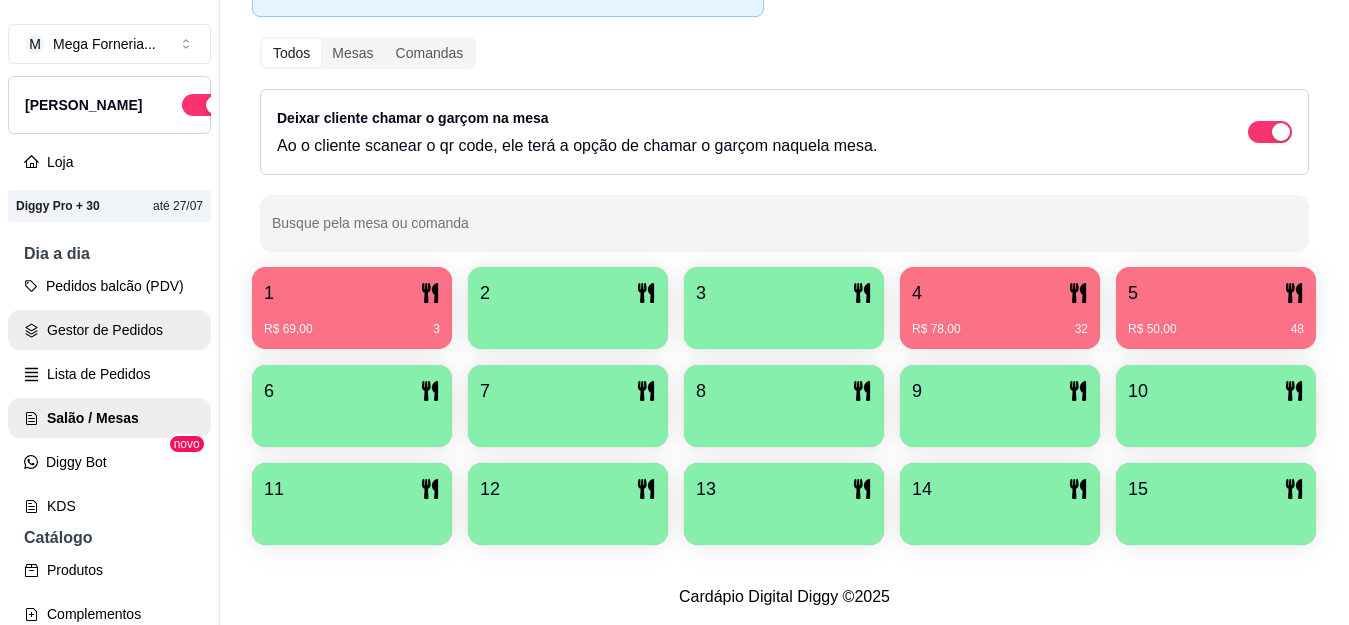 click on "Gestor de Pedidos" at bounding box center [109, 330] 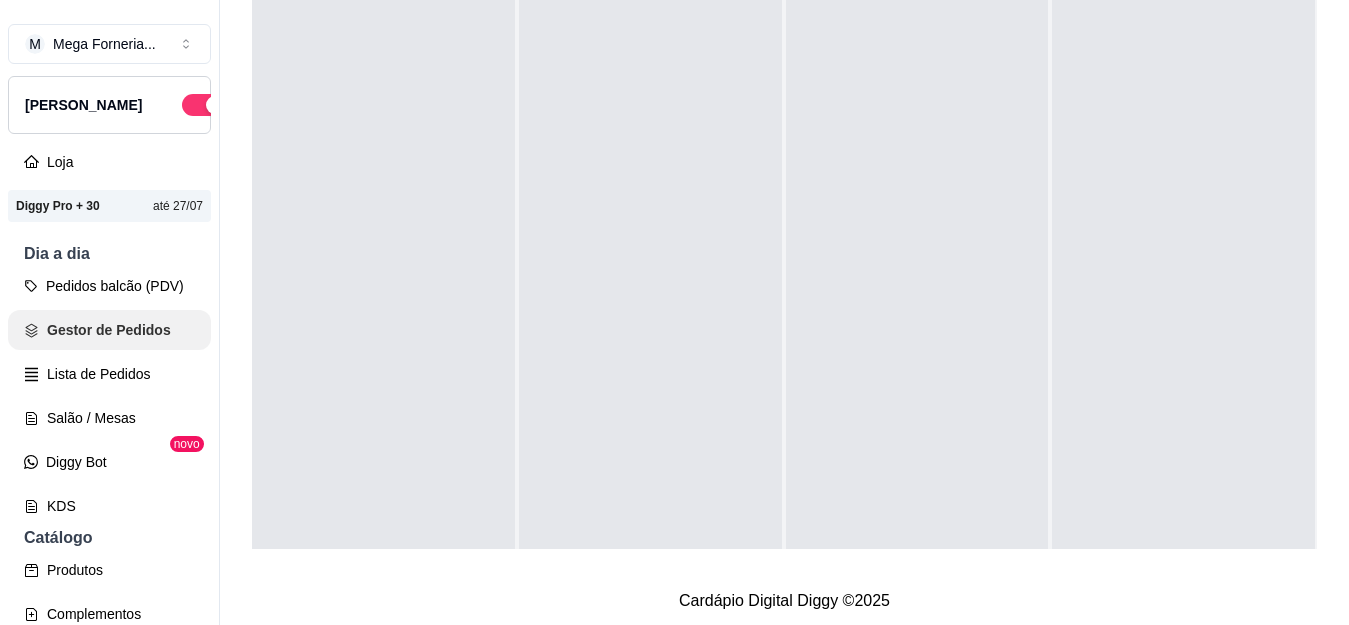 scroll, scrollTop: 0, scrollLeft: 0, axis: both 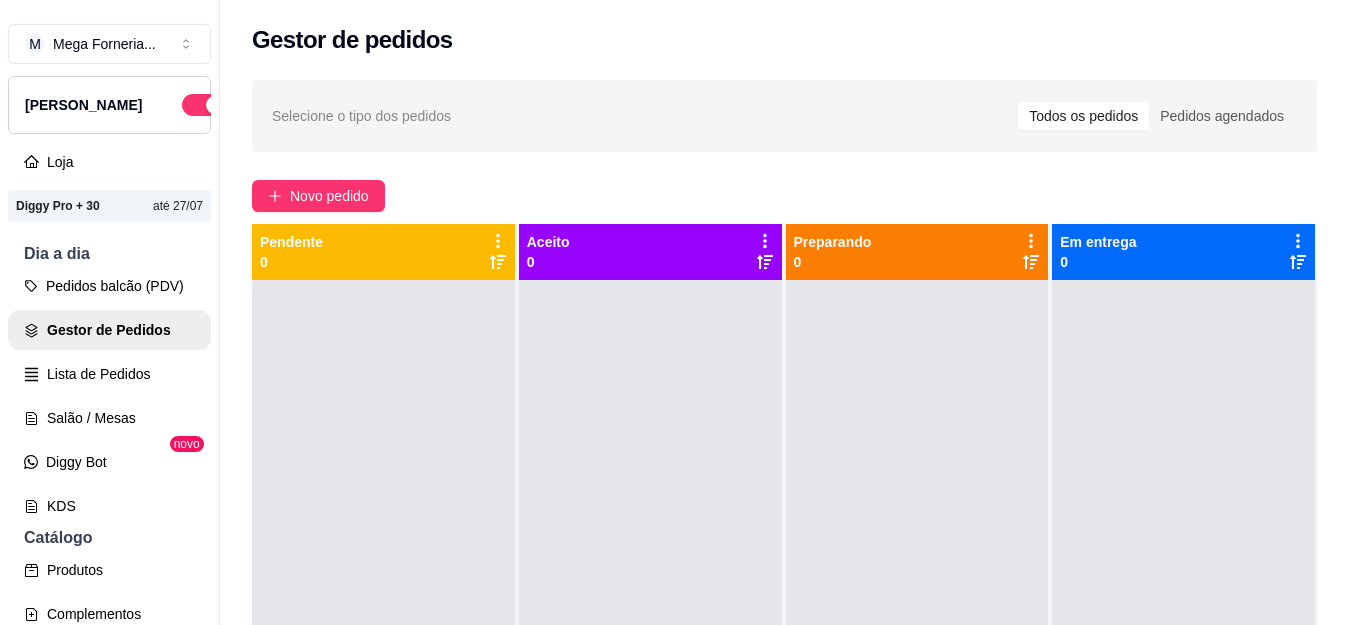 click at bounding box center (383, 592) 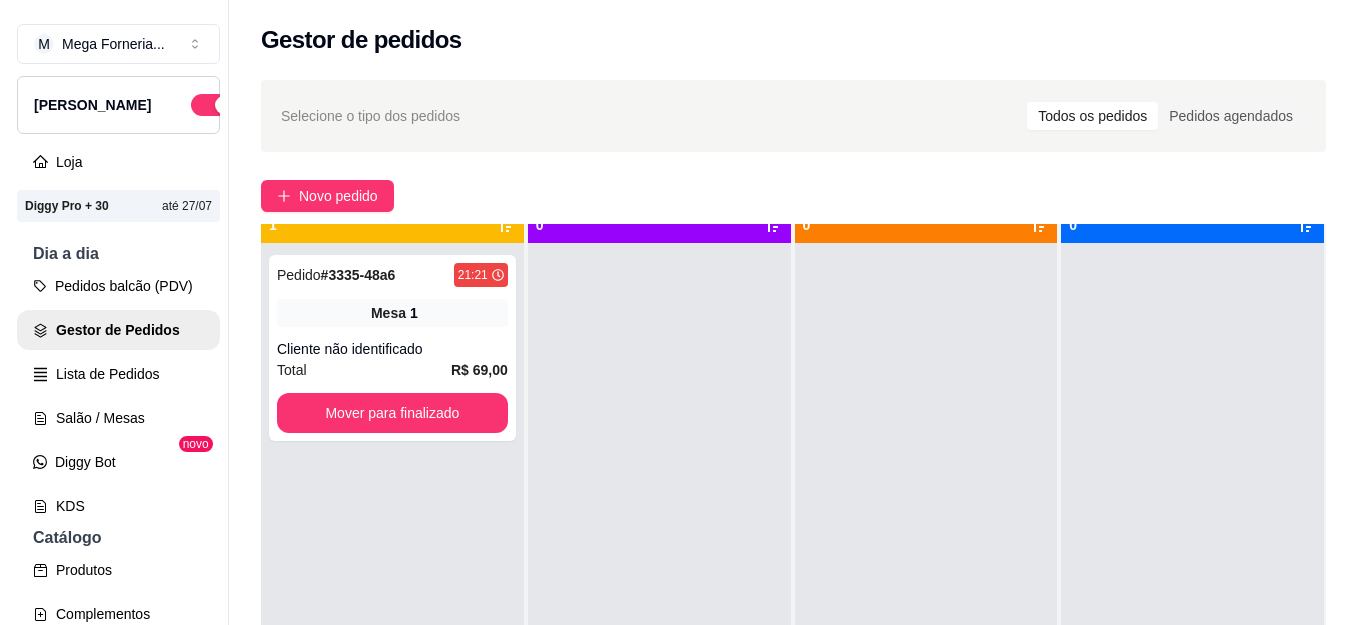 scroll, scrollTop: 56, scrollLeft: 0, axis: vertical 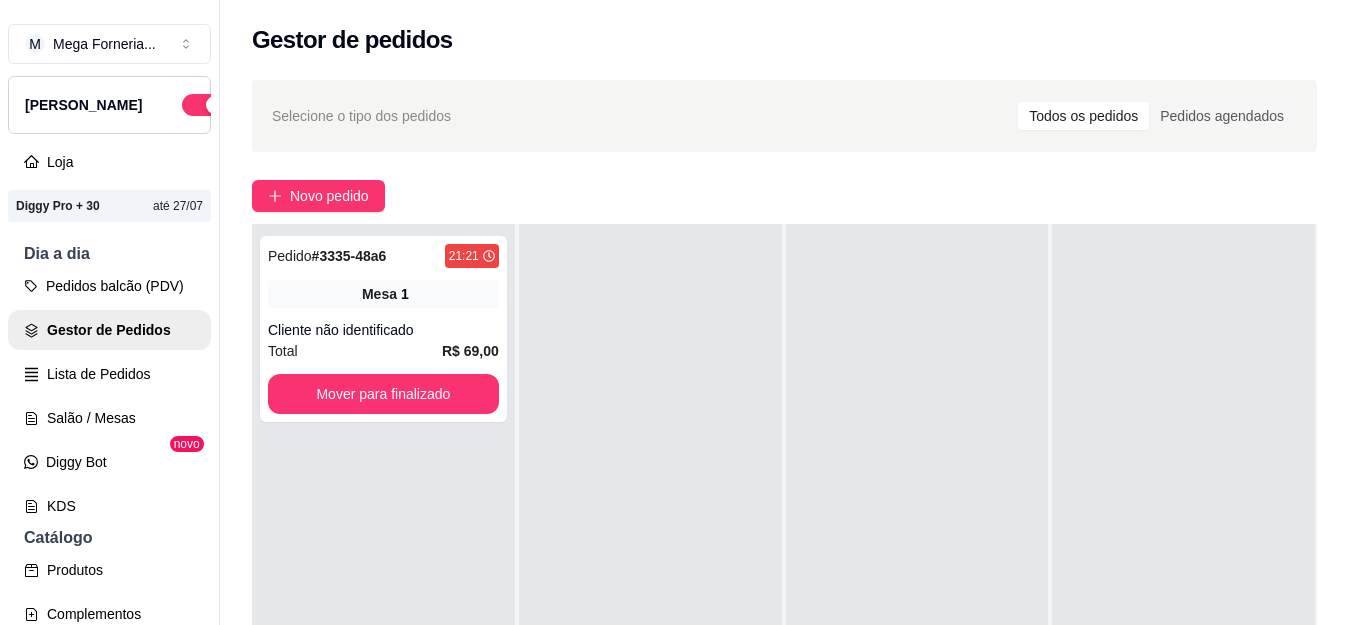 click on "Pedido  # 3335-48a6 21:21 Mesa 1 Cliente não identificado Total R$ 69,00 Mover para finalizado" at bounding box center [383, 329] 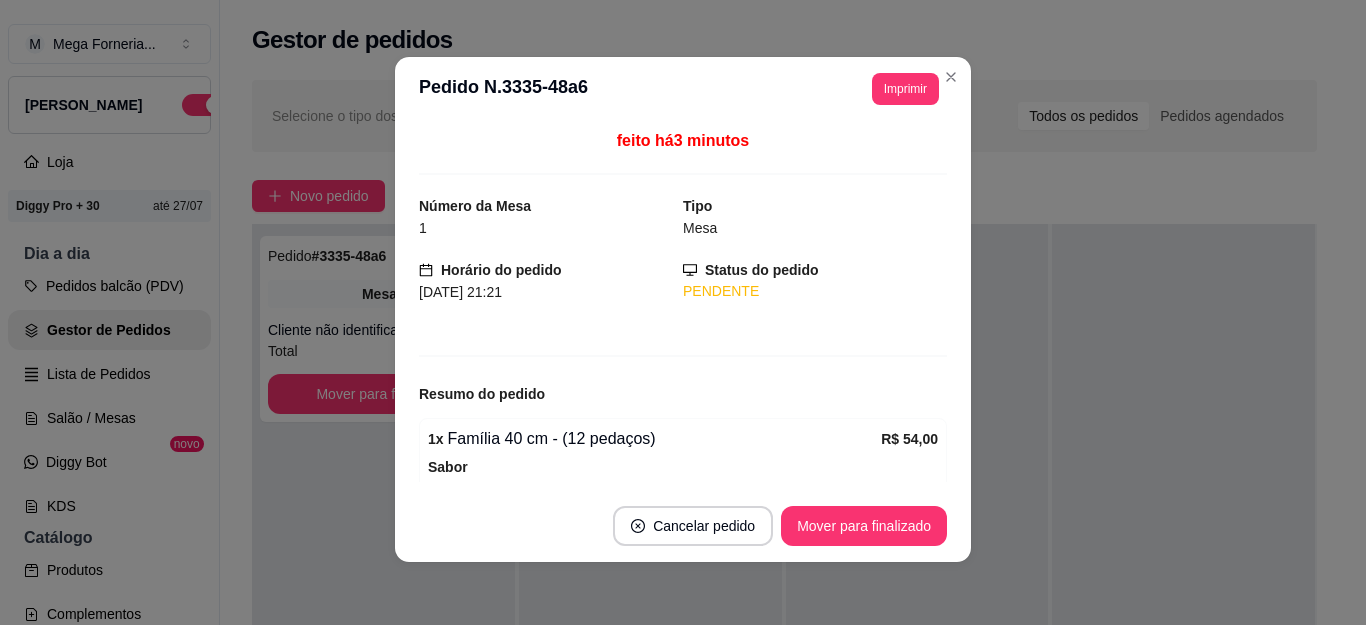 scroll, scrollTop: 4, scrollLeft: 0, axis: vertical 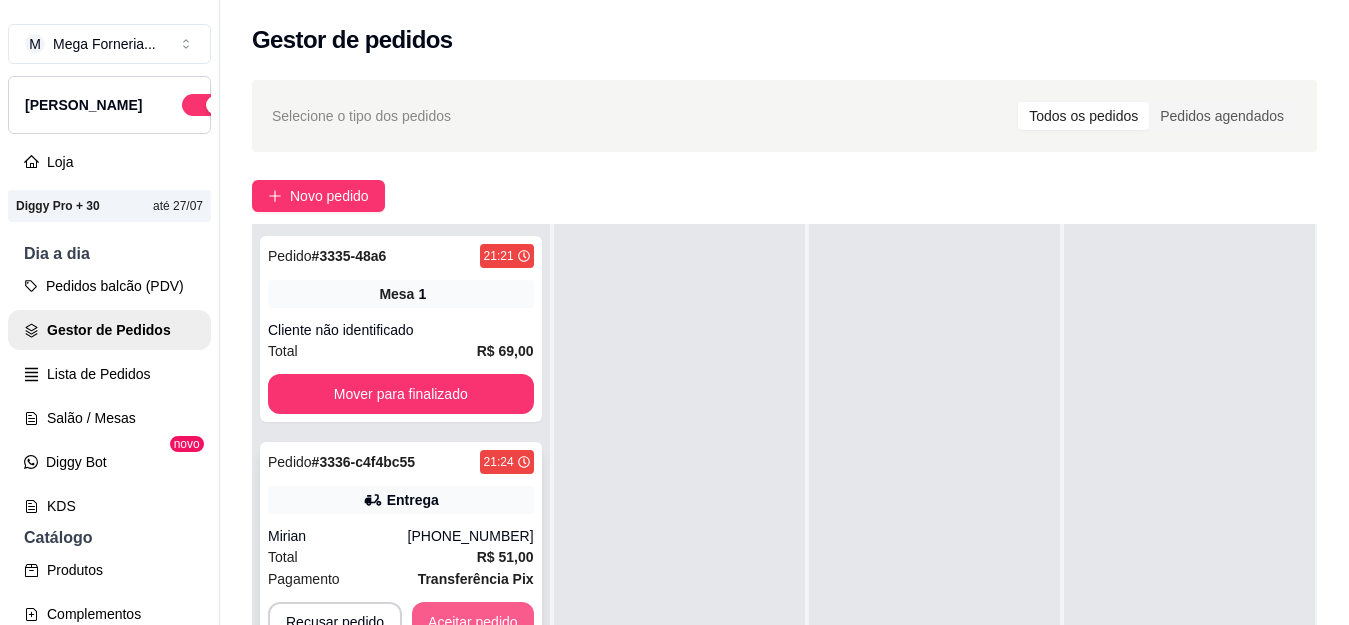 click on "Aceitar pedido" at bounding box center [473, 622] 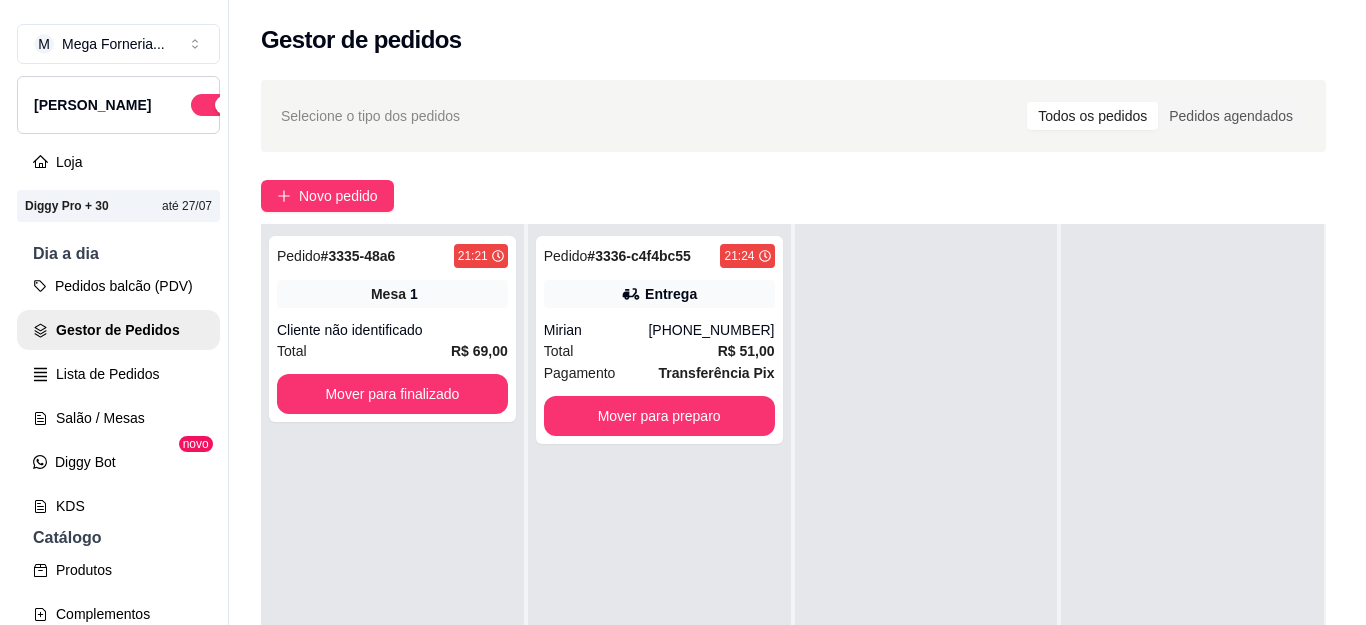 scroll, scrollTop: 56, scrollLeft: 0, axis: vertical 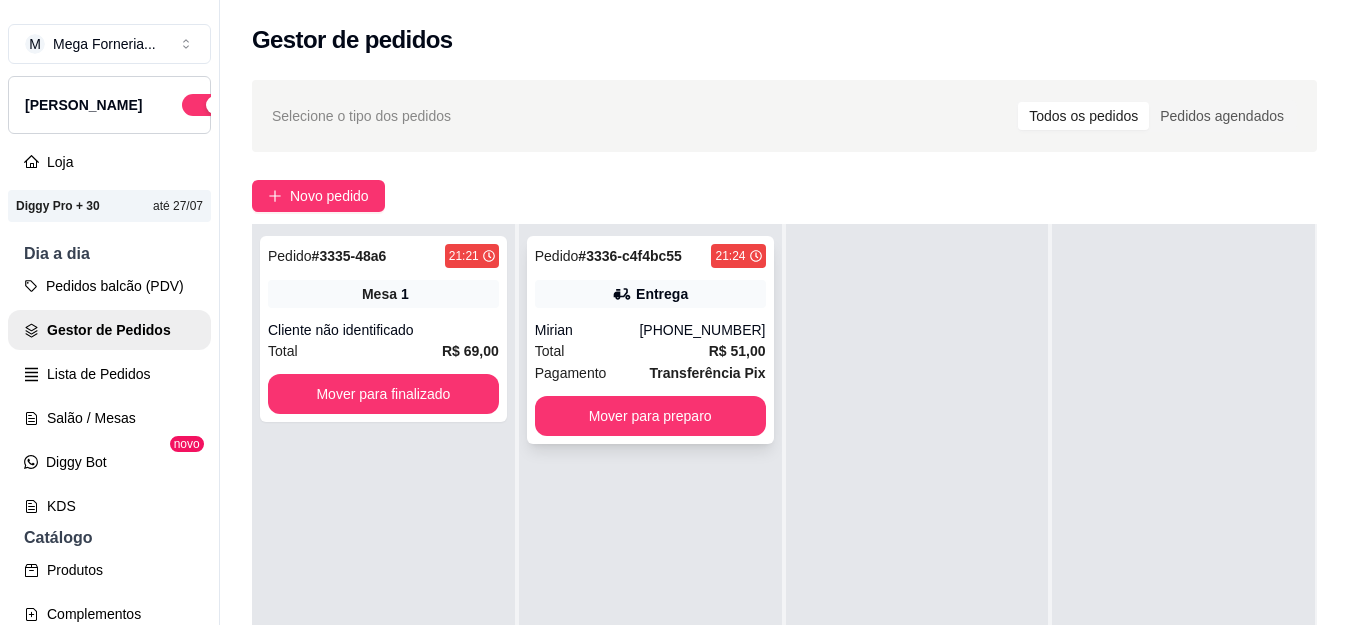 click on "[PHONE_NUMBER]" at bounding box center [702, 330] 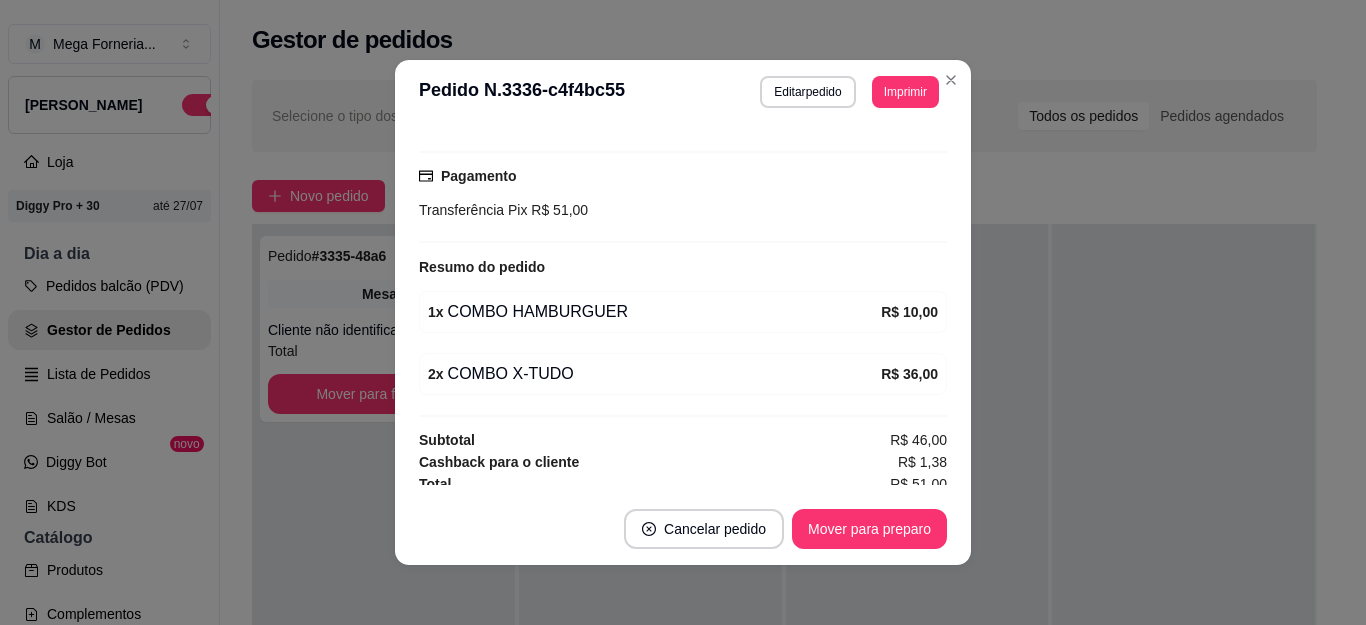 scroll, scrollTop: 532, scrollLeft: 0, axis: vertical 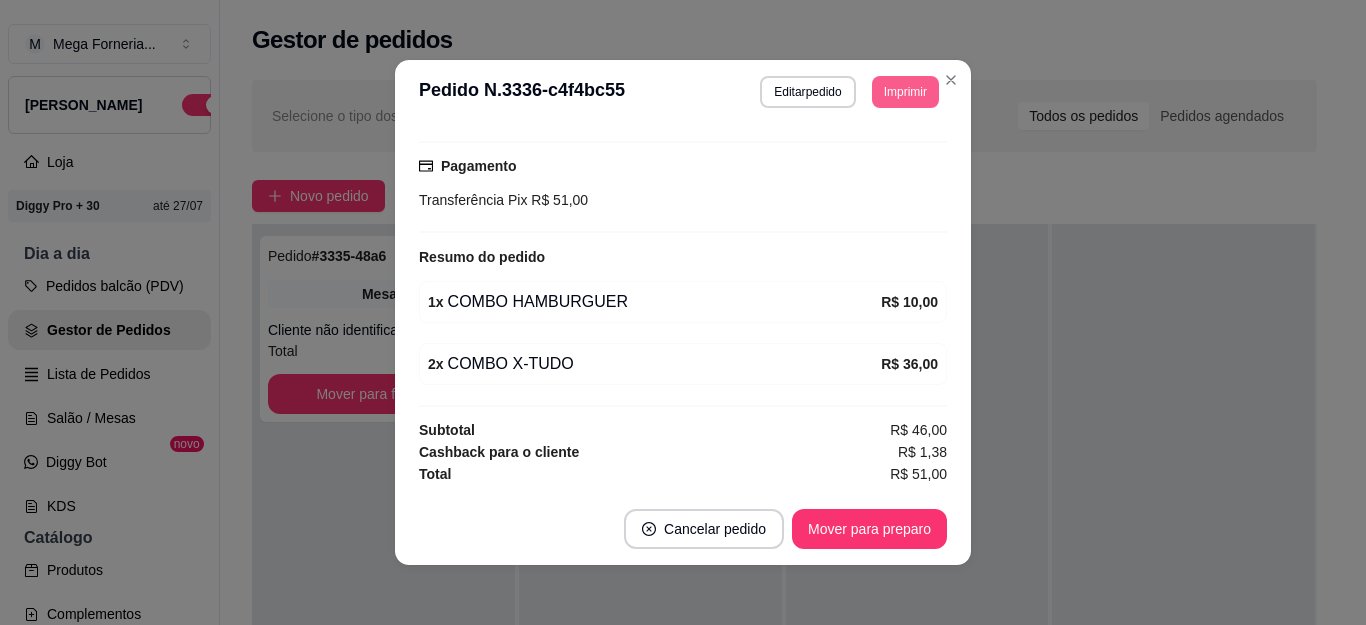 click on "Imprimir" at bounding box center [905, 92] 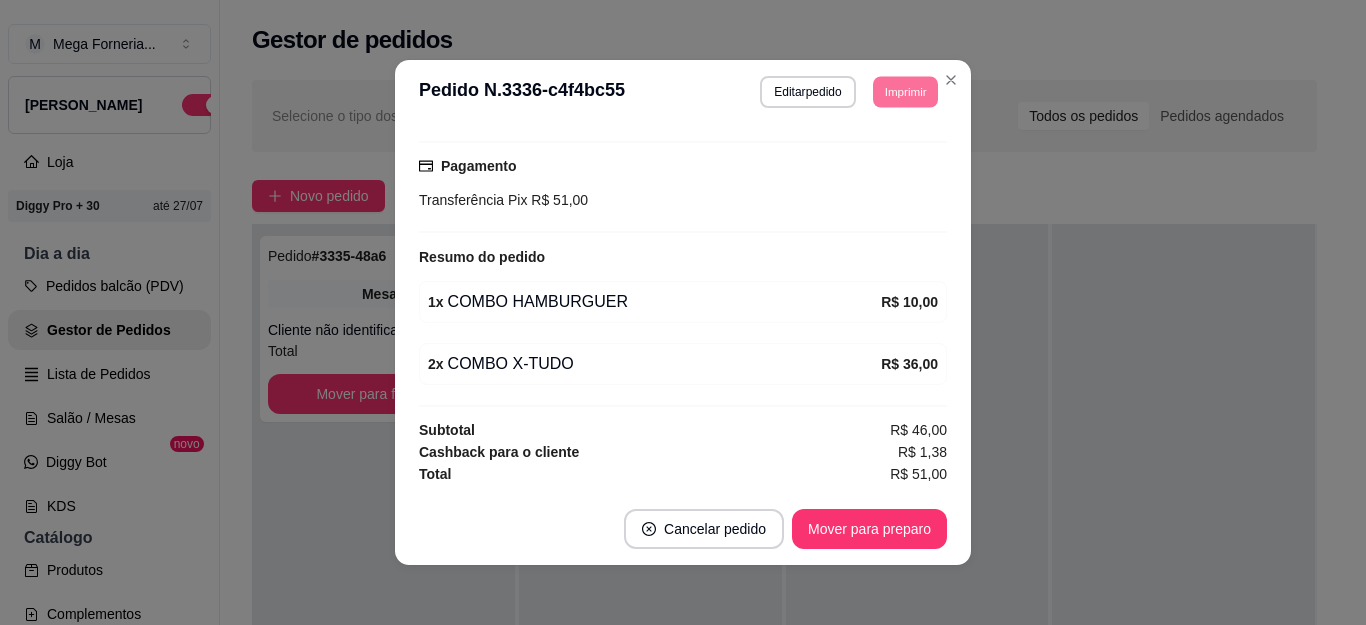 click on "IMPRESSORA" at bounding box center (876, 153) 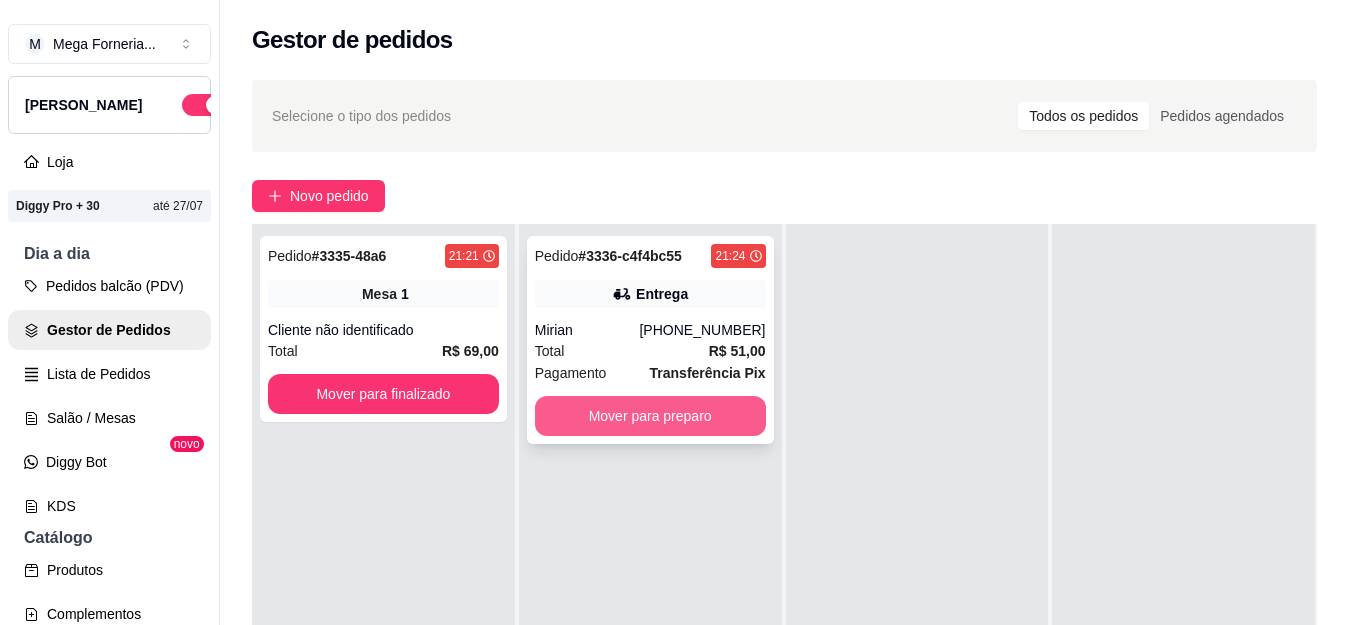 click on "Mover para preparo" at bounding box center [650, 416] 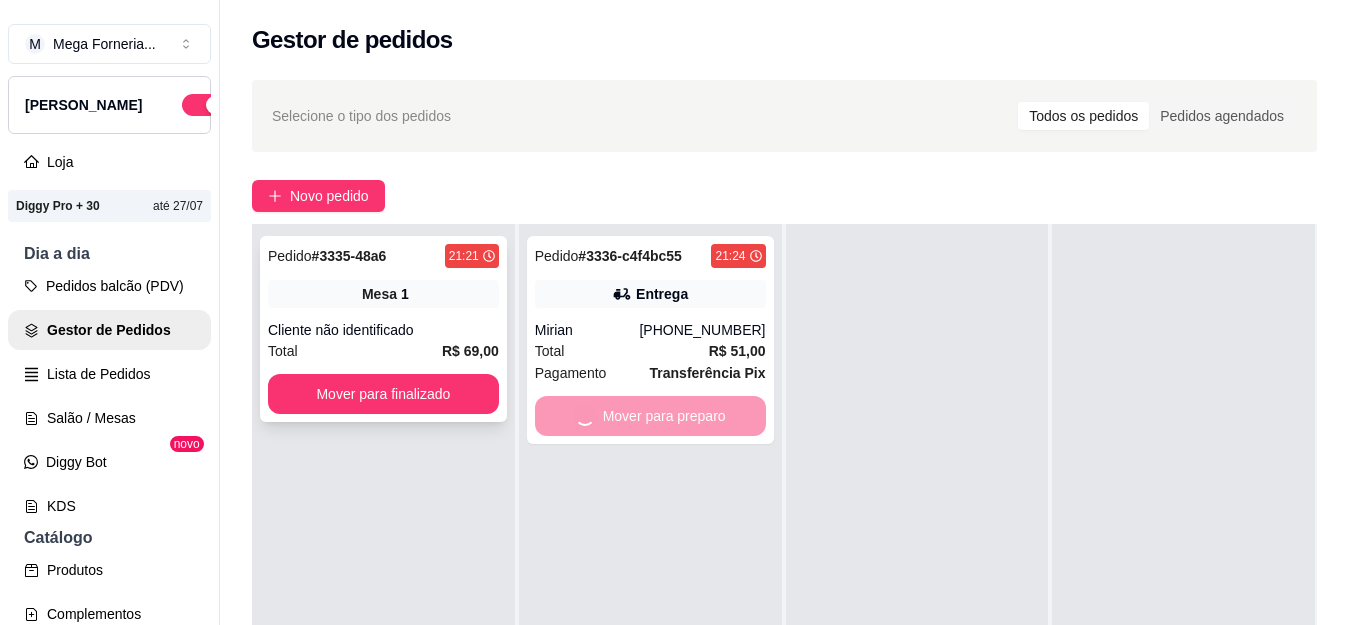 click on "Mesa" at bounding box center [379, 294] 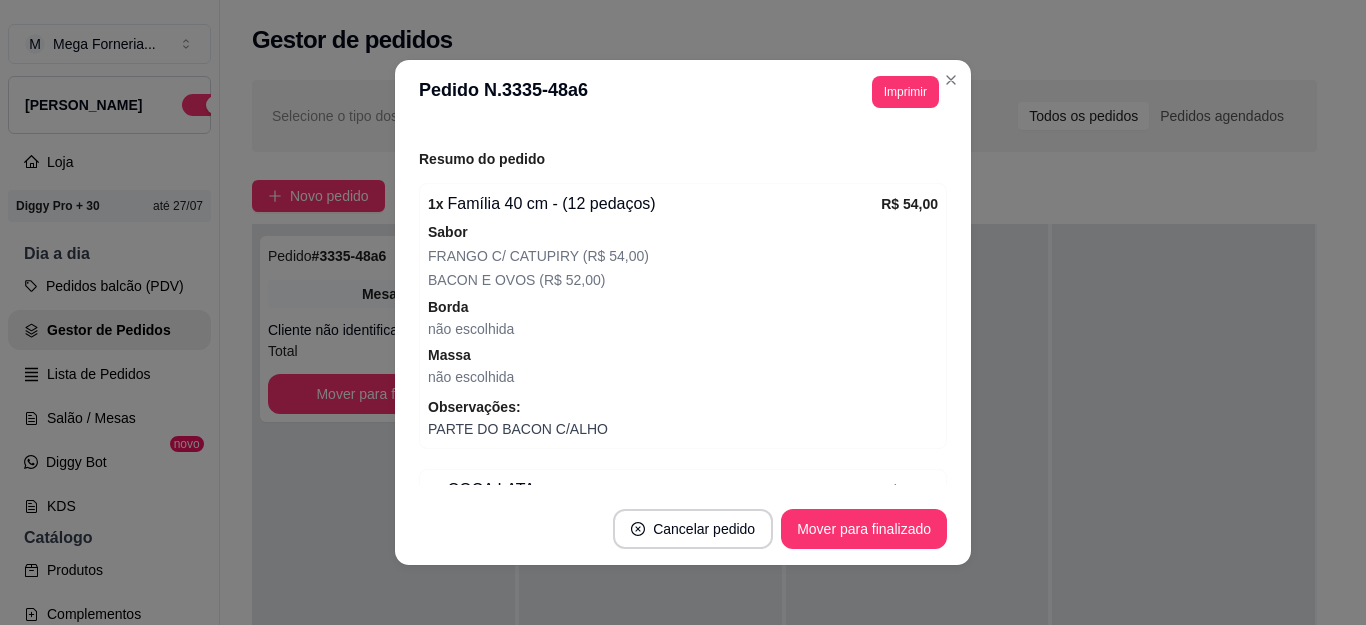 scroll, scrollTop: 204, scrollLeft: 0, axis: vertical 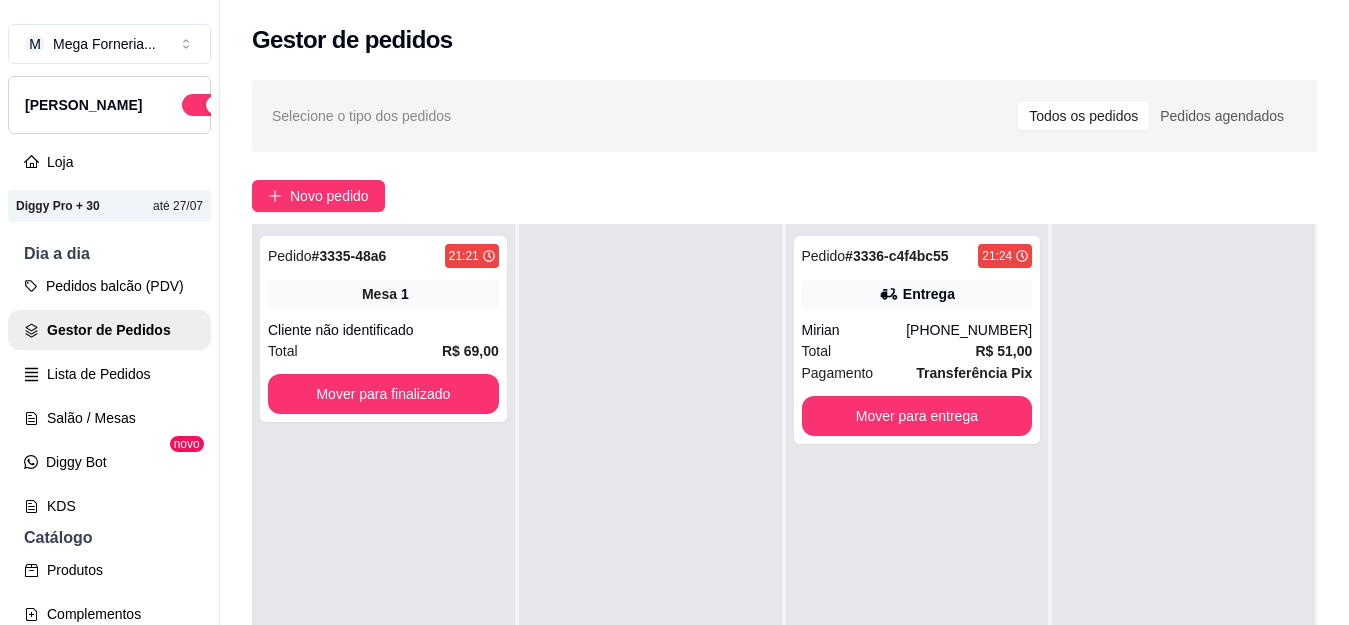 click on "Selecione o tipo dos pedidos Todos os pedidos Pedidos agendados Novo pedido Pendente 1 Pedido  # 3335-48a6 21:21 Mesa 1 Cliente não identificado Total R$ 69,00 Mover para finalizado Aceito 0 Preparando 1 Pedido  # 3336-c4f4bc55 21:24 Entrega Mirian  [PHONE_NUMBER] Total R$ 51,00 Pagamento Transferência Pix Mover para entrega Em entrega 0" at bounding box center (784, 470) 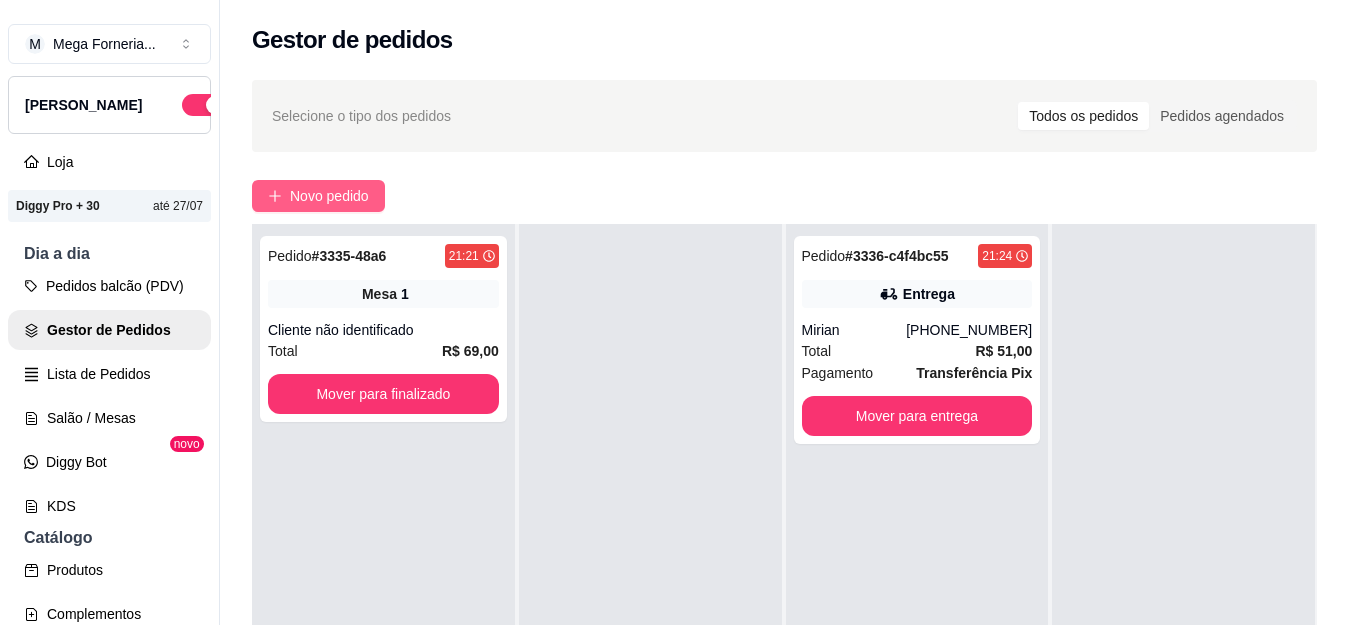 click on "Novo pedido" at bounding box center (318, 196) 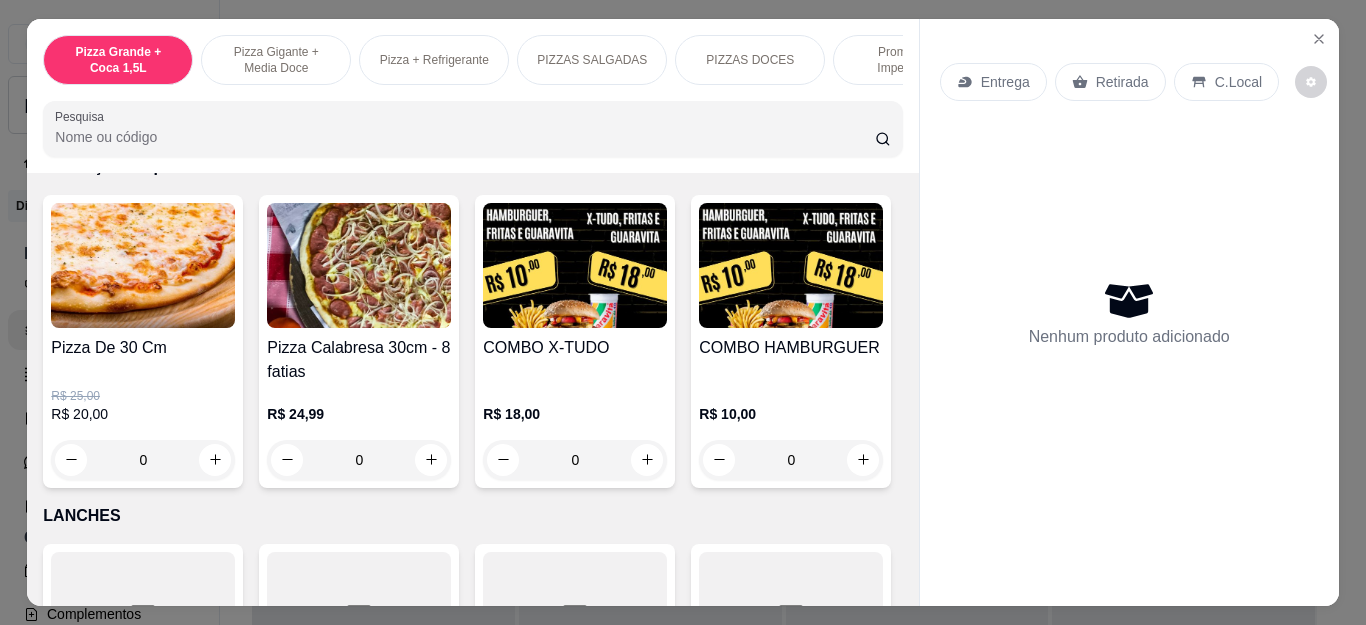 scroll, scrollTop: 1700, scrollLeft: 0, axis: vertical 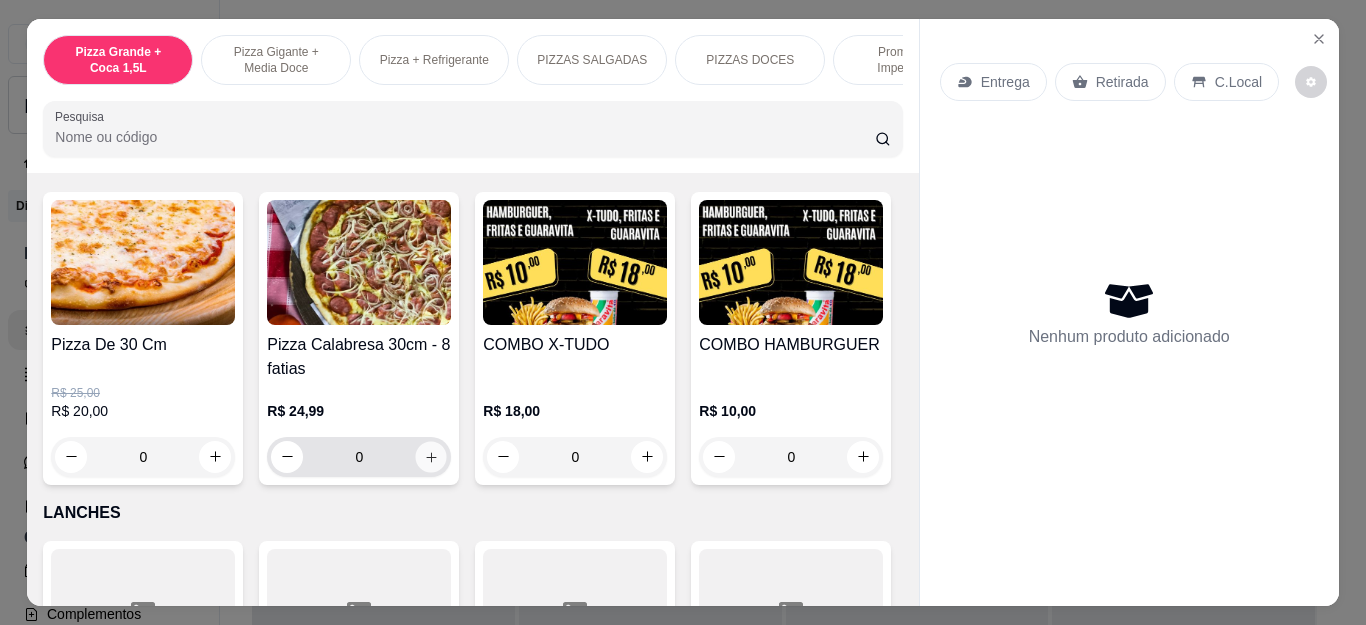 click 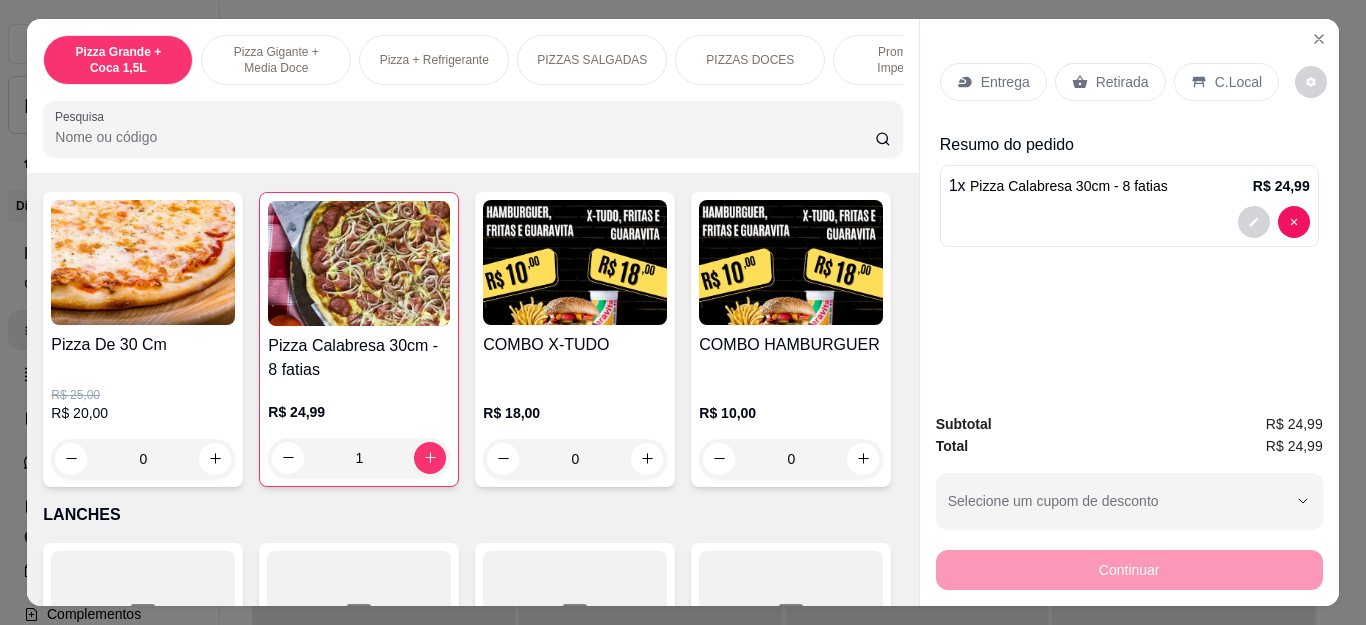 click on "Retirada" at bounding box center (1110, 82) 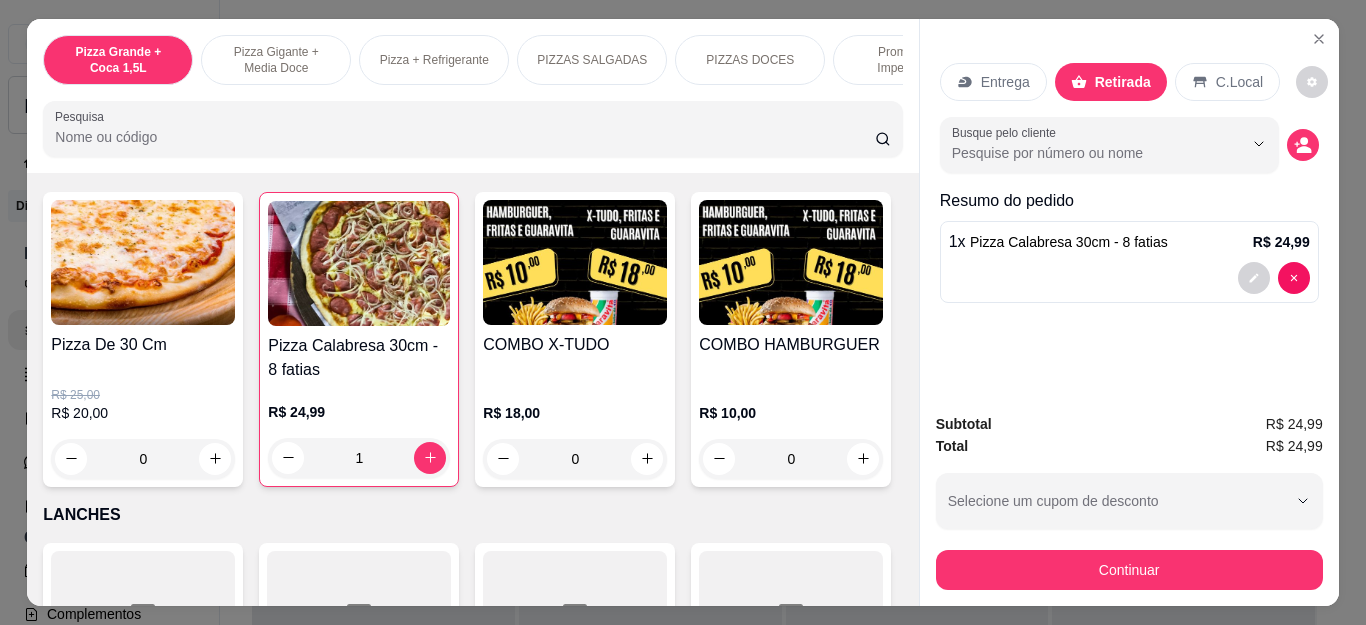 click on "Entrega Retirada C.Local Busque pelo cliente Resumo do pedido 1 x   Pizza Calabresa 30cm - 8 fatias R$ 24,99" at bounding box center (1129, 208) 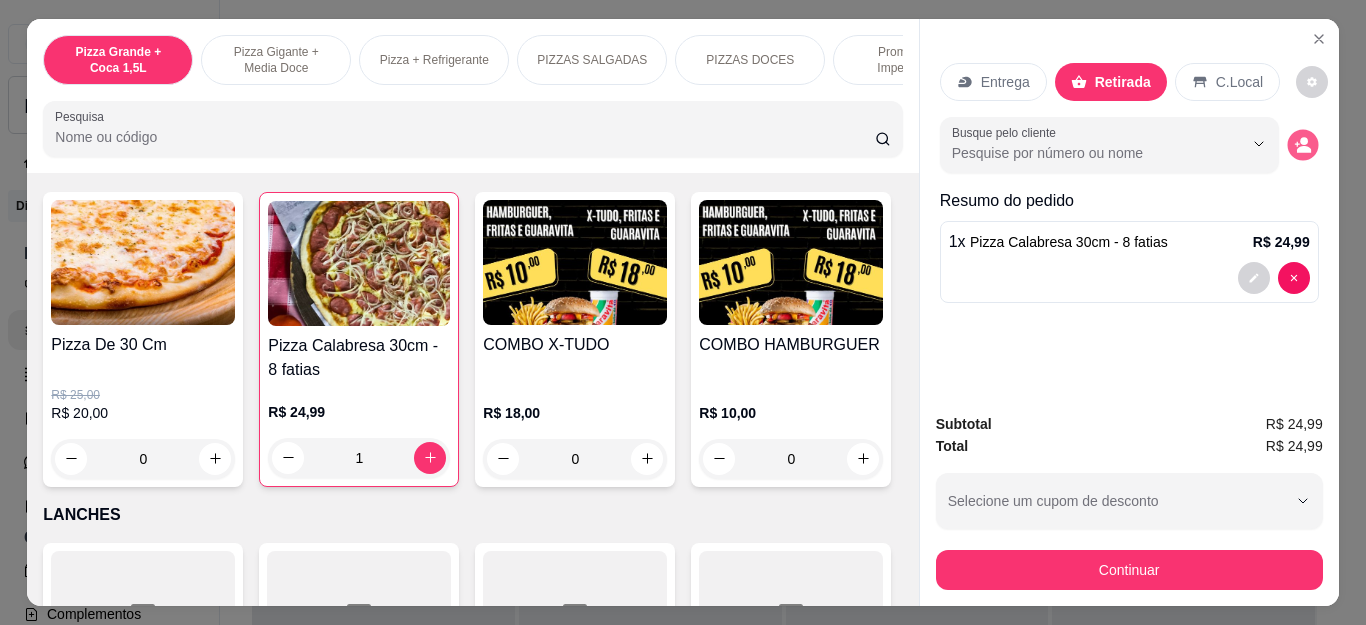 click at bounding box center [1302, 144] 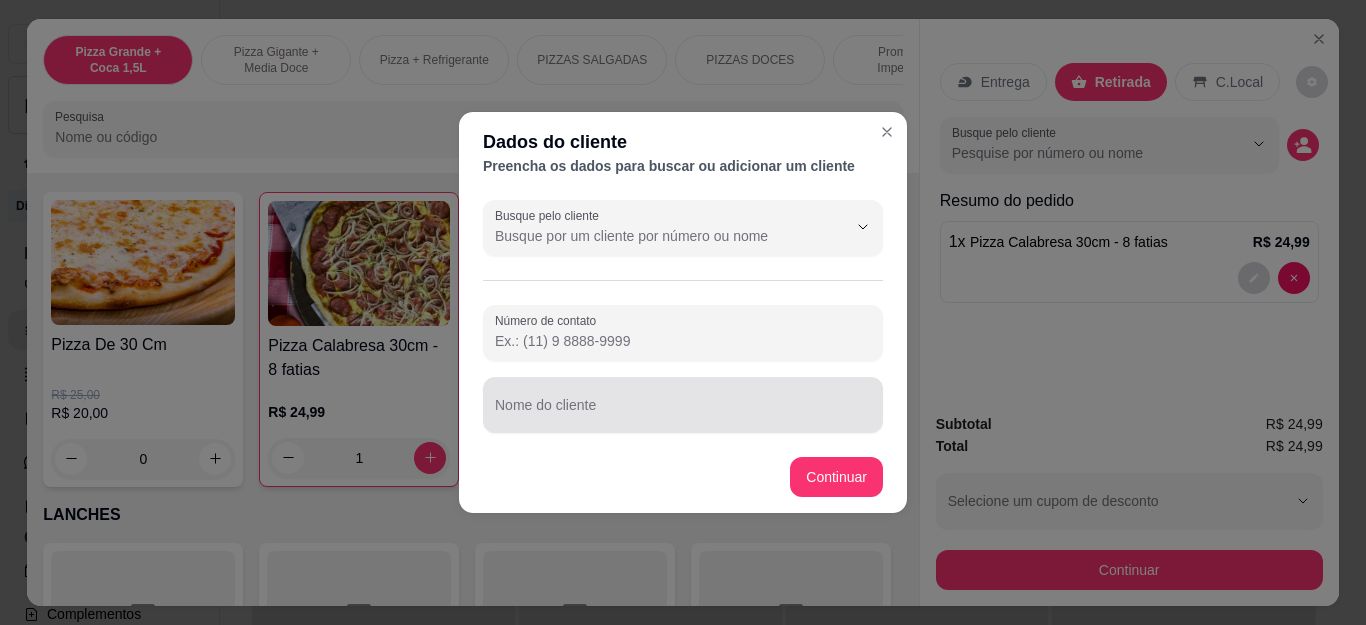 click at bounding box center (683, 405) 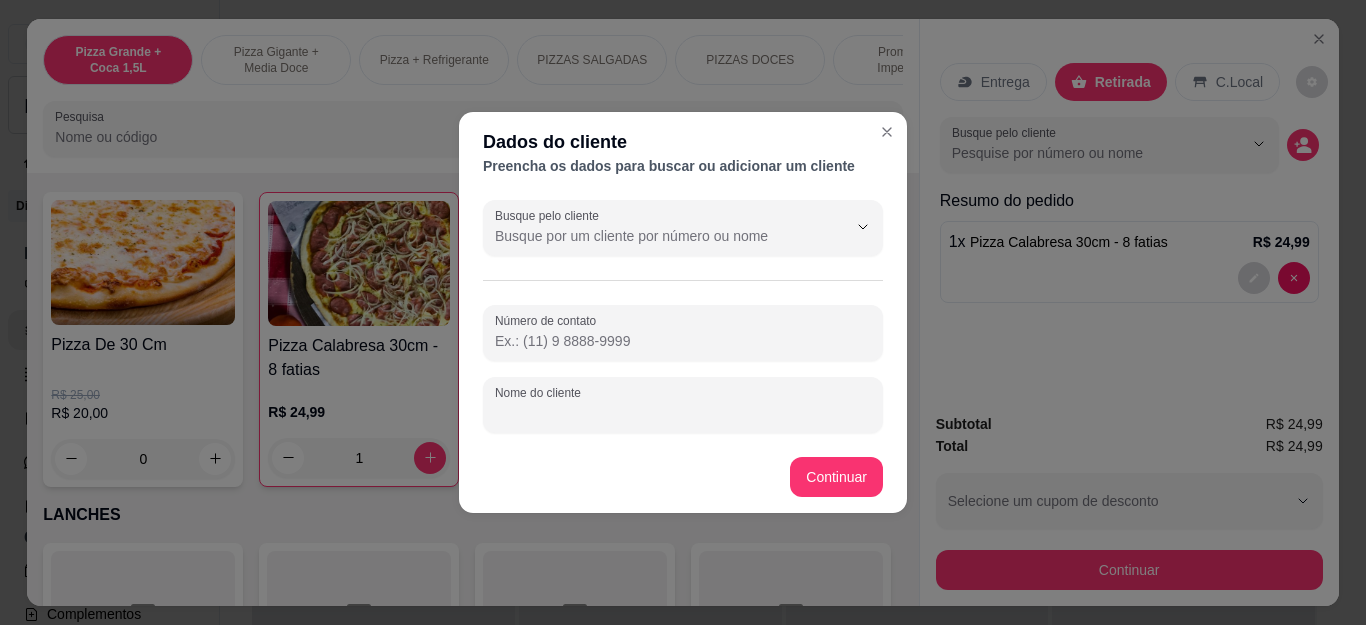 type on "H" 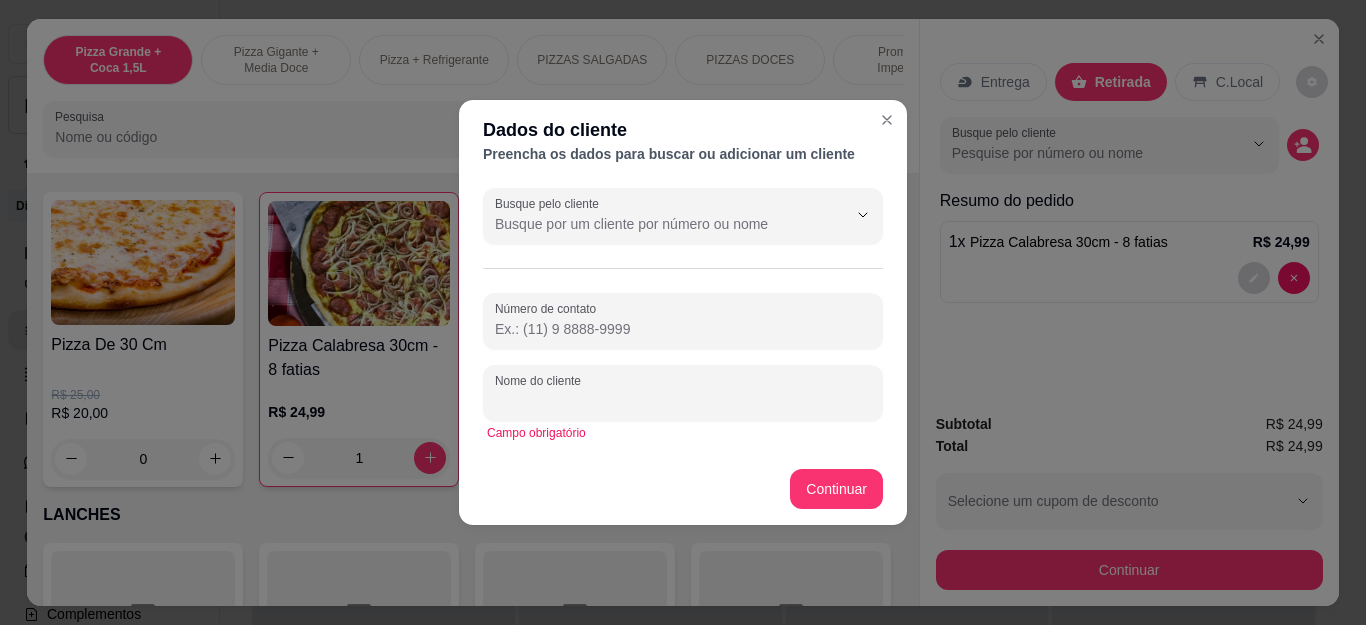 type on "K" 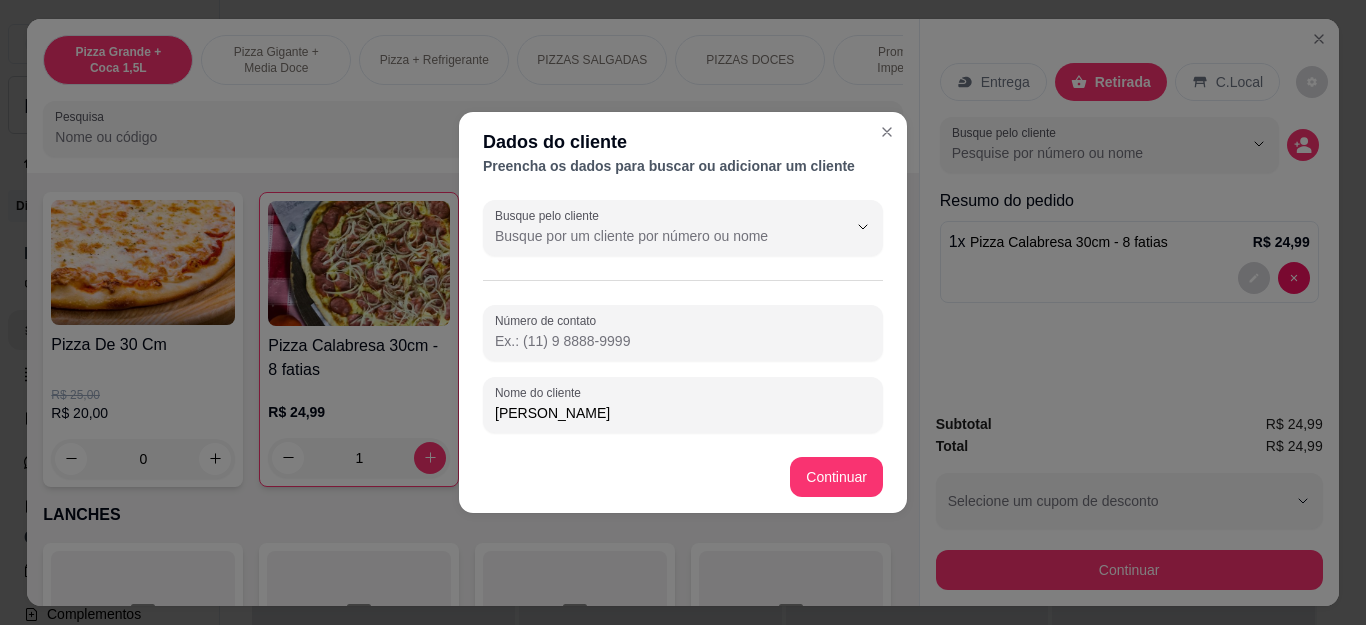 type on "Josy" 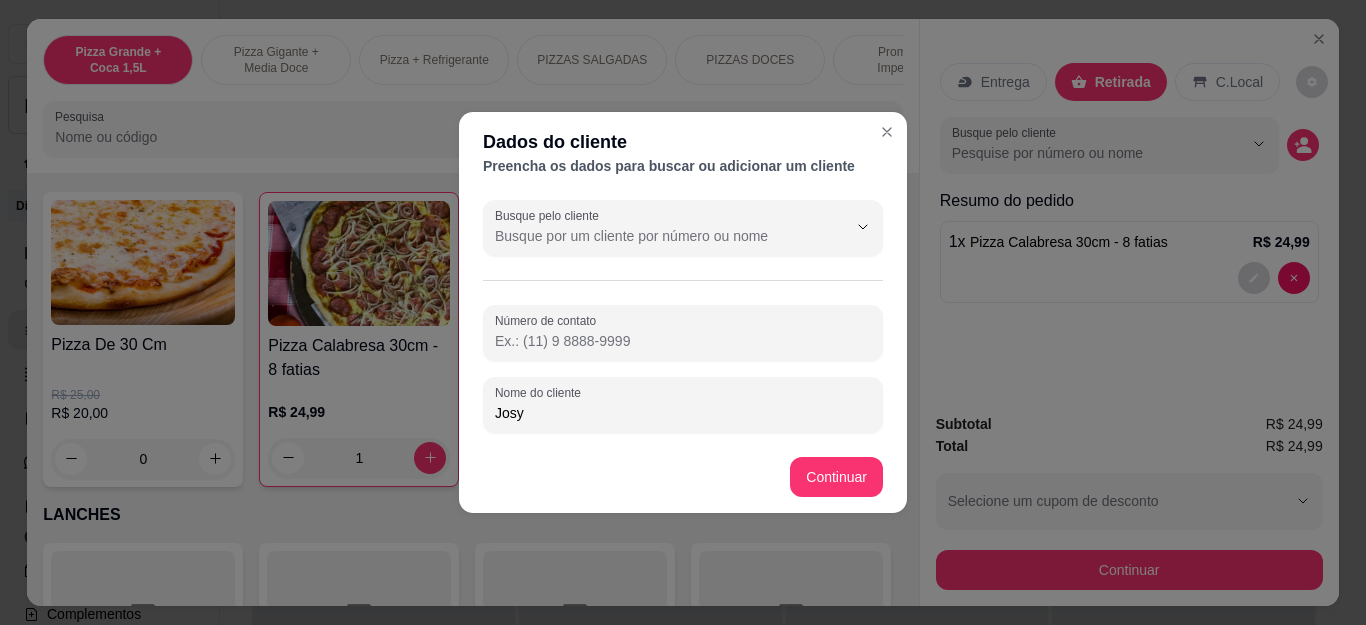 click on "Item avulso Pizza Grande + Coca 1,5L Grande a partir de     R$ 55,00 Pizza Gigante  + Media Doce Gigante a partir de     R$ 95,00 Pizza + Refrigerante Pizza Família + Refrigerante 2lt a partir de     R$ 59,99 Pizza Gigante + Refrigerante 2lt a partir de     R$ 69,99 PIZZAS SALGADAS Grande 35 cm a partir de     R$ 34,00 Família 40 cm a partir de     R$ 44,00 Gigante 45 cm a partir de     R$ 54,00 PIZZAS DOCES Grande a partir de     R$ 36,00 Familia a partir de     R$ 46,00 Gigante a partir de     R$ 56,00 Promoções Imperdíveis Pizza De 30 Cm   R$ 25,00 R$ 20,00 0 Pizza Calabresa 30cm - 8 fatias   R$ 24,99 1 COMBO X-TUDO   R$ 18,00 0 COMBO HAMBURGUER   R$ 10,00 0 LANCHES 2 - HAMBURGUER   R$ 8,00 0 1 - MISTO QUENTE   R$ 10,00 0 3 - X-BURGUER   R$ 11,00 0 4 - X-PRESUNTO   R$ 12,00 0 5 - X-EGG BURGUER   R$ 13,00 0 12 - X-CALABRESA   R$ 14,00 0 7 - X-FRANGO   R$ 14,00 0 6 - X-BACON   R$ 14,00 0 10 - X-BACON CHEDAR   R$ 15,00 0 8 - X-EGG FRANGO   R$ 16,00 0 9 - X-EGG BACON   R$ 16,00 0" at bounding box center [472, 390] 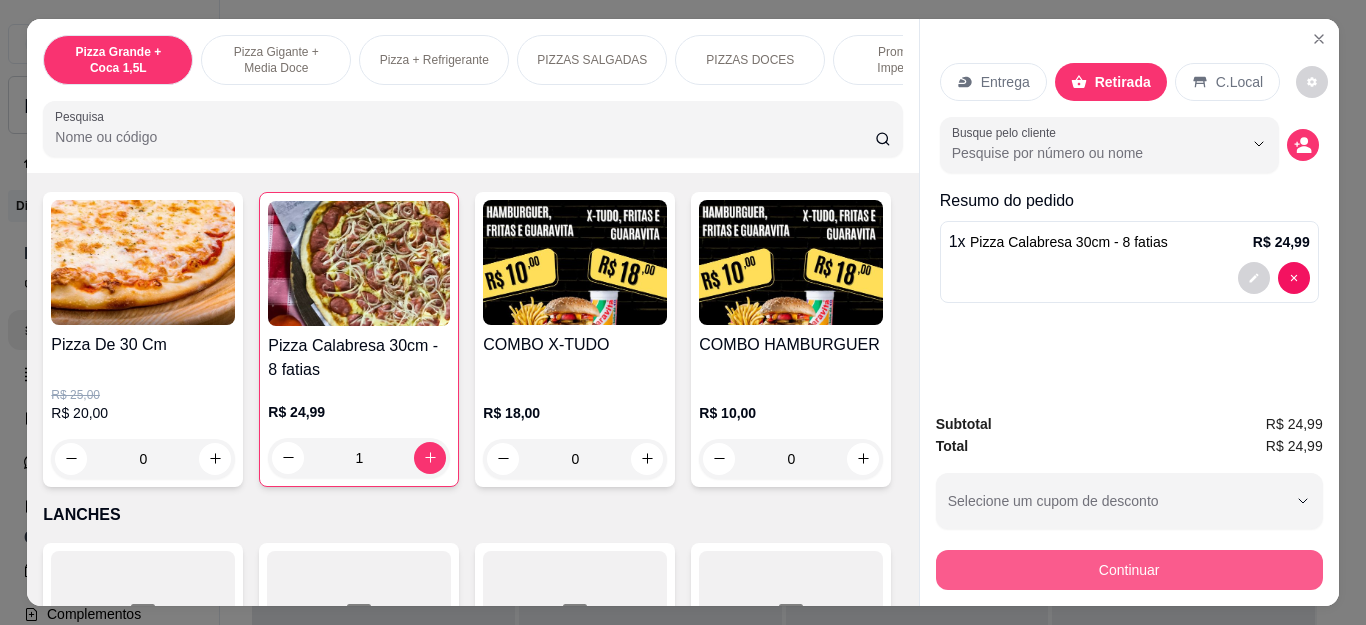 click on "Continuar" at bounding box center [1129, 570] 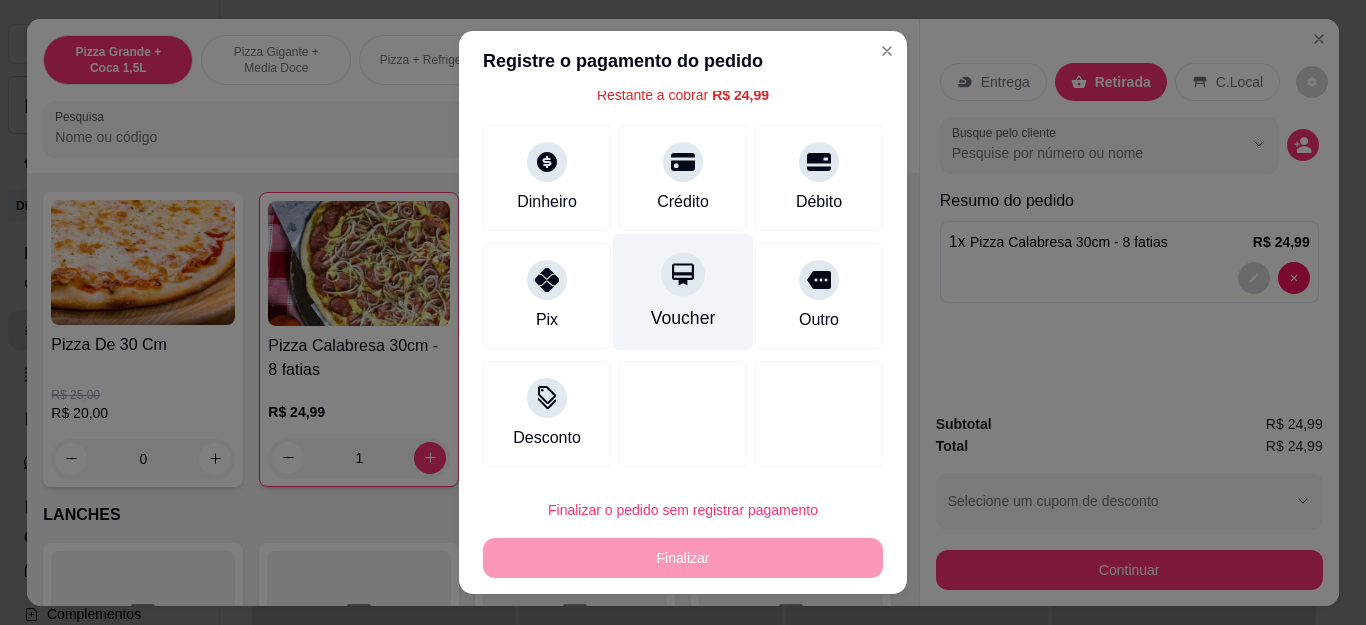 scroll, scrollTop: 87, scrollLeft: 0, axis: vertical 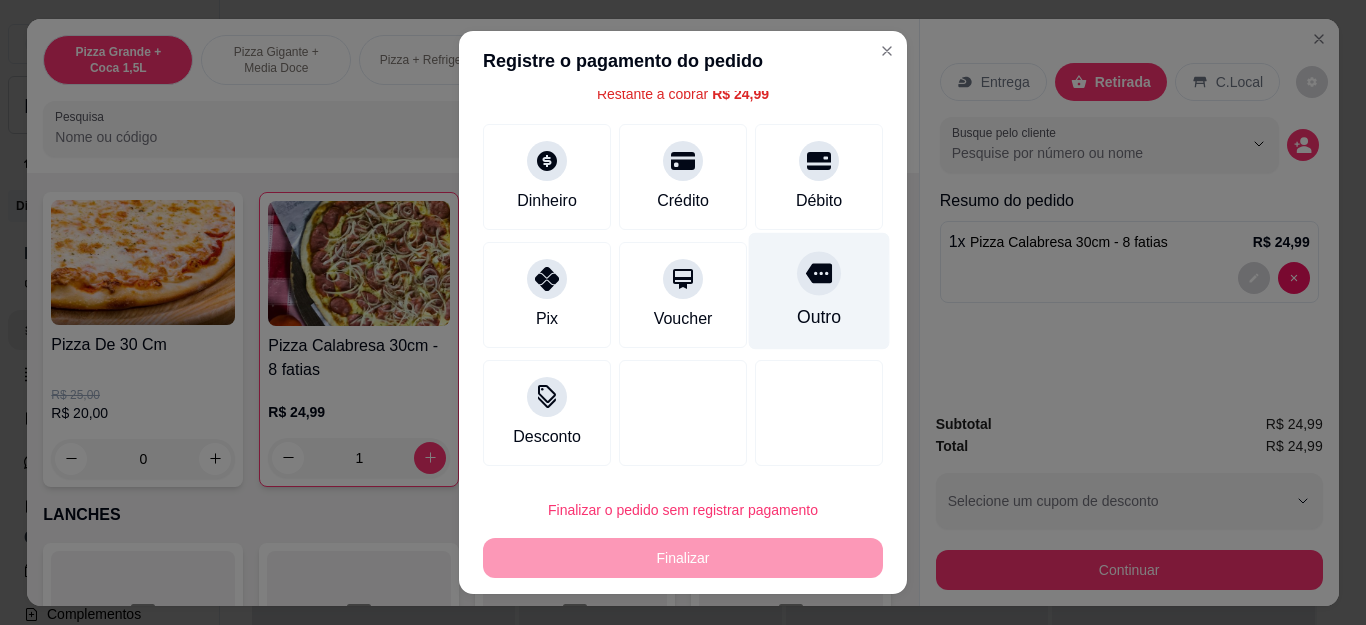 click 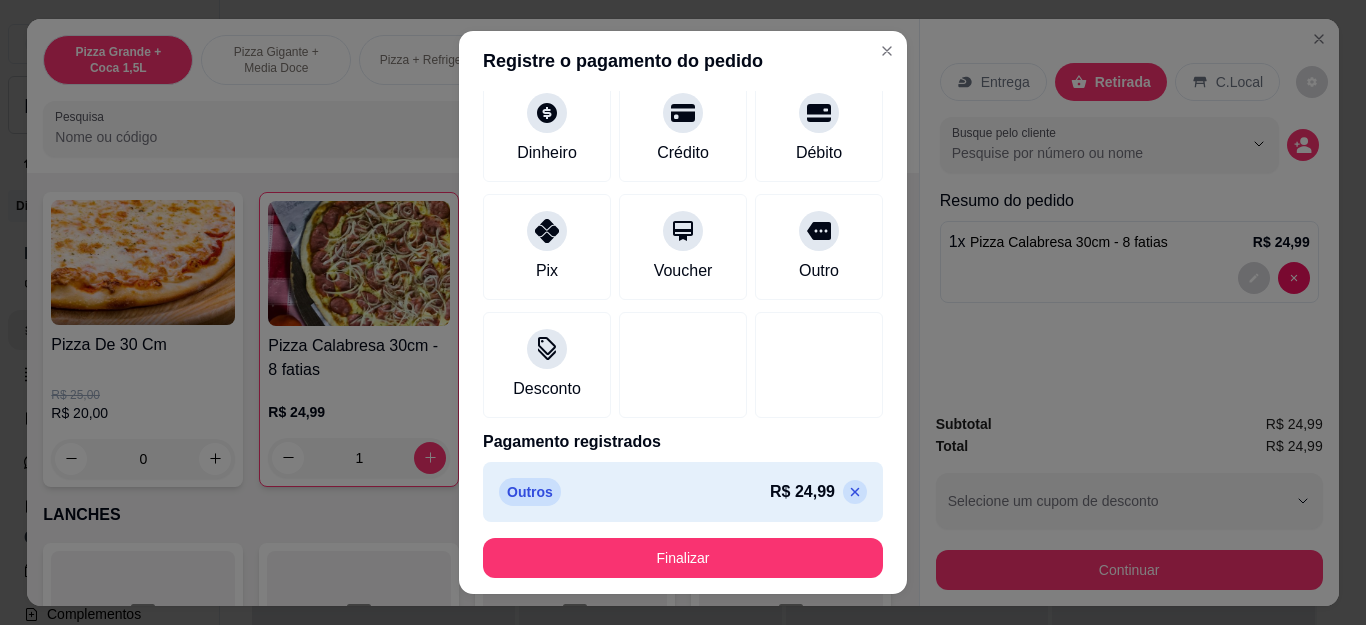 scroll, scrollTop: 123, scrollLeft: 0, axis: vertical 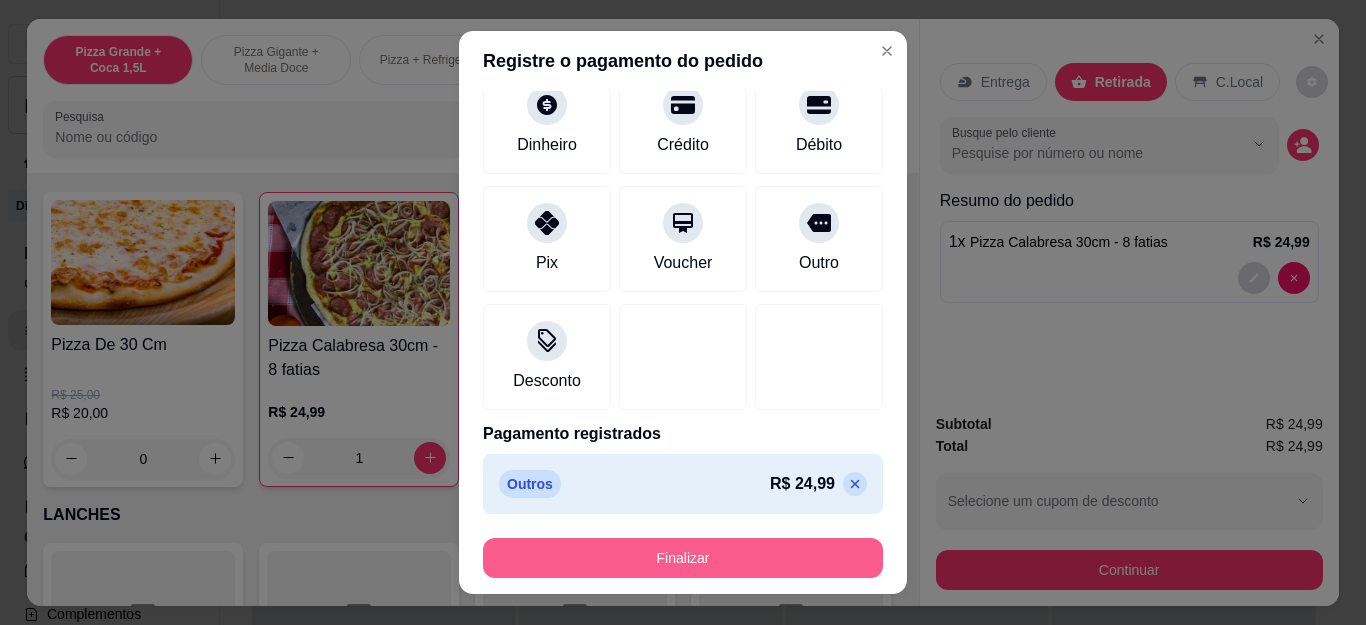 click on "Finalizar" at bounding box center (683, 558) 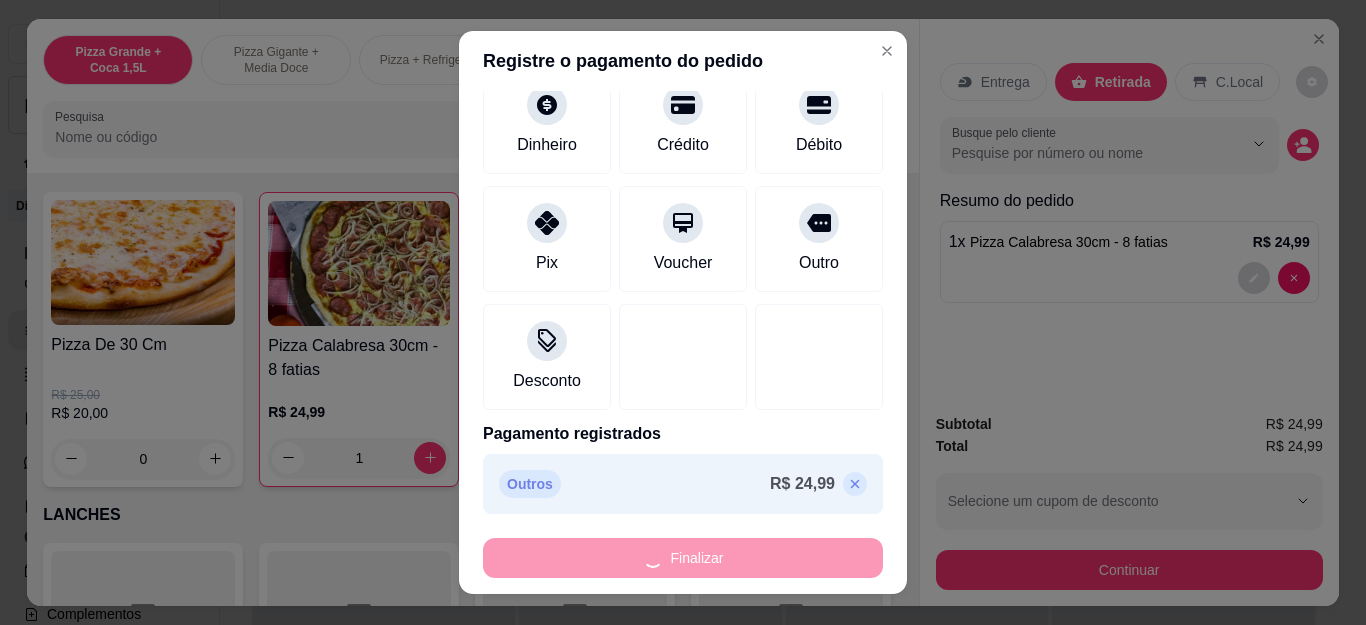 type on "0" 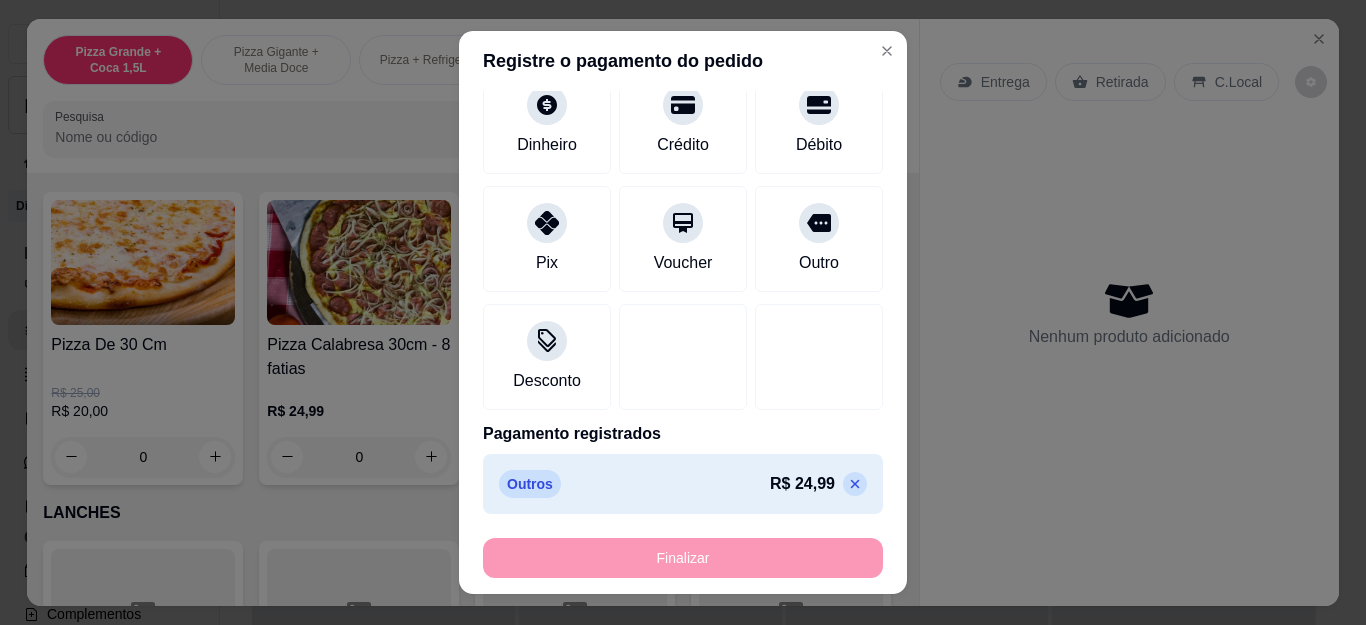 type on "-R$ 24,99" 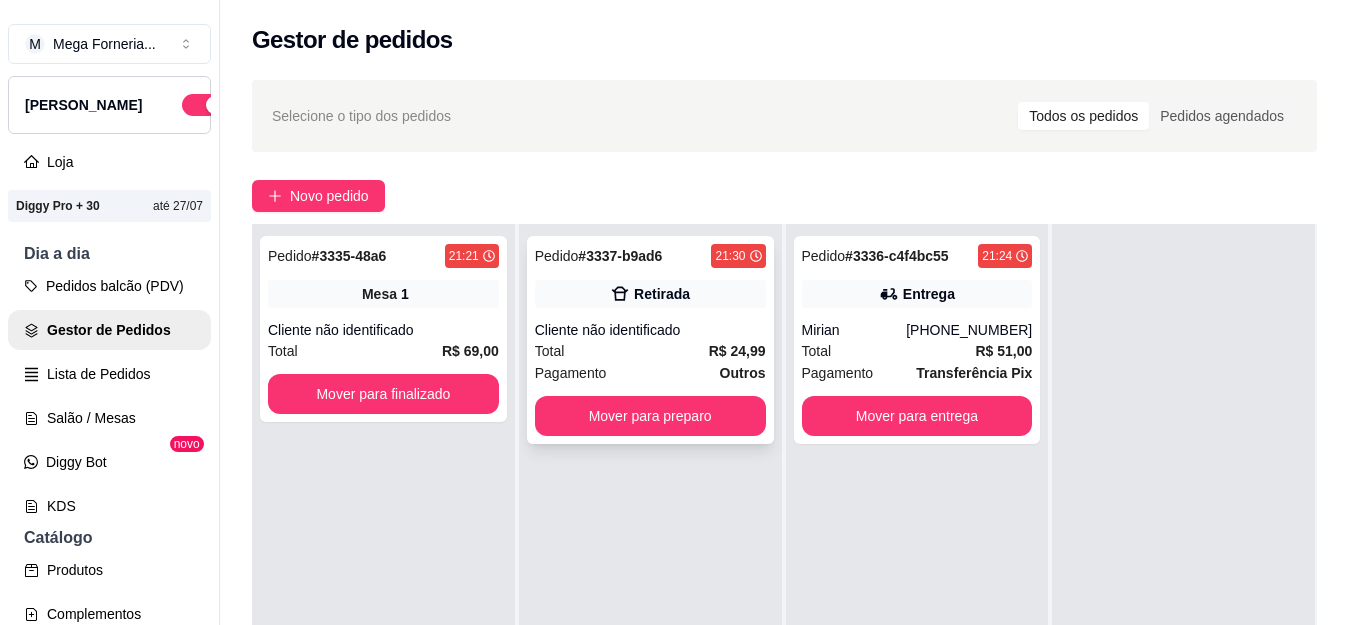 click on "Cliente não identificado" at bounding box center [650, 330] 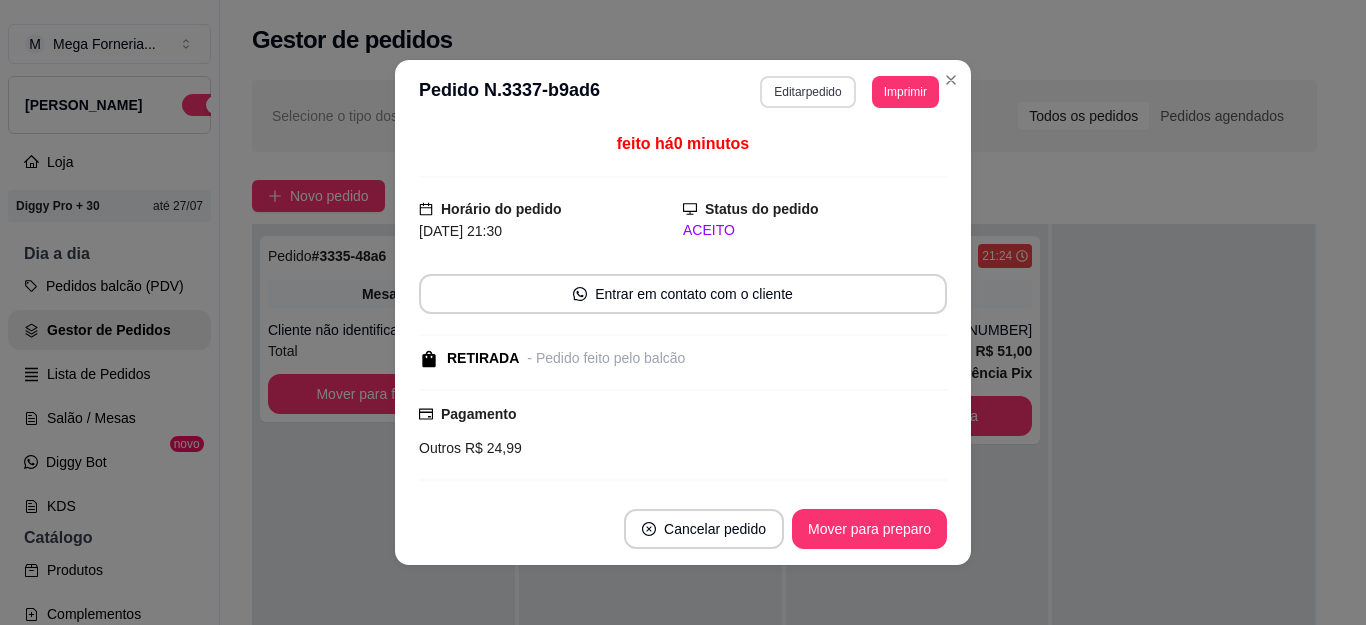 click on "Editar  pedido" at bounding box center (807, 92) 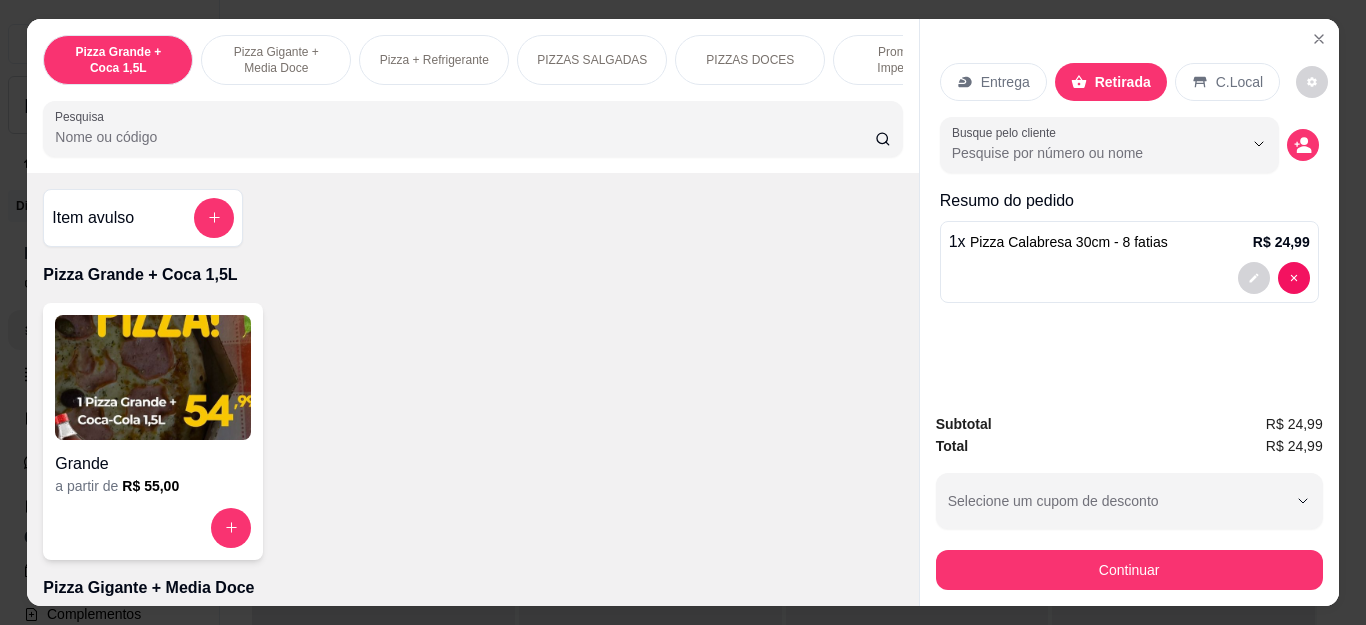 click on "Continuar" at bounding box center [1129, 570] 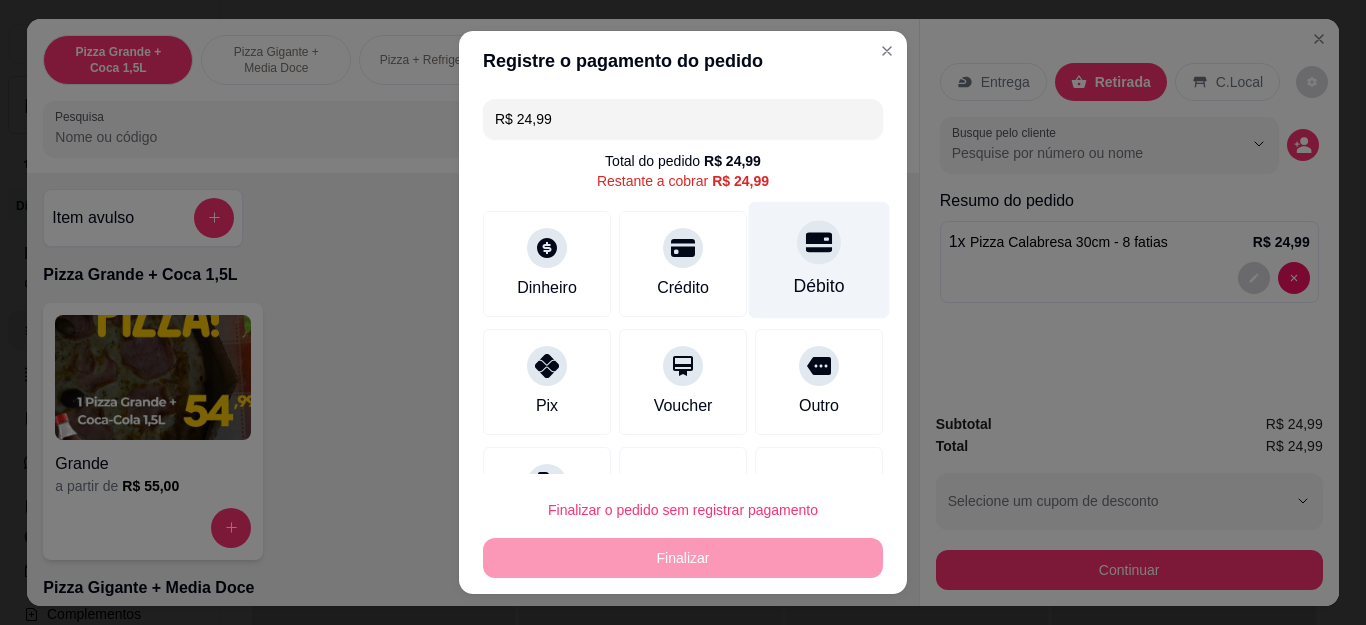 click on "Débito" at bounding box center (819, 260) 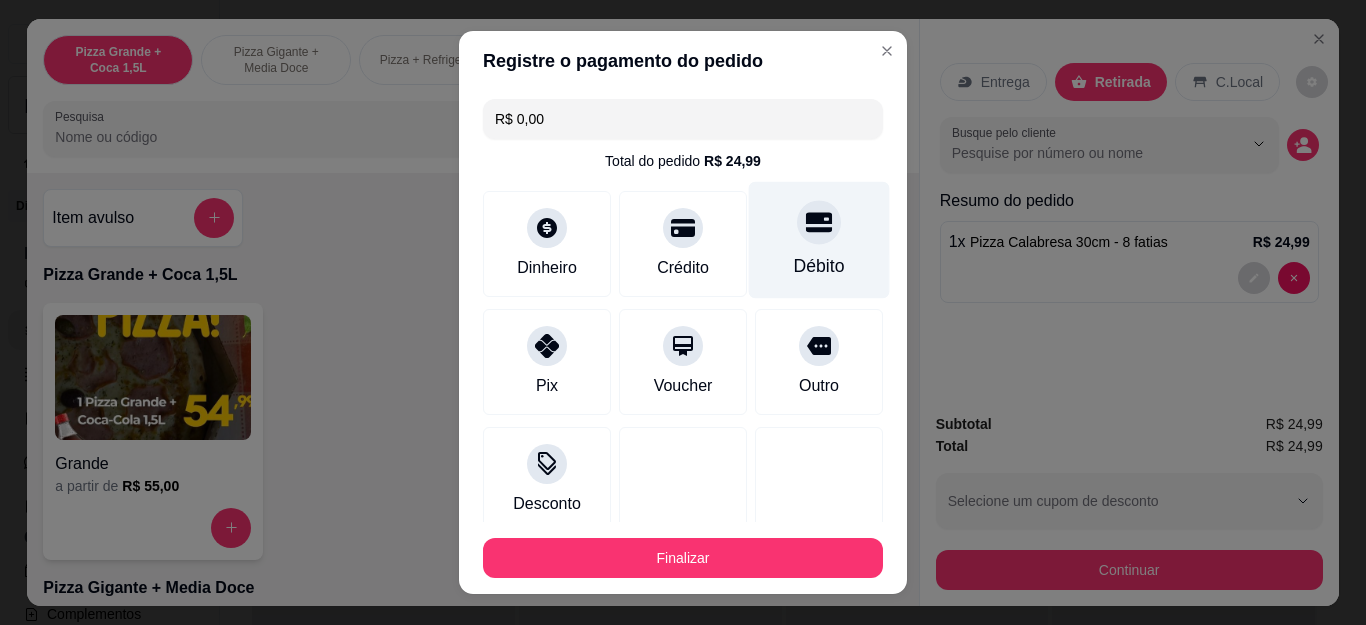 type on "R$ 0,00" 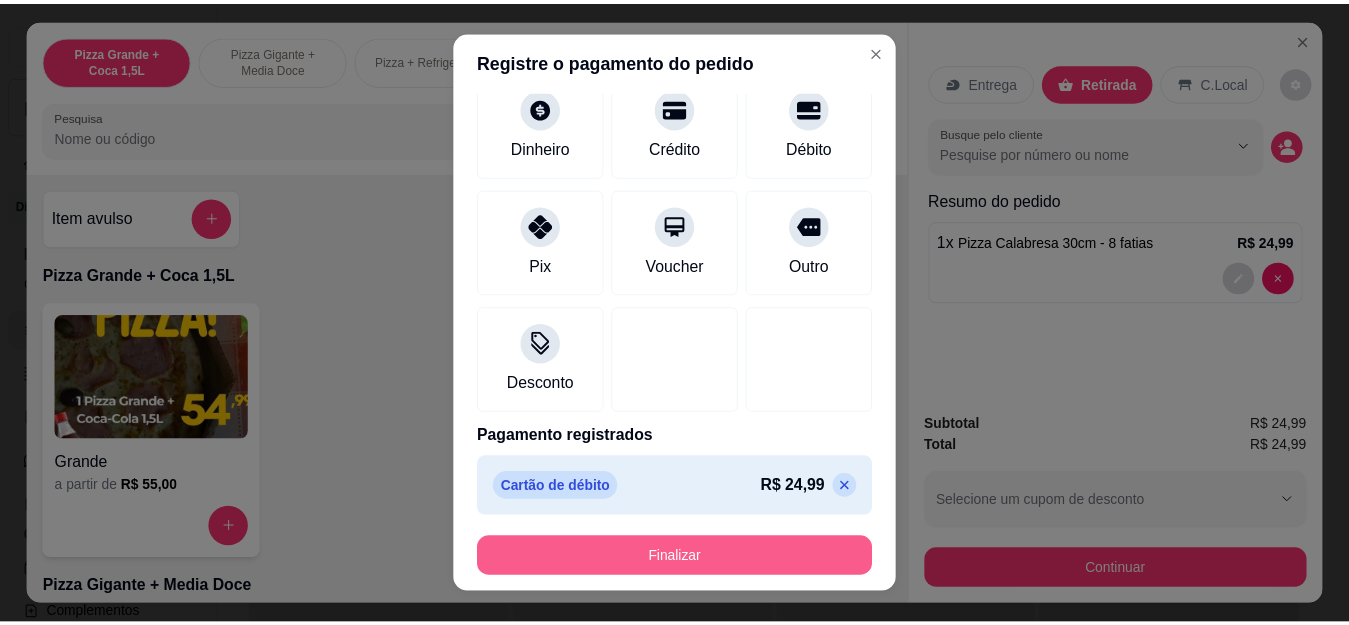 scroll, scrollTop: 123, scrollLeft: 0, axis: vertical 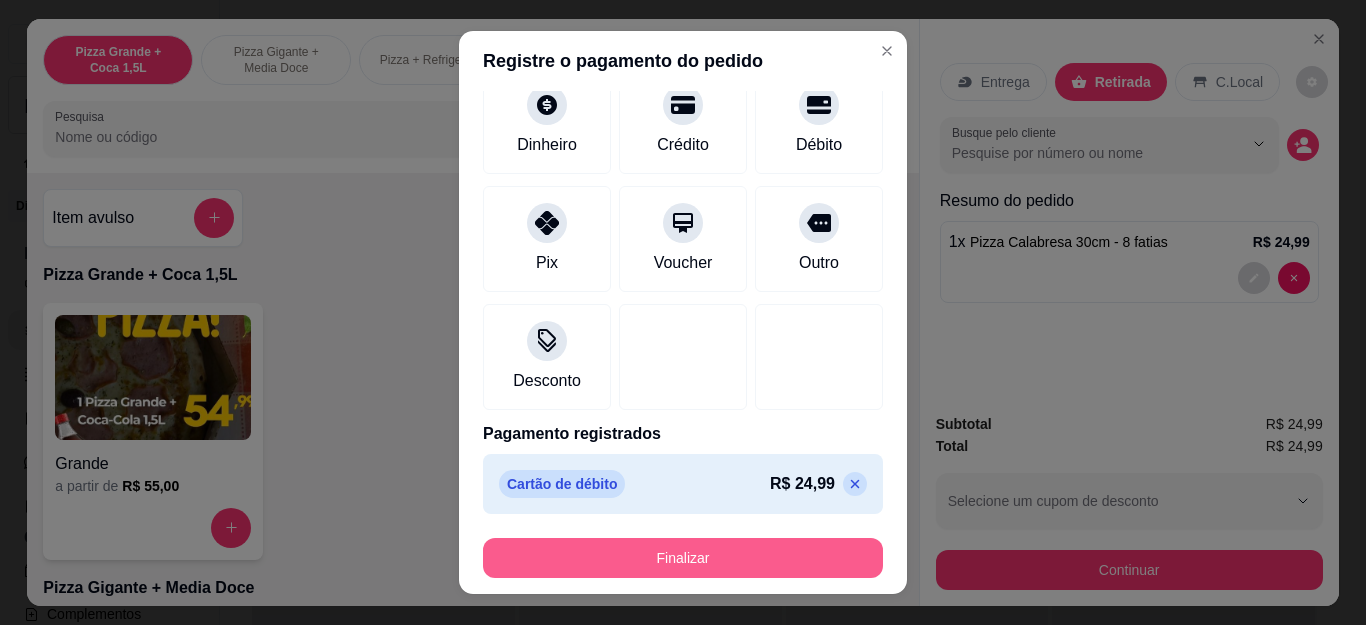 click on "Finalizar" at bounding box center (683, 558) 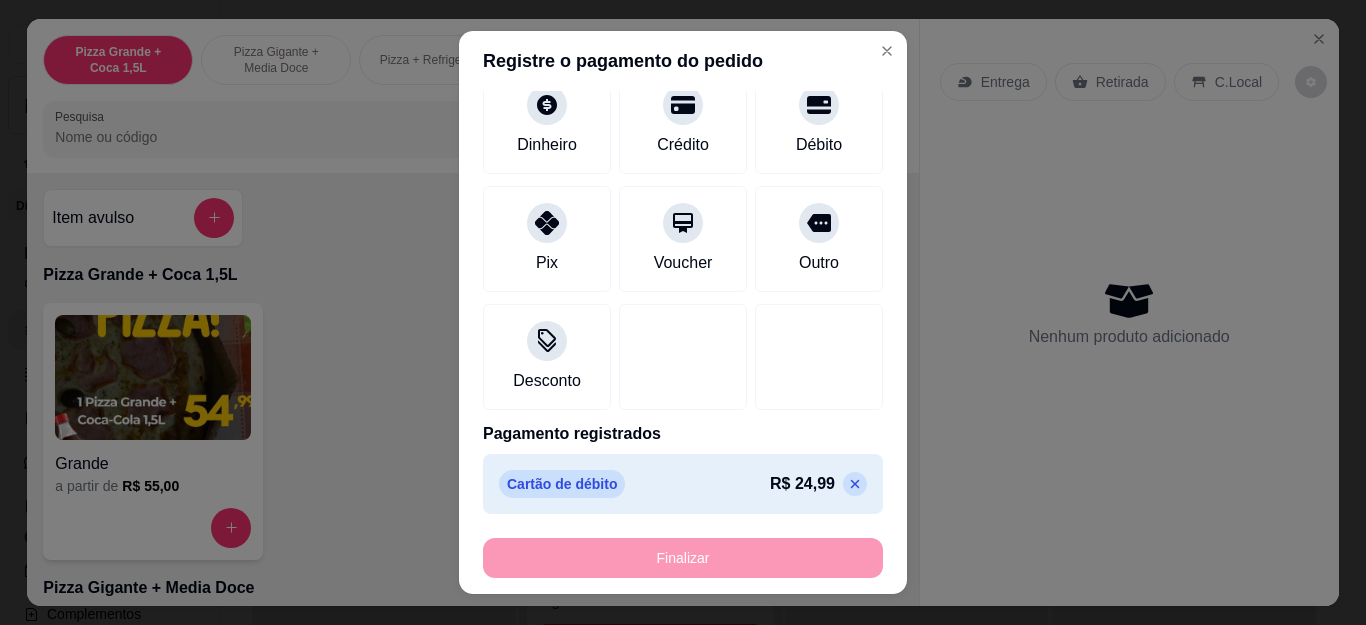type on "0" 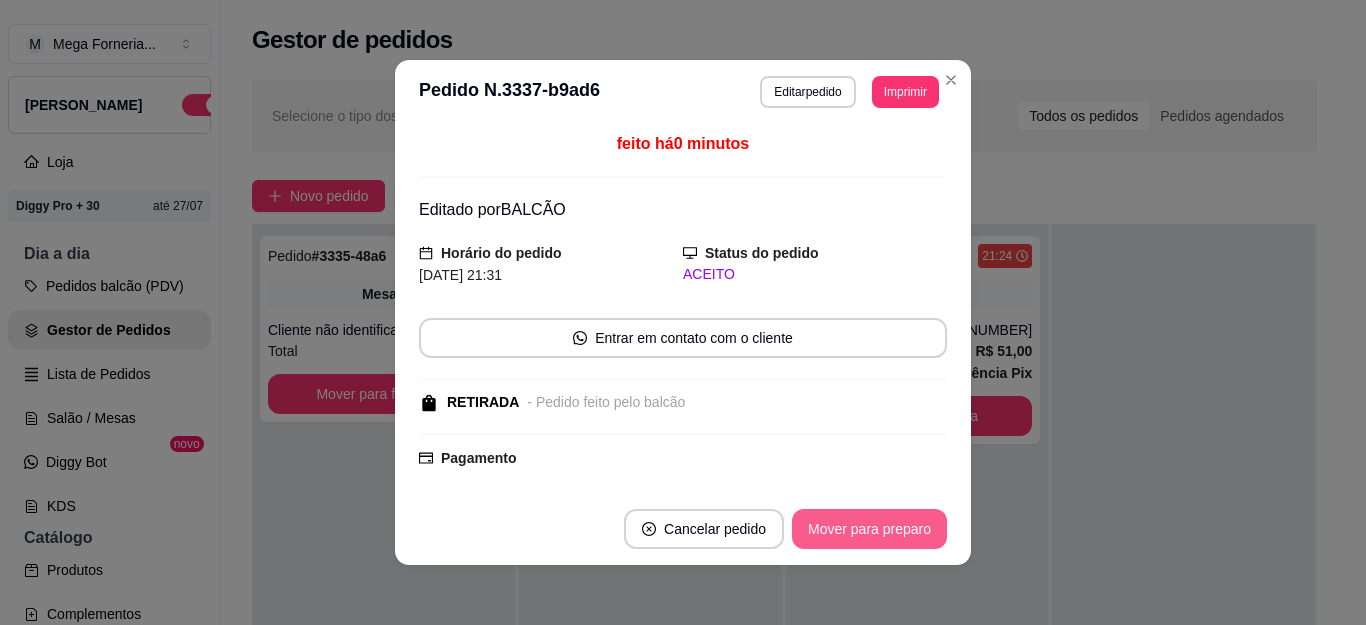 click on "Mover para preparo" at bounding box center [869, 529] 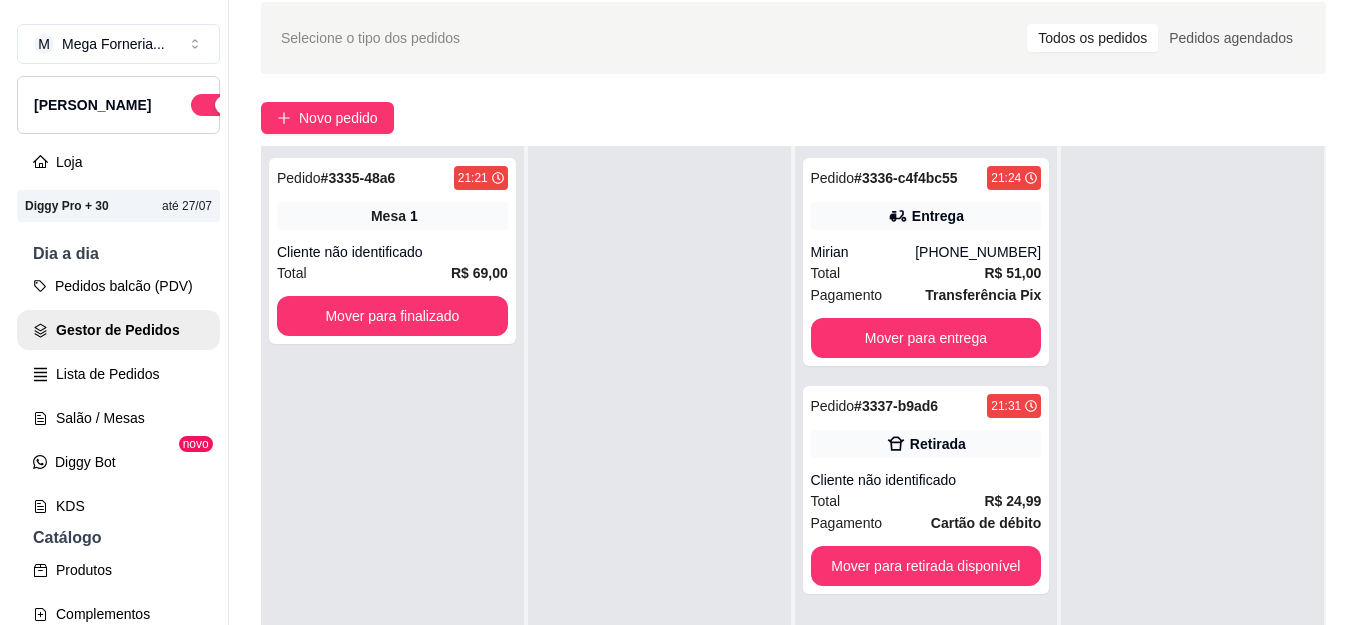 scroll, scrollTop: 100, scrollLeft: 0, axis: vertical 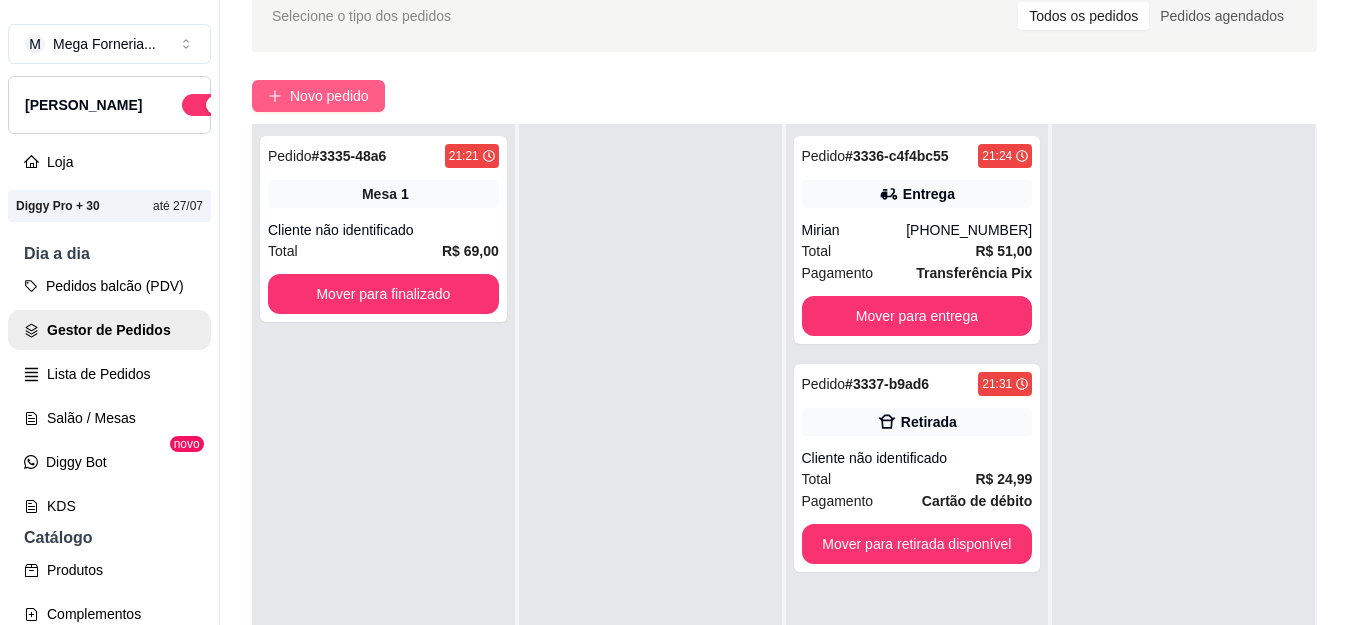 click on "Novo pedido" at bounding box center [329, 96] 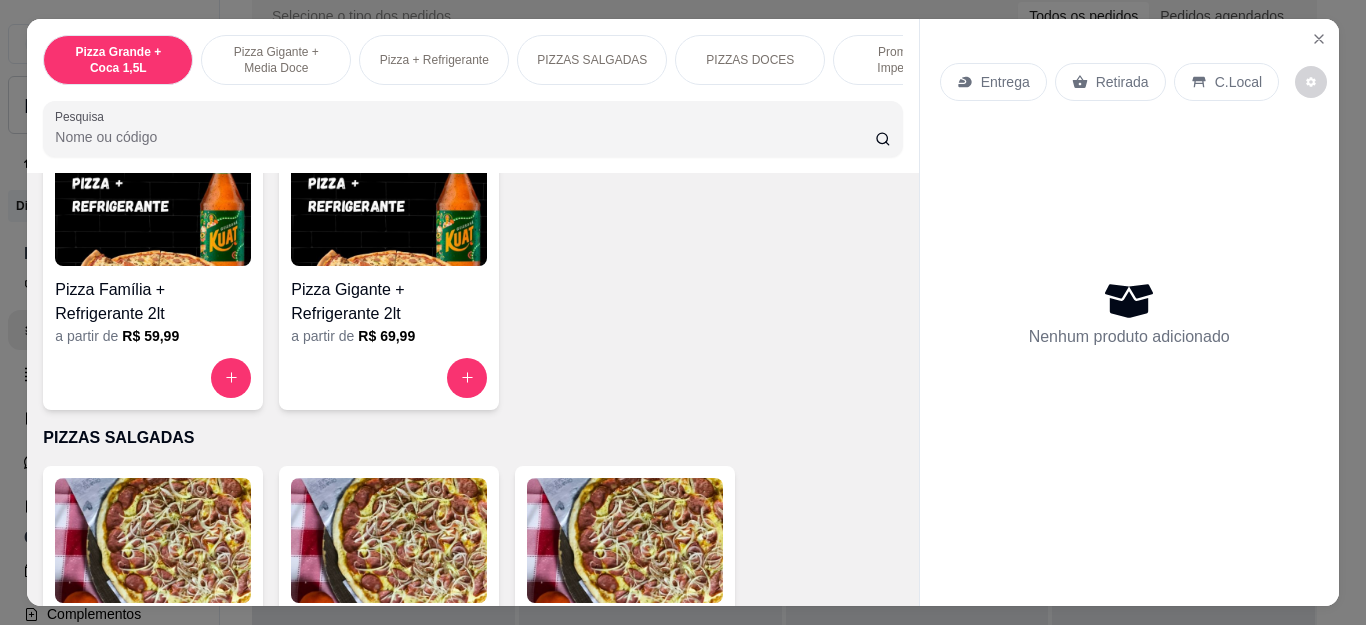 scroll, scrollTop: 800, scrollLeft: 0, axis: vertical 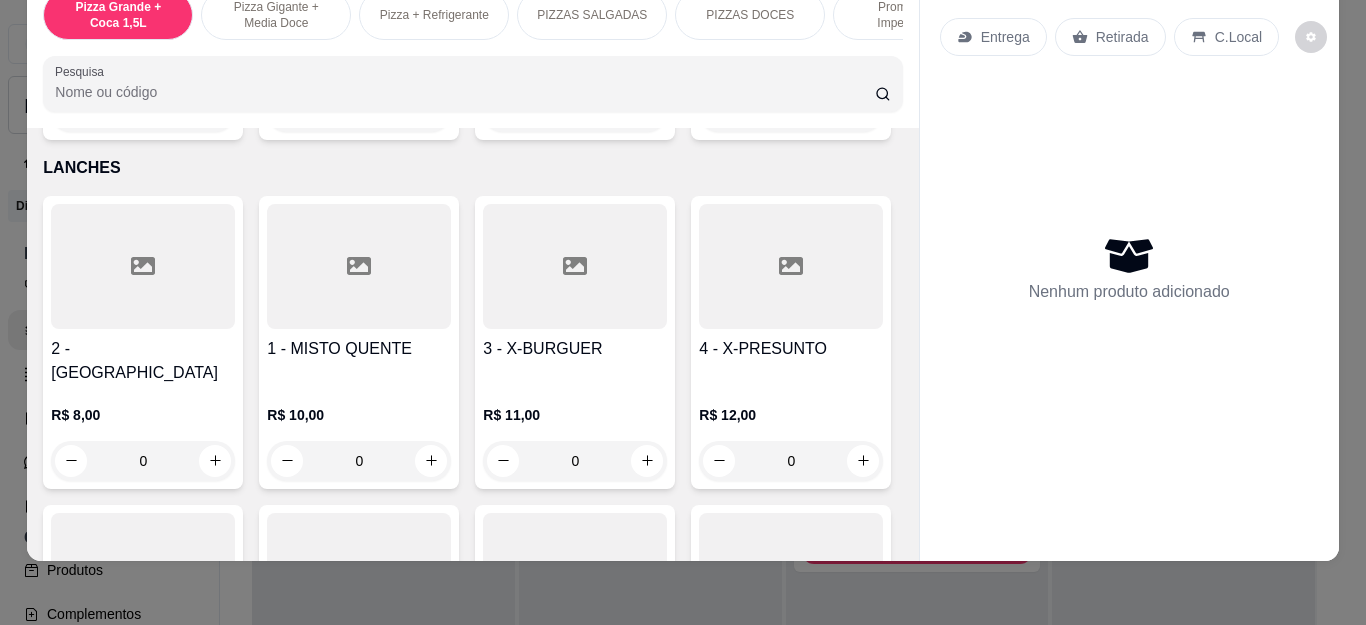 click on "0" at bounding box center [791, 112] 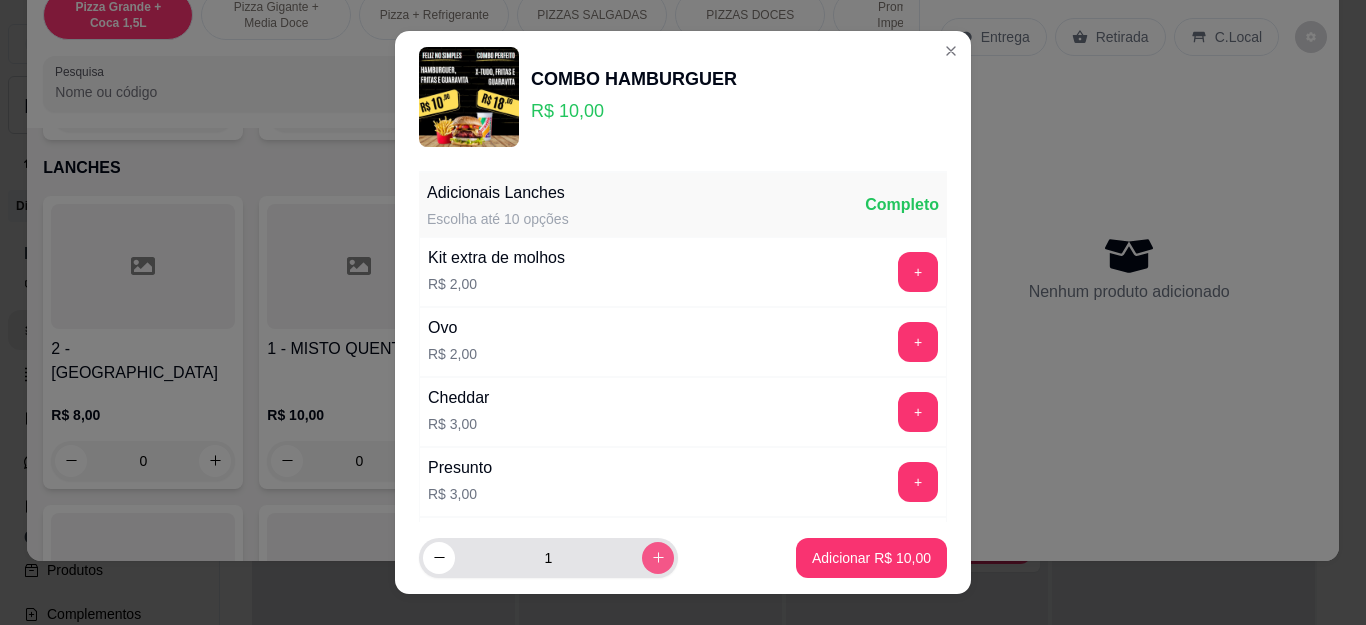 click at bounding box center (658, 558) 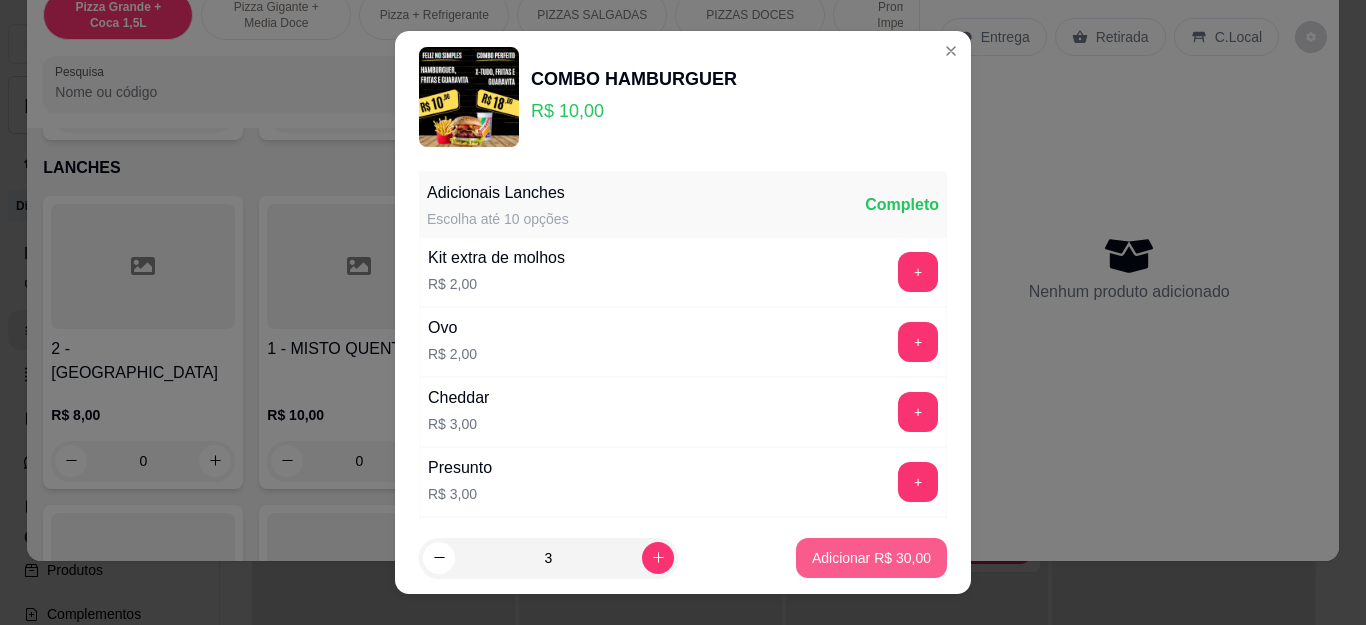 click on "Adicionar   R$ 30,00" at bounding box center (871, 558) 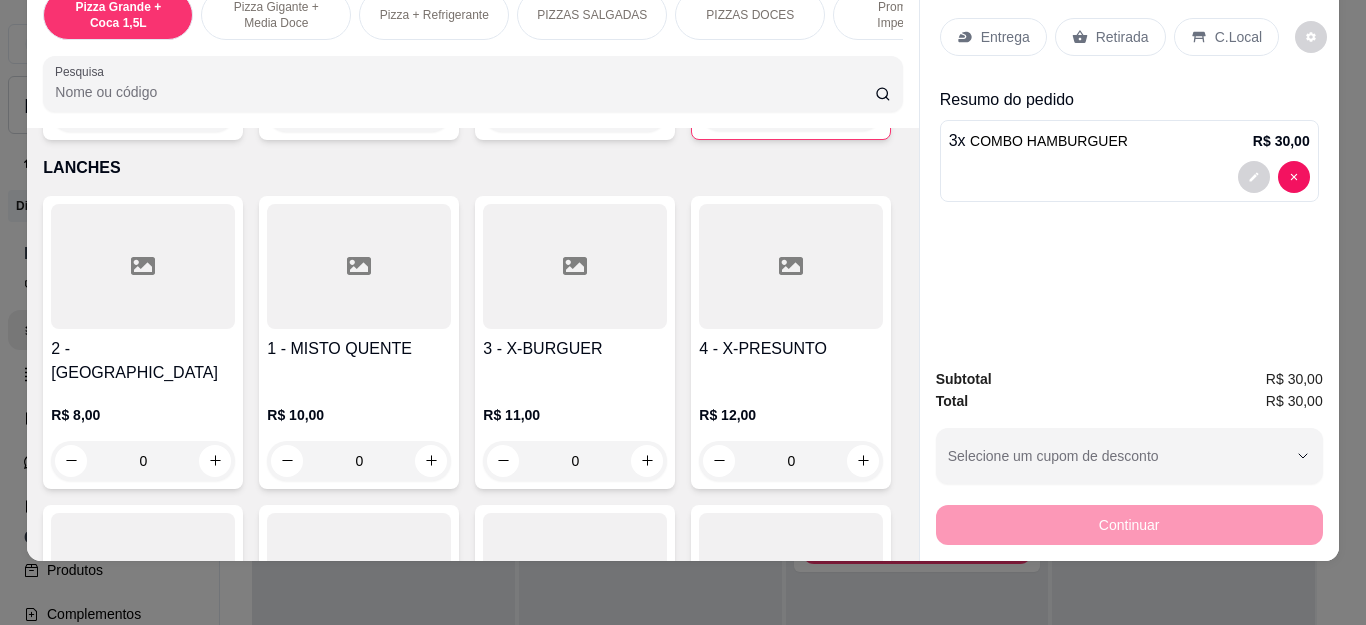 click on "Entrega" at bounding box center [1005, 37] 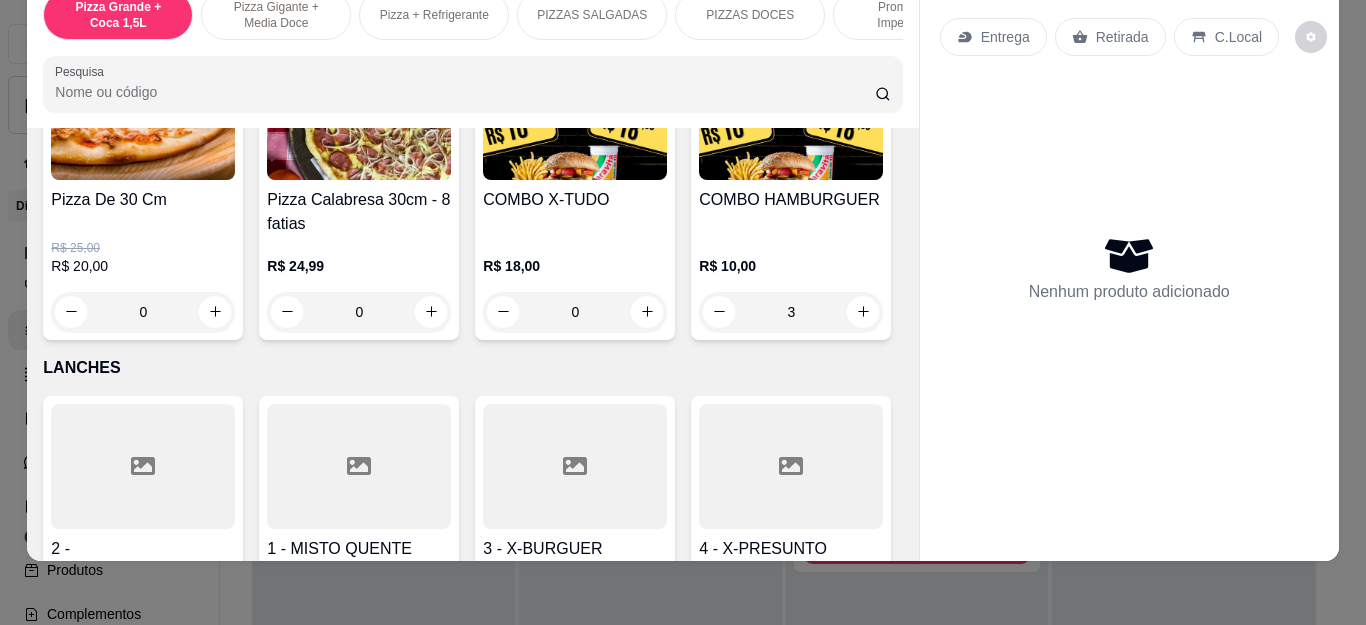 type on "0" 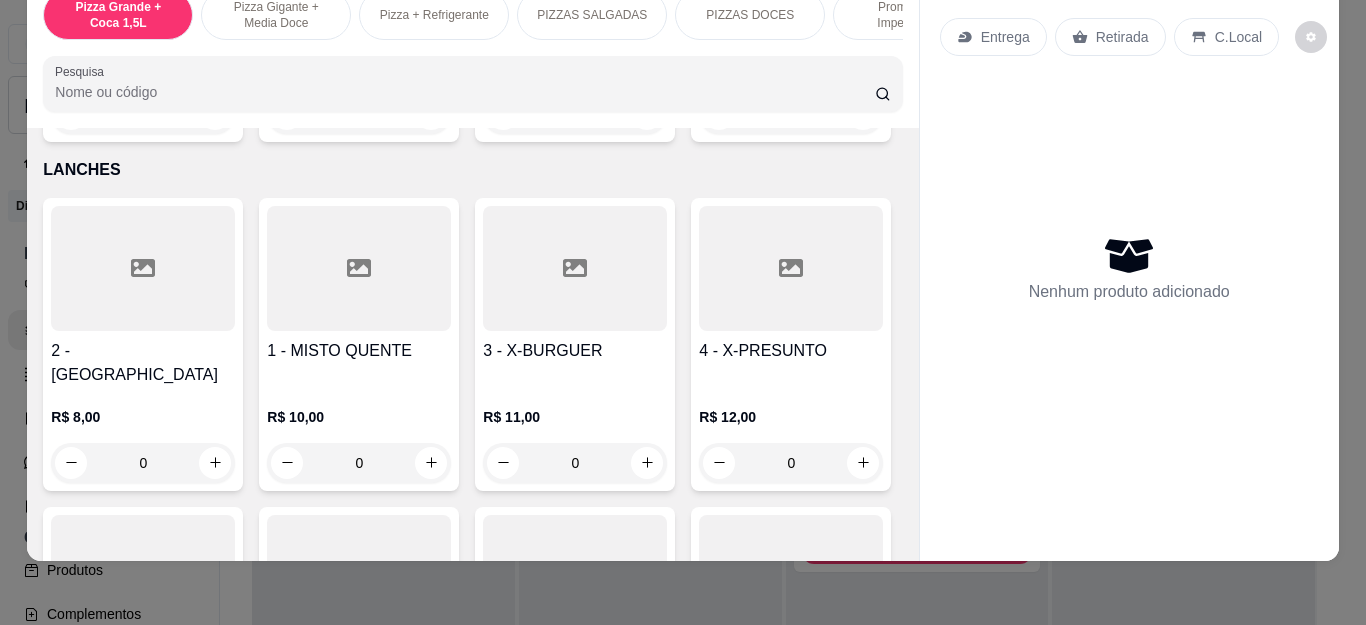 scroll, scrollTop: 2000, scrollLeft: 0, axis: vertical 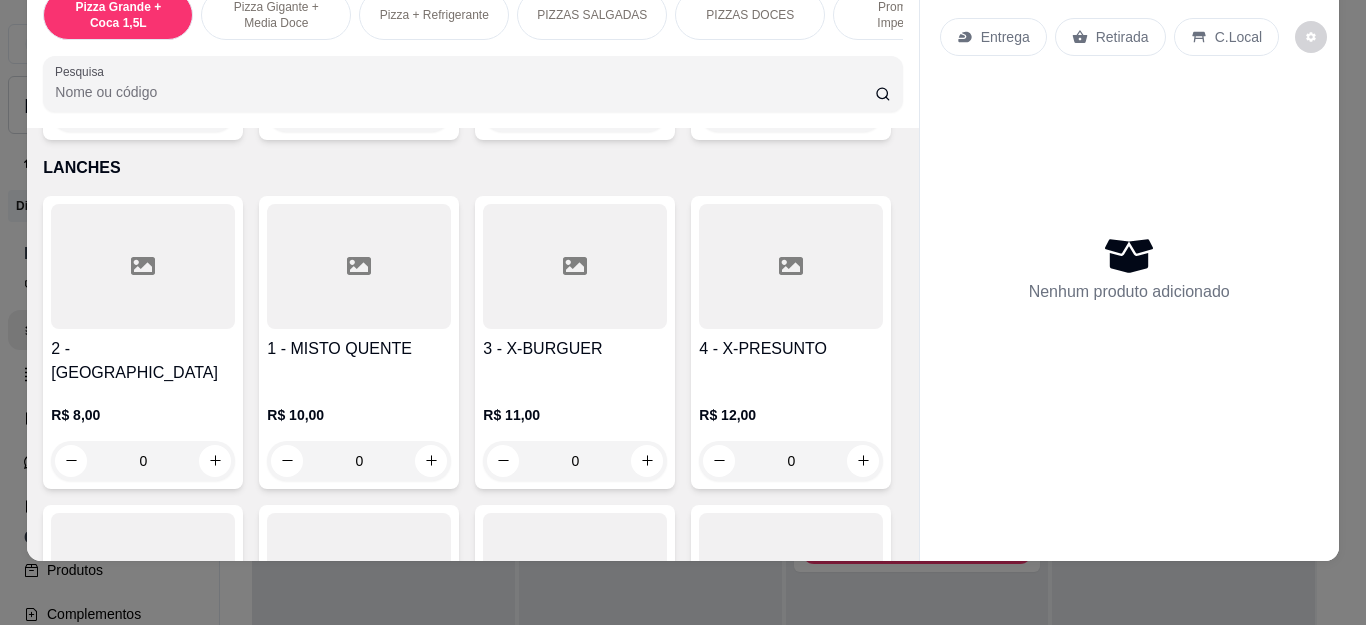click on "COMBO HAMBURGUER   R$ 10,00 0" at bounding box center (791, -7) 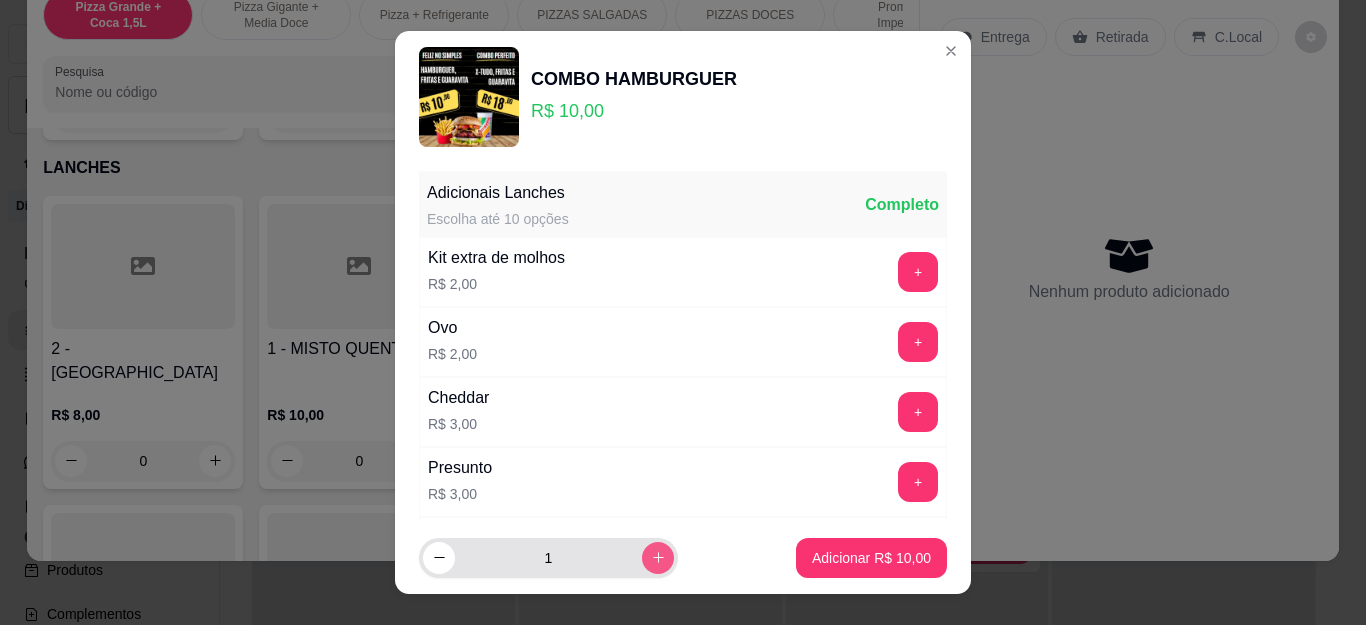 click at bounding box center [658, 558] 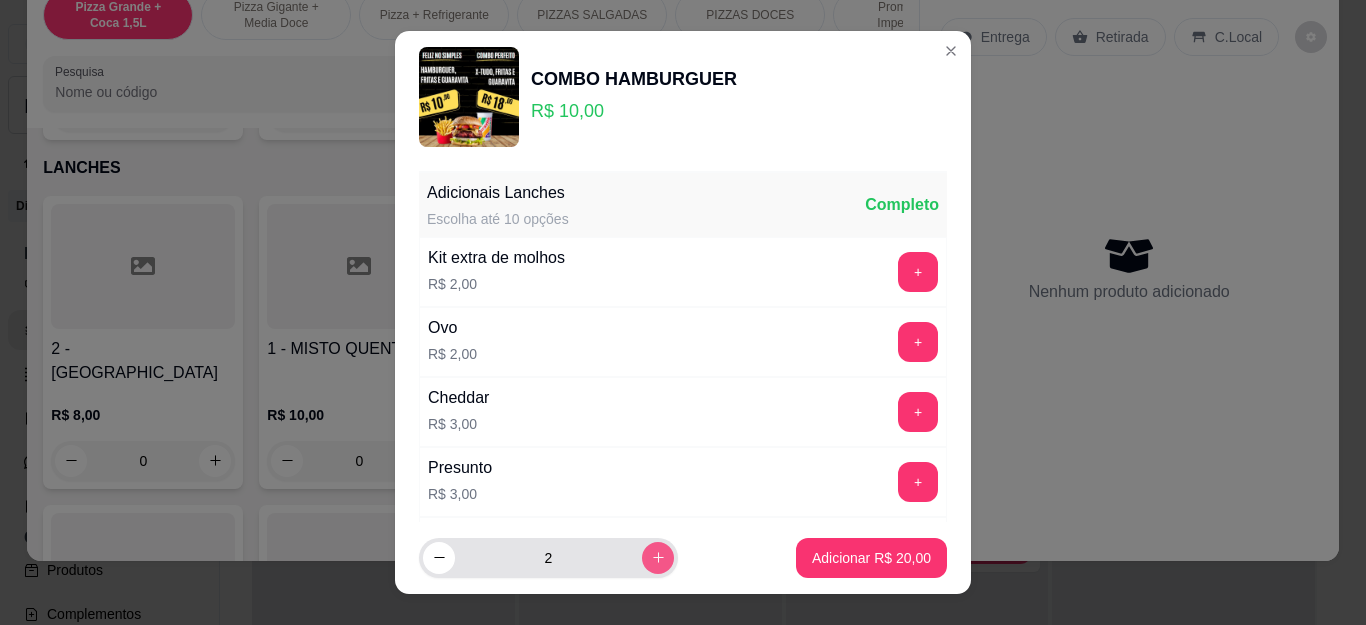 type on "2" 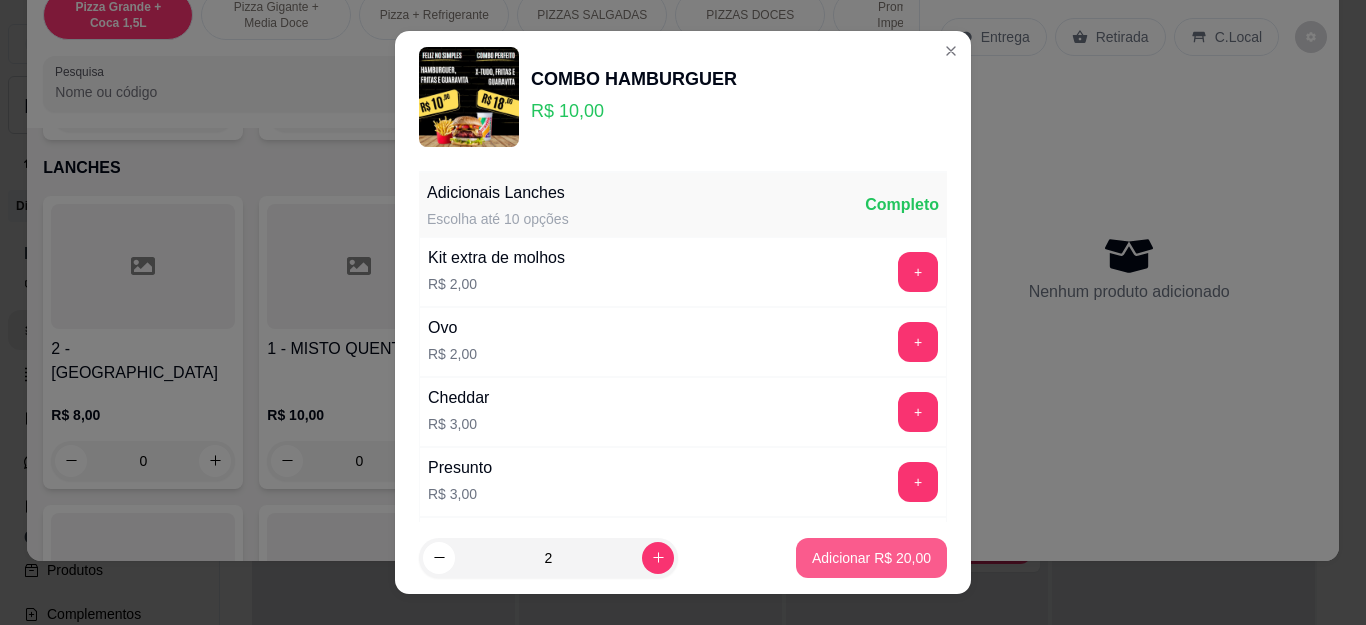 click on "Adicionar   R$ 20,00" at bounding box center (871, 558) 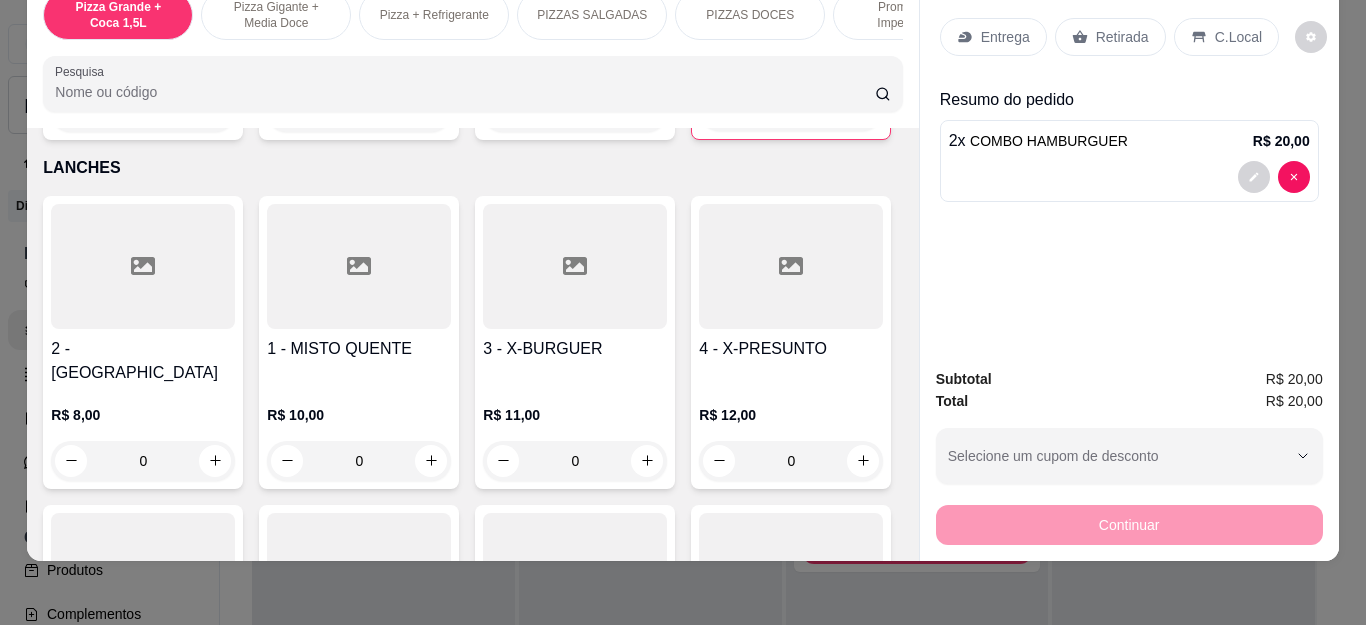 click on "Entrega" at bounding box center [1005, 37] 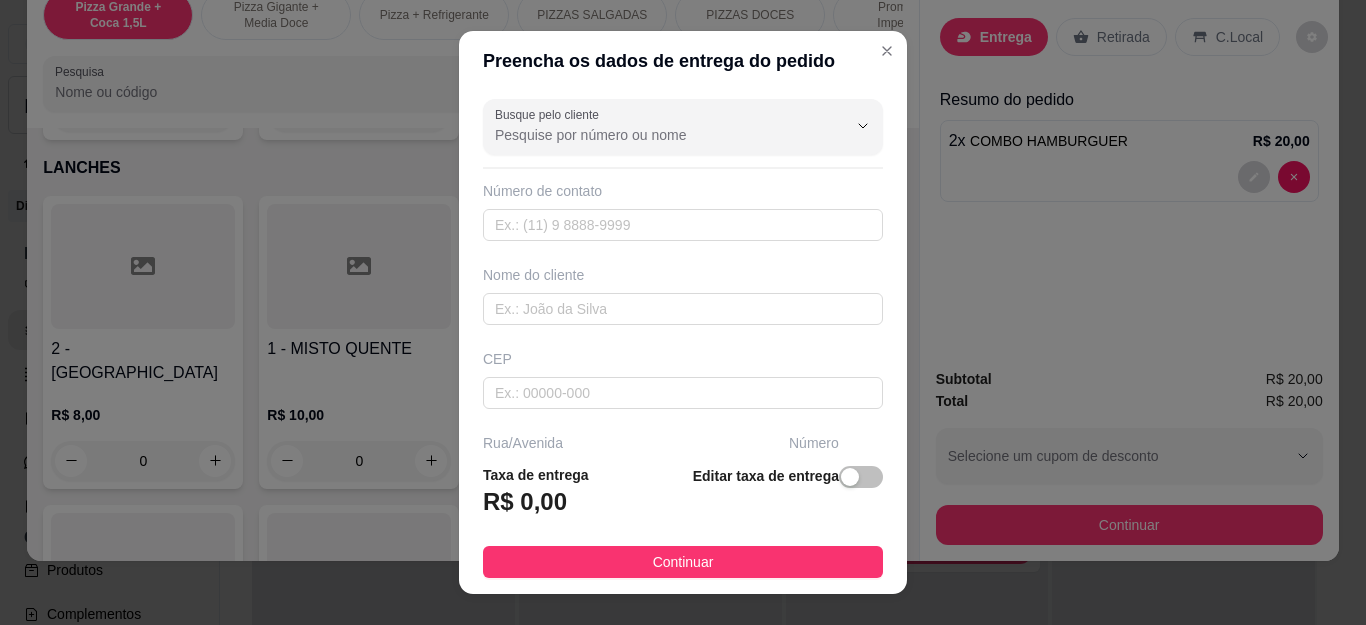 click on "Busque pelo cliente" at bounding box center (655, 135) 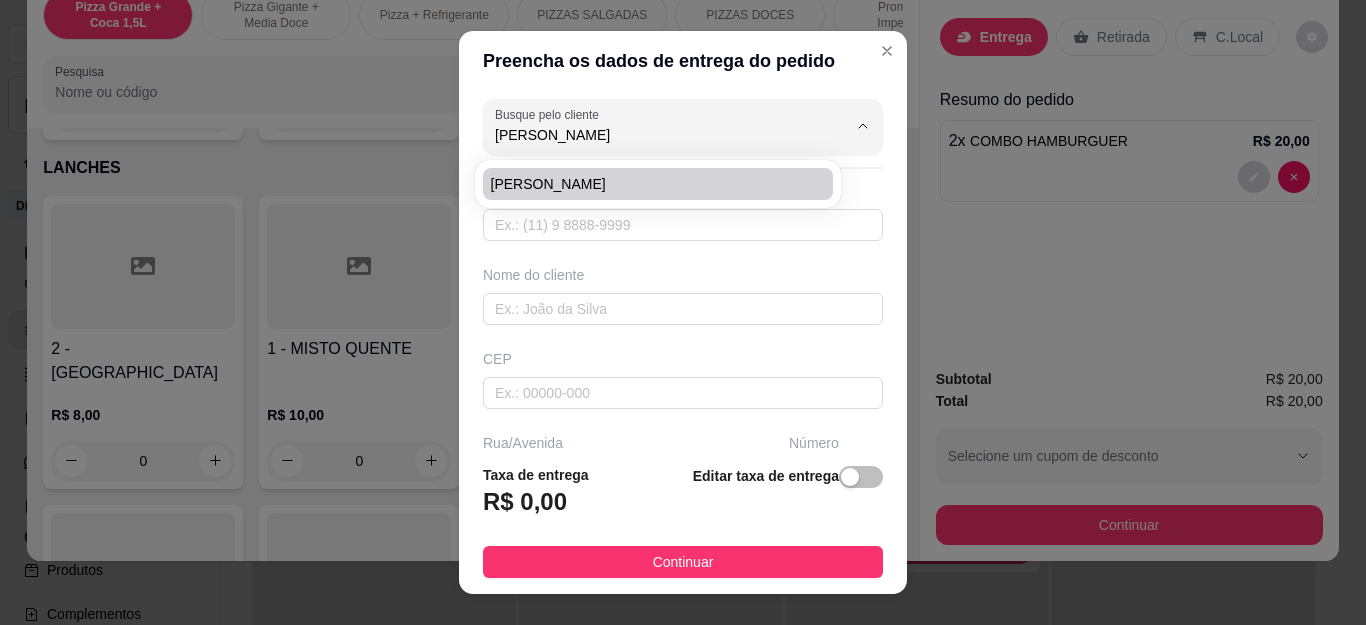 click on "[PERSON_NAME]" at bounding box center (648, 184) 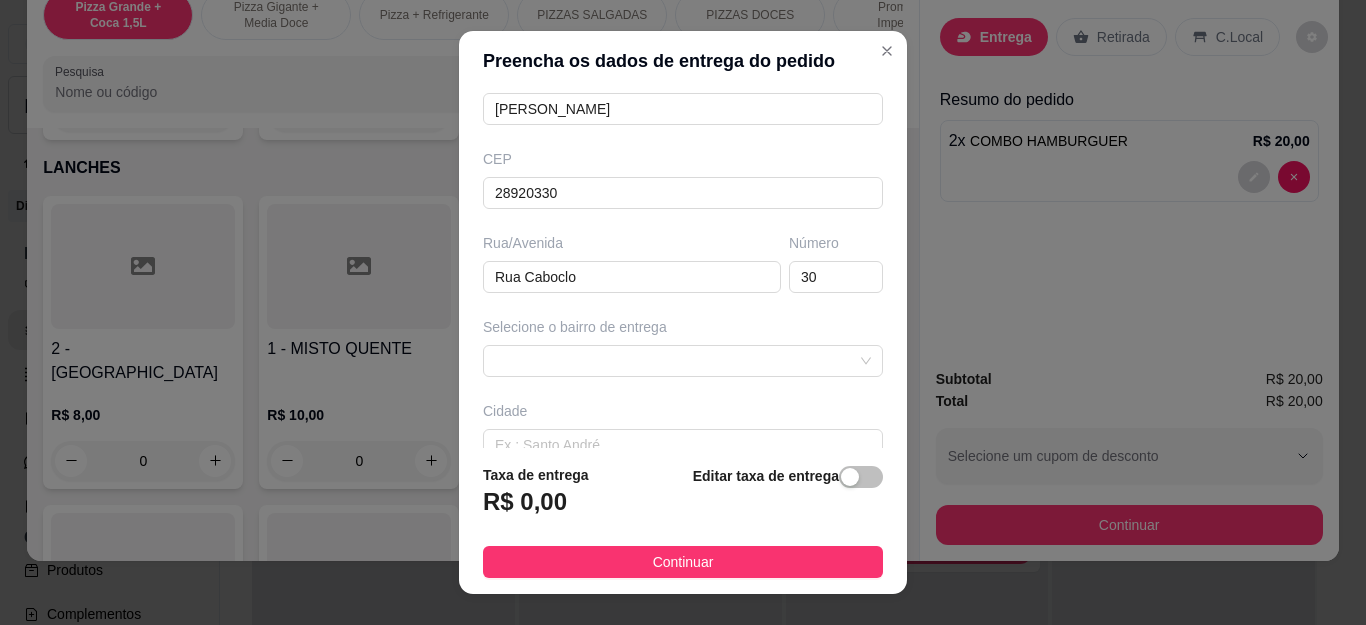 scroll, scrollTop: 317, scrollLeft: 0, axis: vertical 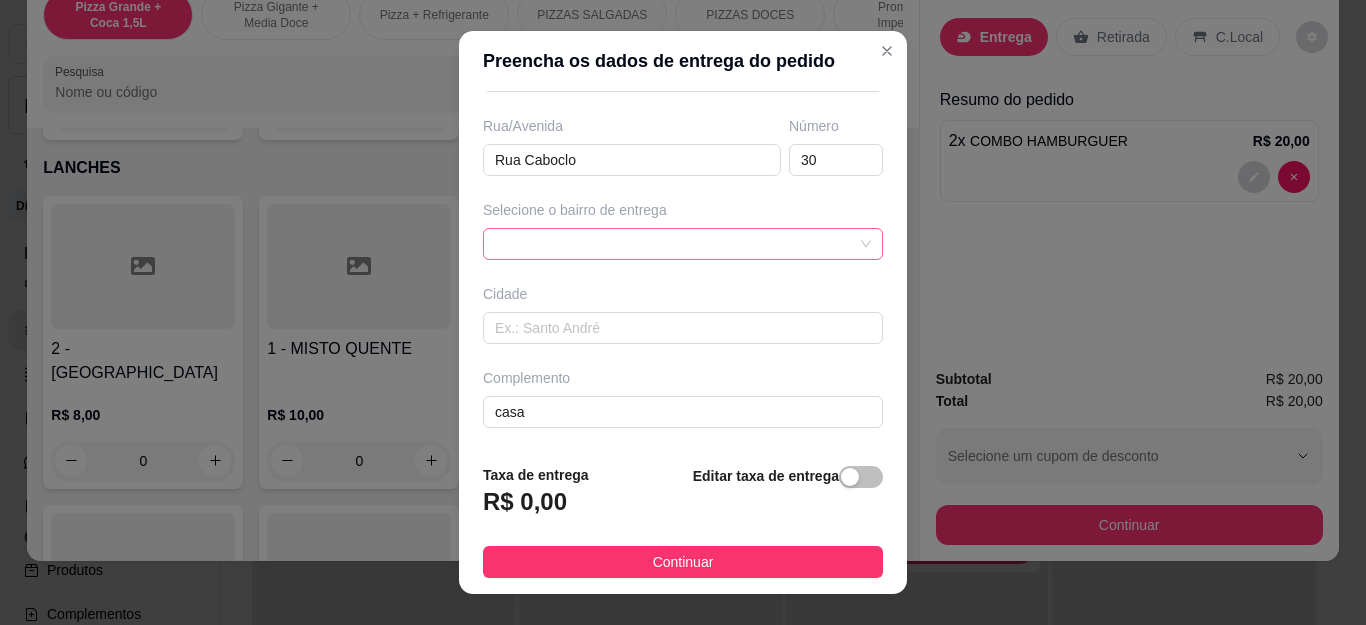 click at bounding box center [683, 244] 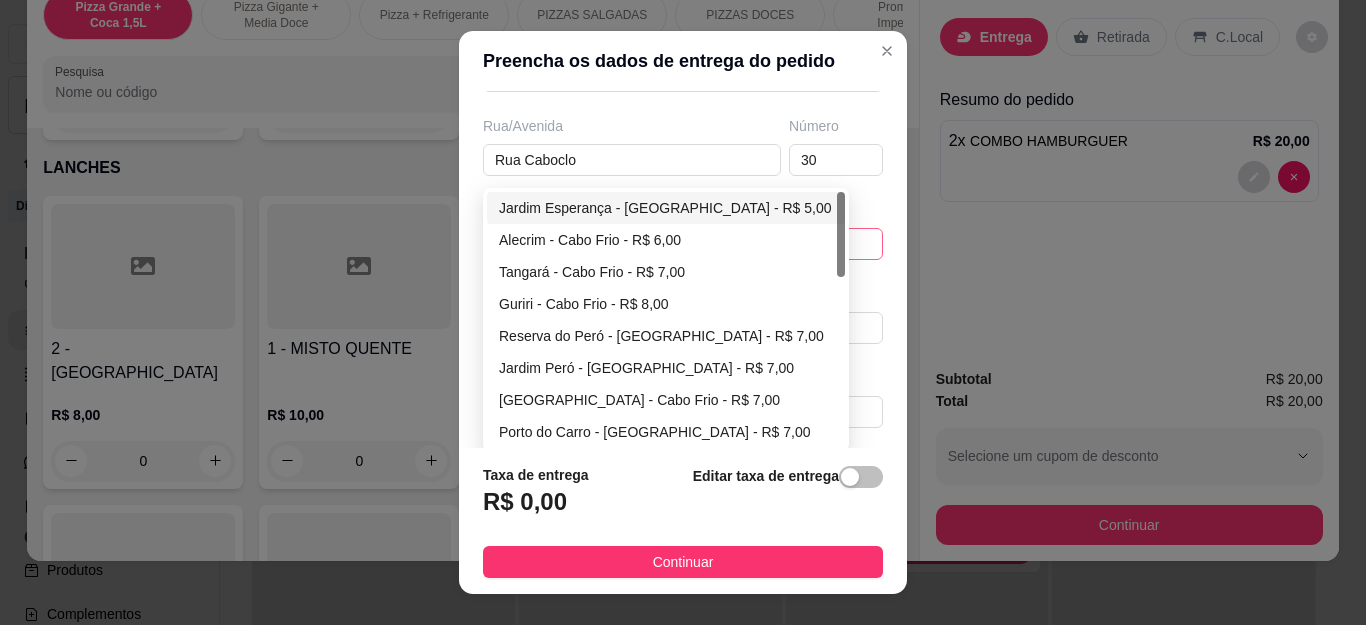 type on "[PERSON_NAME]" 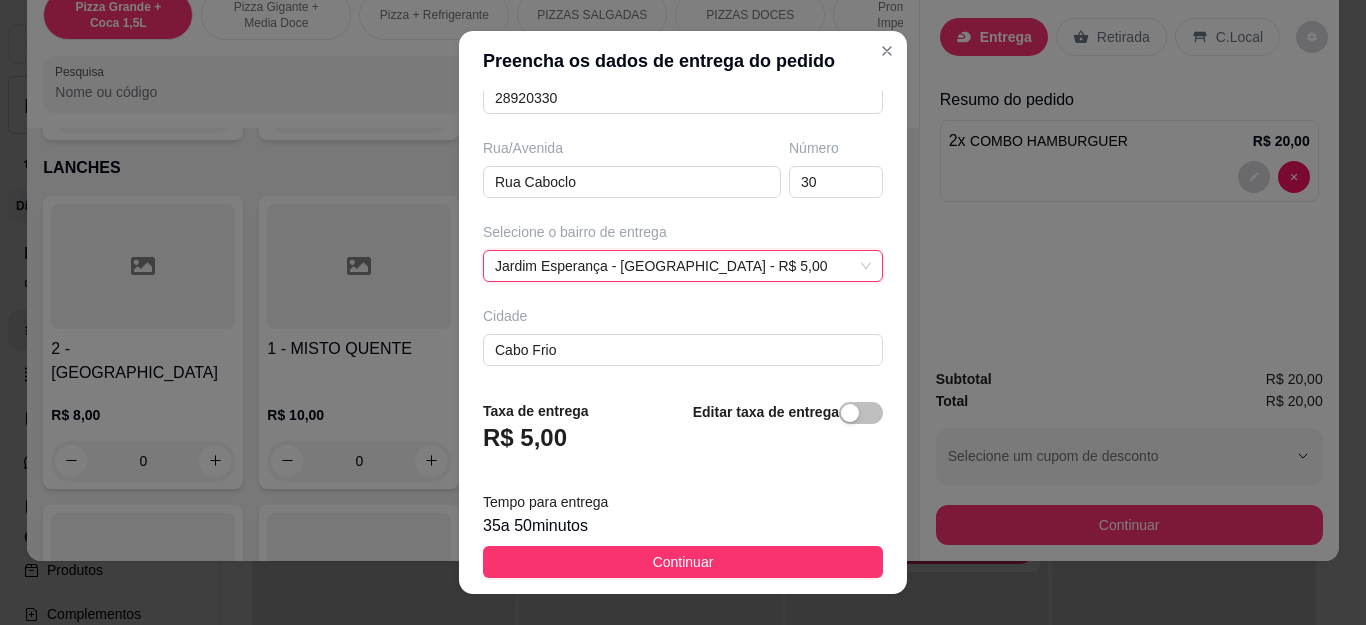 scroll, scrollTop: 317, scrollLeft: 0, axis: vertical 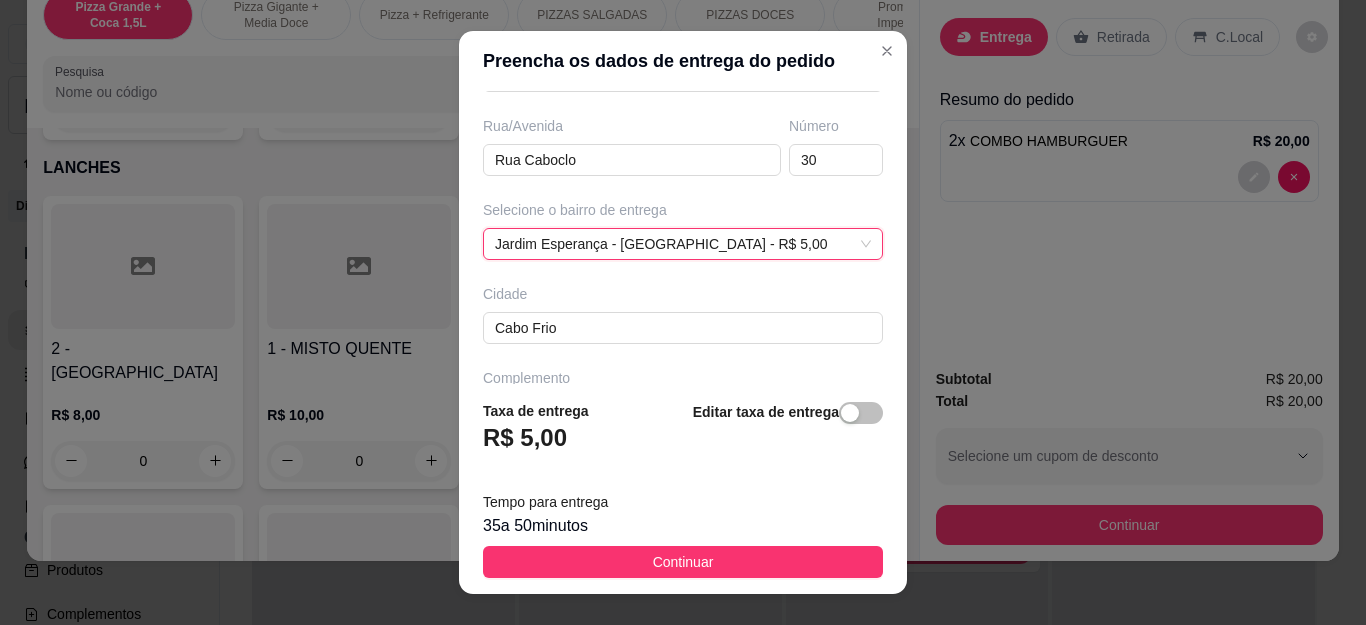 click on "Continuar" at bounding box center (683, 562) 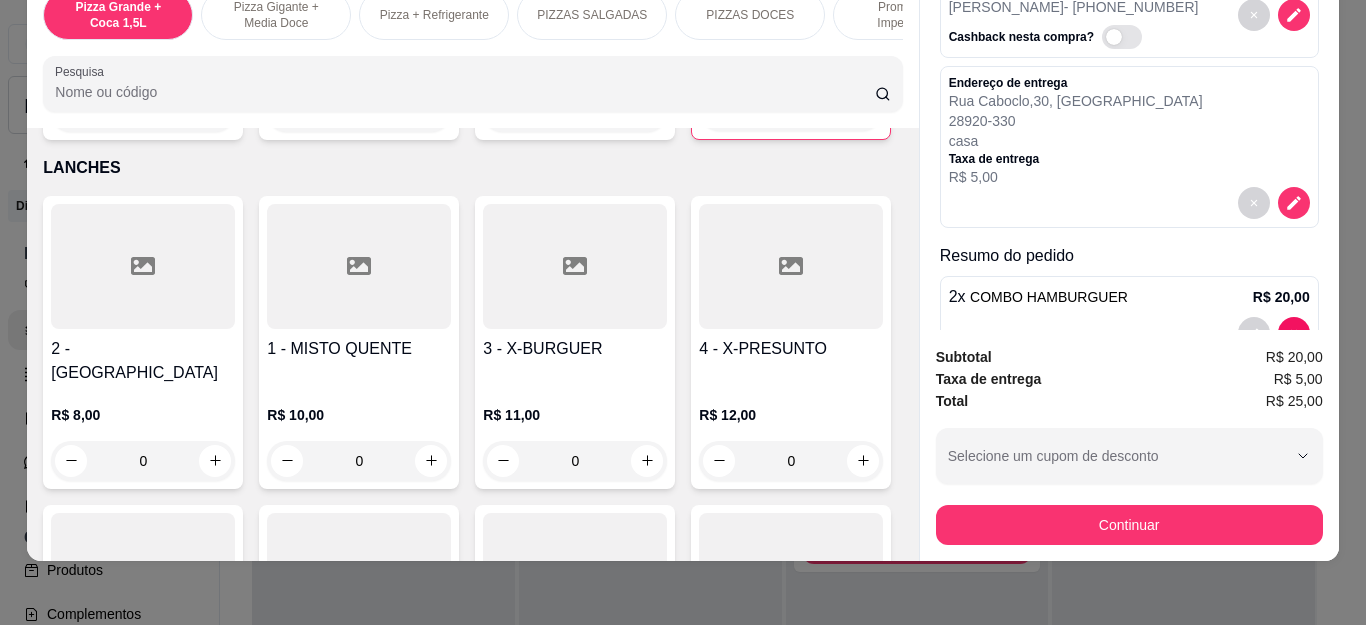 scroll, scrollTop: 155, scrollLeft: 0, axis: vertical 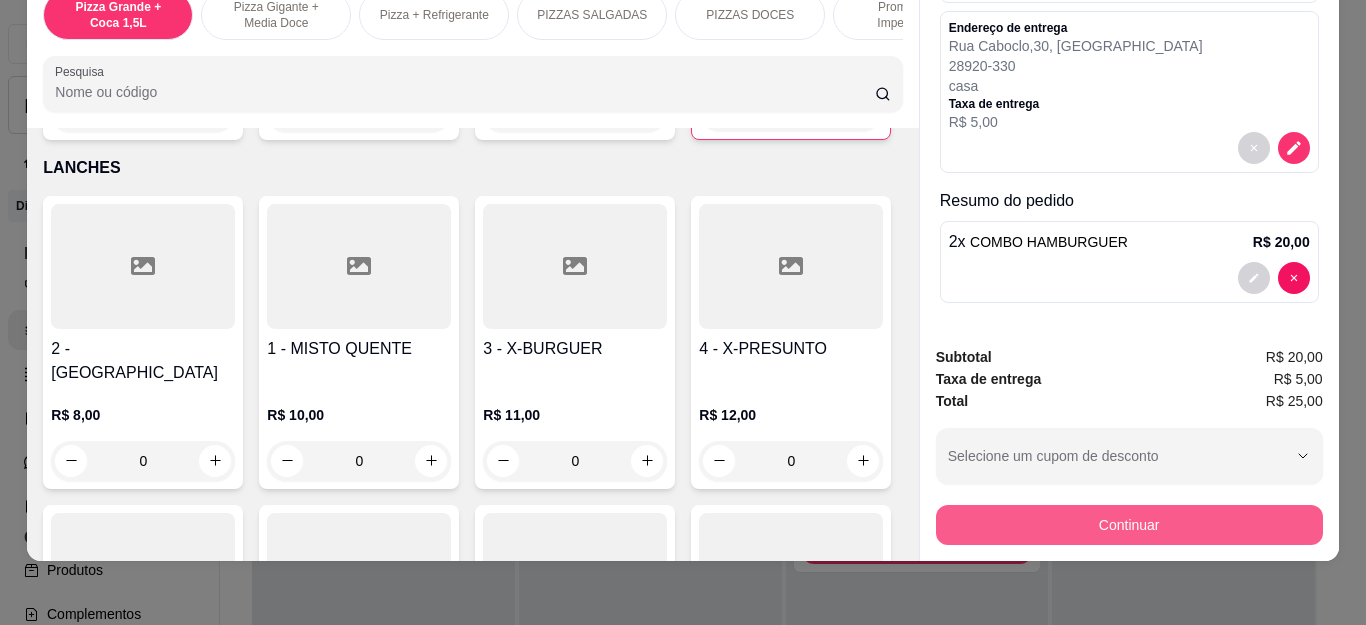 click on "Continuar" at bounding box center [1129, 525] 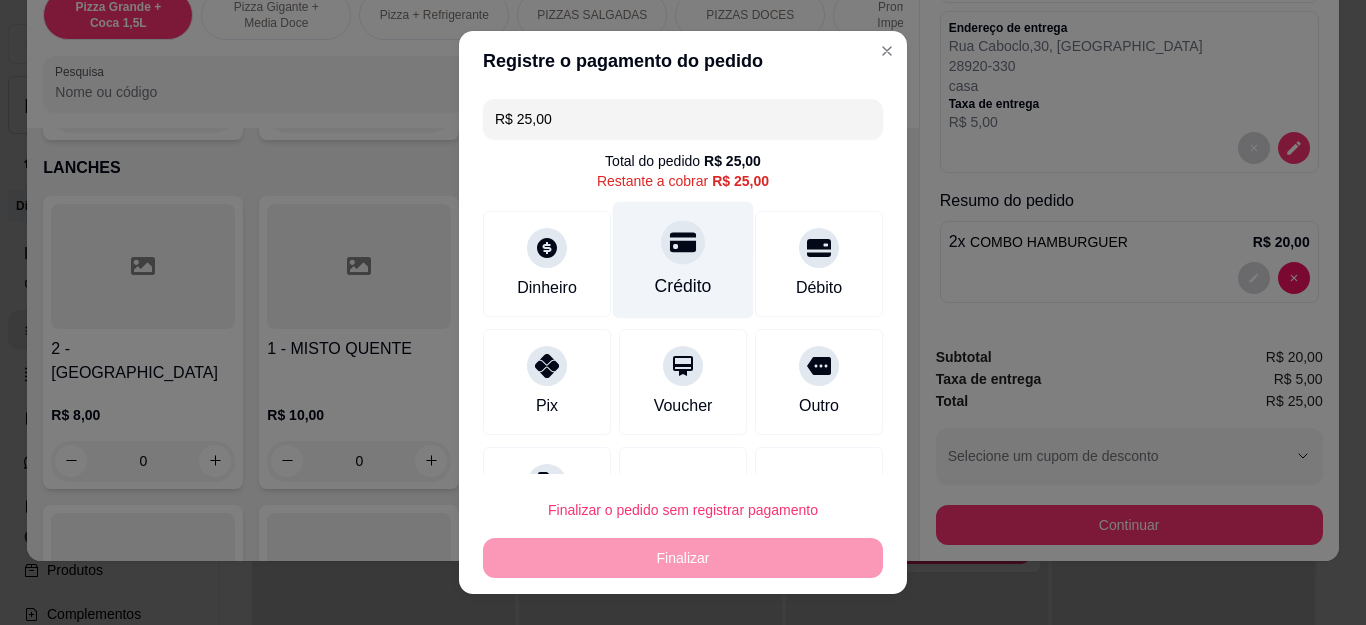 click at bounding box center [683, 243] 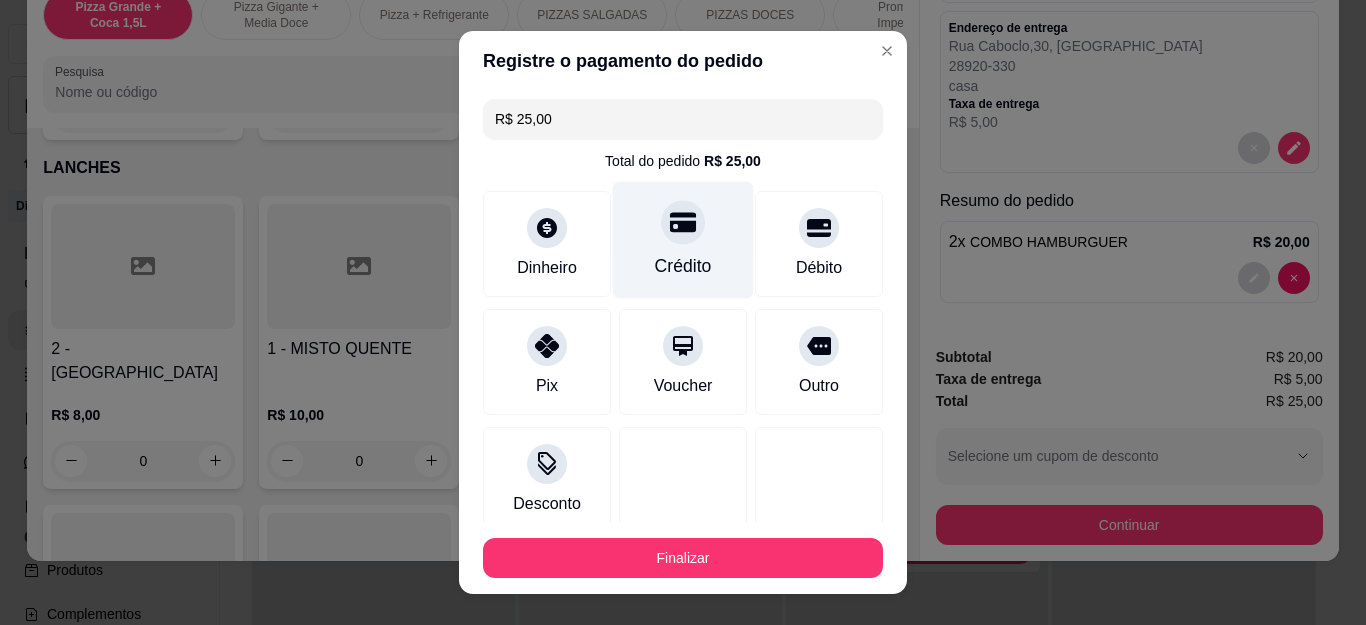 type on "R$ 0,00" 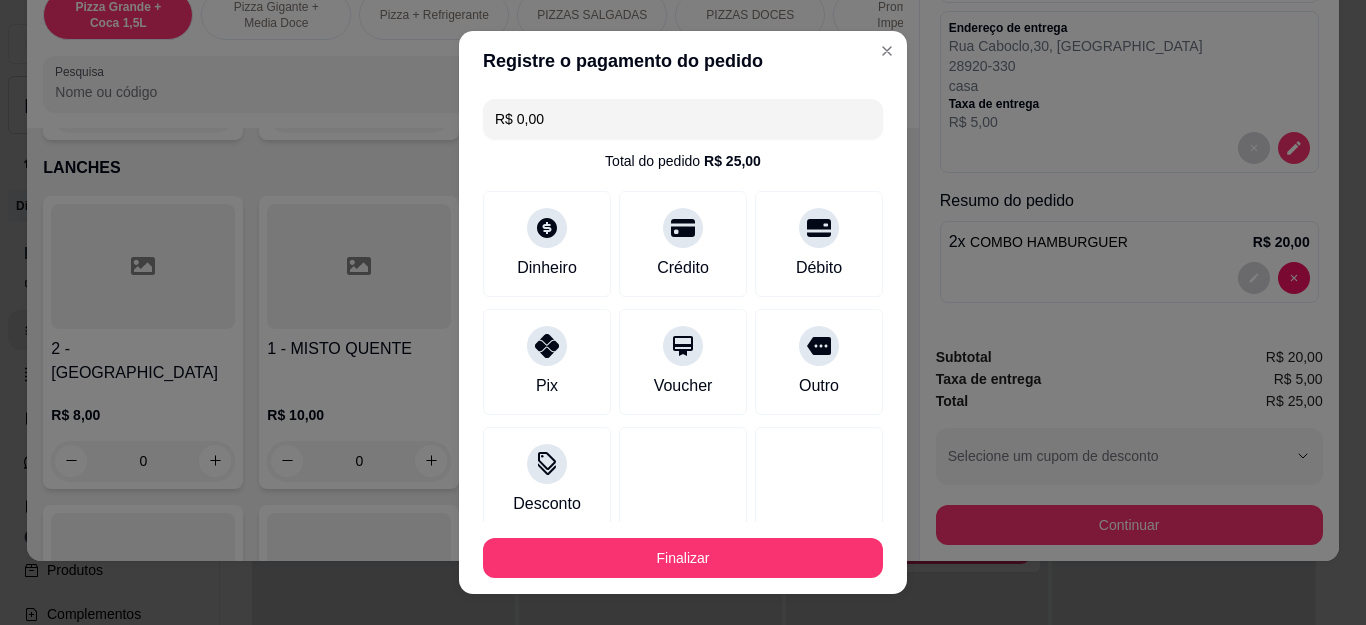 scroll, scrollTop: 123, scrollLeft: 0, axis: vertical 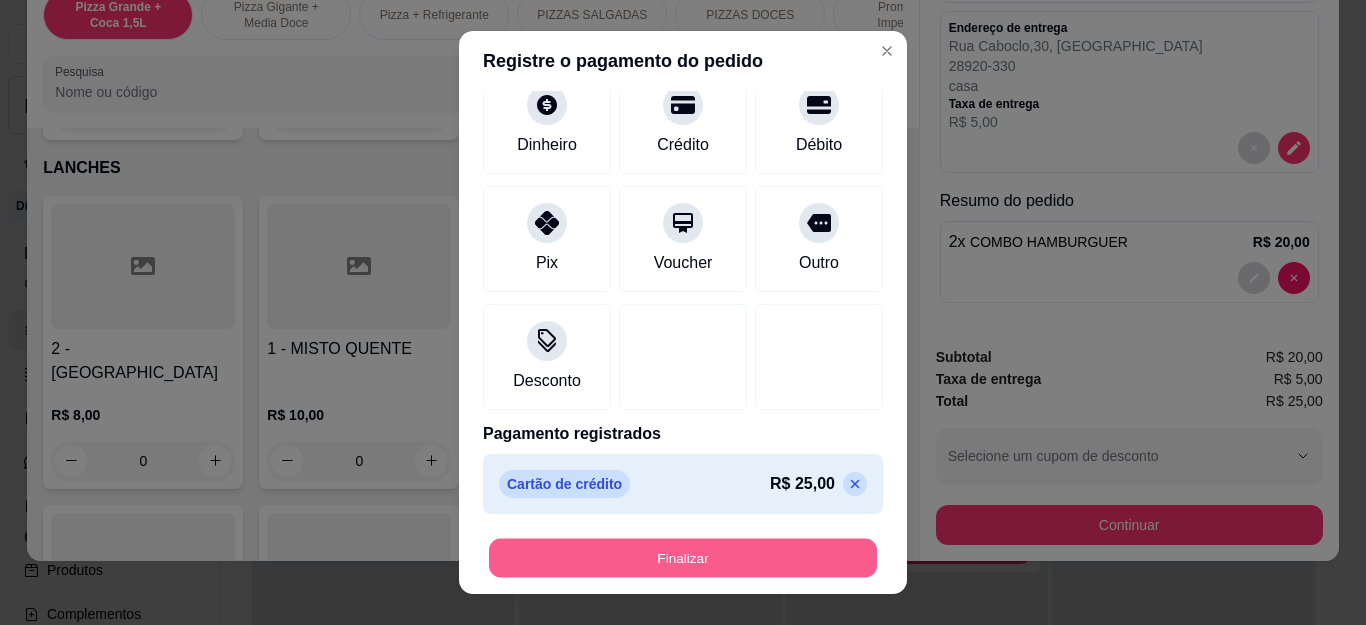 click on "Finalizar" at bounding box center [683, 557] 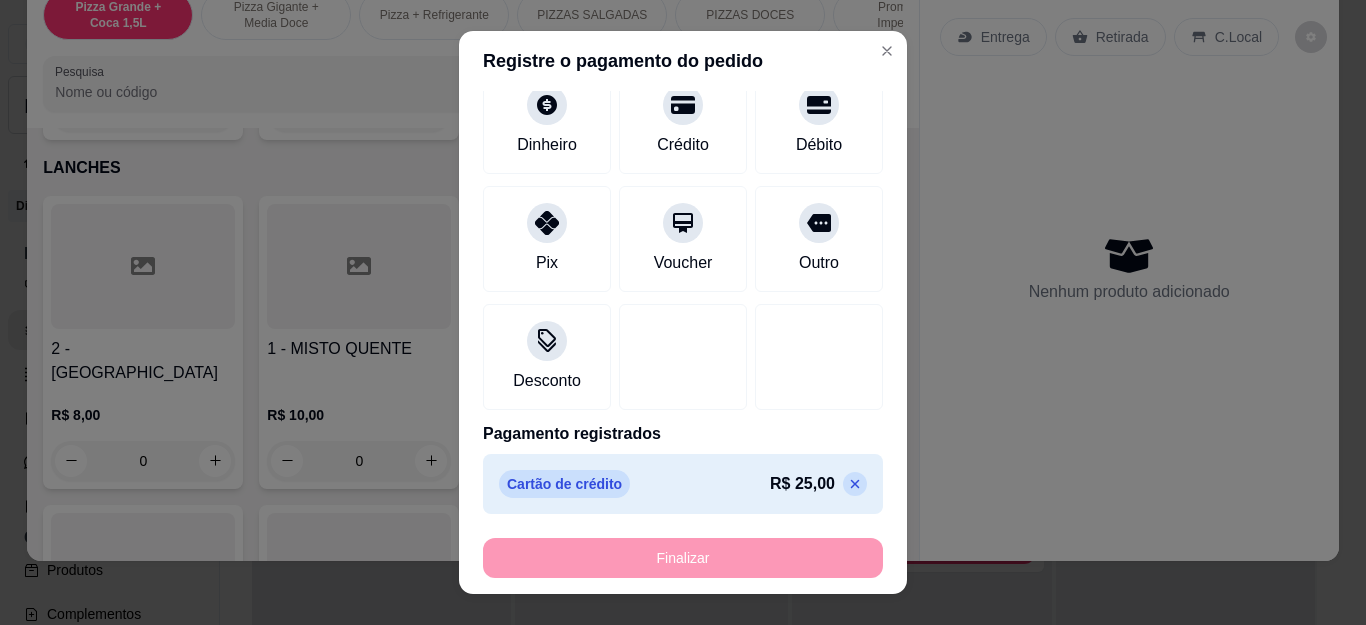 type on "0" 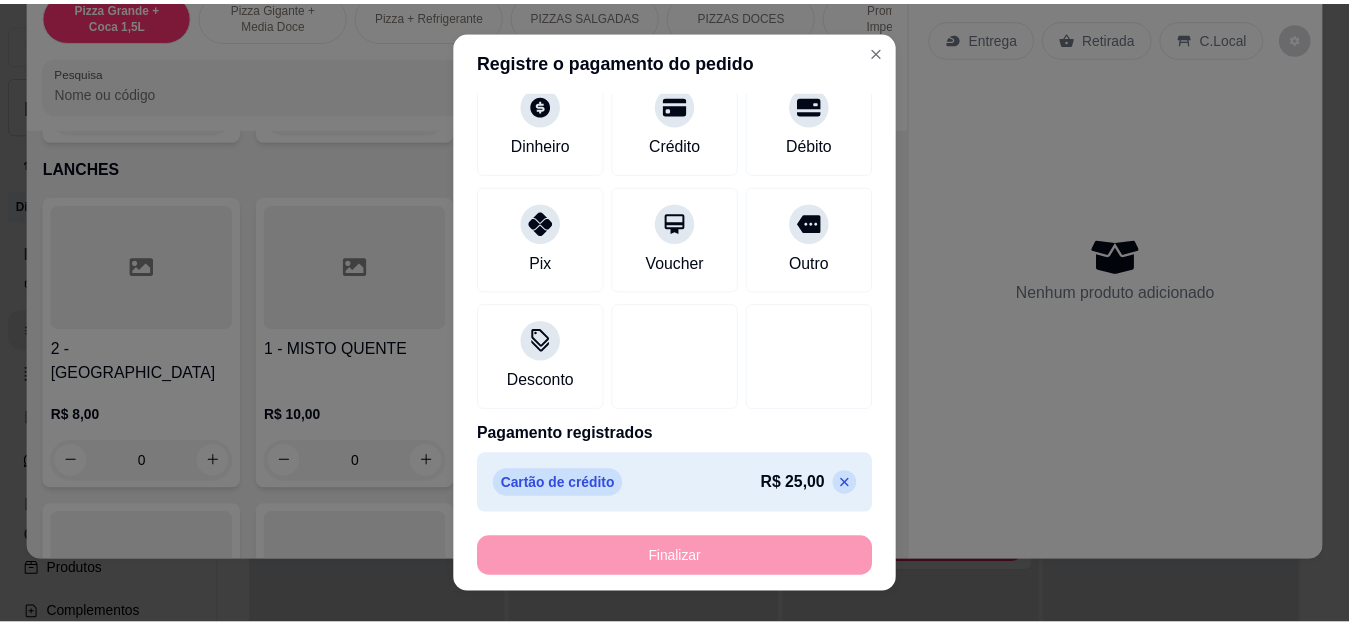 scroll, scrollTop: 0, scrollLeft: 0, axis: both 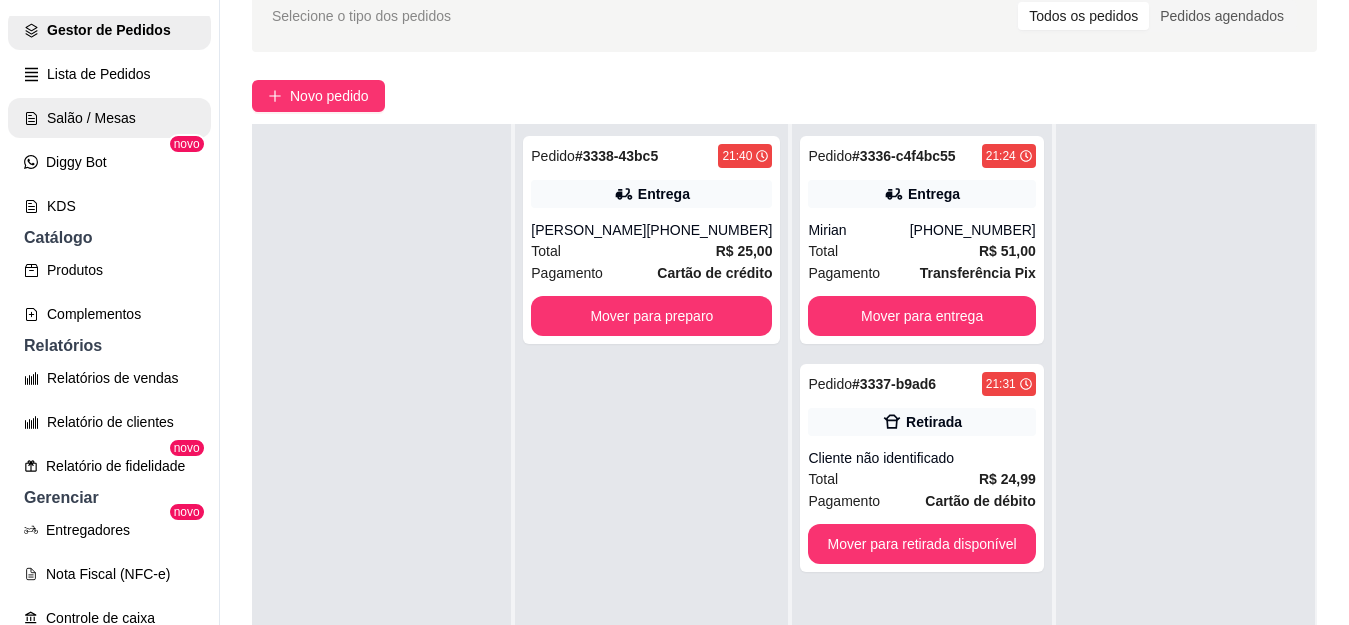click on "Salão / Mesas" at bounding box center (109, 118) 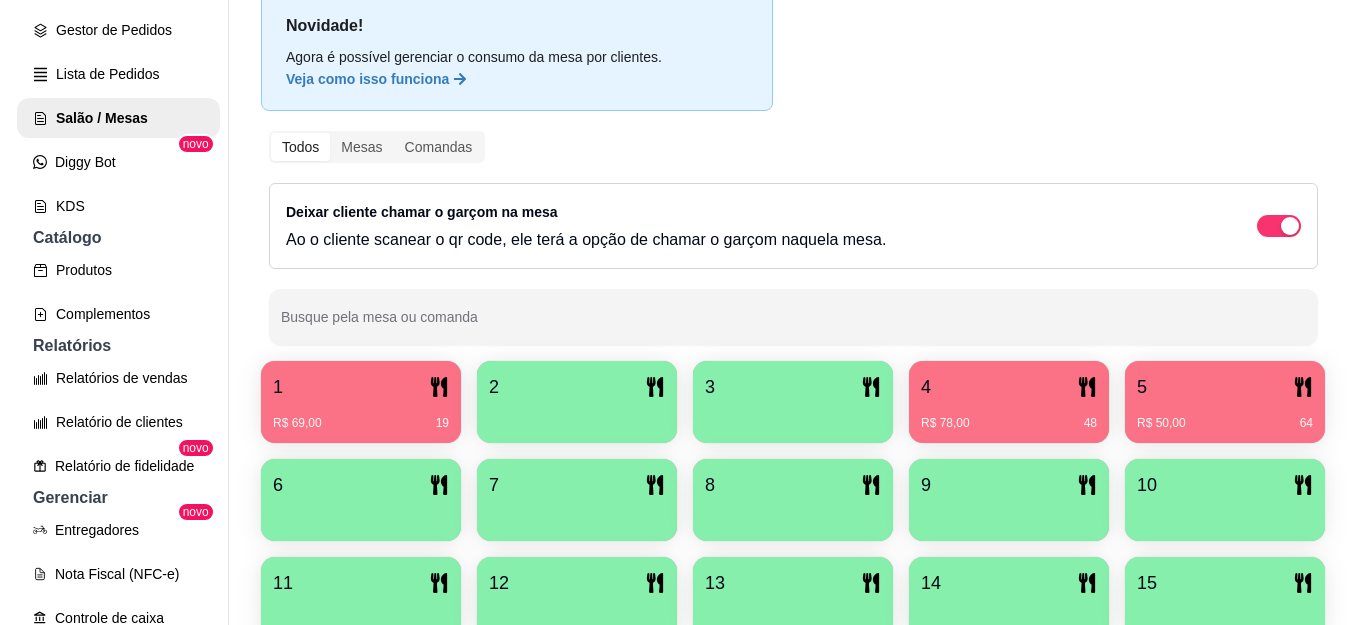 scroll, scrollTop: 200, scrollLeft: 0, axis: vertical 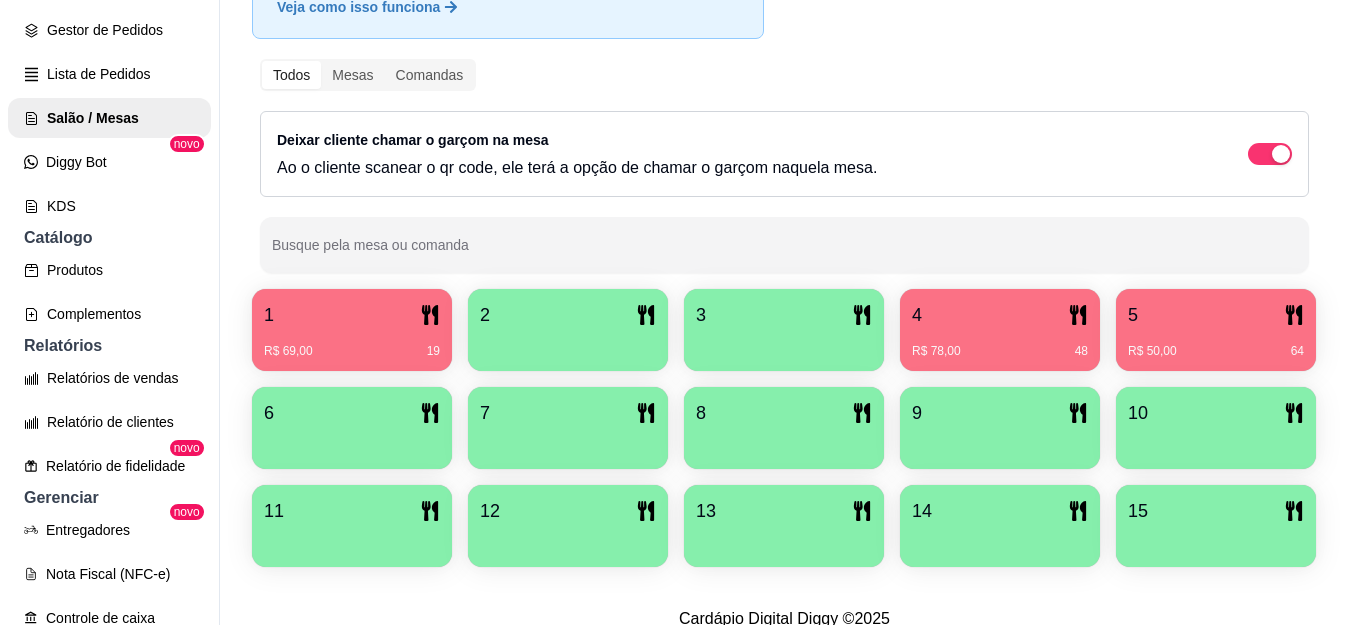 click on "5" at bounding box center (1216, 315) 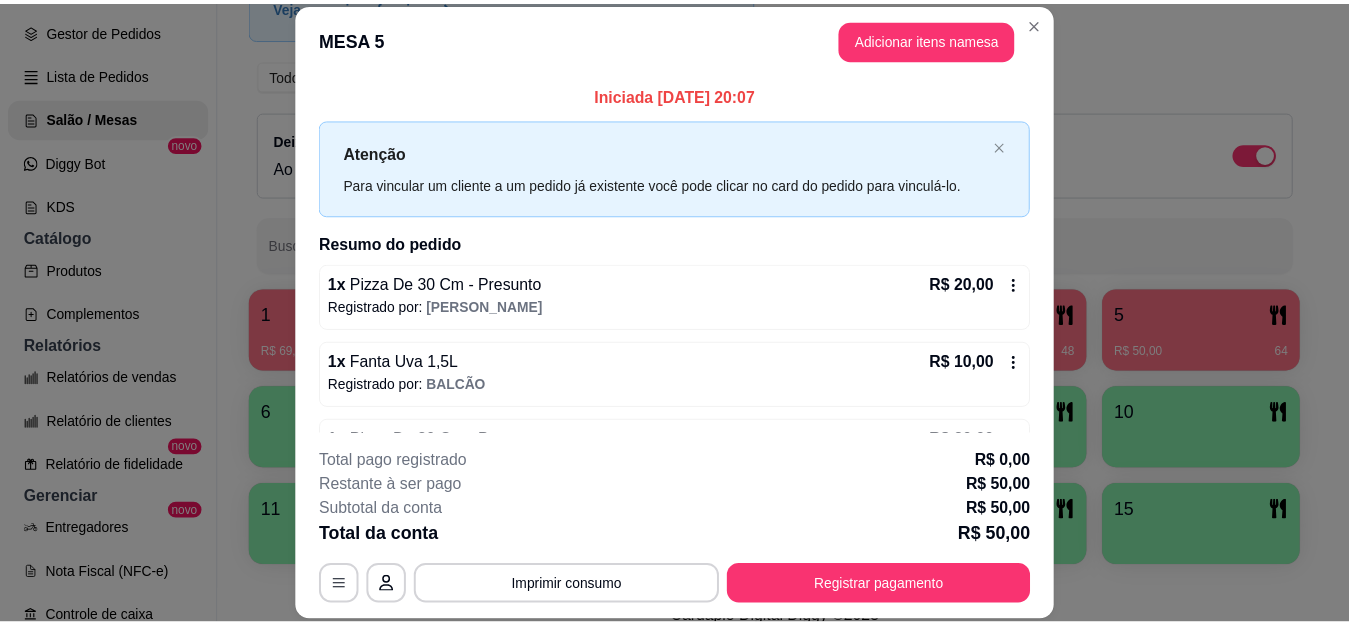 scroll, scrollTop: 60, scrollLeft: 0, axis: vertical 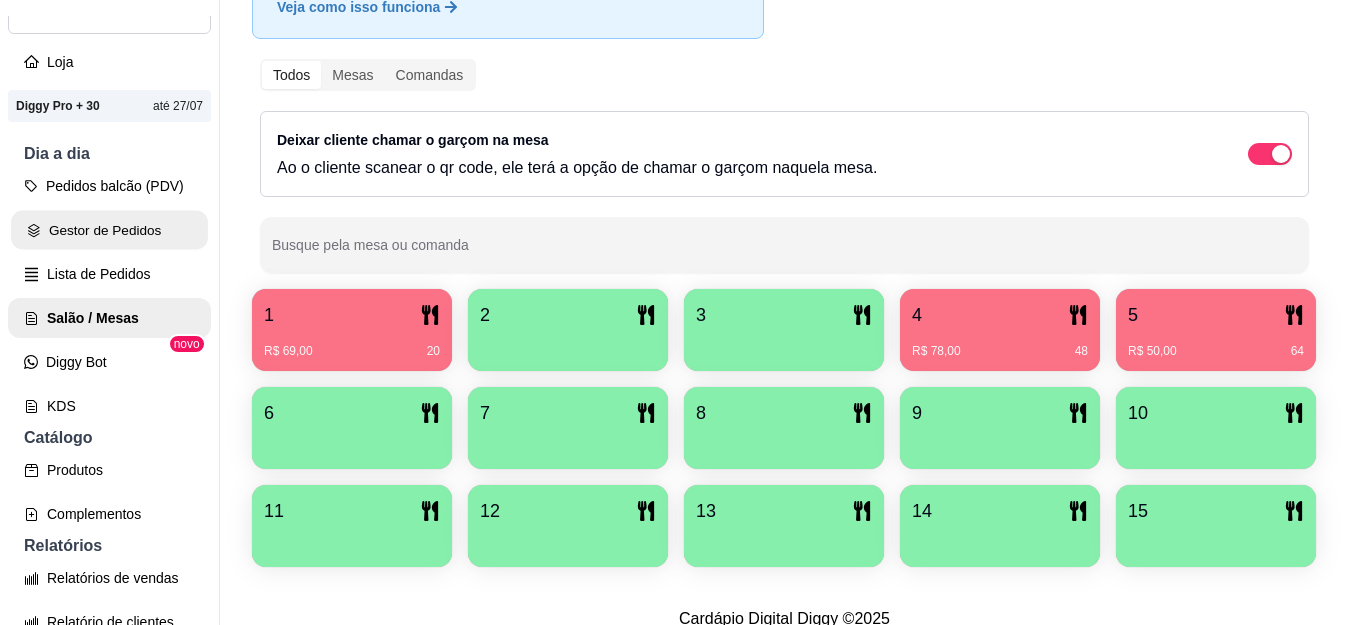 click on "Gestor de Pedidos" at bounding box center [109, 230] 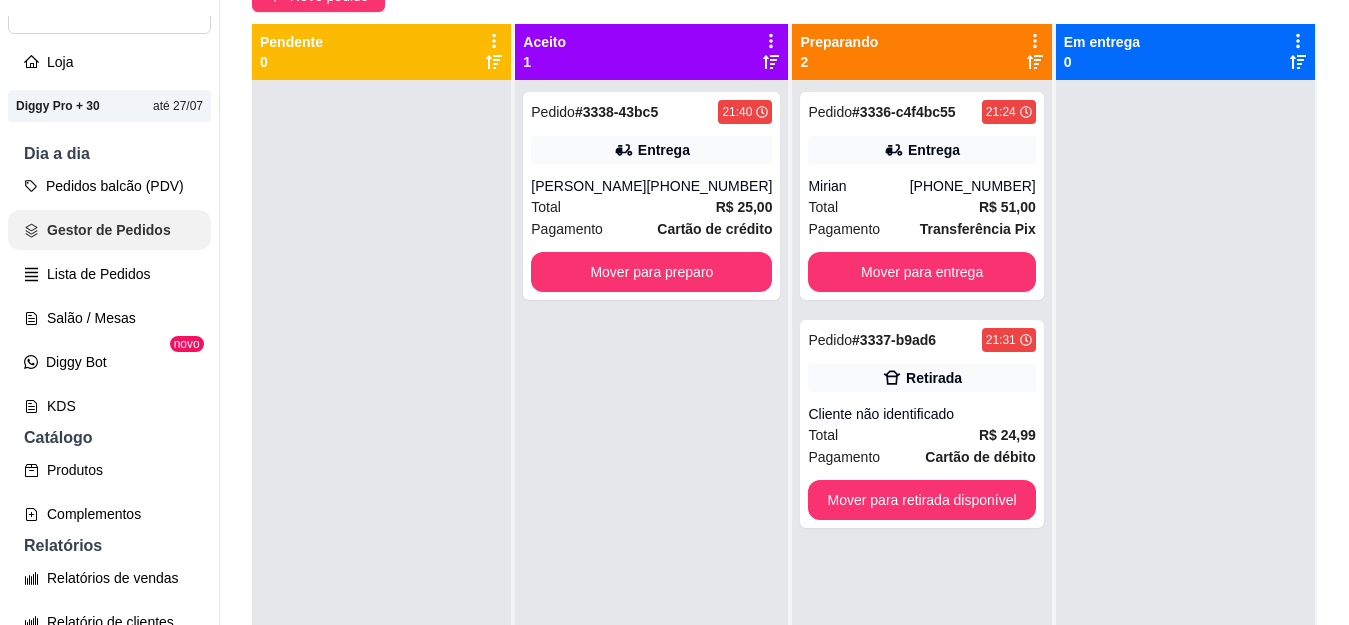 scroll, scrollTop: 0, scrollLeft: 0, axis: both 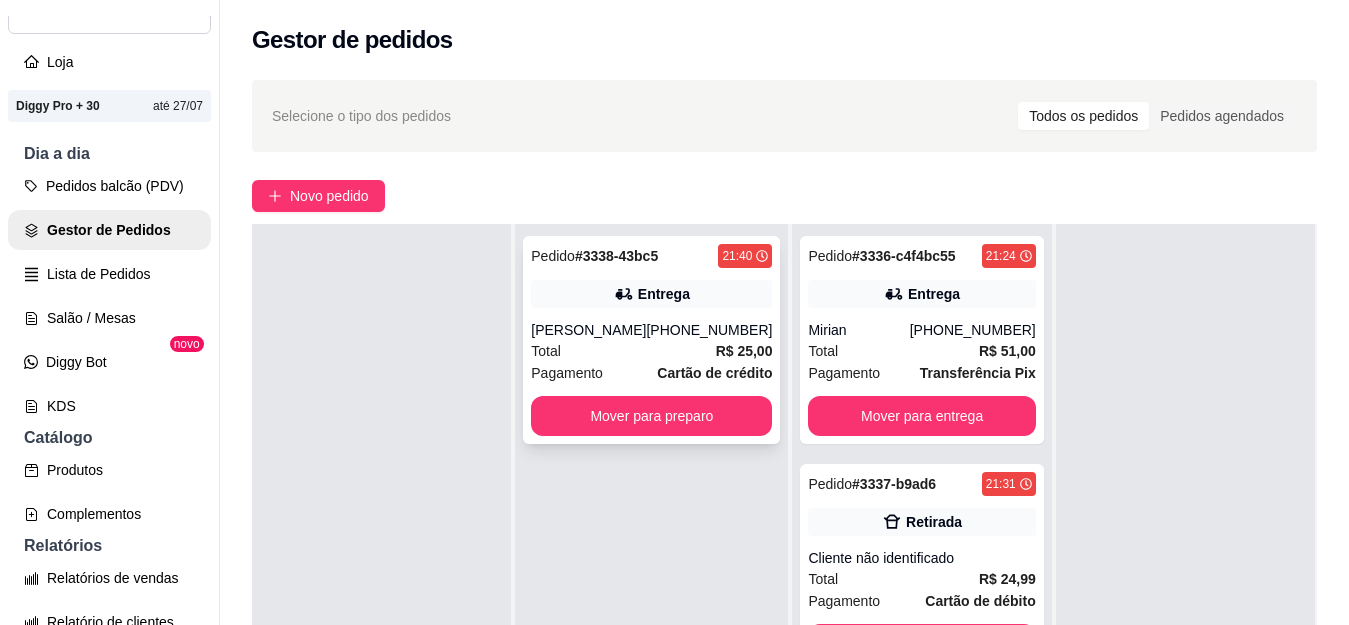 click on "[PERSON_NAME]" at bounding box center [588, 330] 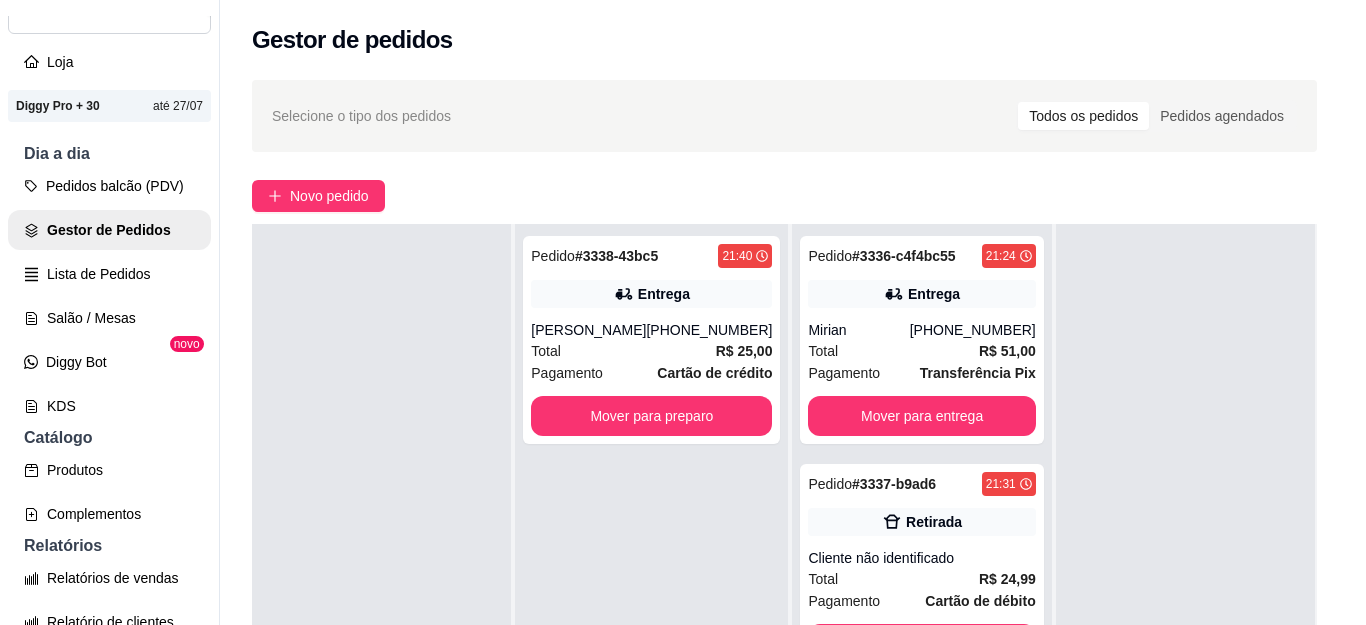 click on "Imprimir" at bounding box center (905, 92) 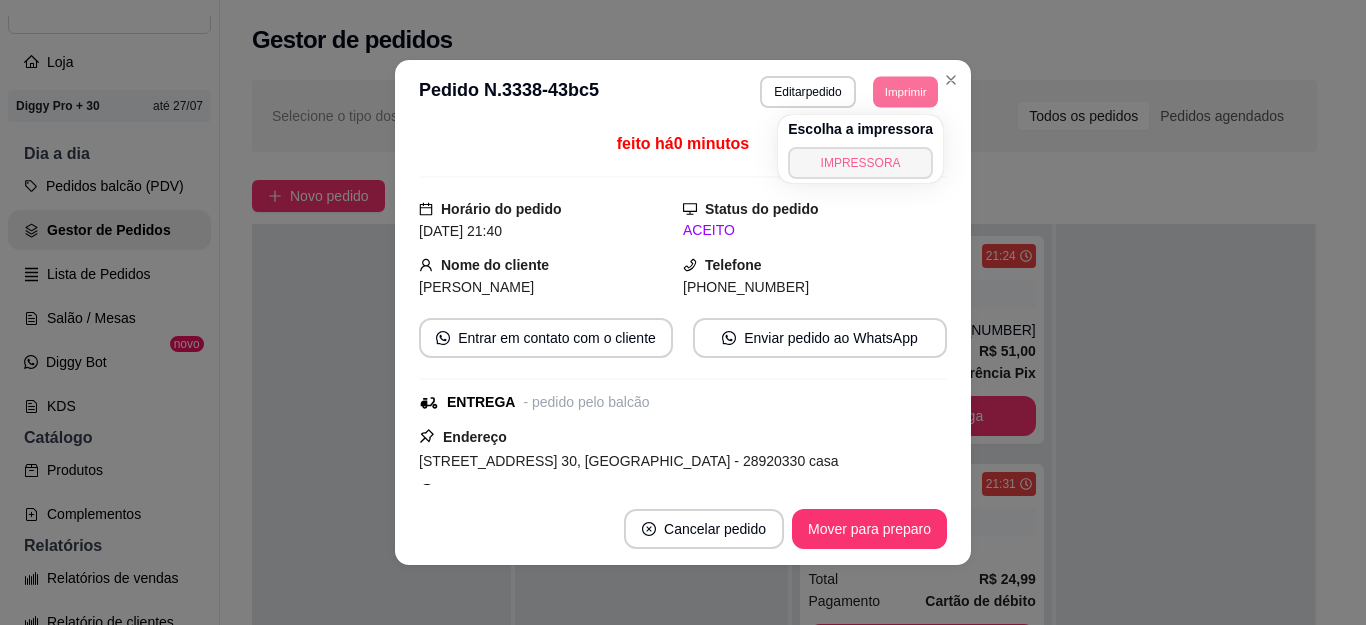 click on "IMPRESSORA" at bounding box center [860, 163] 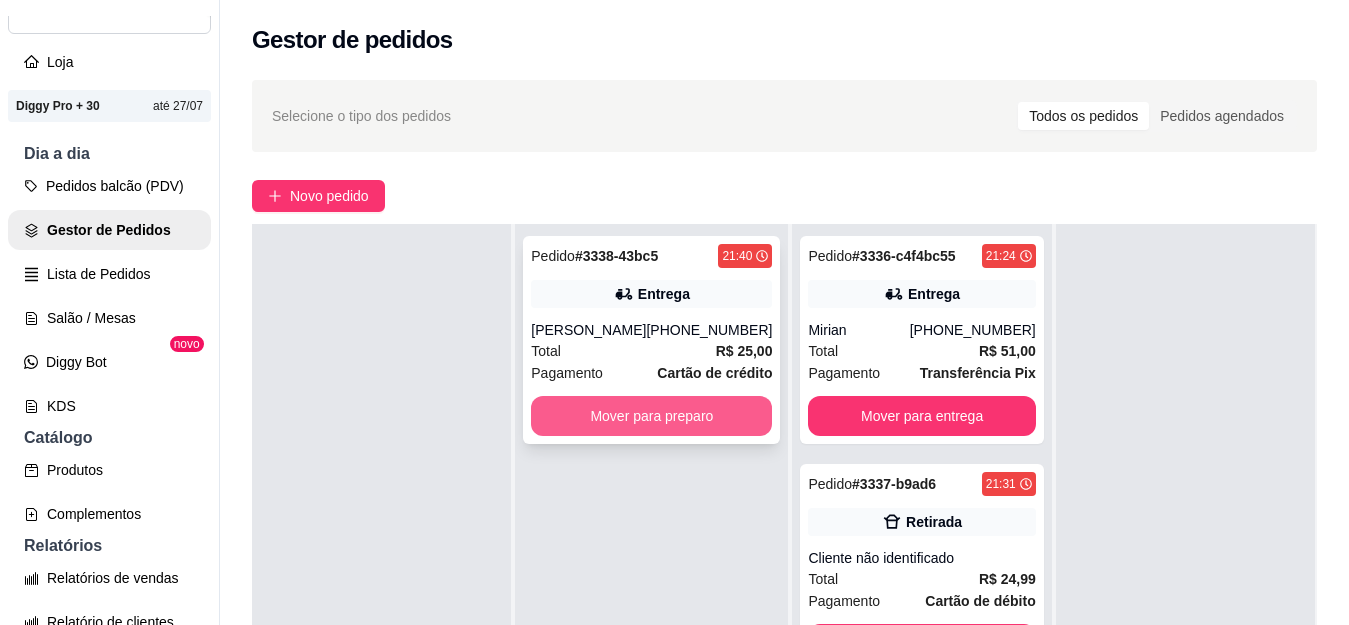 click on "Mover para preparo" at bounding box center (651, 416) 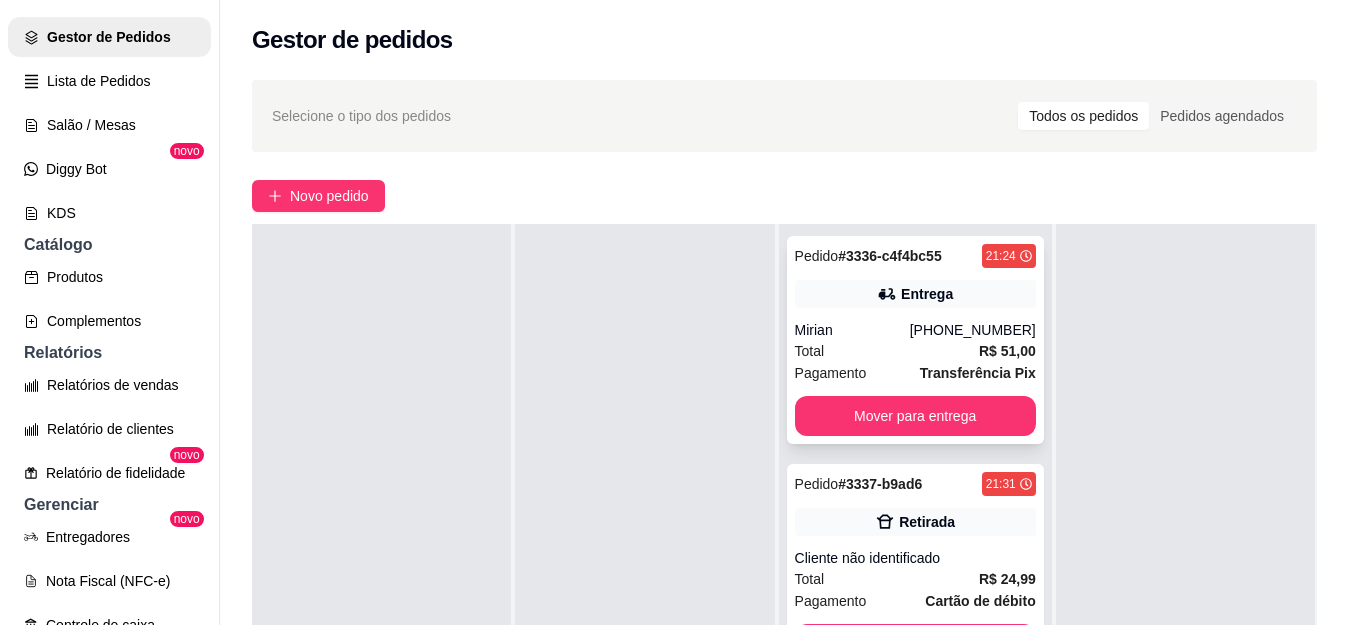 scroll, scrollTop: 300, scrollLeft: 0, axis: vertical 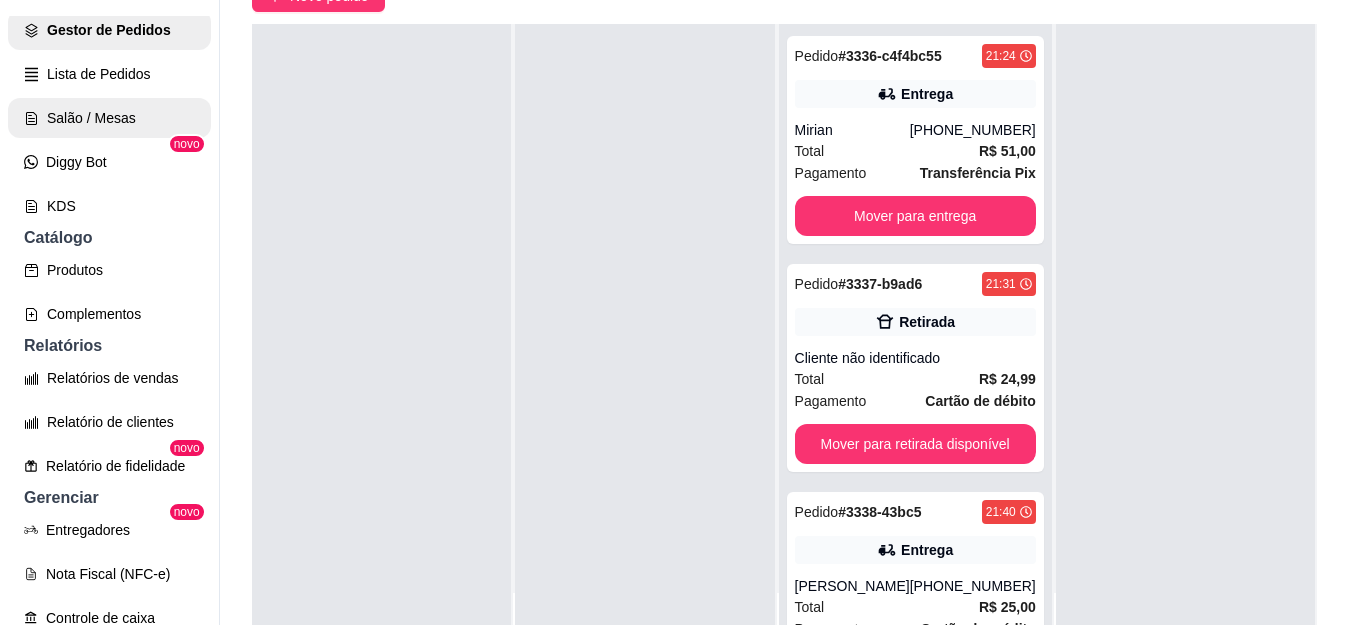 click on "Salão / Mesas" at bounding box center [109, 118] 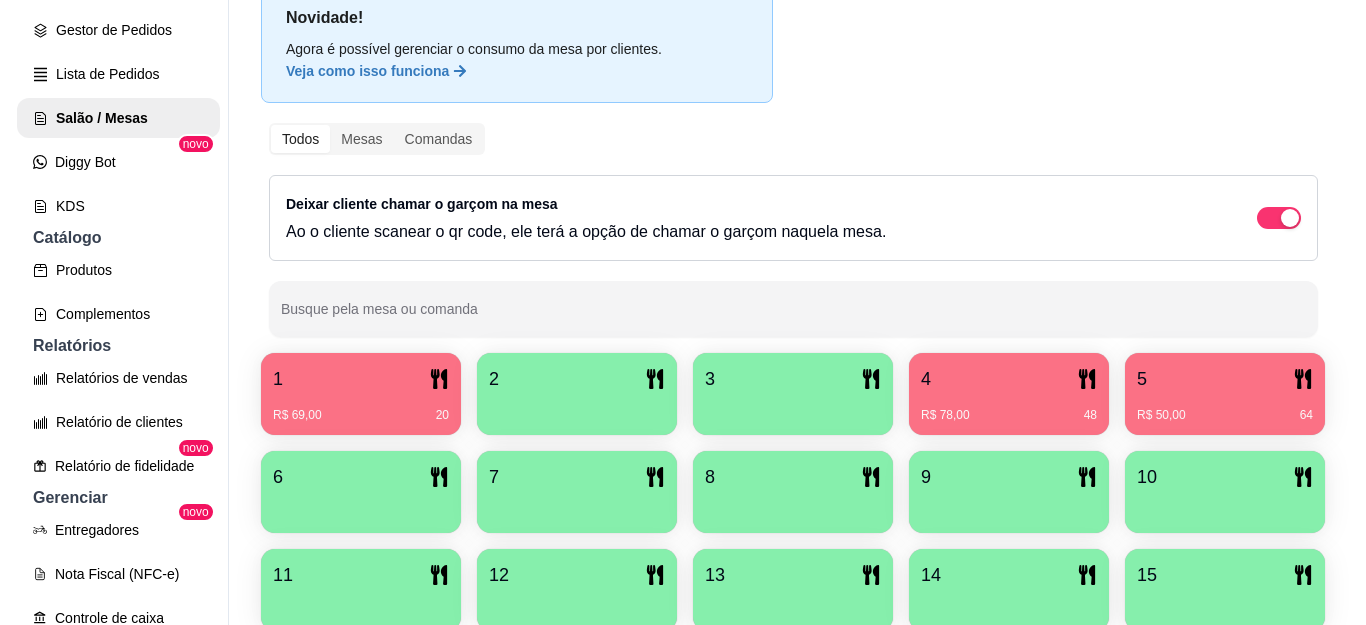 scroll, scrollTop: 200, scrollLeft: 0, axis: vertical 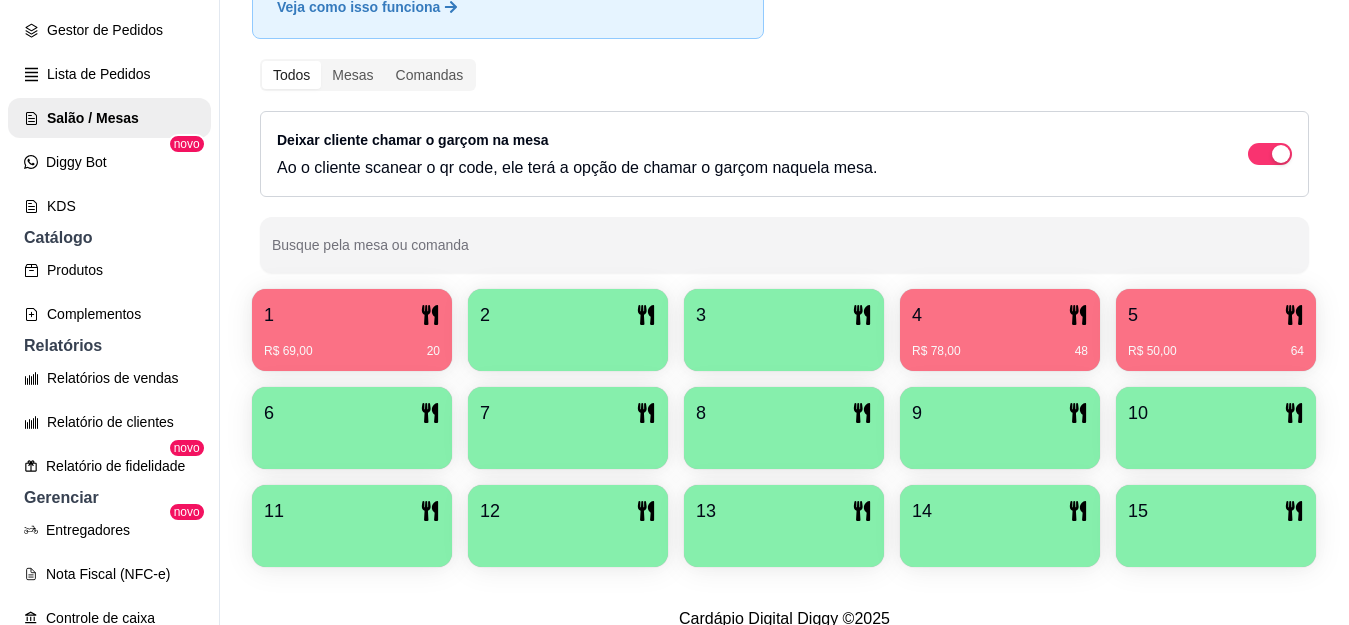 click on "5" at bounding box center (1216, 315) 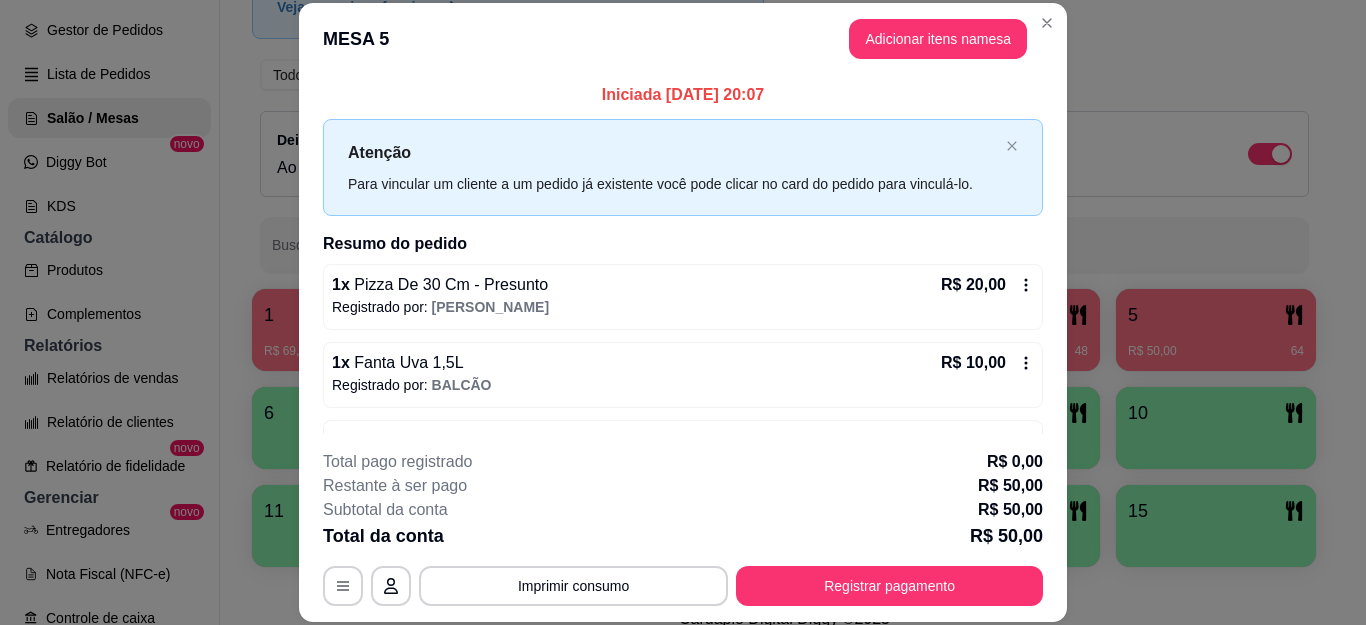 scroll, scrollTop: 60, scrollLeft: 0, axis: vertical 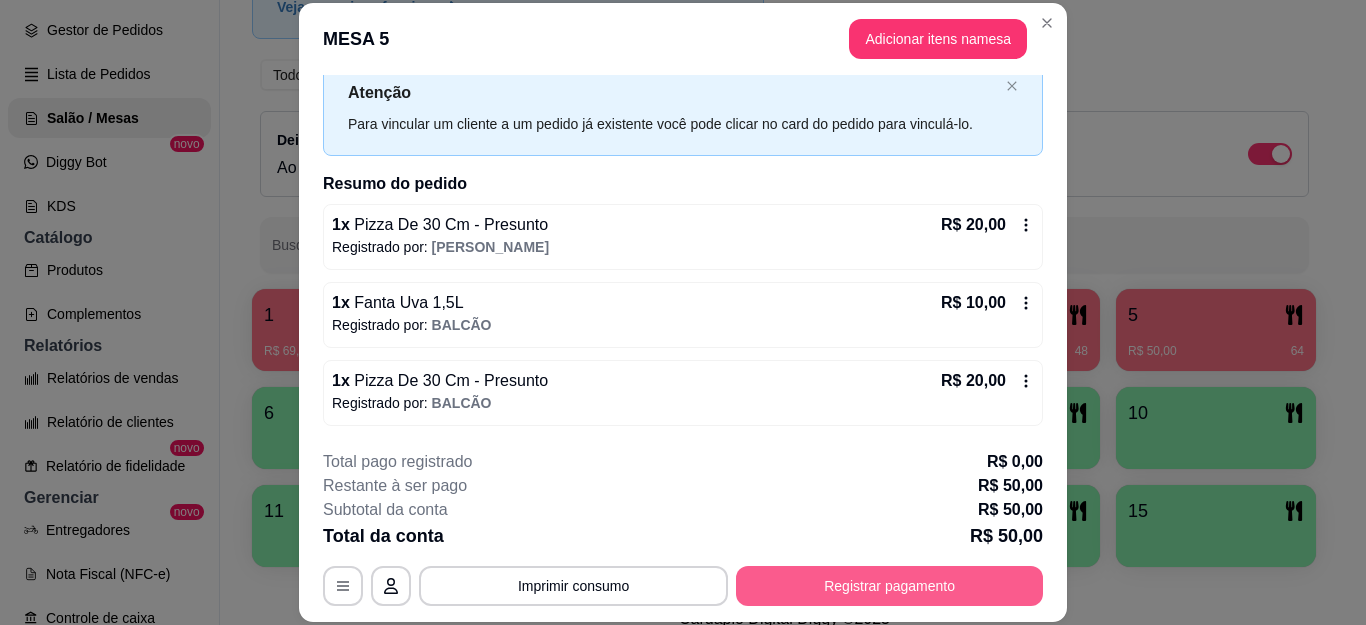 click on "Registrar pagamento" at bounding box center (889, 586) 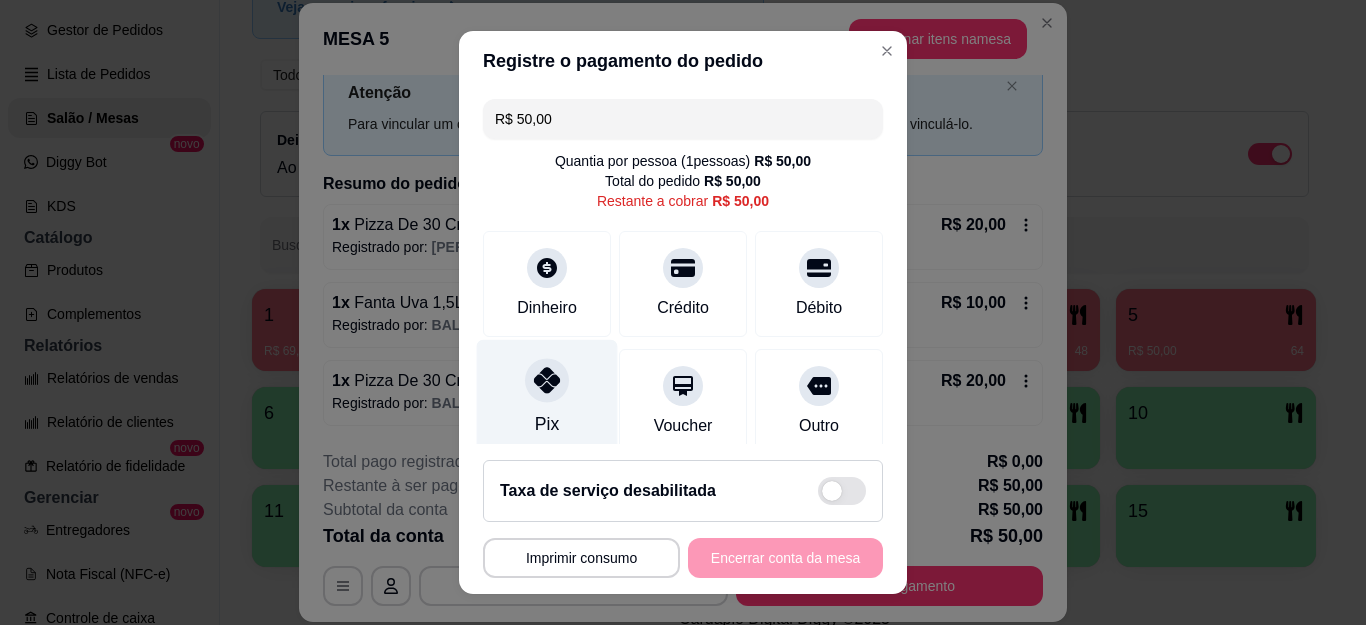 click 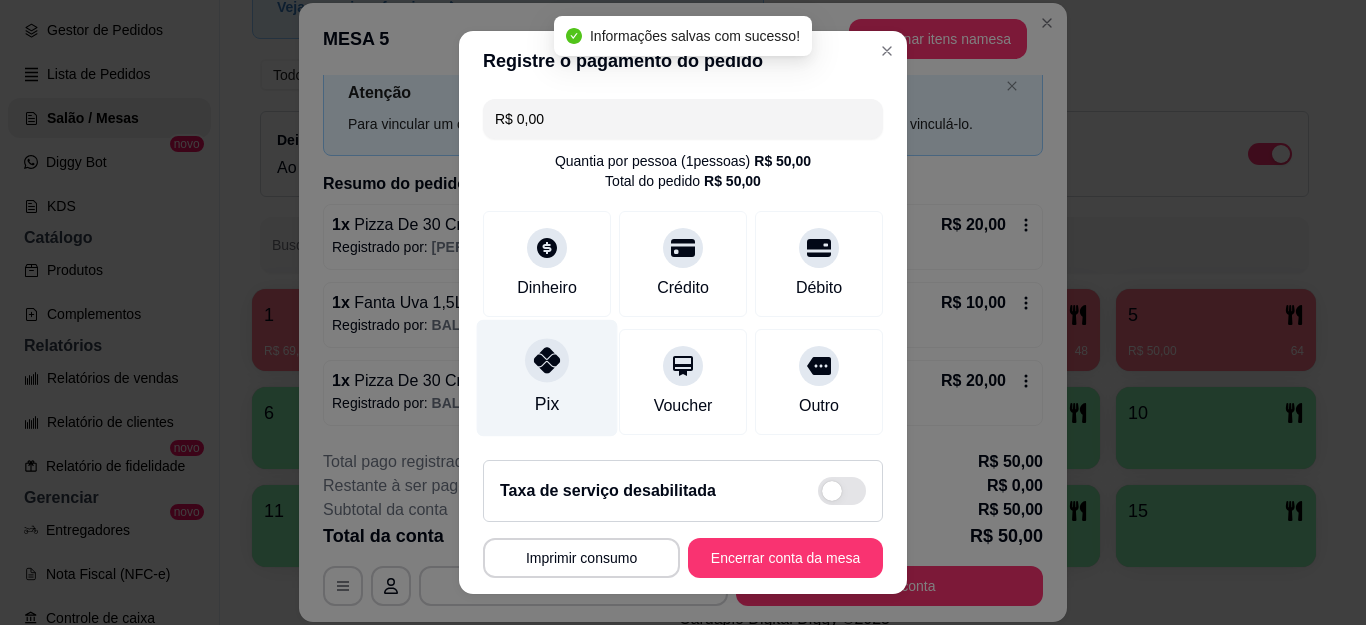 type on "R$ 0,00" 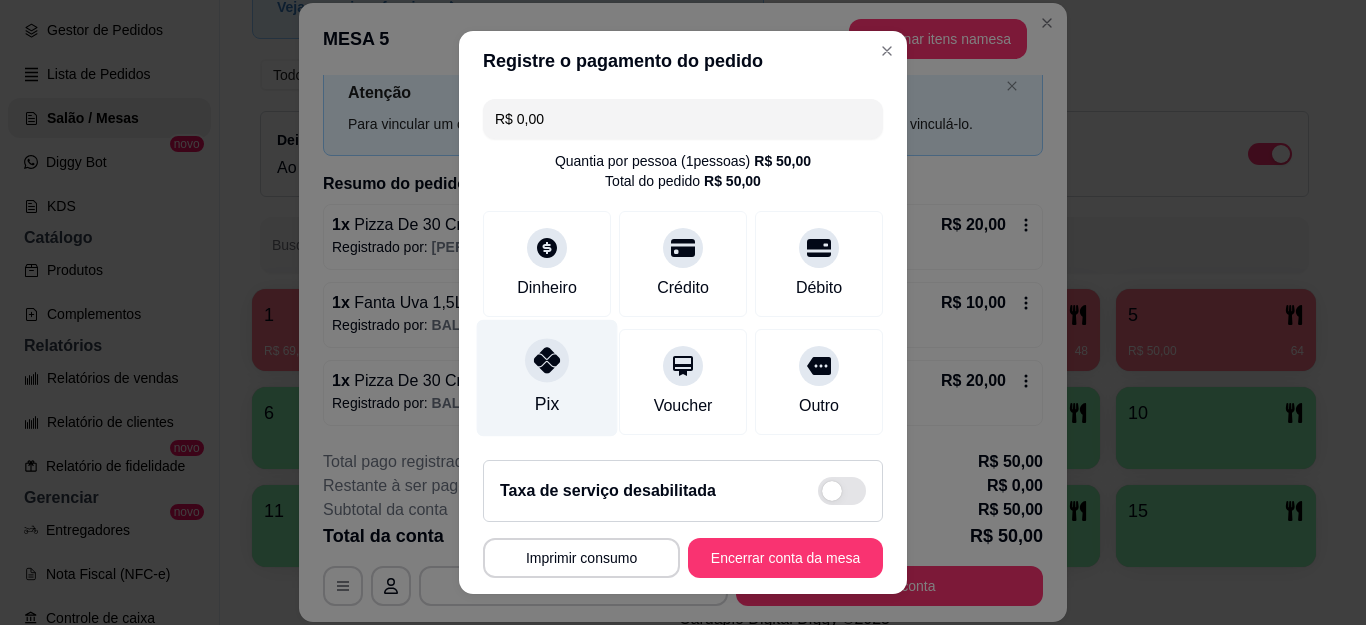 click on "Pix" at bounding box center (547, 378) 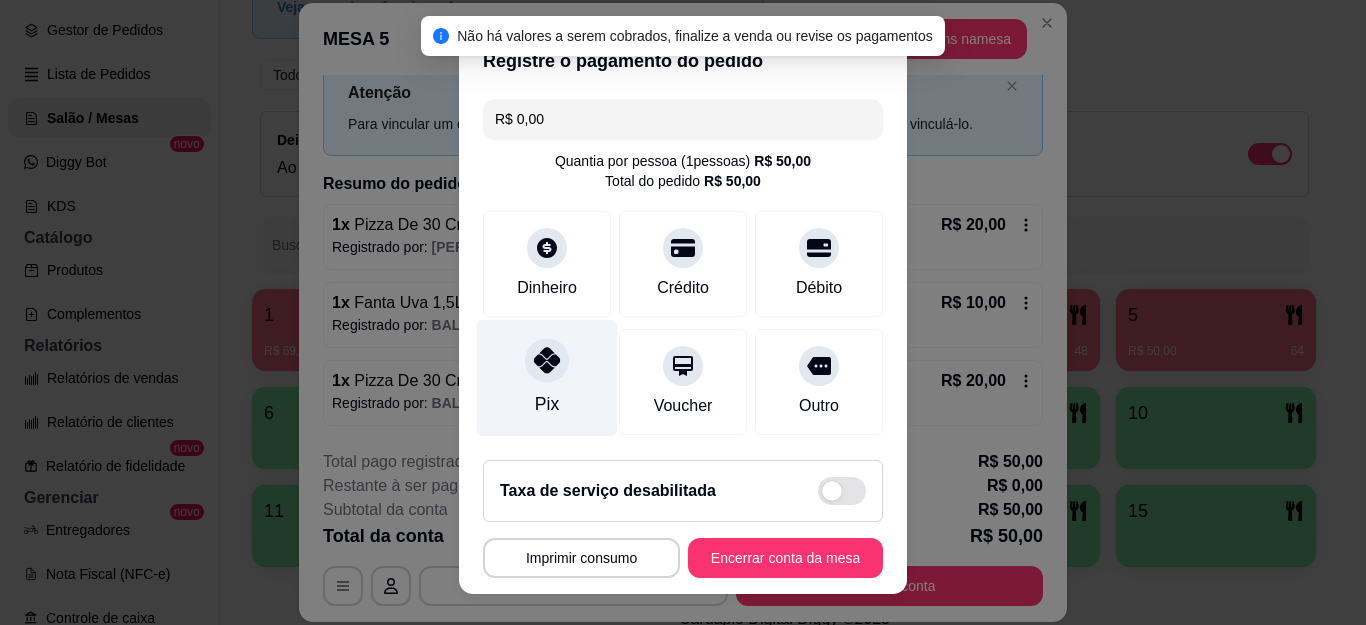 scroll, scrollTop: 245, scrollLeft: 0, axis: vertical 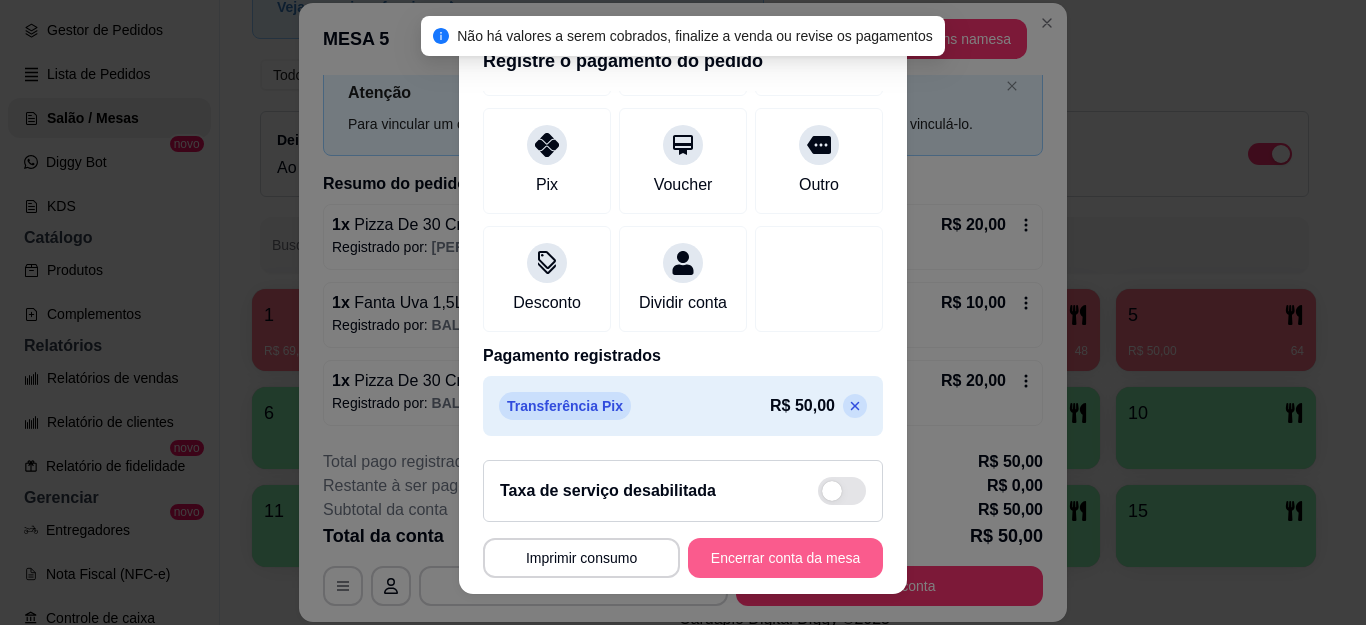 click on "Encerrar conta da mesa" at bounding box center [785, 558] 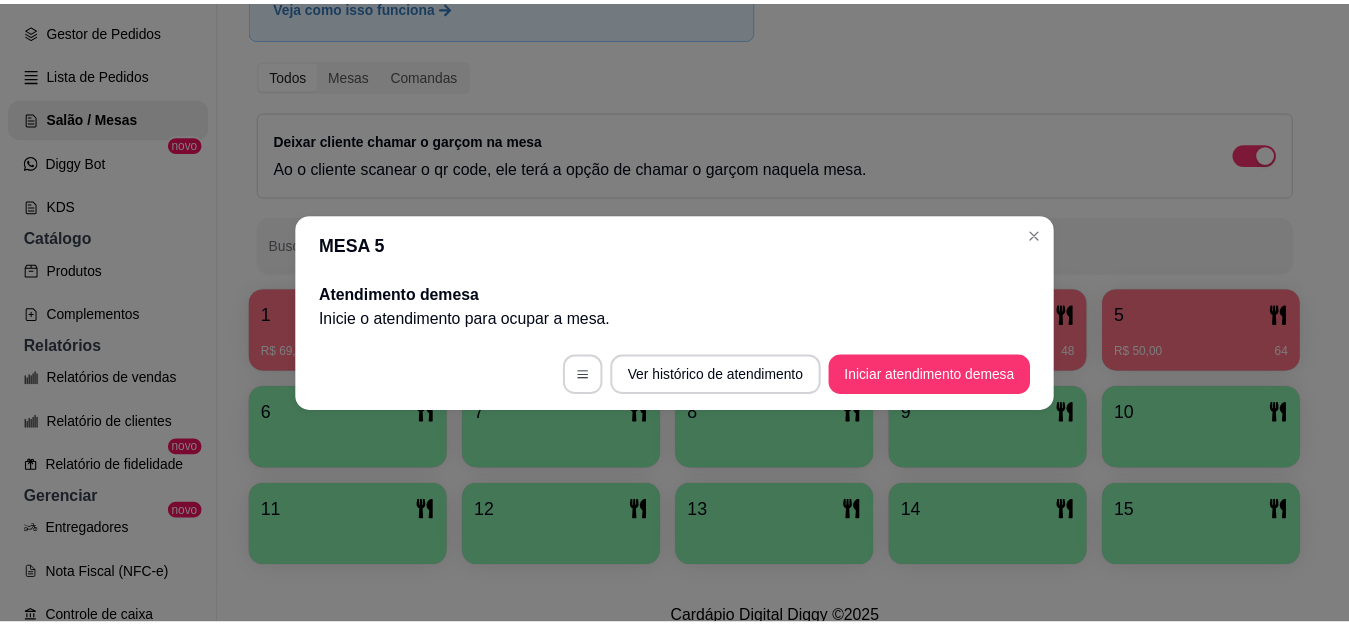 scroll, scrollTop: 0, scrollLeft: 0, axis: both 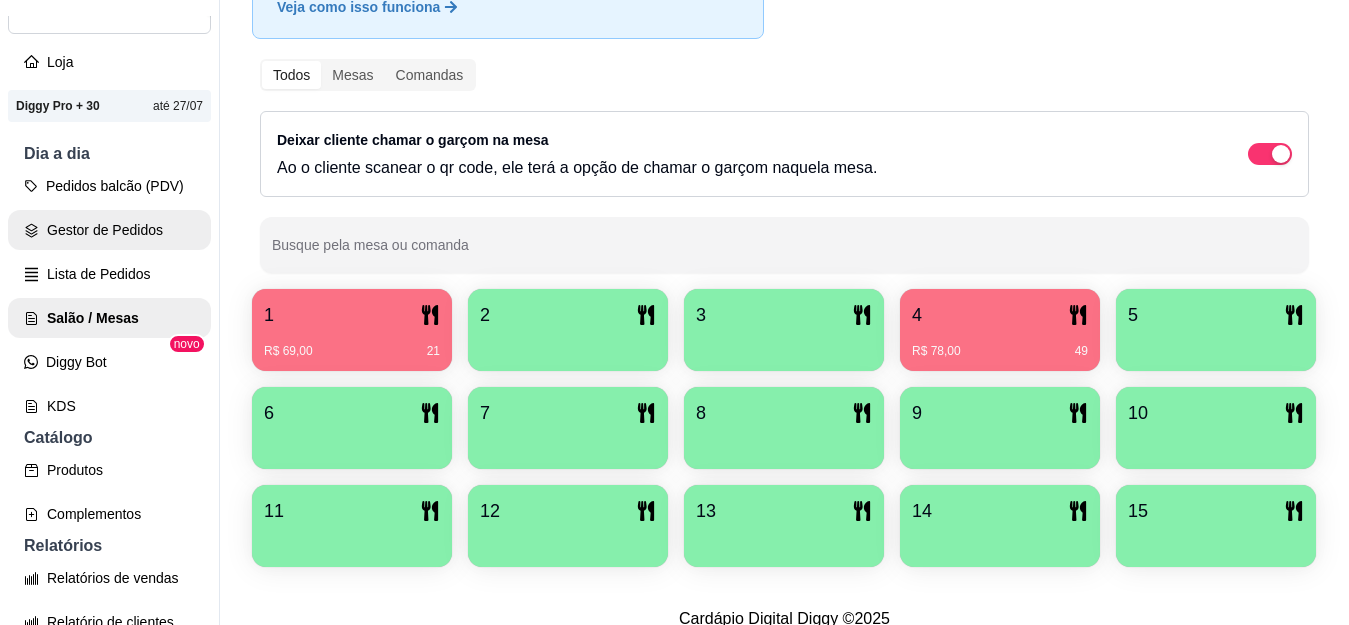 click on "Pedidos balcão (PDV) Gestor de Pedidos Lista de Pedidos Salão / Mesas Diggy Bot novo KDS" at bounding box center [109, 296] 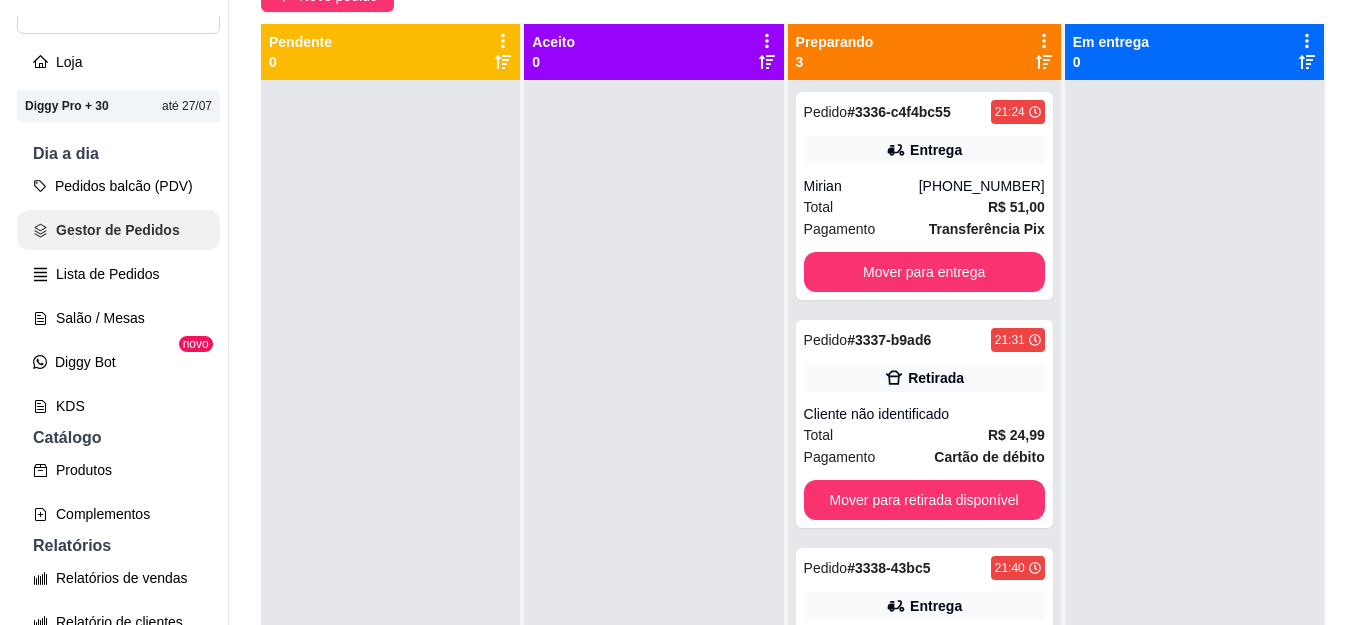 scroll, scrollTop: 0, scrollLeft: 0, axis: both 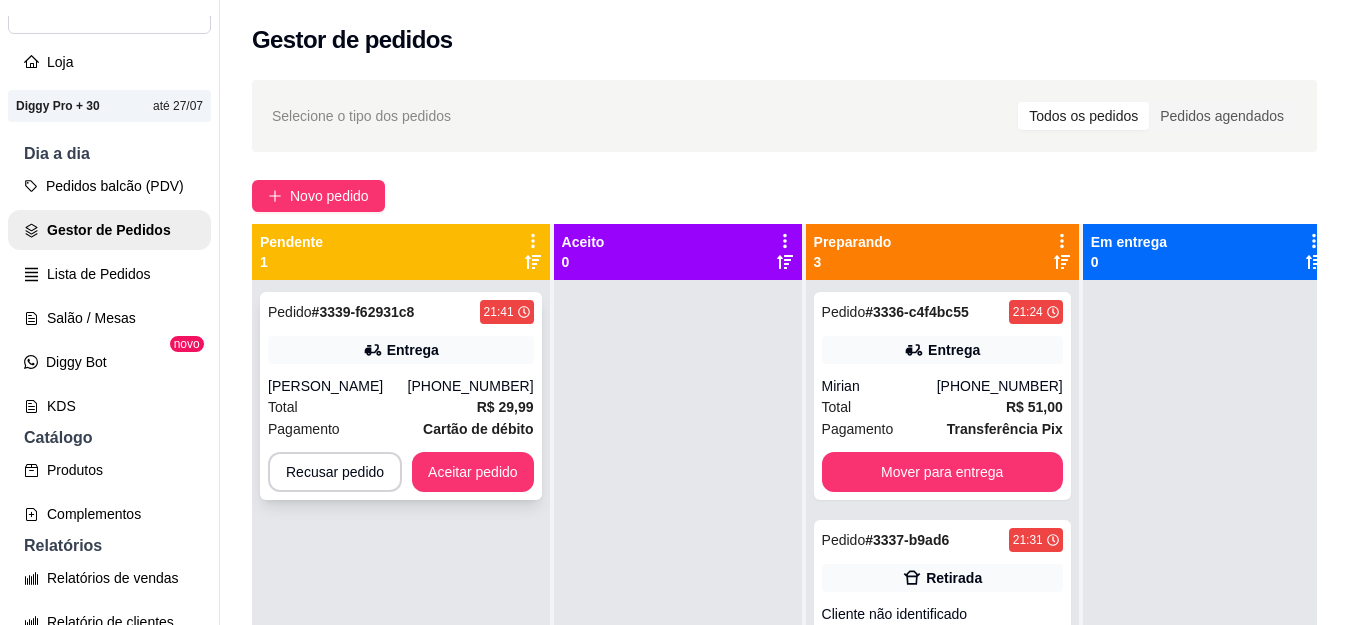 click on "[PERSON_NAME]" at bounding box center (338, 386) 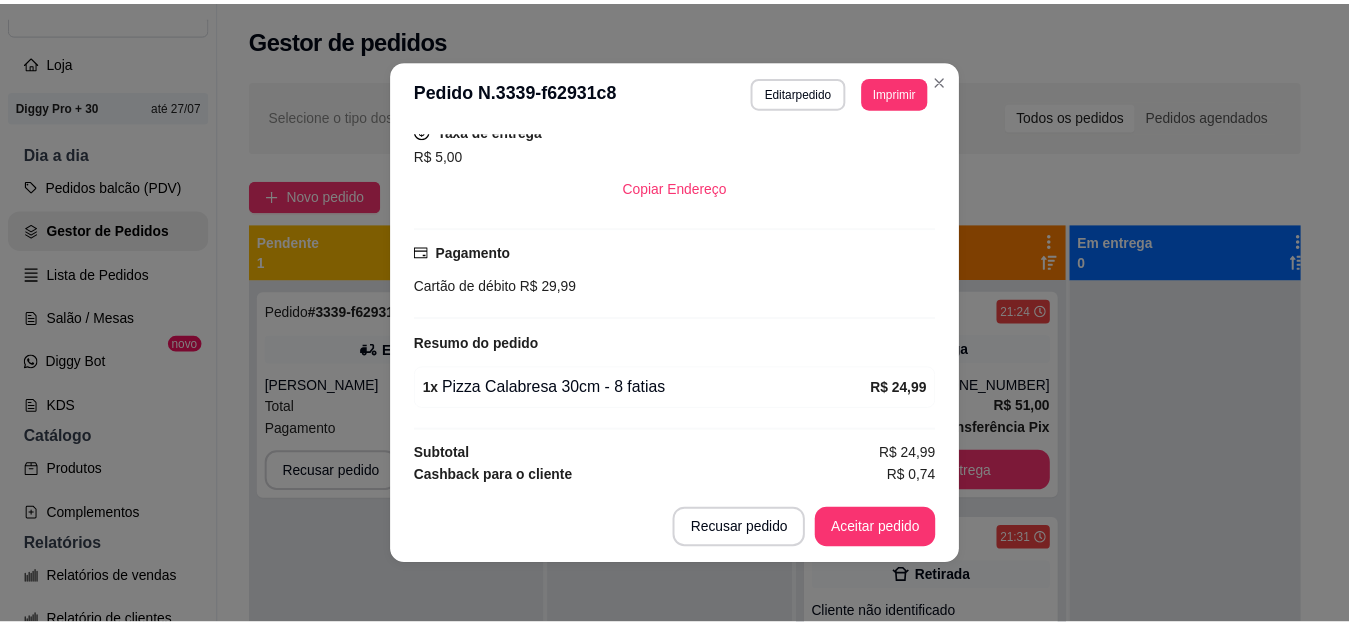 scroll, scrollTop: 246, scrollLeft: 0, axis: vertical 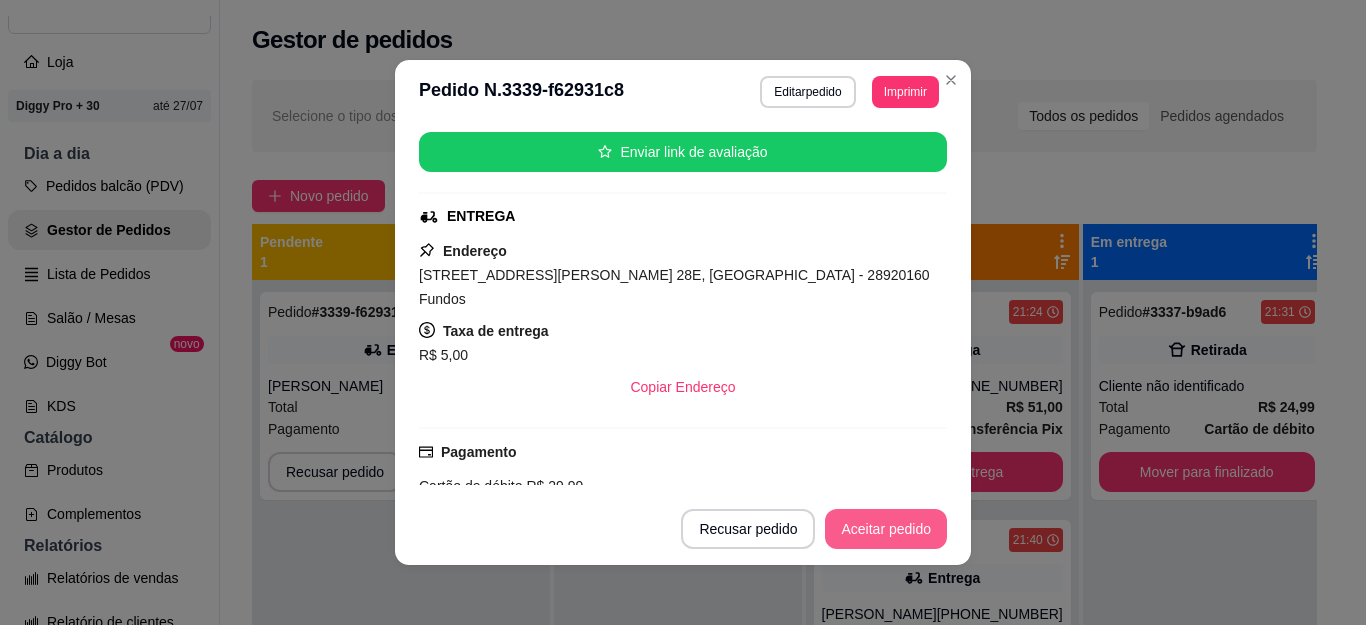 click on "Aceitar pedido" at bounding box center [886, 529] 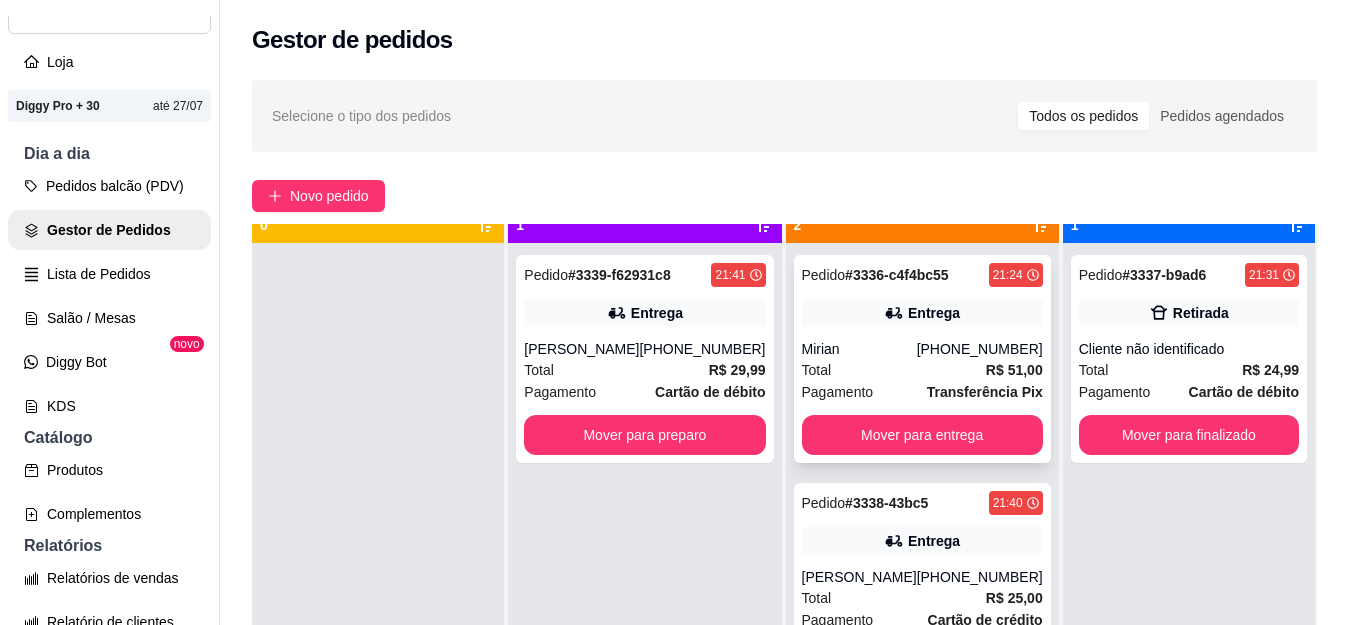 scroll, scrollTop: 56, scrollLeft: 0, axis: vertical 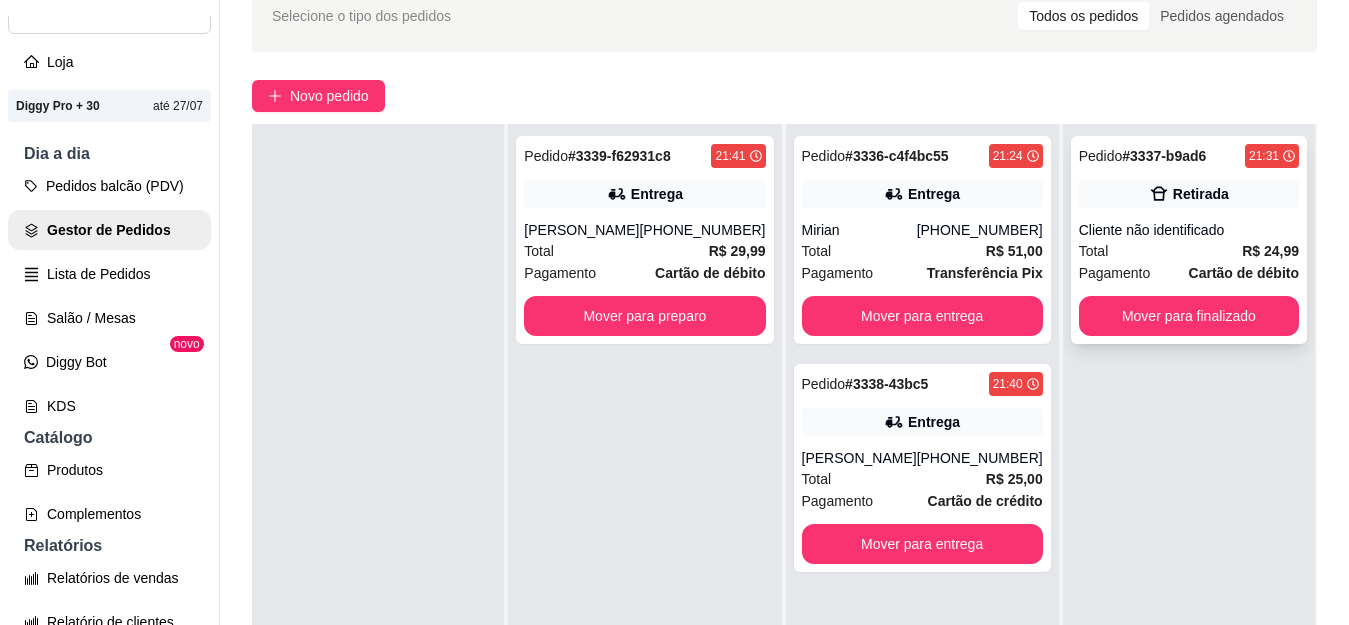 click on "Retirada" at bounding box center (1189, 194) 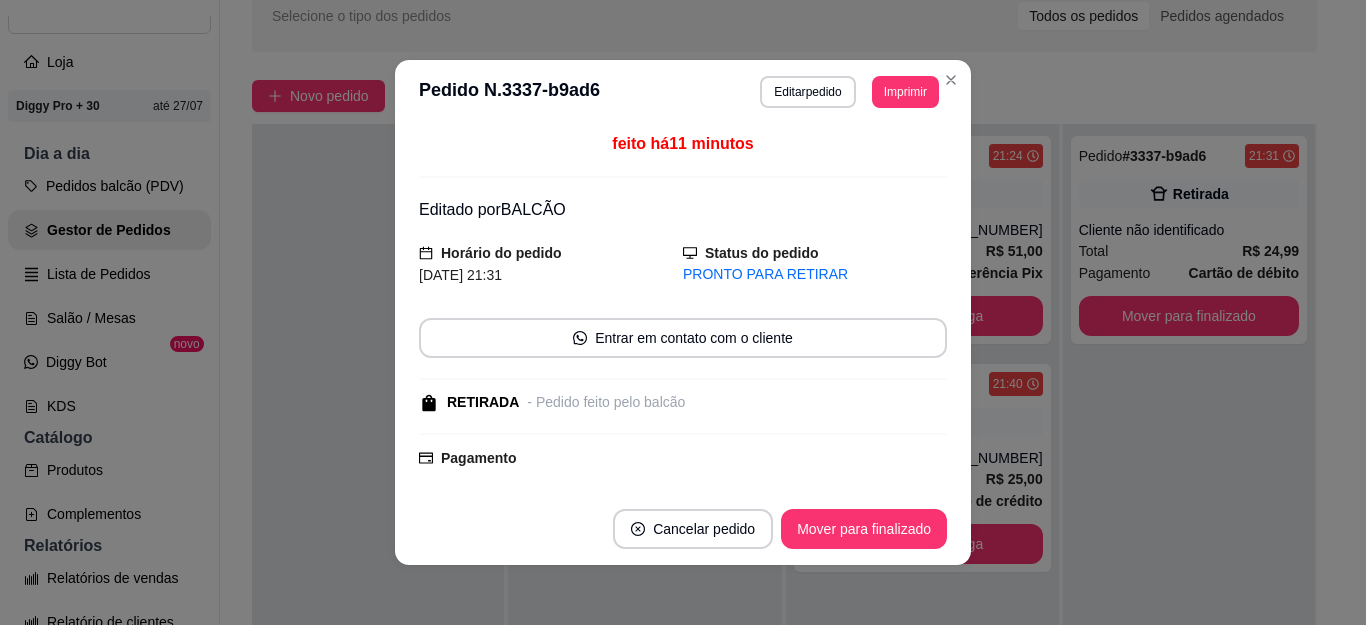 scroll, scrollTop: 208, scrollLeft: 0, axis: vertical 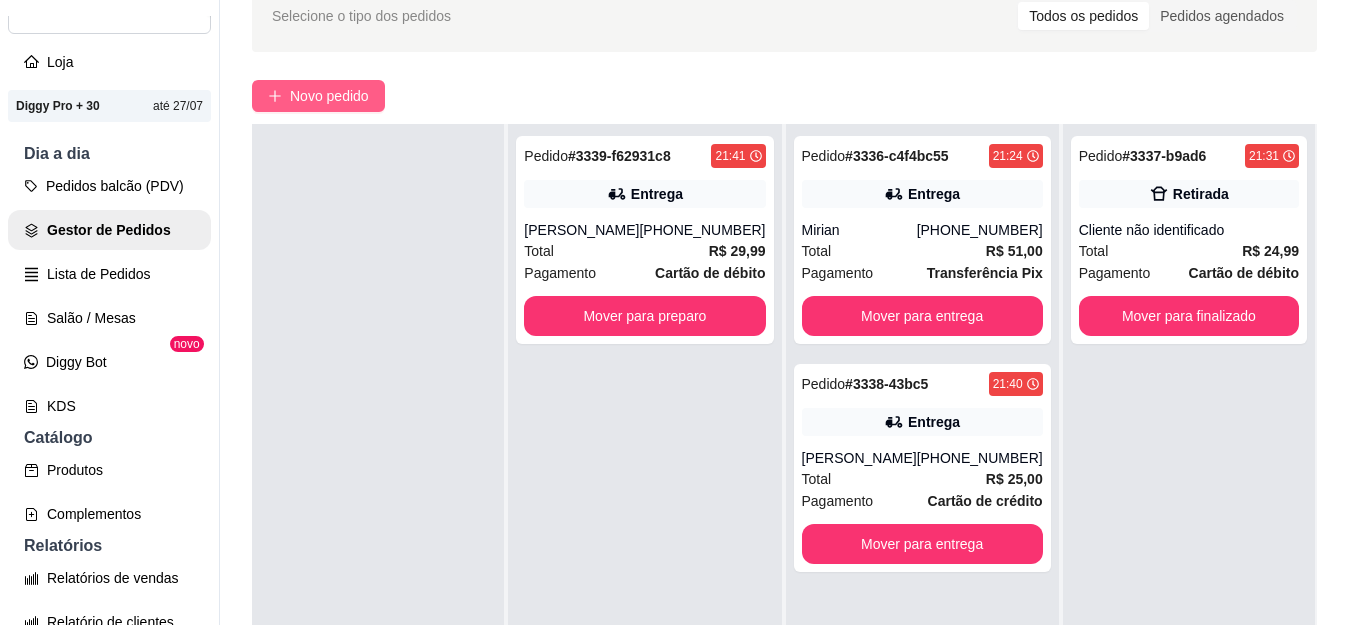 click on "Novo pedido" at bounding box center (318, 96) 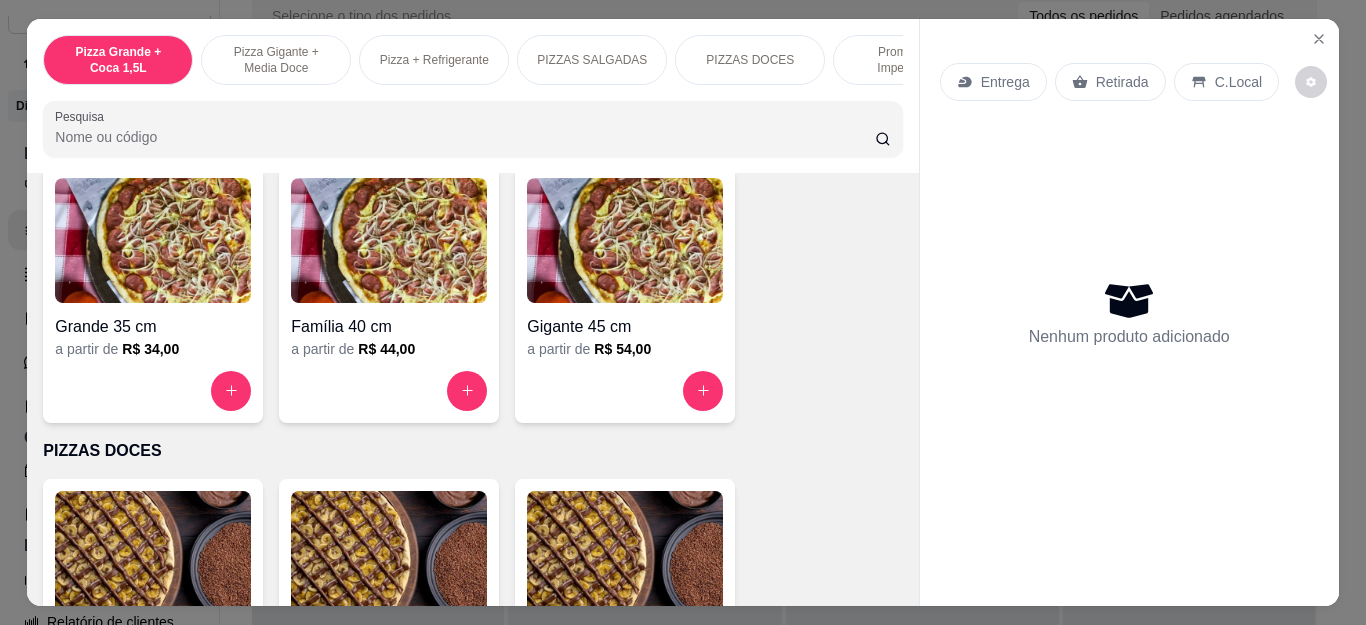 scroll, scrollTop: 1200, scrollLeft: 0, axis: vertical 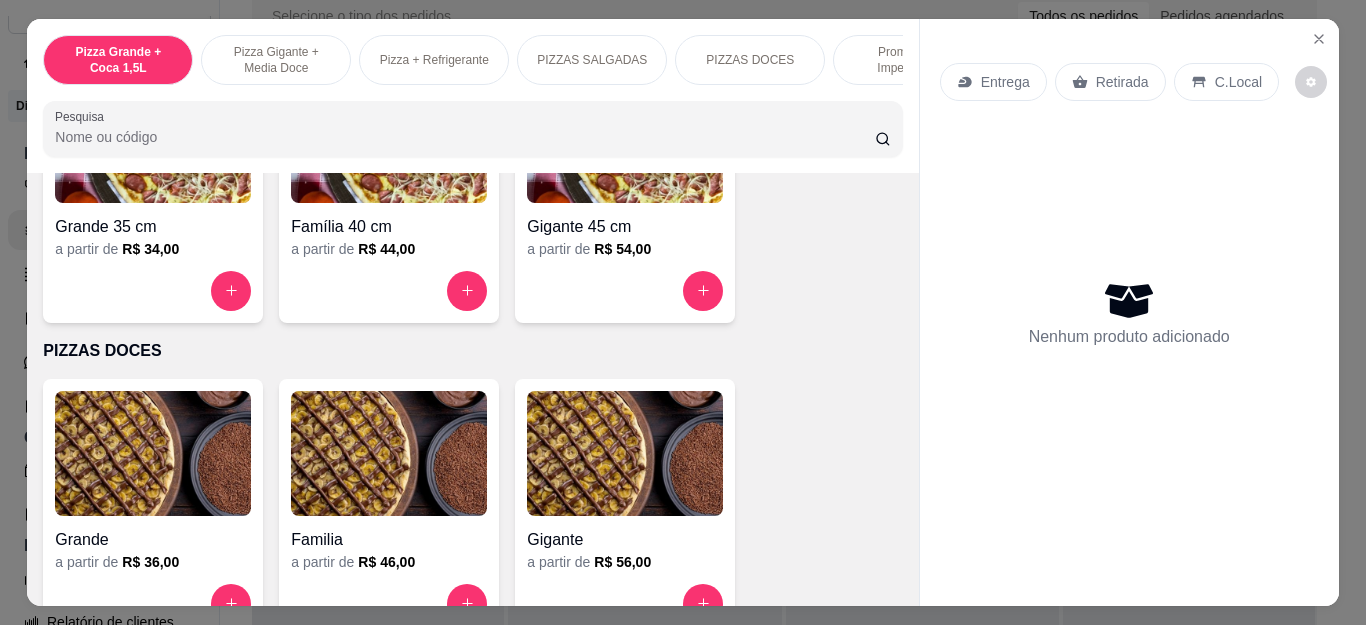 click on "Gigante 45 cm a partir de     R$ 54,00" at bounding box center [625, 194] 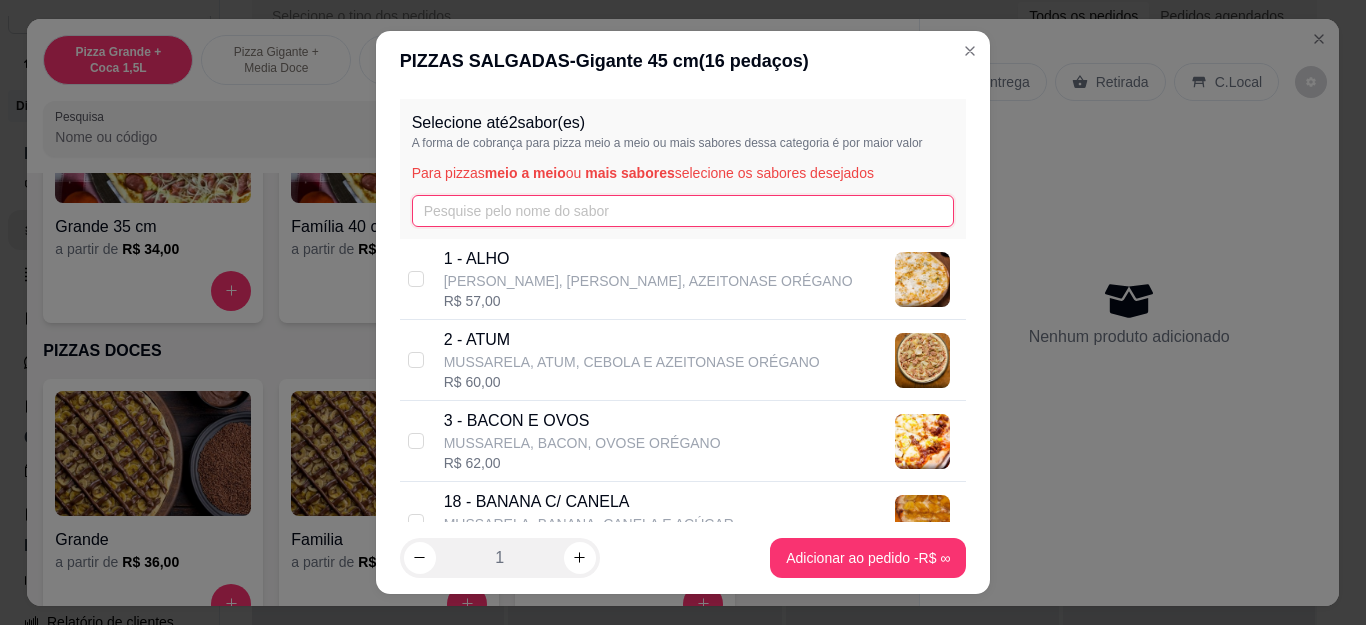 click at bounding box center (683, 211) 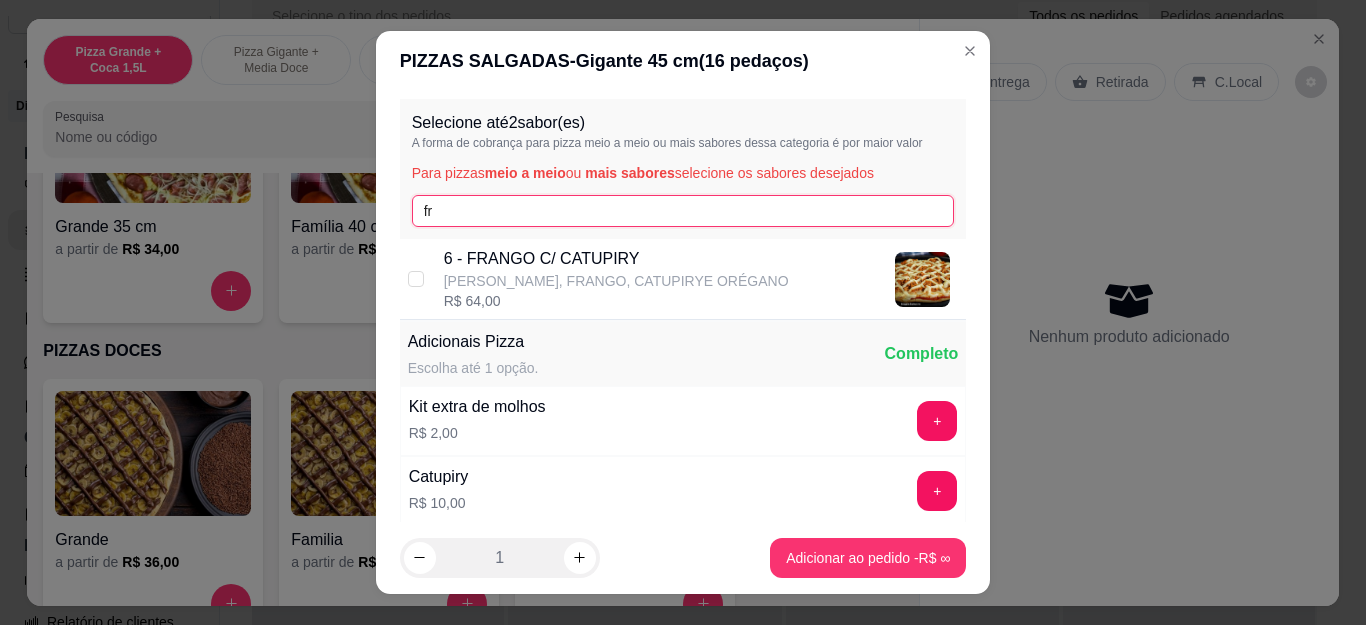 type on "fr" 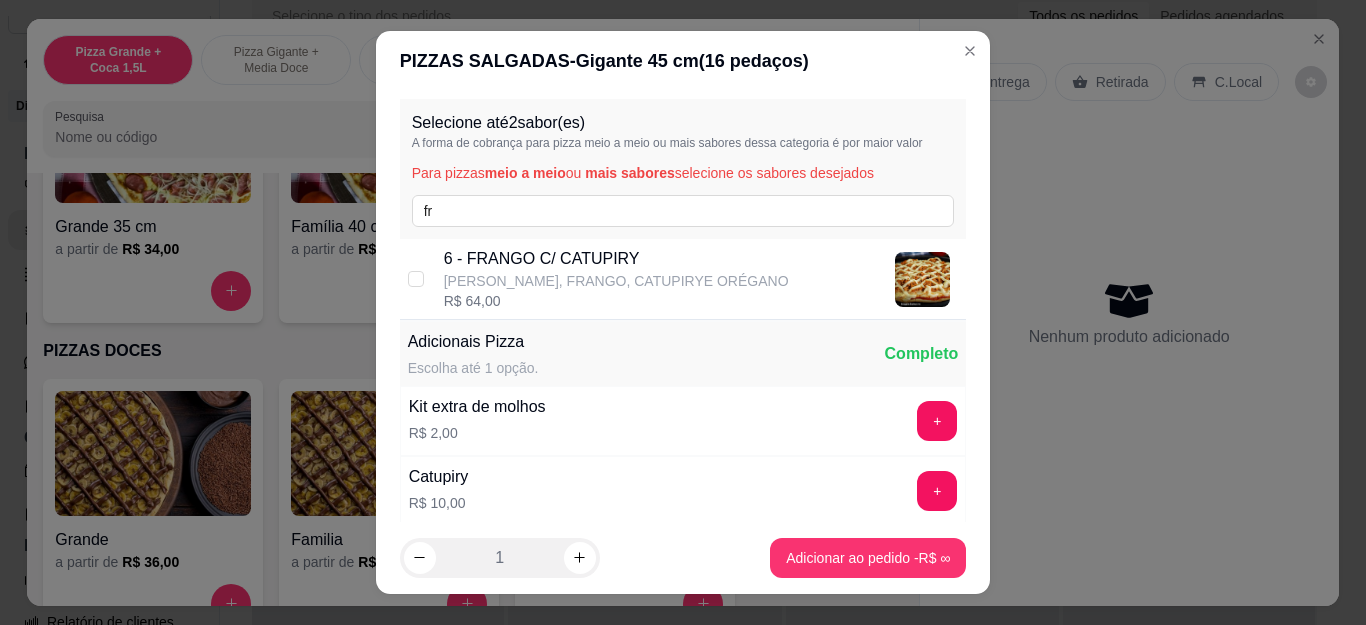 click on "[PERSON_NAME], FRANGO, CATUPIRYE ORÉGANO" at bounding box center (616, 281) 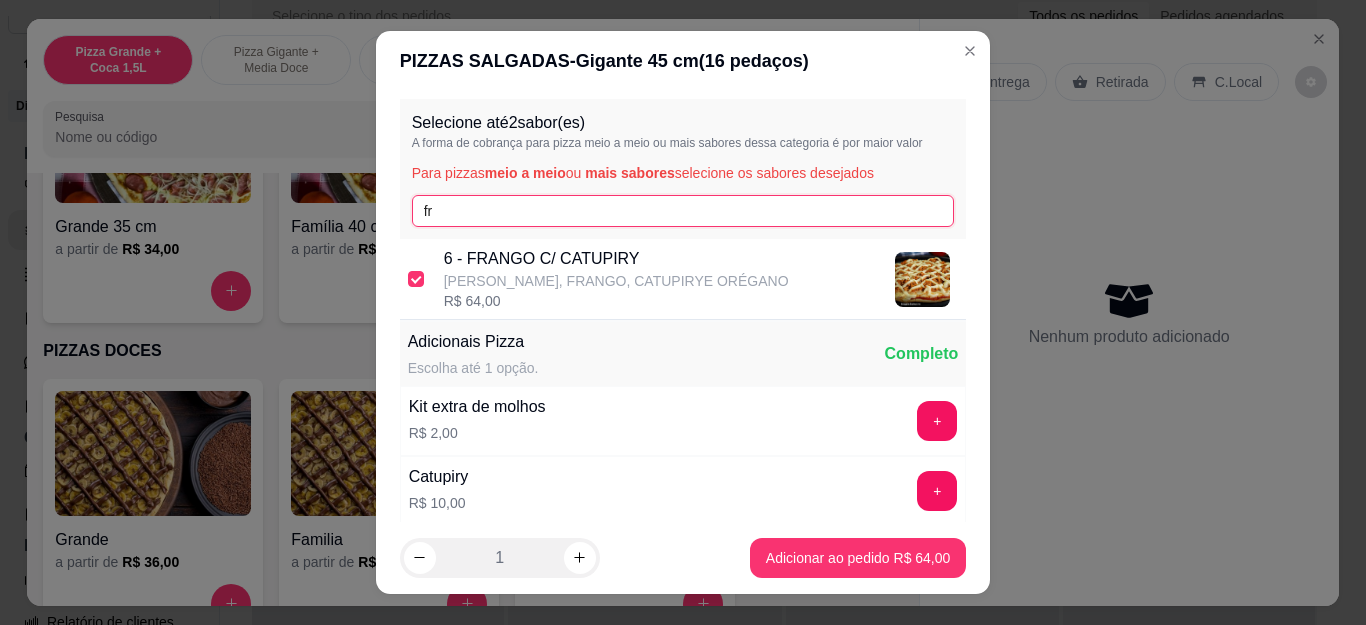 click on "fr" at bounding box center (683, 211) 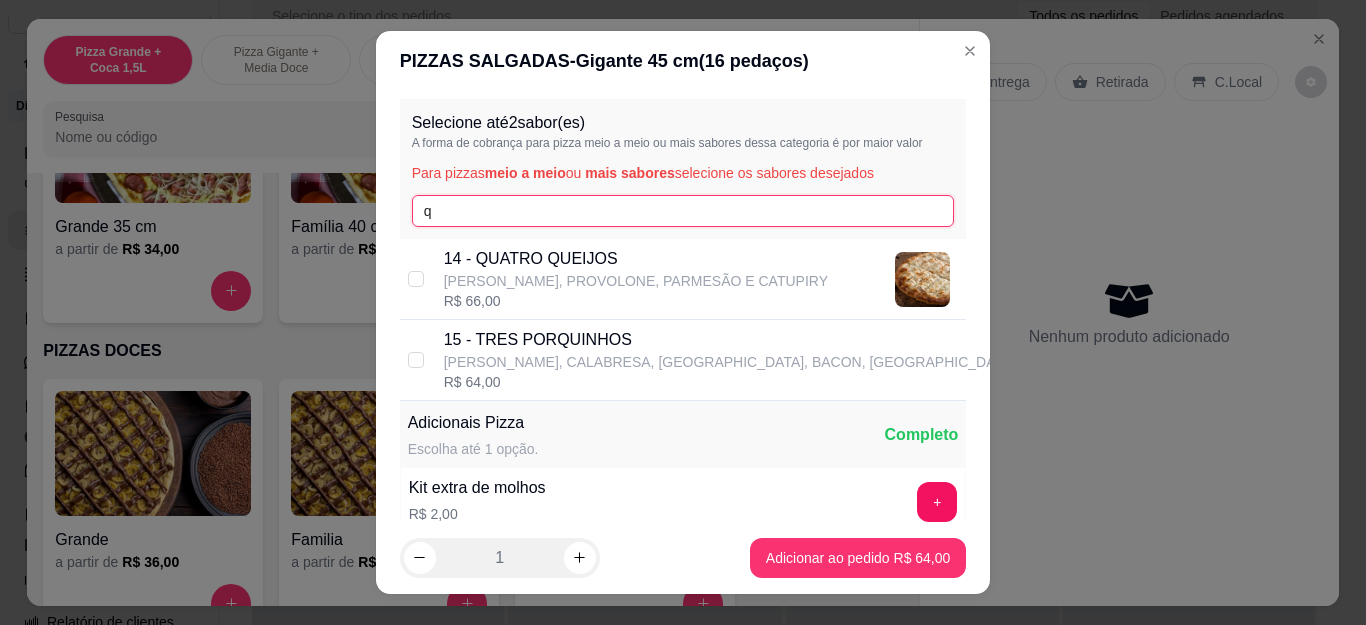 type on "q" 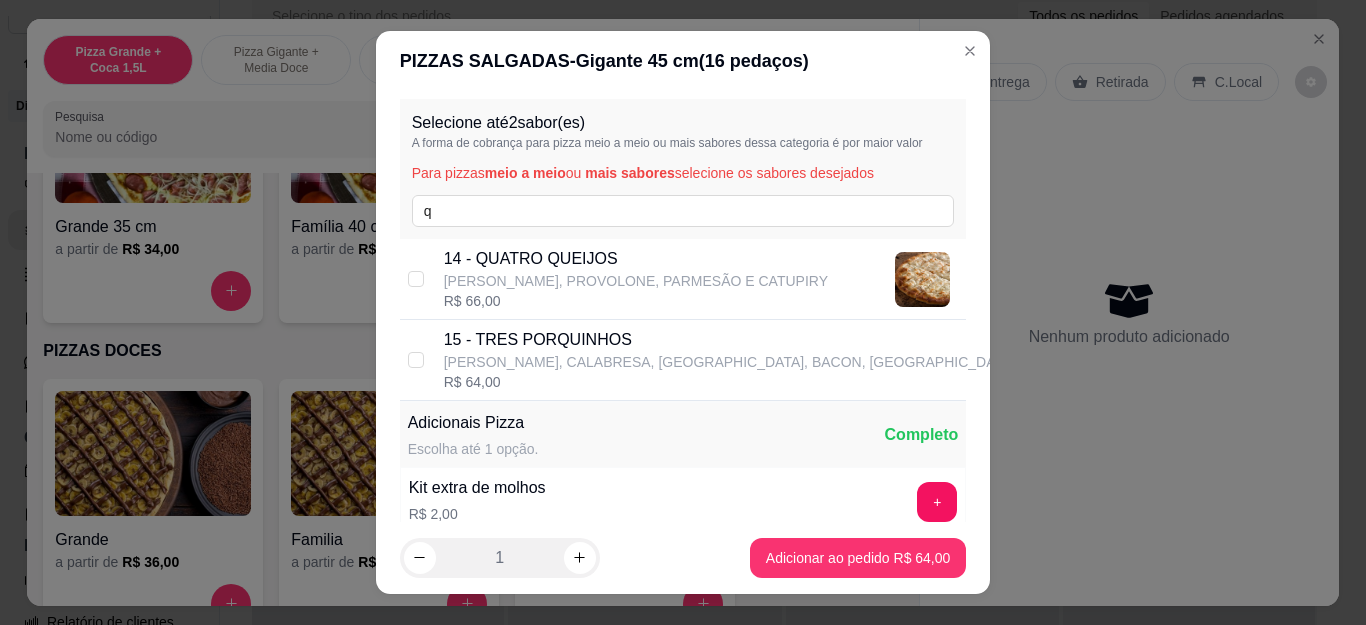 click on "R$ 66,00" at bounding box center (636, 301) 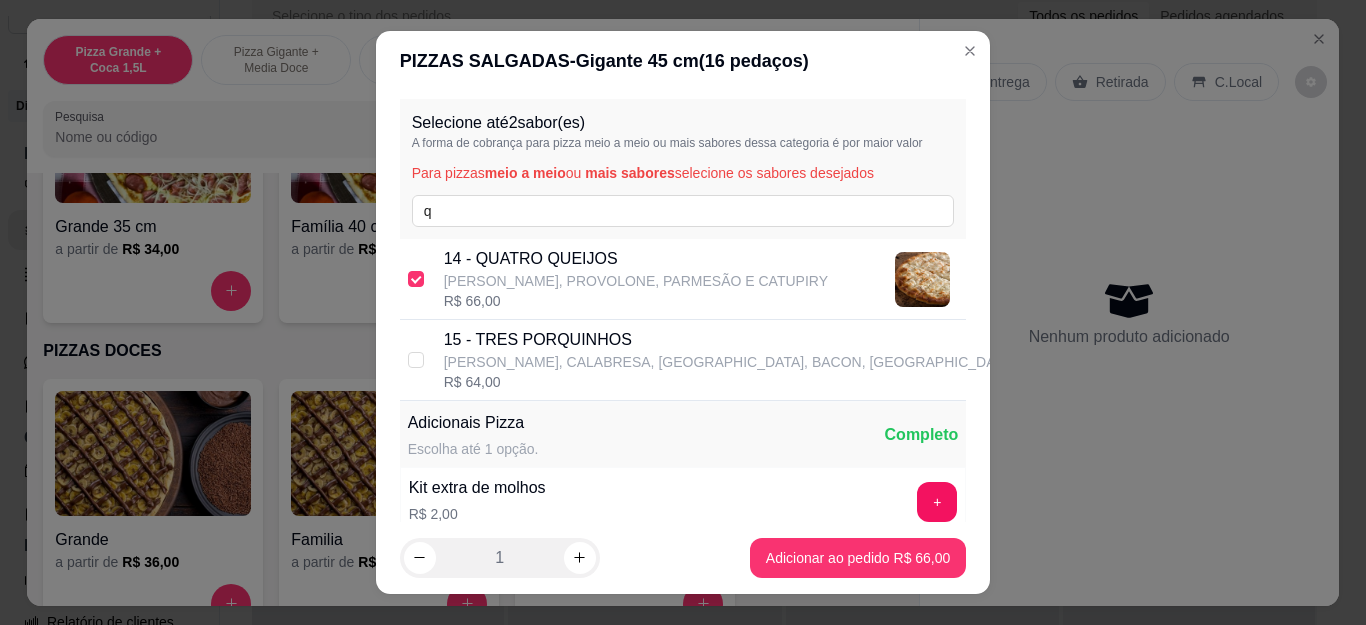 checkbox on "true" 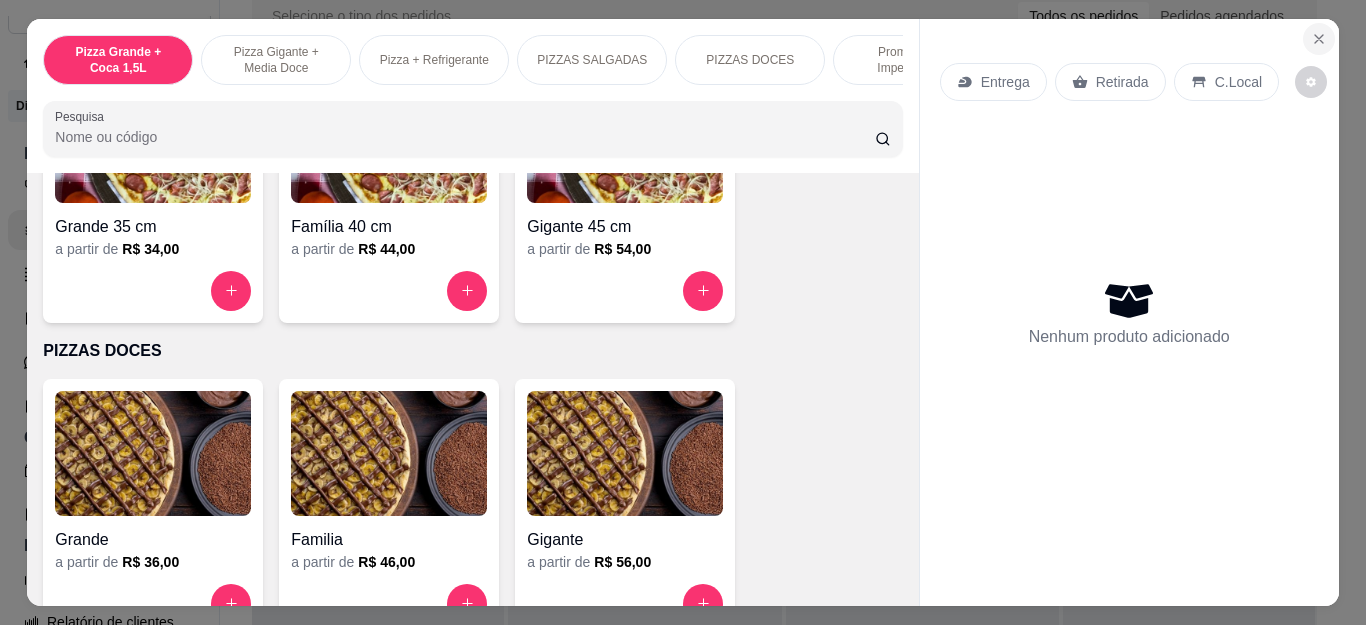 click at bounding box center [1319, 39] 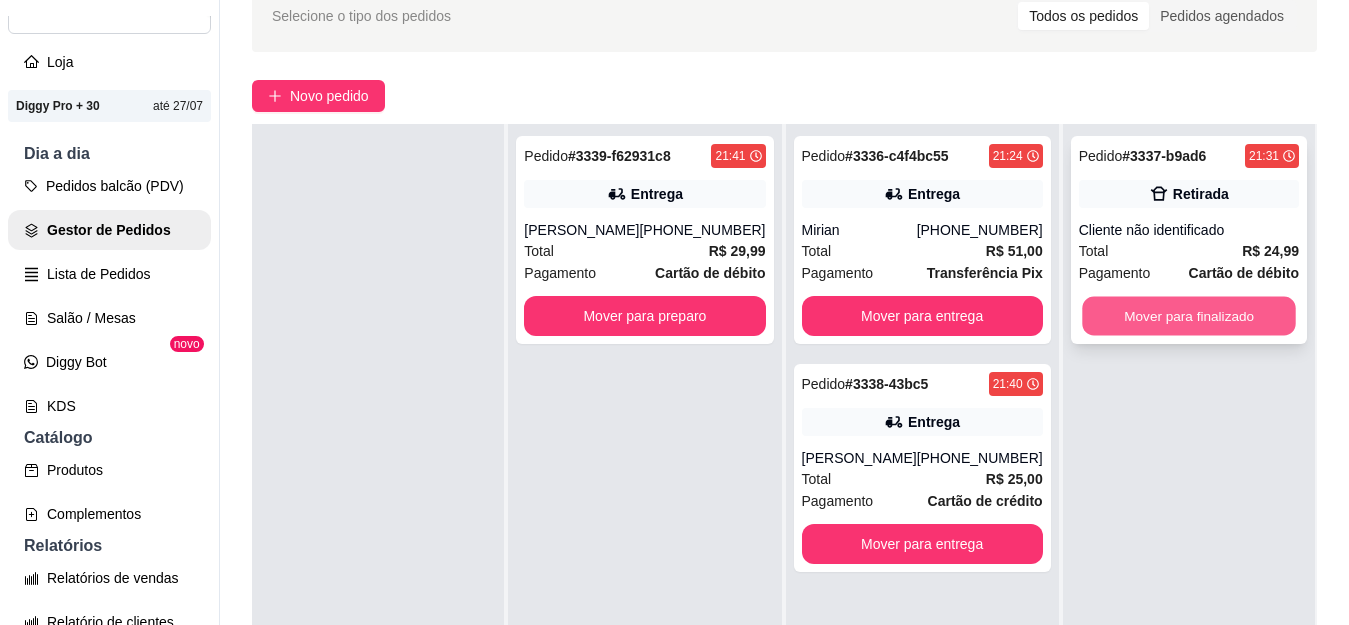 click on "Mover para finalizado" at bounding box center (1189, 316) 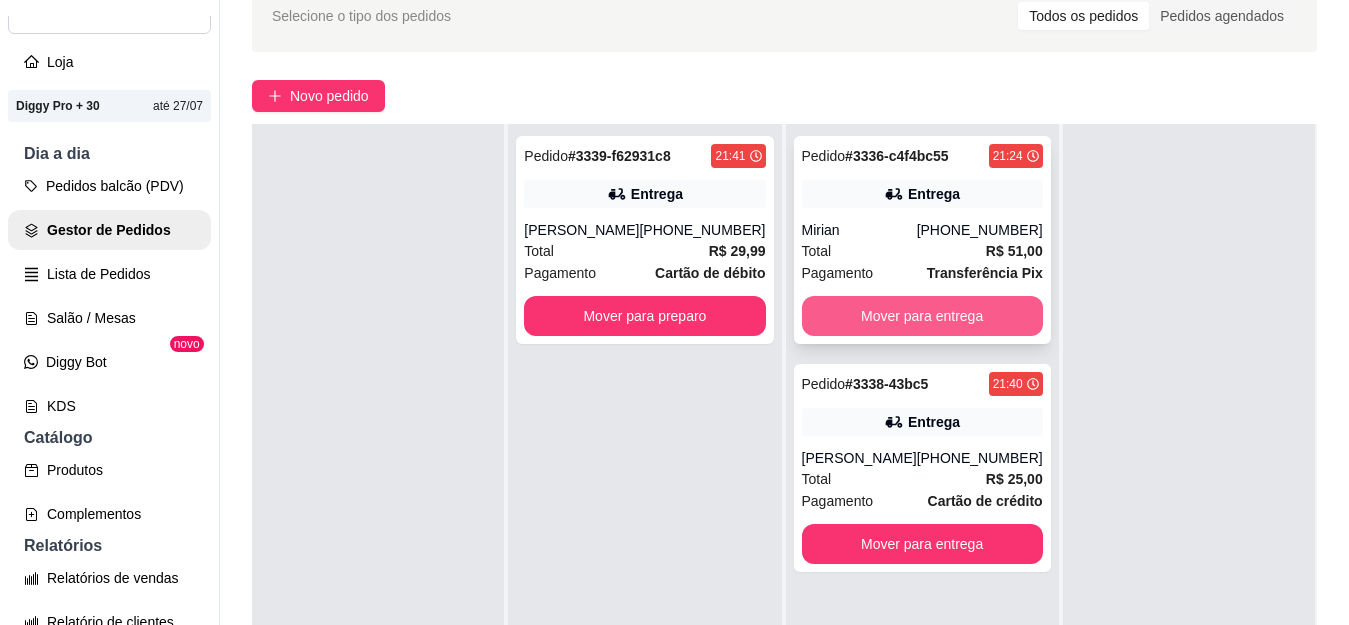 click on "Mover para entrega" at bounding box center [922, 316] 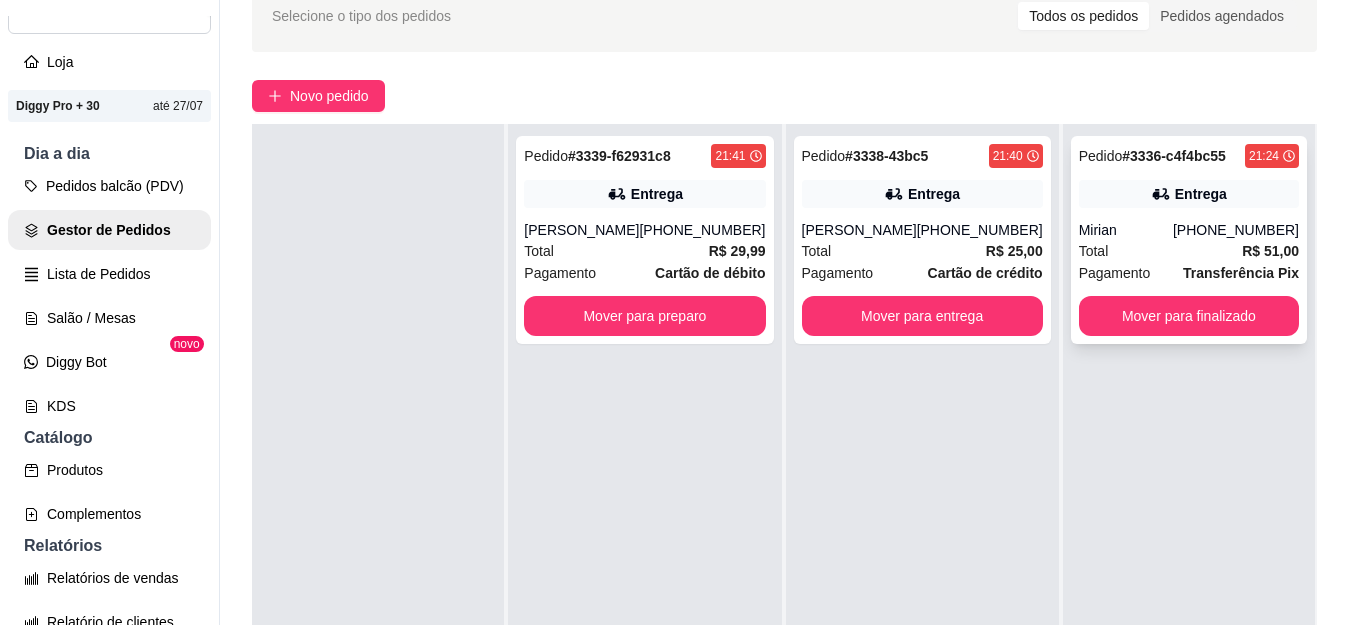 click on "Entrega" at bounding box center (1189, 194) 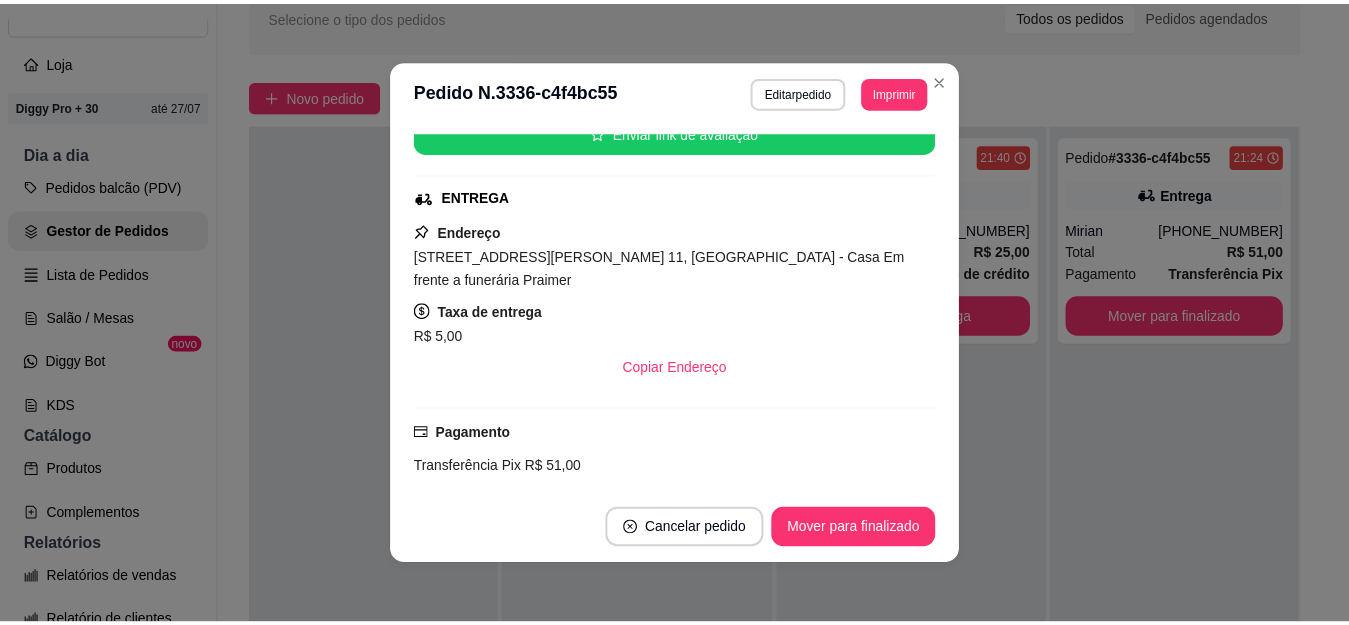 scroll, scrollTop: 300, scrollLeft: 0, axis: vertical 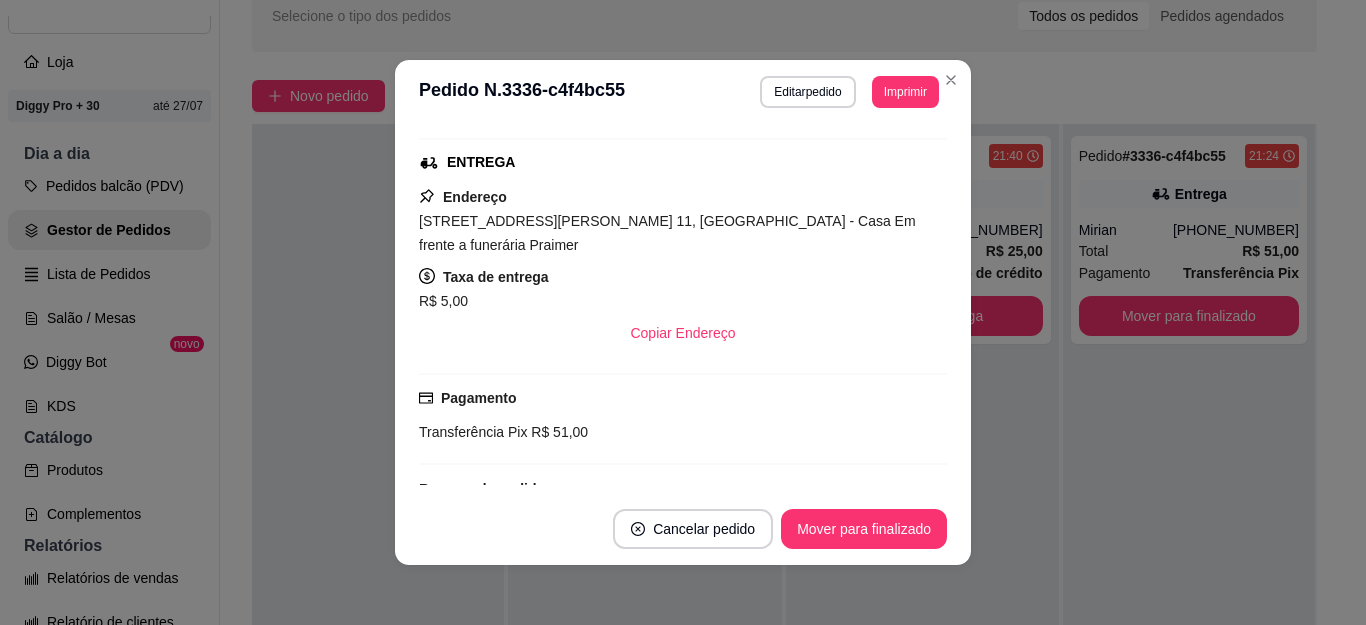 drag, startPoint x: 794, startPoint y: 208, endPoint x: 654, endPoint y: 249, distance: 145.88008 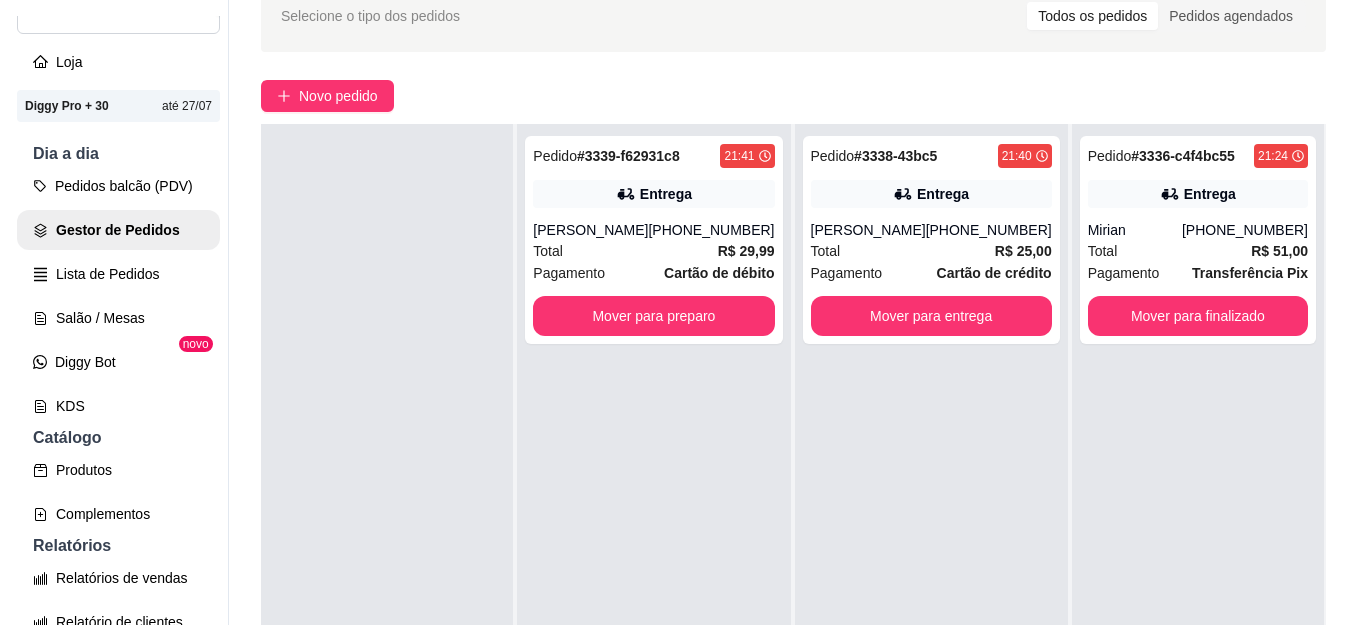 scroll, scrollTop: 0, scrollLeft: 0, axis: both 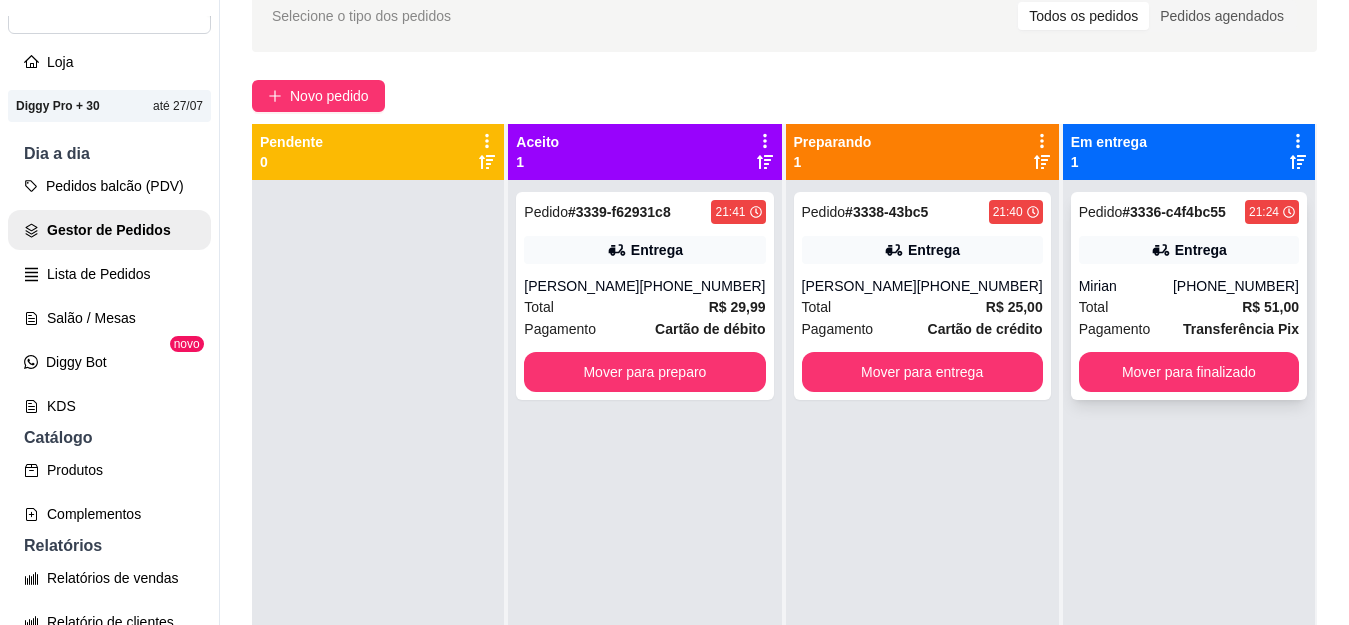 click on "Entrega" at bounding box center (1189, 250) 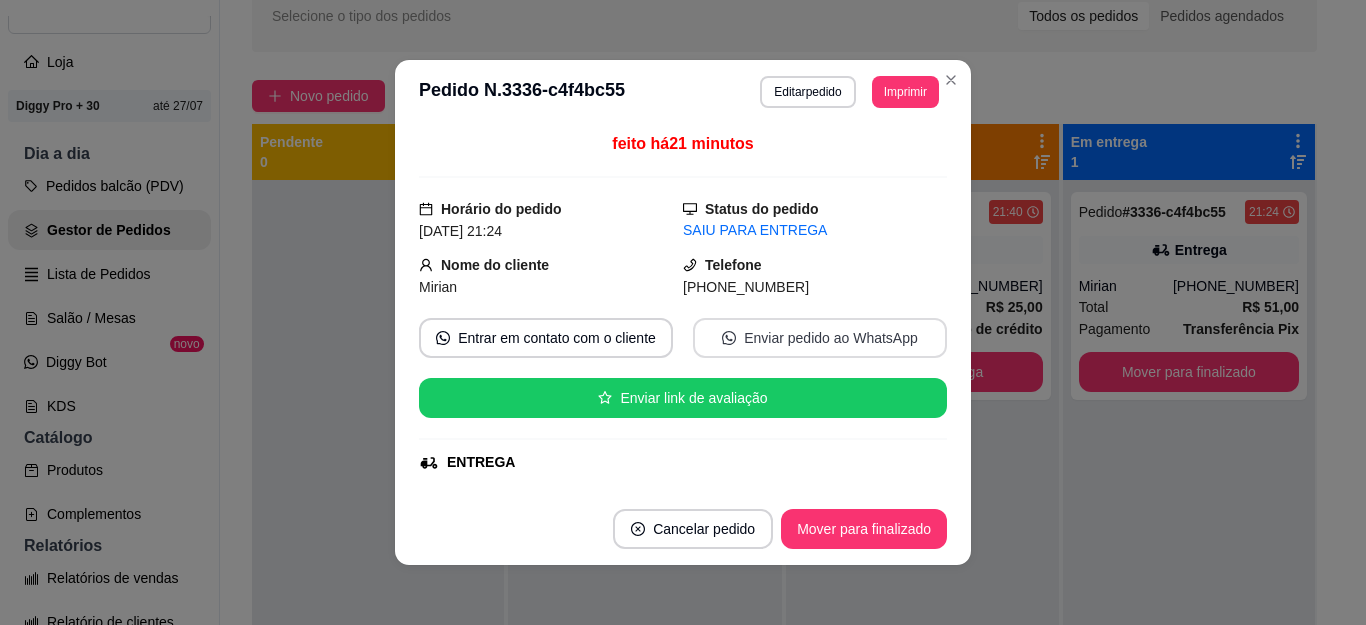 scroll, scrollTop: 4, scrollLeft: 0, axis: vertical 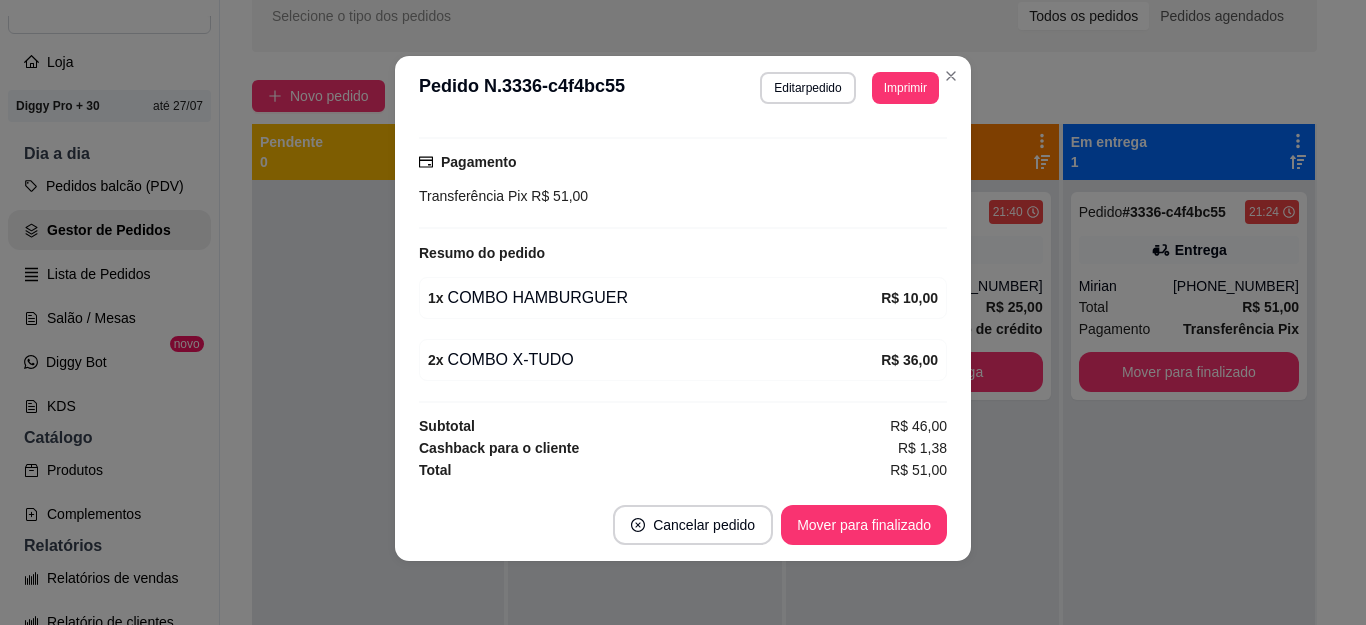 click on "**********" at bounding box center (683, 88) 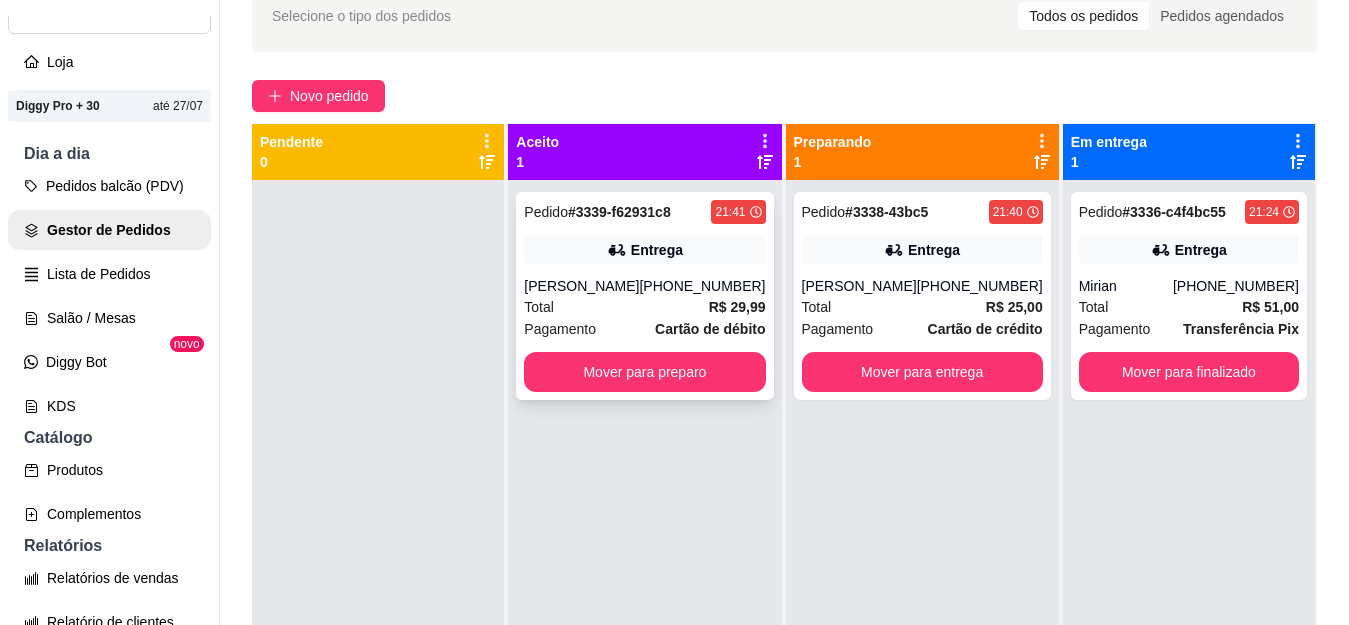 click on "Pedido  # 3339-f62931c8 21:41 Entrega [PERSON_NAME]  [PHONE_NUMBER] Total R$ 29,99 Pagamento Cartão de débito Mover para preparo" at bounding box center (644, 296) 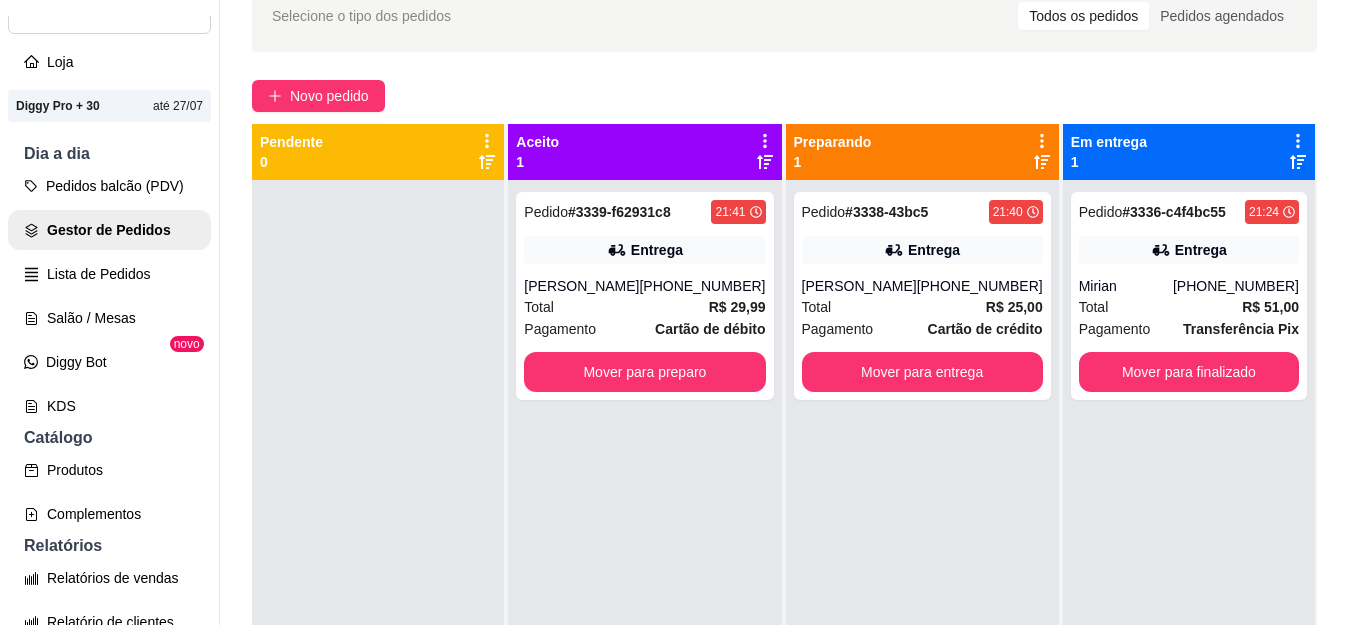 scroll, scrollTop: 300, scrollLeft: 0, axis: vertical 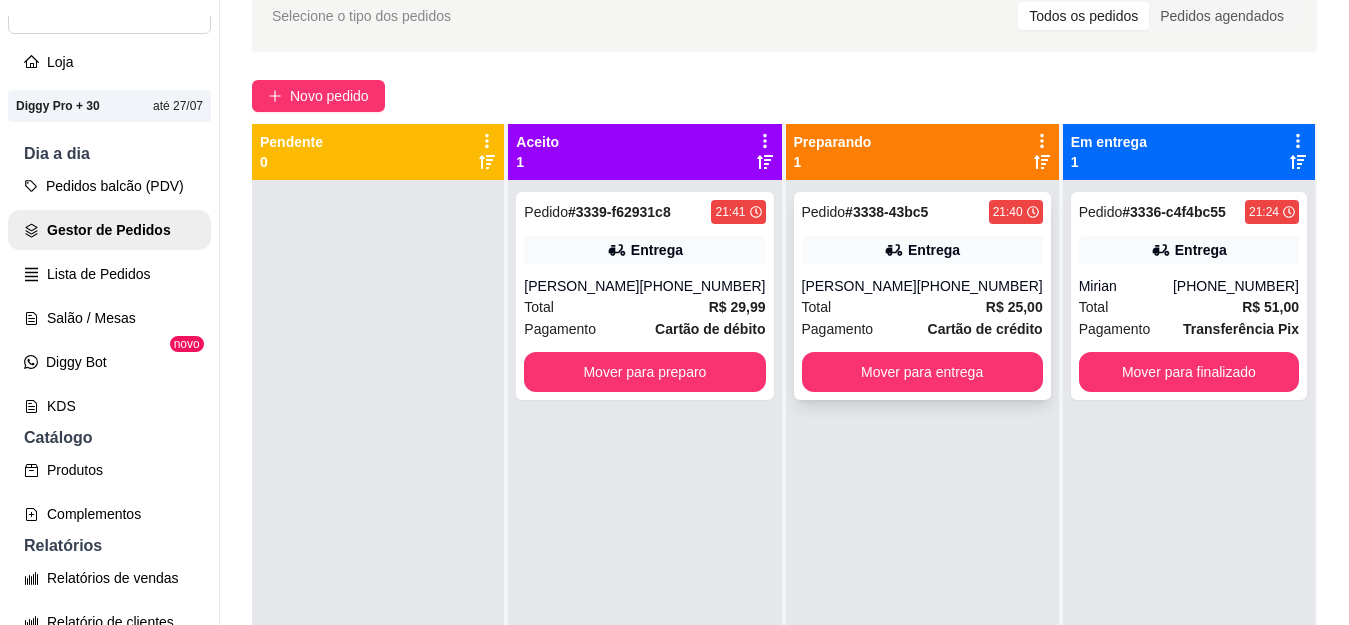 click on "[PHONE_NUMBER]" at bounding box center (980, 286) 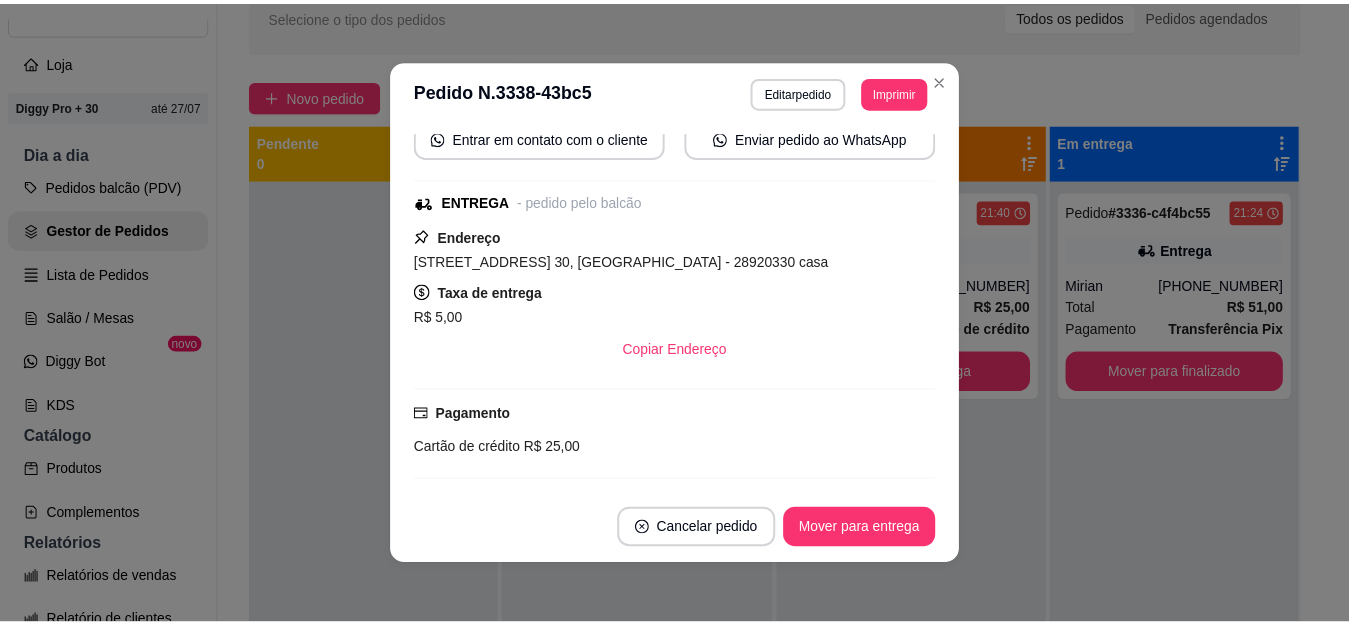 scroll, scrollTop: 364, scrollLeft: 0, axis: vertical 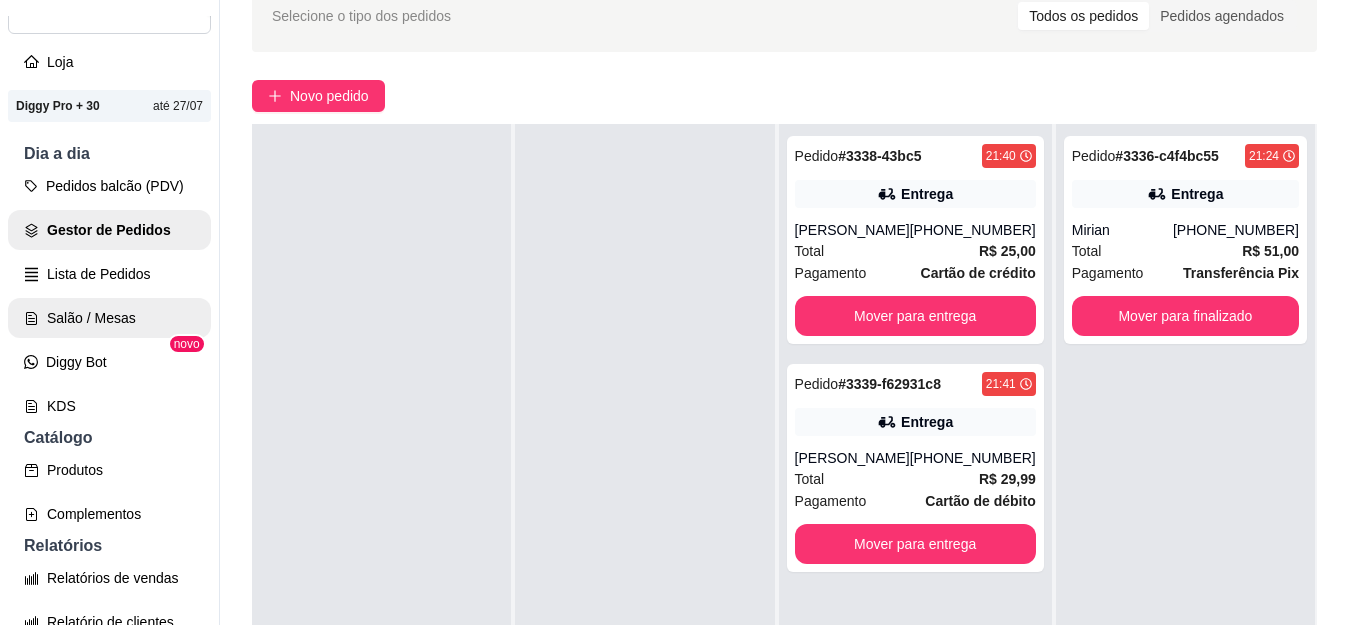click on "Salão / Mesas" at bounding box center [109, 318] 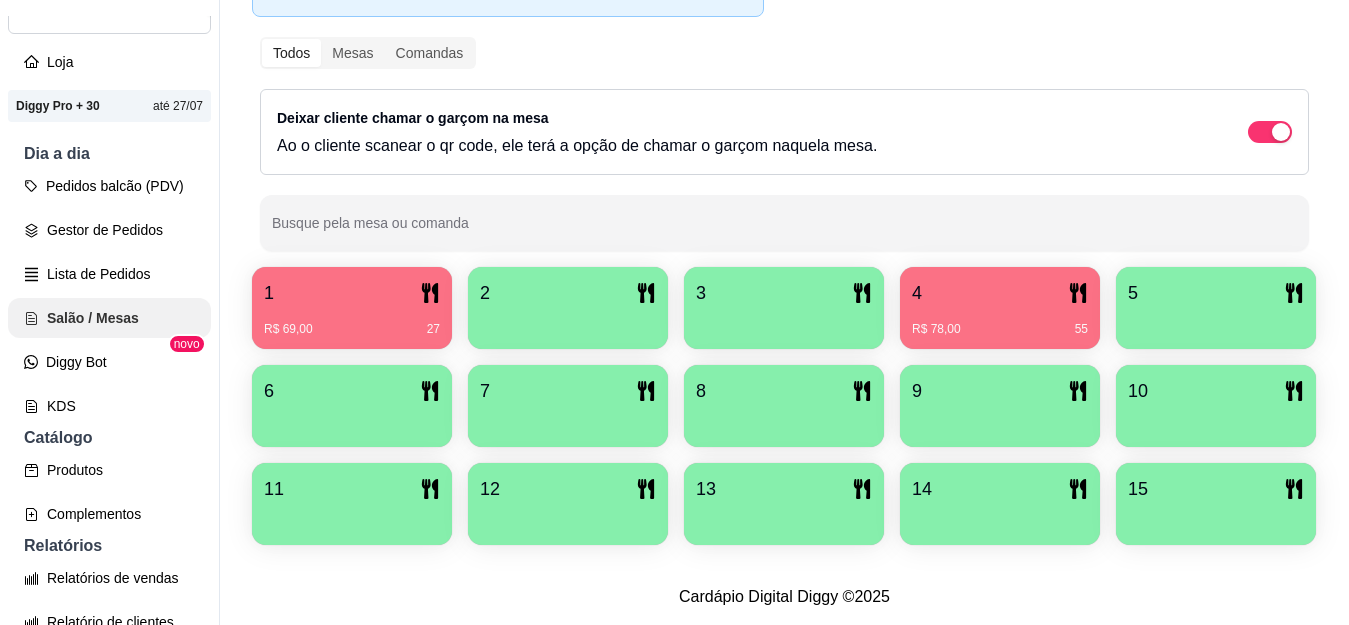 scroll, scrollTop: 337, scrollLeft: 0, axis: vertical 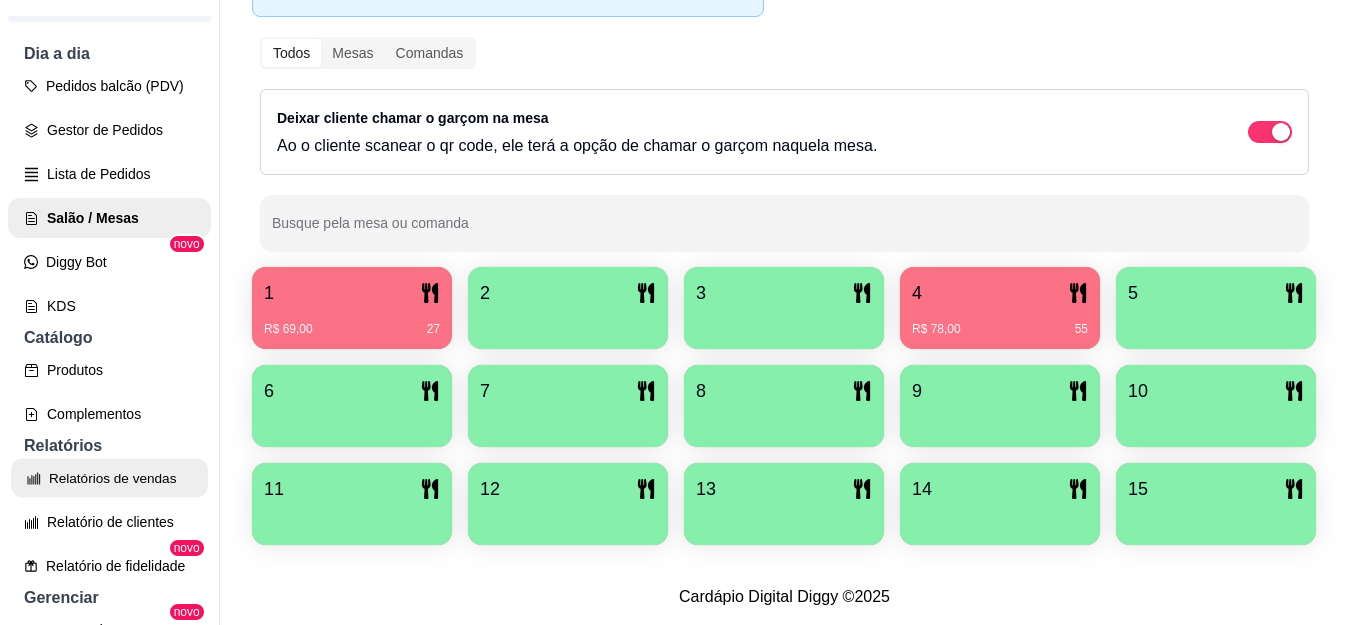 click on "Relatórios de vendas" at bounding box center (109, 478) 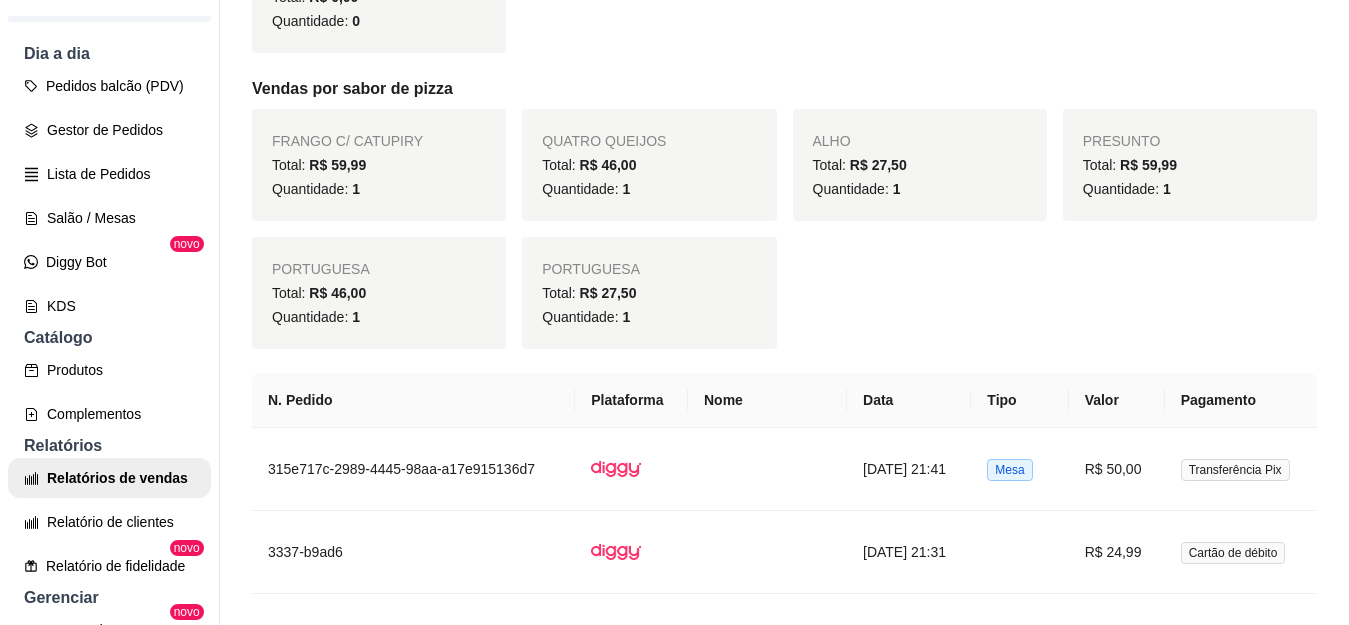 scroll, scrollTop: 1195, scrollLeft: 0, axis: vertical 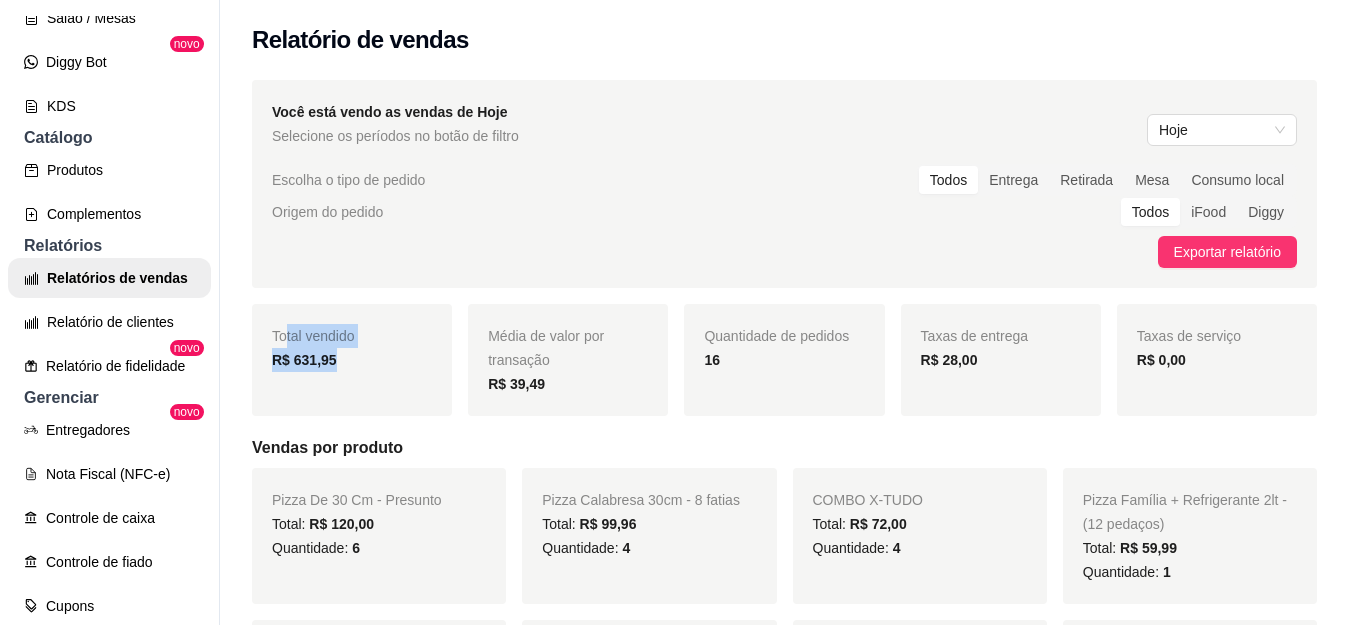 drag, startPoint x: 390, startPoint y: 367, endPoint x: 404, endPoint y: 372, distance: 14.866069 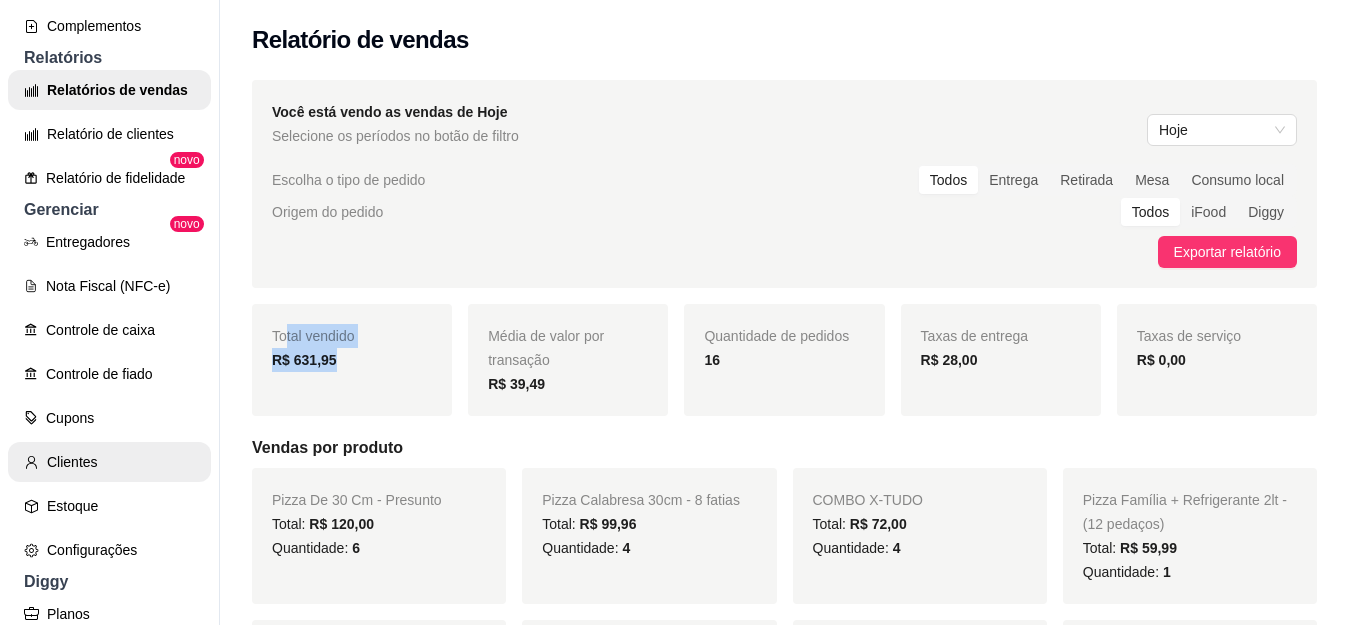 scroll, scrollTop: 600, scrollLeft: 0, axis: vertical 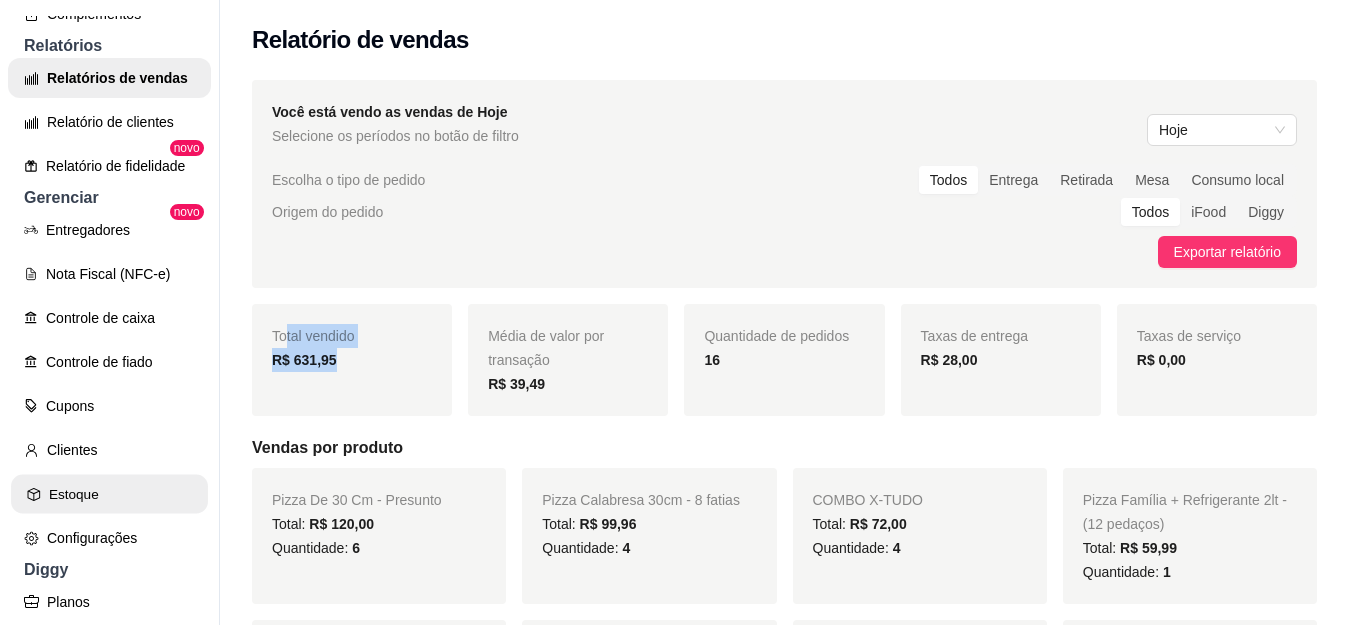 click on "Estoque" at bounding box center [109, 494] 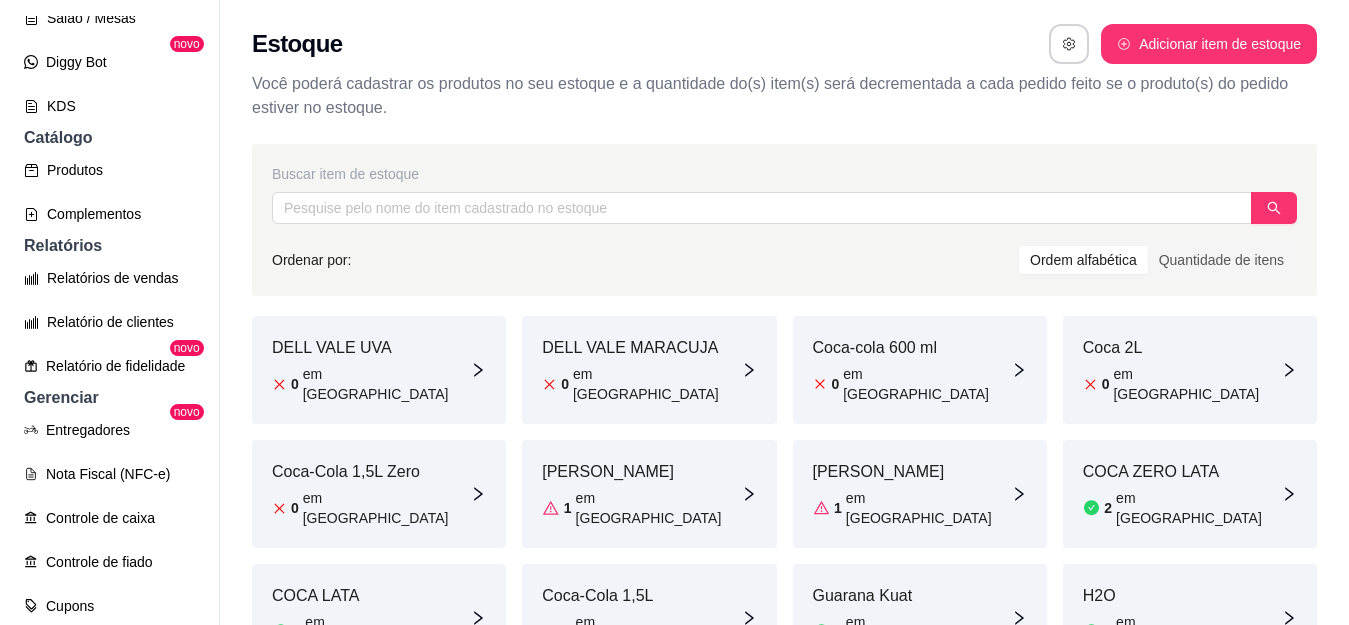 scroll, scrollTop: 200, scrollLeft: 0, axis: vertical 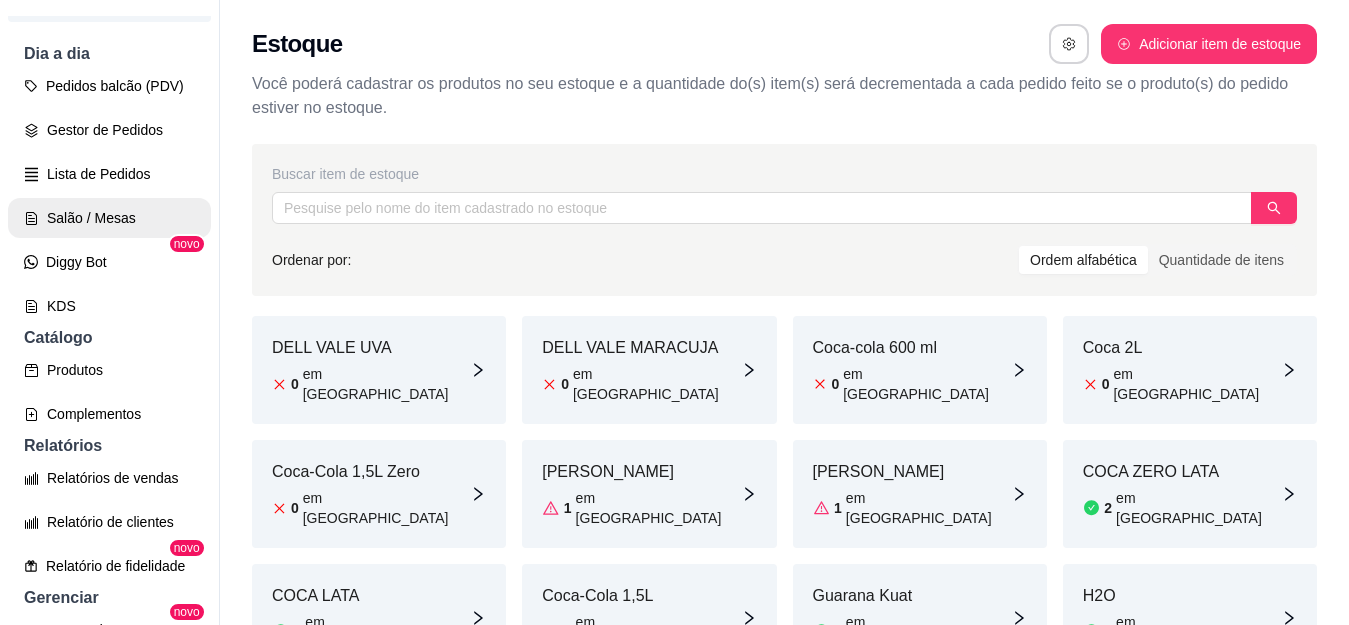 click on "Salão / Mesas" at bounding box center [109, 218] 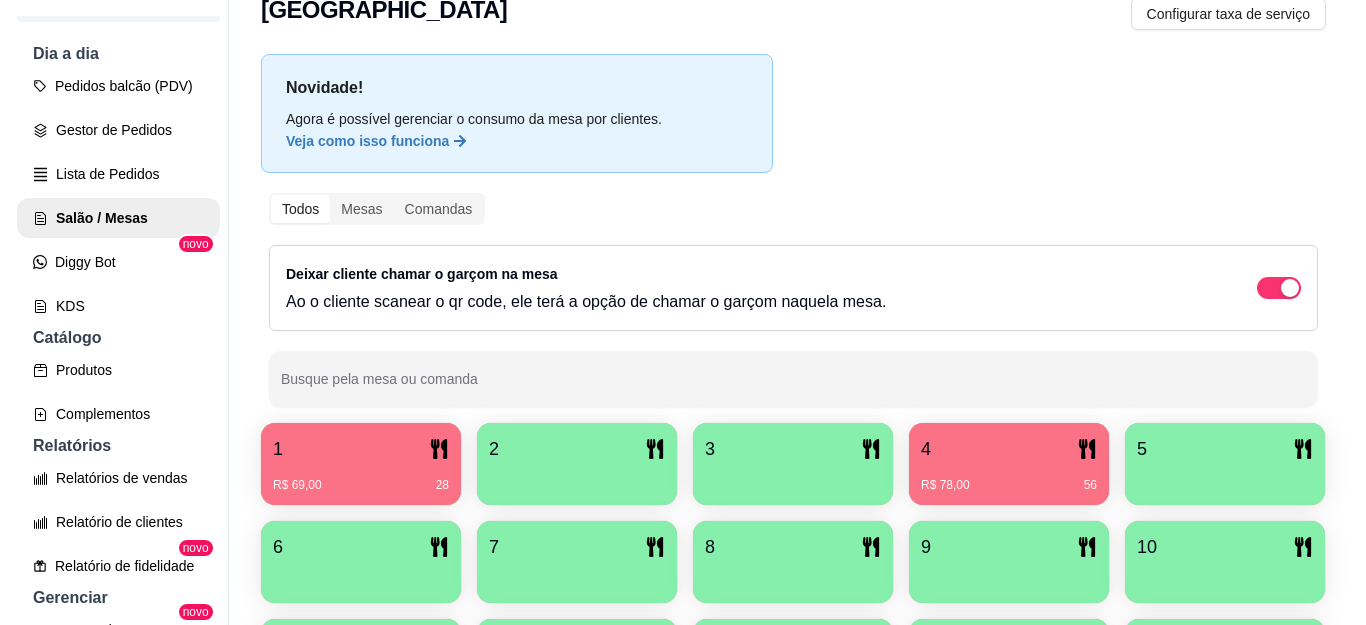 scroll, scrollTop: 100, scrollLeft: 0, axis: vertical 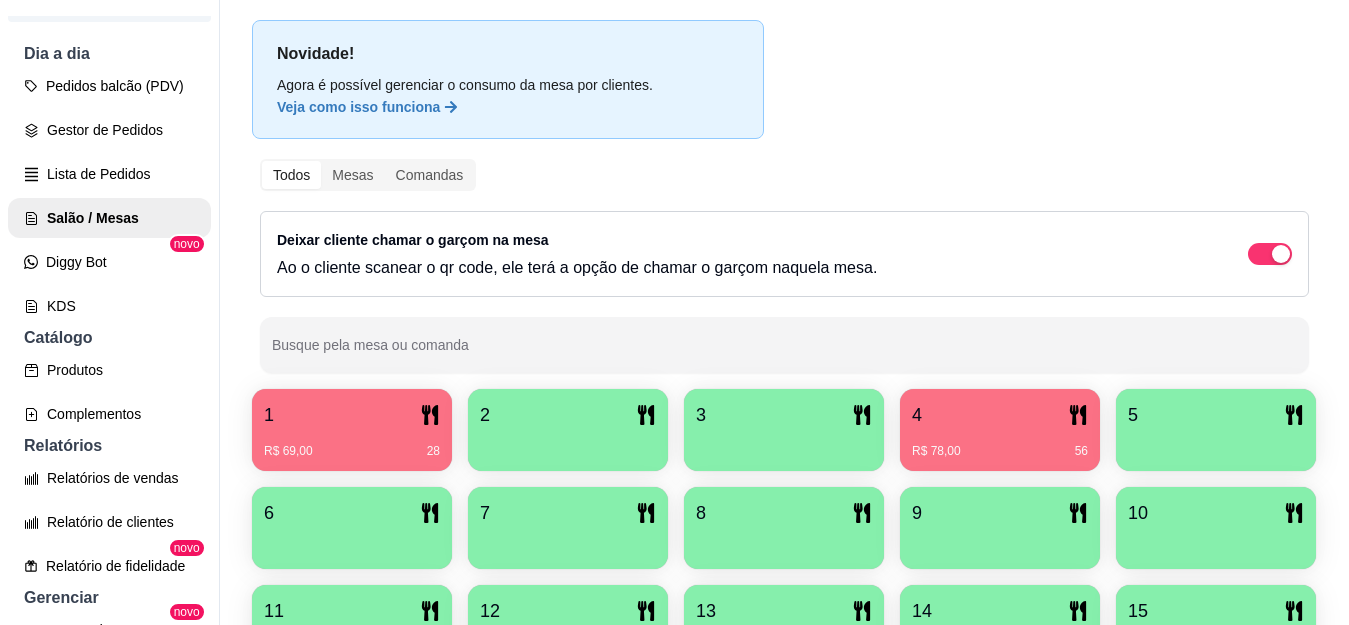 click on "4" at bounding box center (1000, 415) 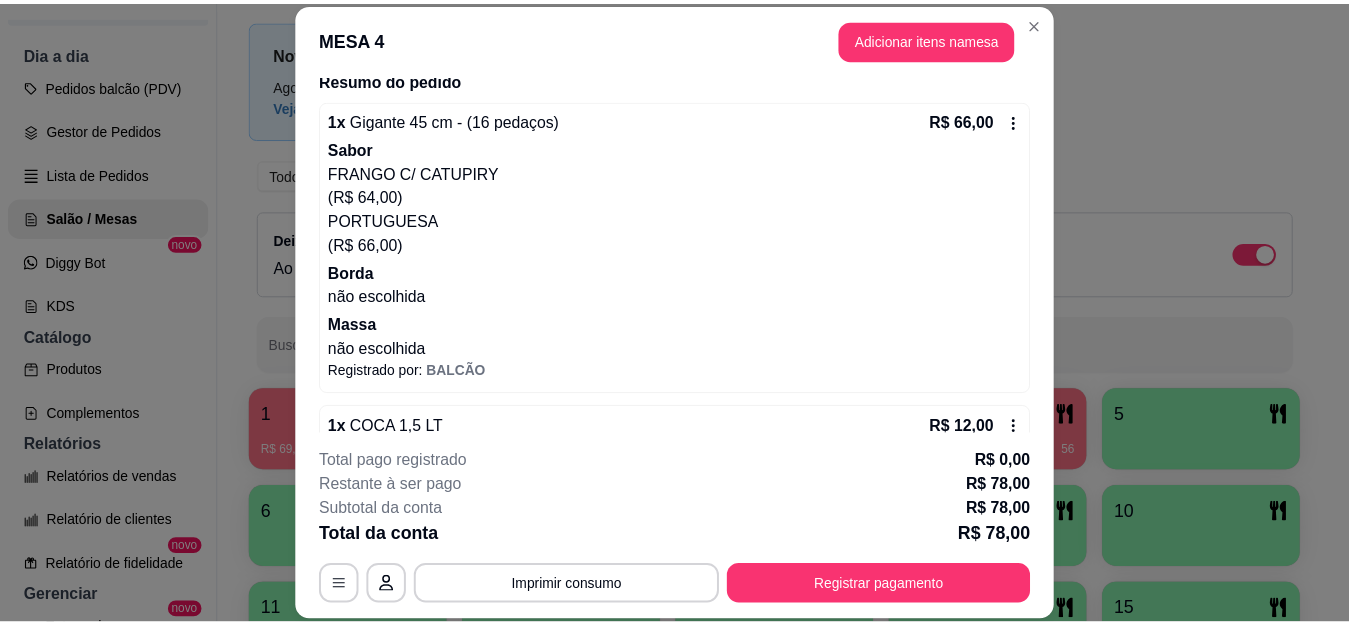 scroll, scrollTop: 210, scrollLeft: 0, axis: vertical 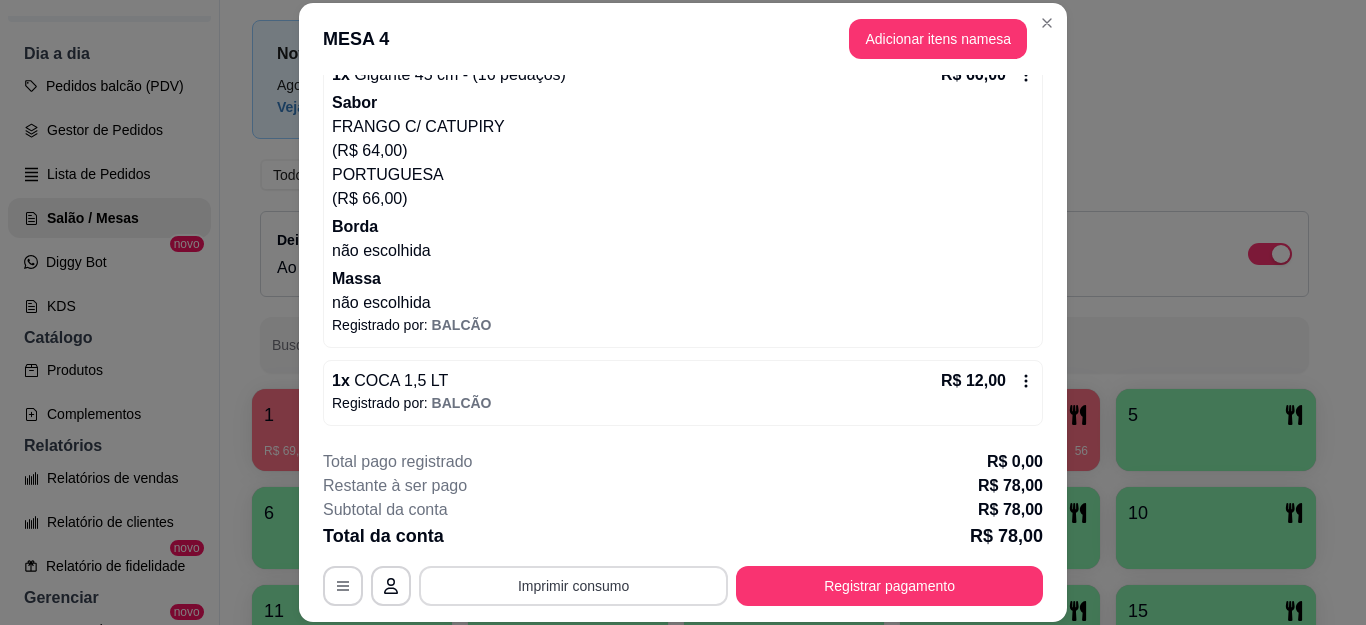 click on "Imprimir consumo" at bounding box center (573, 586) 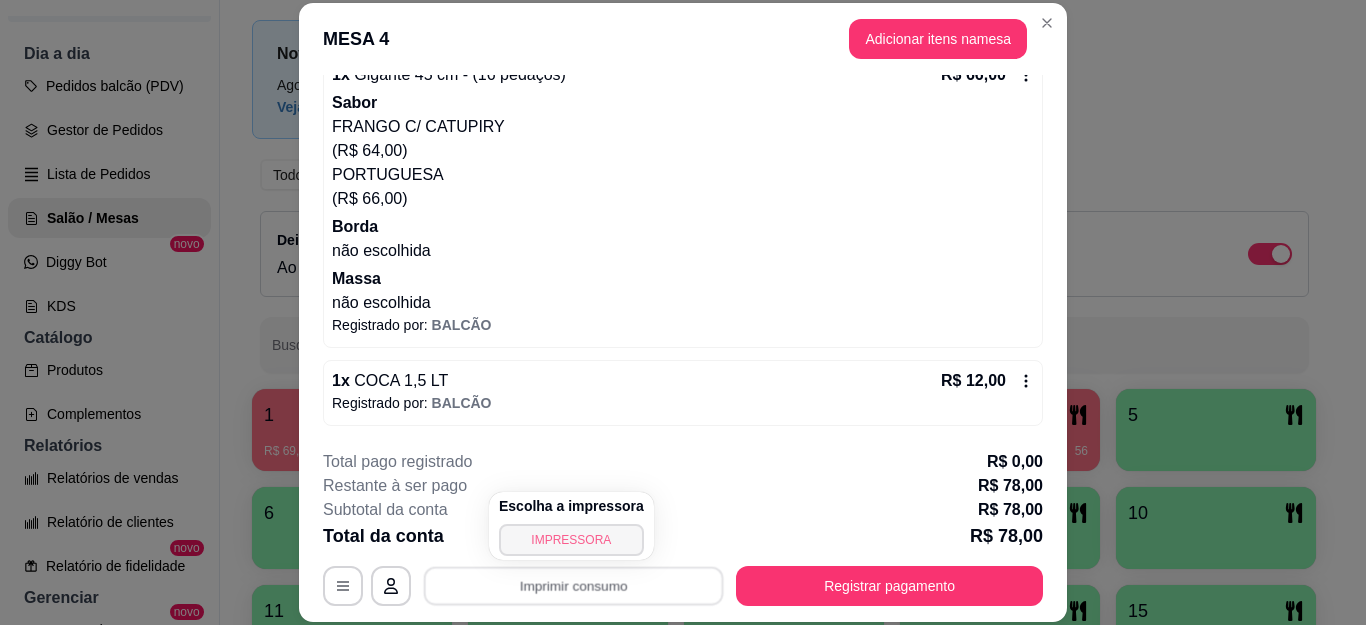 click on "IMPRESSORA" at bounding box center [571, 540] 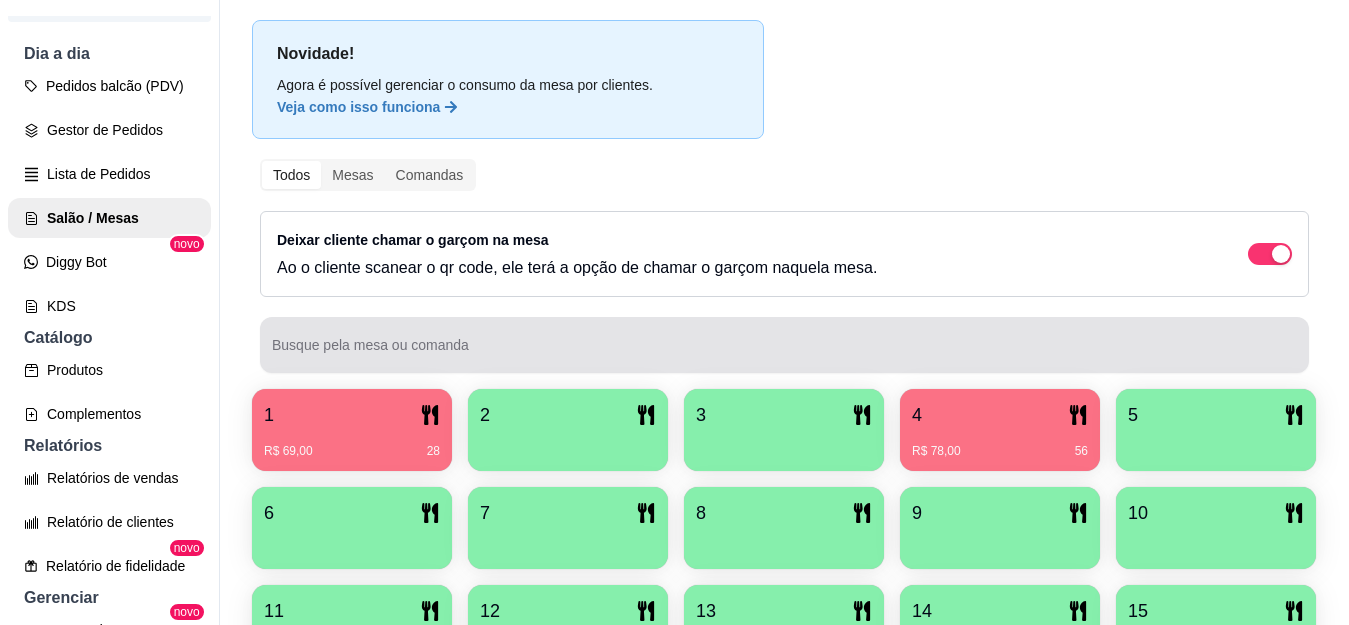 scroll, scrollTop: 0, scrollLeft: 0, axis: both 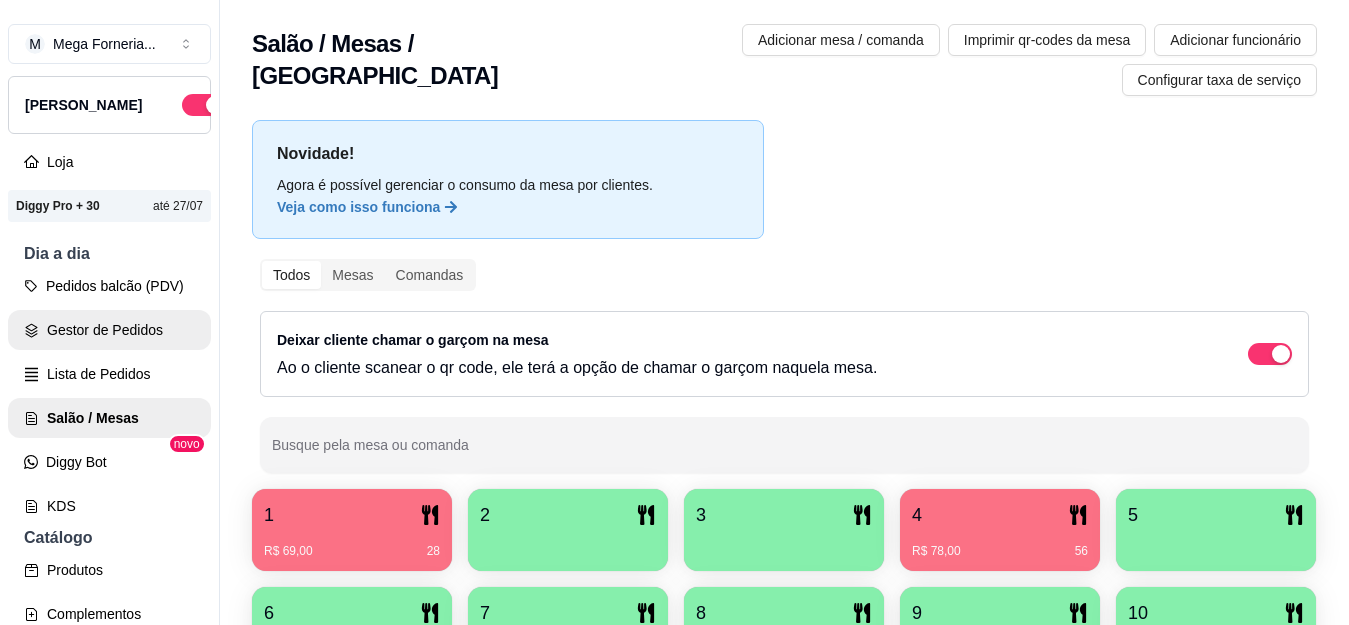 click on "Gestor de Pedidos" at bounding box center [109, 330] 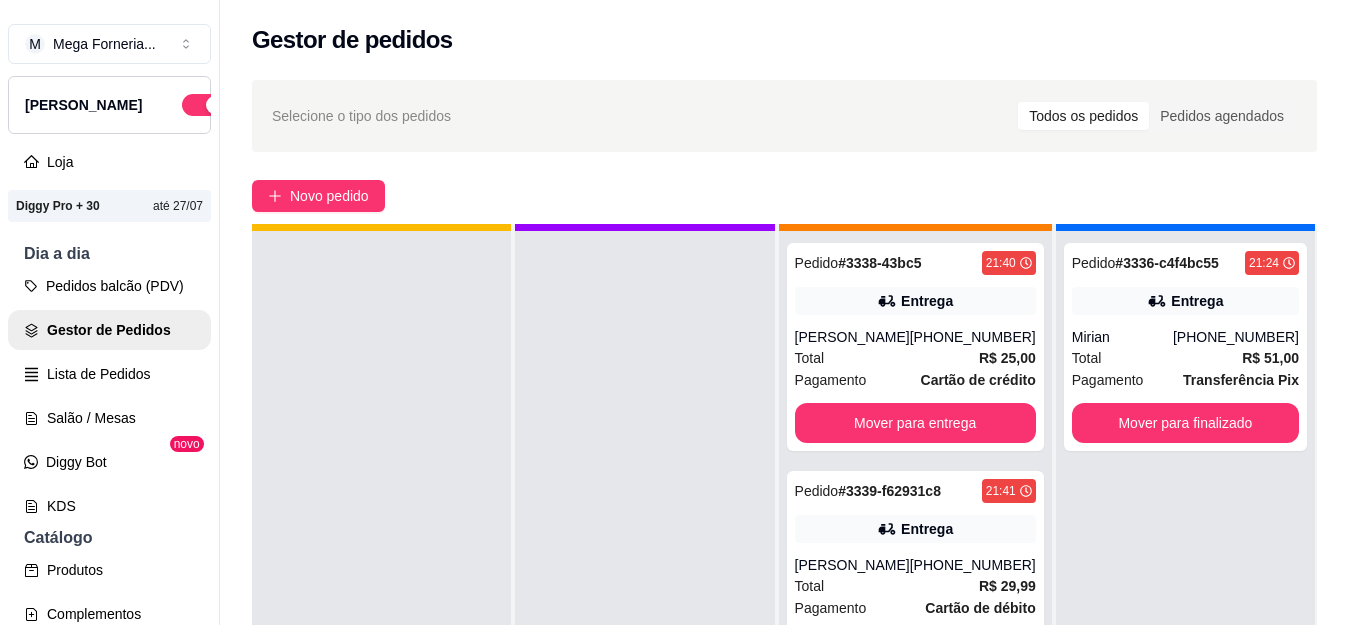 scroll, scrollTop: 56, scrollLeft: 0, axis: vertical 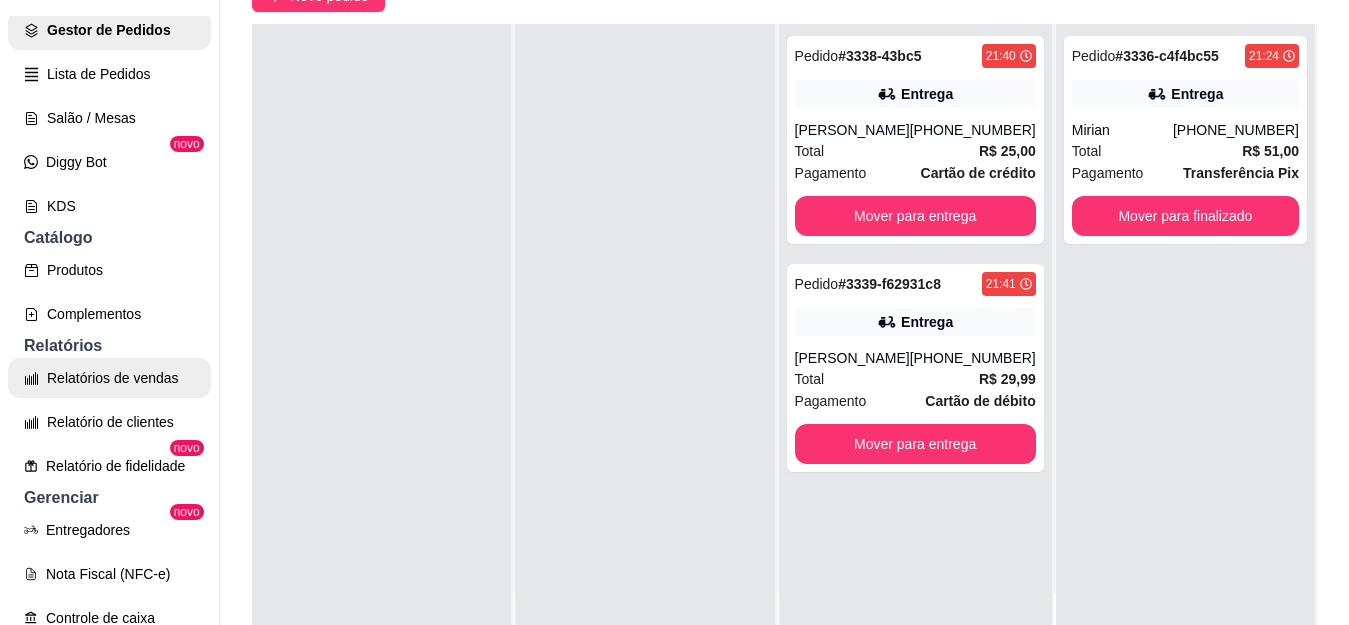 click on "Relatórios de vendas" at bounding box center [109, 378] 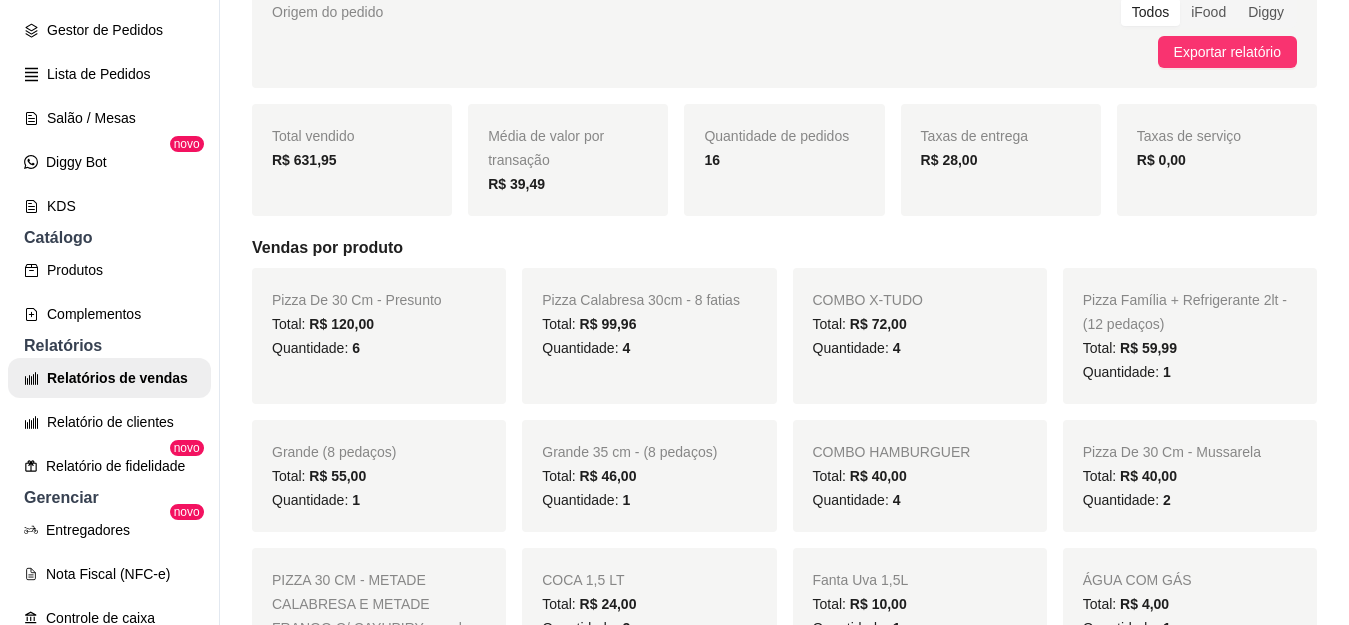 scroll, scrollTop: 0, scrollLeft: 0, axis: both 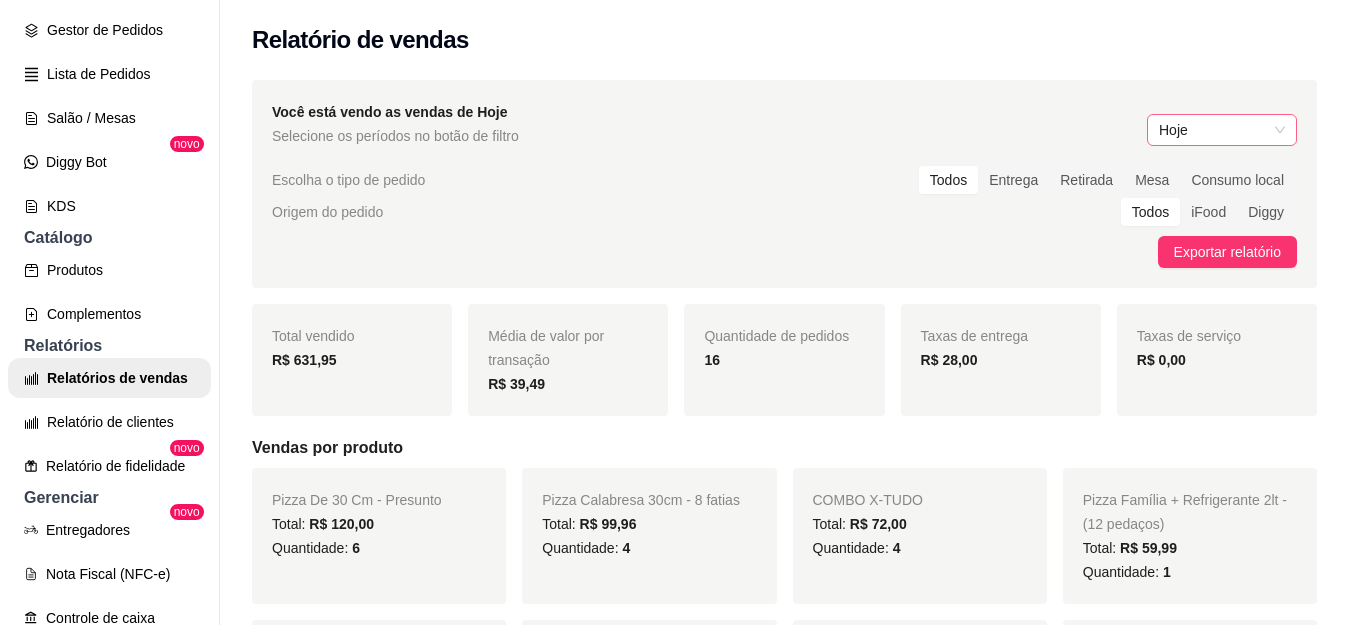 click on "Hoje" at bounding box center (1222, 130) 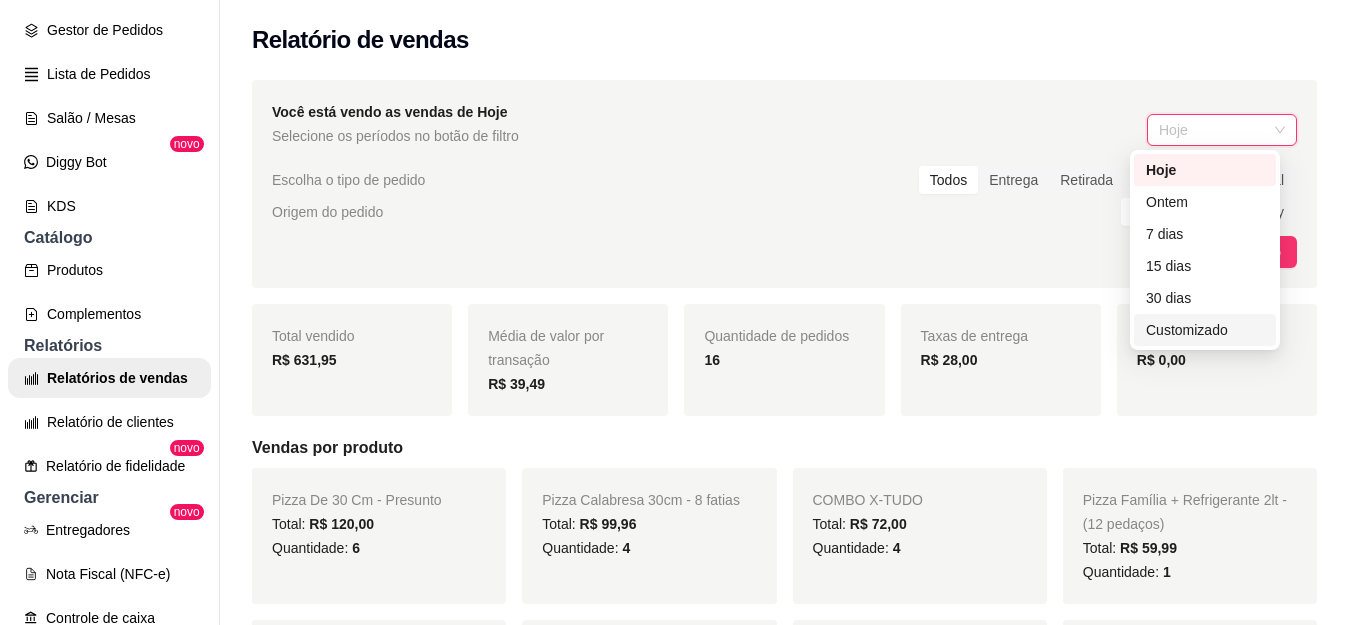 click on "Customizado" at bounding box center (1205, 330) 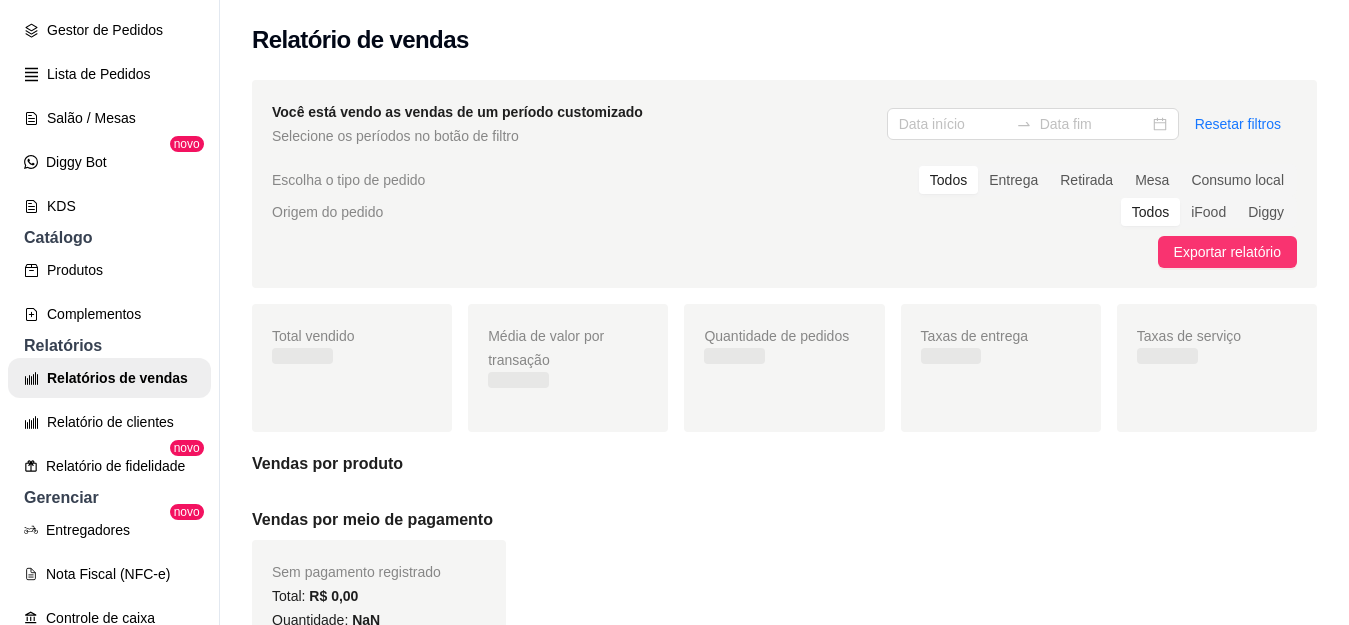 click on "Resetar filtros" at bounding box center (1092, 124) 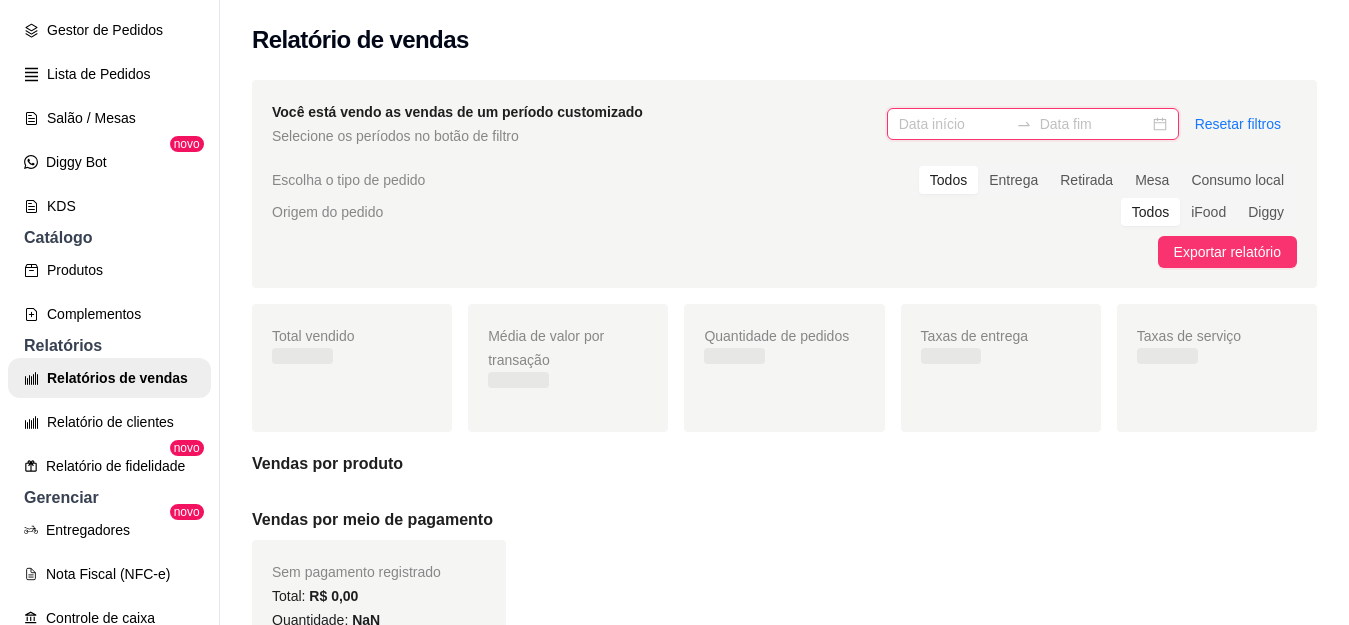 click at bounding box center (953, 124) 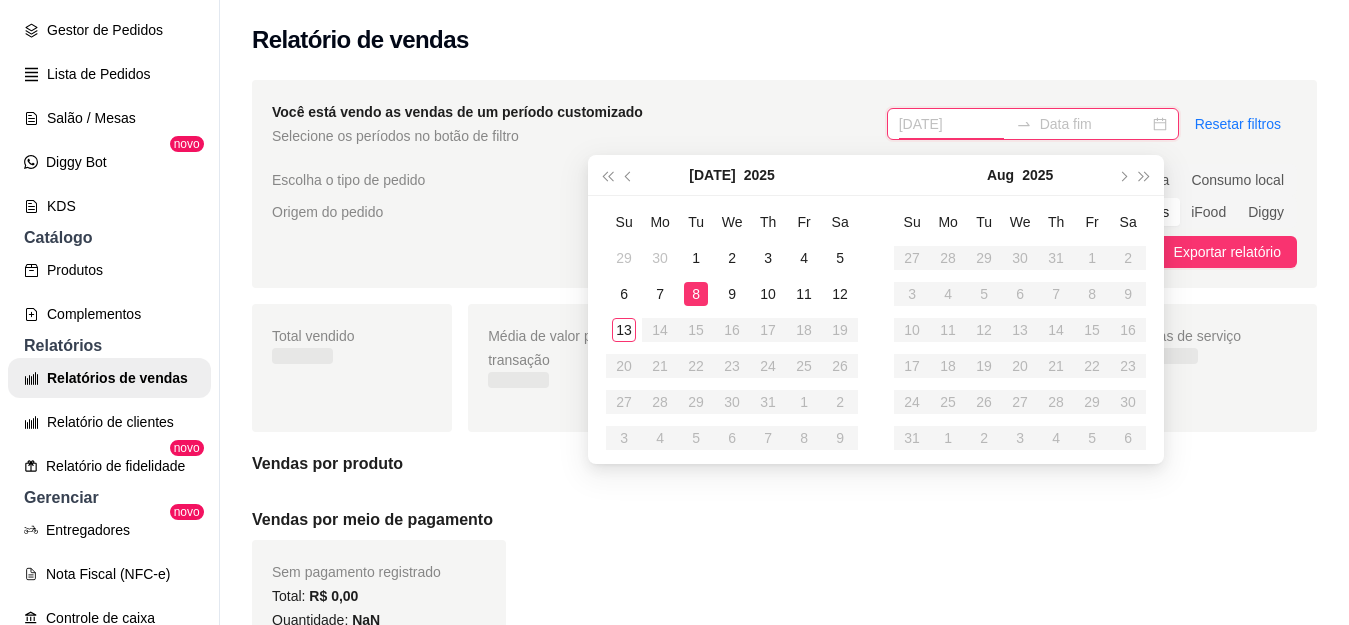 type on "[DATE]" 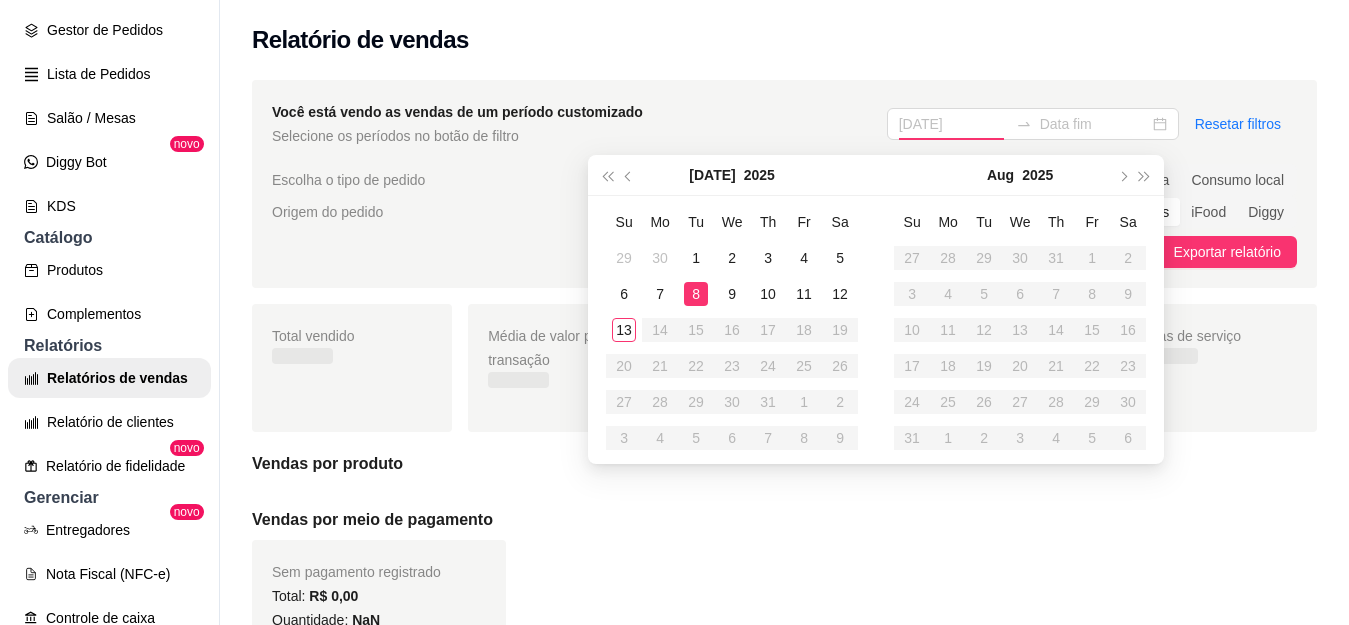 click on "8" at bounding box center (696, 294) 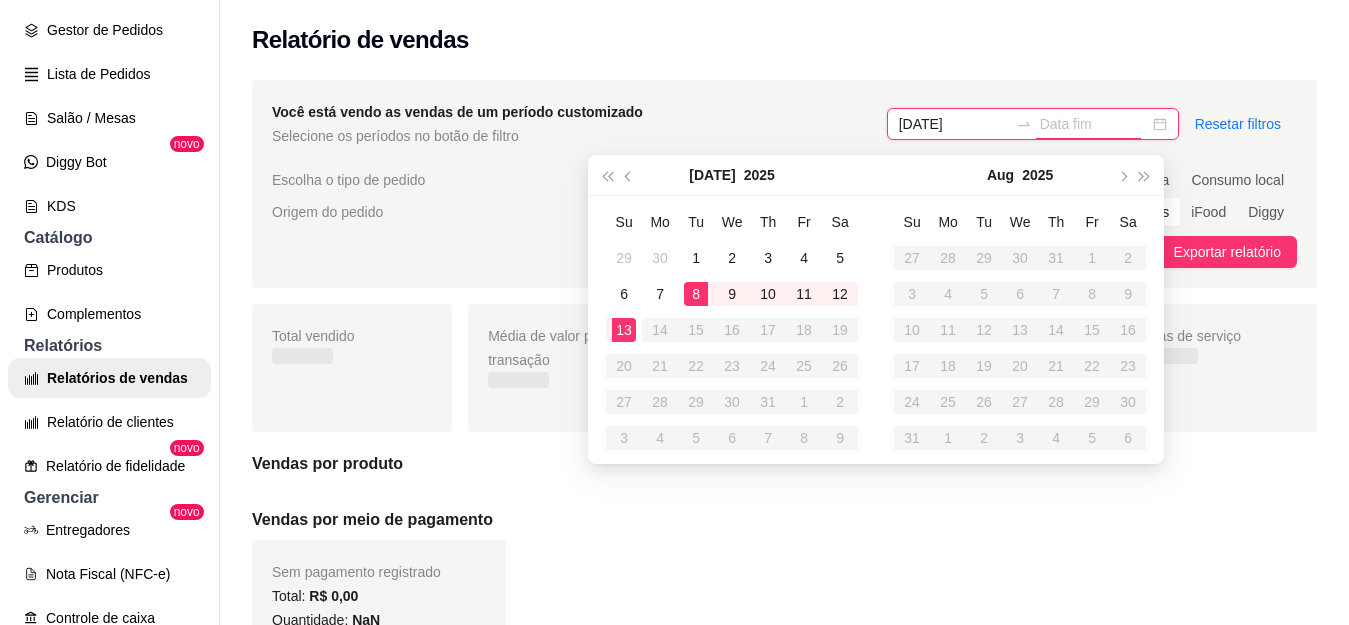 type on "[DATE]" 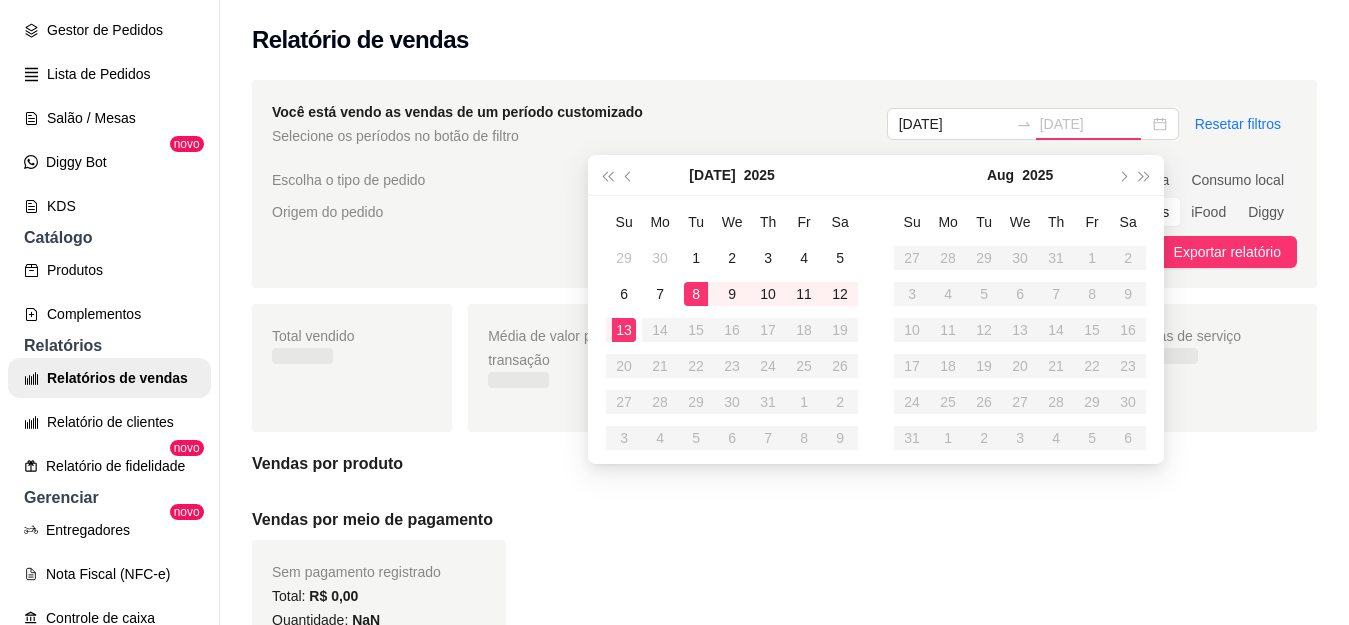 click on "13" at bounding box center [624, 330] 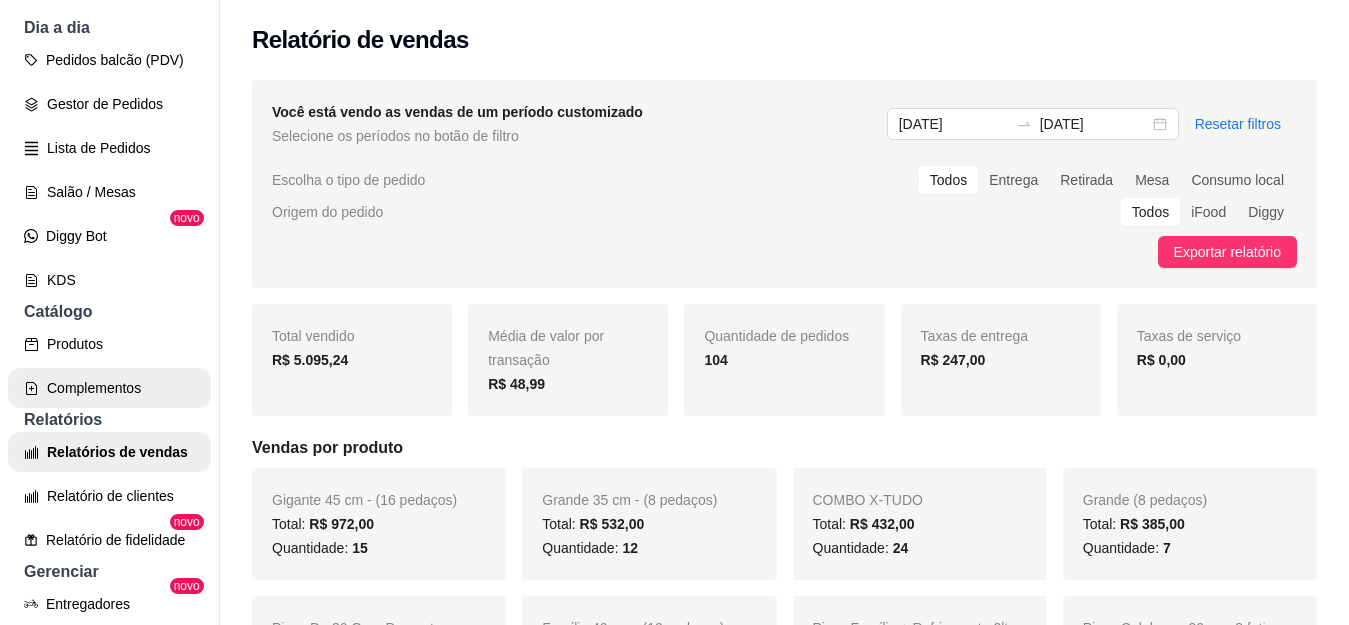 scroll, scrollTop: 0, scrollLeft: 0, axis: both 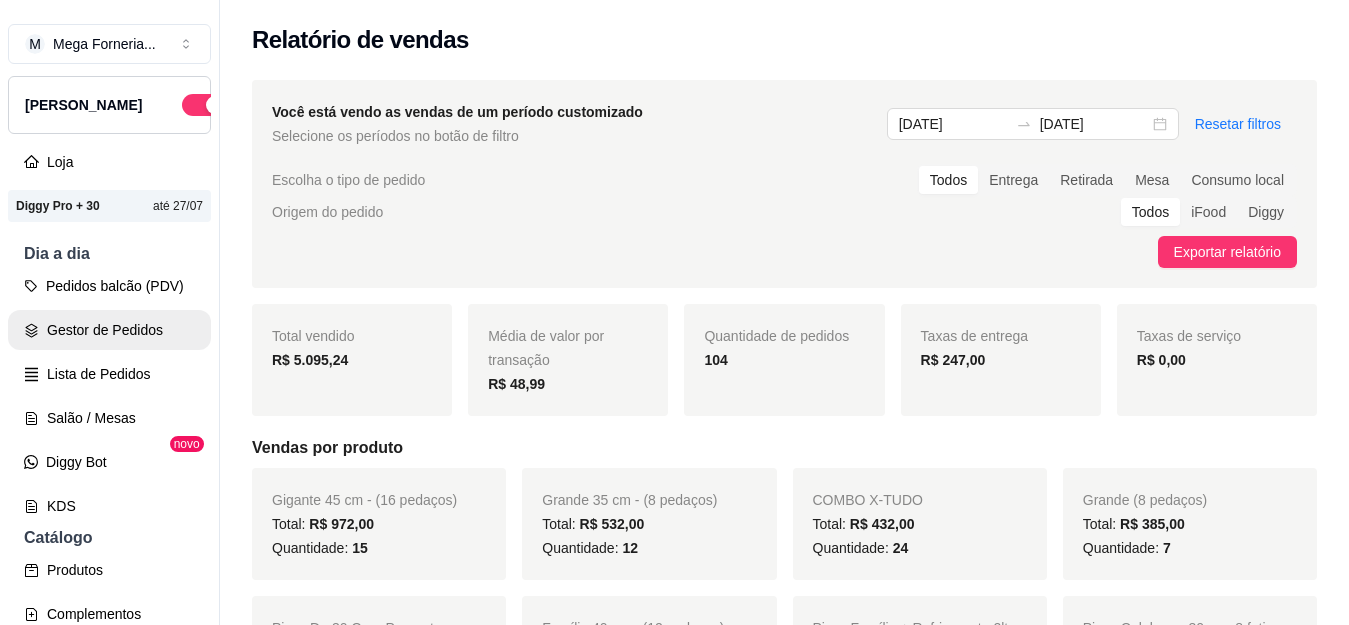click on "Gestor de Pedidos" at bounding box center [109, 330] 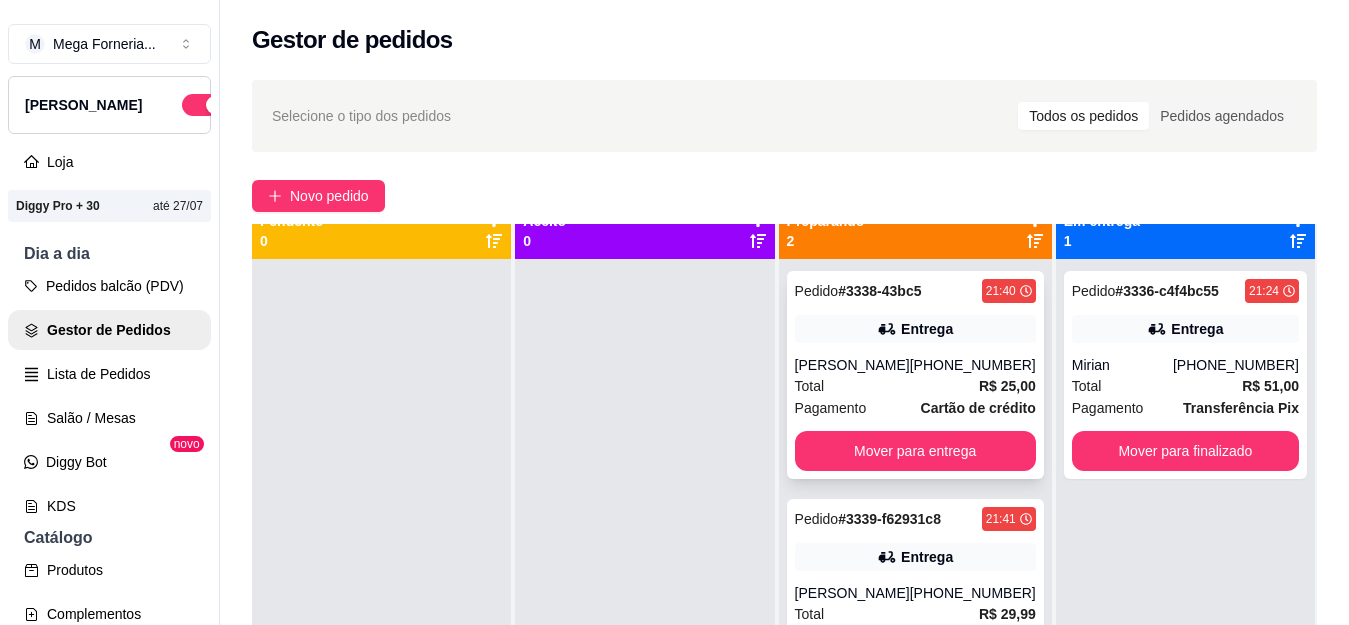 scroll, scrollTop: 56, scrollLeft: 0, axis: vertical 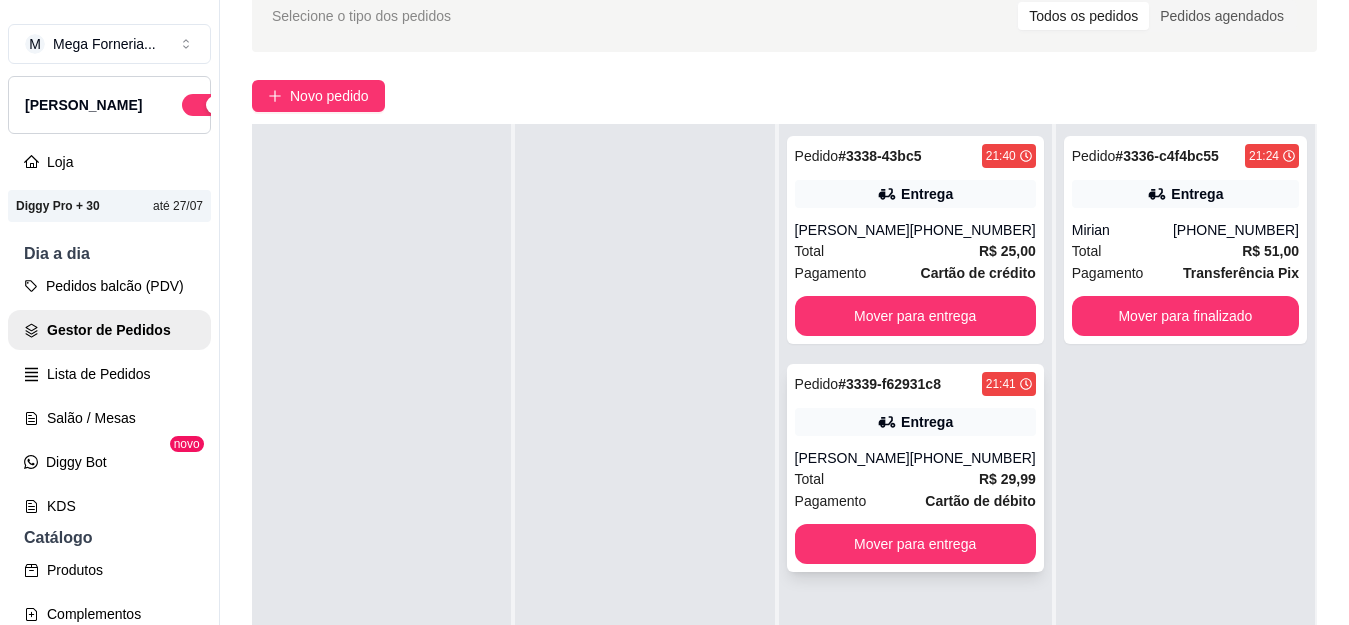 click on "Entrega" at bounding box center (915, 422) 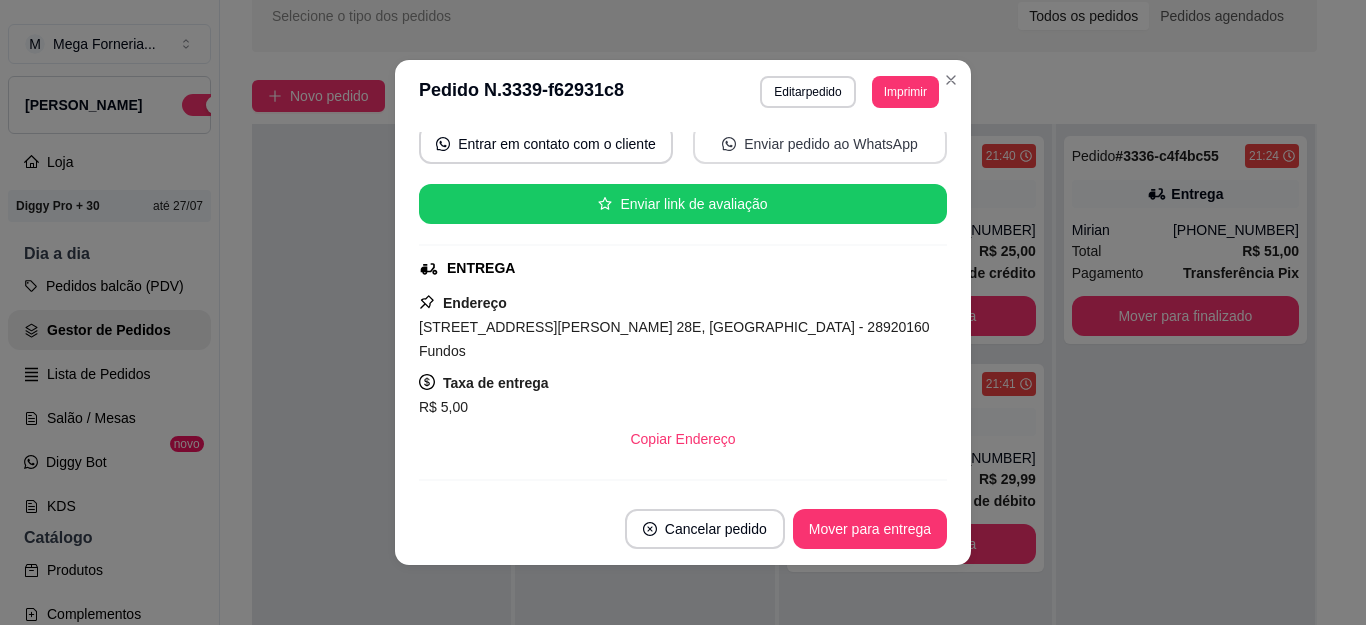 scroll, scrollTop: 200, scrollLeft: 0, axis: vertical 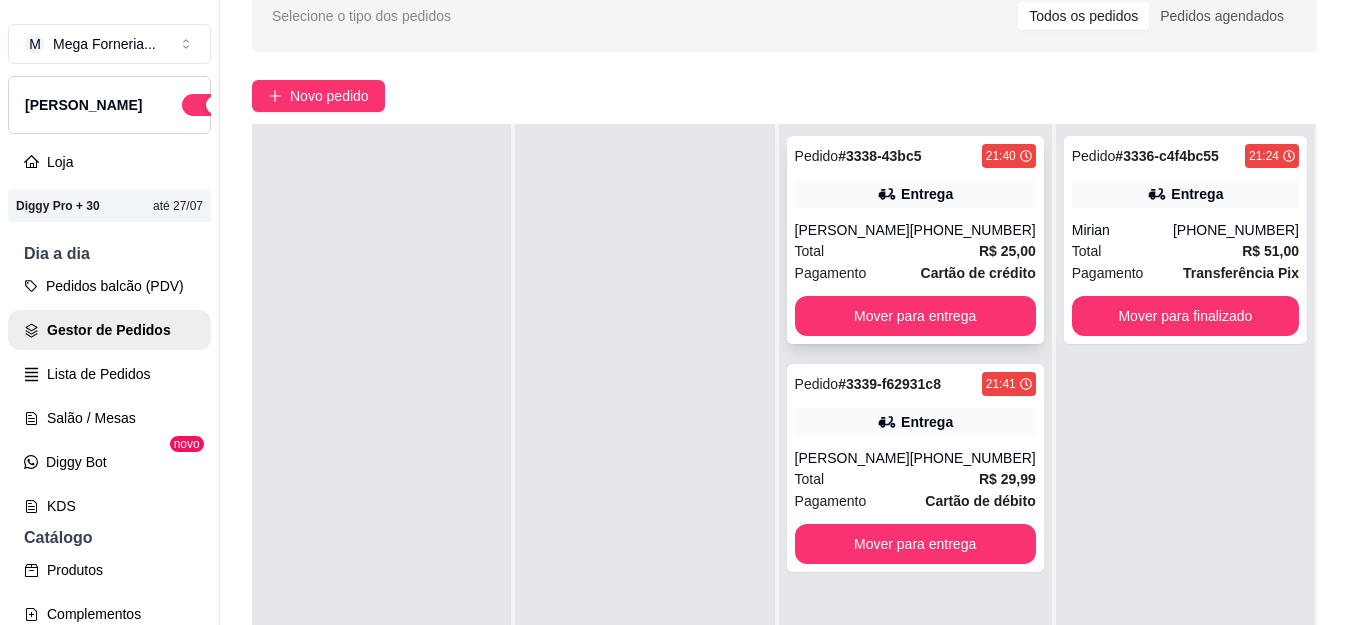 click on "[PHONE_NUMBER]" at bounding box center (973, 230) 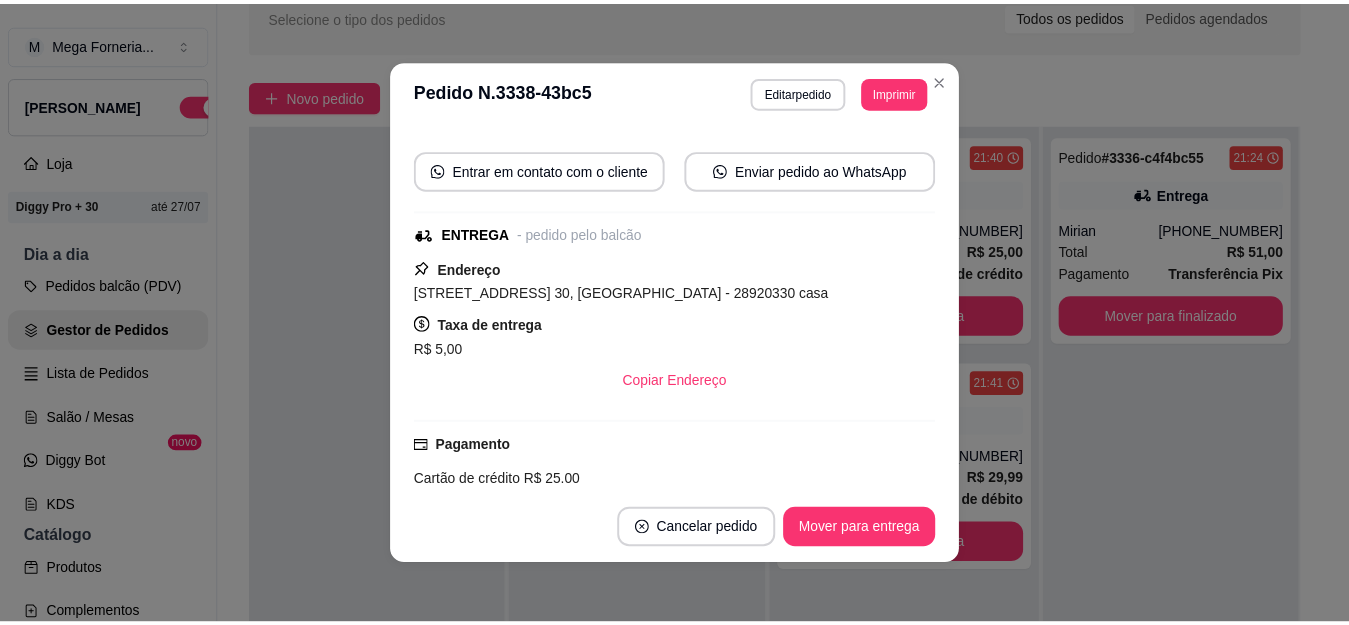 scroll, scrollTop: 164, scrollLeft: 0, axis: vertical 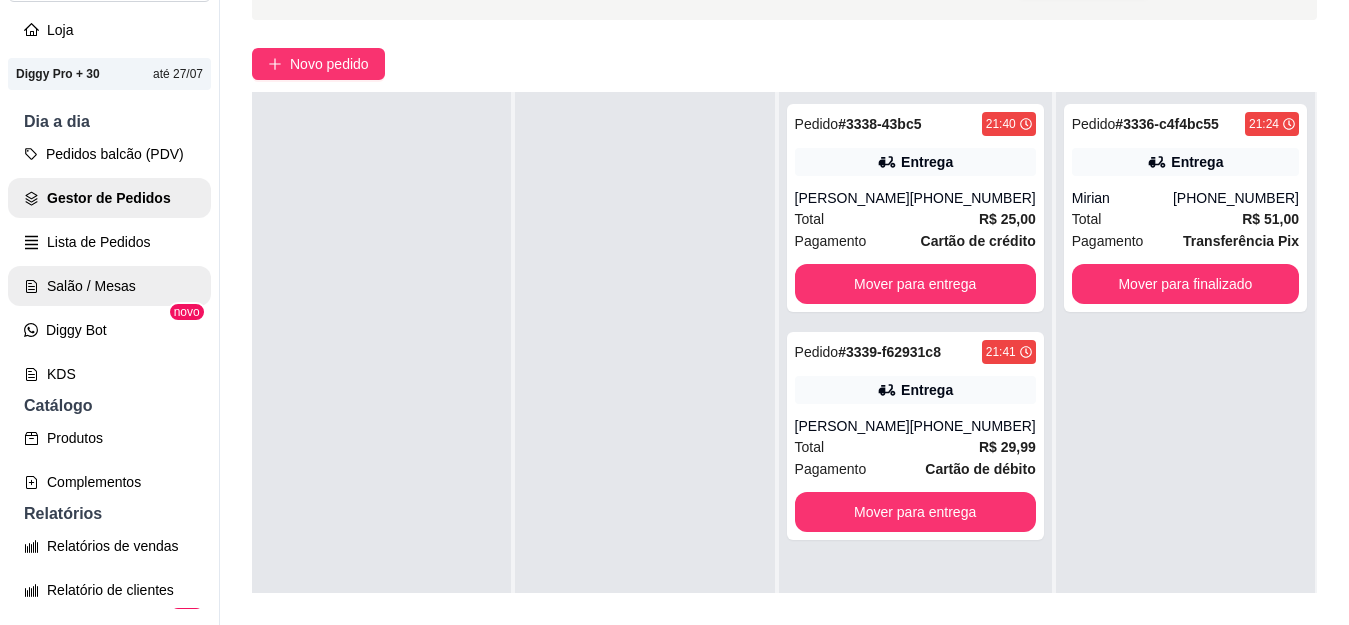 click on "Salão / Mesas" at bounding box center (109, 286) 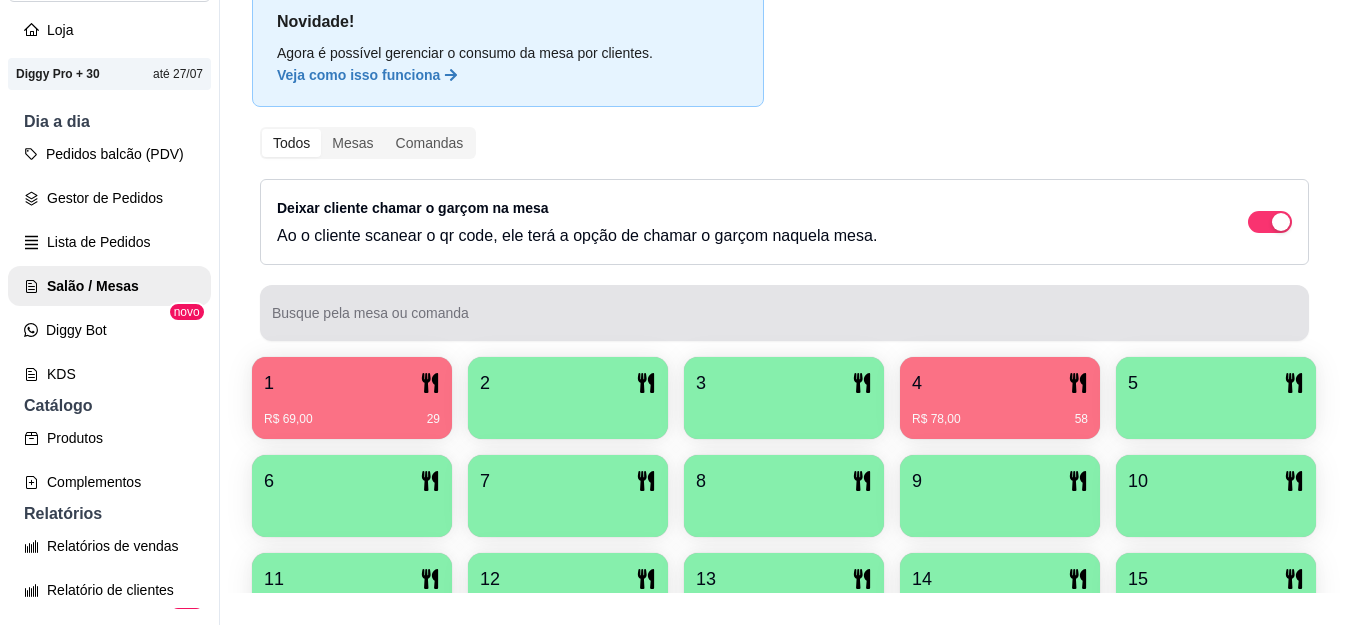 scroll, scrollTop: 0, scrollLeft: 0, axis: both 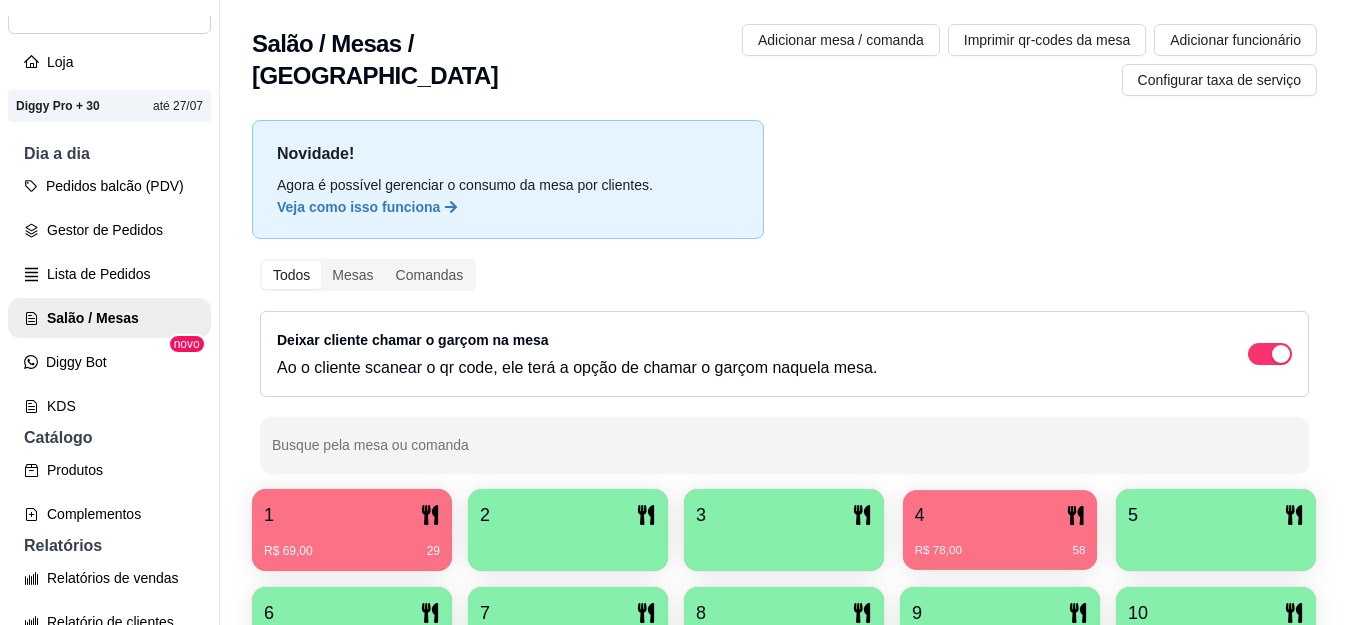 click on "1 R$ 69,00 29 2 3 4 R$ 78,00 58 5 6 7 8 9 10 11 12 13 14 15" at bounding box center [784, 628] 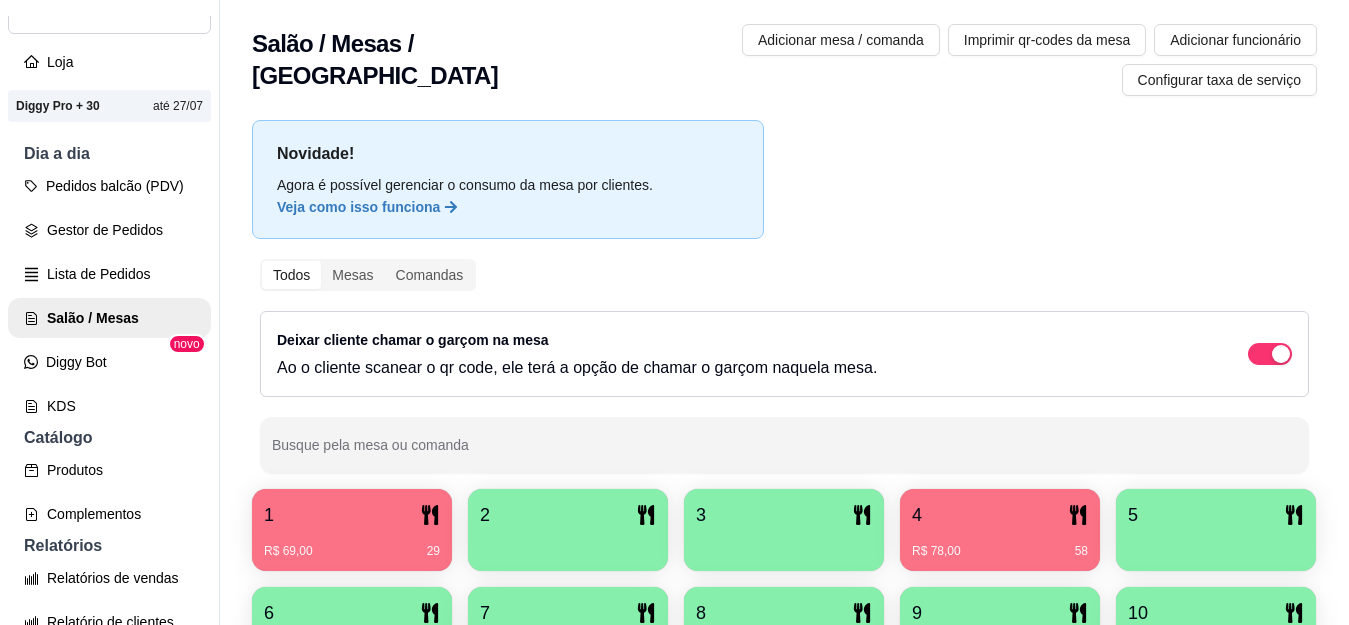 click on "4" at bounding box center [1000, 515] 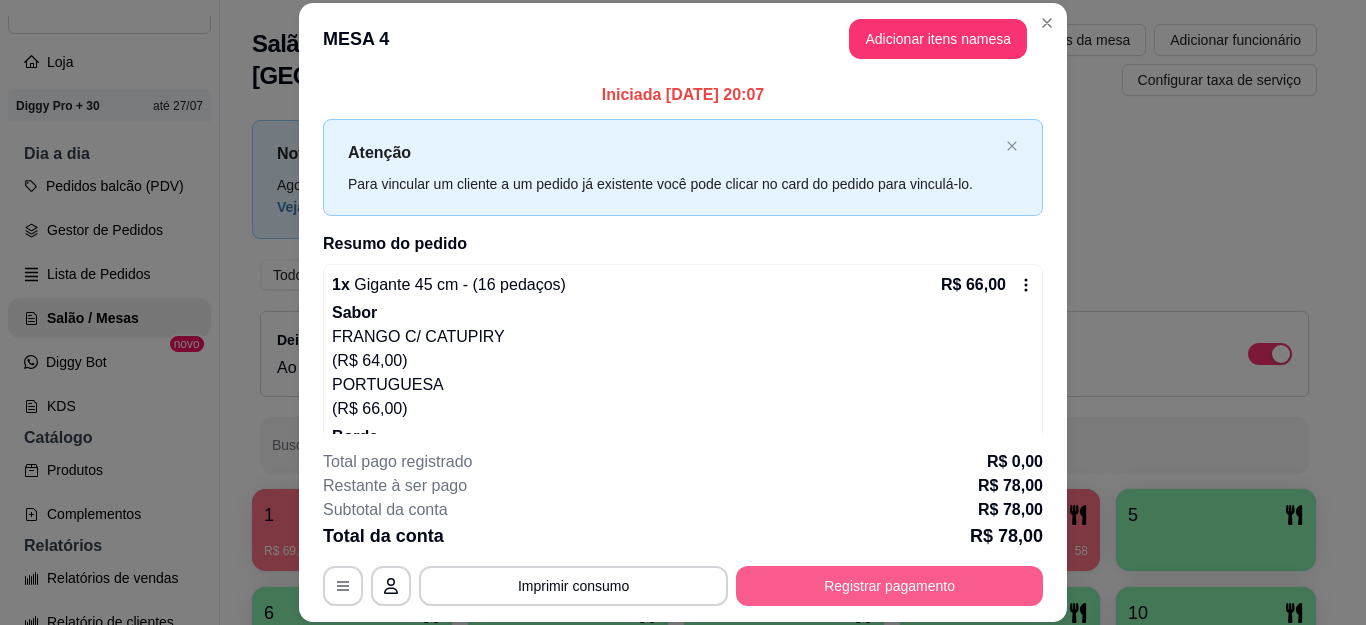 click on "Registrar pagamento" at bounding box center (889, 586) 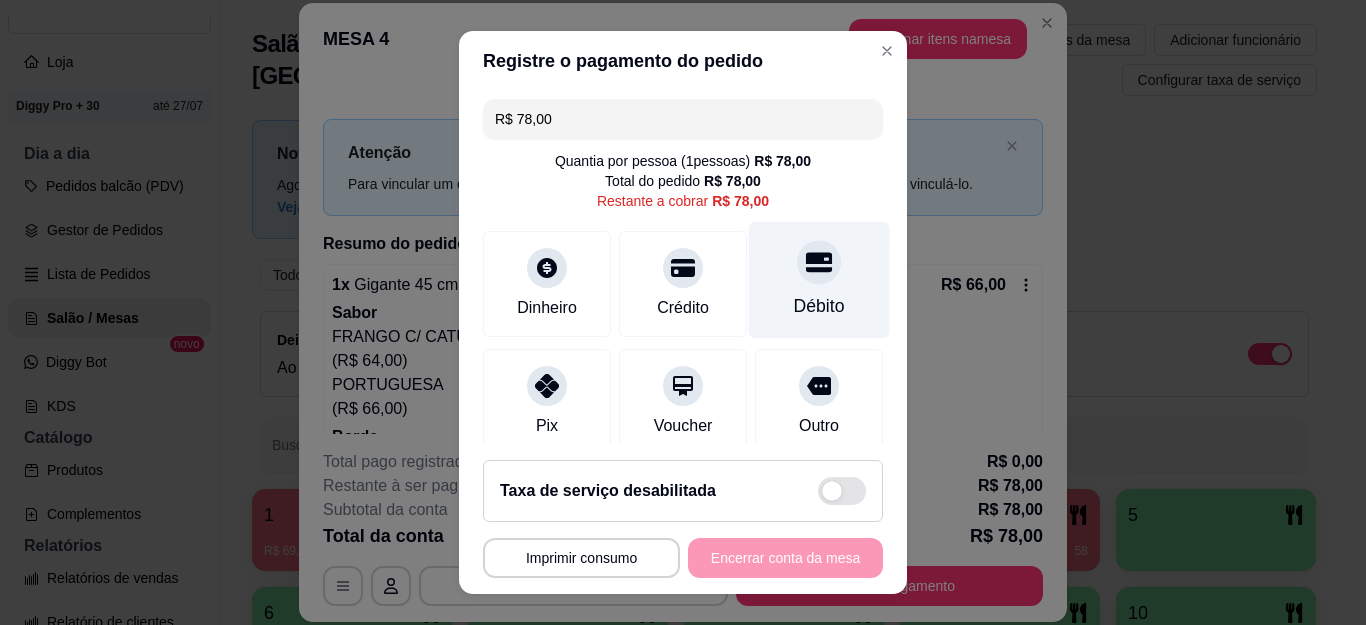 click on "Débito" at bounding box center [819, 280] 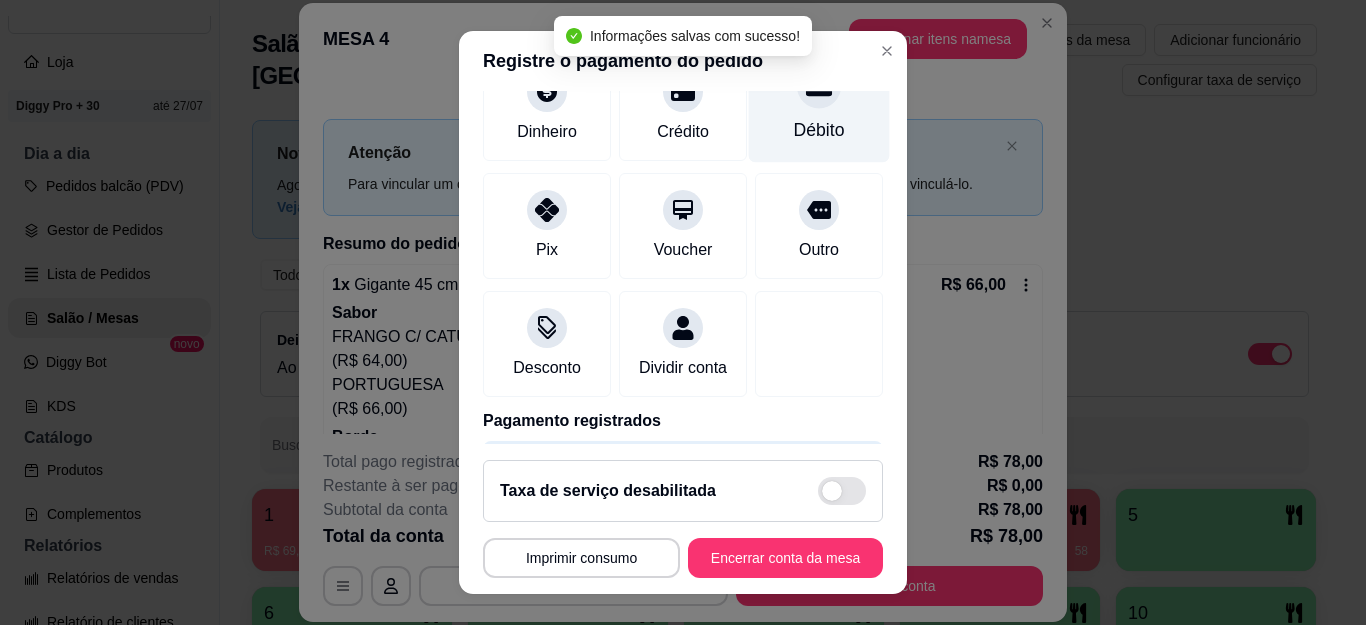 type on "R$ 0,00" 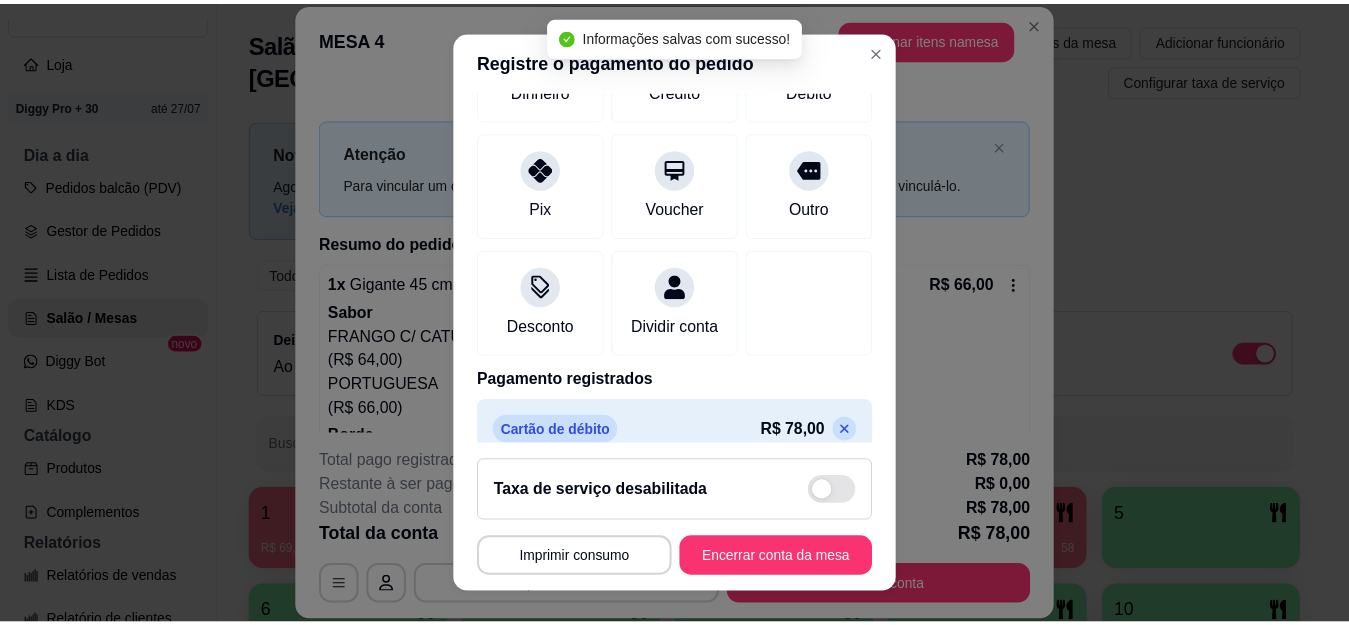 scroll, scrollTop: 245, scrollLeft: 0, axis: vertical 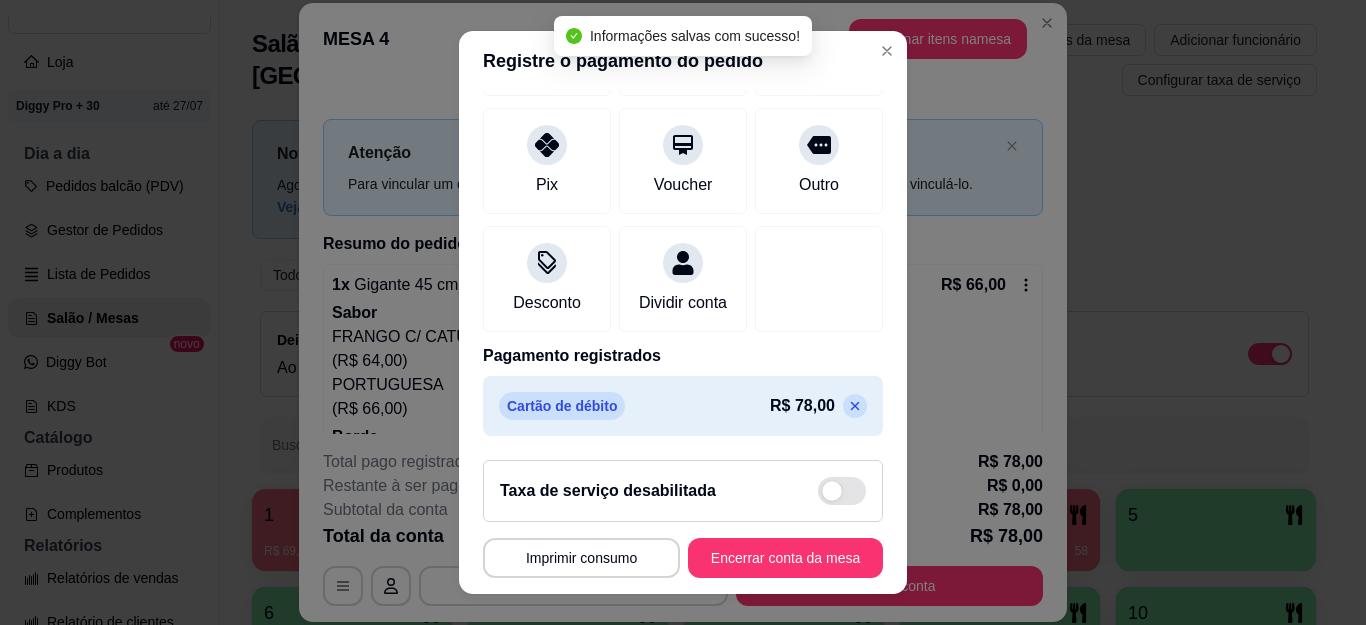 click on "Encerrar conta da mesa" at bounding box center [785, 558] 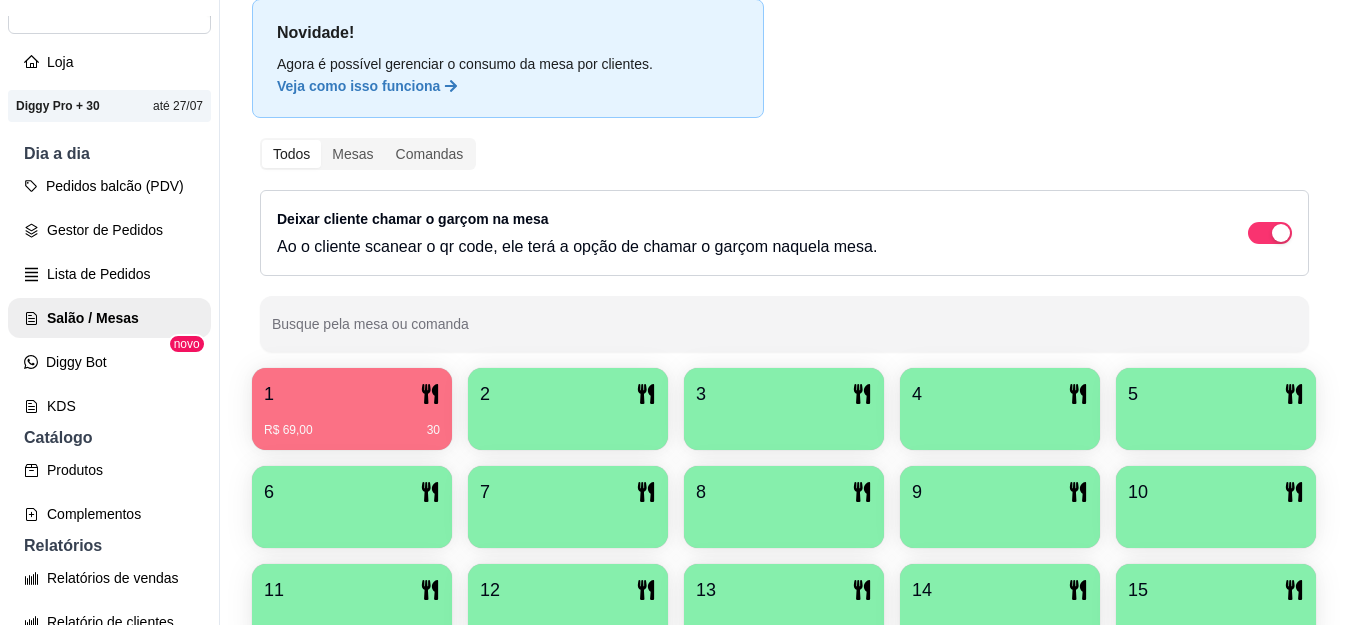 scroll, scrollTop: 100, scrollLeft: 0, axis: vertical 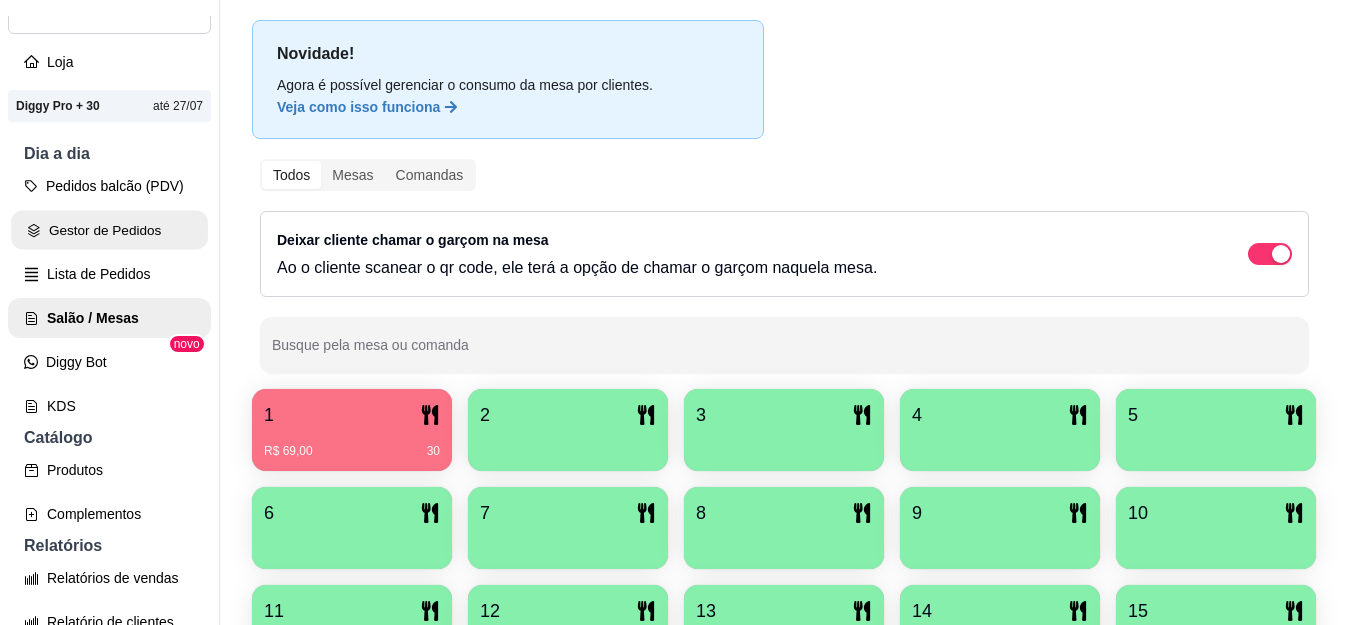 click on "Gestor de Pedidos" at bounding box center [109, 230] 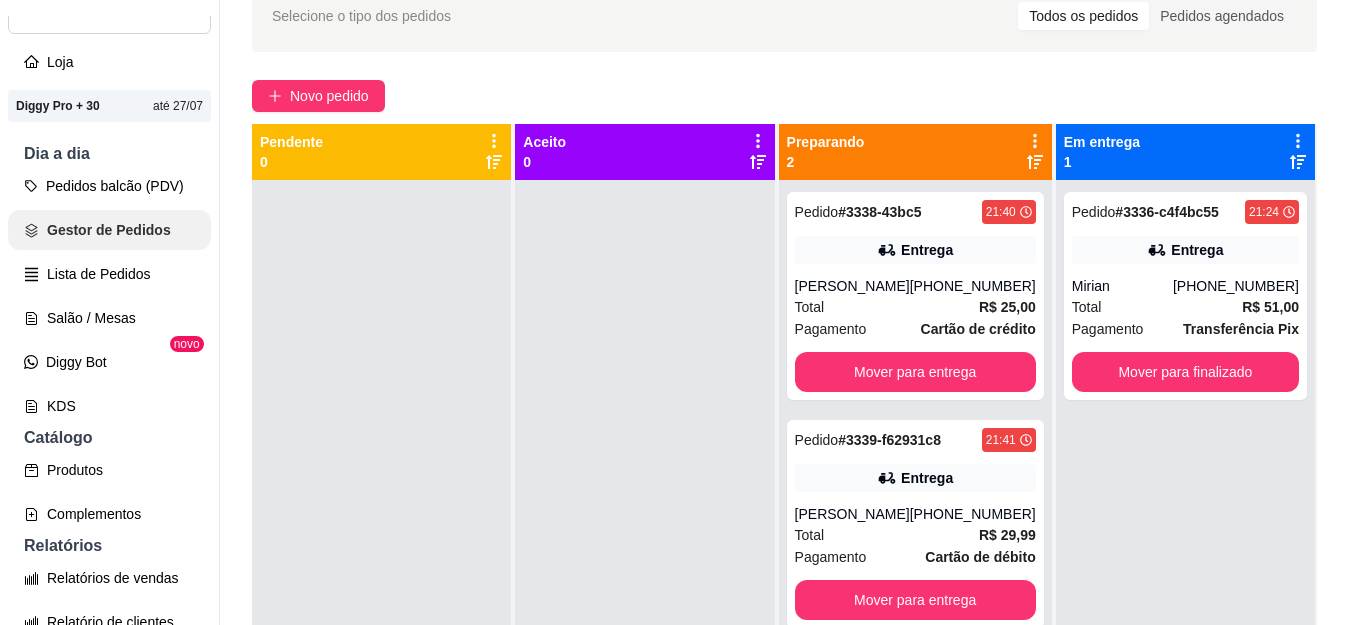 scroll, scrollTop: 0, scrollLeft: 0, axis: both 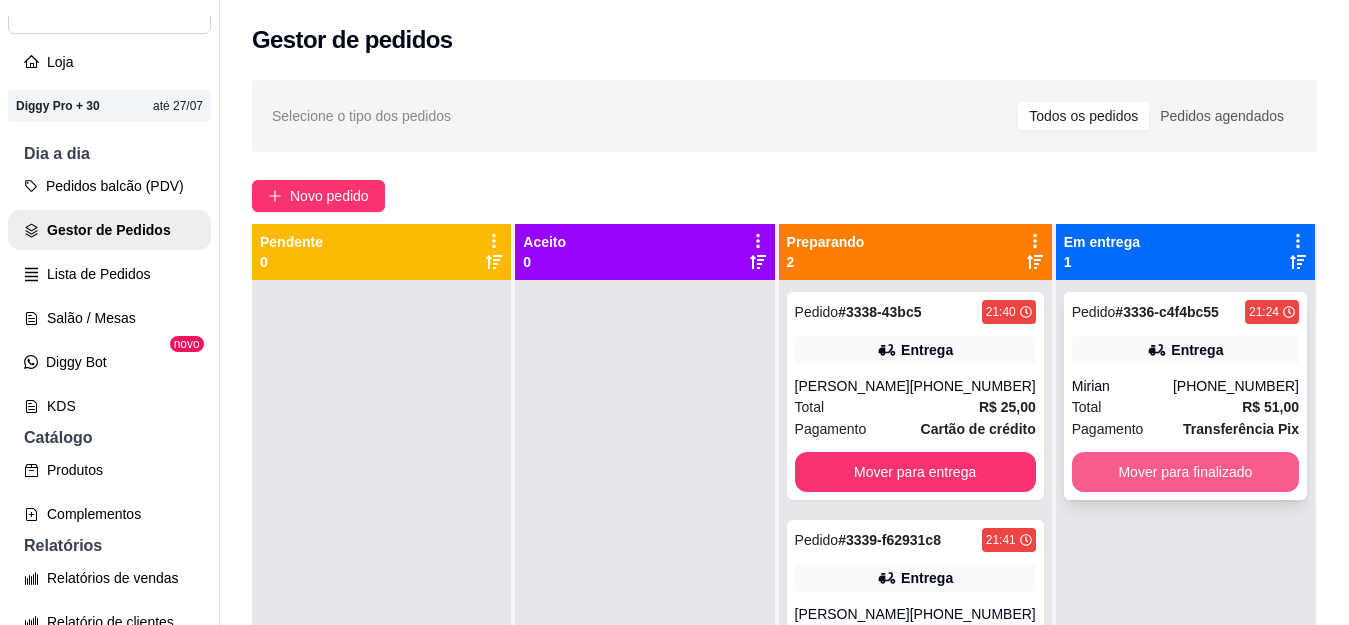 click on "Mover para finalizado" at bounding box center (1185, 472) 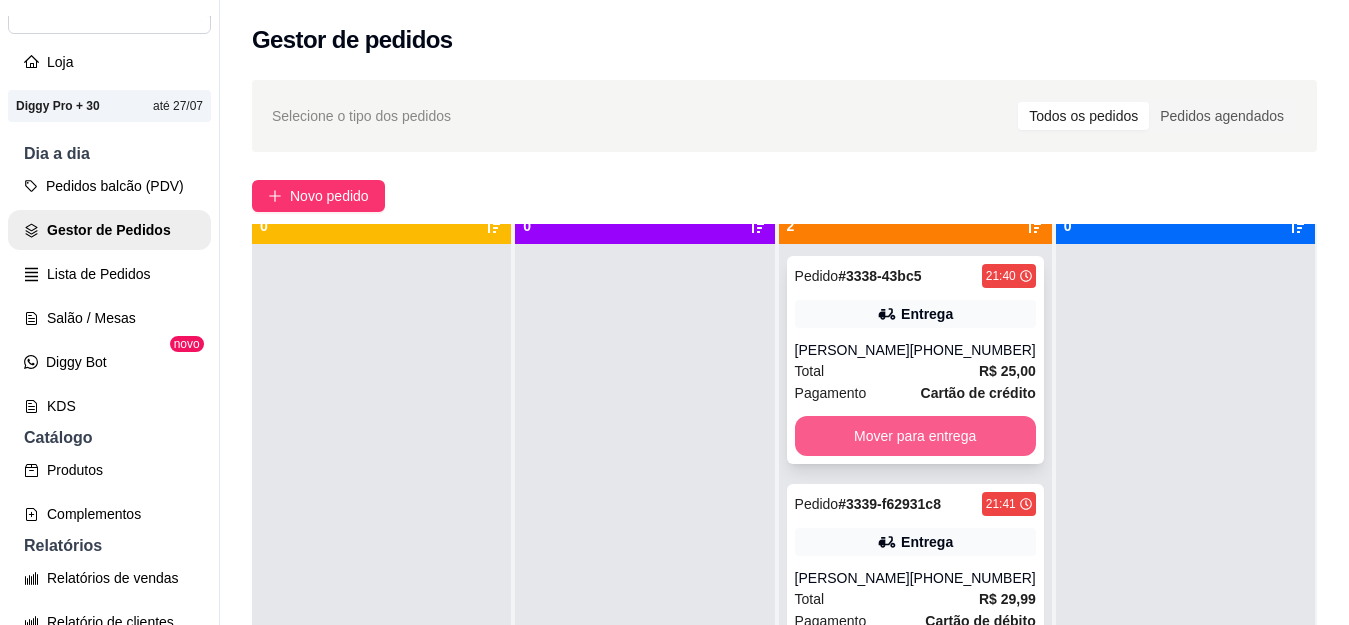 scroll, scrollTop: 56, scrollLeft: 0, axis: vertical 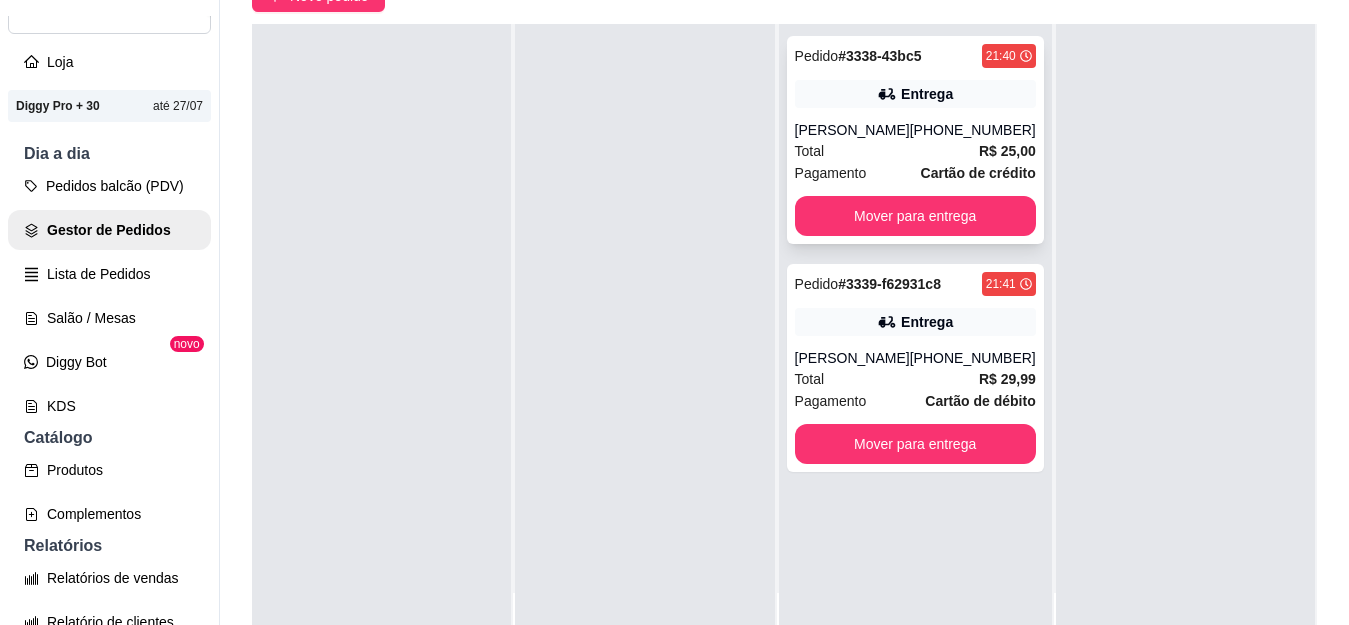 click on "Entrega" at bounding box center (915, 94) 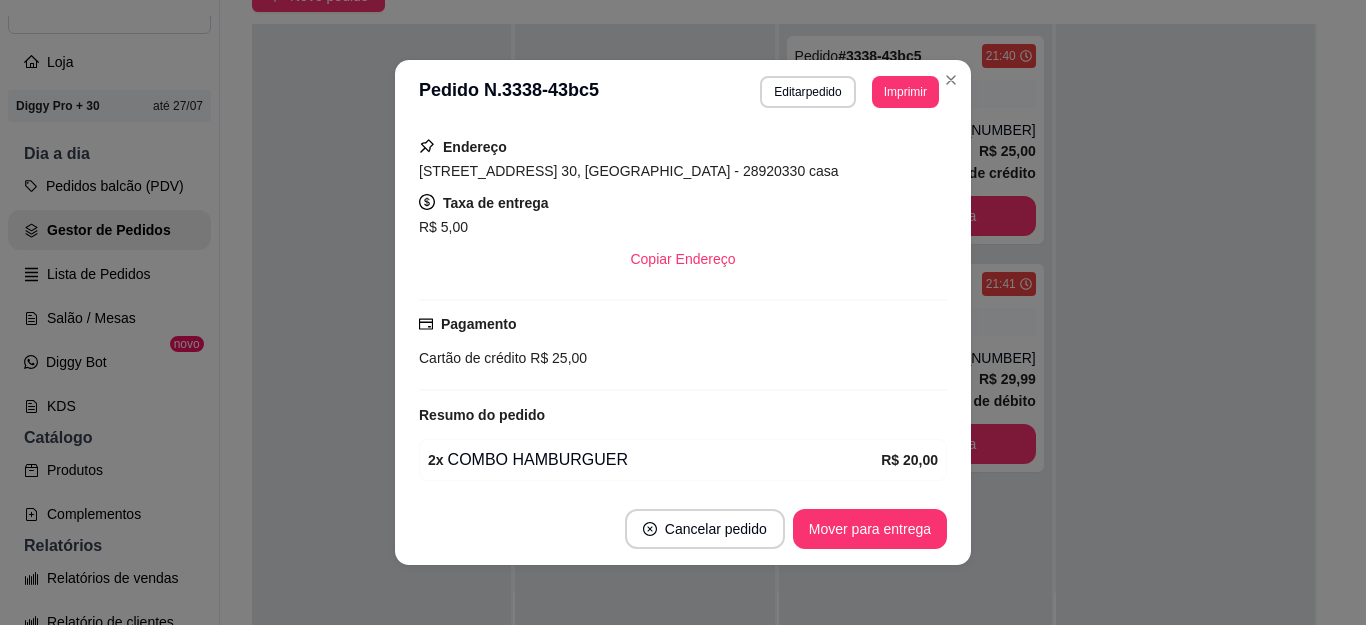 scroll, scrollTop: 364, scrollLeft: 0, axis: vertical 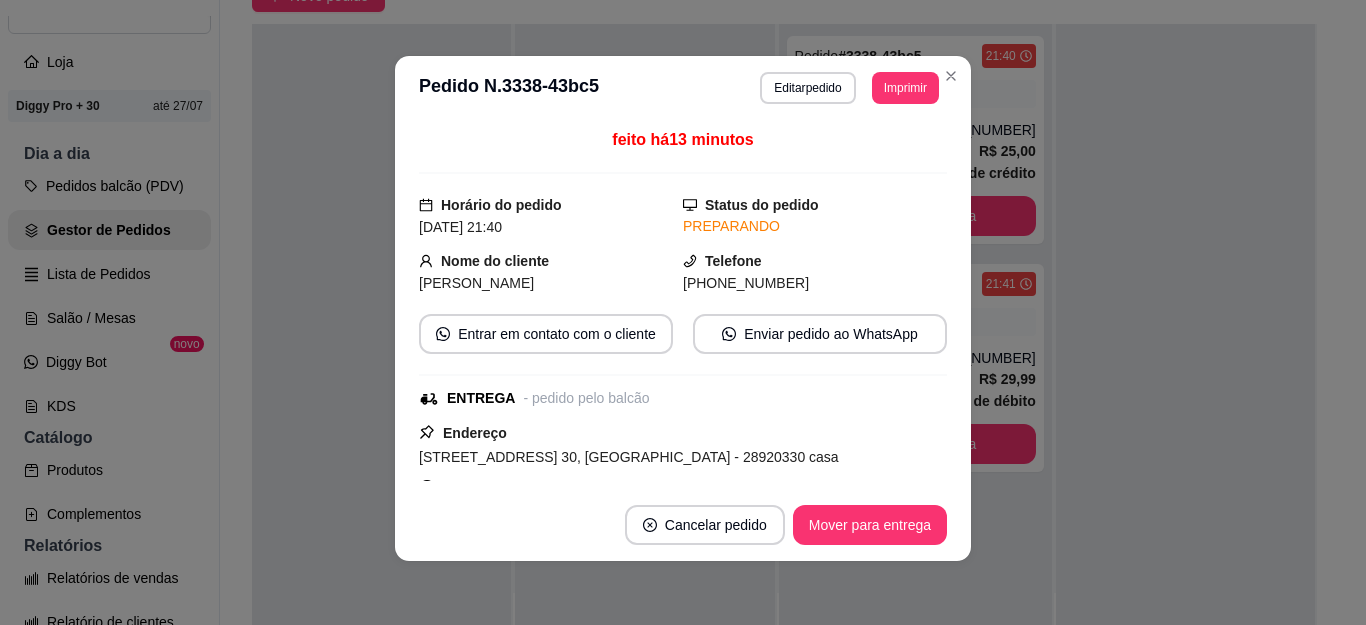 click on "[PHONE_NUMBER]" at bounding box center (746, 283) 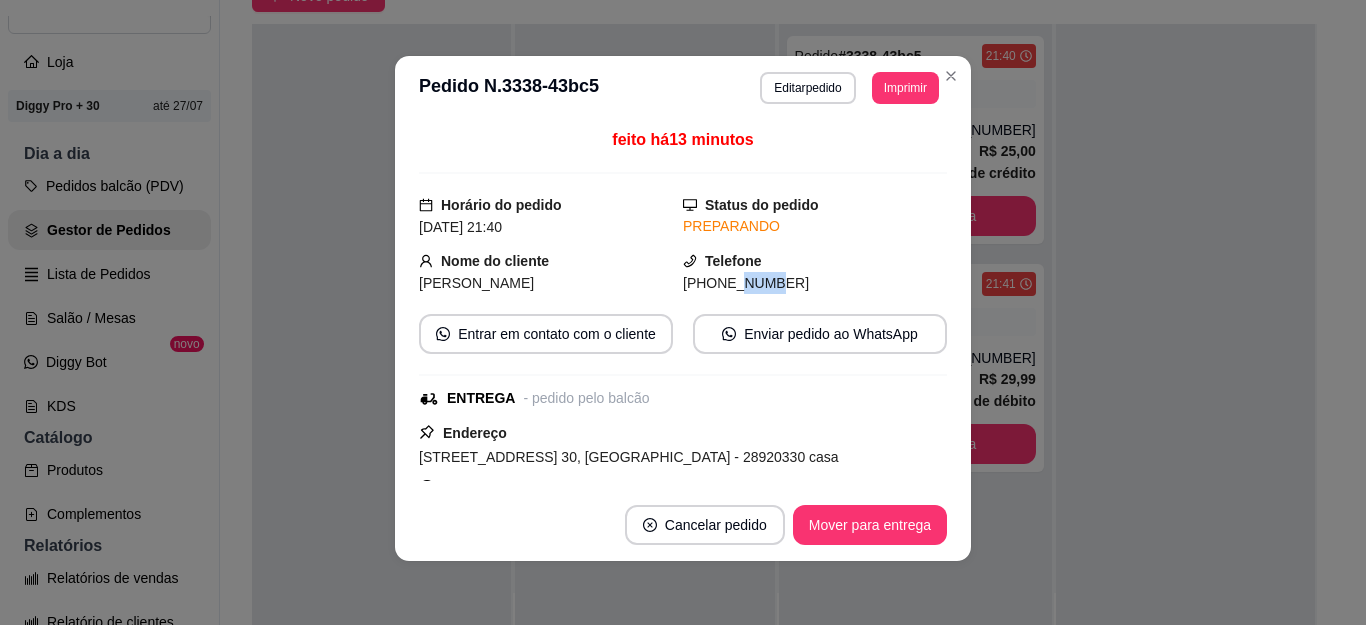 click on "[PHONE_NUMBER]" at bounding box center [746, 283] 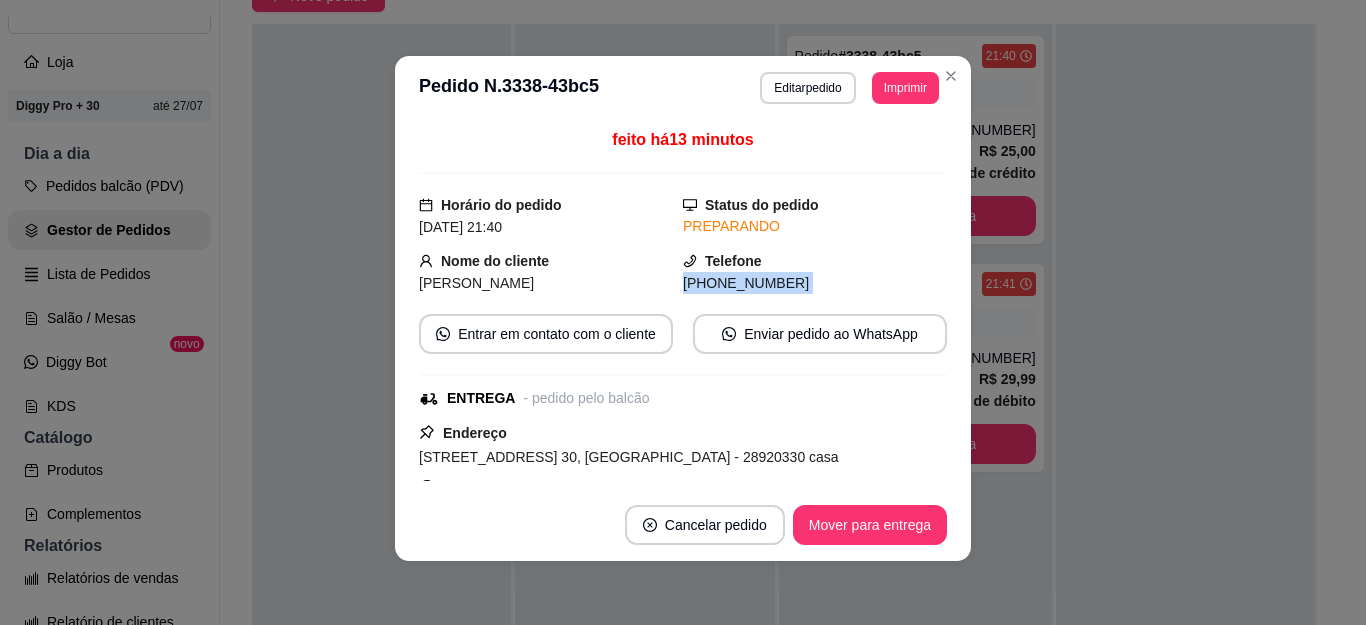 click on "[PHONE_NUMBER]" at bounding box center [746, 283] 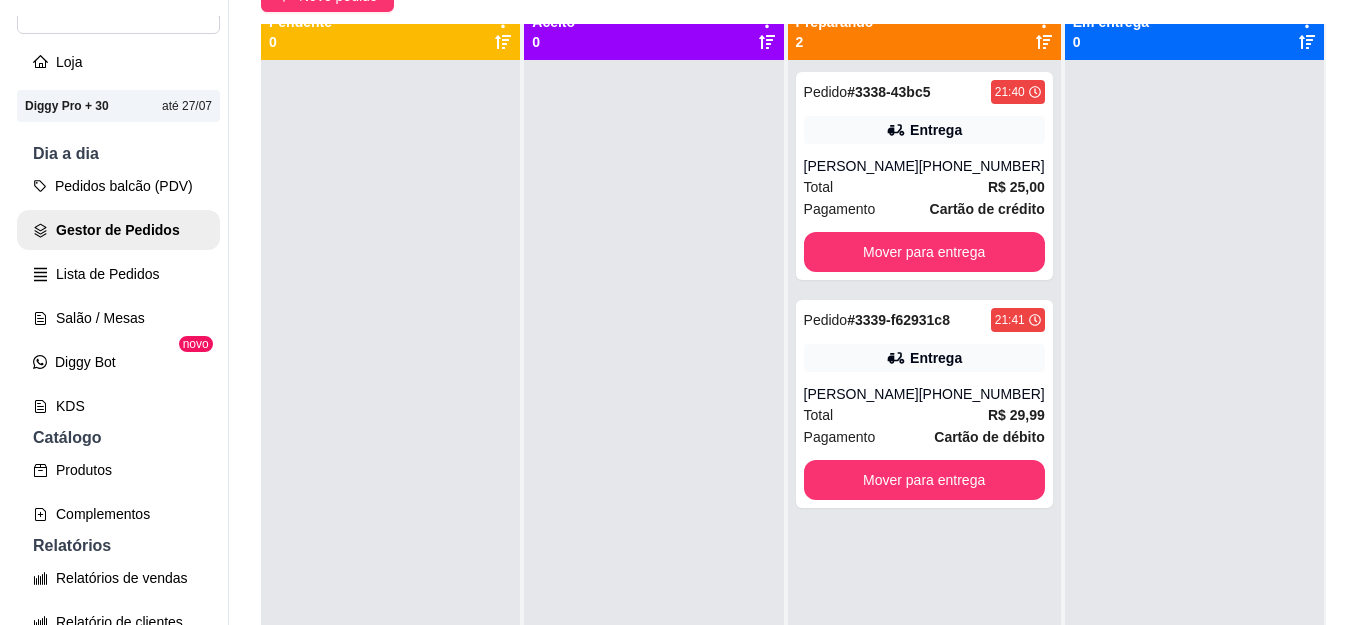 scroll, scrollTop: 0, scrollLeft: 0, axis: both 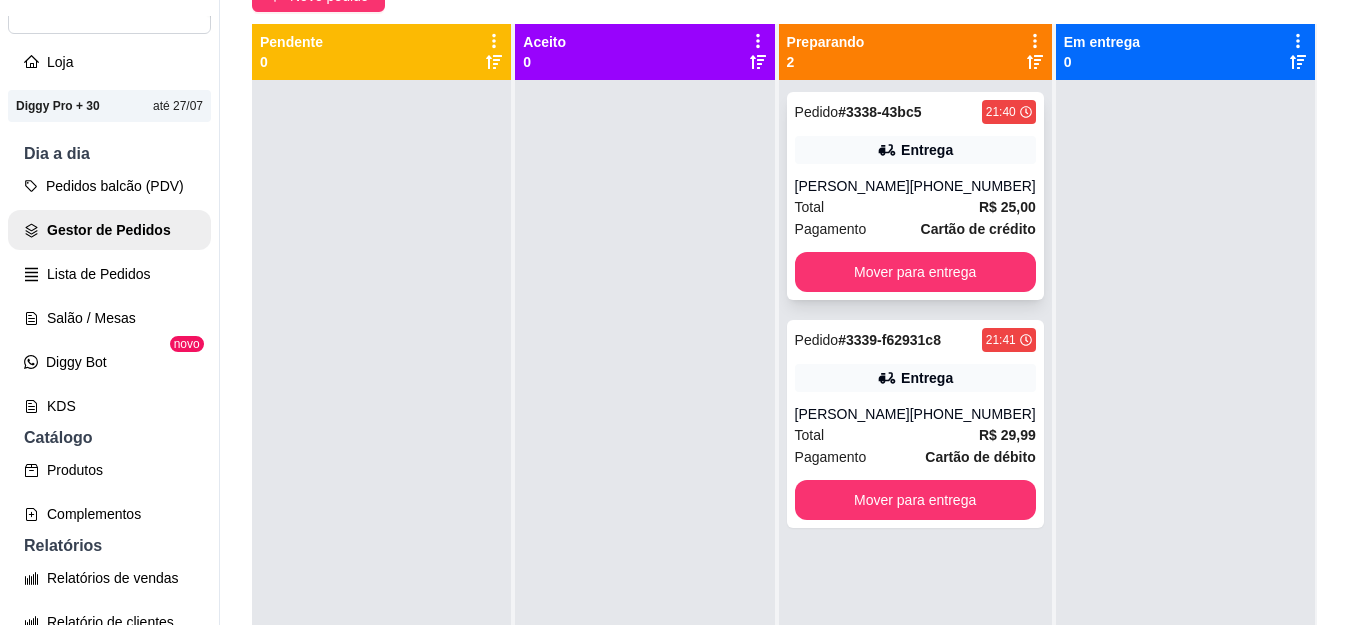 click on "[PHONE_NUMBER]" at bounding box center [973, 186] 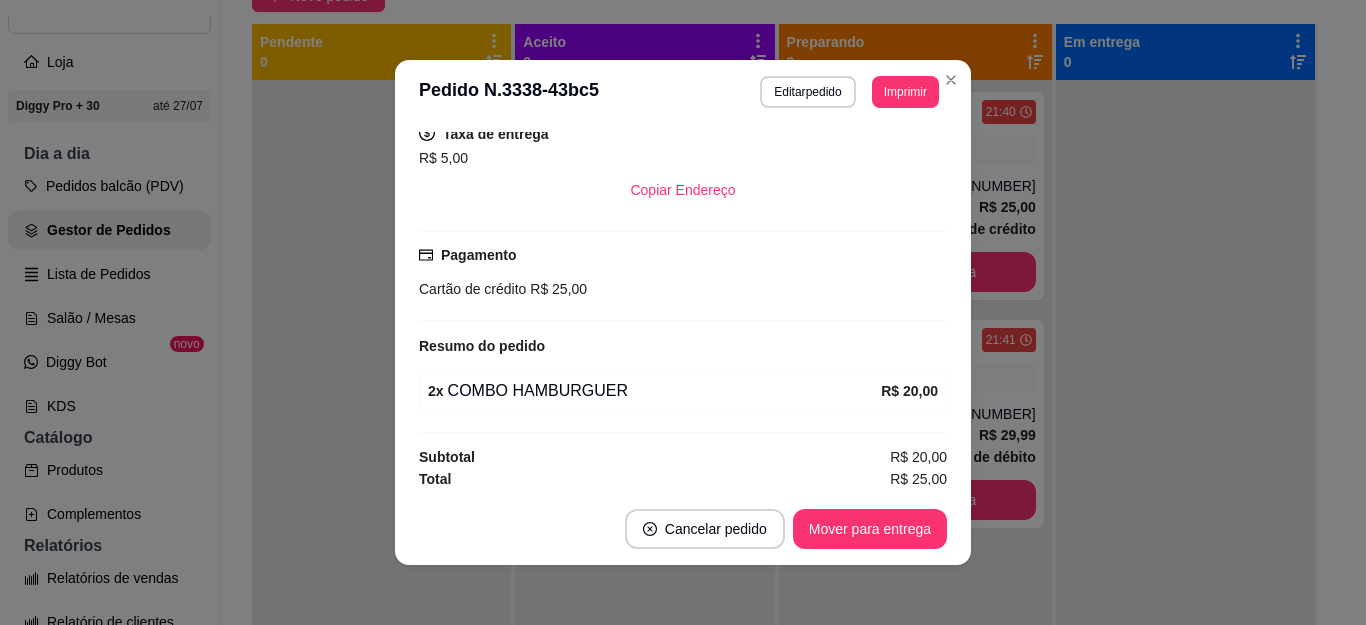 scroll, scrollTop: 364, scrollLeft: 0, axis: vertical 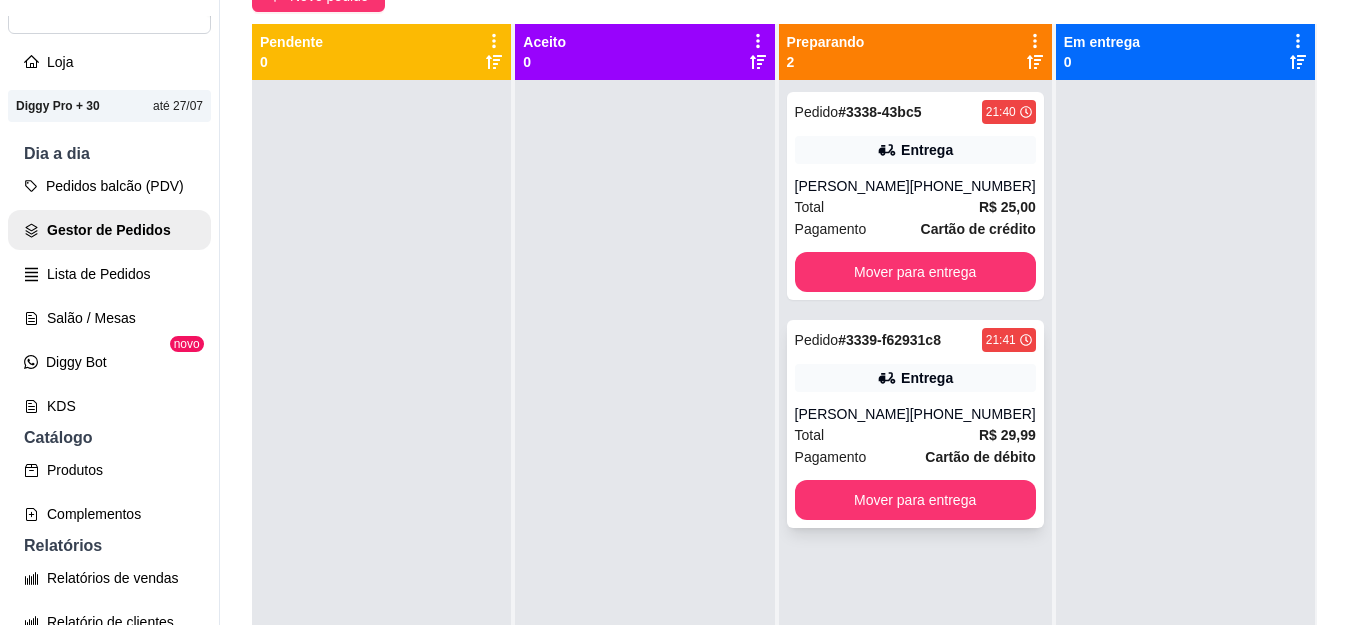 click on "Total R$ 29,99" at bounding box center (915, 435) 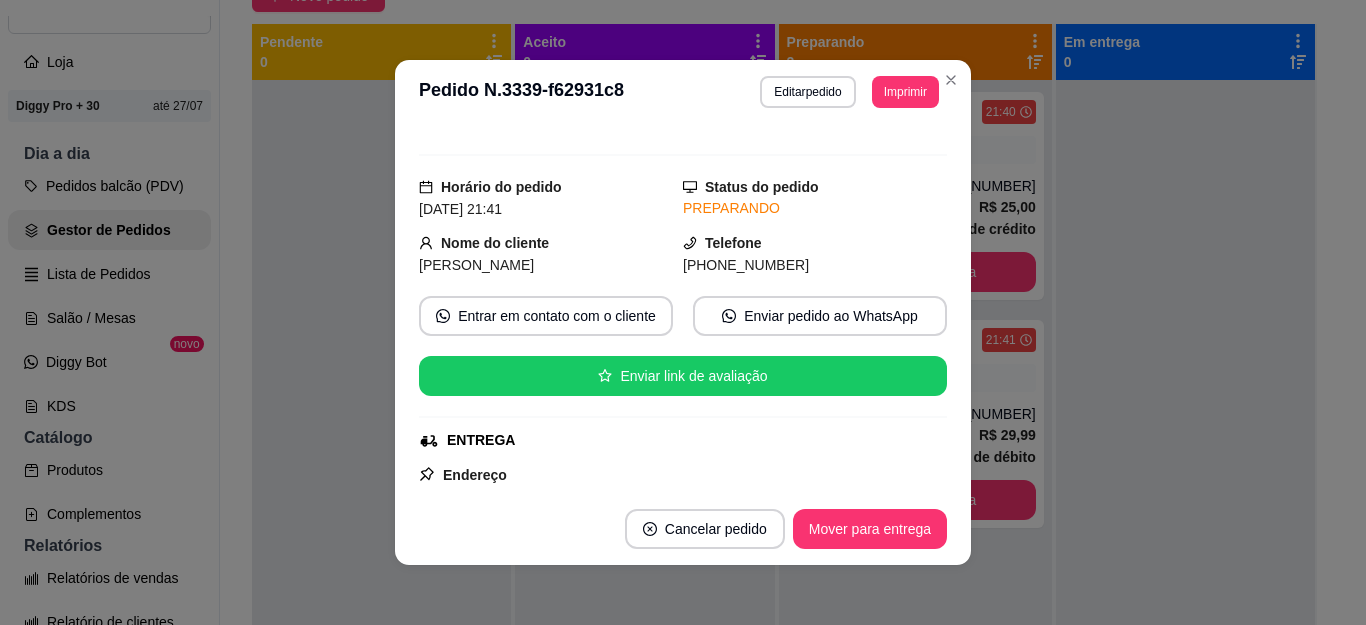 scroll, scrollTop: 0, scrollLeft: 0, axis: both 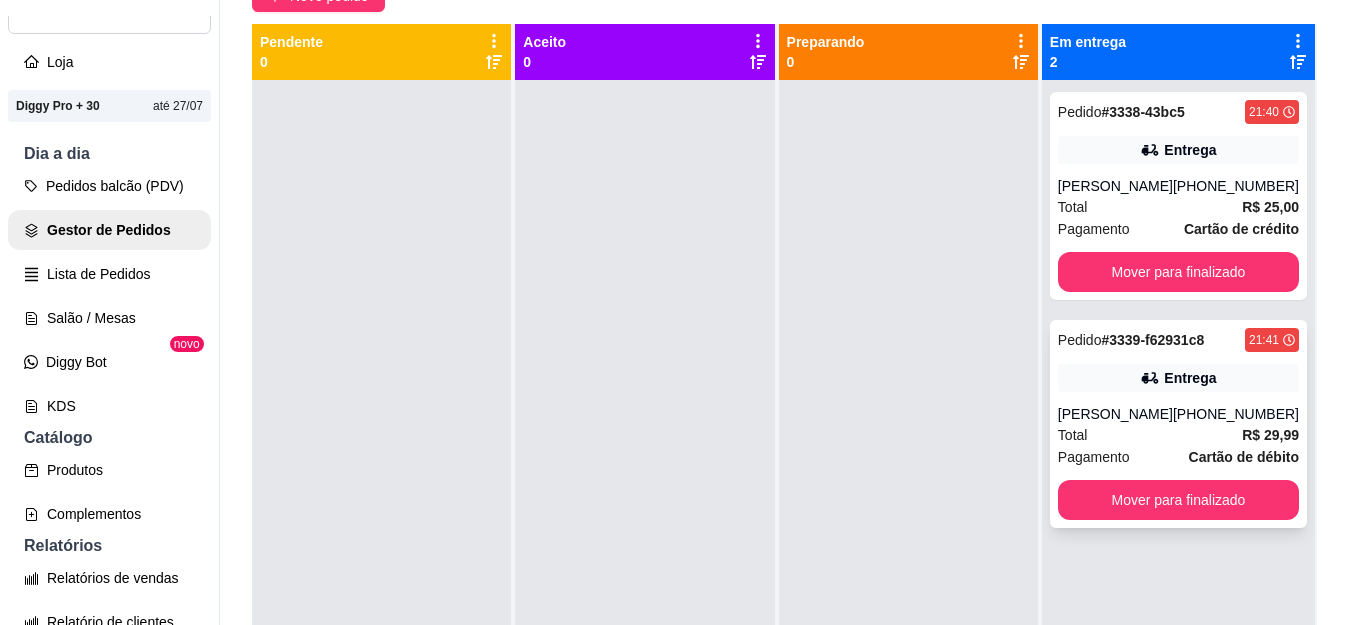 click on "[PHONE_NUMBER]" at bounding box center [1236, 414] 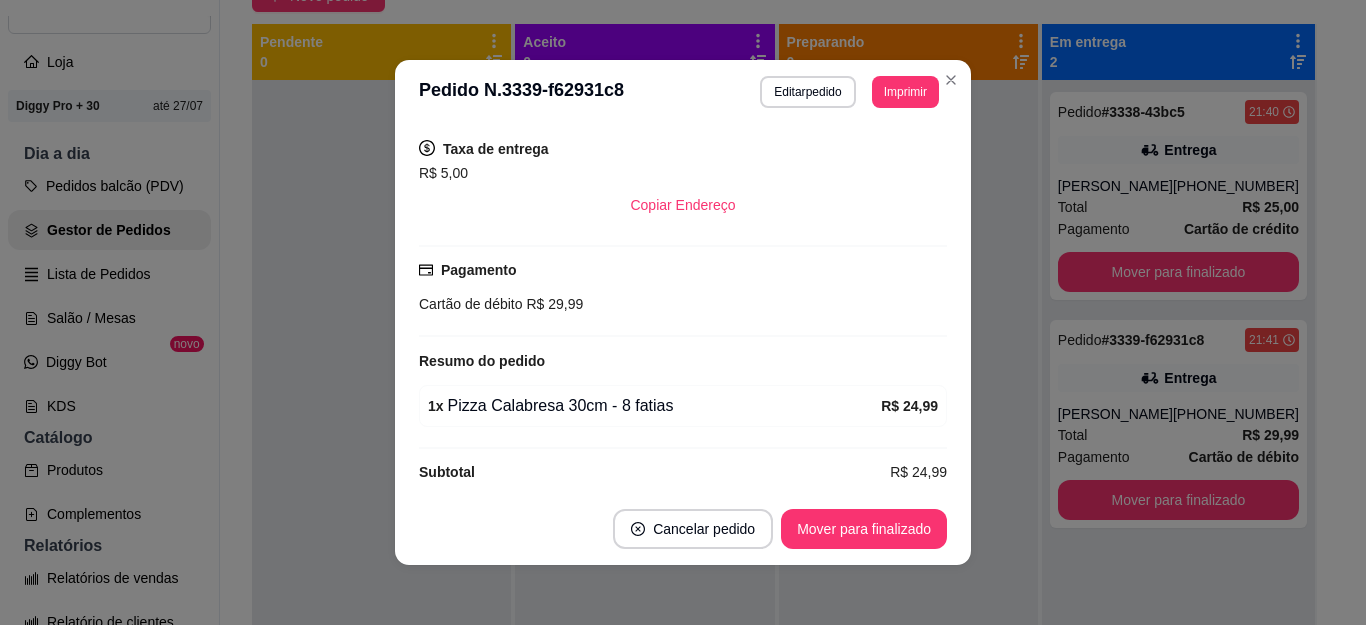 scroll, scrollTop: 446, scrollLeft: 0, axis: vertical 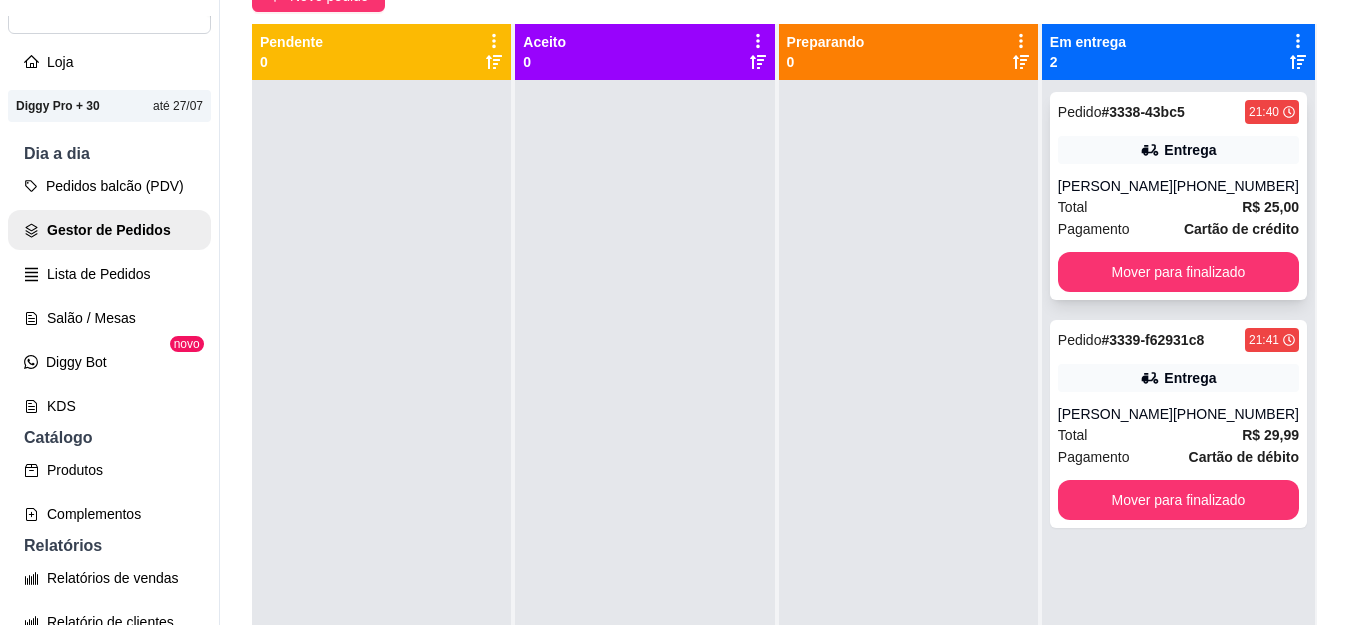 click on "Pedido  # 3338-43bc5 21:40 Entrega [PERSON_NAME] [PHONE_NUMBER] Total R$ 25,00 Pagamento Cartão de crédito Mover para finalizado" at bounding box center [1178, 196] 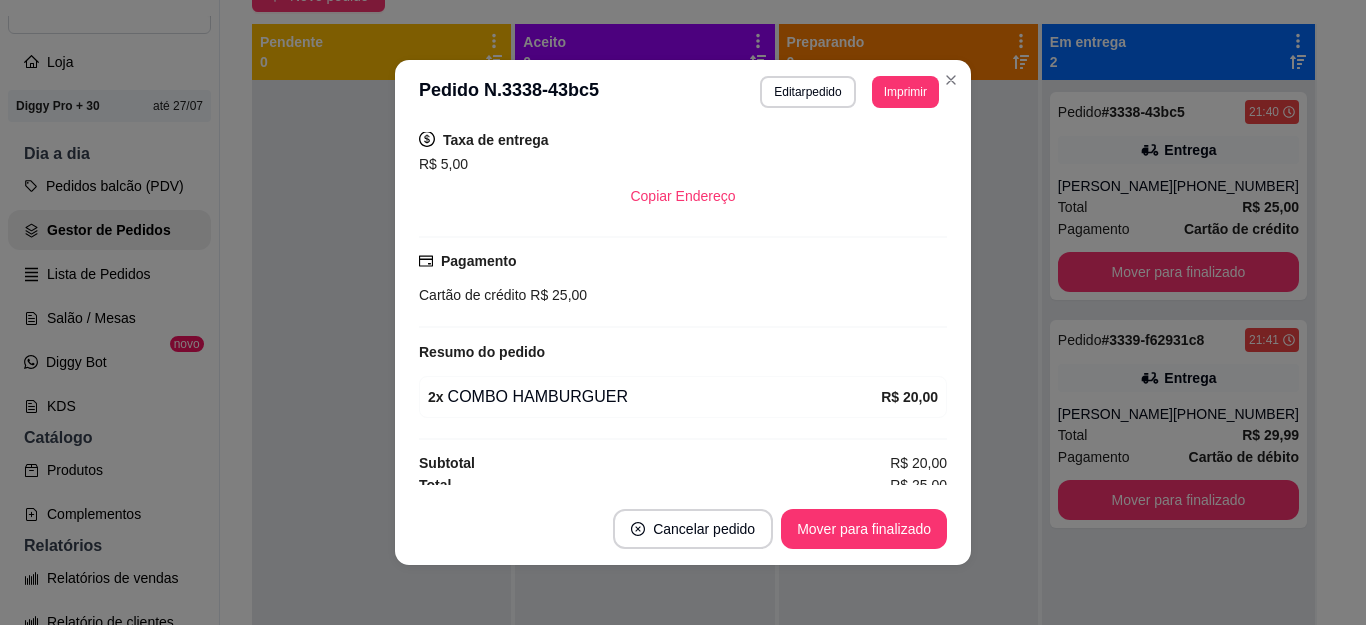 scroll, scrollTop: 364, scrollLeft: 0, axis: vertical 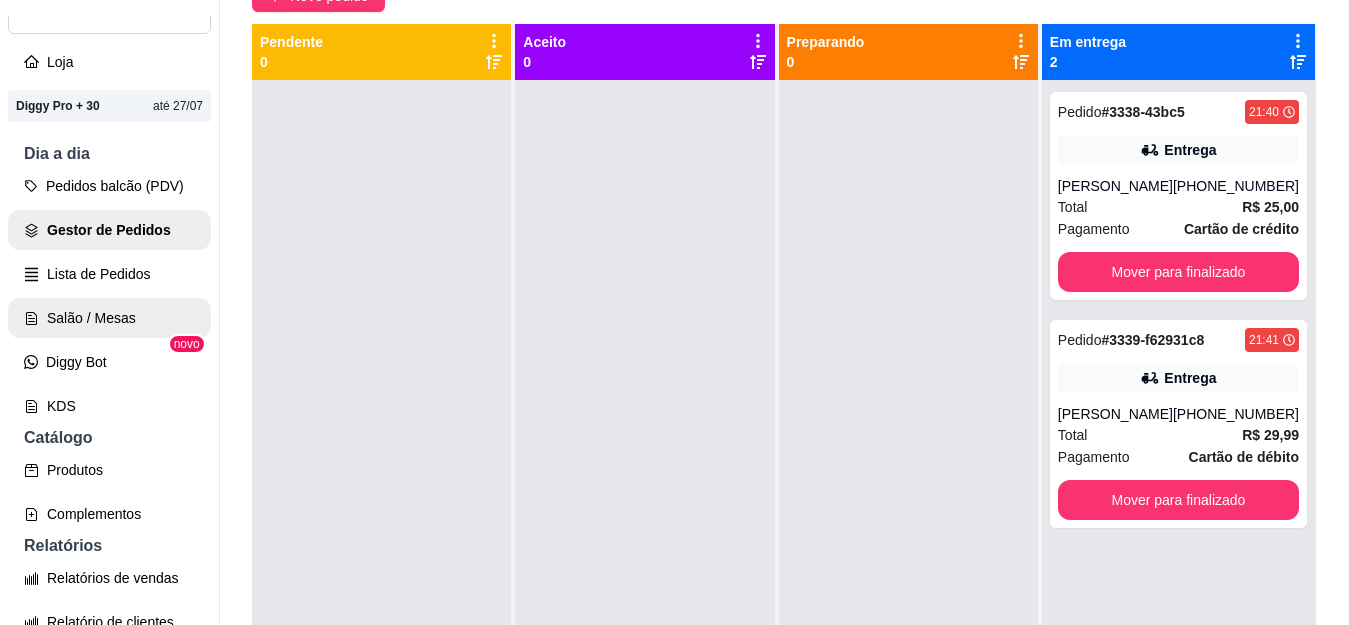 click on "Salão / Mesas" at bounding box center [109, 318] 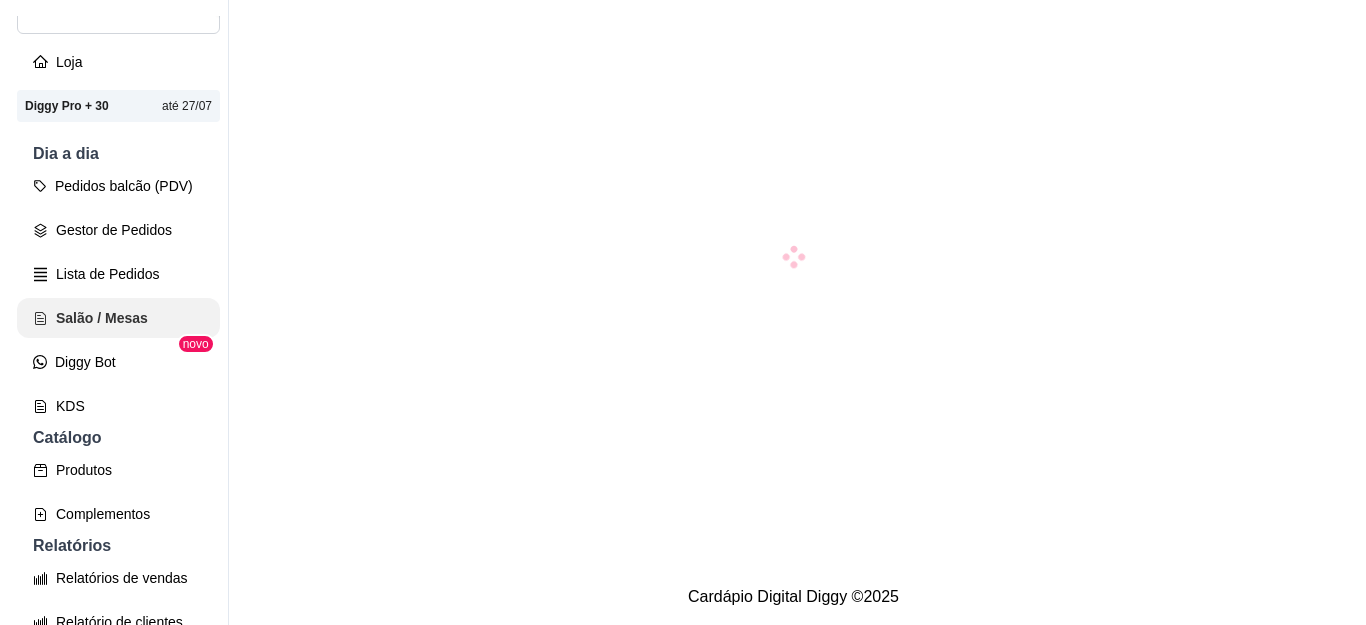 scroll, scrollTop: 0, scrollLeft: 0, axis: both 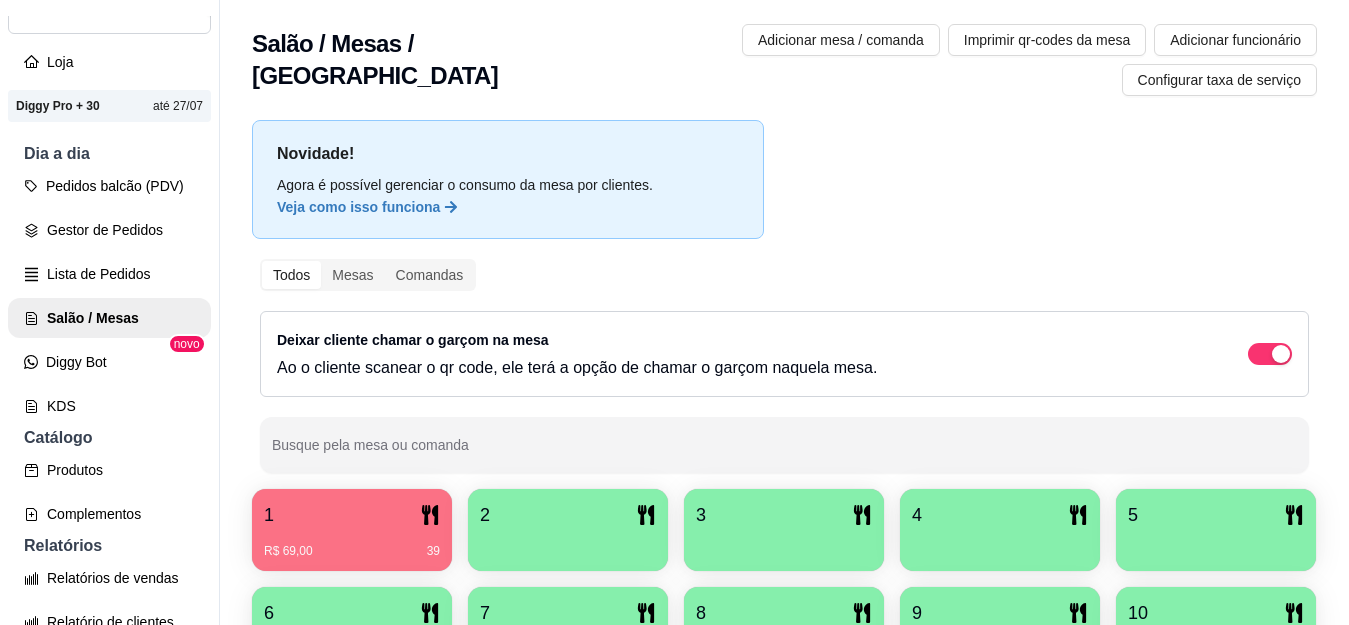 click on "1" at bounding box center (352, 515) 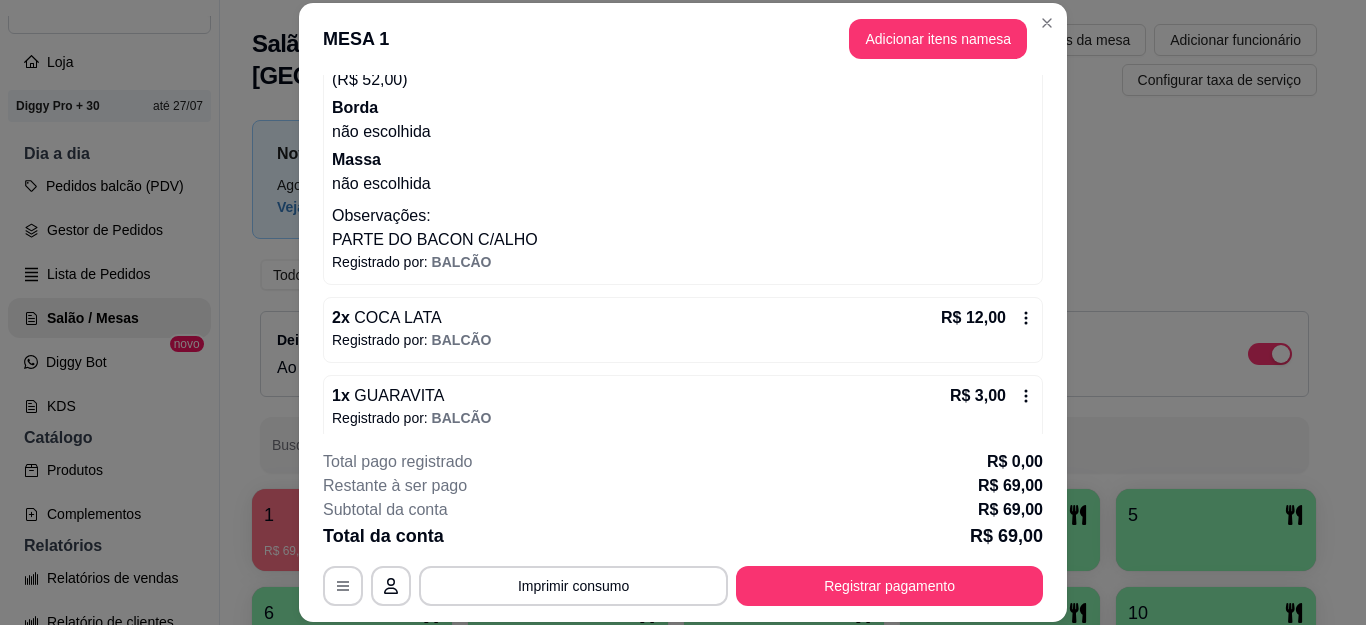 scroll, scrollTop: 344, scrollLeft: 0, axis: vertical 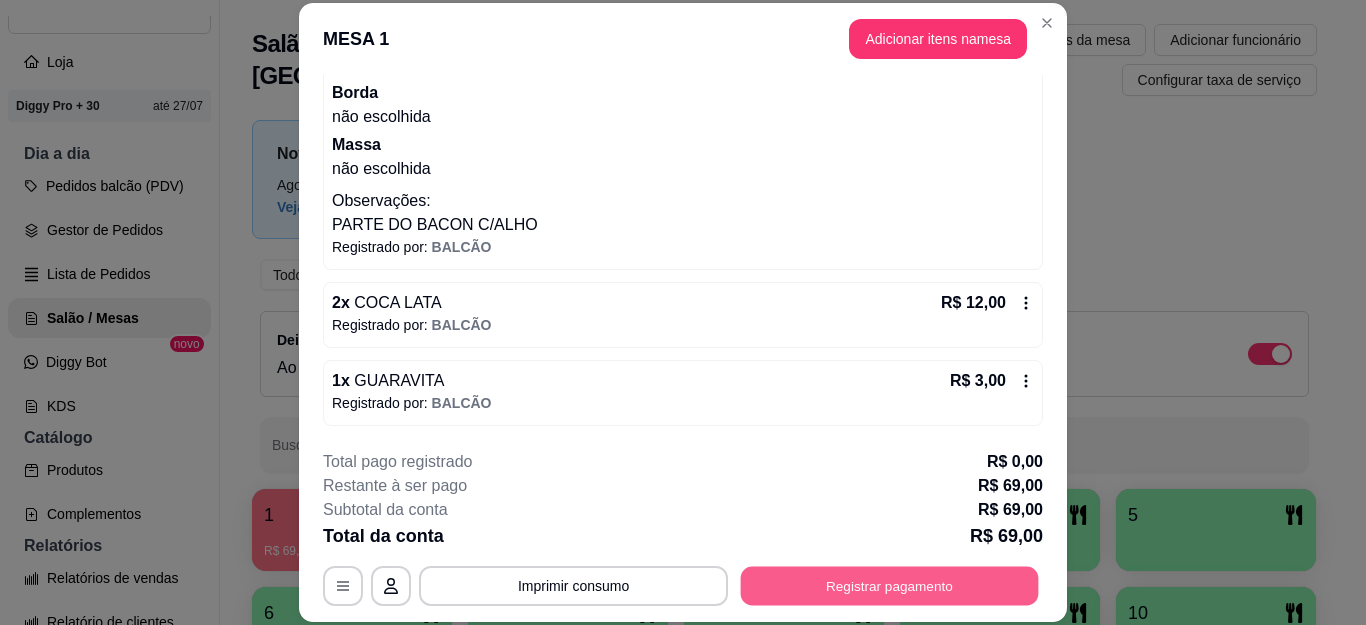click on "Registrar pagamento" at bounding box center (890, 585) 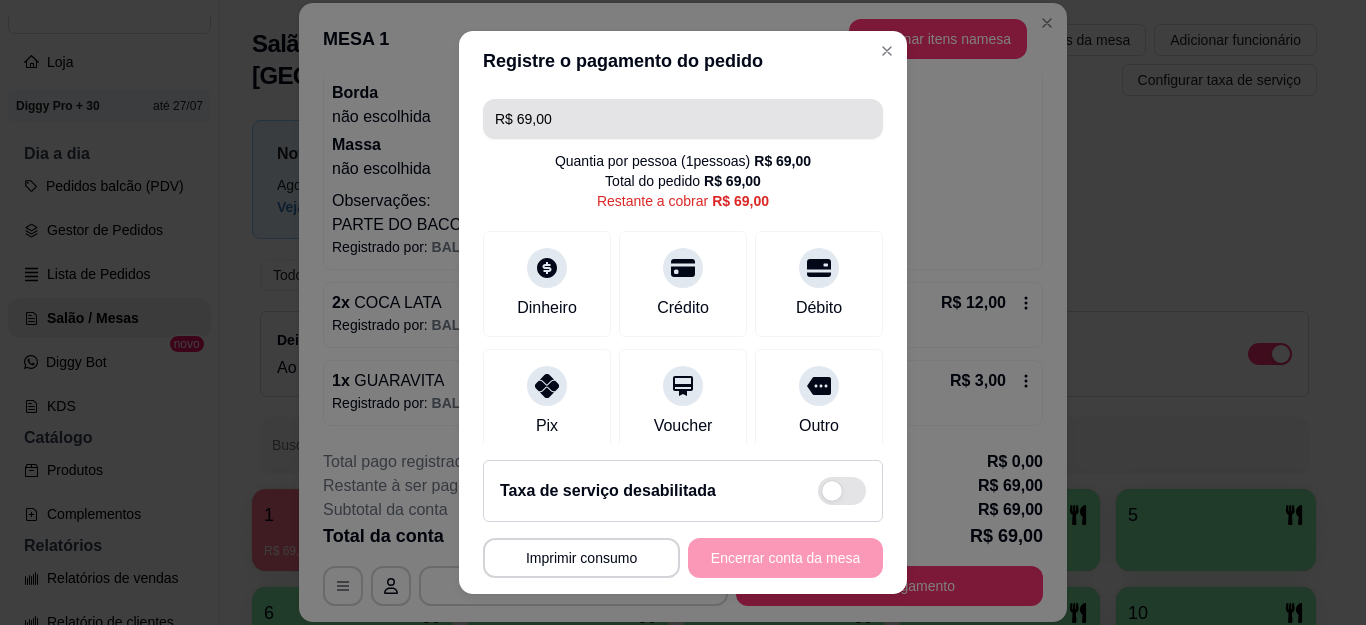 click on "R$ 69,00" at bounding box center [683, 119] 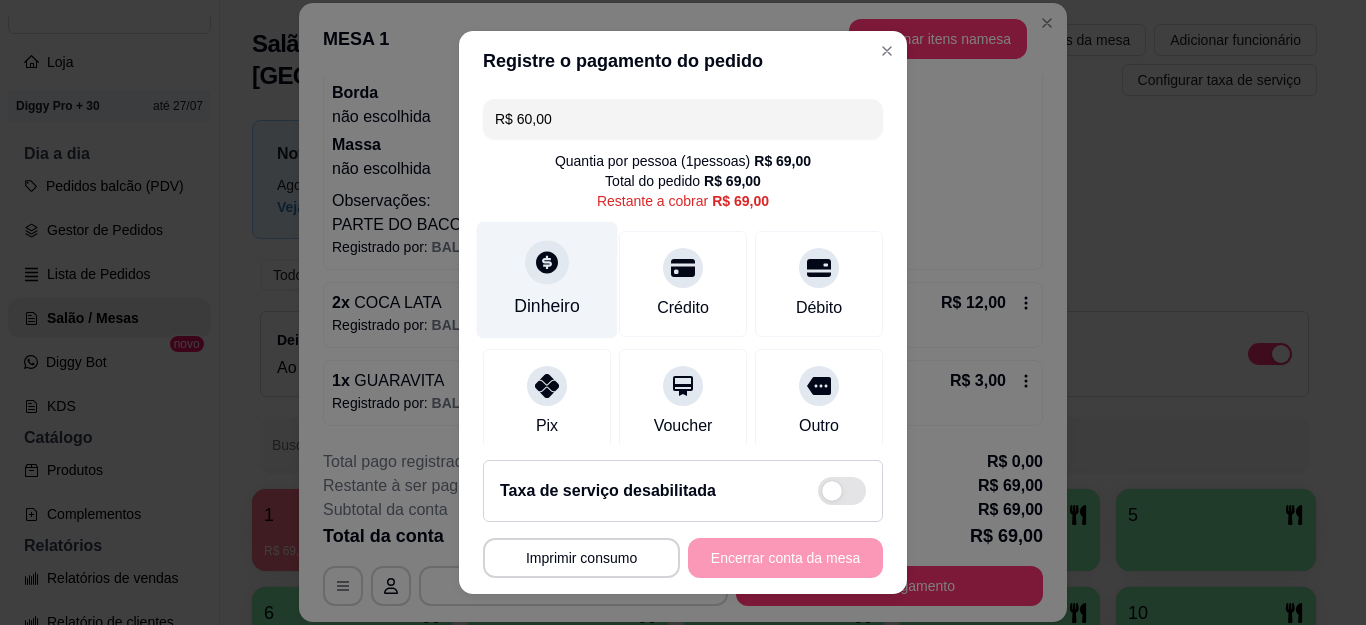 click 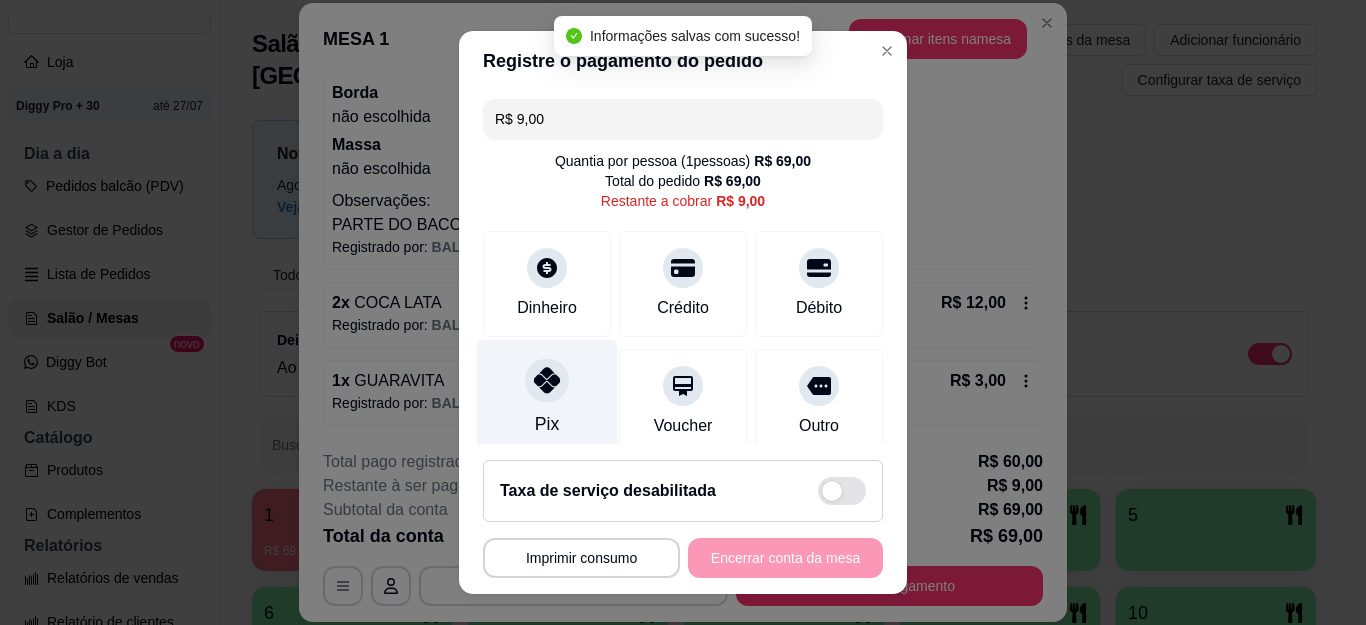 click on "Pix" at bounding box center (547, 398) 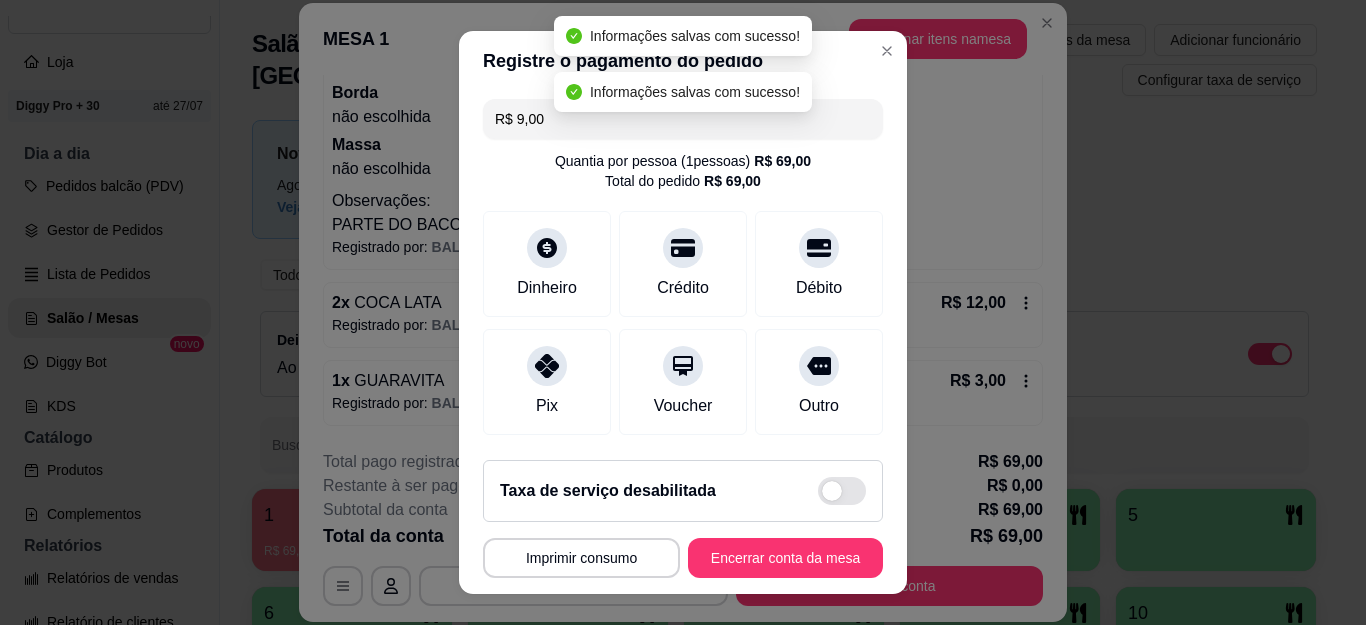 type on "R$ 0,00" 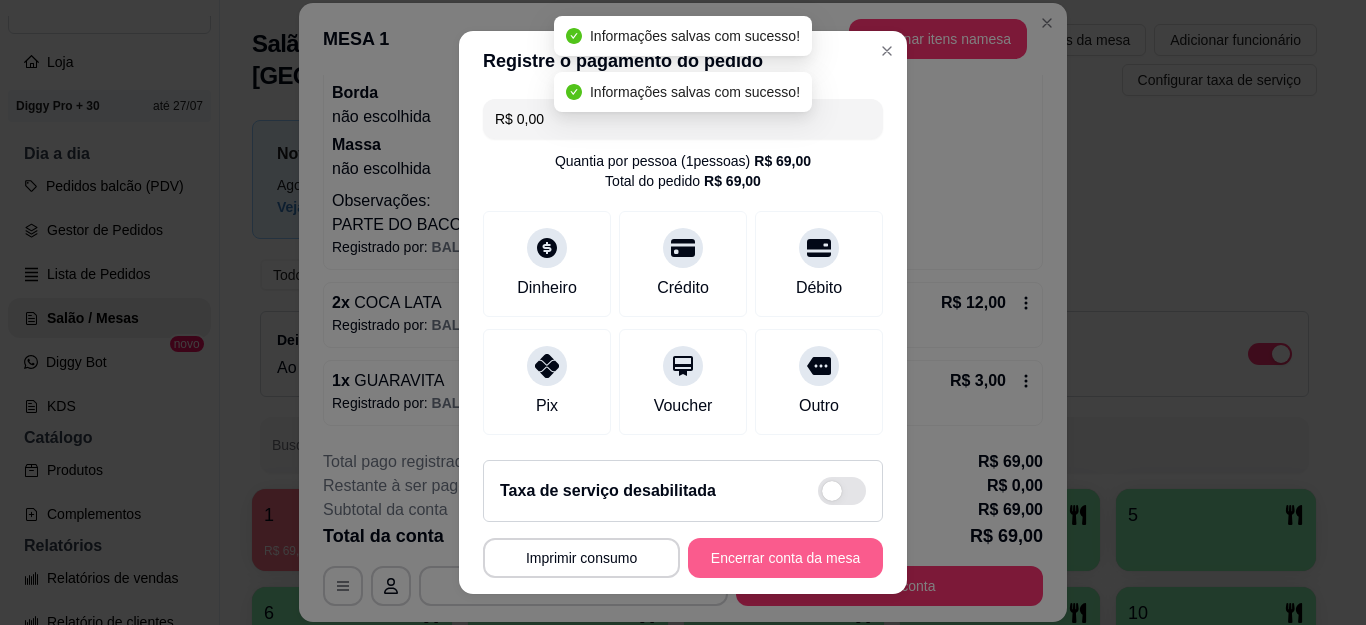 click on "Encerrar conta da mesa" at bounding box center (785, 558) 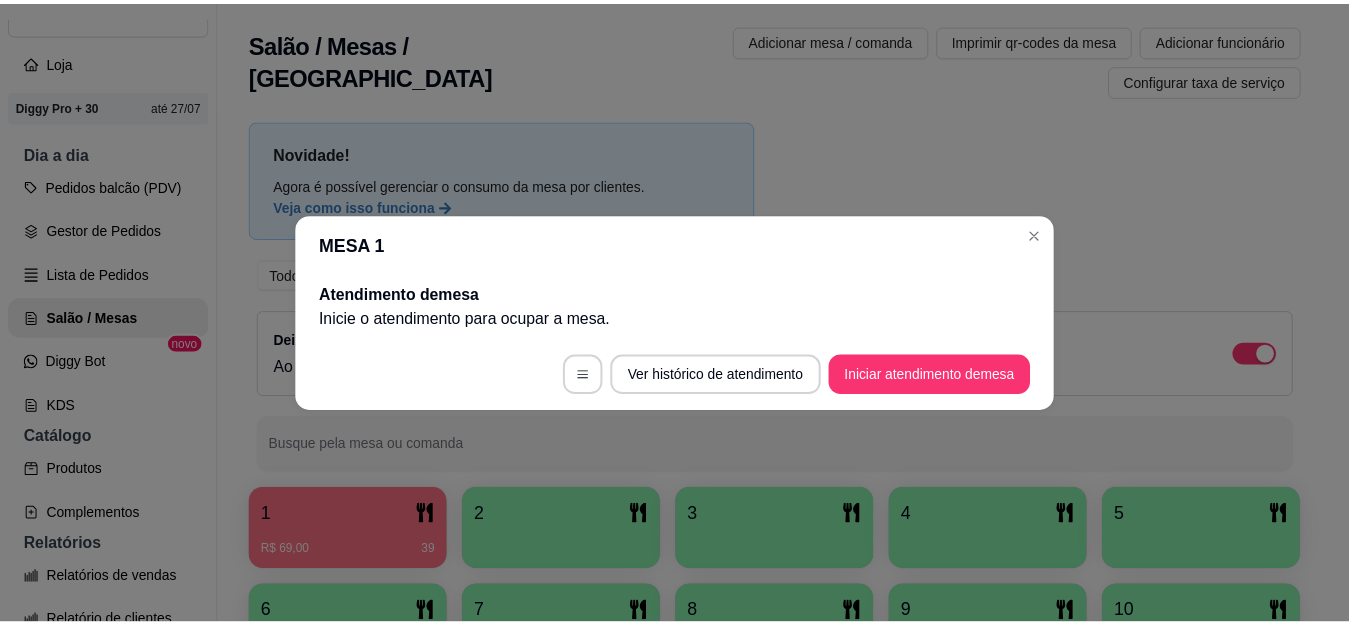 scroll, scrollTop: 0, scrollLeft: 0, axis: both 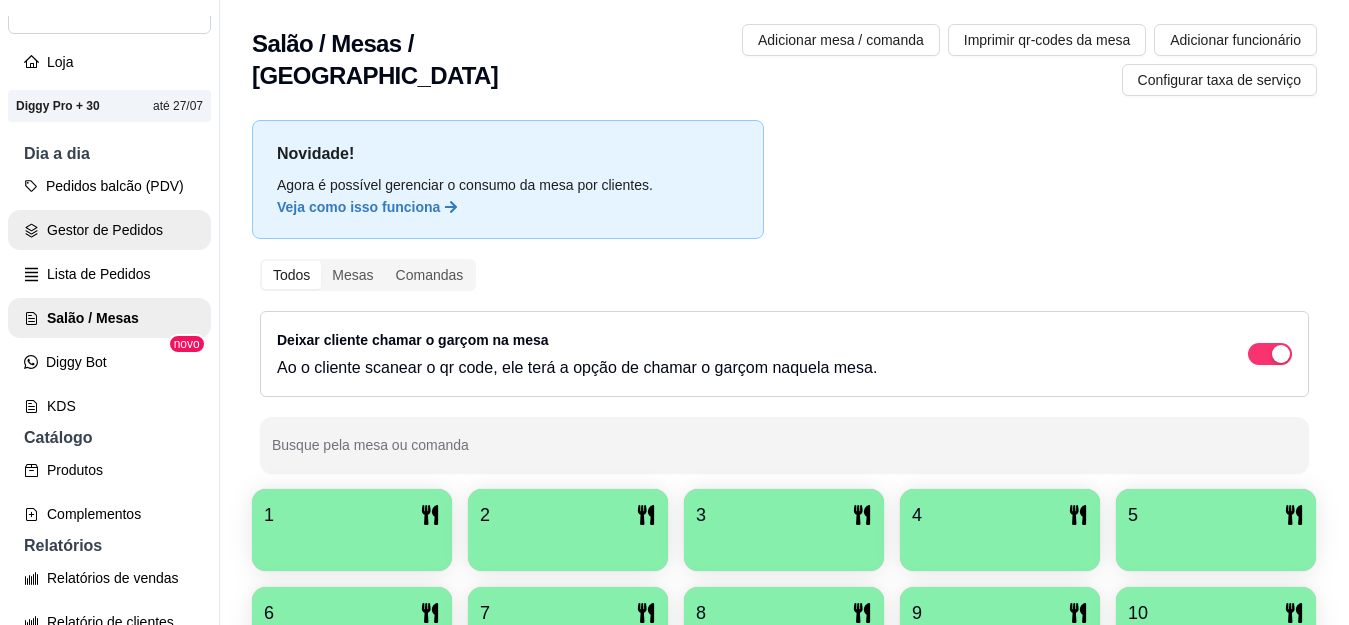 click on "Gestor de Pedidos" at bounding box center [109, 230] 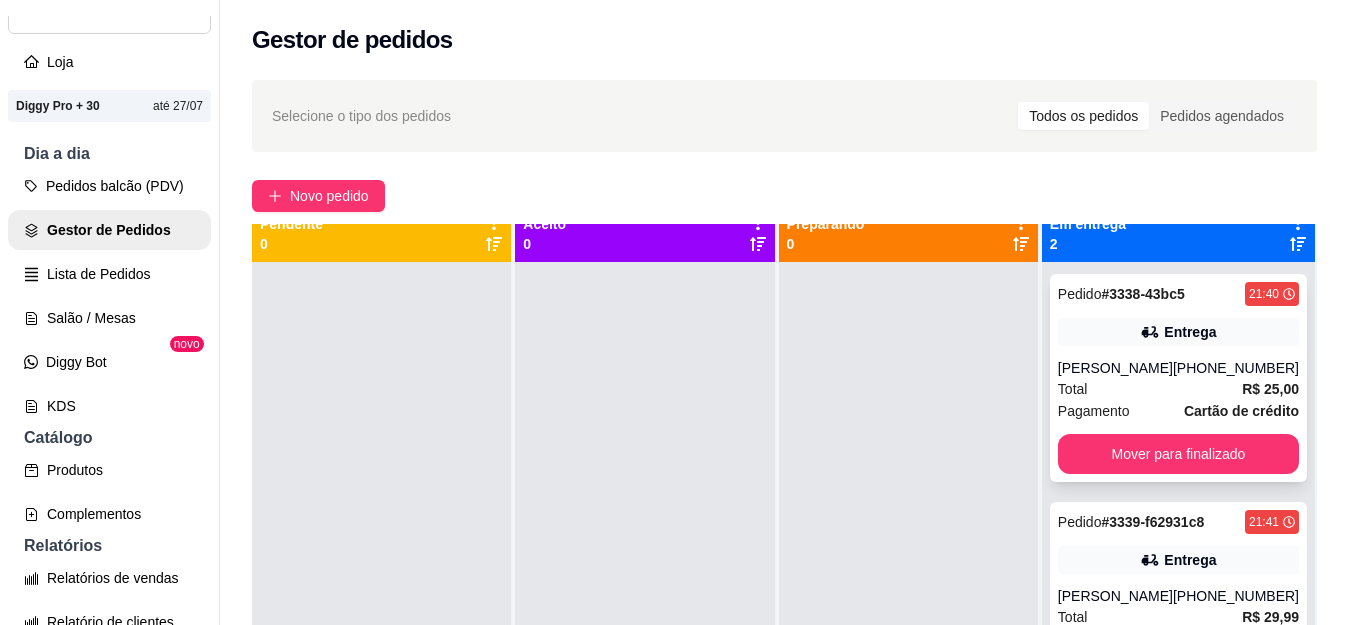 scroll, scrollTop: 0, scrollLeft: 0, axis: both 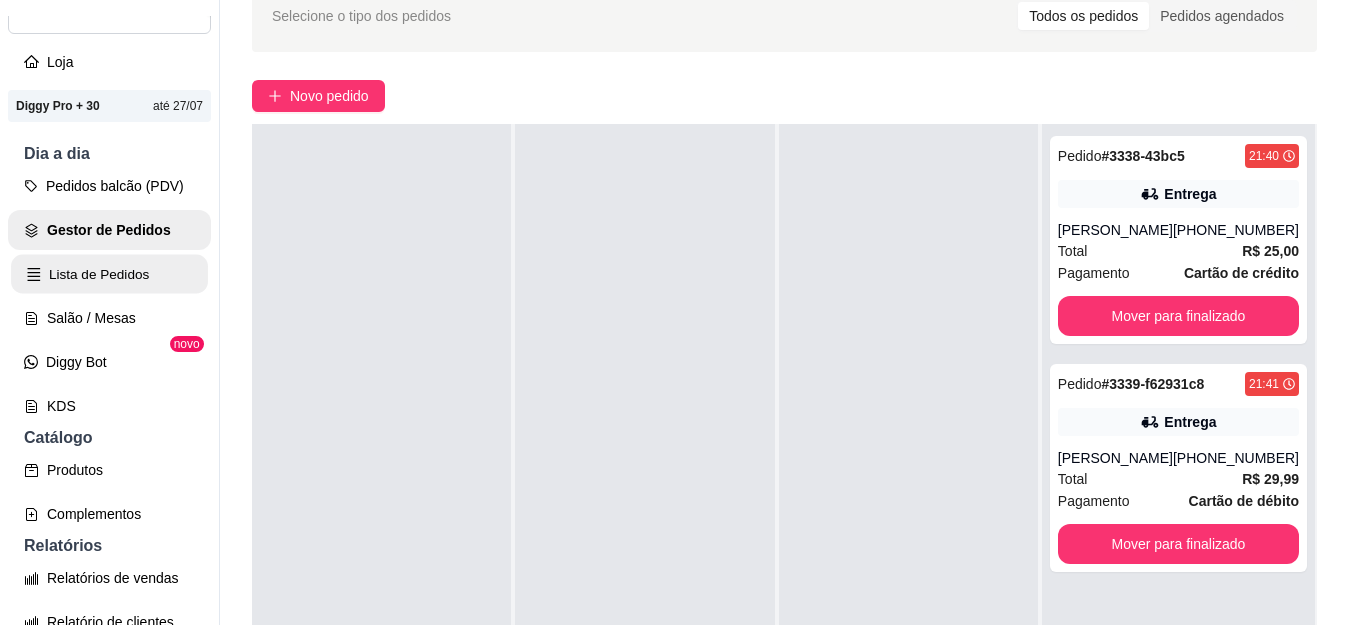 click on "Lista de Pedidos" at bounding box center [109, 274] 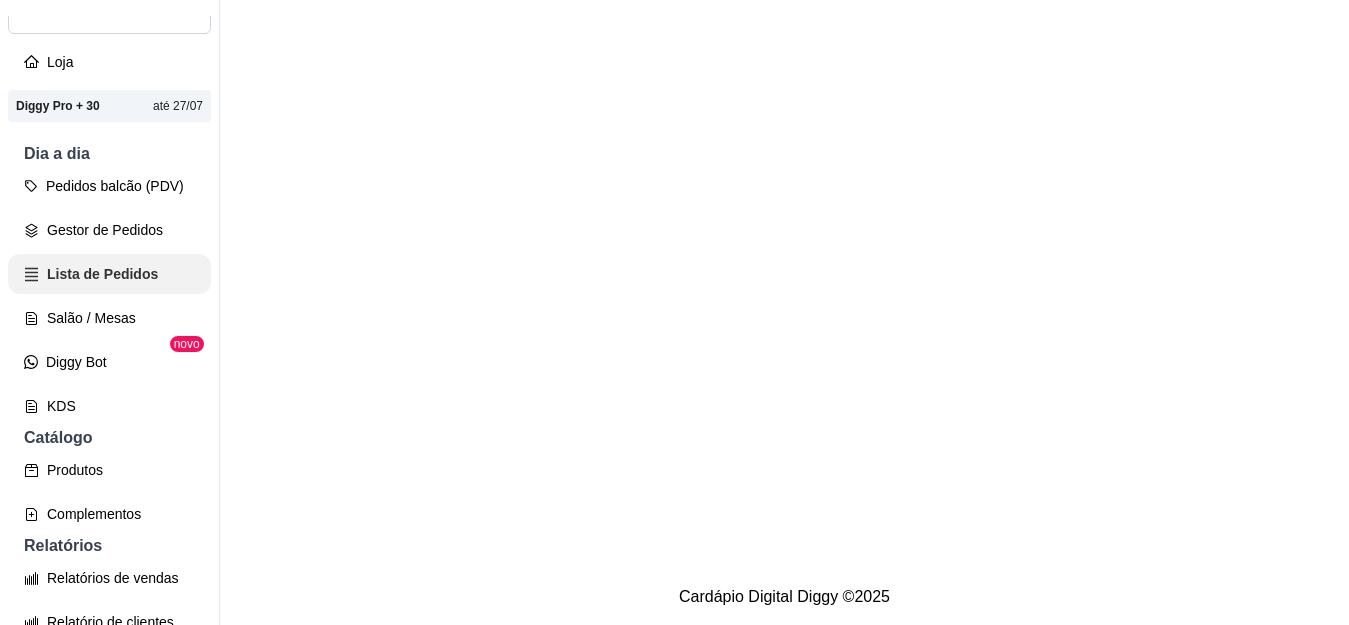 scroll, scrollTop: 0, scrollLeft: 0, axis: both 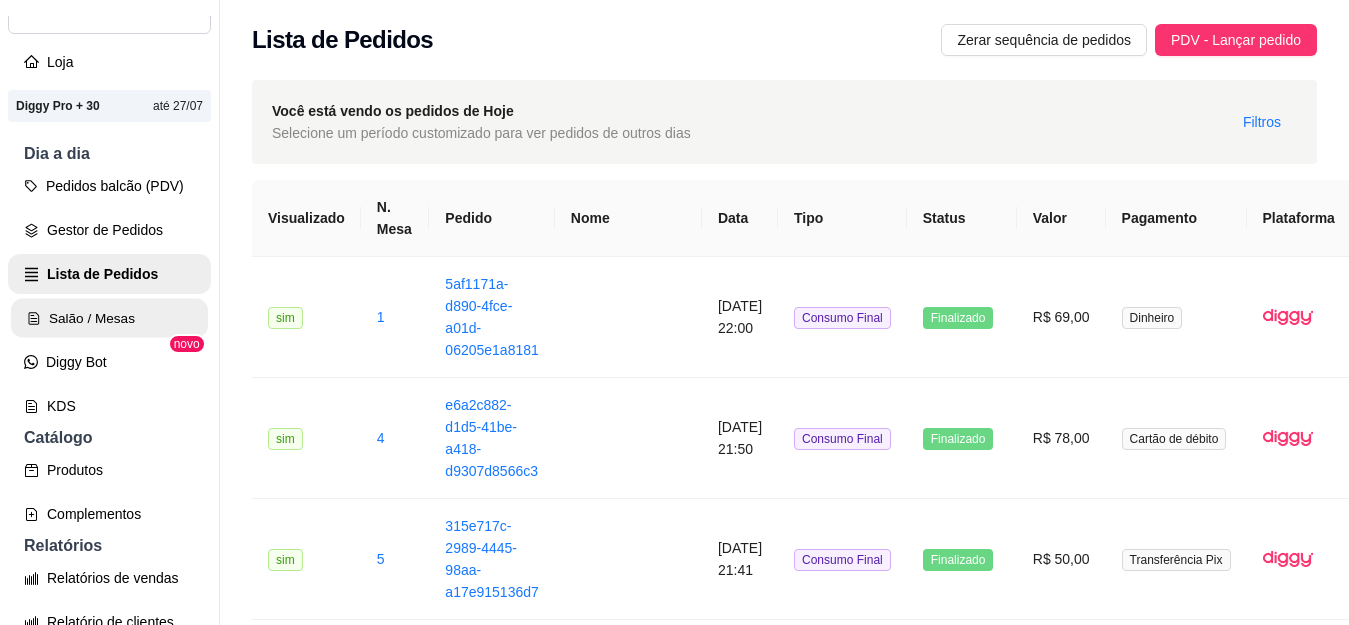 click on "Salão / Mesas" at bounding box center (109, 318) 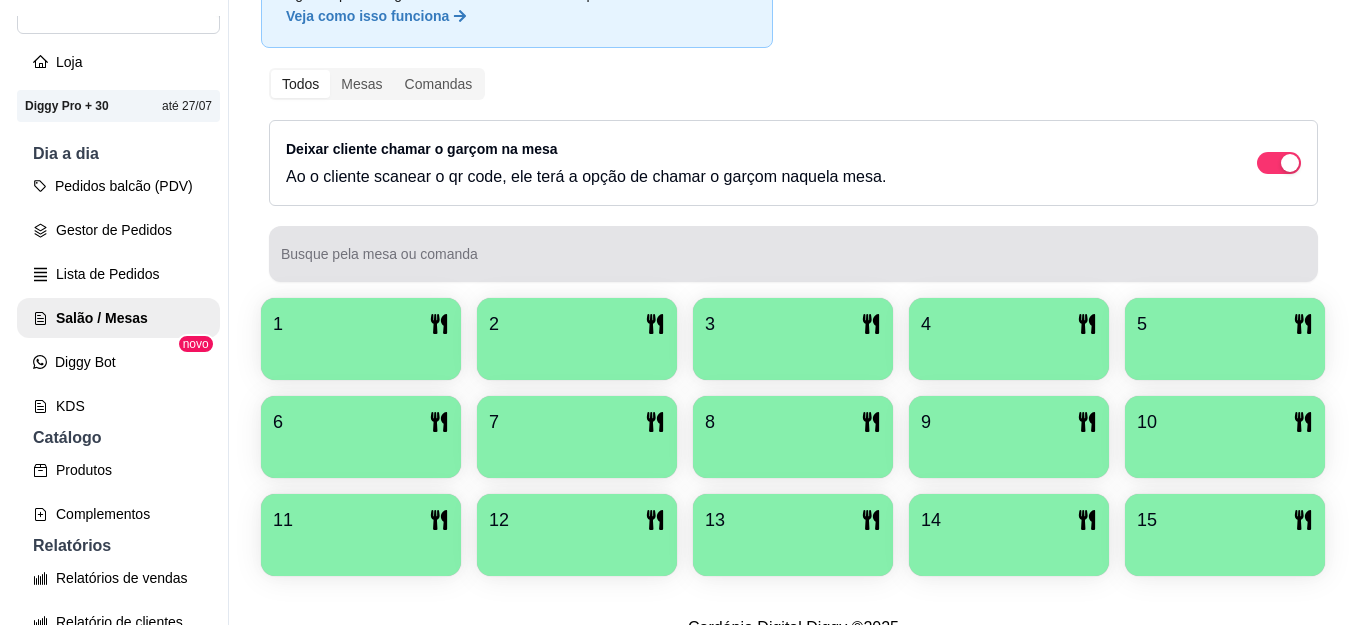 scroll, scrollTop: 300, scrollLeft: 0, axis: vertical 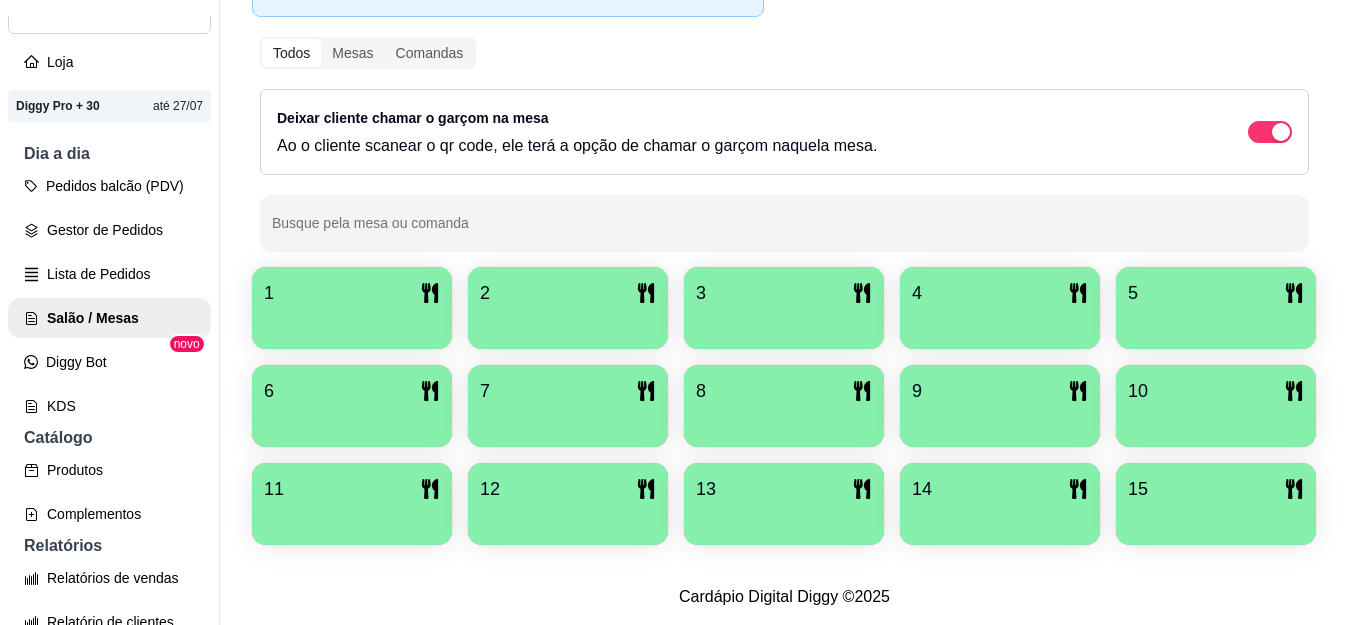 click on "Novidade! Agora é possível gerenciar o consumo da mesa por clientes.   Veja como isso funciona Todos Mesas Comandas Deixar cliente chamar o garçom na mesa Ao o cliente scanear o qr code, ele terá a opção de chamar o garçom naquela mesa. Busque pela mesa ou comanda
1 2 3 4 5 6 7 8 9 10 11 12 13 14 15" at bounding box center [784, 227] 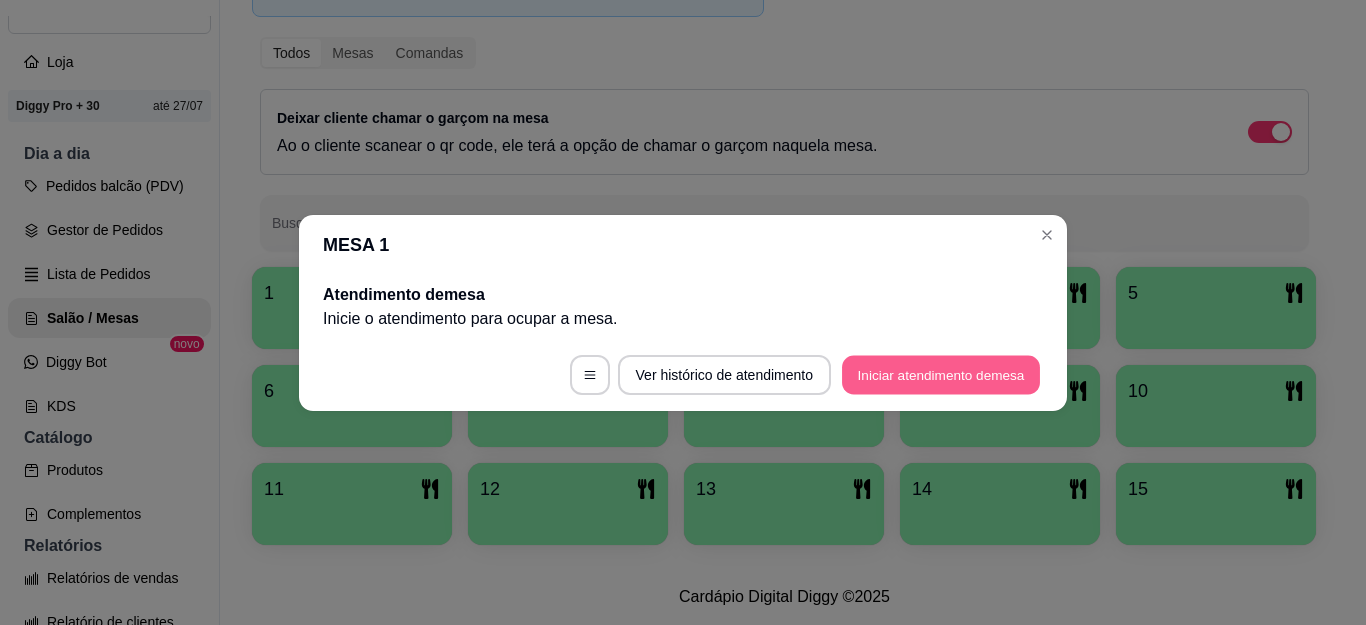 click on "Iniciar atendimento de  mesa" at bounding box center (941, 374) 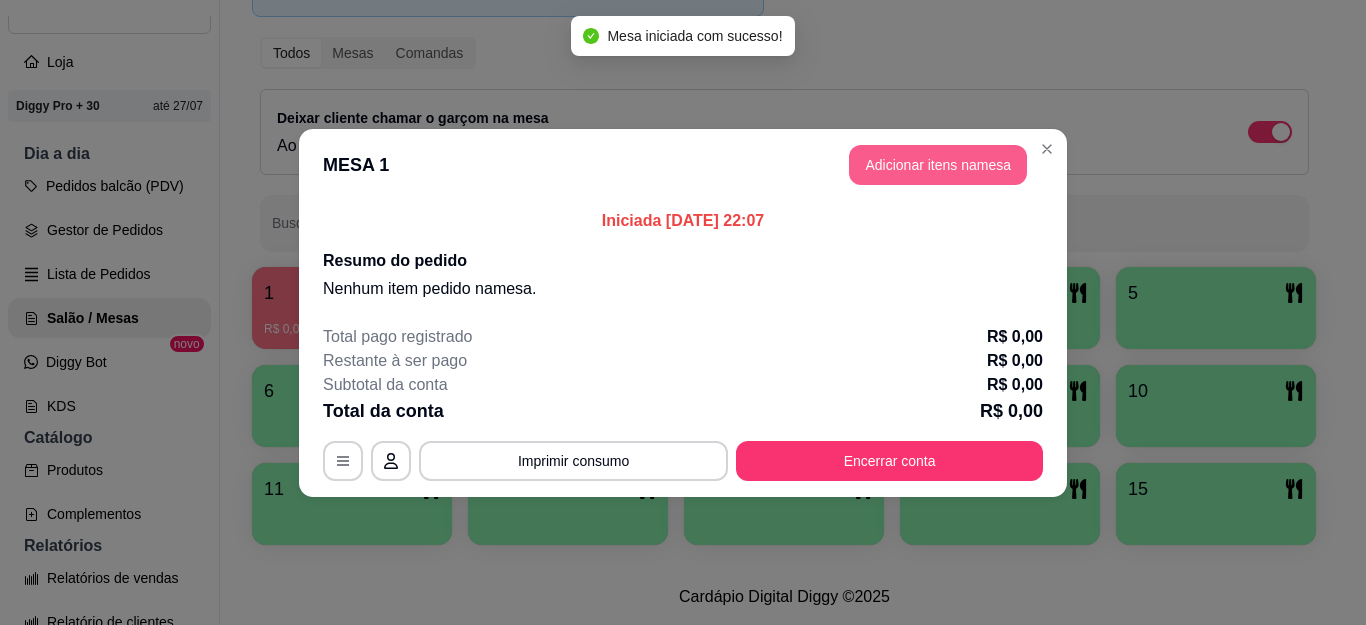 click on "Adicionar itens na  mesa" at bounding box center (938, 165) 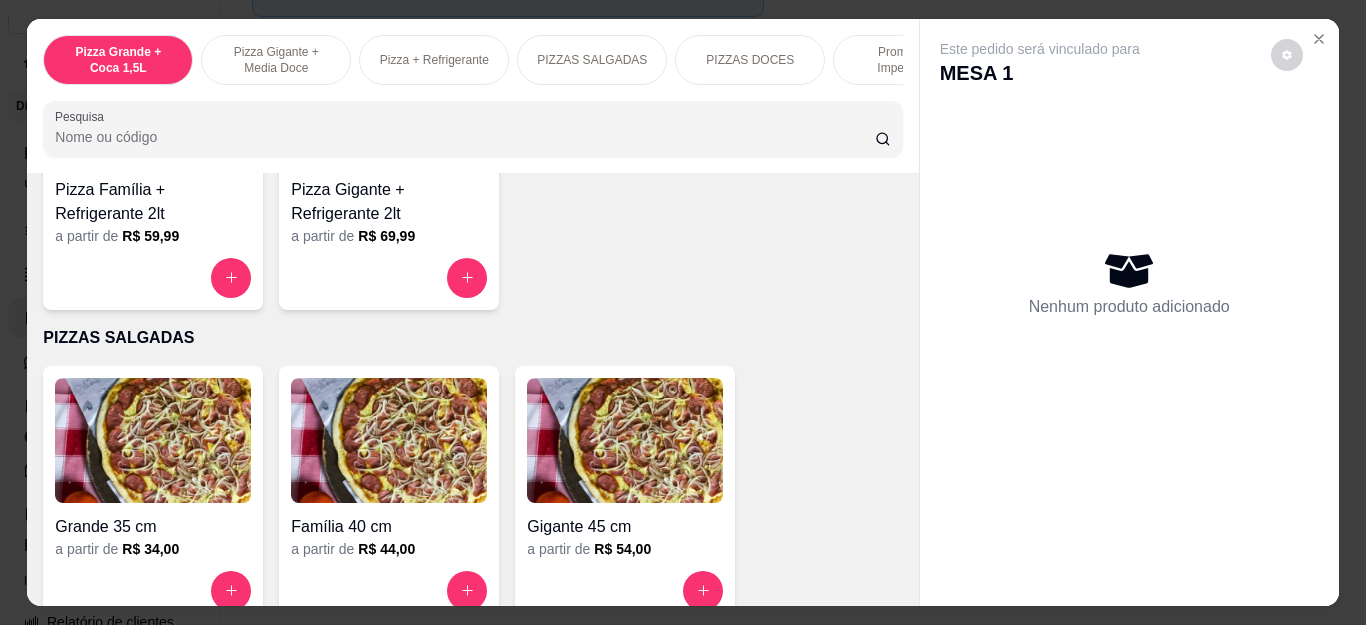 scroll, scrollTop: 1200, scrollLeft: 0, axis: vertical 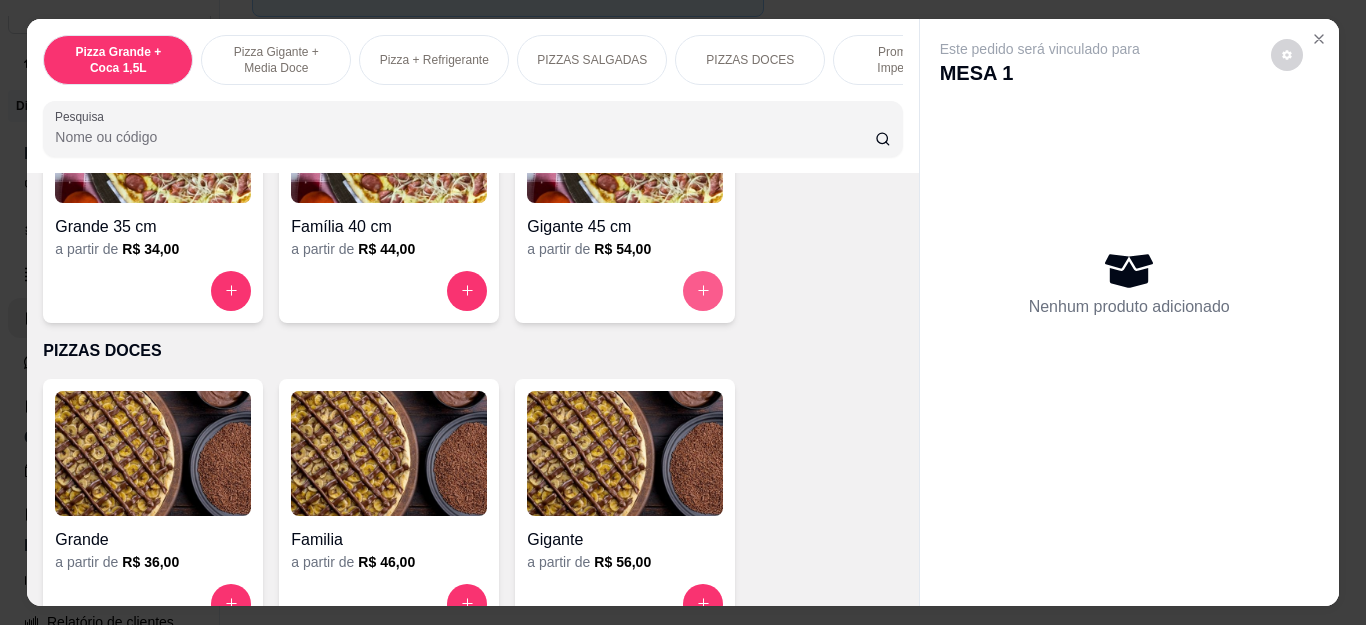 click at bounding box center [703, 291] 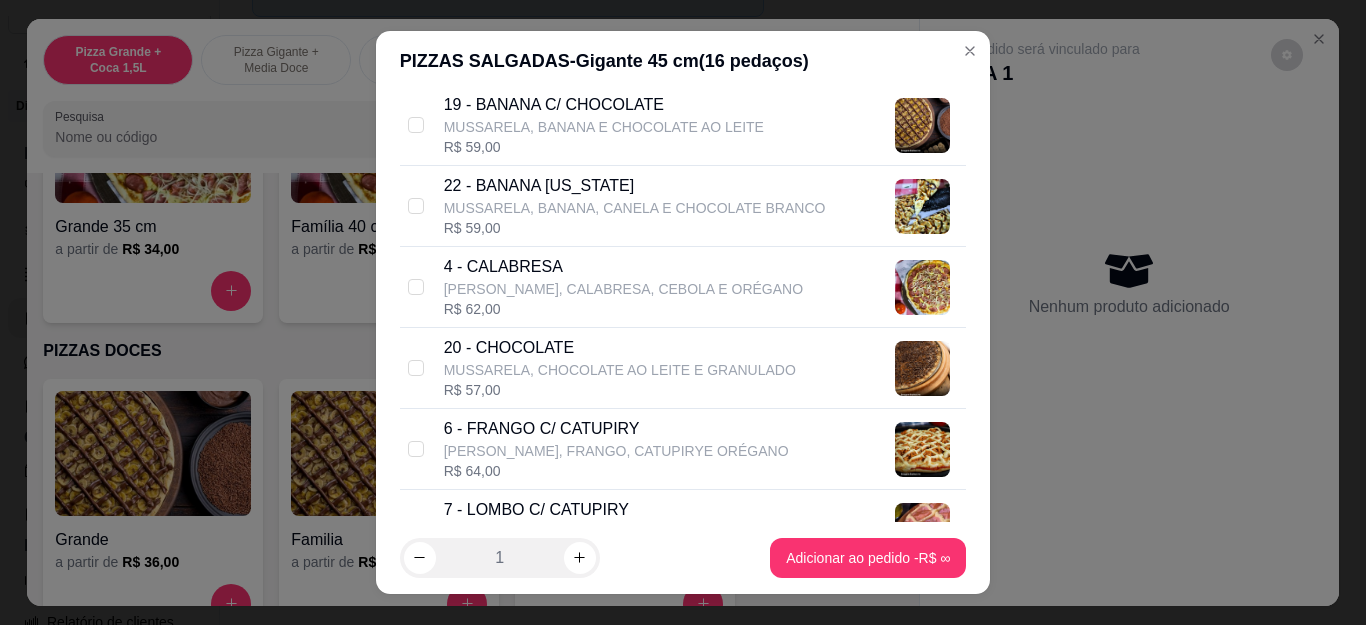 scroll, scrollTop: 500, scrollLeft: 0, axis: vertical 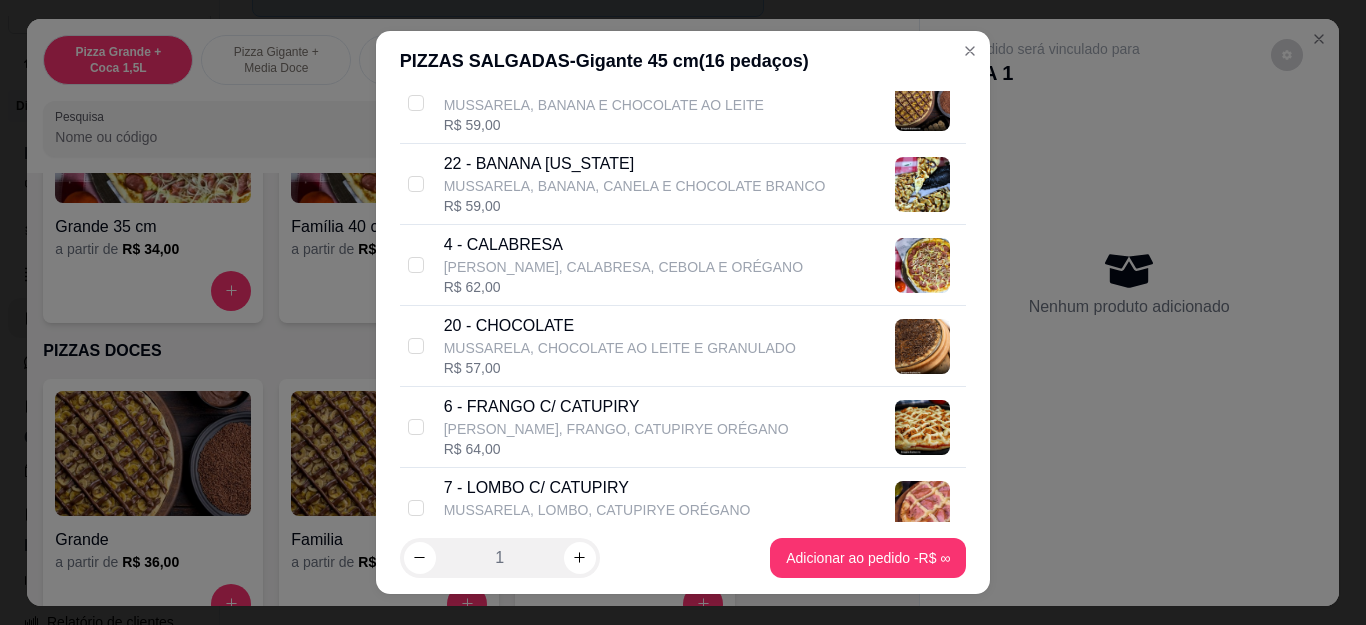click on "[PERSON_NAME], FRANGO, CATUPIRYE ORÉGANO" at bounding box center [616, 429] 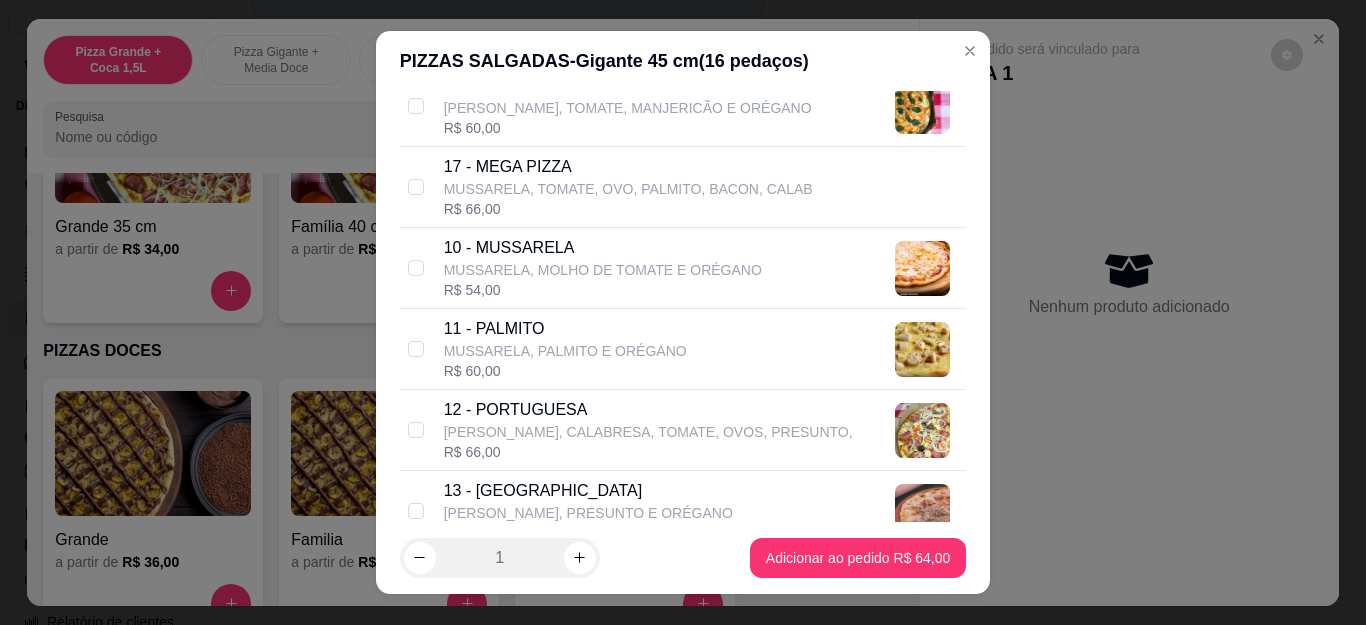 scroll, scrollTop: 1200, scrollLeft: 0, axis: vertical 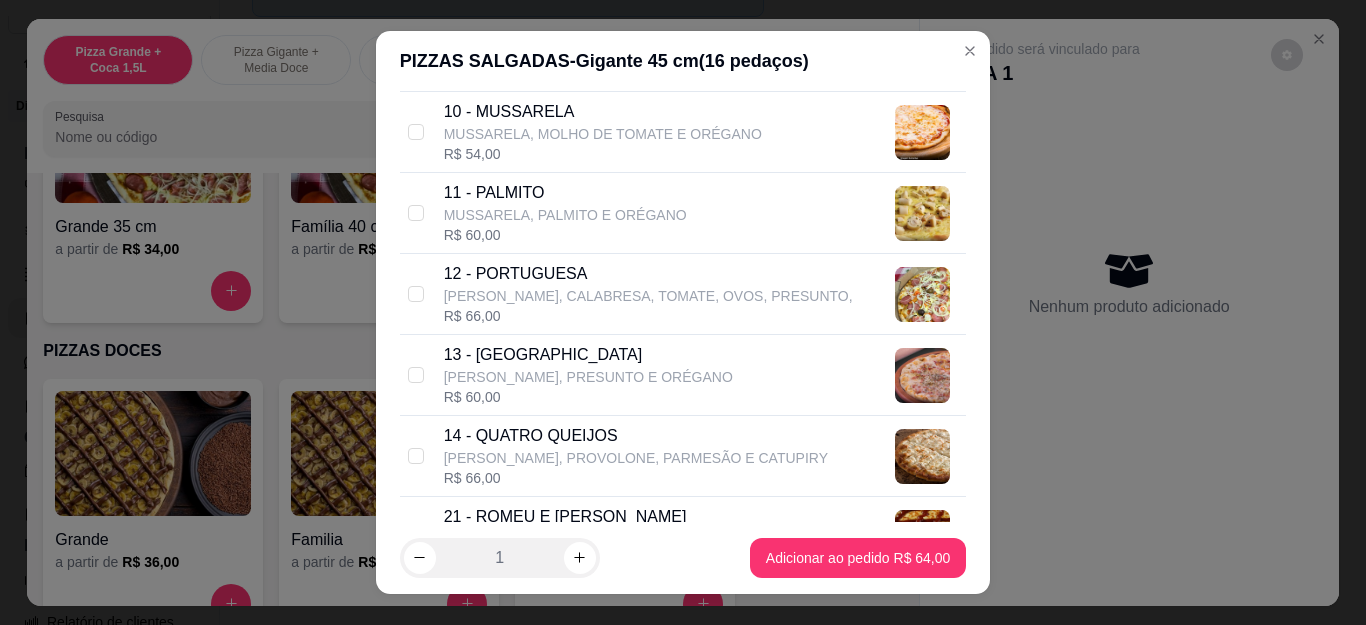 click on "13 - [GEOGRAPHIC_DATA]" at bounding box center (588, 355) 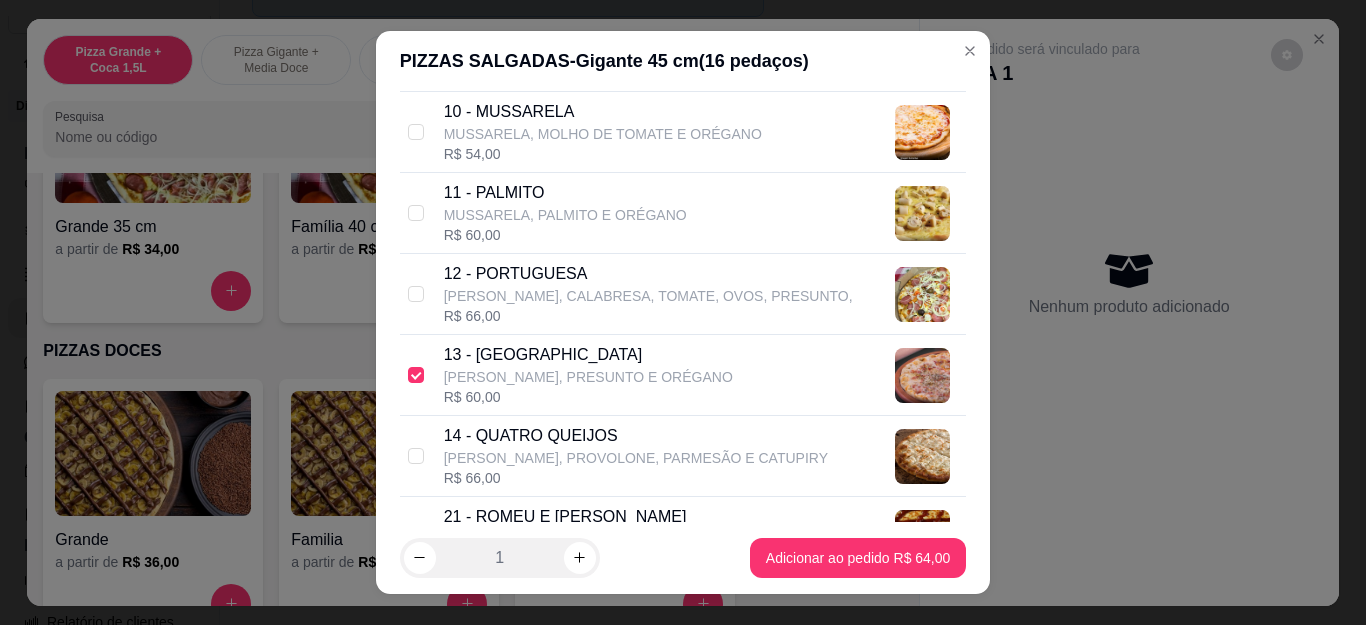 click on "13 - [GEOGRAPHIC_DATA]" at bounding box center [588, 355] 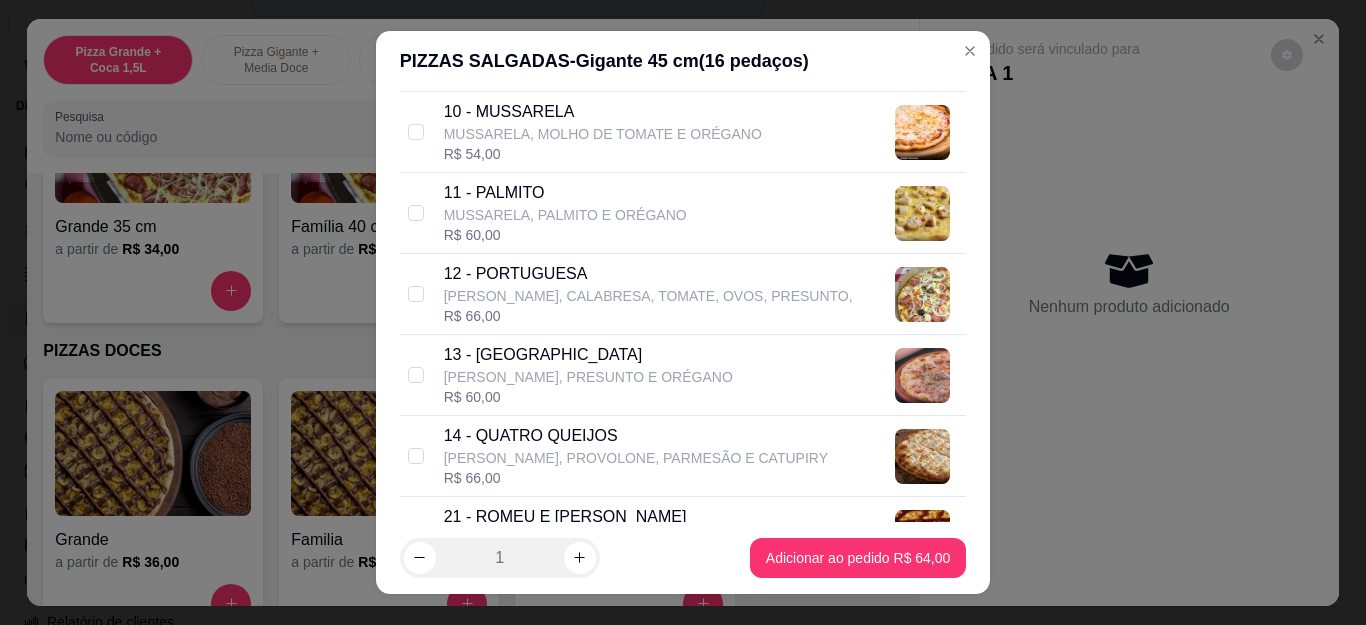 click on "[PERSON_NAME], CALABRESA, TOMATE, OVOS, PRESUNTO," at bounding box center (648, 296) 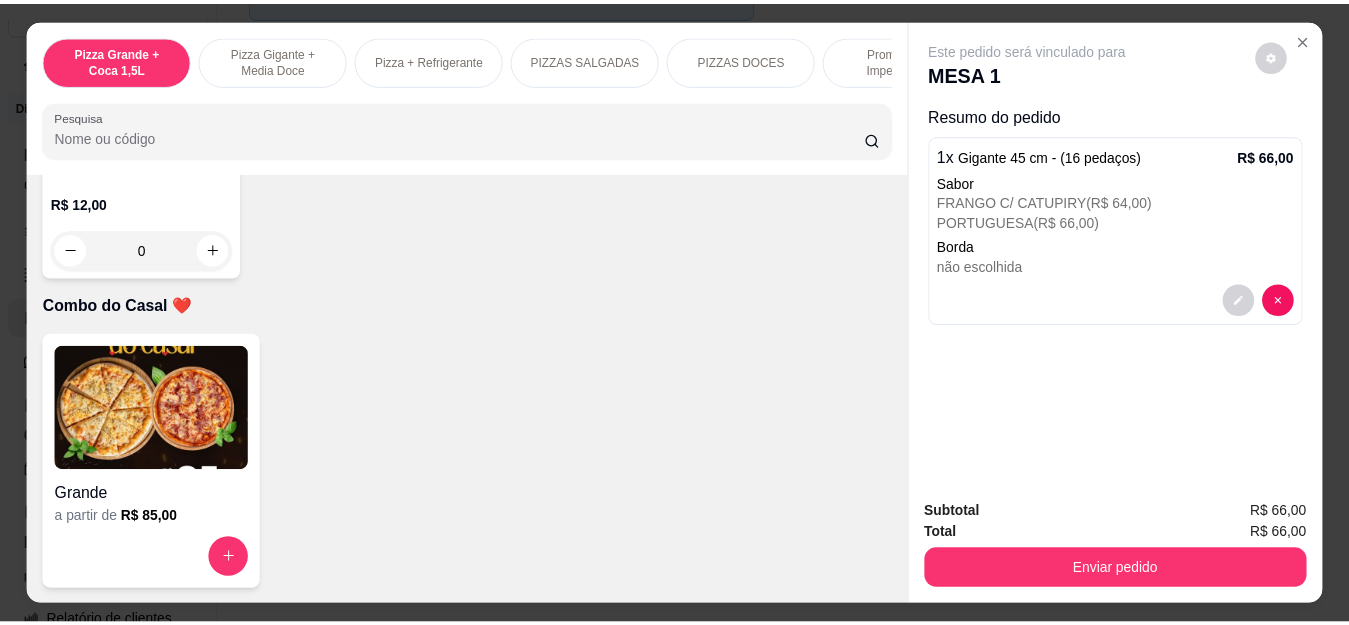 scroll, scrollTop: 4800, scrollLeft: 0, axis: vertical 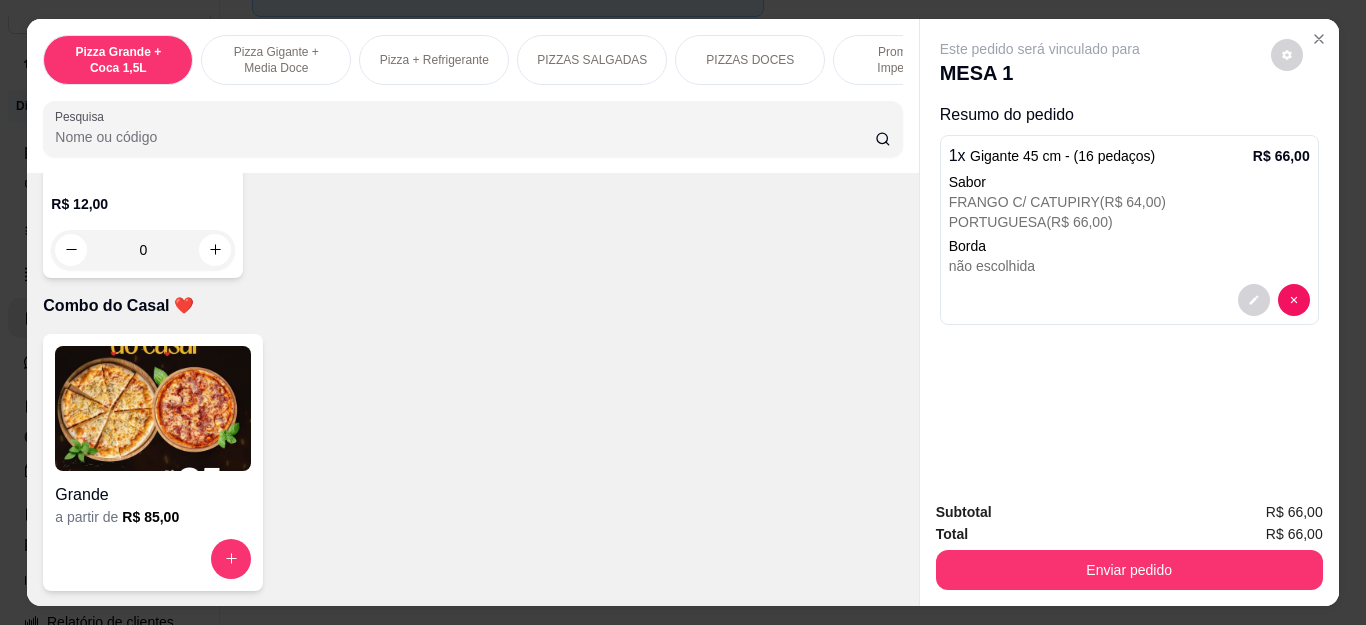 click on "0" at bounding box center (791, -320) 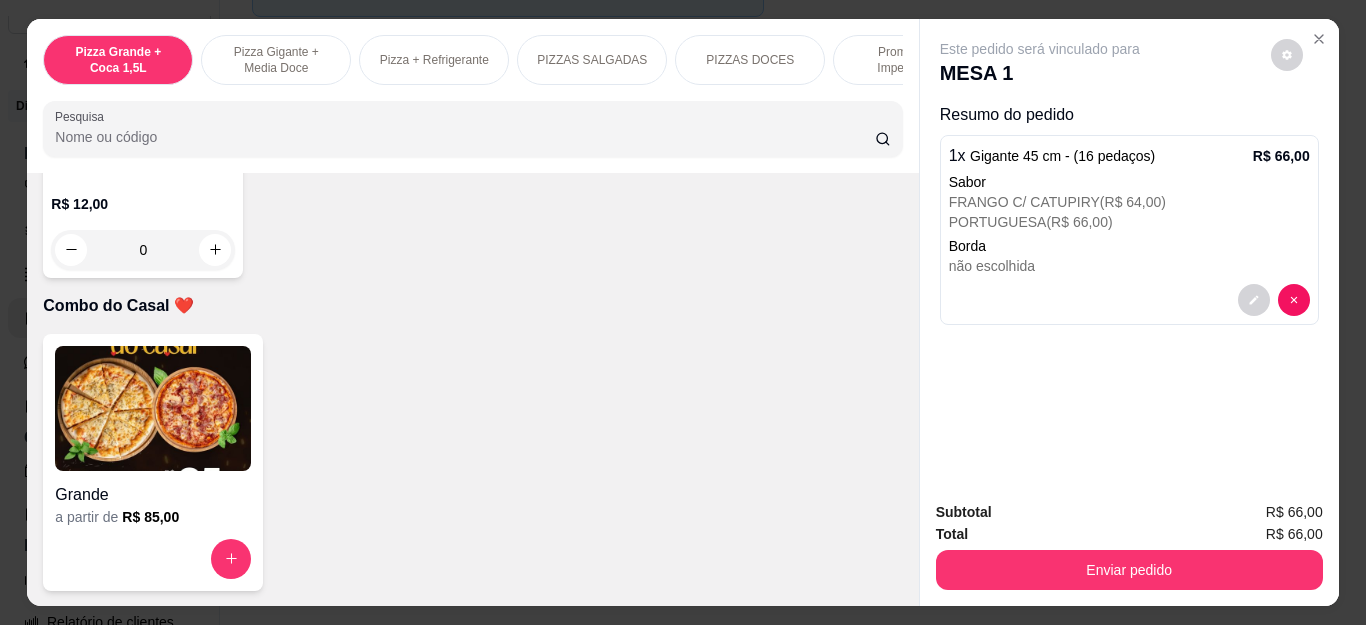 click 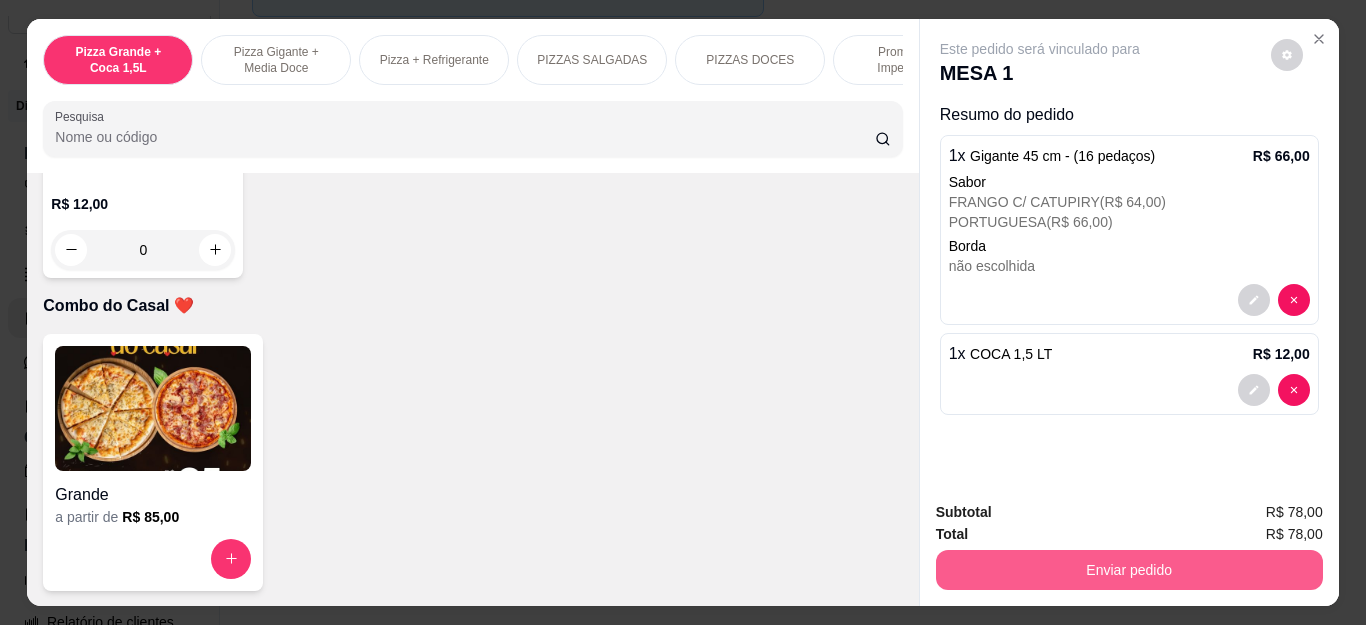 click on "Enviar pedido" at bounding box center (1129, 570) 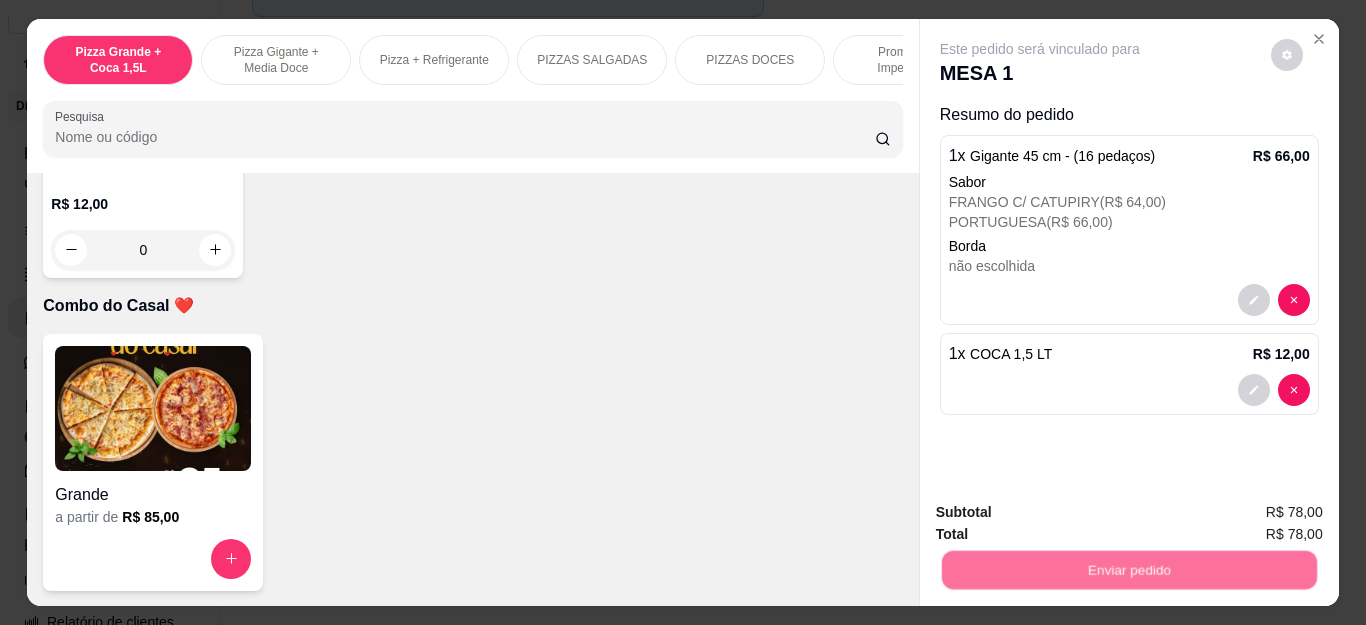 click on "Não registrar e enviar pedido" at bounding box center [1062, 513] 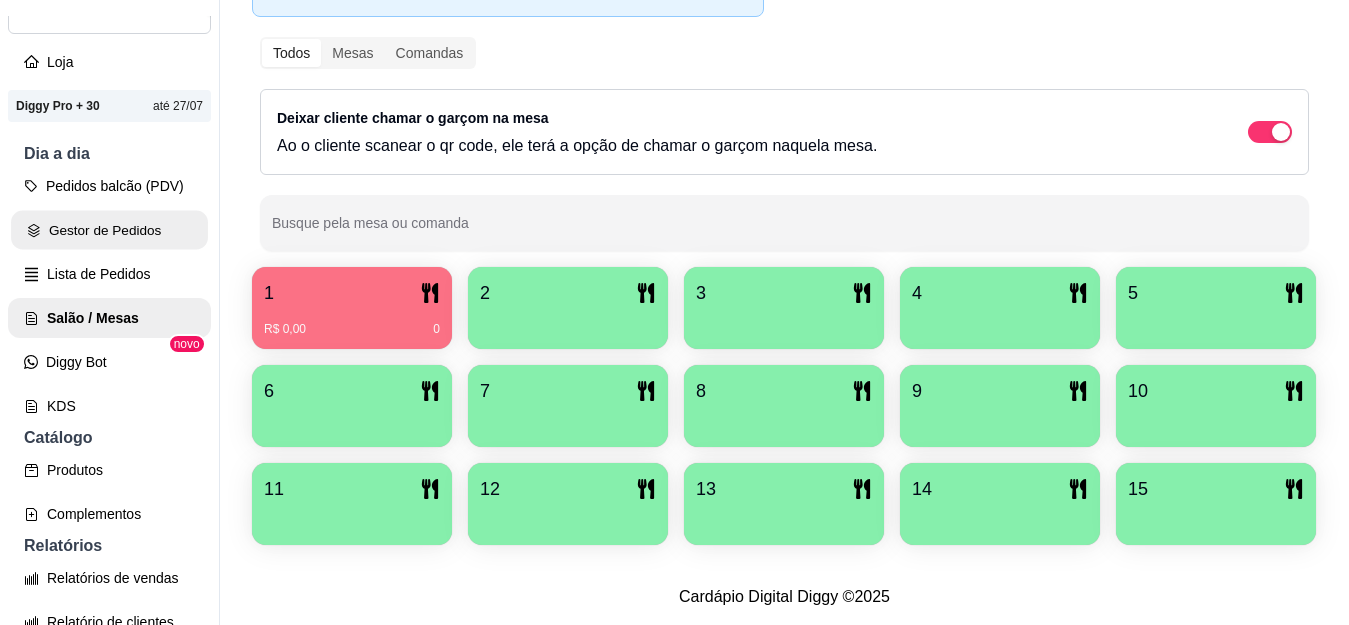 click on "Gestor de Pedidos" at bounding box center (109, 230) 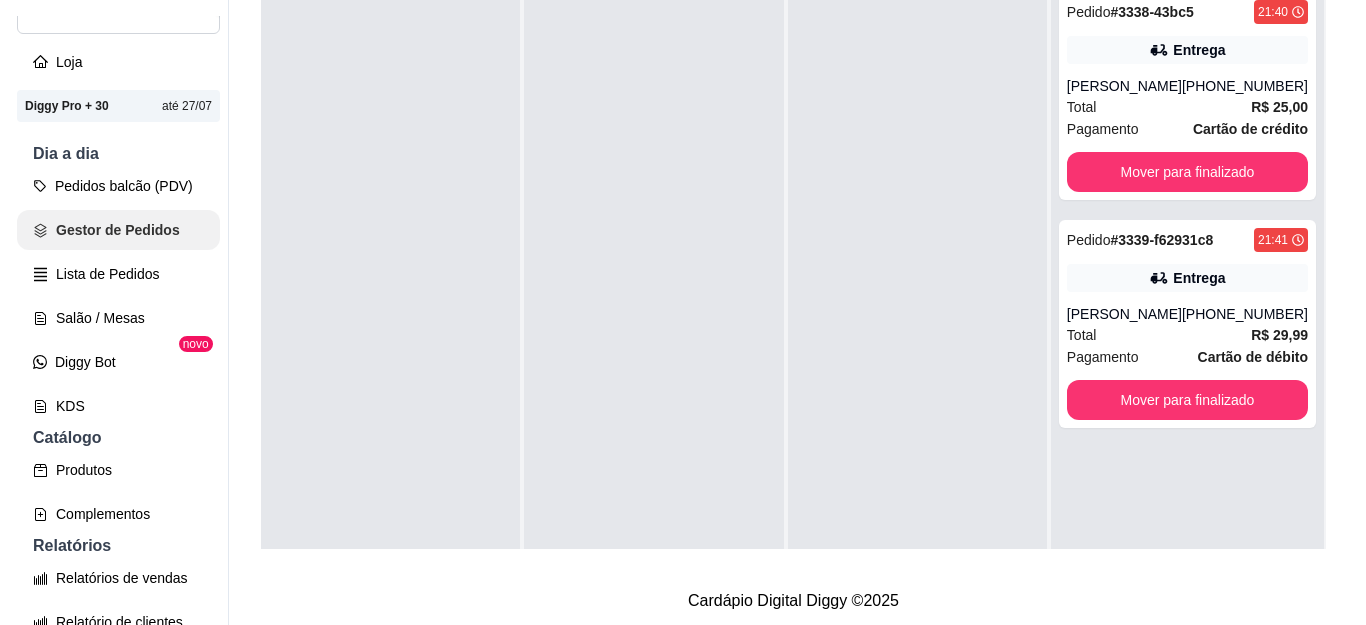 scroll, scrollTop: 0, scrollLeft: 0, axis: both 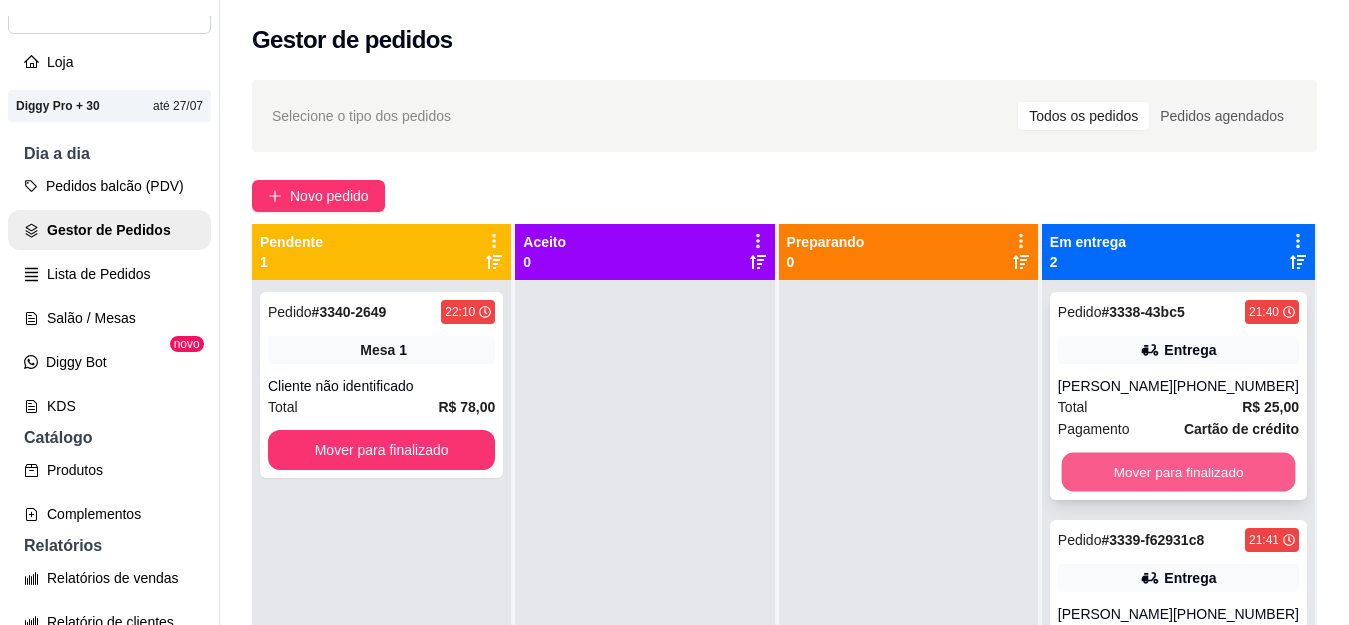 click on "Mover para finalizado" at bounding box center [1178, 472] 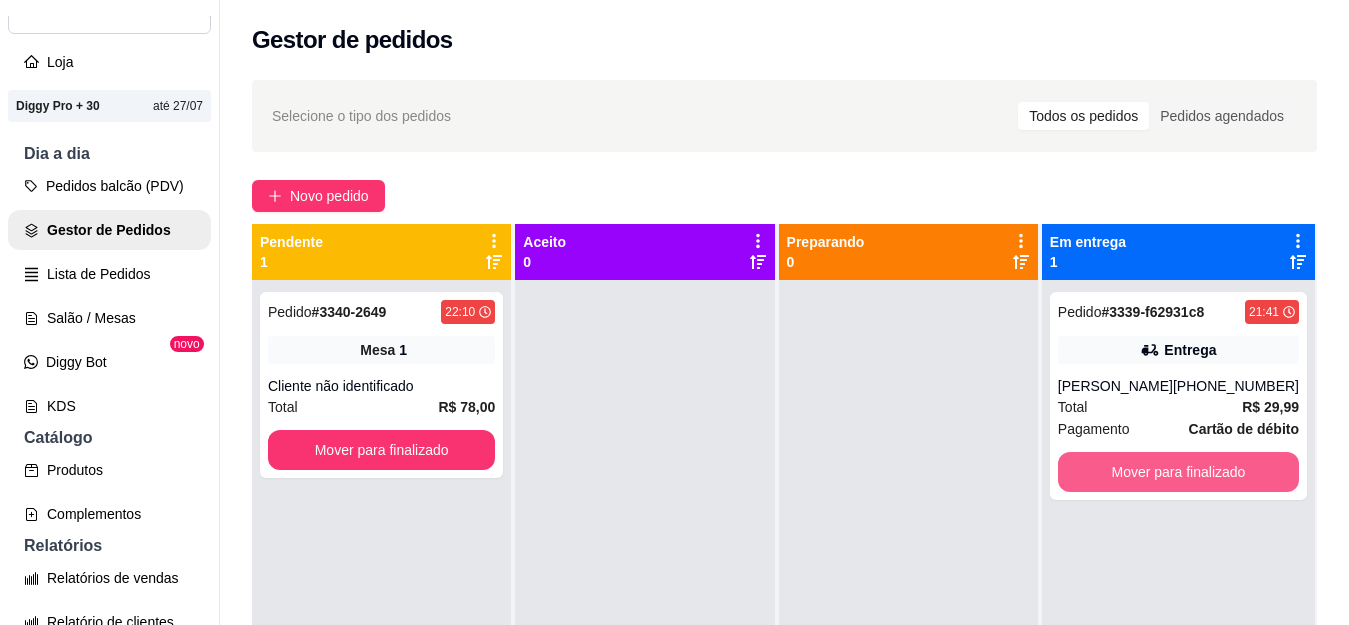 click on "Mover para finalizado" at bounding box center (1178, 472) 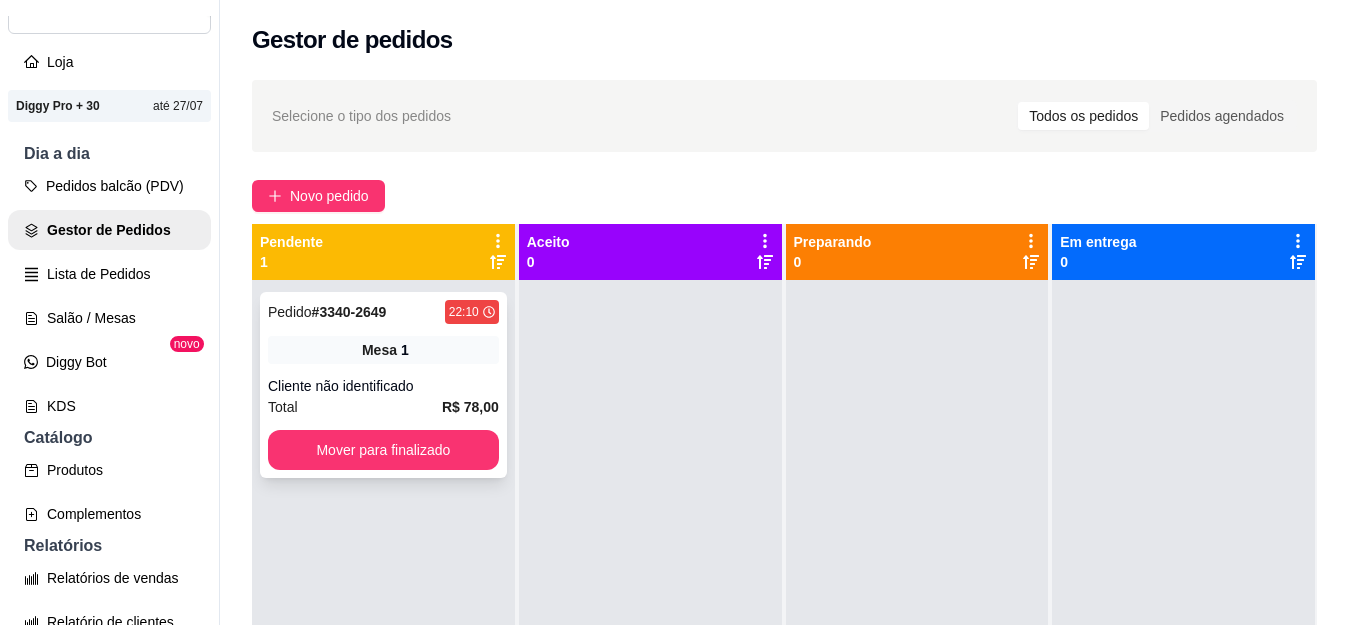 click on "Mesa 1" at bounding box center (383, 350) 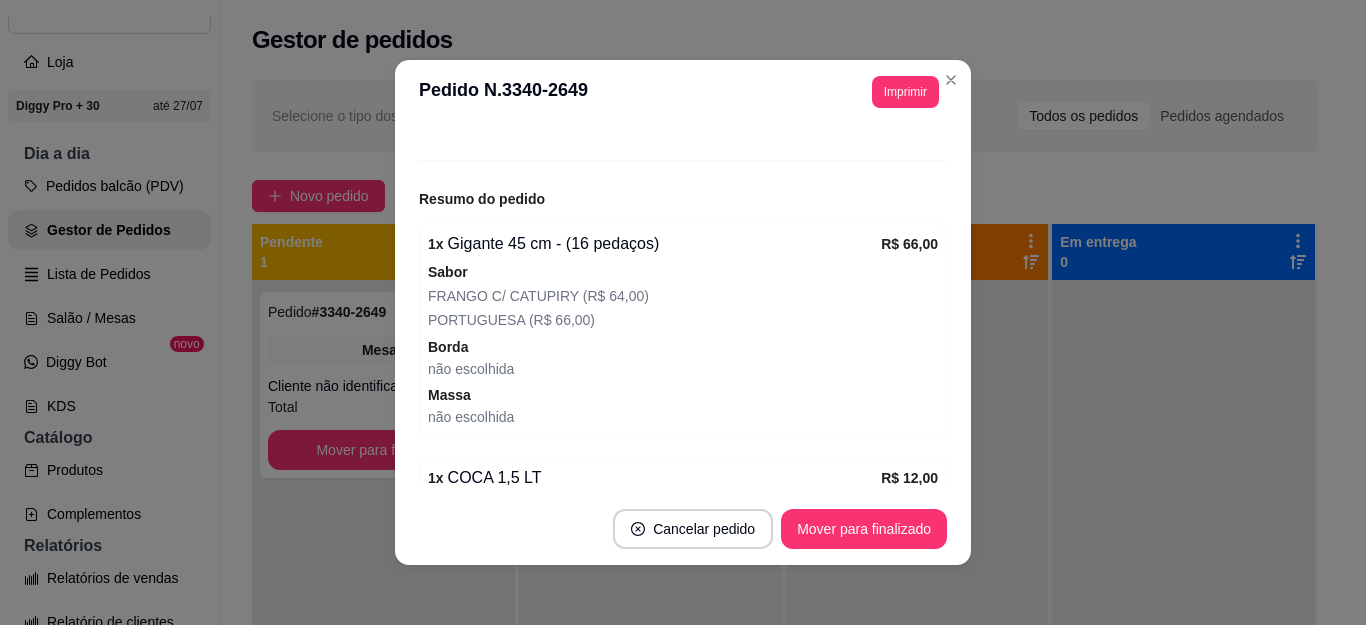 scroll, scrollTop: 290, scrollLeft: 0, axis: vertical 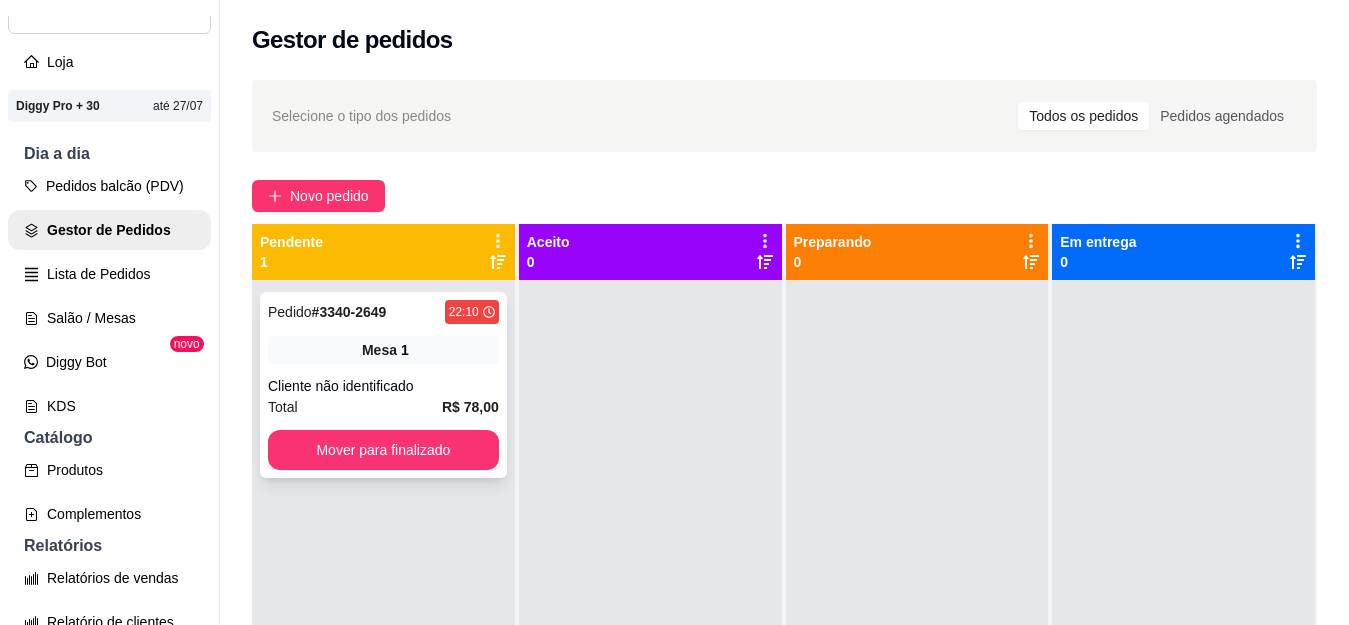 click on "Mesa 1" at bounding box center [383, 350] 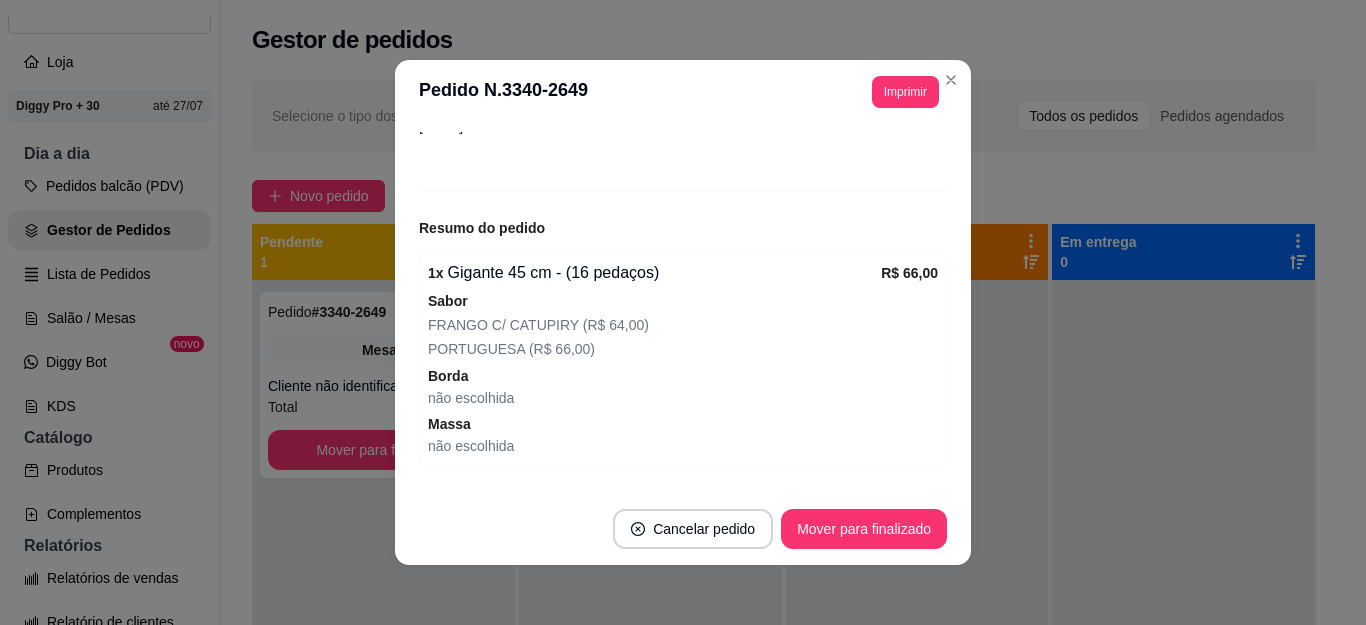 scroll, scrollTop: 290, scrollLeft: 0, axis: vertical 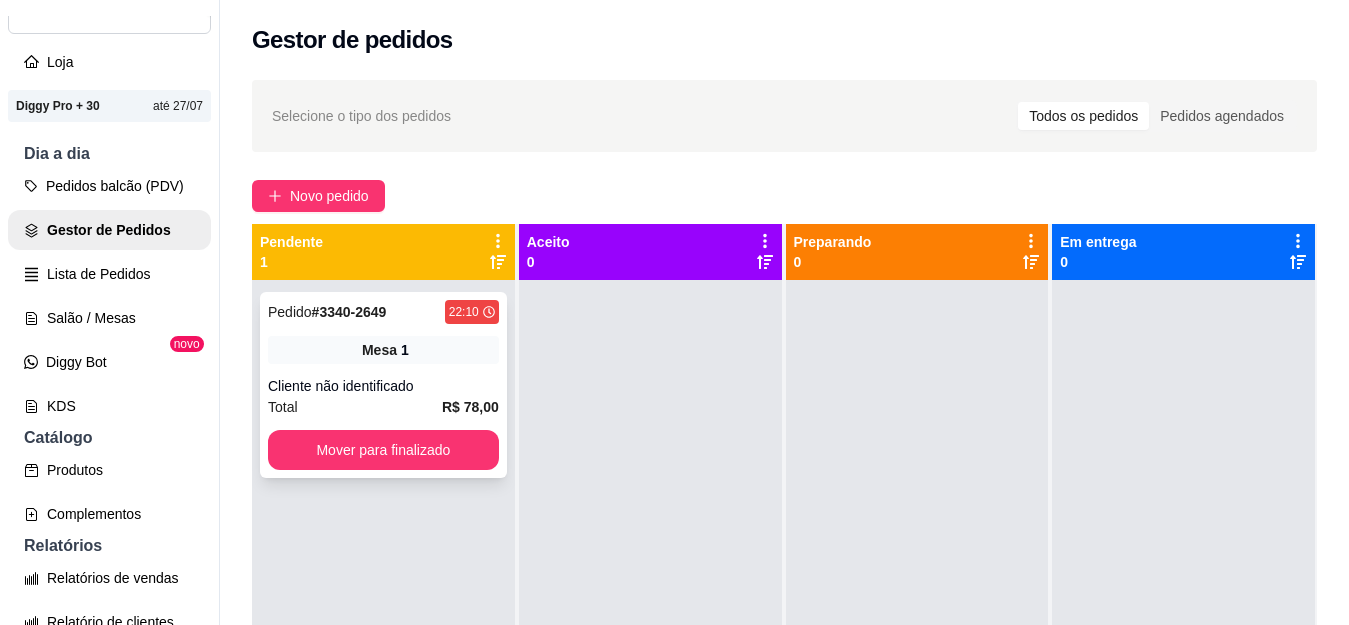 click on "Mesa 1" at bounding box center (383, 350) 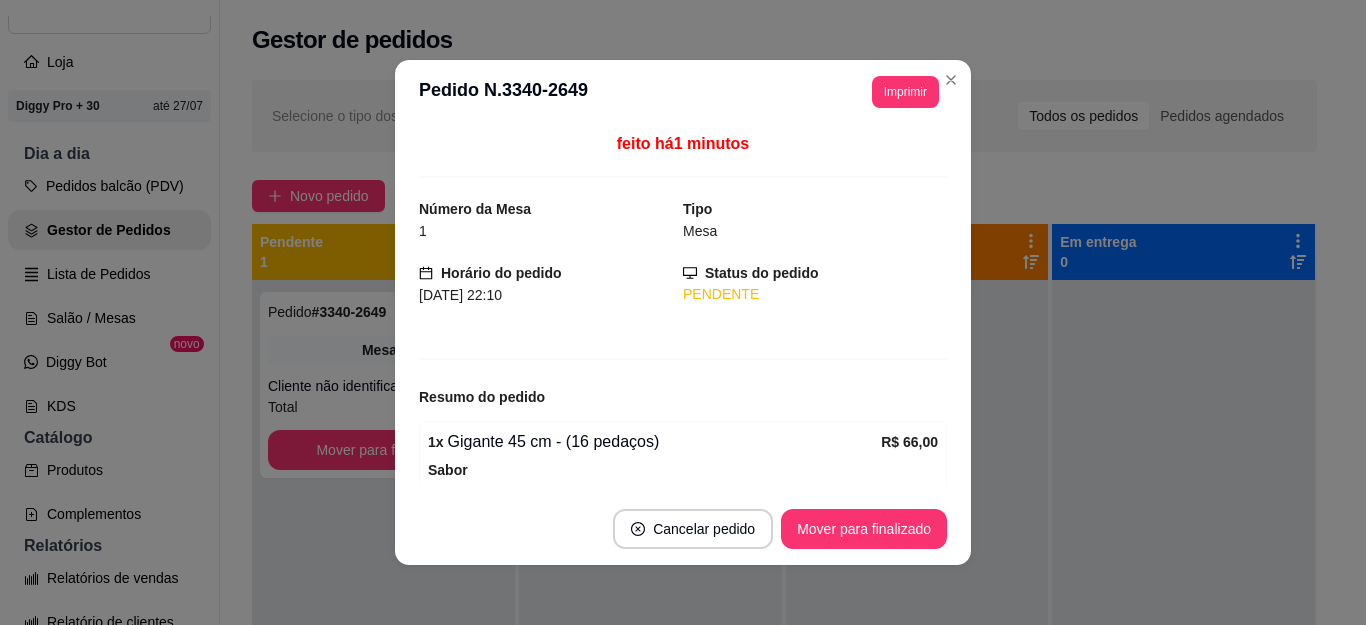 click on "**********" at bounding box center [683, 312] 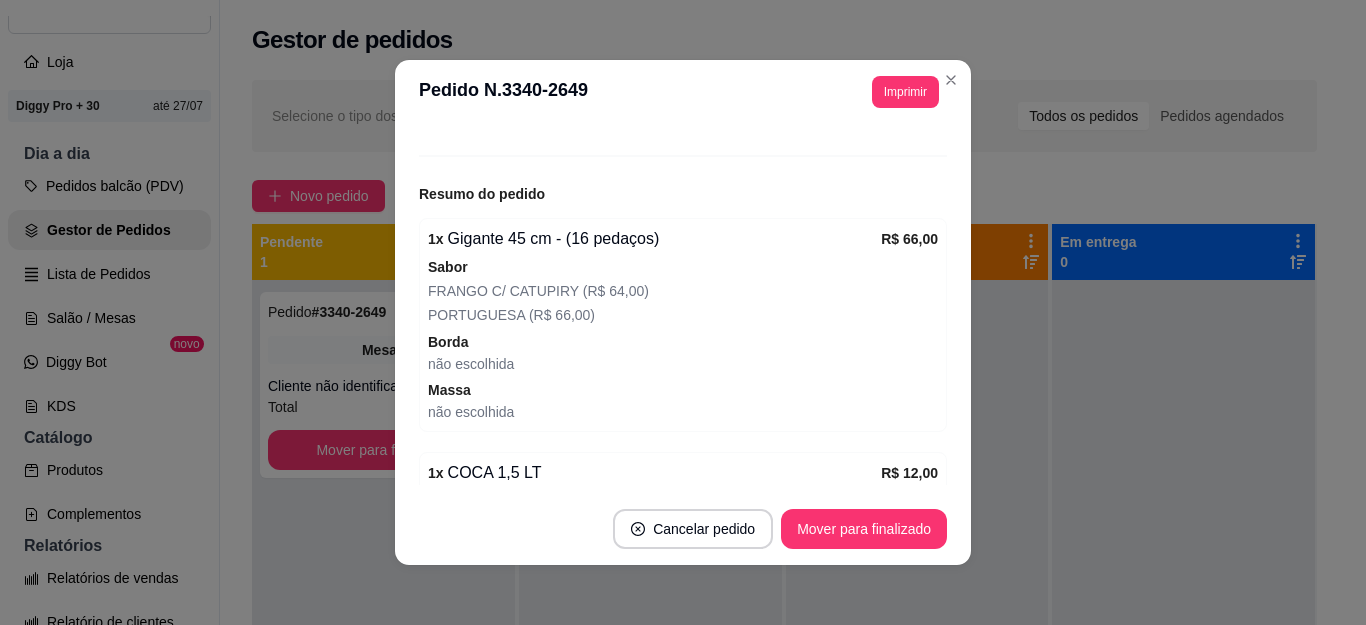 scroll, scrollTop: 290, scrollLeft: 0, axis: vertical 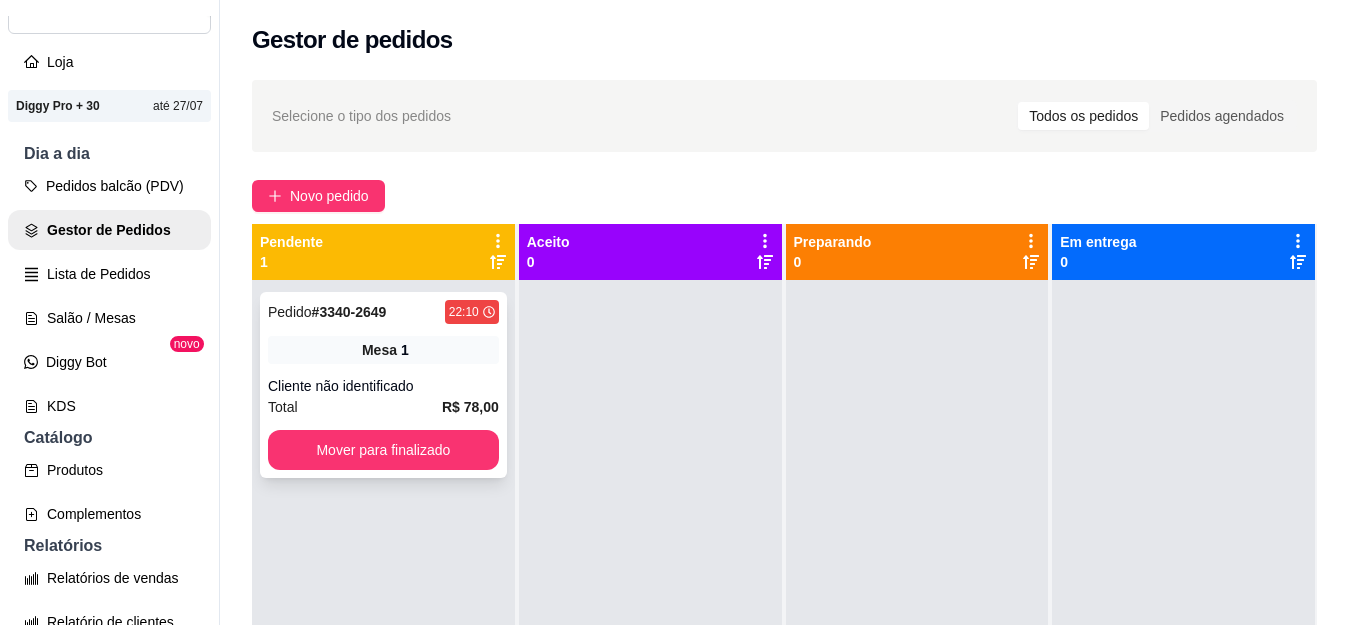 click on "Mesa 1" at bounding box center (383, 350) 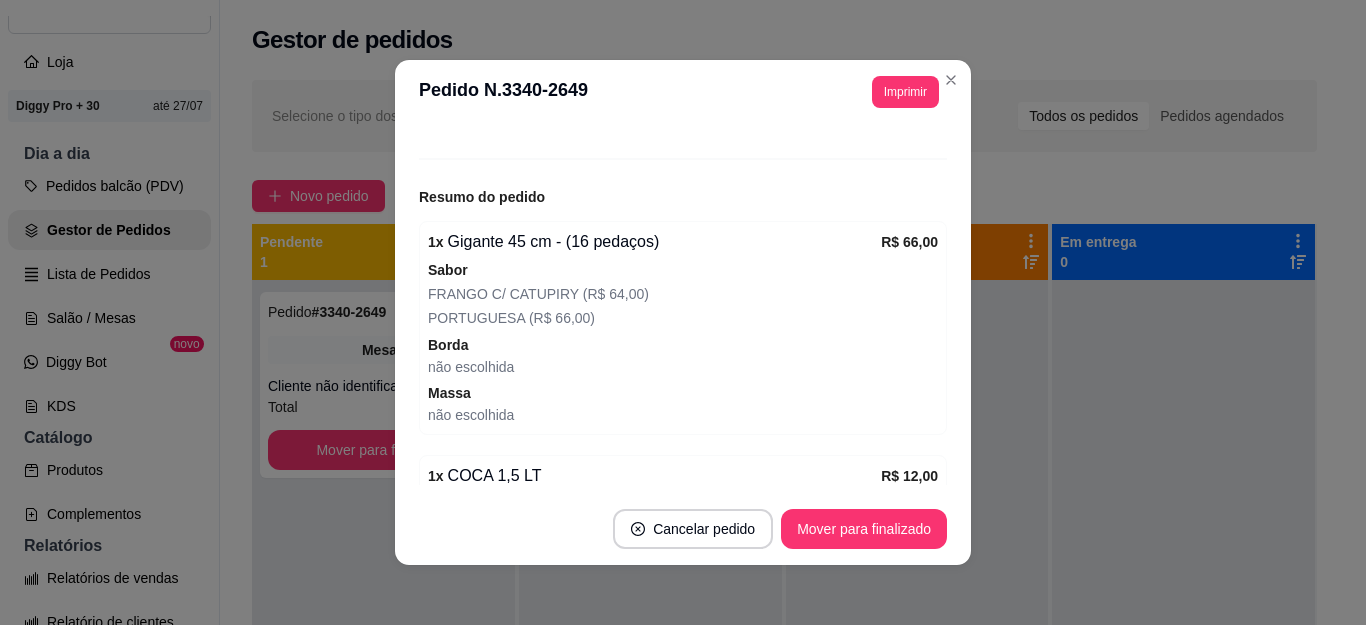 scroll, scrollTop: 290, scrollLeft: 0, axis: vertical 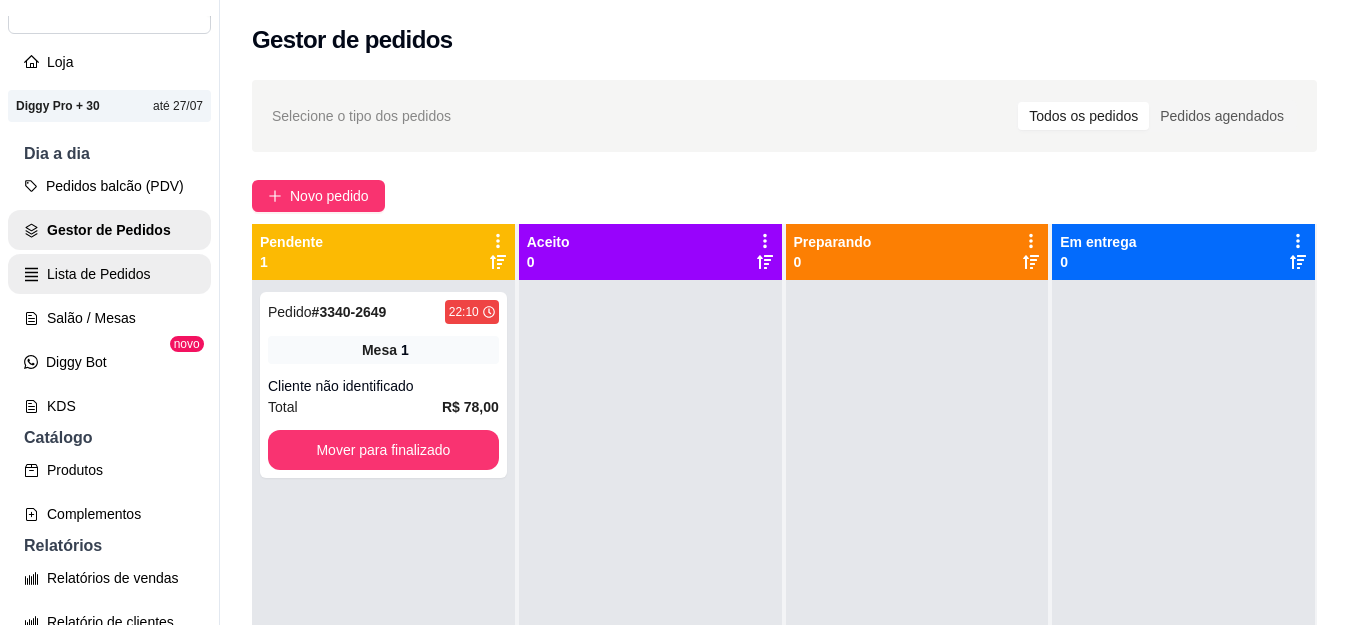 click on "Lista de Pedidos" at bounding box center [109, 274] 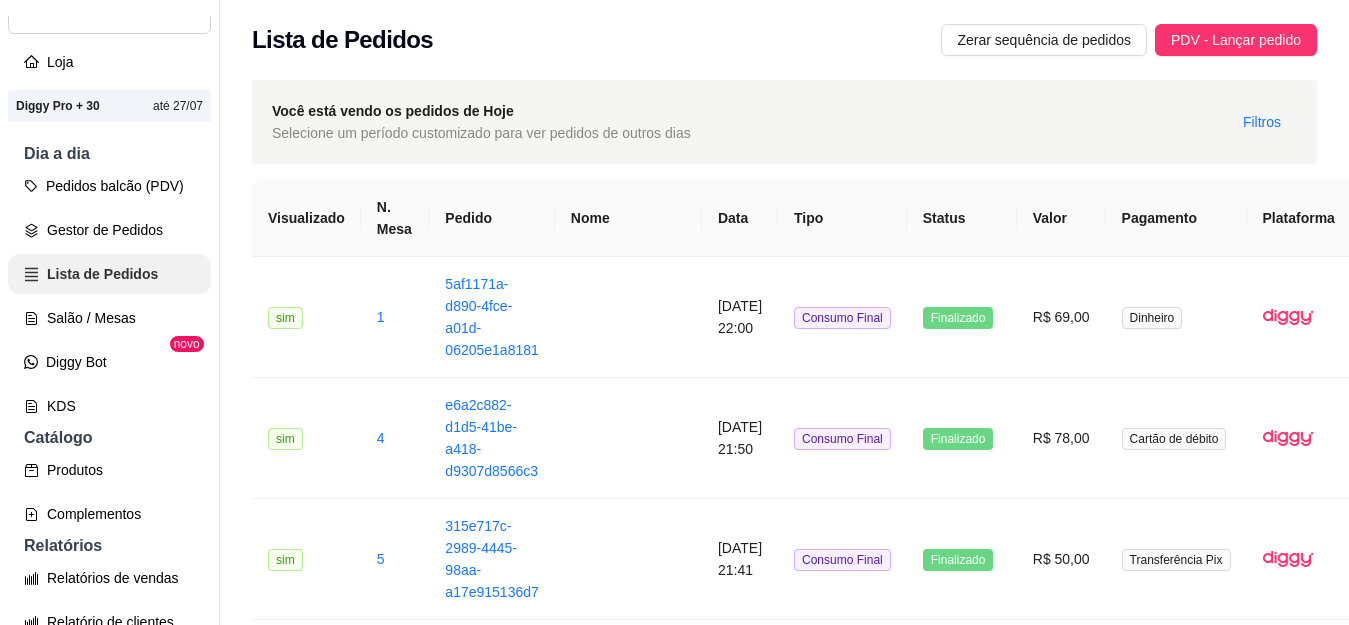 click on "Salão / Mesas" at bounding box center (109, 318) 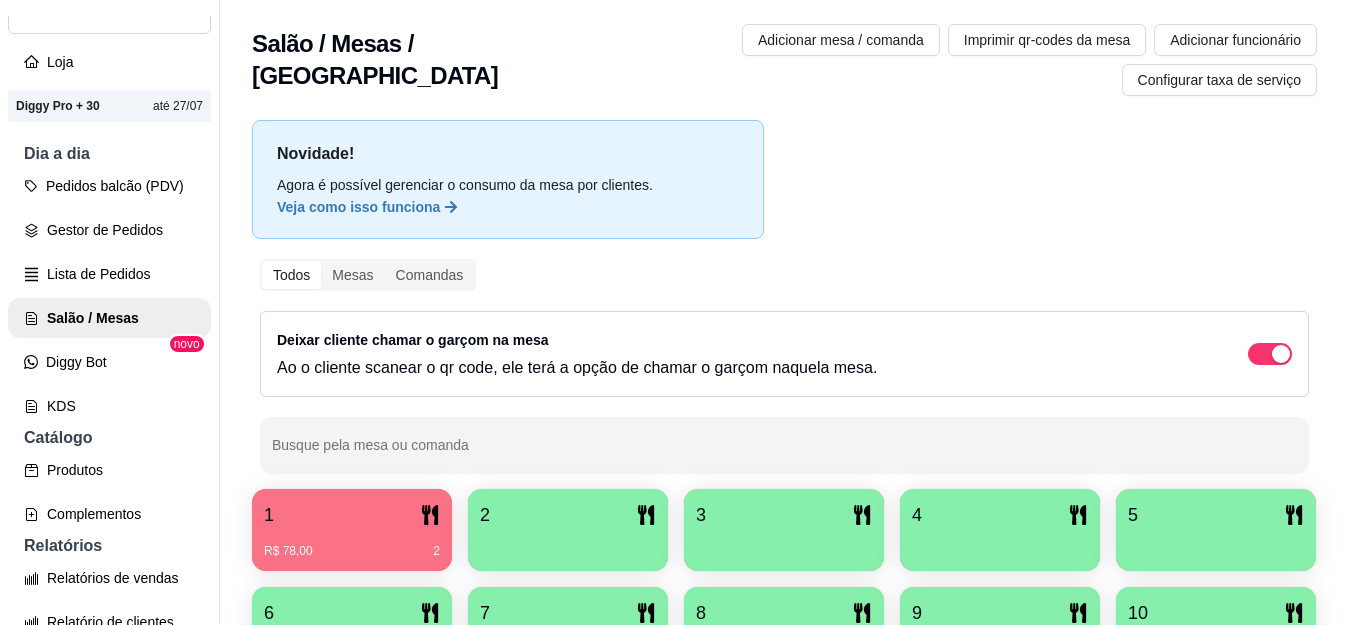 click on "1 R$ 78,00 2" at bounding box center (352, 530) 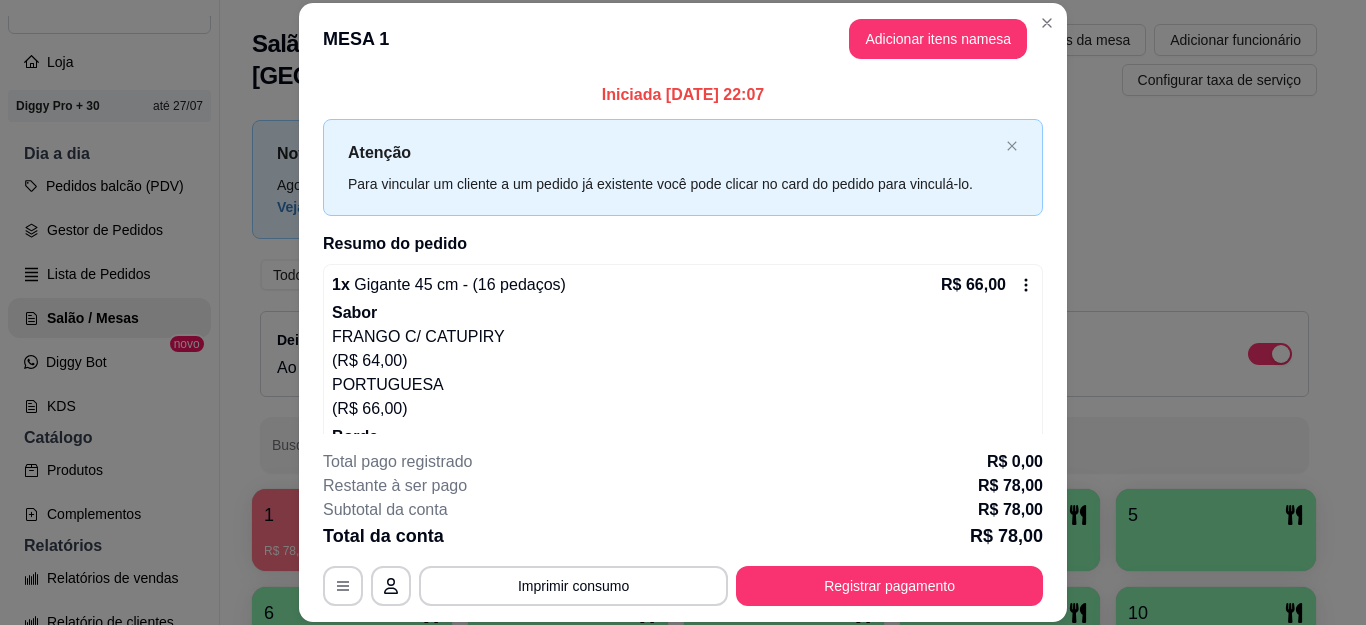 click on "R$ 66,00" at bounding box center [987, 285] 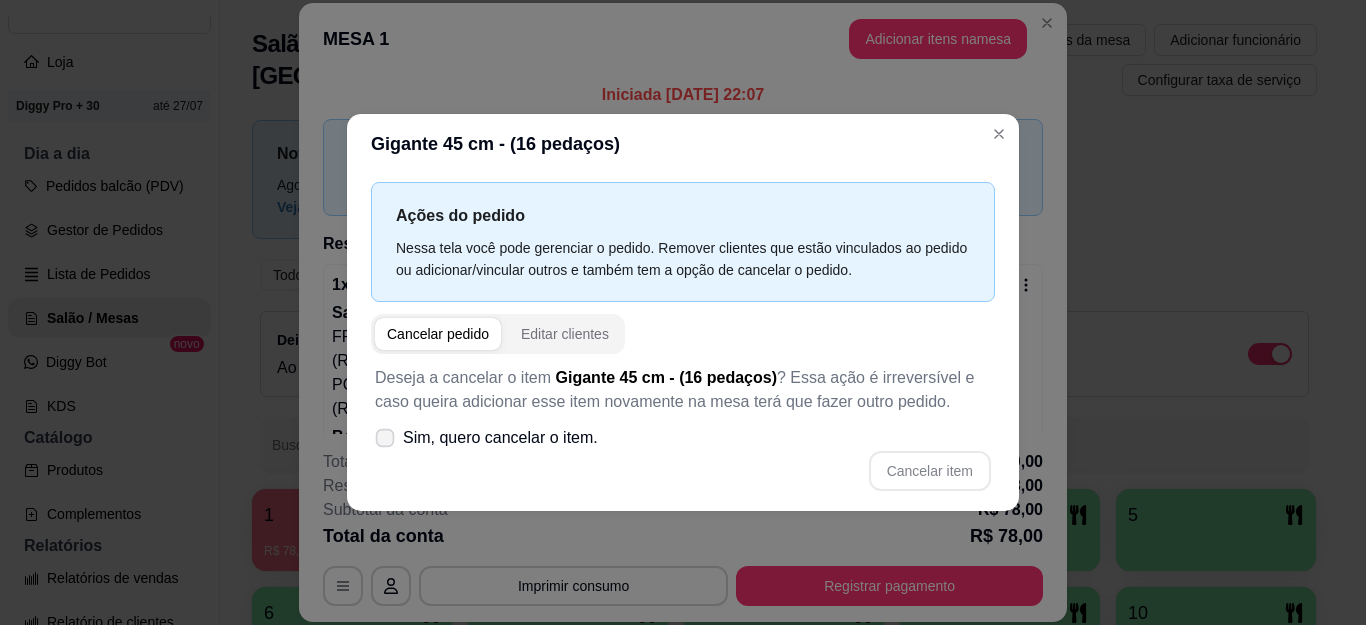 click on "Sim, quero cancelar o item." at bounding box center (500, 438) 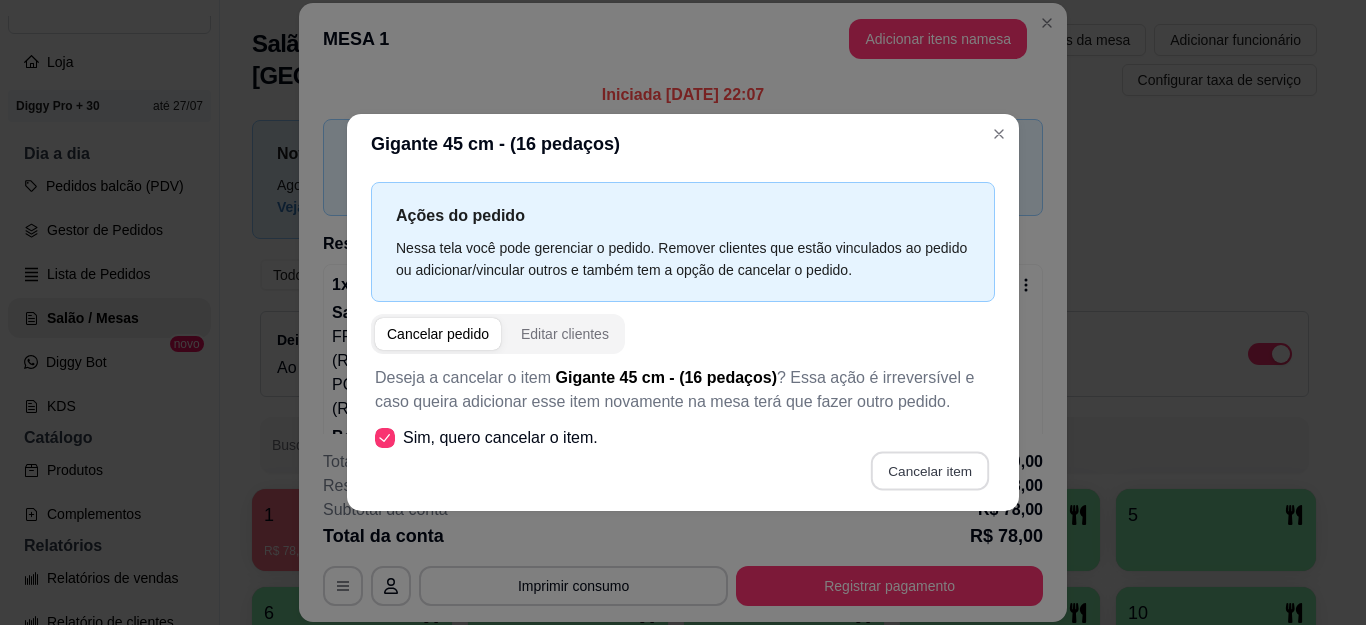 click on "Cancelar item" at bounding box center (929, 470) 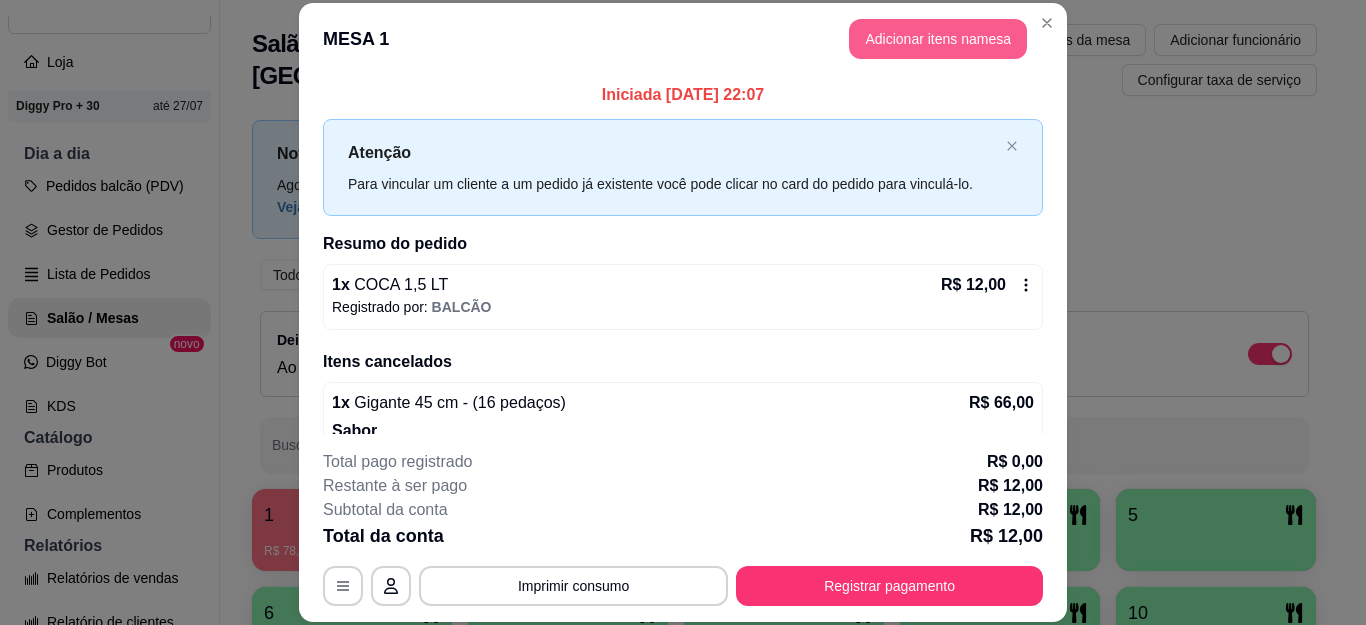 click on "Adicionar itens na  mesa" at bounding box center (938, 39) 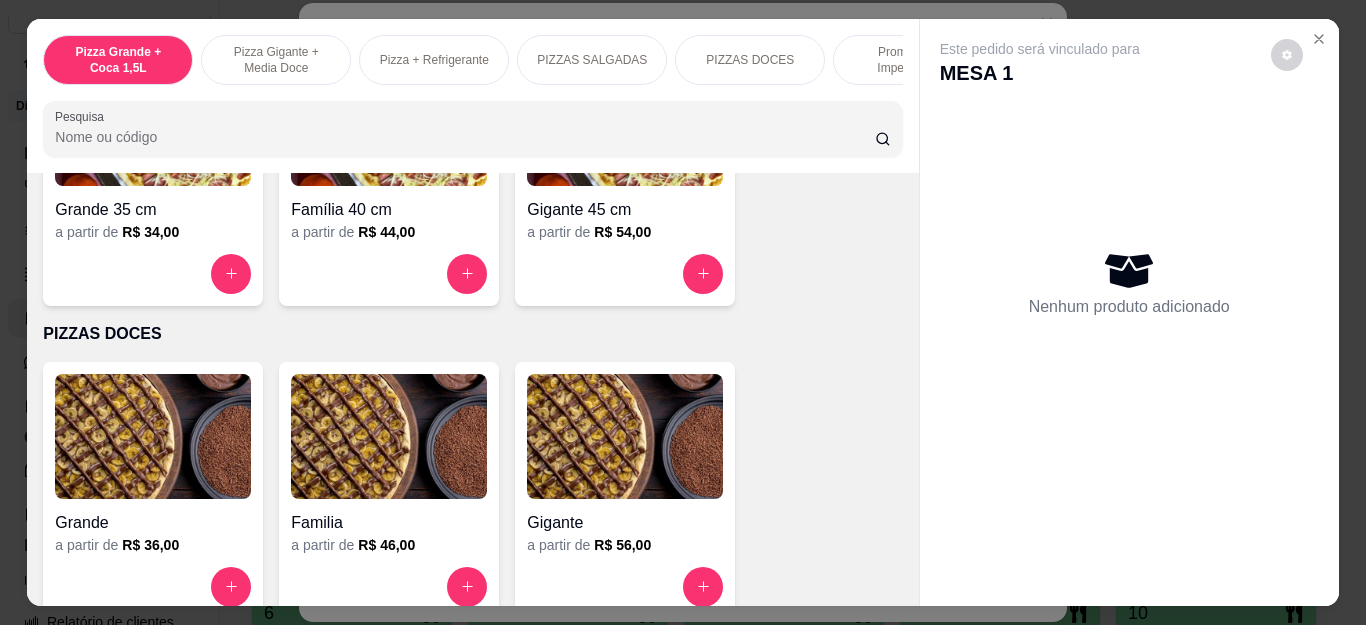 scroll, scrollTop: 1100, scrollLeft: 0, axis: vertical 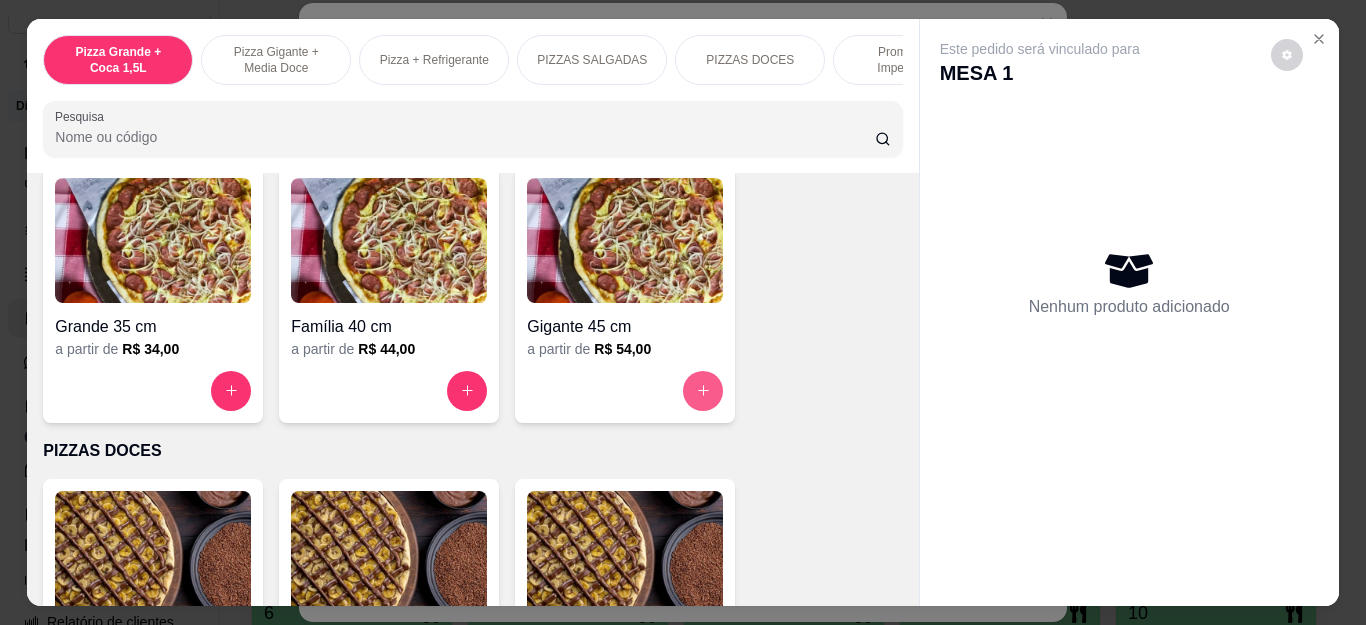 click 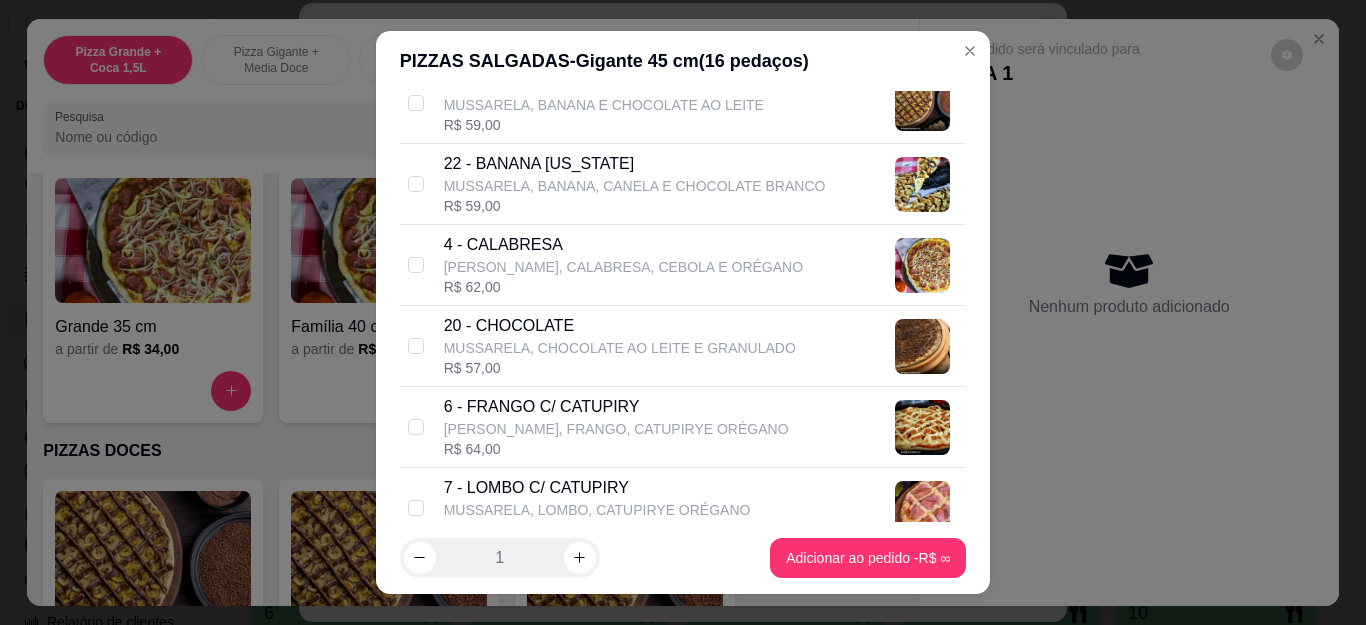 click on "[PERSON_NAME], FRANGO, CATUPIRYE ORÉGANO" at bounding box center [616, 429] 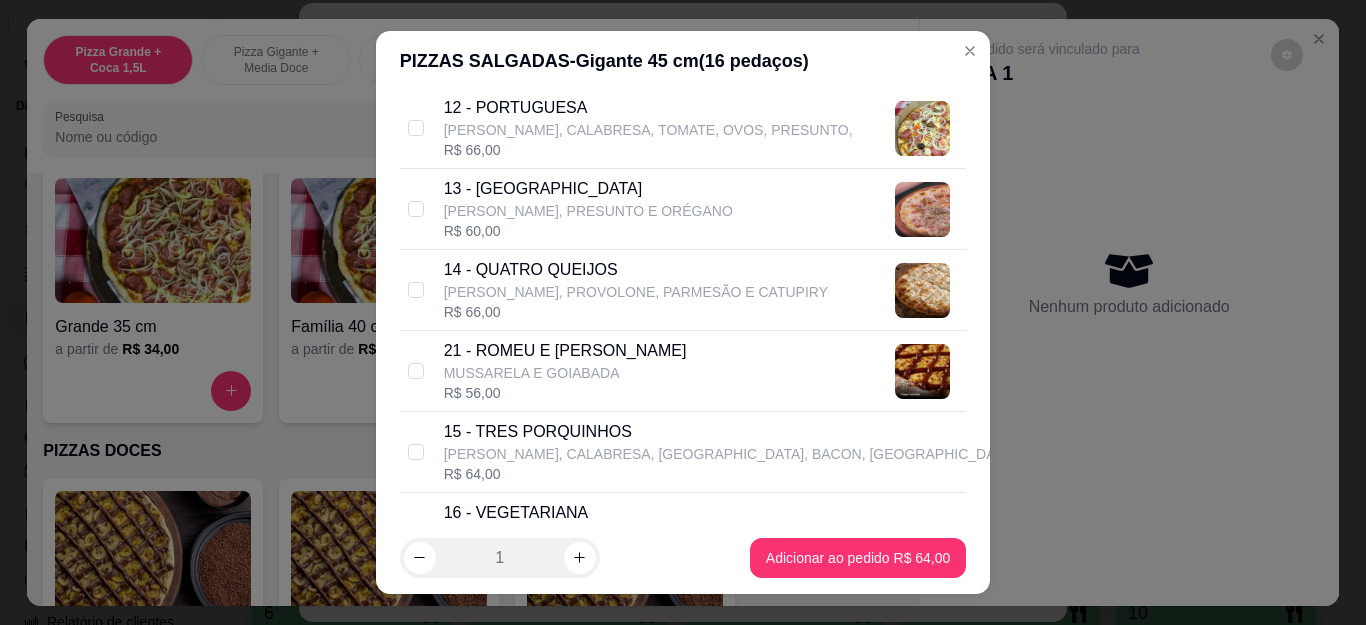 scroll, scrollTop: 1400, scrollLeft: 0, axis: vertical 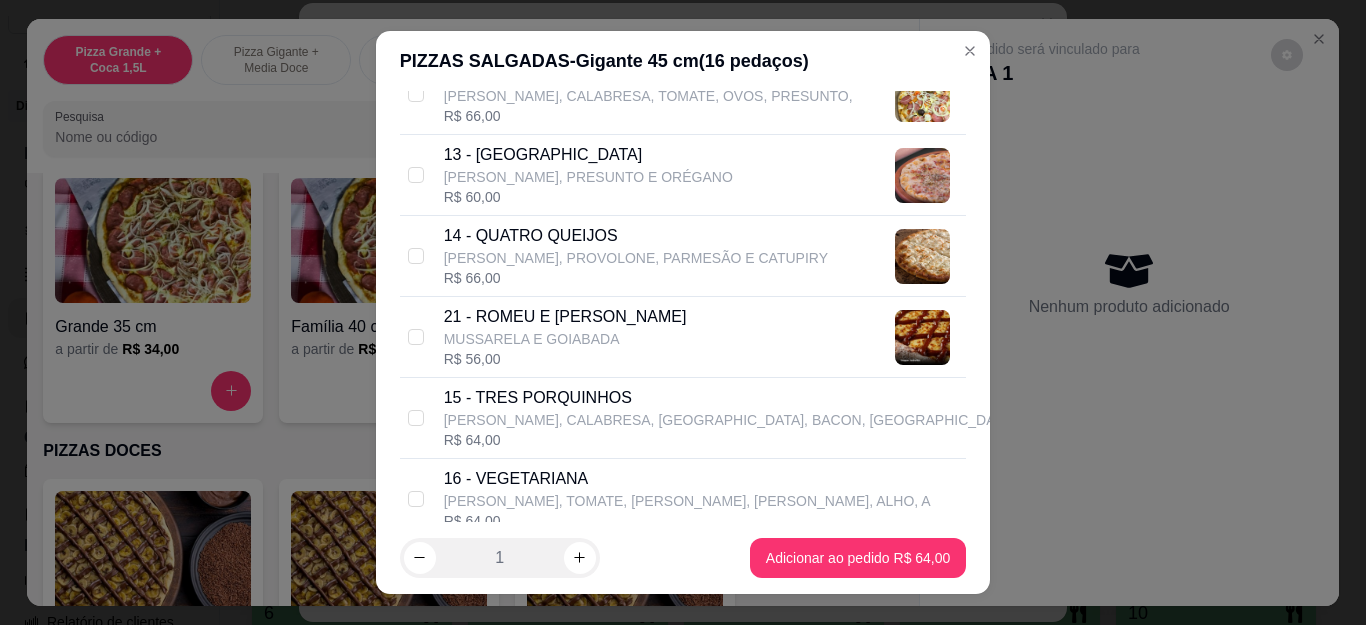 click on "[PERSON_NAME], CALABRESA, [GEOGRAPHIC_DATA], BACON, [GEOGRAPHIC_DATA]" at bounding box center [730, 420] 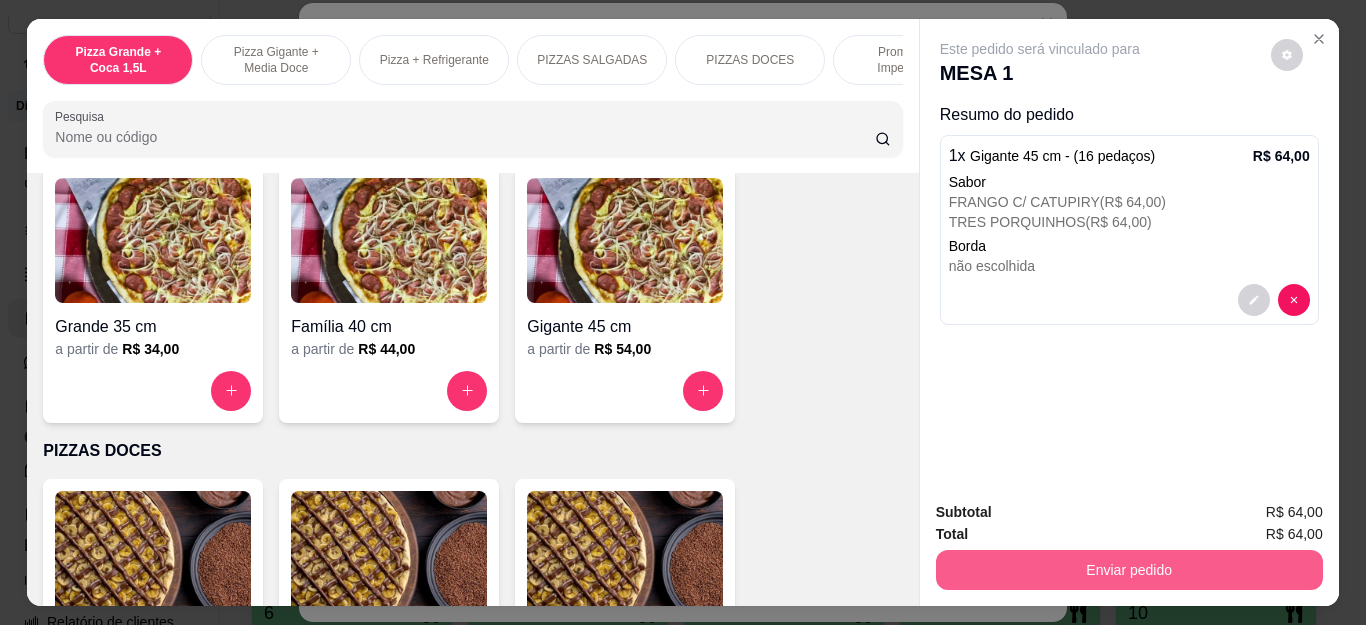 click on "Enviar pedido" at bounding box center (1129, 570) 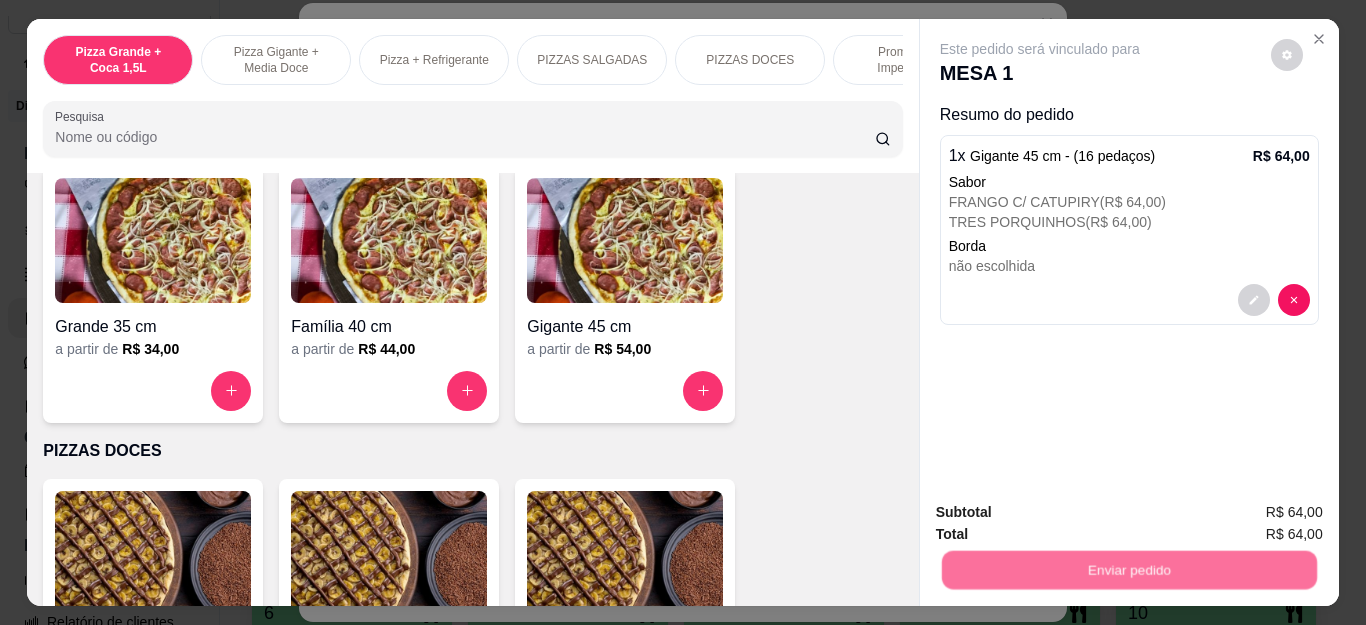 click on "Não registrar e enviar pedido" at bounding box center (1062, 513) 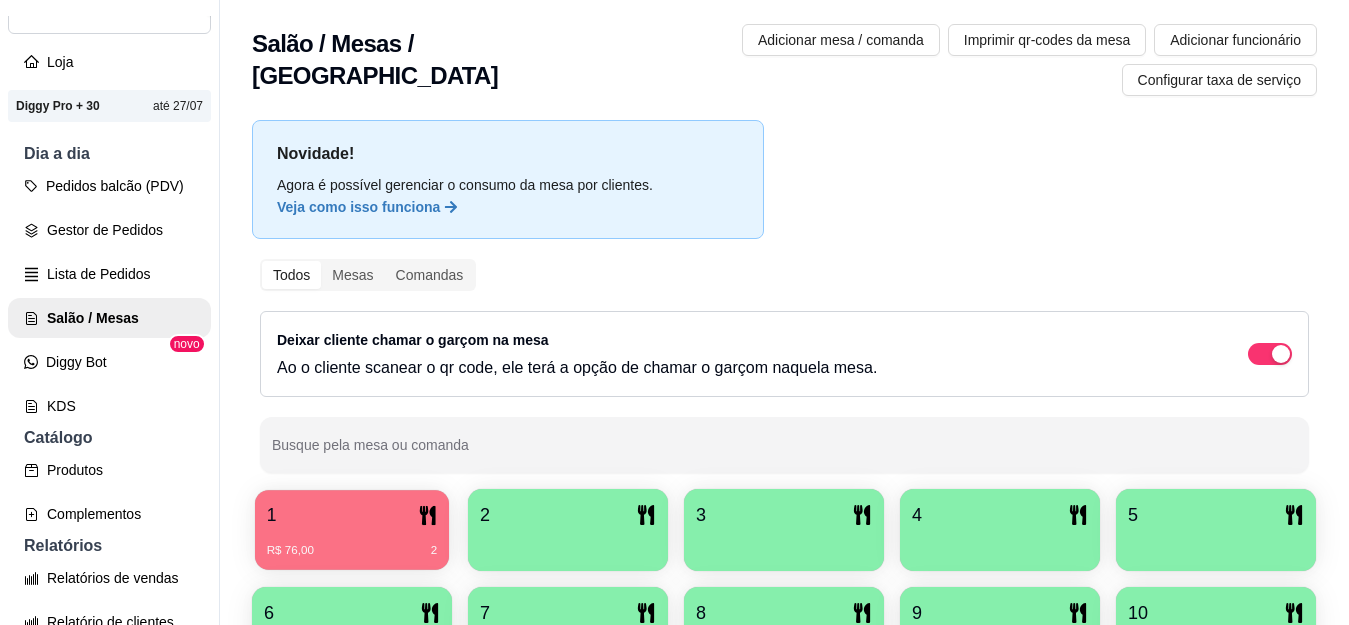 click on "1" at bounding box center (352, 515) 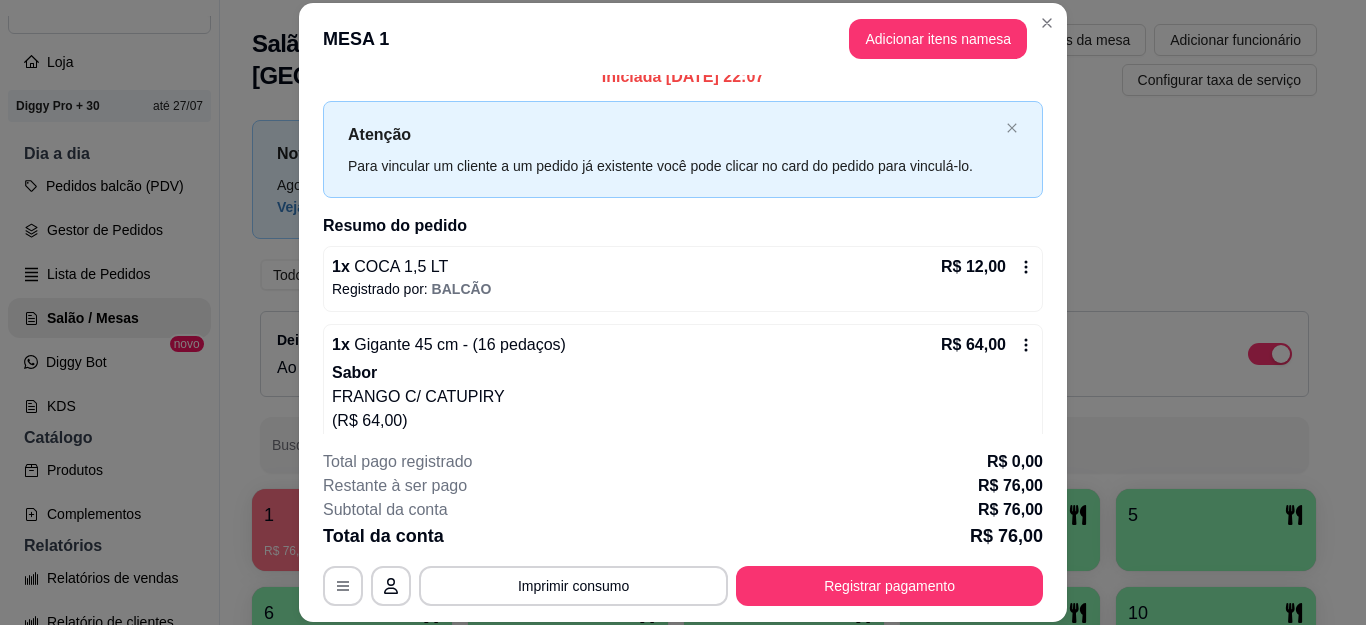 scroll, scrollTop: 0, scrollLeft: 0, axis: both 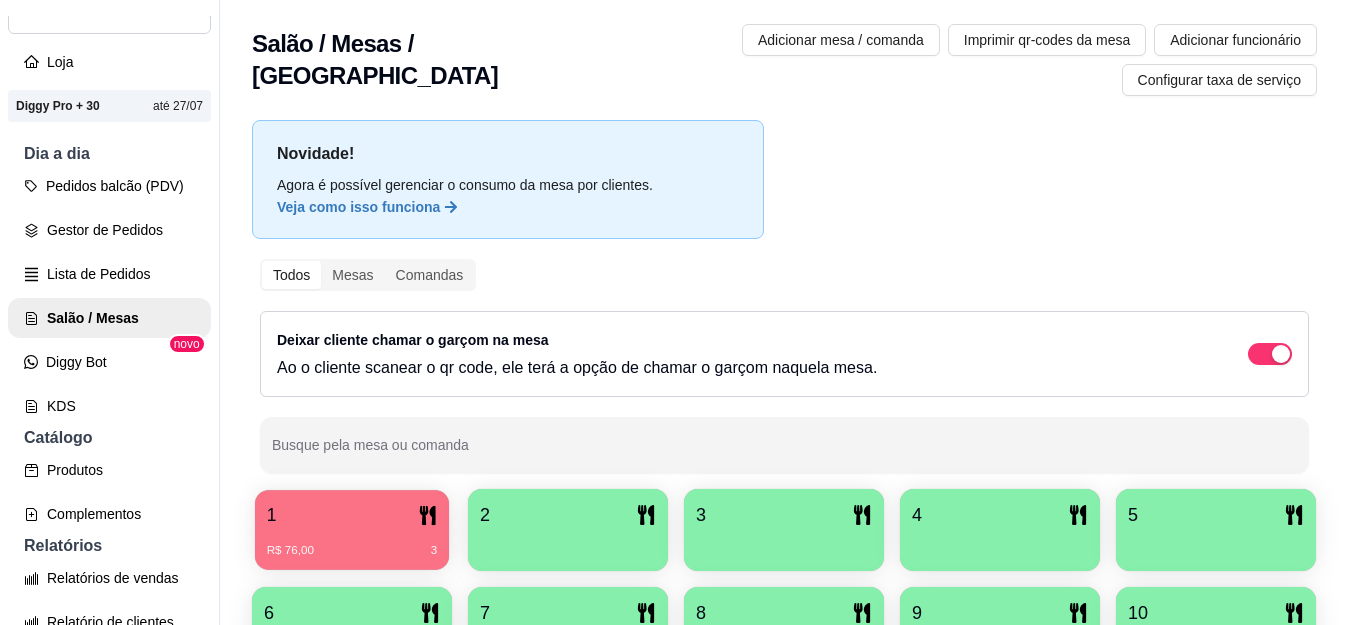 click on "1" at bounding box center (272, 515) 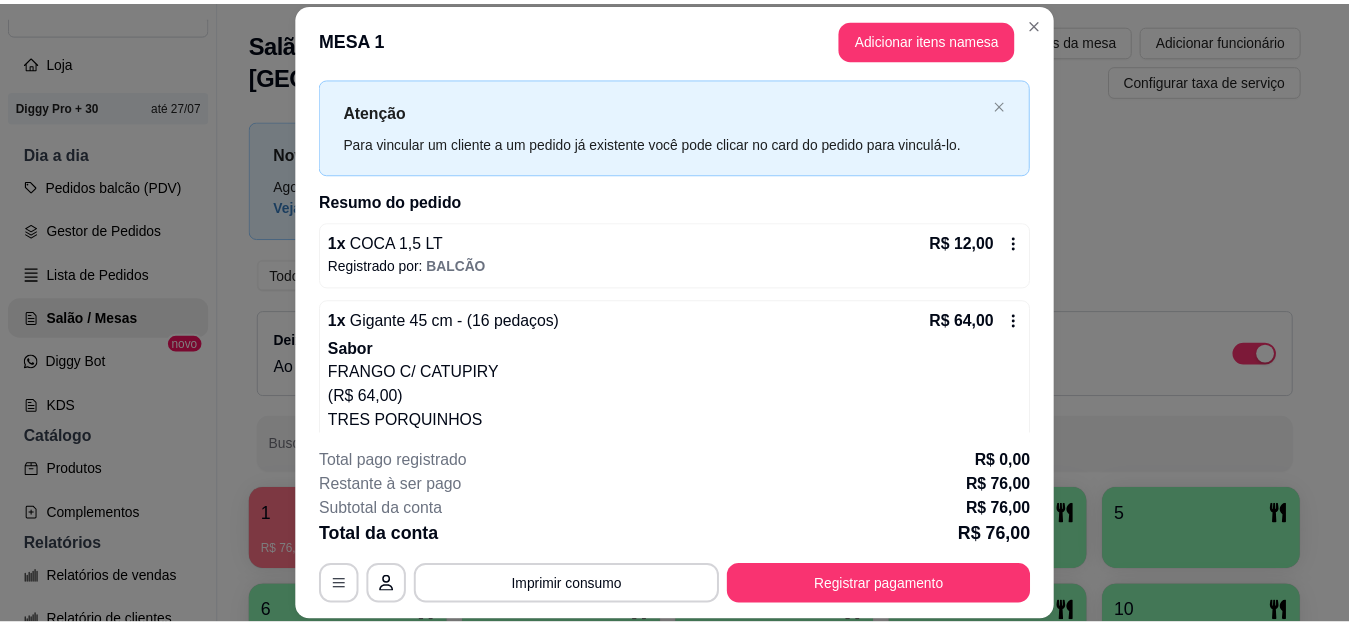 scroll, scrollTop: 0, scrollLeft: 0, axis: both 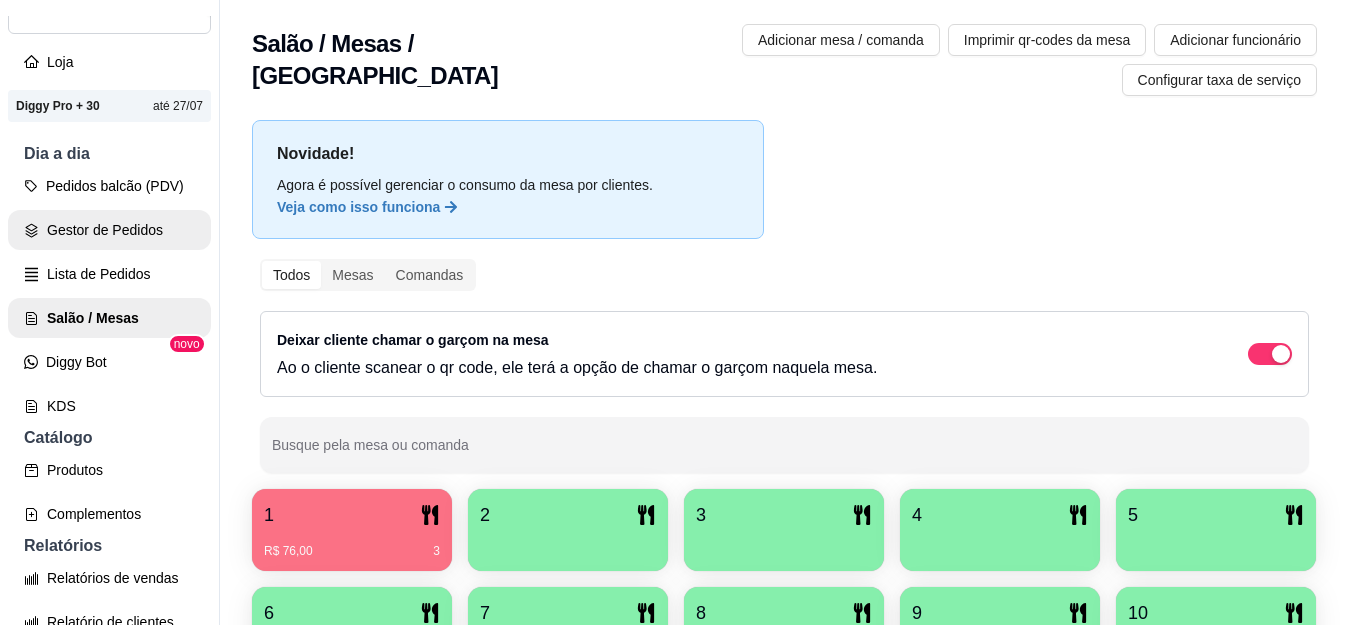 click on "Gestor de Pedidos" at bounding box center [109, 230] 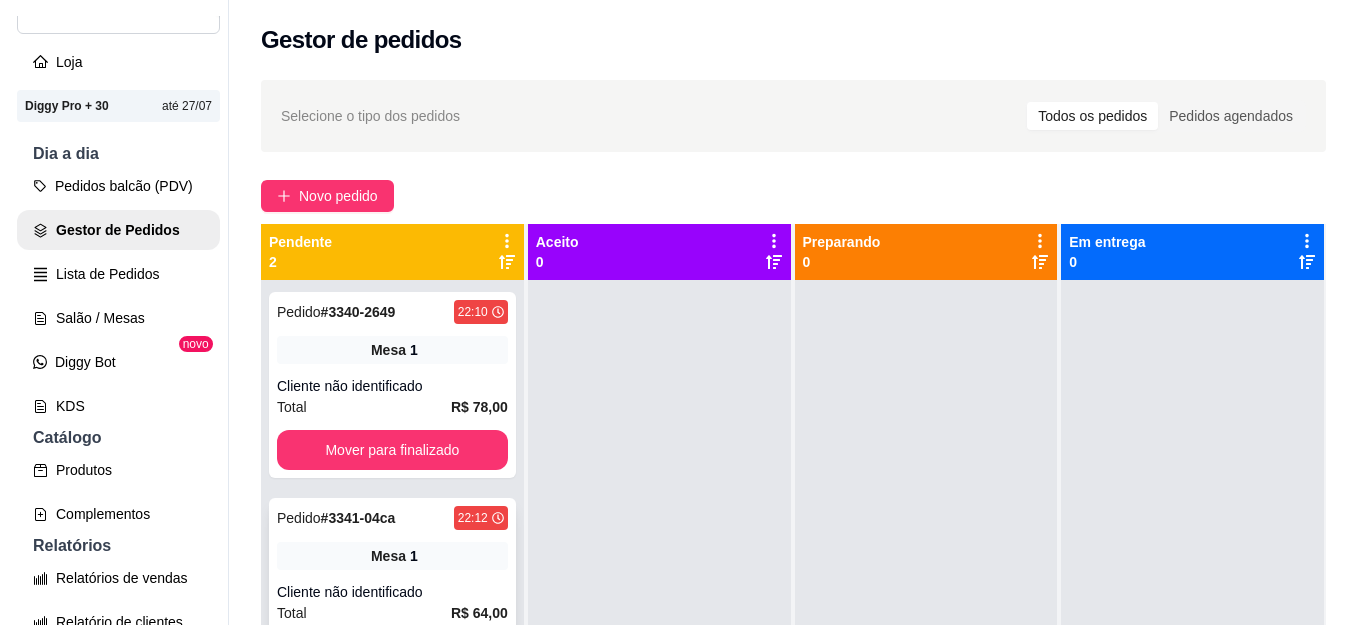 scroll, scrollTop: 56, scrollLeft: 0, axis: vertical 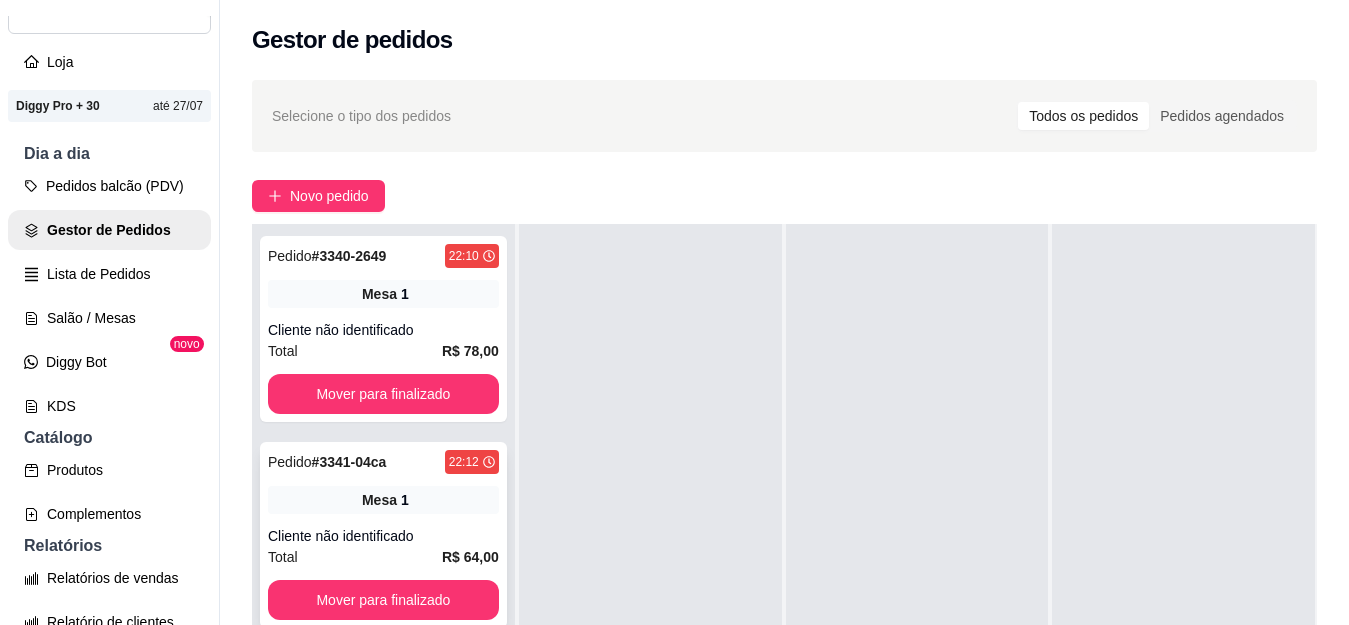click on "Mesa 1" at bounding box center [383, 500] 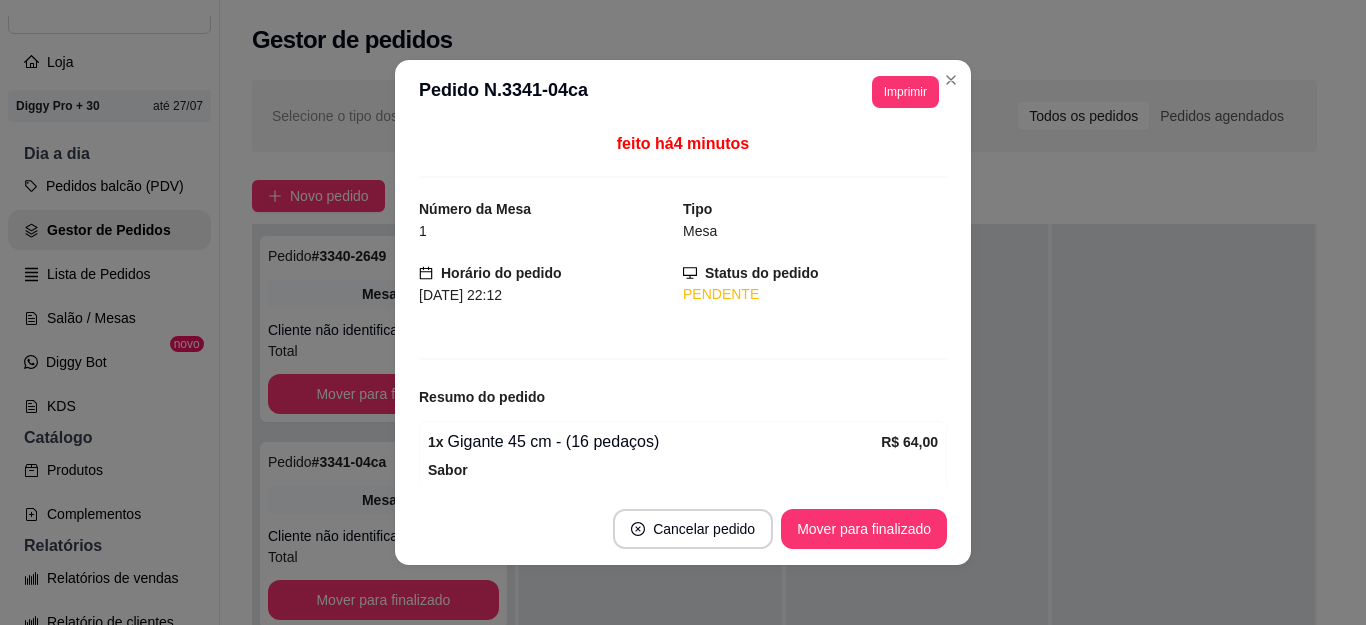 scroll, scrollTop: 228, scrollLeft: 0, axis: vertical 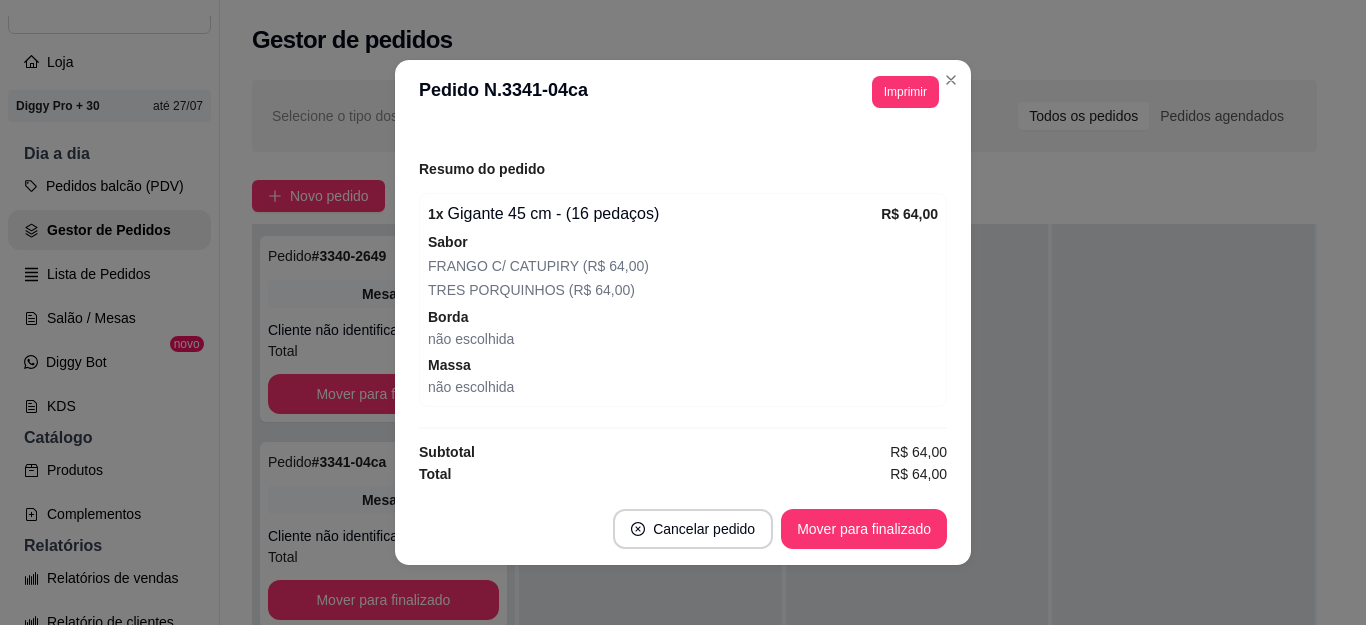 click on "Cancelar pedido Mover para finalizado" at bounding box center [683, 529] 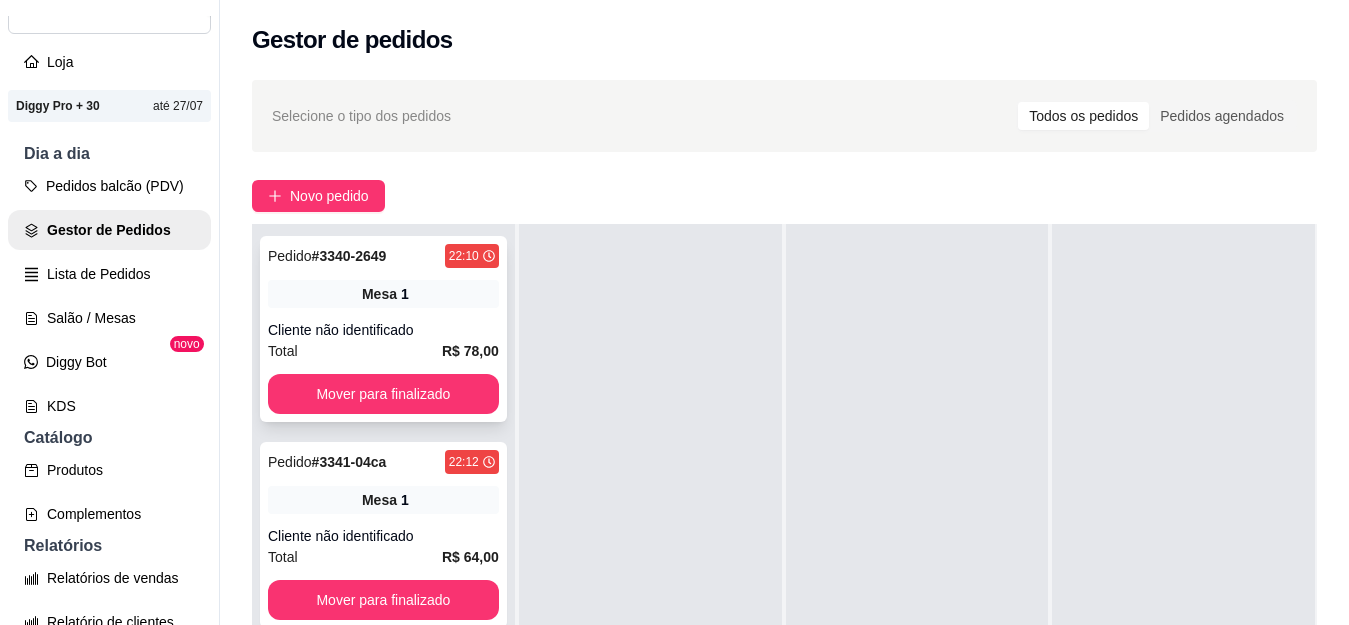 click on "Cliente não identificado" at bounding box center [383, 330] 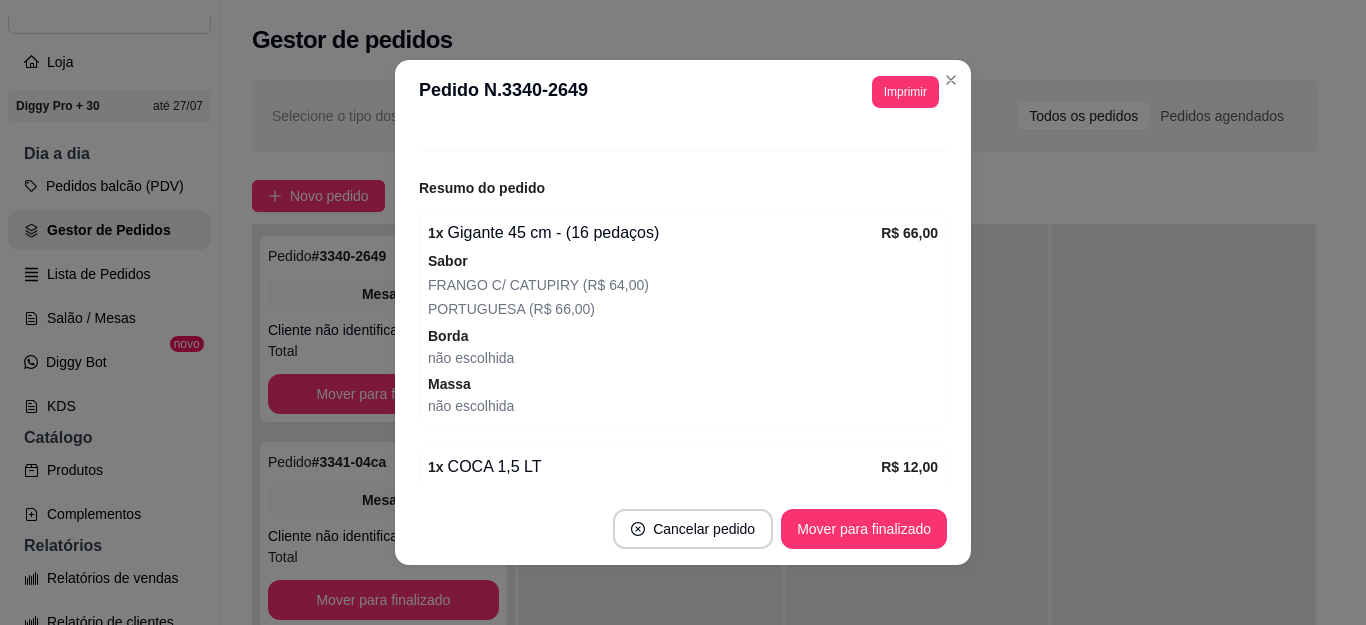 scroll, scrollTop: 290, scrollLeft: 0, axis: vertical 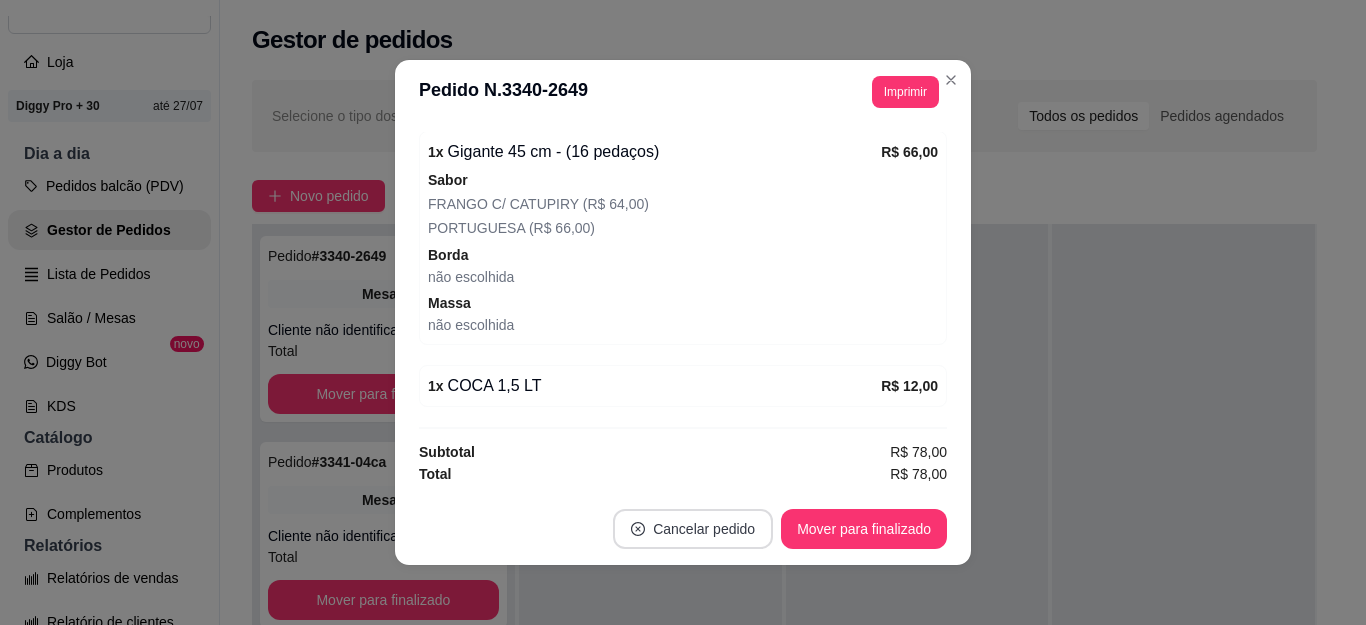 click on "Cancelar pedido" at bounding box center (693, 529) 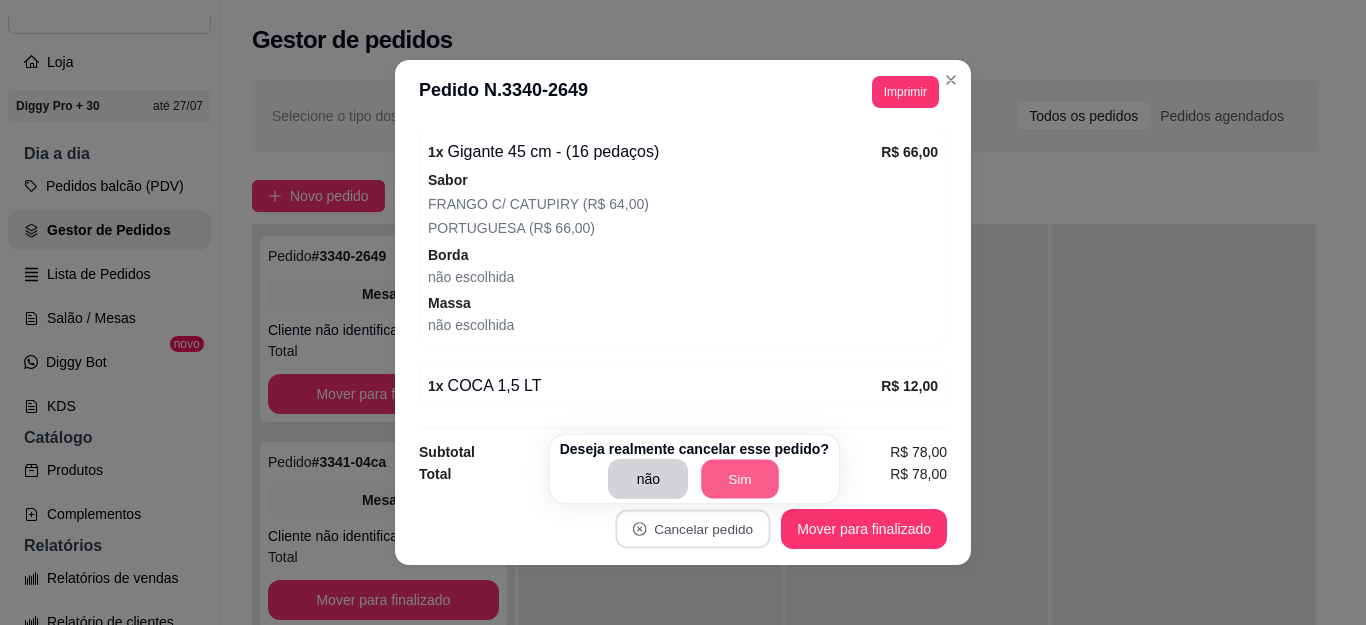 click on "Sim" at bounding box center (741, 479) 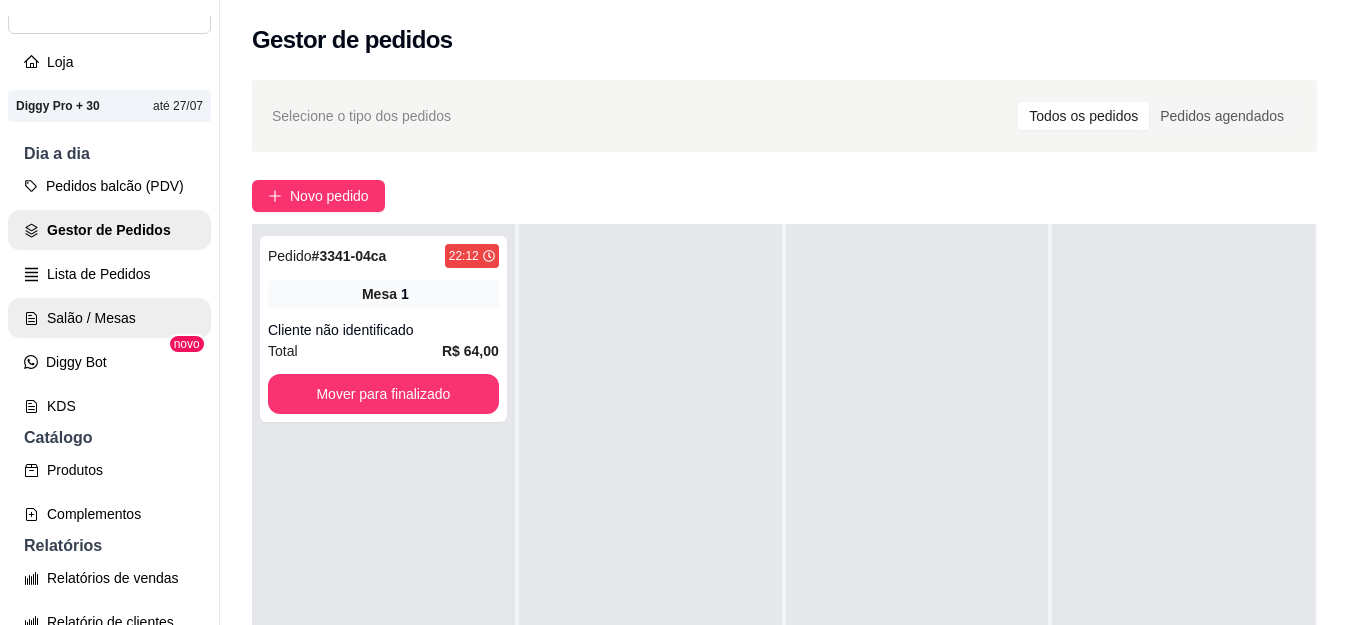 click on "Salão / Mesas" at bounding box center [109, 318] 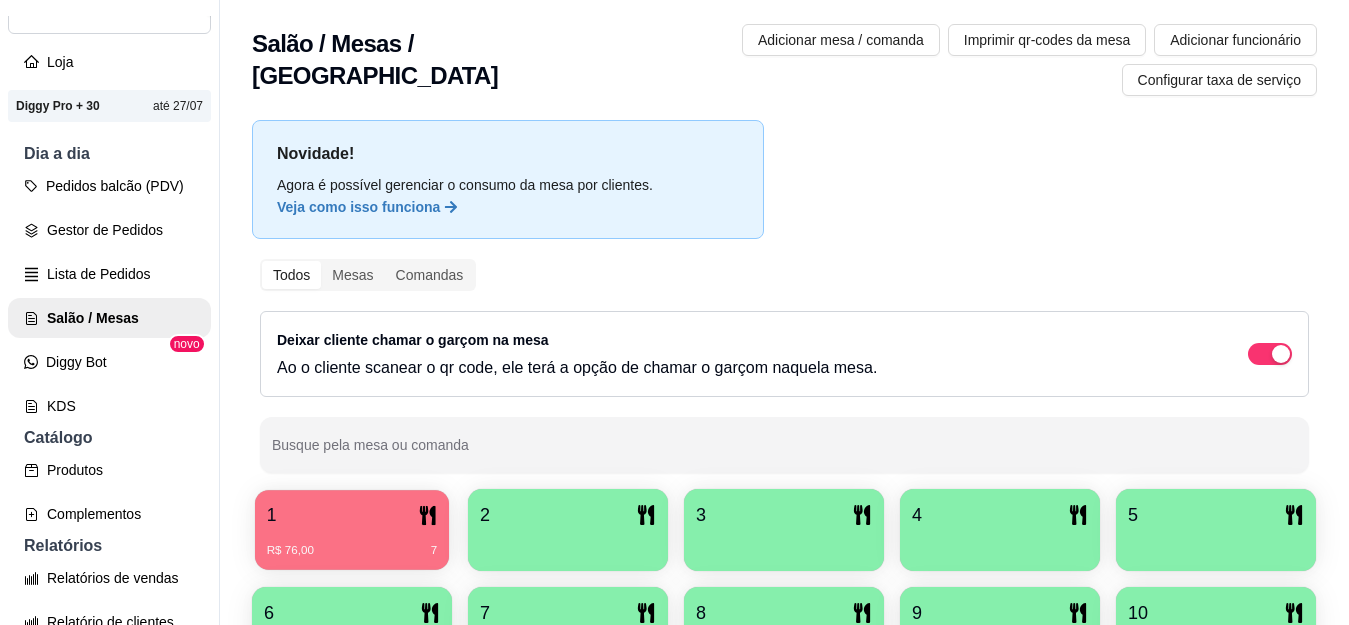 click on "R$ 76,00 7" at bounding box center [352, 551] 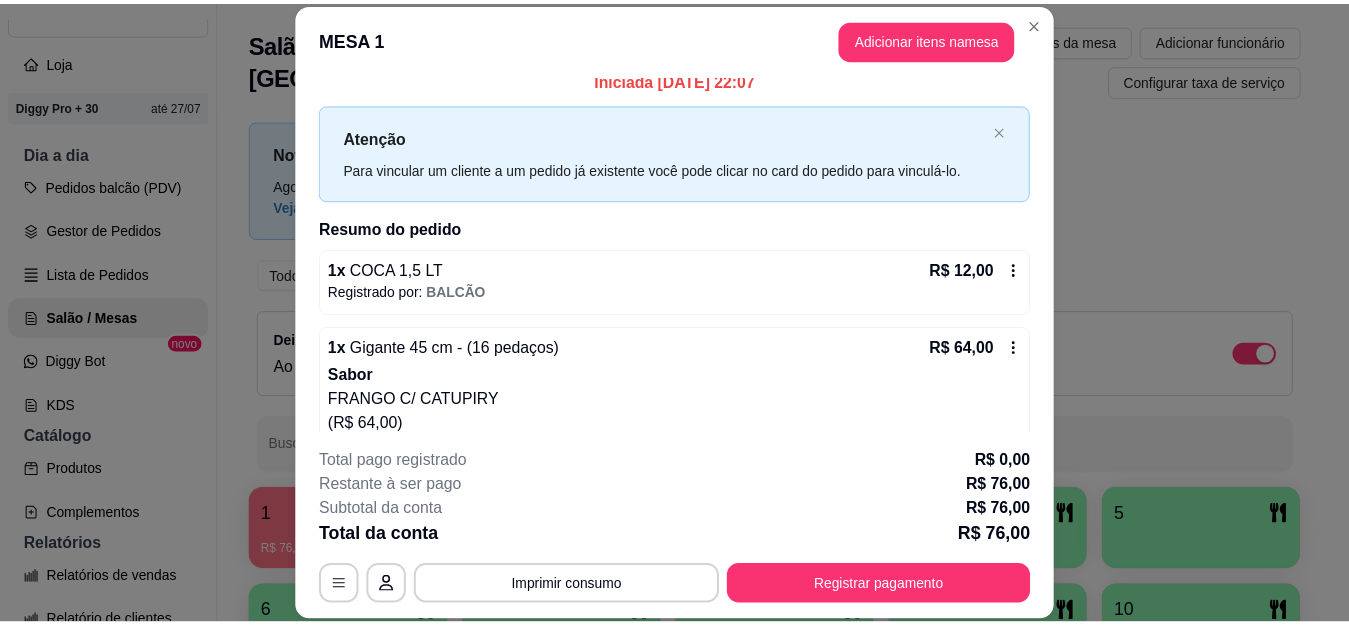 scroll, scrollTop: 0, scrollLeft: 0, axis: both 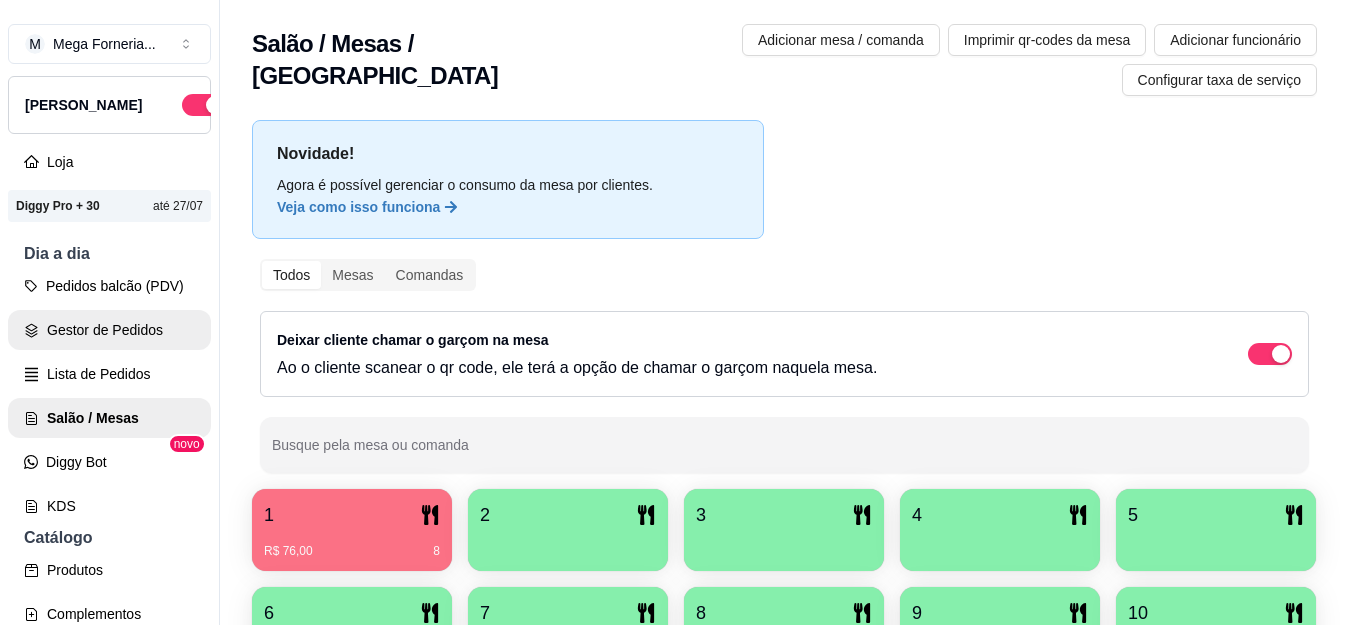 click on "Gestor de Pedidos" at bounding box center (109, 330) 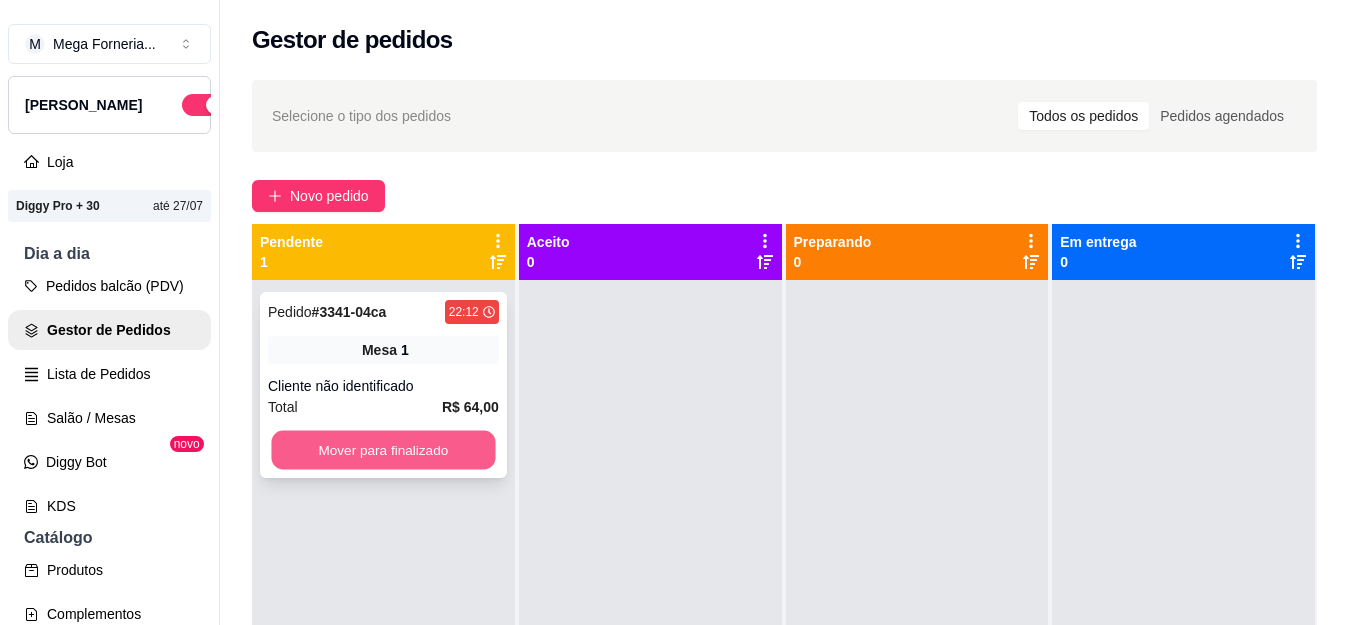 click on "Mover para finalizado" at bounding box center [383, 450] 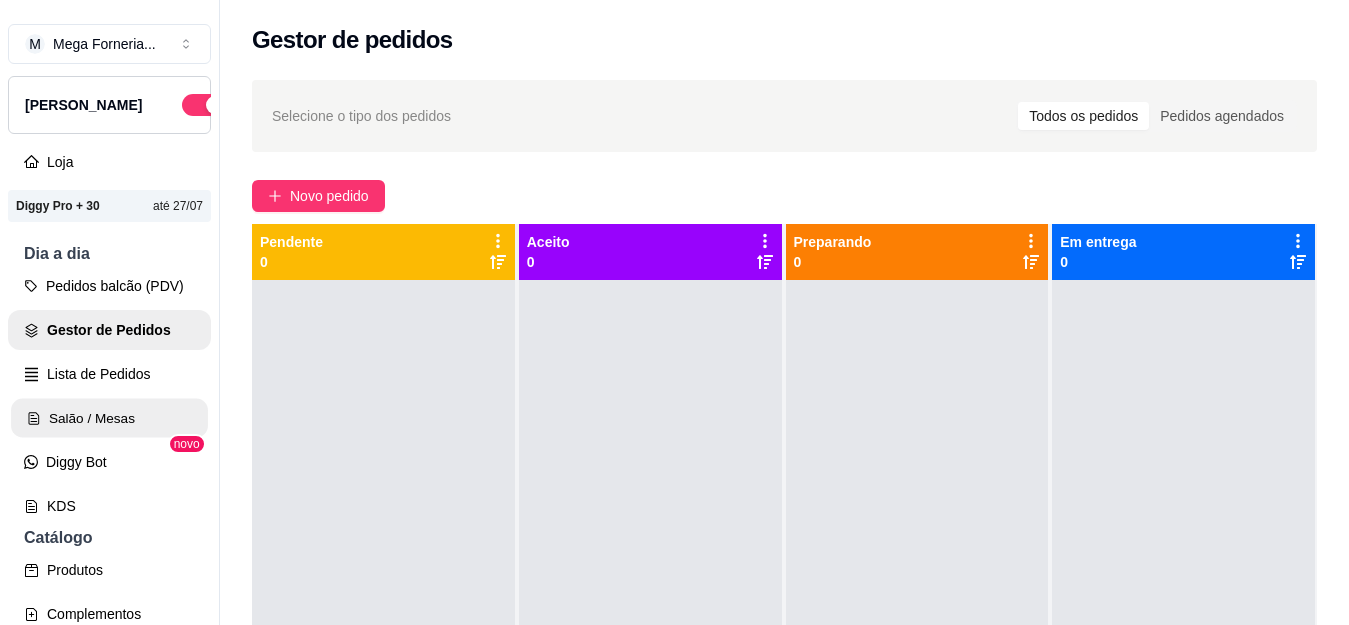 click on "Salão / Mesas" at bounding box center [109, 418] 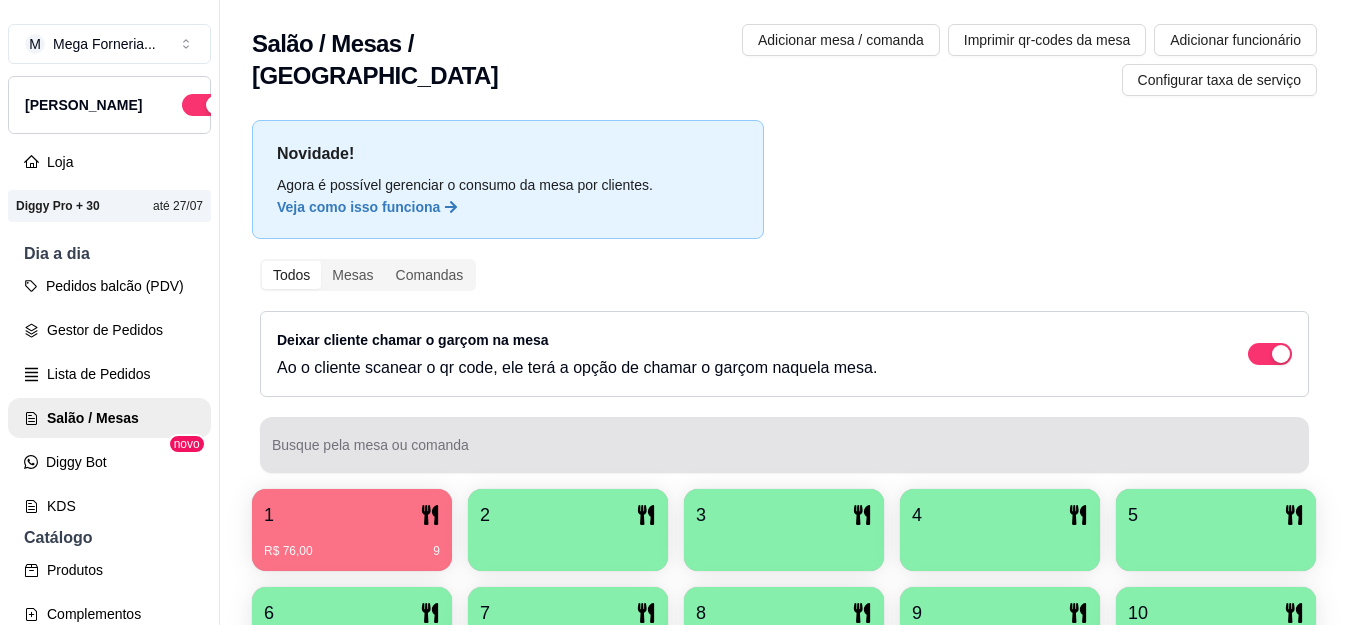 scroll, scrollTop: 200, scrollLeft: 0, axis: vertical 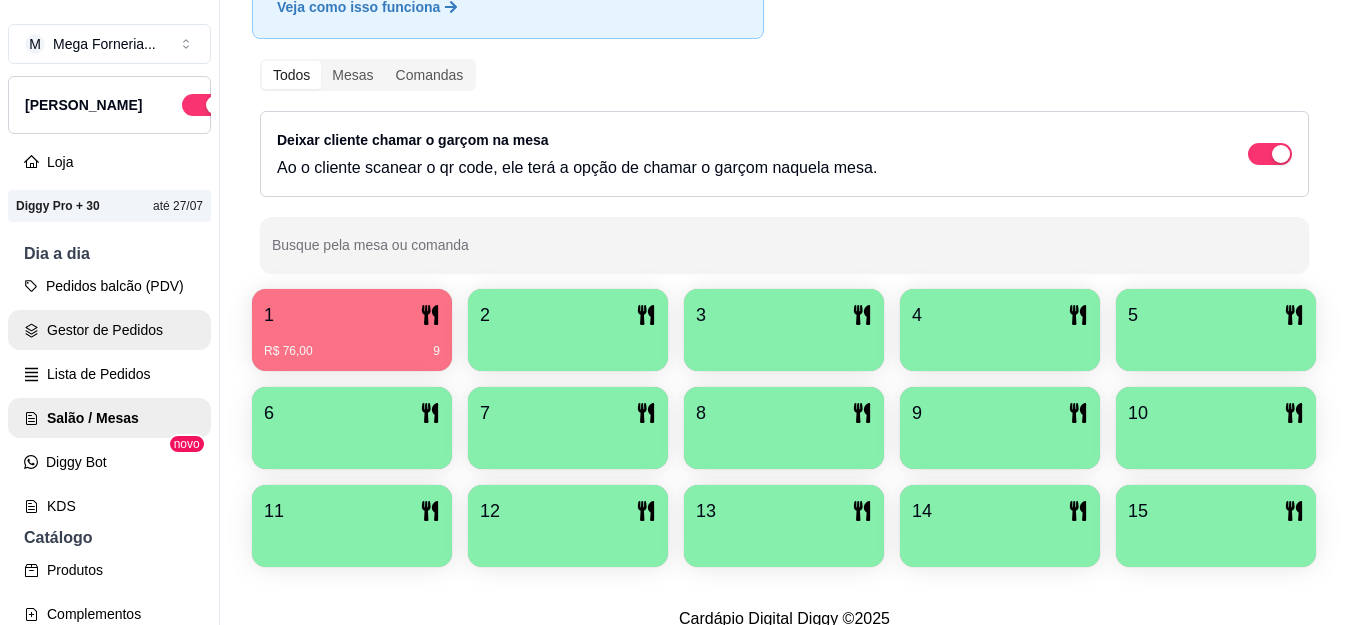 click on "Gestor de Pedidos" at bounding box center (109, 330) 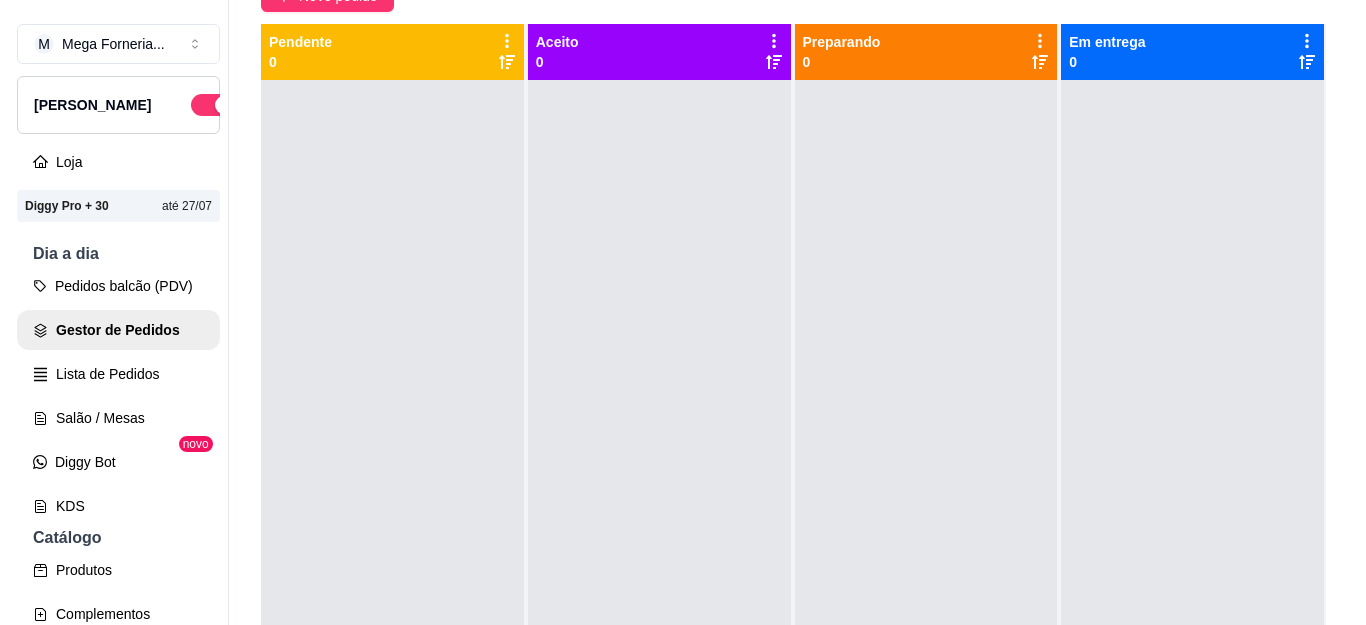 scroll, scrollTop: 0, scrollLeft: 0, axis: both 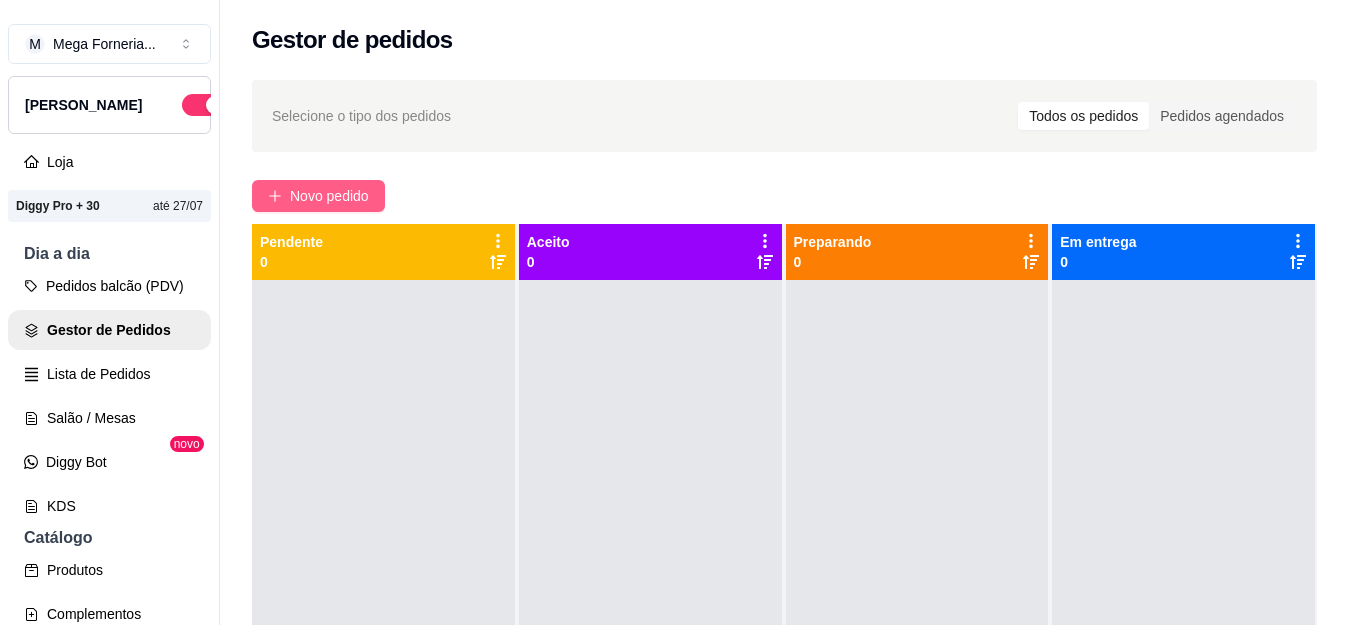 click on "Novo pedido" at bounding box center [329, 196] 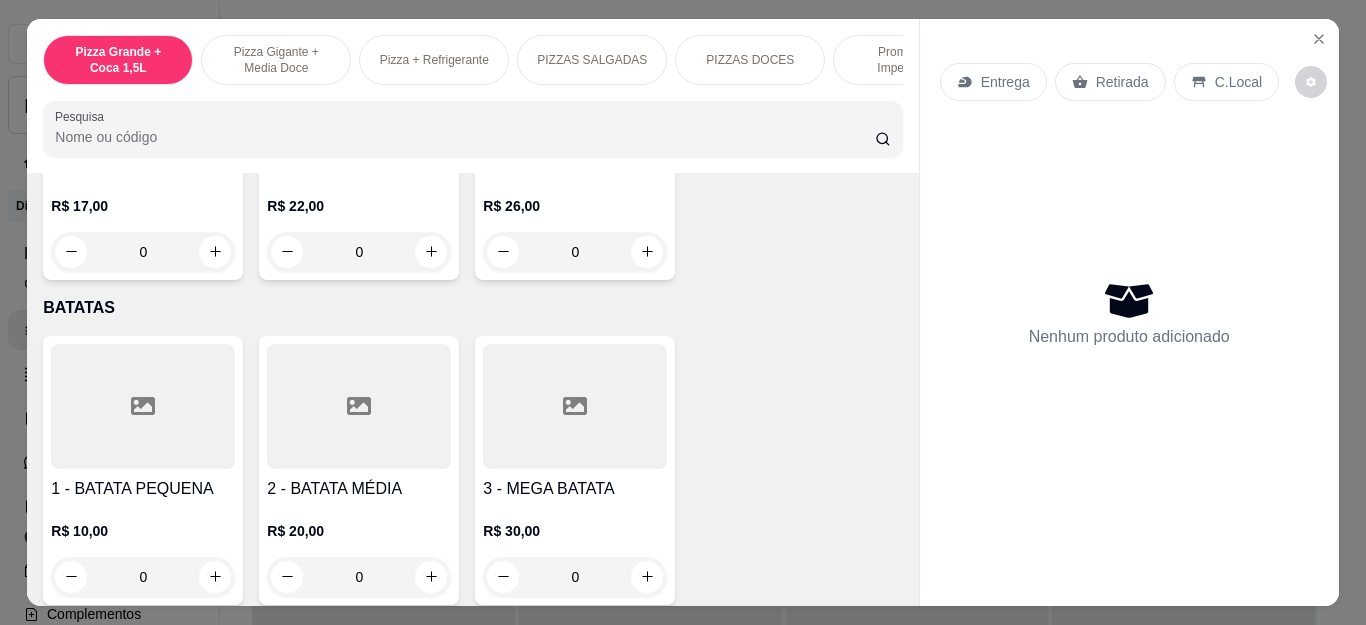 scroll, scrollTop: 3200, scrollLeft: 0, axis: vertical 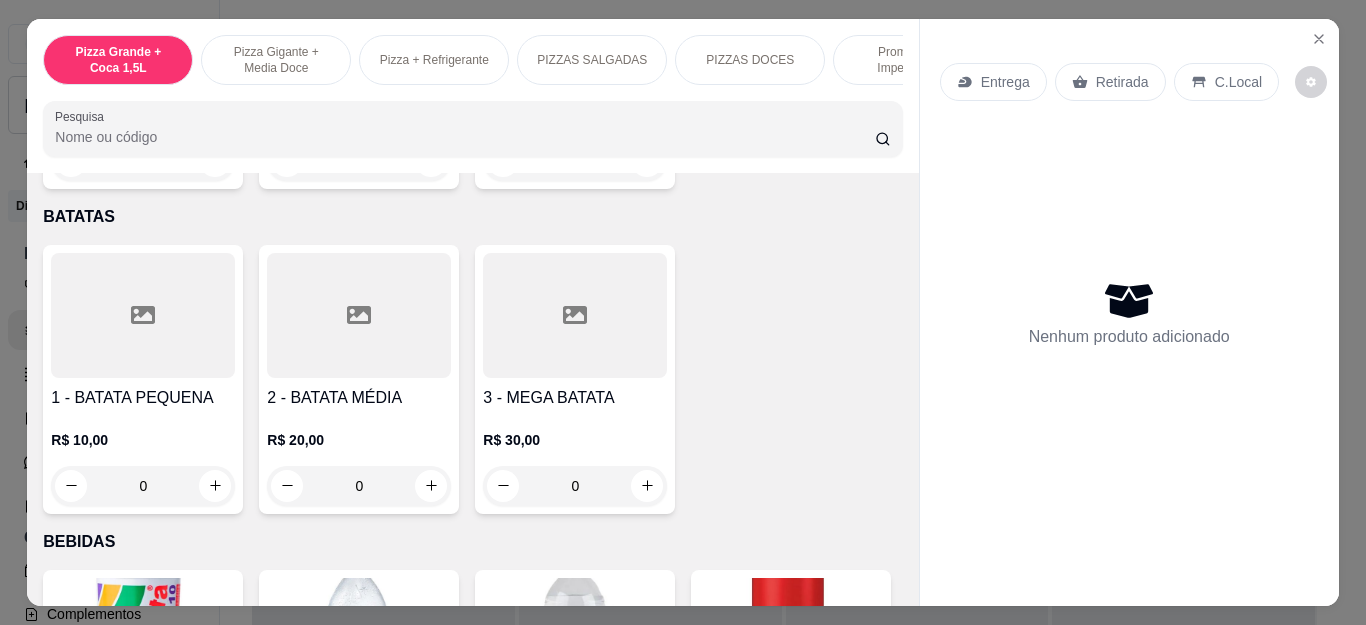 click on "0" at bounding box center (575, -124) 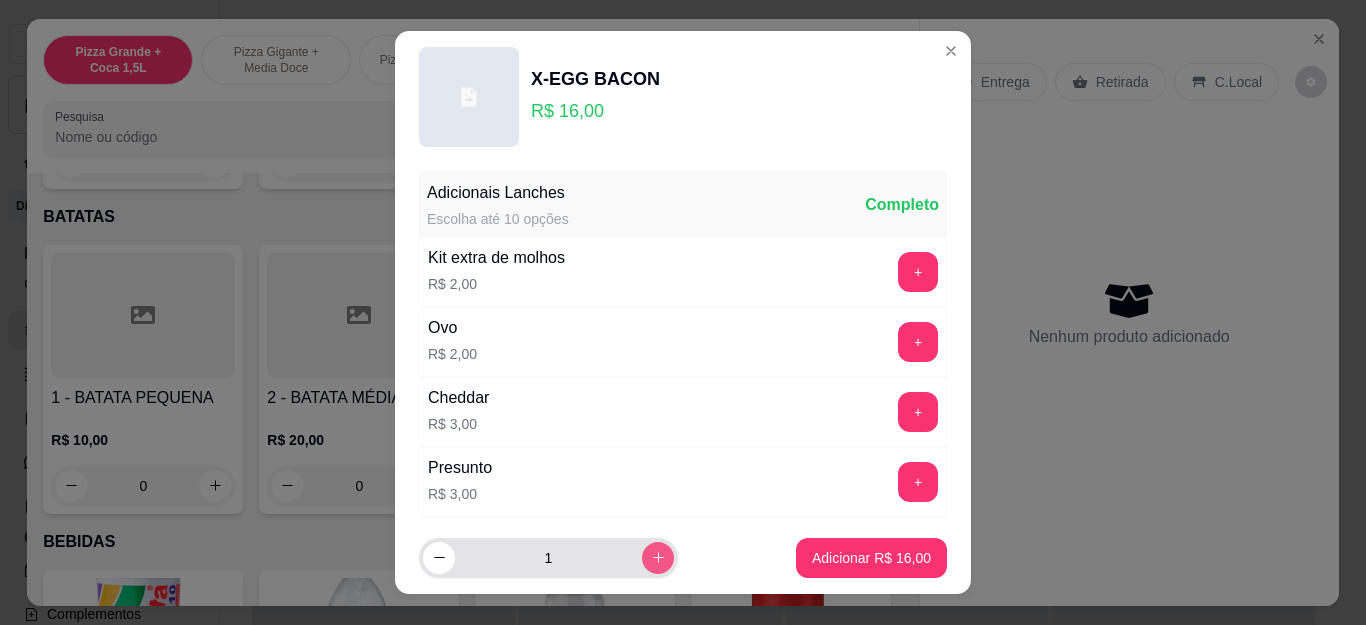 click 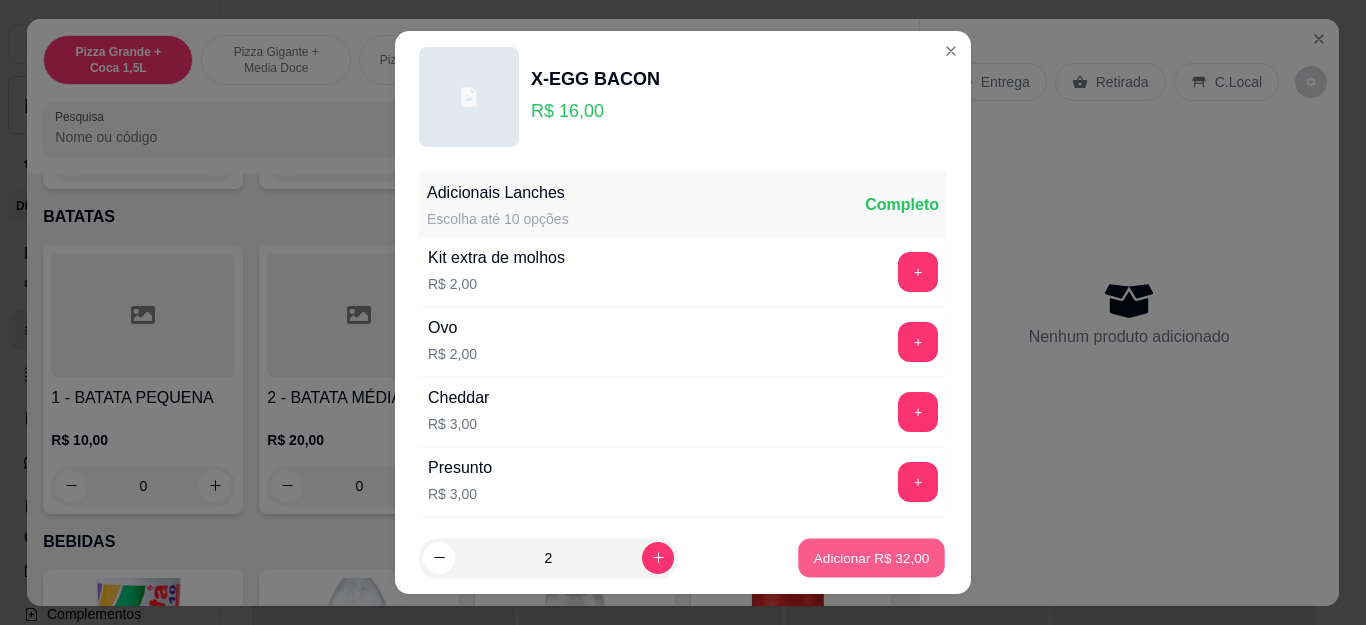 click on "Adicionar   R$ 32,00" at bounding box center (872, 557) 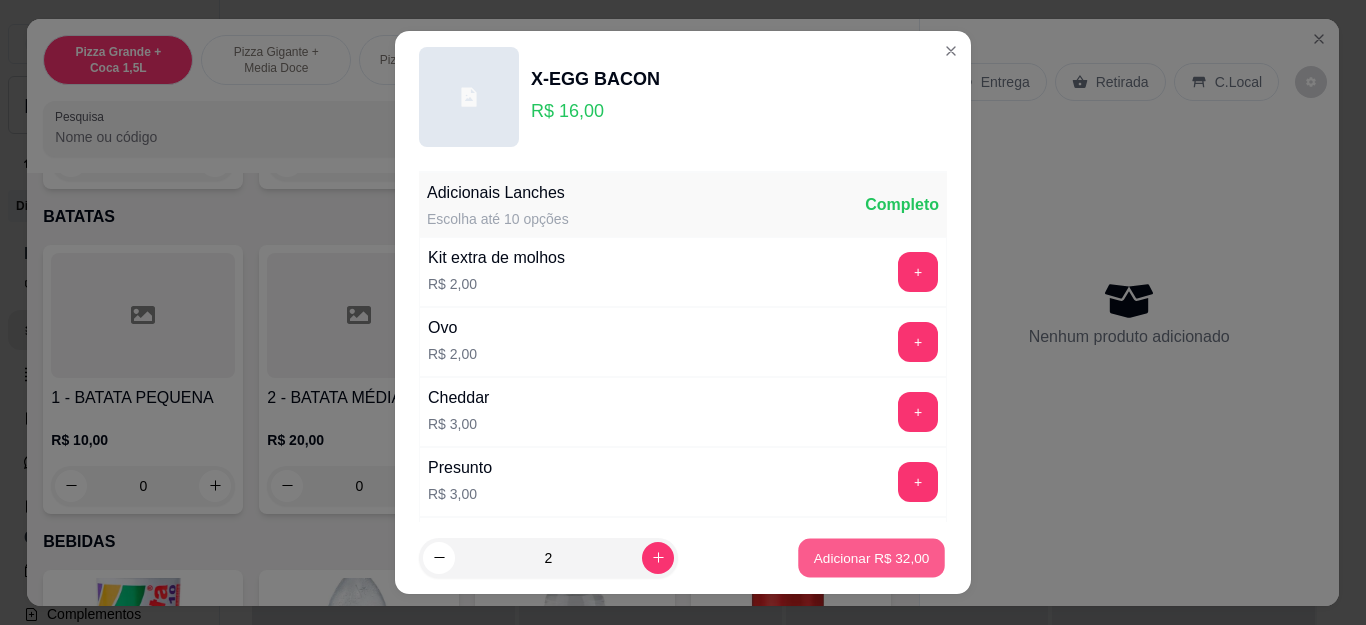 type on "2" 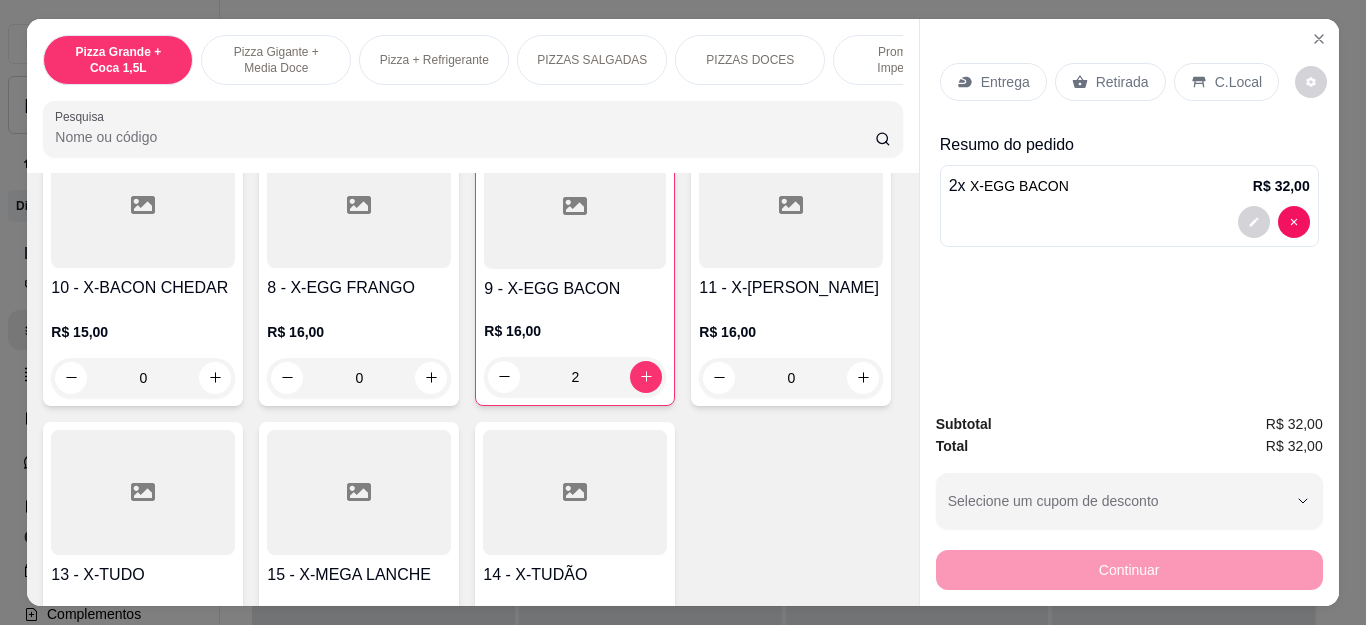 scroll, scrollTop: 2900, scrollLeft: 0, axis: vertical 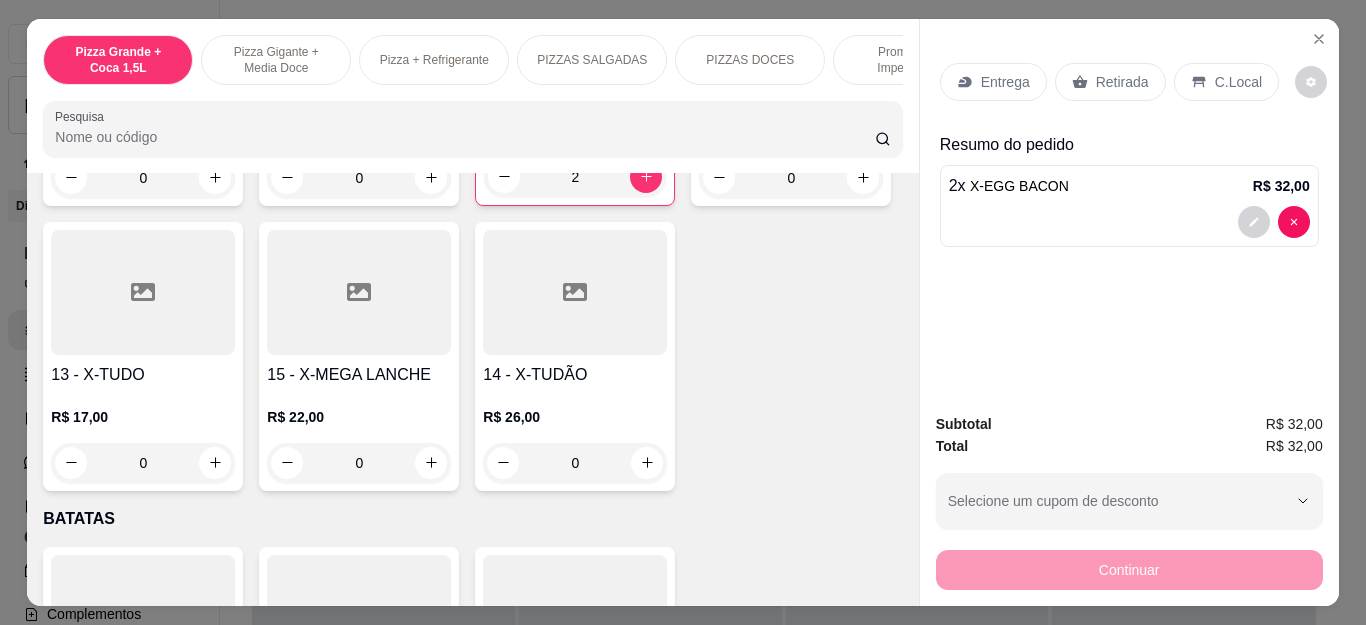 click on "0" at bounding box center [575, -109] 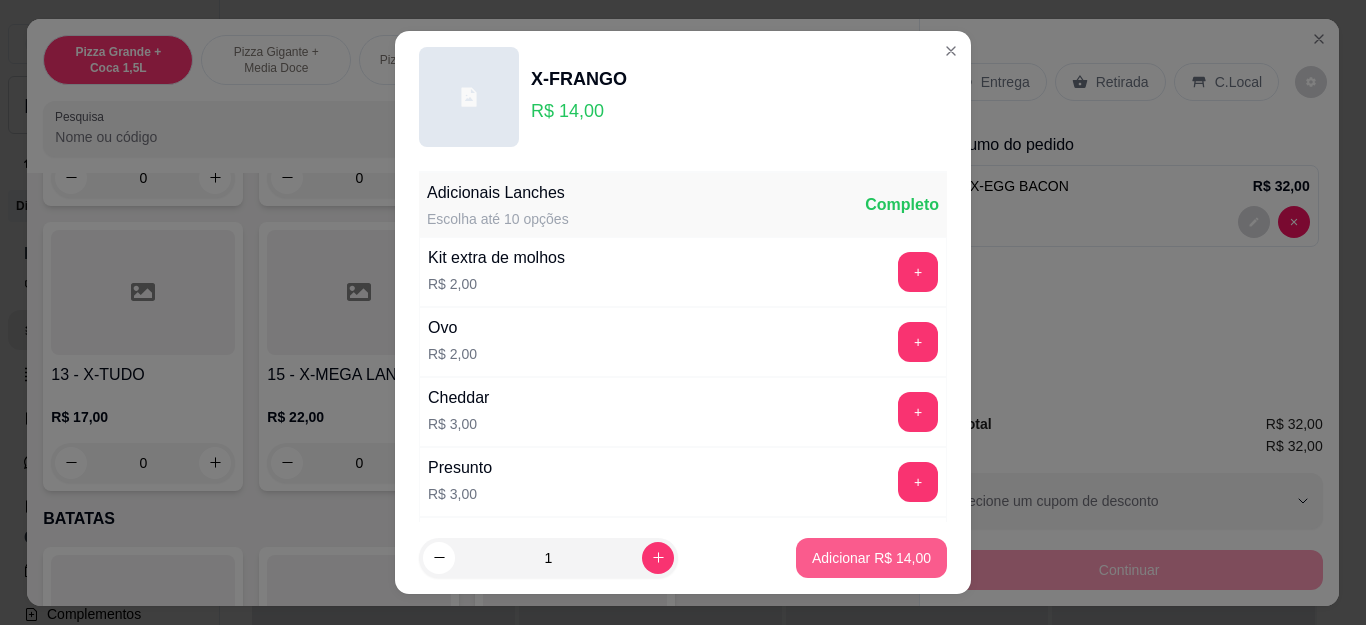 click on "Adicionar   R$ 14,00" at bounding box center (871, 558) 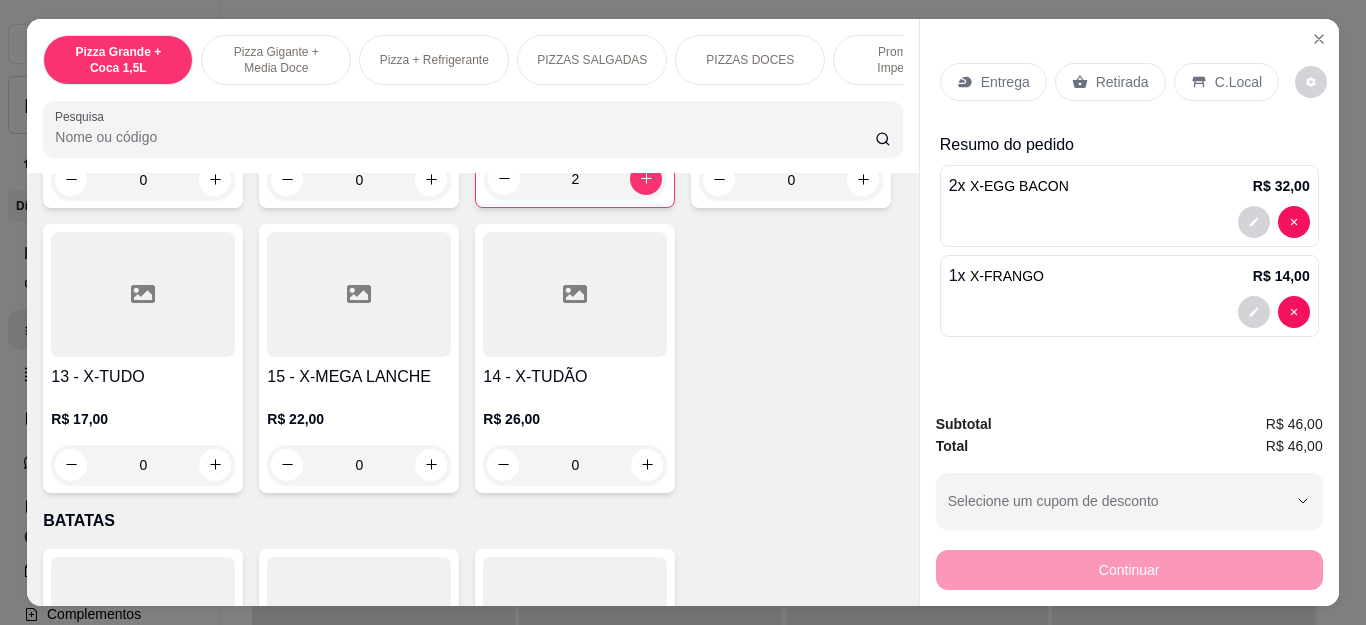 click on "Retirada" at bounding box center (1122, 82) 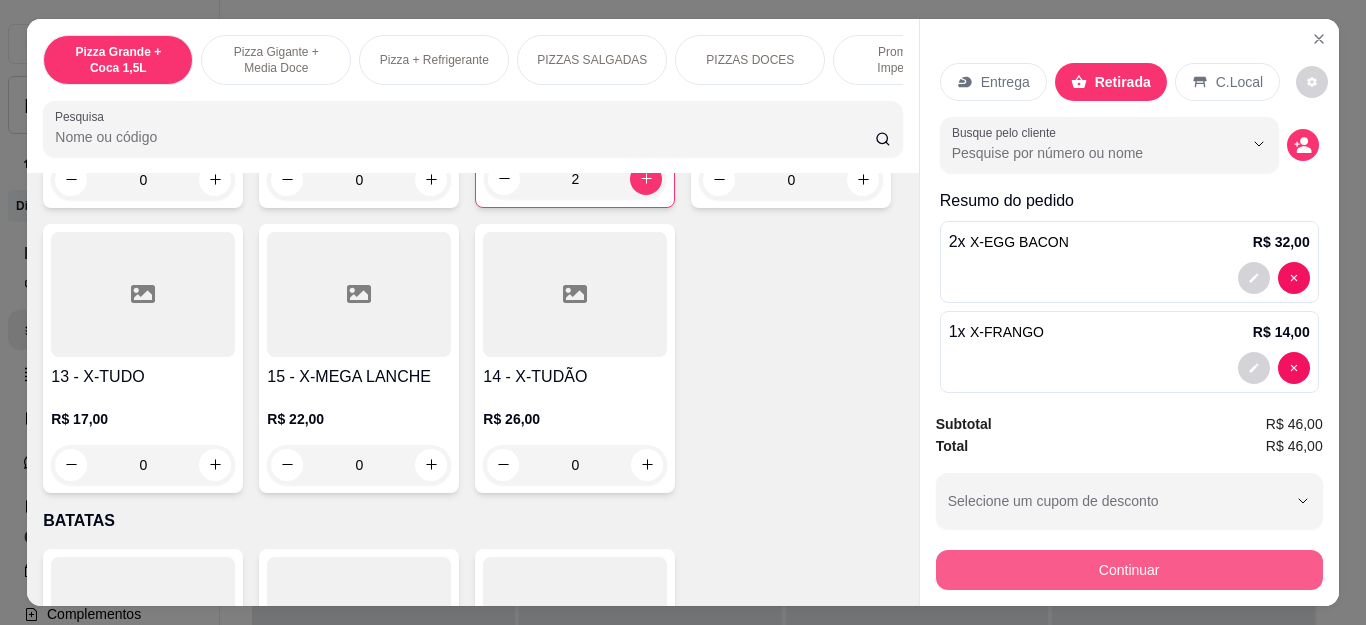 click on "Continuar" at bounding box center [1129, 570] 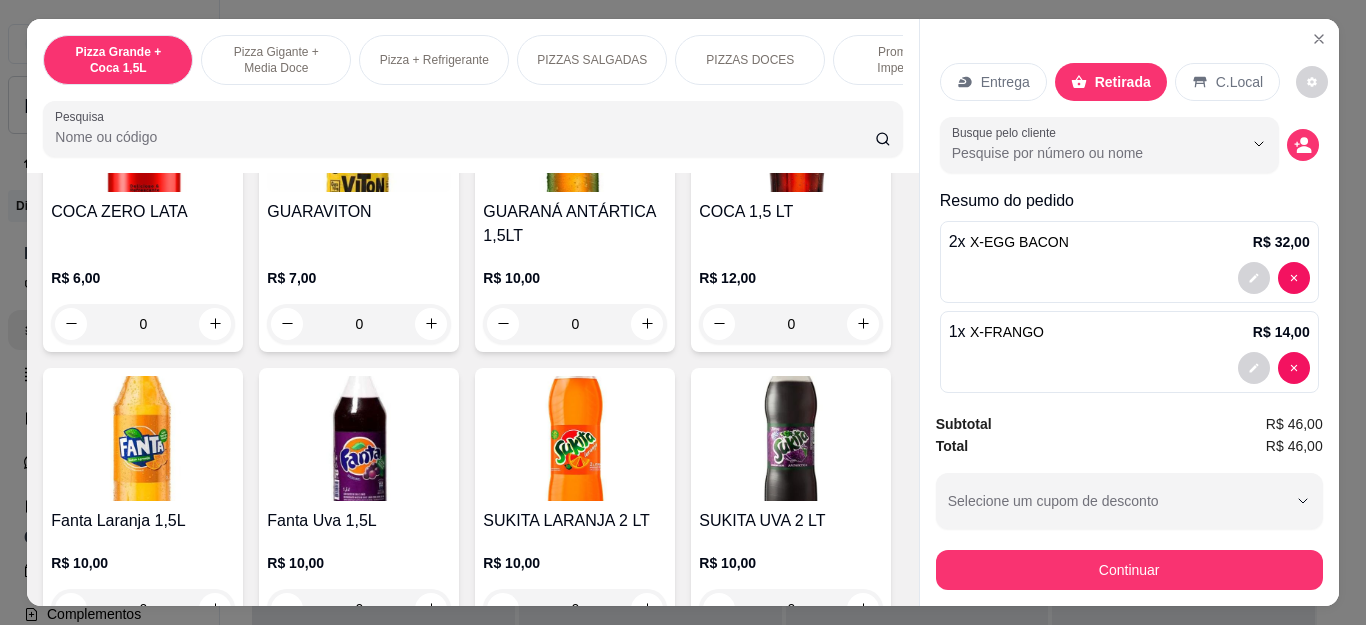 scroll, scrollTop: 4300, scrollLeft: 0, axis: vertical 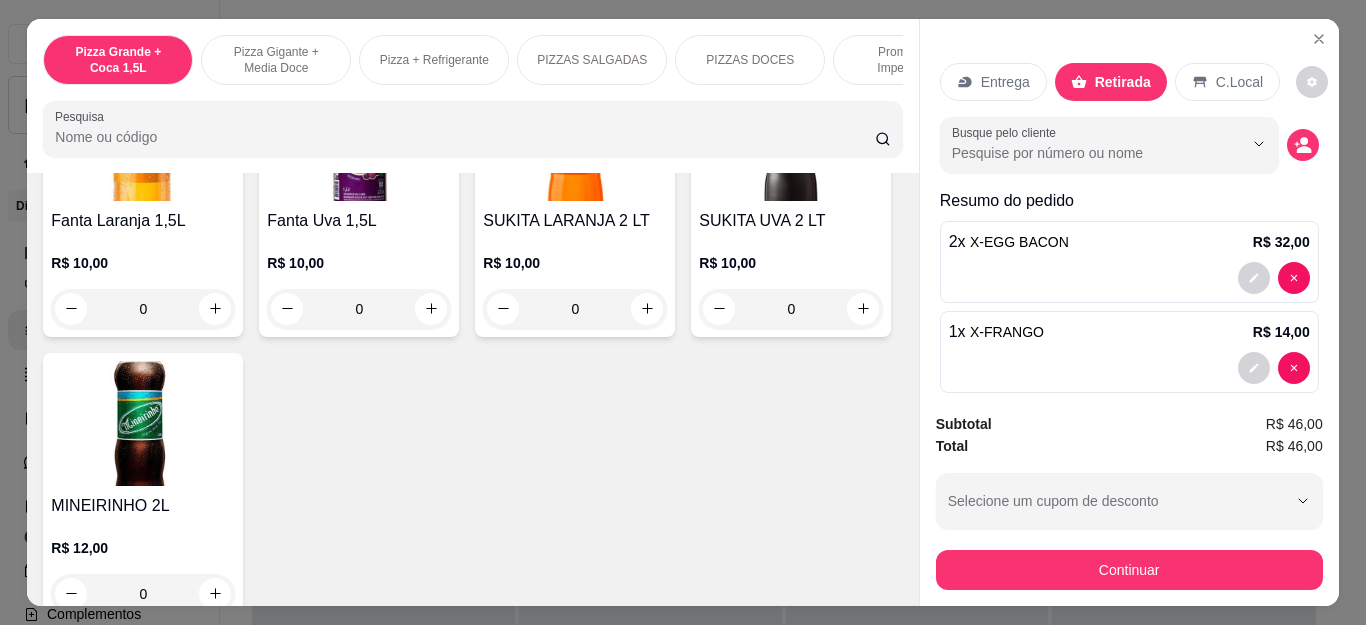 click 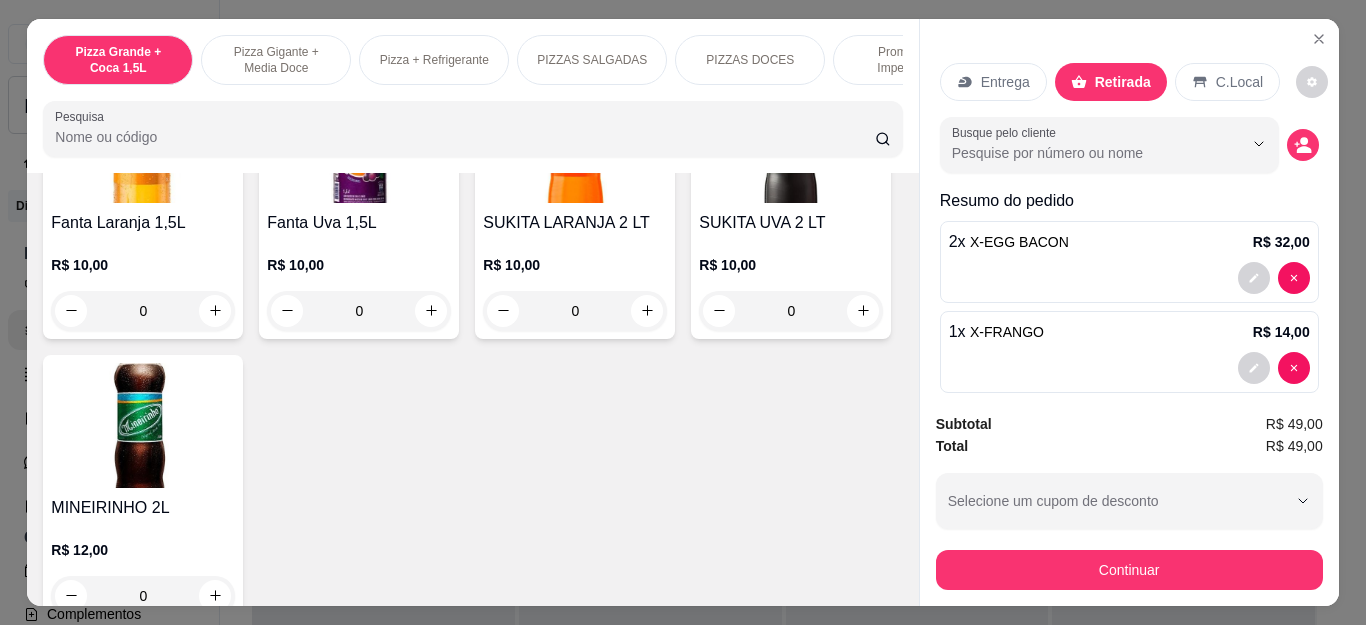scroll, scrollTop: 4301, scrollLeft: 0, axis: vertical 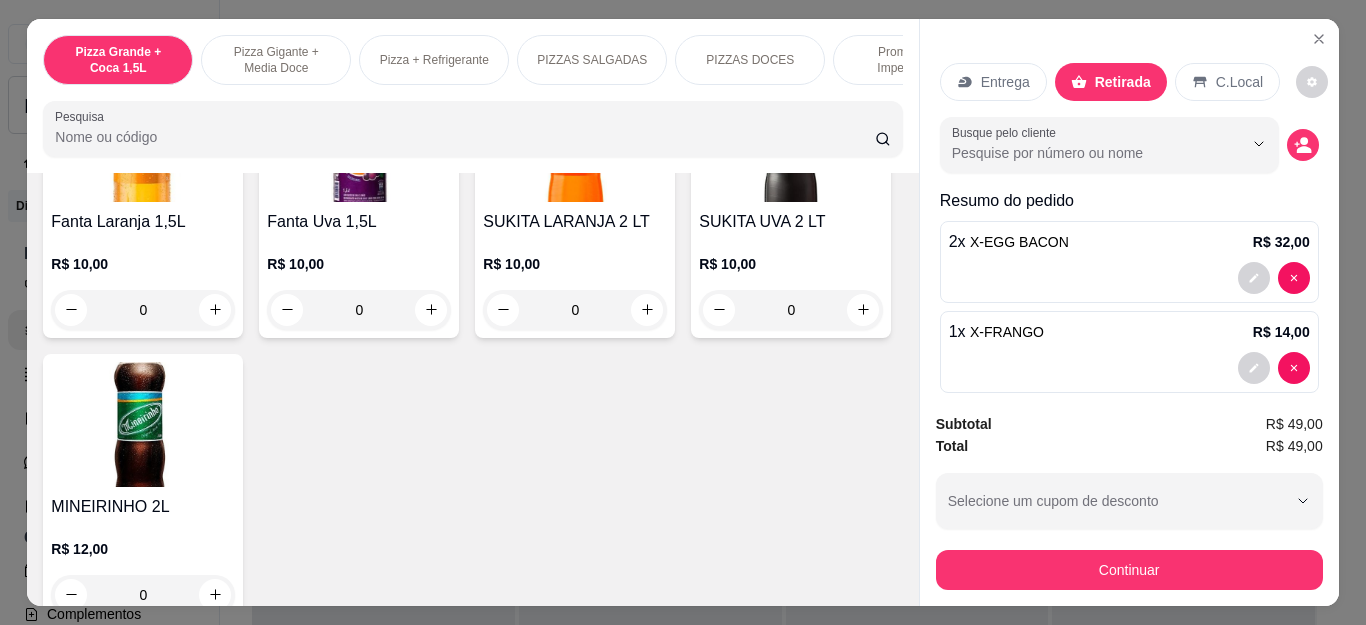 click 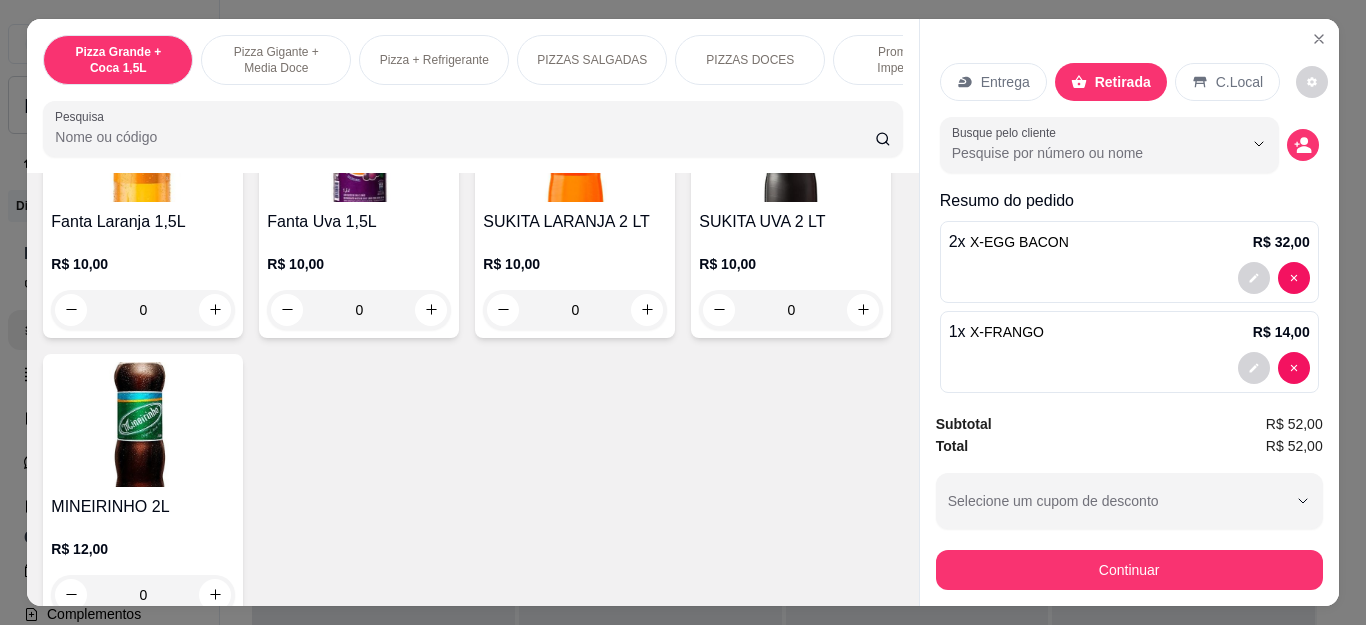 click 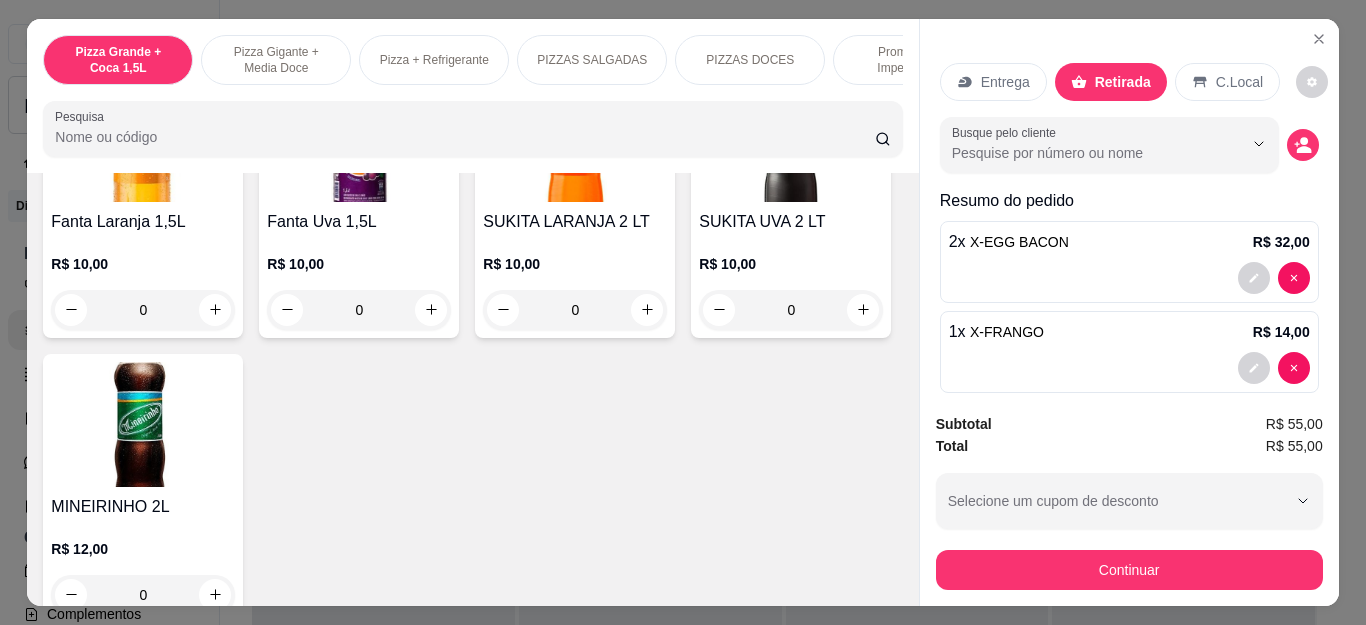 click on "Continuar" at bounding box center (1129, 567) 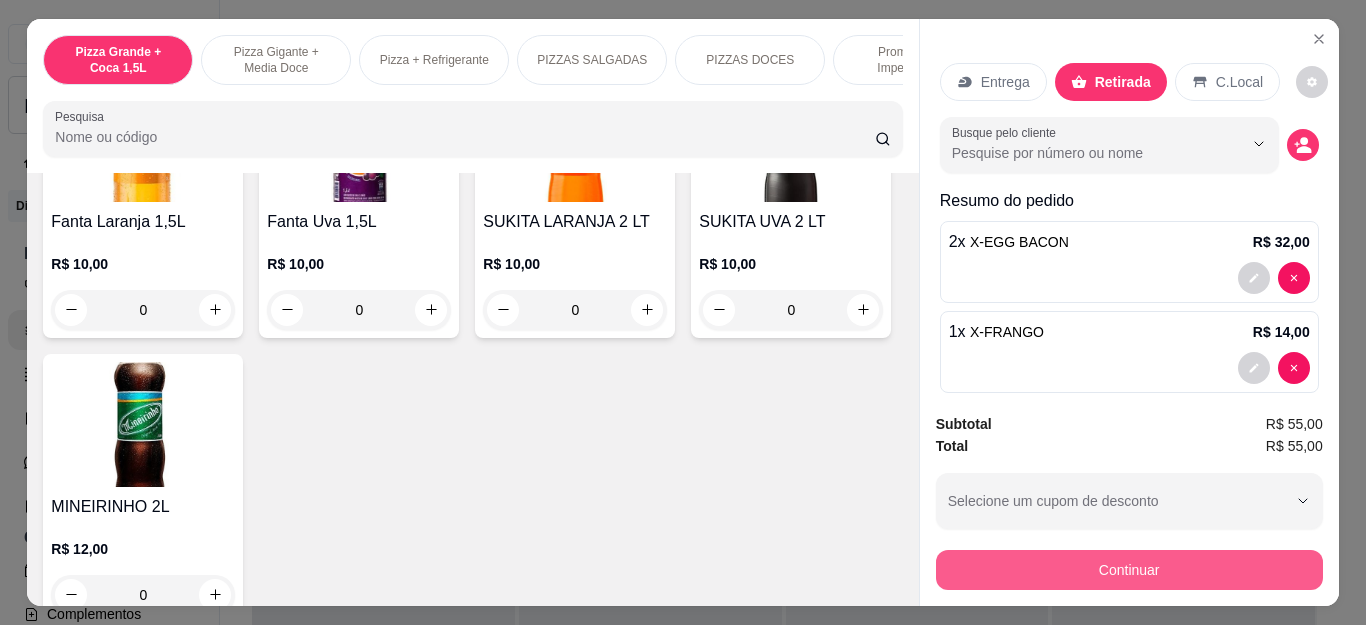 click on "Continuar" at bounding box center (1129, 570) 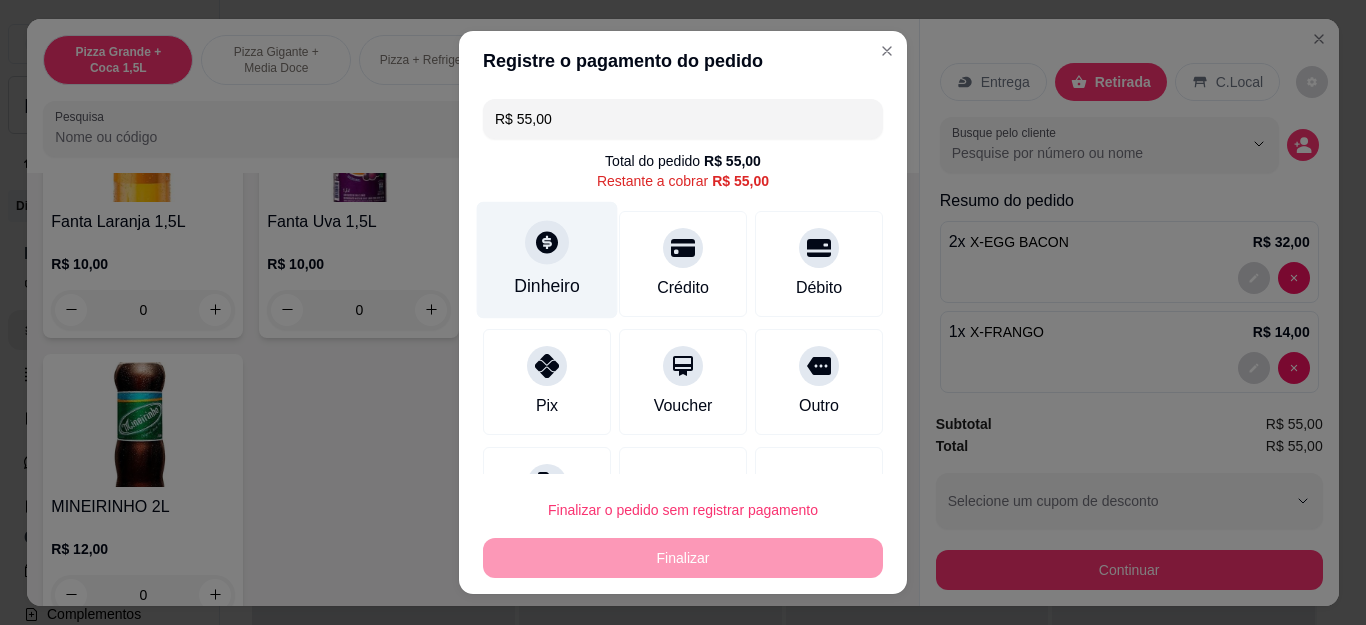 click on "Dinheiro" at bounding box center [547, 260] 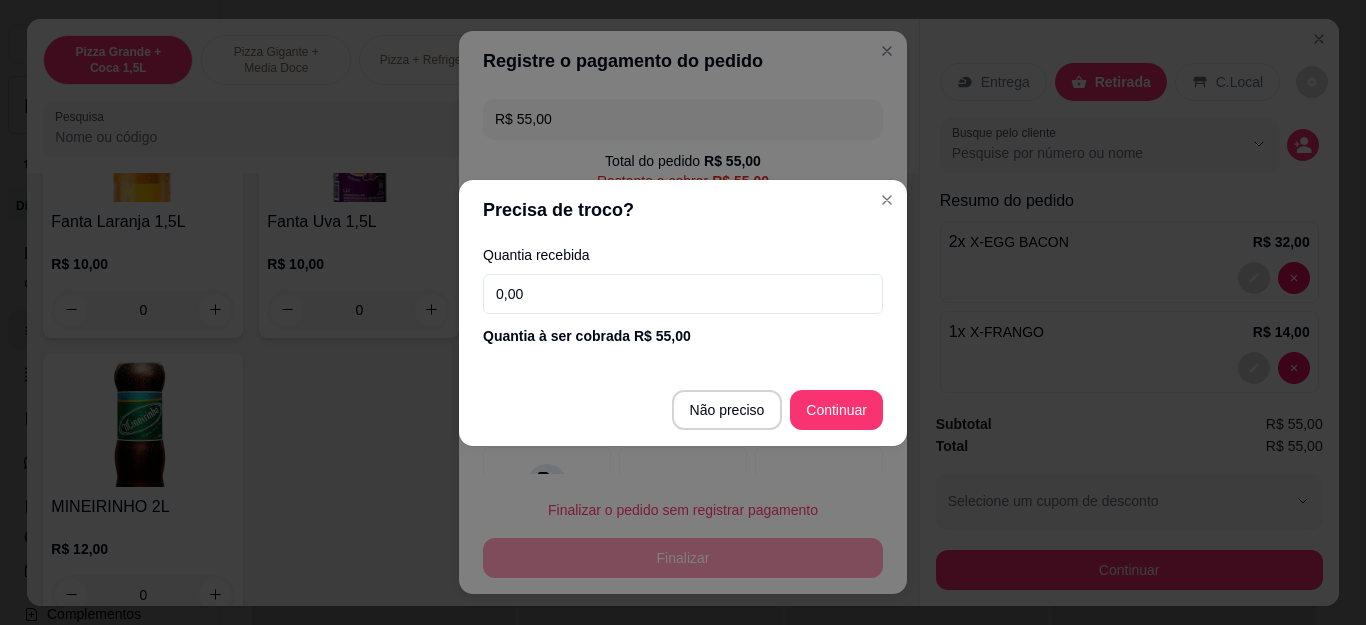 click on "0,00" at bounding box center [683, 294] 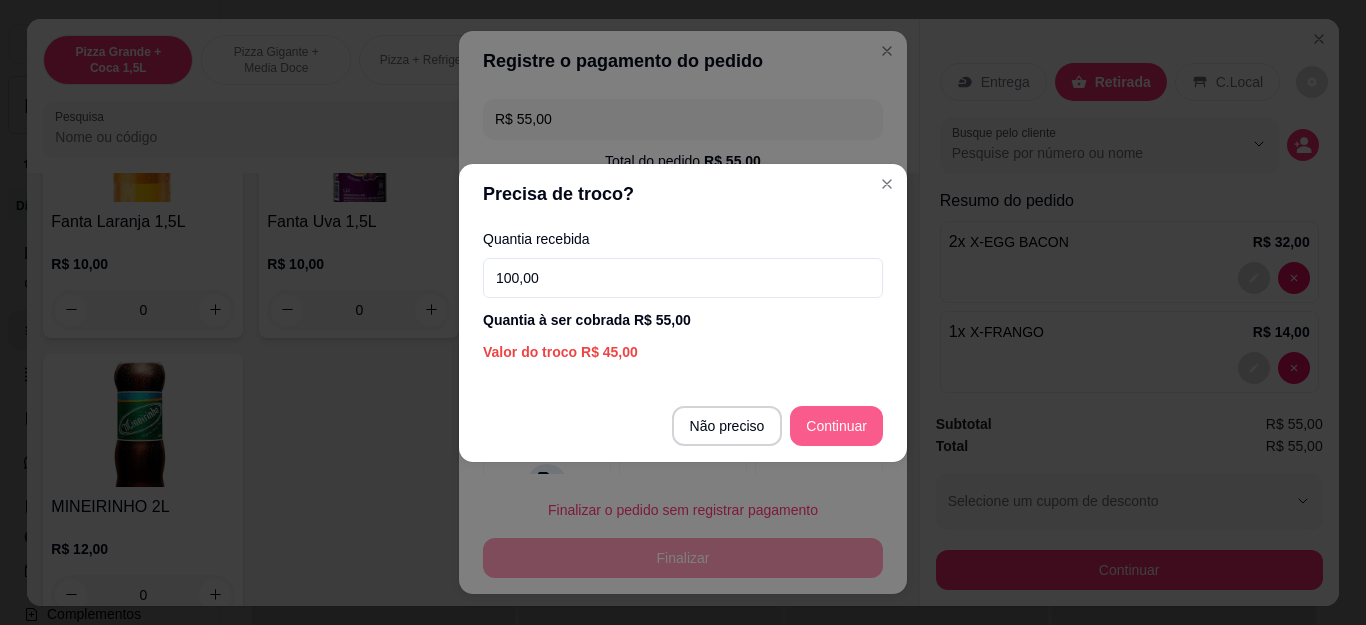 type on "100,00" 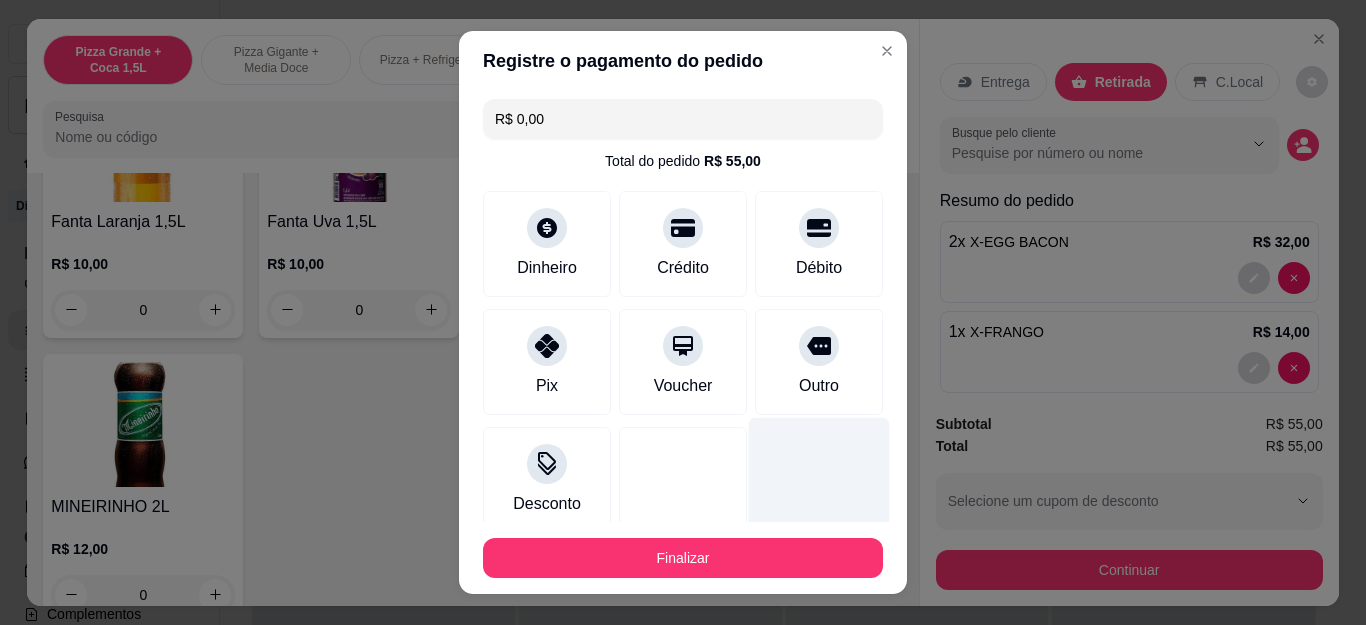 type on "R$ 0,00" 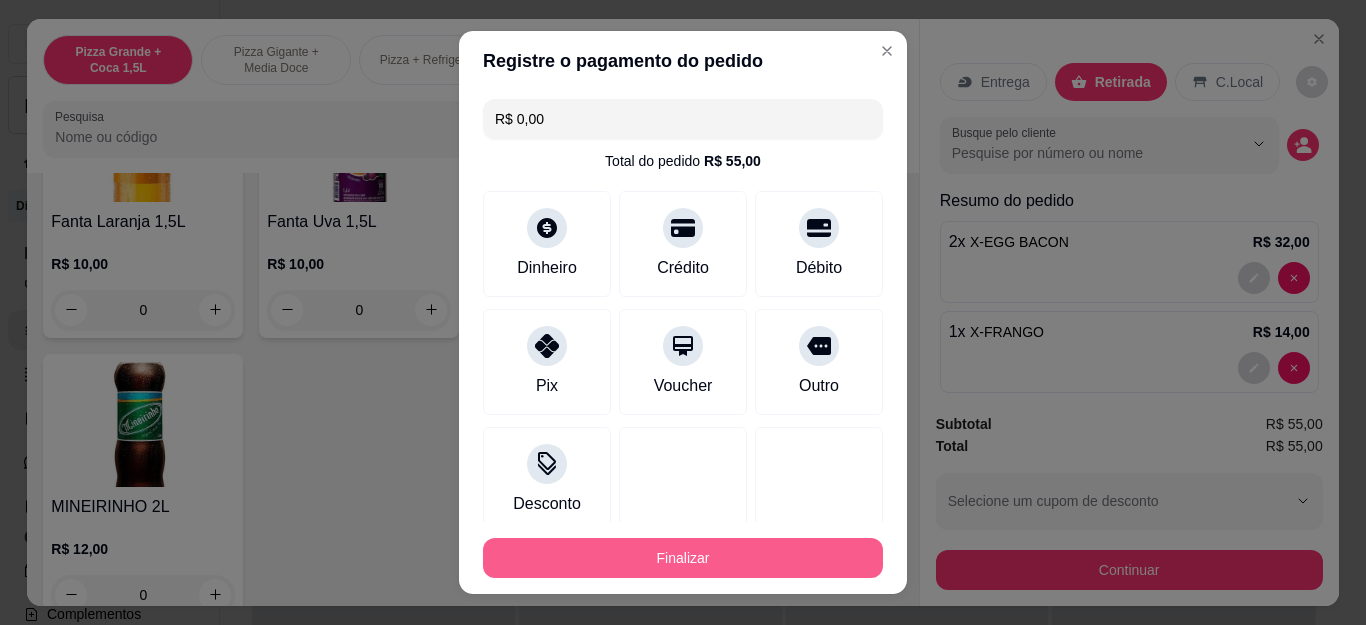 click on "Finalizar" at bounding box center [683, 558] 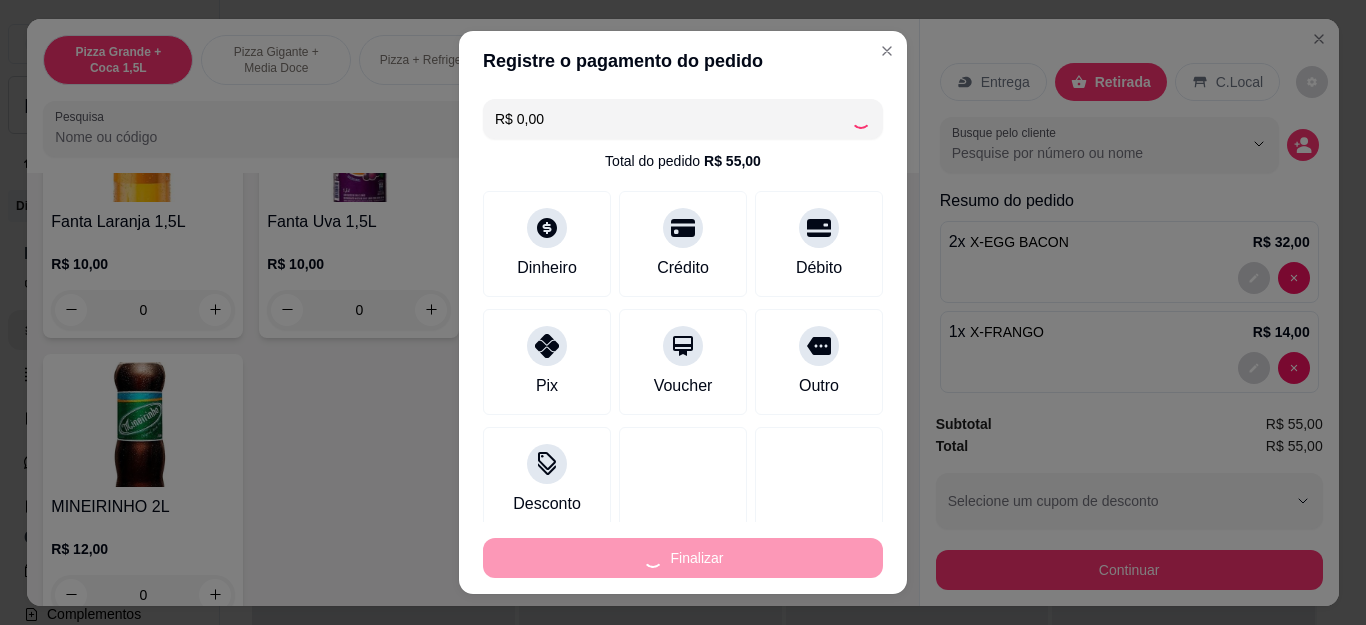 type on "0" 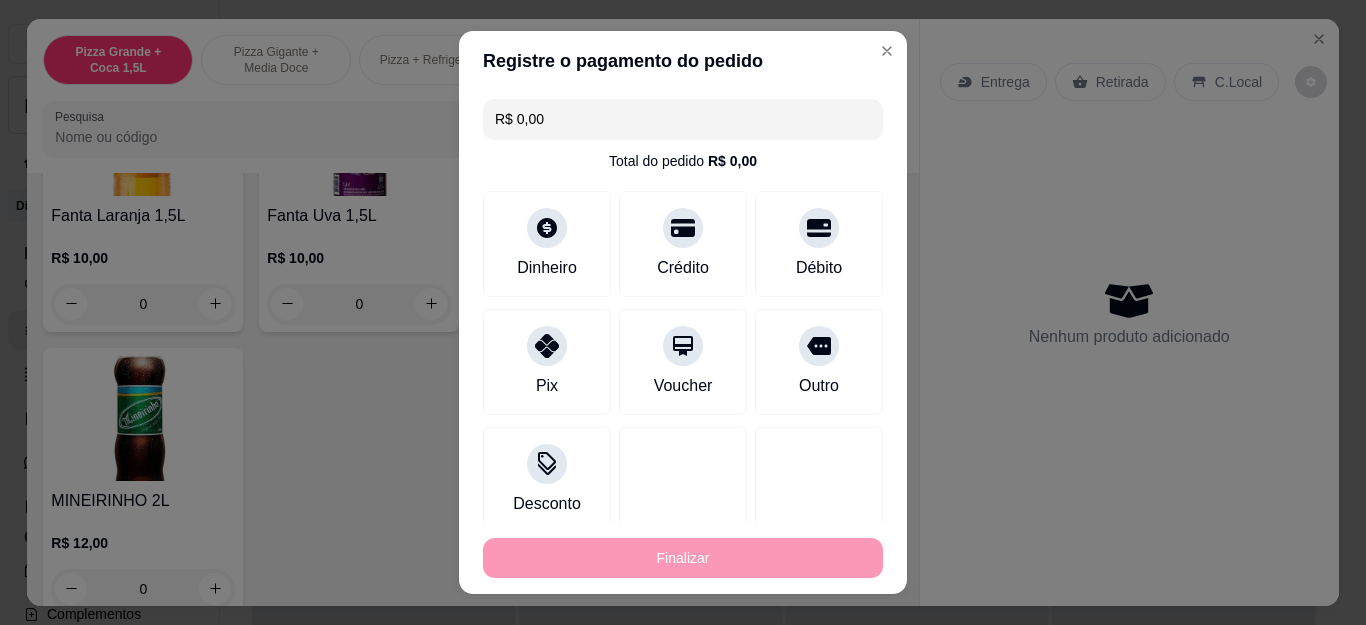 type on "-R$ 55,00" 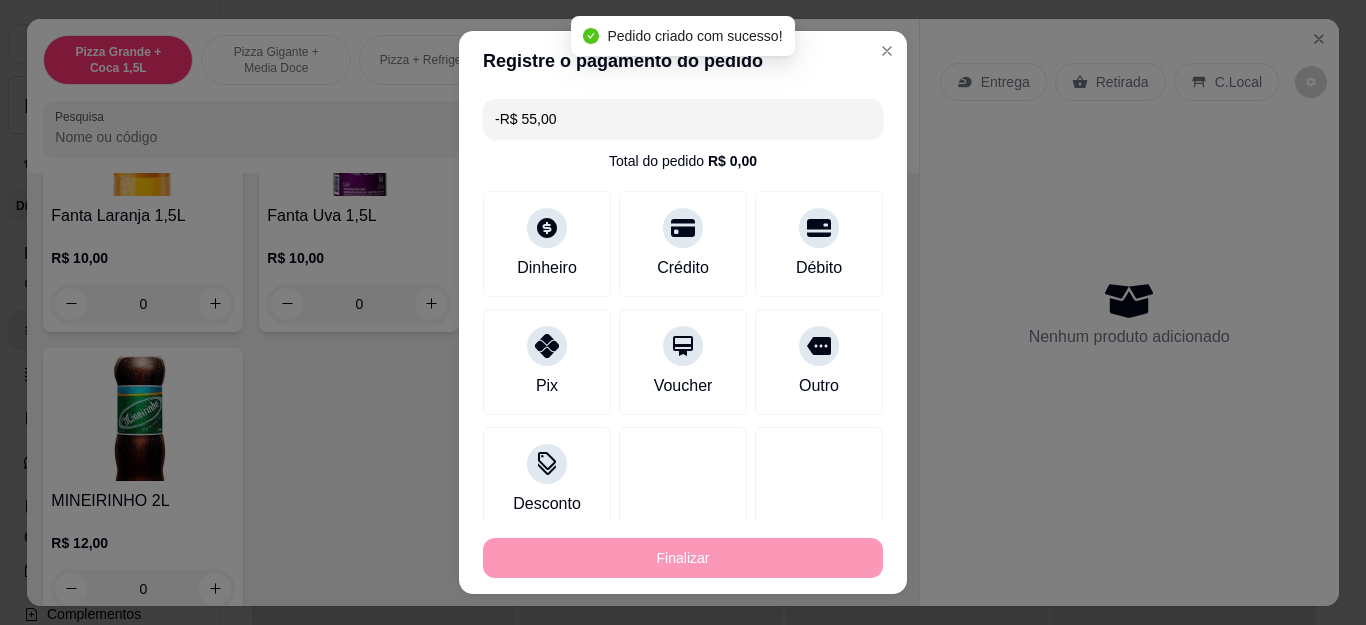 scroll, scrollTop: 4296, scrollLeft: 0, axis: vertical 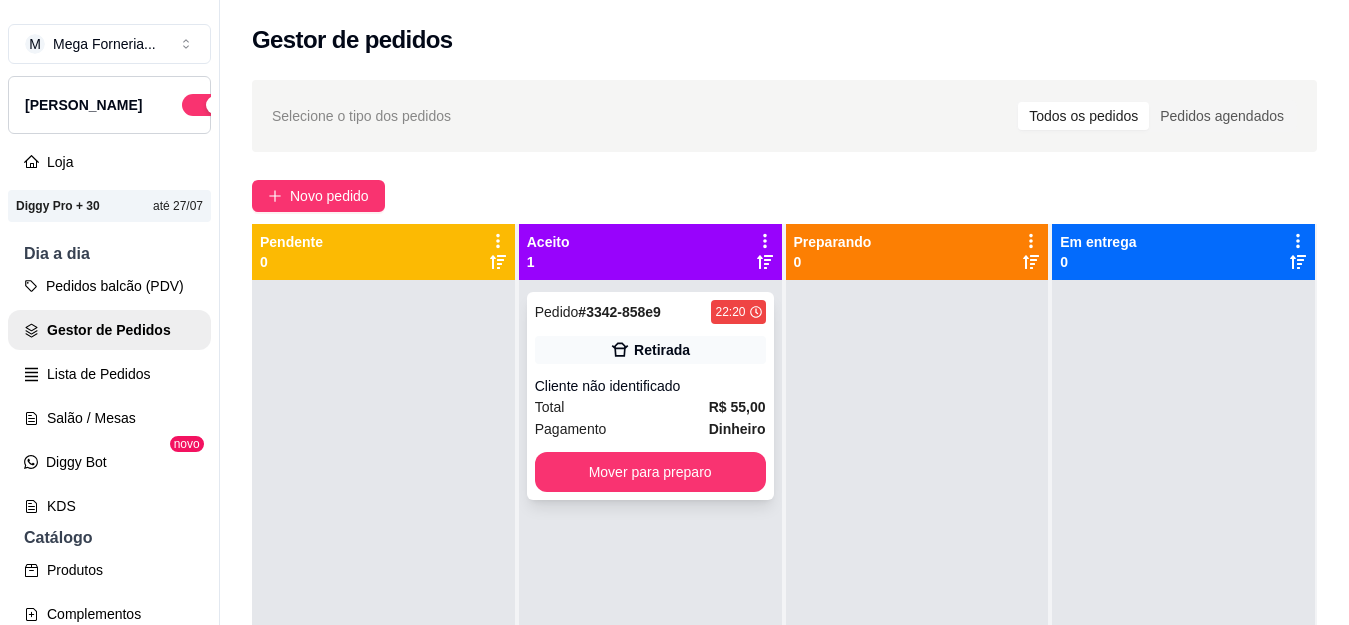 click on "Retirada" at bounding box center [662, 350] 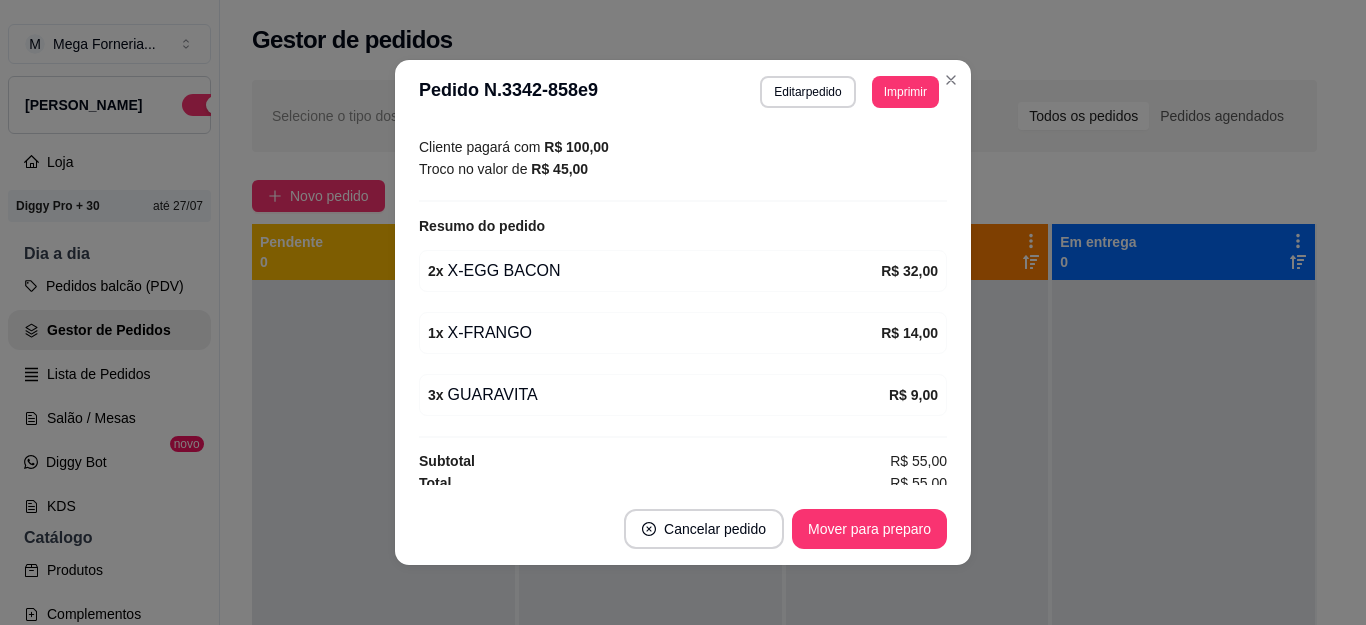 scroll, scrollTop: 332, scrollLeft: 0, axis: vertical 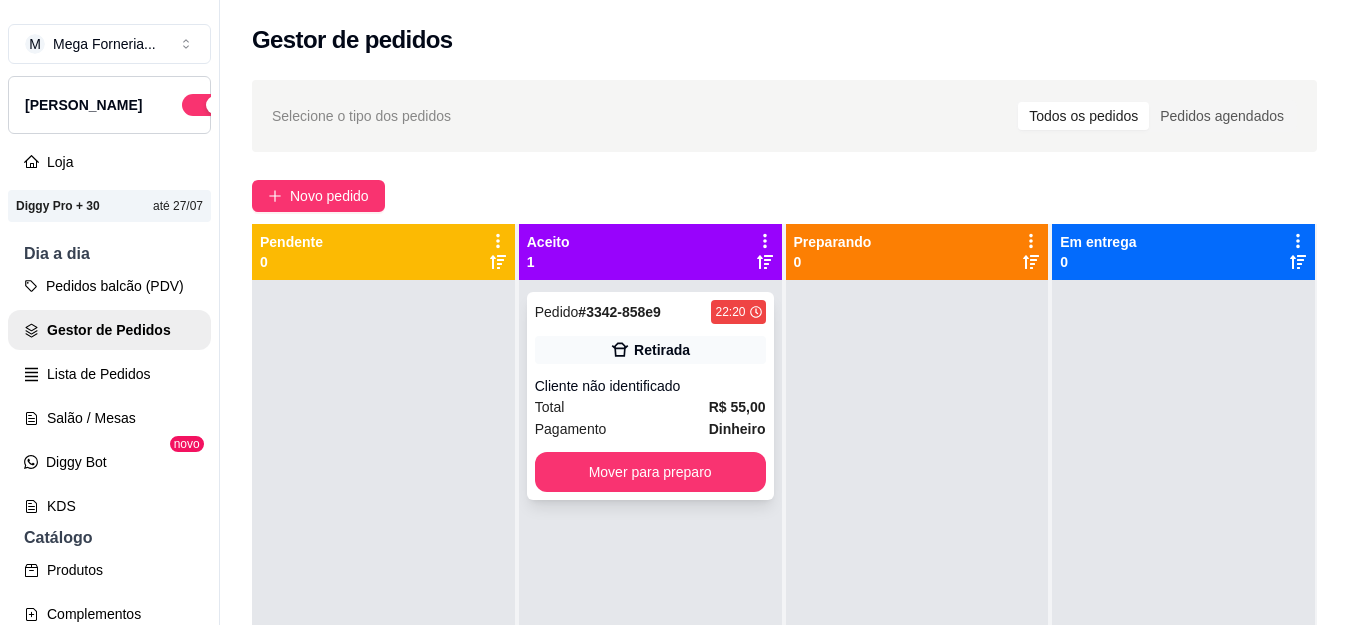 click on "Retirada" at bounding box center (662, 350) 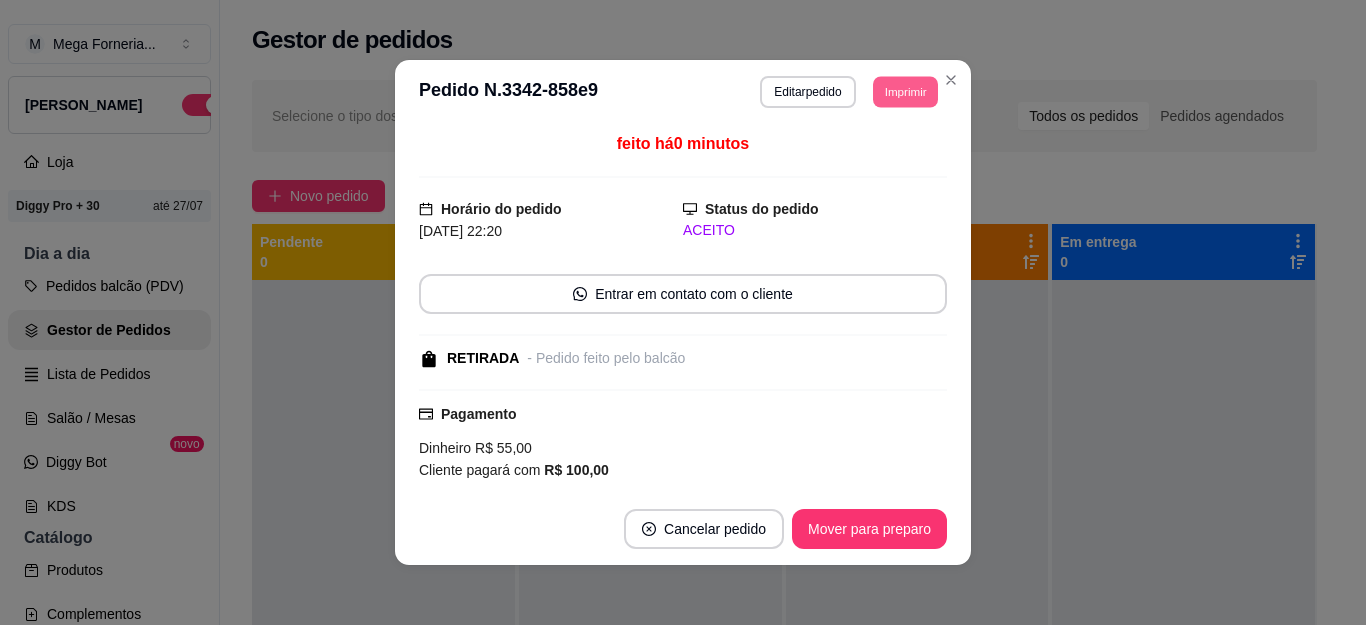 click on "Imprimir" at bounding box center (905, 91) 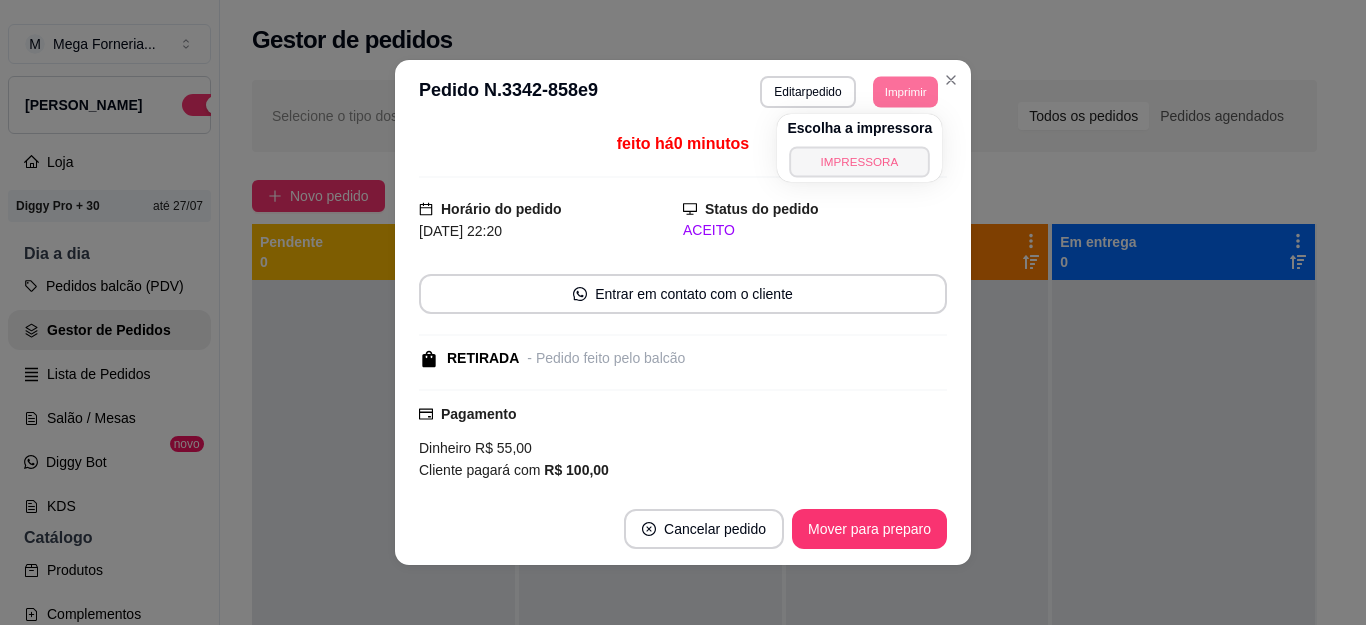 click on "IMPRESSORA" at bounding box center [860, 161] 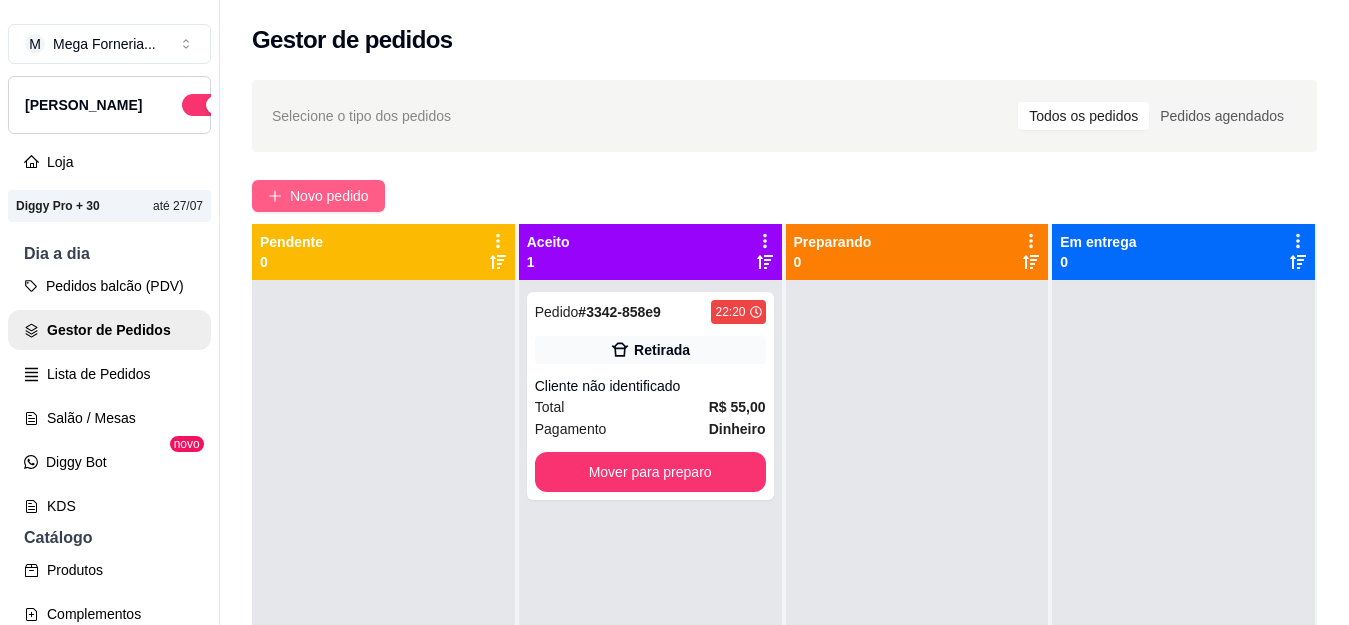 click on "Novo pedido" at bounding box center (329, 196) 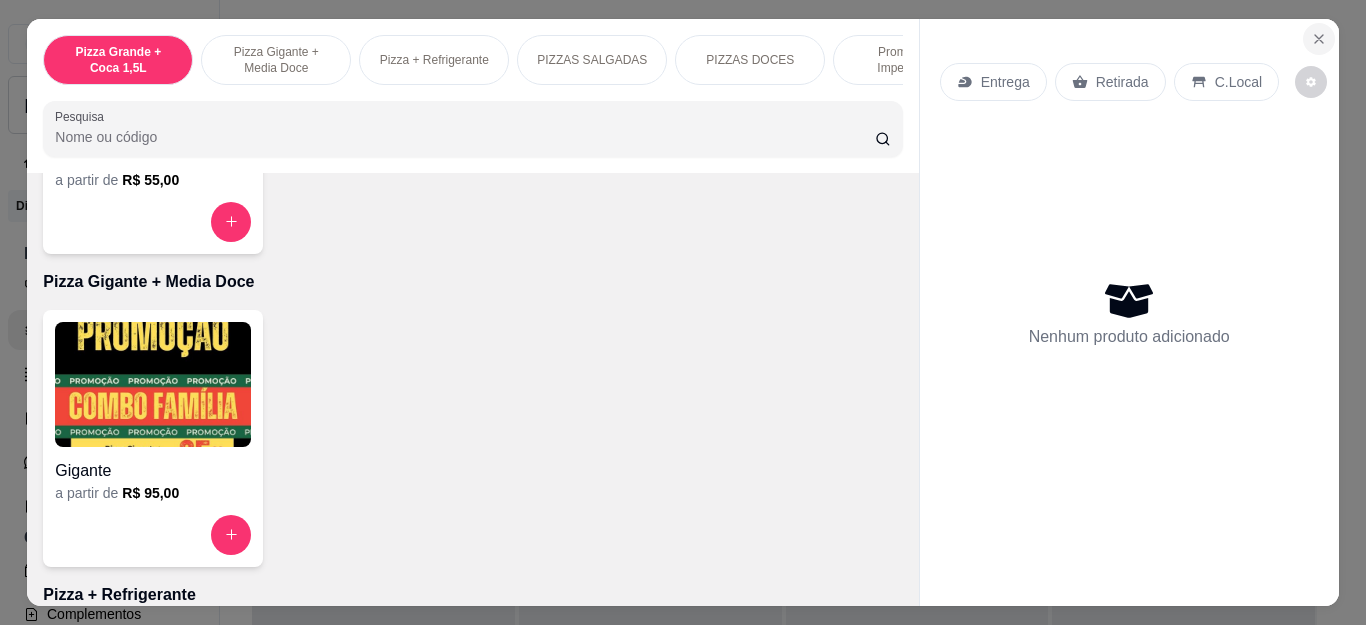 scroll, scrollTop: 500, scrollLeft: 0, axis: vertical 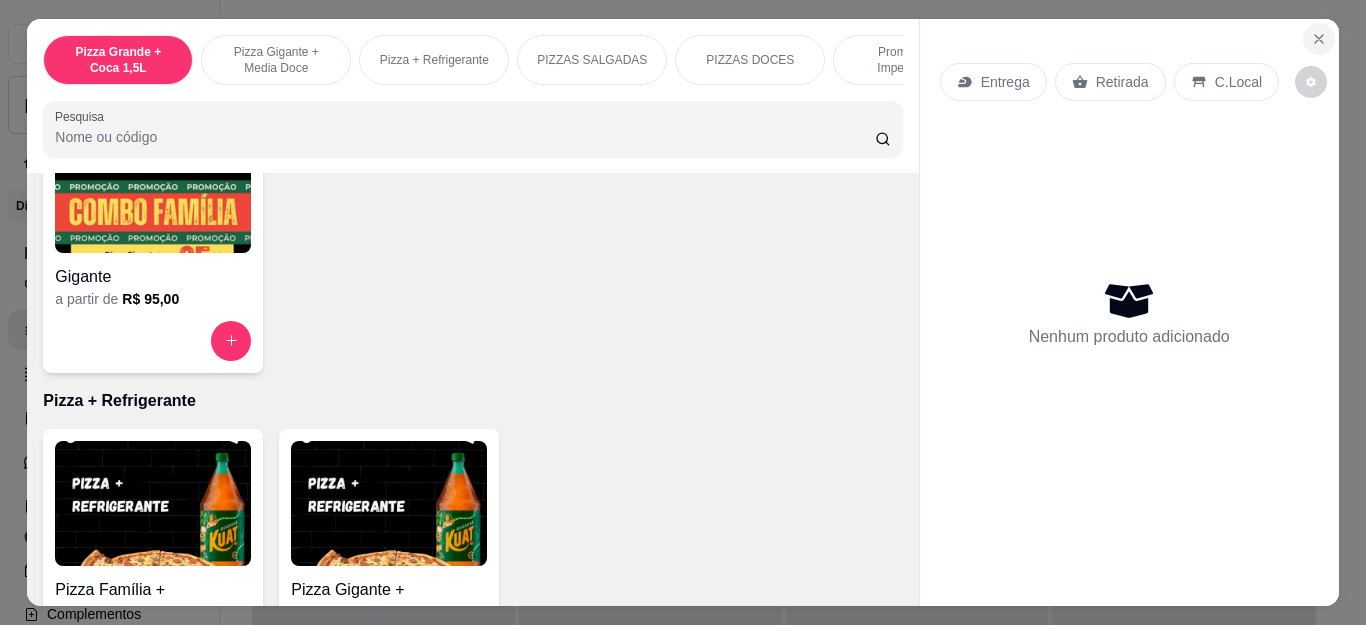 click 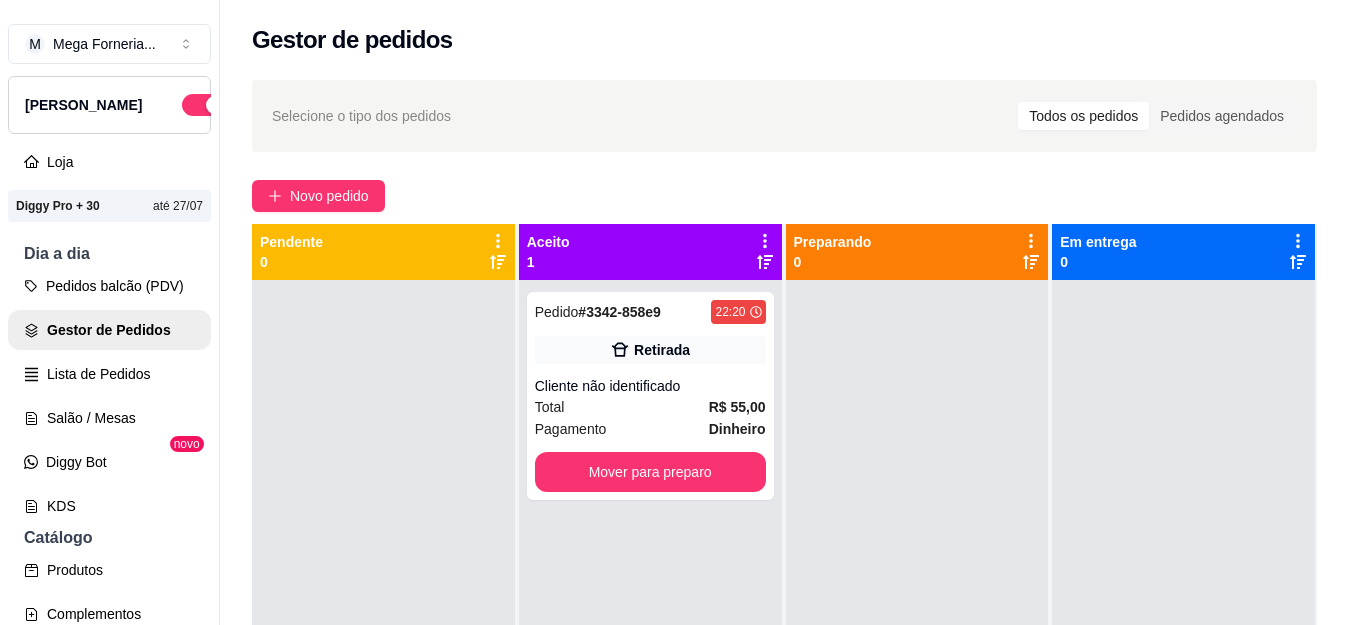 click on "Gestor de pedidos" at bounding box center [784, 34] 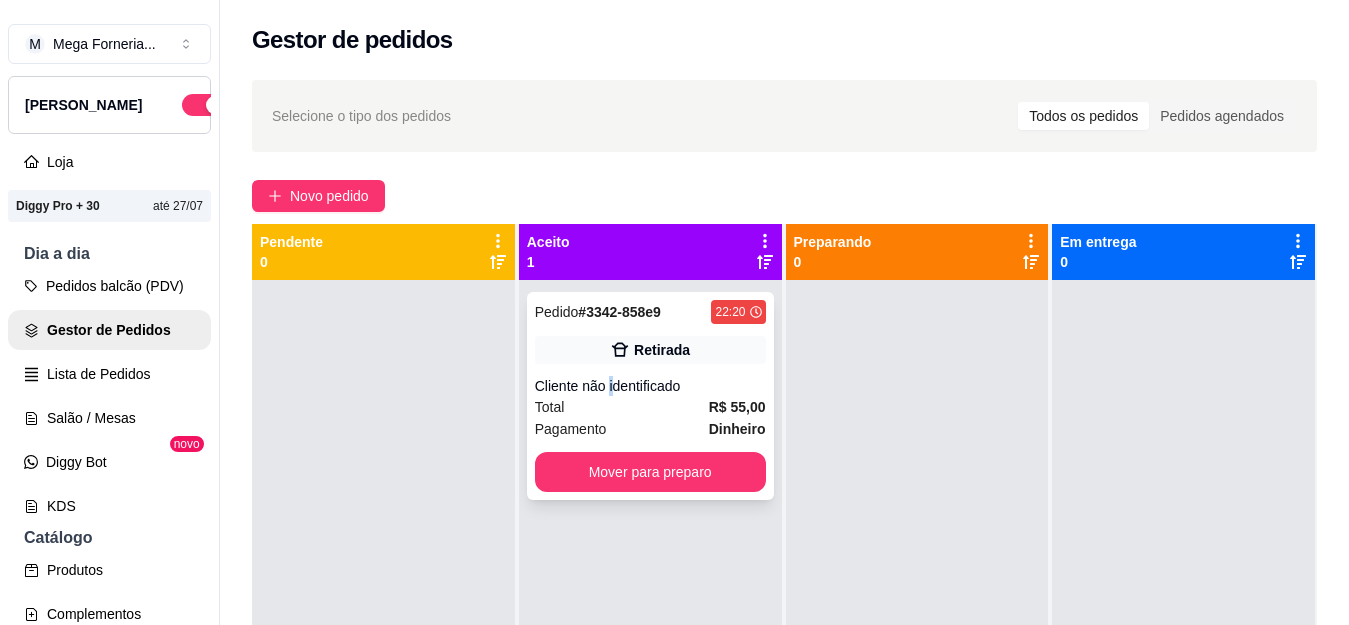 click on "Cliente não identificado" at bounding box center (650, 386) 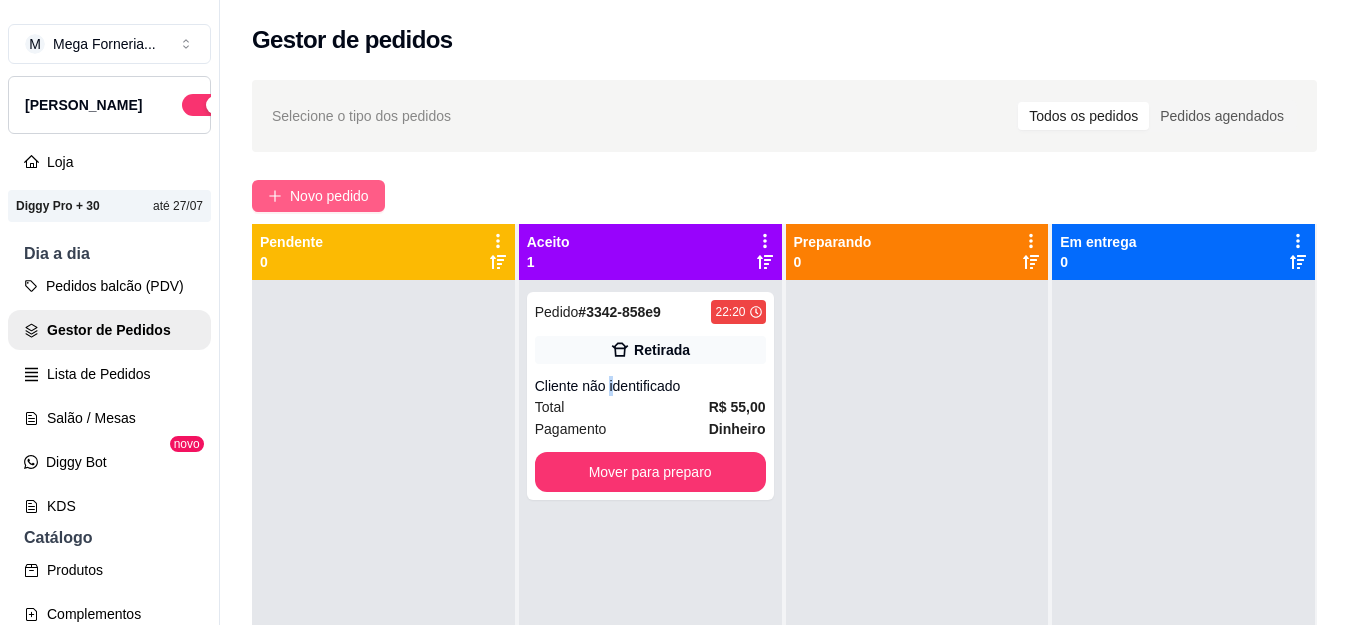 click on "Novo pedido" at bounding box center (329, 196) 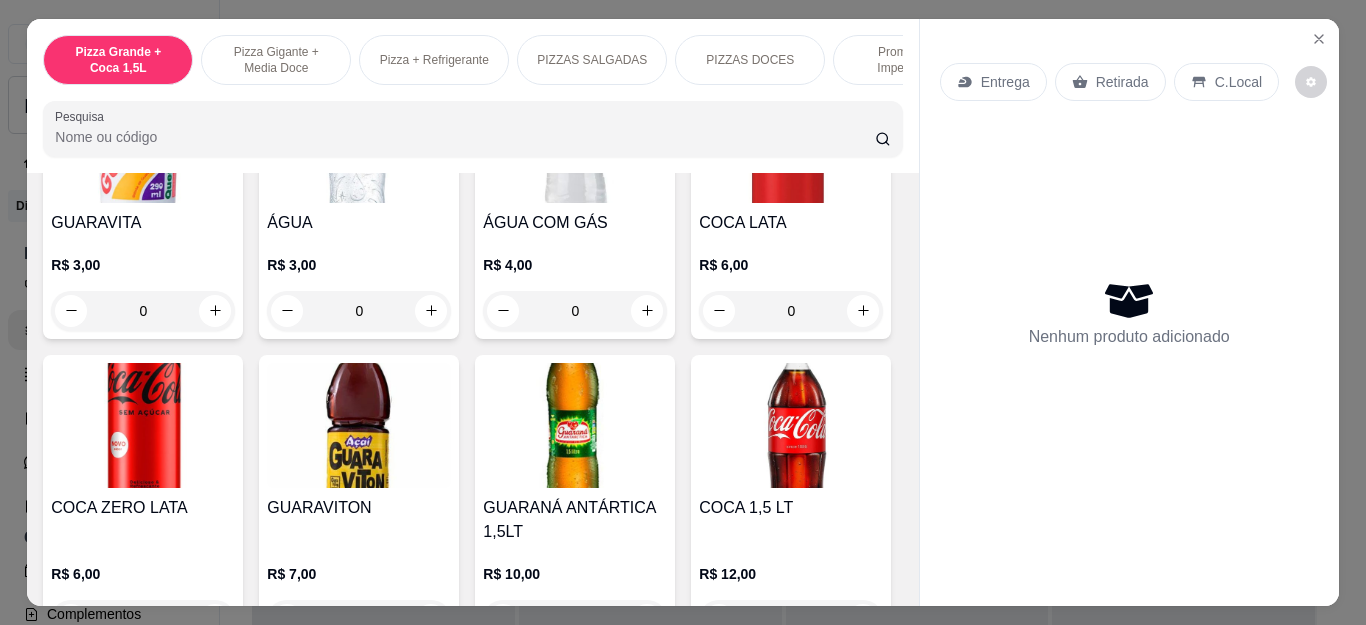 scroll, scrollTop: 3600, scrollLeft: 0, axis: vertical 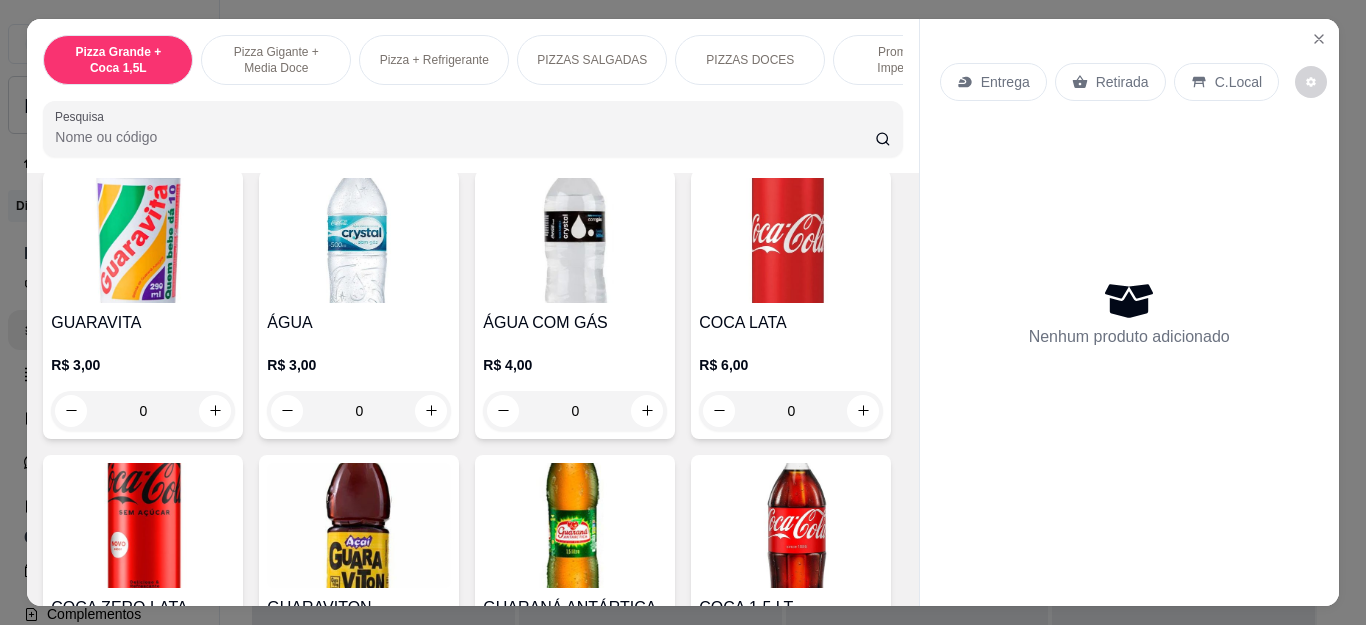 click on "0" at bounding box center (143, -239) 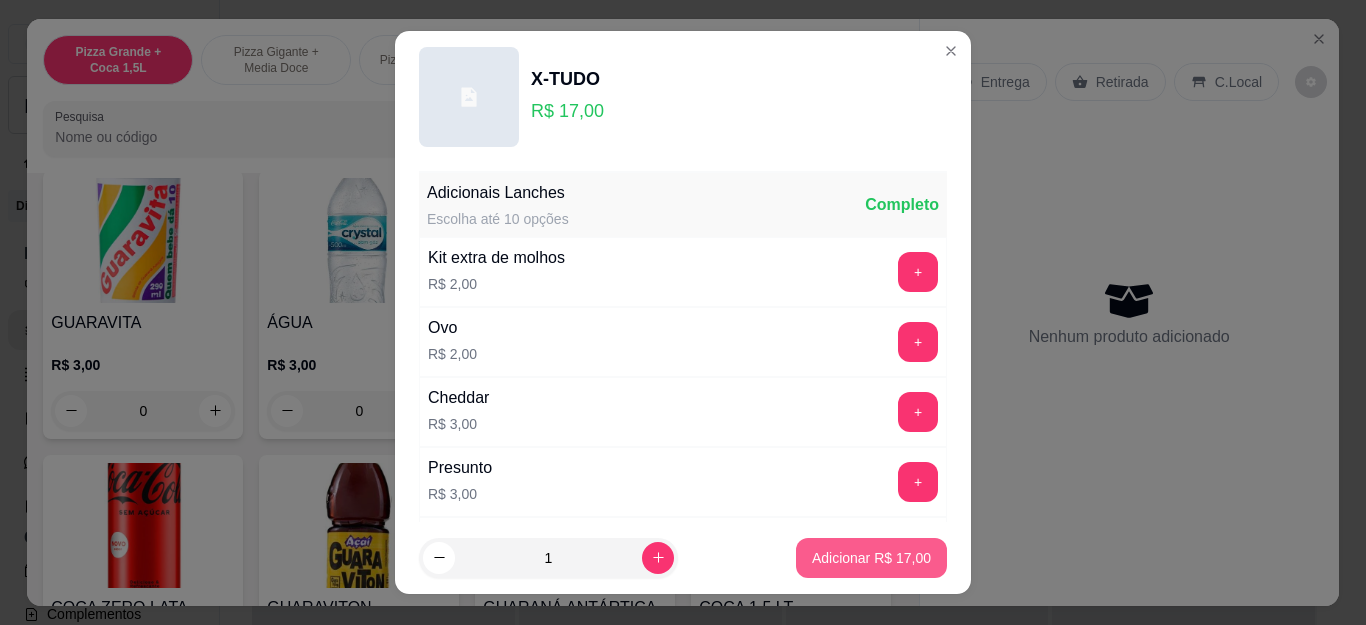 click on "Adicionar   R$ 17,00" at bounding box center [871, 558] 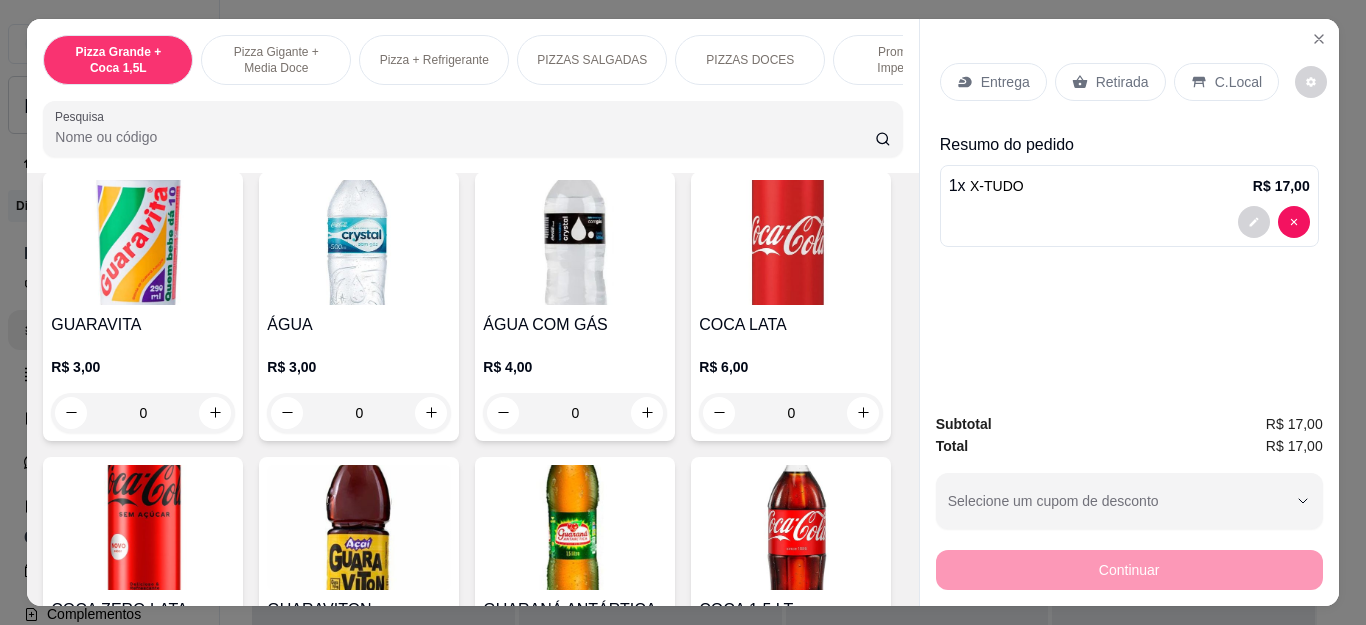 scroll, scrollTop: 3601, scrollLeft: 0, axis: vertical 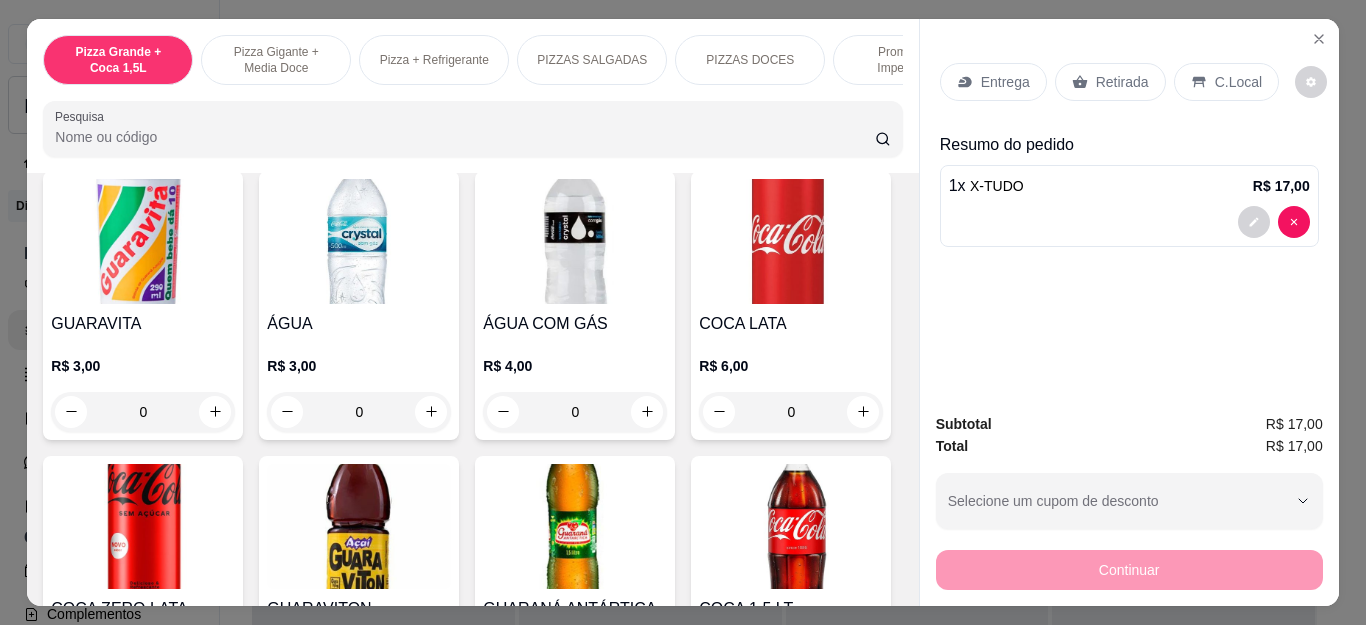 click on "Retirada" at bounding box center [1122, 82] 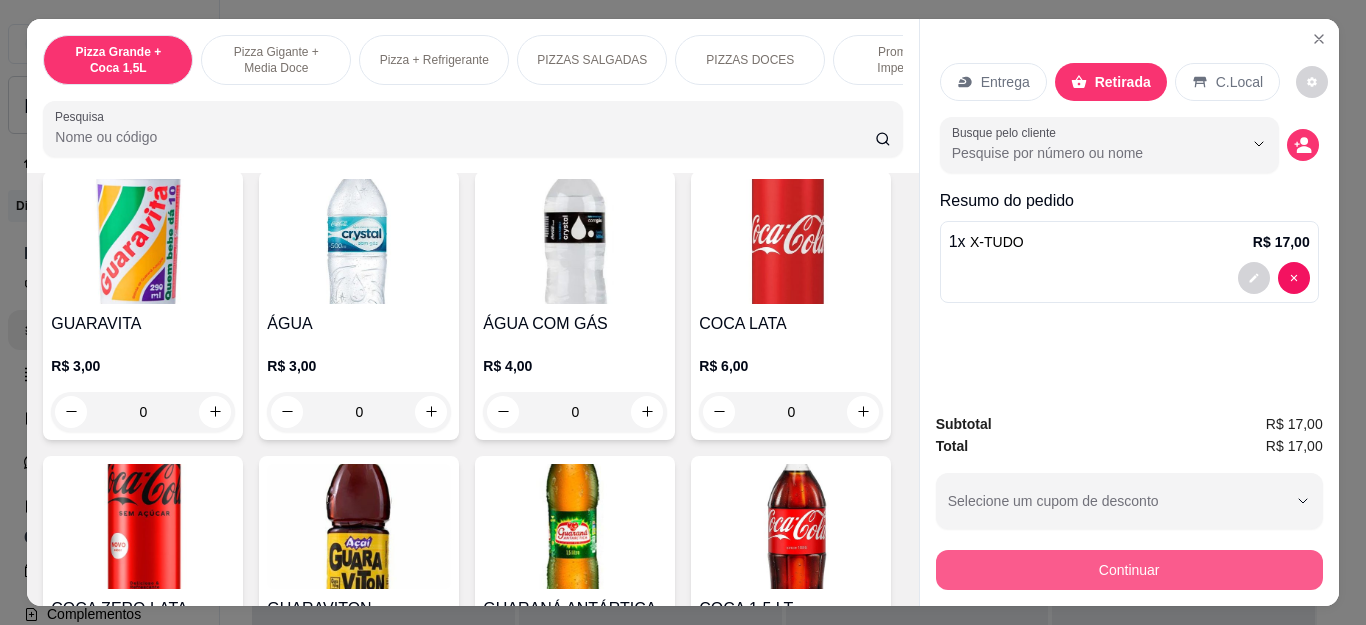 click on "Continuar" at bounding box center (1129, 570) 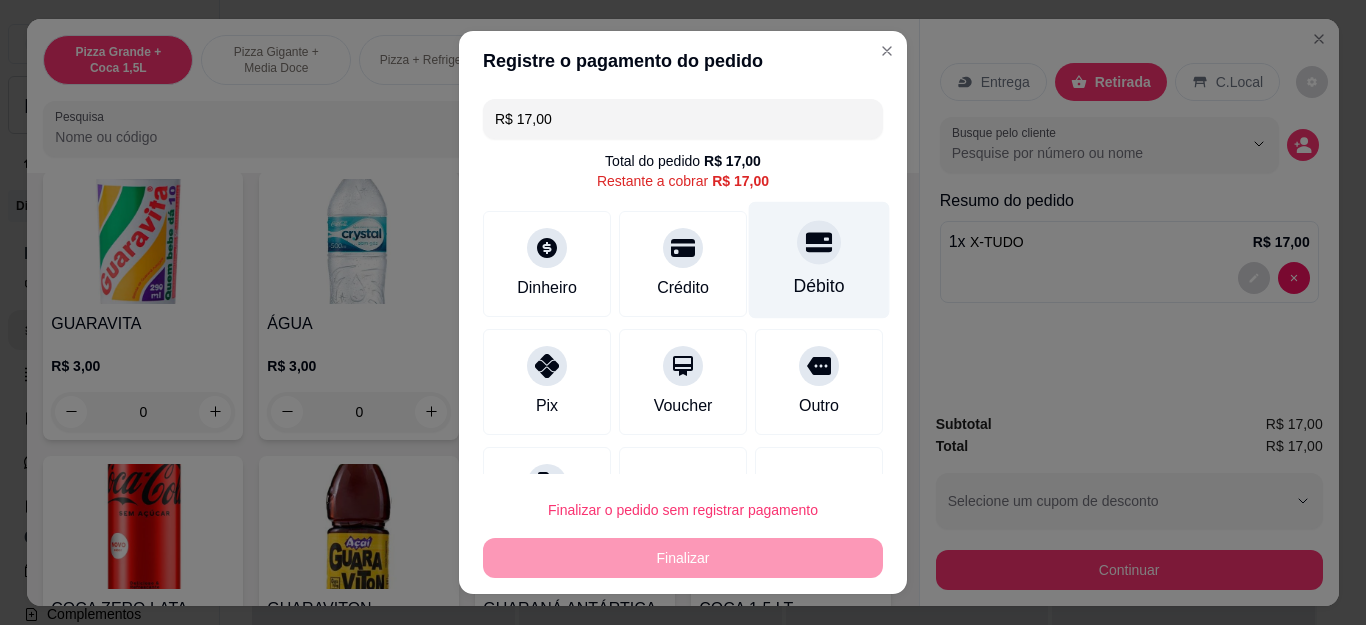 click on "Débito" at bounding box center [819, 260] 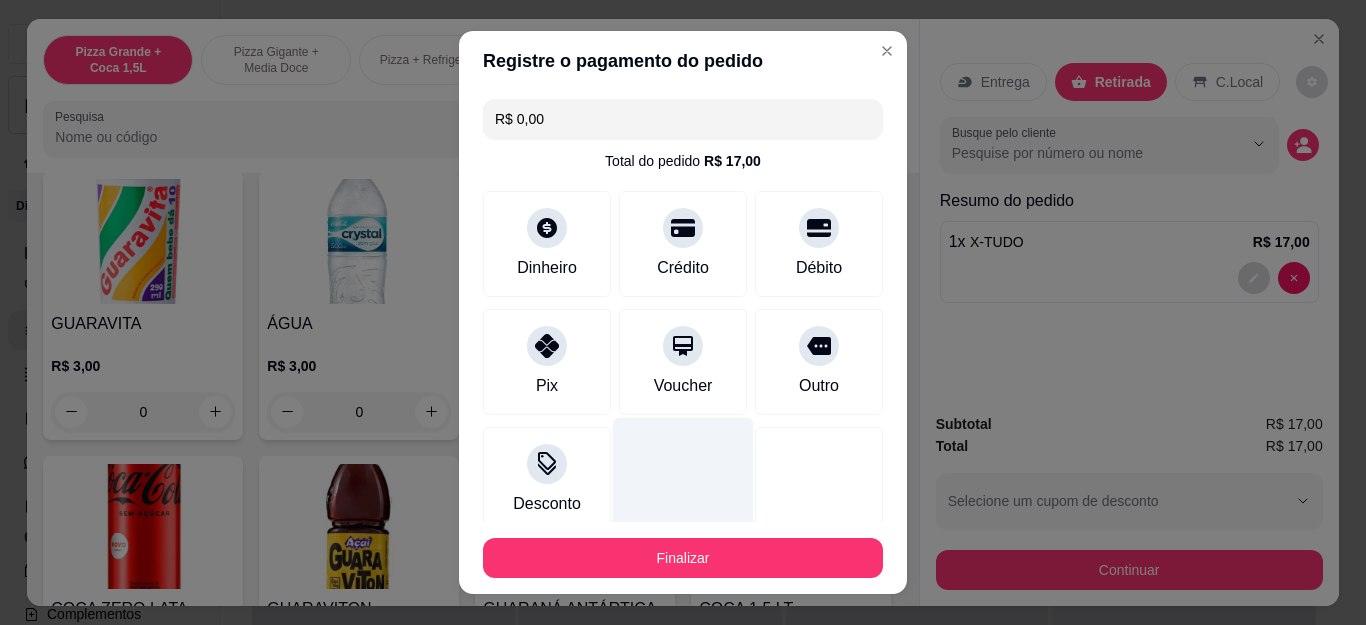 scroll, scrollTop: 123, scrollLeft: 0, axis: vertical 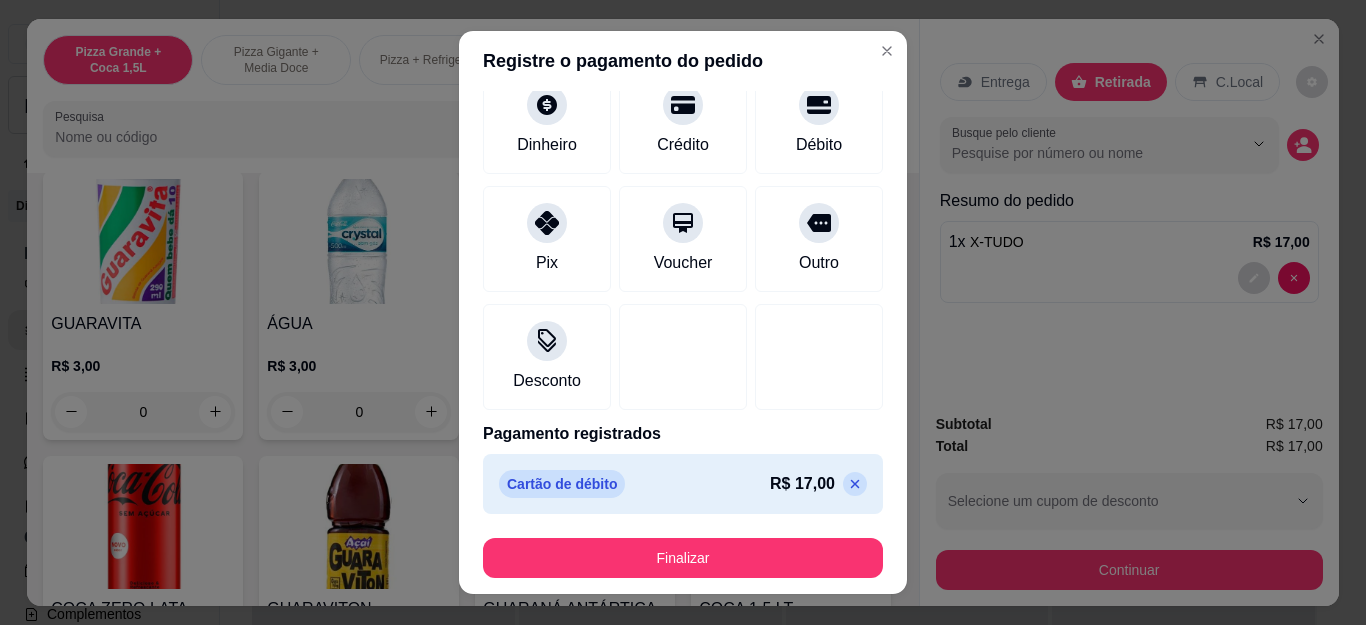 click at bounding box center (855, 484) 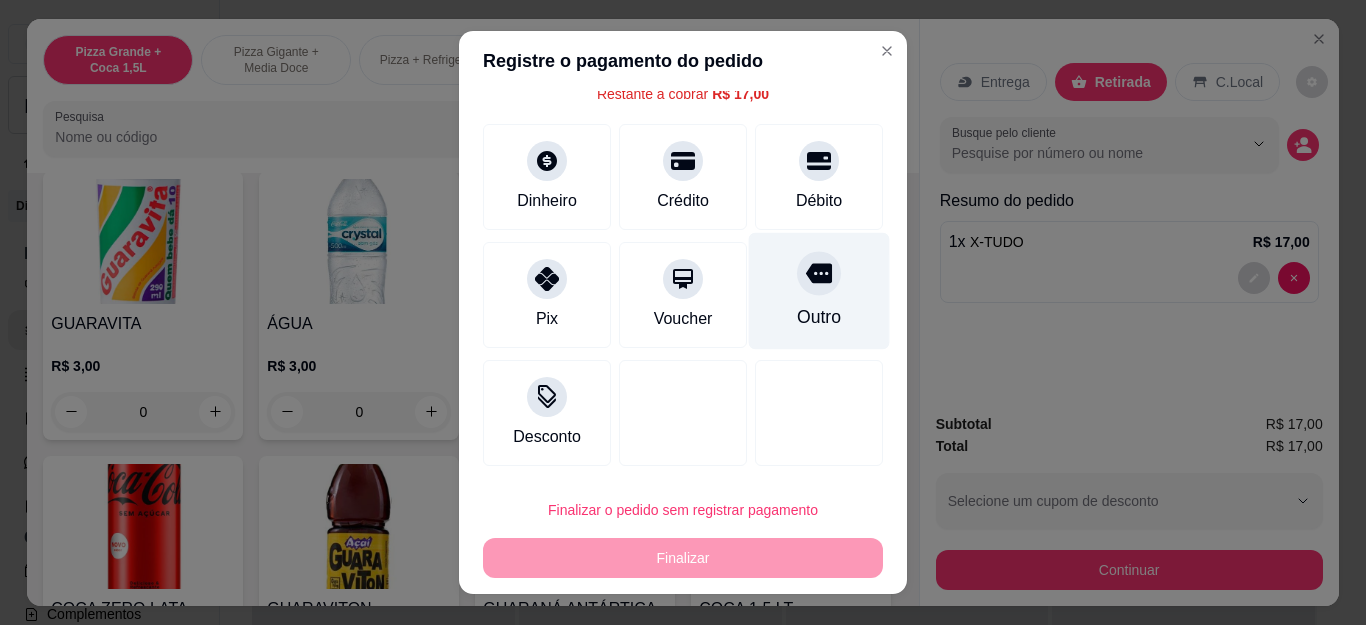 click on "Outro" at bounding box center [819, 291] 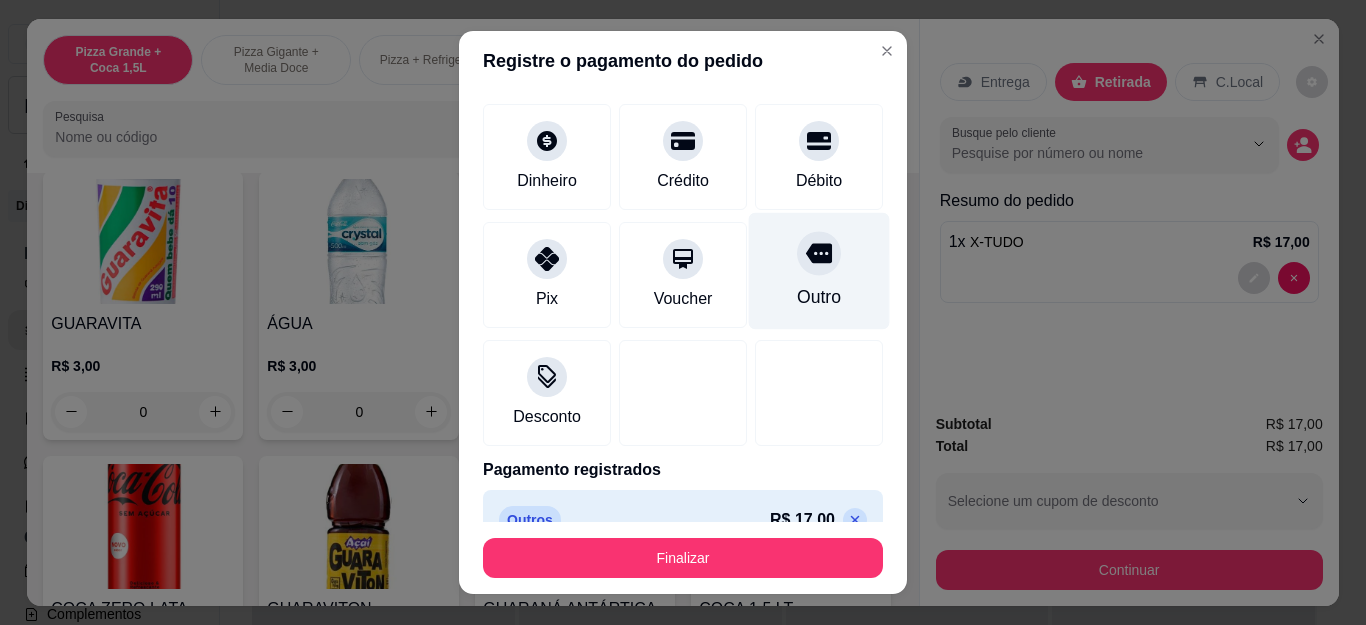 type on "R$ 0,00" 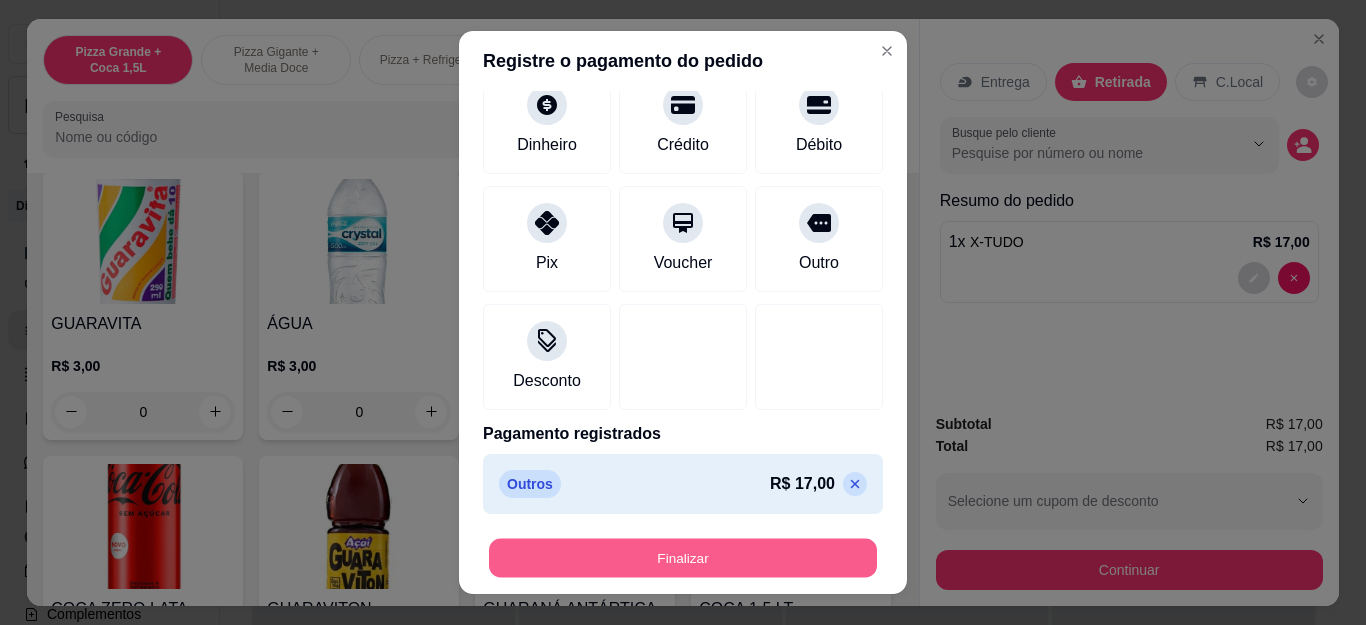 click on "Finalizar" at bounding box center (683, 557) 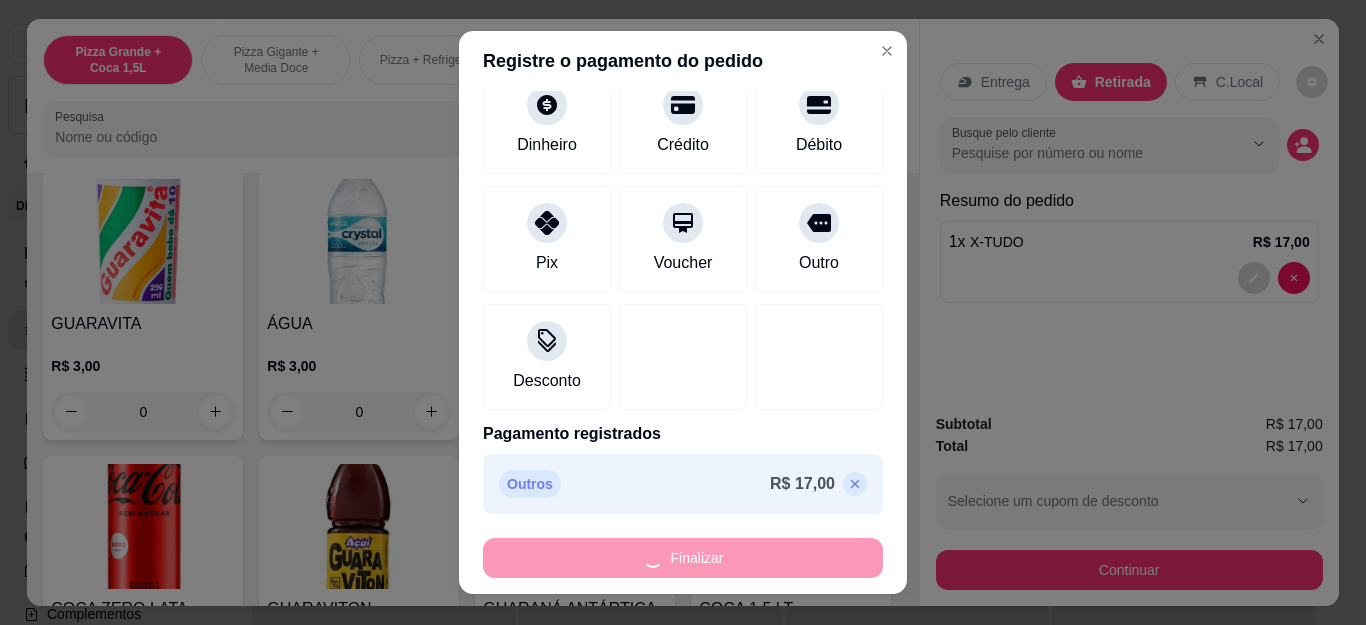 type on "0" 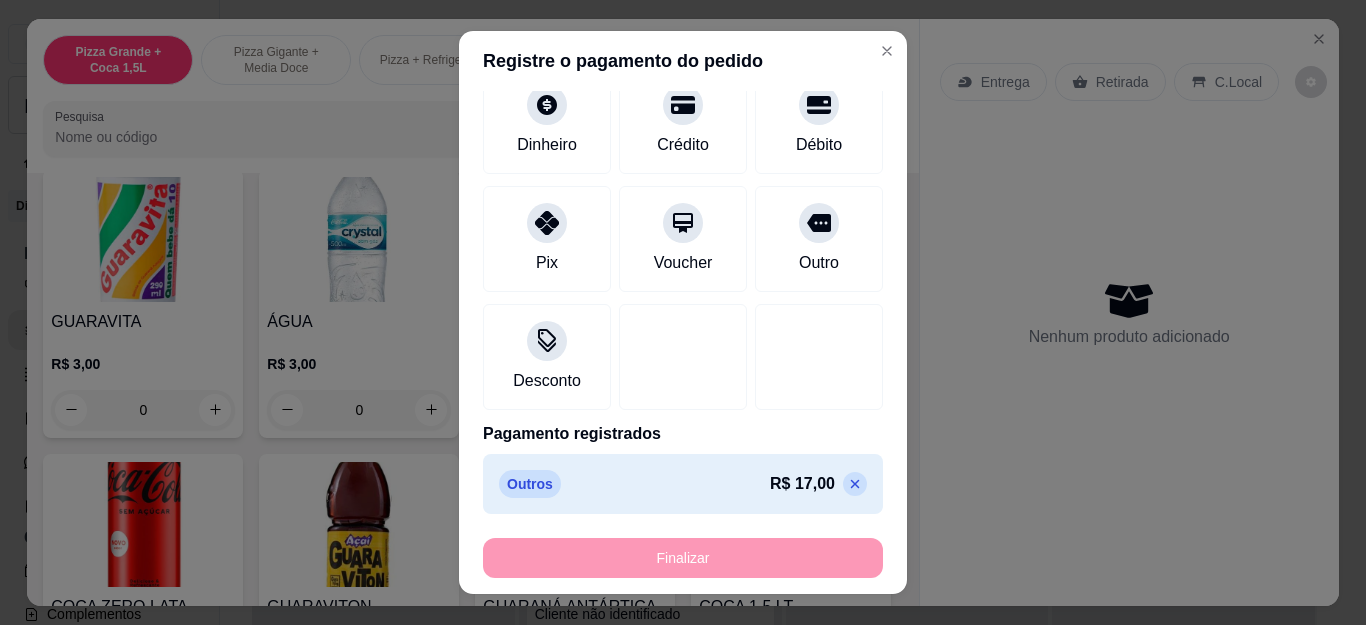 type on "-R$ 17,00" 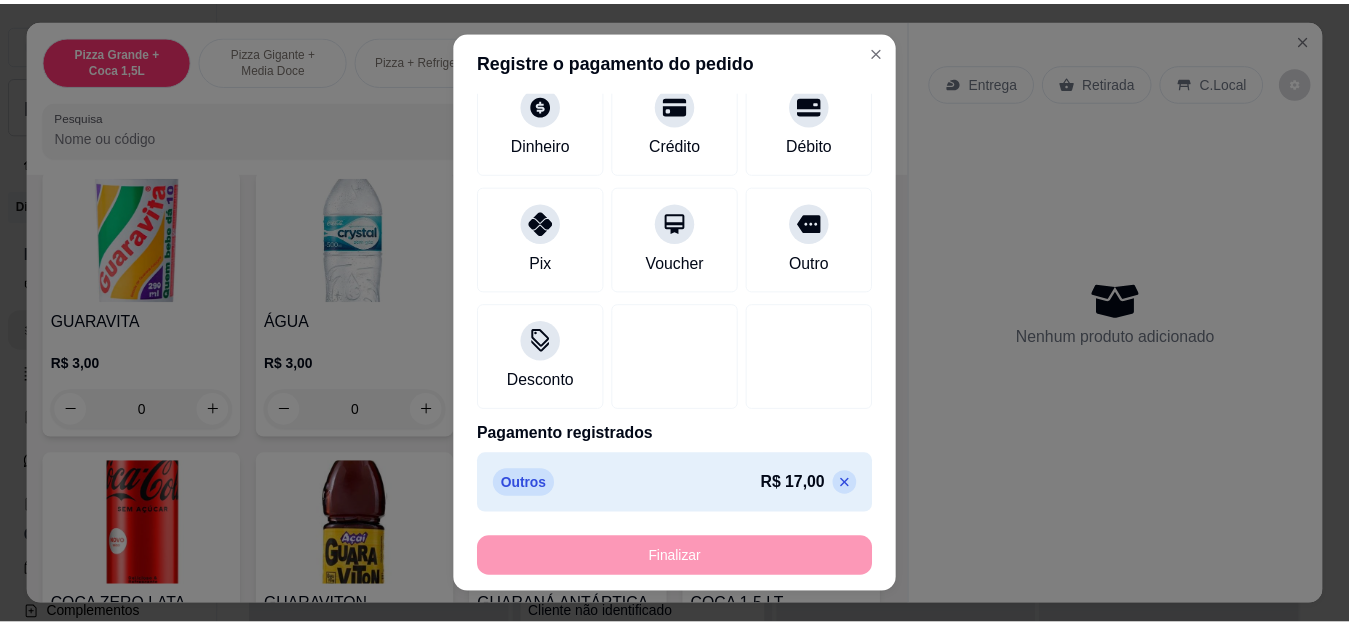 scroll, scrollTop: 3600, scrollLeft: 0, axis: vertical 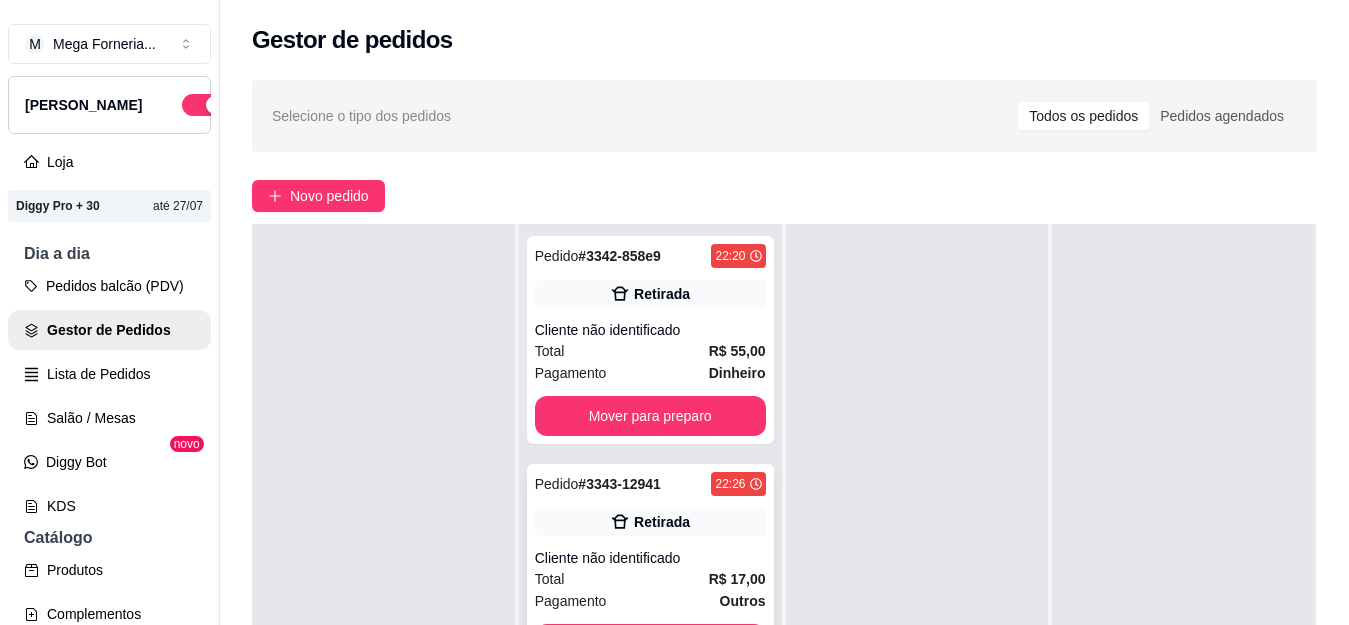 click on "Retirada" at bounding box center (650, 522) 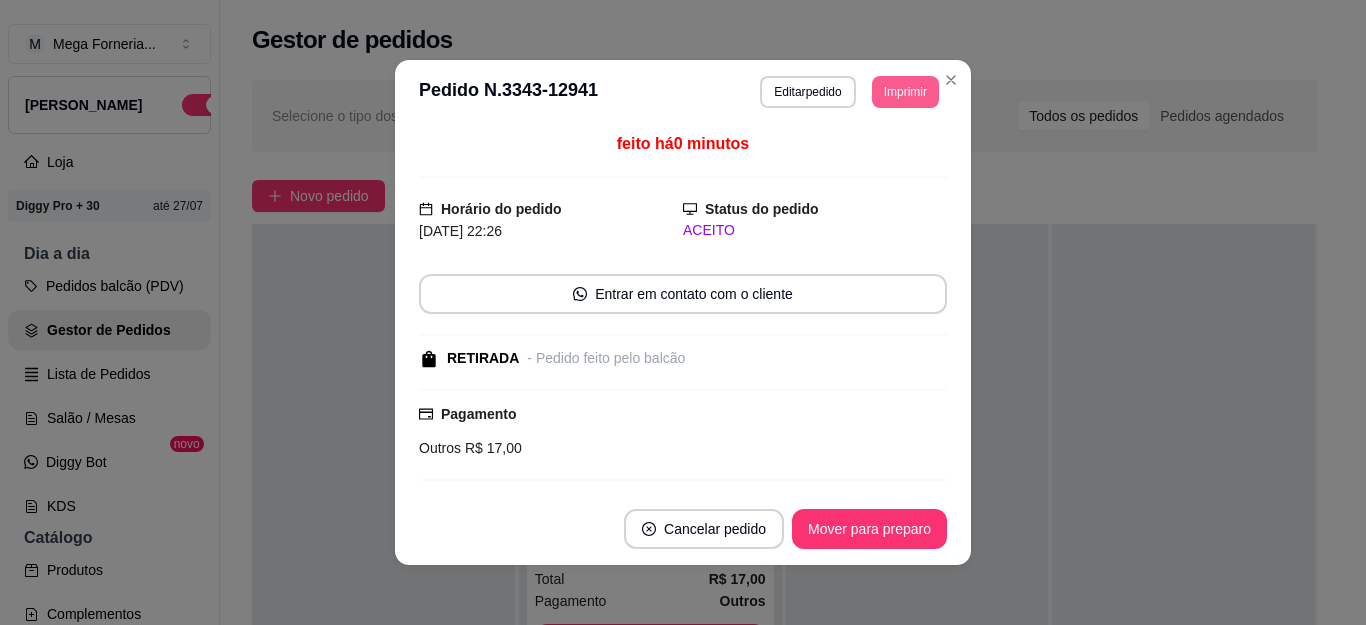 click on "Imprimir" at bounding box center (905, 92) 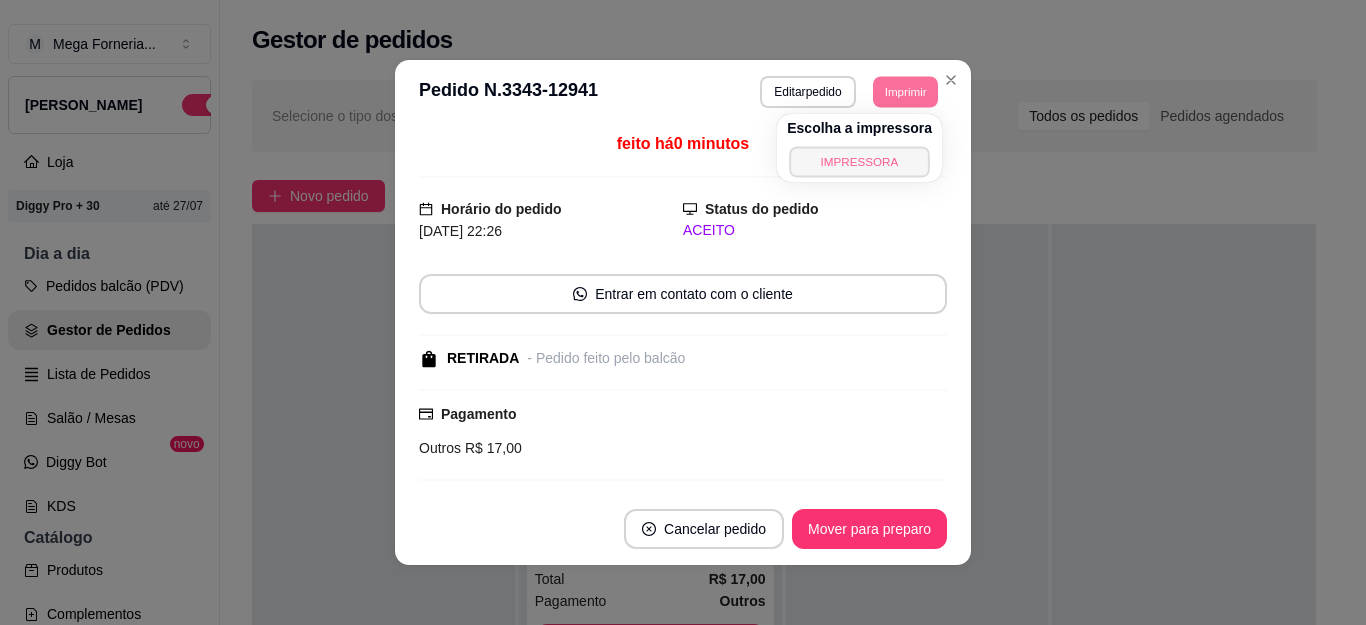 click on "IMPRESSORA" at bounding box center (859, 161) 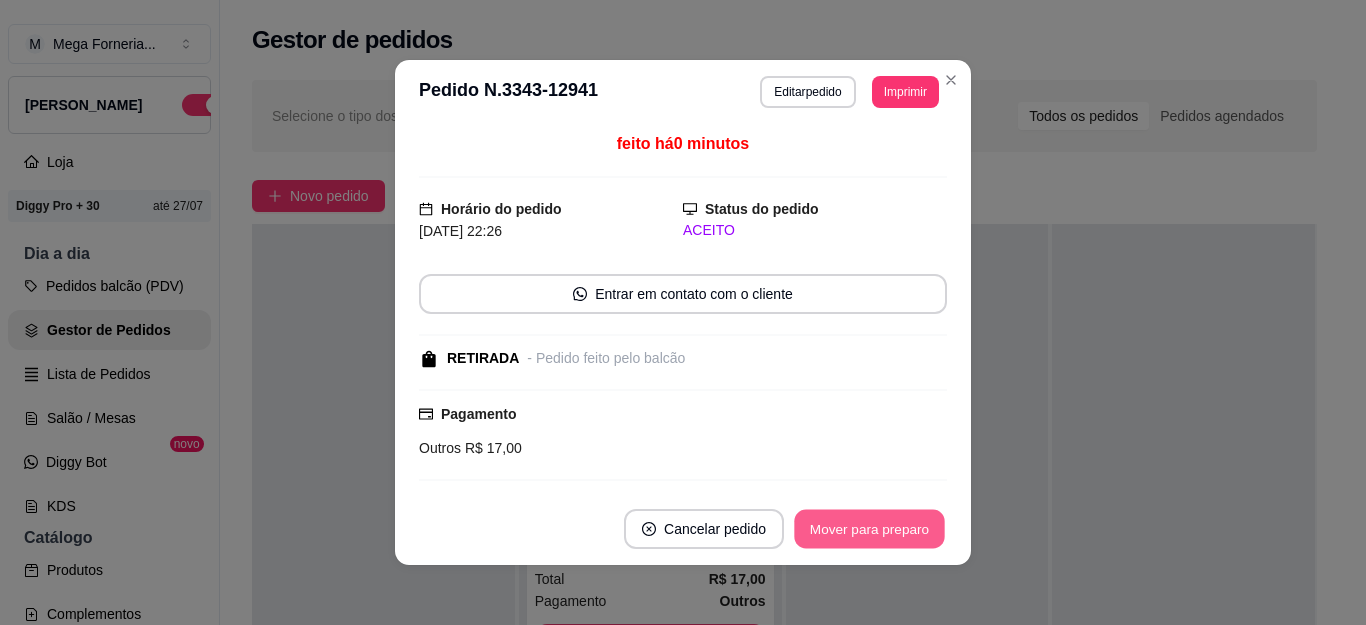 click on "Mover para preparo" at bounding box center (869, 529) 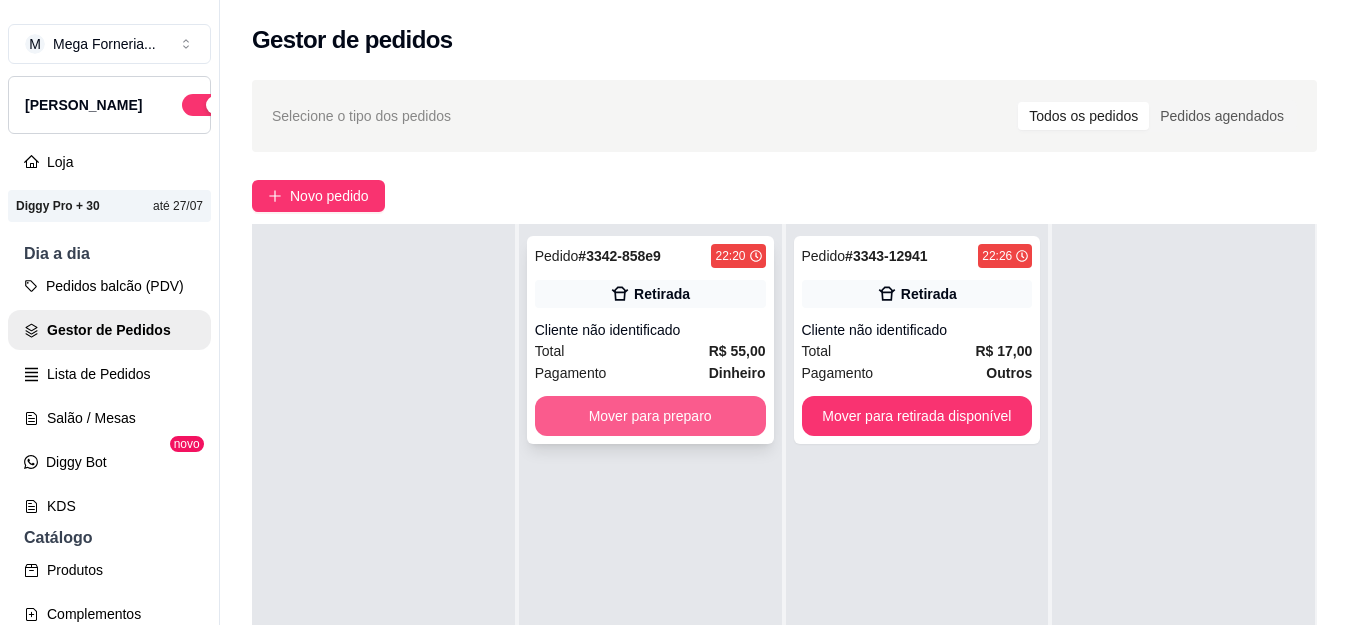 click on "Mover para preparo" at bounding box center [650, 416] 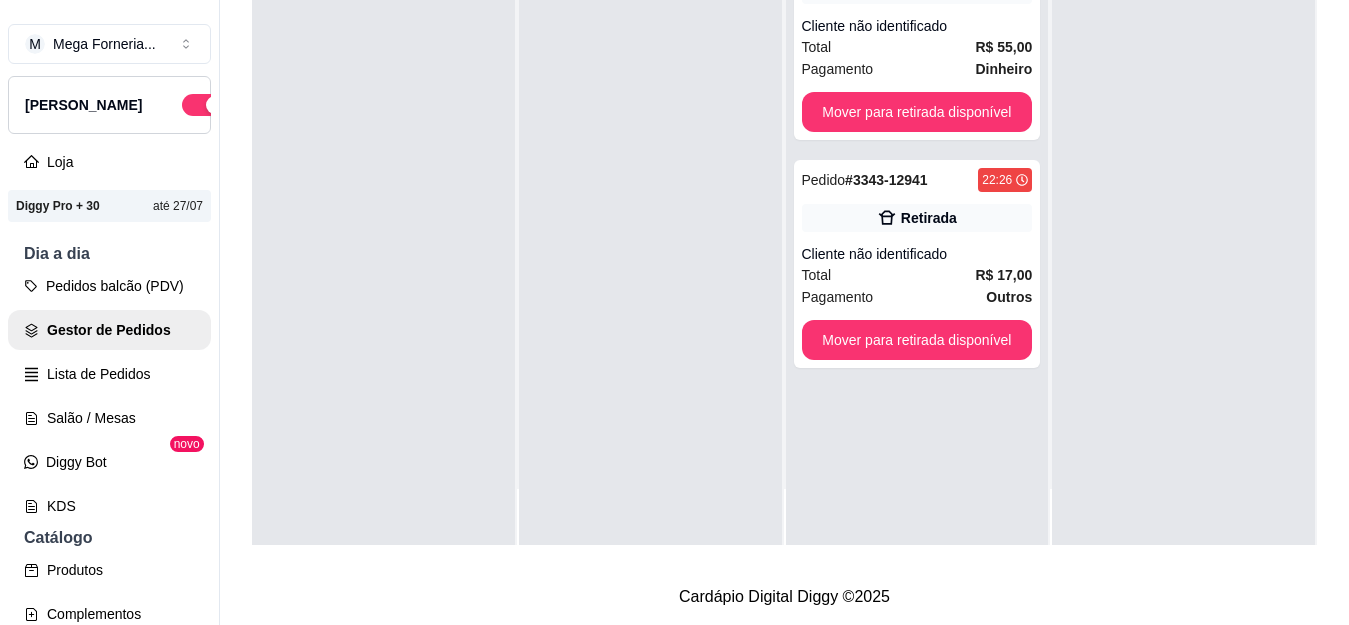 scroll, scrollTop: 321, scrollLeft: 0, axis: vertical 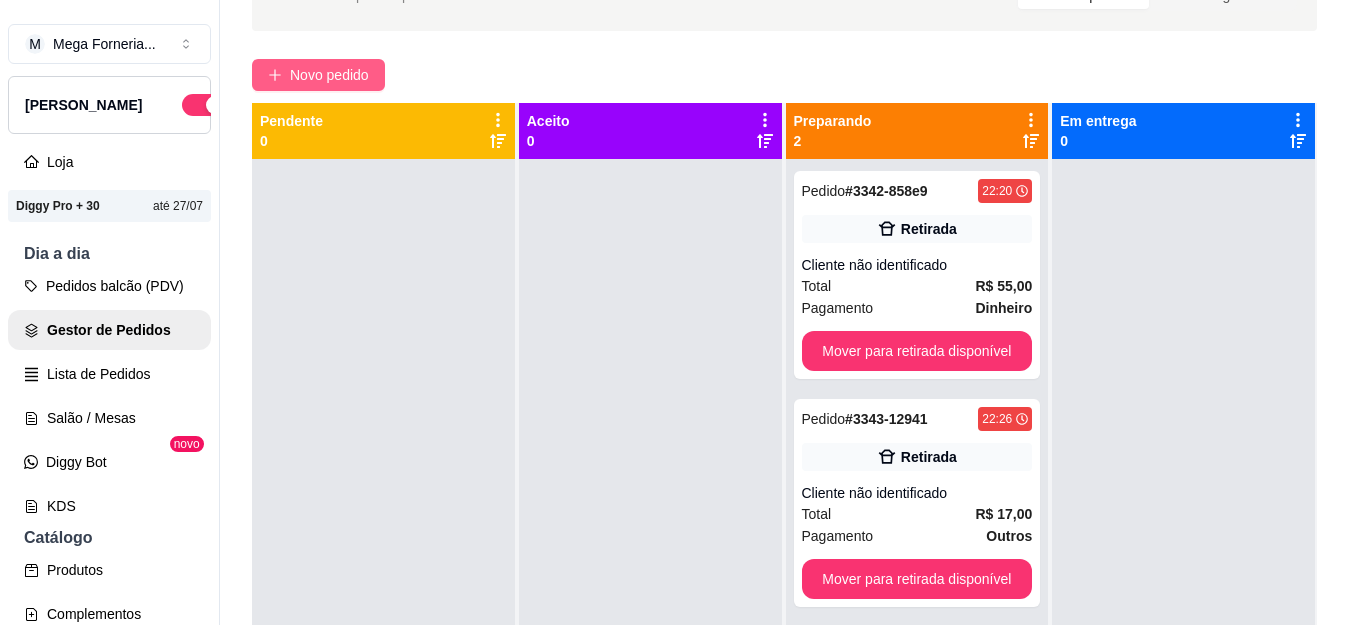 click on "Novo pedido" at bounding box center [318, 75] 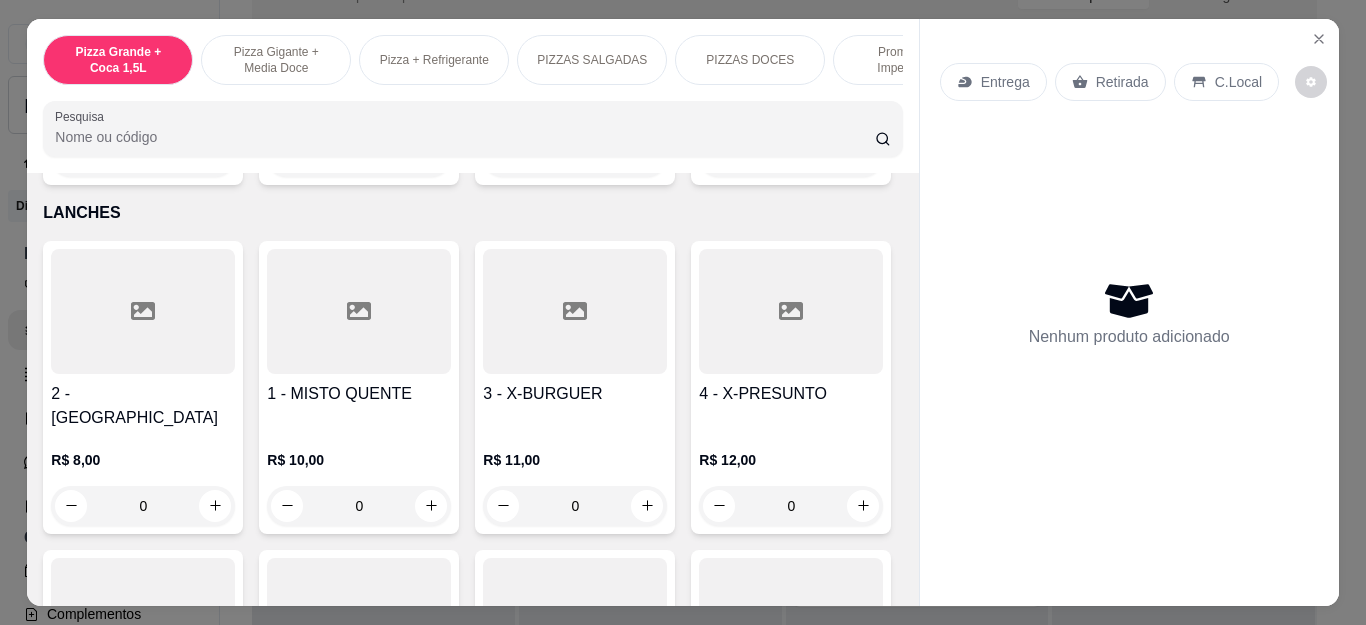 scroll, scrollTop: 1800, scrollLeft: 0, axis: vertical 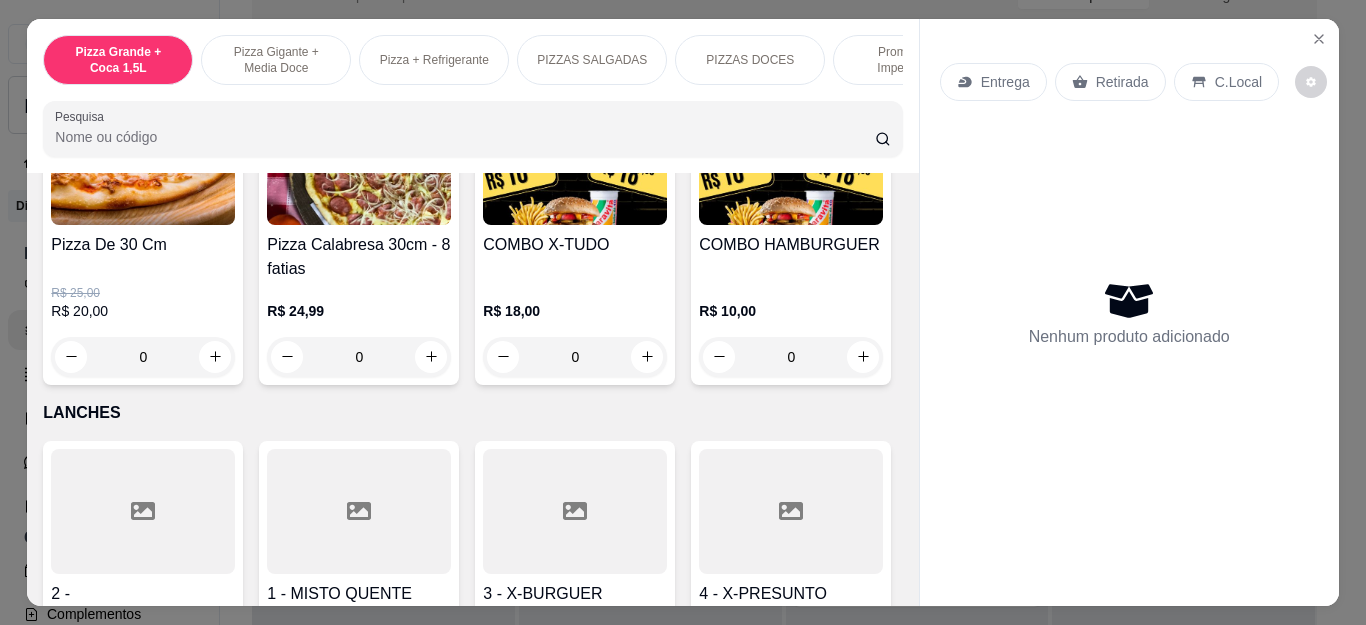click on "0" at bounding box center (575, 357) 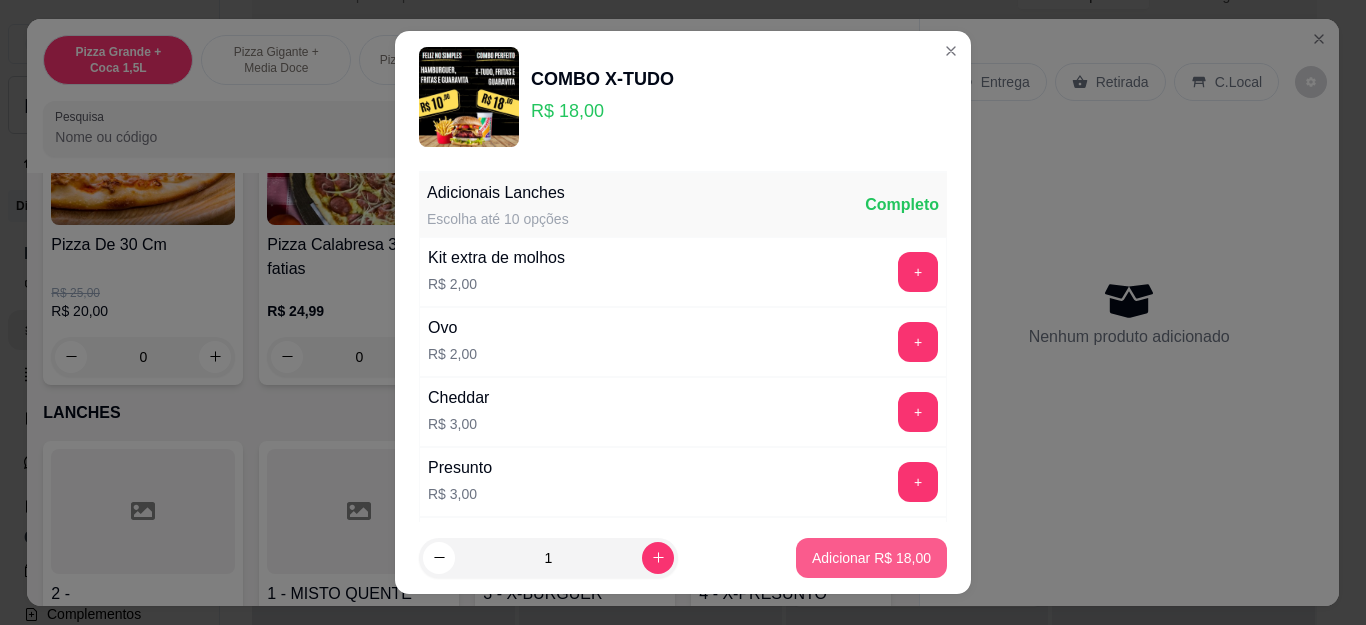 click on "Adicionar   R$ 18,00" at bounding box center [871, 558] 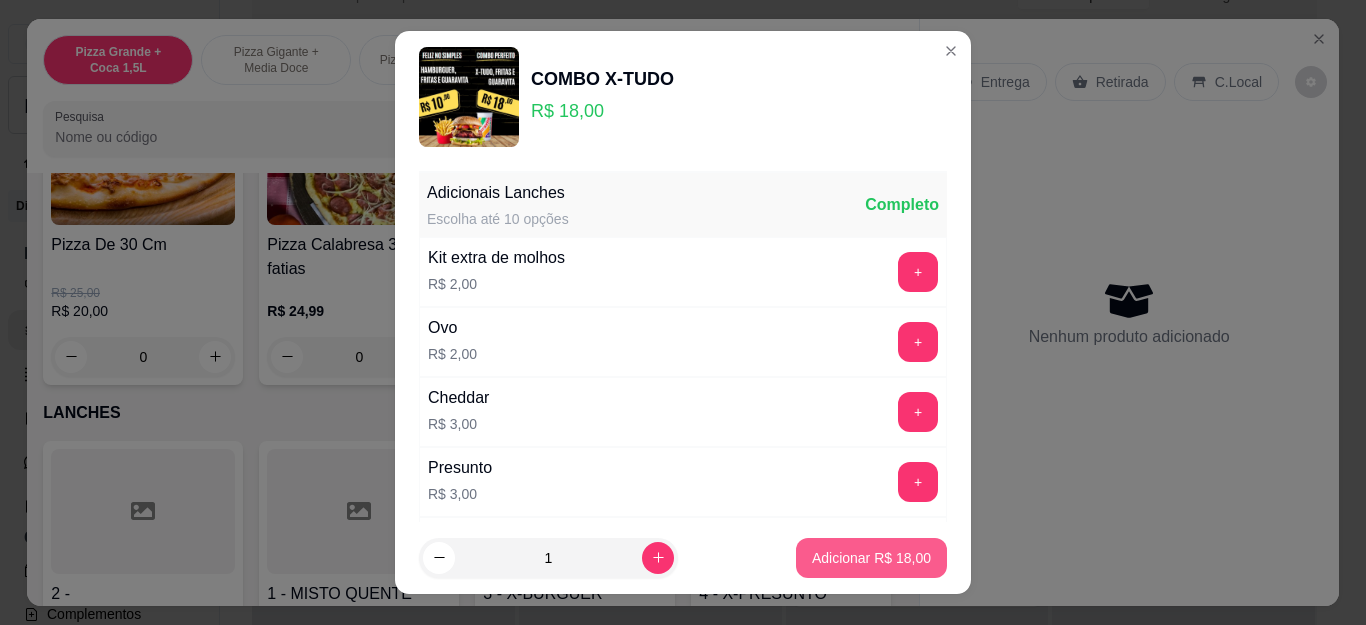 type on "1" 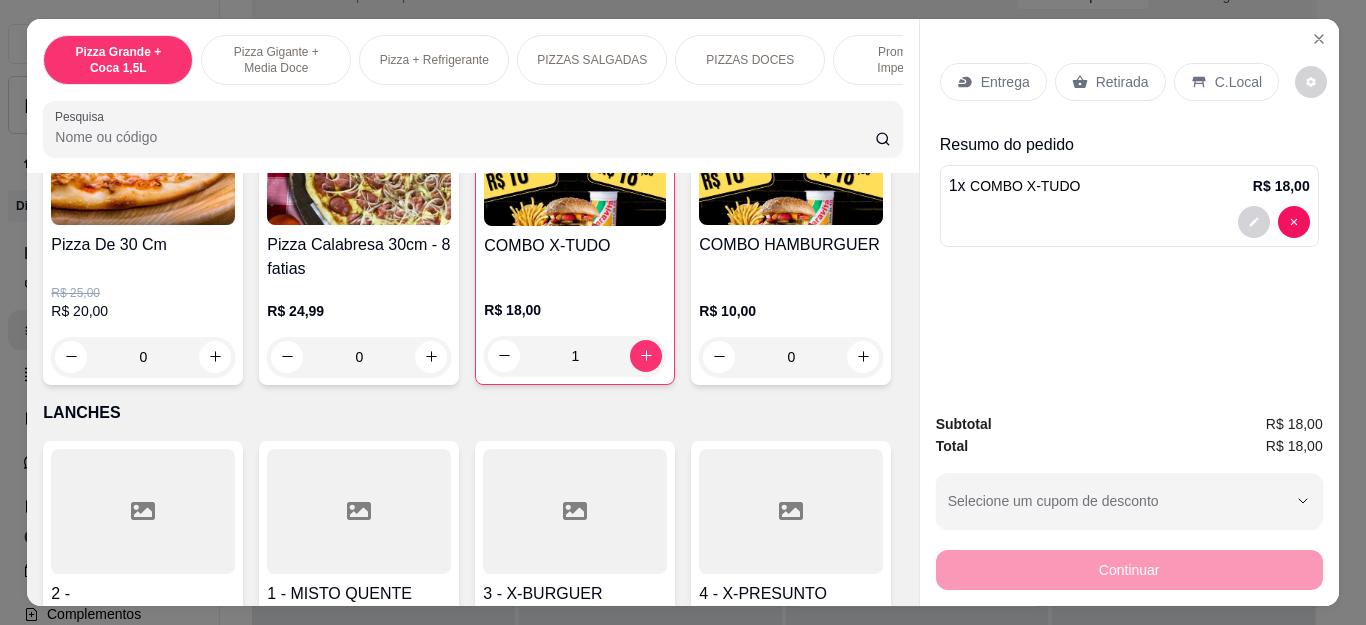 click on "Retirada" at bounding box center (1110, 82) 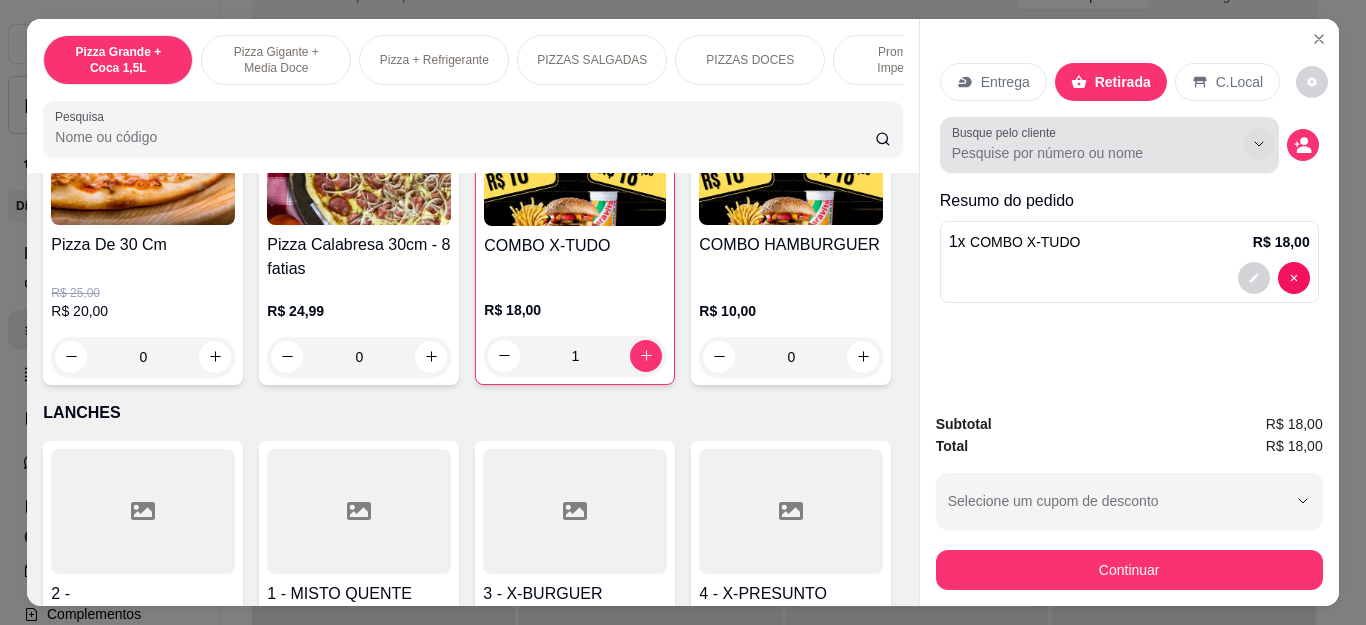 click 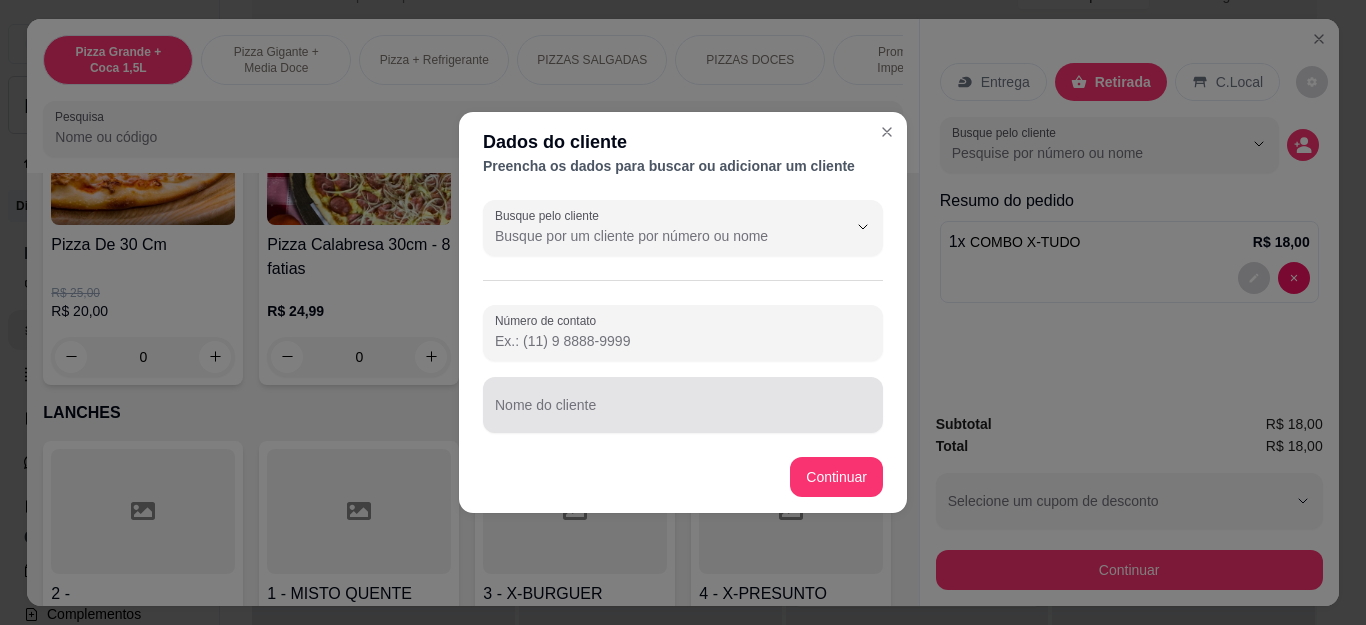 click at bounding box center (683, 405) 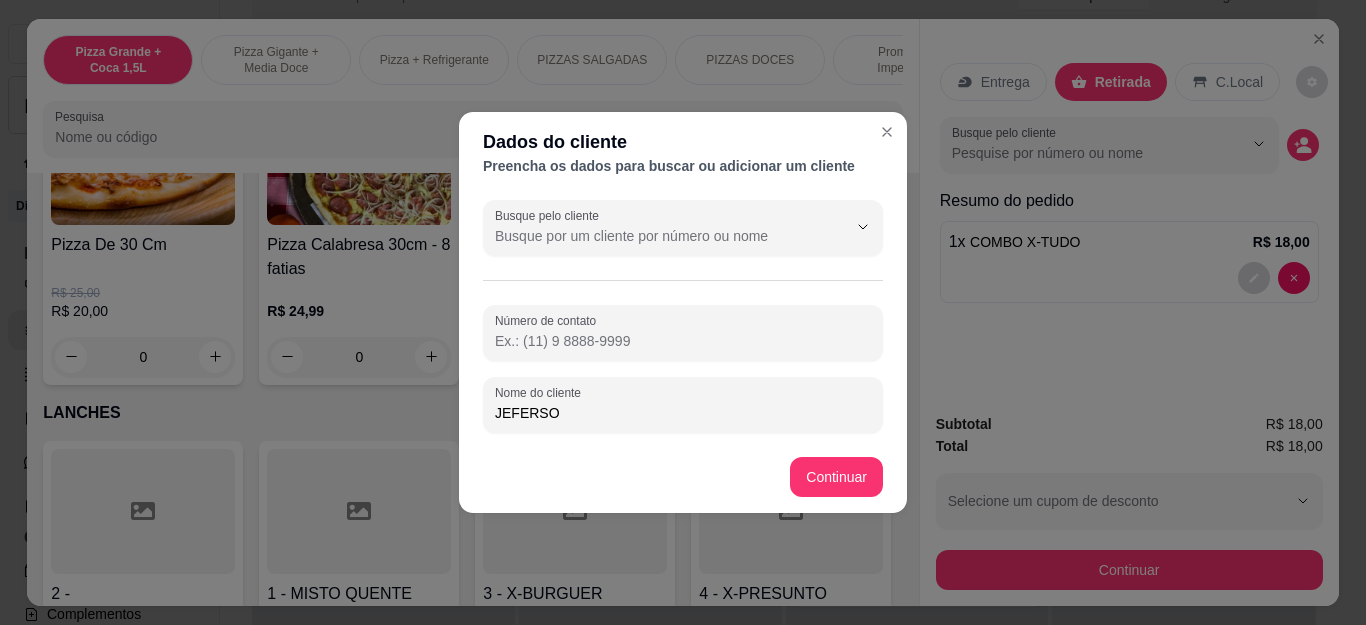 type on "[PERSON_NAME]" 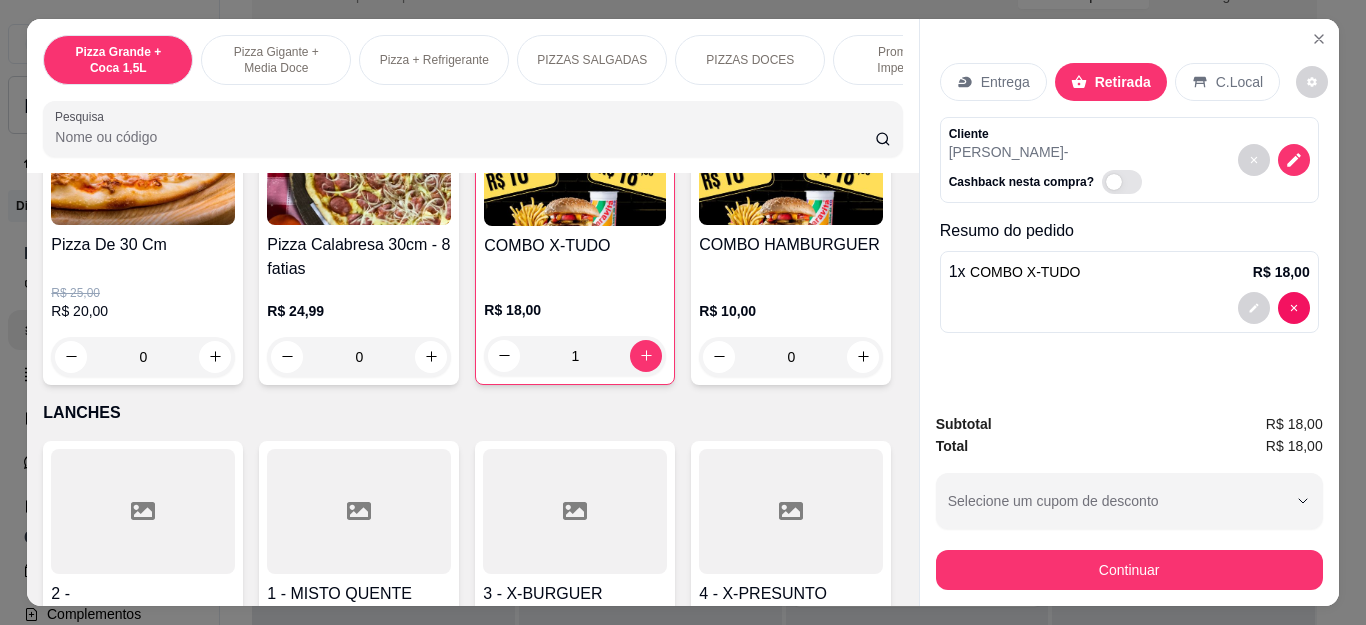 click on "Entrega" at bounding box center [1005, 82] 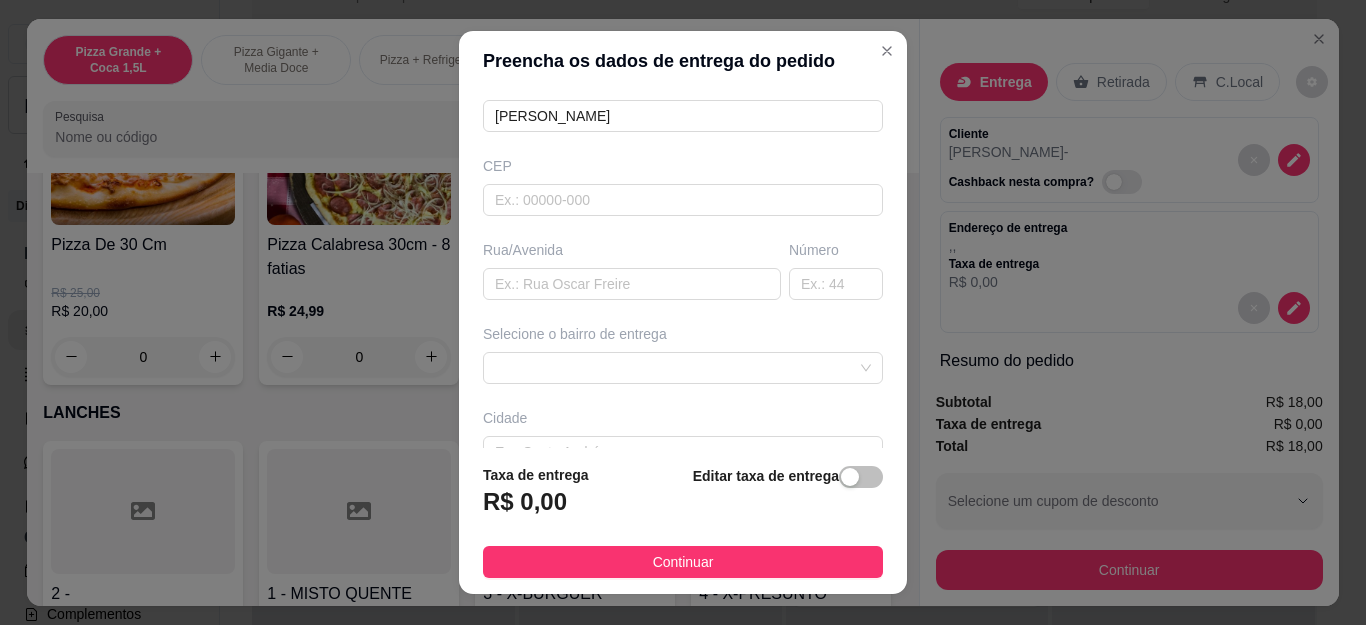 scroll, scrollTop: 200, scrollLeft: 0, axis: vertical 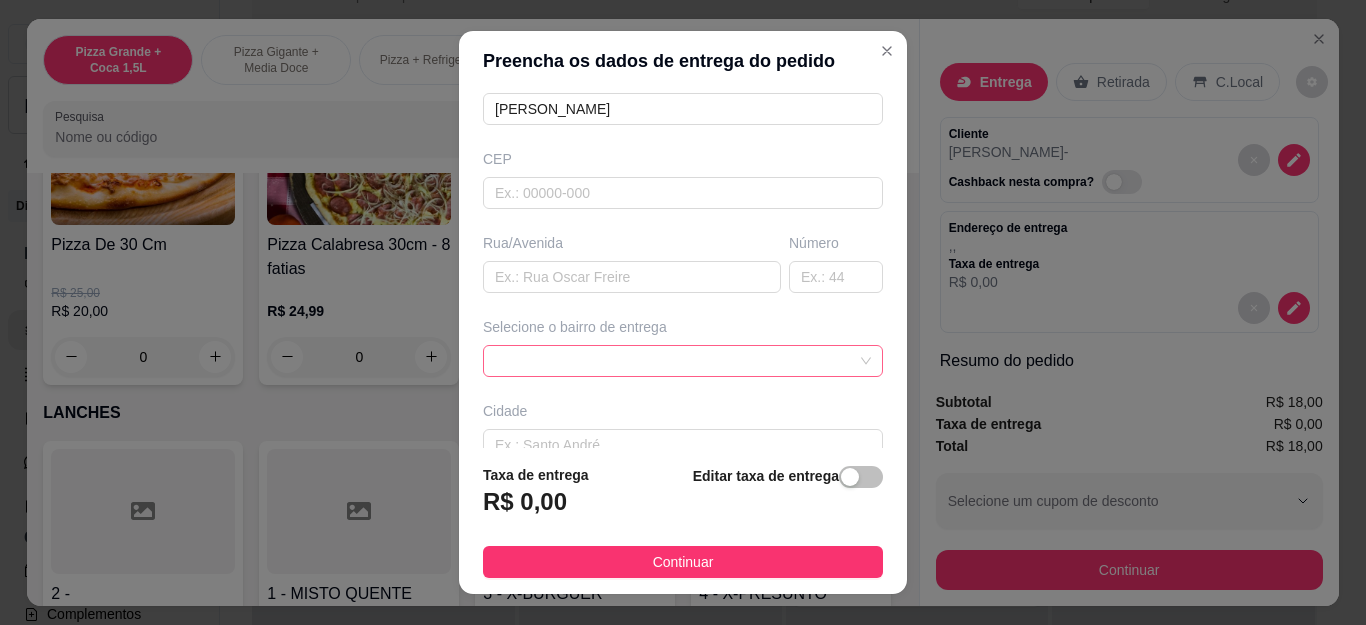 click at bounding box center (683, 361) 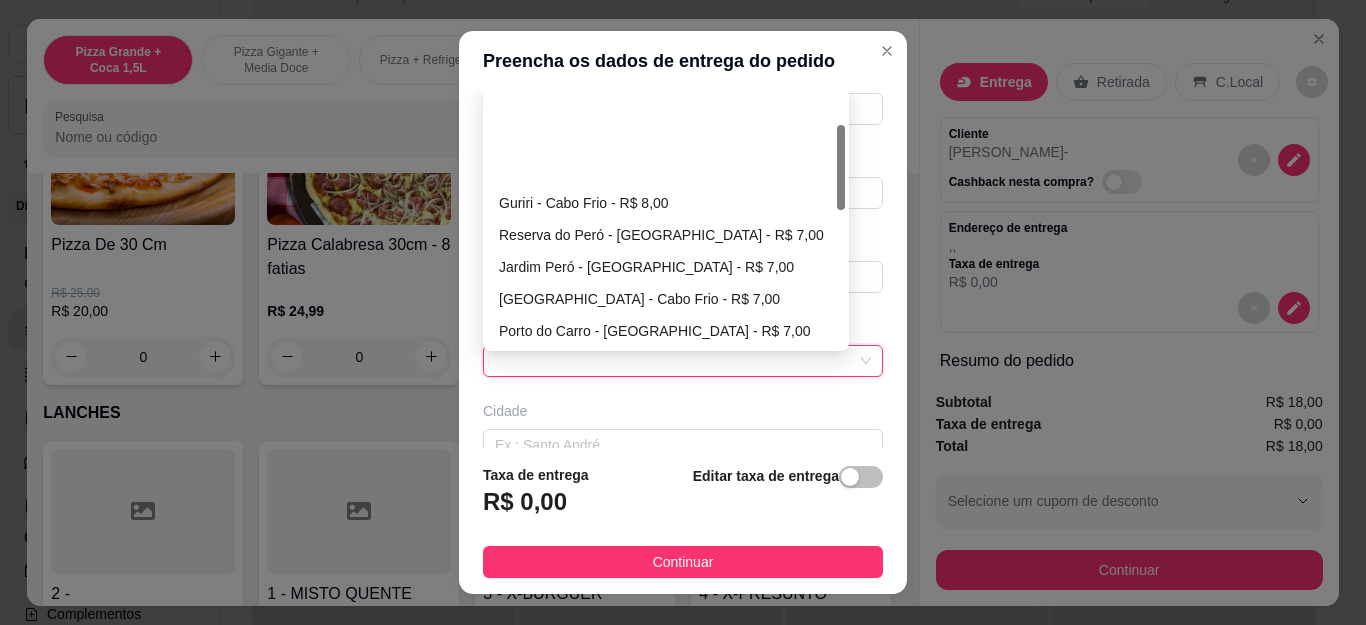 scroll, scrollTop: 100, scrollLeft: 0, axis: vertical 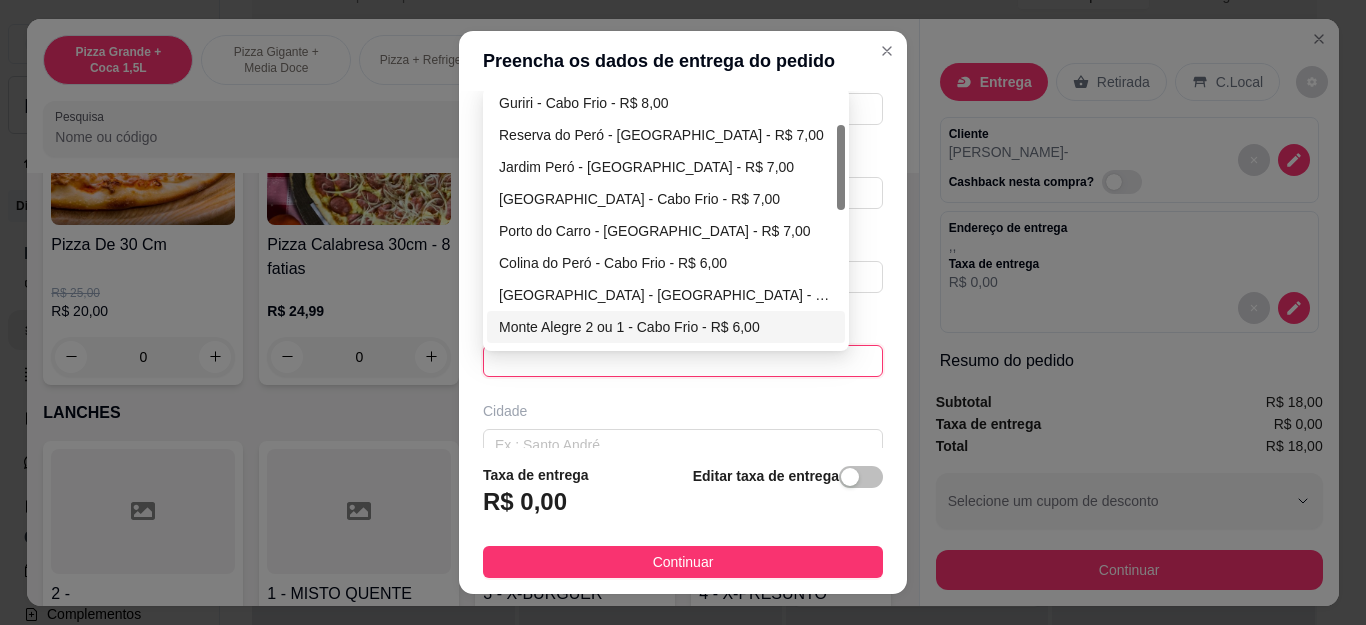 click on "Monte Alegre 2 ou 1 - Cabo Frio -  R$ 6,00" at bounding box center [666, 327] 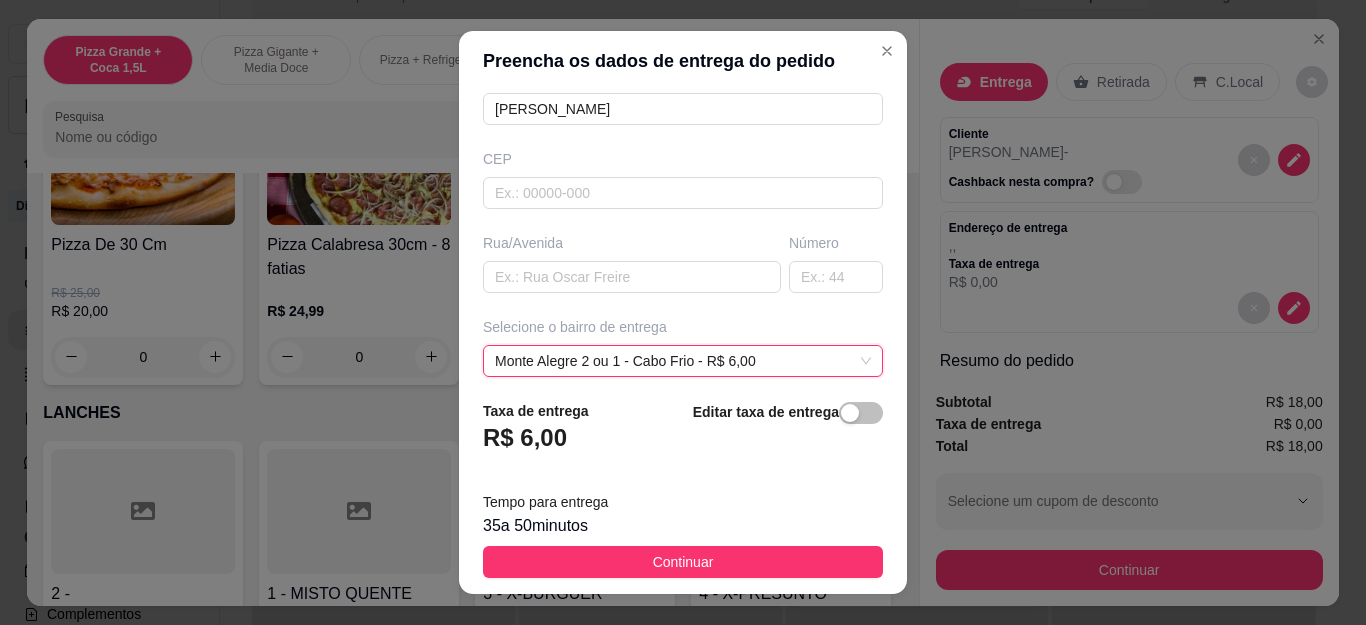 click on "Taxa de entrega R$ 6,00 Editar taxa de entrega  Tempo para entrega  35  a   50  minutos Continuar" at bounding box center (683, 489) 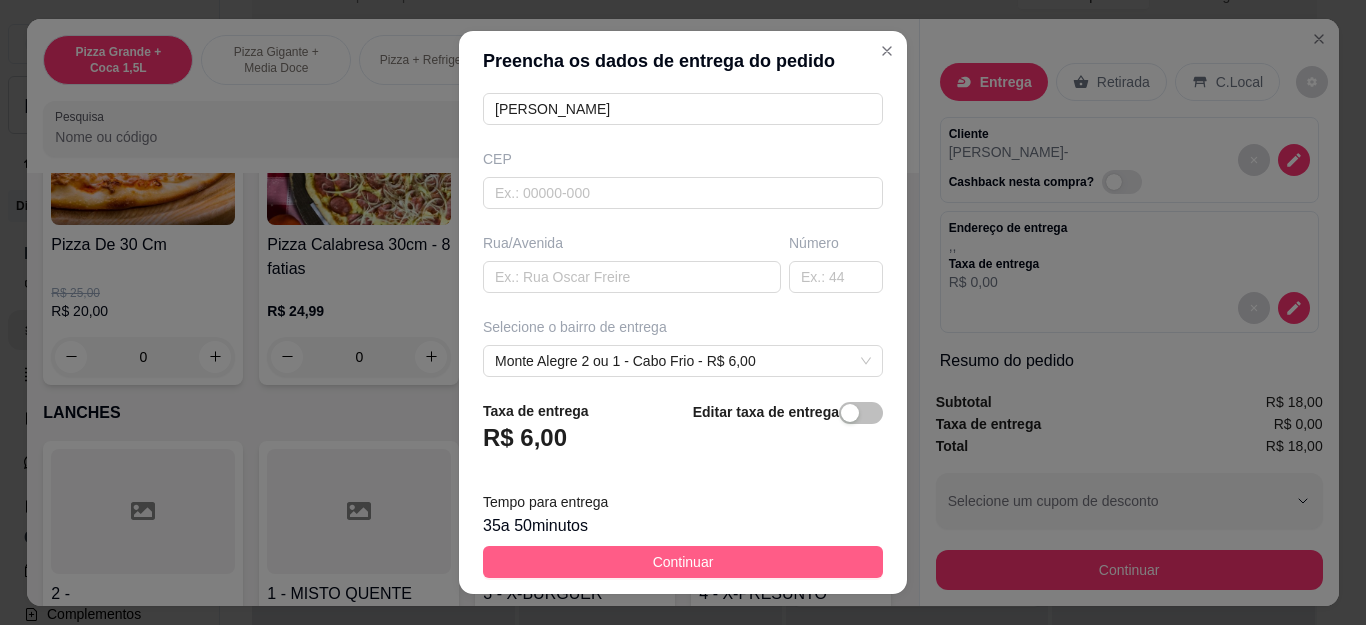 click on "Continuar" at bounding box center [683, 562] 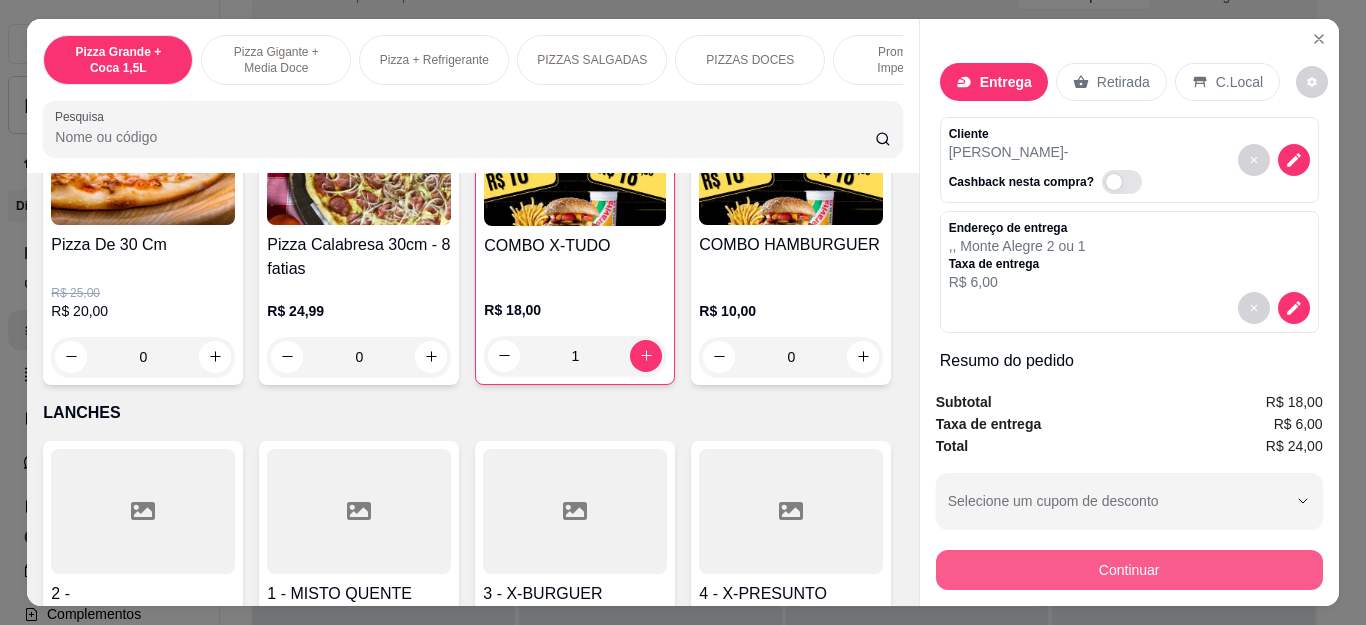 click on "Continuar" at bounding box center [1129, 570] 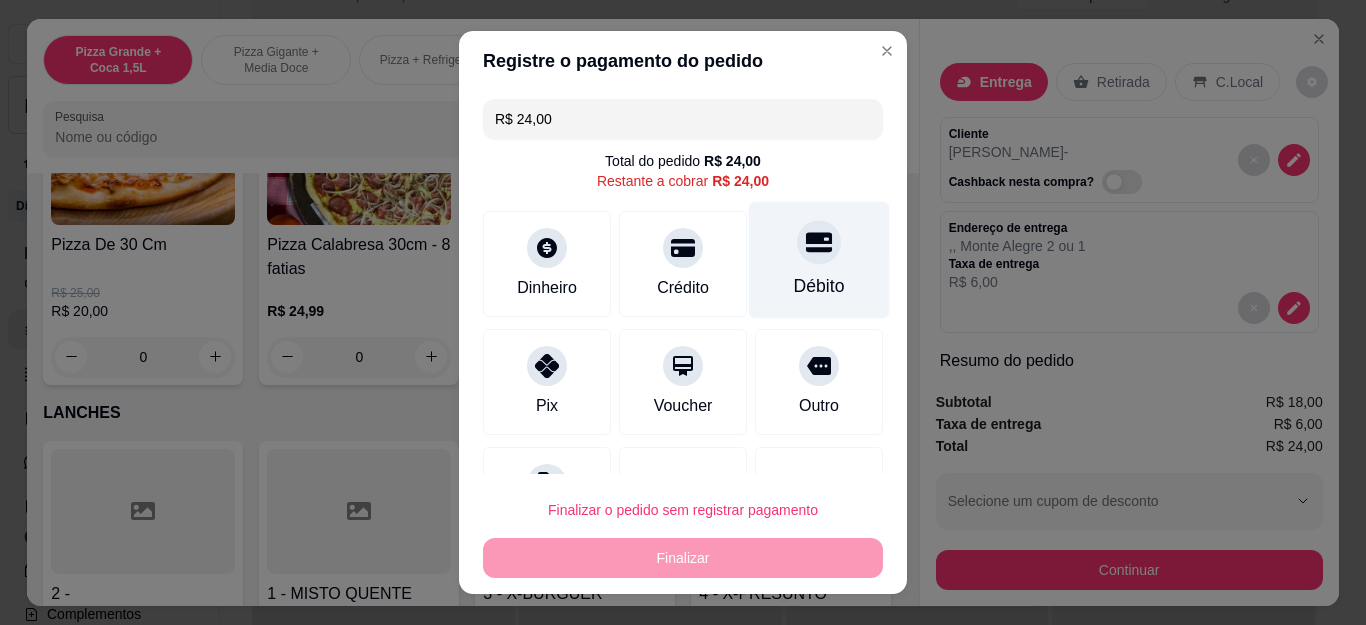 click on "Débito" at bounding box center [819, 260] 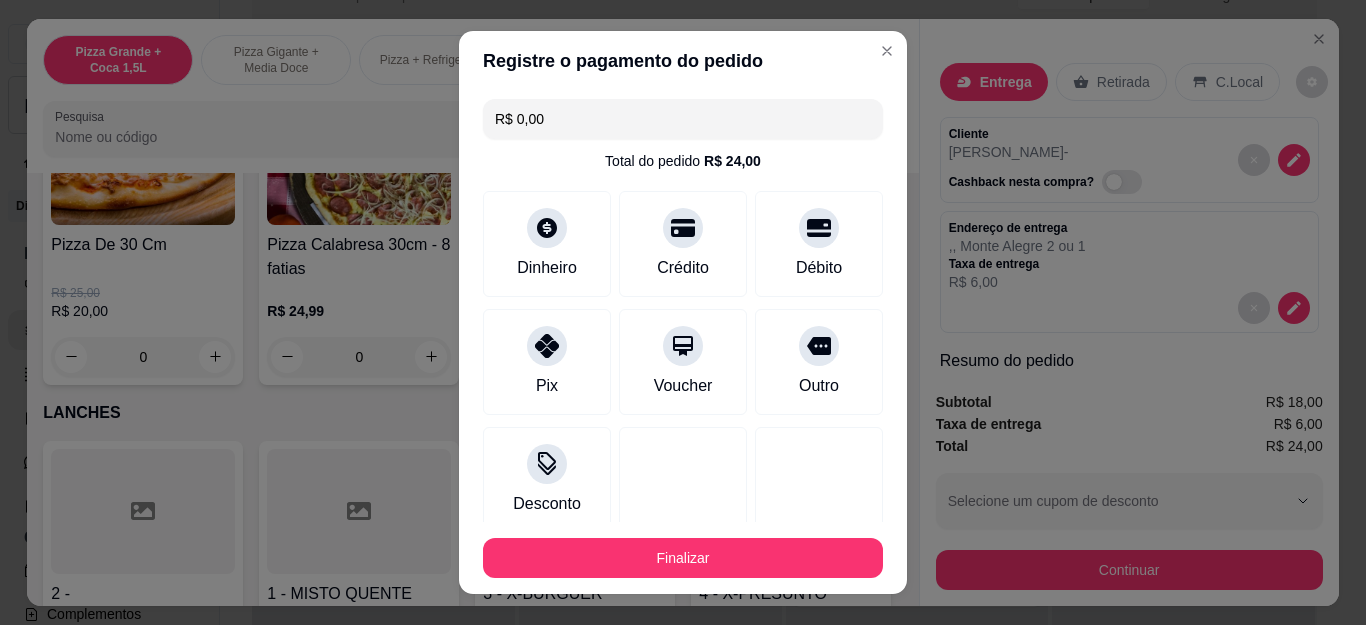 click on "Finalizar" at bounding box center (683, 558) 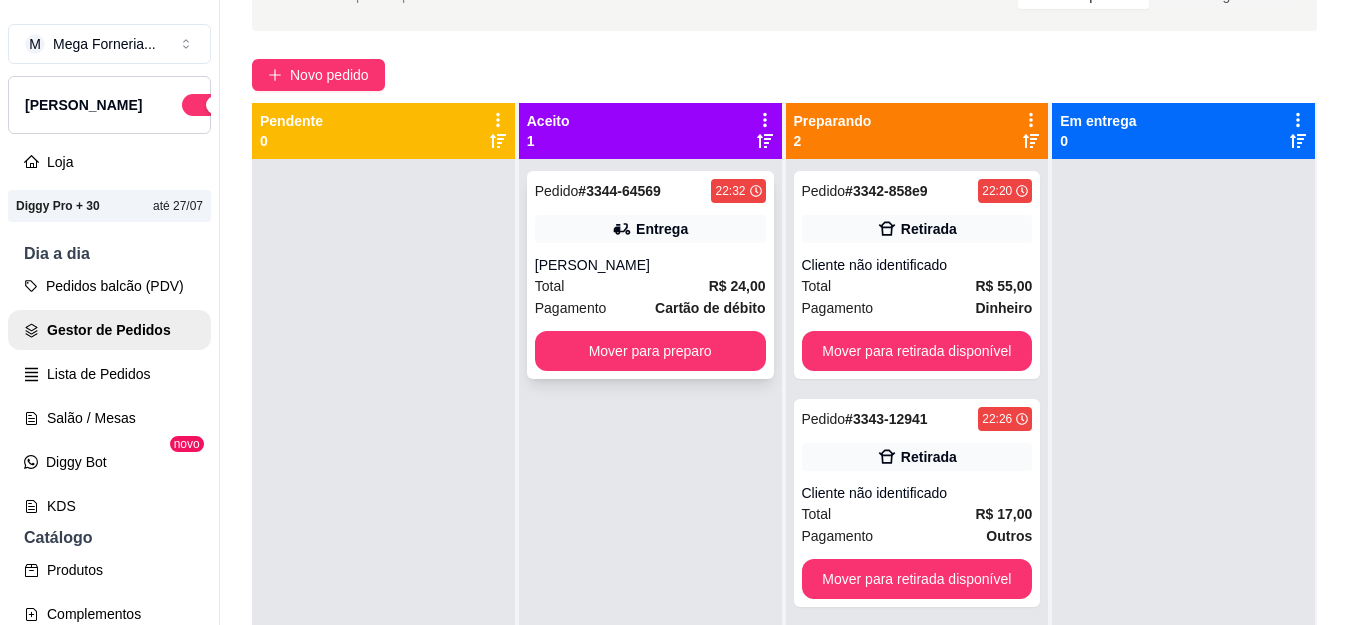 click on "Pedido  # 3344-64569 22:32 Entrega JEFERSON Total R$ 24,00 Pagamento Cartão de débito Mover para preparo" at bounding box center (650, 275) 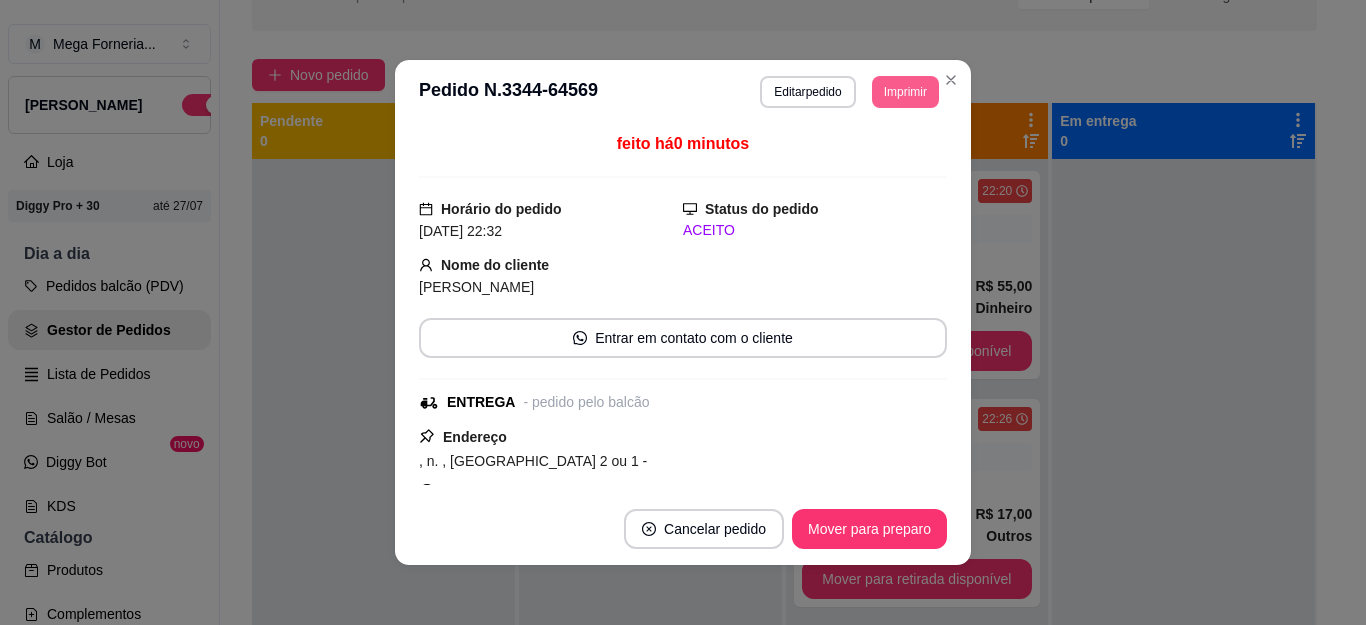 click on "Imprimir" at bounding box center [905, 92] 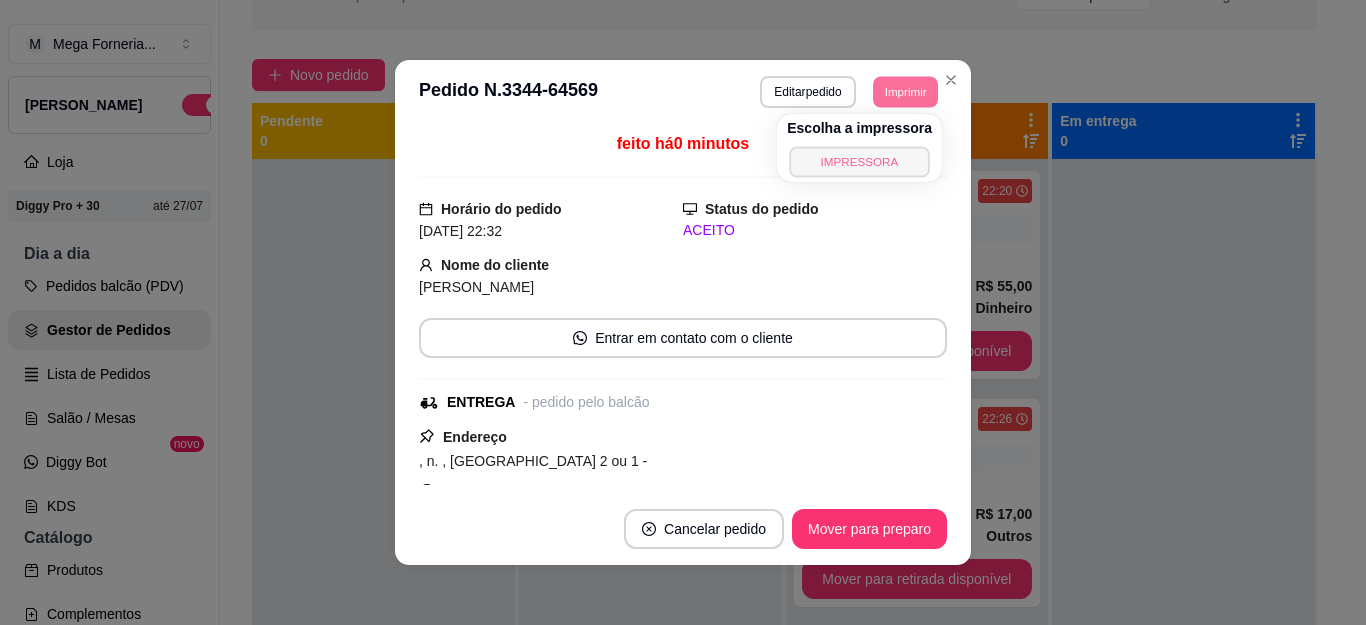 click on "IMPRESSORA" at bounding box center [859, 161] 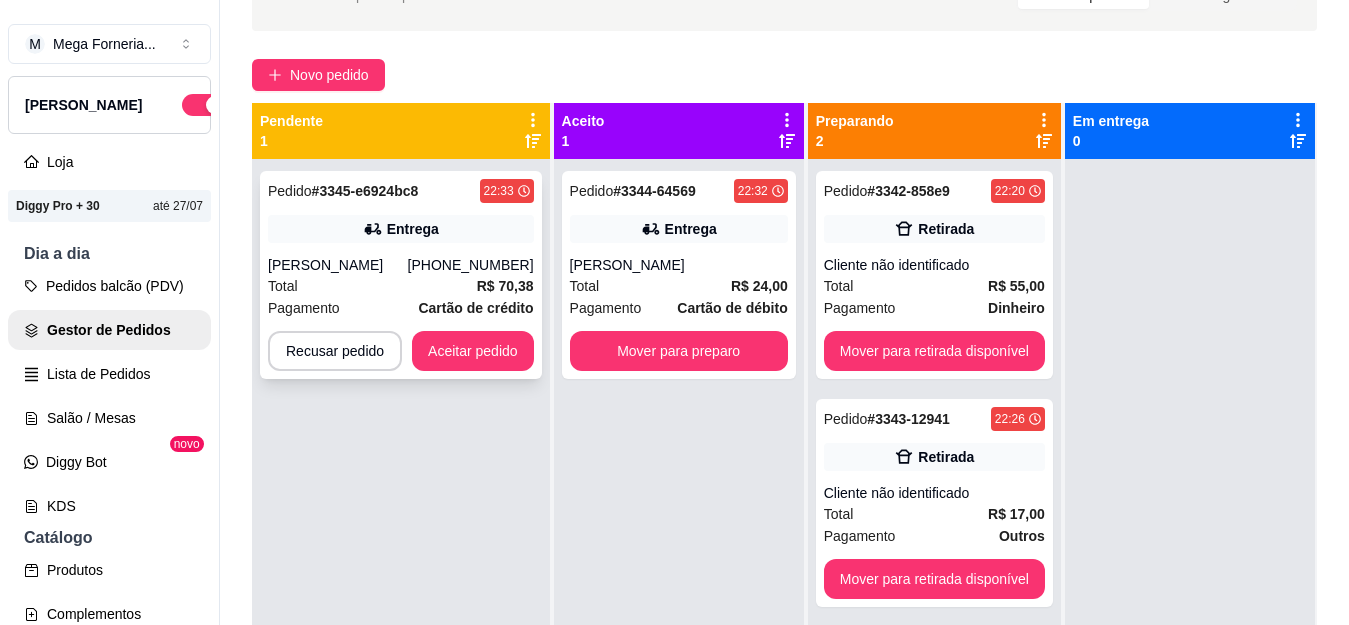 click on "Entrega" at bounding box center (413, 229) 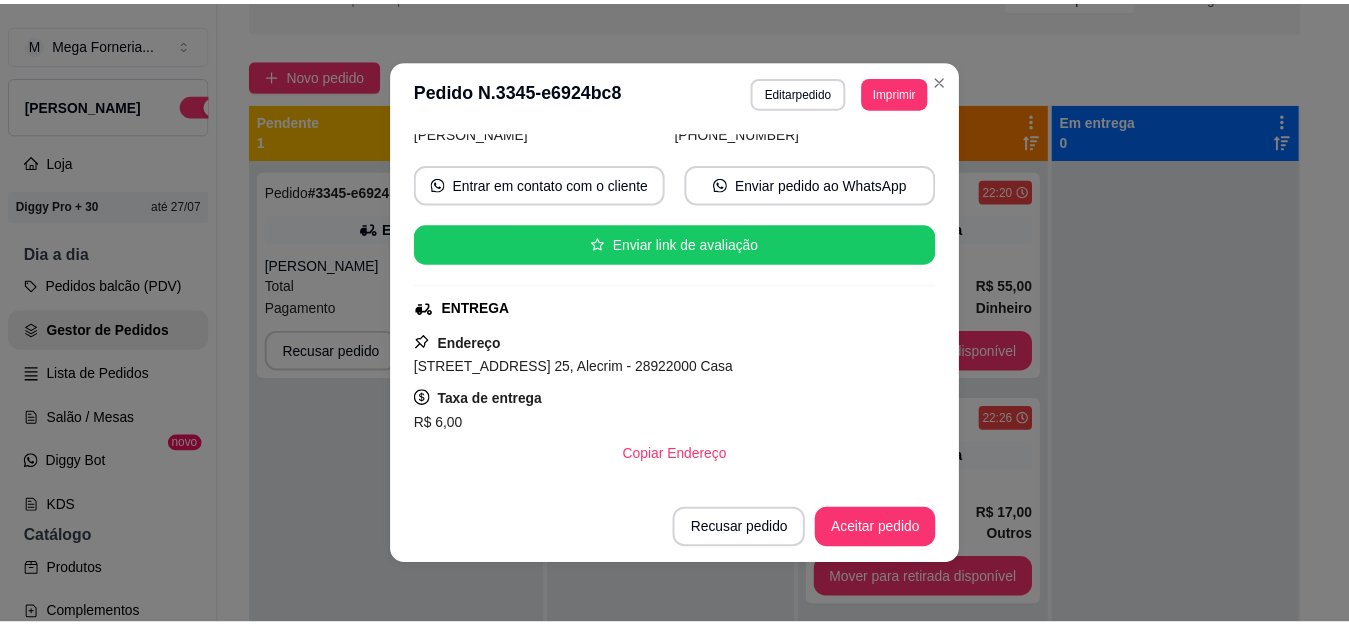 scroll, scrollTop: 130, scrollLeft: 0, axis: vertical 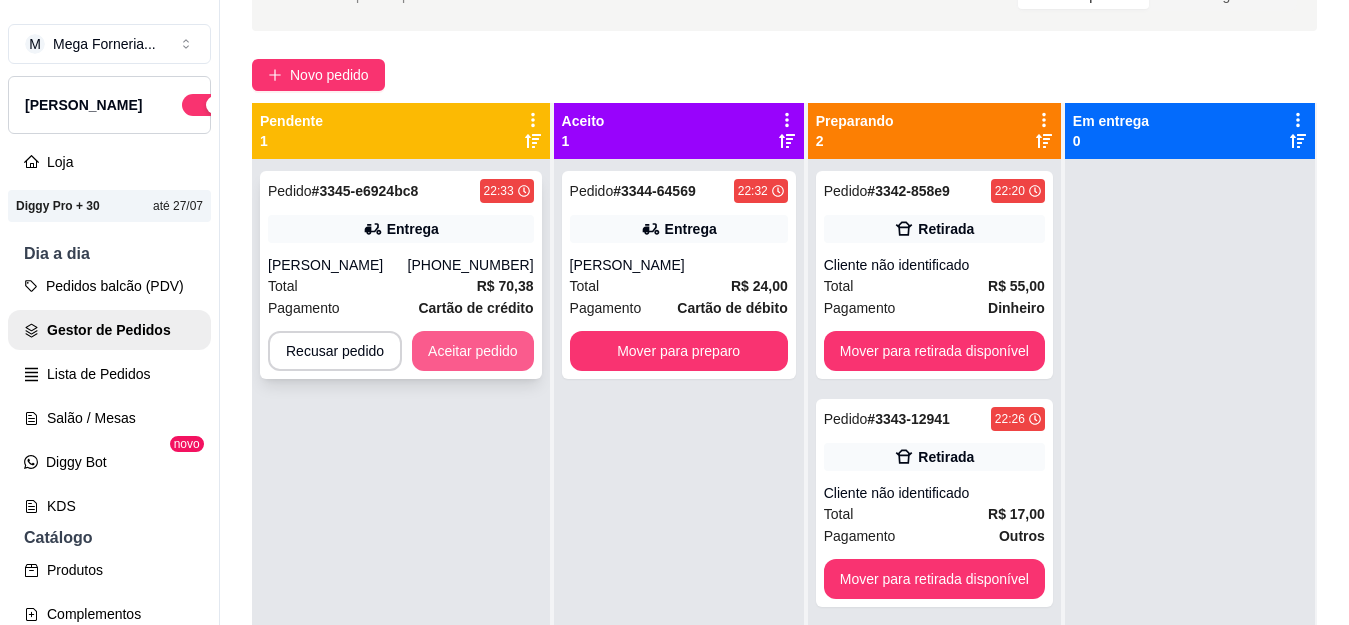 click on "Aceitar pedido" at bounding box center [473, 351] 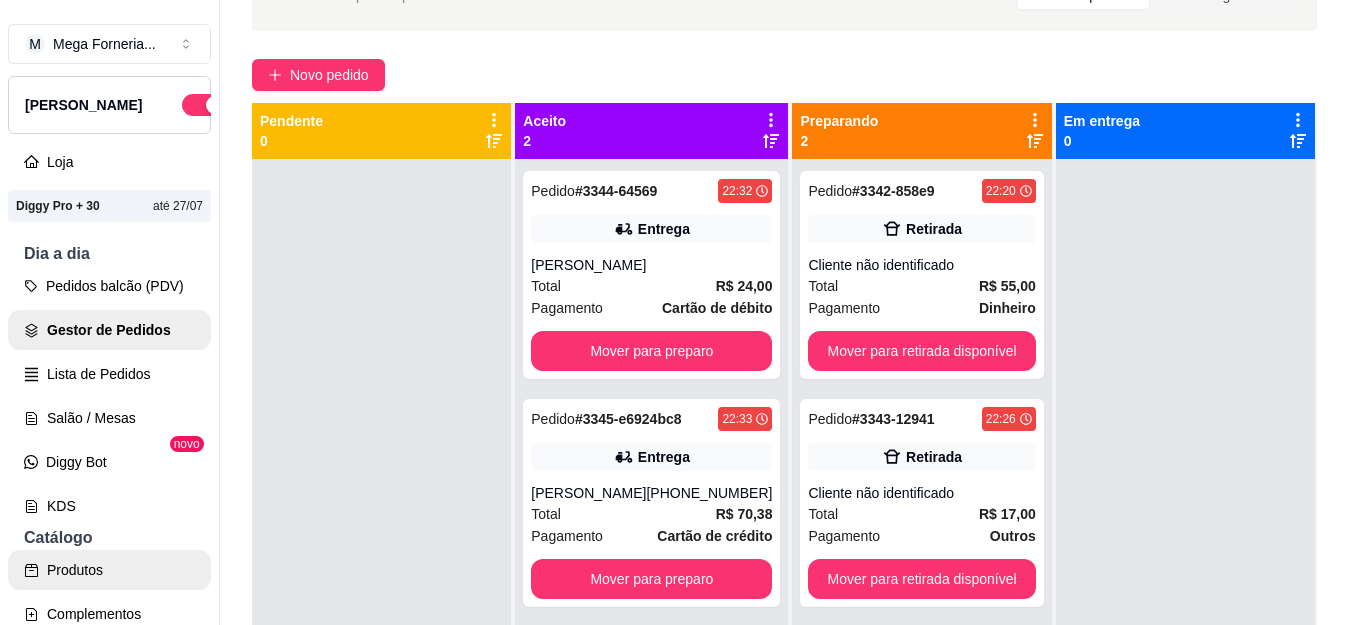 click on "KDS" at bounding box center [109, 506] 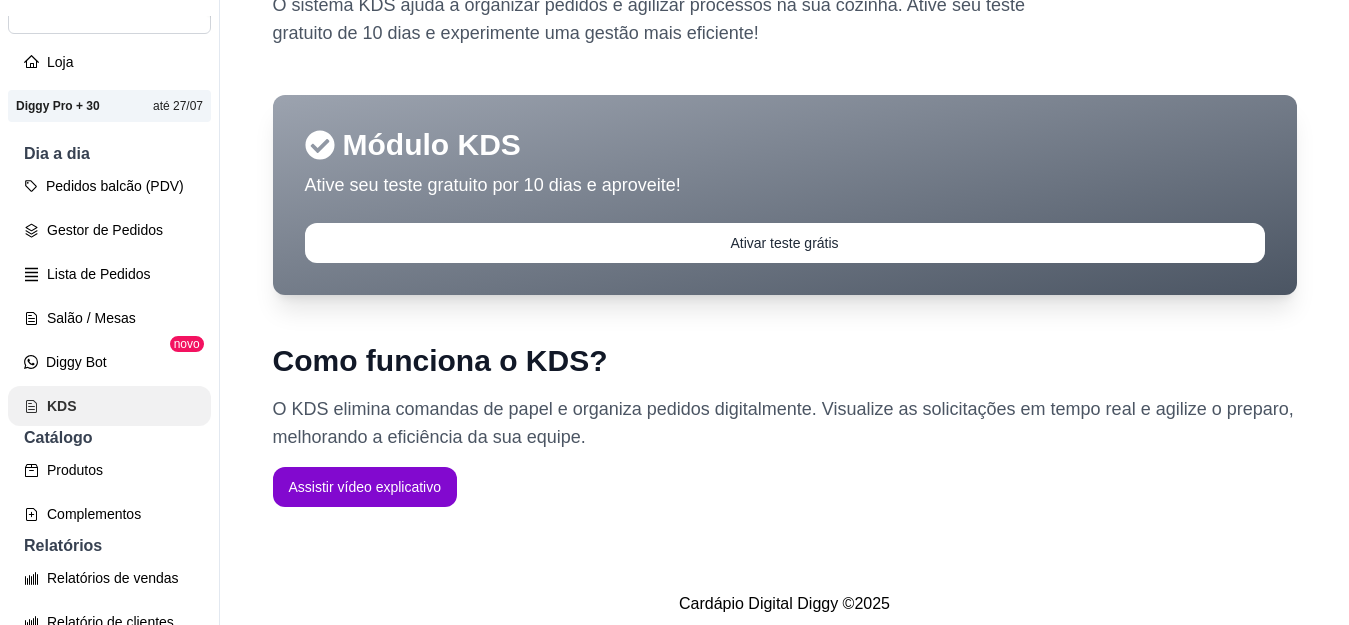 scroll, scrollTop: 0, scrollLeft: 0, axis: both 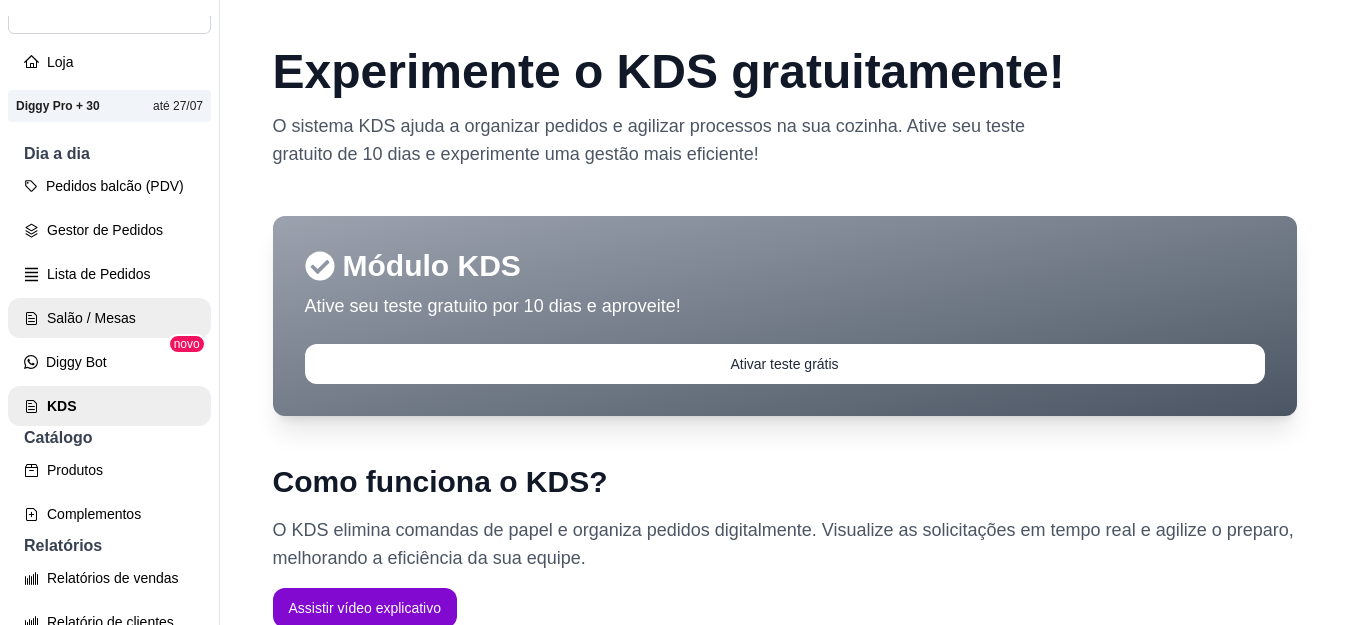 click on "Salão / Mesas" at bounding box center [109, 318] 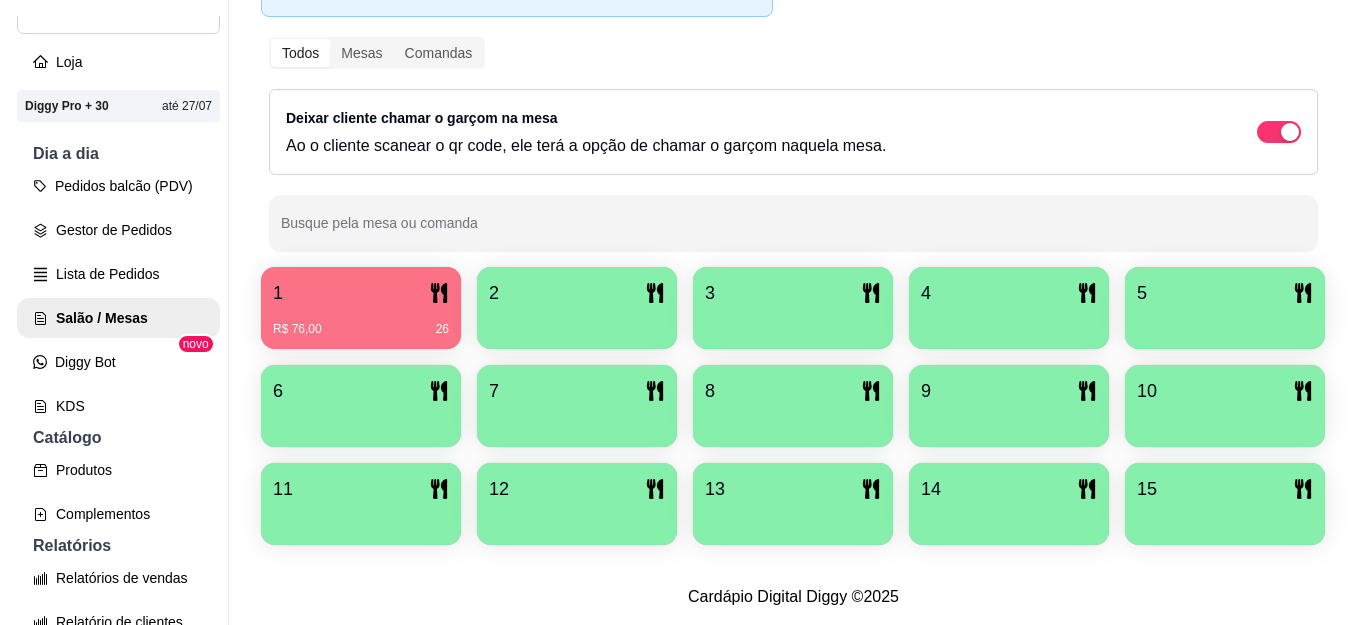 scroll, scrollTop: 300, scrollLeft: 0, axis: vertical 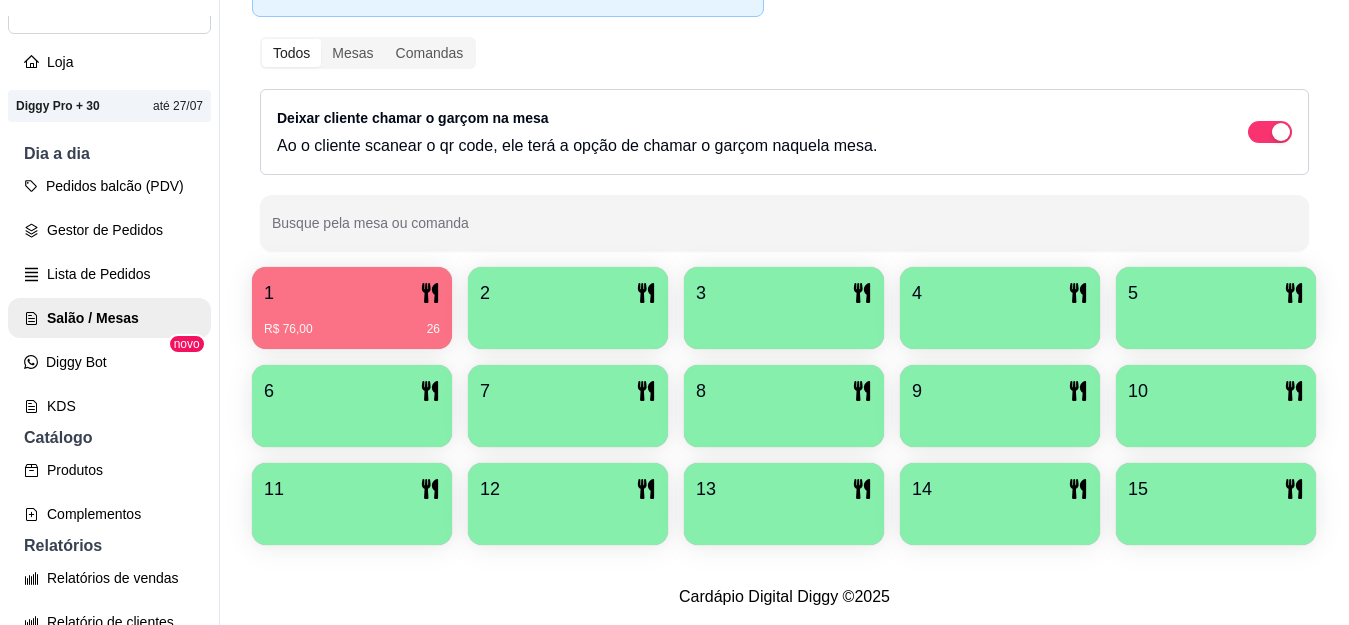 click on "R$ 76,00 26" at bounding box center [352, 322] 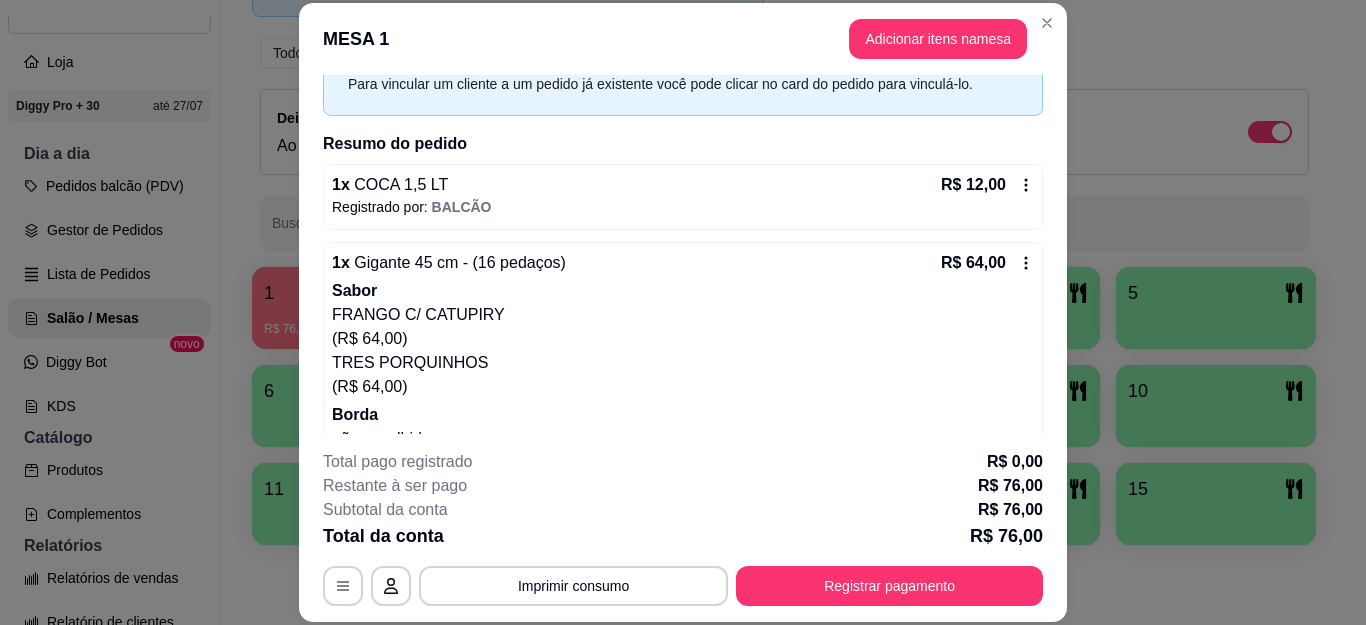 scroll, scrollTop: 0, scrollLeft: 0, axis: both 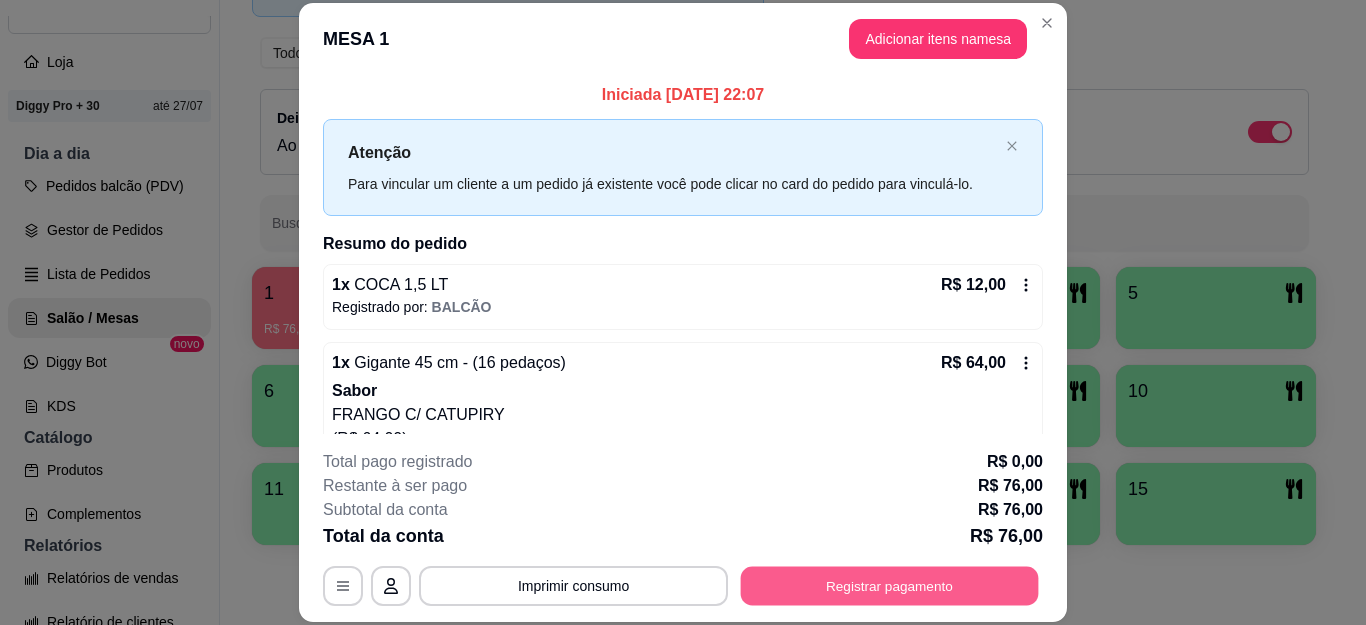 click on "**********" at bounding box center [683, 586] 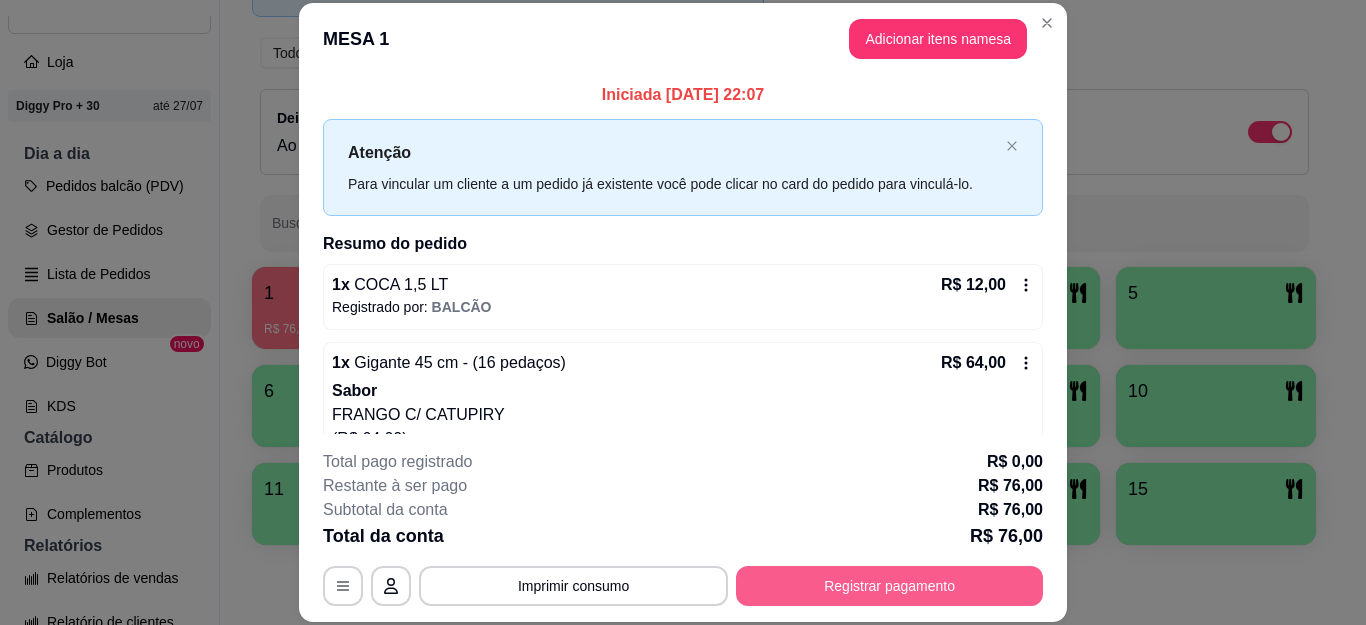 click on "Registrar pagamento" at bounding box center [889, 586] 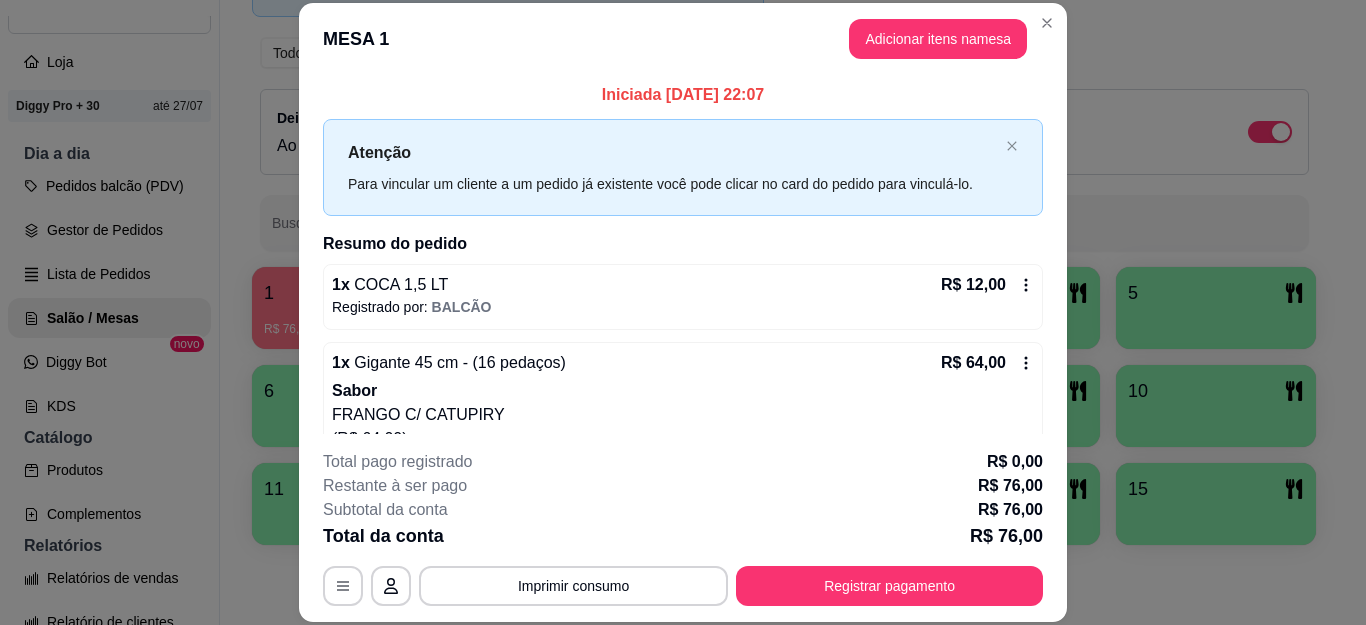 scroll, scrollTop: 33, scrollLeft: 0, axis: vertical 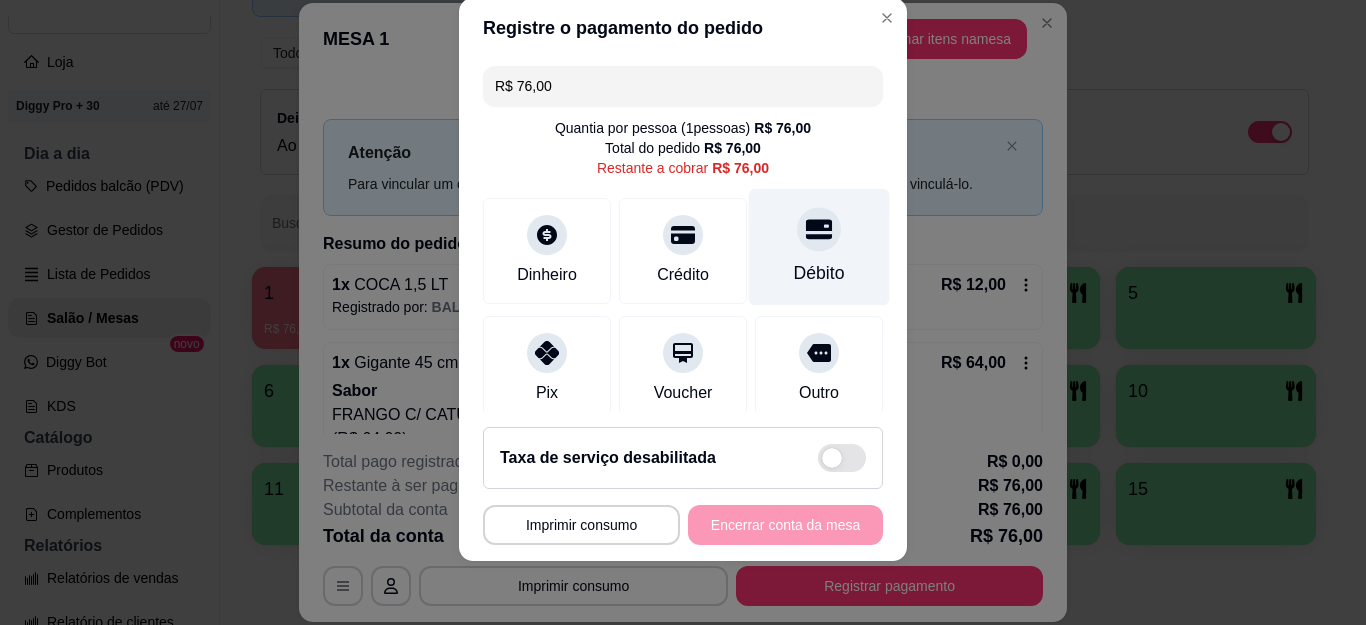 click on "Débito" at bounding box center (819, 273) 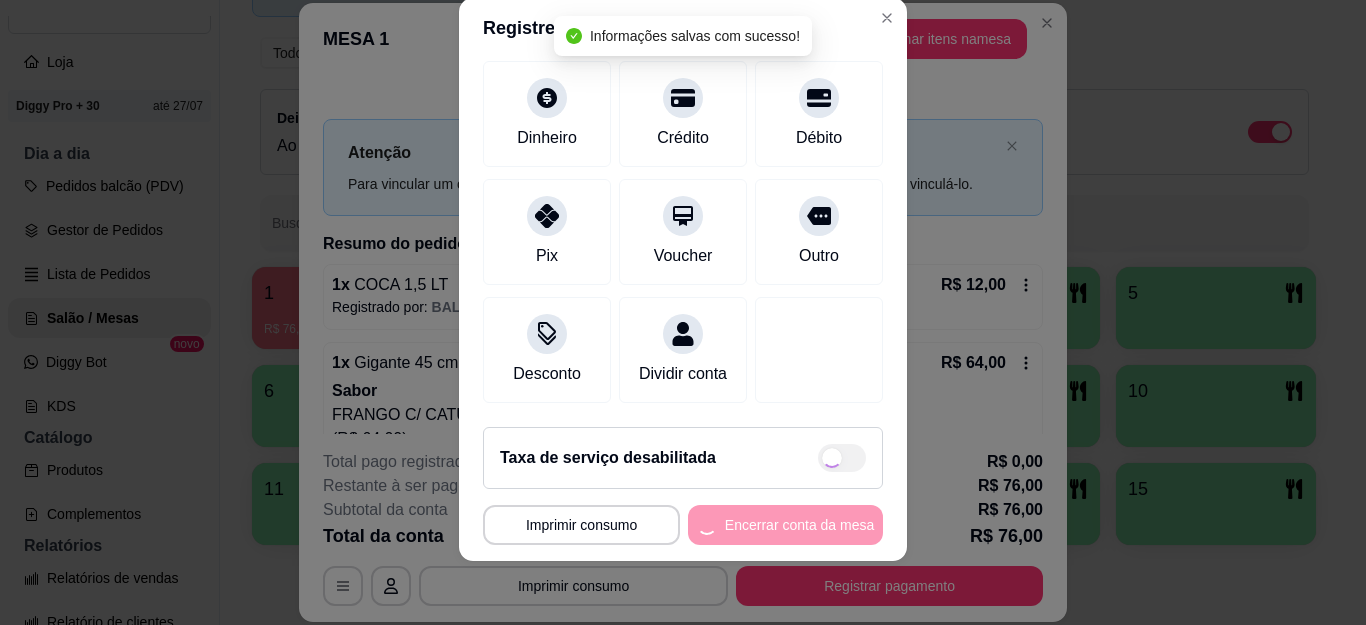 type on "R$ 0,00" 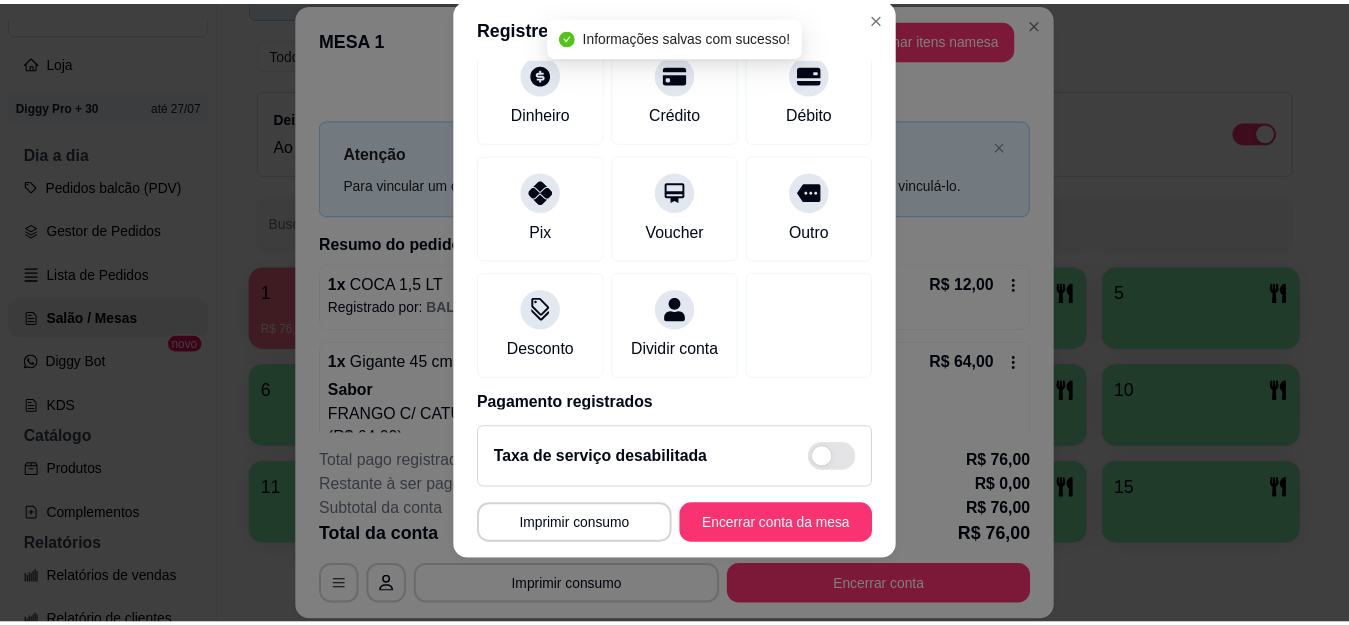 scroll, scrollTop: 245, scrollLeft: 0, axis: vertical 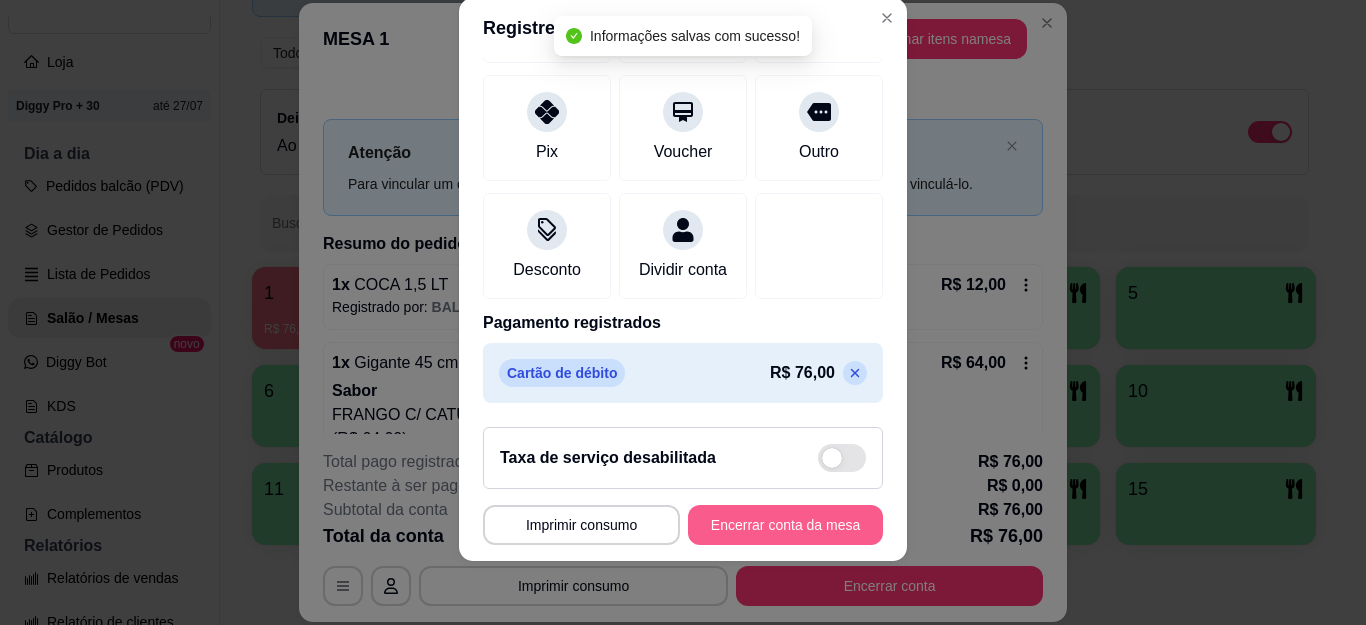 click on "Encerrar conta da mesa" at bounding box center (785, 525) 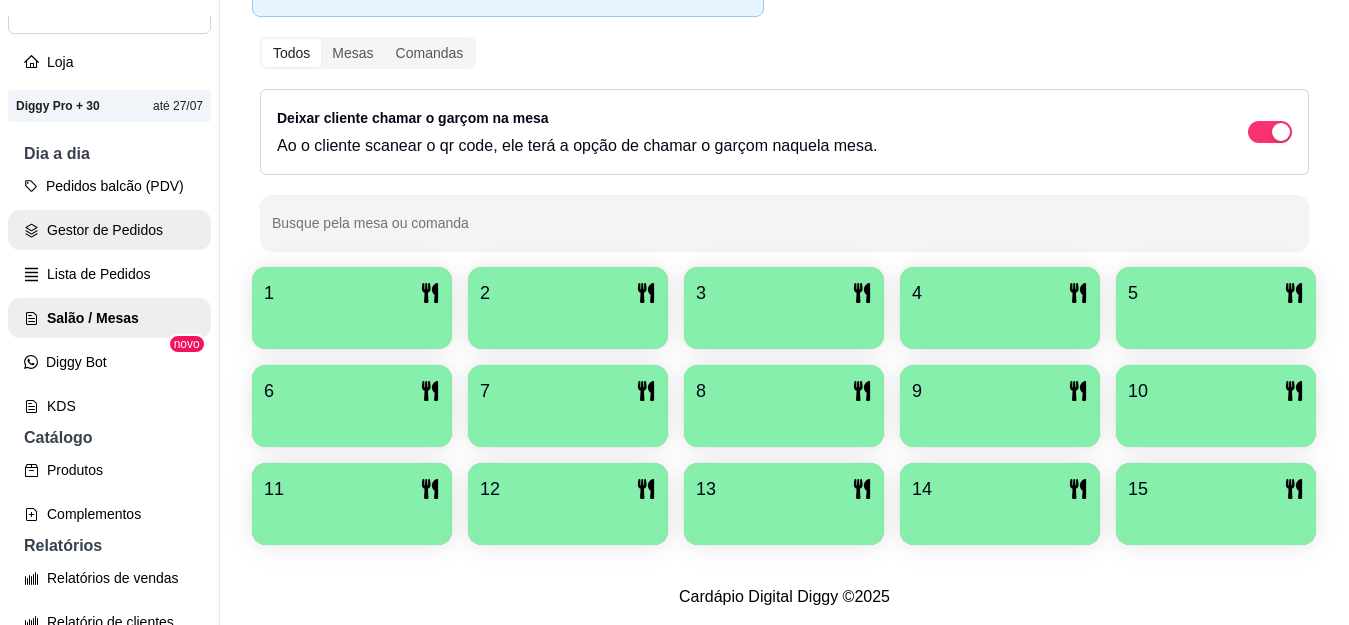 click on "Gestor de Pedidos" at bounding box center (109, 230) 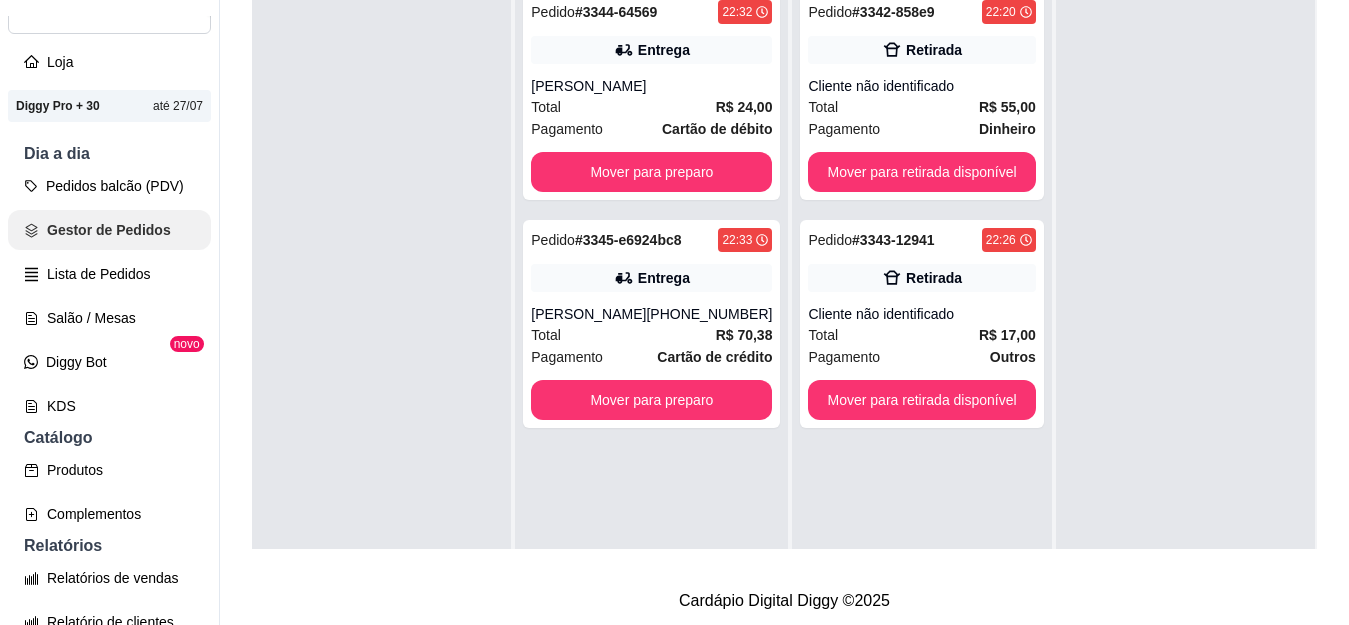scroll, scrollTop: 0, scrollLeft: 0, axis: both 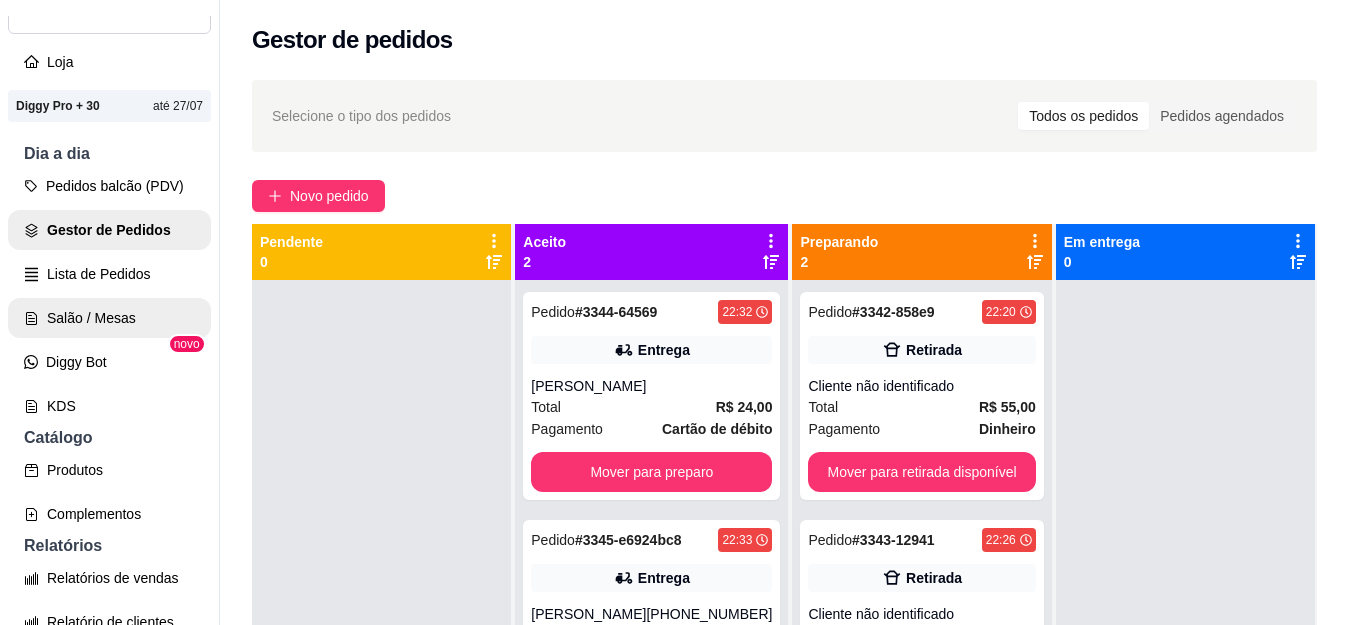 click on "Salão / Mesas" at bounding box center [109, 318] 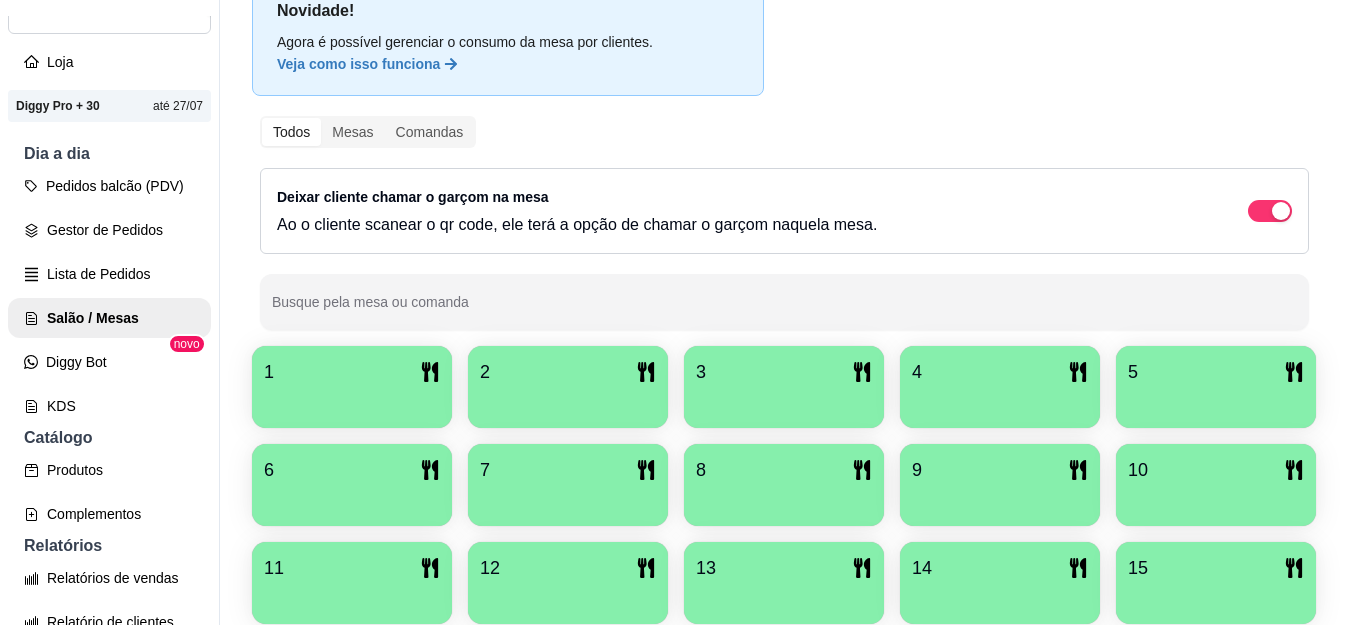 scroll, scrollTop: 100, scrollLeft: 0, axis: vertical 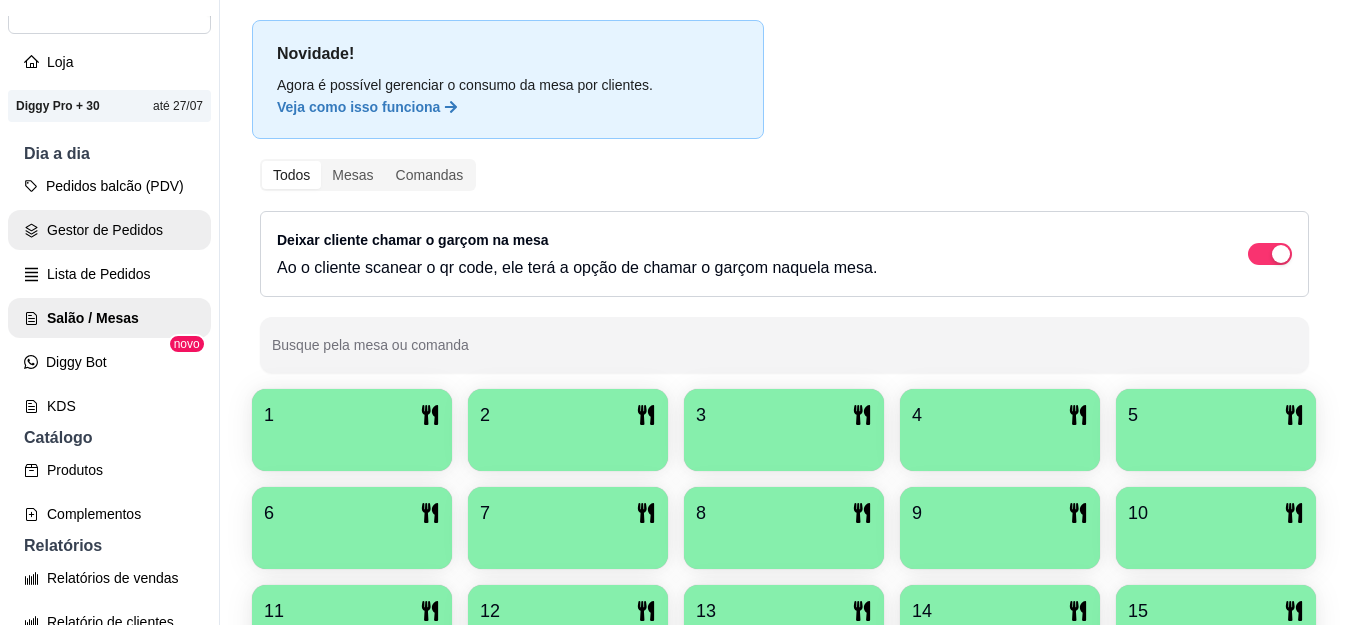 click on "Gestor de Pedidos" at bounding box center (109, 230) 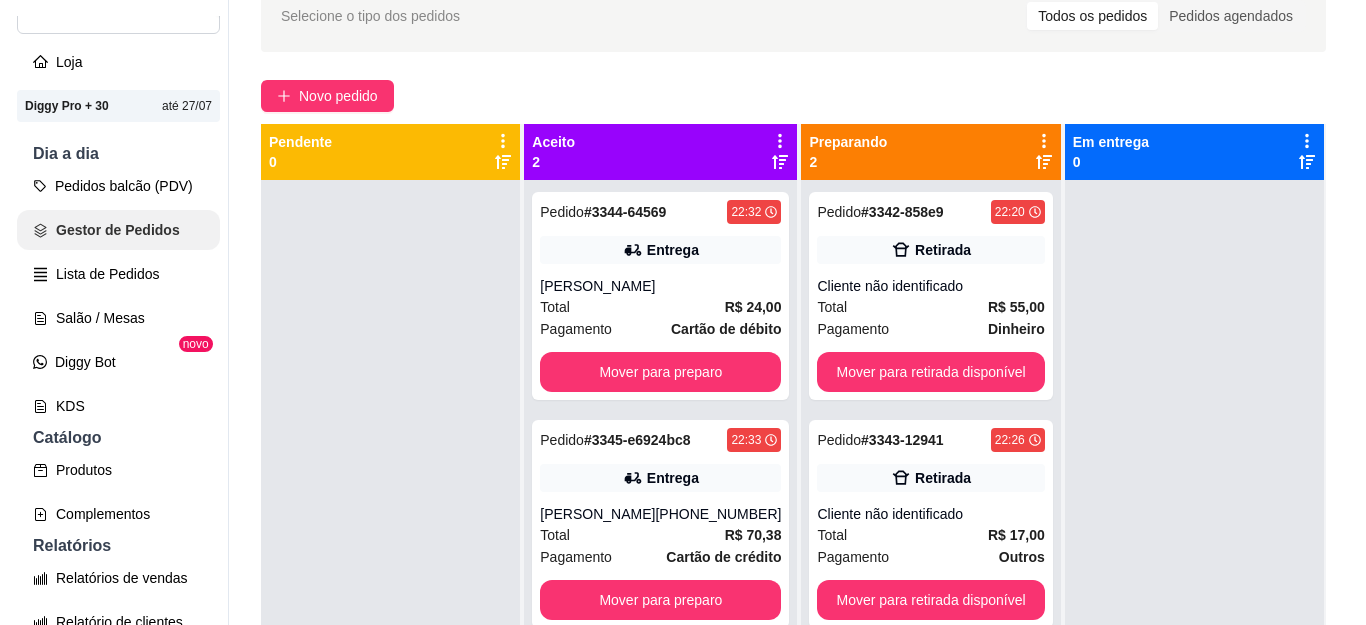 scroll, scrollTop: 0, scrollLeft: 0, axis: both 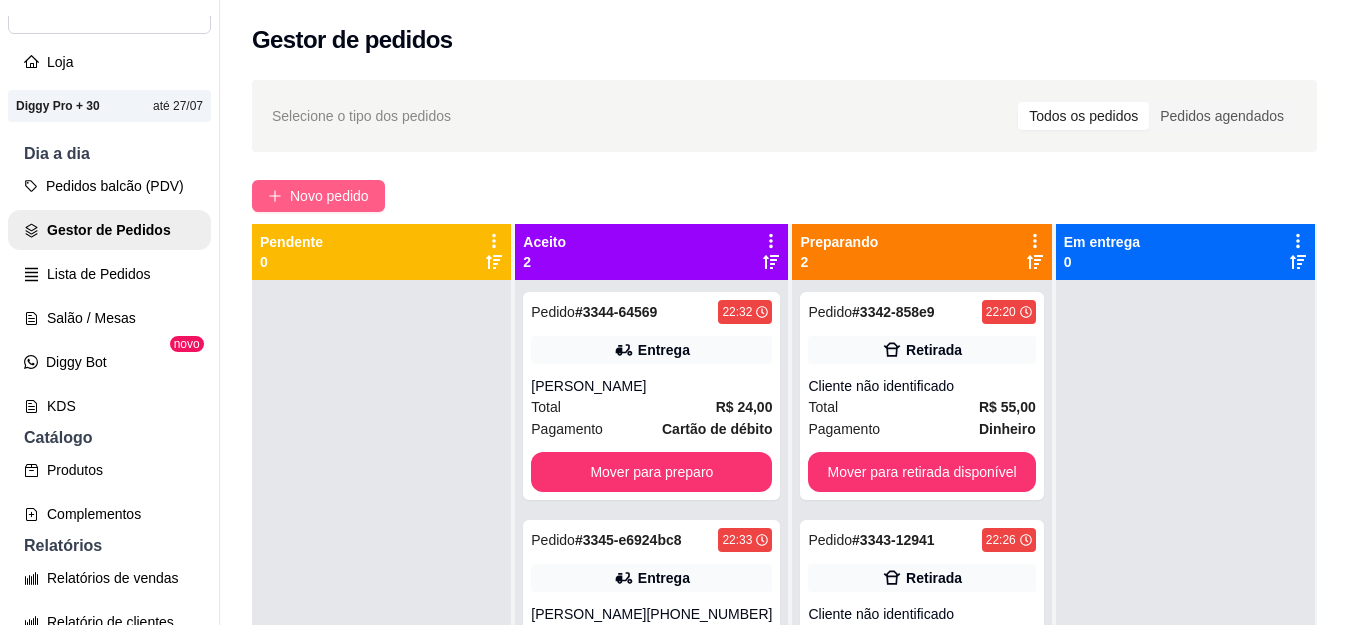 click 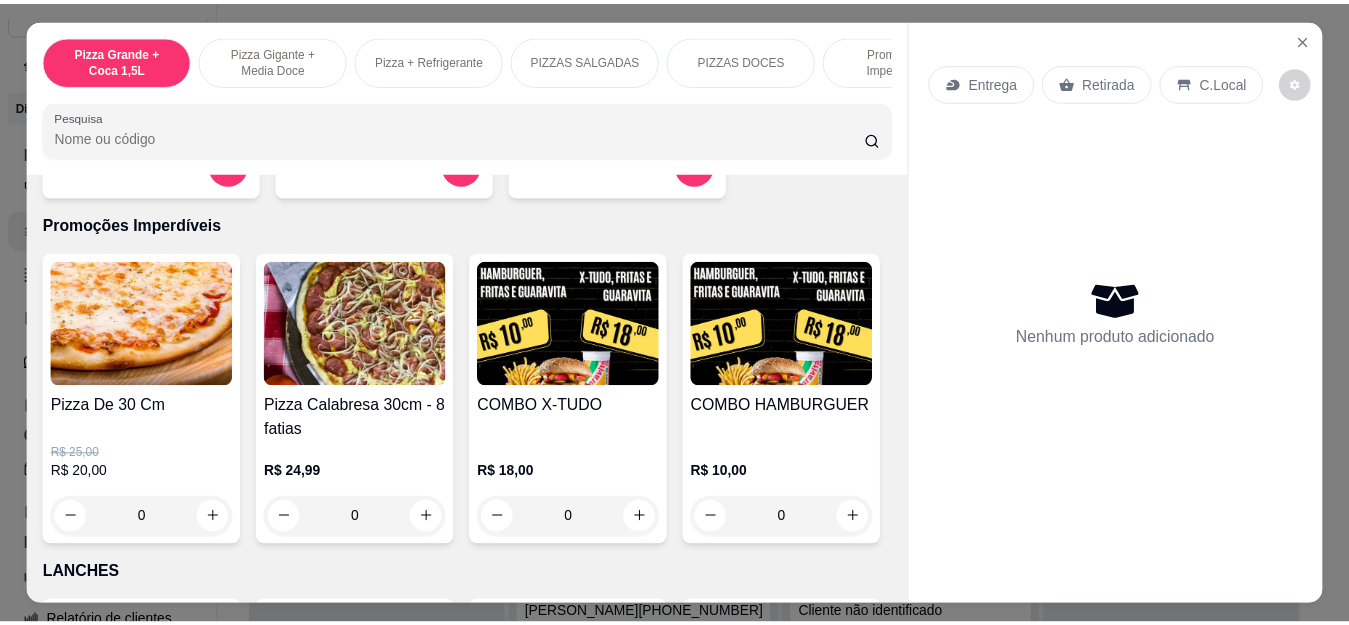 scroll, scrollTop: 1700, scrollLeft: 0, axis: vertical 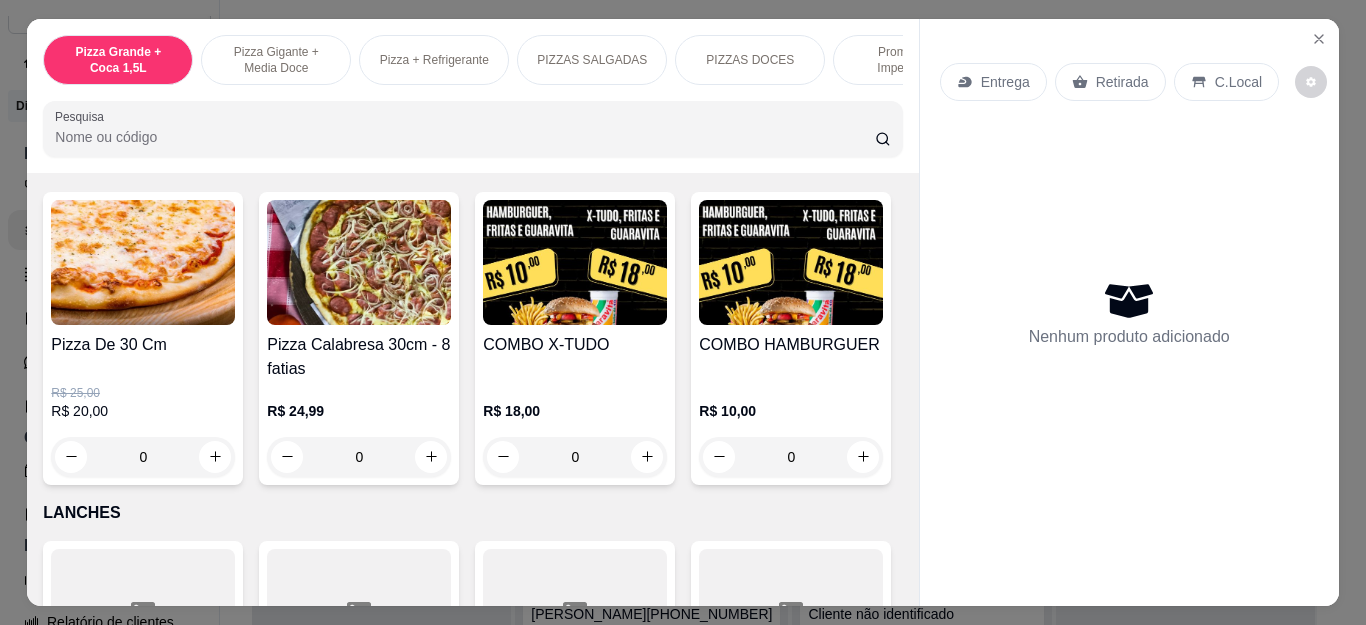 click on "0" at bounding box center (143, 457) 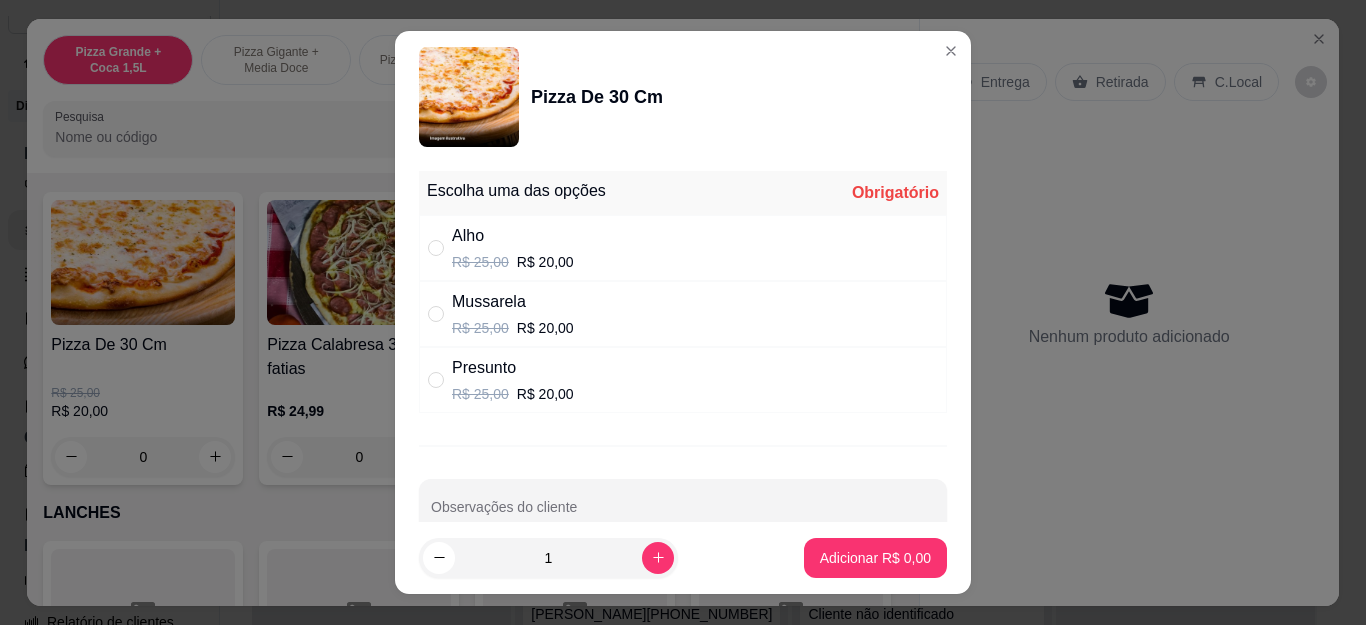 click on "Presunto" at bounding box center [513, 368] 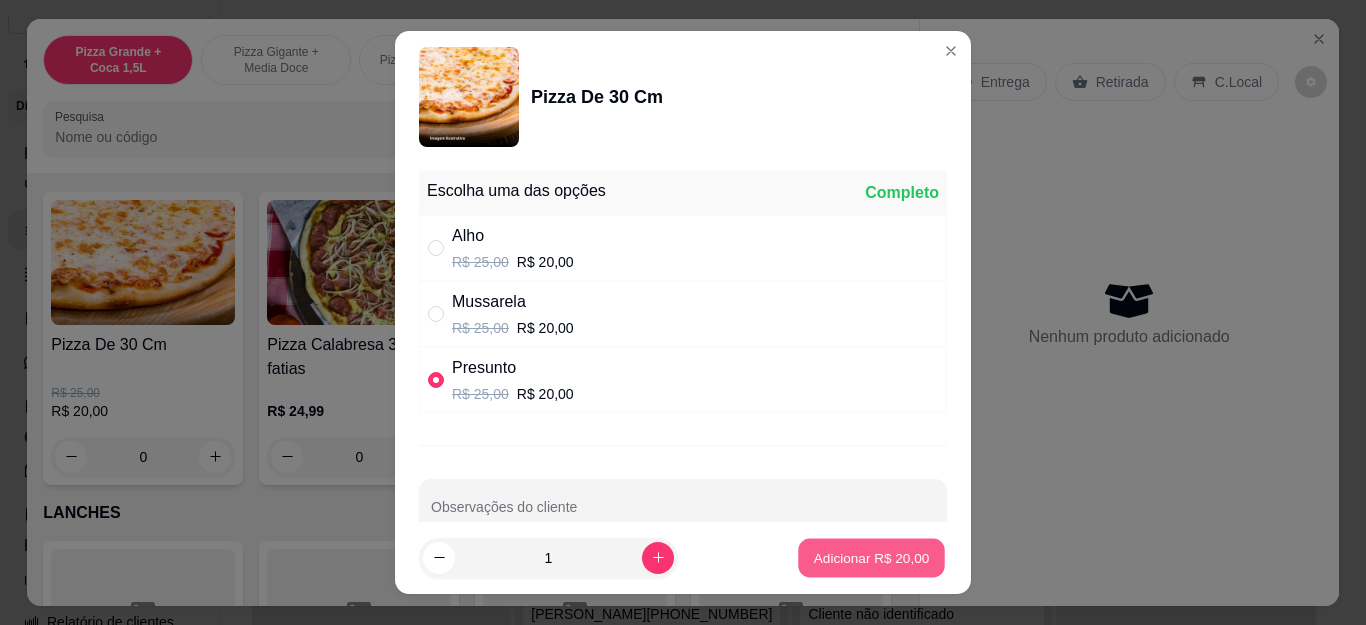 click on "Adicionar   R$ 20,00" at bounding box center (871, 557) 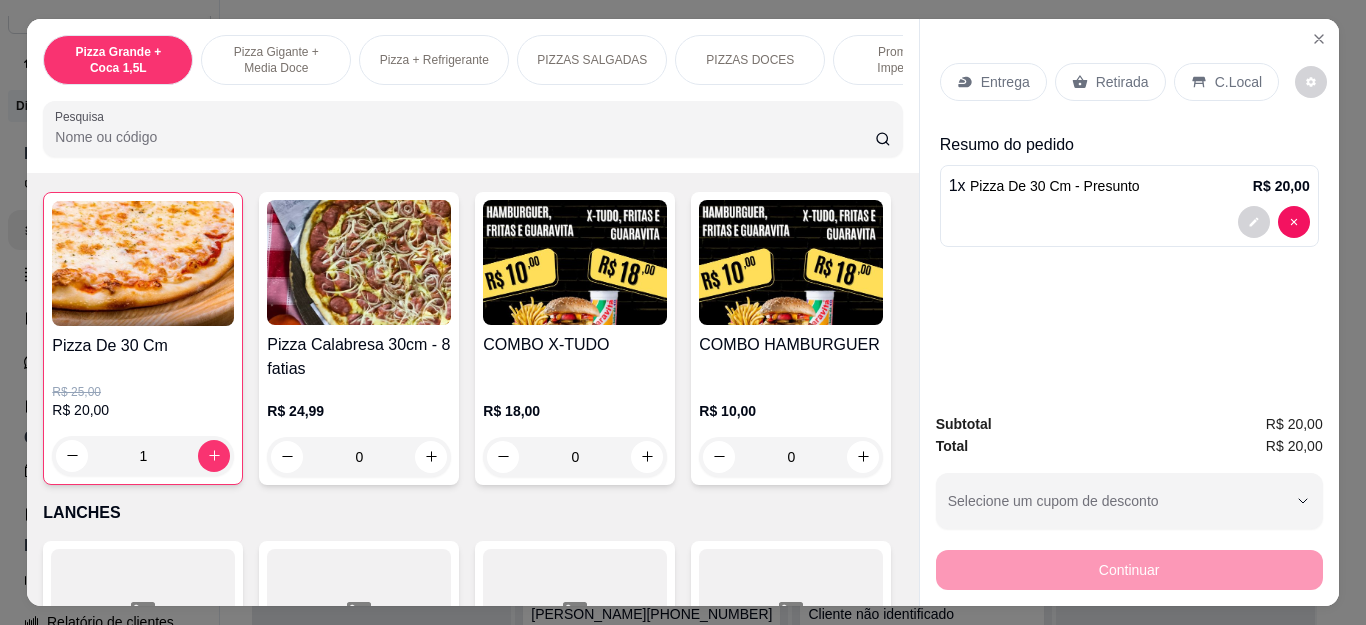 click on "Retirada" at bounding box center [1110, 82] 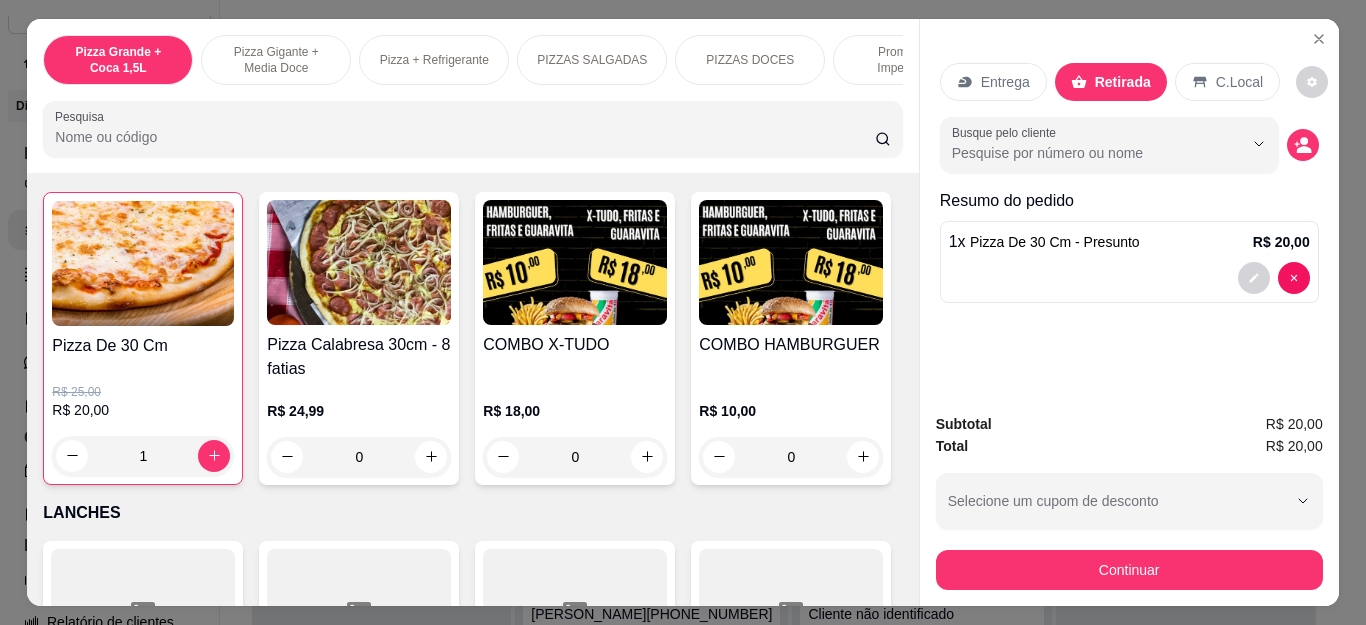 click on "Busque pelo cliente" at bounding box center (1129, 145) 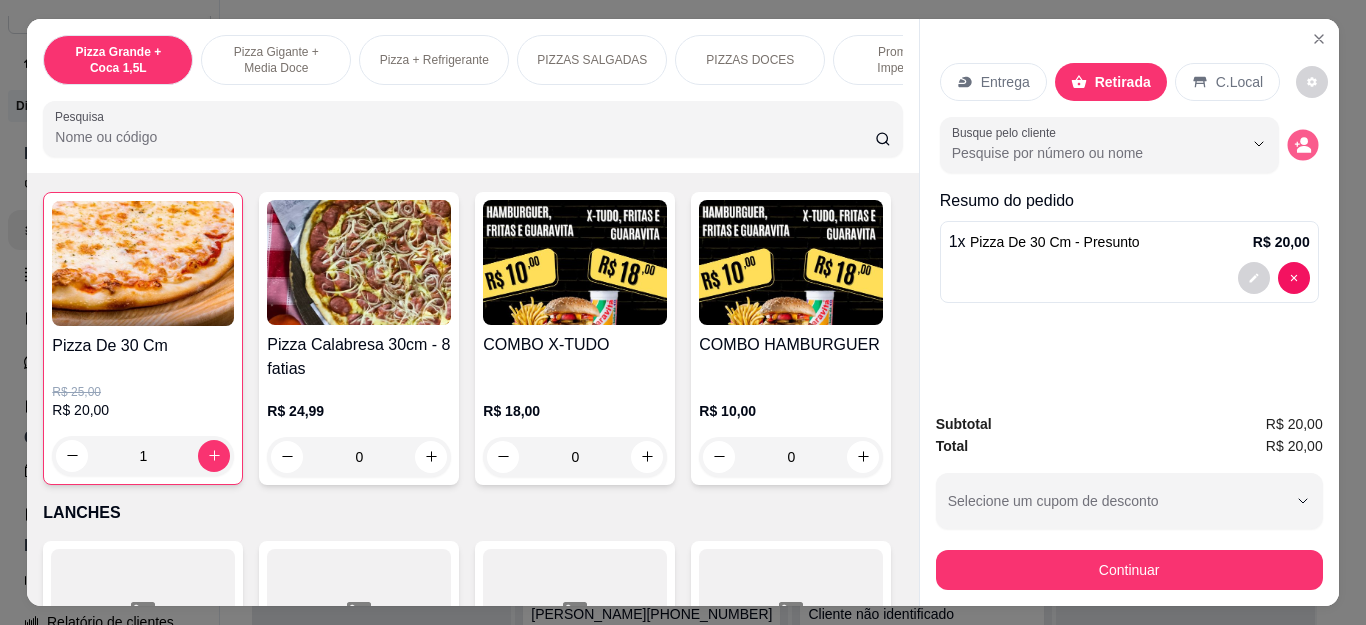 click at bounding box center [1302, 144] 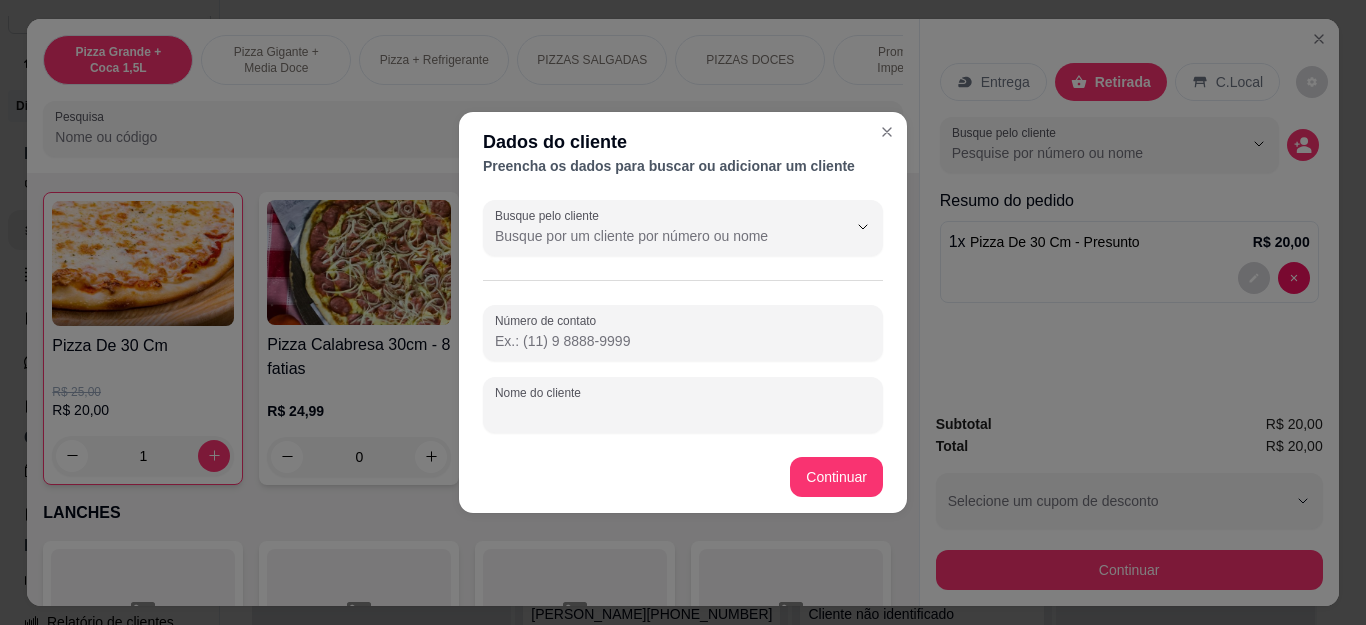 click on "Nome do cliente" at bounding box center (683, 413) 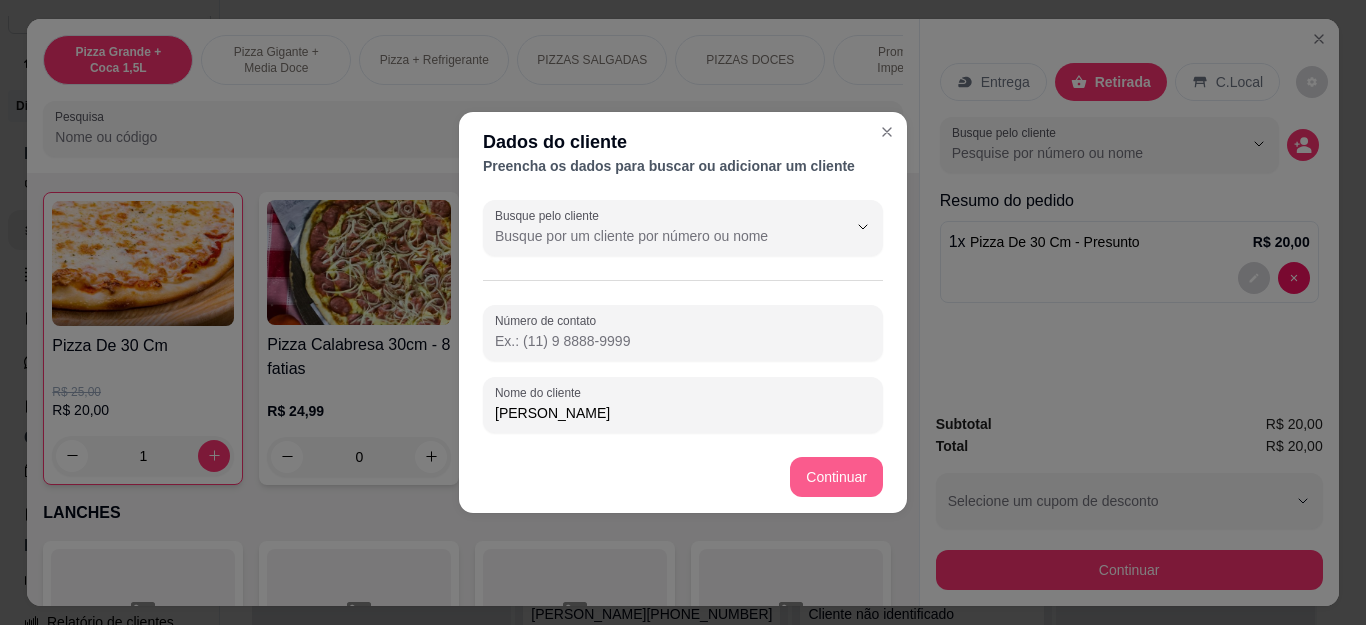 type on "[PERSON_NAME]" 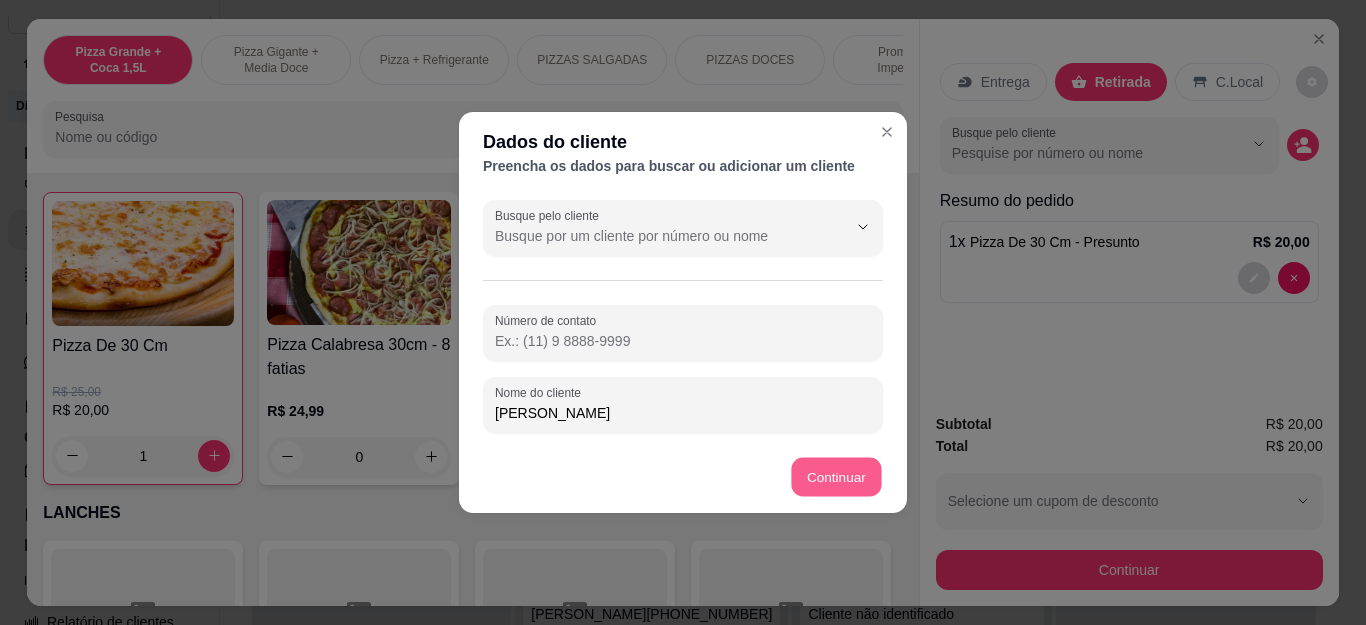 click on "Continuar" at bounding box center (1129, 570) 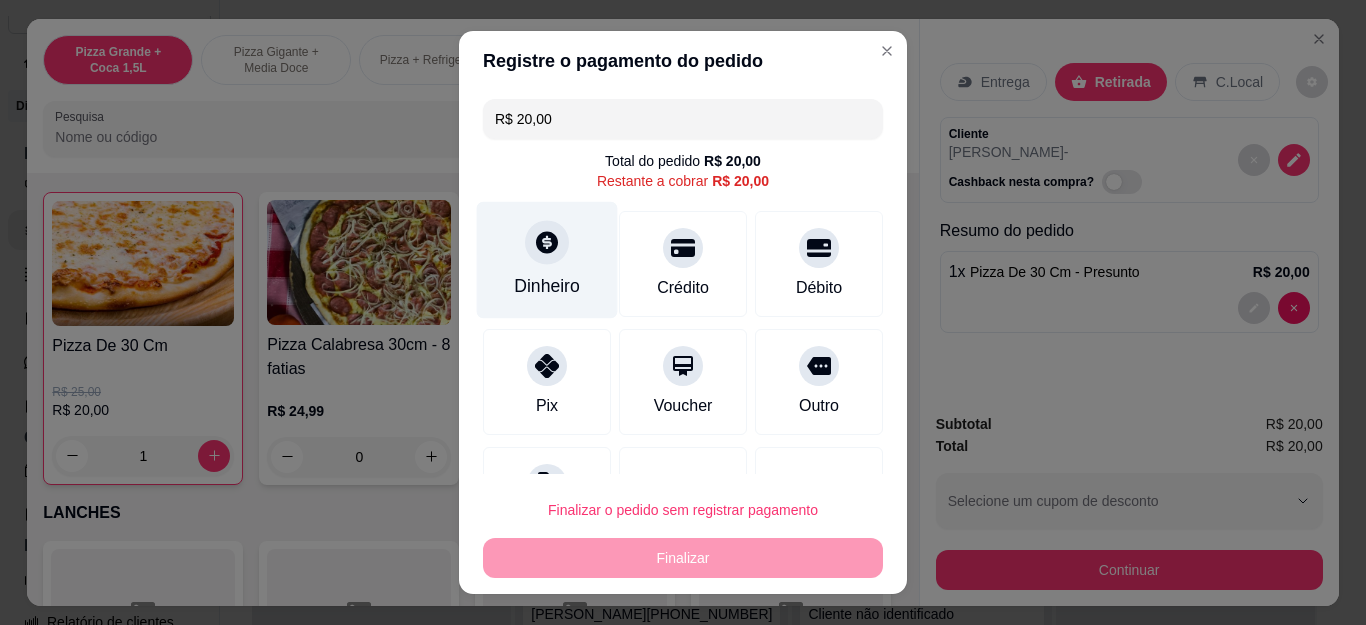 click on "Dinheiro" at bounding box center [547, 260] 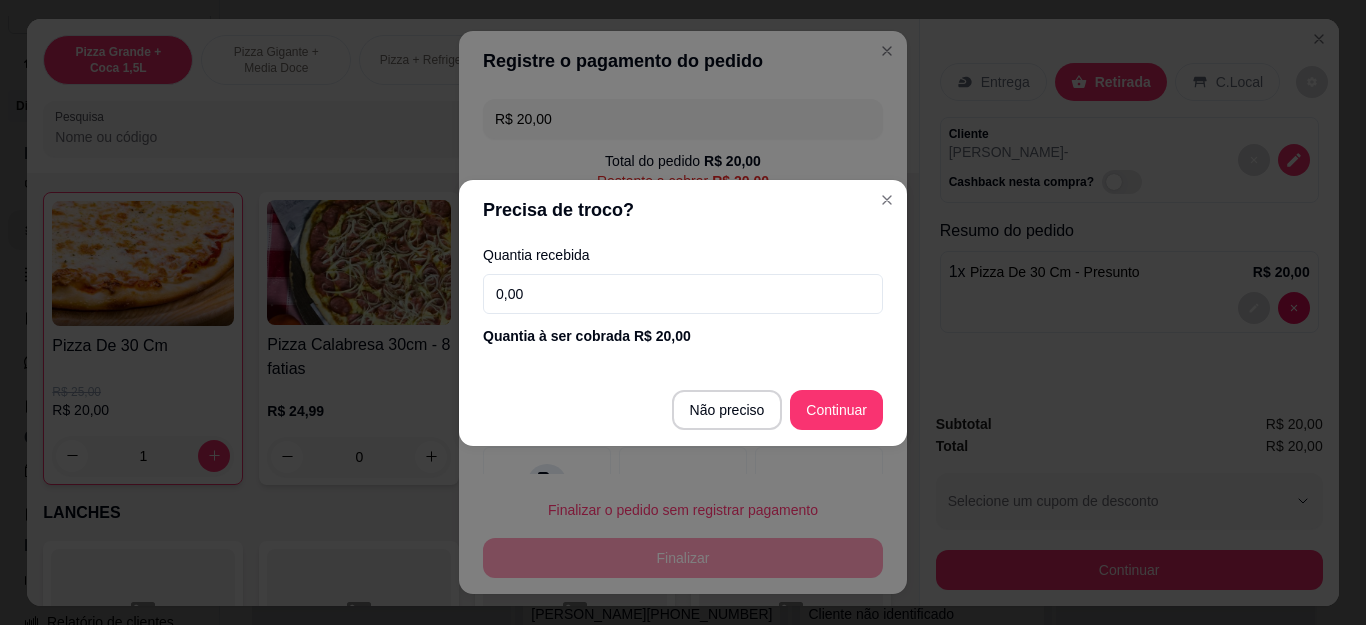 click on "0,00" at bounding box center [683, 294] 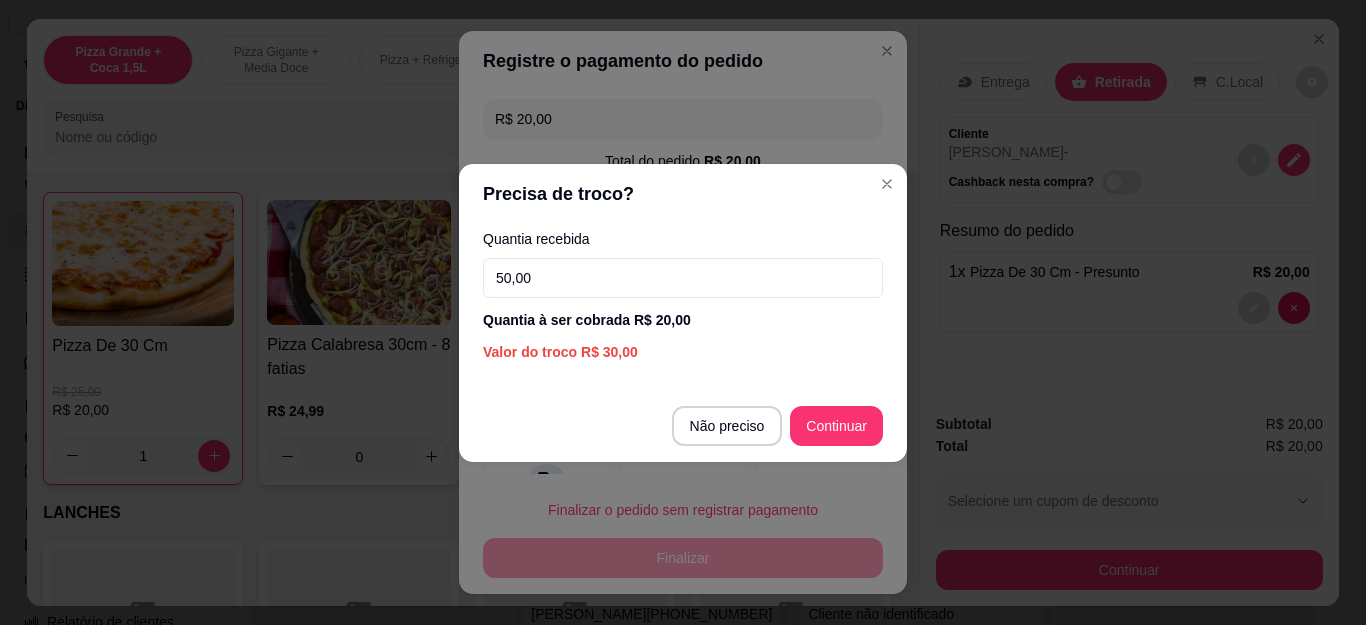 type on "50,00" 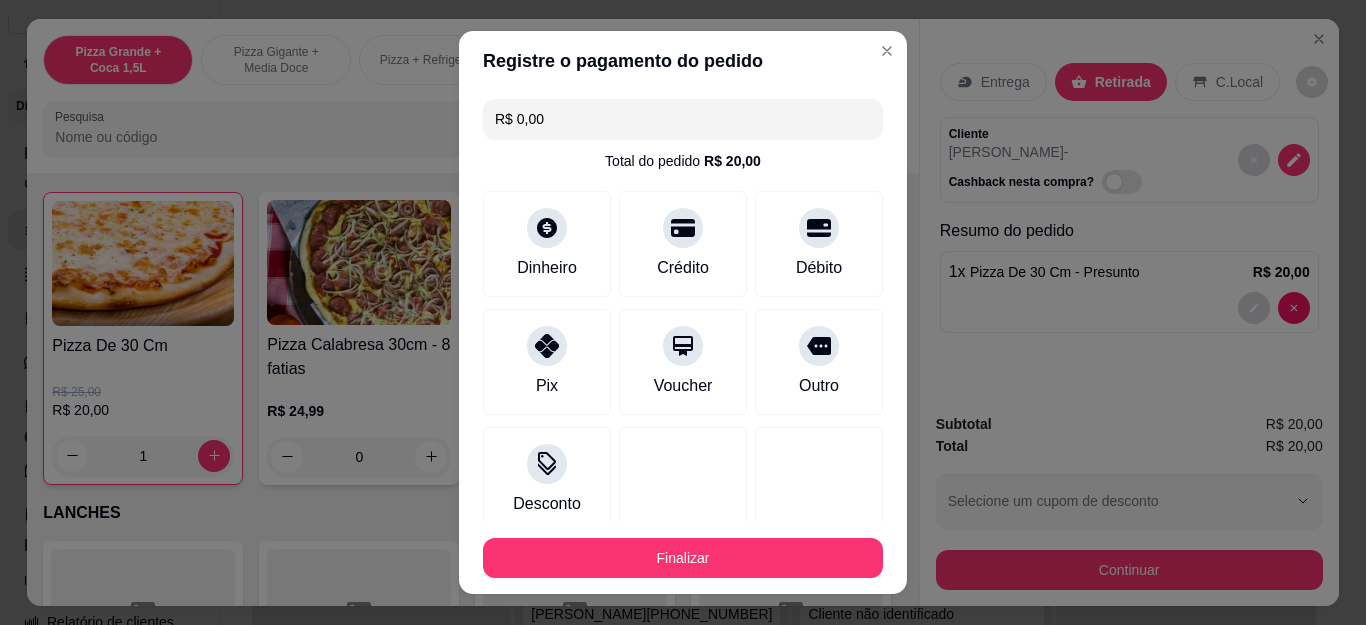 type on "R$ 0,00" 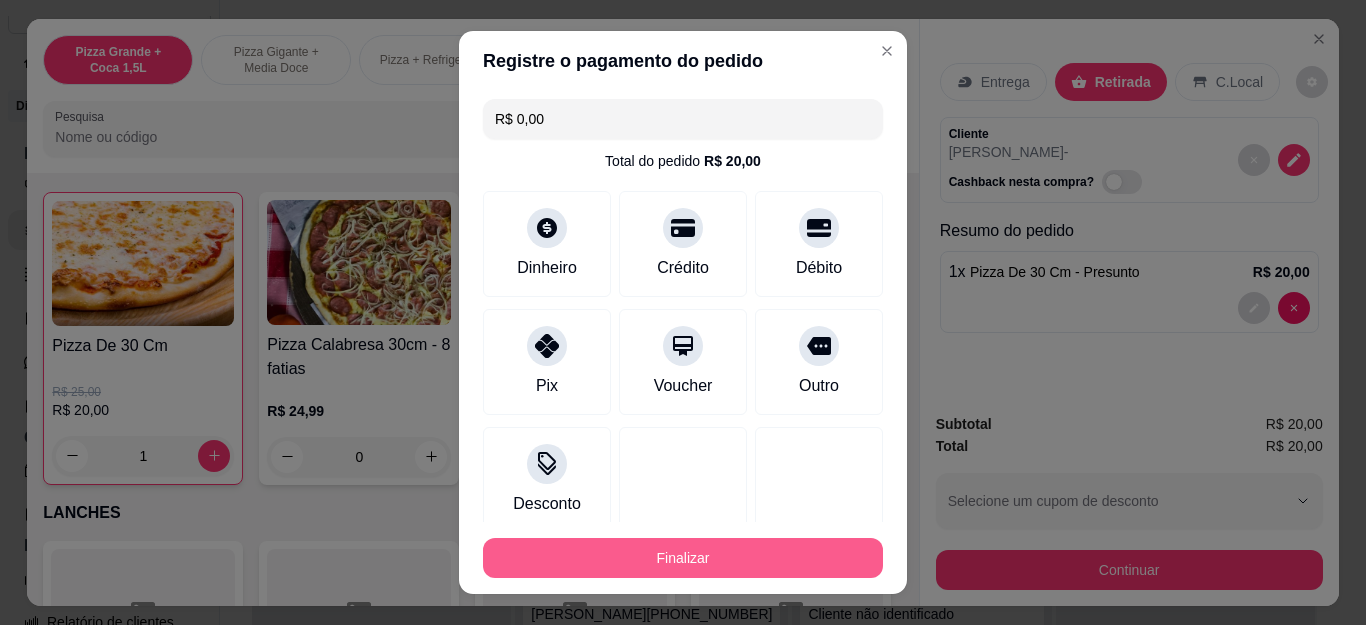 click on "Finalizar" at bounding box center (683, 558) 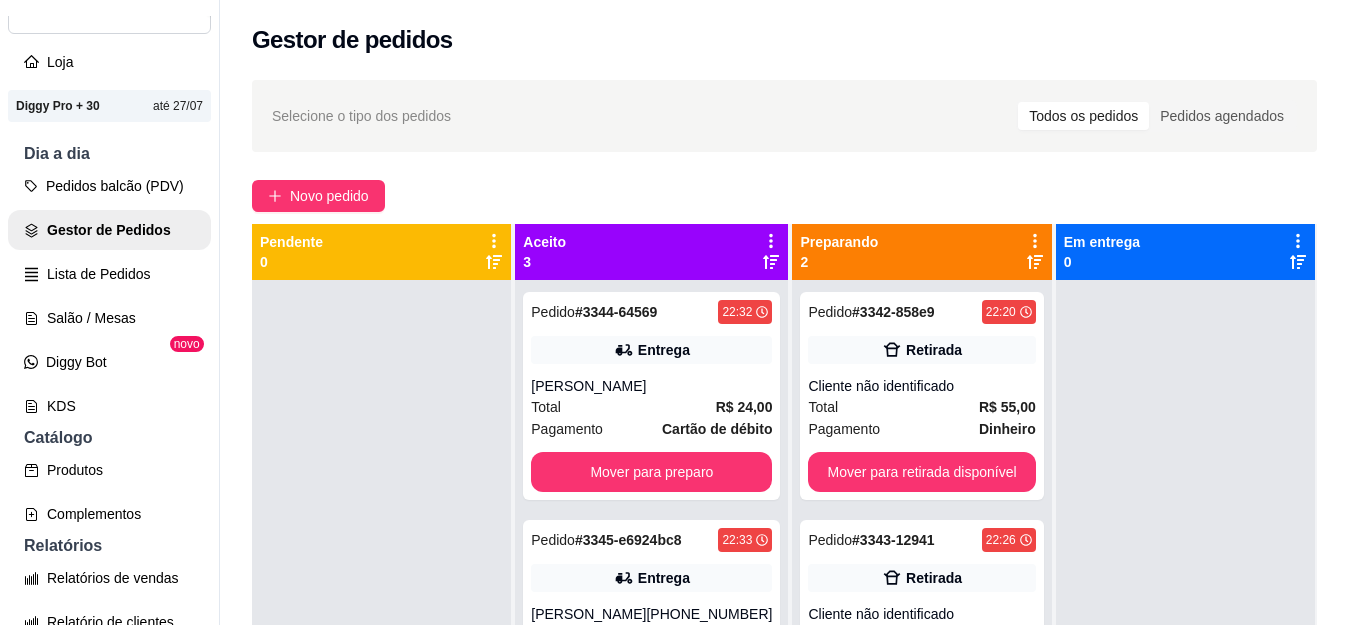 scroll, scrollTop: 56, scrollLeft: 0, axis: vertical 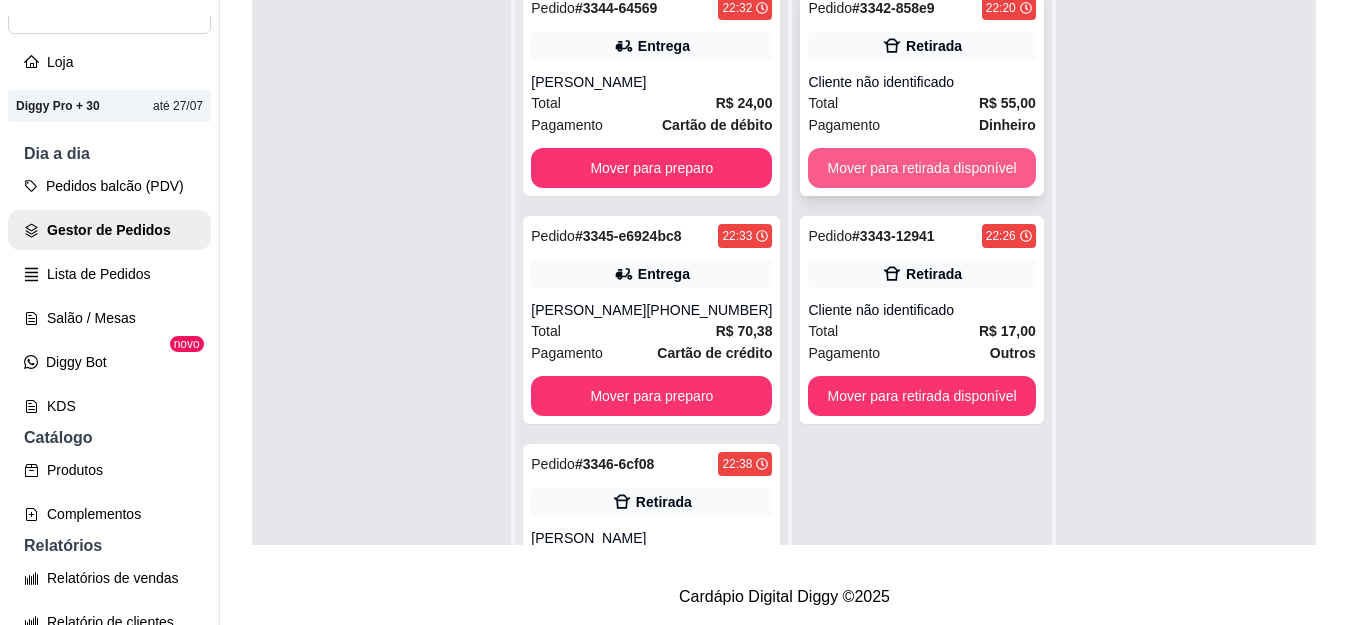 click on "Mover para retirada disponível" at bounding box center (921, 168) 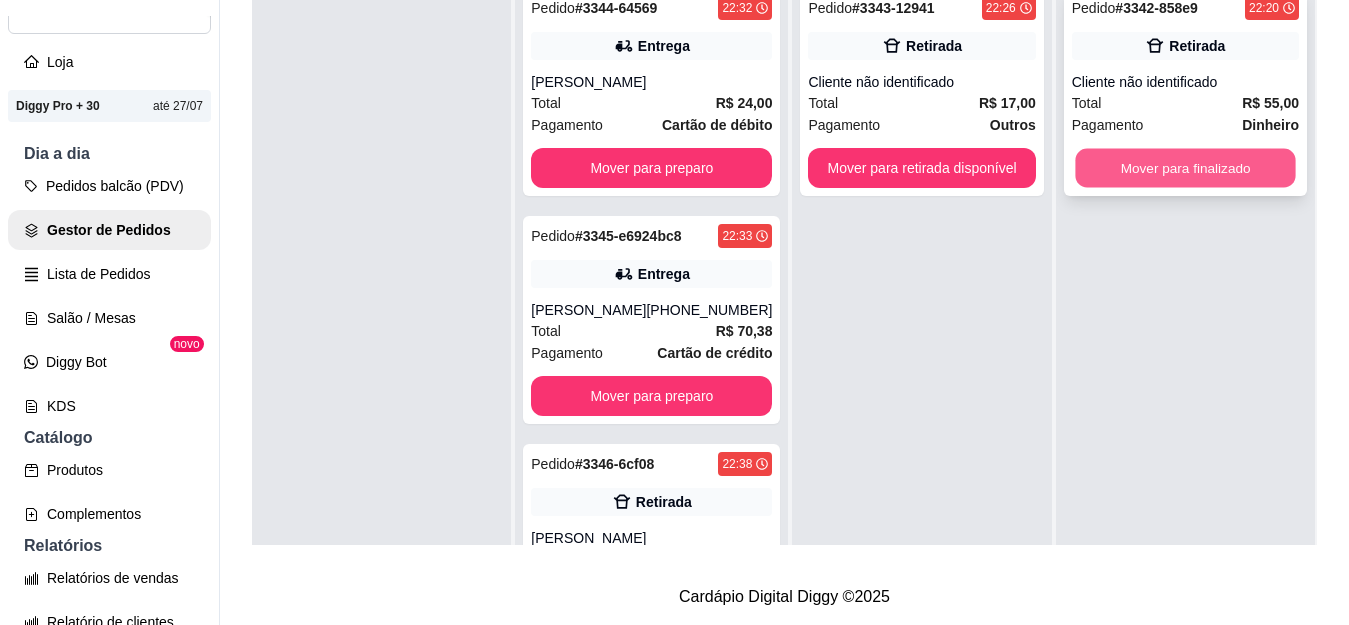 click on "Mover para finalizado" at bounding box center (1185, 168) 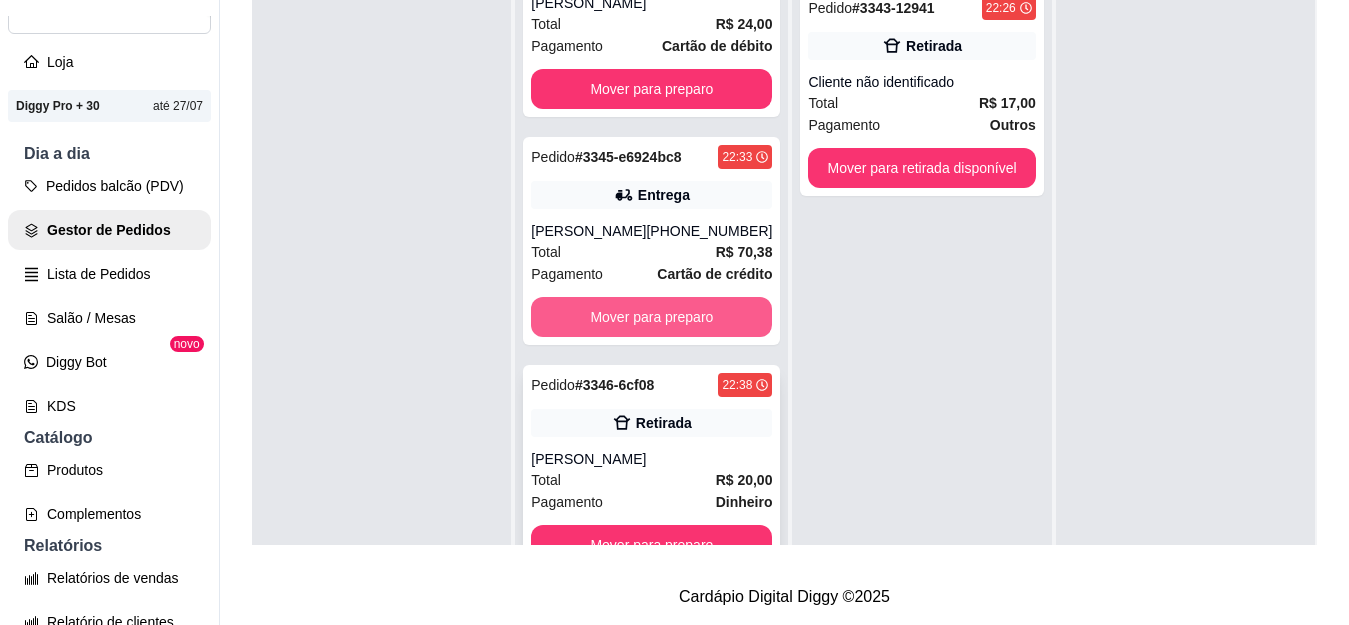scroll, scrollTop: 123, scrollLeft: 0, axis: vertical 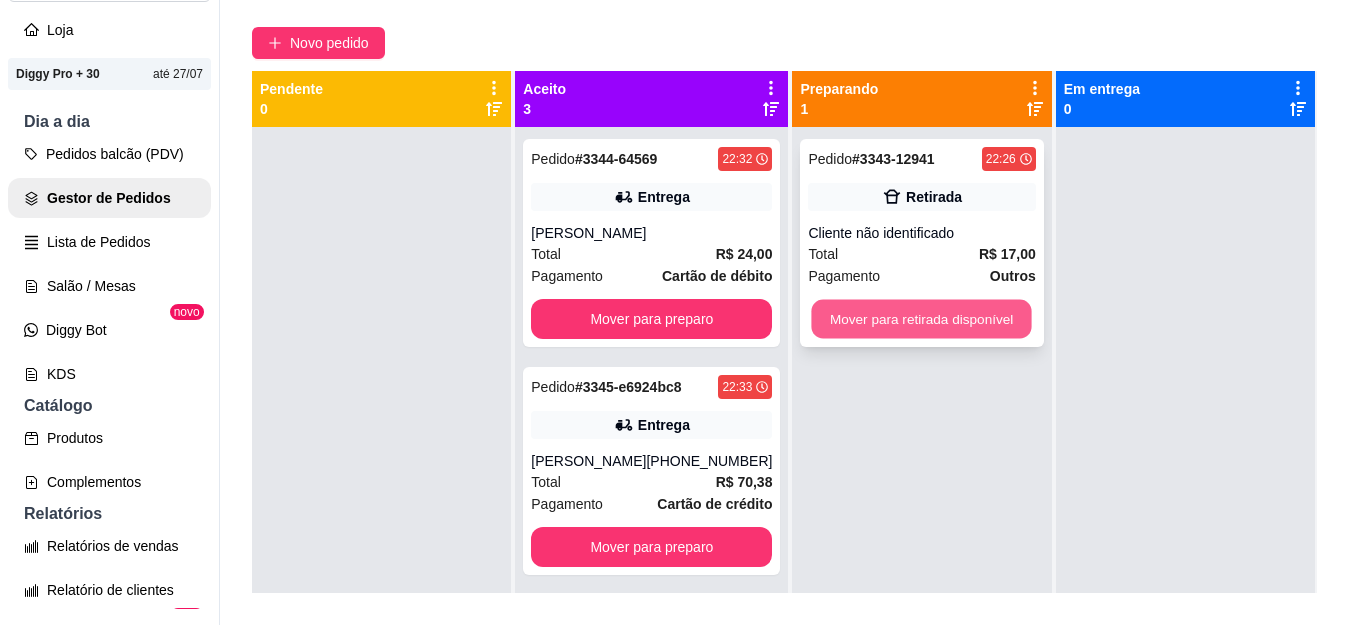click on "Mover para retirada disponível" at bounding box center [922, 319] 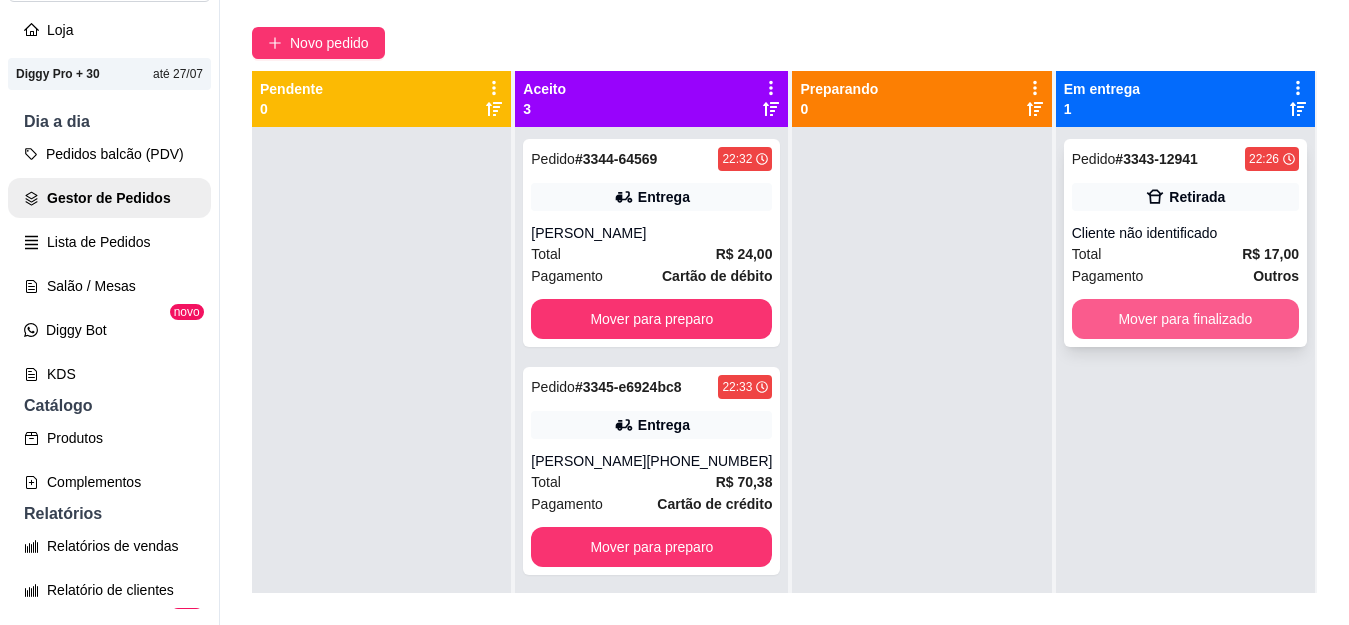 click on "Mover para finalizado" at bounding box center [1185, 319] 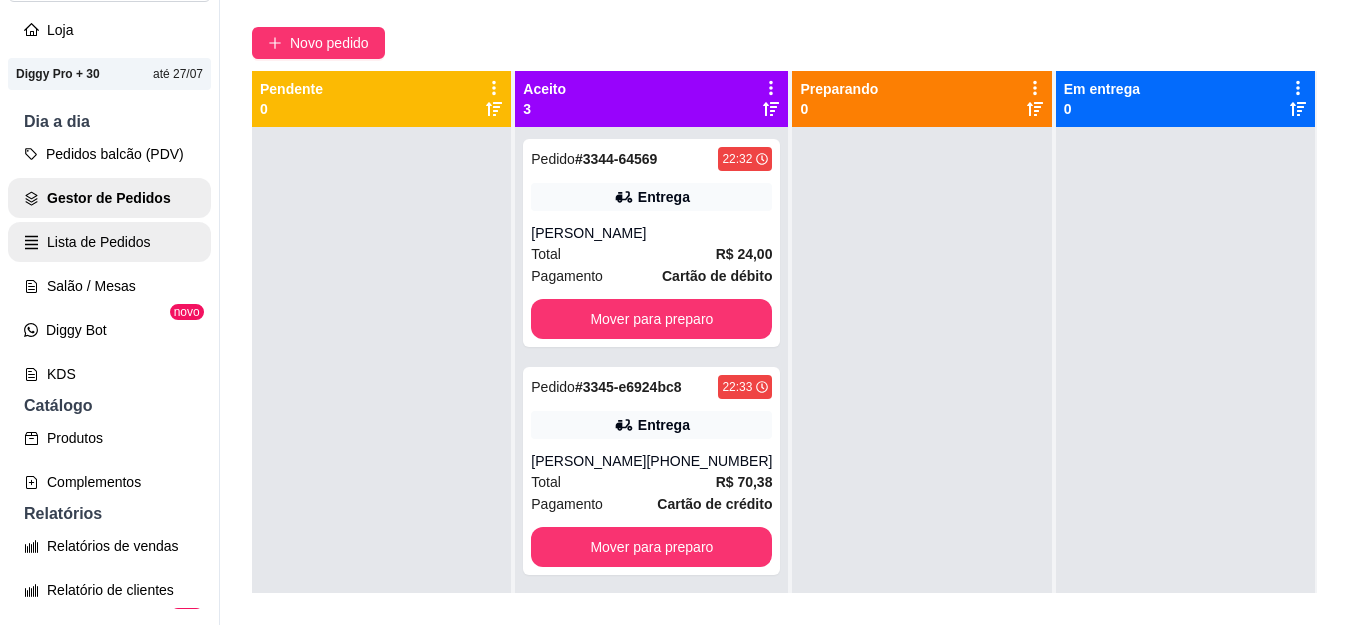 click on "Lista de Pedidos" at bounding box center (109, 242) 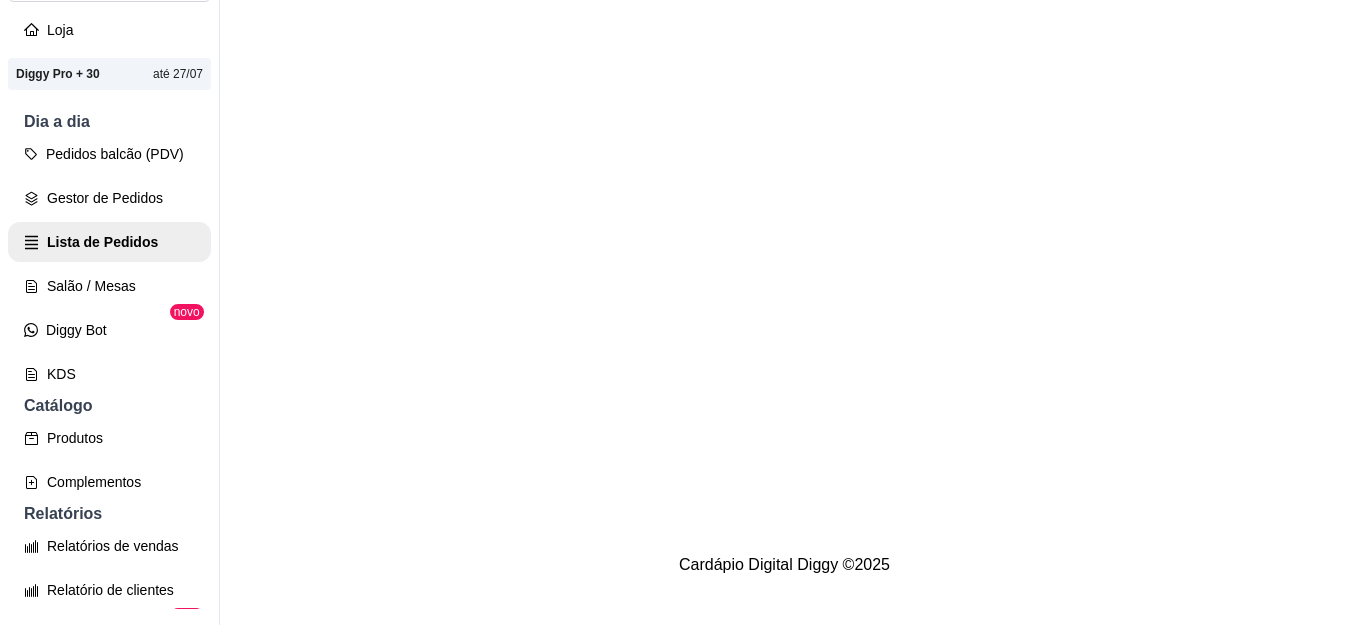 scroll, scrollTop: 0, scrollLeft: 0, axis: both 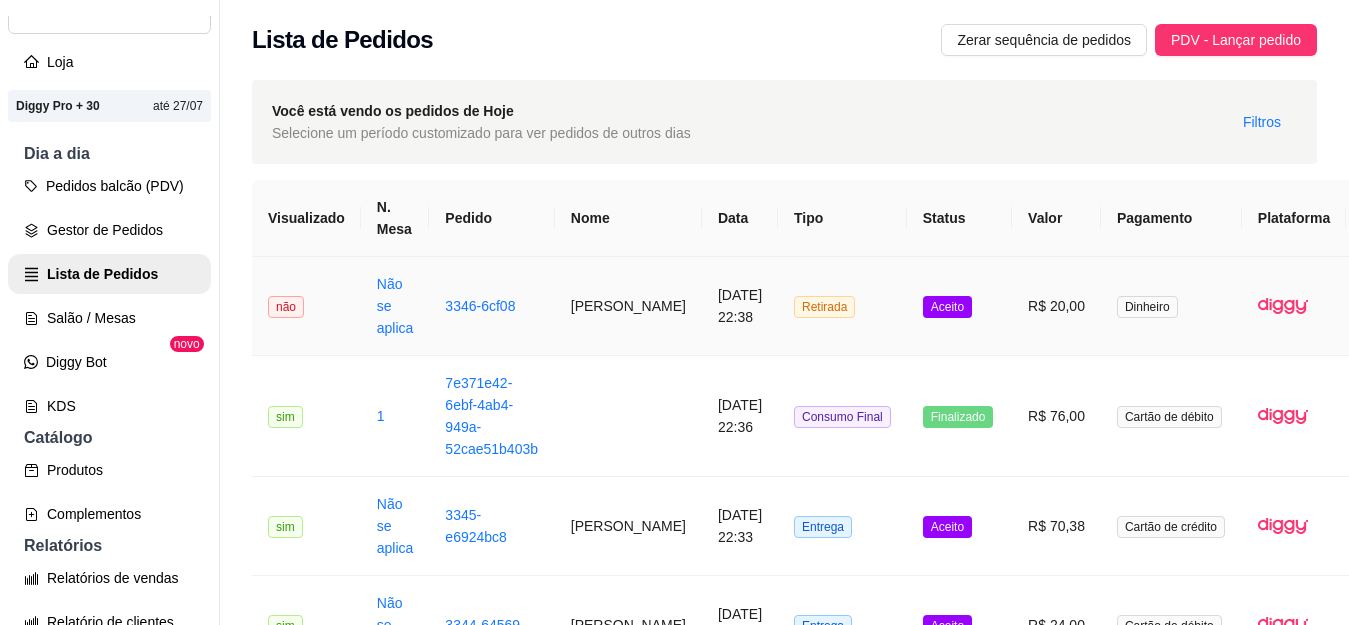 click on "3346-6cf08" at bounding box center (491, 306) 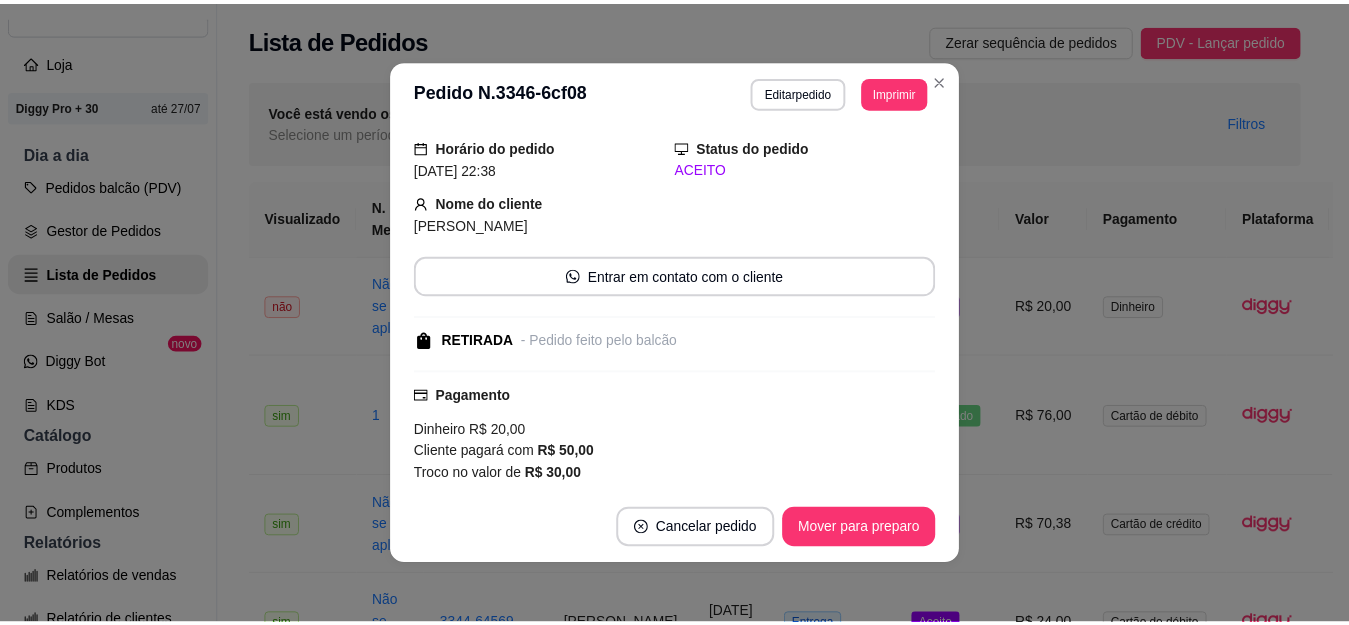 scroll, scrollTop: 52, scrollLeft: 0, axis: vertical 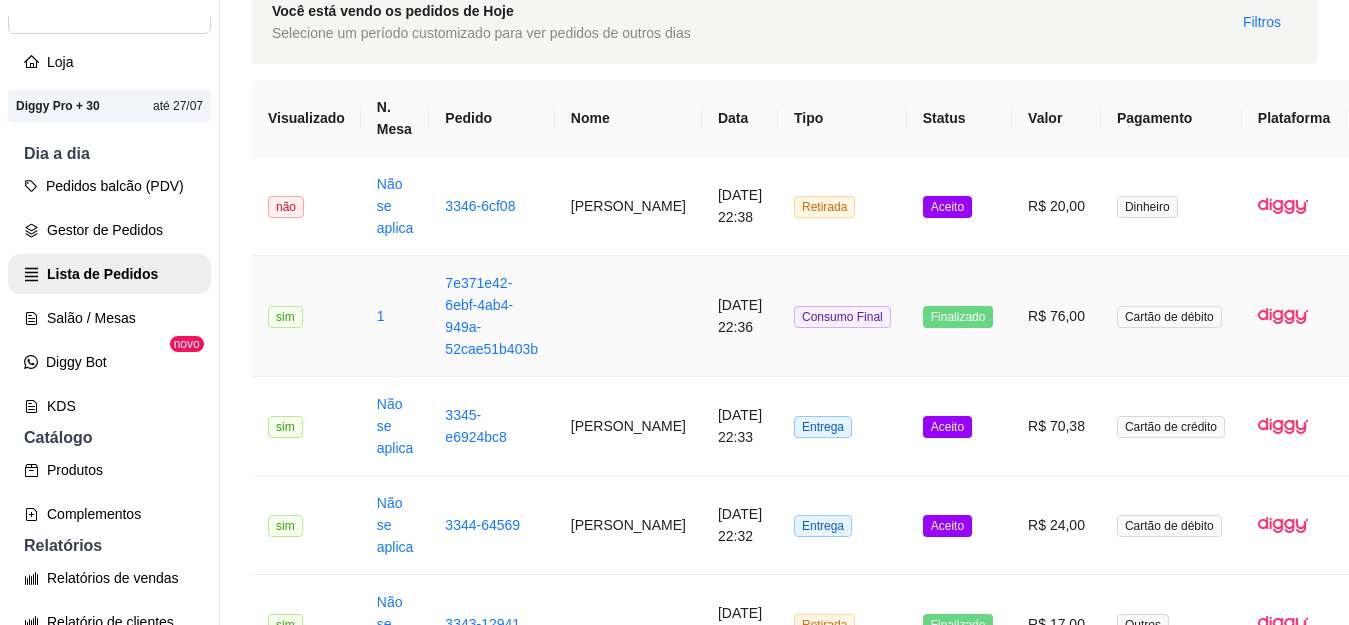 click on "1" at bounding box center (395, 316) 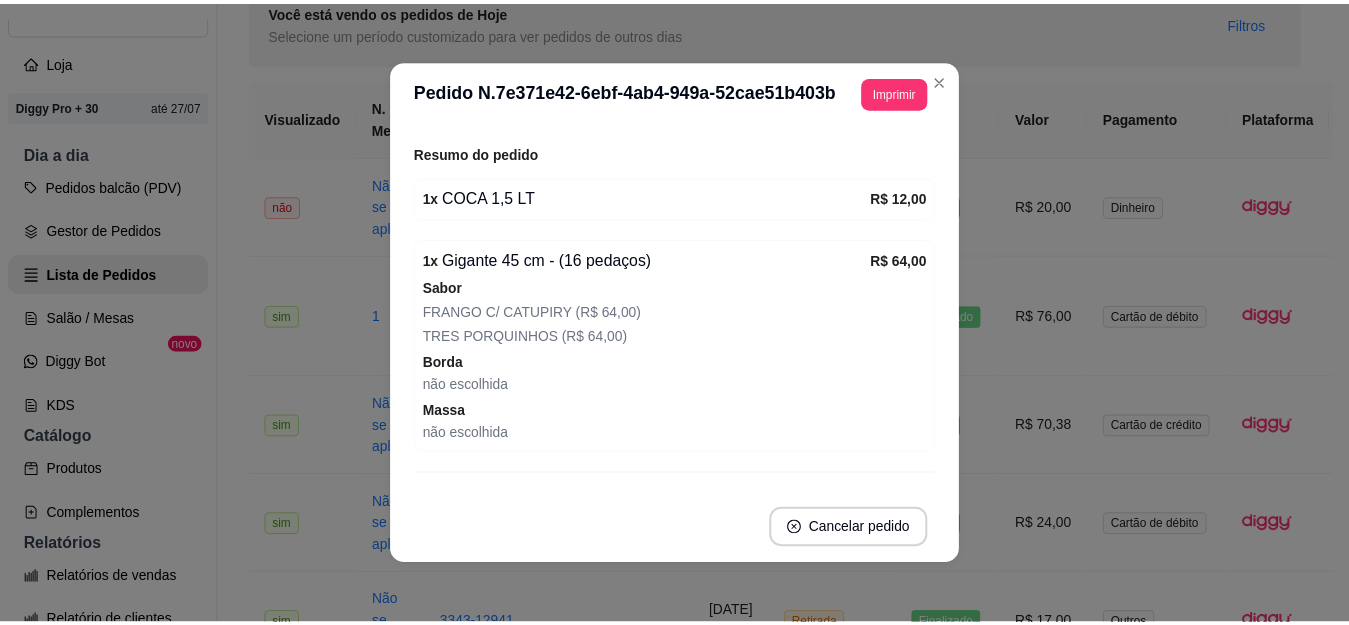 scroll, scrollTop: 300, scrollLeft: 0, axis: vertical 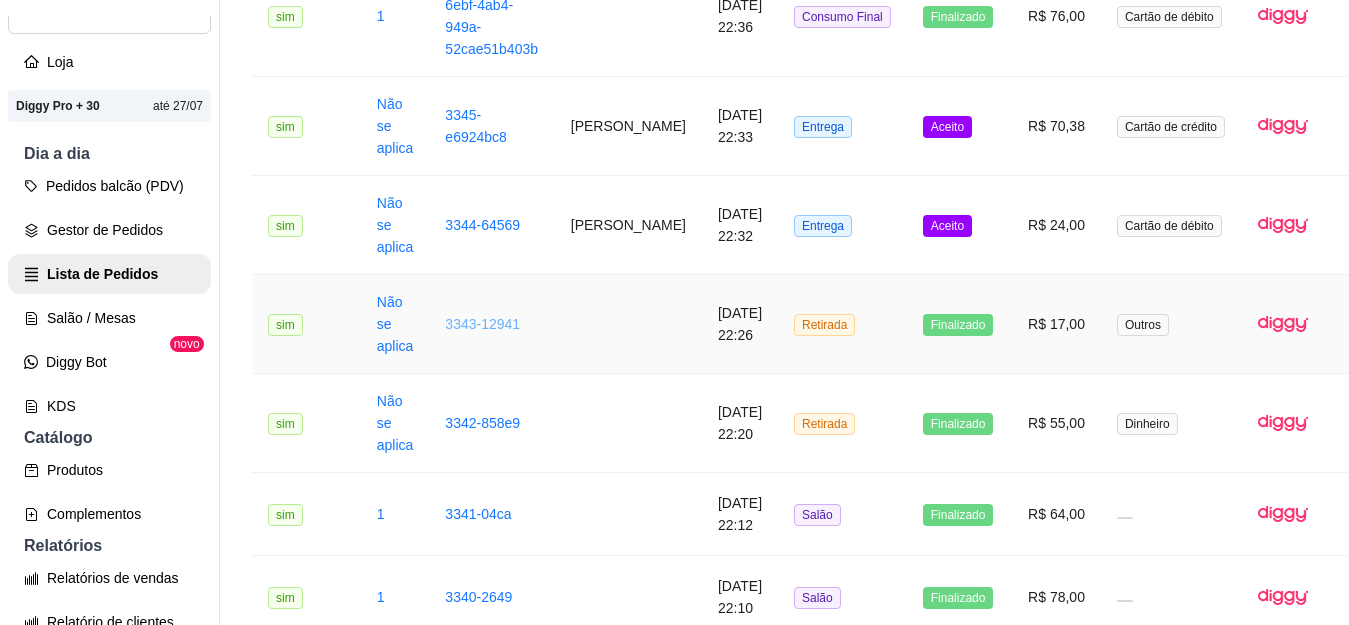 click on "3343-12941" at bounding box center [482, 324] 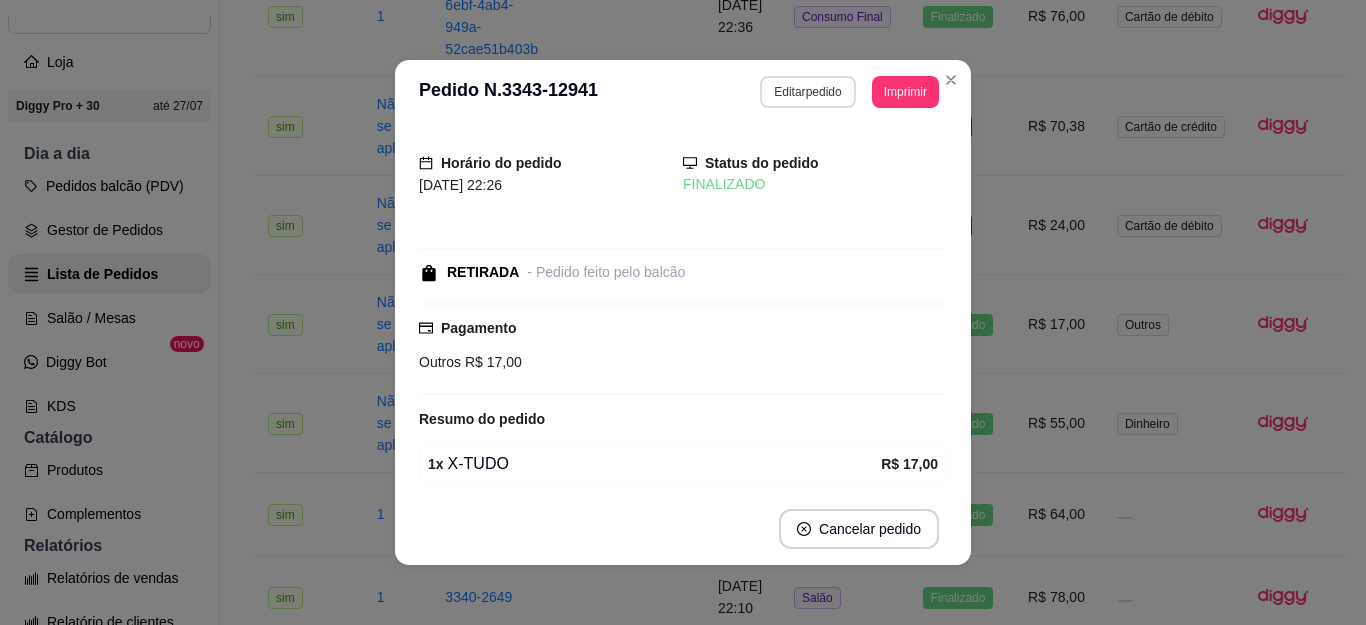 click on "Editar  pedido" at bounding box center (807, 92) 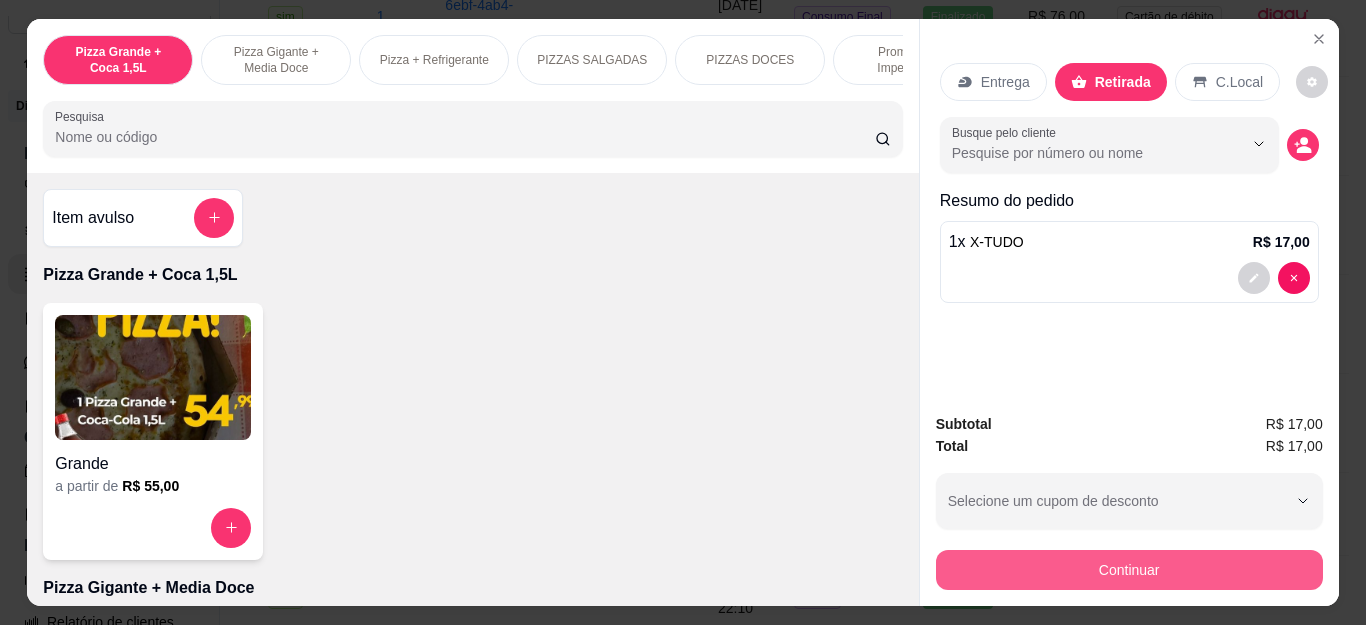 click on "Continuar" at bounding box center (1129, 570) 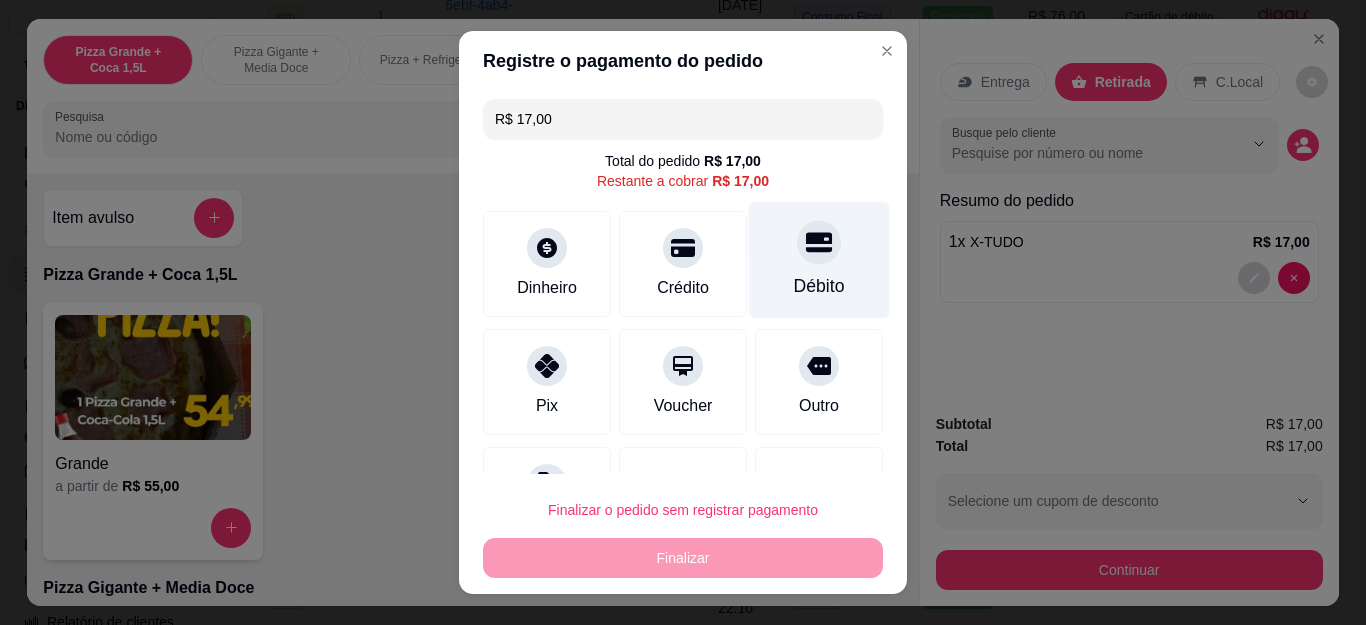 click at bounding box center (819, 243) 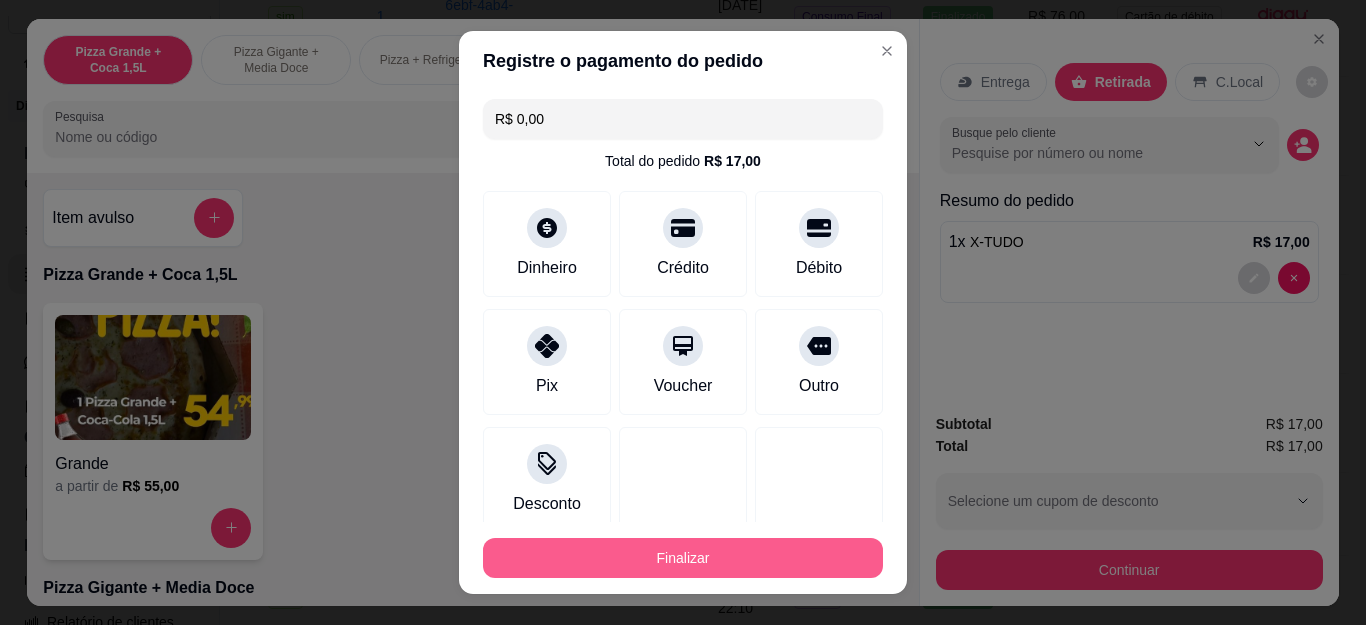 click on "Finalizar" at bounding box center (683, 558) 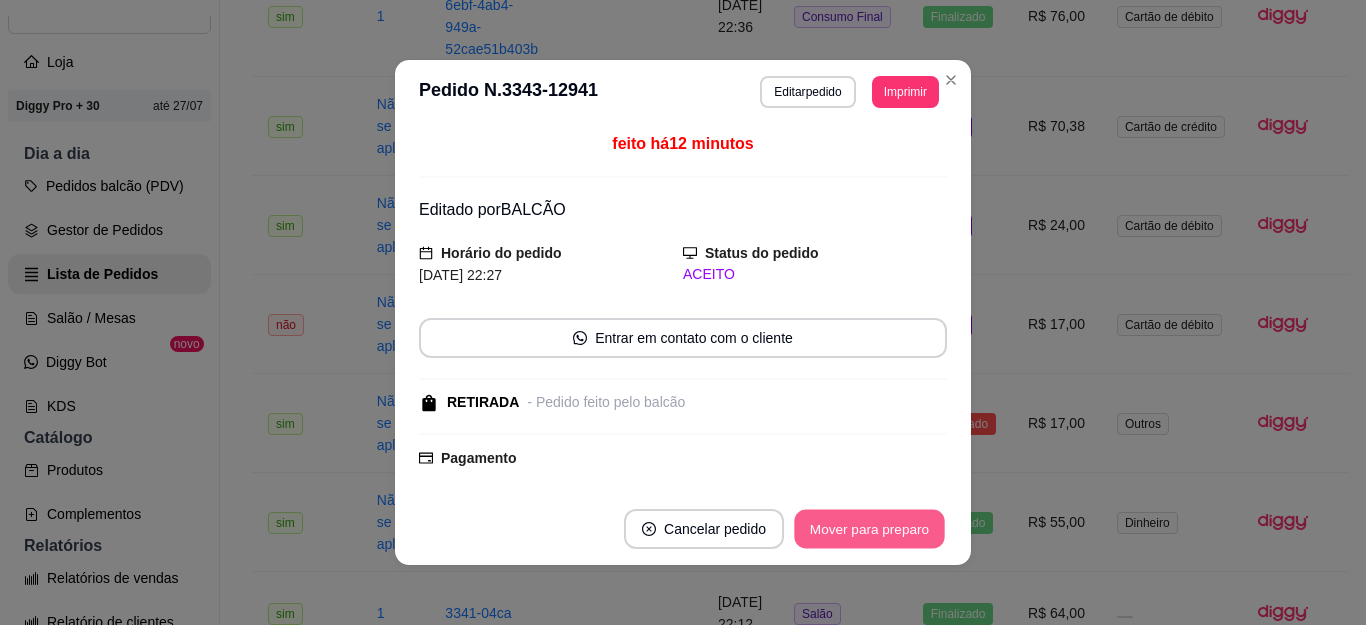 click on "Mover para preparo" at bounding box center (869, 529) 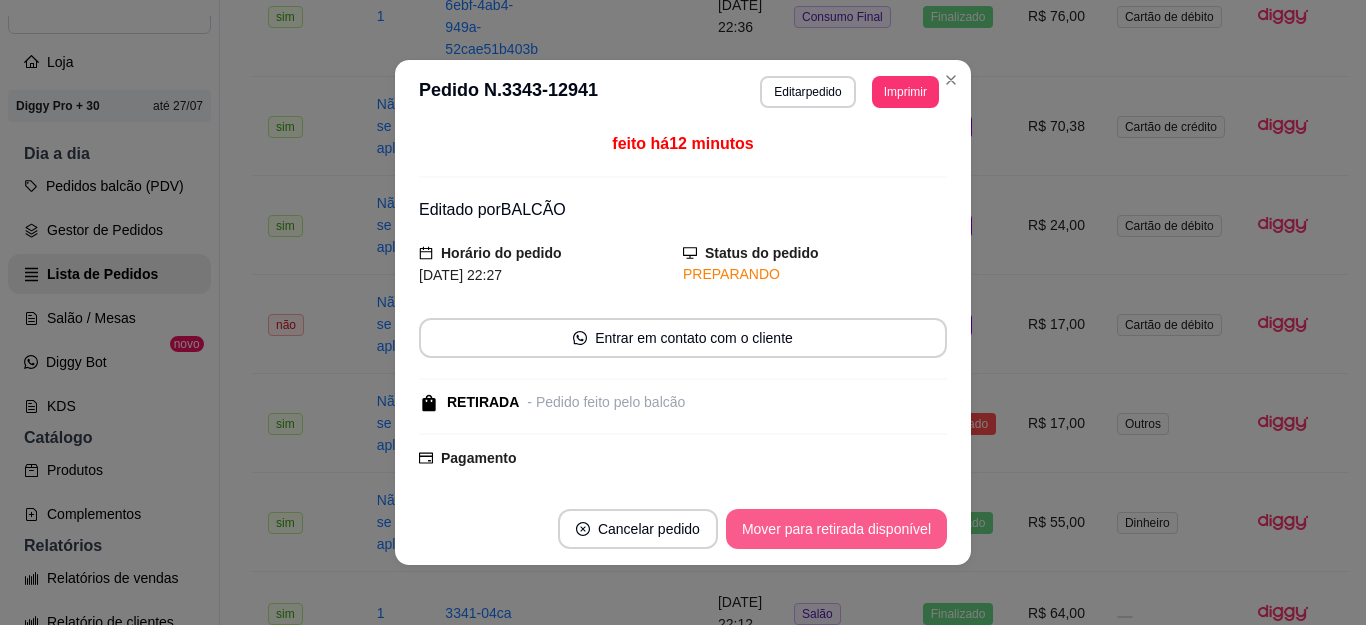 click on "Mover para retirada disponível" at bounding box center [836, 529] 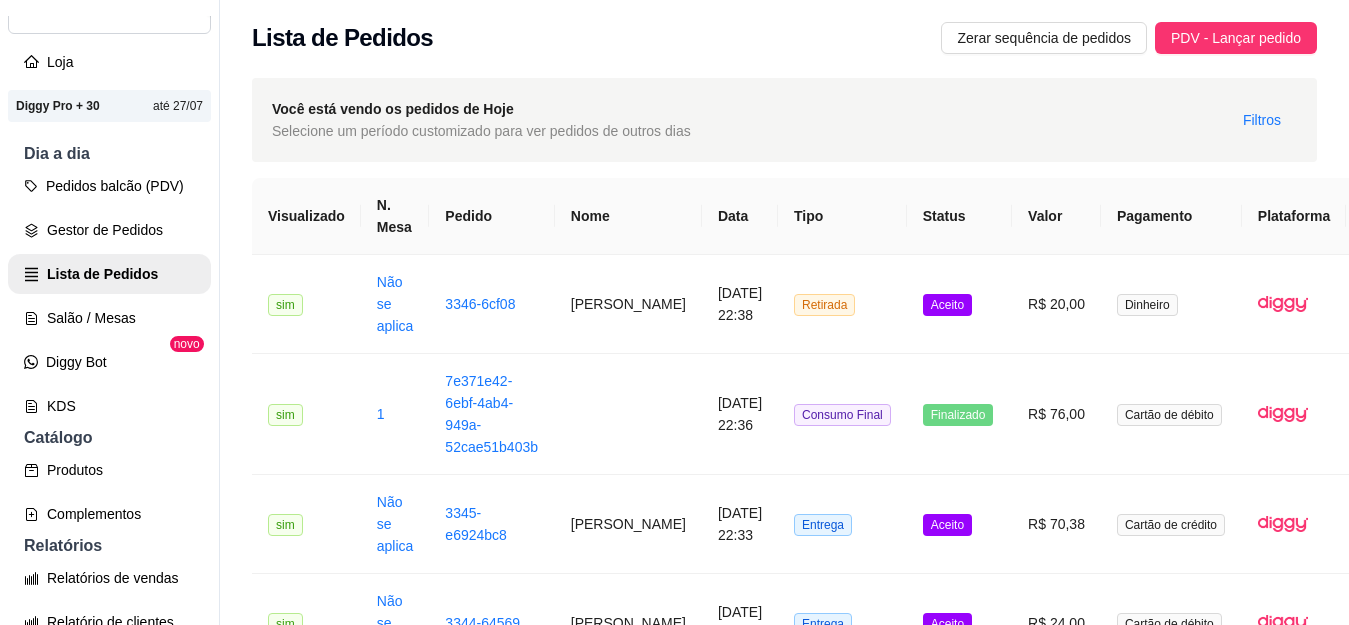 scroll, scrollTop: 0, scrollLeft: 0, axis: both 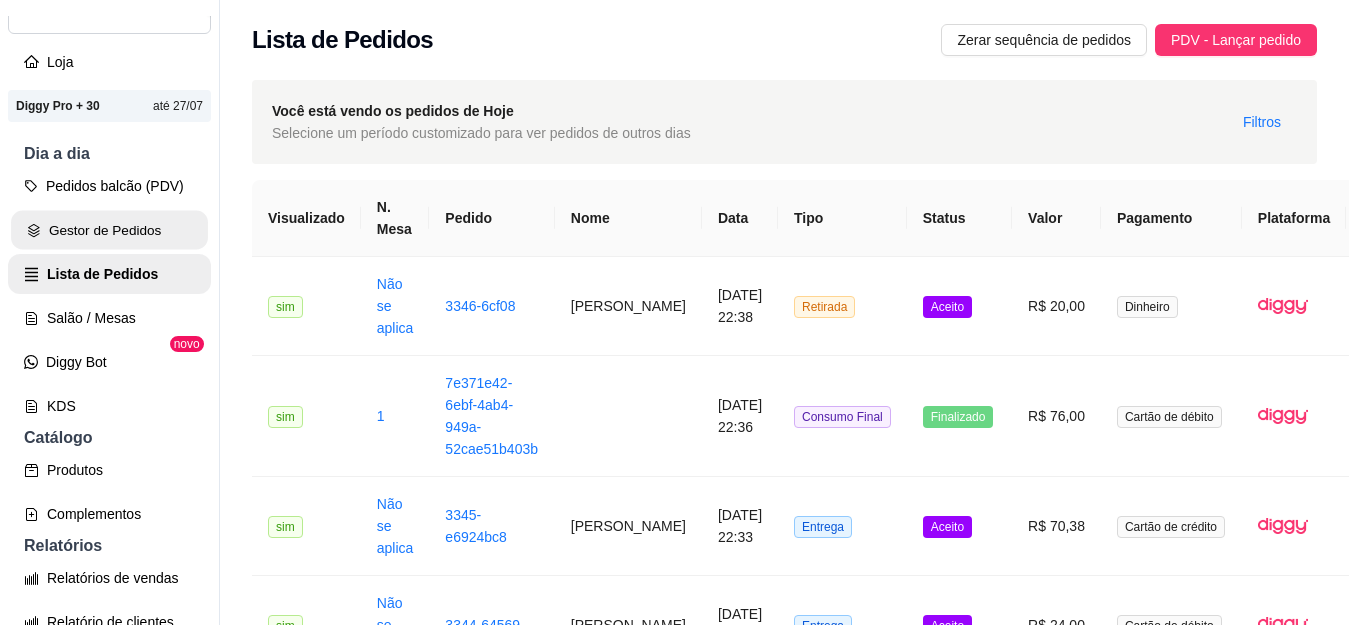 click on "Gestor de Pedidos" at bounding box center [109, 230] 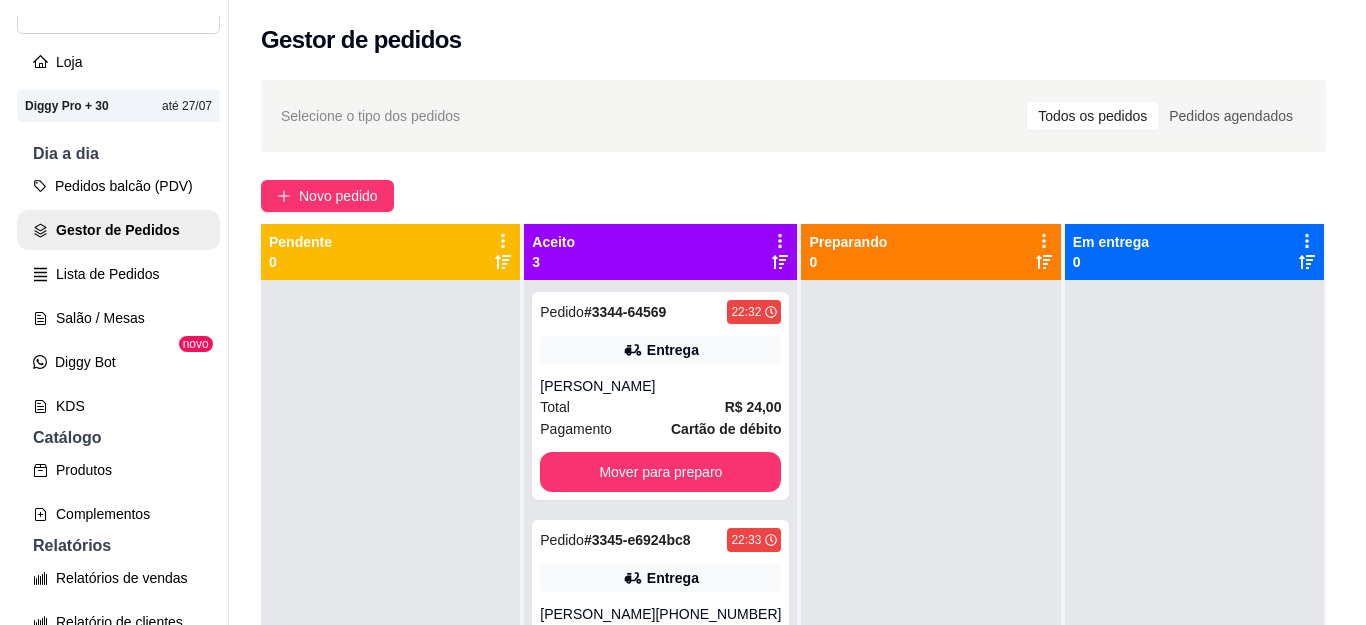 scroll, scrollTop: 56, scrollLeft: 0, axis: vertical 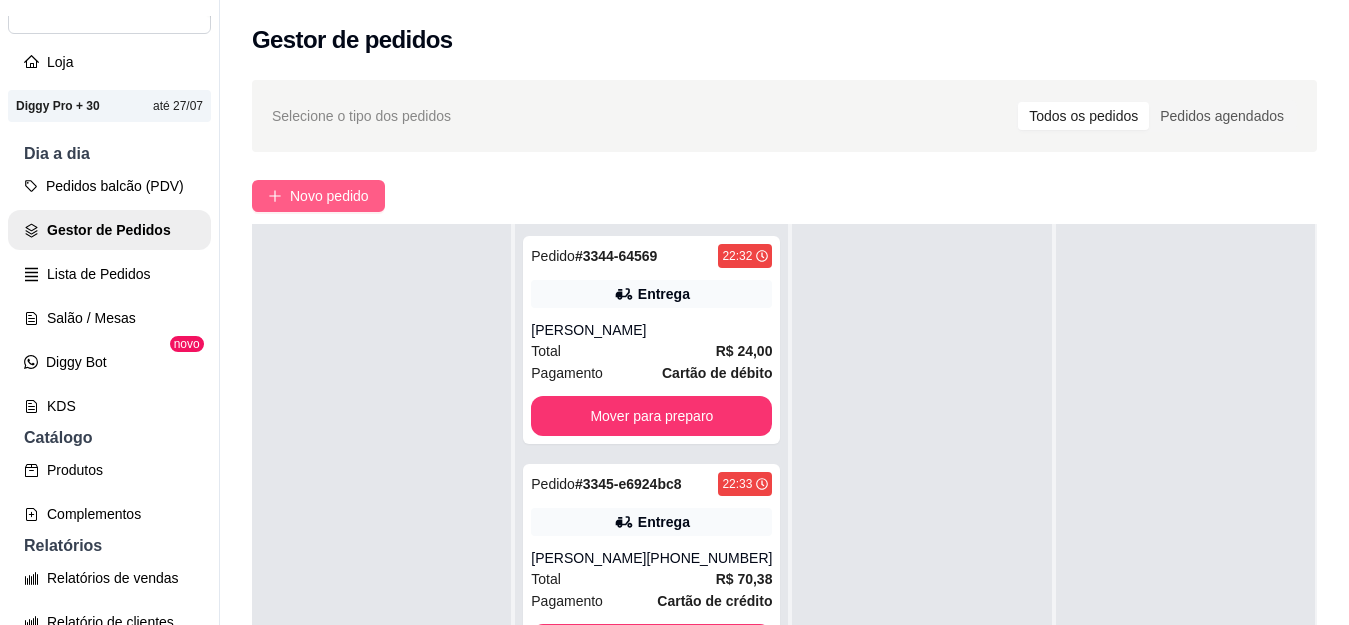 click on "Novo pedido" at bounding box center [329, 196] 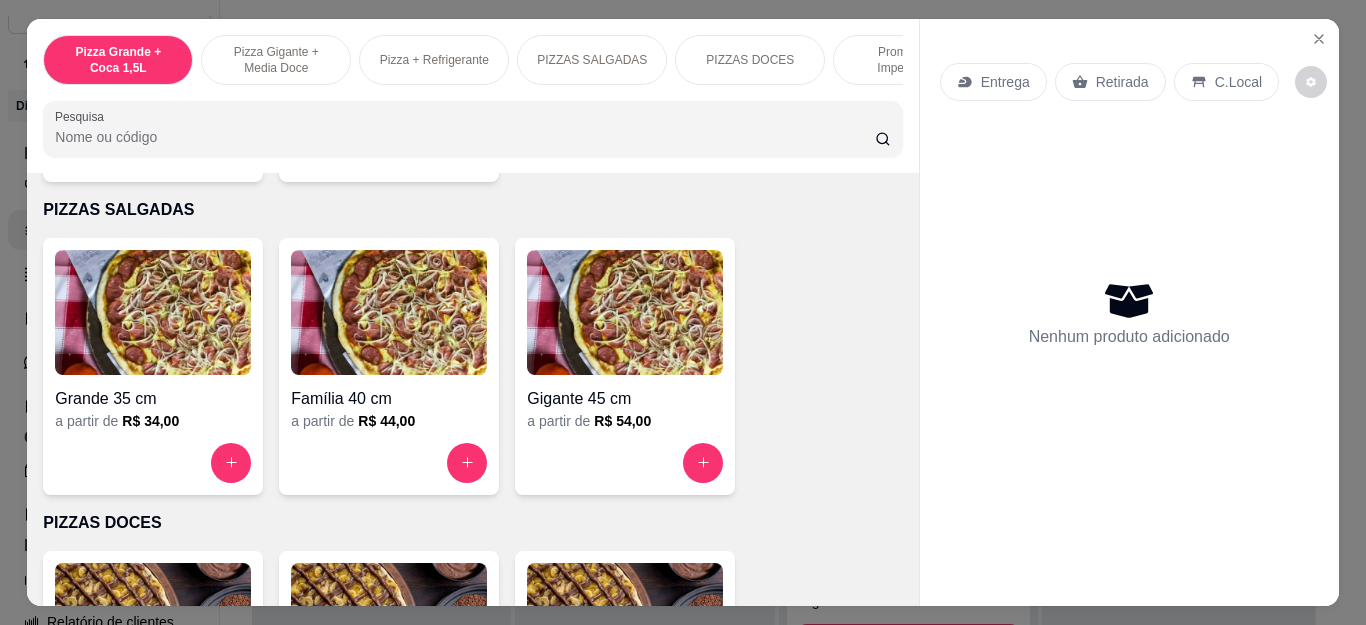 scroll, scrollTop: 1100, scrollLeft: 0, axis: vertical 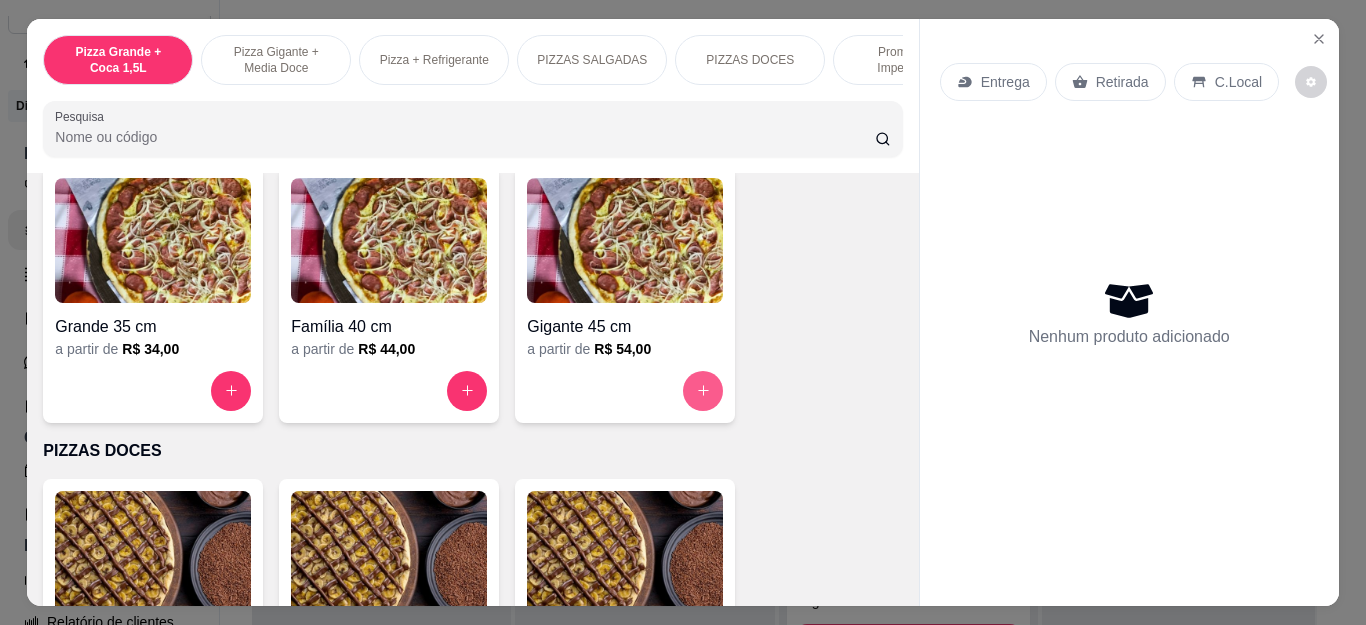click 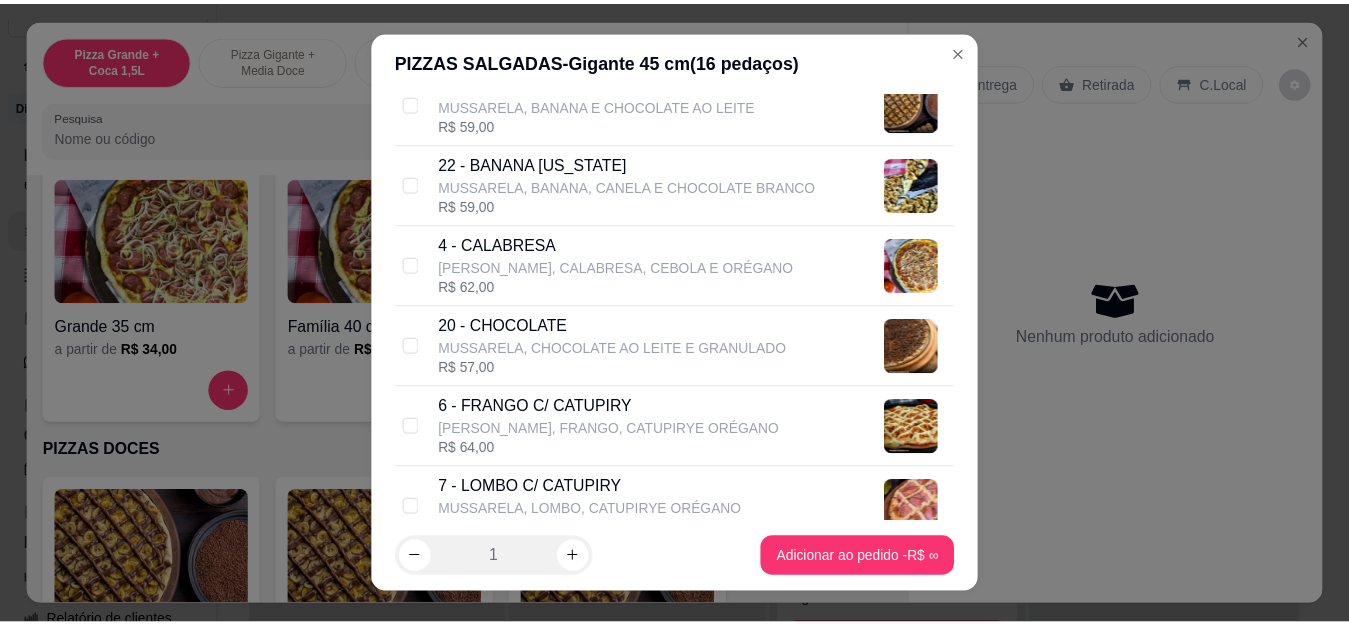 scroll, scrollTop: 600, scrollLeft: 0, axis: vertical 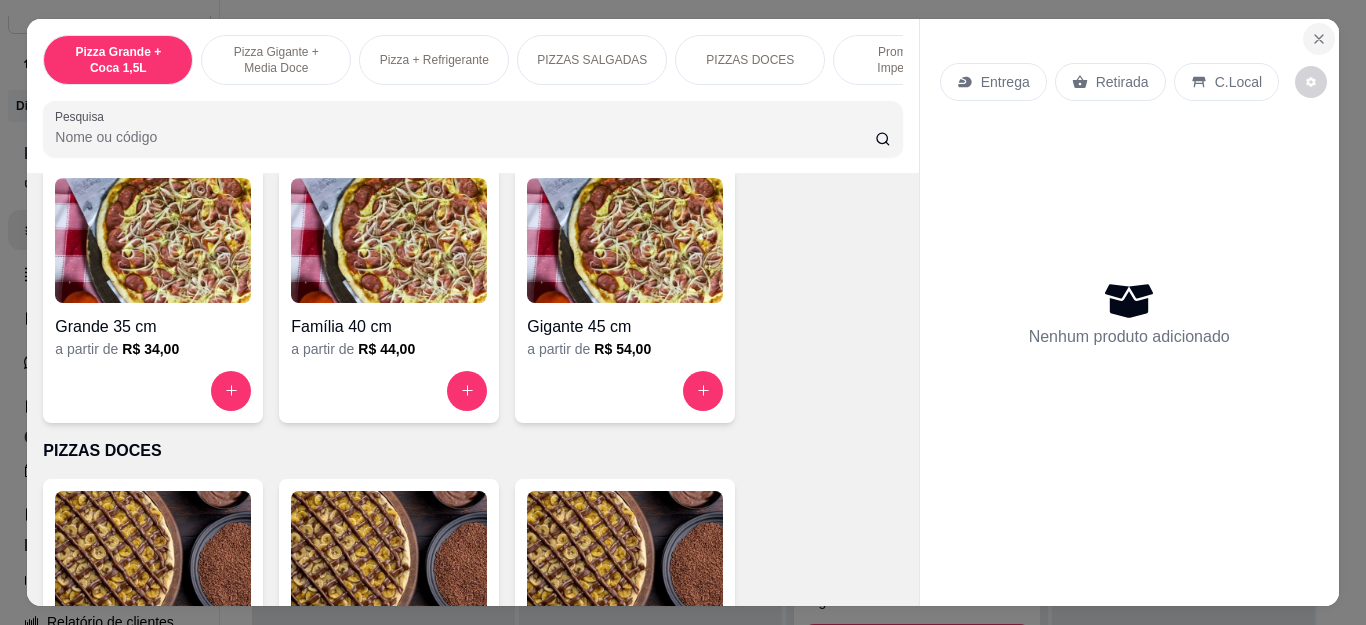 click at bounding box center (1319, 39) 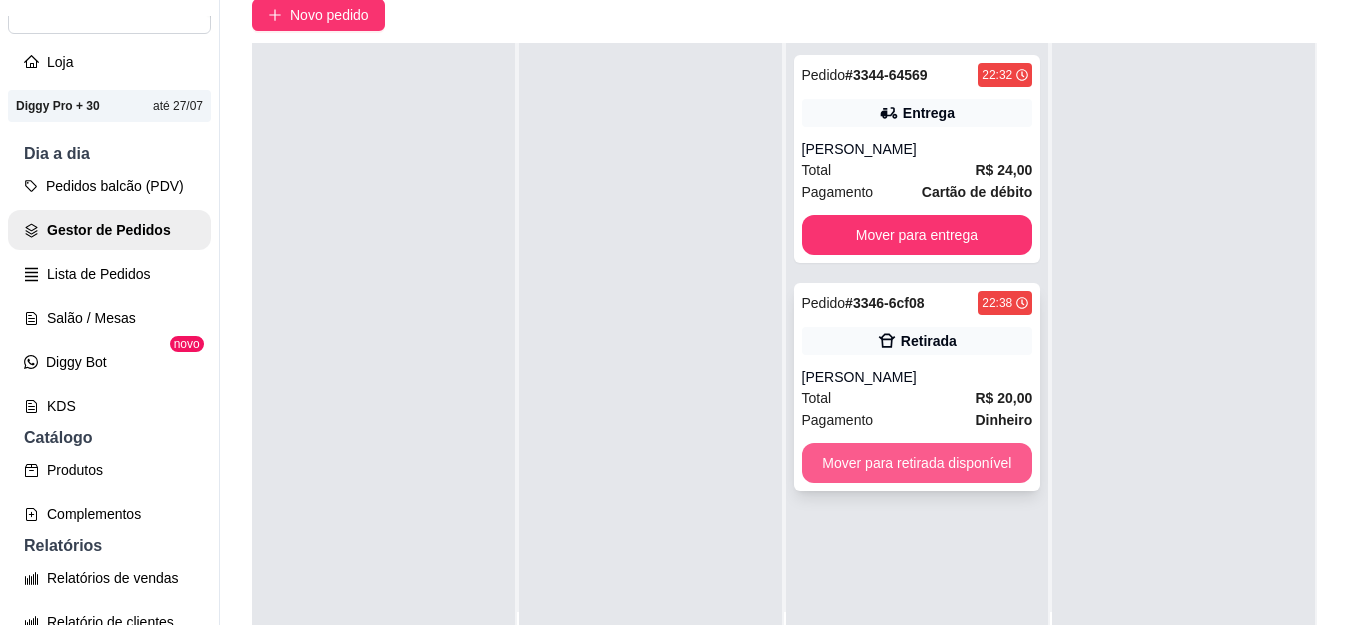 scroll, scrollTop: 321, scrollLeft: 0, axis: vertical 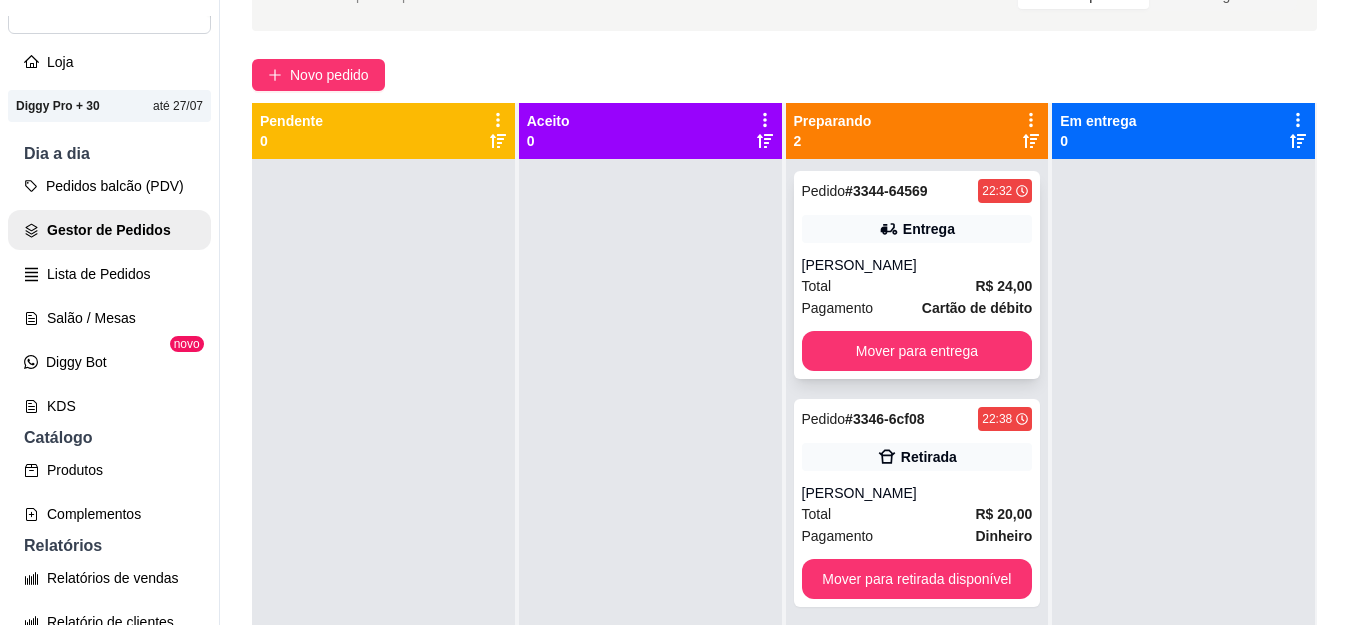 click on "Pedido  # 3344-64569 22:32 Entrega JEFERSON Total R$ 24,00 Pagamento Cartão de débito Mover para entrega" at bounding box center [917, 275] 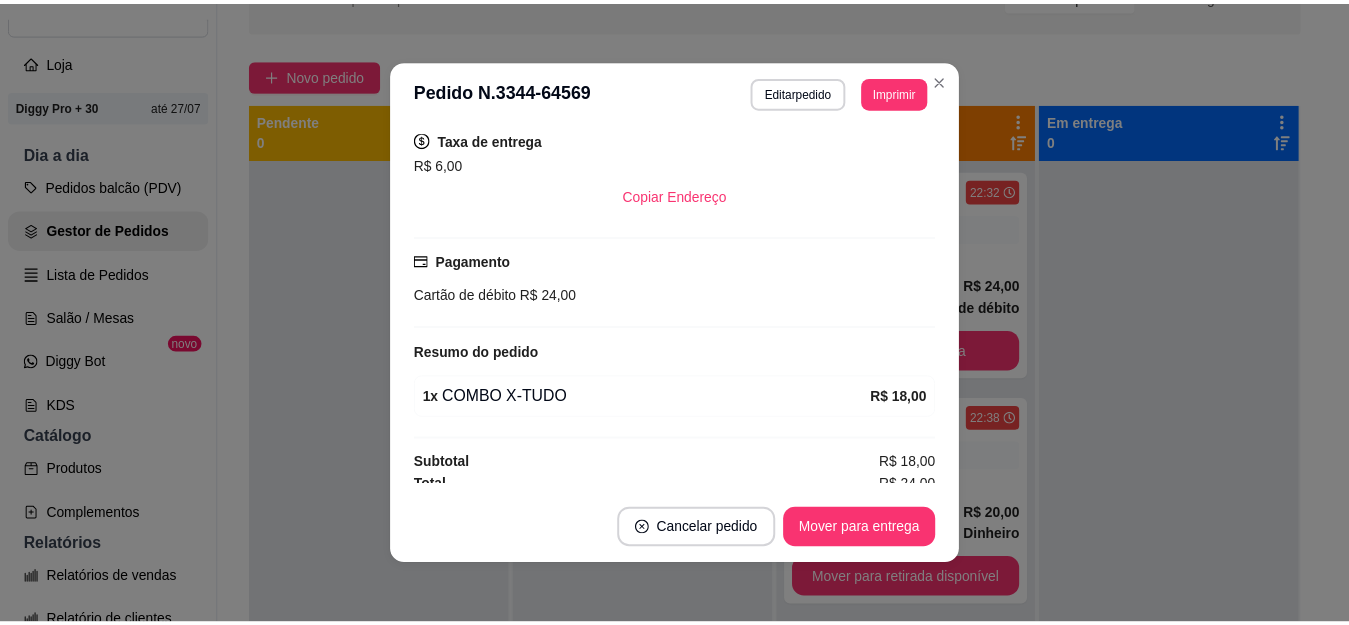 scroll, scrollTop: 364, scrollLeft: 0, axis: vertical 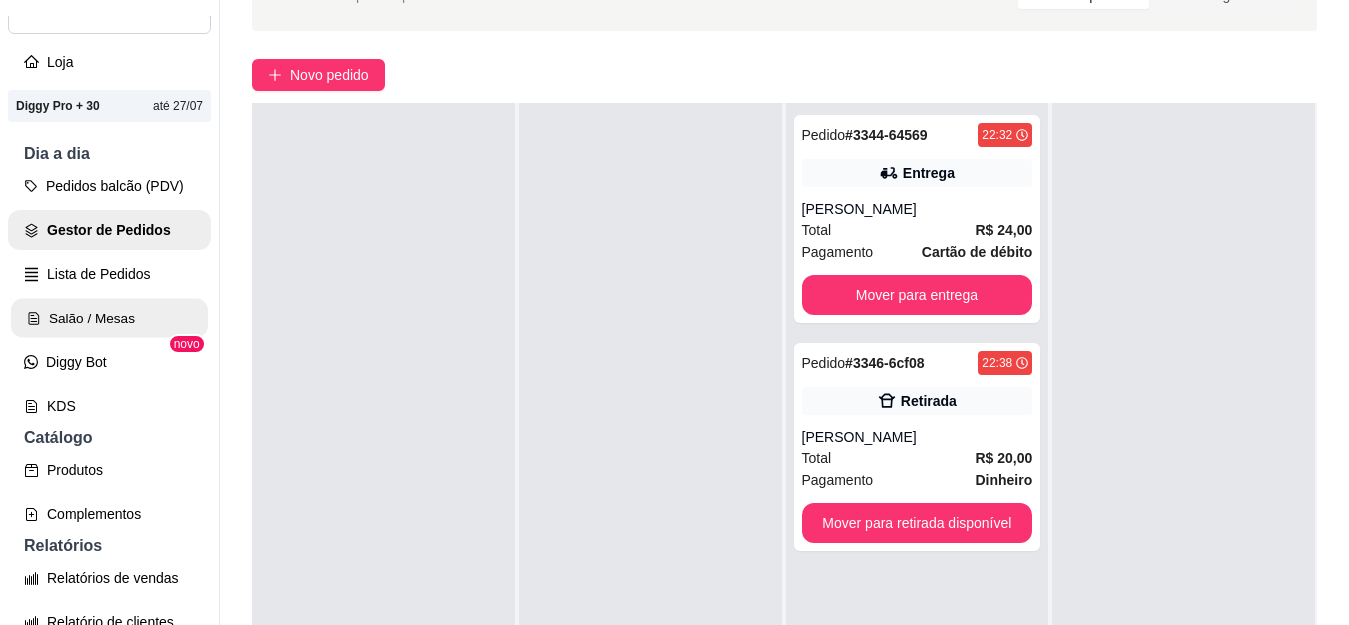 click on "Salão / Mesas" at bounding box center (109, 318) 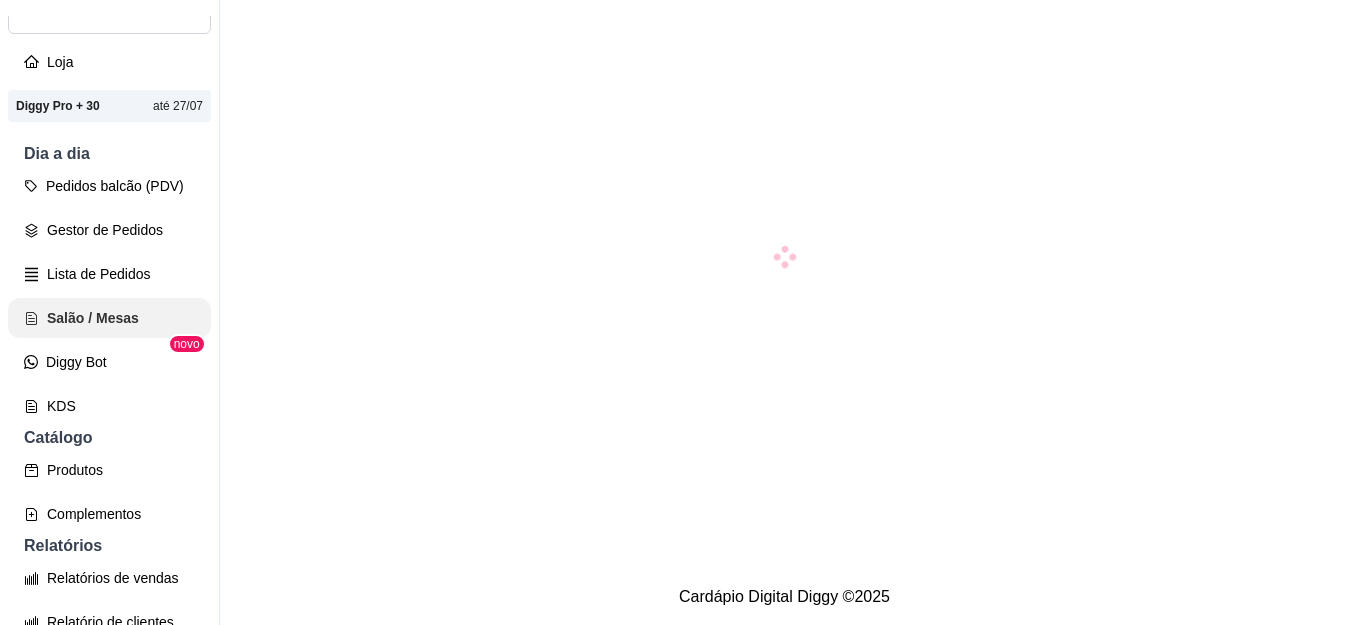scroll, scrollTop: 0, scrollLeft: 0, axis: both 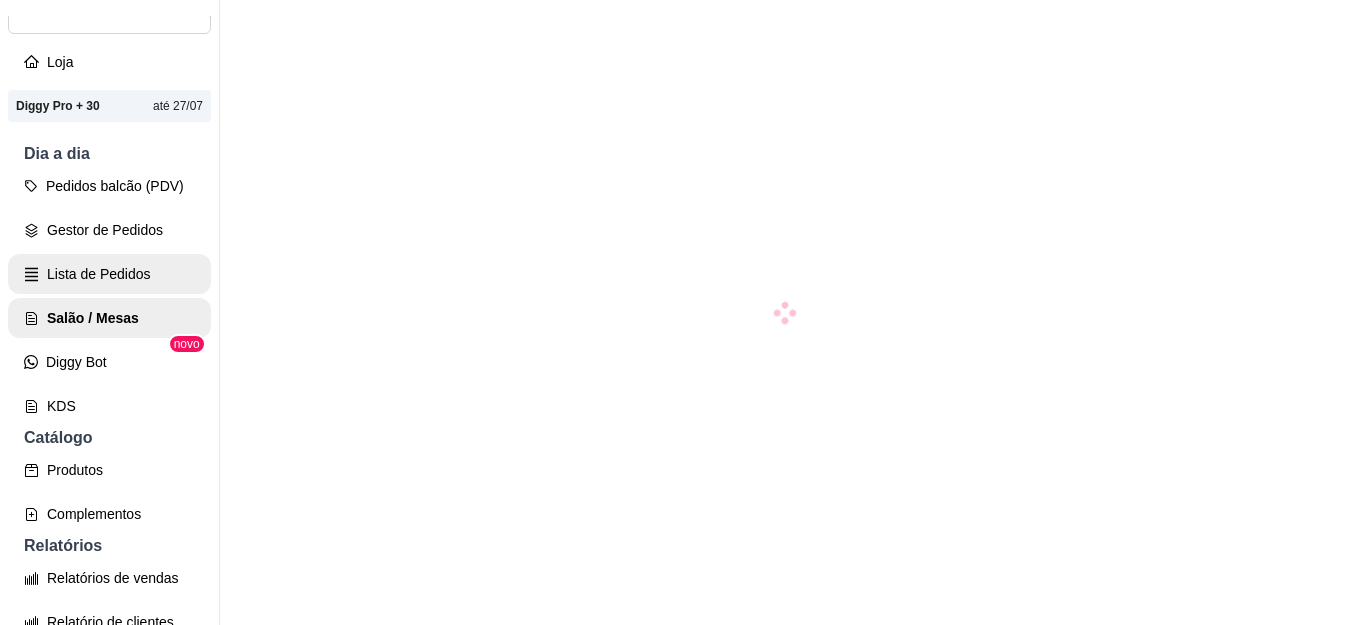 click on "Lista de Pedidos" at bounding box center [109, 274] 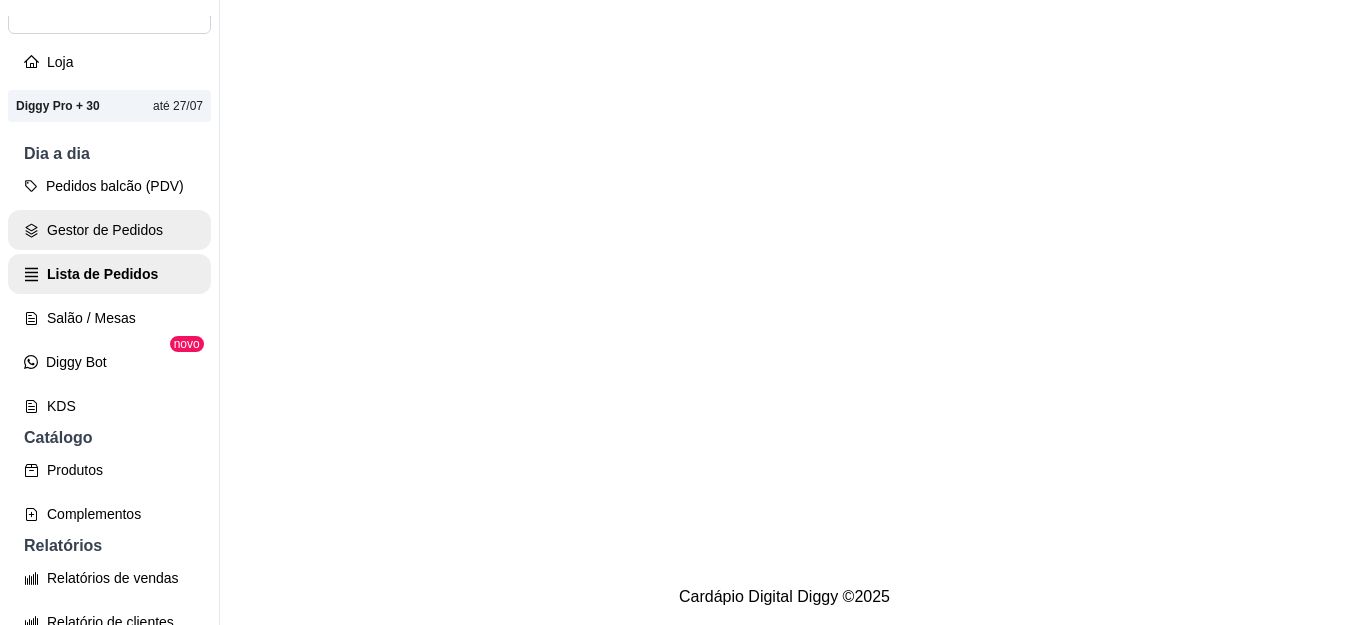 click on "Gestor de Pedidos" at bounding box center [109, 230] 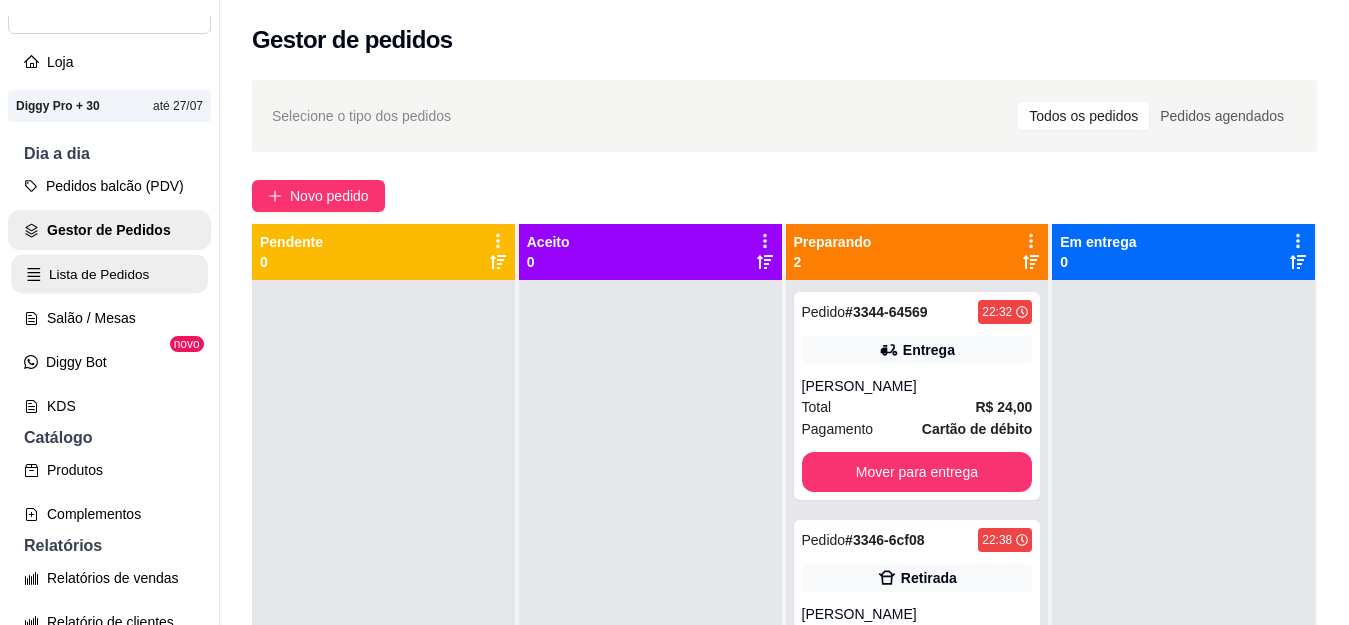 click on "Lista de Pedidos" at bounding box center [109, 274] 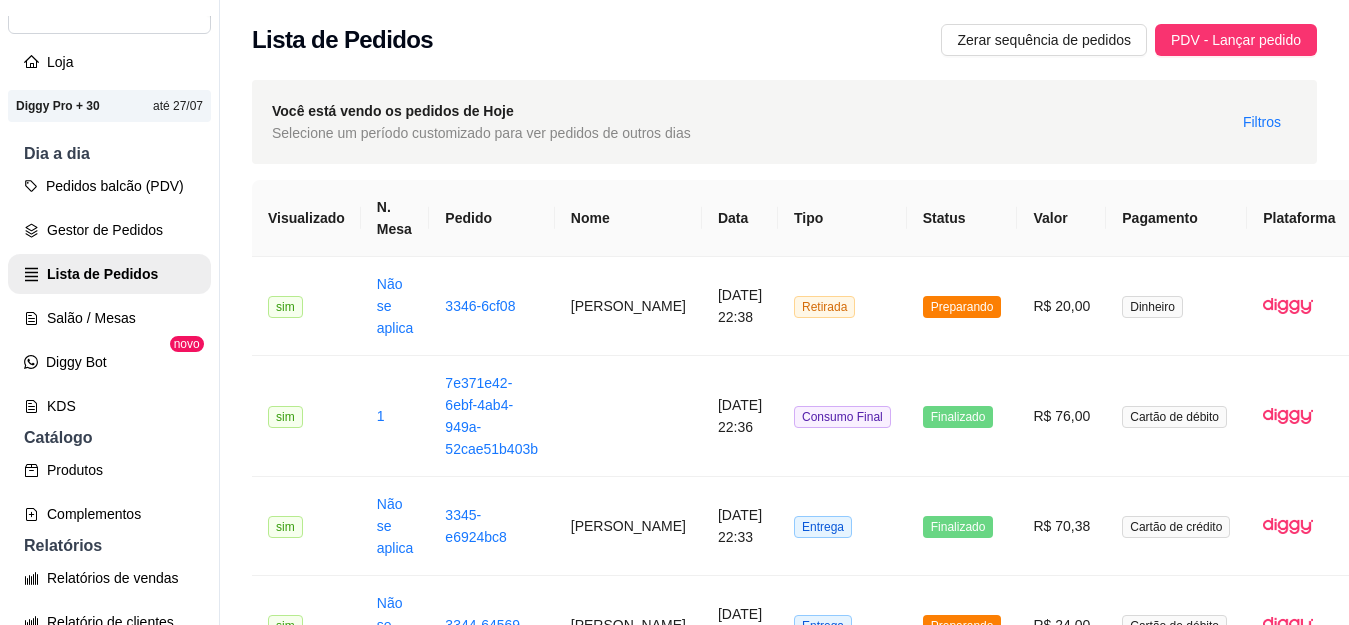 click on "Gestor de Pedidos" at bounding box center (109, 230) 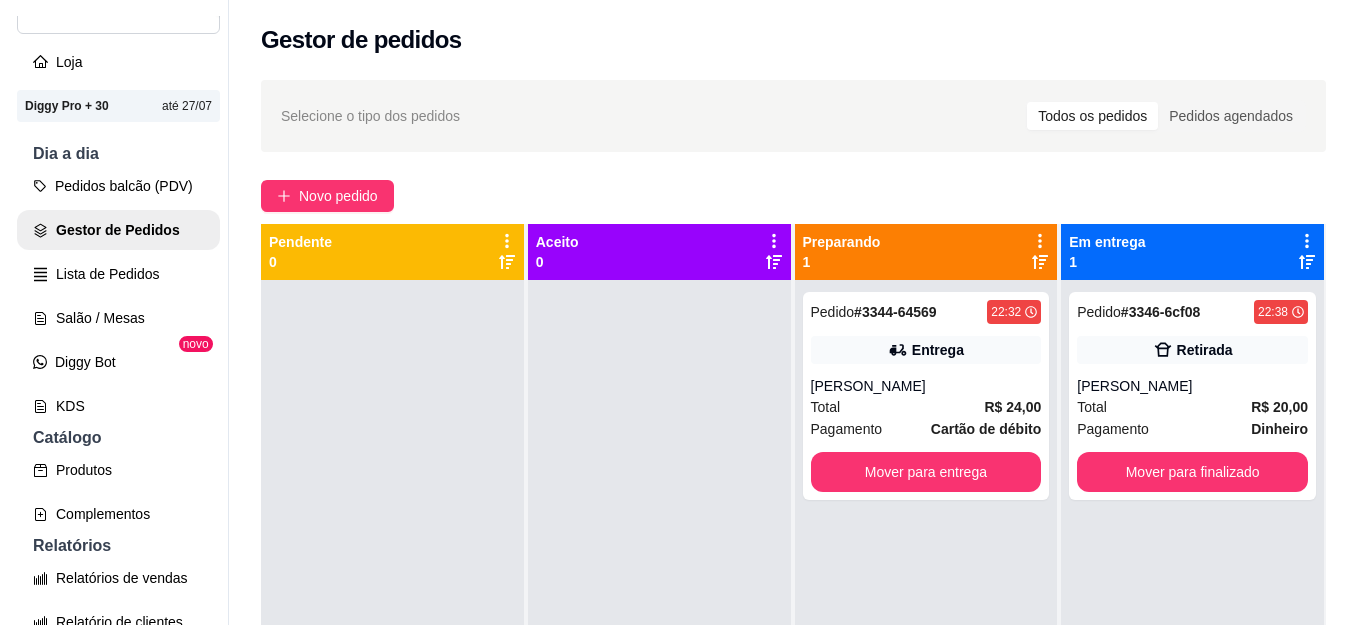scroll, scrollTop: 56, scrollLeft: 0, axis: vertical 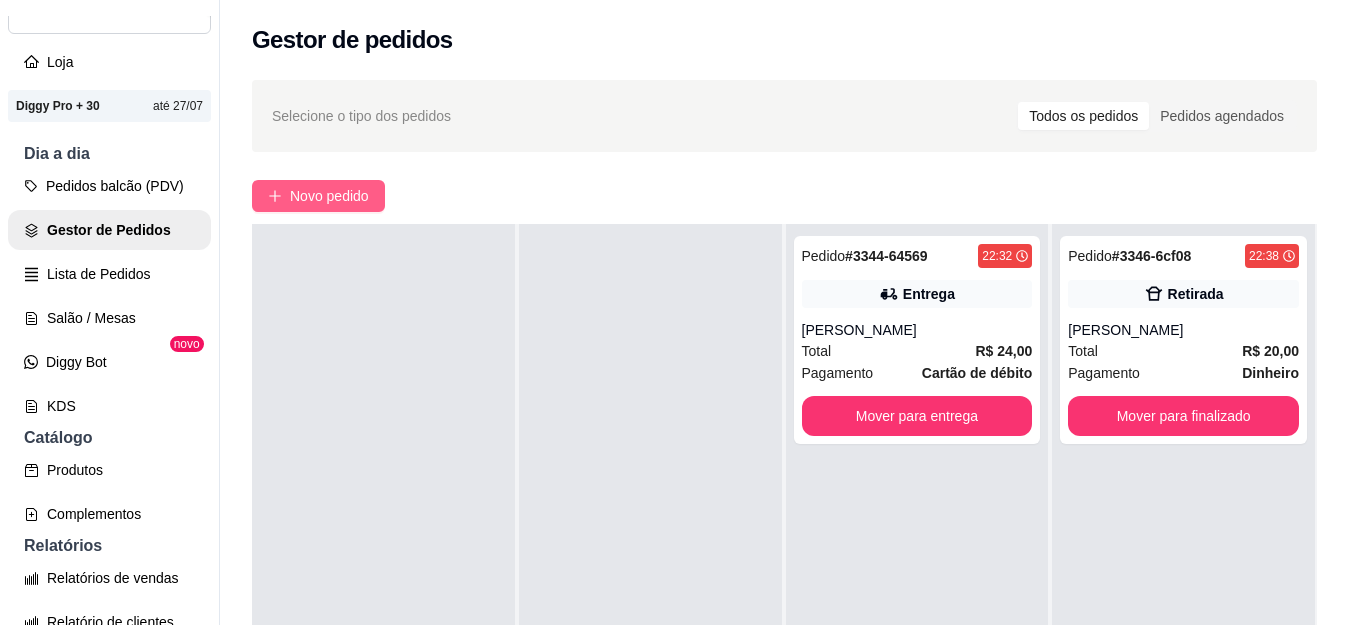 click on "Novo pedido" at bounding box center (318, 196) 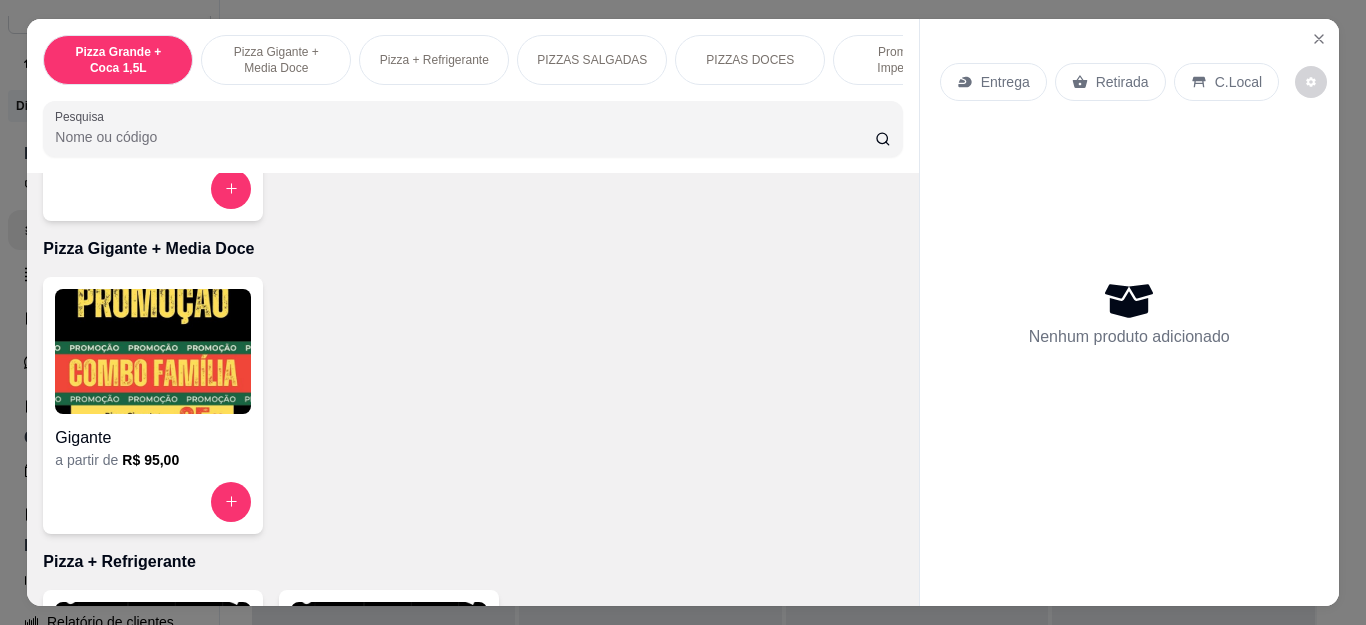 scroll, scrollTop: 500, scrollLeft: 0, axis: vertical 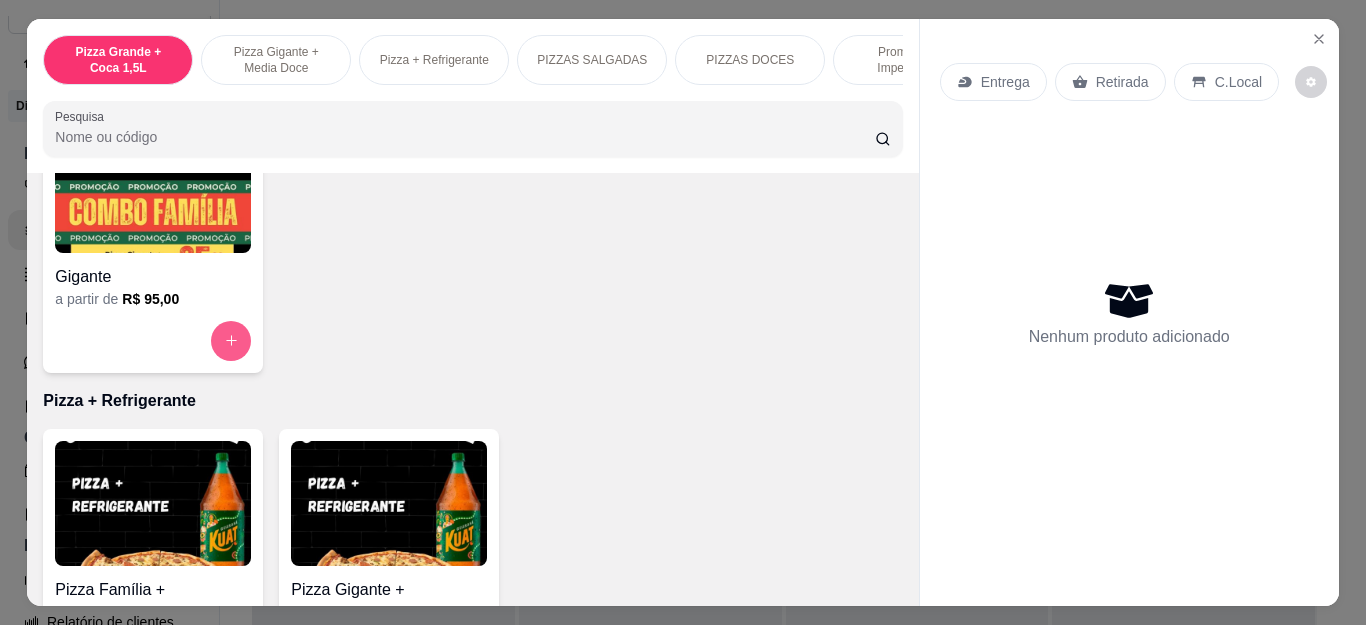 click at bounding box center (231, 341) 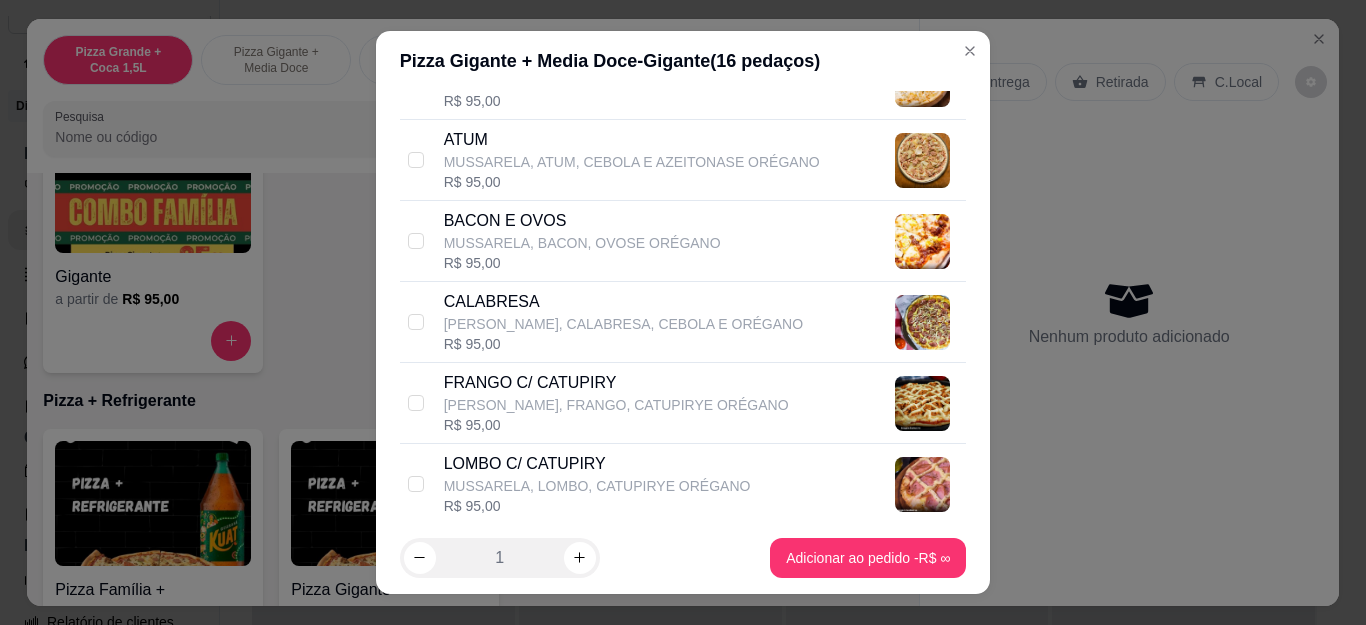 scroll, scrollTop: 400, scrollLeft: 0, axis: vertical 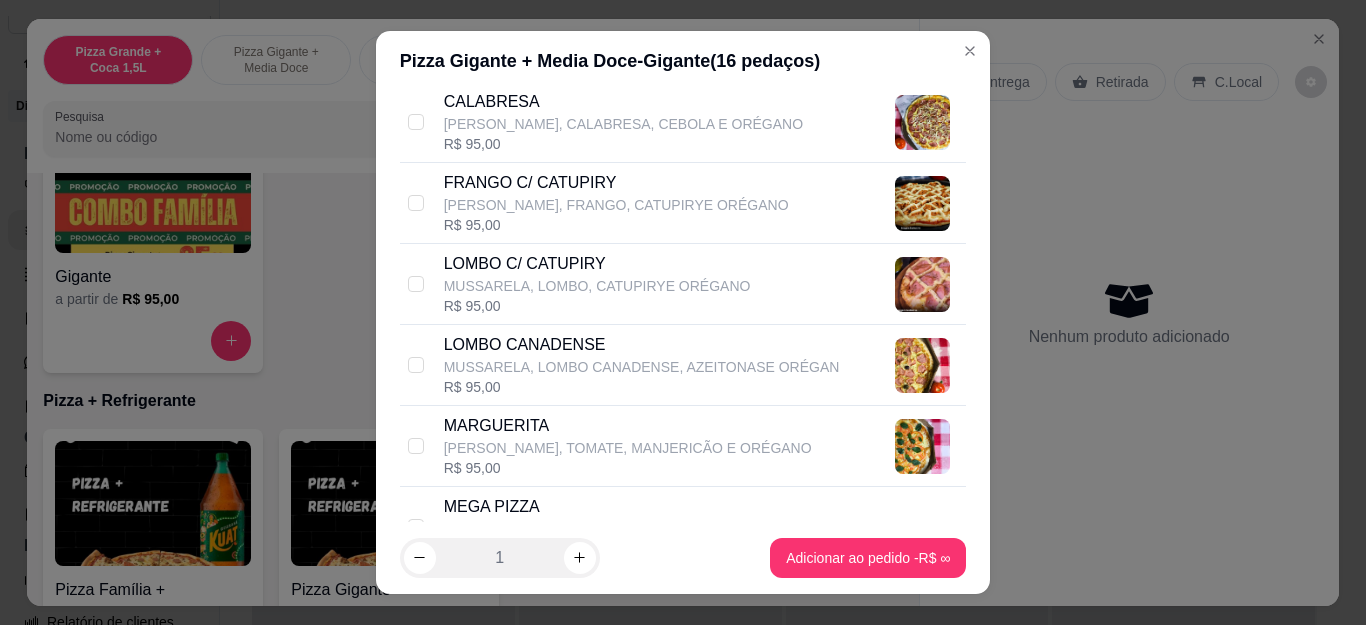 click on "[PERSON_NAME], FRANGO, CATUPIRYE ORÉGANO" at bounding box center (616, 205) 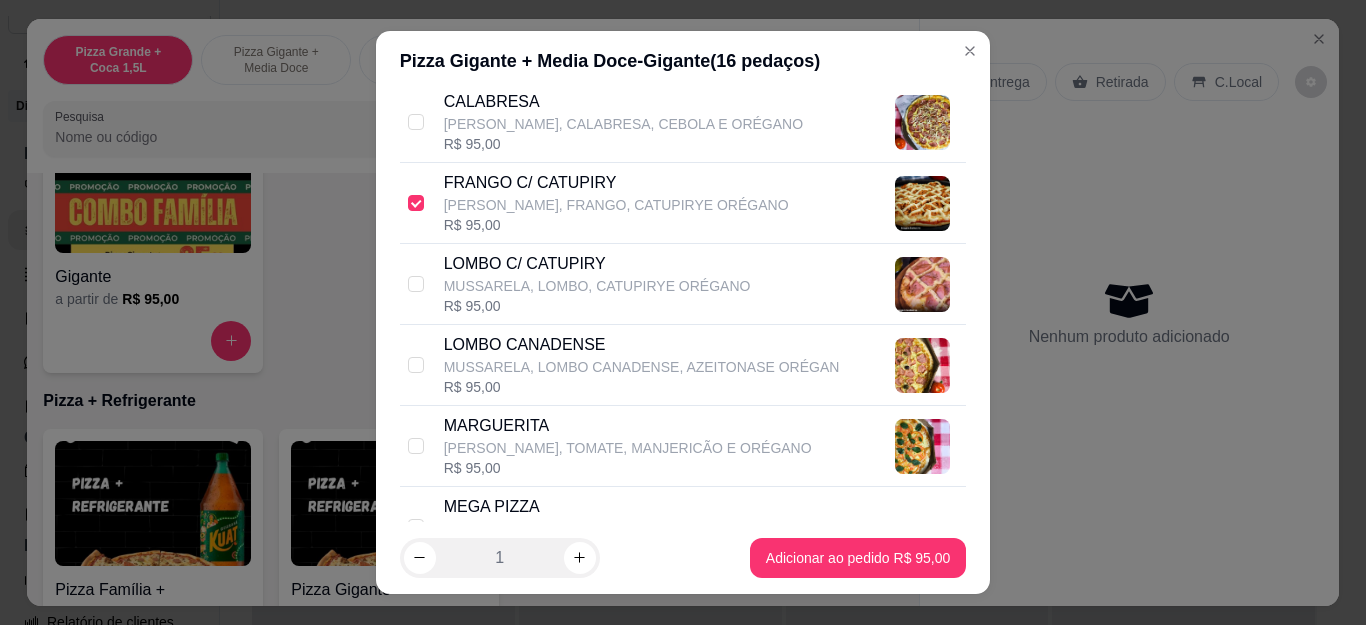 checkbox on "true" 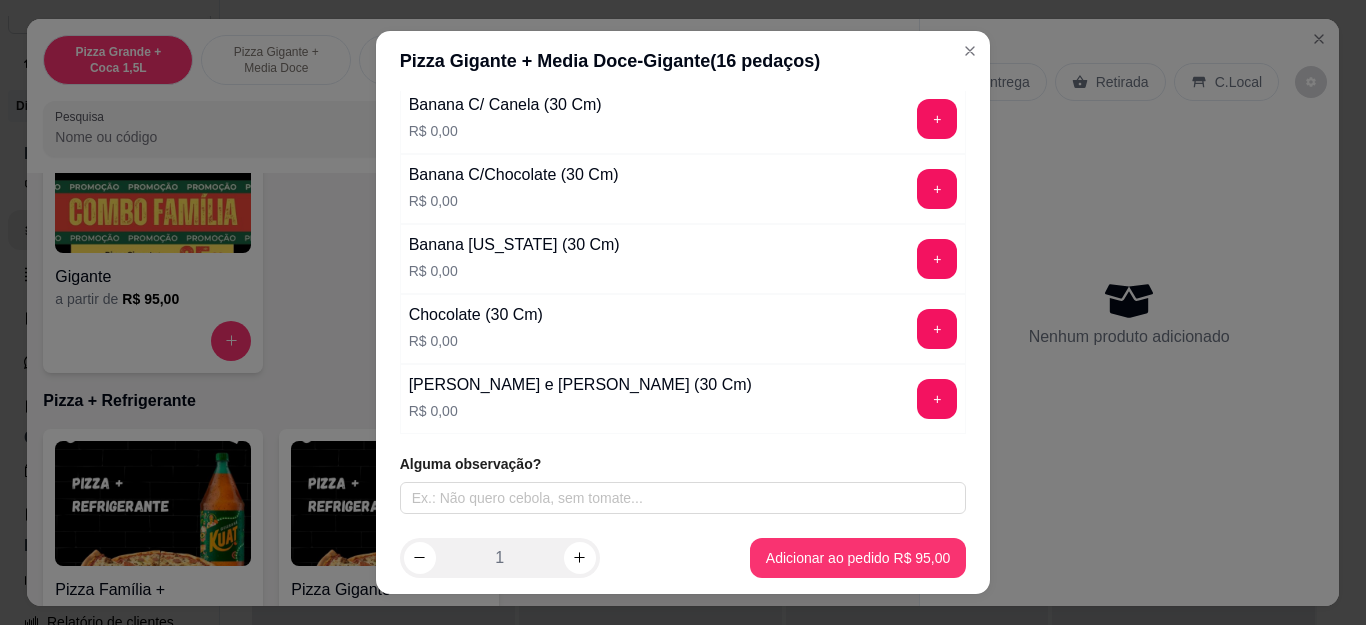 scroll, scrollTop: 1417, scrollLeft: 0, axis: vertical 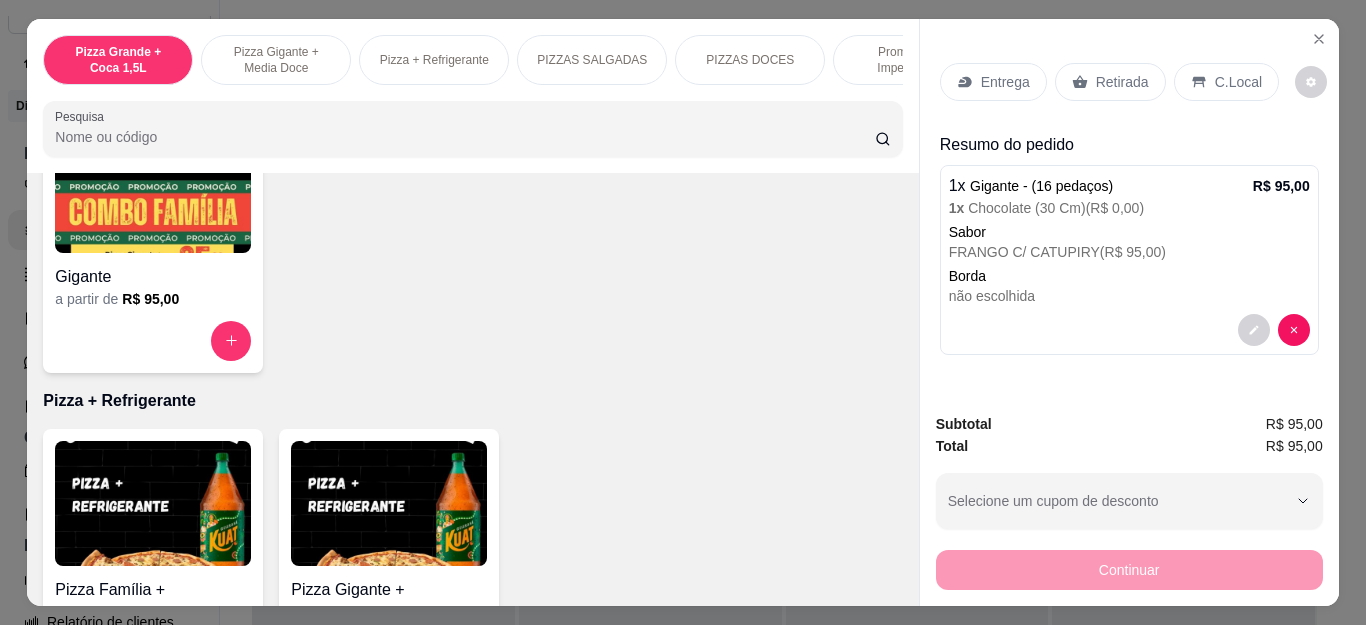 click on "Entrega" at bounding box center (1005, 82) 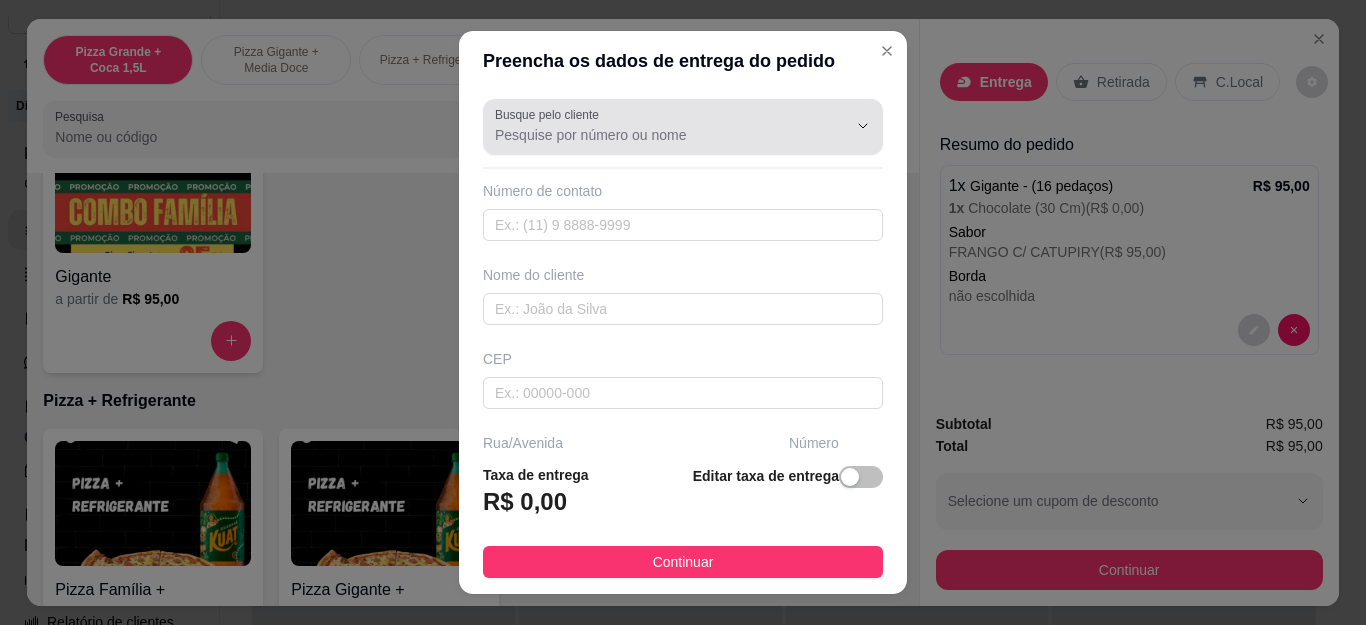 click on "Busque pelo cliente" at bounding box center (655, 135) 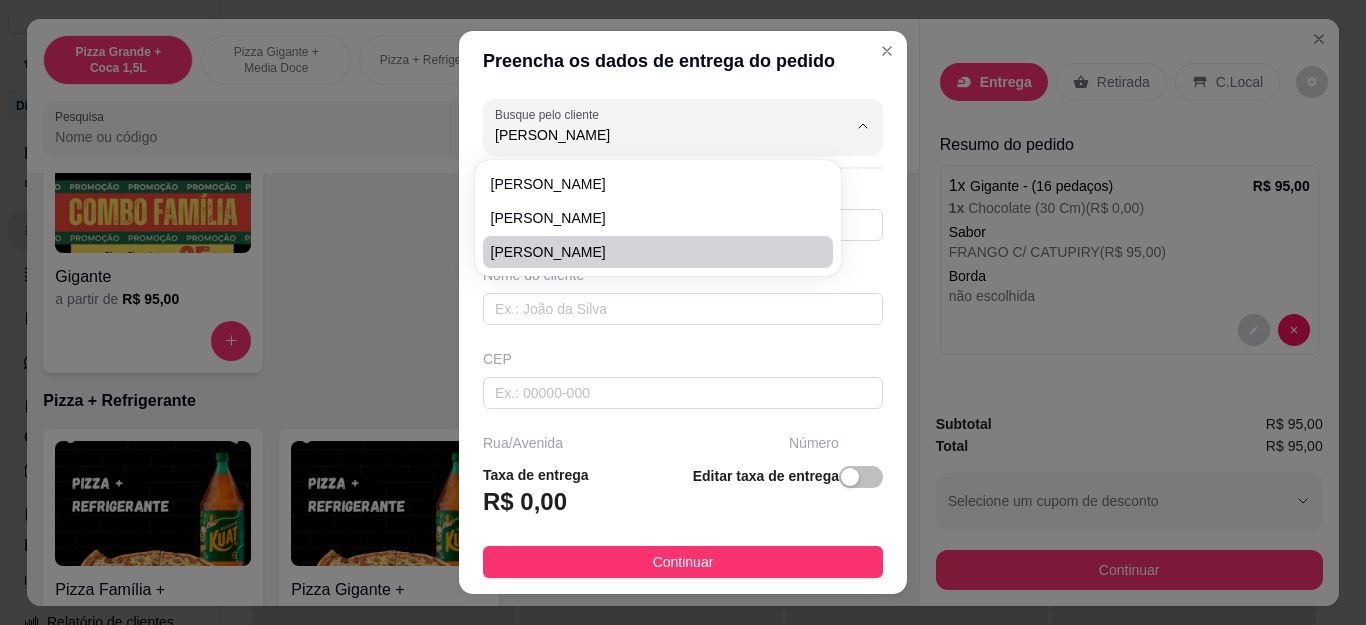 click on "[PERSON_NAME]" at bounding box center [648, 252] 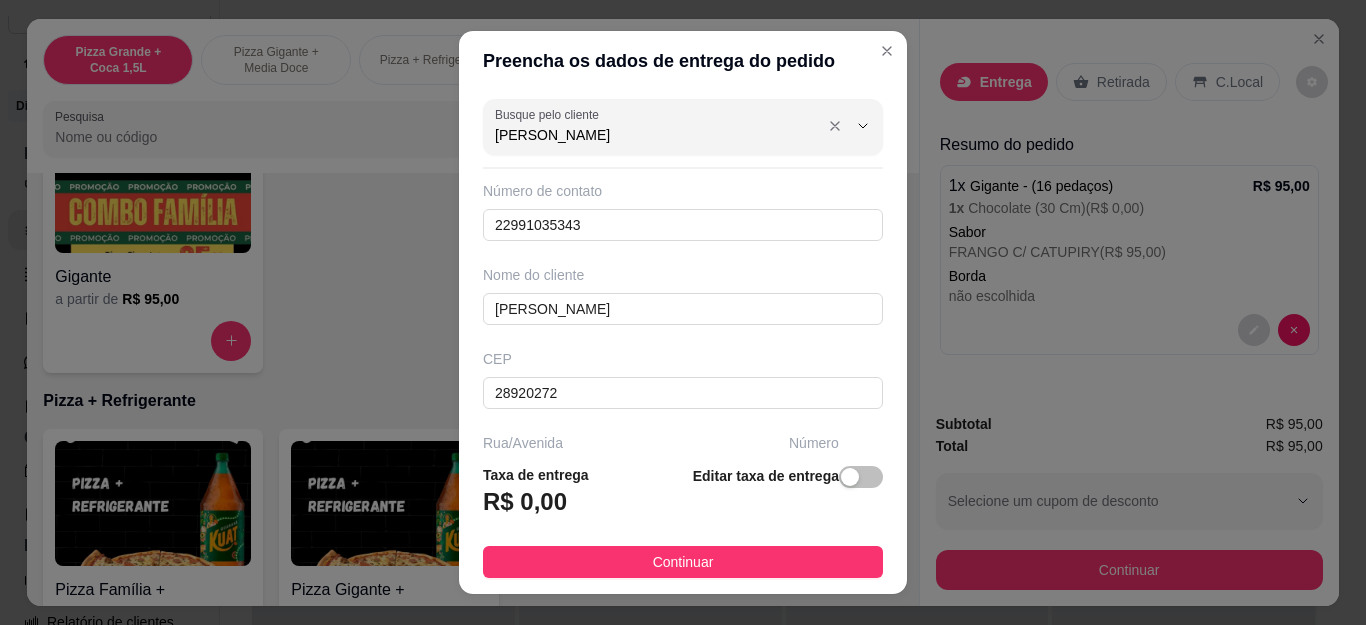 click on "[PERSON_NAME]" at bounding box center (655, 135) 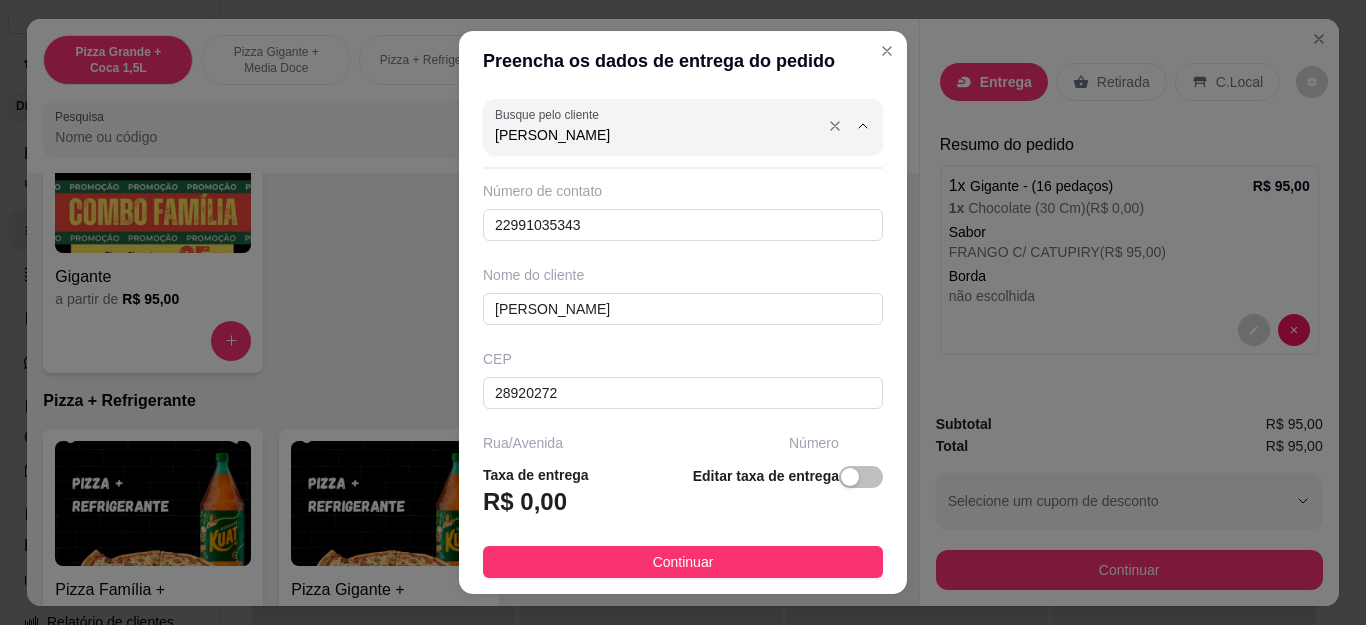 click on "[PERSON_NAME]" at bounding box center (655, 135) 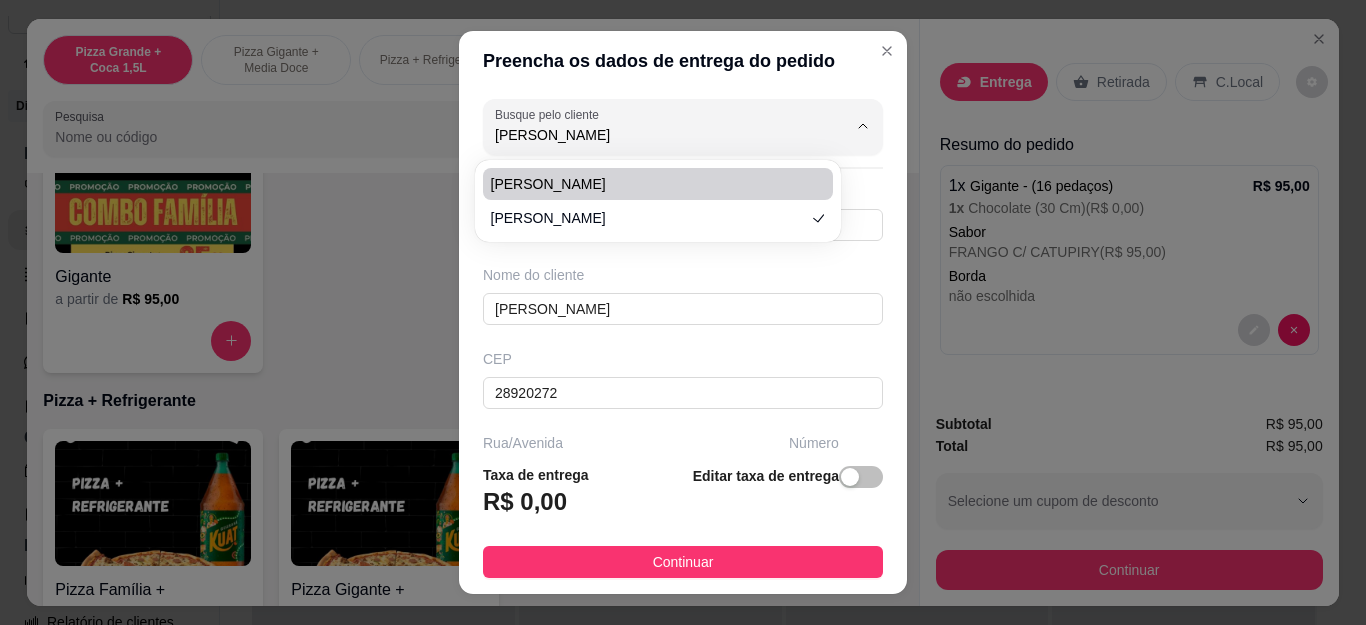 click on "[PERSON_NAME]" at bounding box center [648, 184] 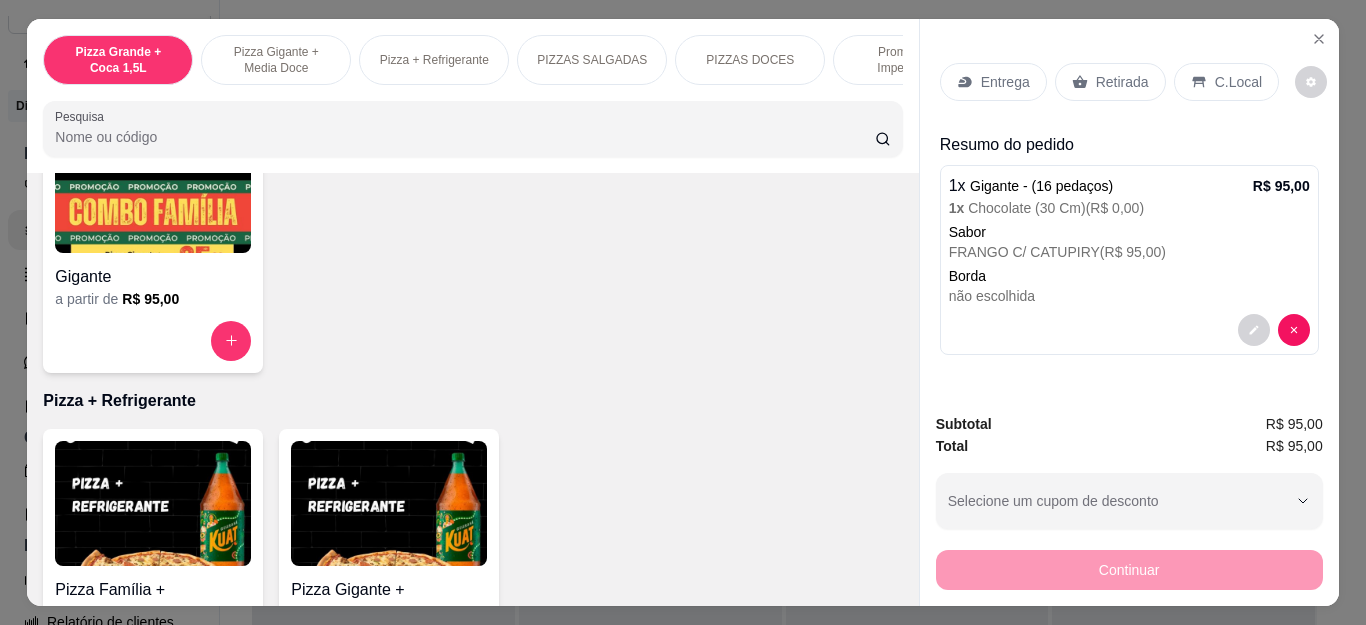 click on "Entrega" at bounding box center [993, 82] 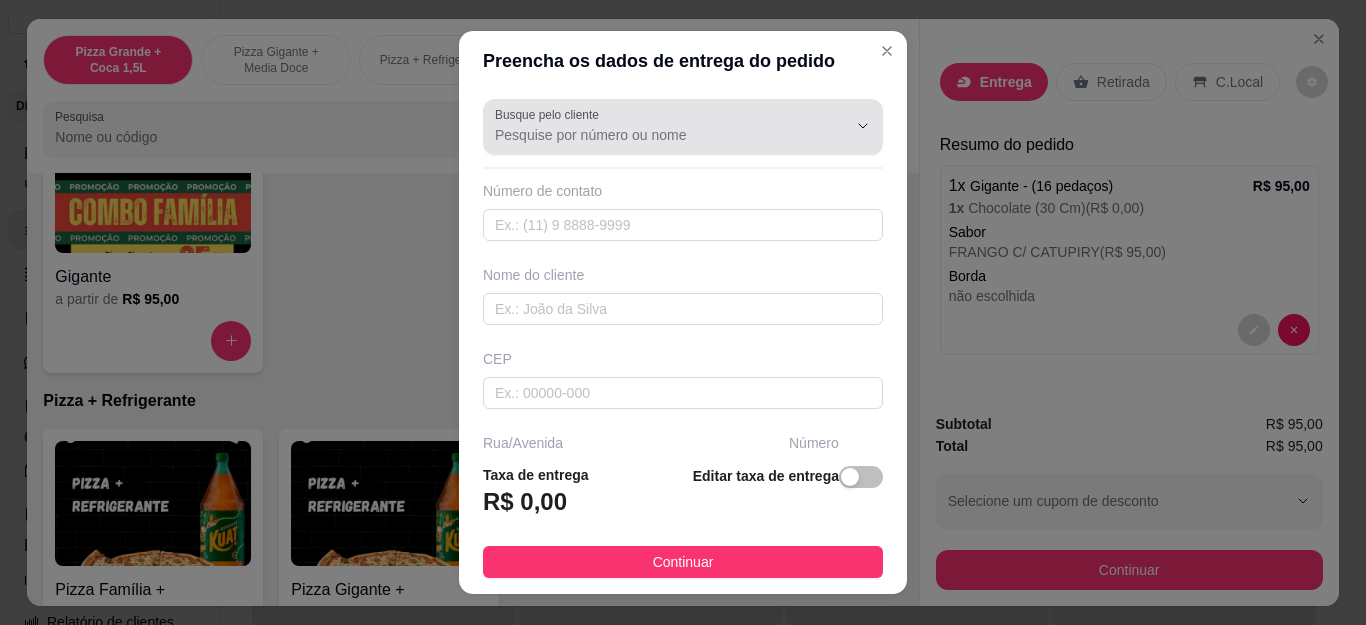 click on "Busque pelo cliente" at bounding box center (683, 127) 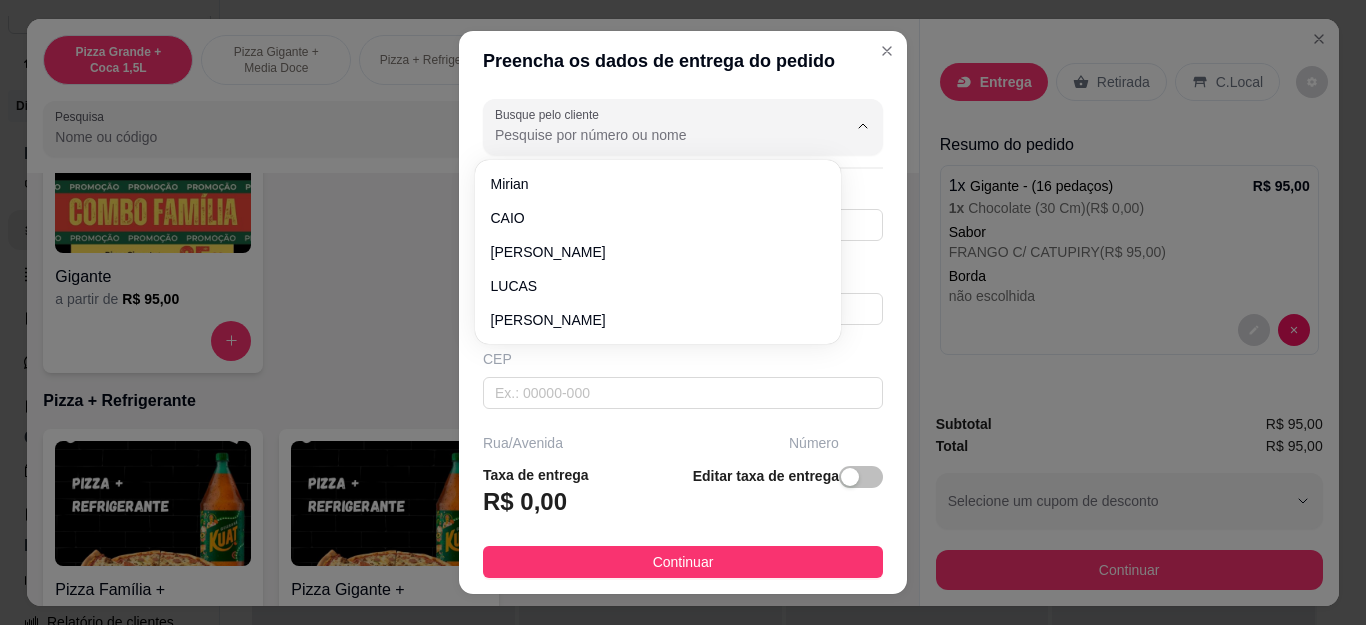 click on "Busque pelo cliente Número de contato Nome do cliente CEP Rua/[GEOGRAPHIC_DATA] o bairro de entrega [GEOGRAPHIC_DATA]" at bounding box center [683, 269] 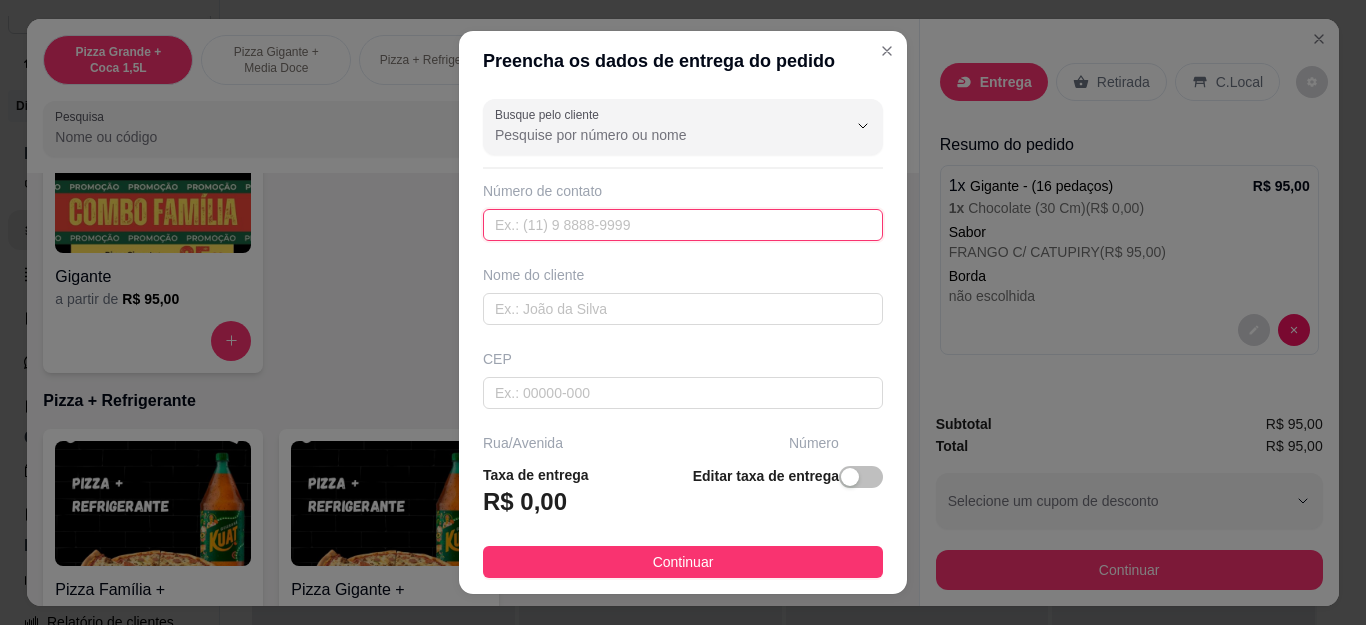 click at bounding box center (683, 225) 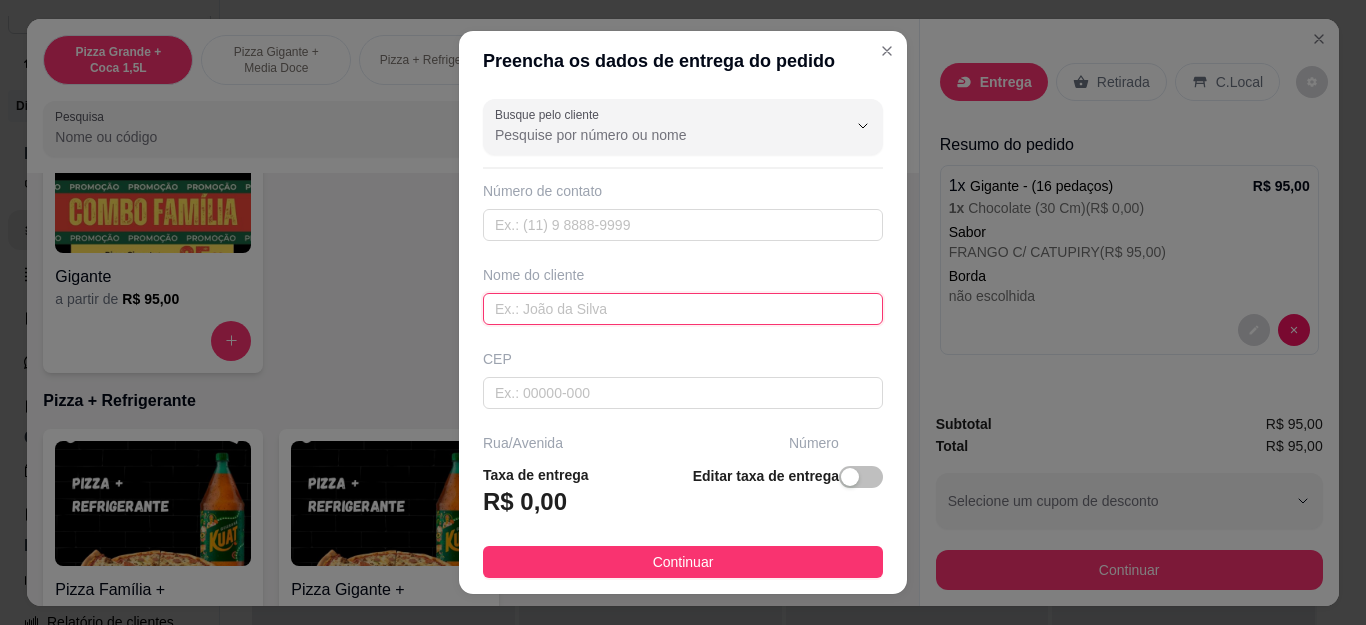 click at bounding box center (683, 309) 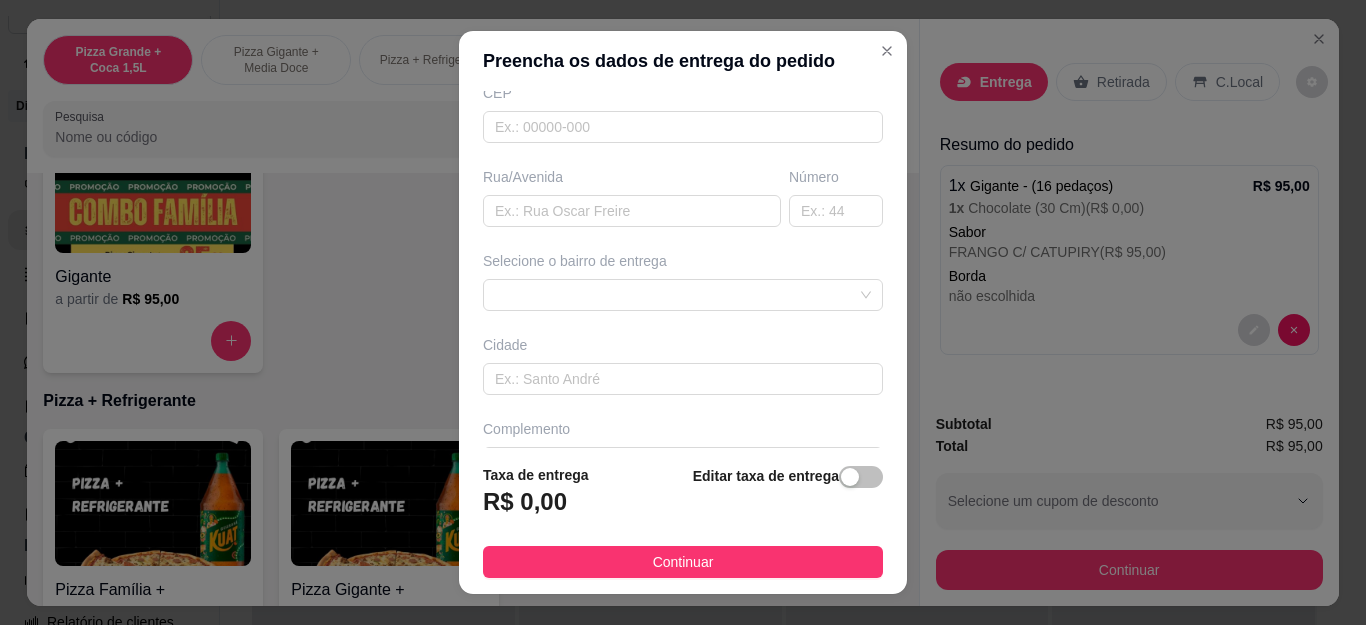 scroll, scrollTop: 300, scrollLeft: 0, axis: vertical 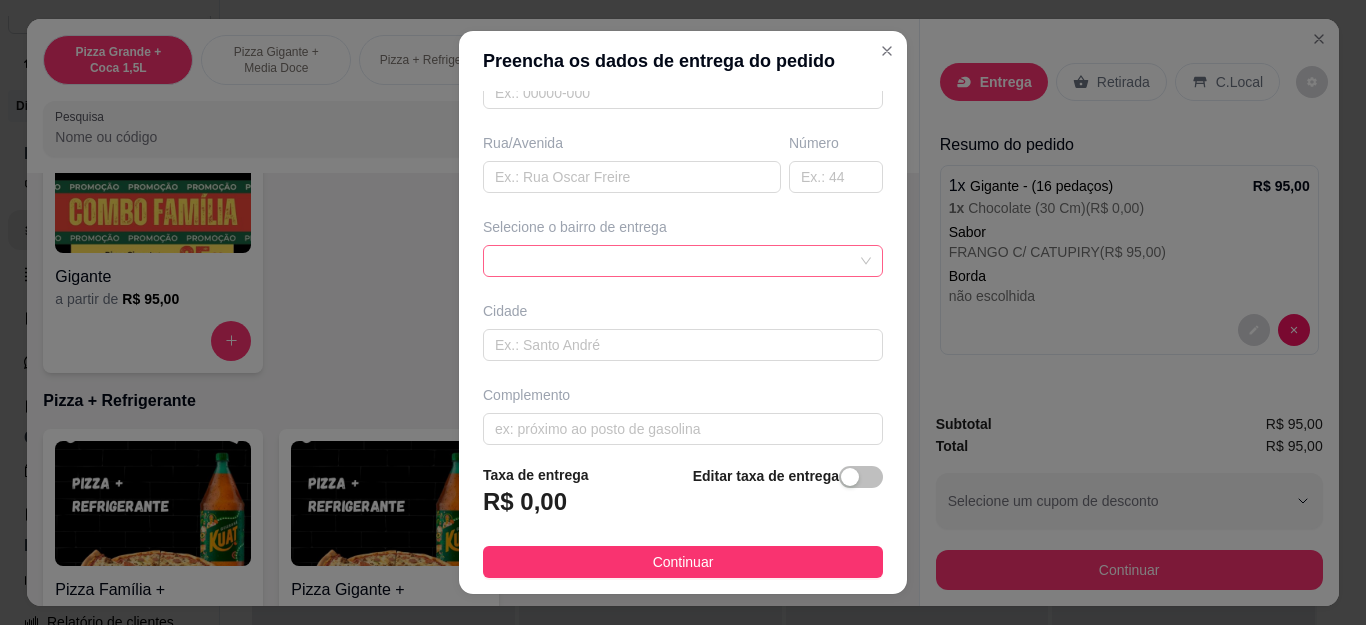 click at bounding box center (683, 261) 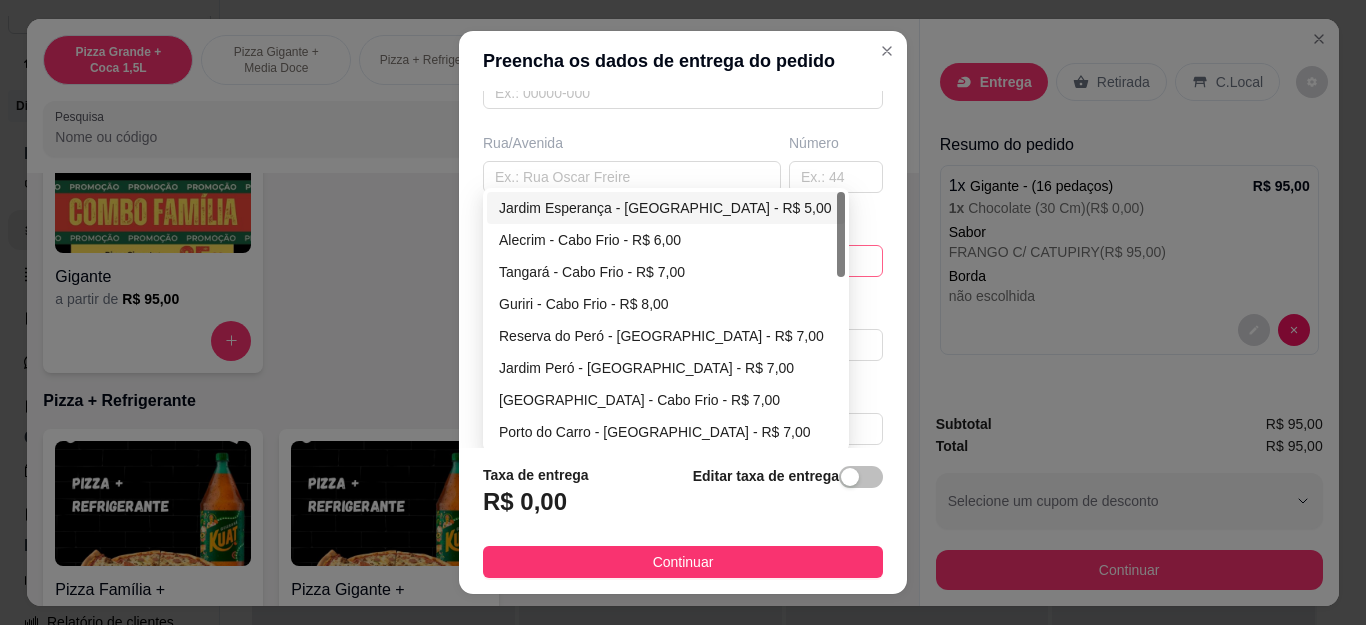 click on "Jardim Esperança - [GEOGRAPHIC_DATA] -  R$ 5,00" at bounding box center (666, 208) 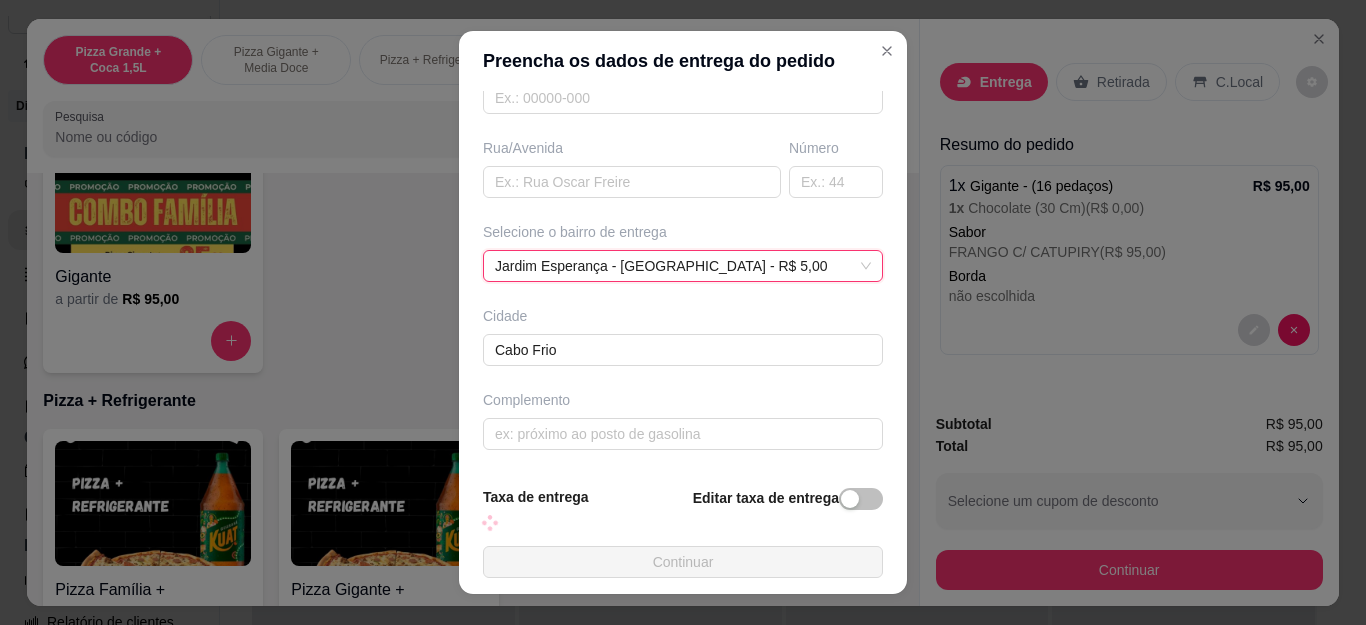 scroll, scrollTop: 295, scrollLeft: 0, axis: vertical 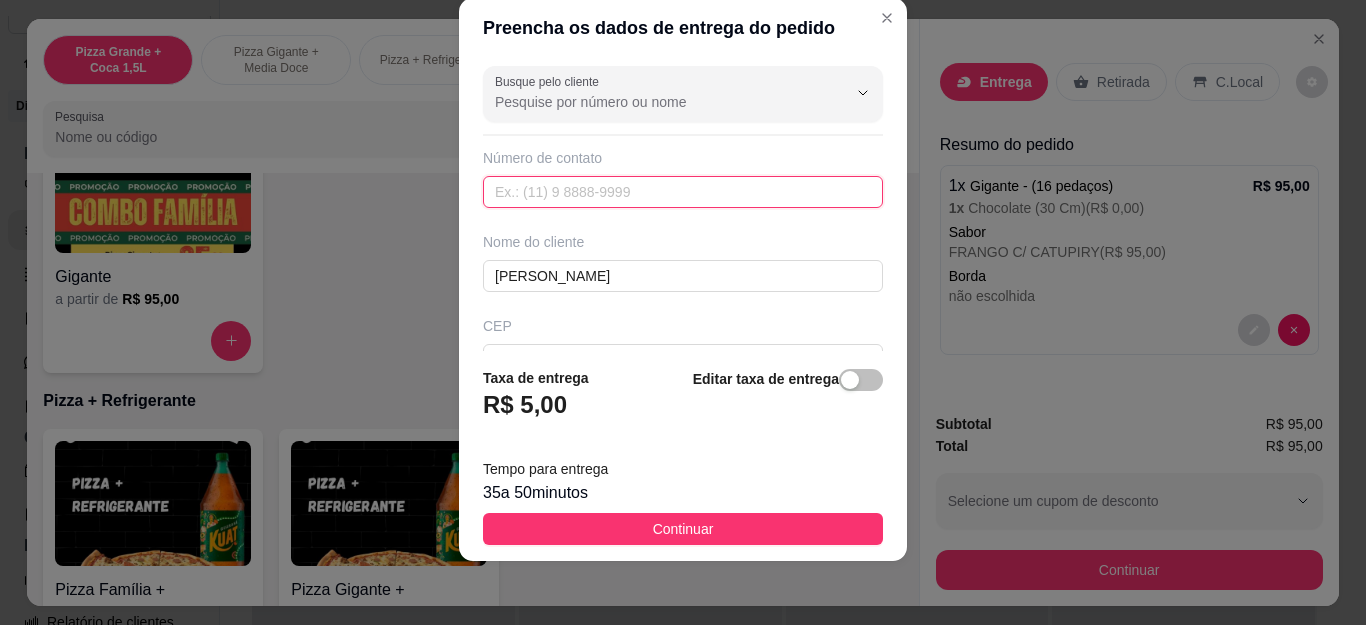 click at bounding box center (683, 192) 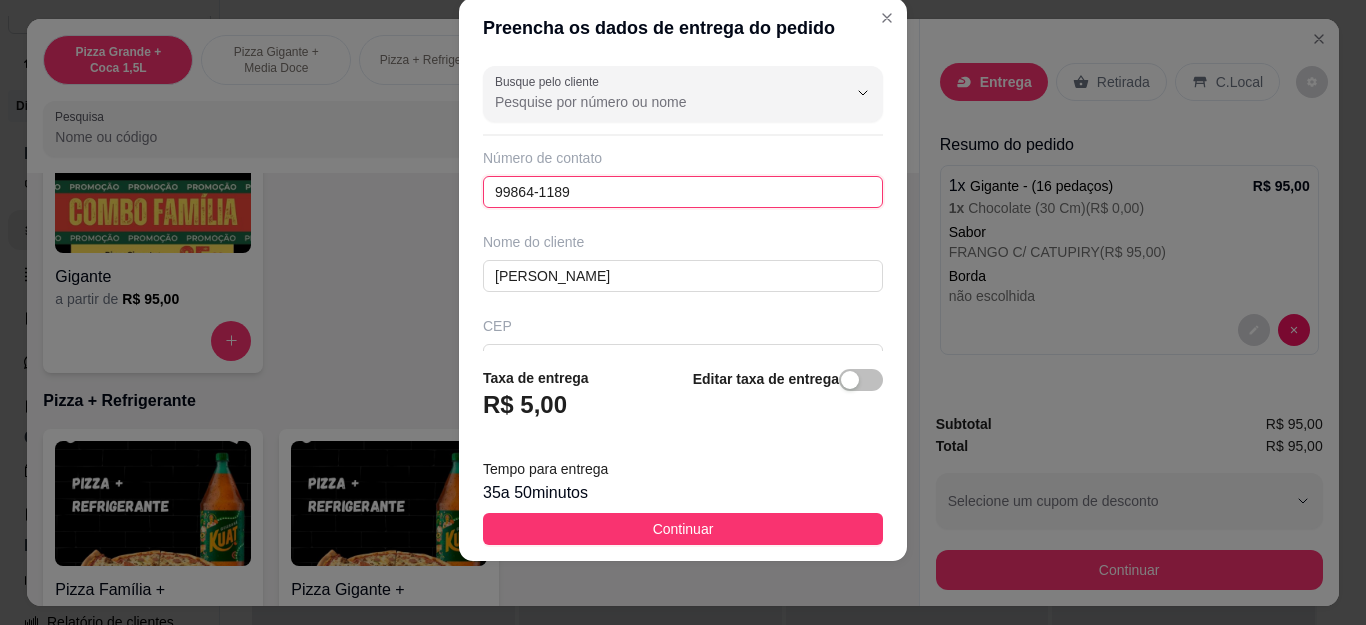 click on "99864-1189" at bounding box center [683, 192] 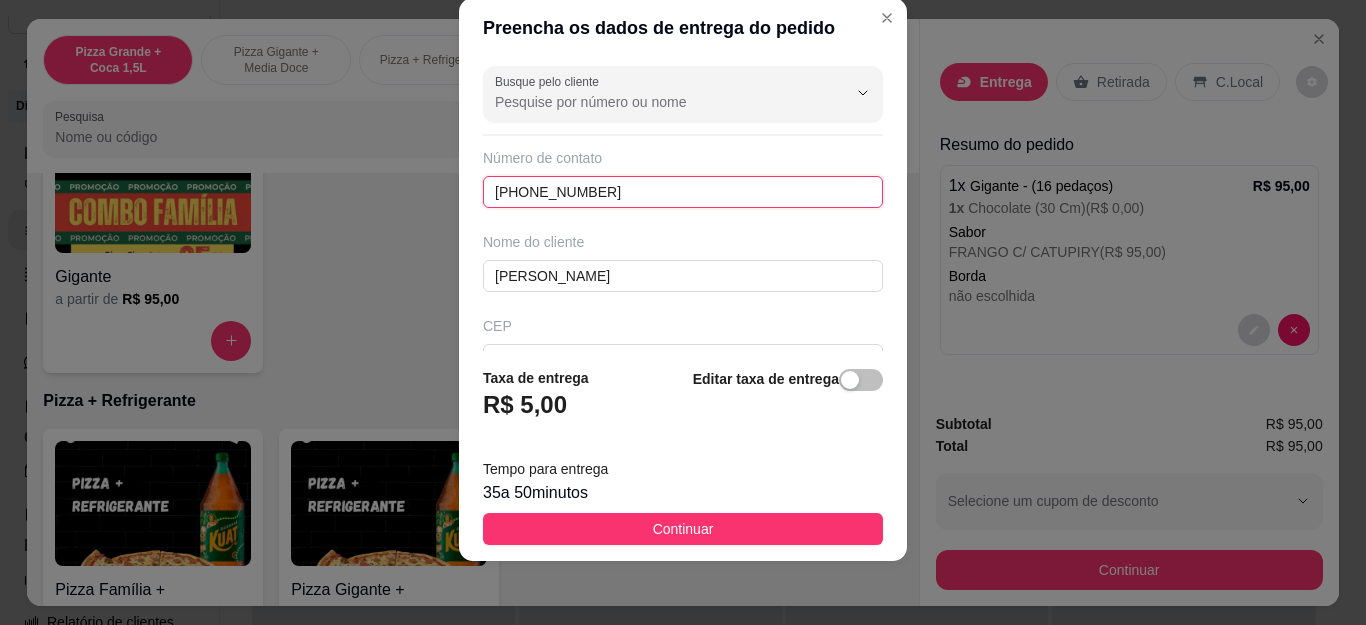 click on "[PHONE_NUMBER]" at bounding box center [683, 192] 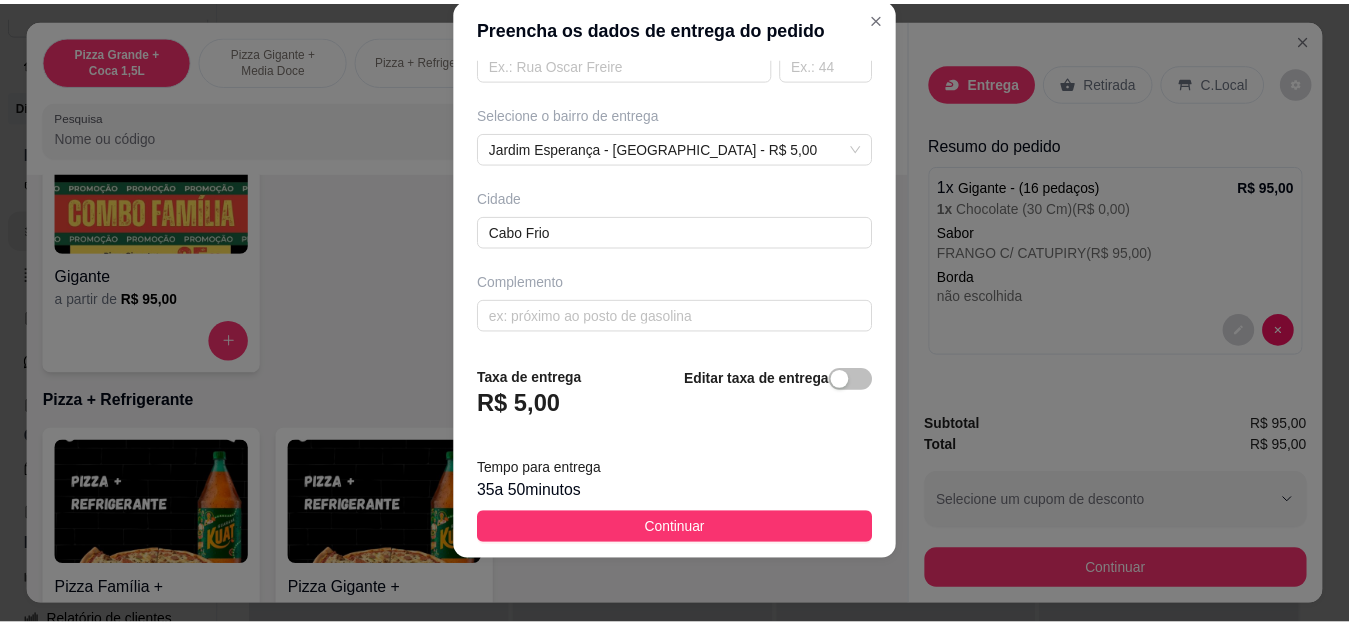 scroll, scrollTop: 381, scrollLeft: 0, axis: vertical 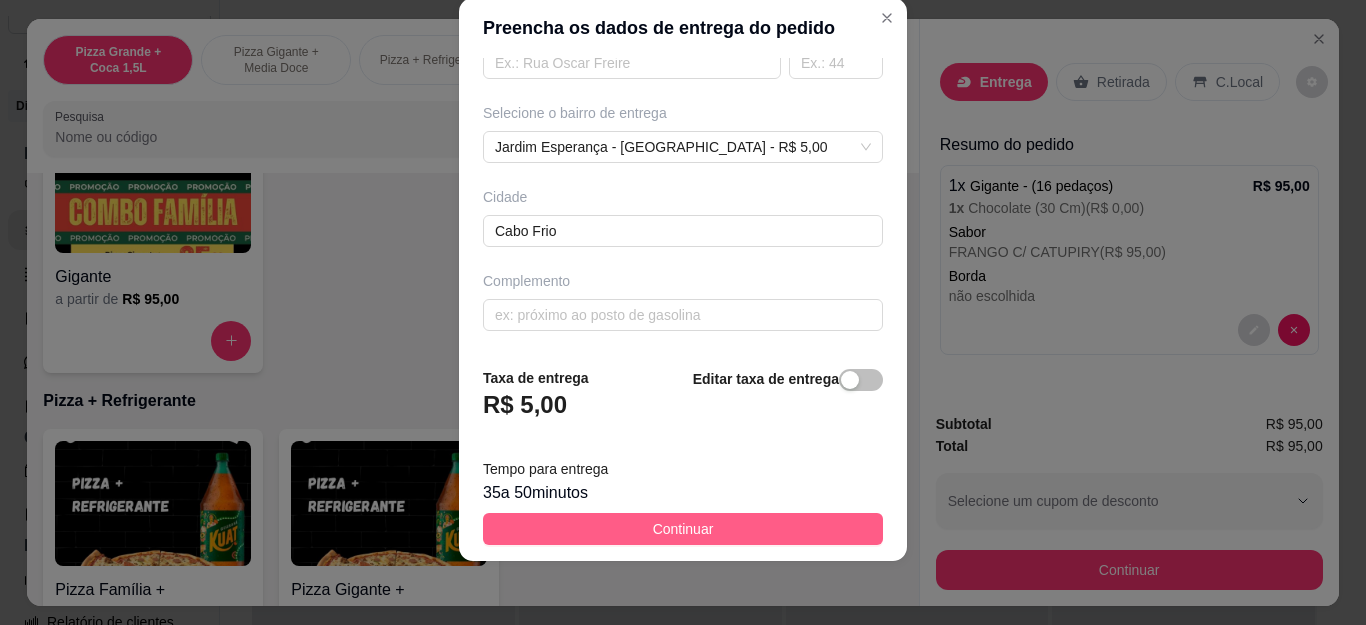 click on "Continuar" at bounding box center (683, 529) 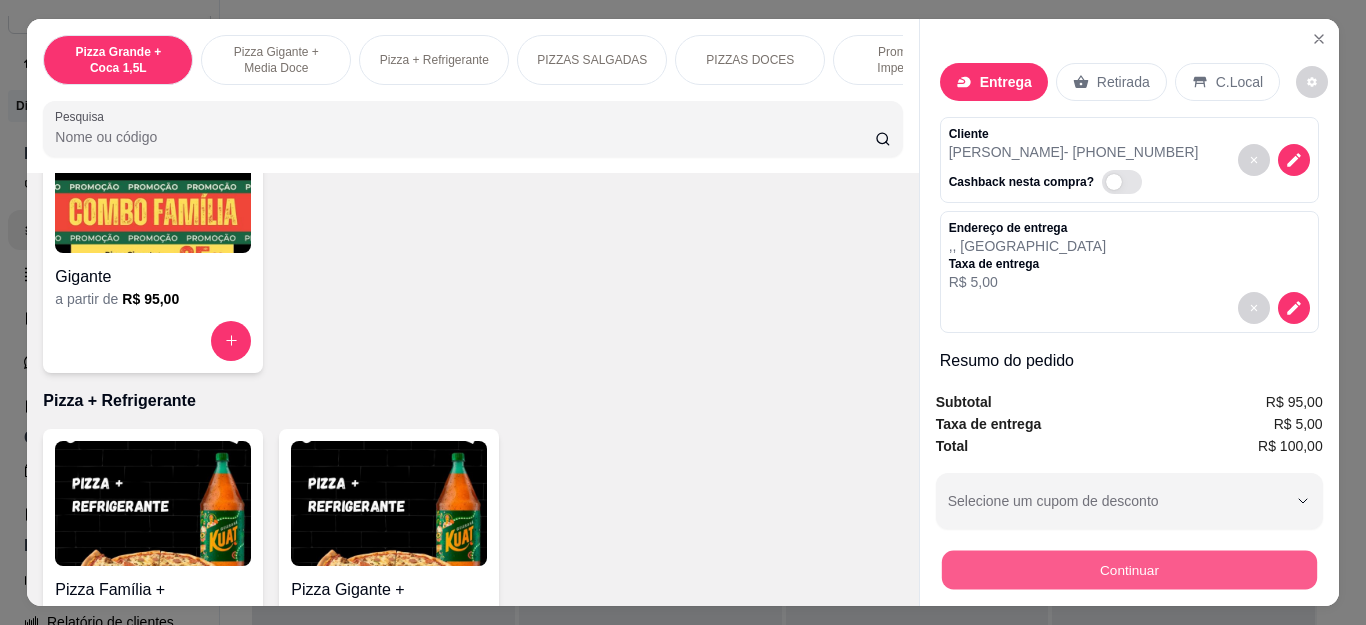 click on "Continuar" at bounding box center [1128, 570] 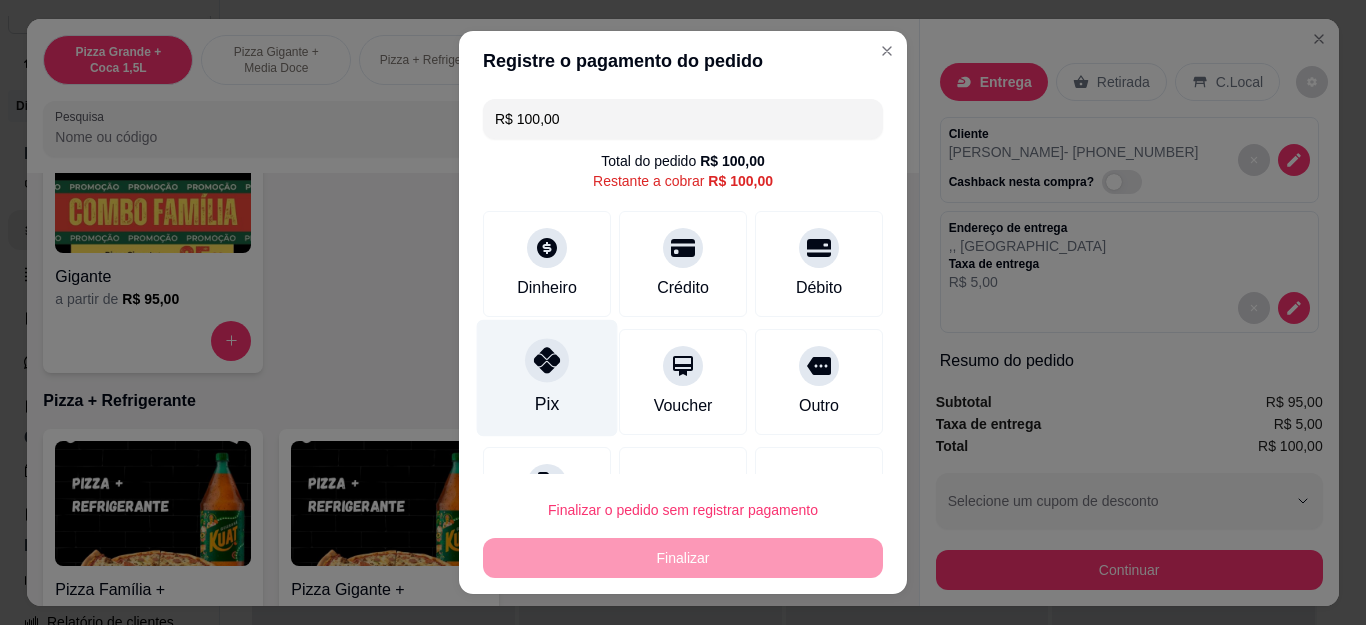 click 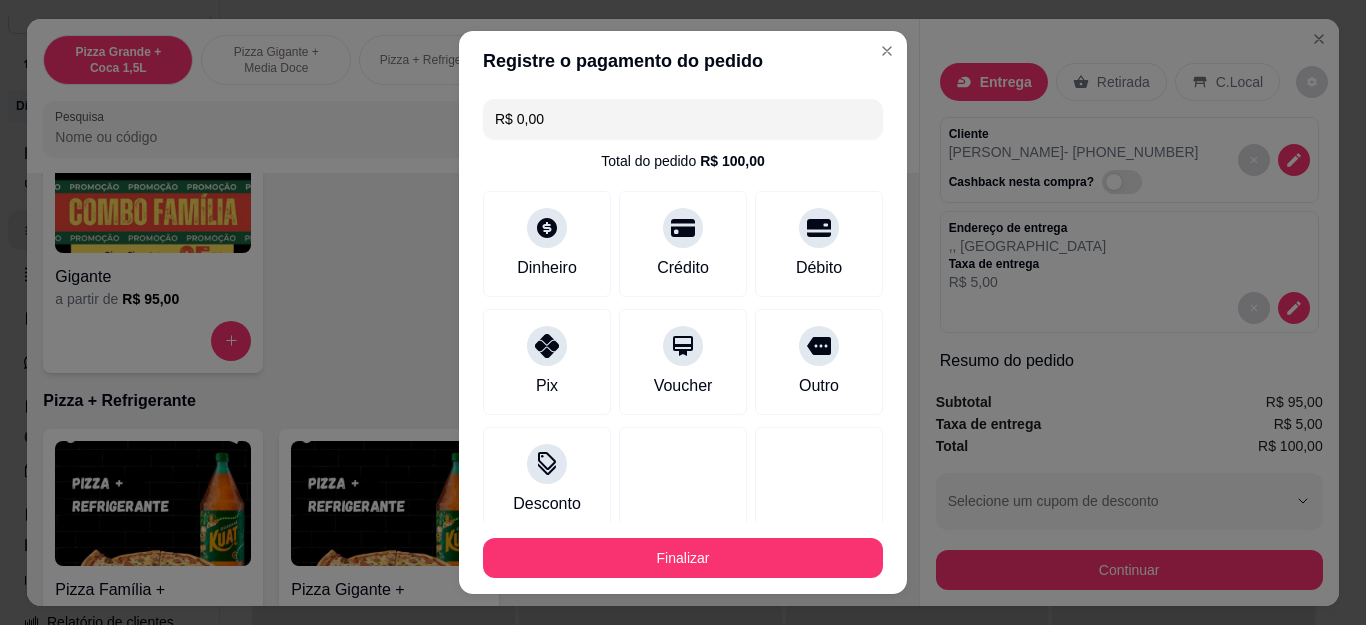 click on "Finalizar" at bounding box center [683, 558] 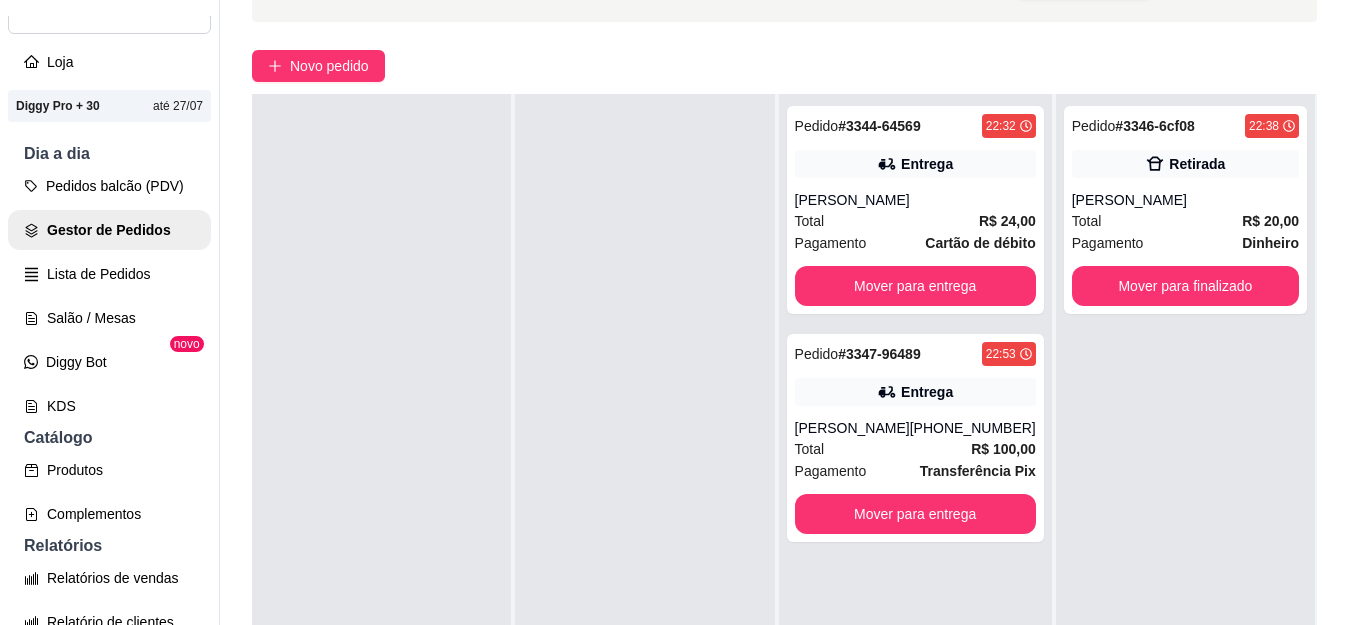 scroll, scrollTop: 121, scrollLeft: 0, axis: vertical 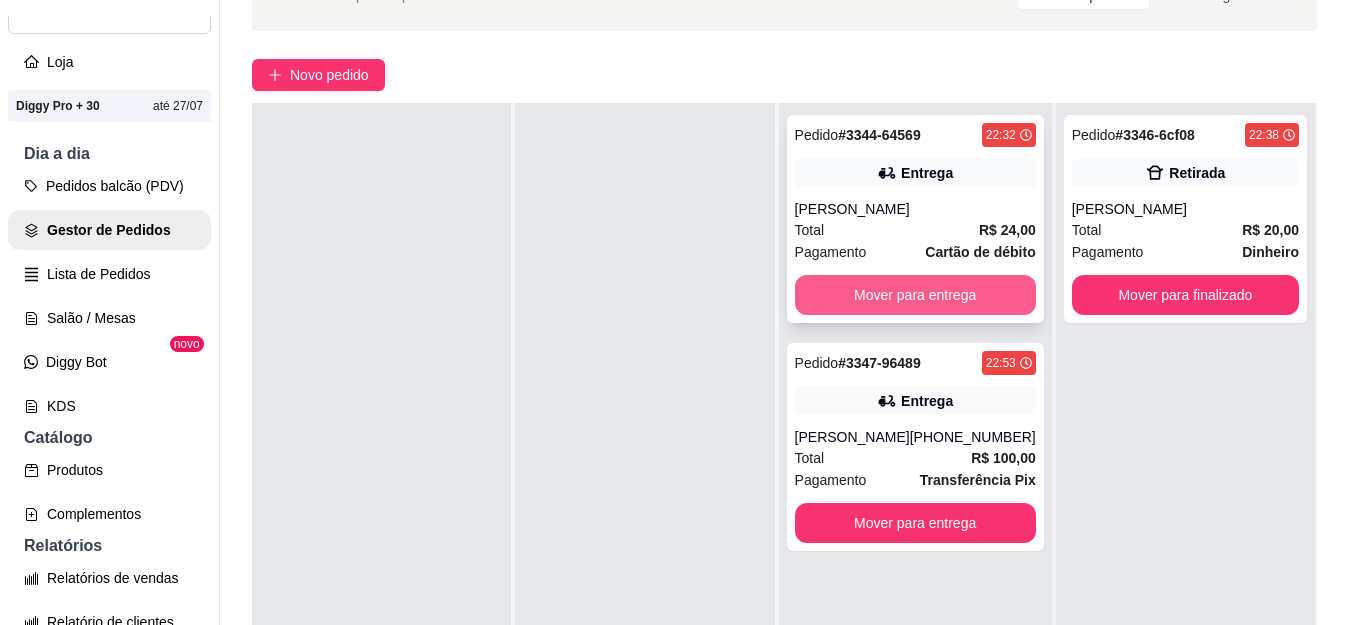 click on "Mover para entrega" at bounding box center (915, 295) 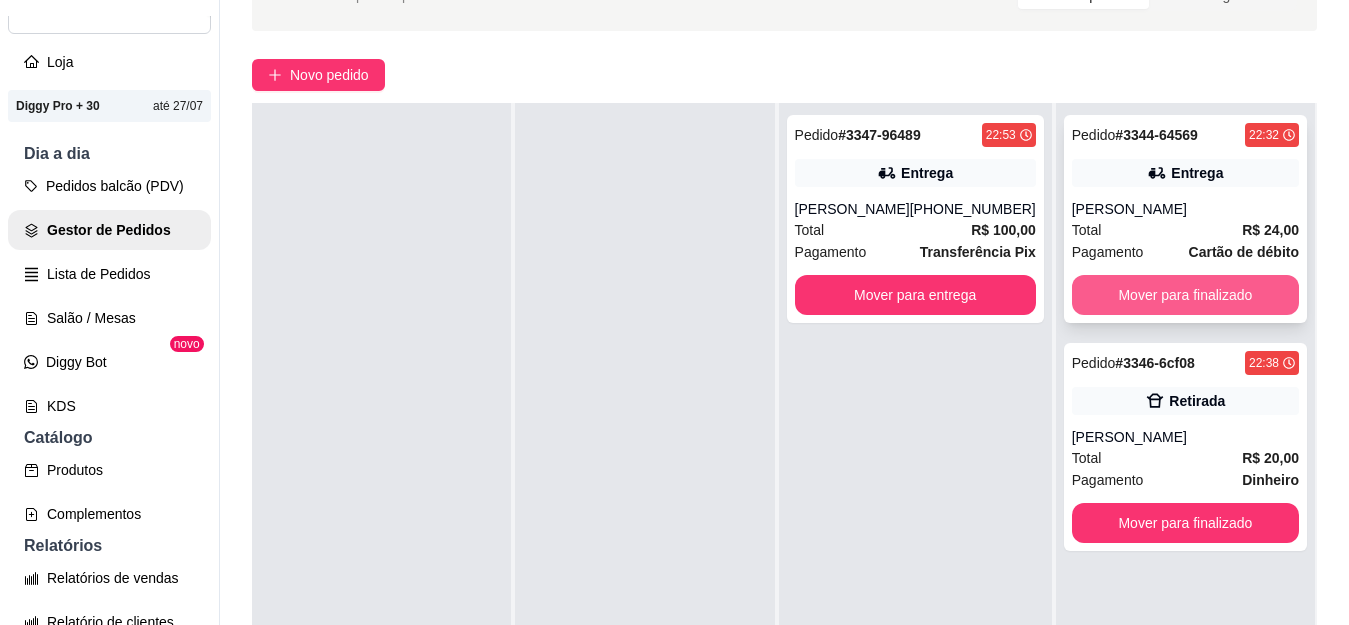 click on "Mover para finalizado" at bounding box center [1185, 295] 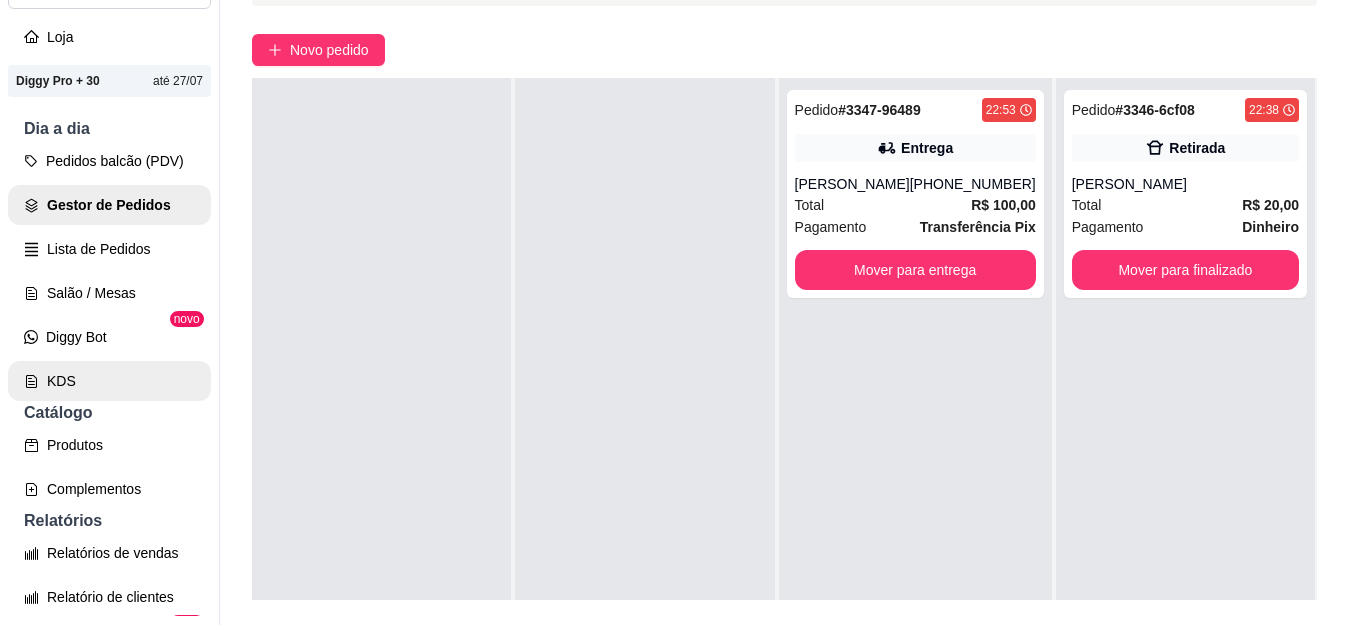 scroll, scrollTop: 32, scrollLeft: 0, axis: vertical 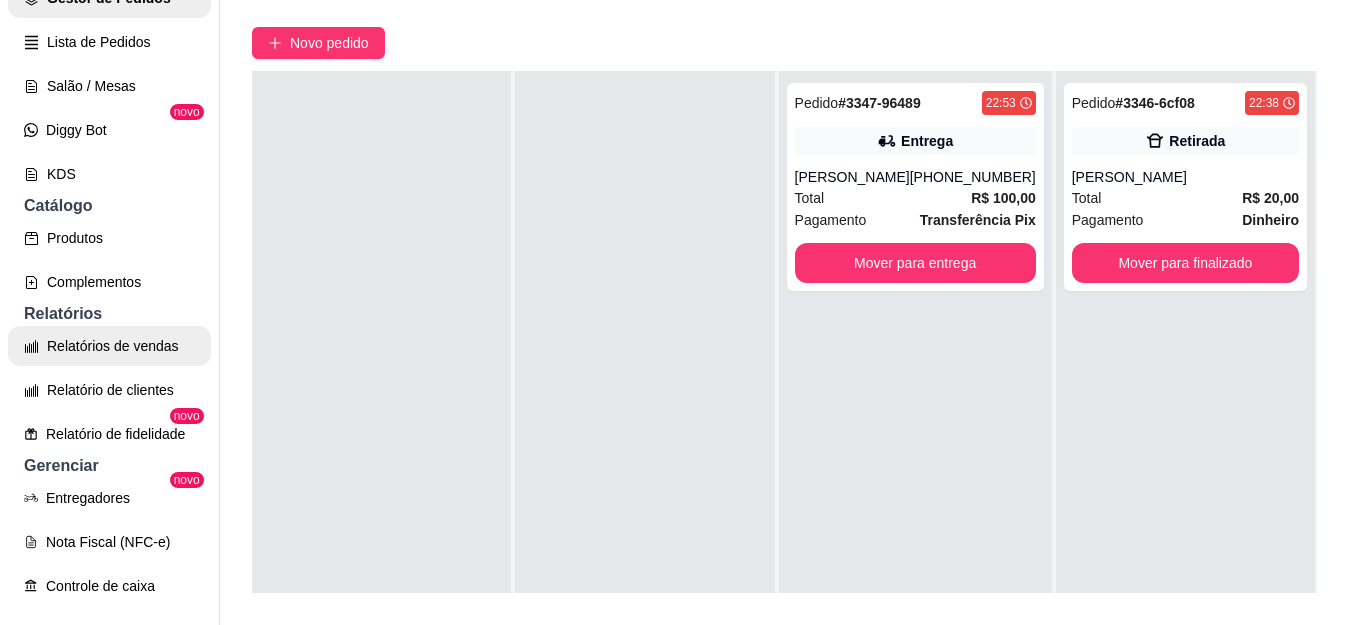 click on "Relatórios de vendas" at bounding box center [109, 346] 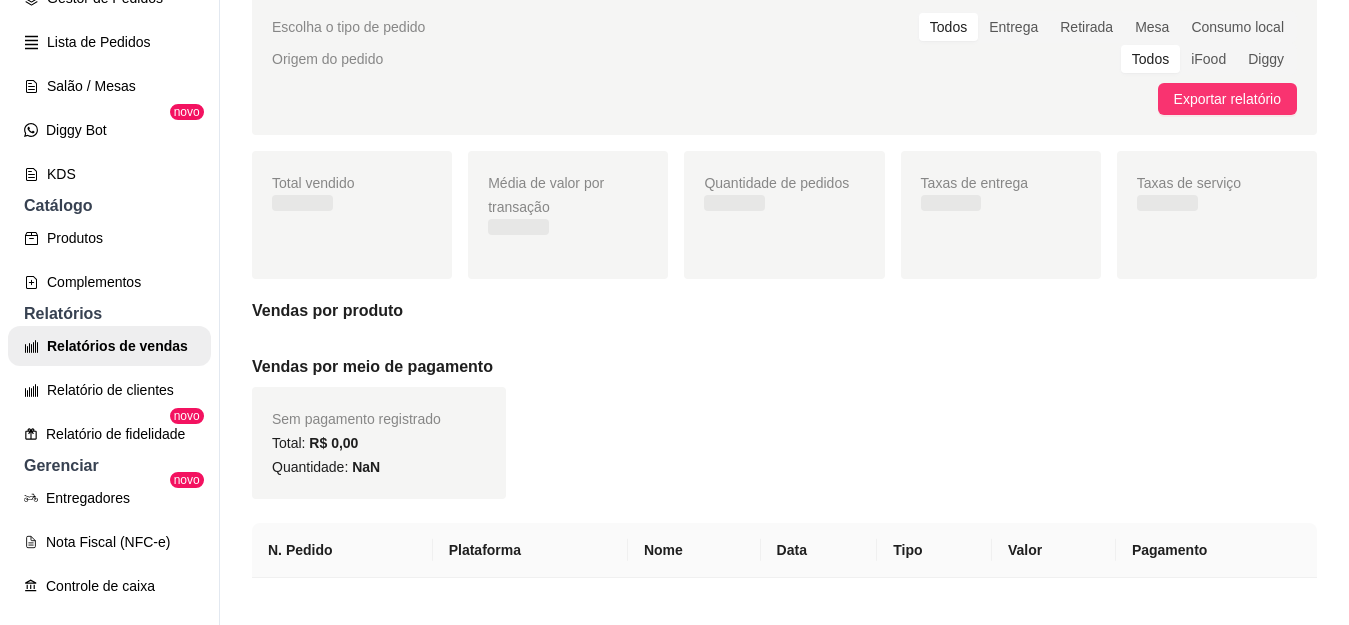 scroll, scrollTop: 0, scrollLeft: 0, axis: both 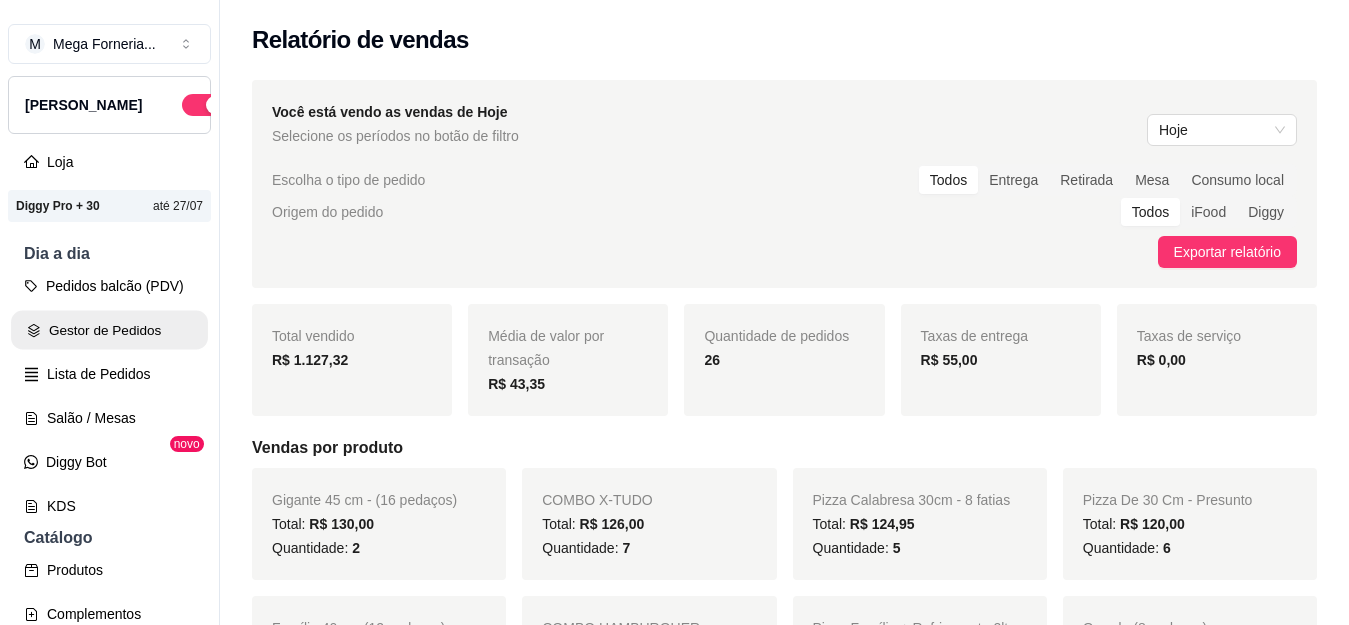 click on "Gestor de Pedidos" at bounding box center [109, 330] 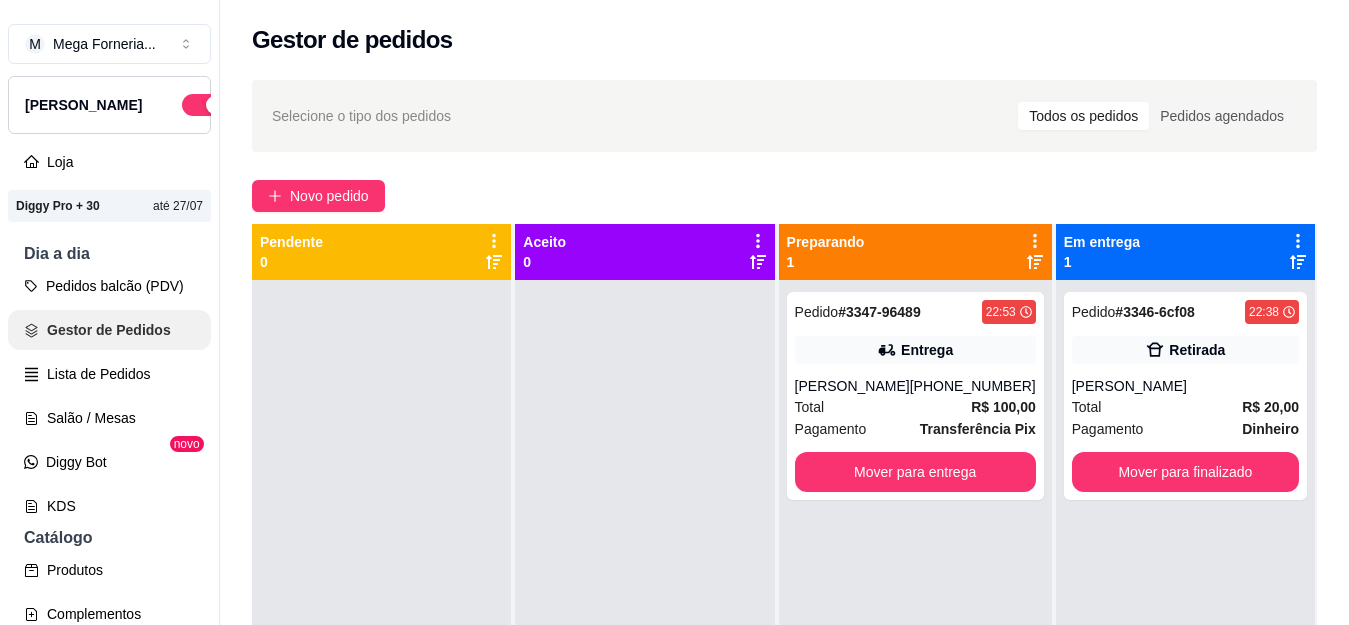 scroll, scrollTop: 400, scrollLeft: 0, axis: vertical 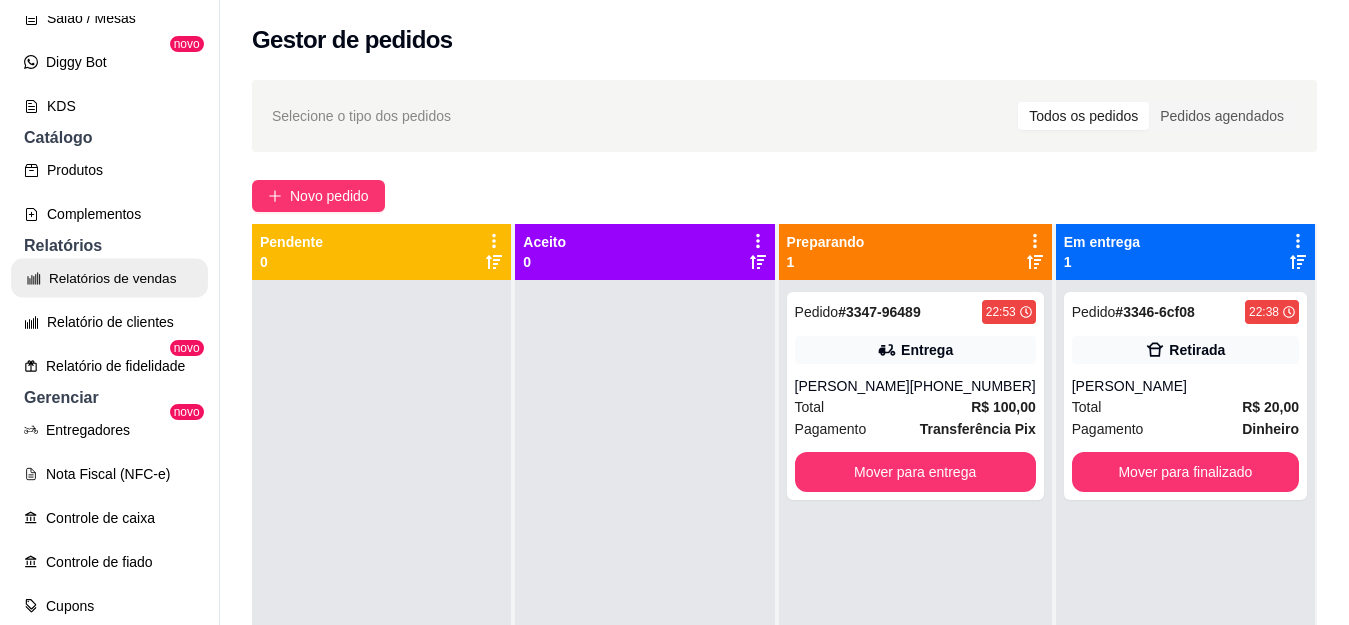click on "Relatórios de vendas" at bounding box center (109, 278) 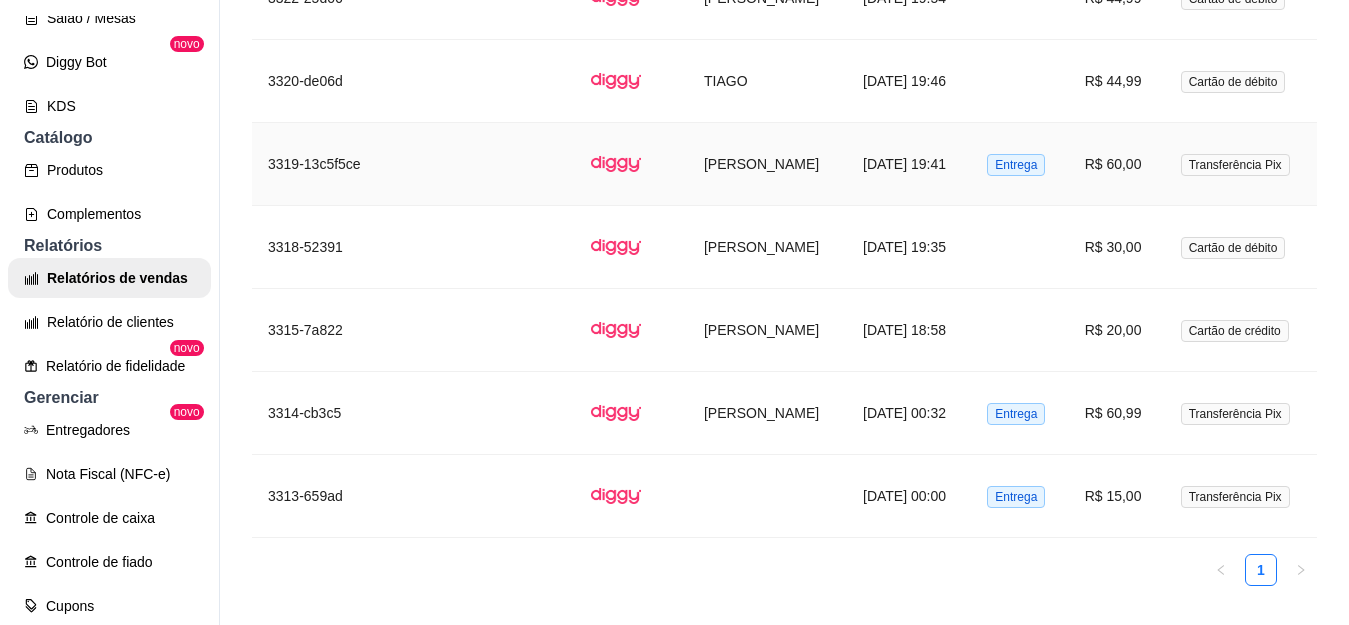 scroll, scrollTop: 3809, scrollLeft: 0, axis: vertical 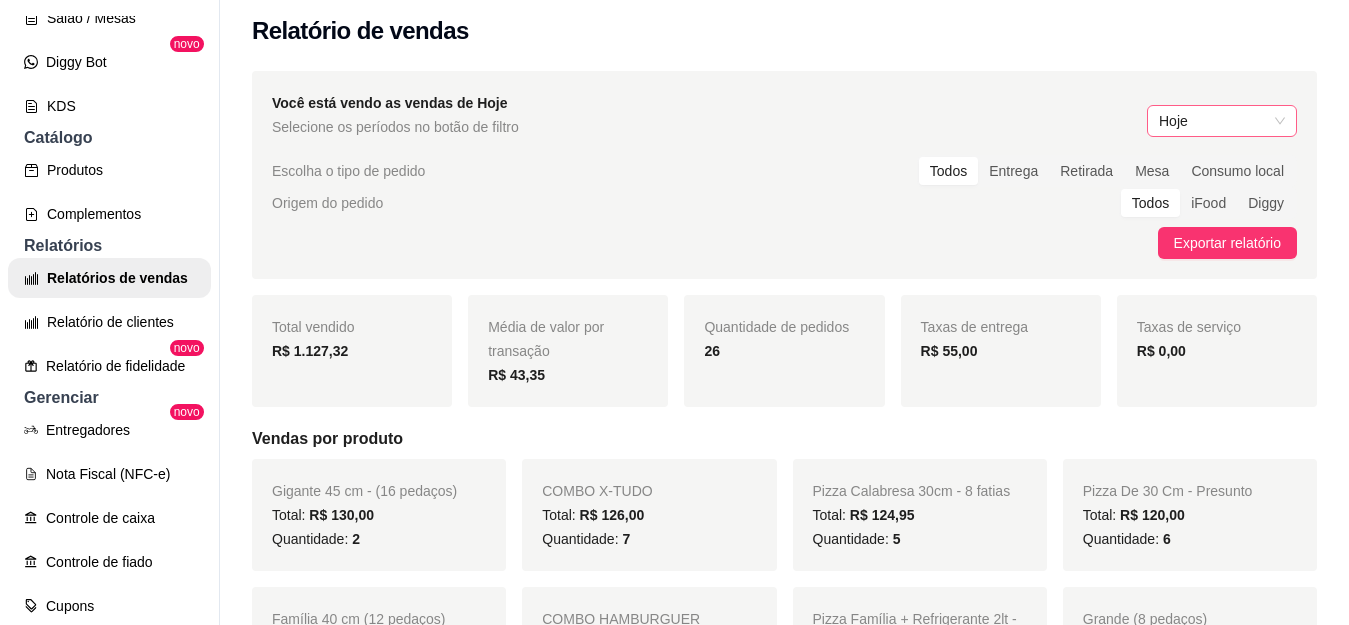 click on "Hoje" at bounding box center [1222, 121] 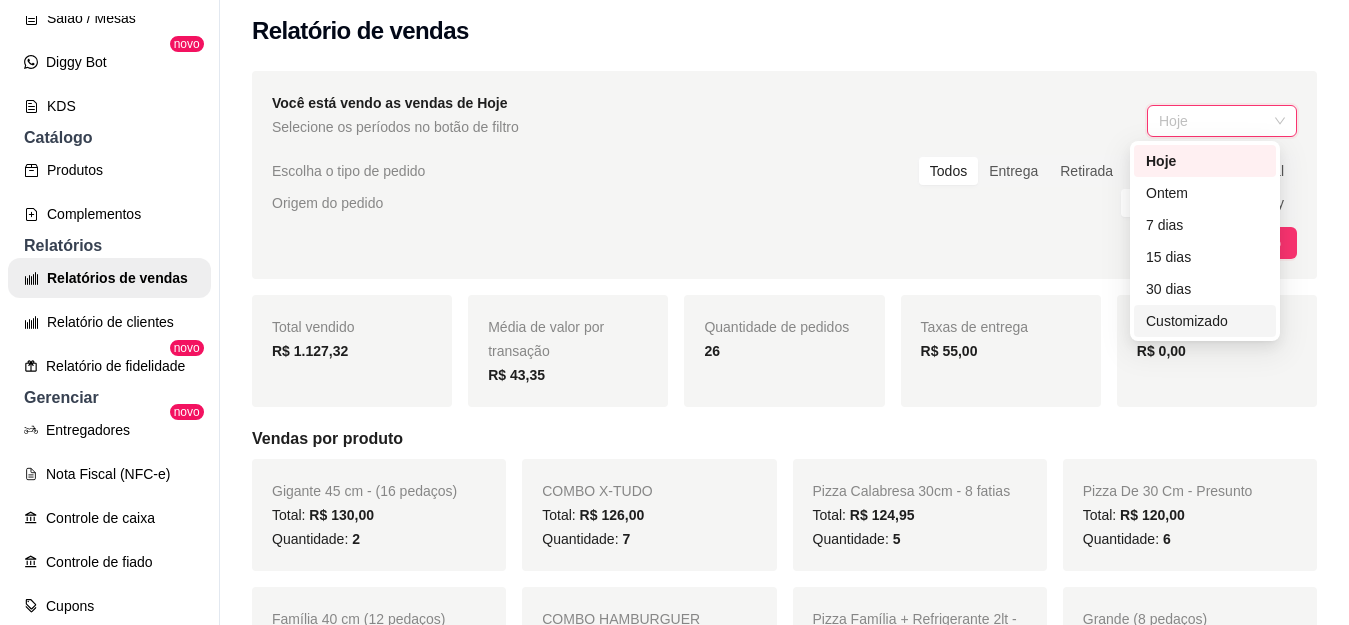 click on "Customizado" at bounding box center (1205, 321) 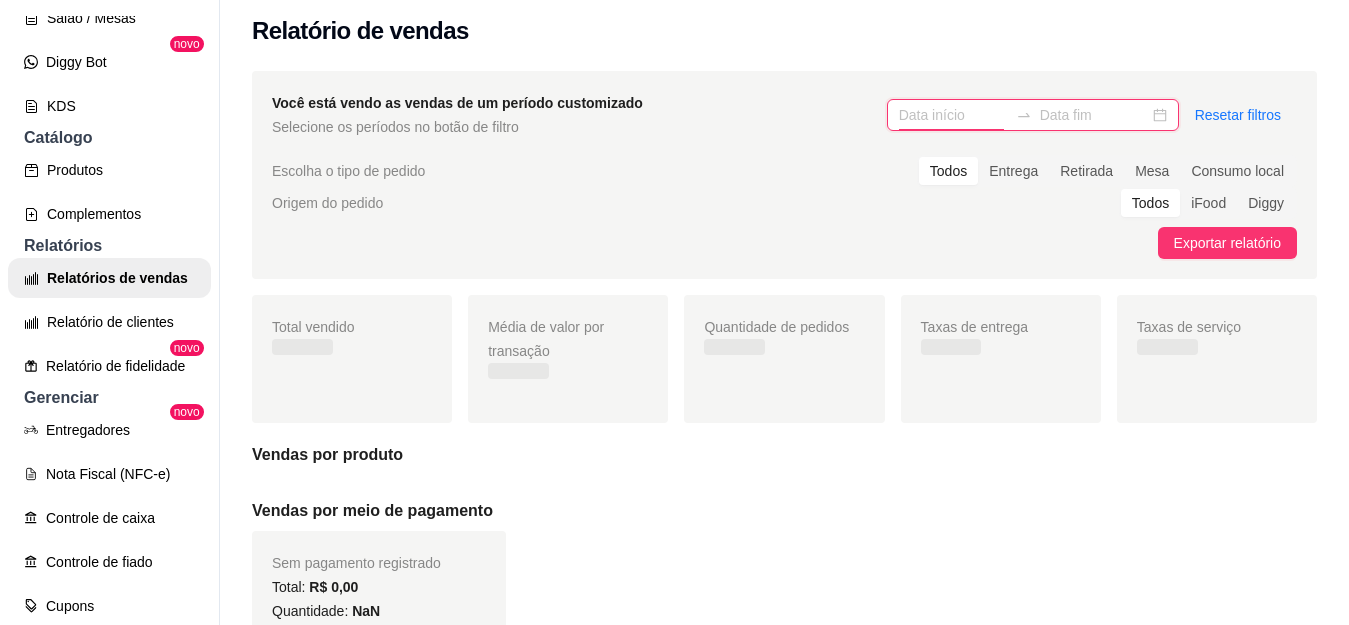 click at bounding box center [953, 115] 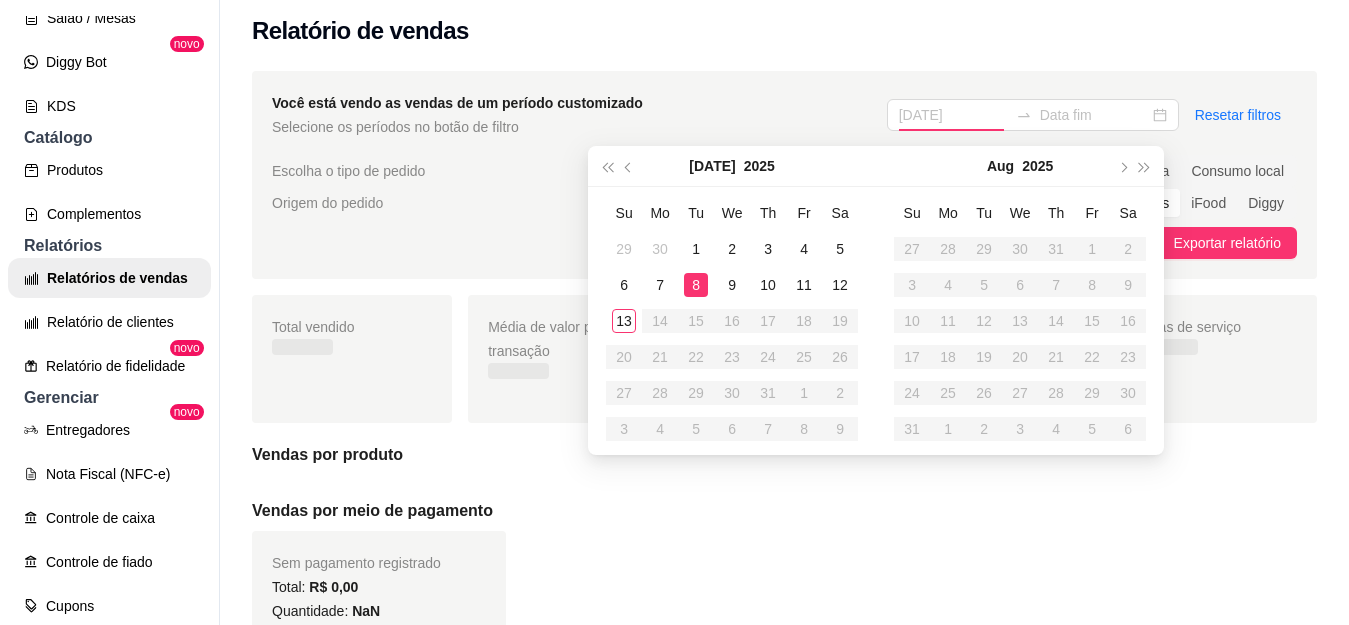 click on "8" at bounding box center (696, 285) 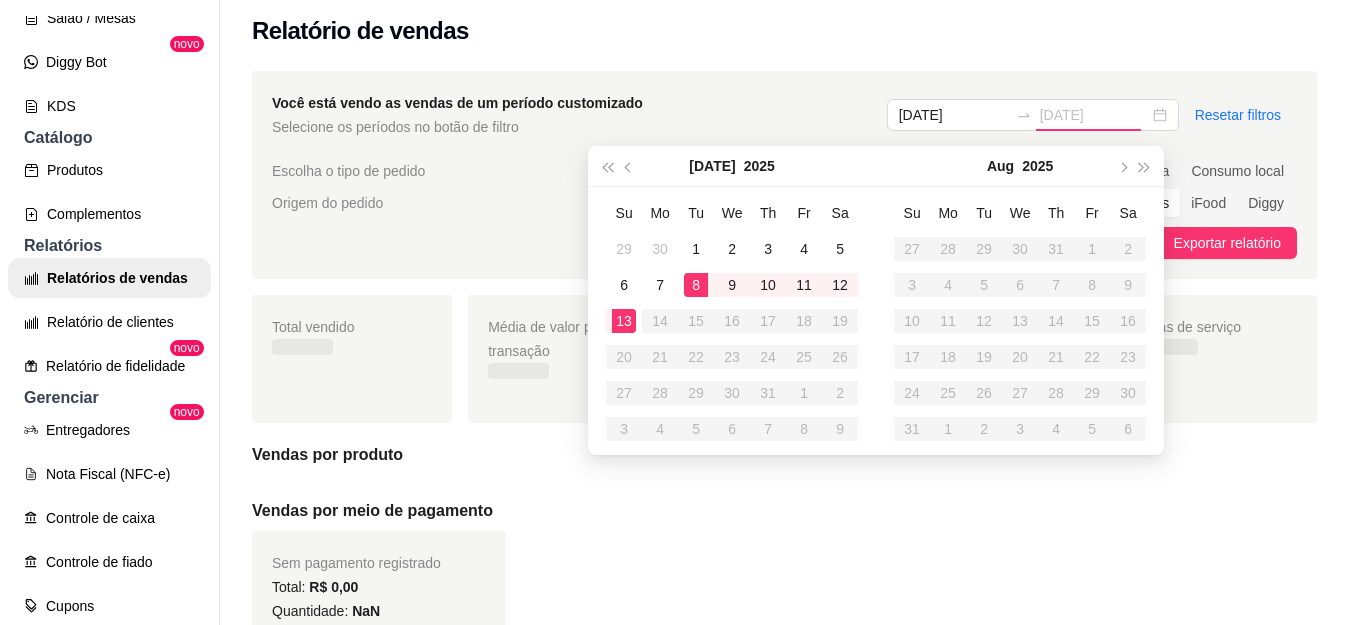 click on "13" at bounding box center (624, 321) 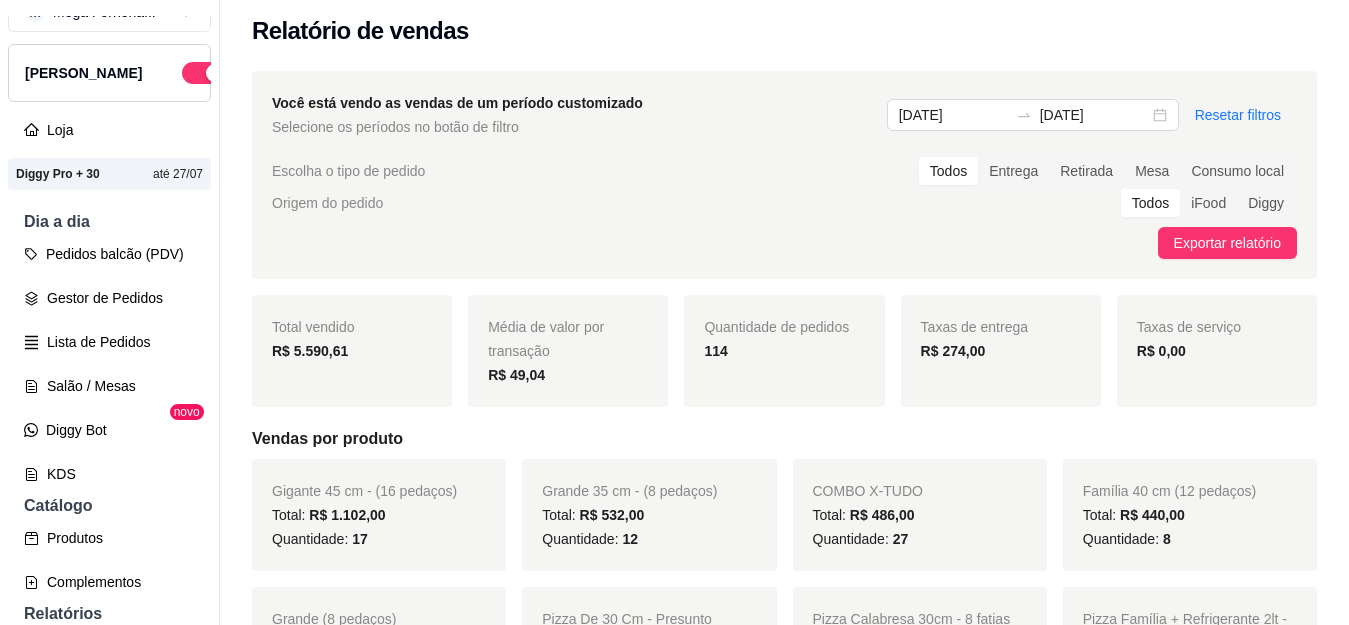 scroll, scrollTop: 0, scrollLeft: 0, axis: both 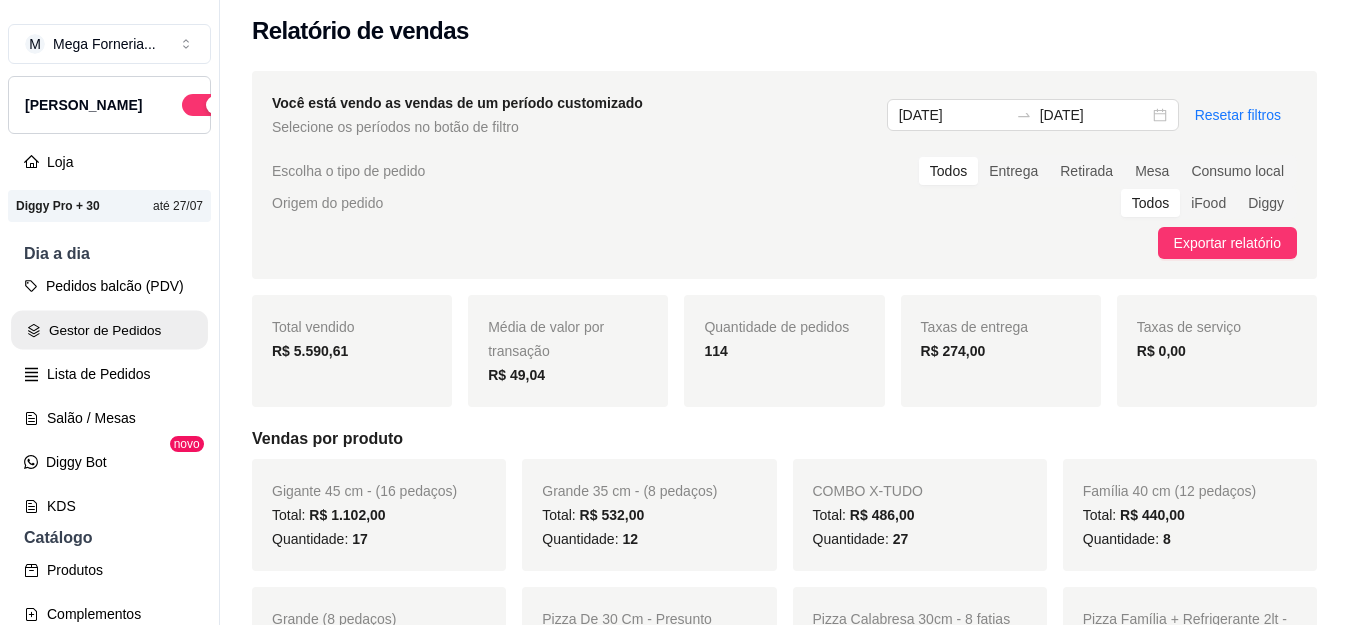 click on "Gestor de Pedidos" at bounding box center (109, 330) 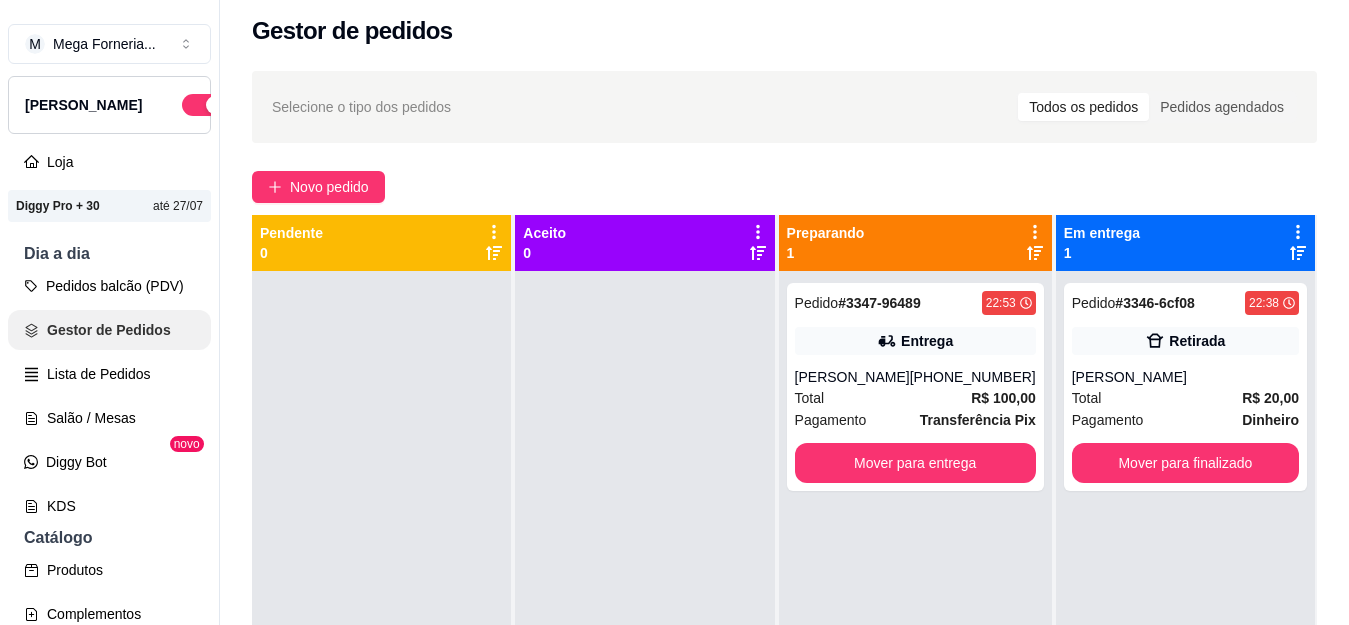 scroll, scrollTop: 0, scrollLeft: 0, axis: both 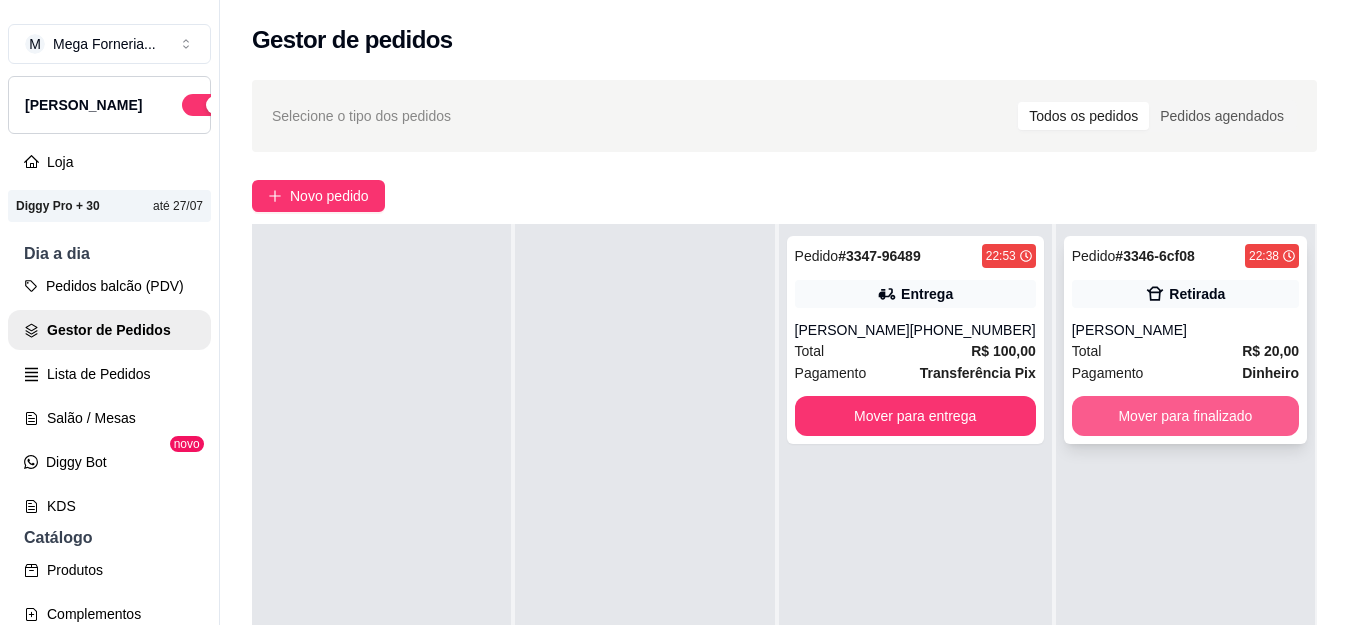 click on "Mover para finalizado" at bounding box center (1185, 416) 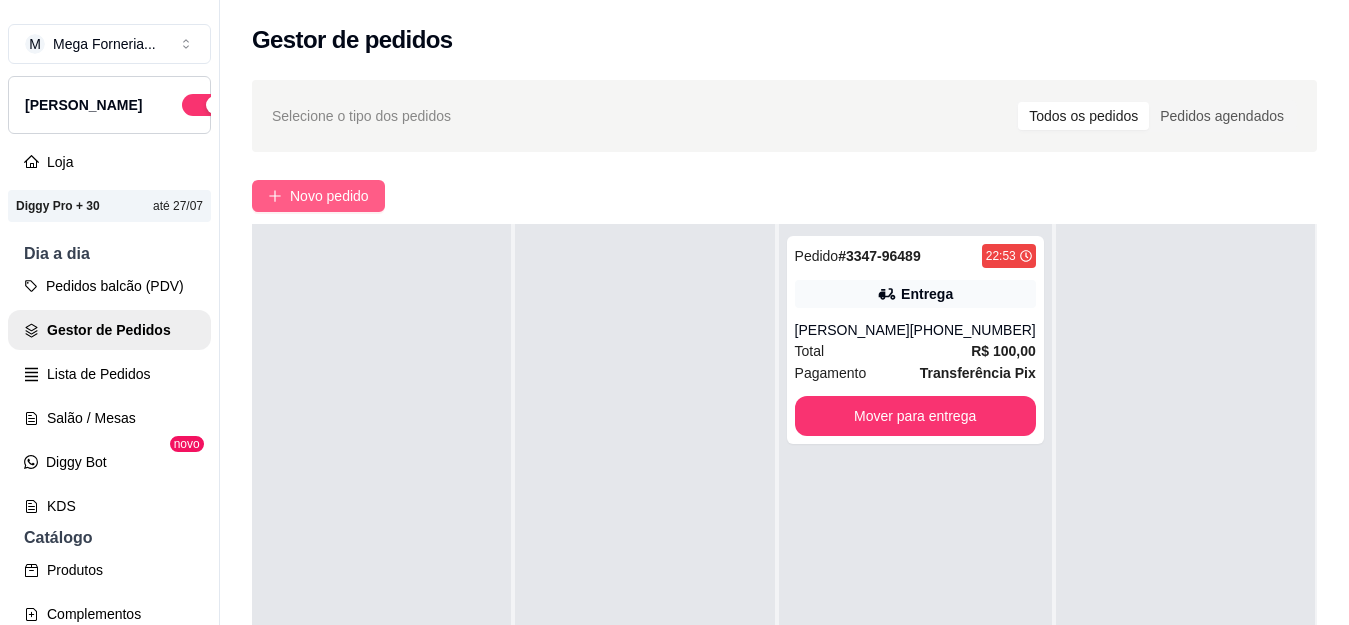 click on "Novo pedido" at bounding box center [329, 196] 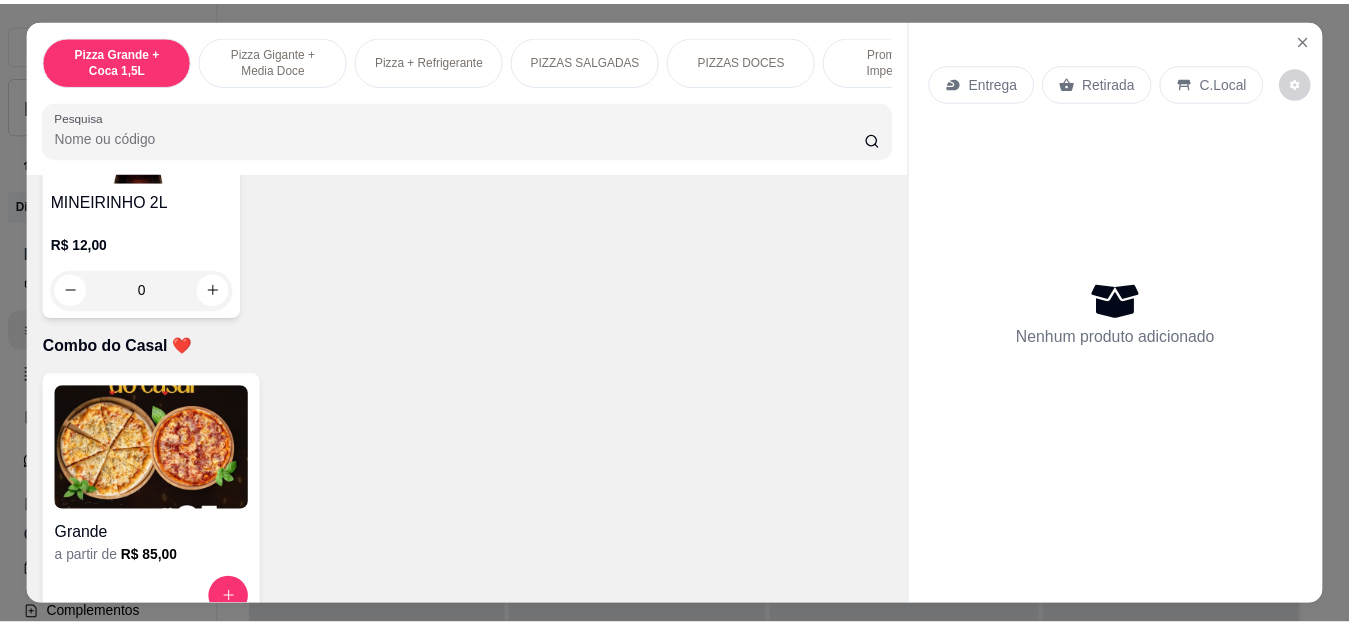 scroll, scrollTop: 4500, scrollLeft: 0, axis: vertical 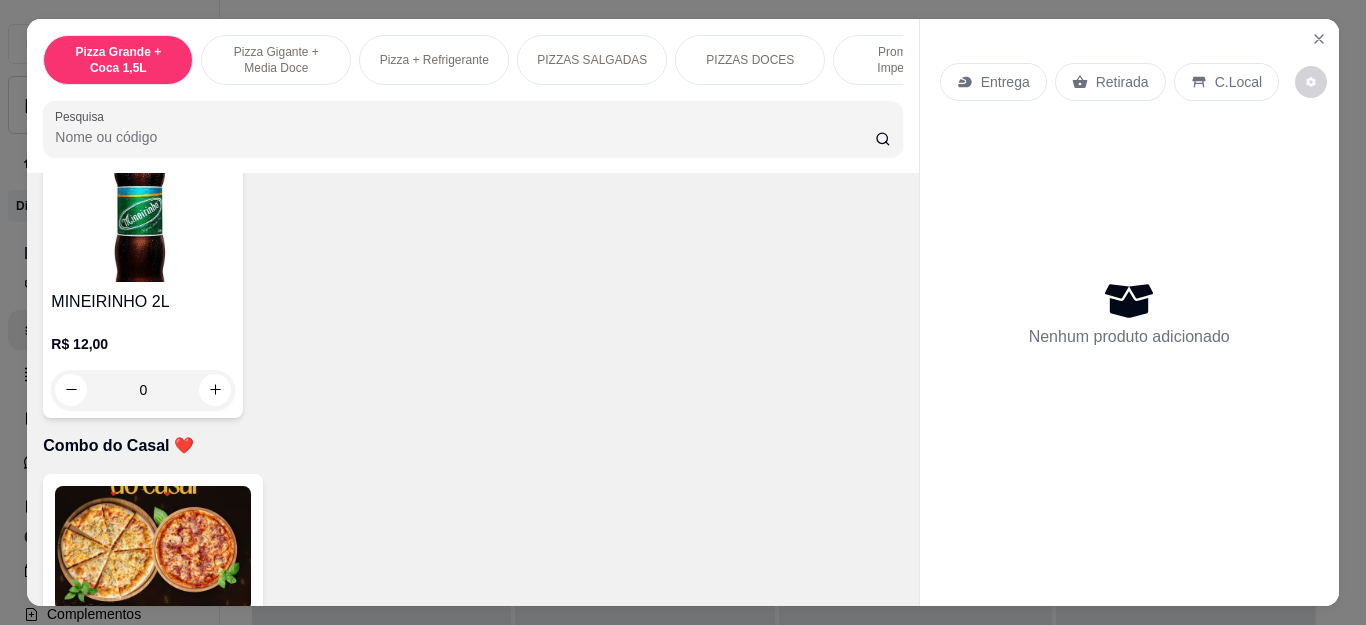 click at bounding box center [431, -180] 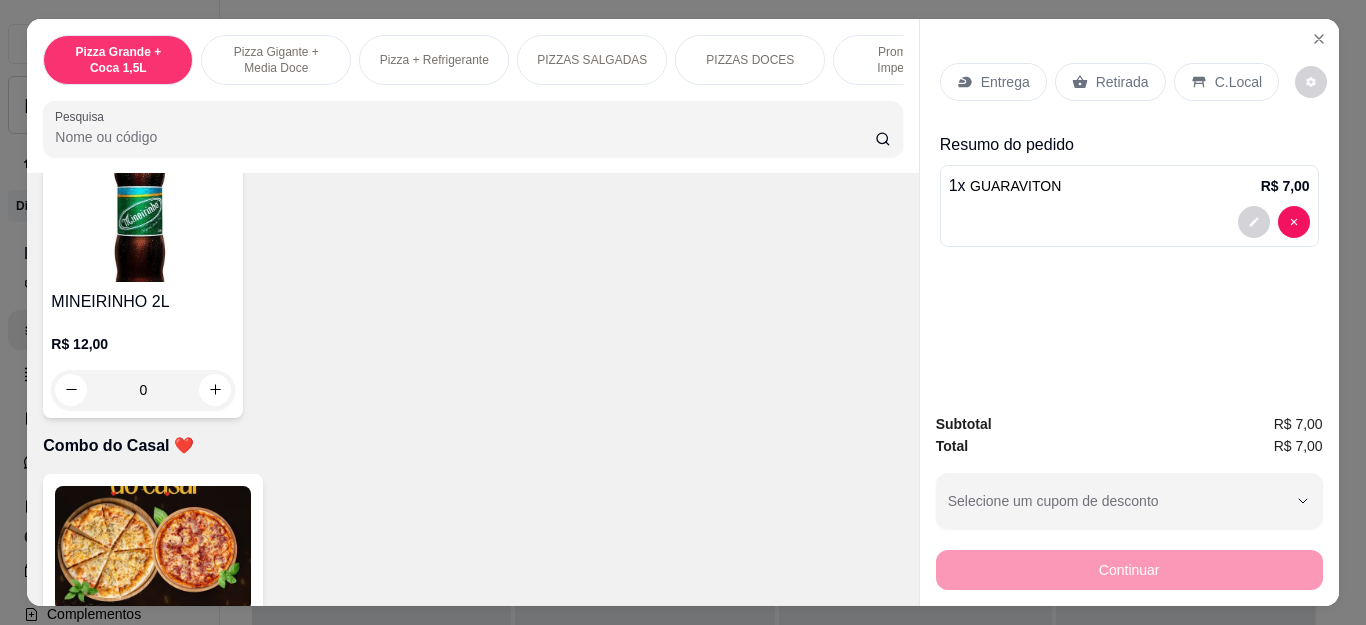 click on "Retirada" at bounding box center [1110, 82] 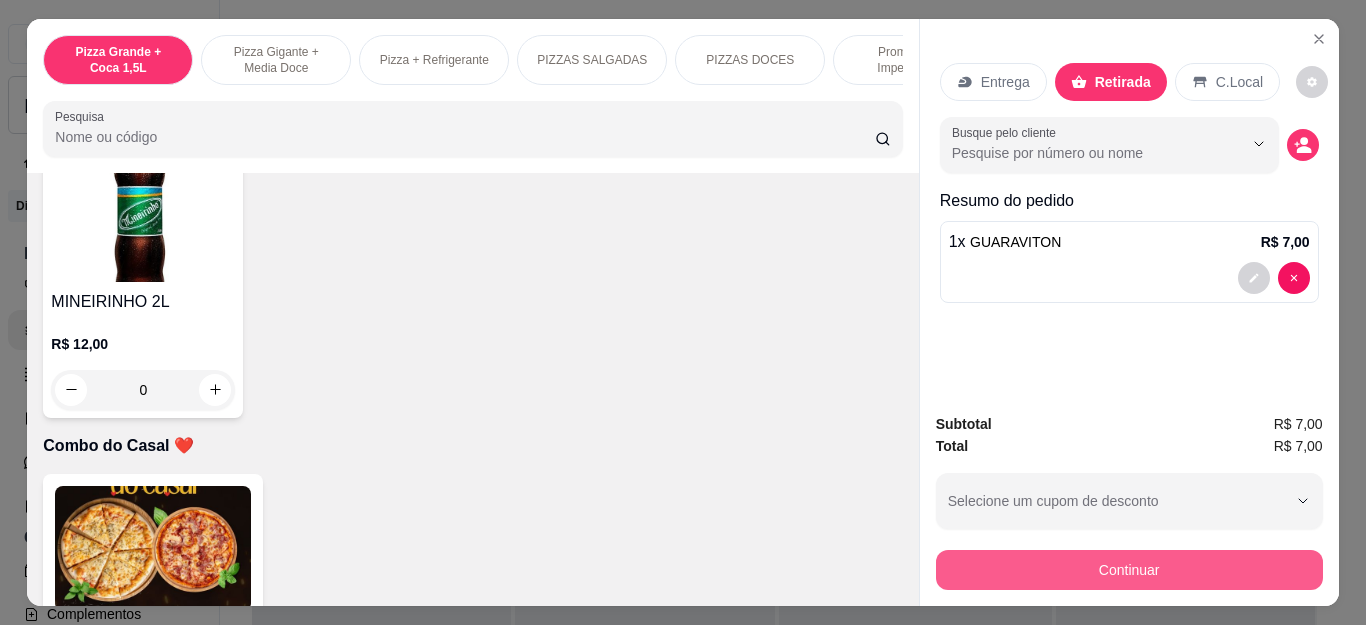 click on "Continuar" at bounding box center [1129, 570] 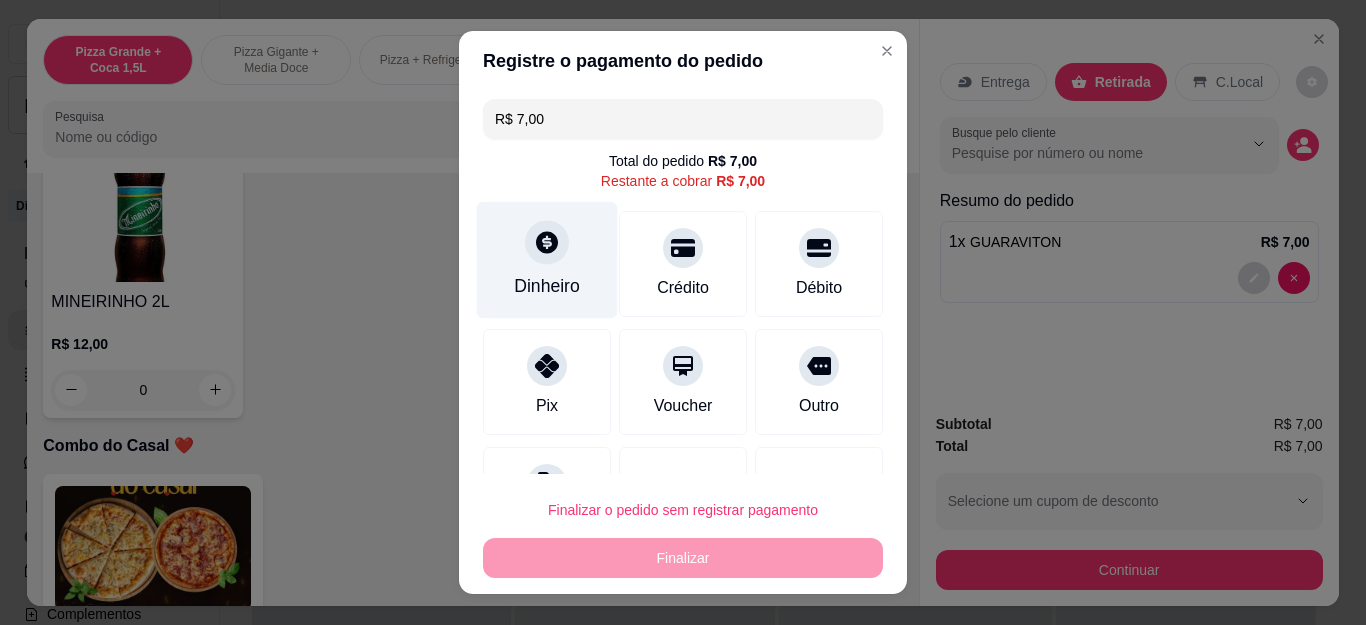 click 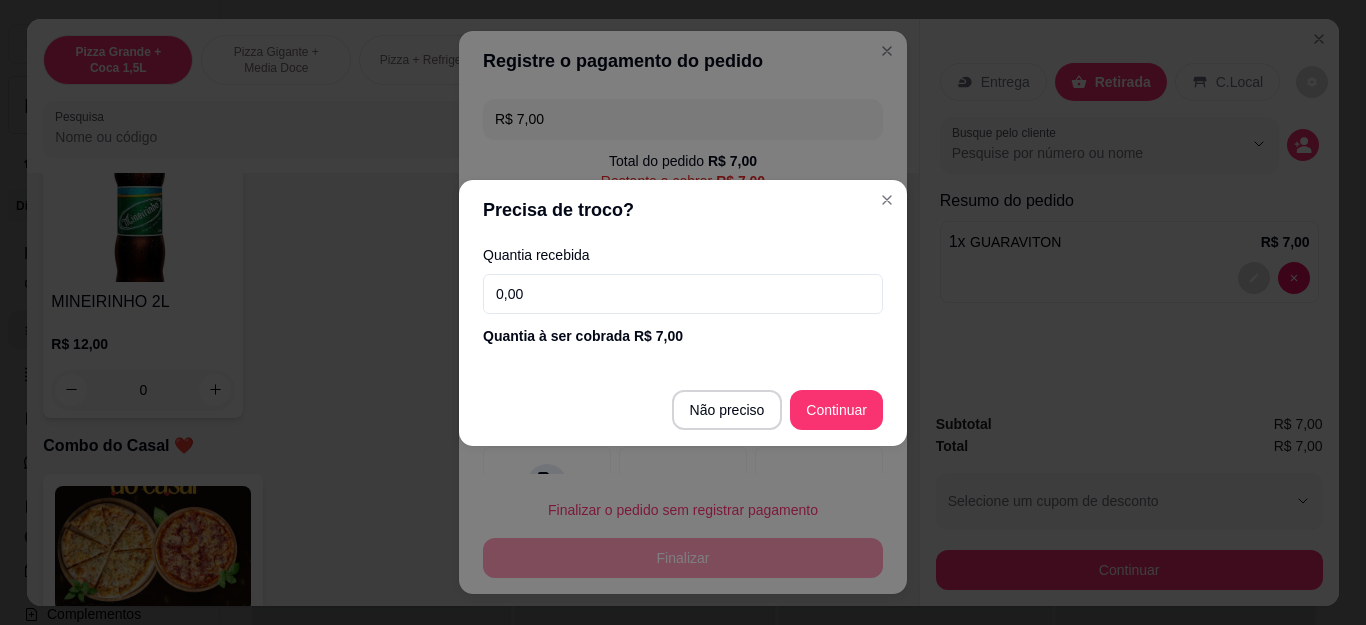 click on "0,00" at bounding box center (683, 294) 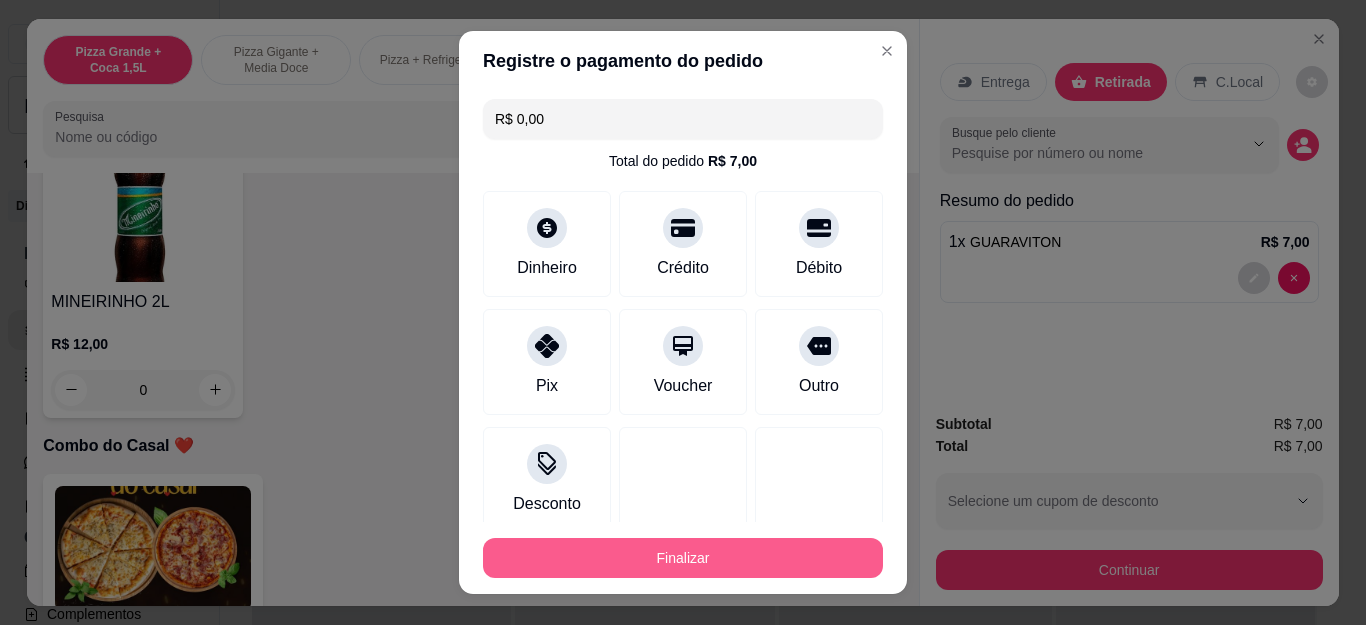click on "Finalizar" at bounding box center [683, 558] 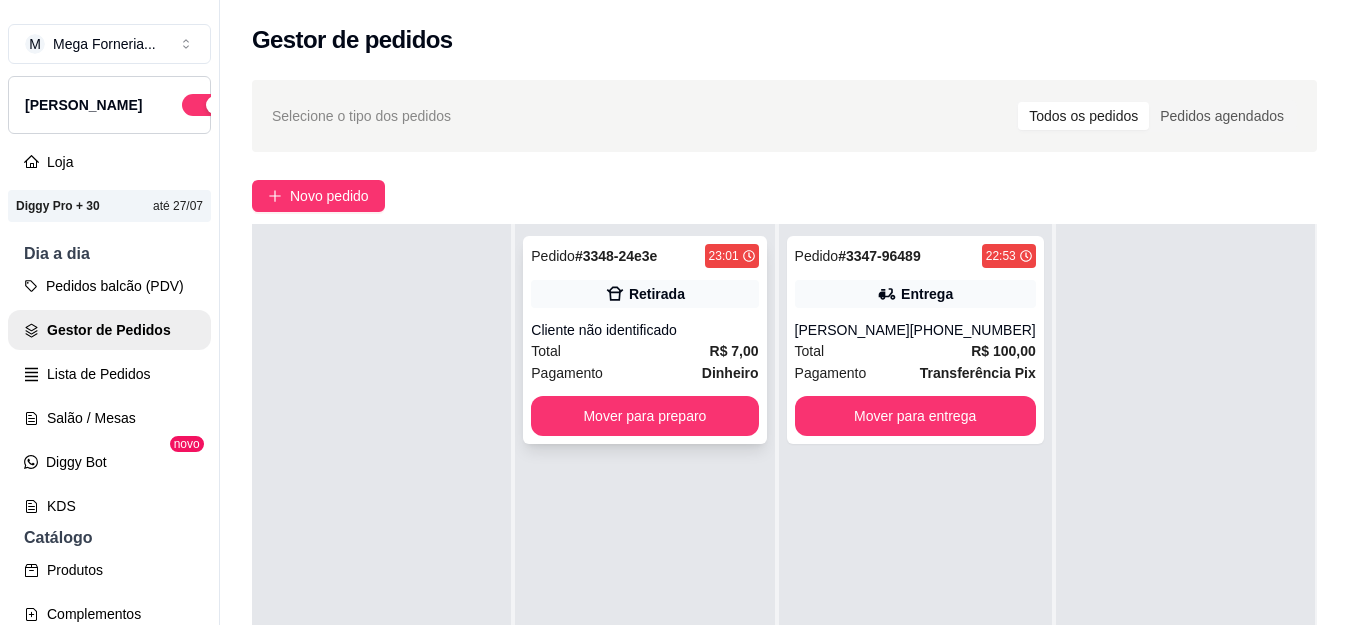 click on "Mover para preparo" at bounding box center (644, 416) 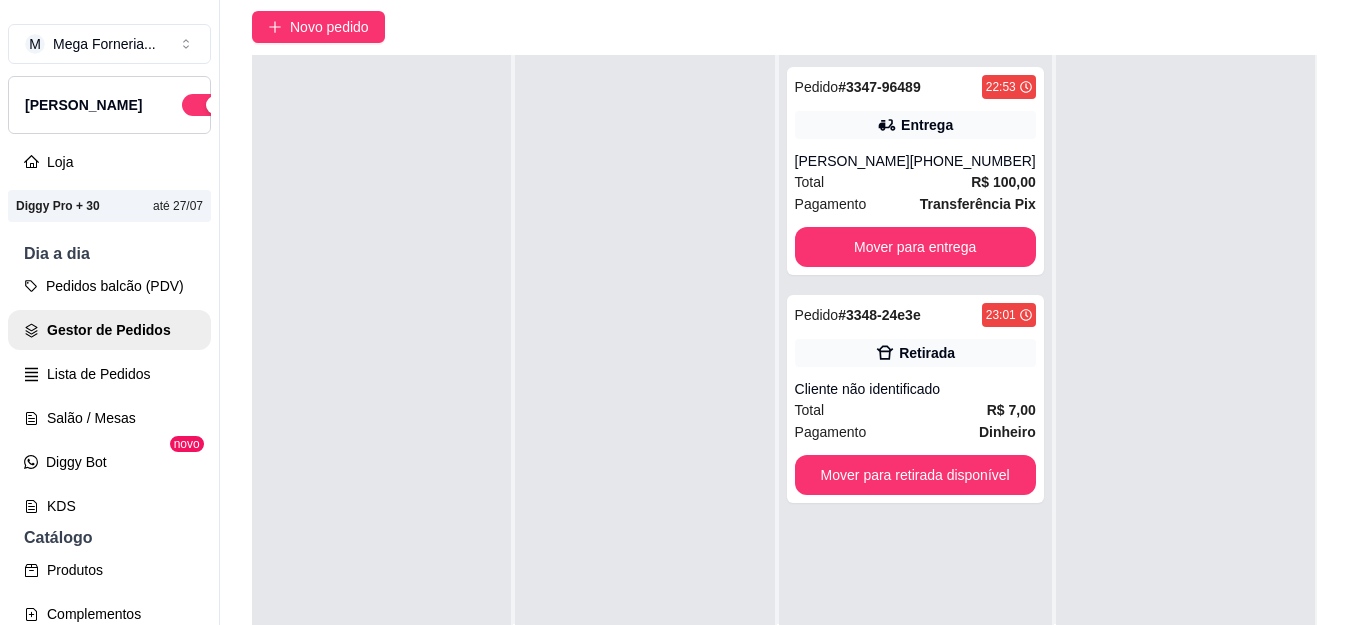 scroll, scrollTop: 200, scrollLeft: 0, axis: vertical 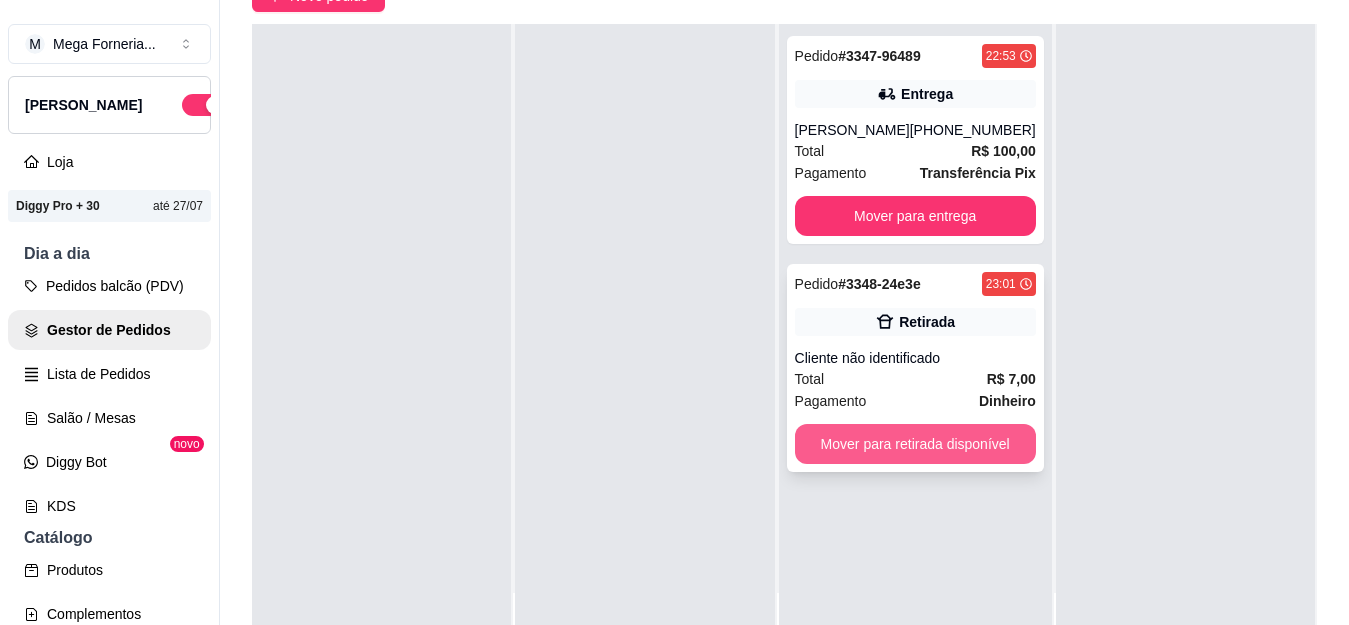 click on "Mover para retirada disponível" at bounding box center (915, 444) 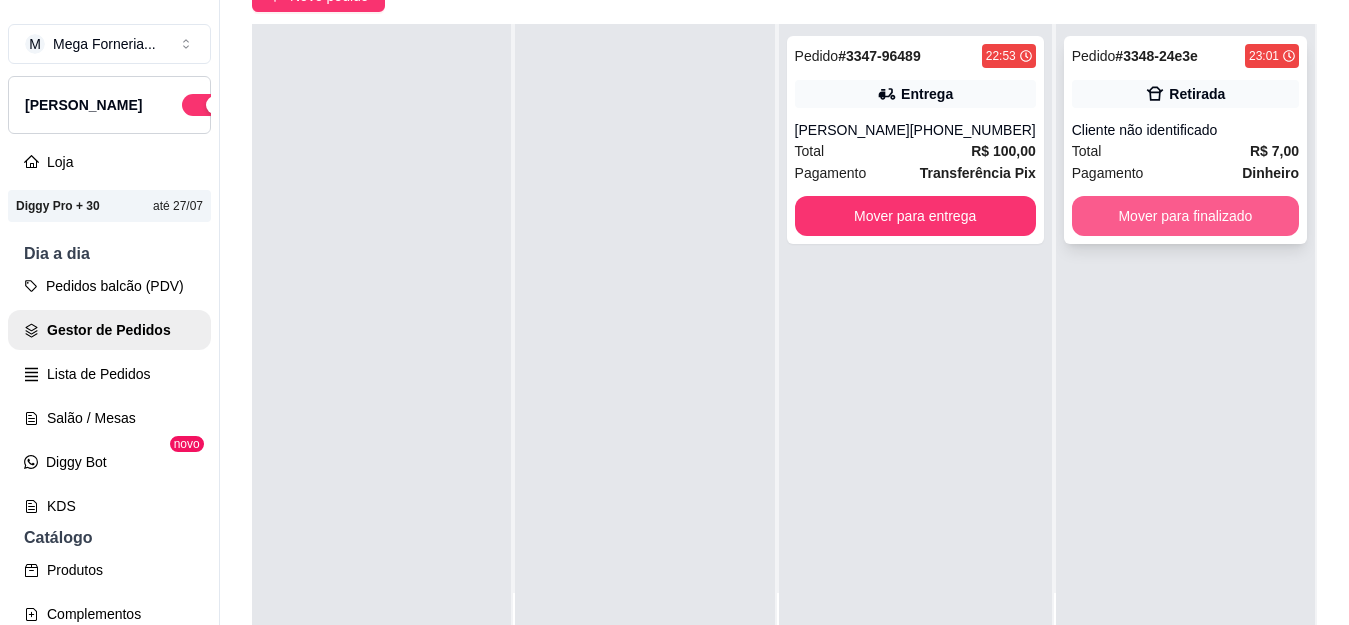 click on "Mover para finalizado" at bounding box center [1185, 216] 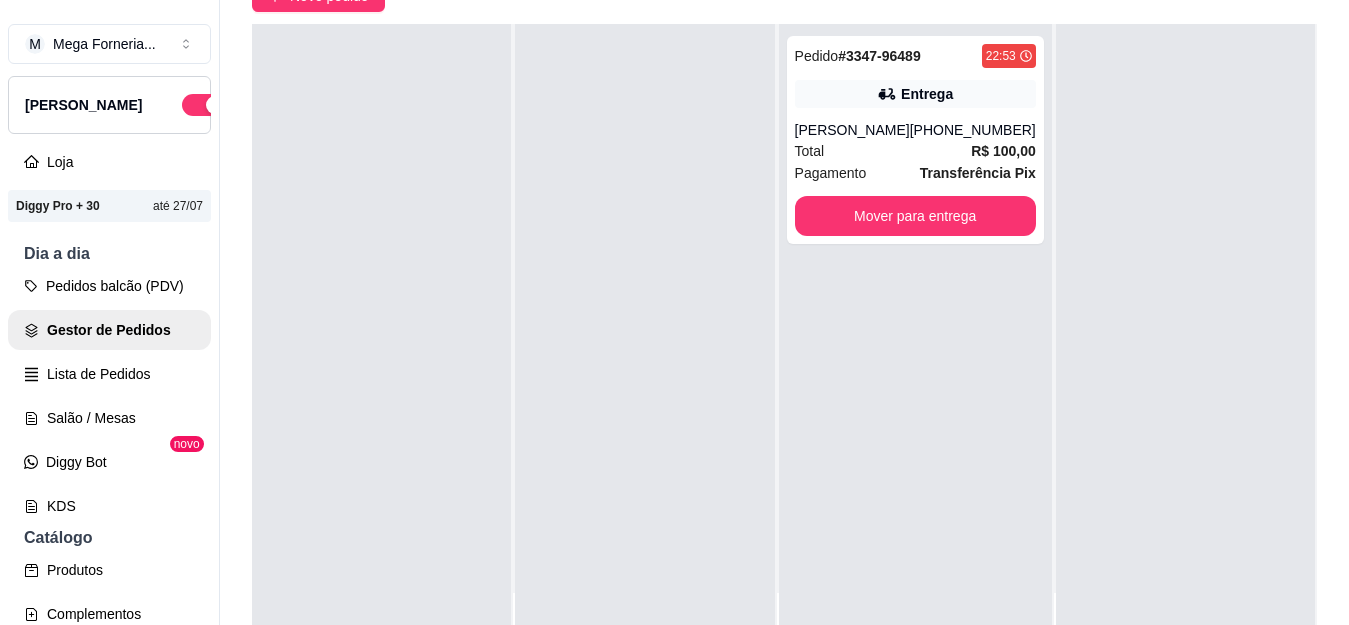 scroll, scrollTop: 0, scrollLeft: 0, axis: both 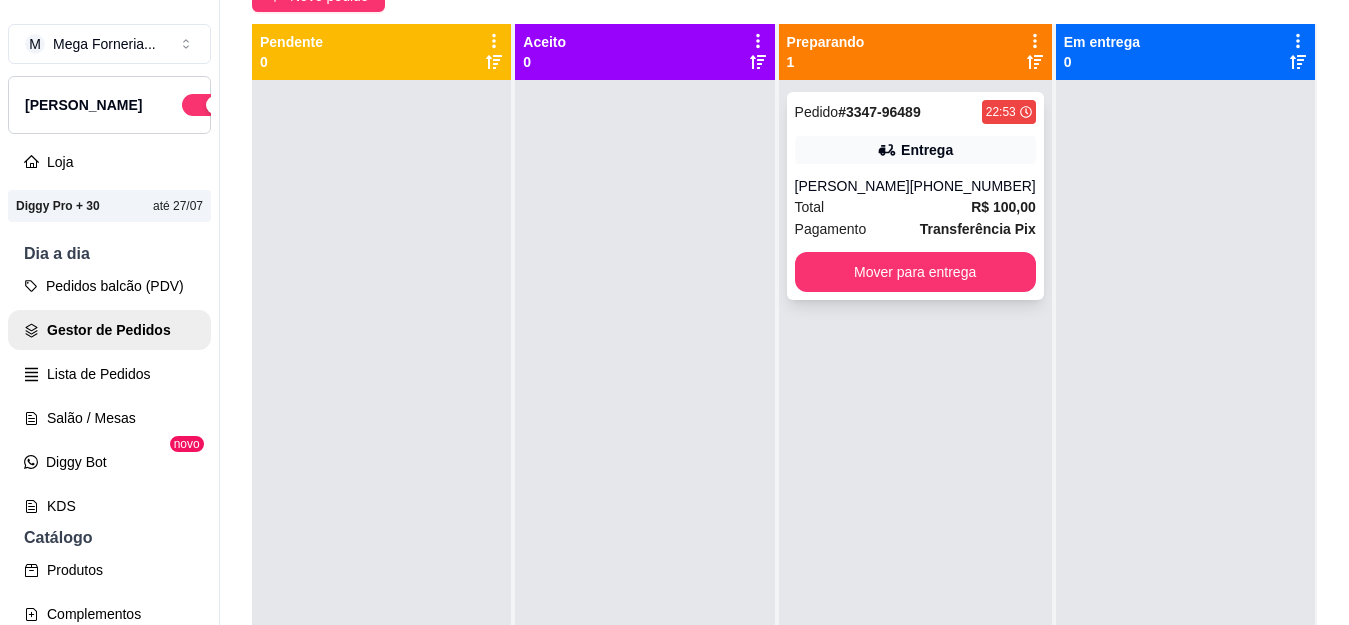click on "Pedido  # 3347-96489 22:53 Entrega [PERSON_NAME] [PHONE_NUMBER] Total R$ 100,00 Pagamento Transferência Pix Mover para entrega" at bounding box center (915, 196) 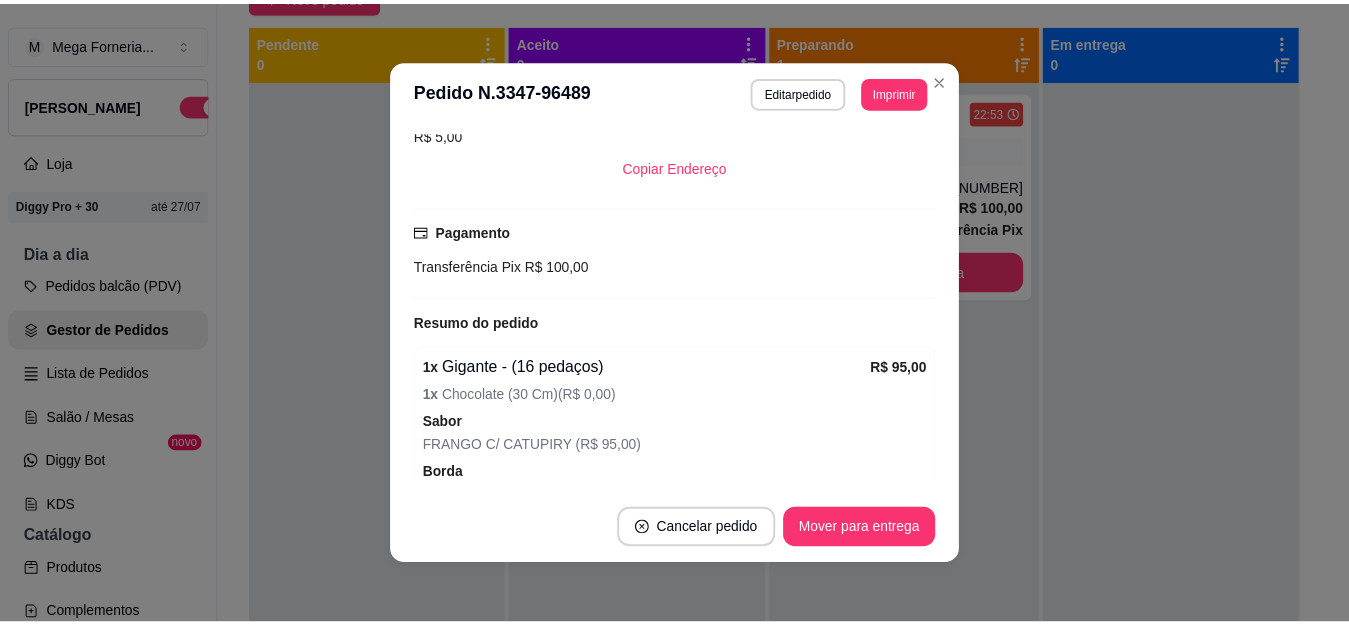 scroll, scrollTop: 300, scrollLeft: 0, axis: vertical 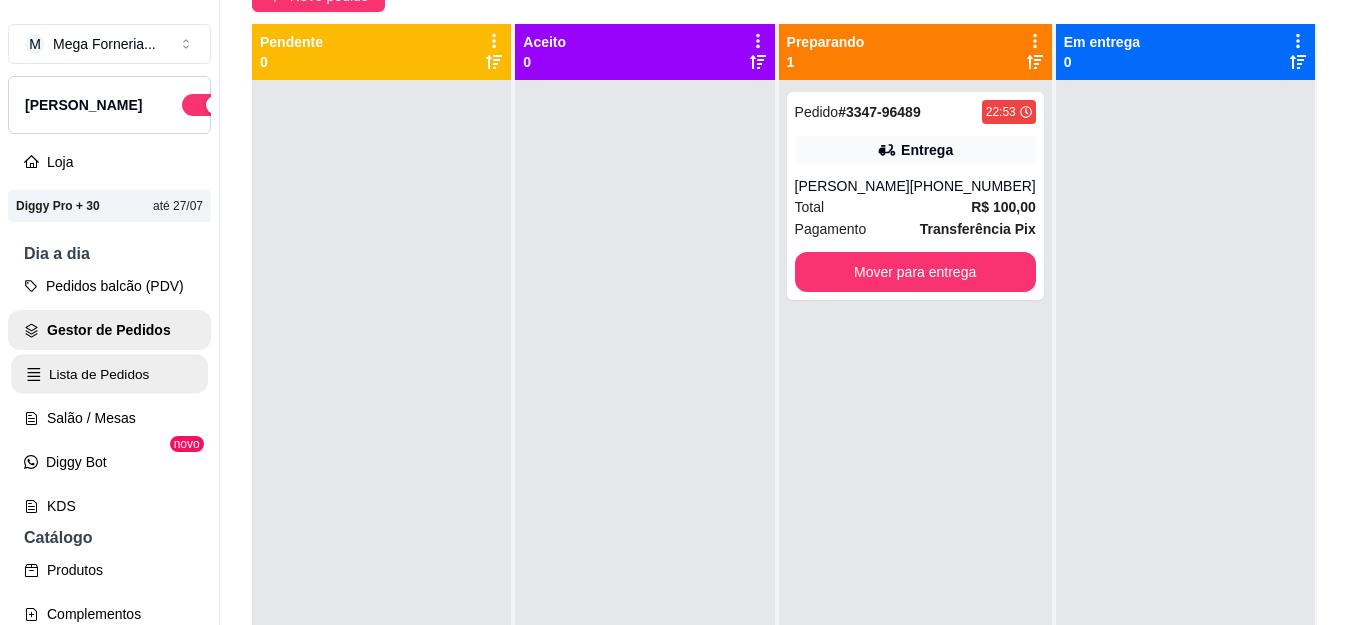 click on "Lista de Pedidos" at bounding box center [109, 374] 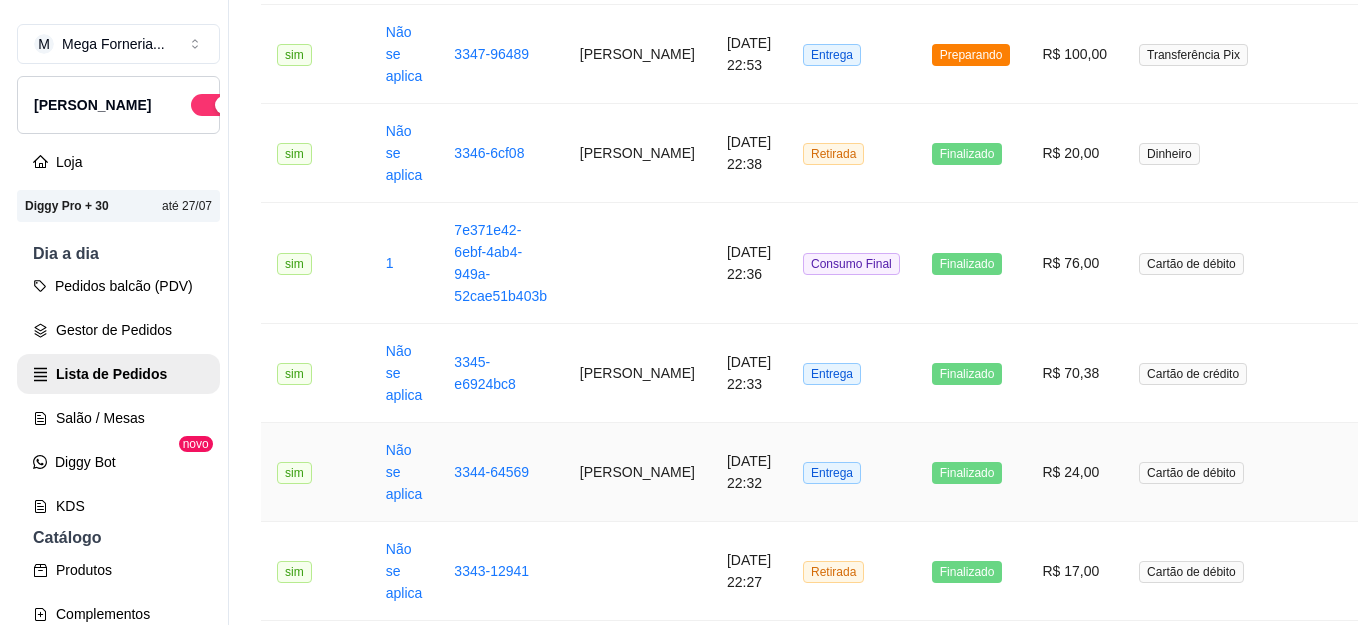 scroll, scrollTop: 400, scrollLeft: 0, axis: vertical 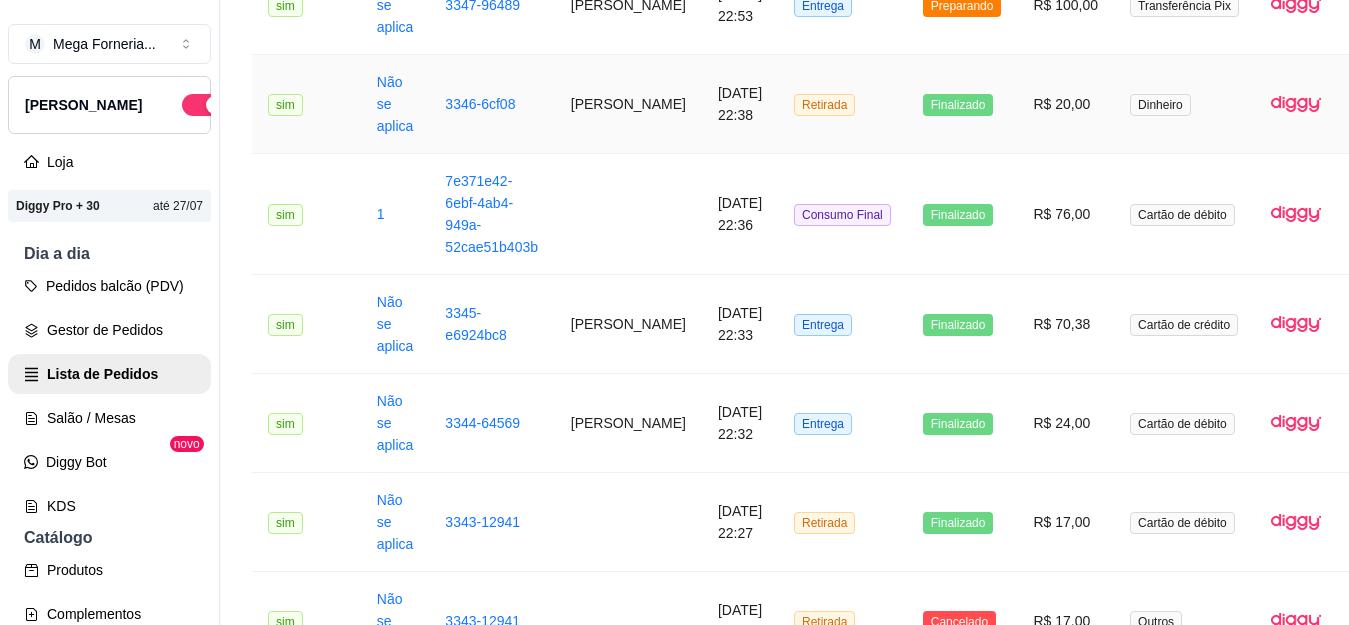click on "[DATE] 22:38" at bounding box center (740, 104) 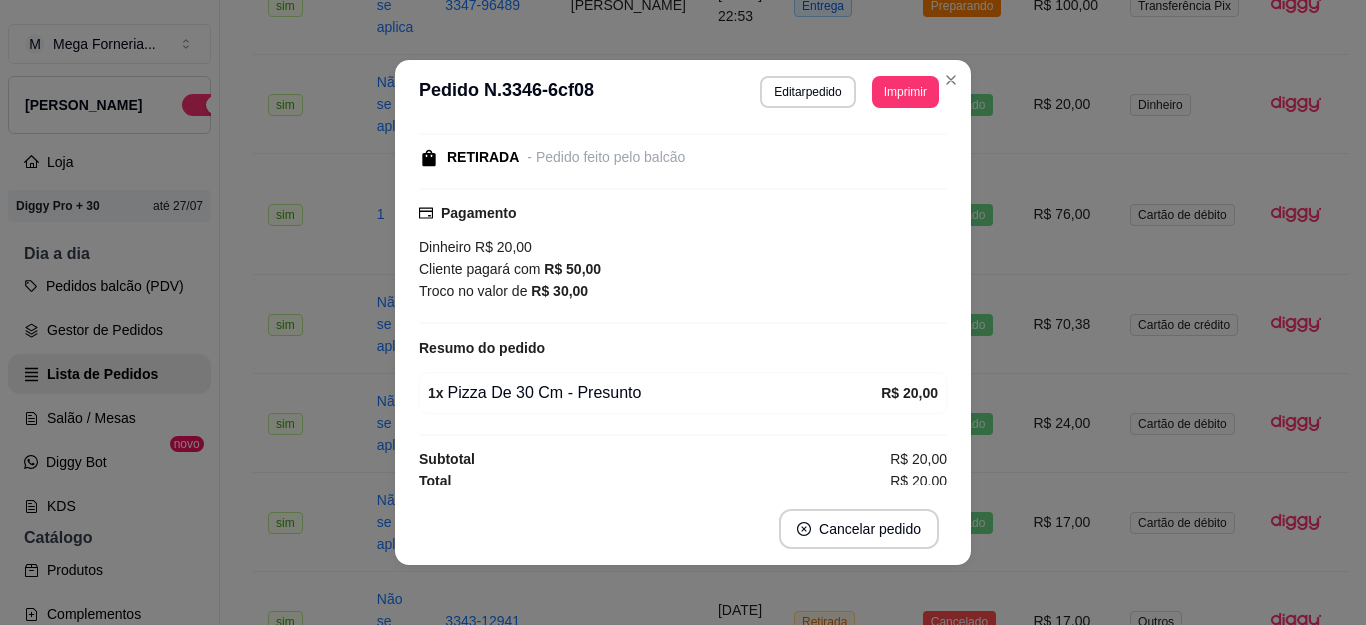 scroll, scrollTop: 166, scrollLeft: 0, axis: vertical 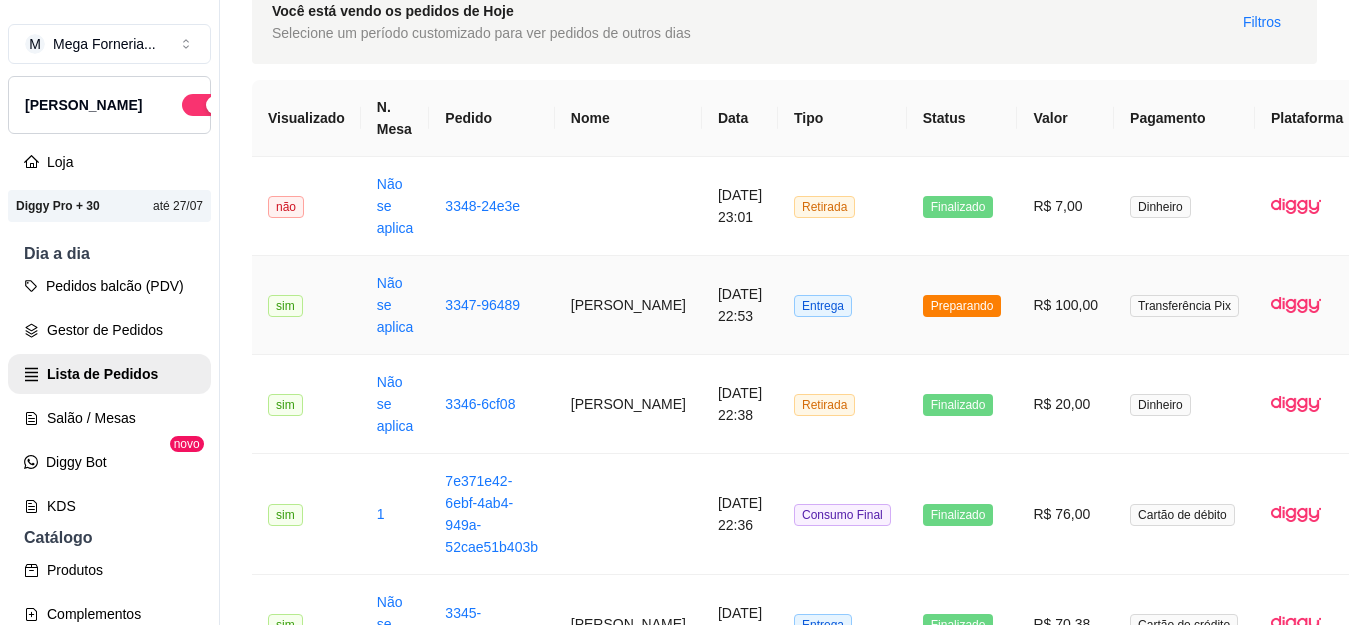 click on "13/07/2025 às 22:53" at bounding box center [740, 305] 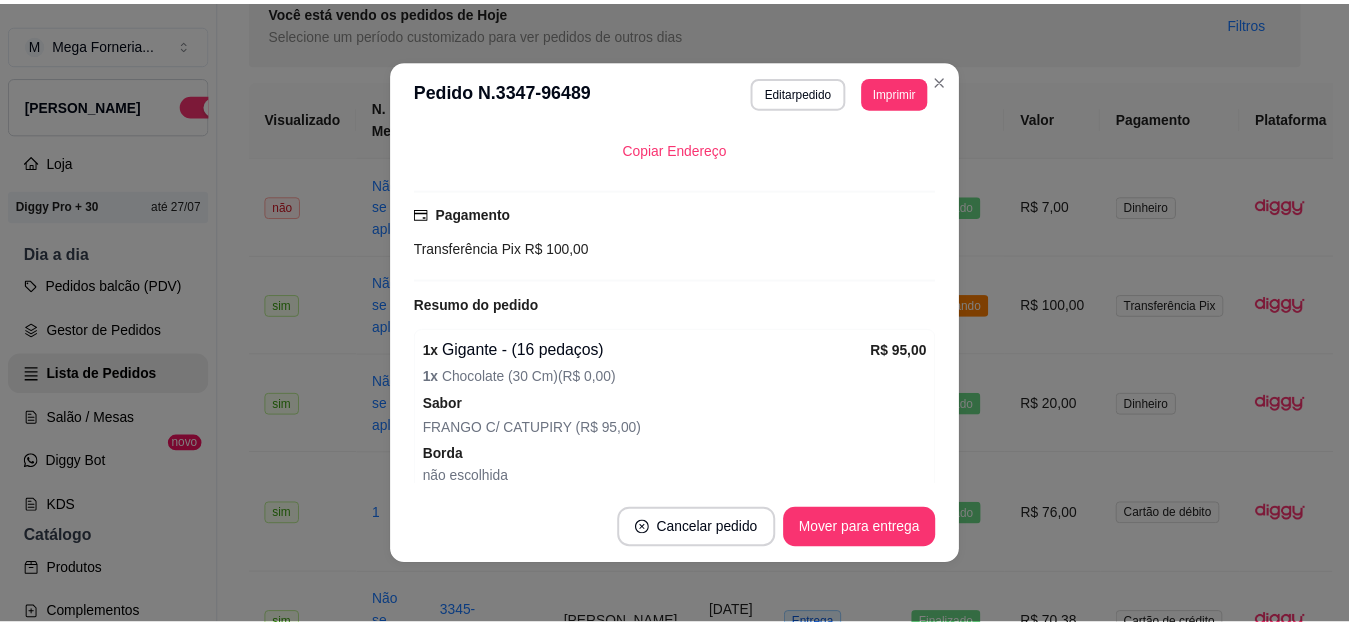 scroll, scrollTop: 500, scrollLeft: 0, axis: vertical 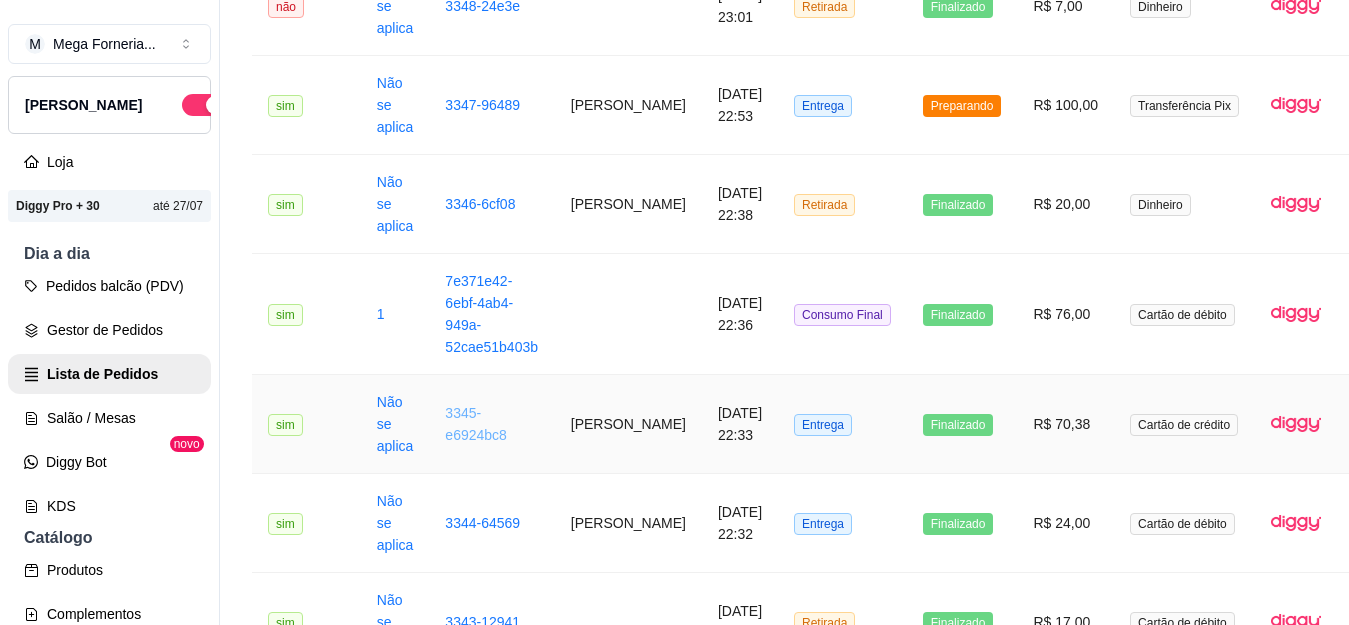 click on "3345-e6924bc8" at bounding box center (476, 424) 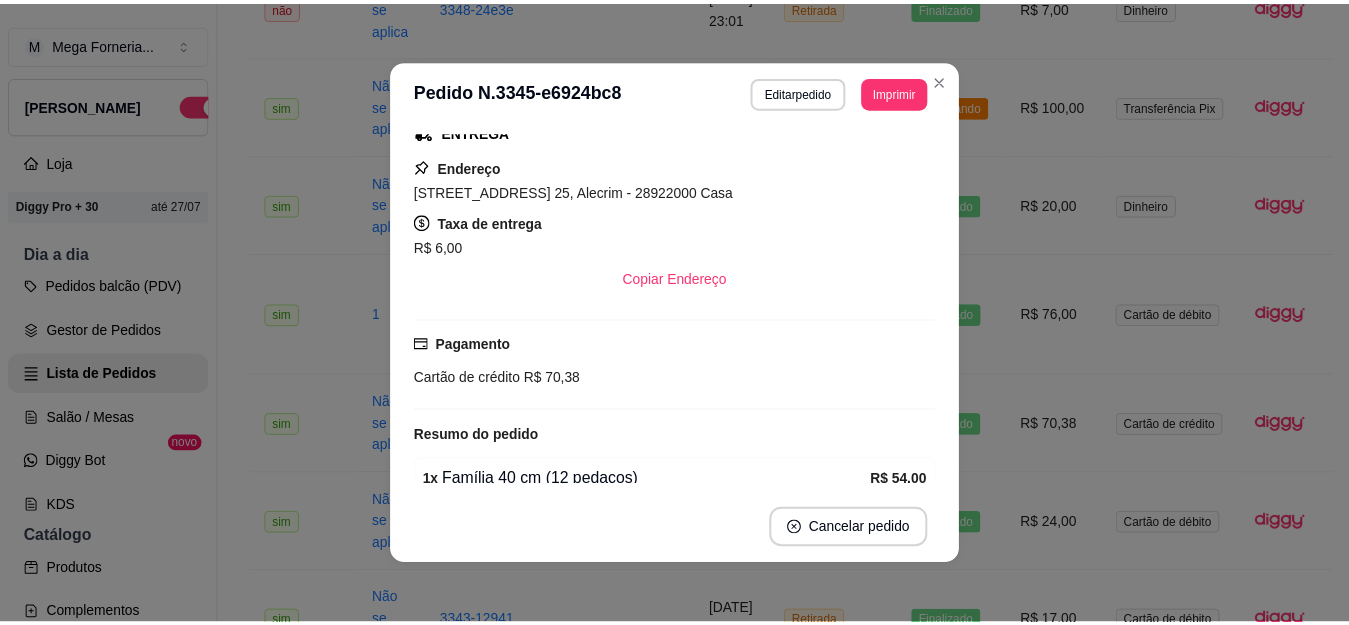 scroll, scrollTop: 184, scrollLeft: 0, axis: vertical 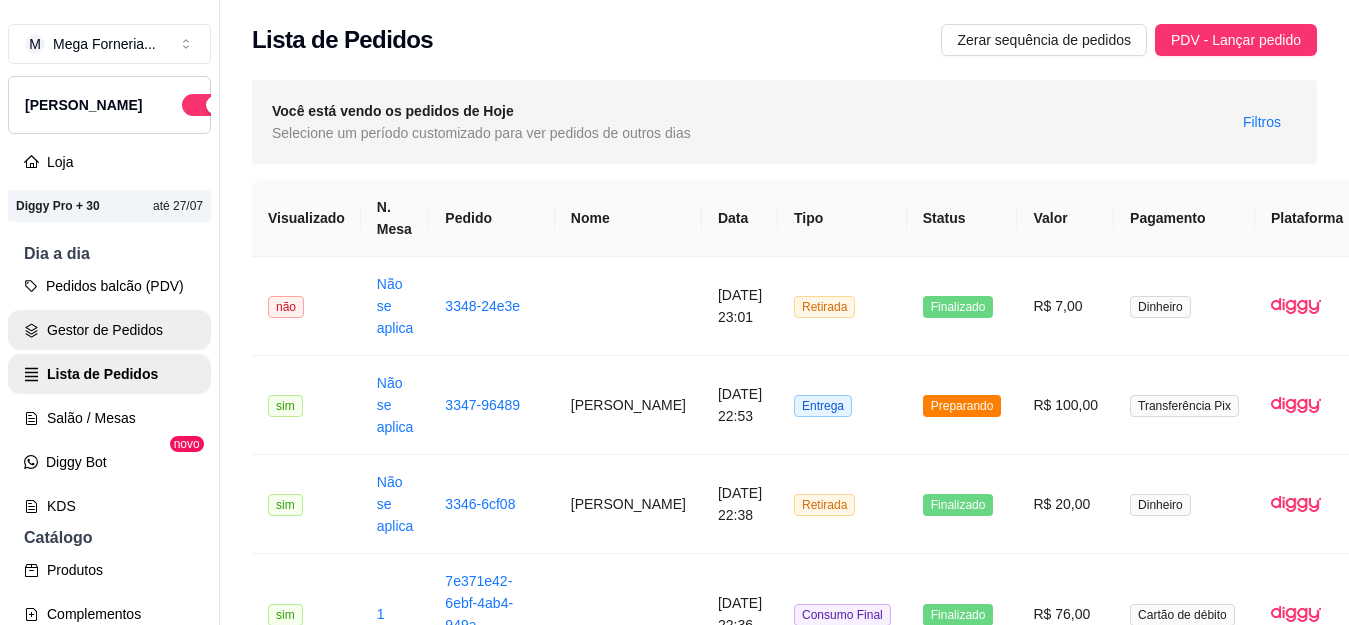 click on "Gestor de Pedidos" at bounding box center [109, 330] 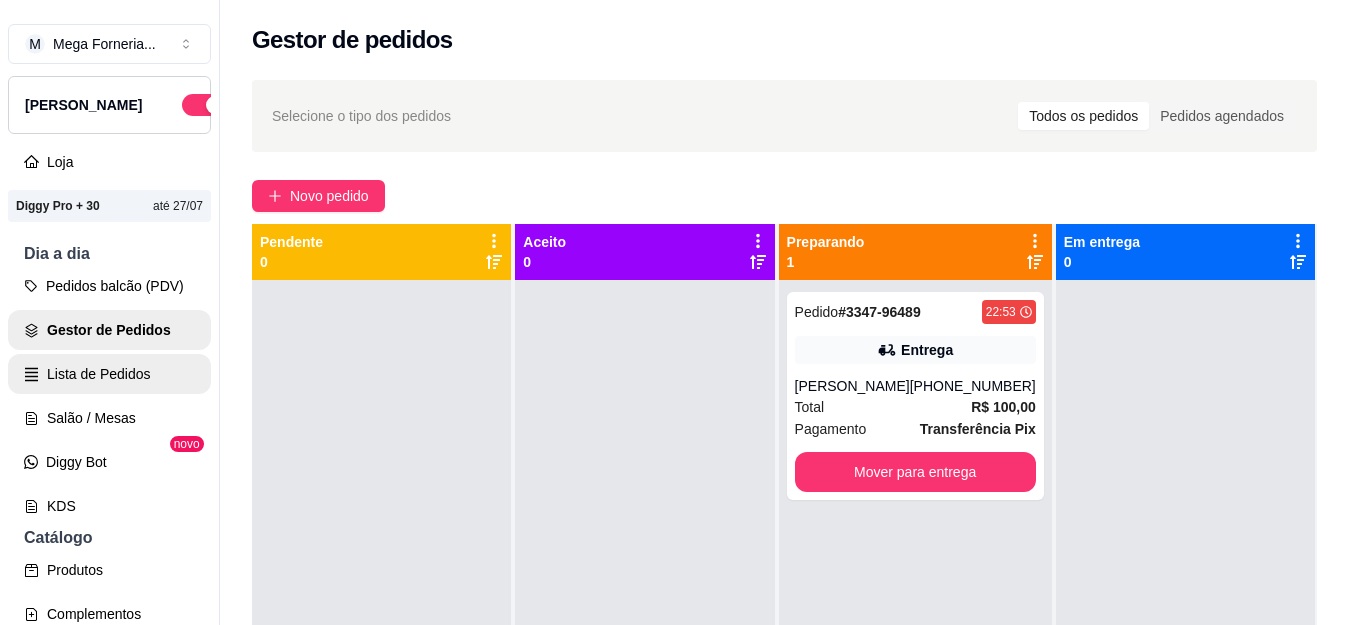 click on "Lista de Pedidos" at bounding box center (109, 374) 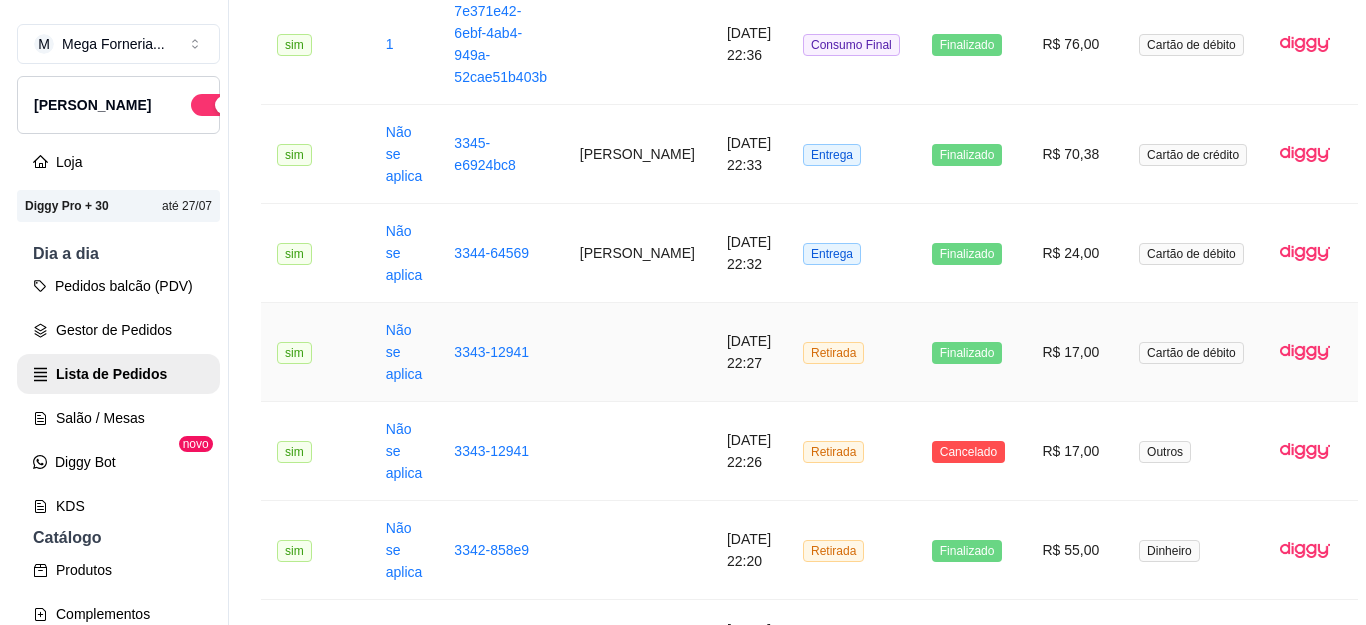 scroll, scrollTop: 600, scrollLeft: 0, axis: vertical 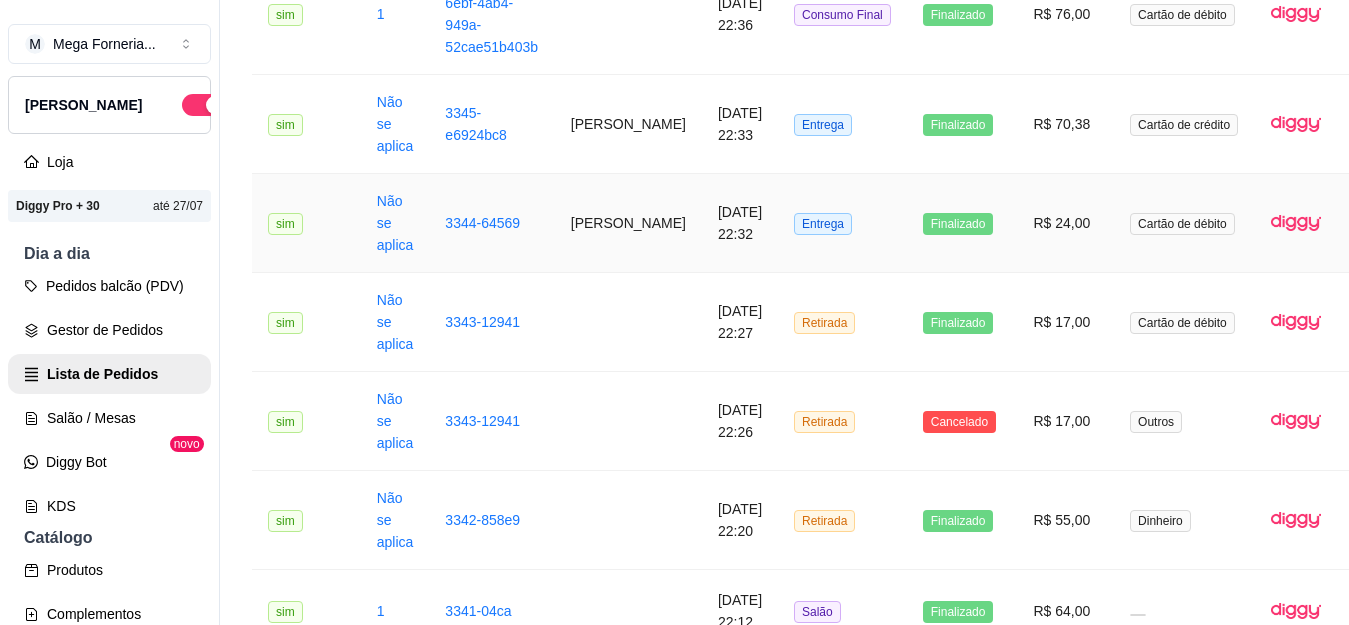 click on "[PERSON_NAME]" at bounding box center (628, 223) 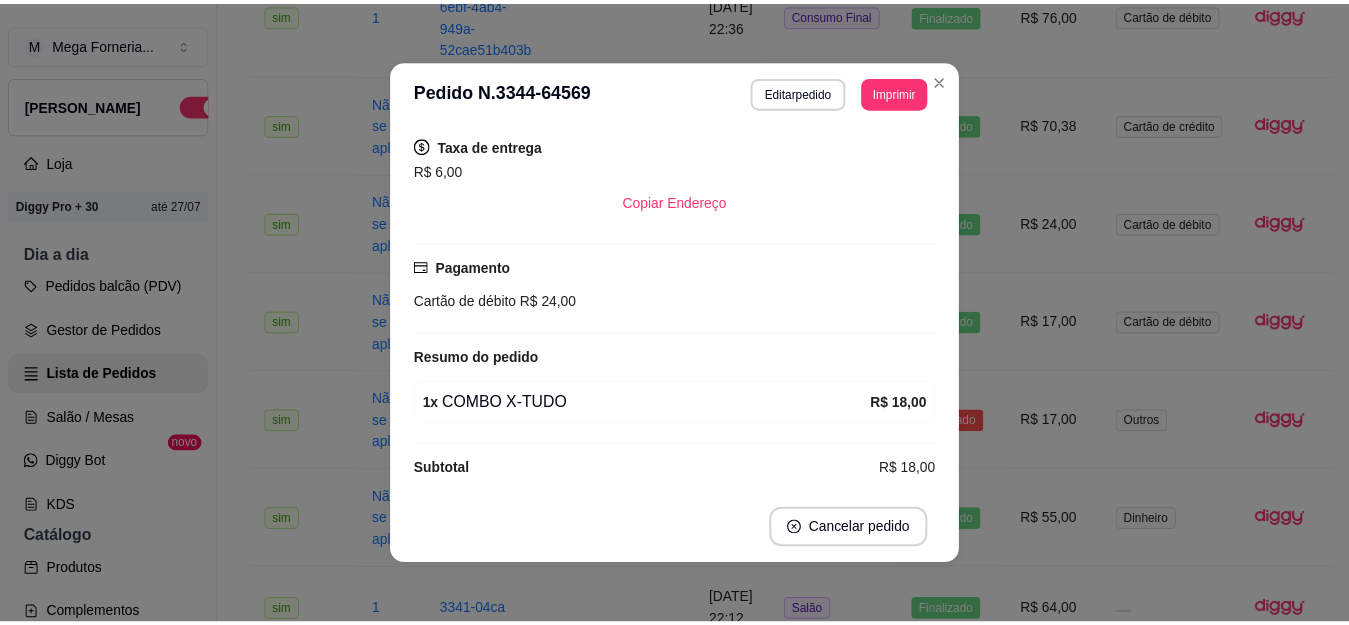 scroll, scrollTop: 278, scrollLeft: 0, axis: vertical 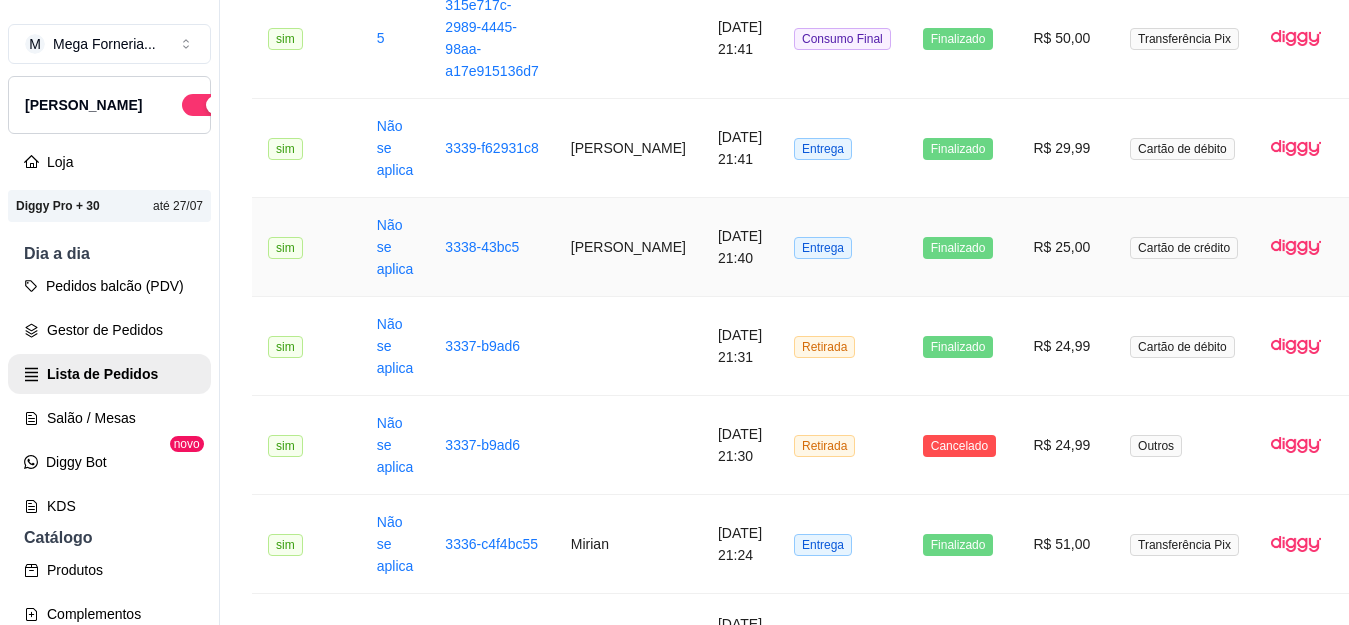 click on "[DATE] 21:40" at bounding box center [740, 247] 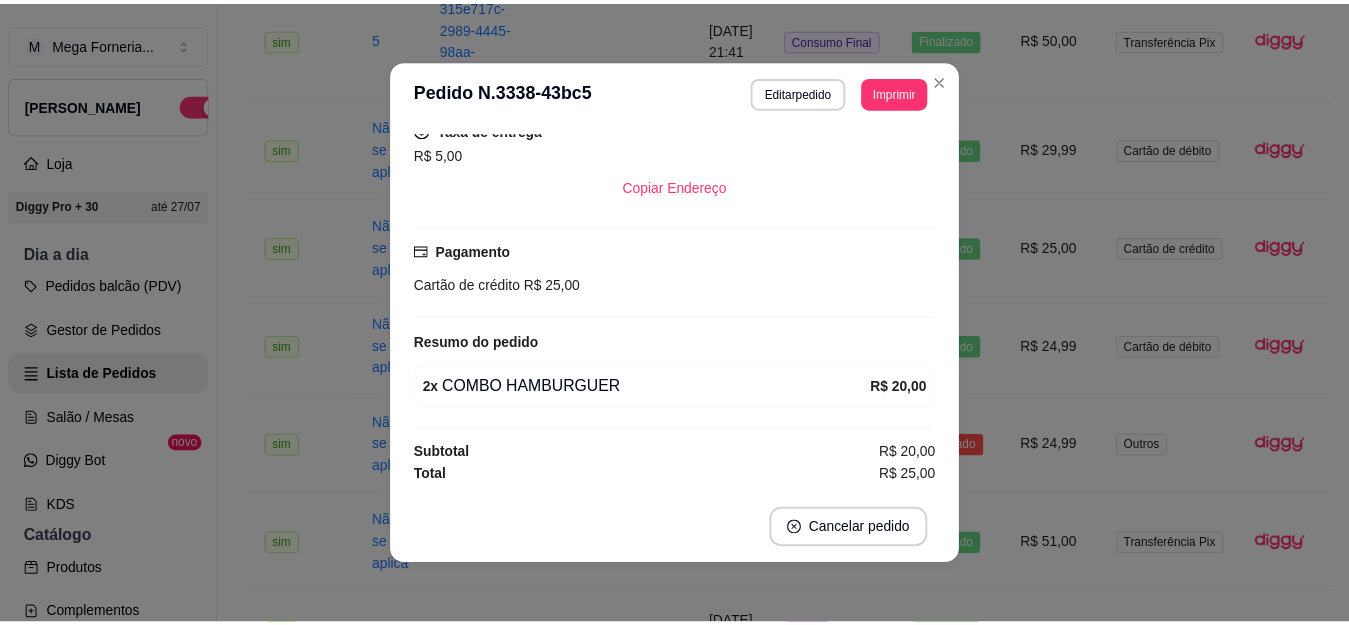 scroll, scrollTop: 318, scrollLeft: 0, axis: vertical 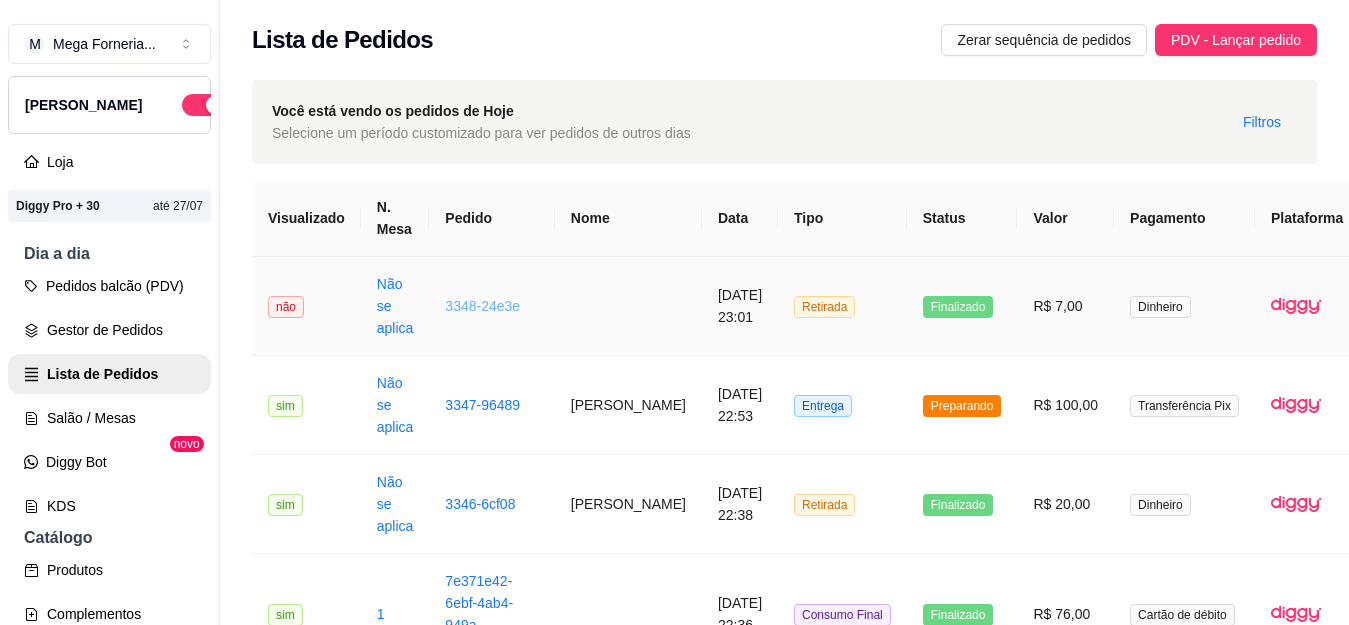 click on "3348-24e3e" at bounding box center (482, 306) 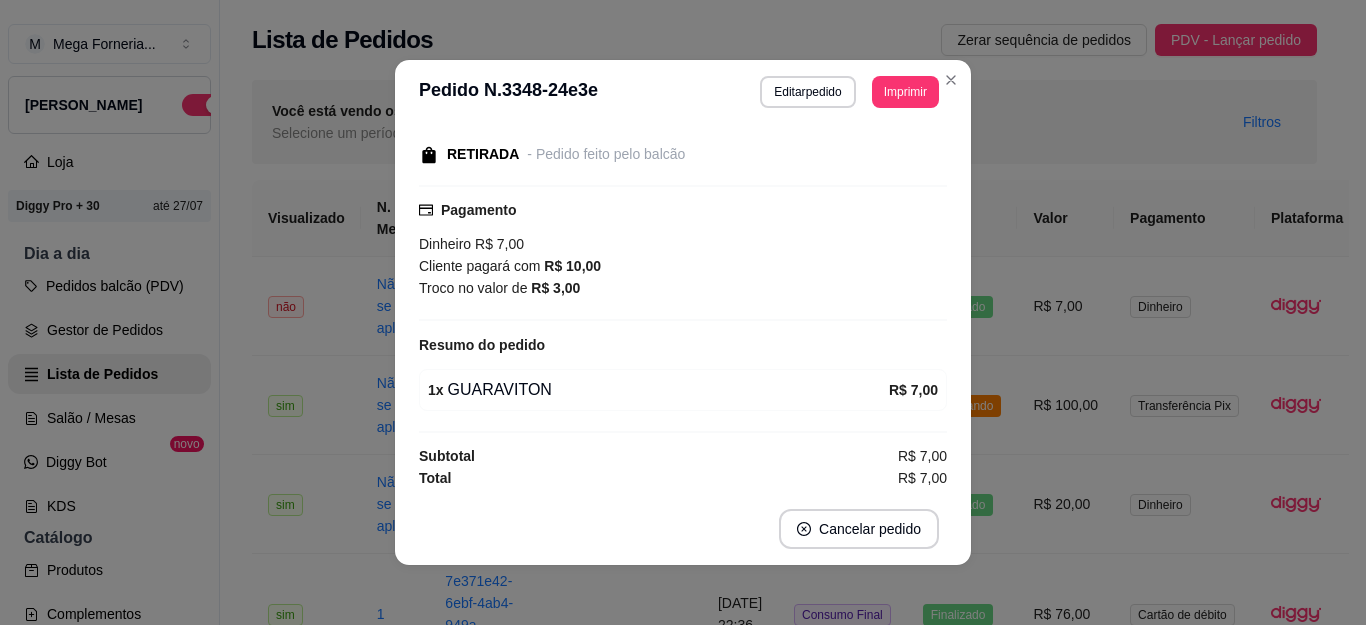 scroll, scrollTop: 122, scrollLeft: 0, axis: vertical 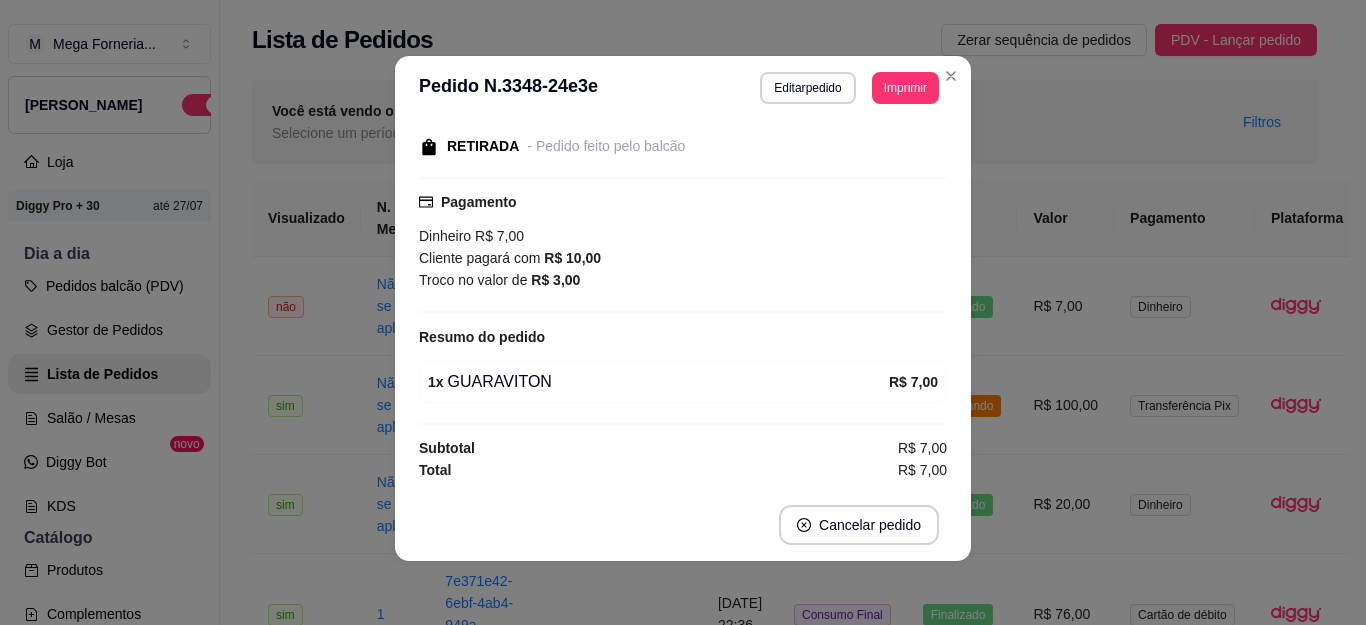 click on "sim" at bounding box center (306, 405) 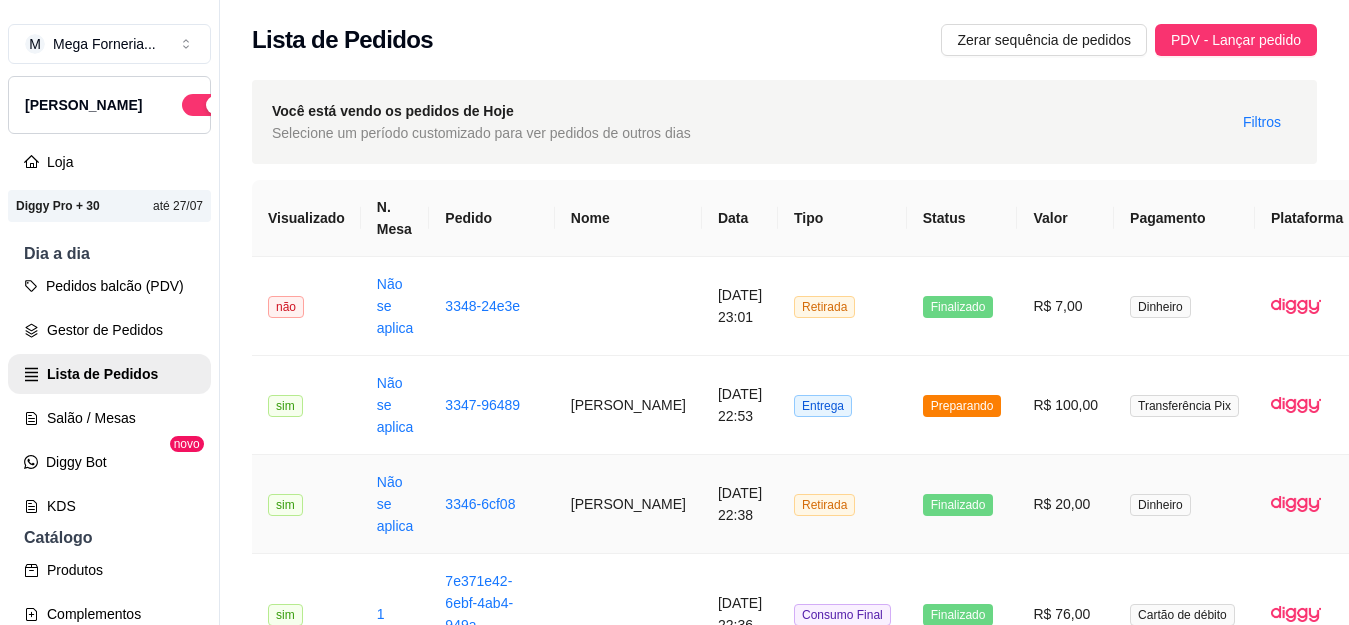 click on "Não se aplica" at bounding box center (395, 504) 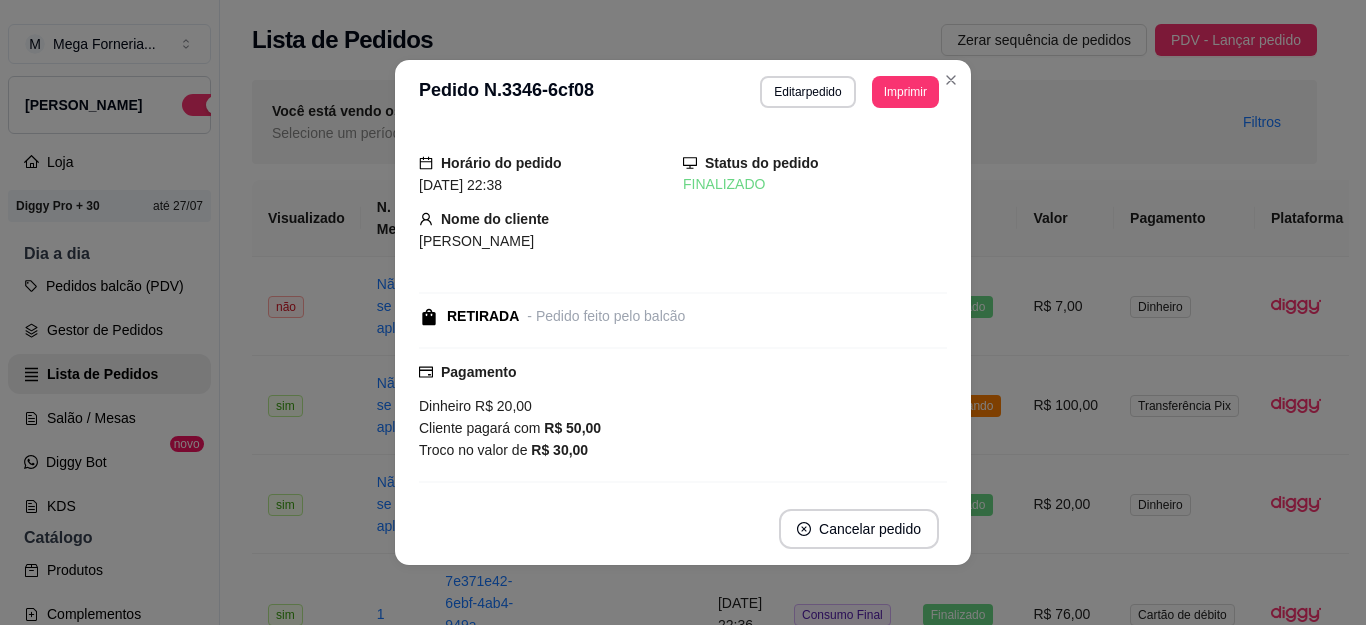 scroll, scrollTop: 4, scrollLeft: 0, axis: vertical 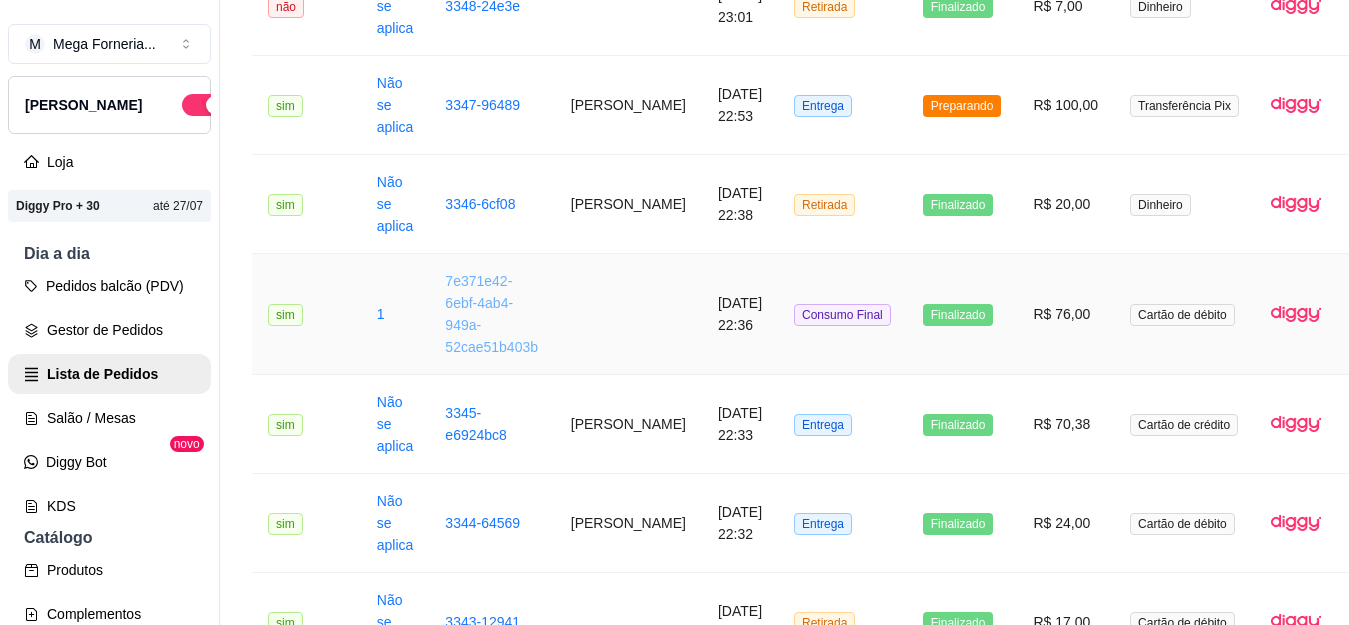click on "7e371e42-6ebf-4ab4-949a-52cae51b403b" at bounding box center (491, 314) 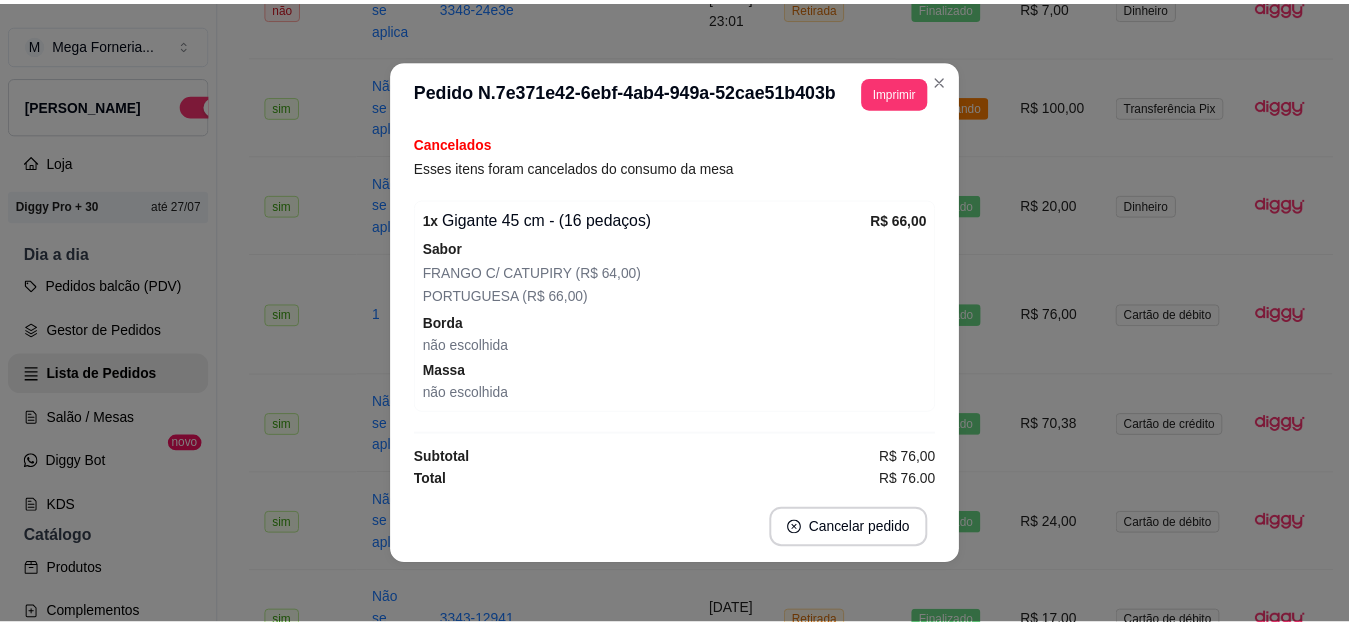 scroll, scrollTop: 652, scrollLeft: 0, axis: vertical 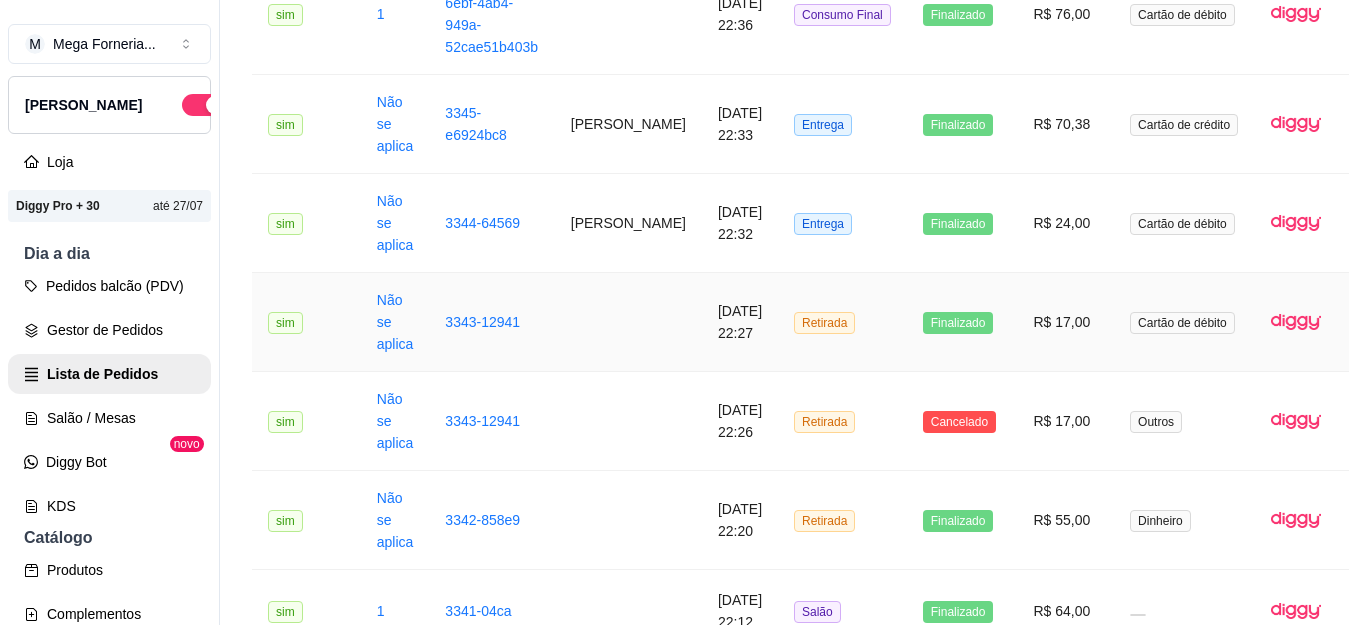 click on "3343-12941" at bounding box center [491, 322] 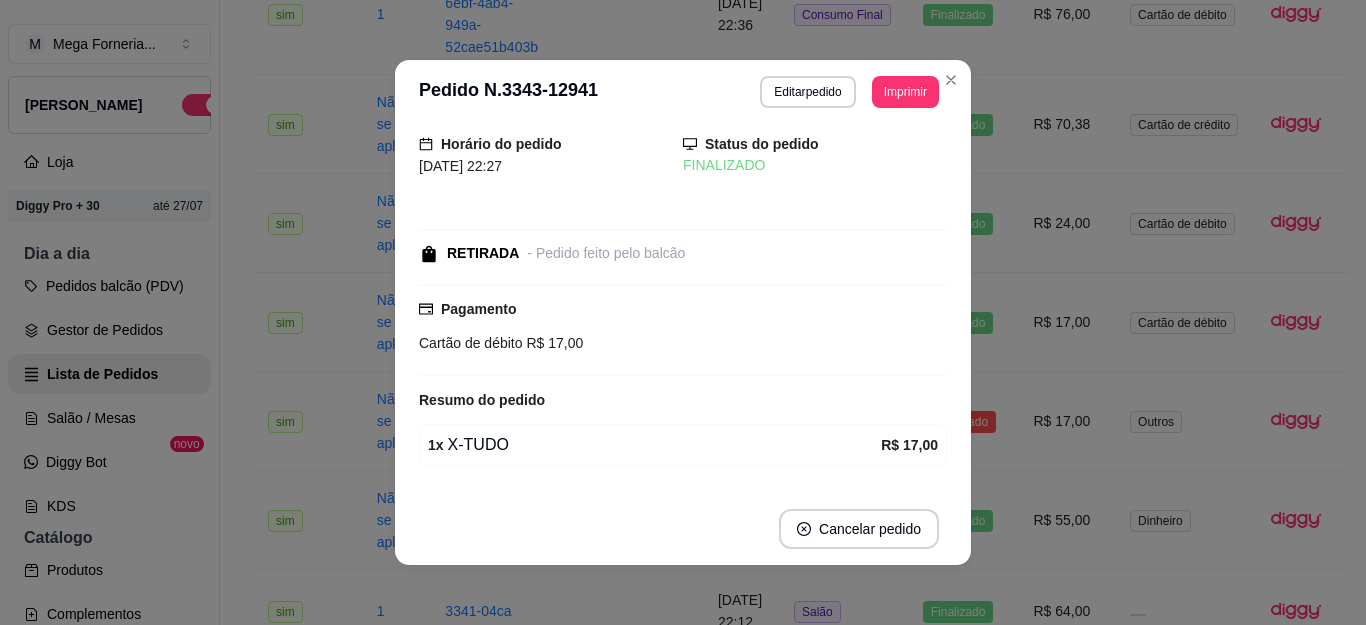 scroll, scrollTop: 102, scrollLeft: 0, axis: vertical 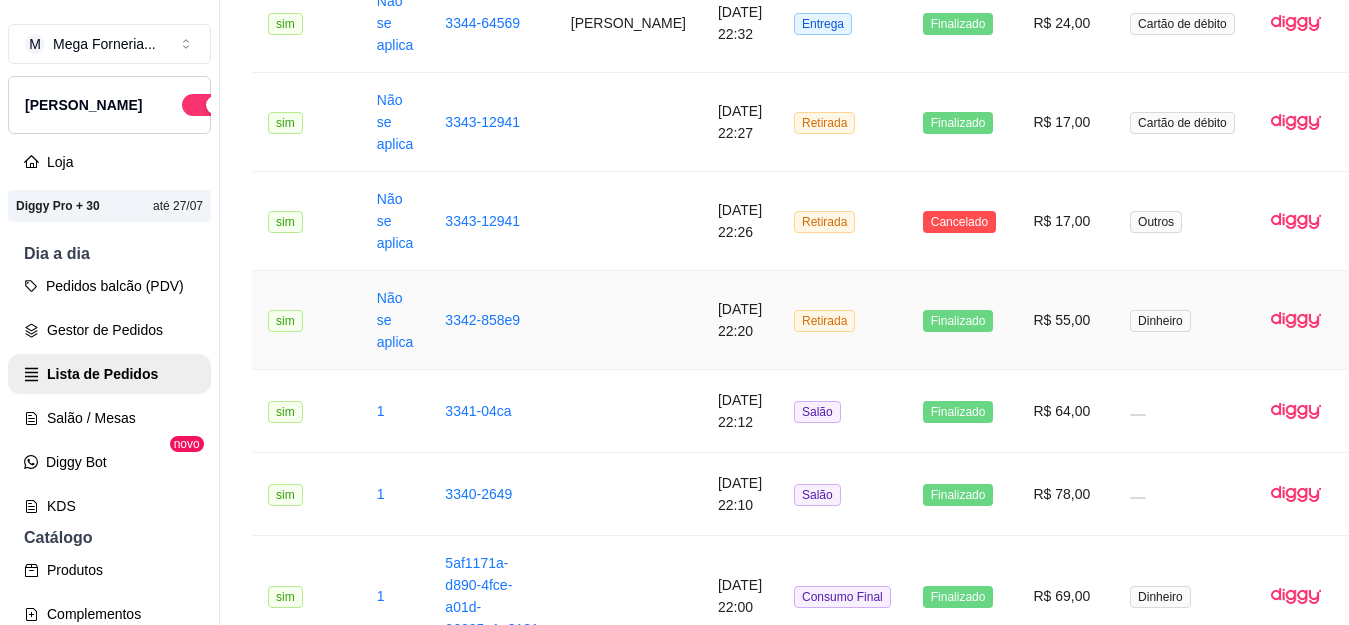 click on "Gestor de Pedidos" at bounding box center (109, 330) 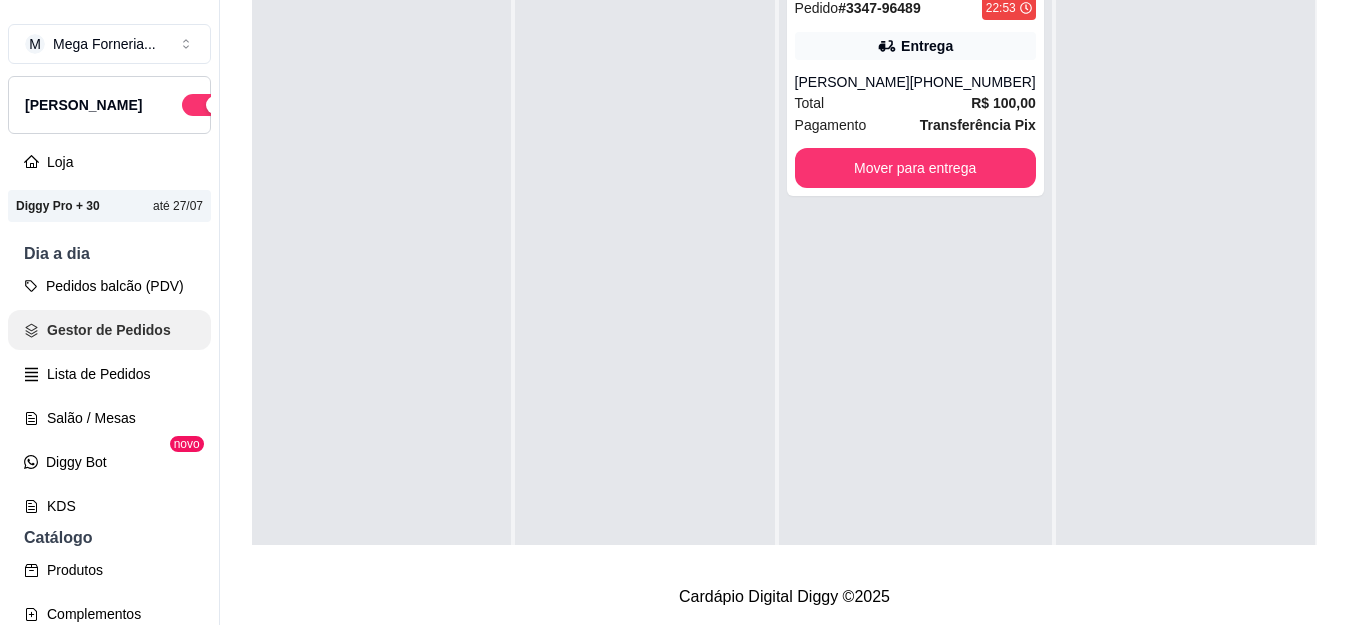 scroll, scrollTop: 0, scrollLeft: 0, axis: both 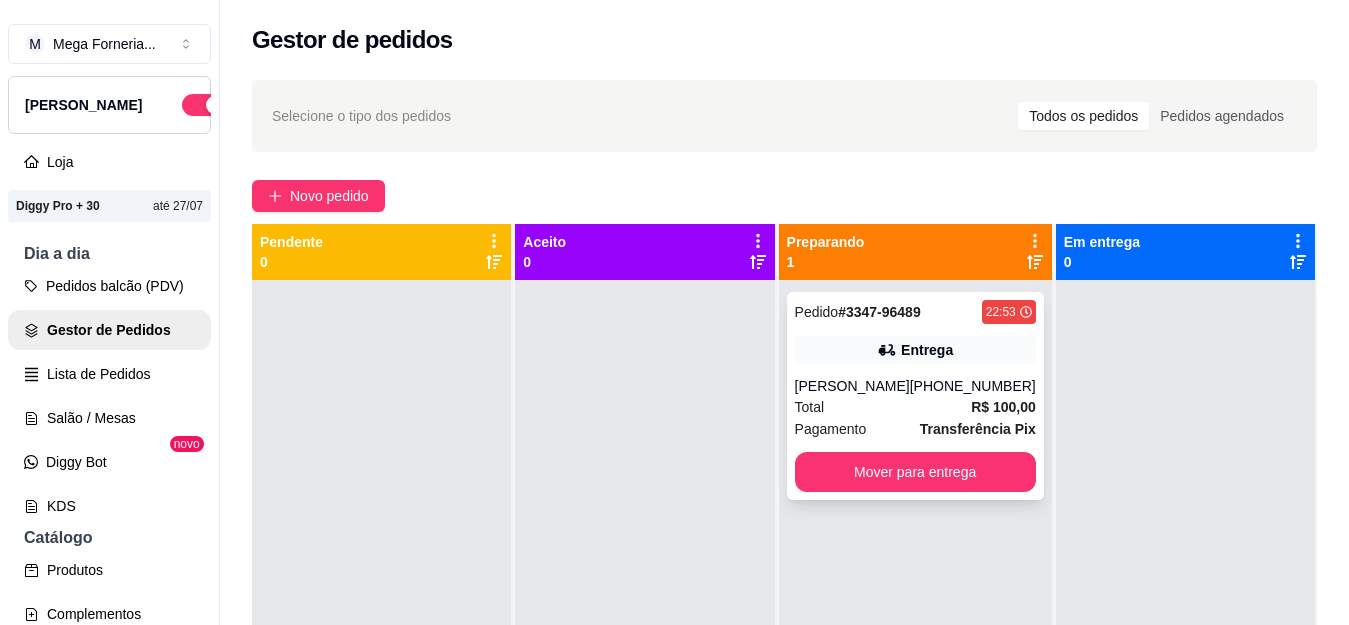 click on "Pedido  # 3347-96489 22:53 Entrega RENATO (22) 99864-1189 Total R$ 100,00 Pagamento Transferência Pix Mover para entrega" at bounding box center [915, 396] 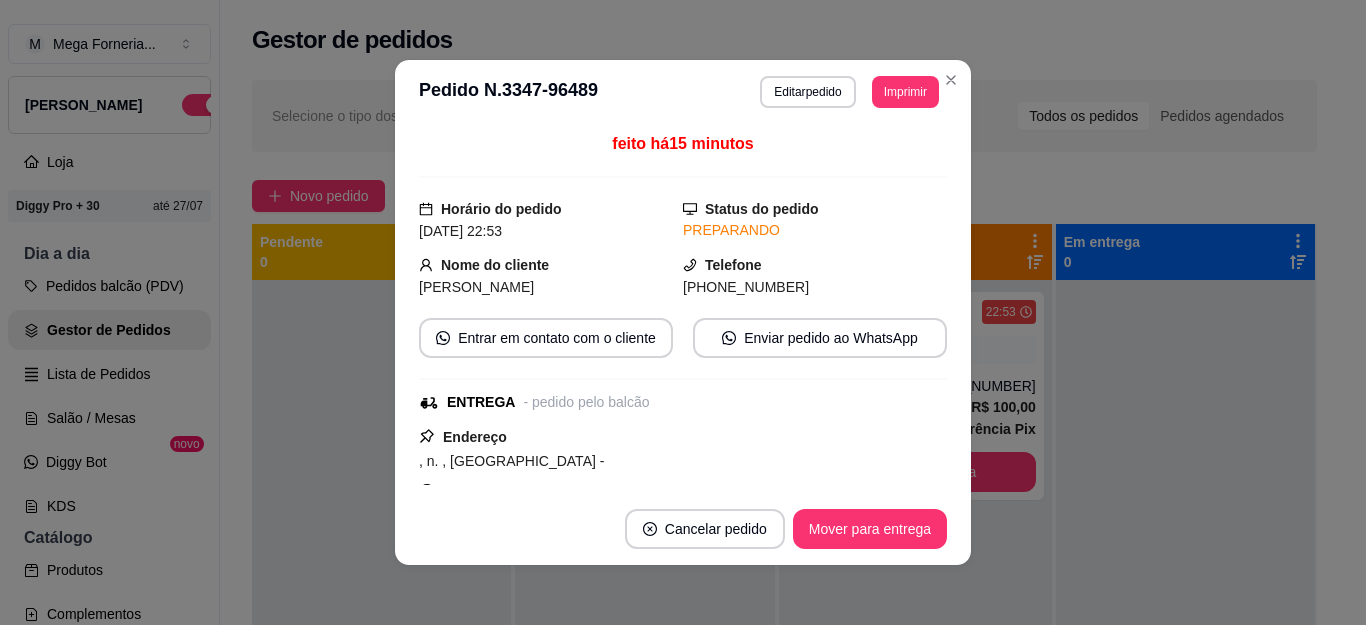 click on "(22) 9 9864-1189" at bounding box center [815, 287] 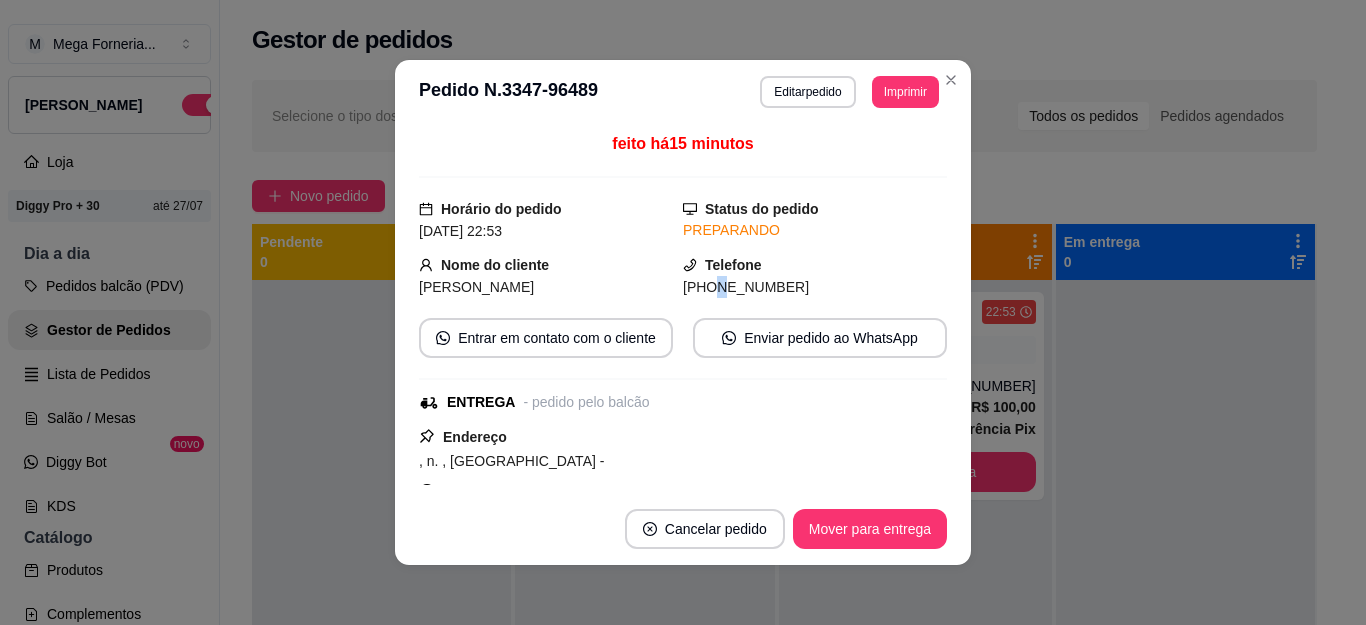 click on "(22) 9 9864-1189" at bounding box center (746, 287) 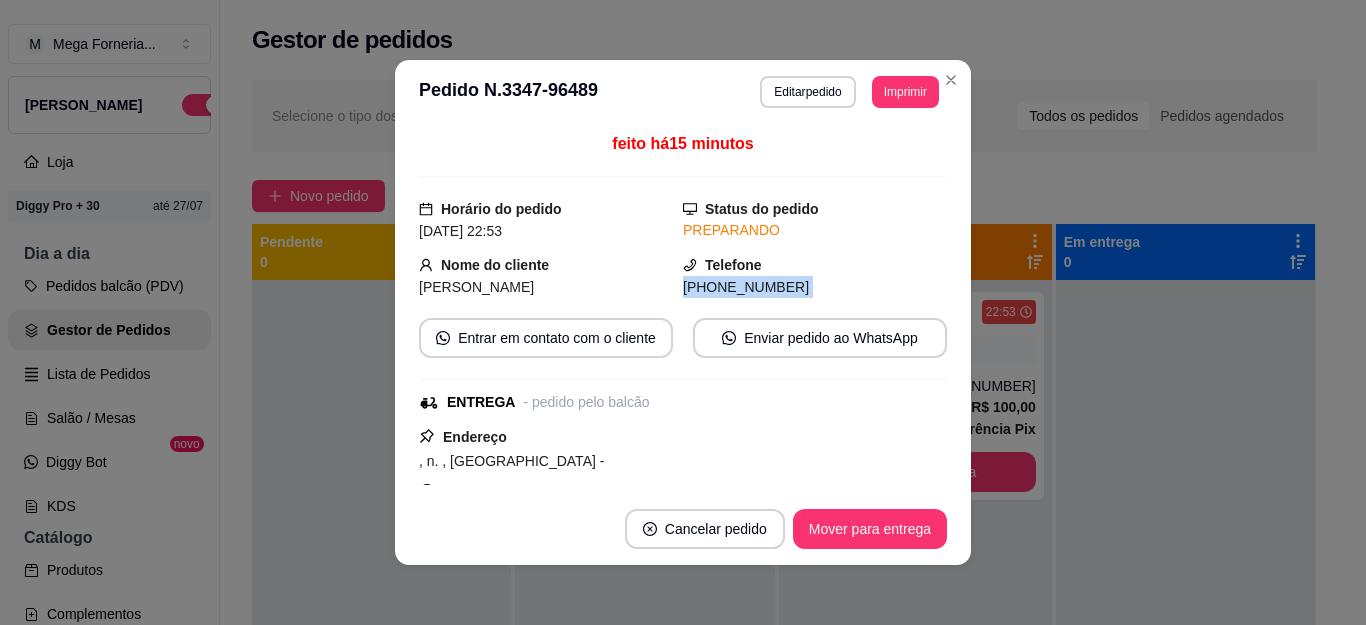 click on "(22) 9 9864-1189" at bounding box center (746, 287) 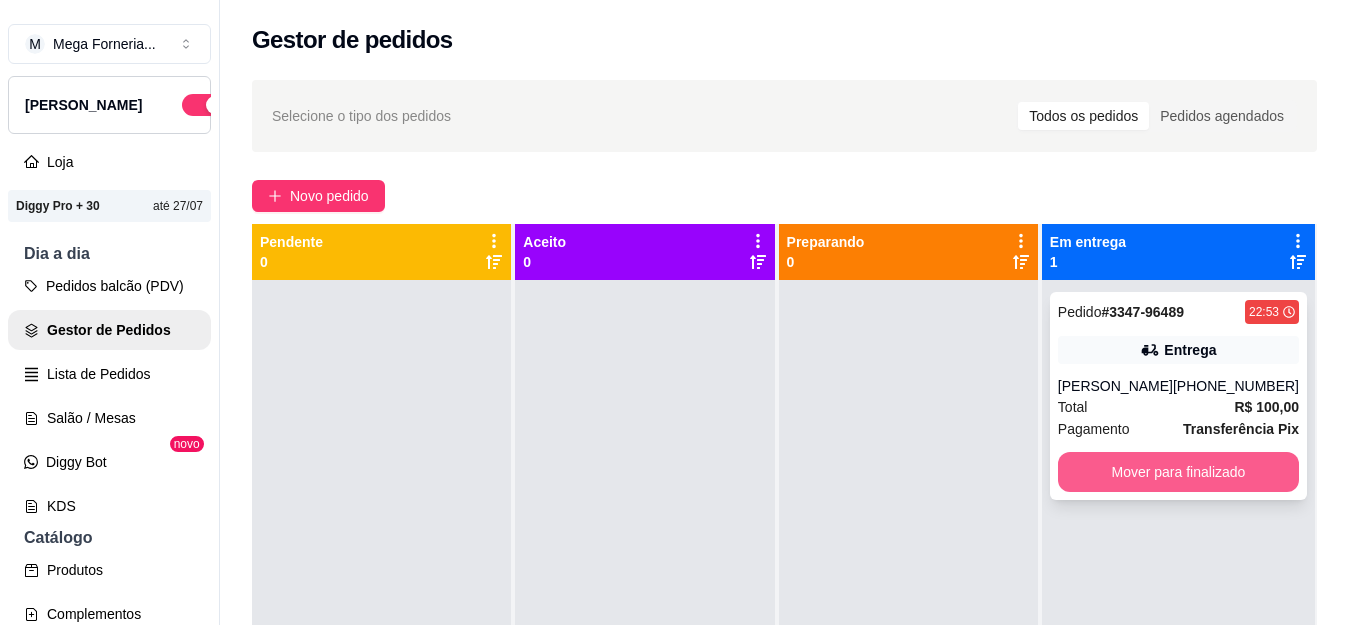 click on "Mover para finalizado" at bounding box center (1178, 472) 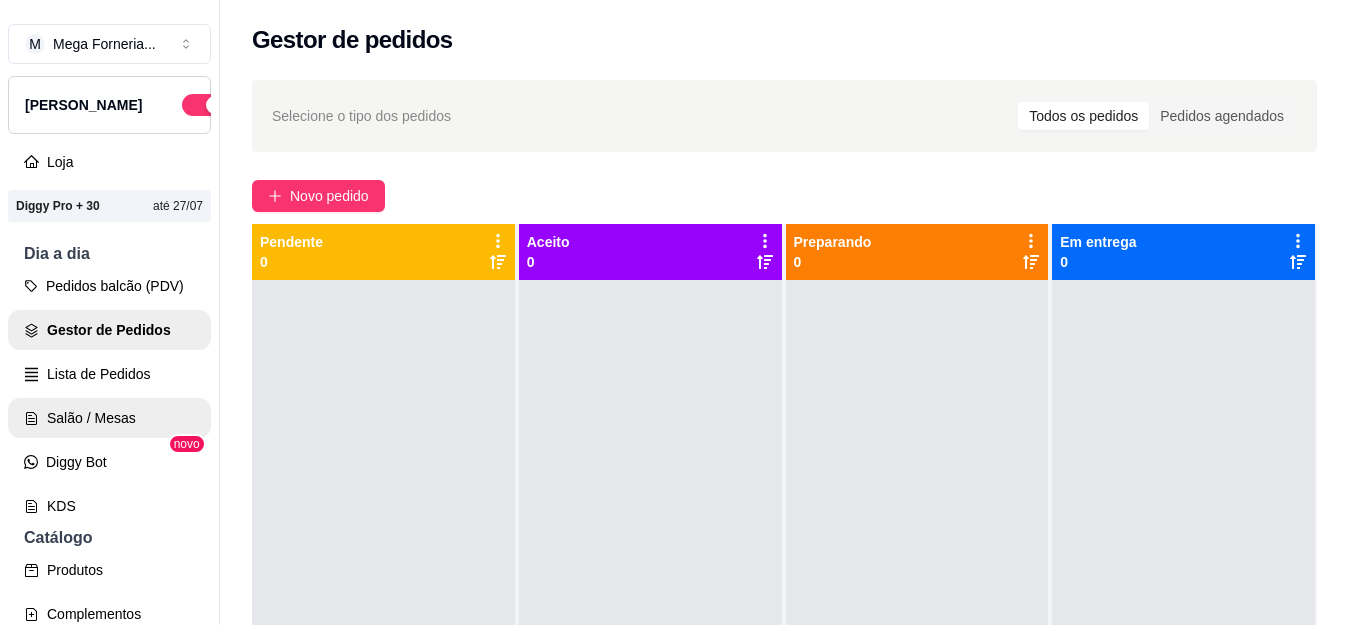 click on "Salão / Mesas" at bounding box center [109, 418] 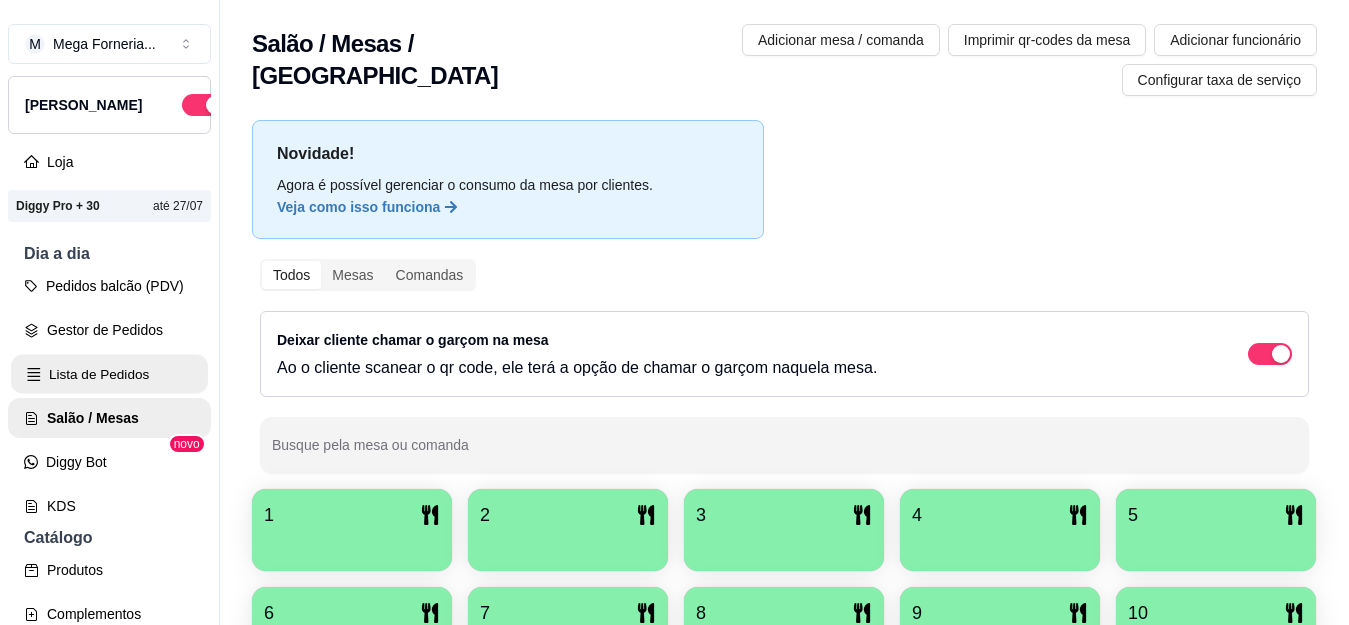 click on "Lista de Pedidos" at bounding box center [109, 374] 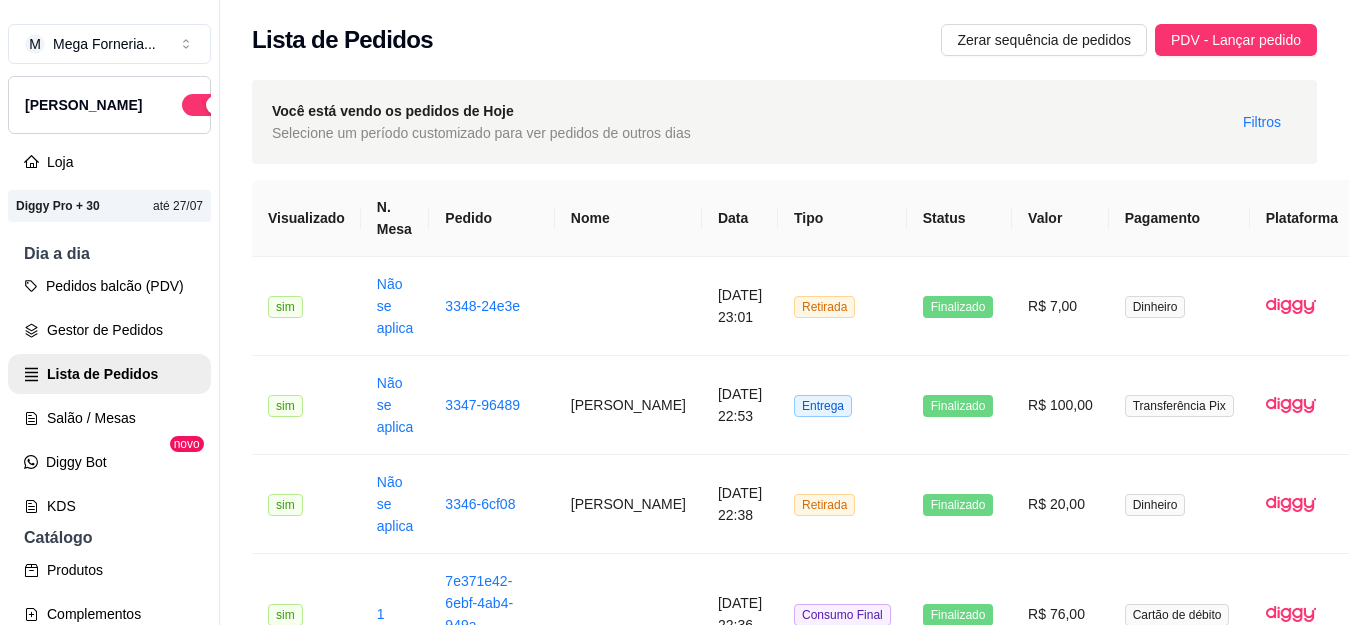 click on "Gestor de Pedidos" at bounding box center (109, 330) 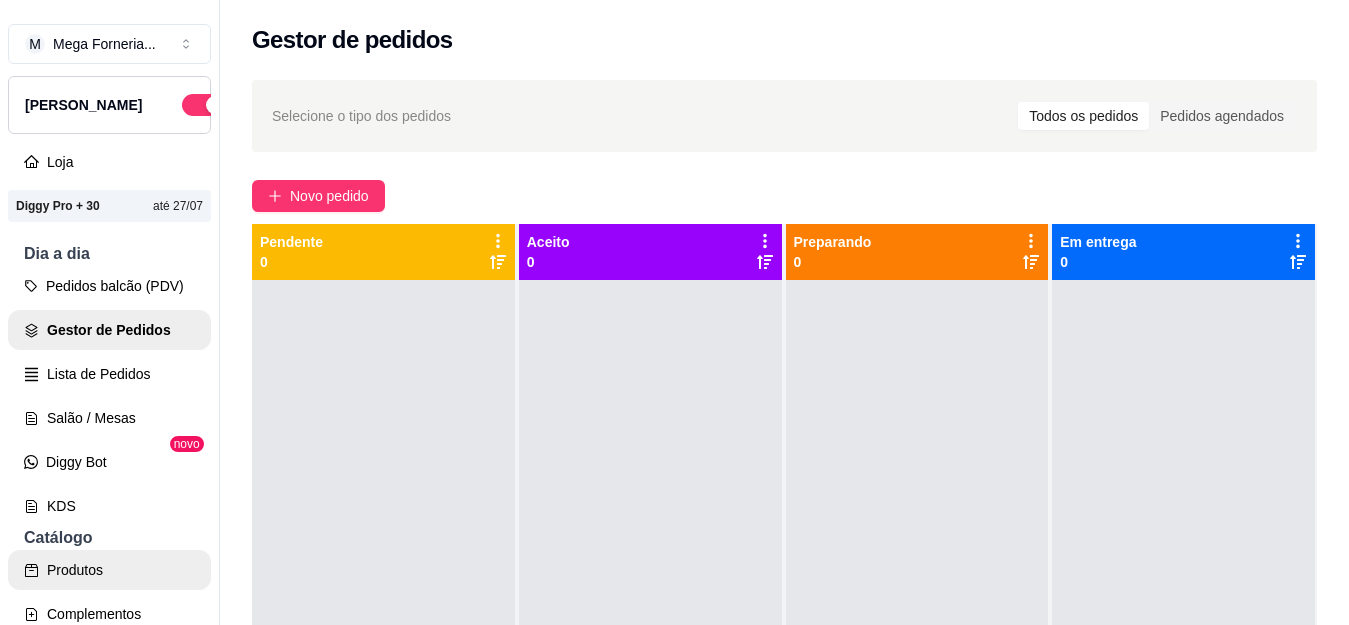 scroll, scrollTop: 300, scrollLeft: 0, axis: vertical 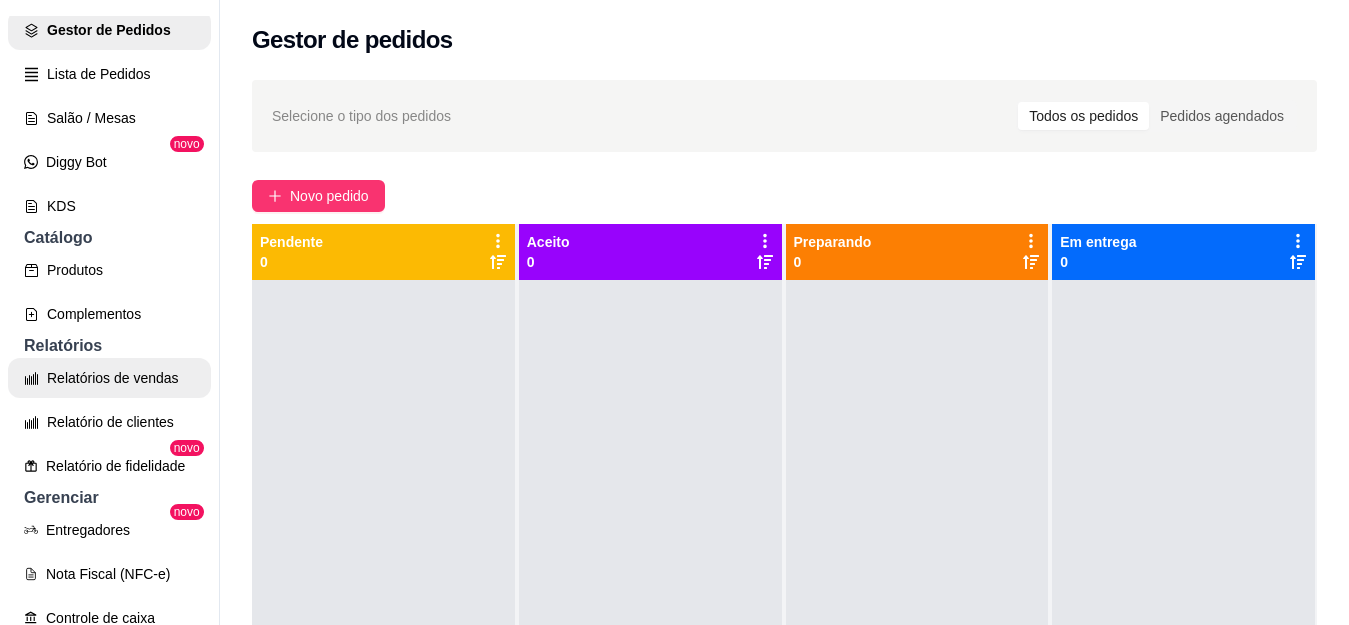 click on "Relatórios de vendas" at bounding box center [109, 378] 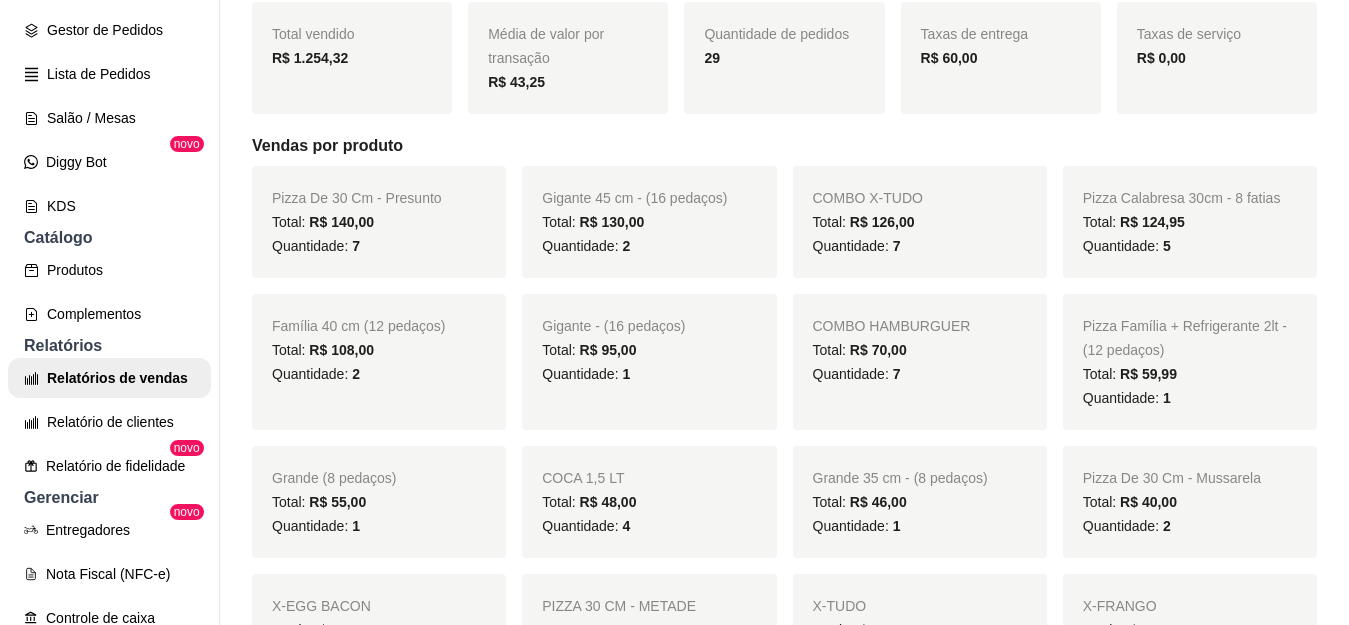 scroll, scrollTop: 700, scrollLeft: 0, axis: vertical 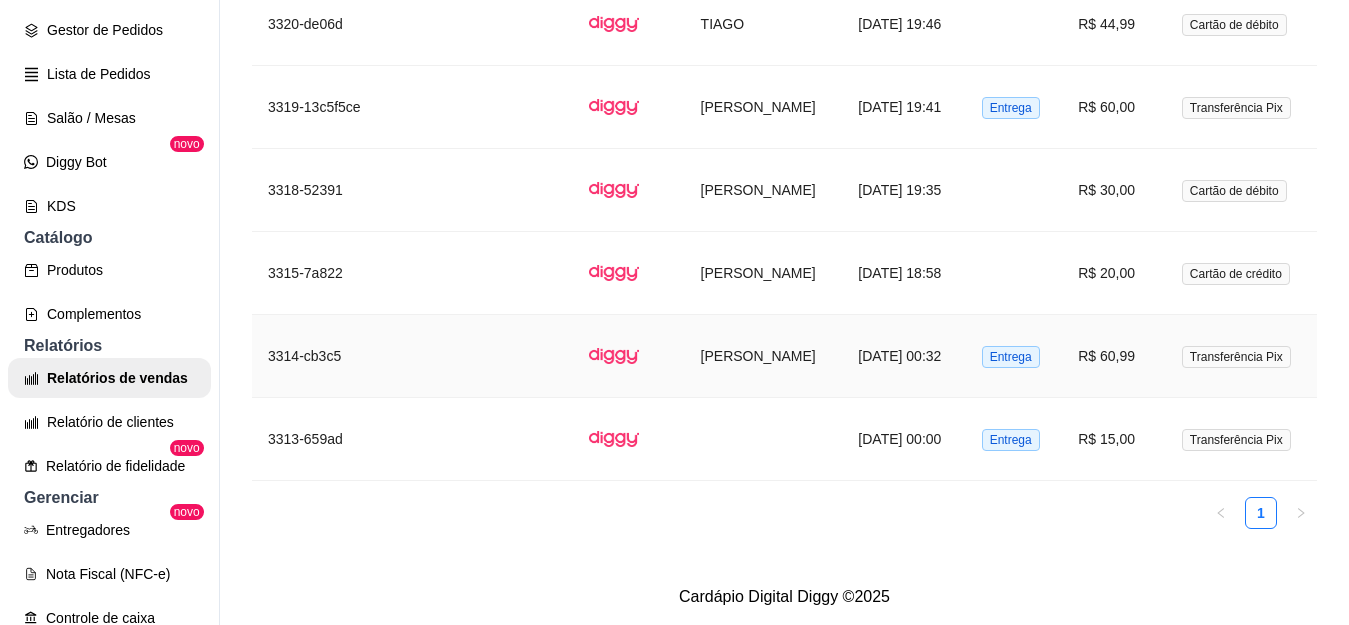 click on "[PERSON_NAME]" at bounding box center (764, 356) 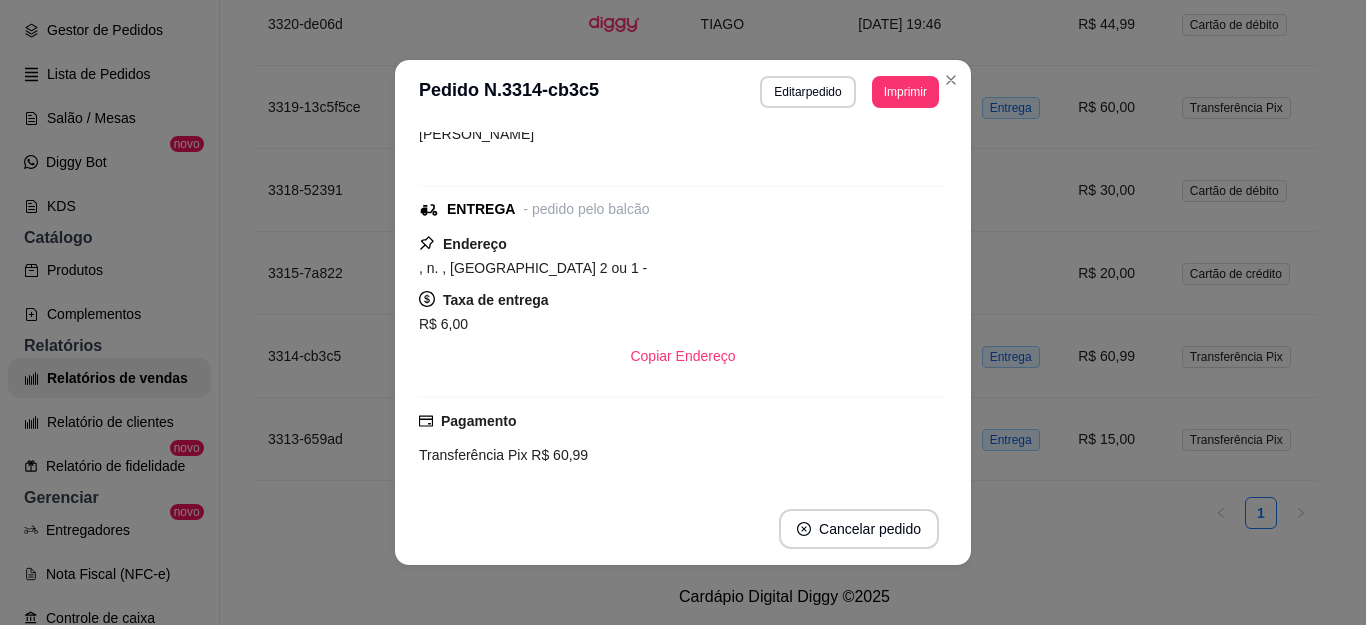 scroll, scrollTop: 102, scrollLeft: 0, axis: vertical 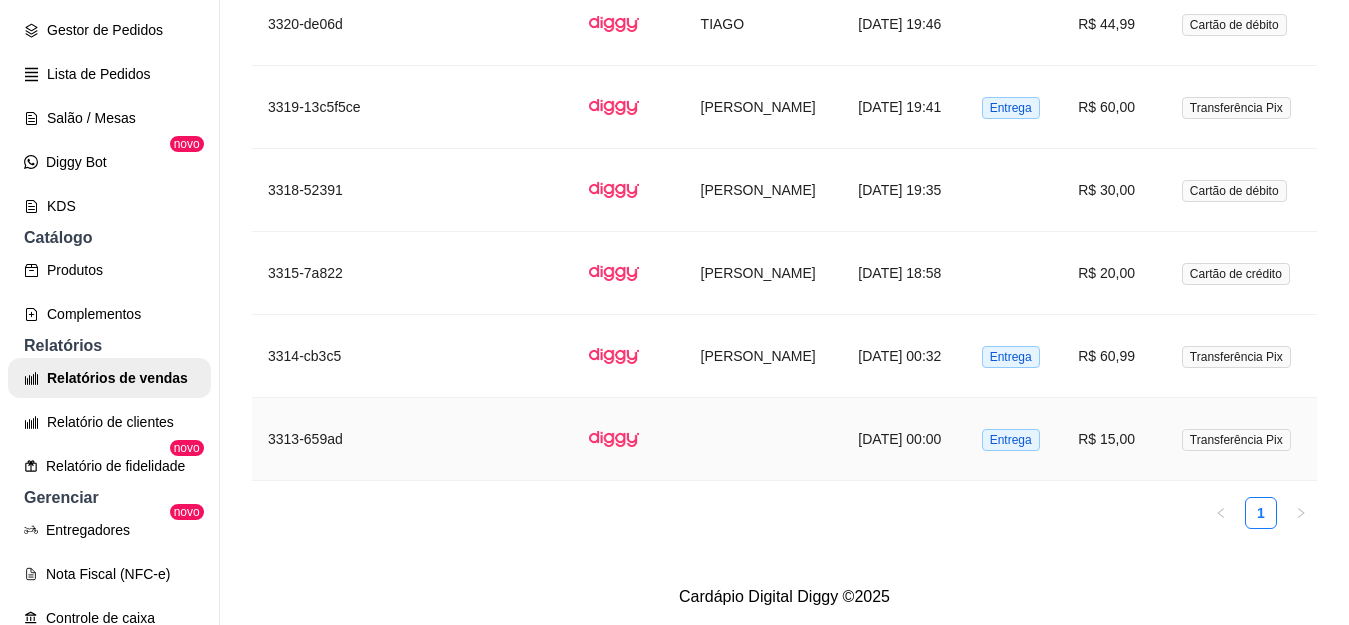 click on "[DATE] 00:00" at bounding box center (903, 439) 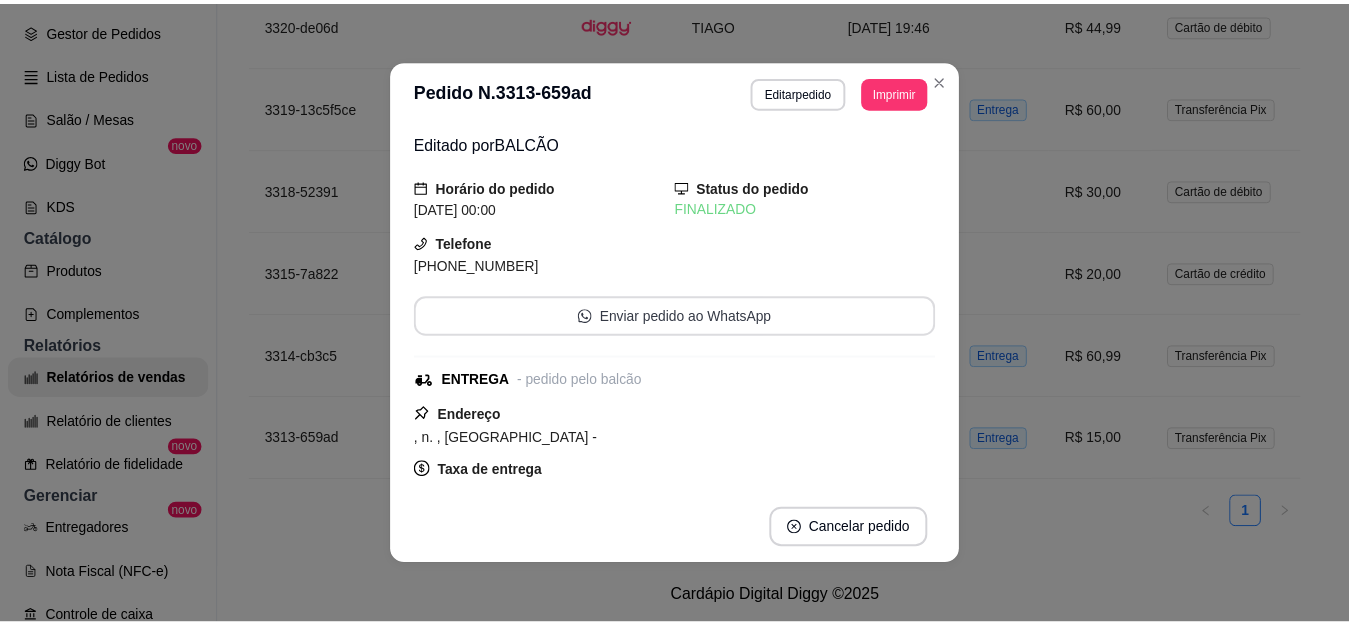 scroll, scrollTop: 100, scrollLeft: 0, axis: vertical 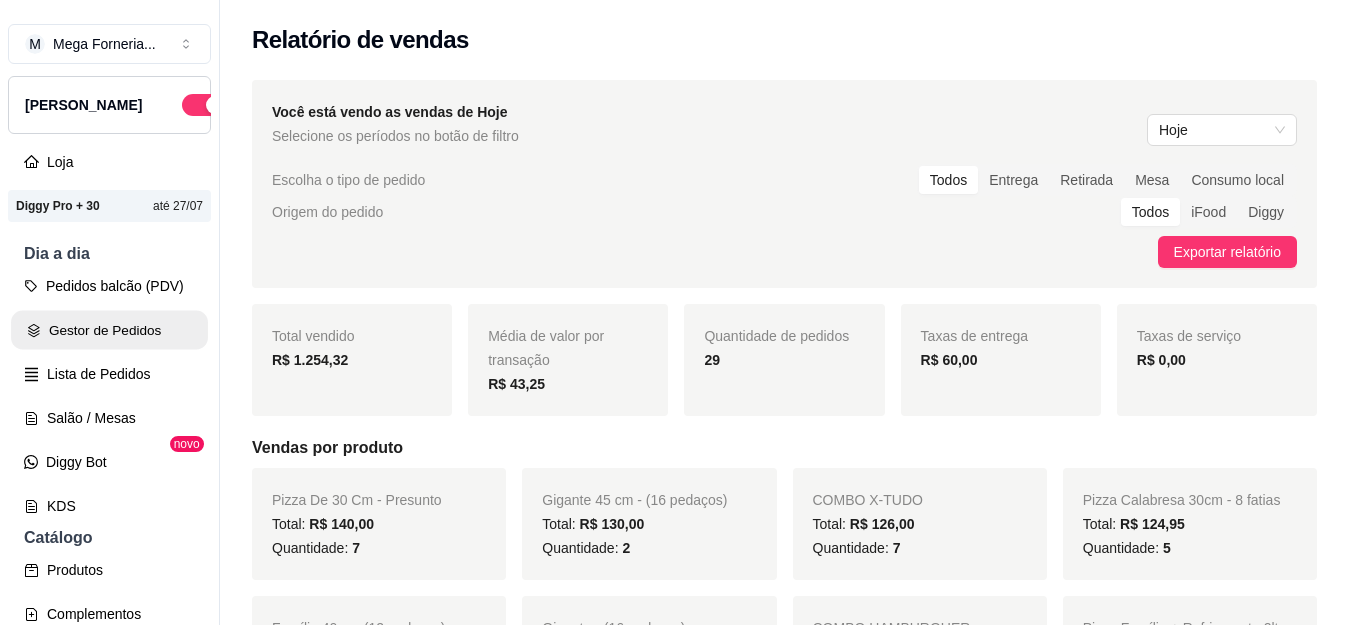 click on "Gestor de Pedidos" at bounding box center (109, 330) 